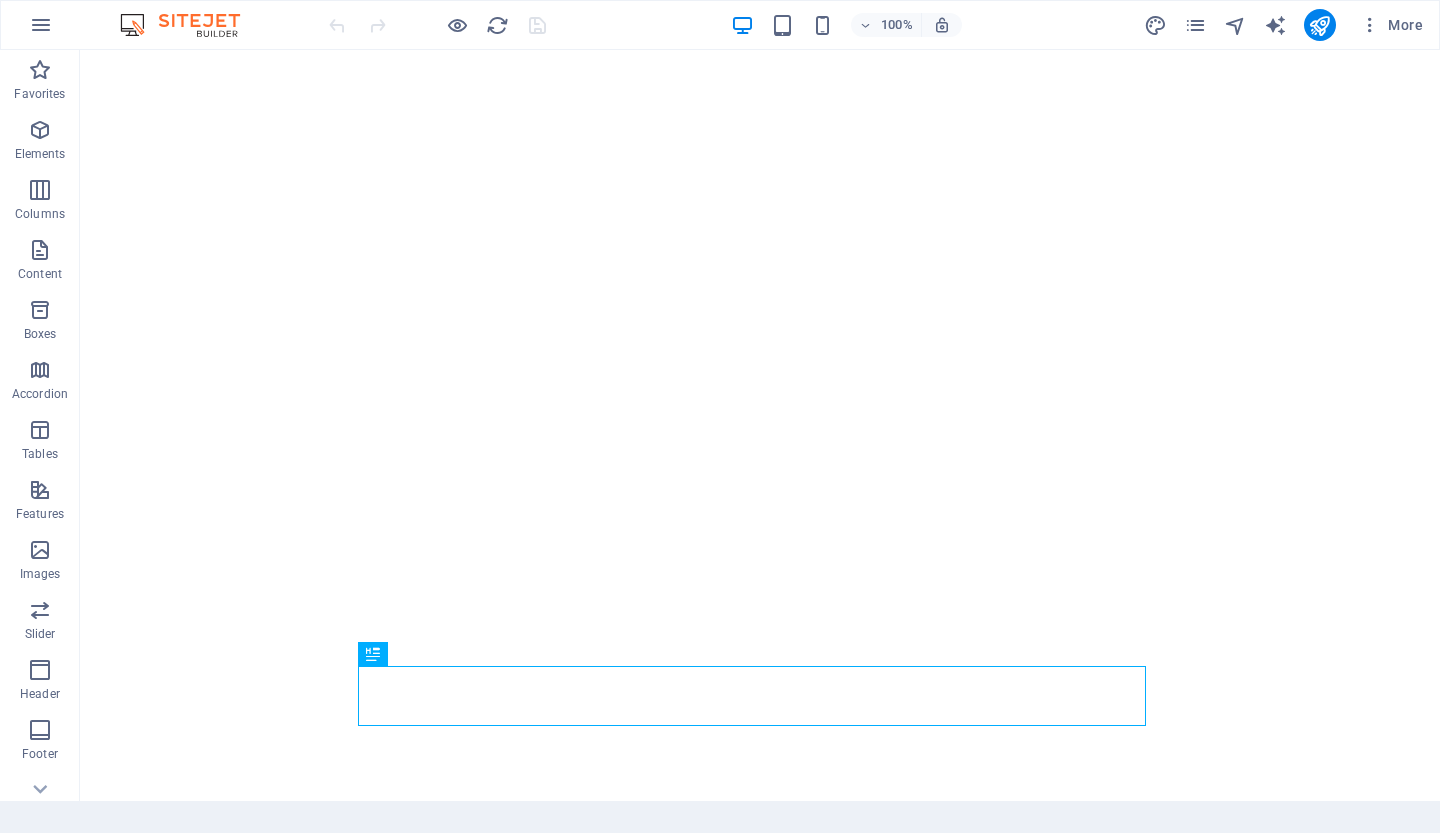 scroll, scrollTop: 0, scrollLeft: 0, axis: both 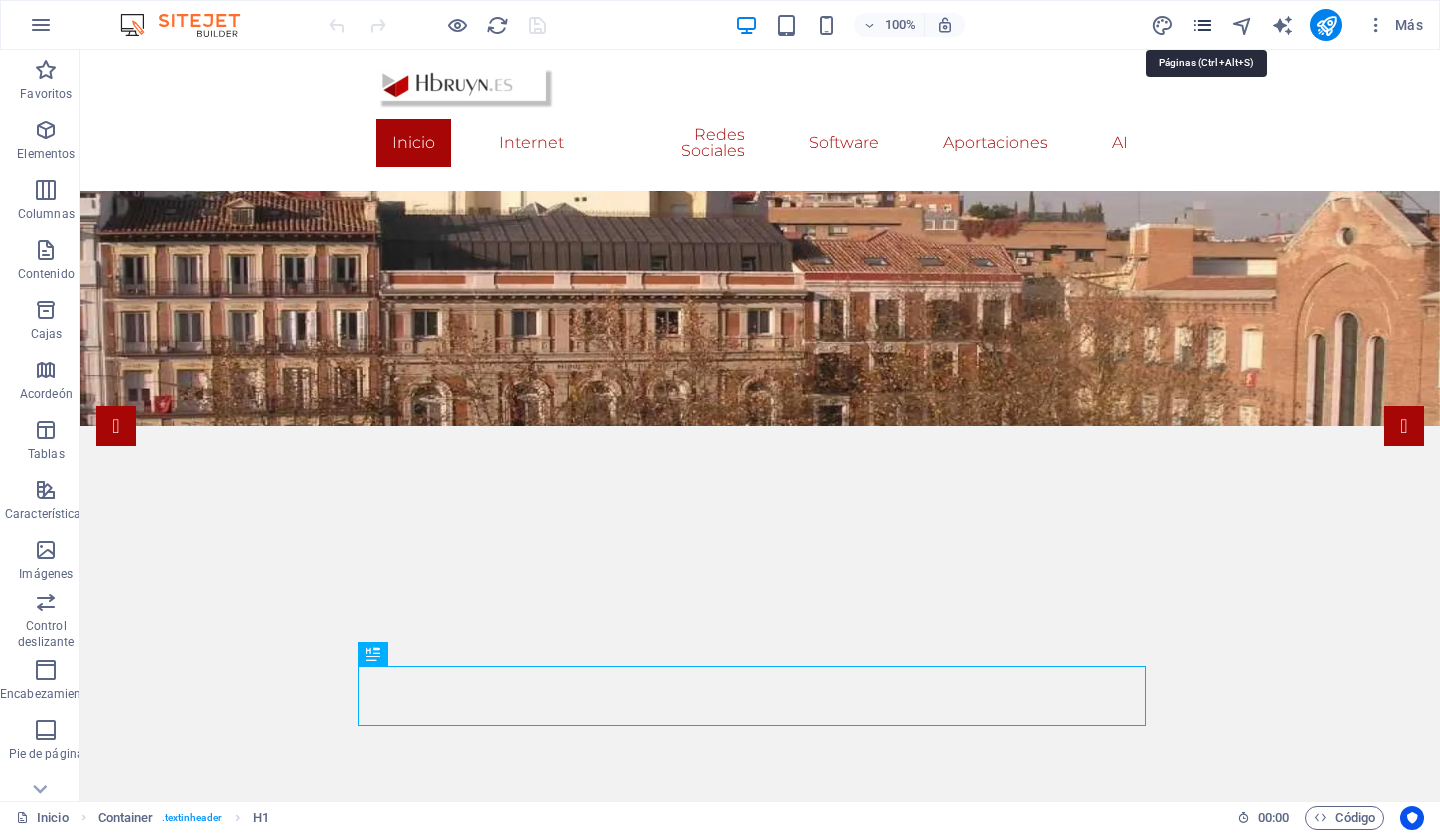 click at bounding box center [1202, 25] 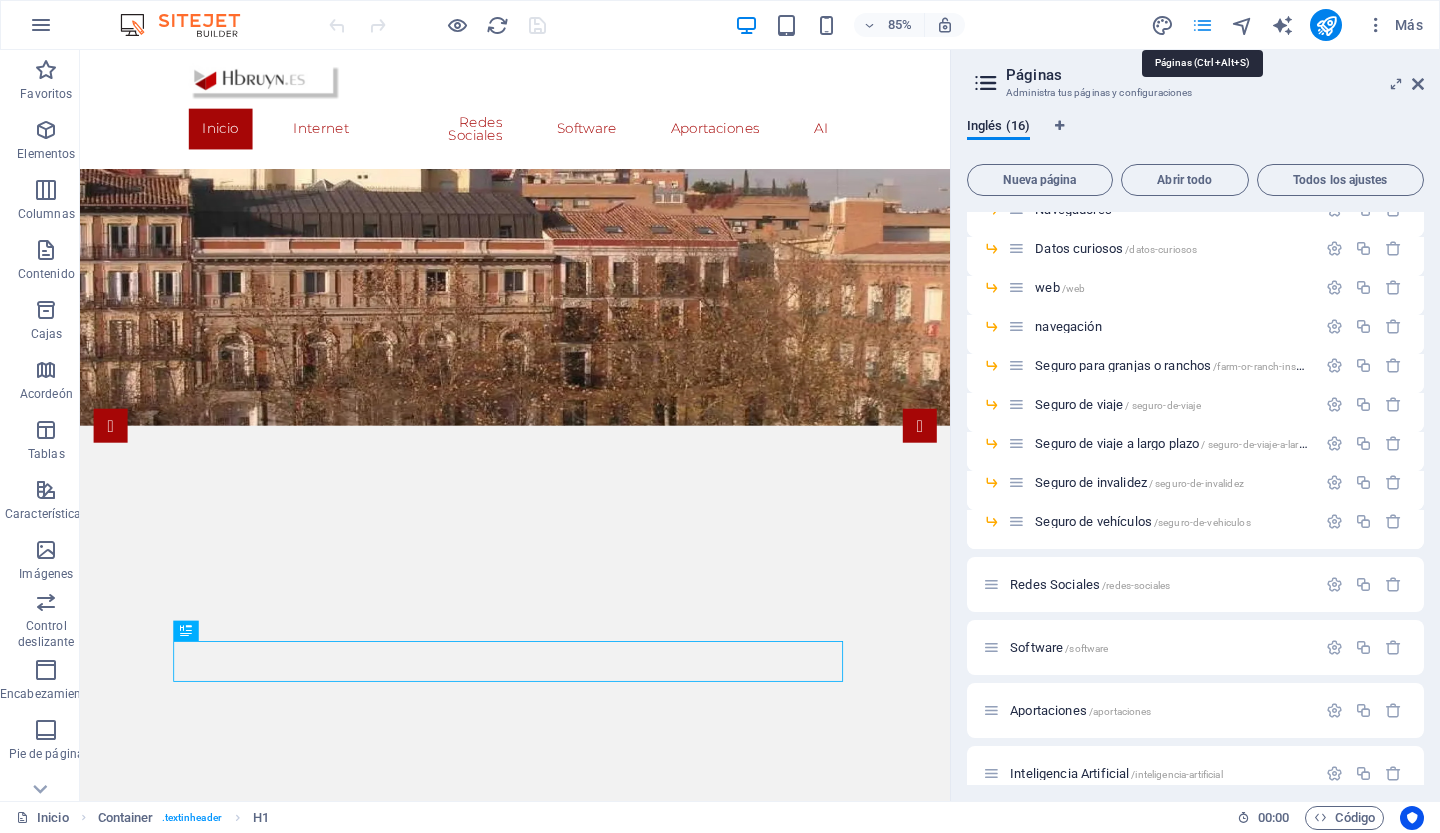 scroll, scrollTop: 194, scrollLeft: 0, axis: vertical 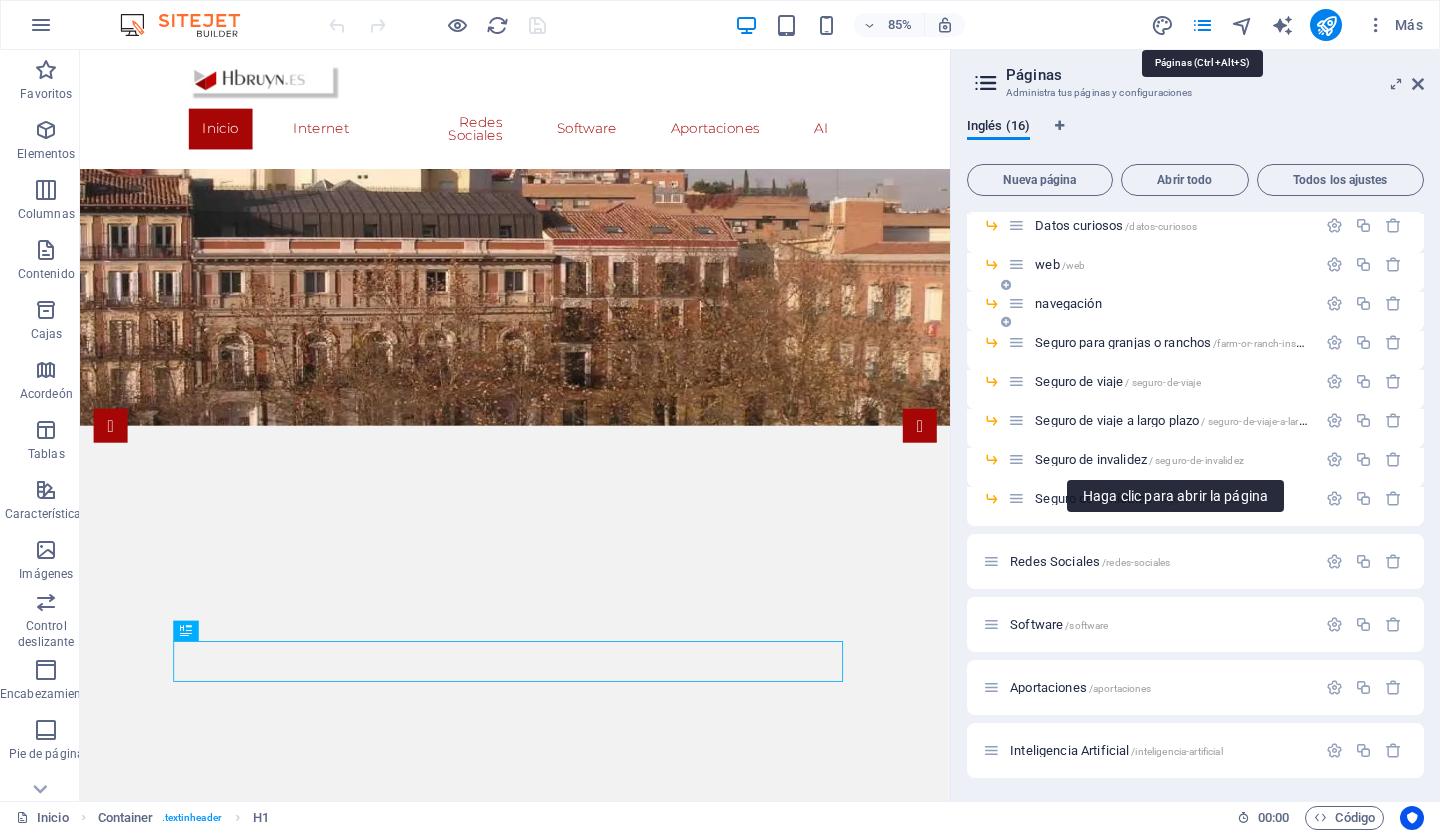 click on "navegación" at bounding box center [1068, 303] 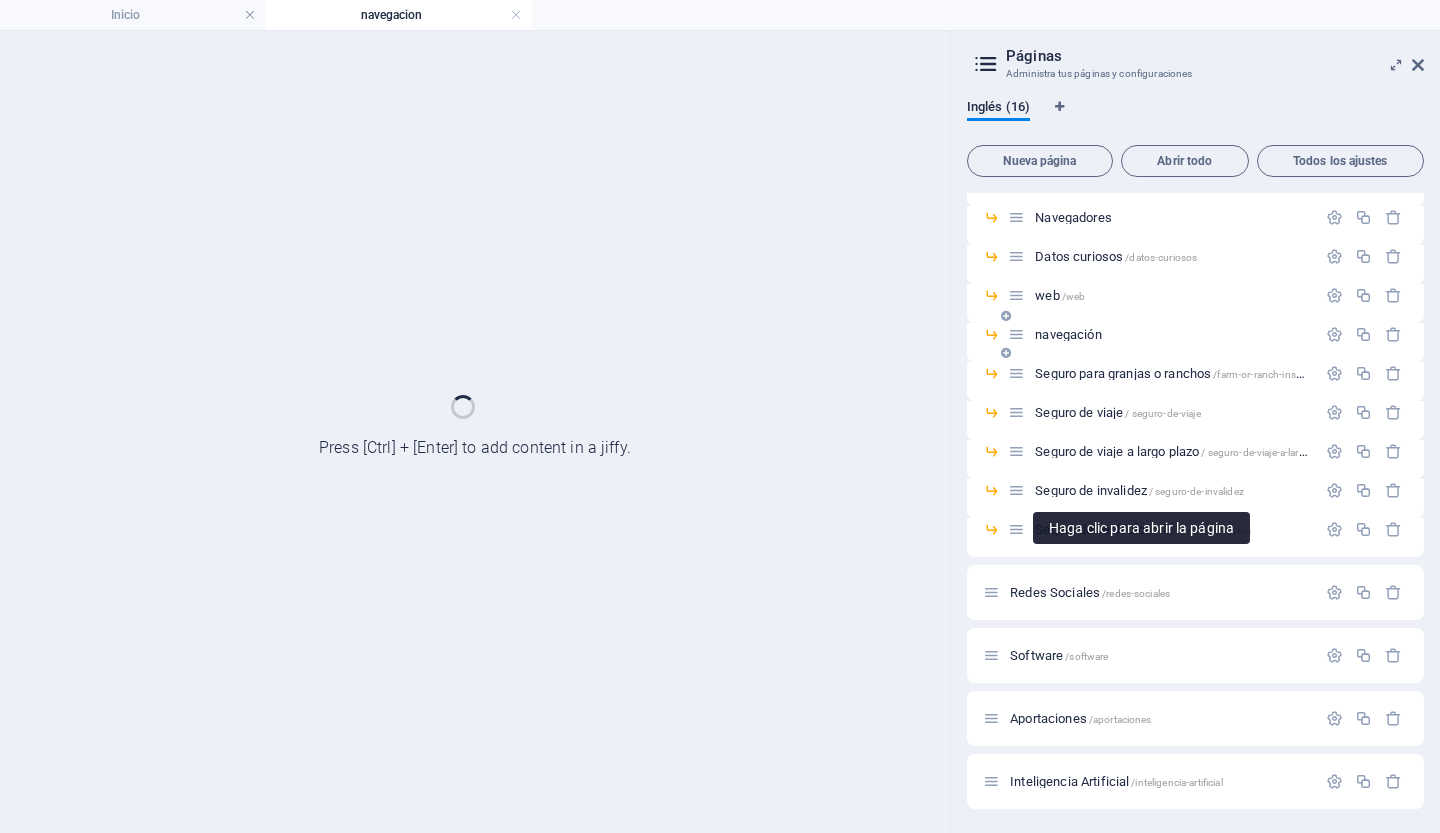 scroll, scrollTop: 143, scrollLeft: 0, axis: vertical 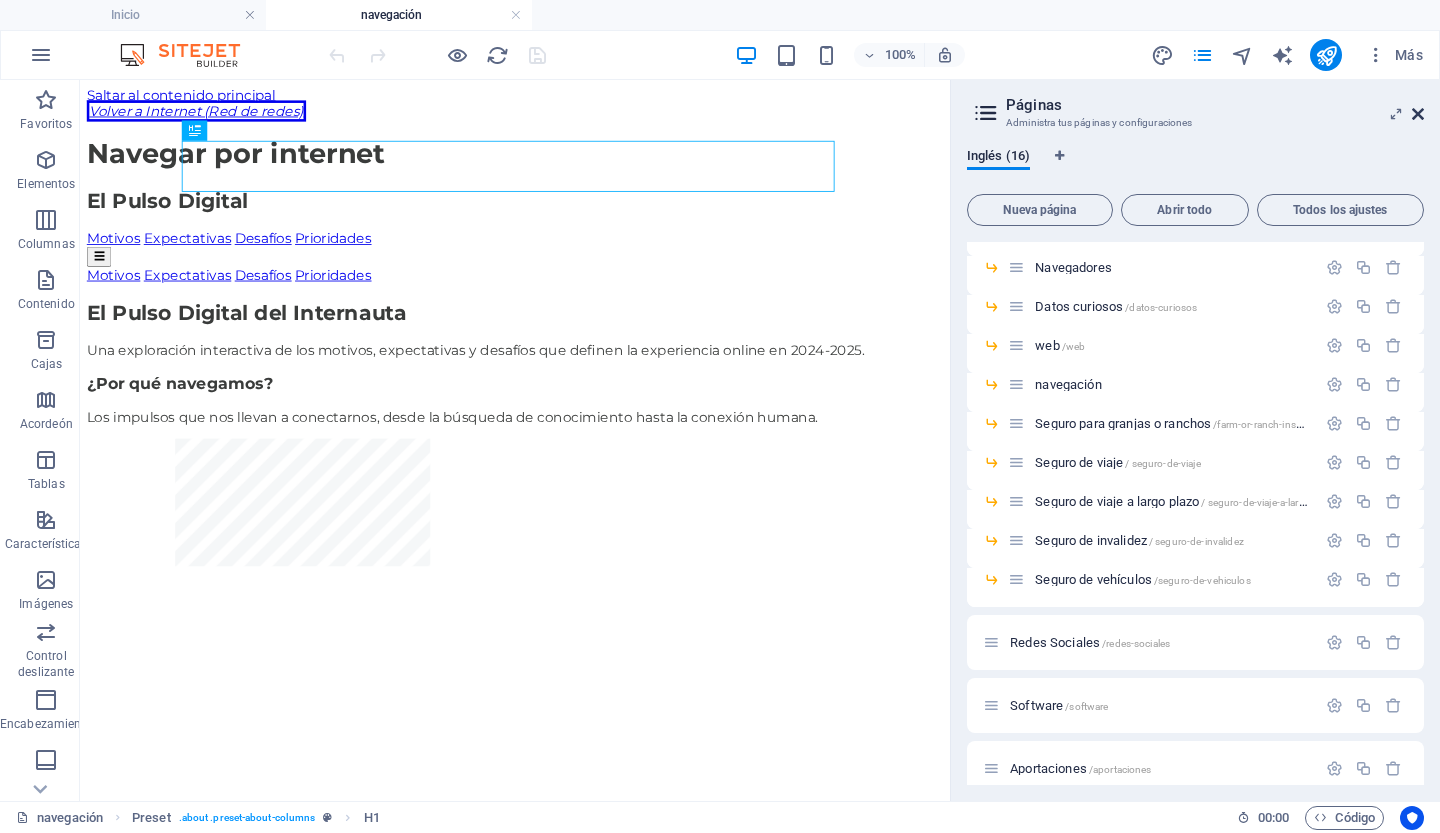 click at bounding box center [1418, 114] 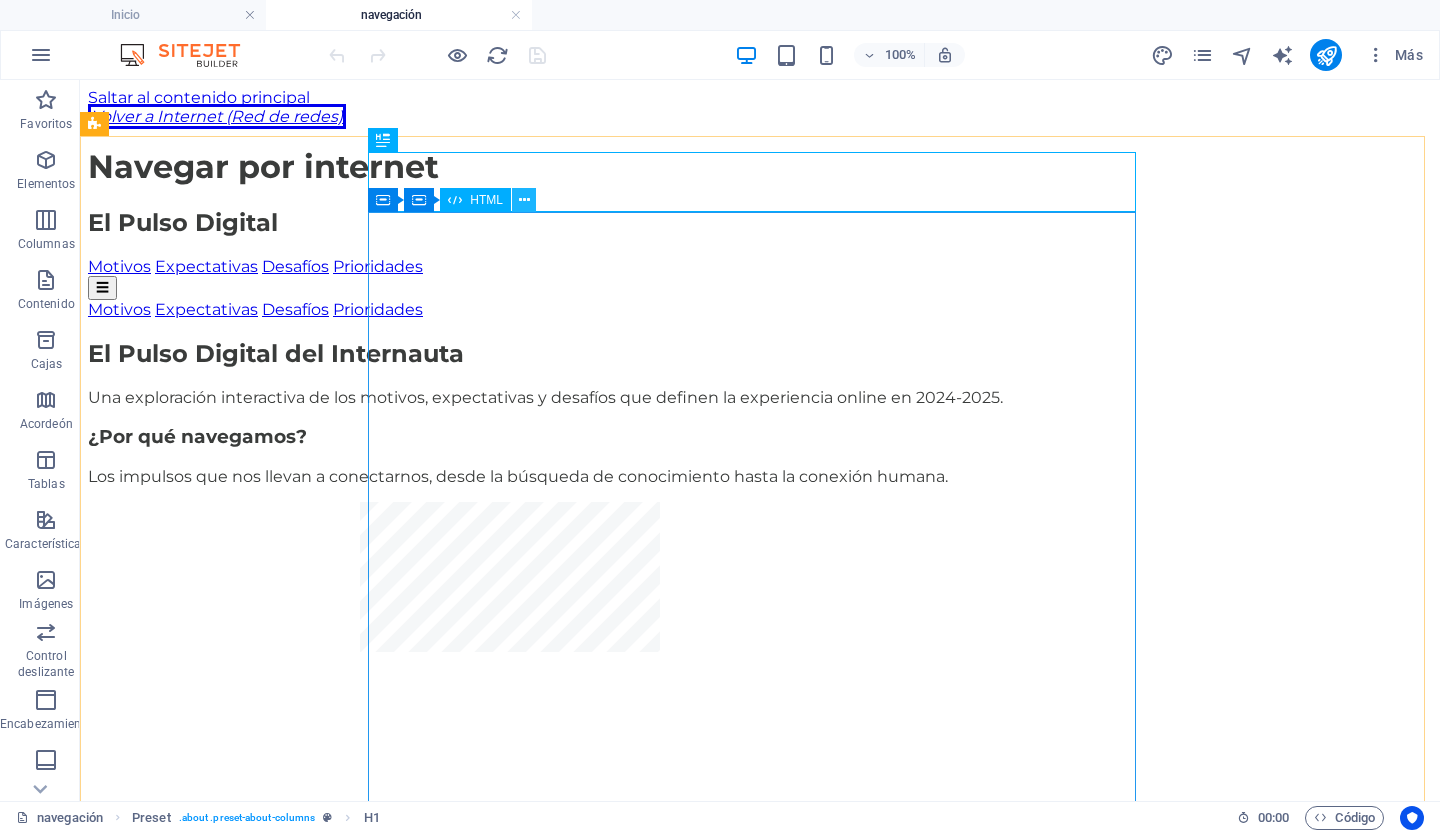 click at bounding box center [524, 200] 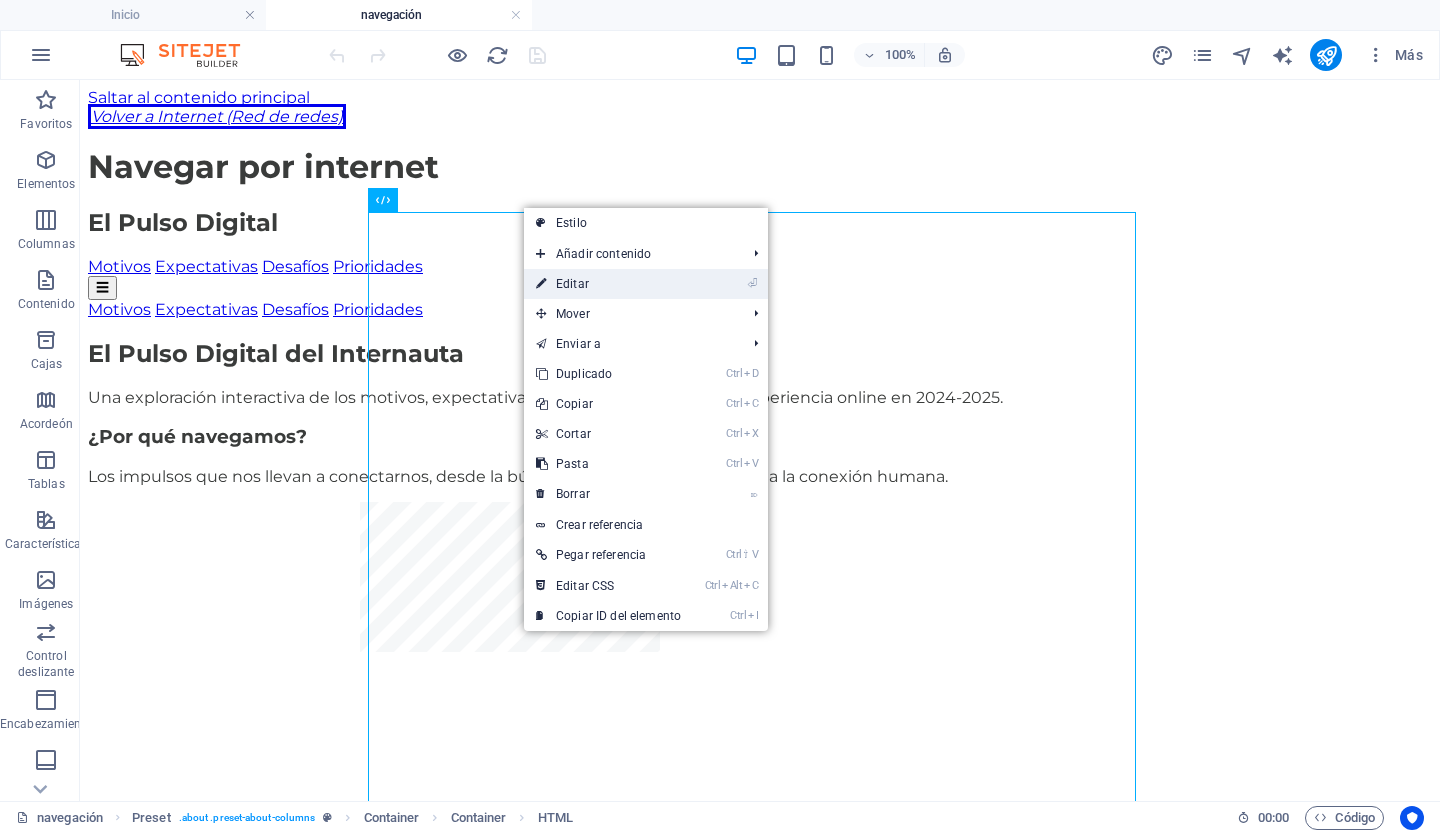 click on "⏎ Editar" at bounding box center (608, 284) 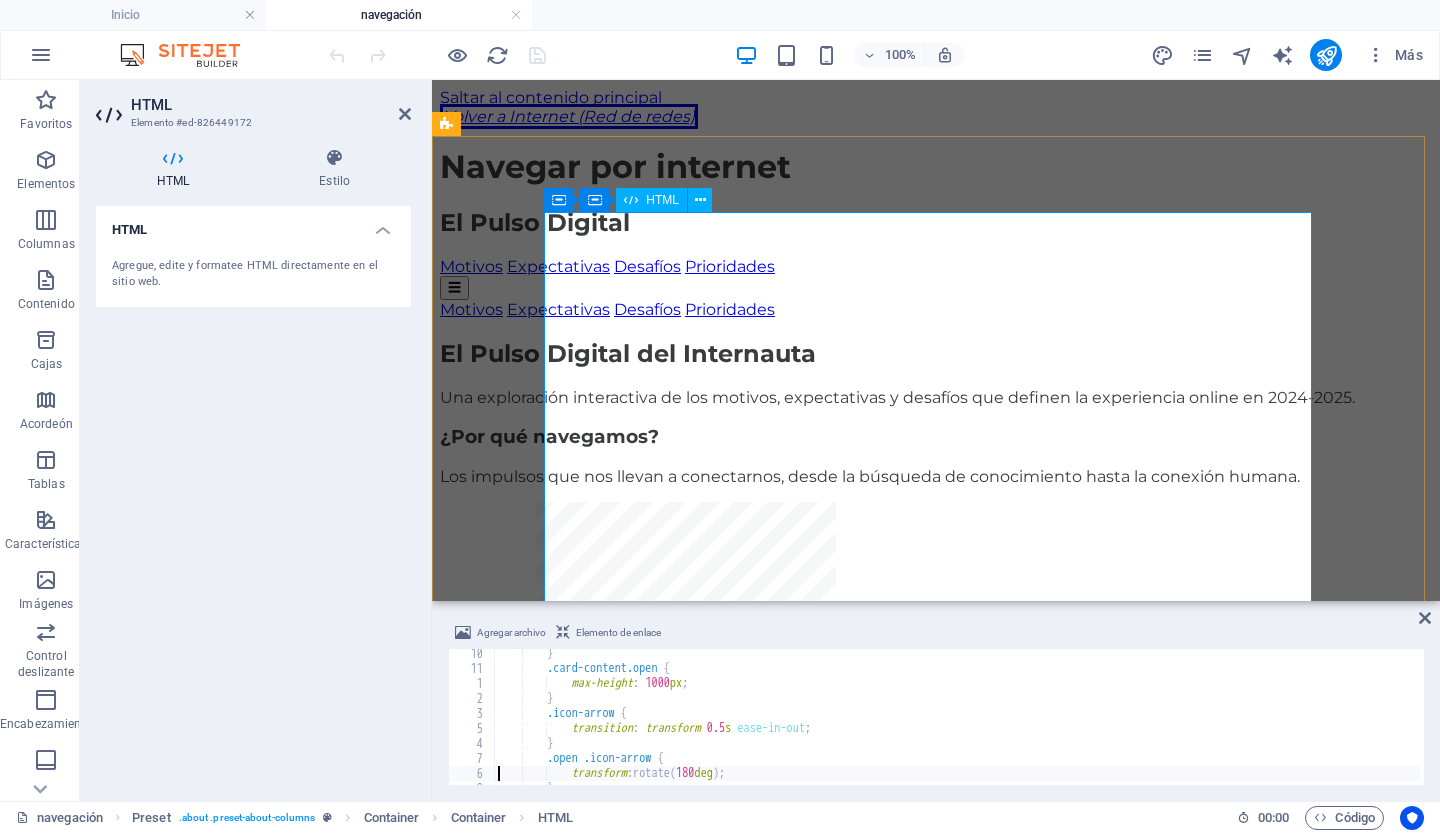 type on "</style>" 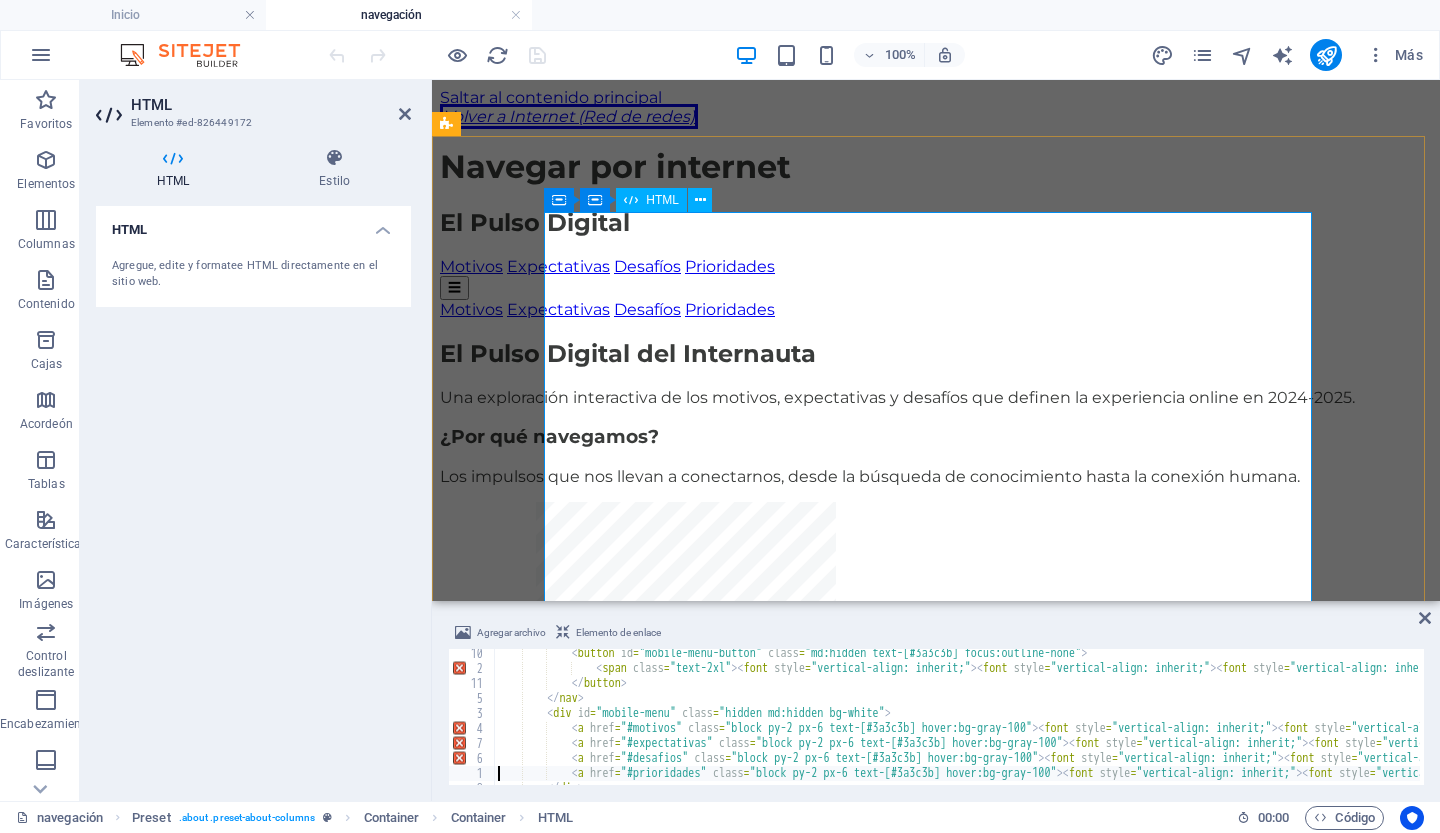type on "</header>" 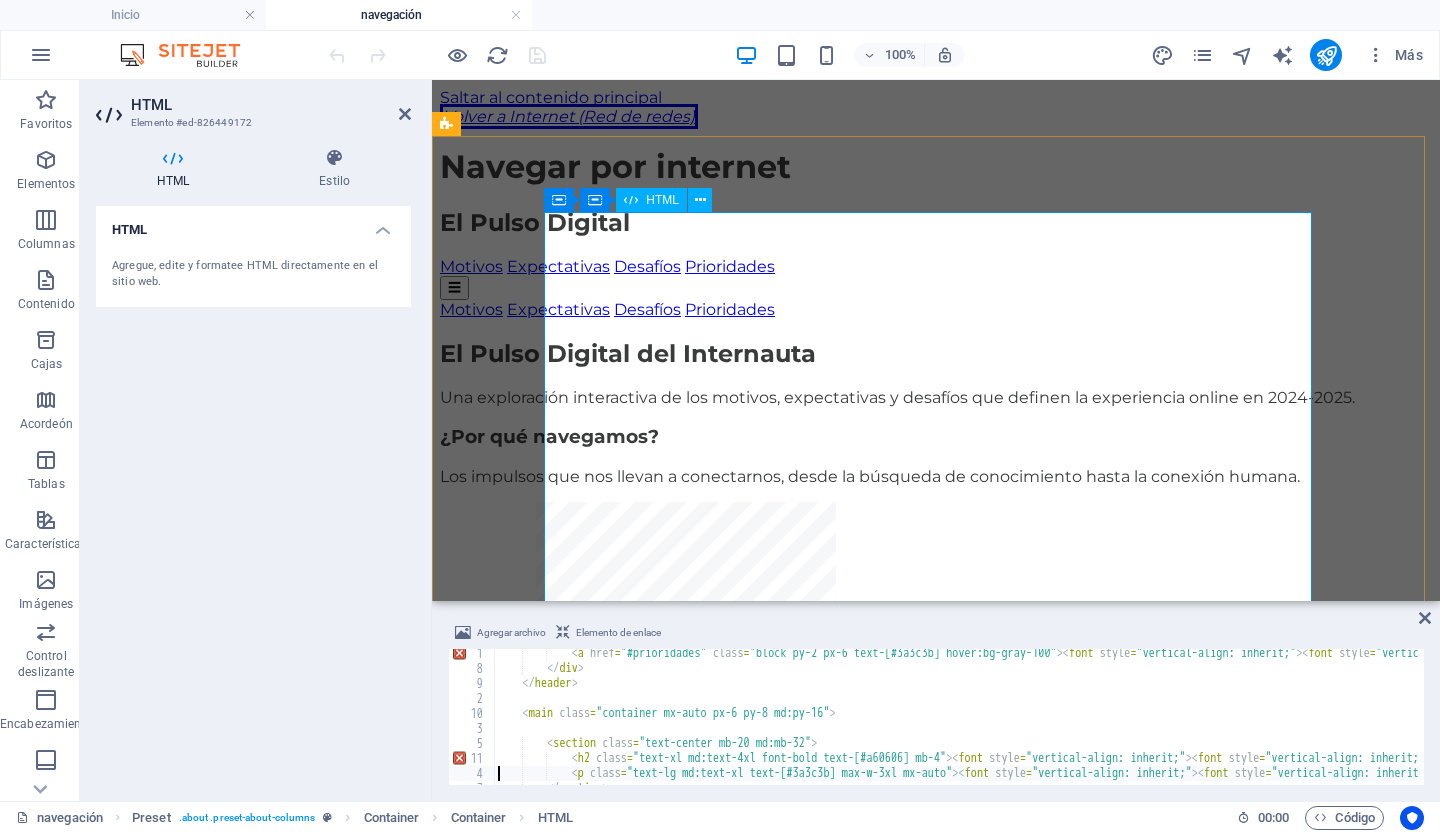 type on "</section>" 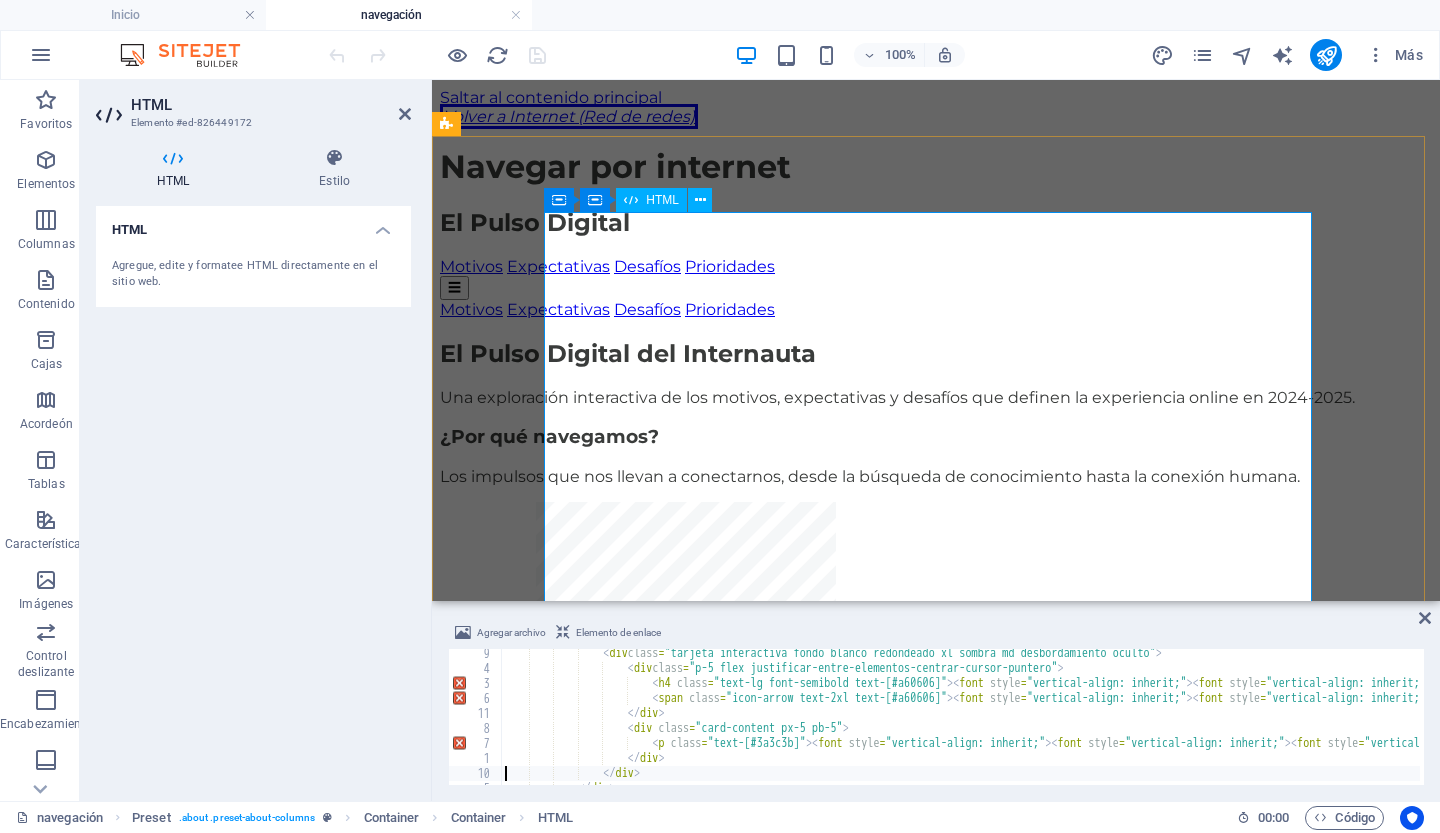 type on "</section>" 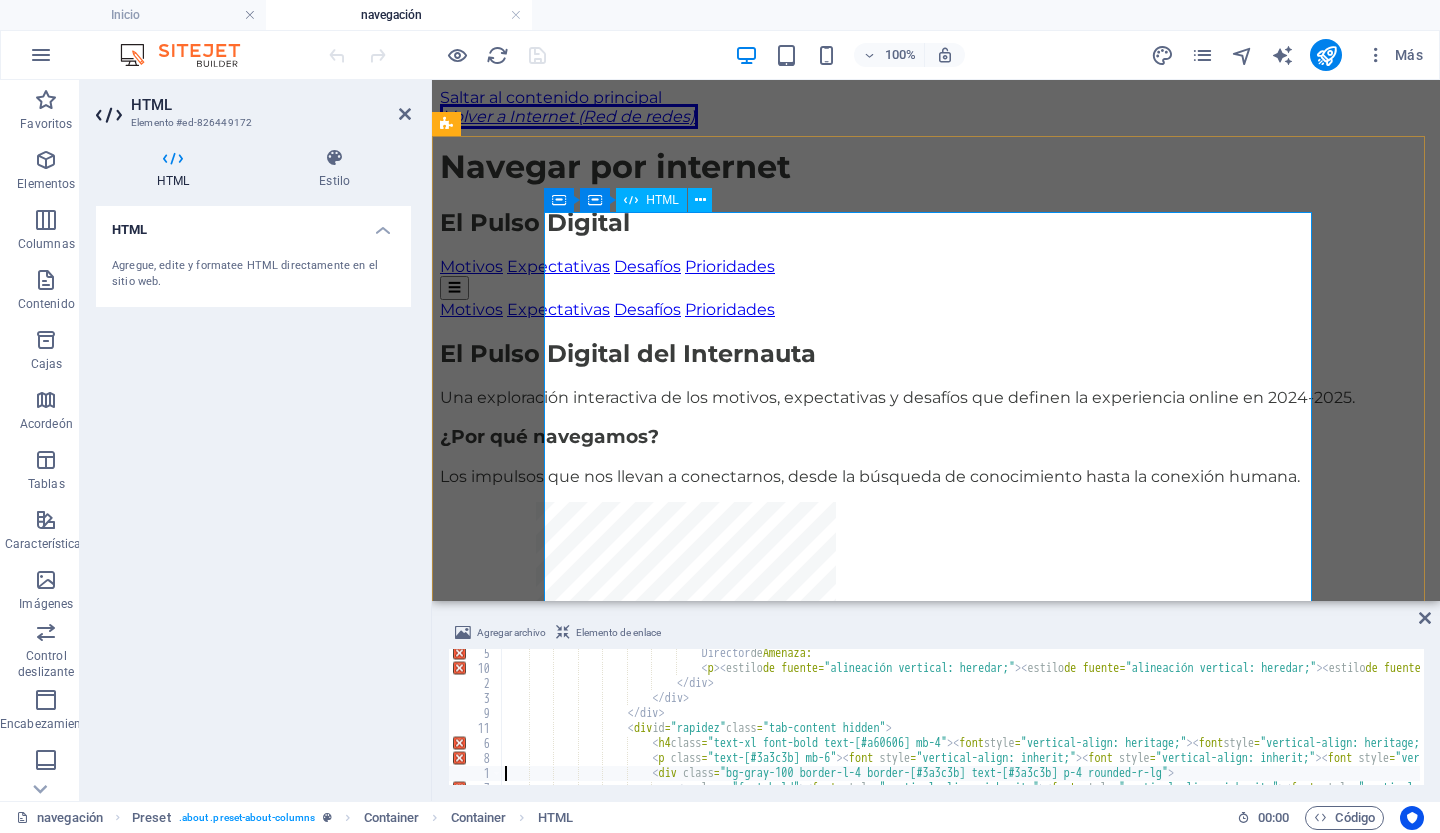 type on "</section>" 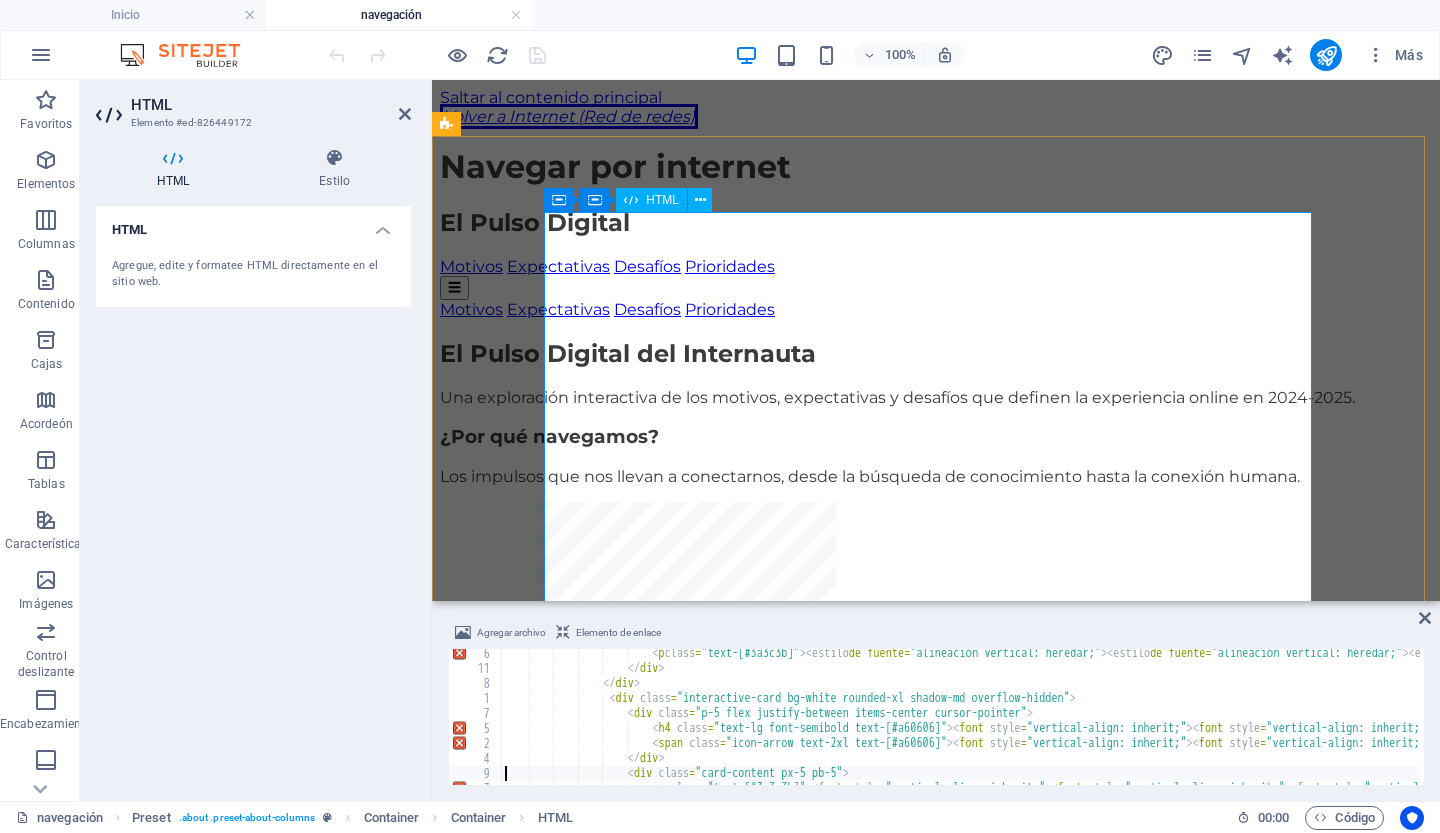 type on "</section>" 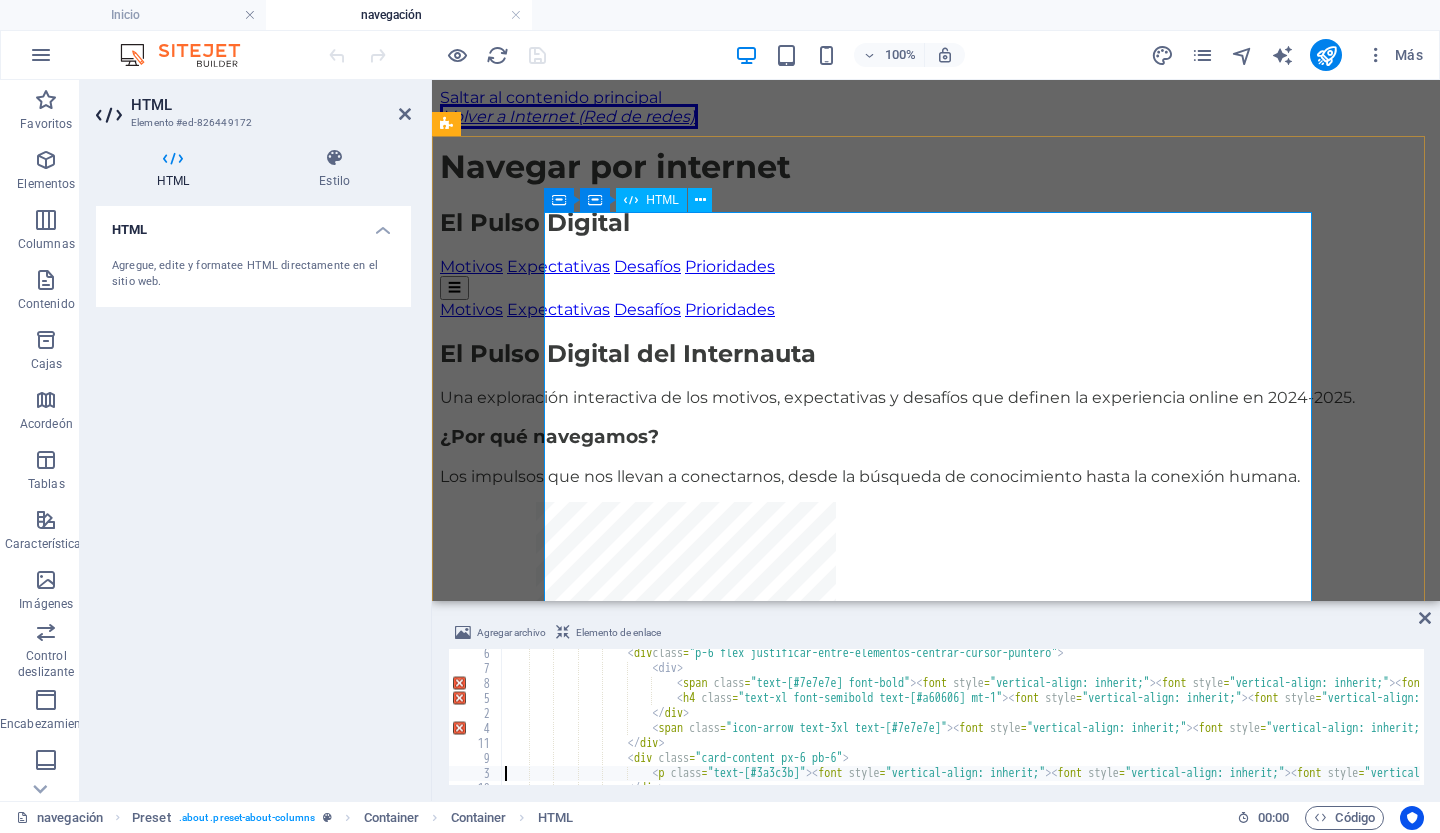 type on "</section>" 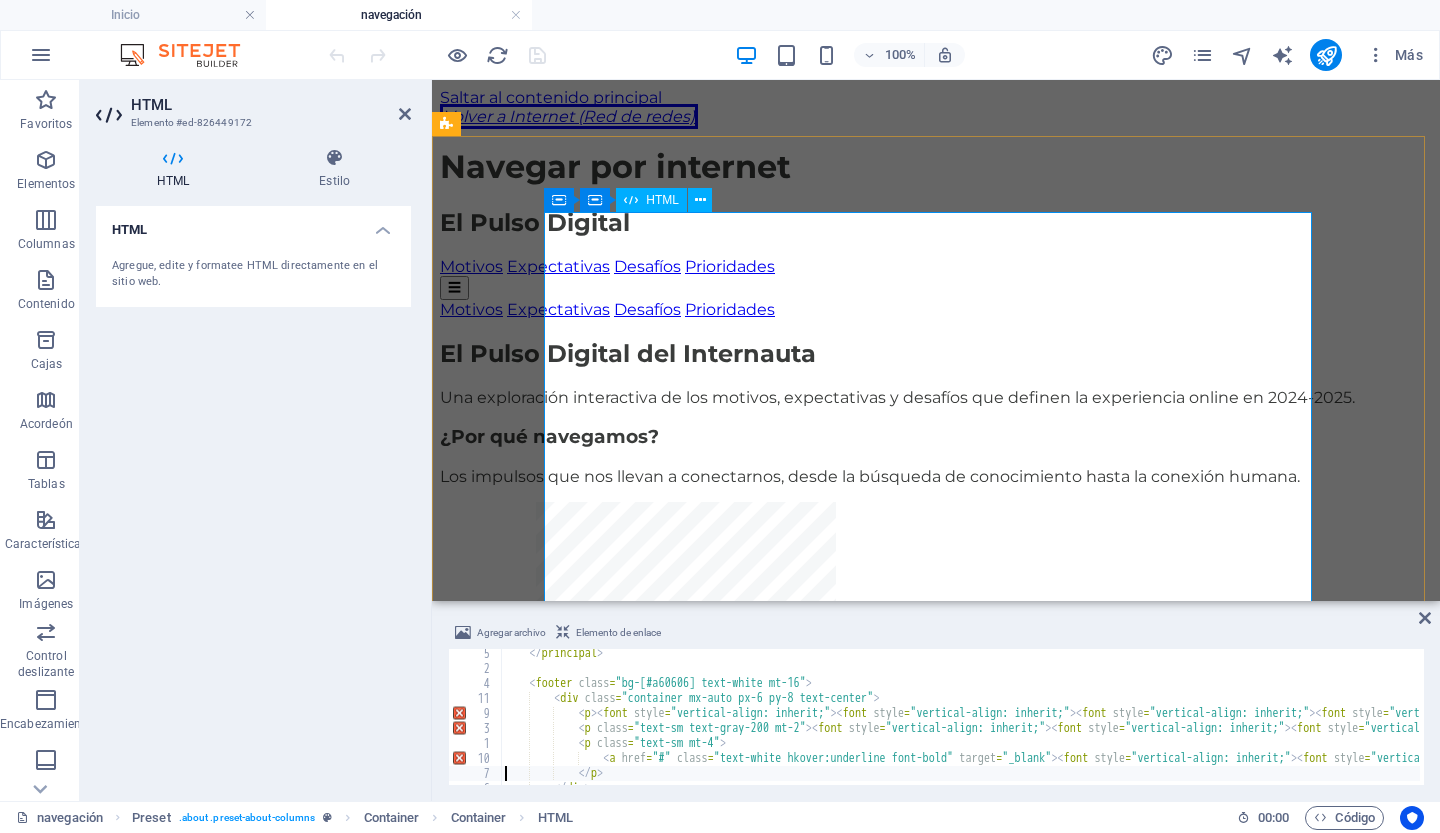 type on "</footer>" 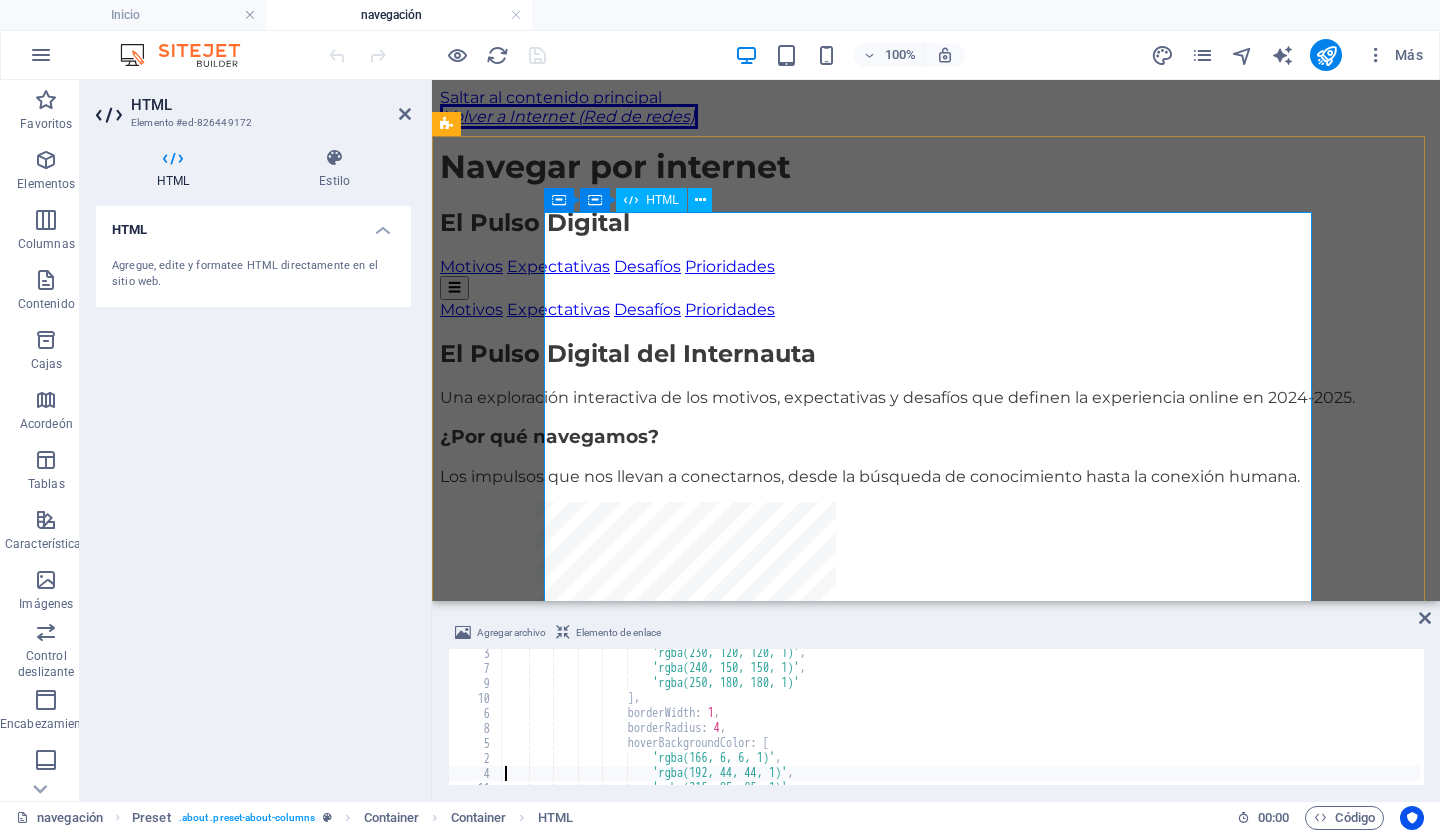 type on "};" 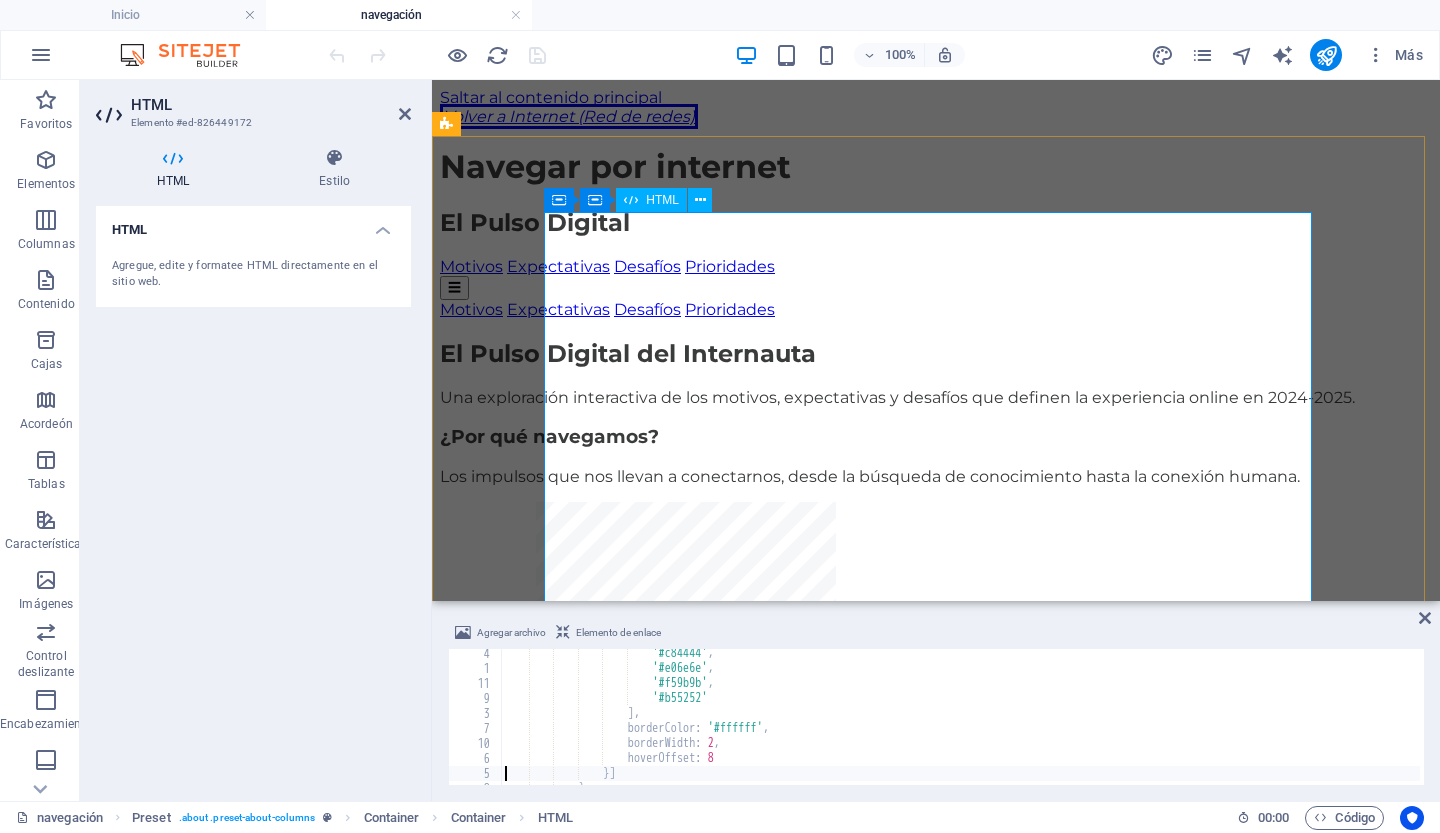 type on "};" 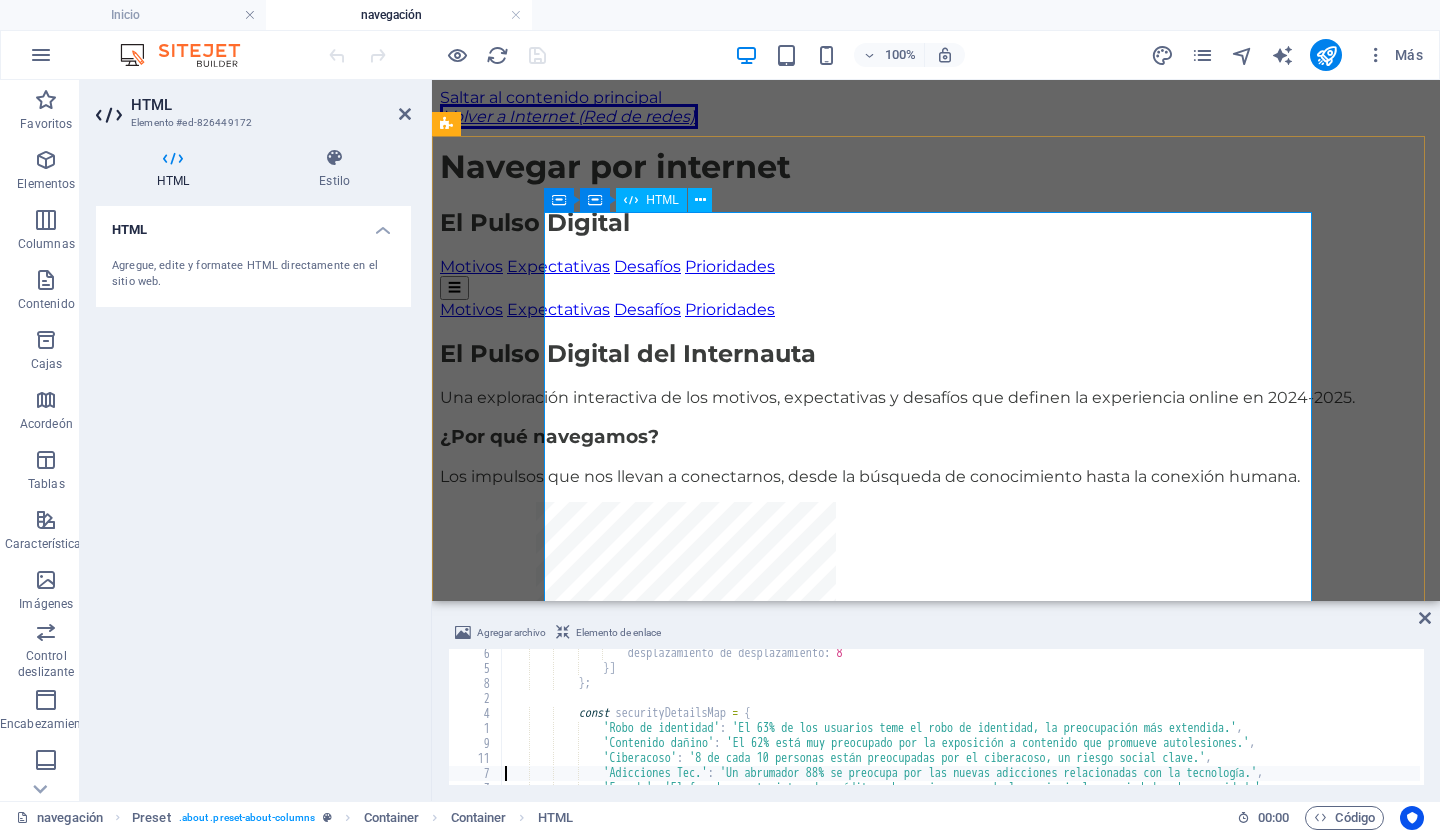 type on "};" 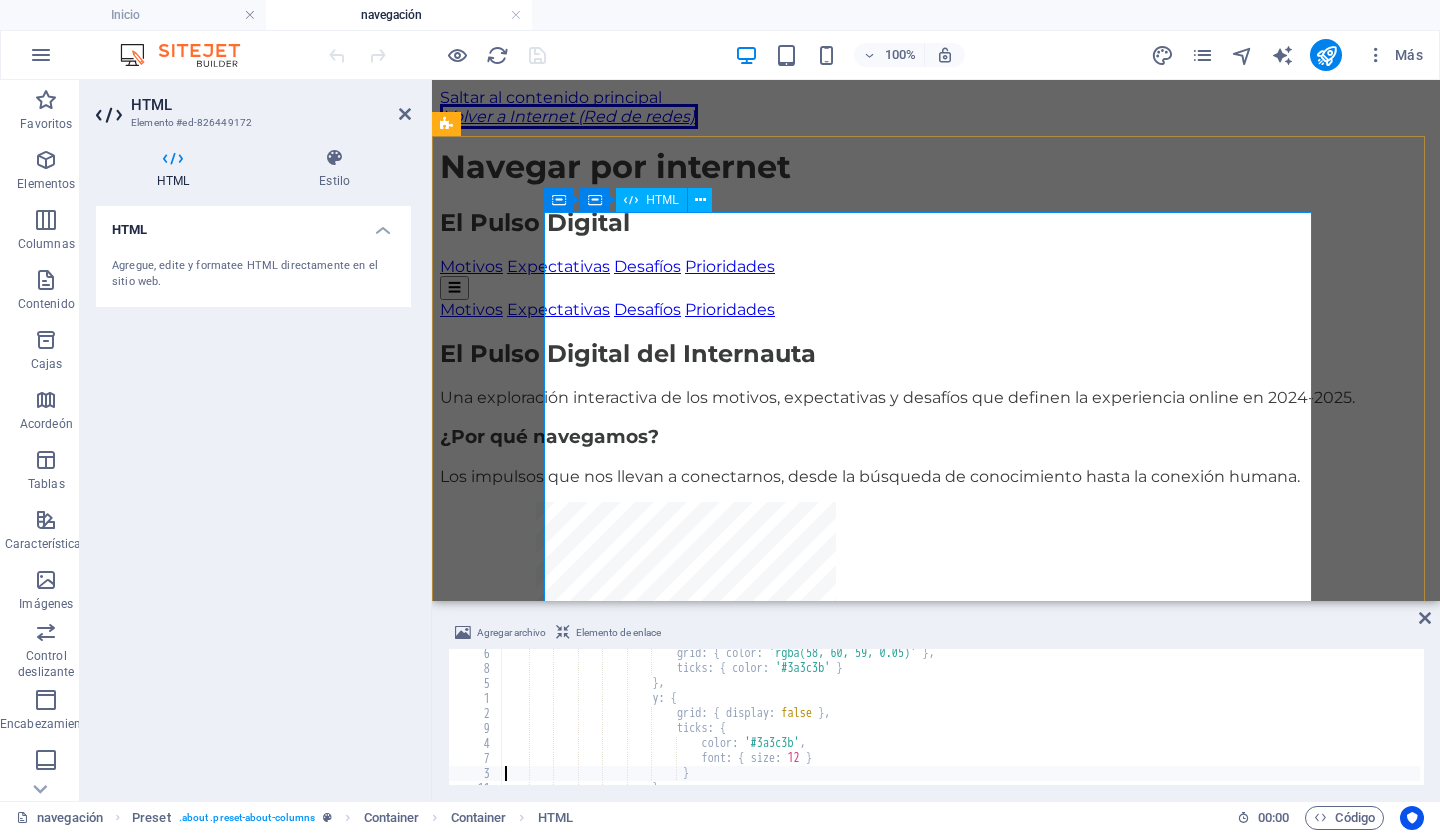 type on "});" 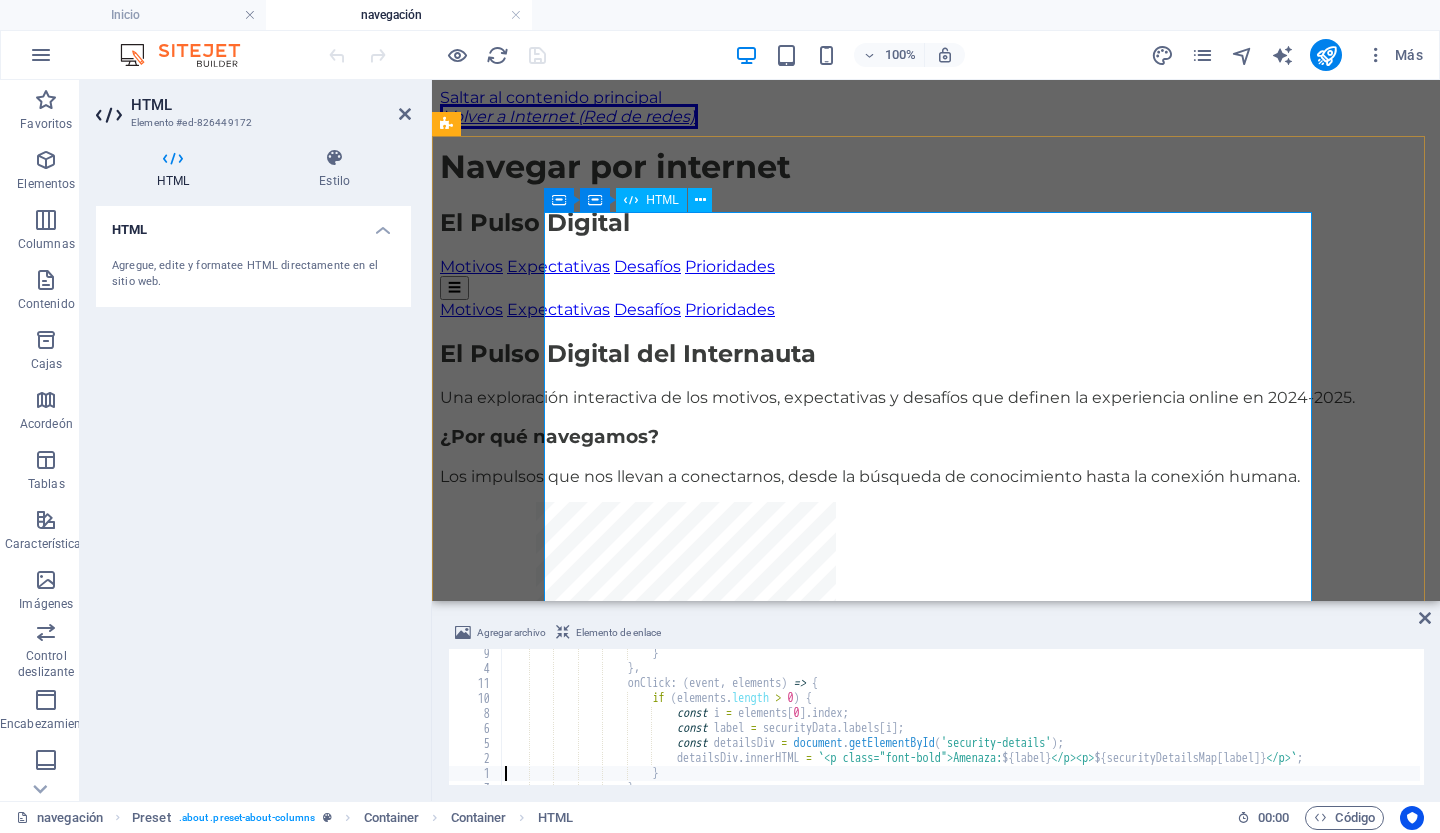 type on "});" 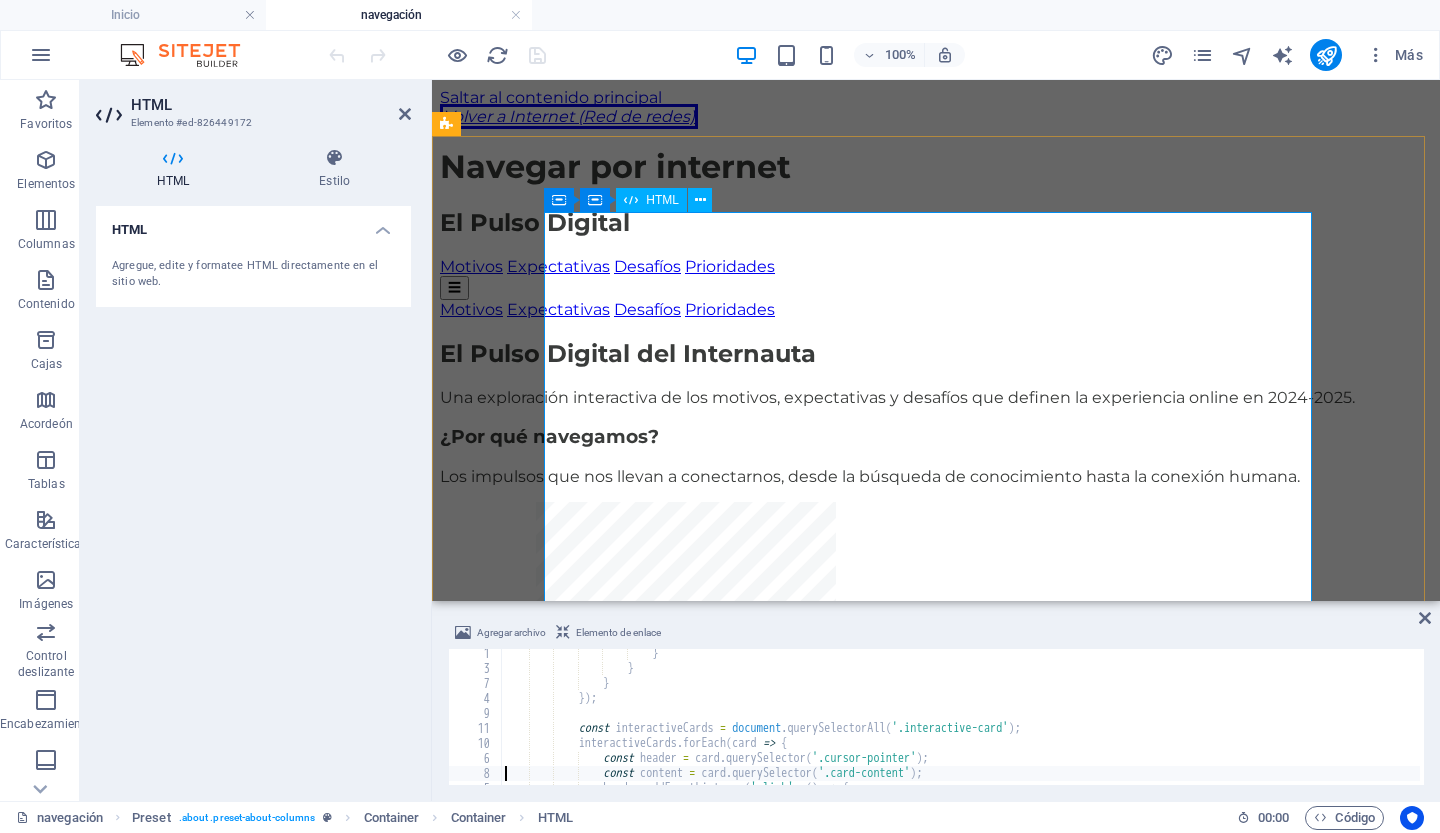 type on "header.classList.toggle('open');" 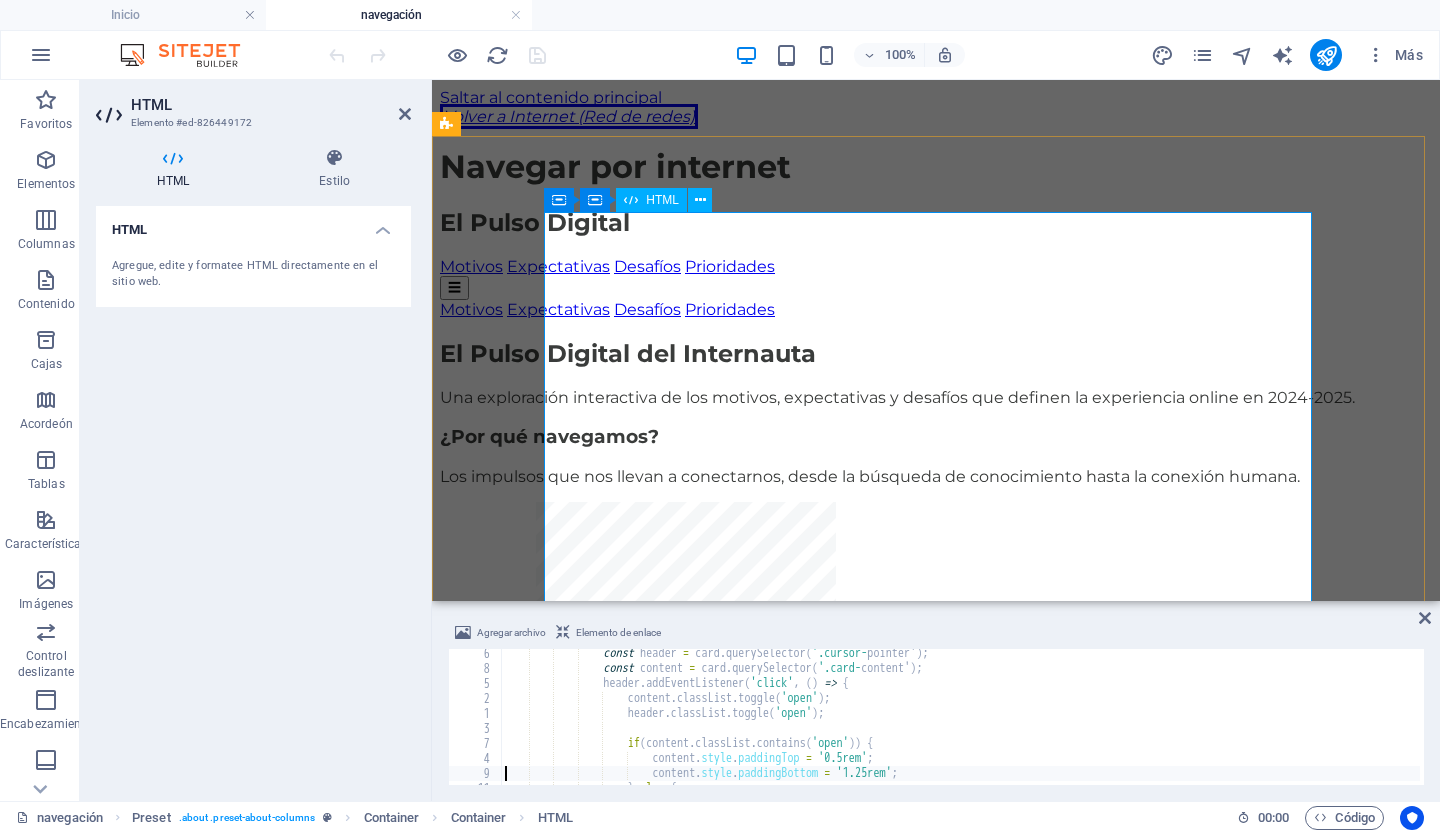 type on "});" 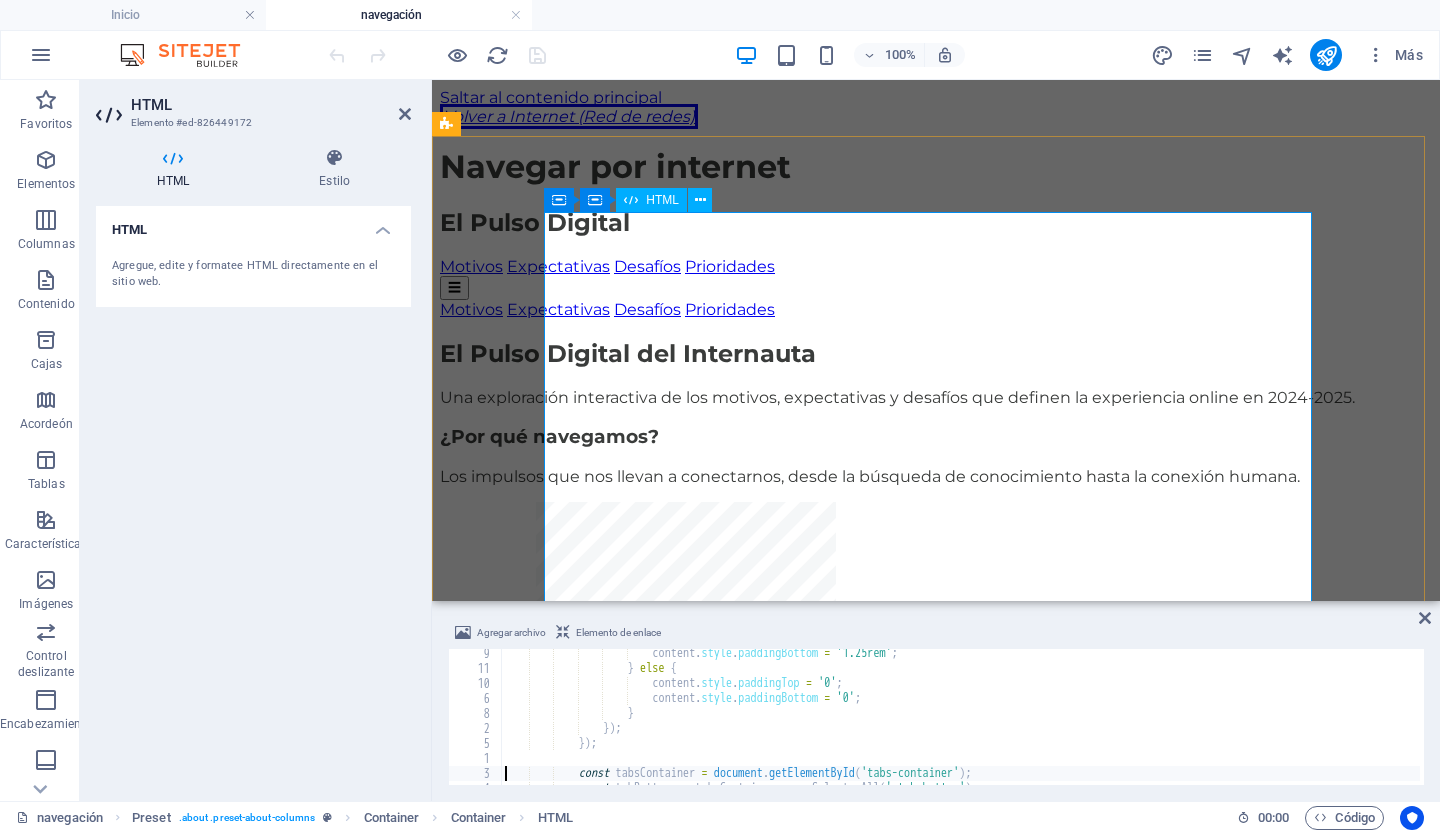 type on "const tabContents = document.querySelectorAll('.tab-content');" 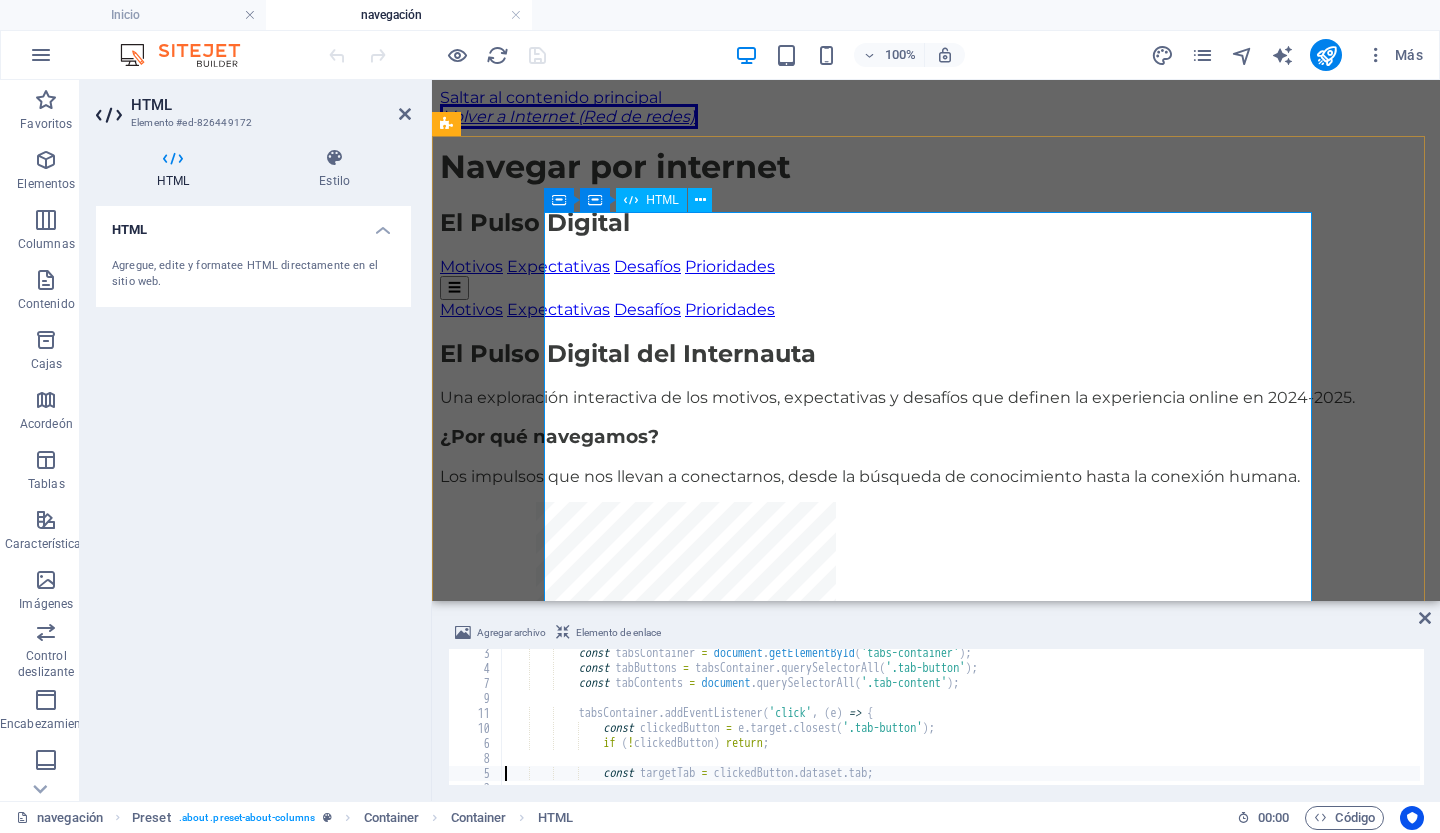 type on "const targetTab = clickedButton.dataset.tab;" 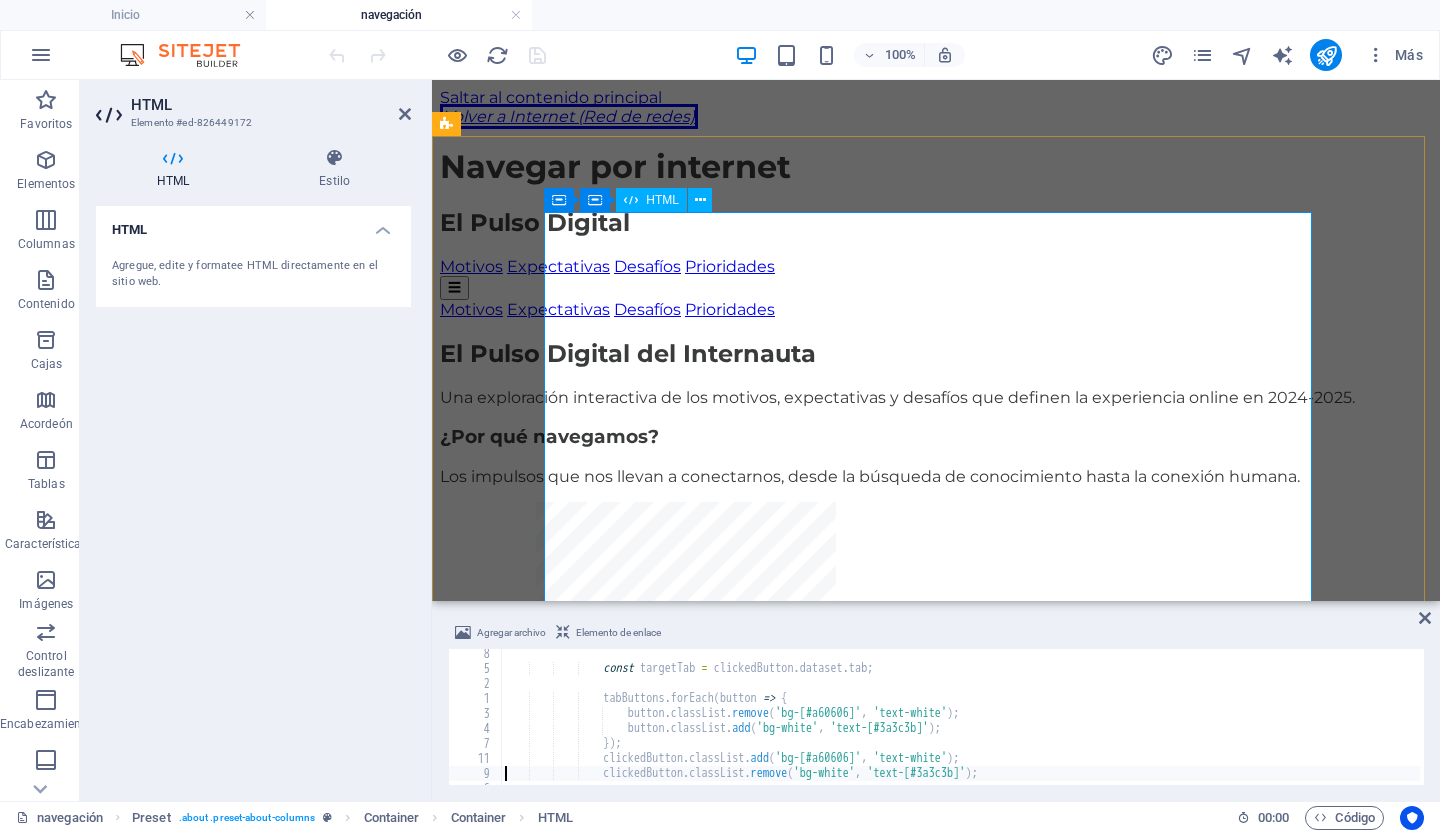 type on "clickedButton.classList.remove('bg-white', 'text-[#3a3c3b]');" 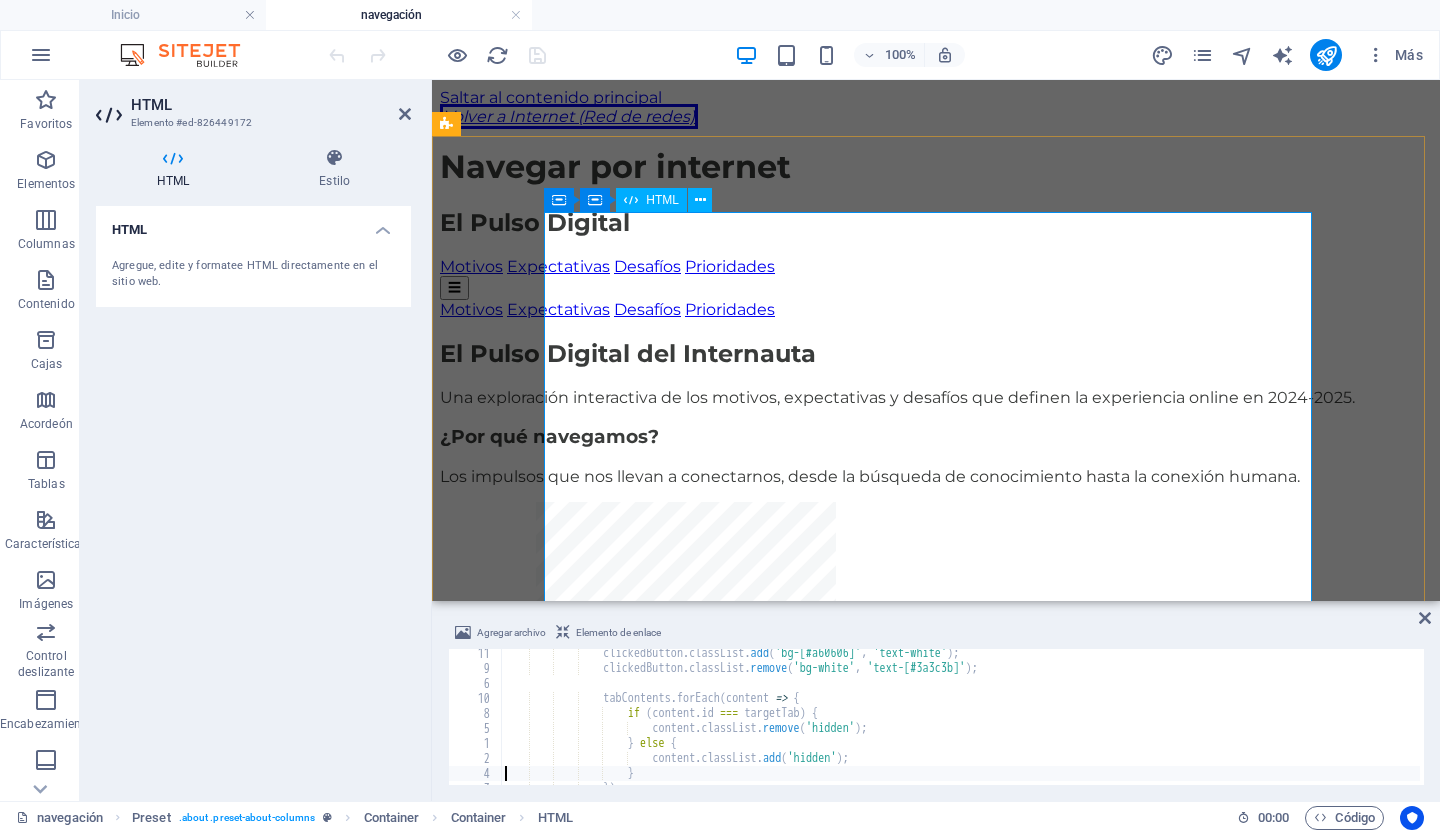 type on "});" 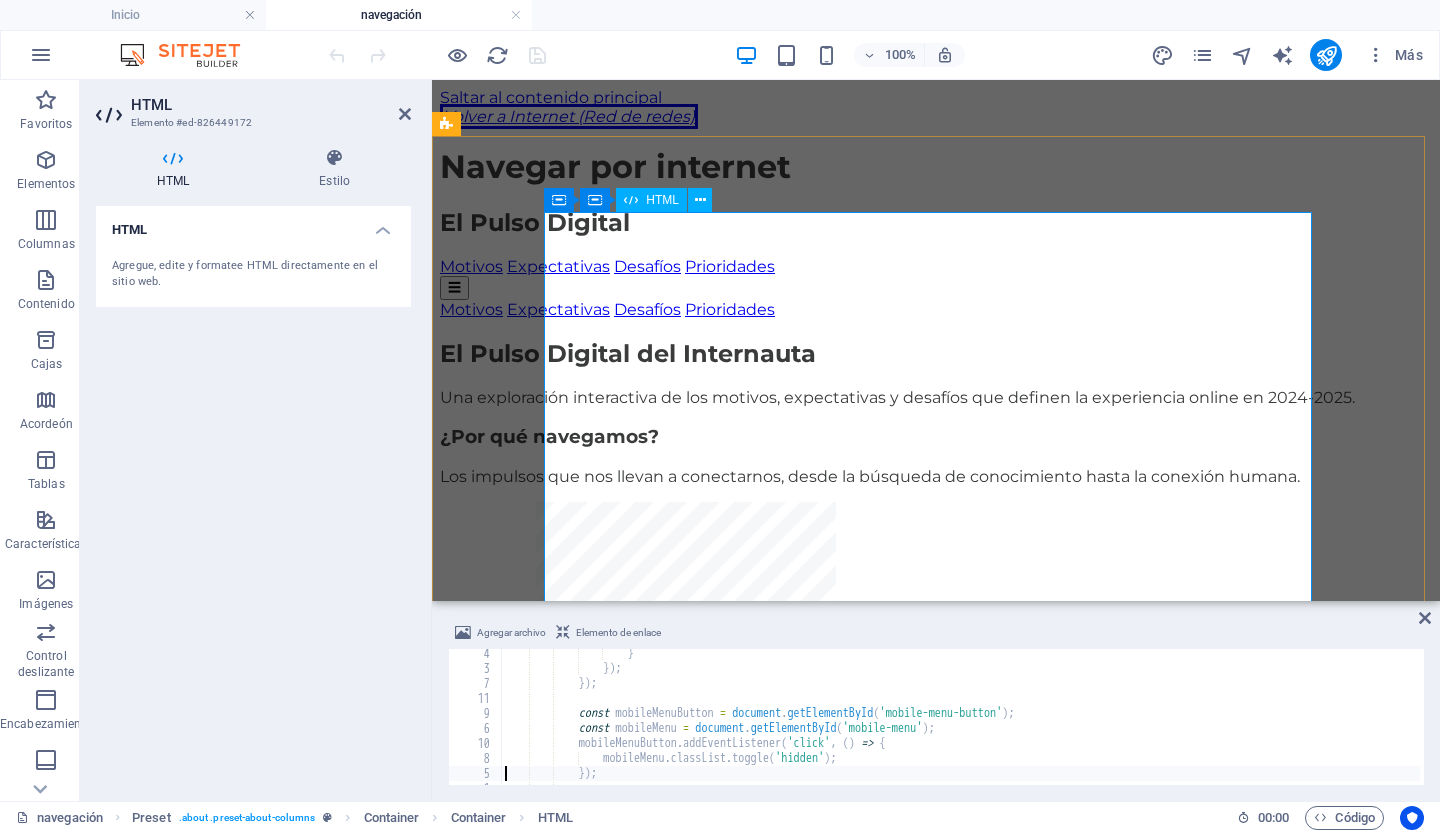 type on "});" 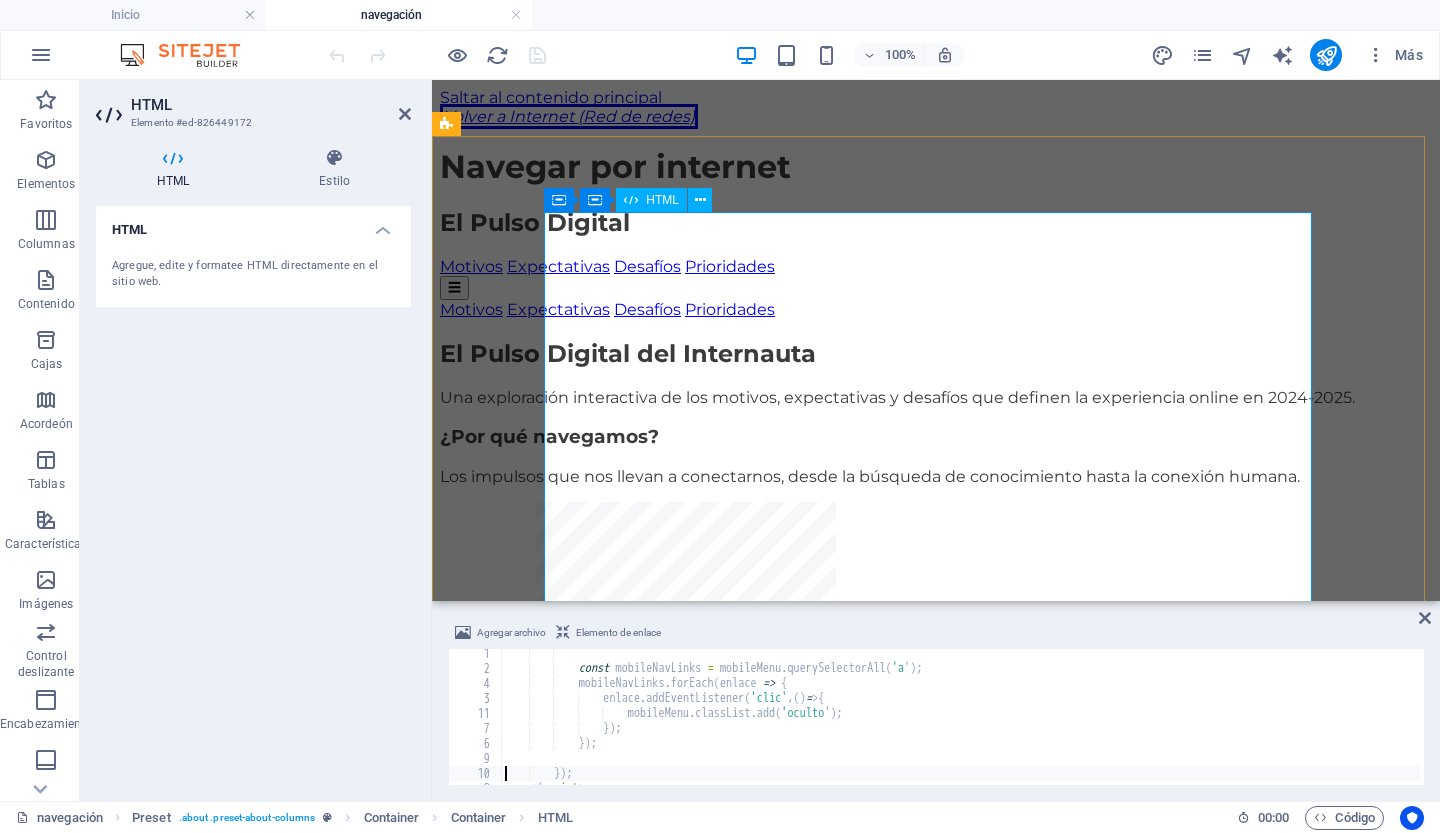 scroll, scrollTop: 6783, scrollLeft: 0, axis: vertical 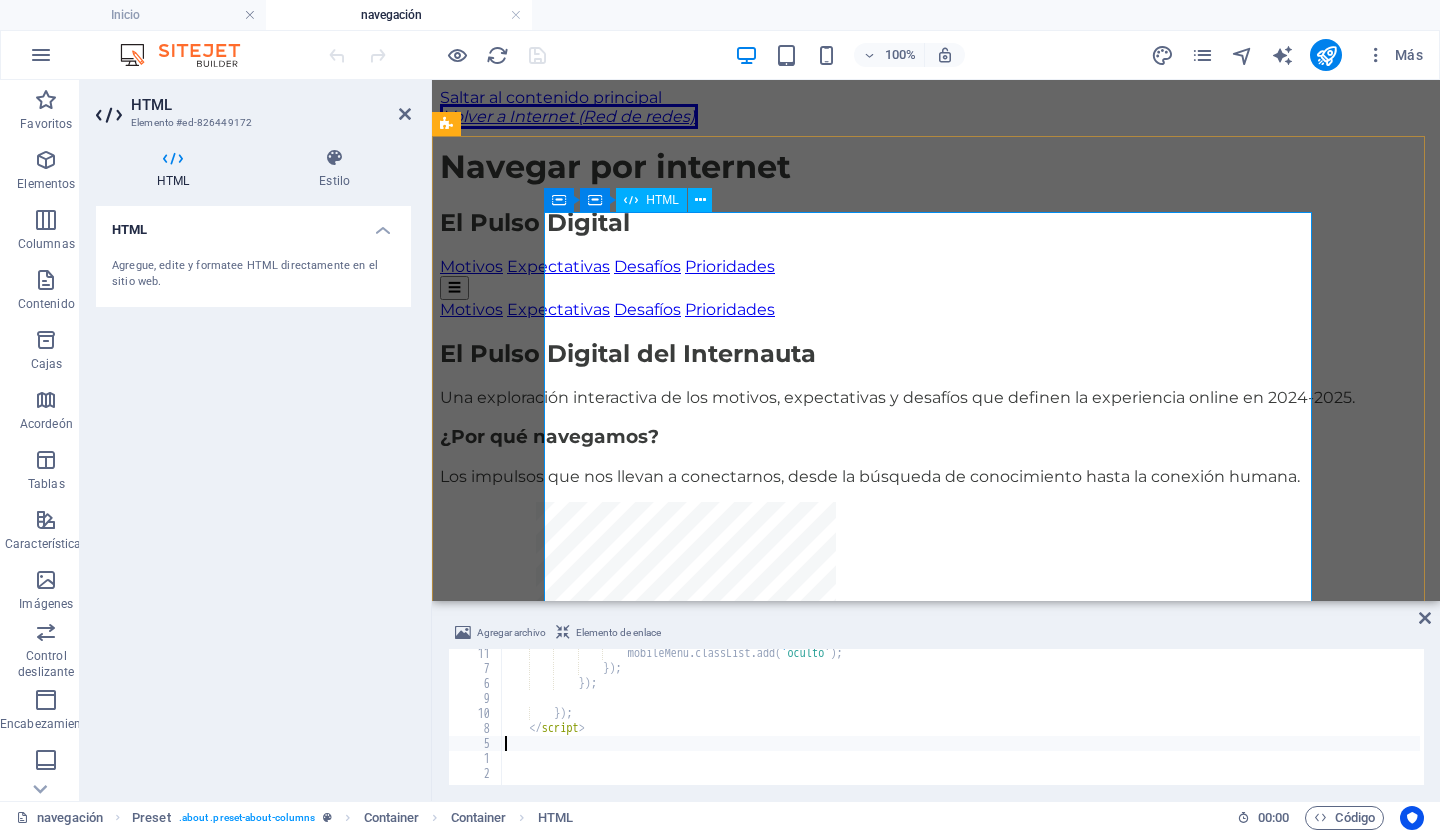 type on "});" 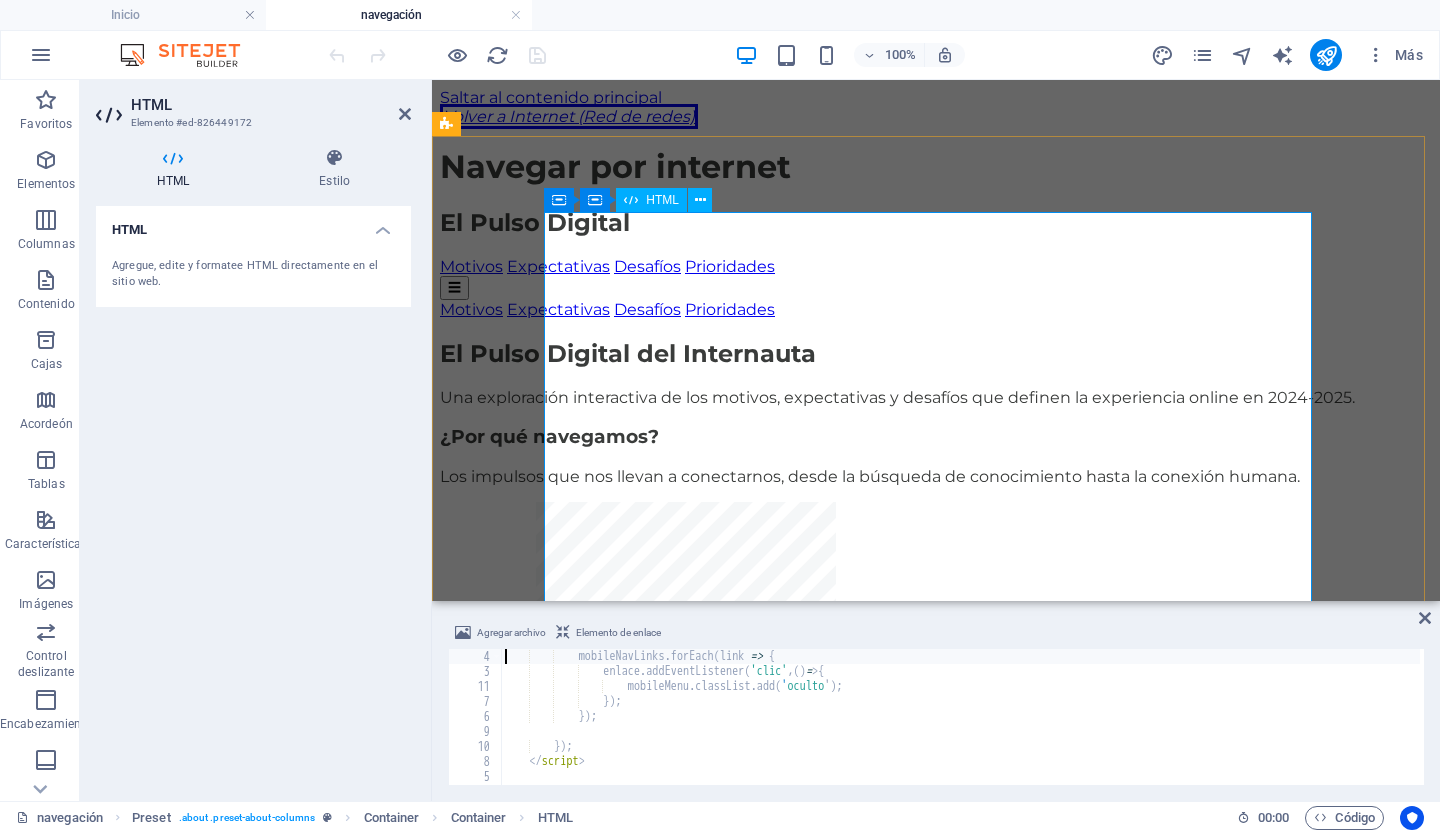 type on "const mobileNavLinks = mobileMenu.querySelectorAll('a');" 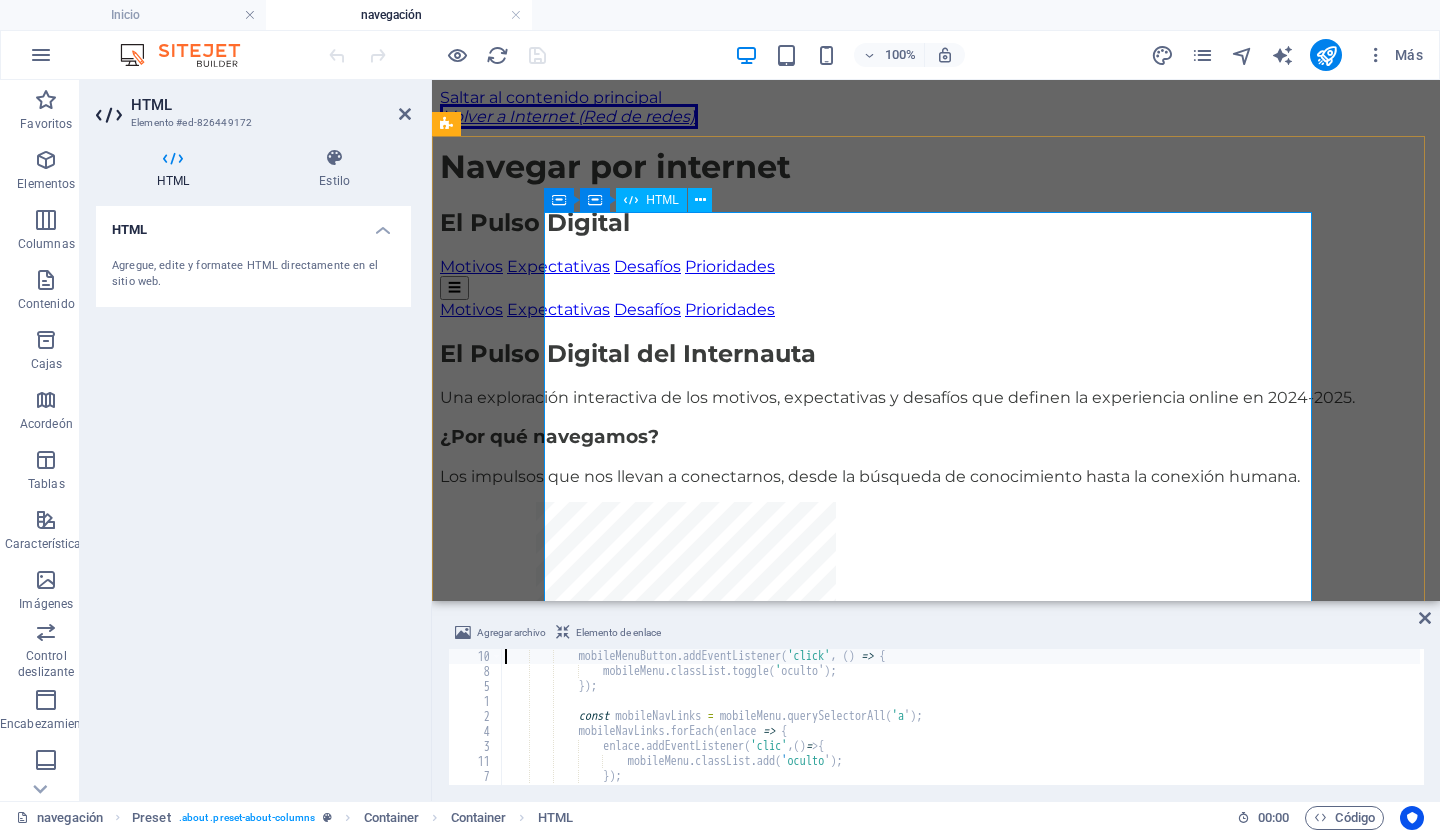 type on "const mobileMenuButton = document.getElementById('mobile-menu-button');" 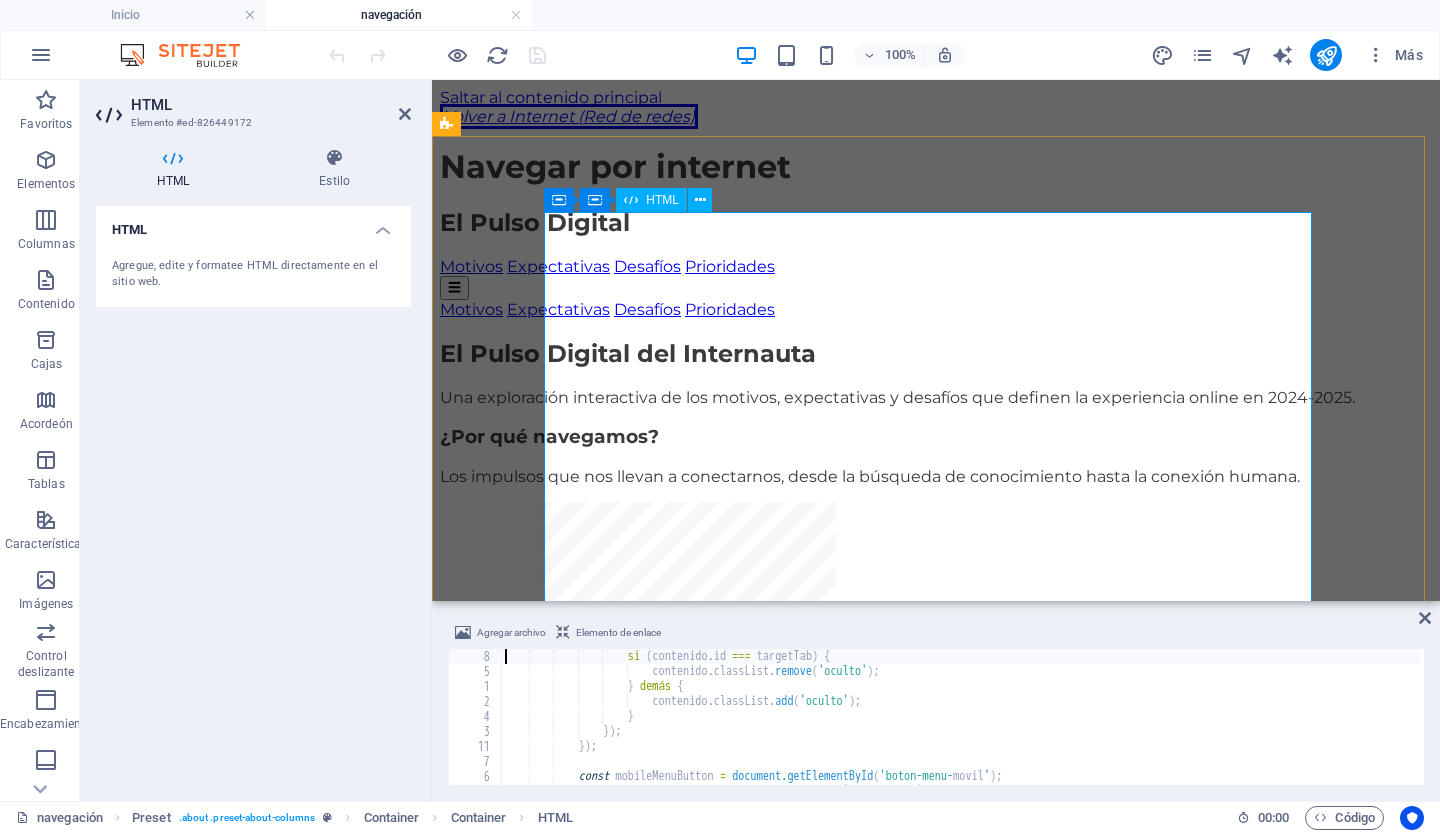 type on "tabContents.forEach(content => {" 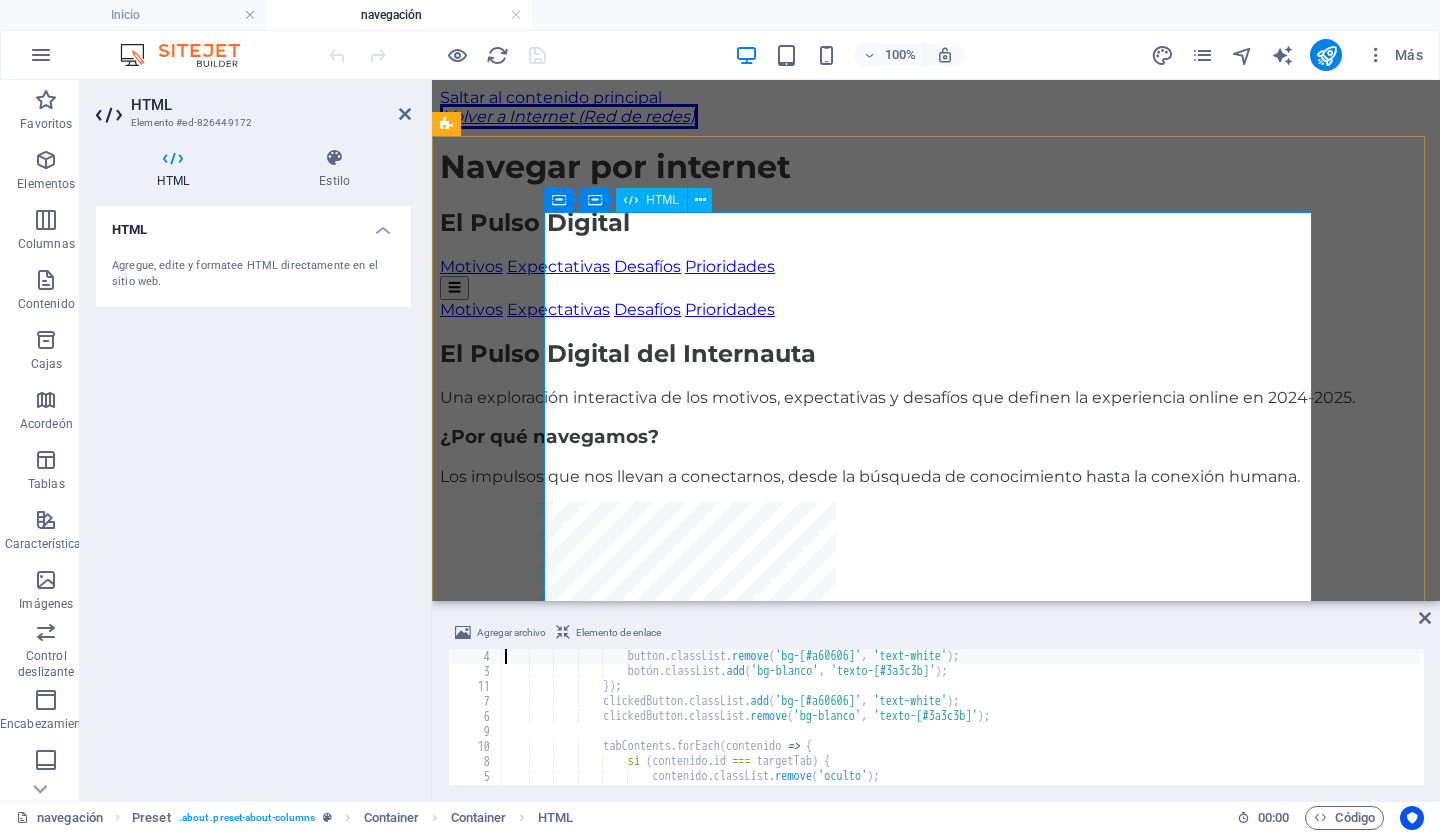 type on "tabButtons.forEach(button => {" 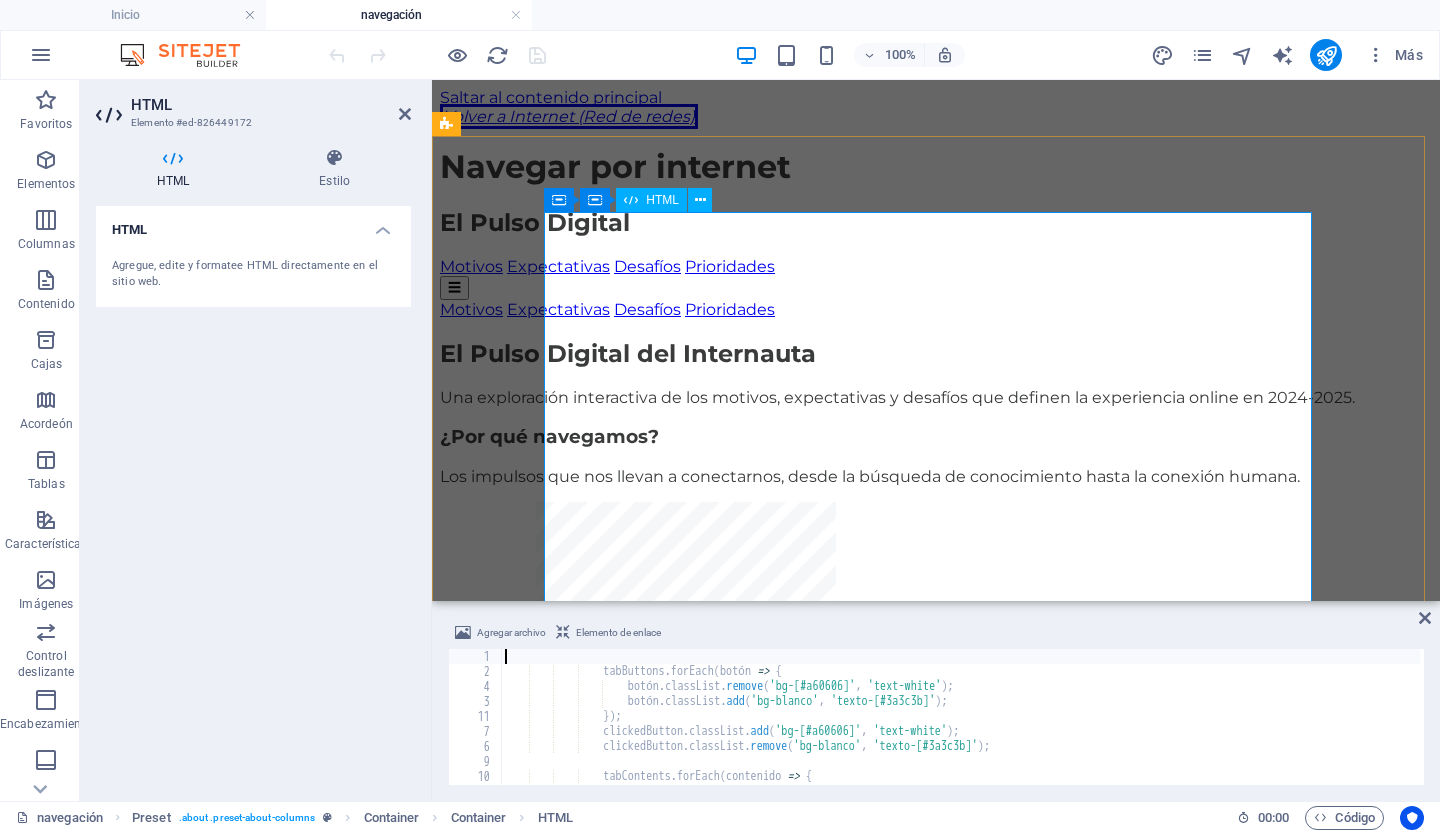 type on "const targetTab = clickedButton.dataset.tab;" 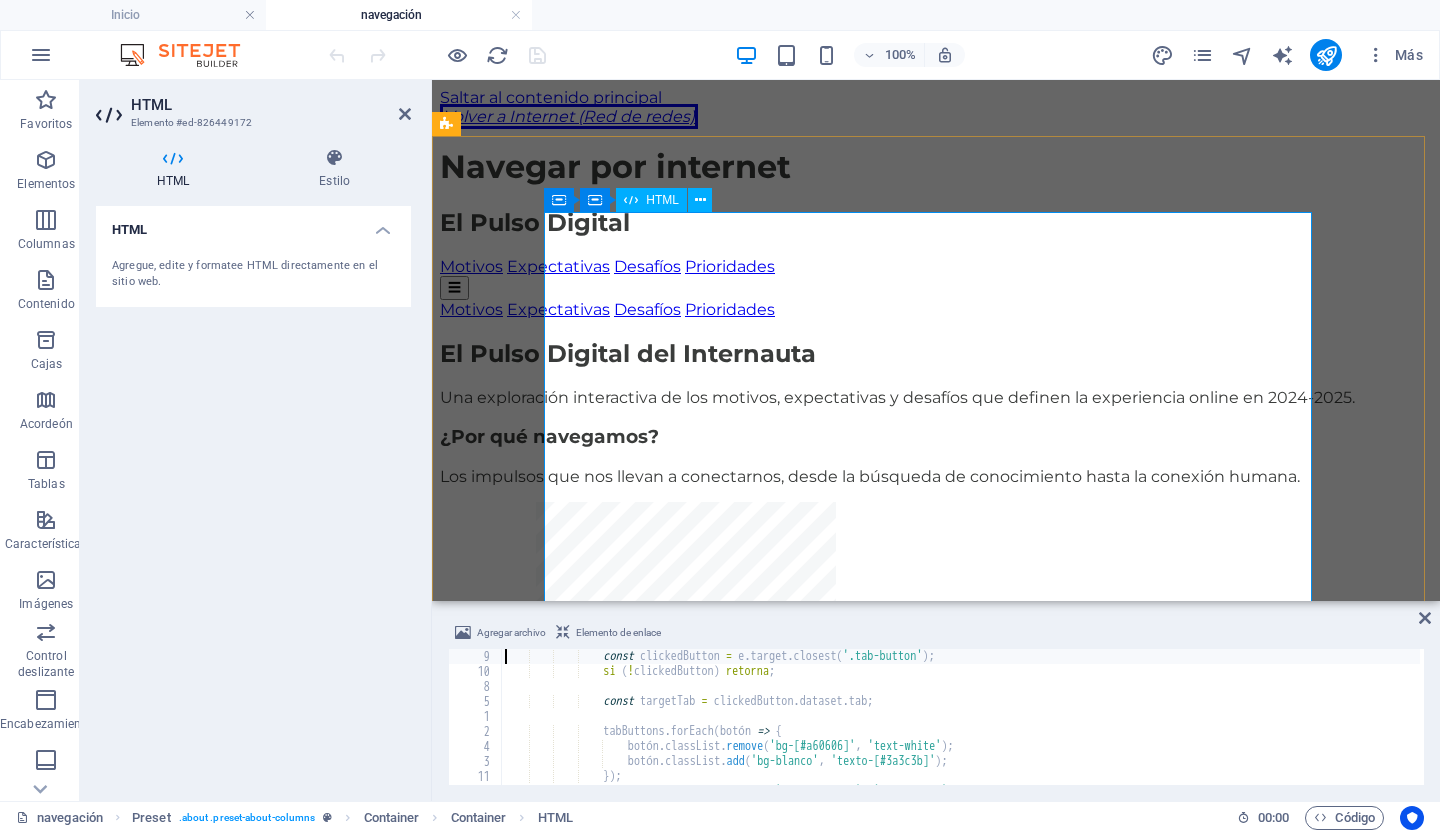 type on "tabsContainer.addEventListener('click', (e) => {" 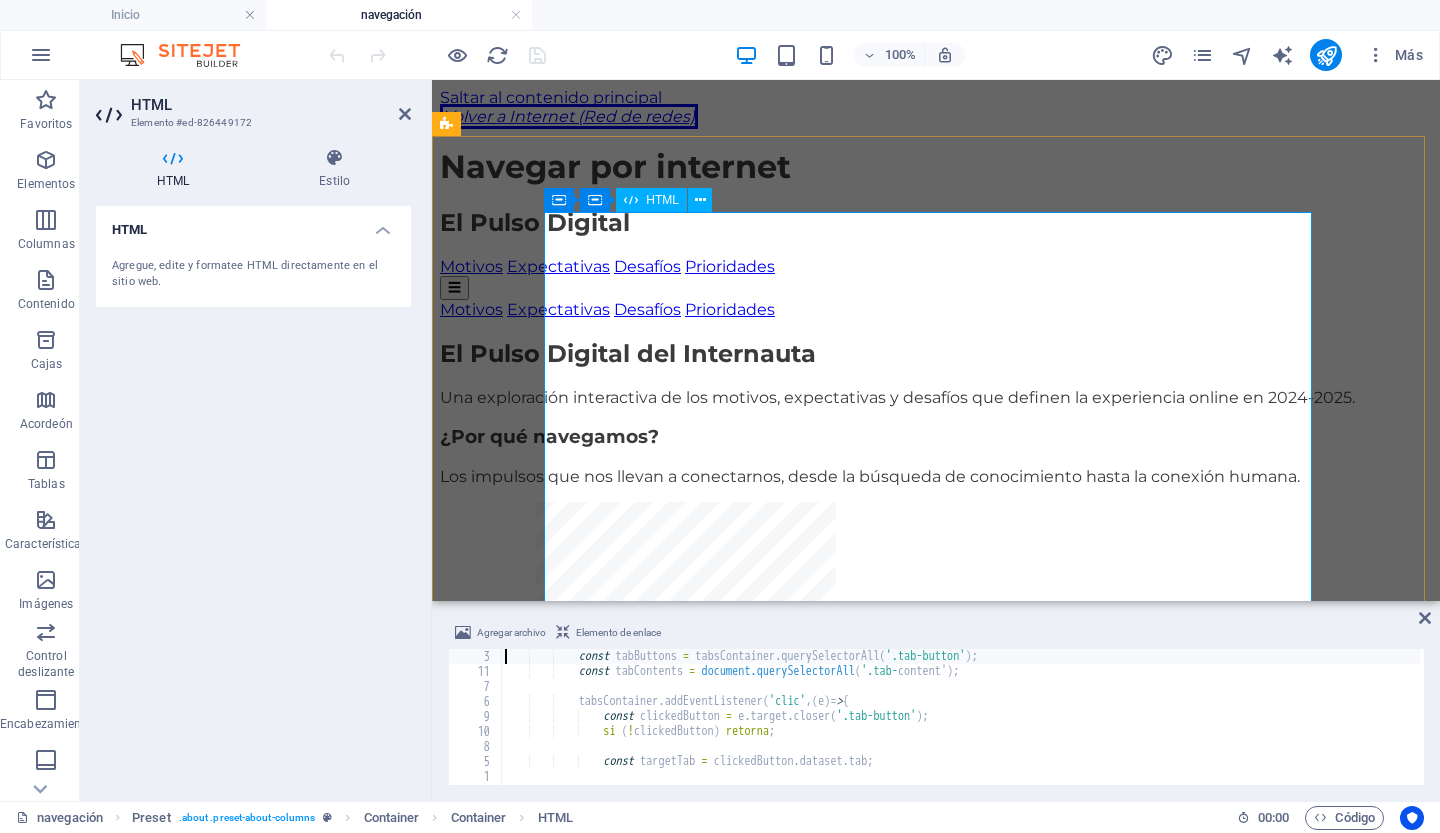 type on "const tabsContainer = document.getElementById('tabs-container');" 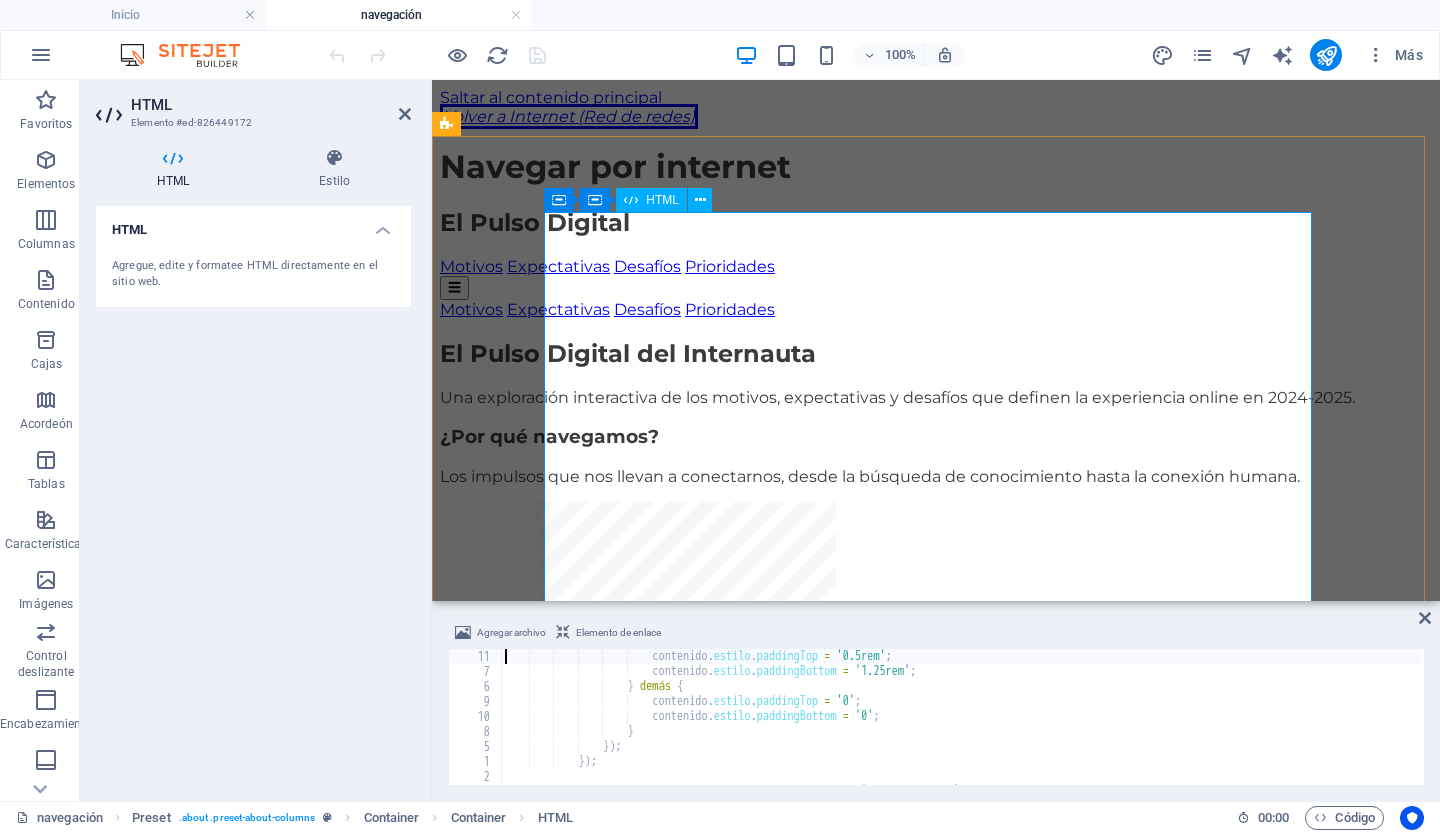 type on "if(content.classList.contains('open')) {" 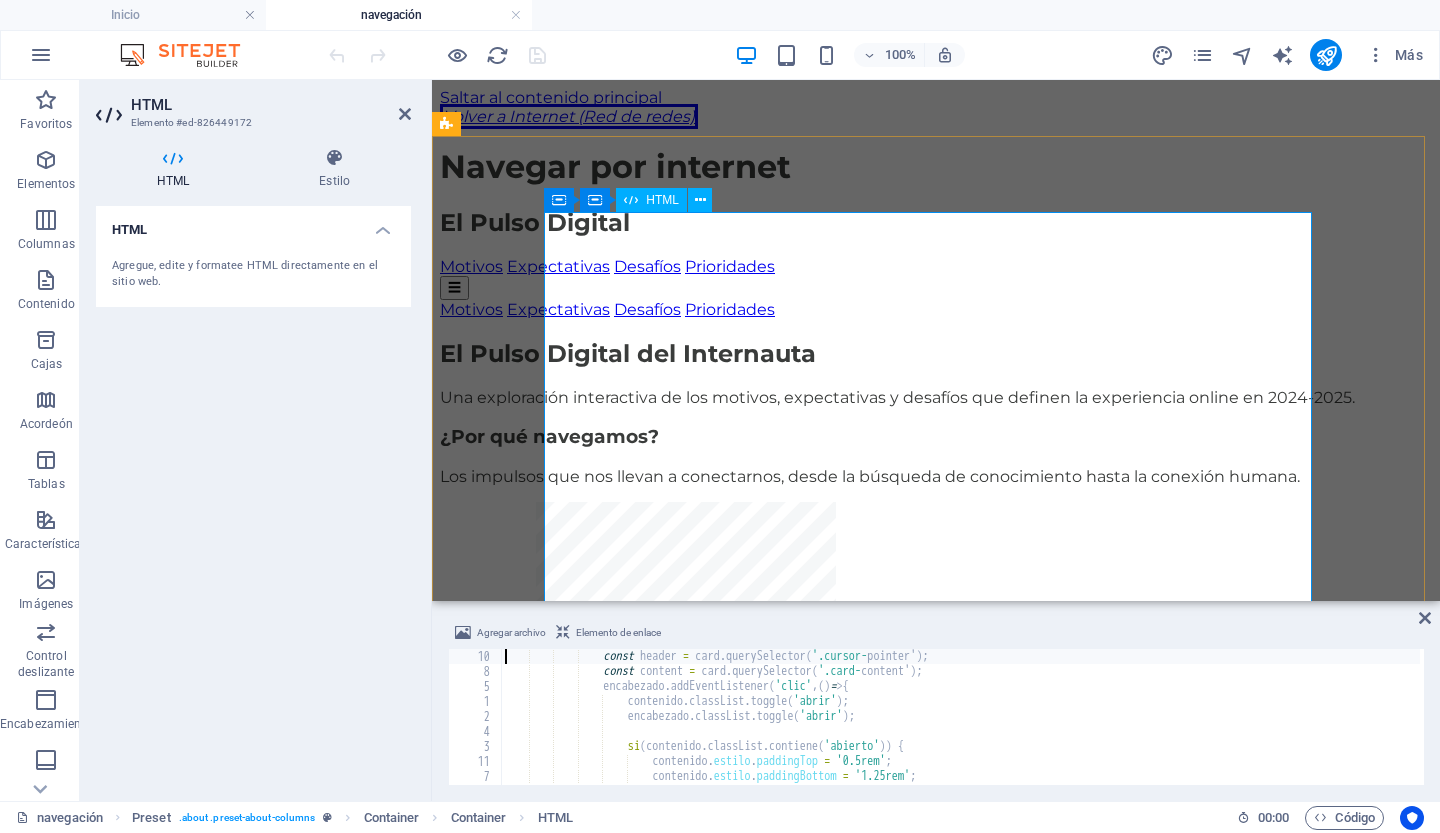 scroll, scrollTop: 6060, scrollLeft: 0, axis: vertical 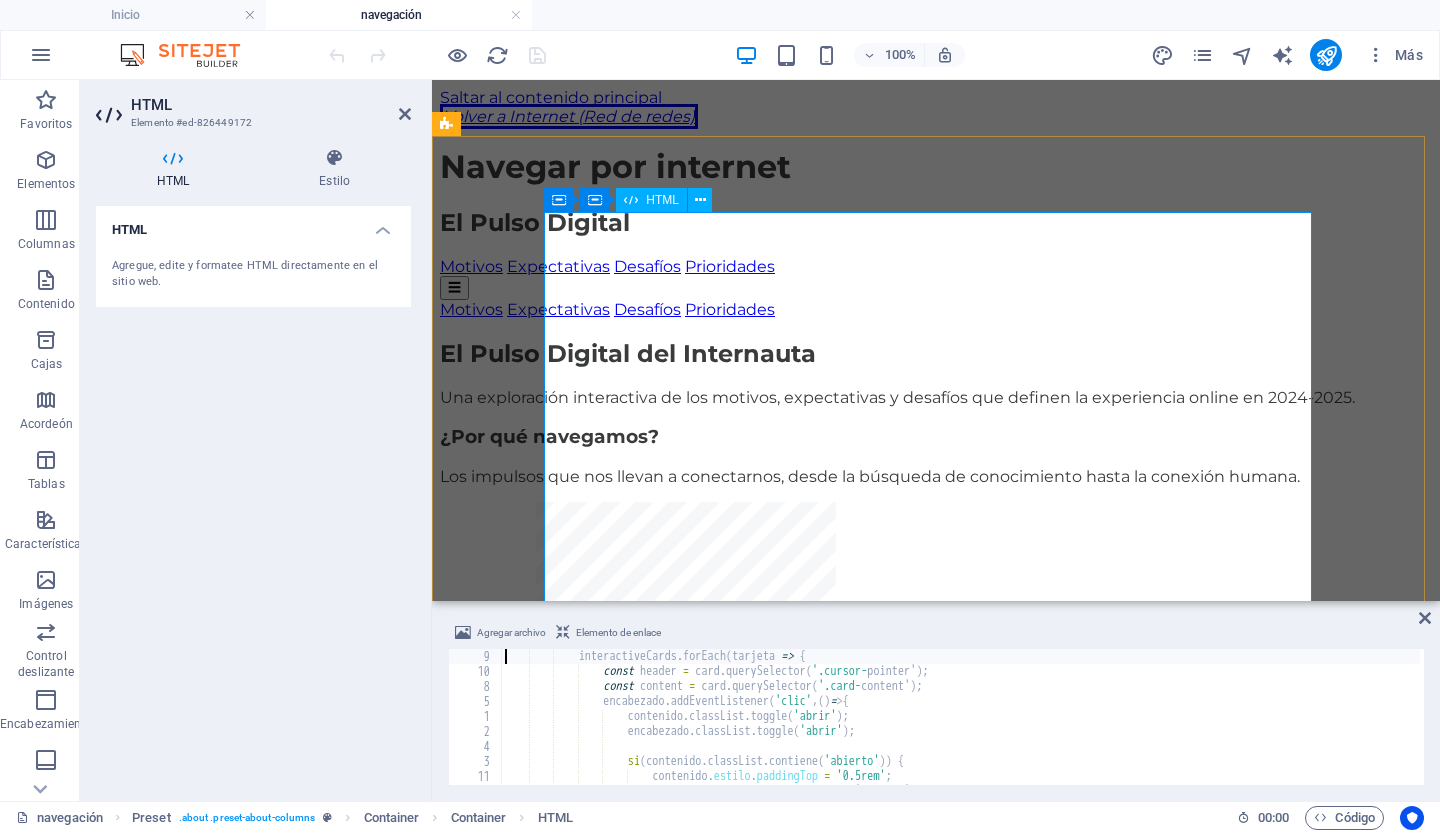 type on "const interactiveCards = document.querySelectorAll('.interactive-card');" 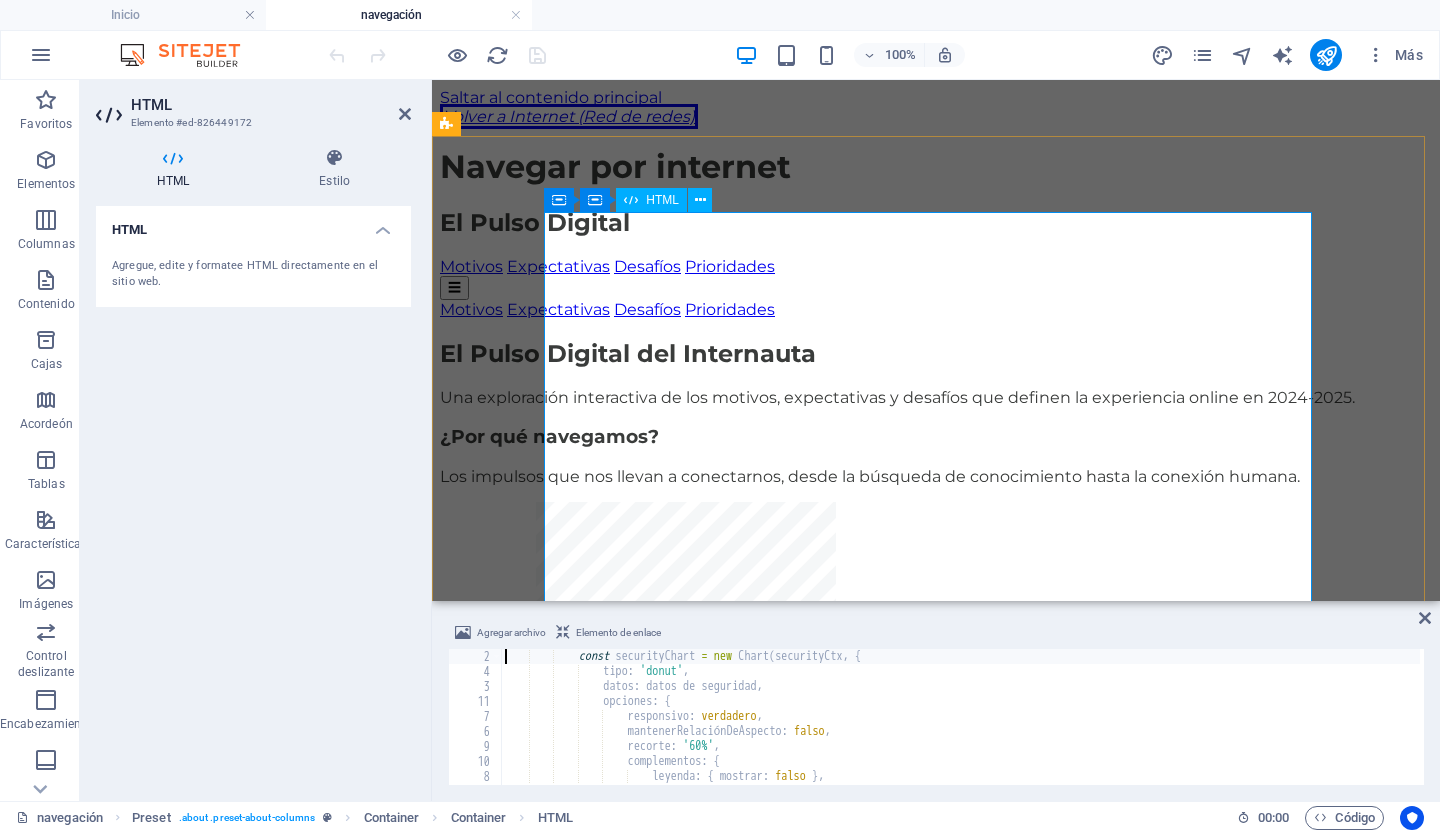 type on "const securityCtx = document.getElementById('securityChart').getContext('2d');" 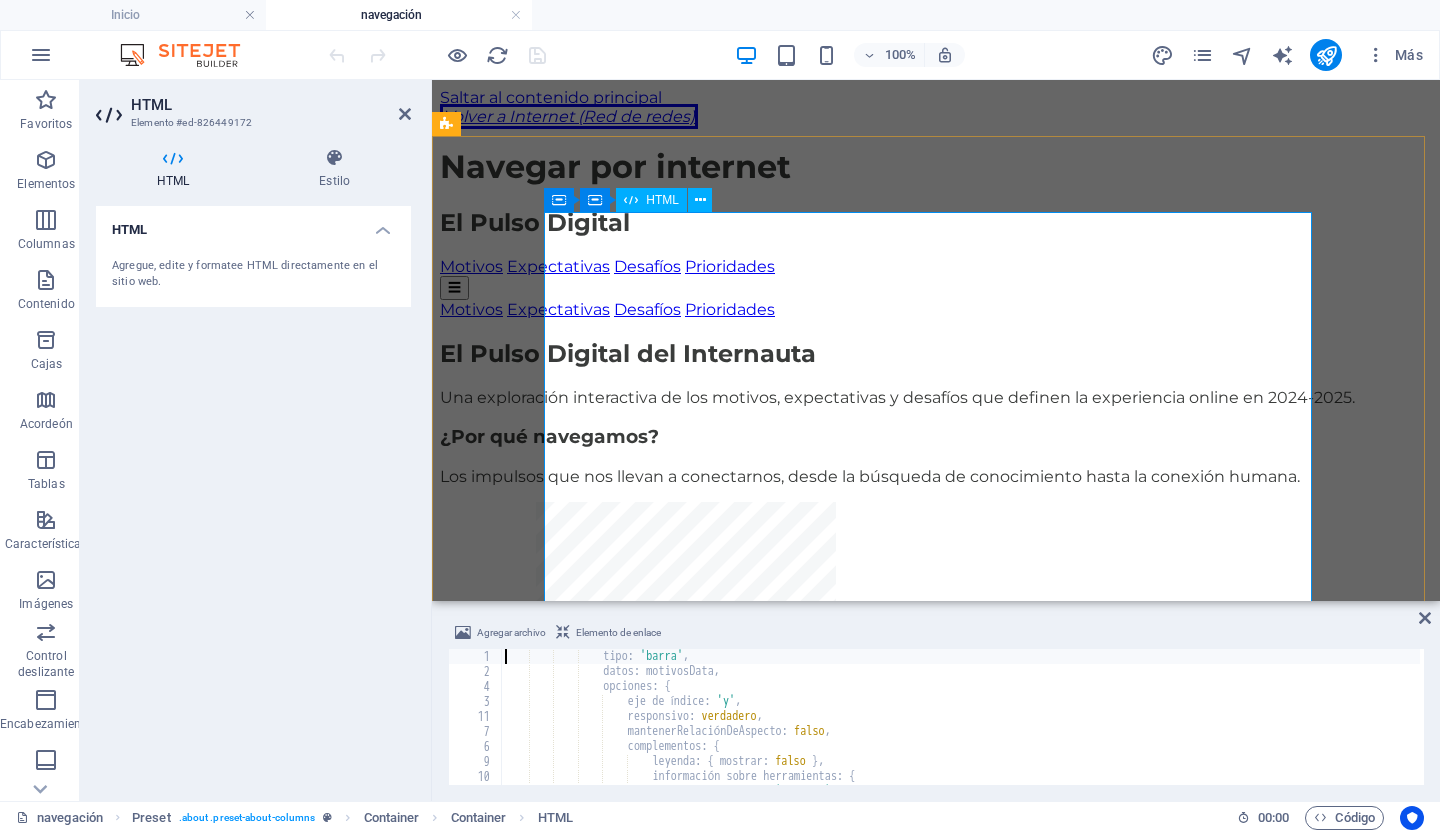 scroll, scrollTop: 5115, scrollLeft: 0, axis: vertical 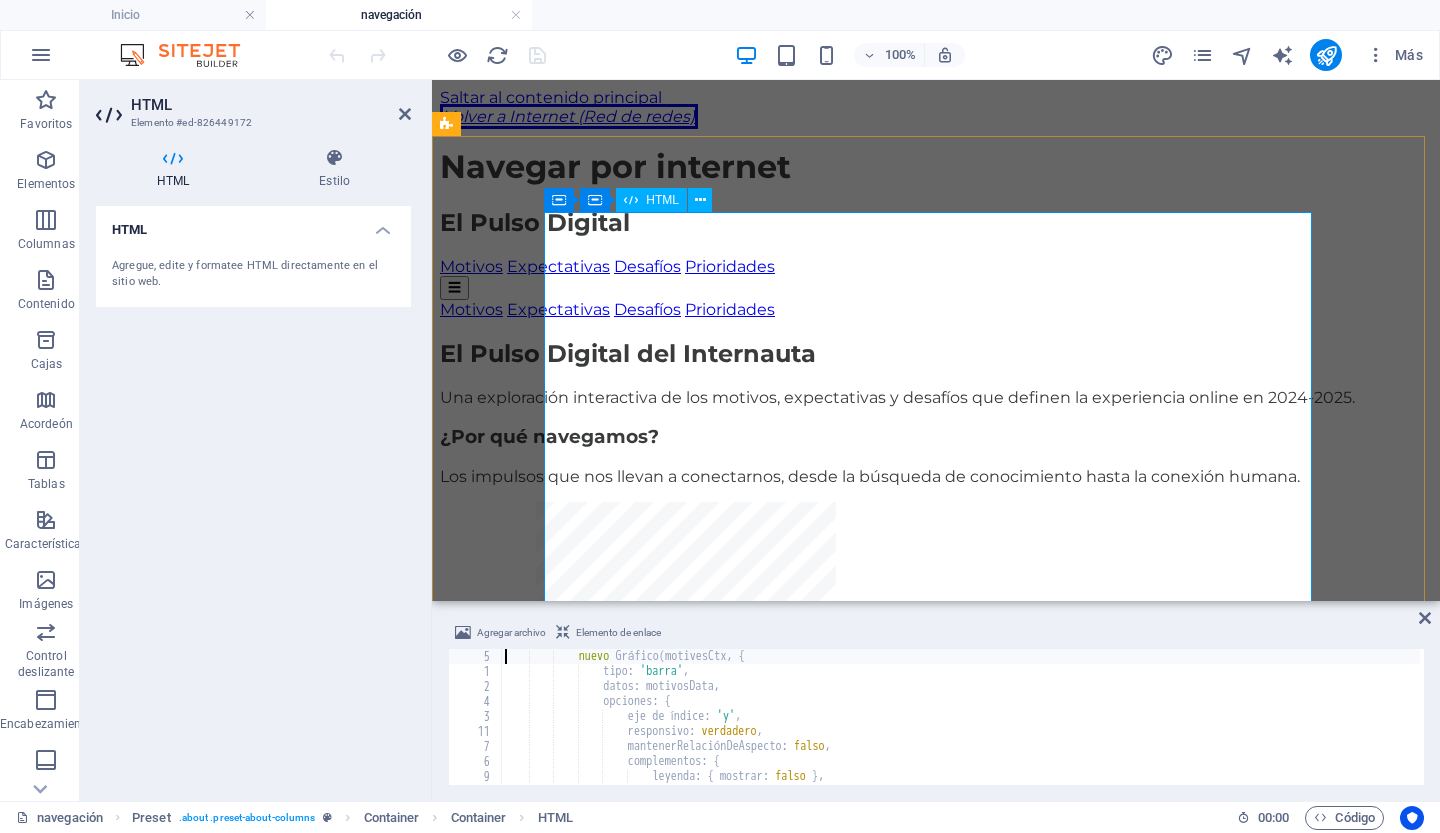 type on "const motivesCtx = document.getElementById('motivesChart').getContext('2d');" 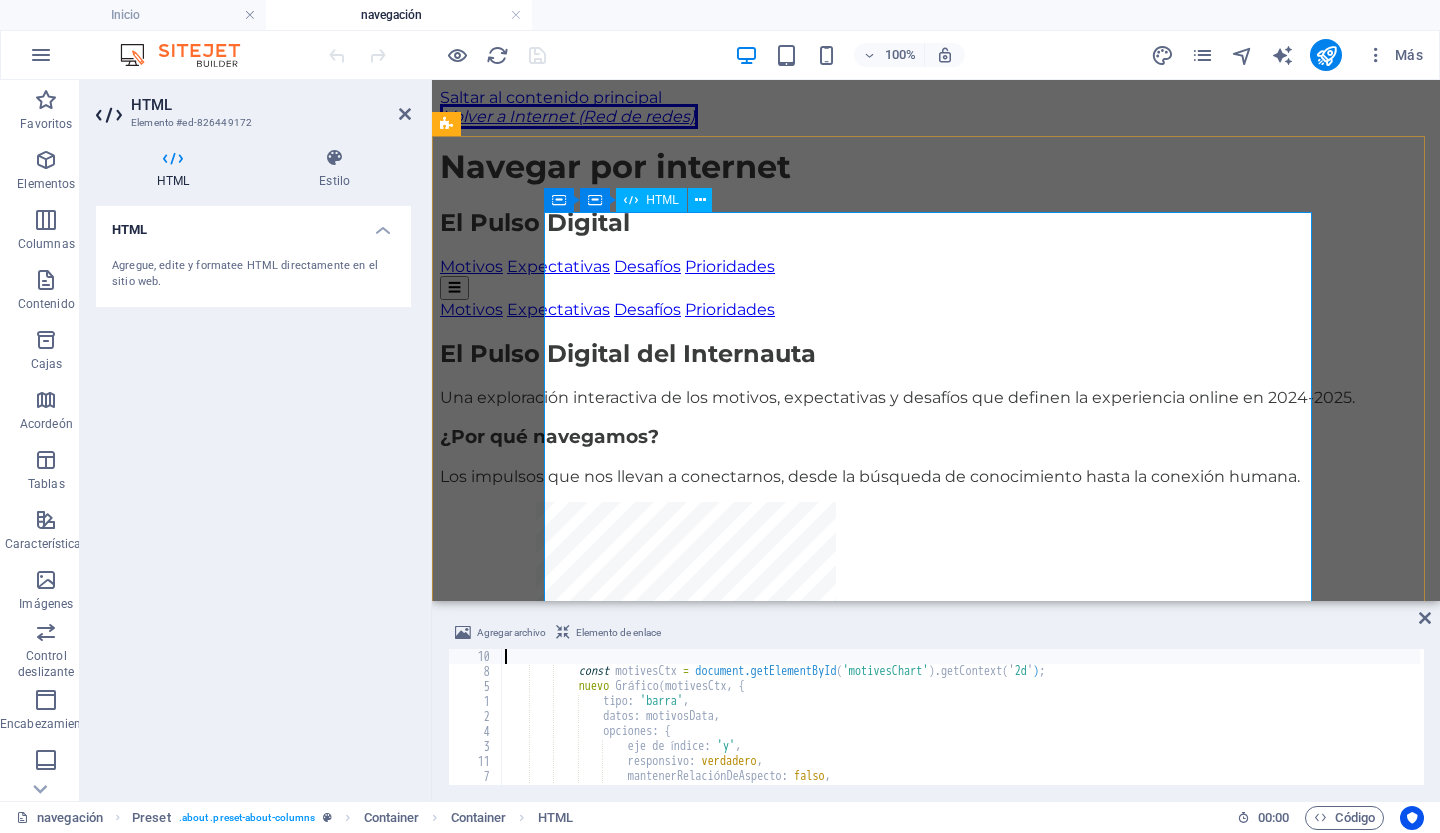 scroll, scrollTop: 5085, scrollLeft: 0, axis: vertical 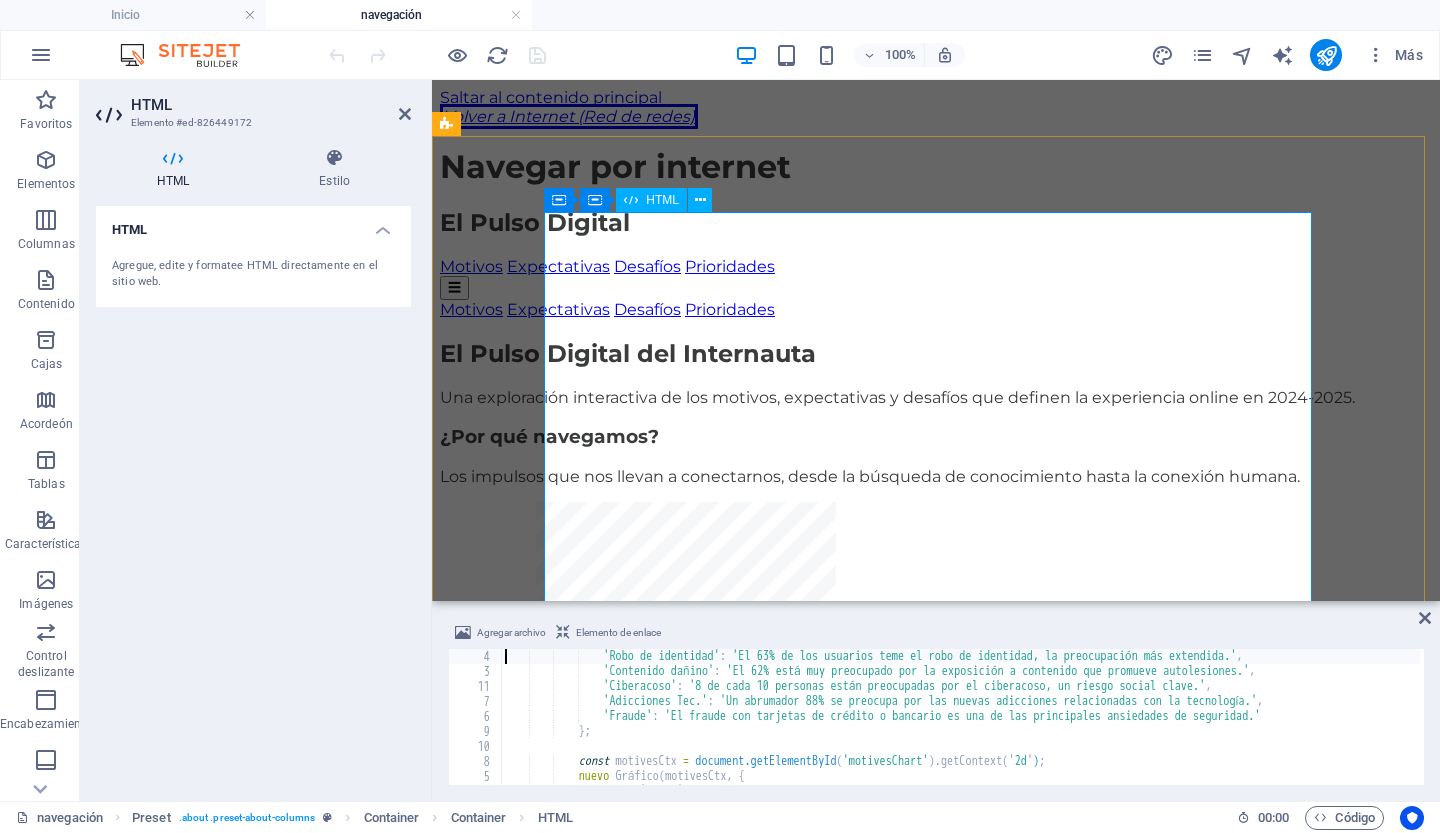 type on "const securityDetailsMap = {" 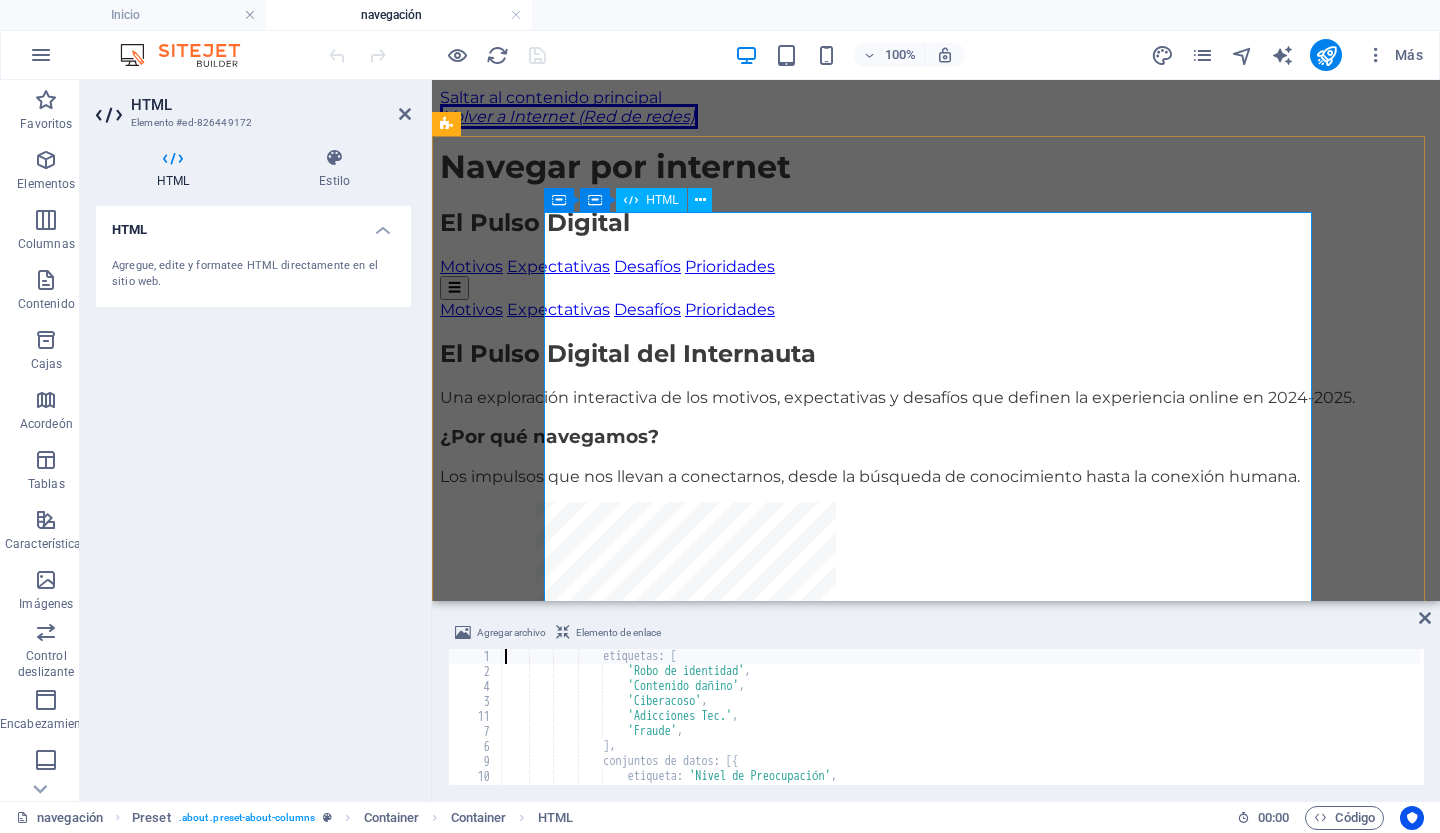 type on "const securityData = {" 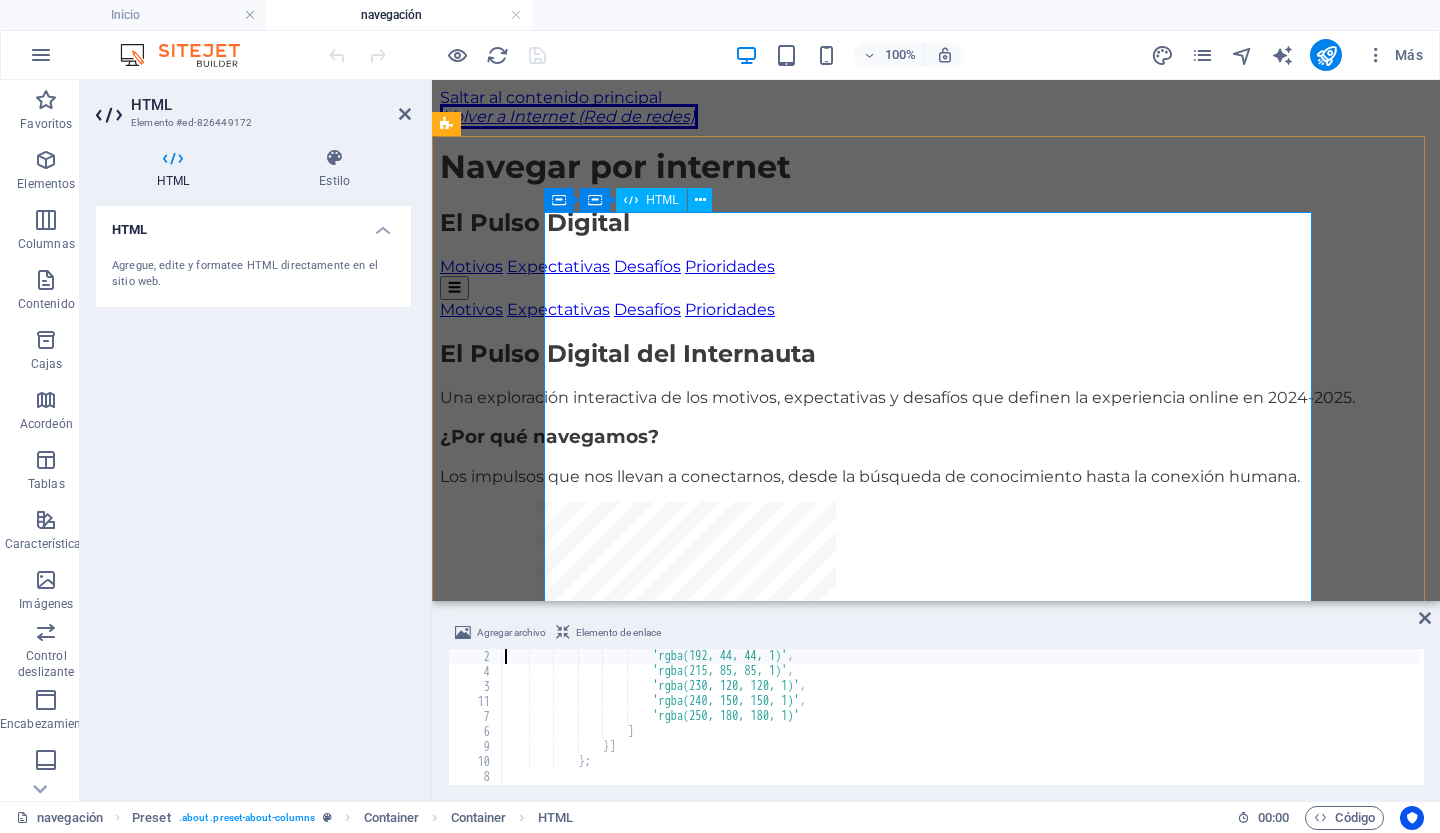 type on "'rgba(166, 6, 6, 1)'," 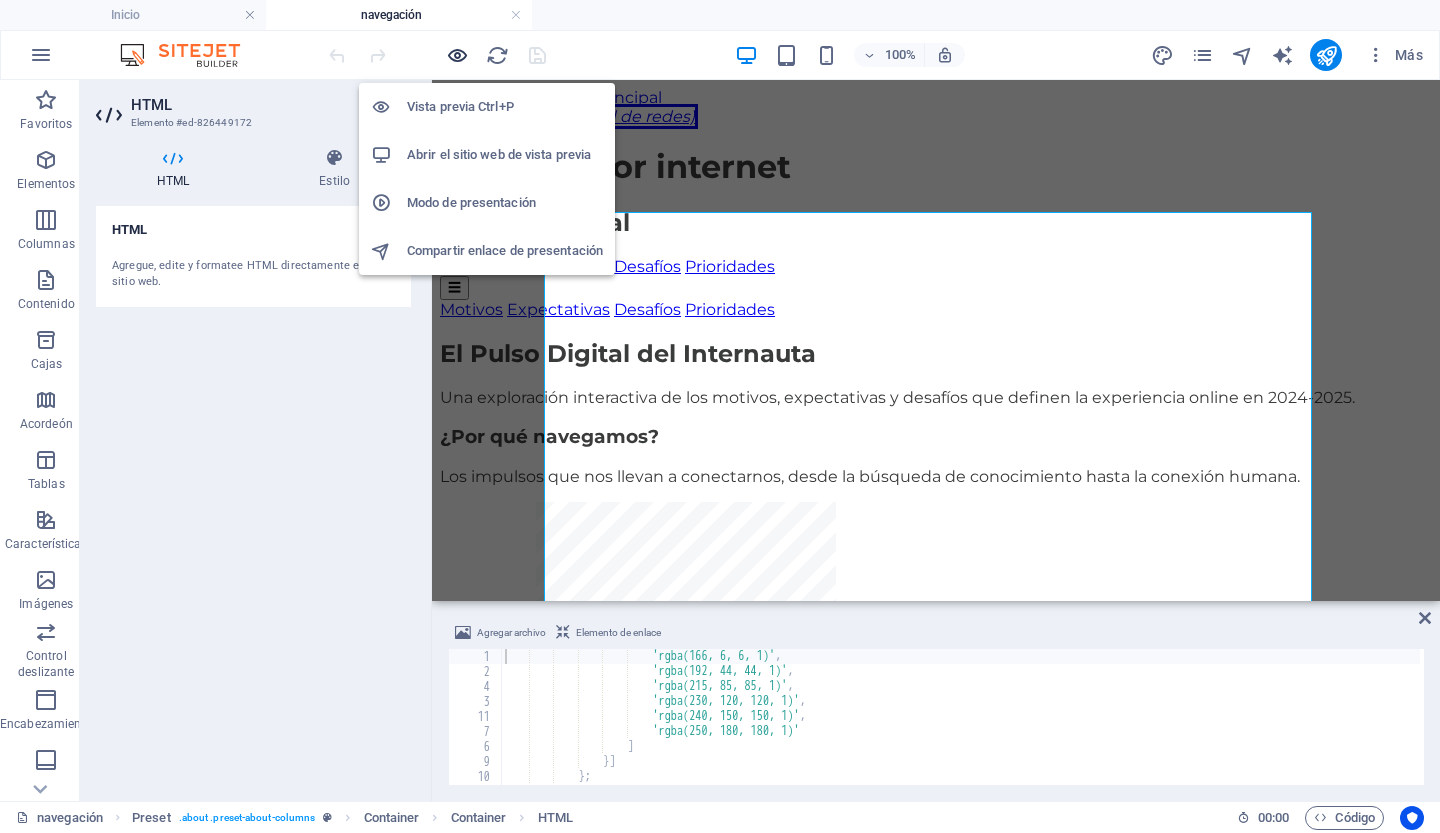 click at bounding box center (457, 55) 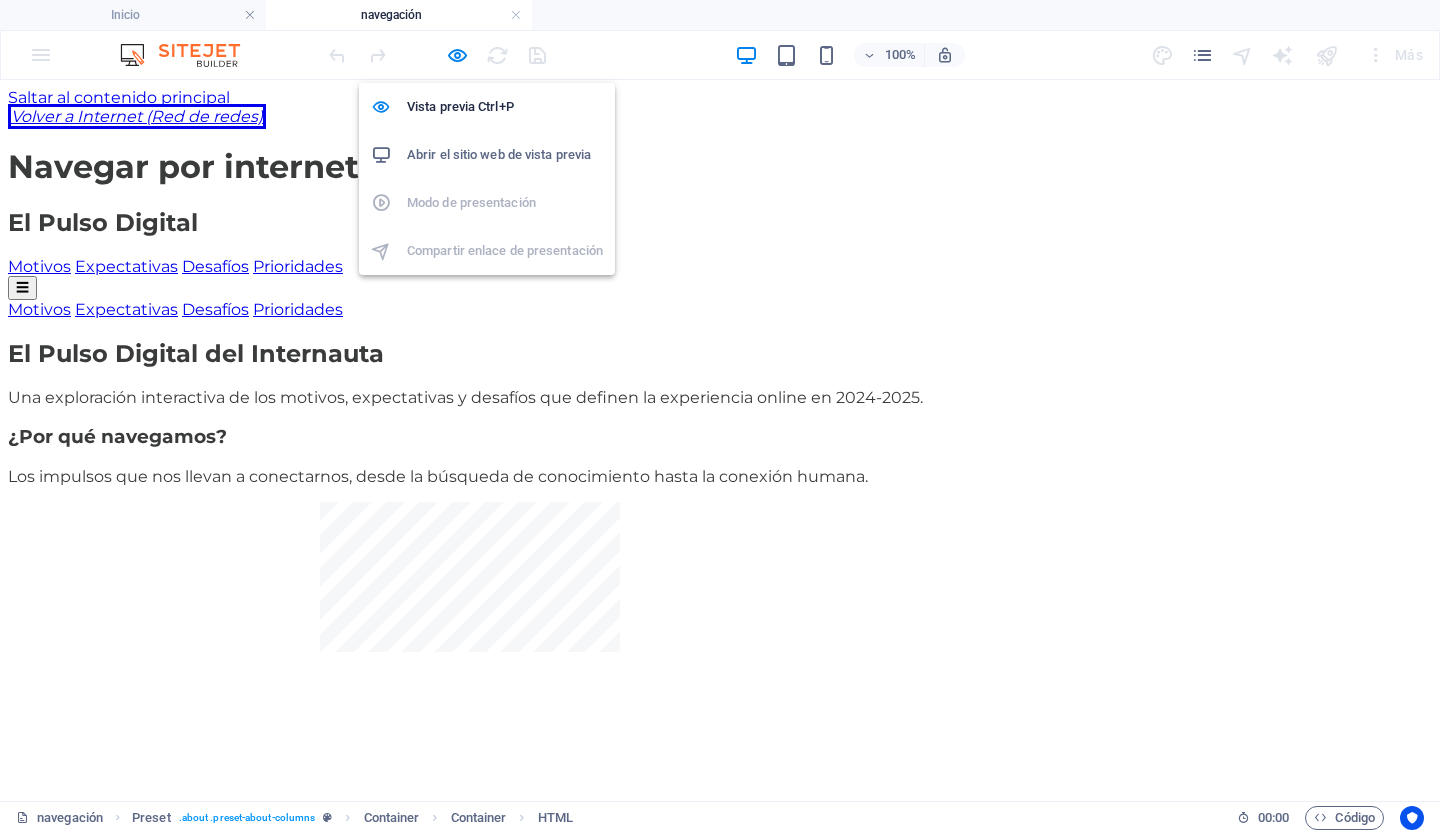 click on "Abrir el sitio web de vista previa" at bounding box center (499, 154) 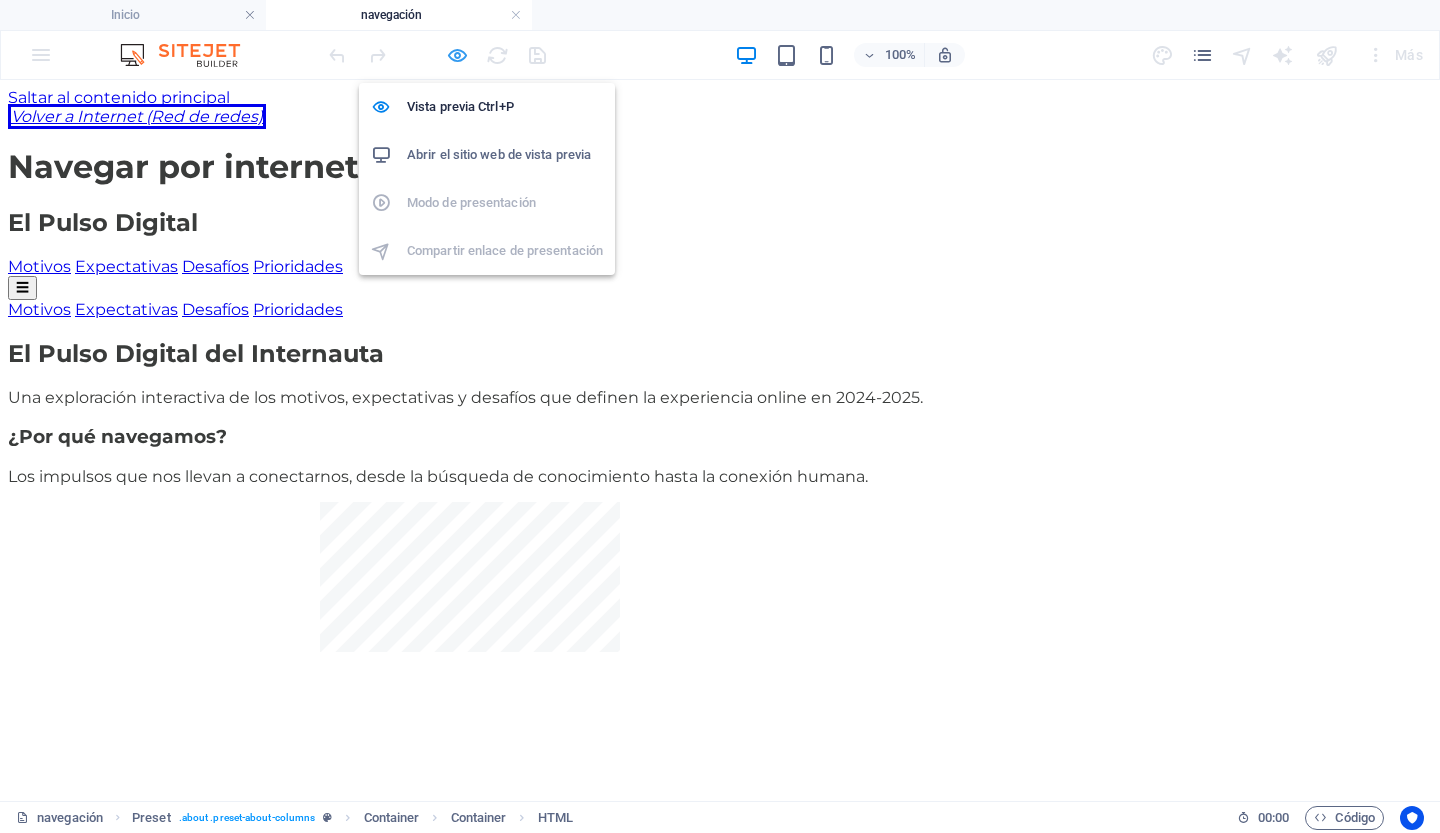 click at bounding box center (457, 55) 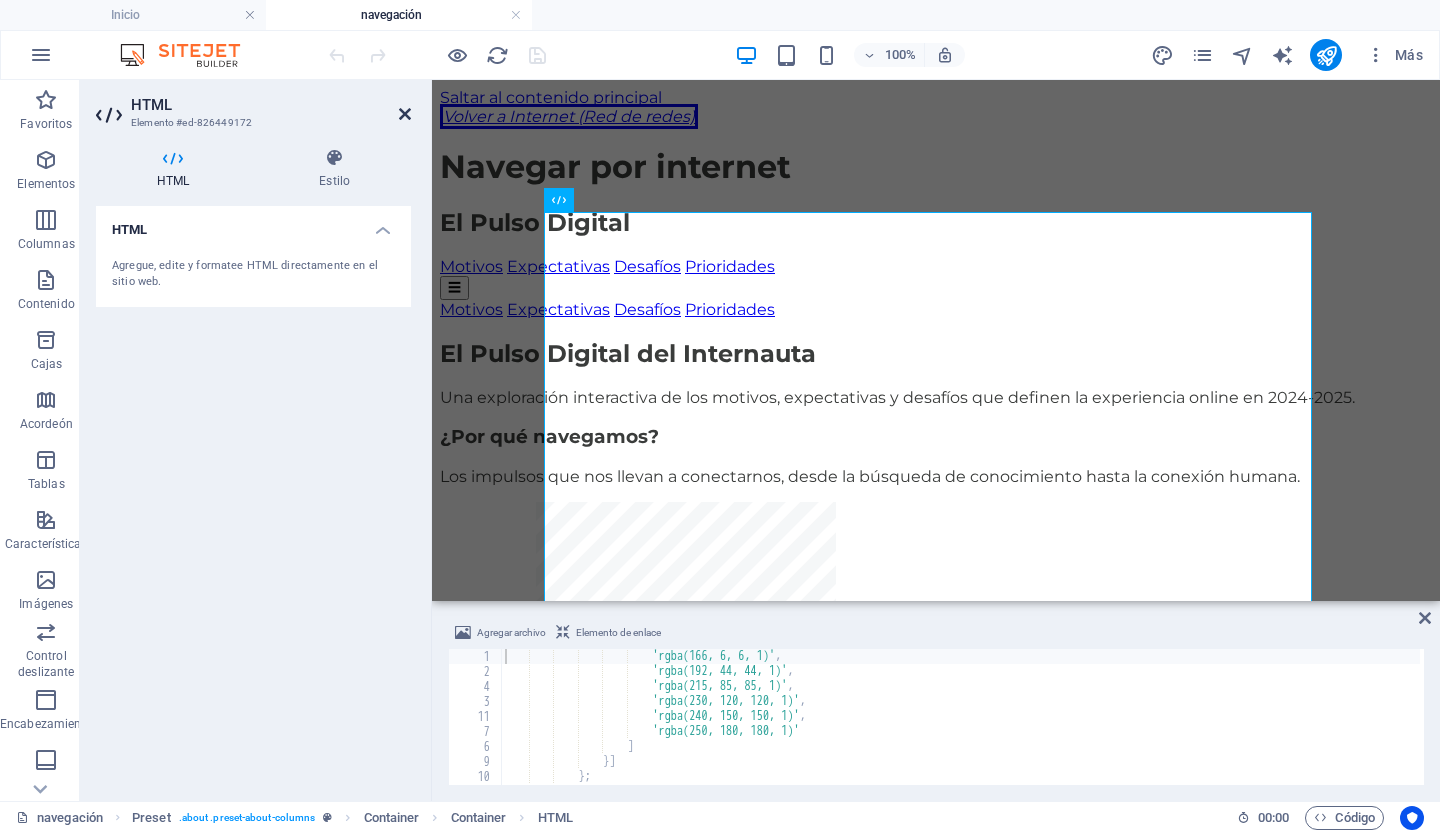 click at bounding box center [405, 114] 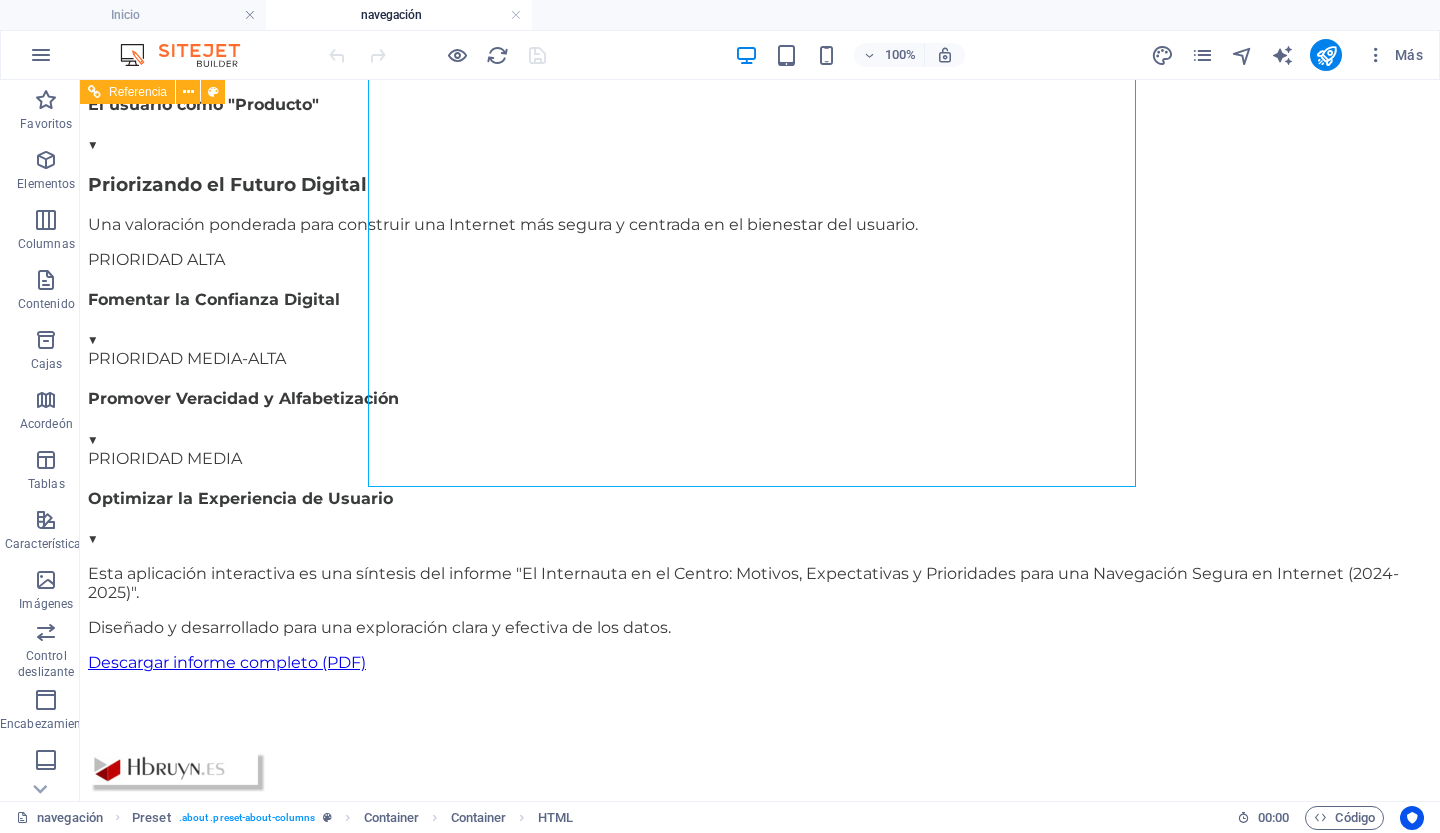 scroll, scrollTop: 2155, scrollLeft: 0, axis: vertical 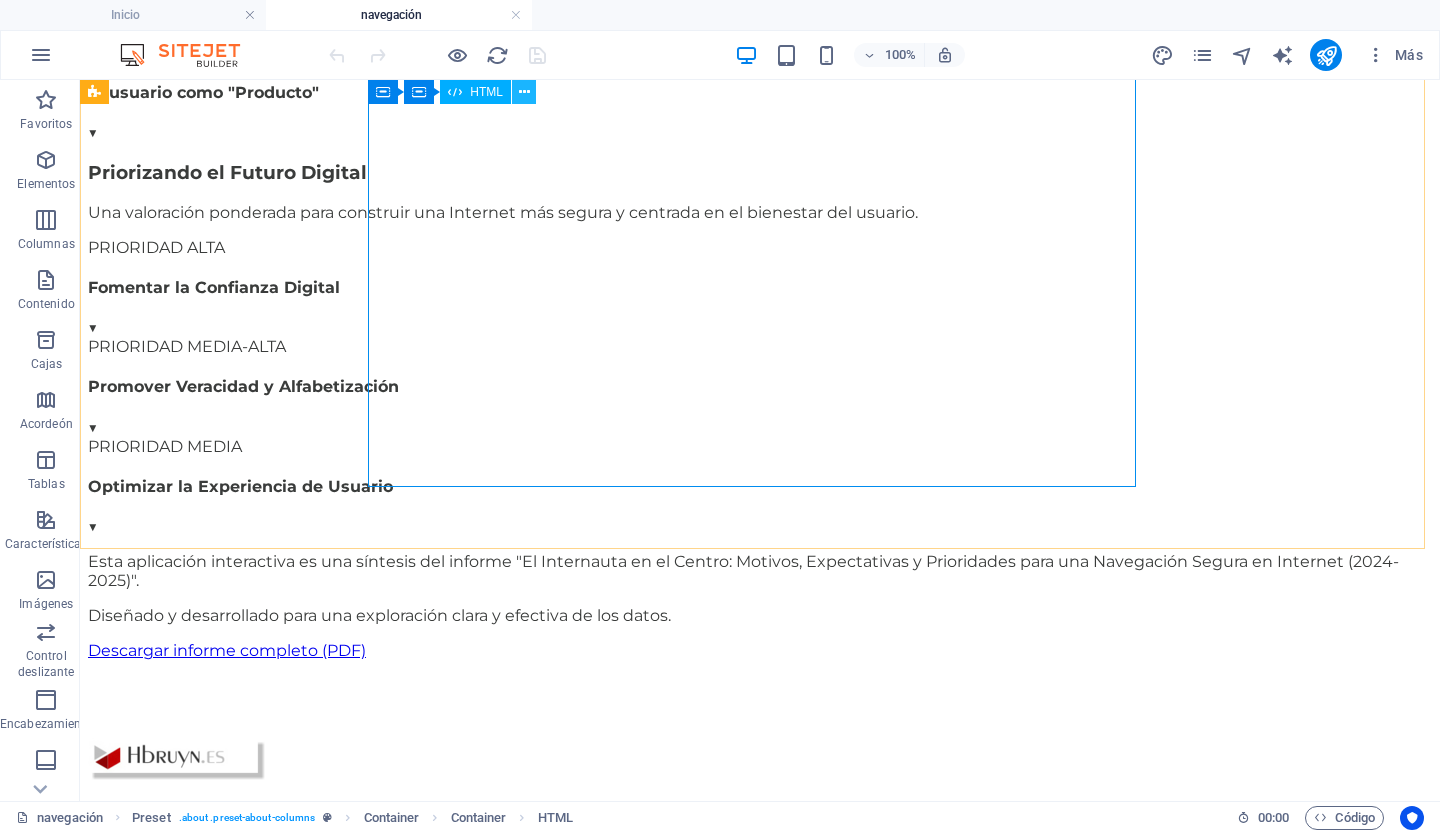 click at bounding box center (524, 92) 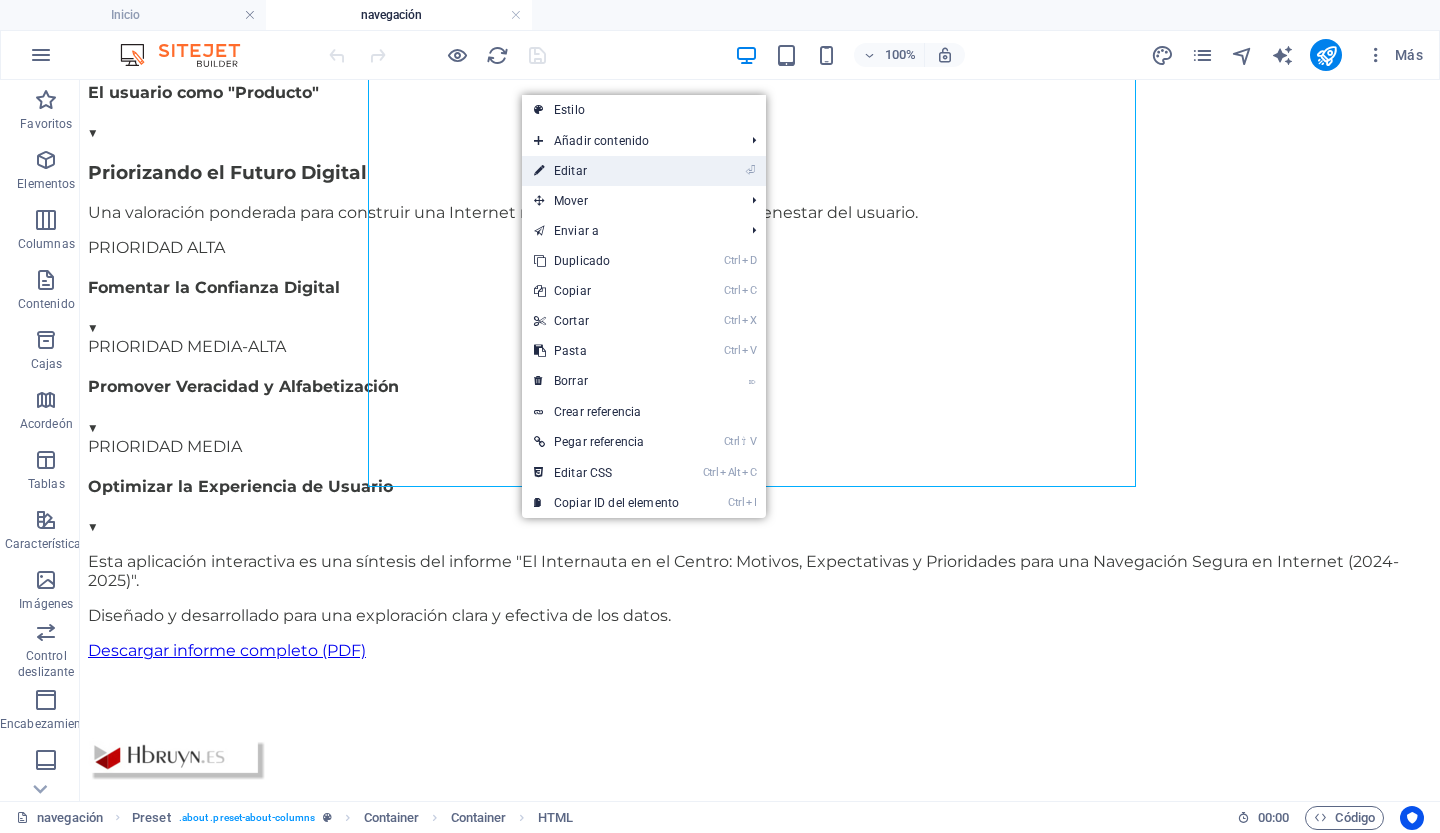 click at bounding box center (539, 171) 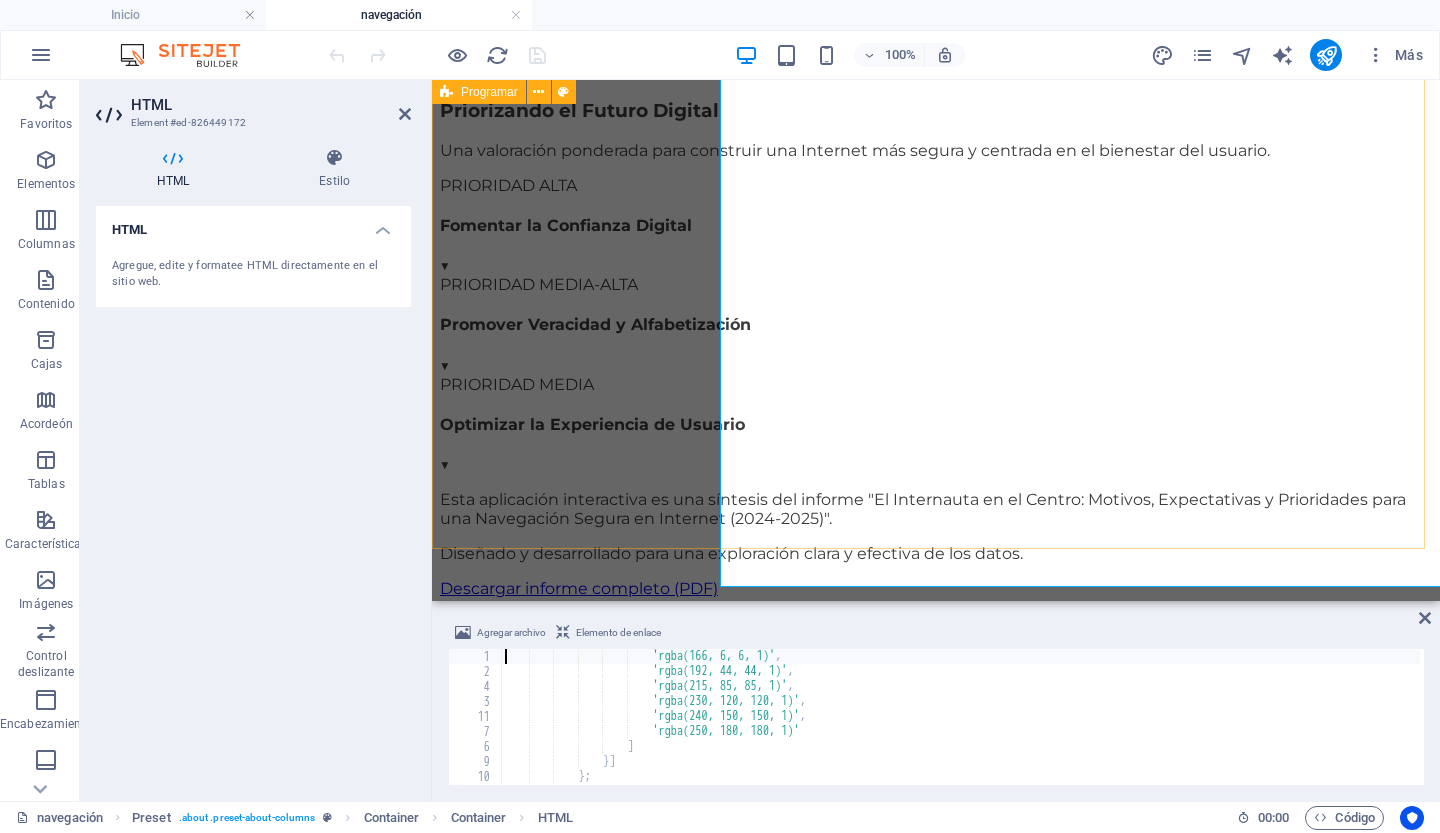 scroll, scrollTop: 2055, scrollLeft: 0, axis: vertical 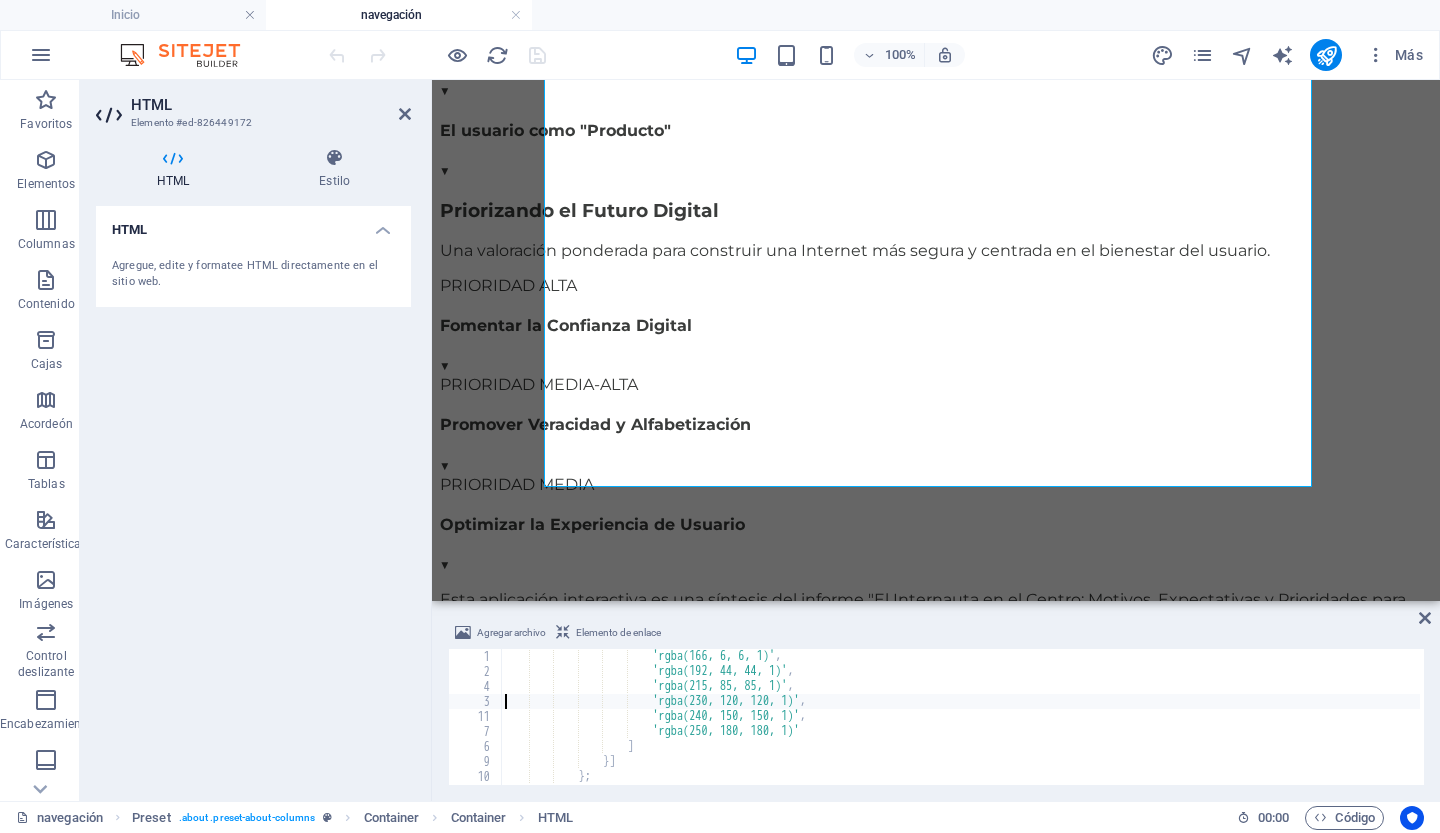 type on "};" 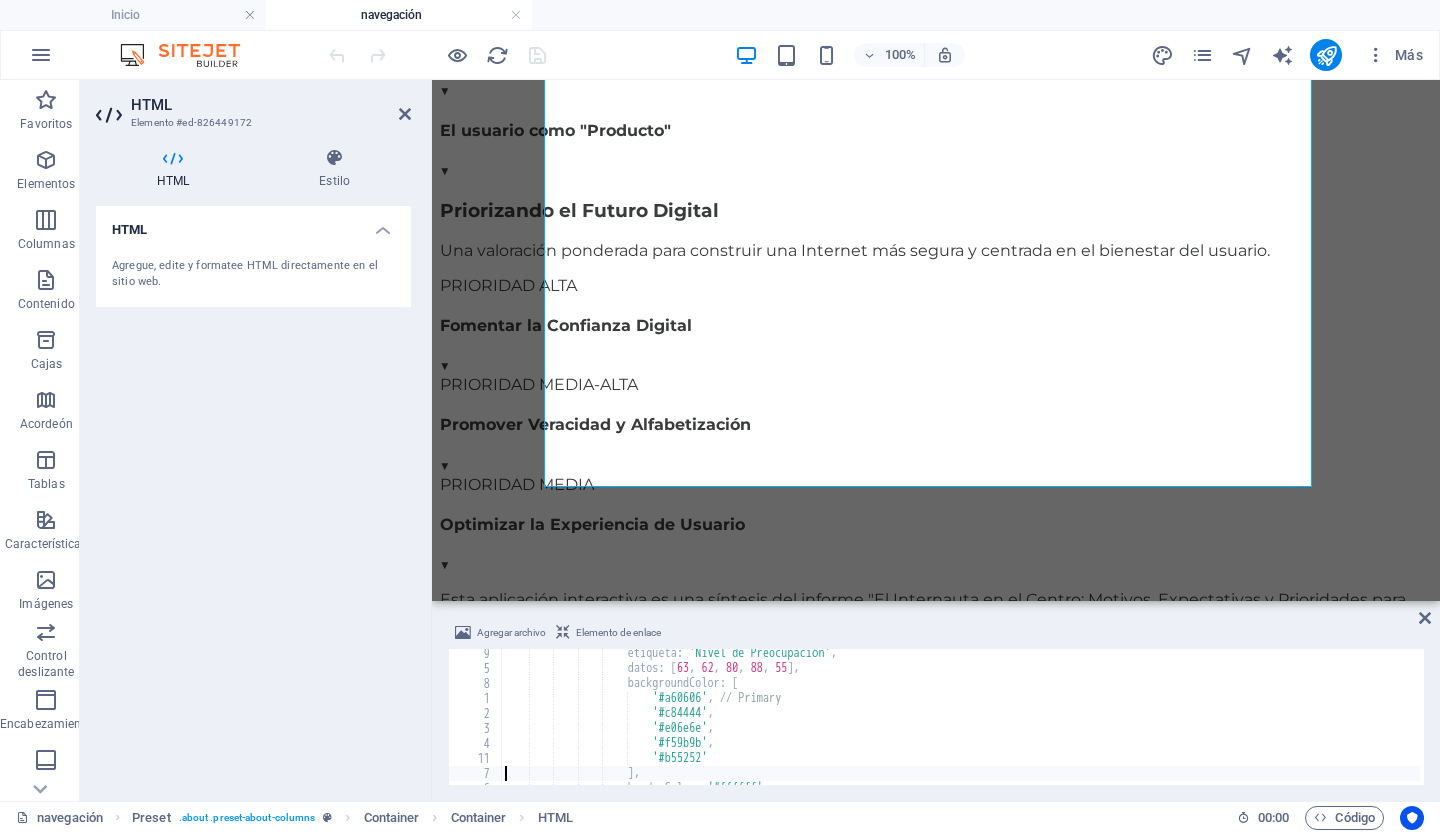 type on "};" 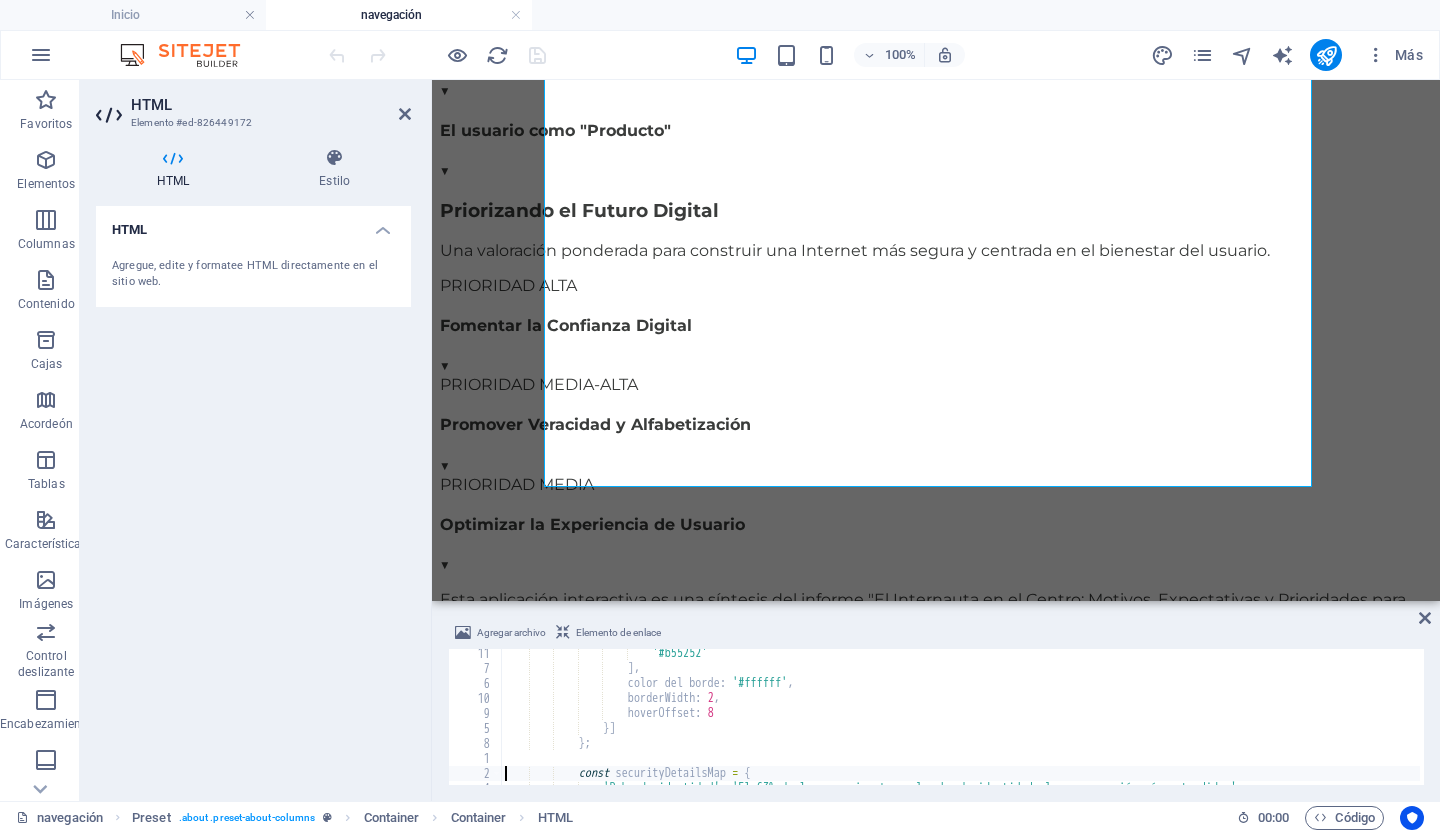 type on "};" 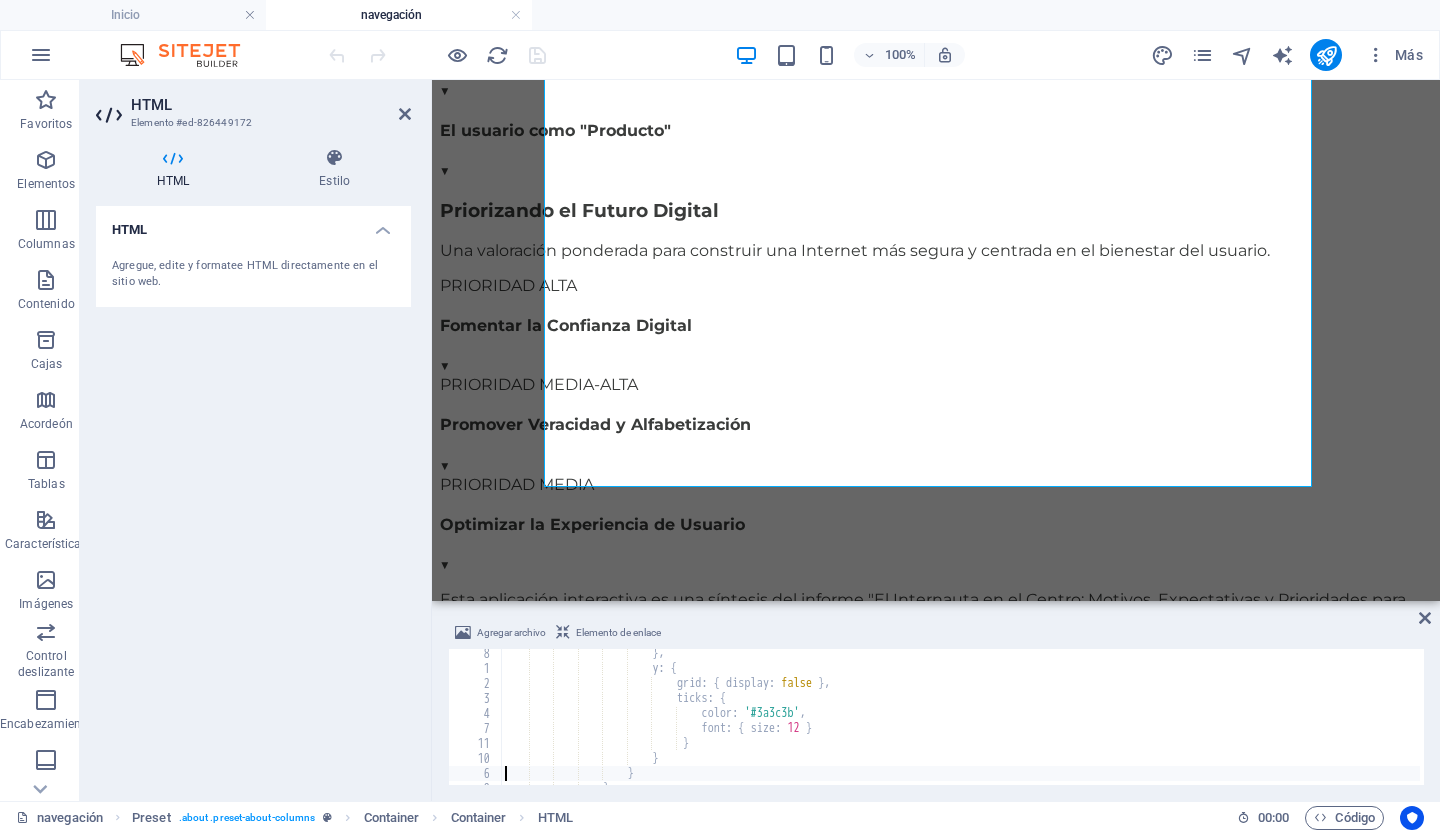 type on "});" 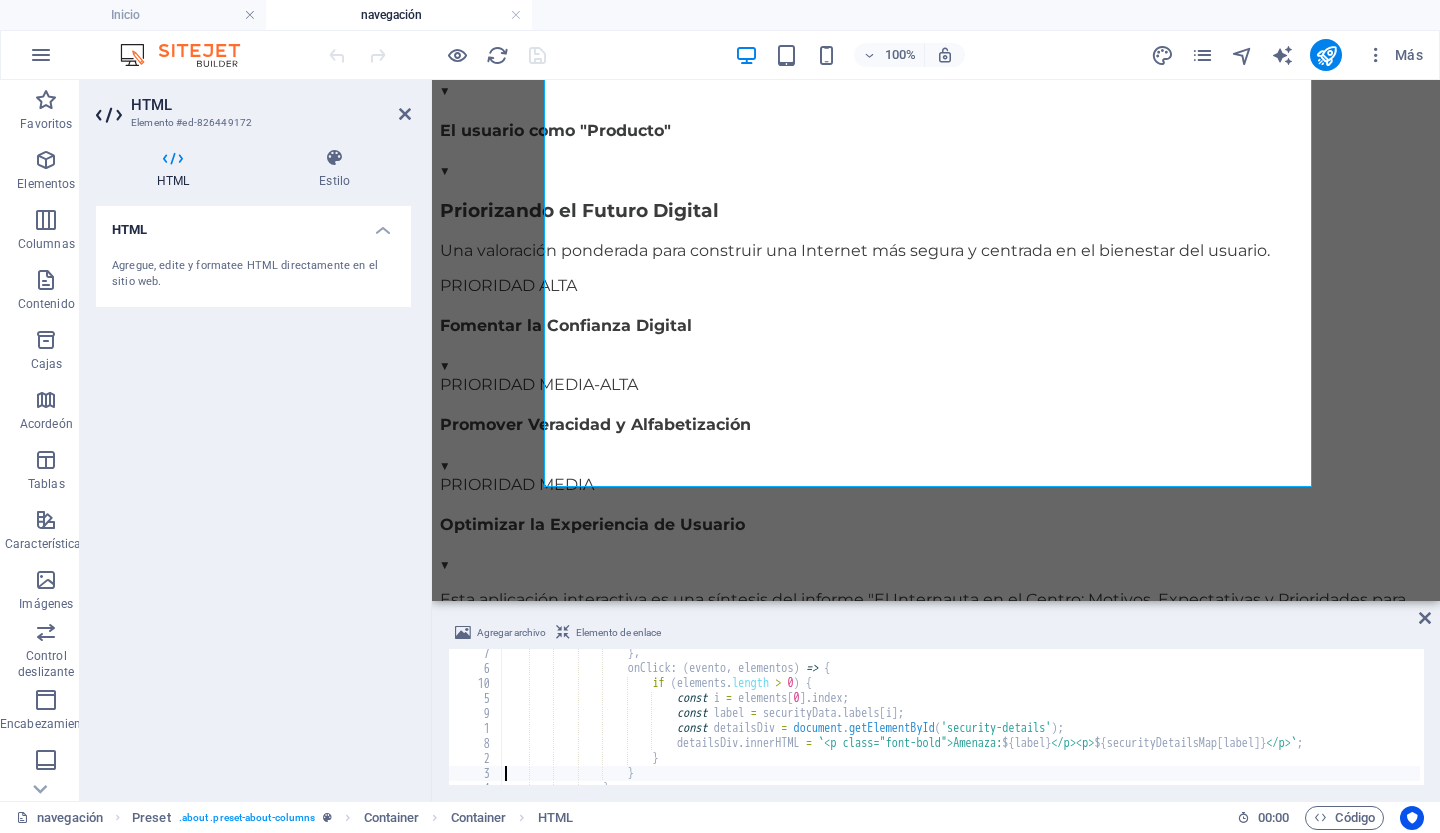 type on "});" 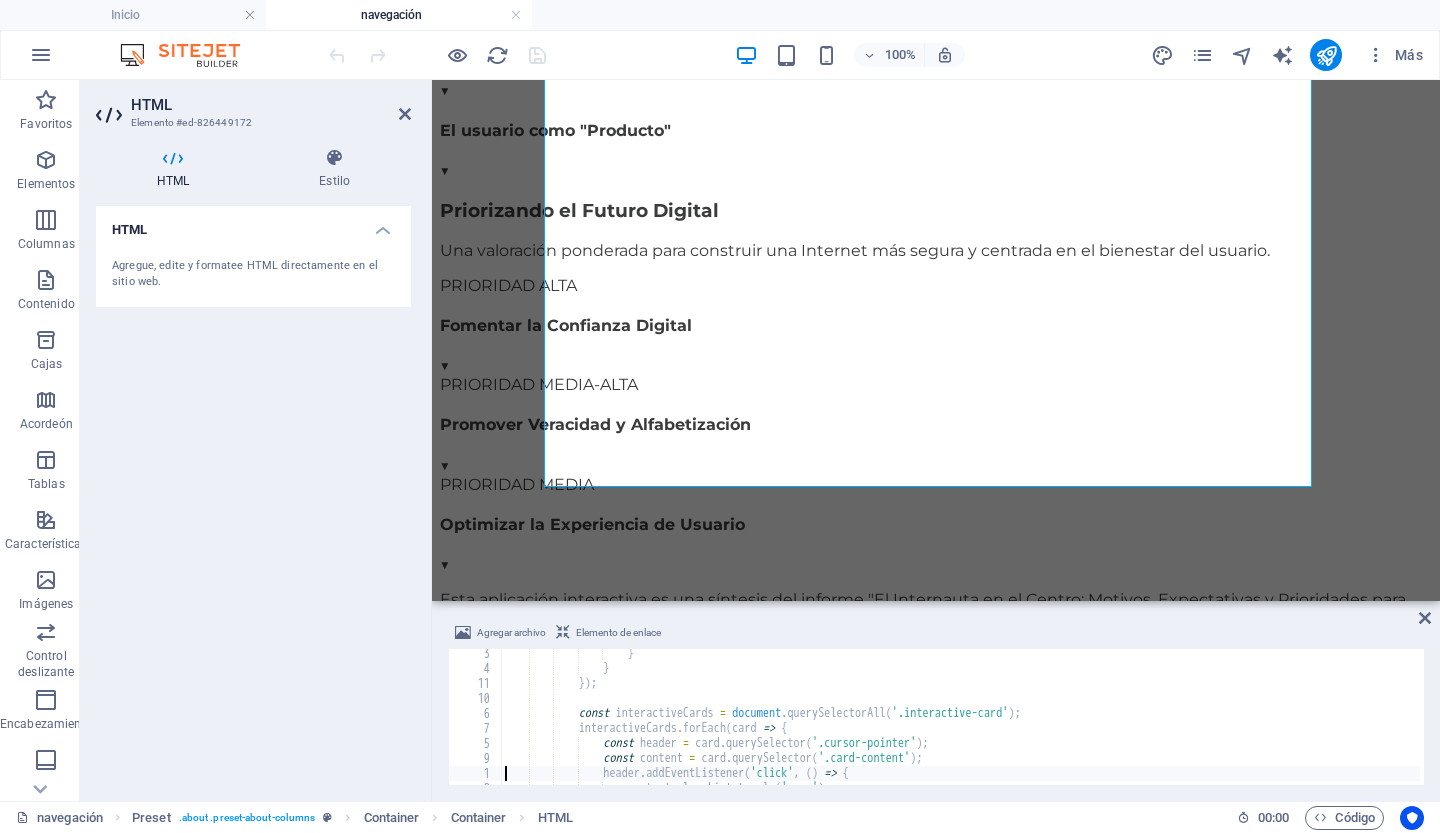 type on "header.classList.toggle('open');" 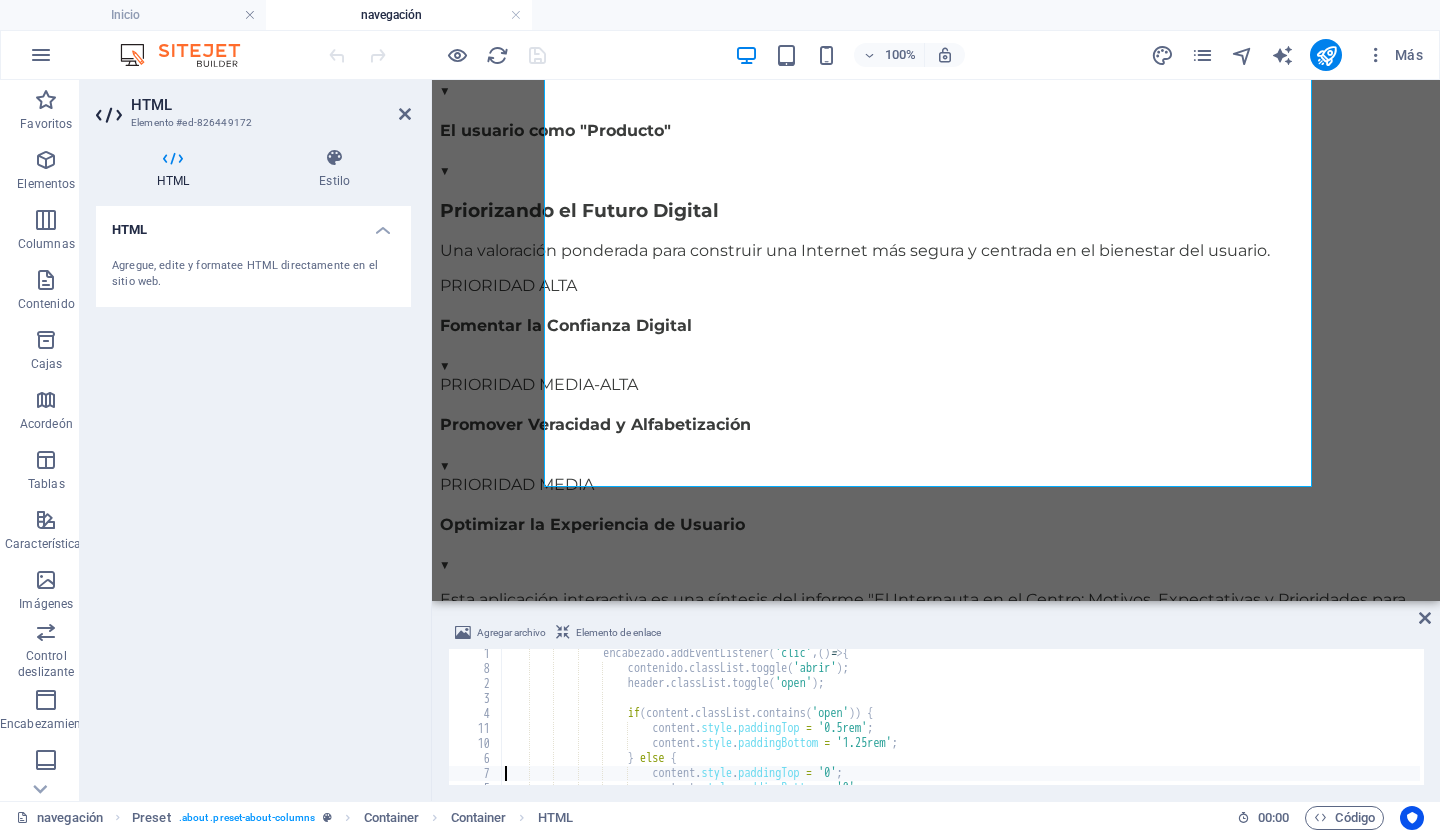 type on "});" 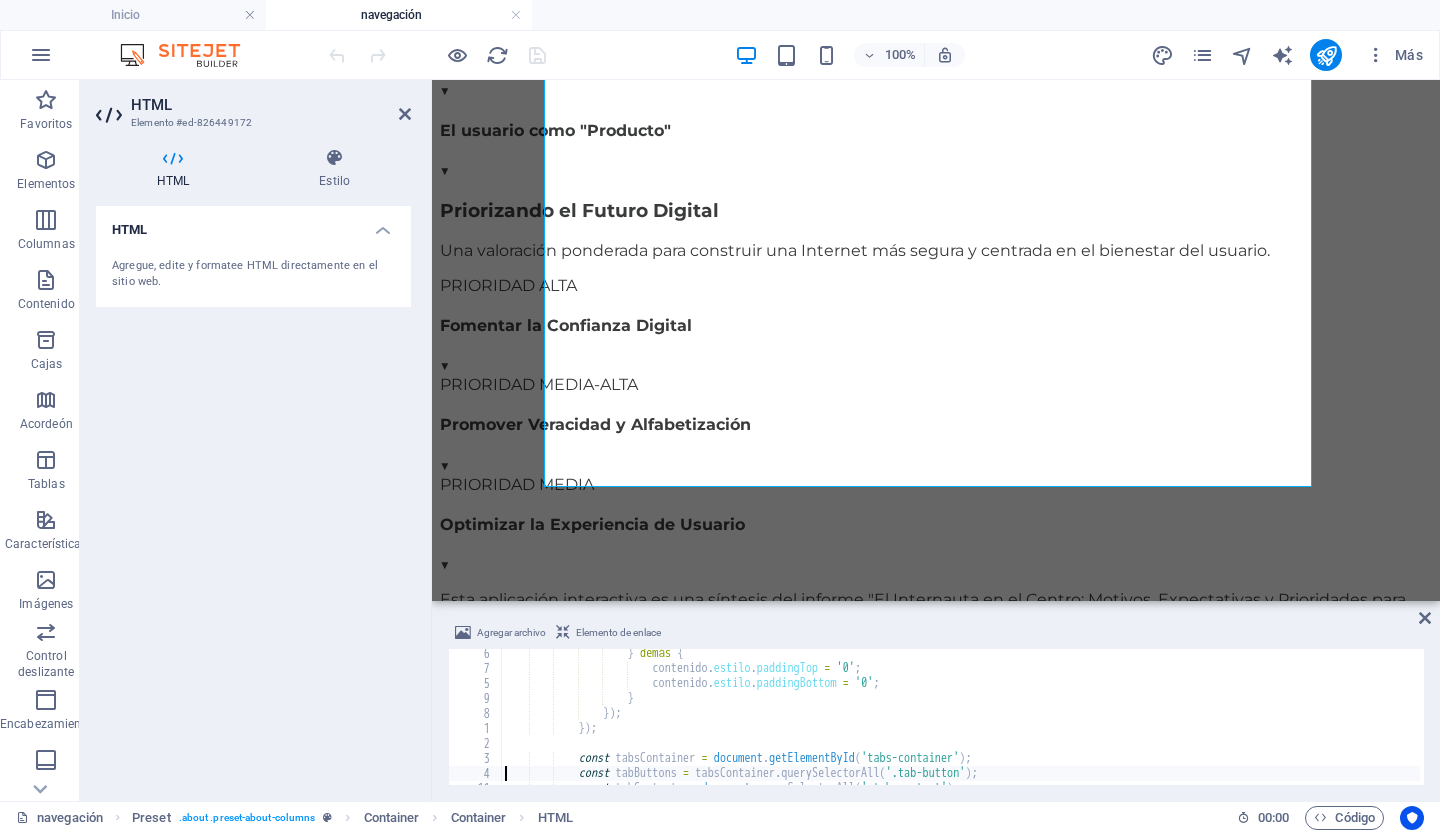 type on "const tabContents = document.querySelectorAll('.tab-content');" 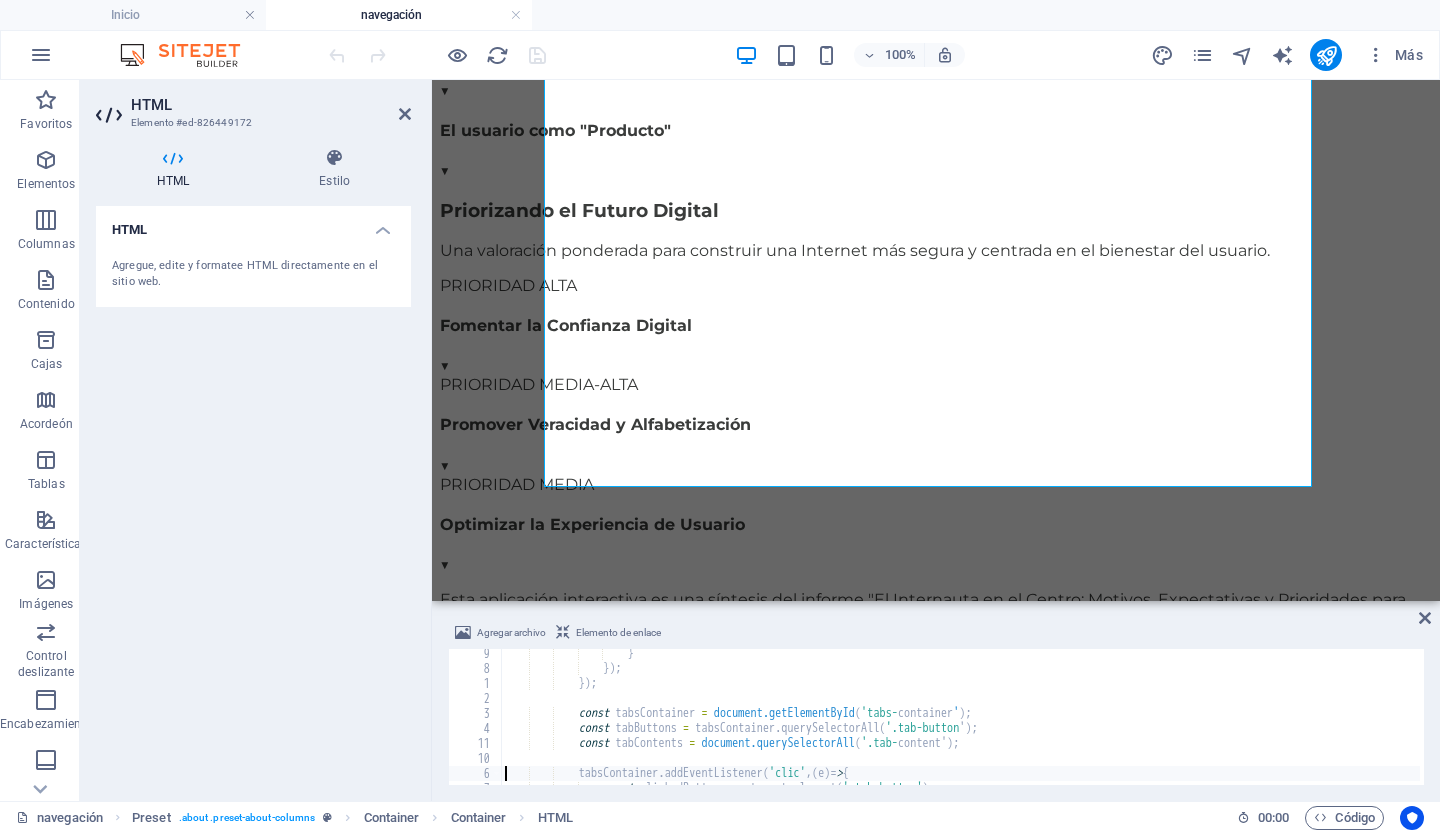 type on "if (!clickedButton) return;" 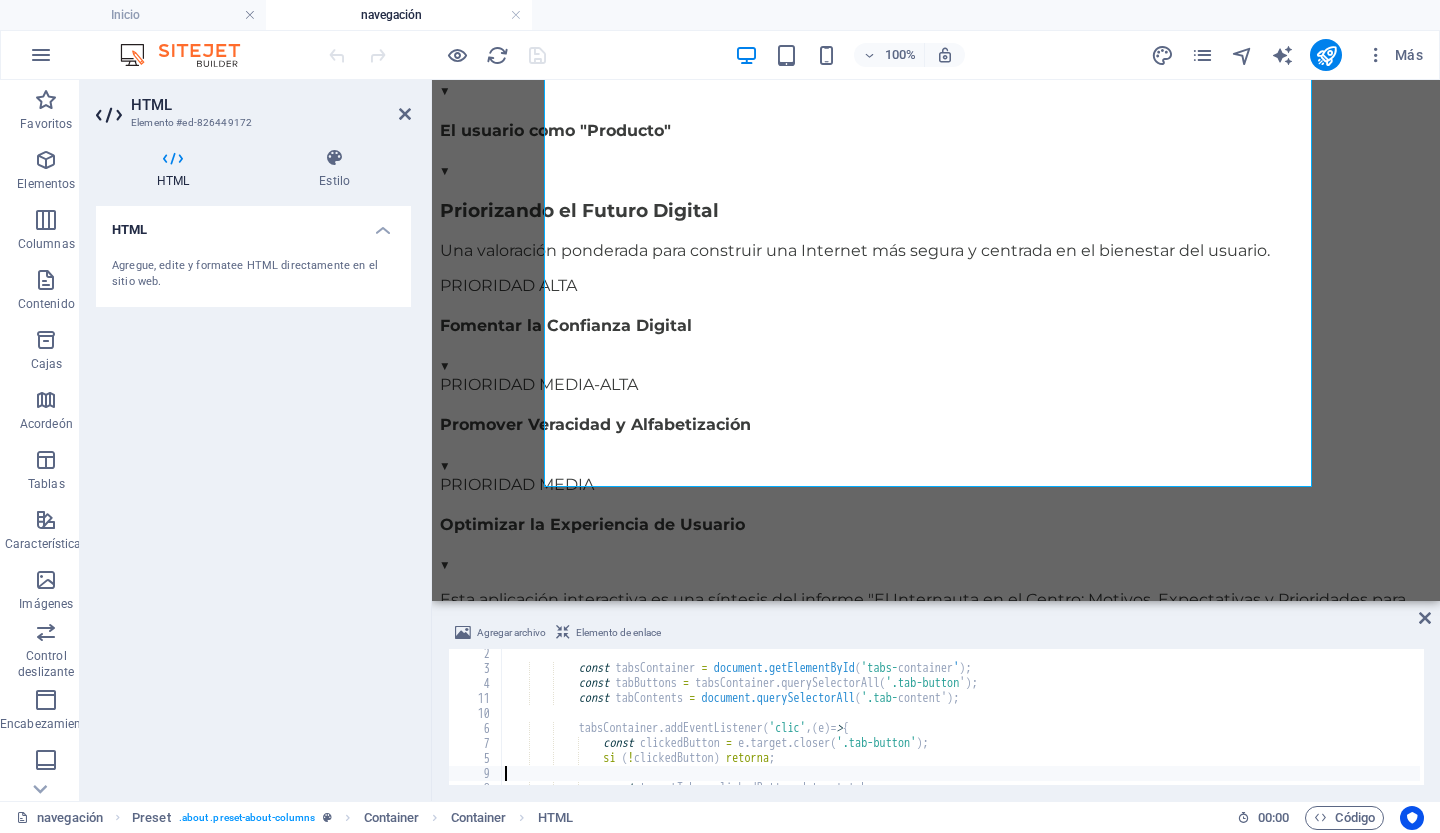 type on "const targetTab = clickedButton.dataset.tab;" 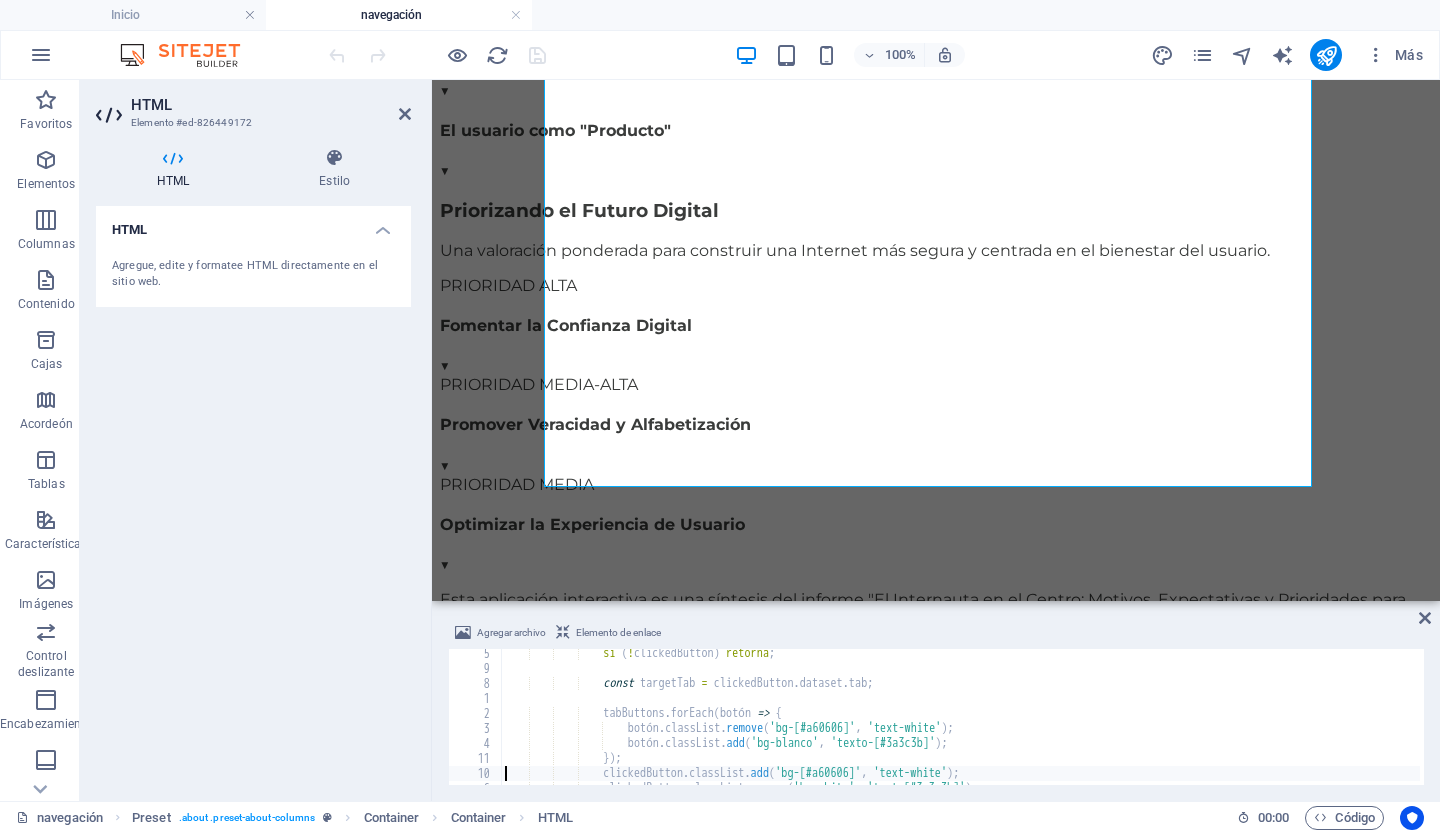 type on "clickedButton.classList.remove('bg-white', 'text-[#3a3c3b]');" 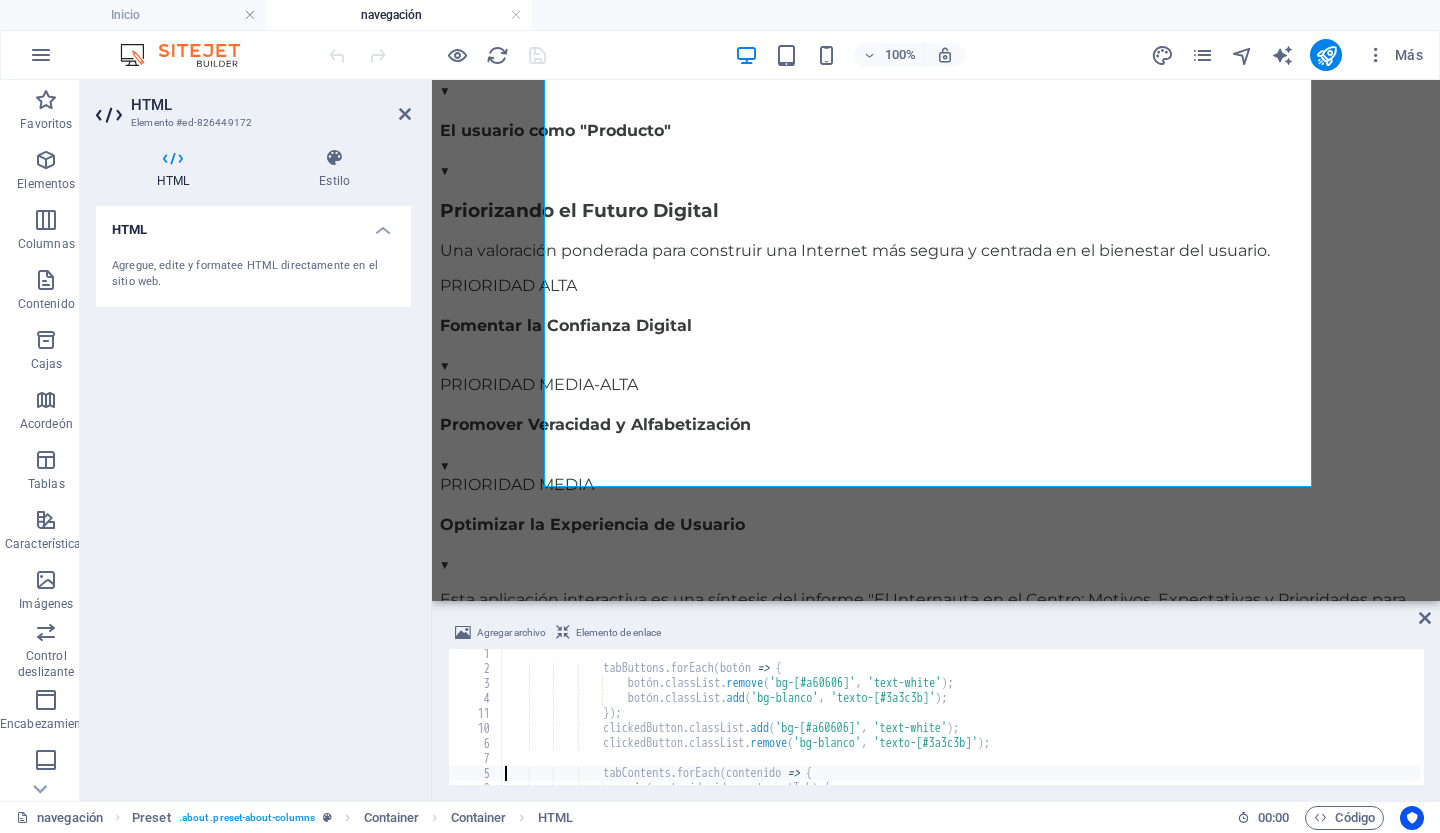 type on "});" 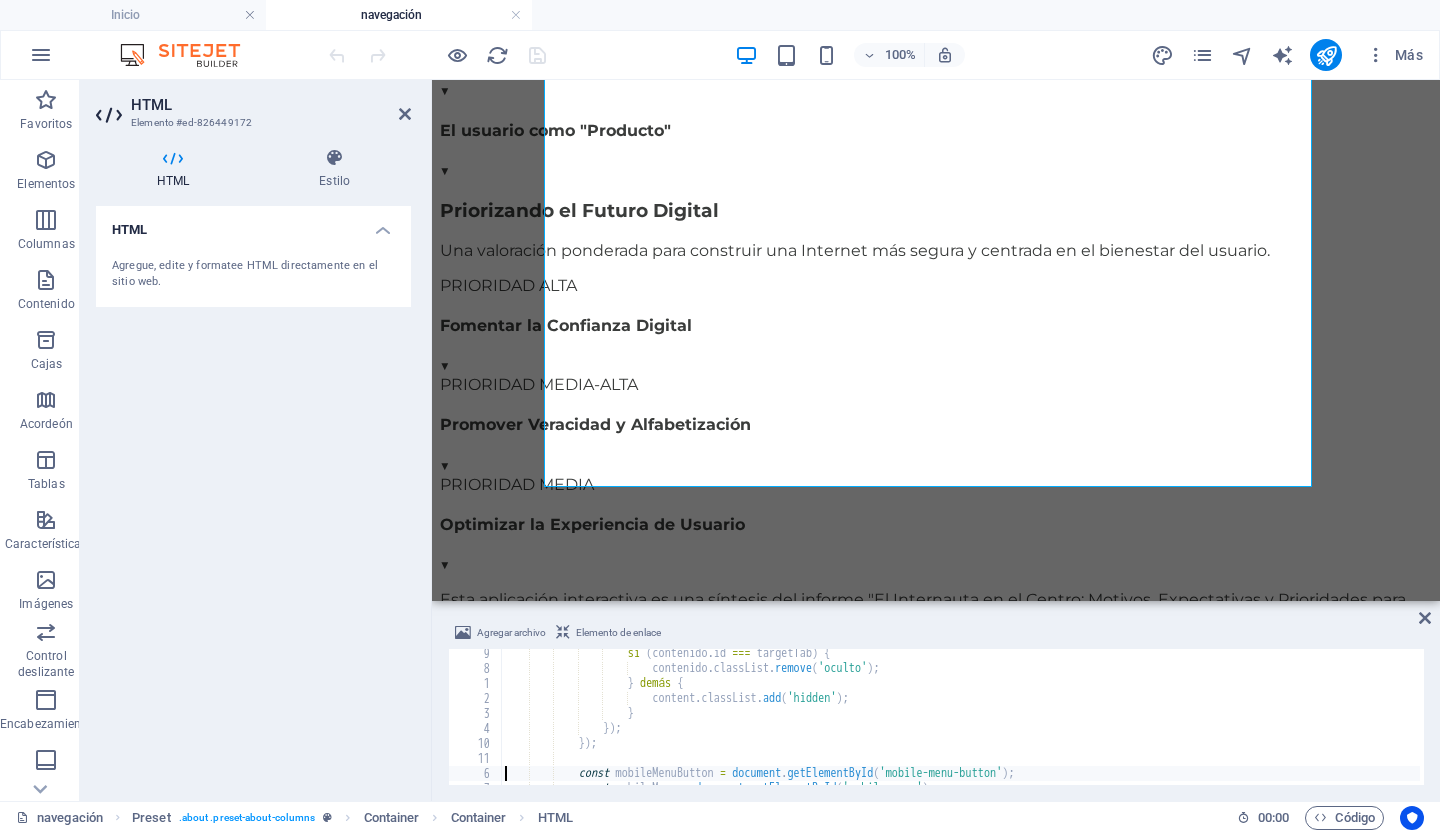 type on "});" 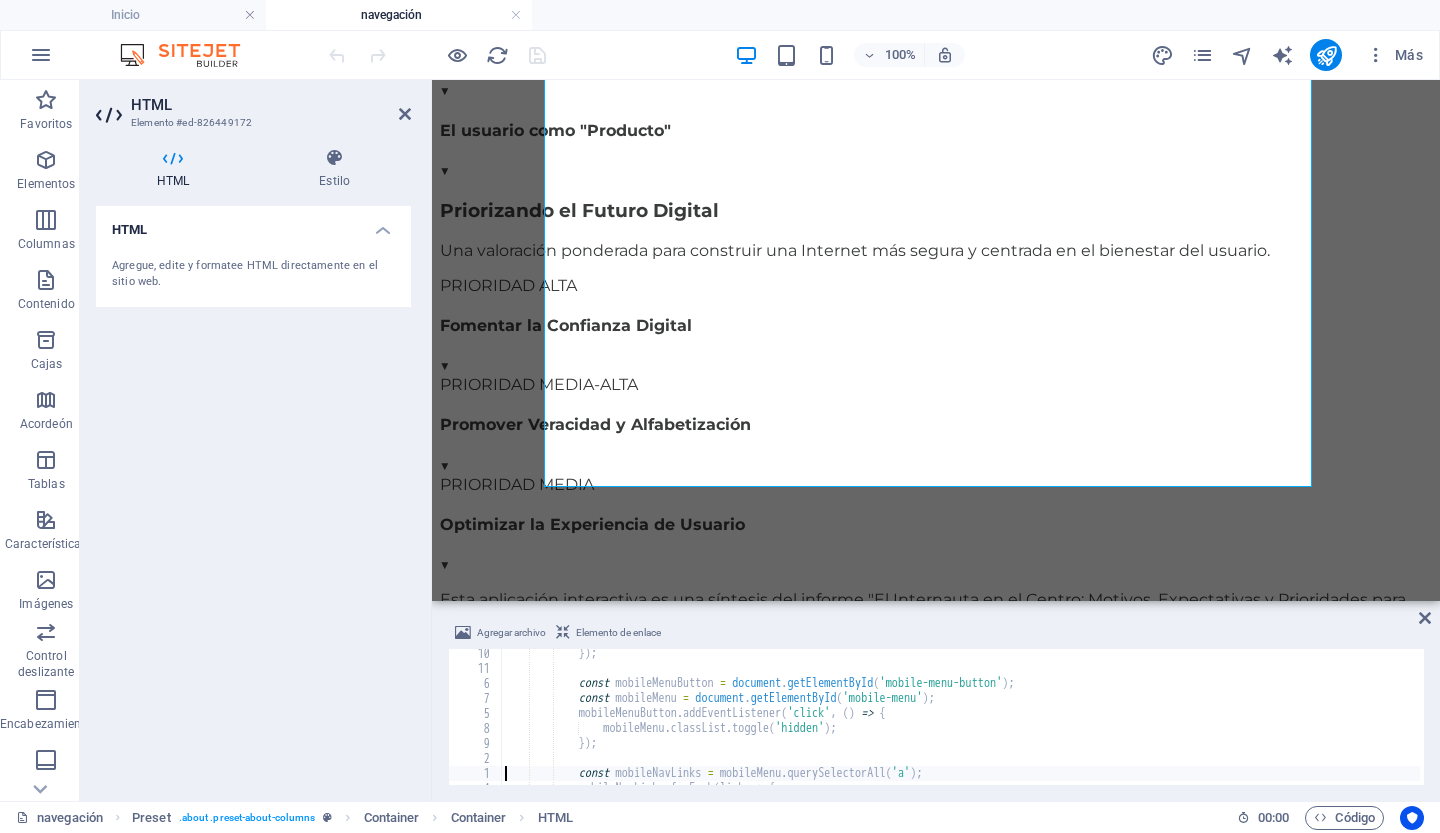 type on "});" 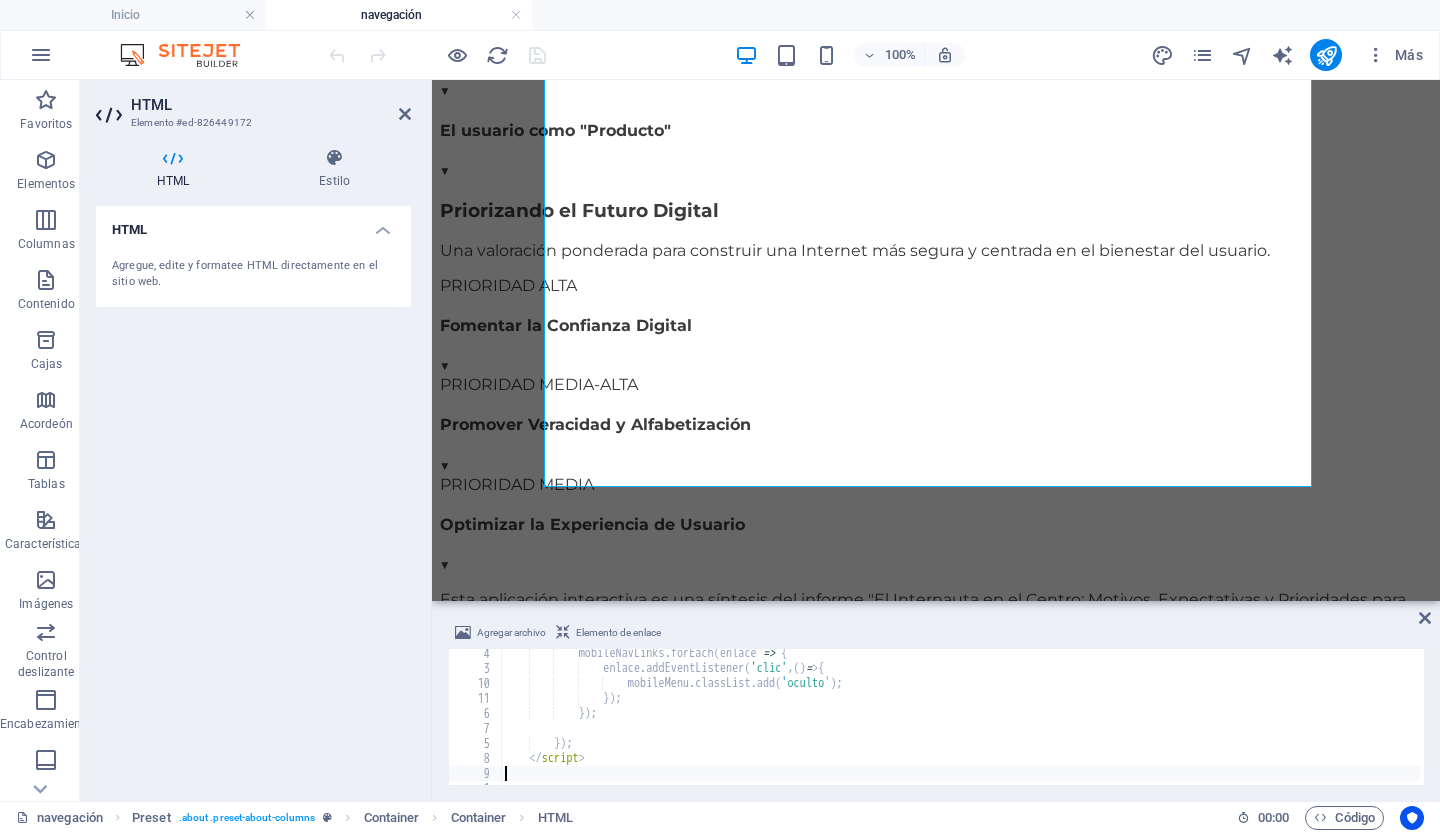 scroll, scrollTop: 6843, scrollLeft: 0, axis: vertical 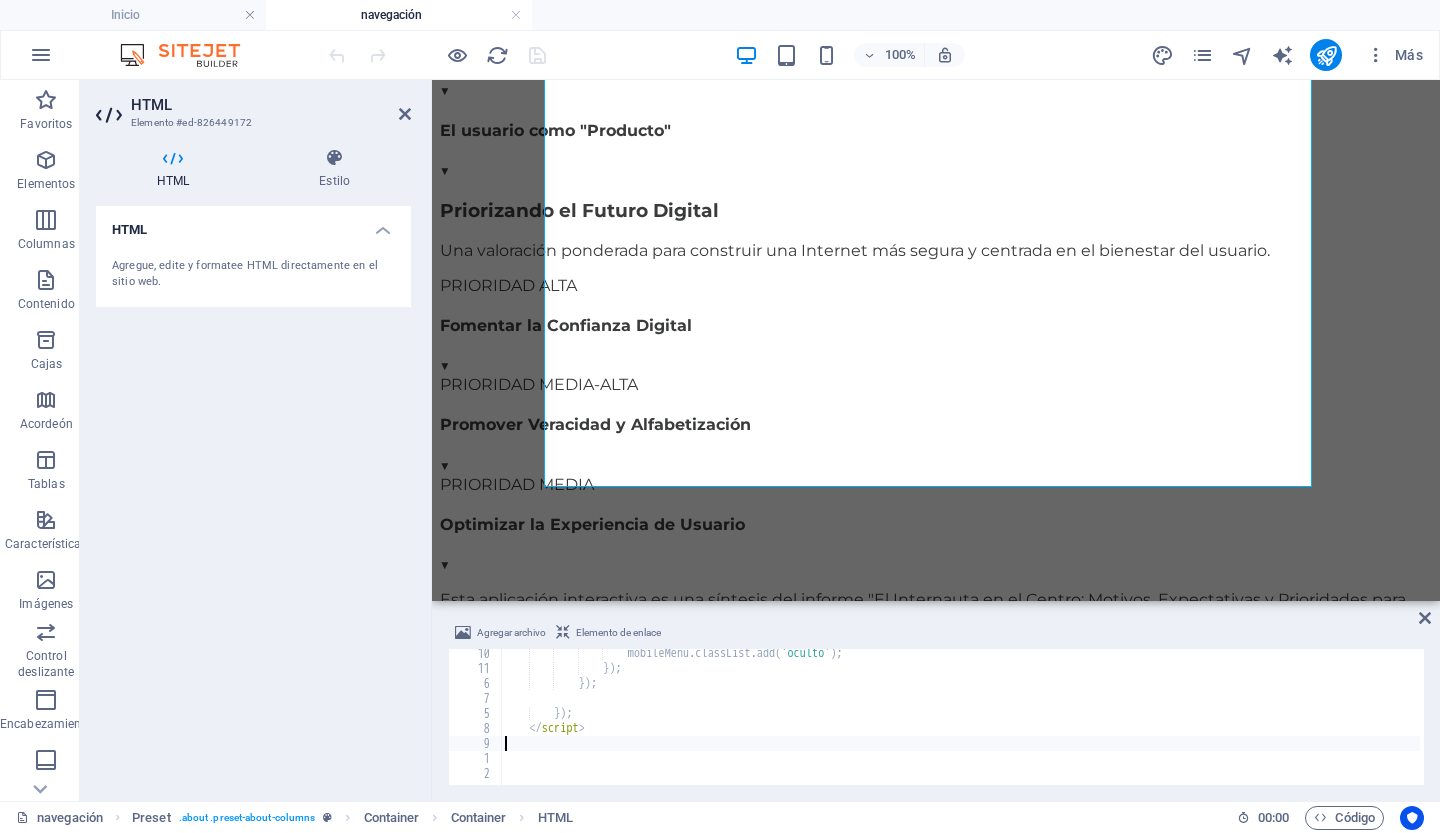 type on "});" 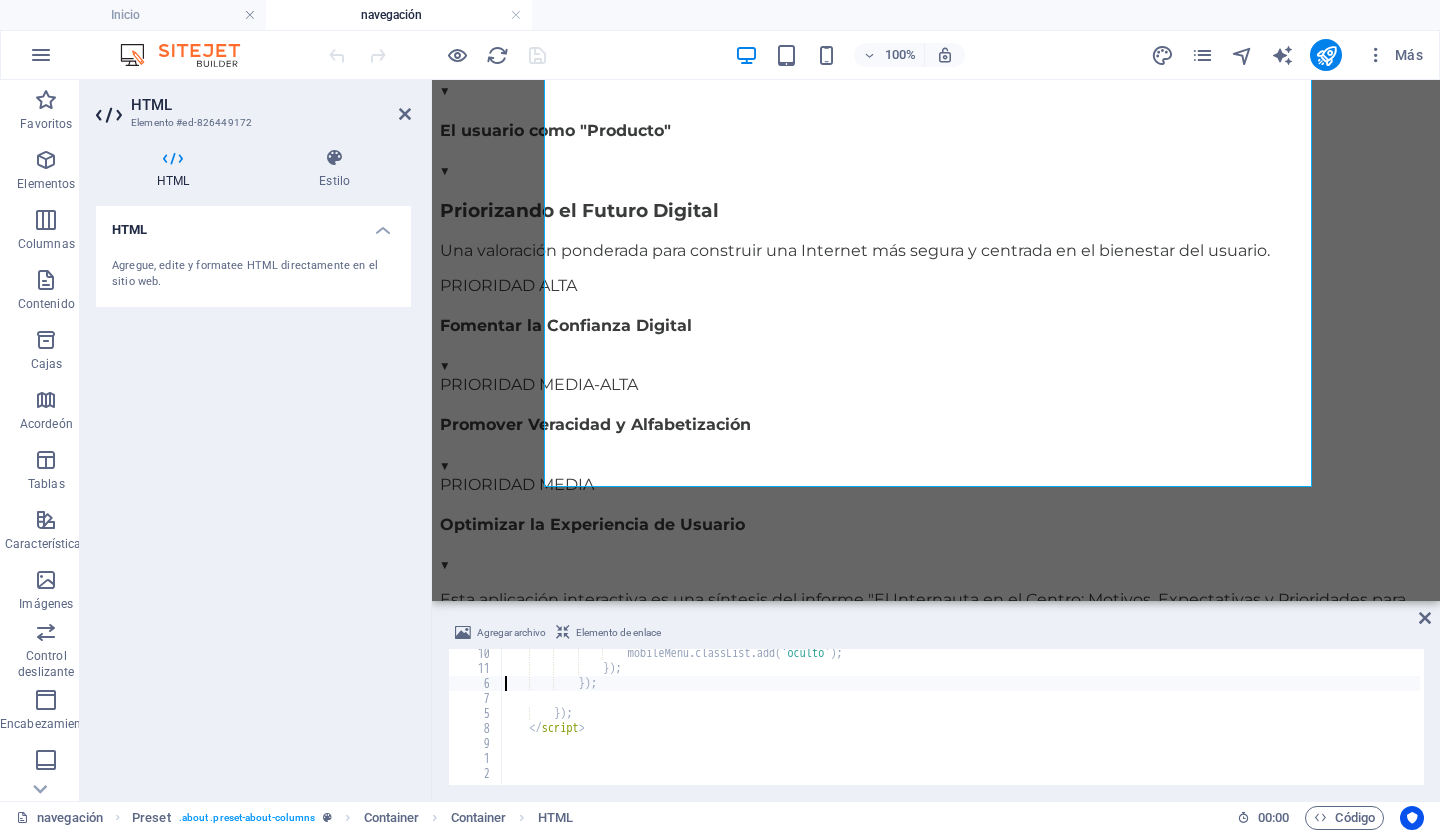 type on "const mobileNavLinks = mobileMenu.querySelectorAll('a');" 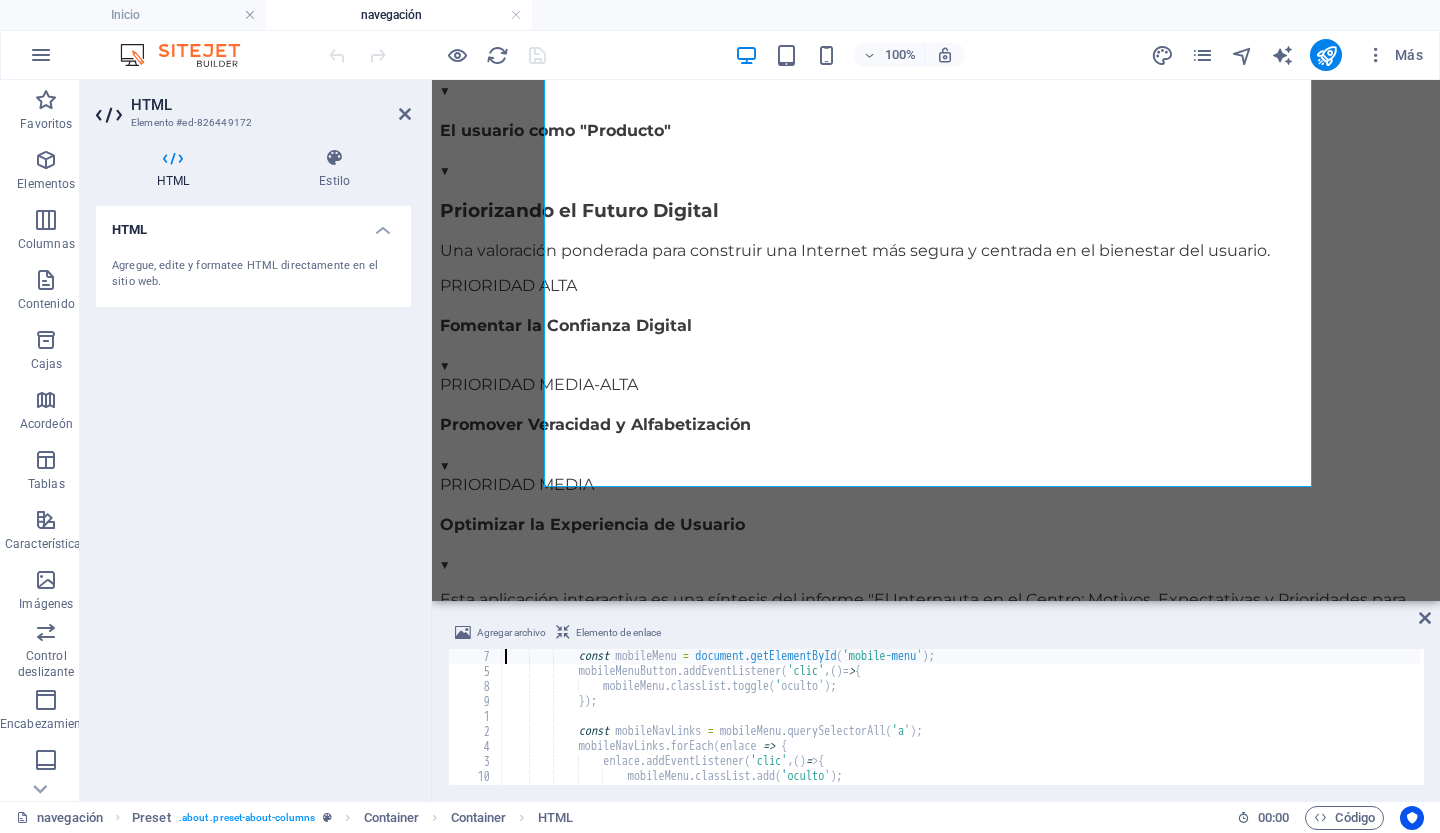 type on "const mobileMenuButton = document.getElementById('mobile-menu-button');" 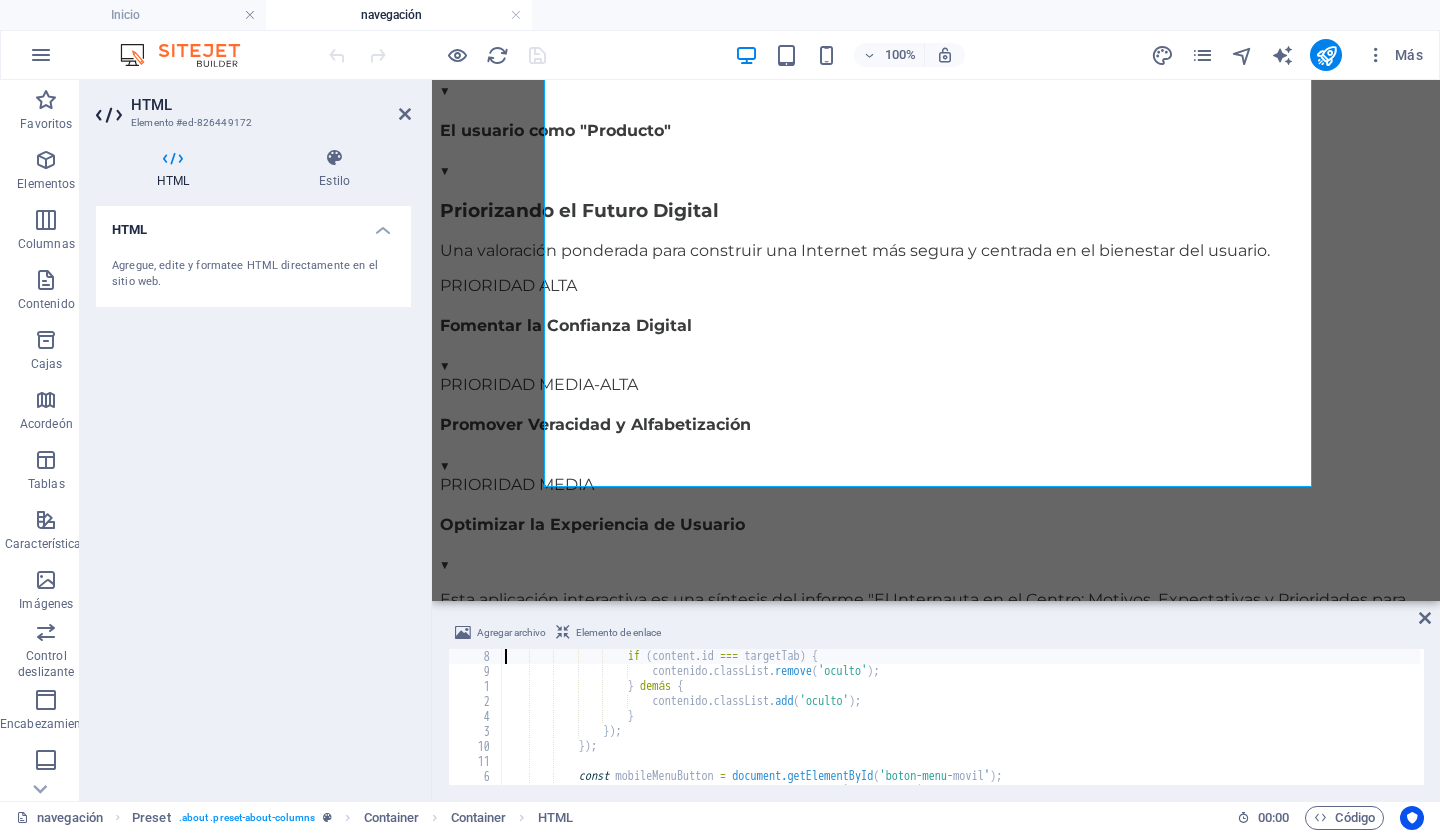 type on "tabContents.forEach(content => {" 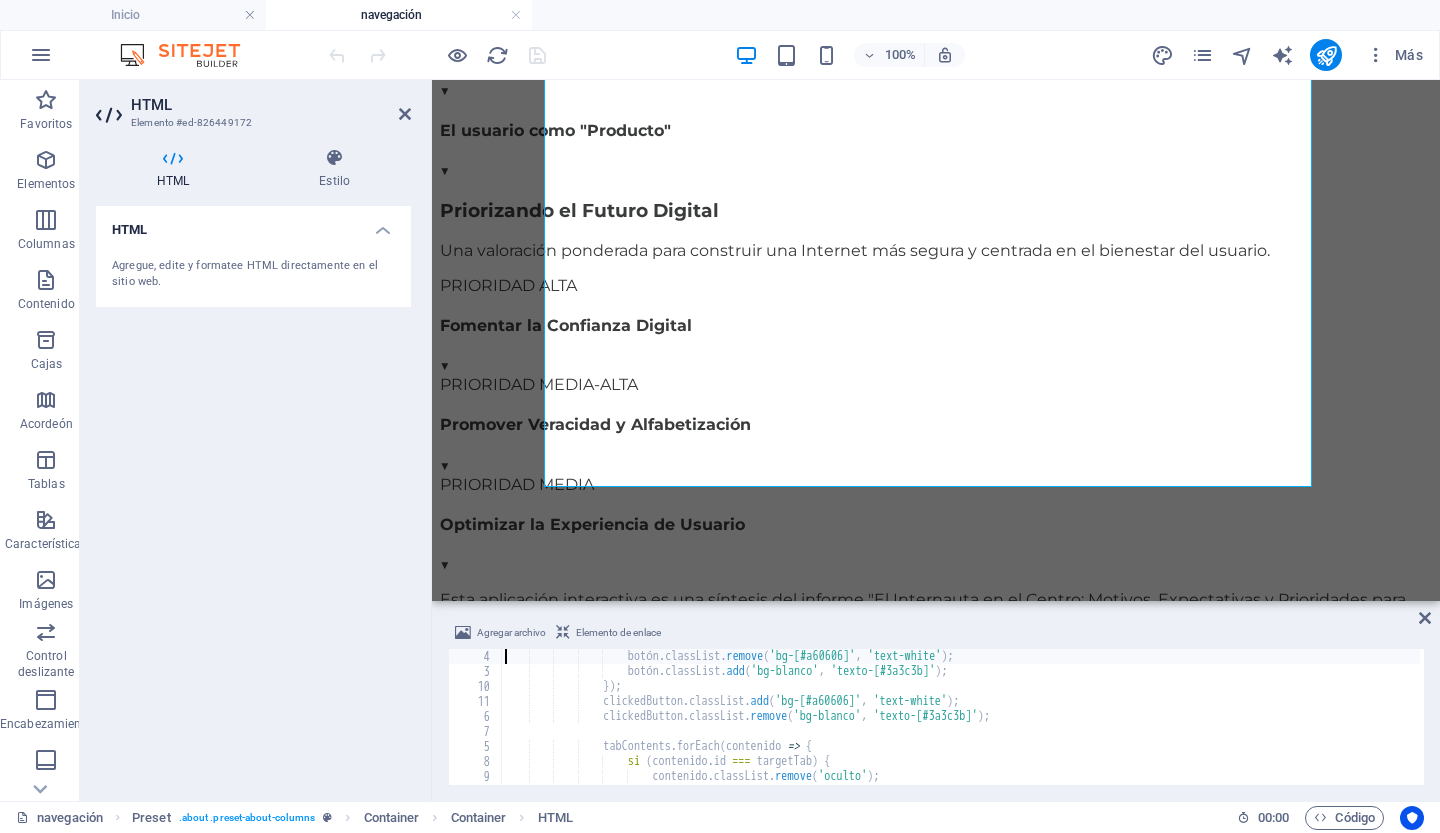 type on "tabButtons.forEach(button => {" 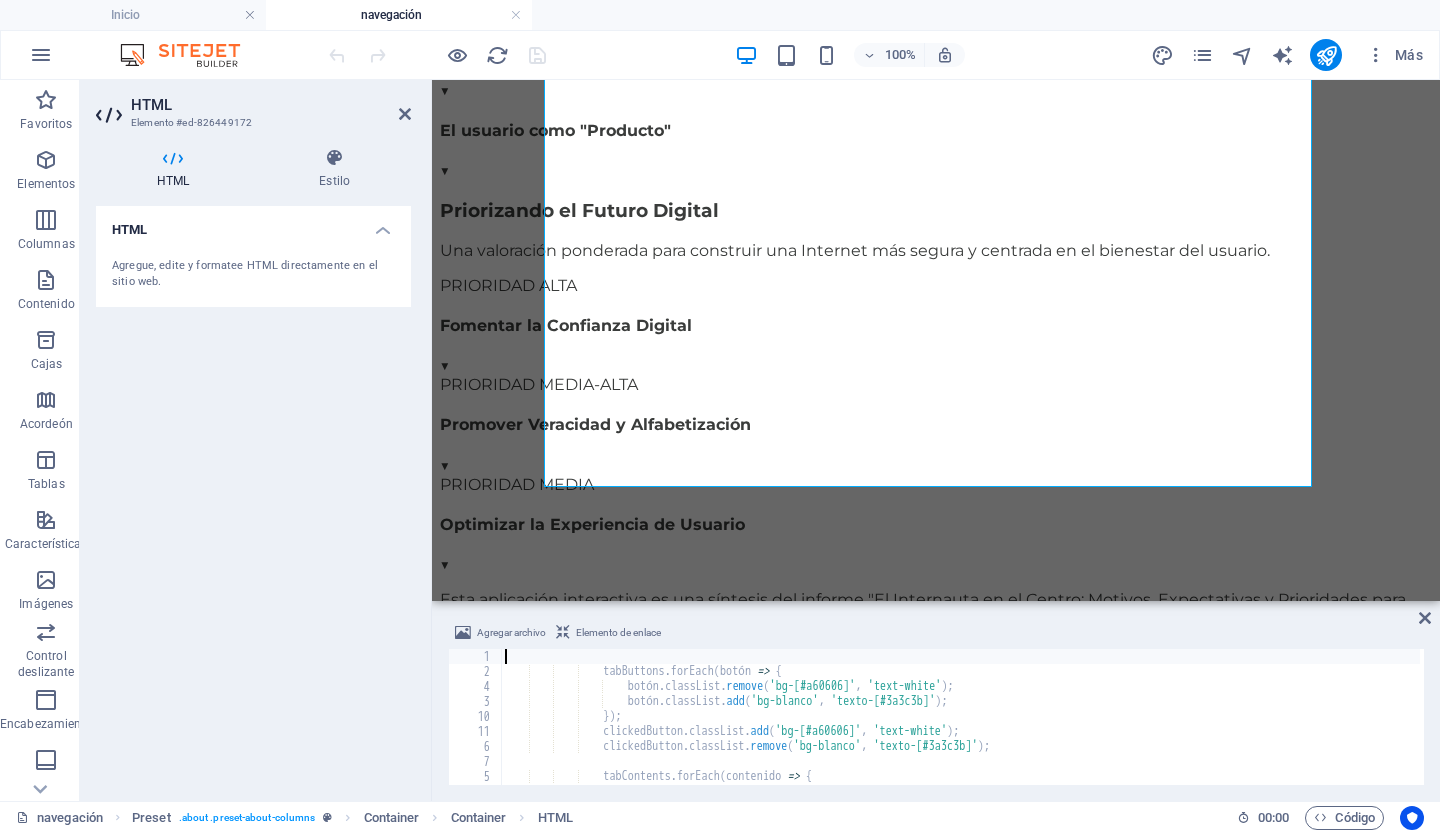type on "const targetTab = clickedButton.dataset.tab;" 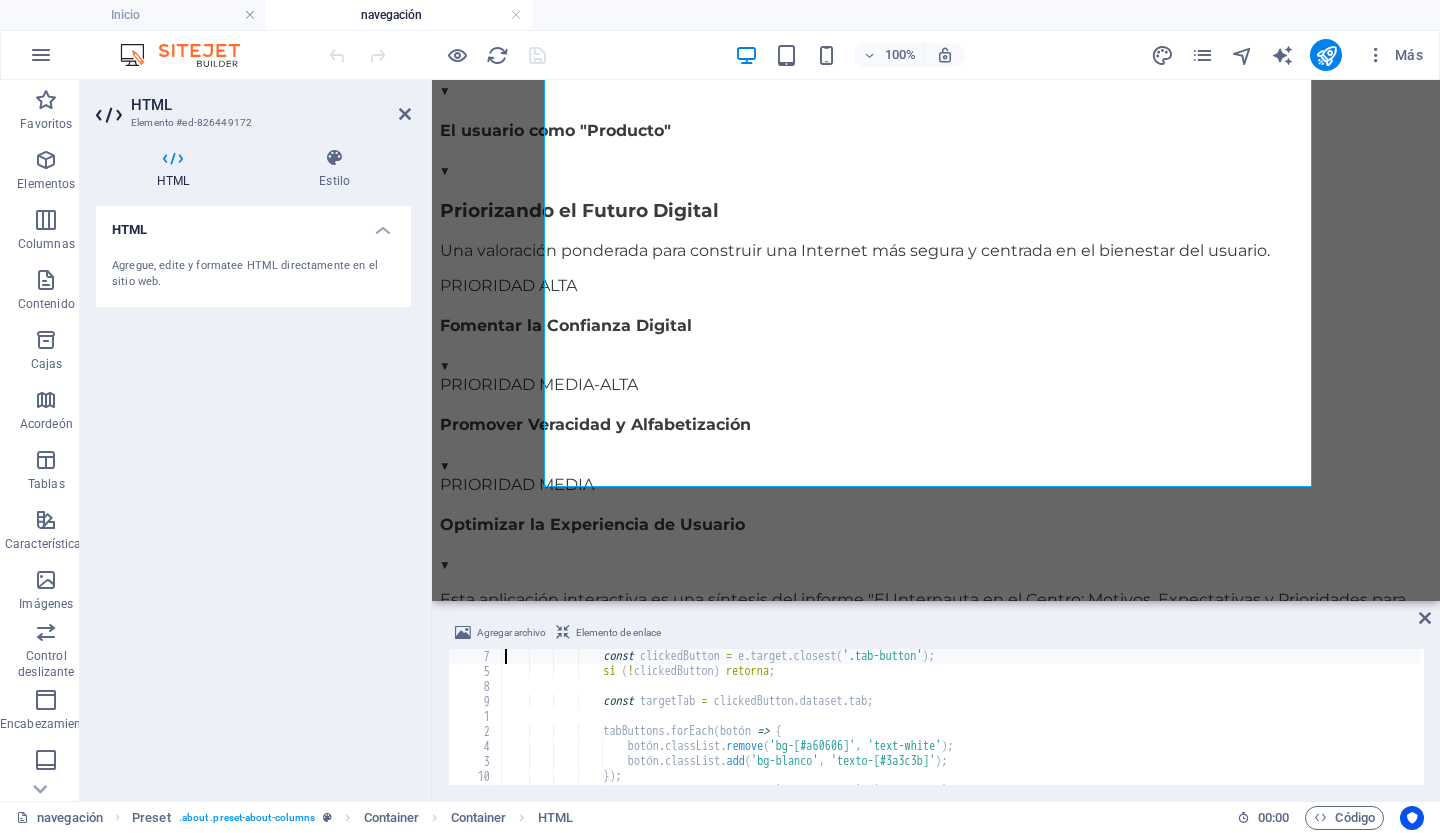 type on "tabsContainer.addEventListener('click', (e) => {" 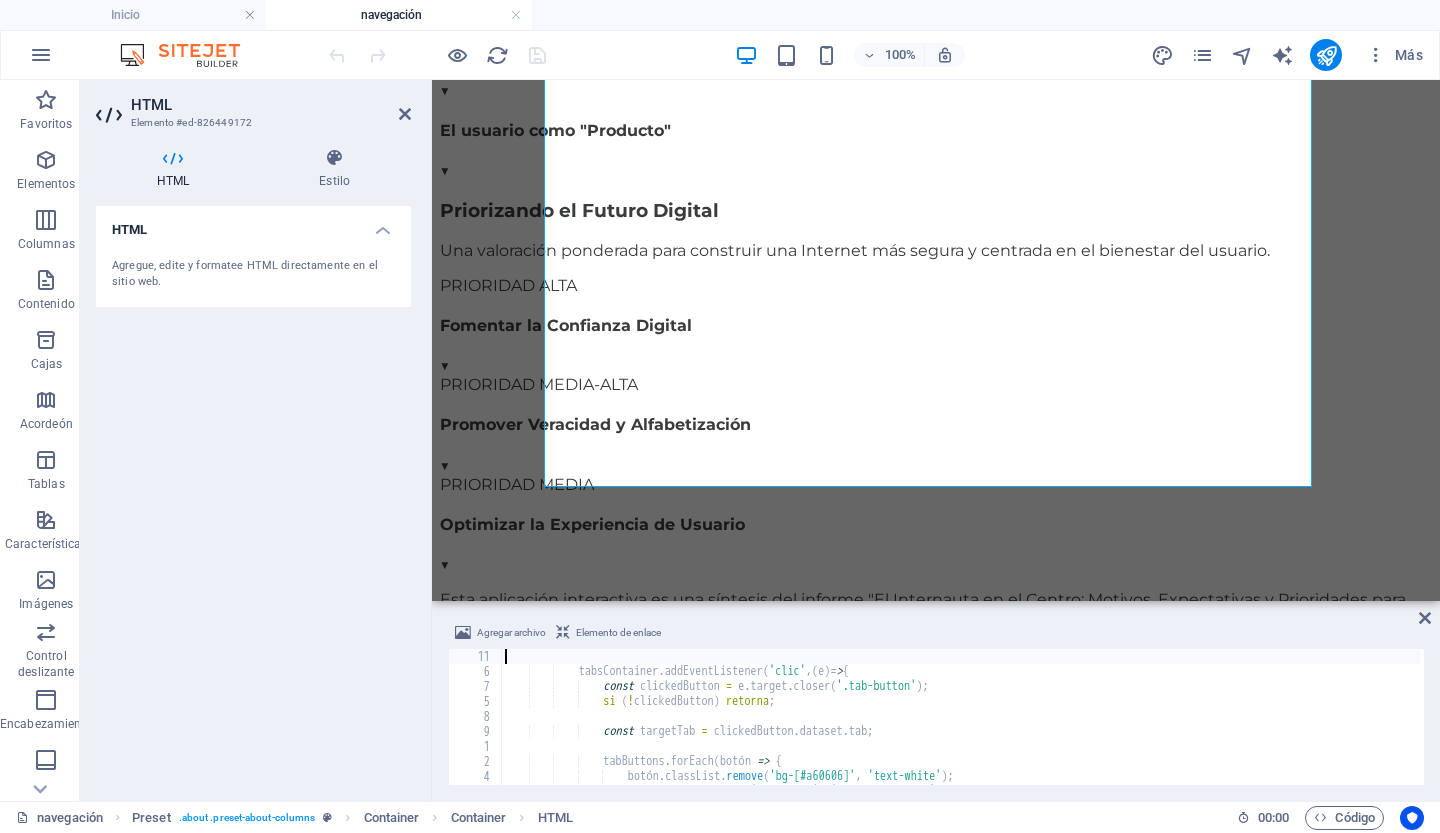 scroll, scrollTop: 6360, scrollLeft: 0, axis: vertical 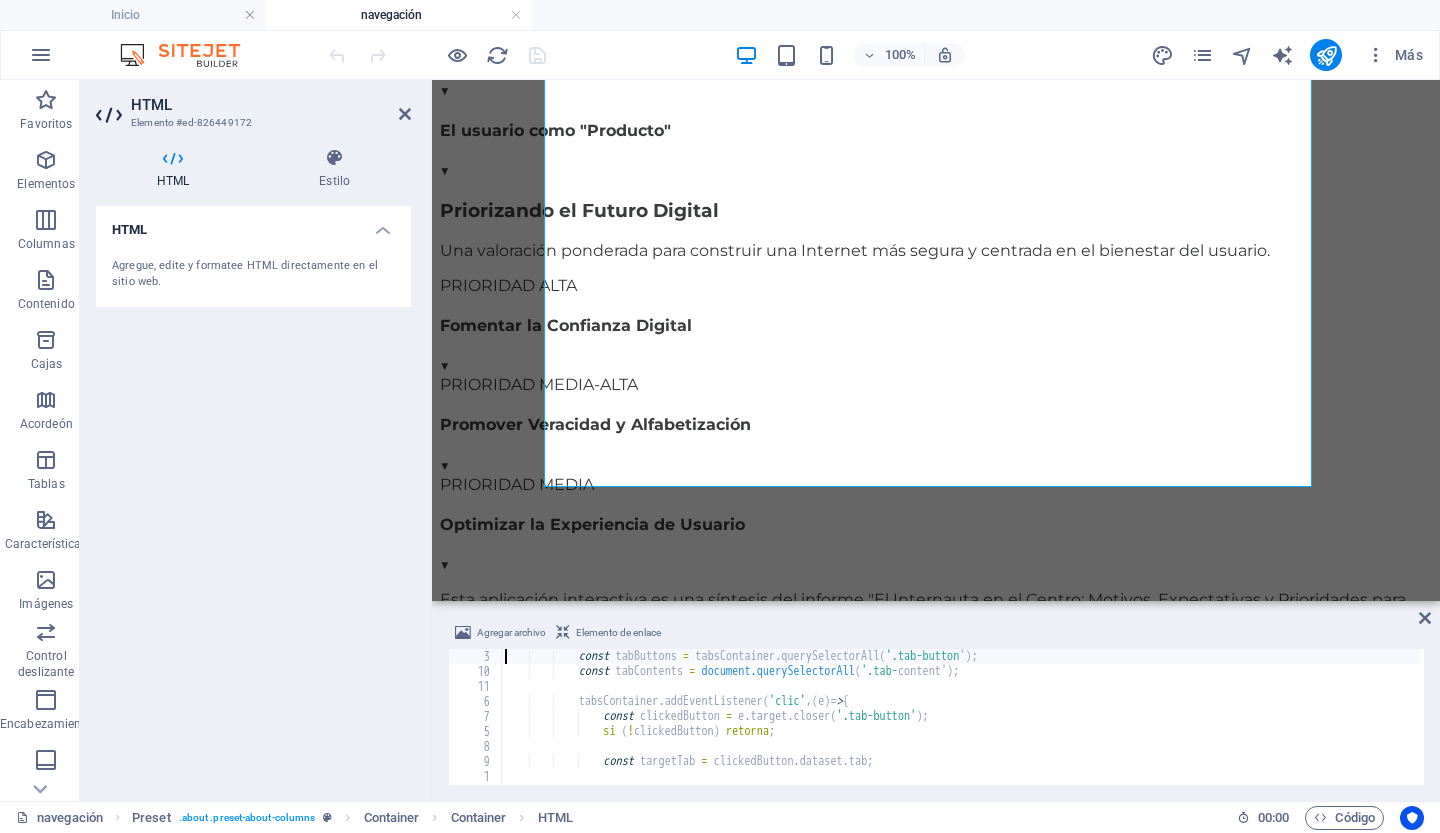 type on "const tabsContainer = document.getElementById('tabs-container');" 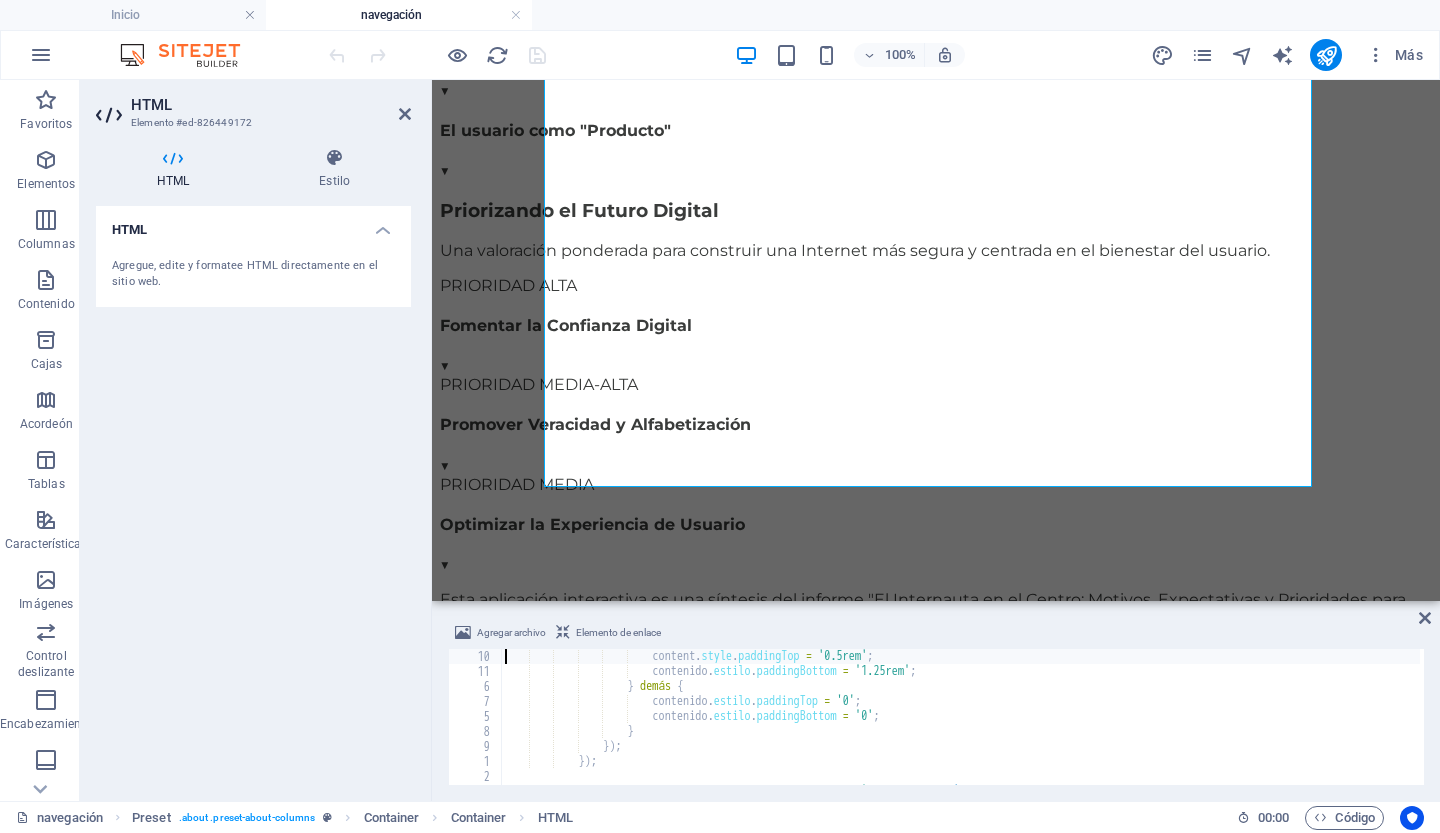 type on "if(content.classList.contains('open')) {" 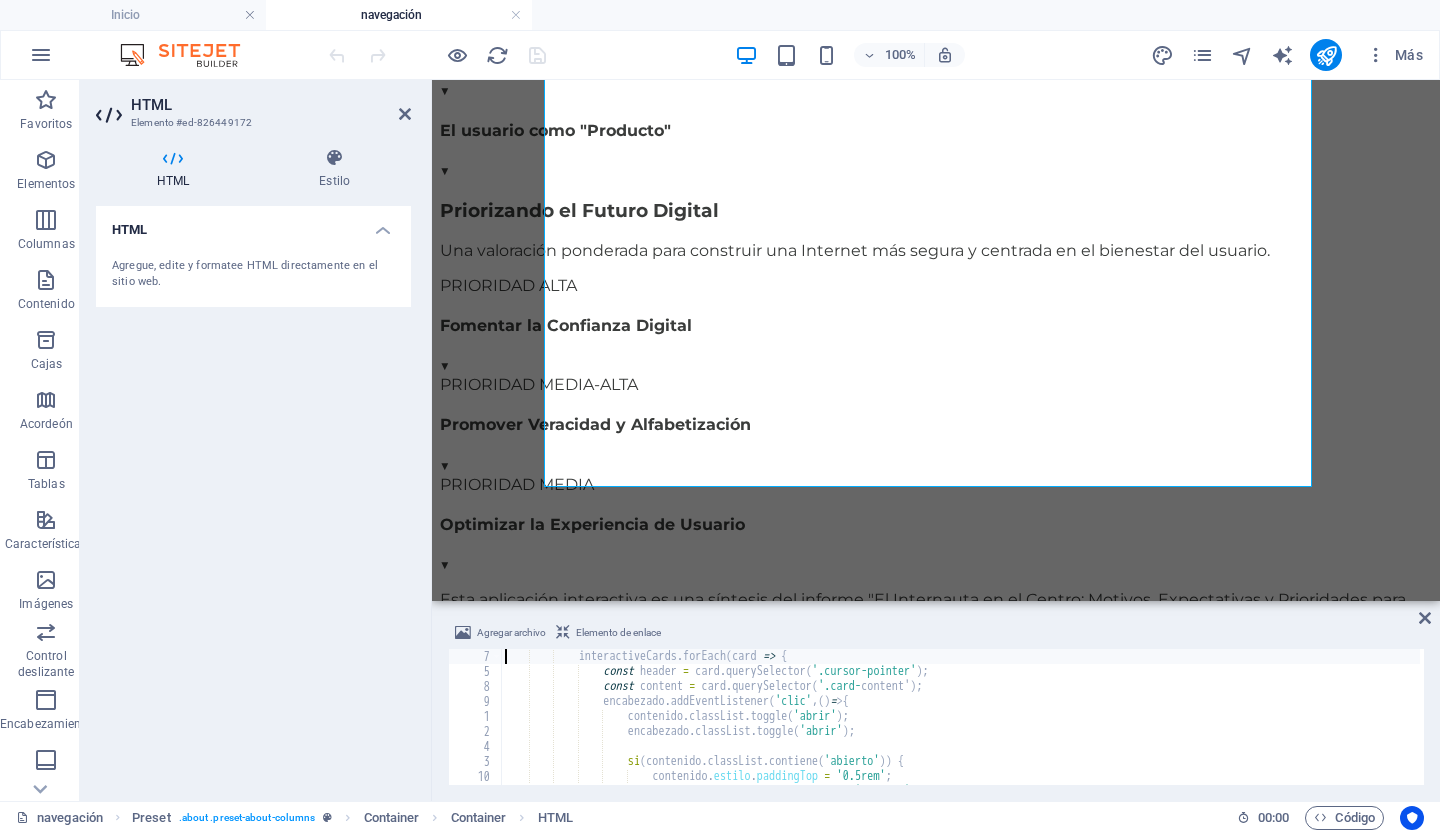type on "const interactiveCards = document.querySelectorAll('.interactive-card');" 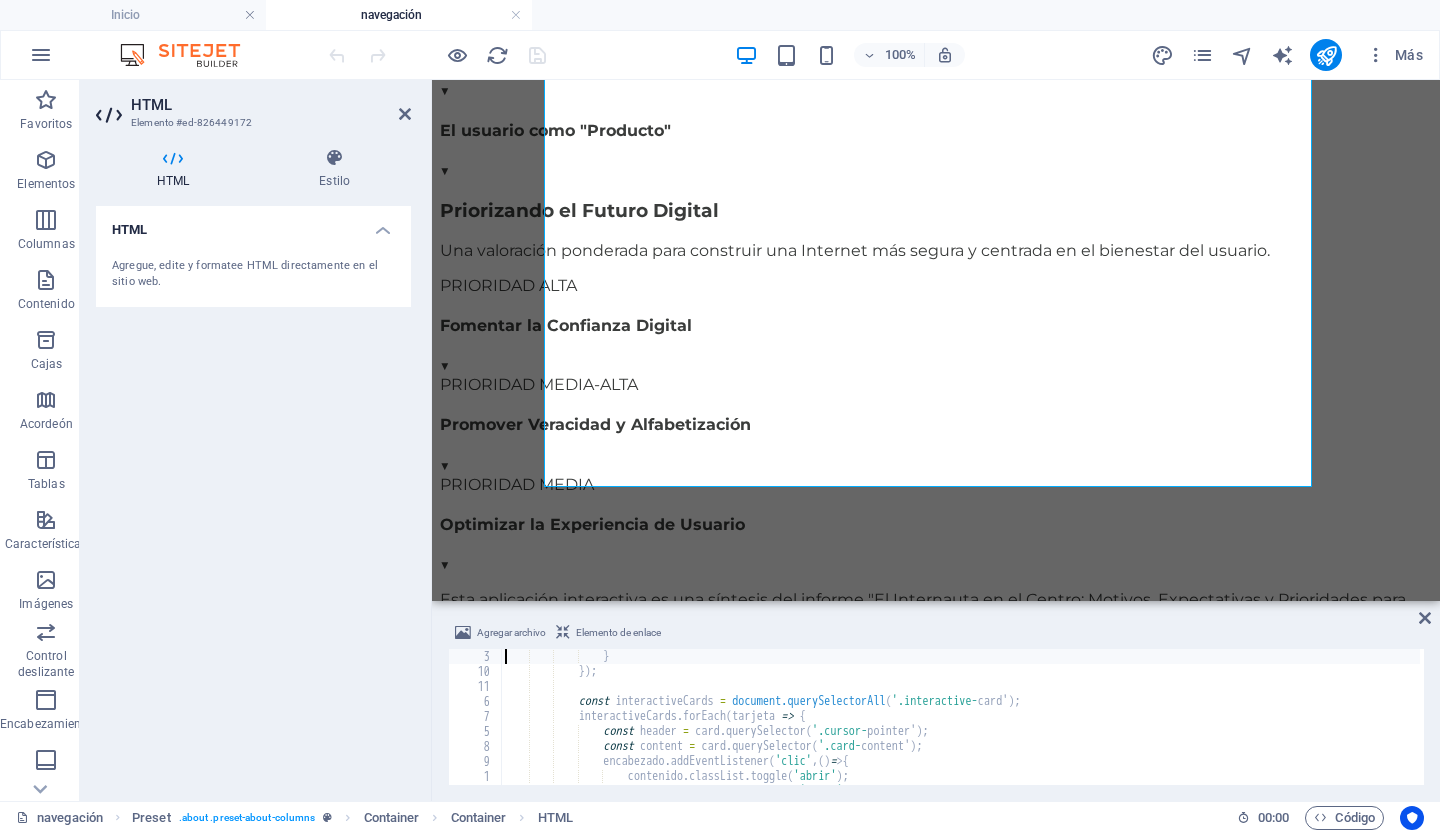 scroll, scrollTop: 5985, scrollLeft: 0, axis: vertical 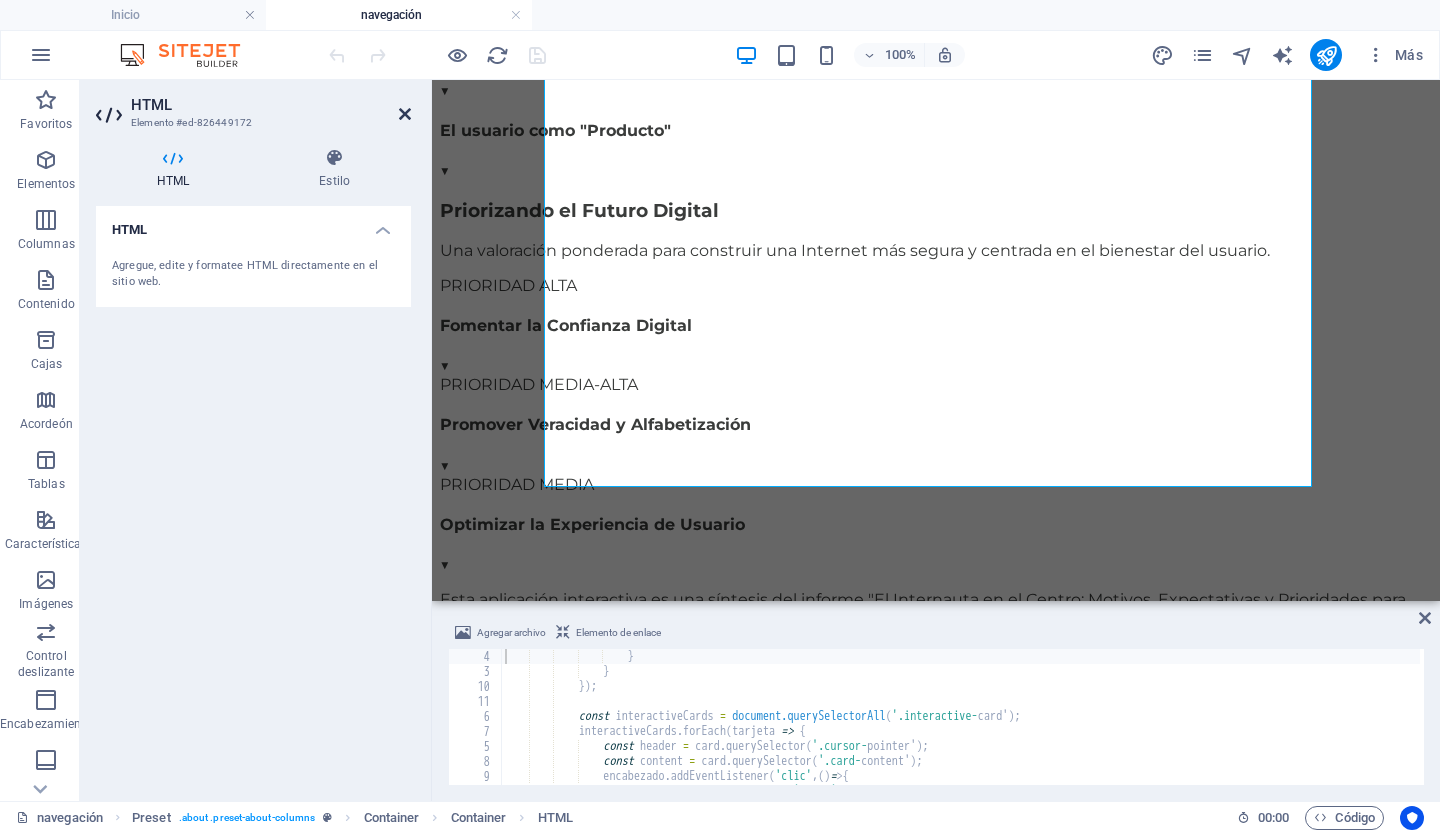 click at bounding box center [405, 114] 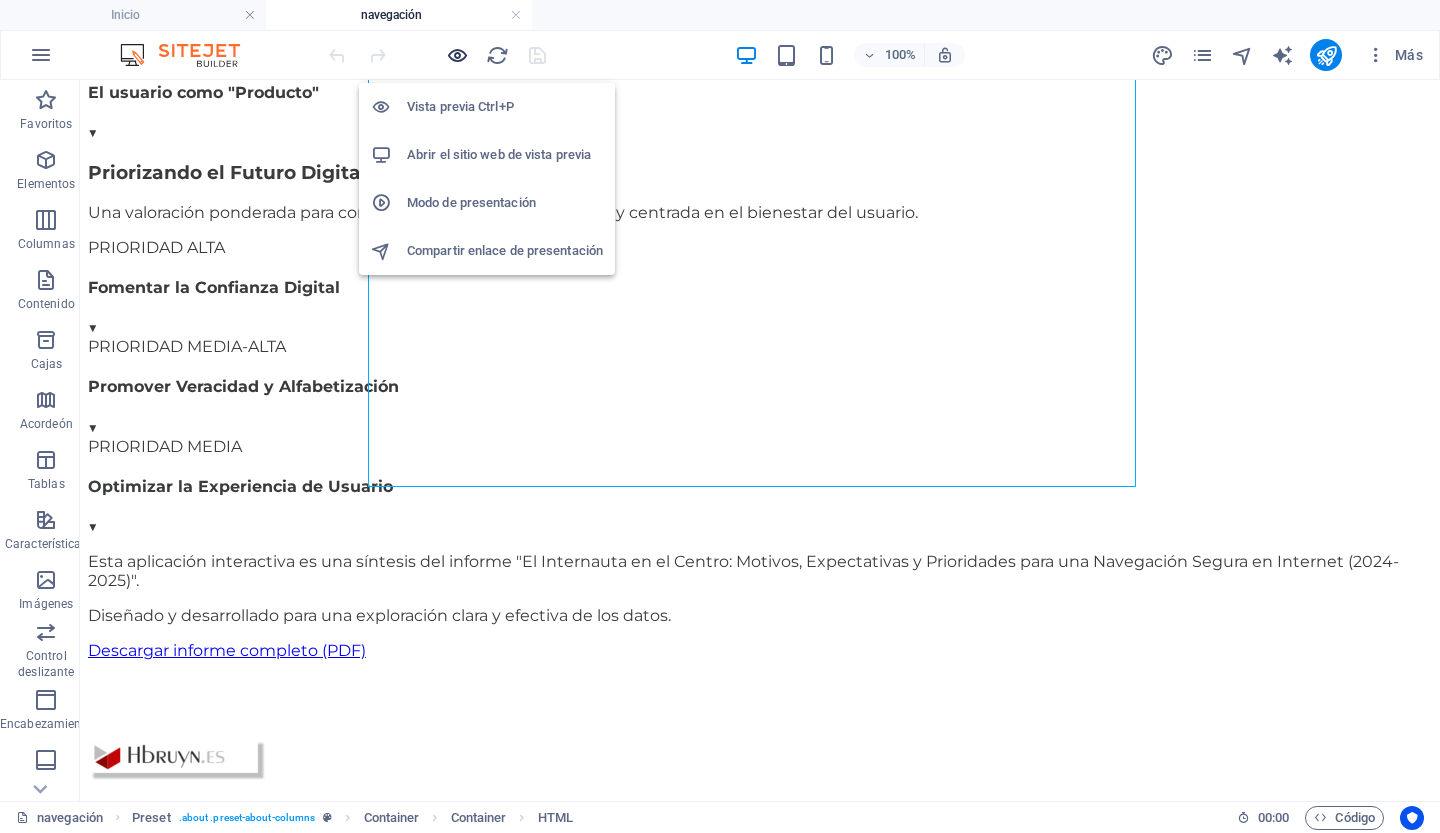 click at bounding box center [457, 55] 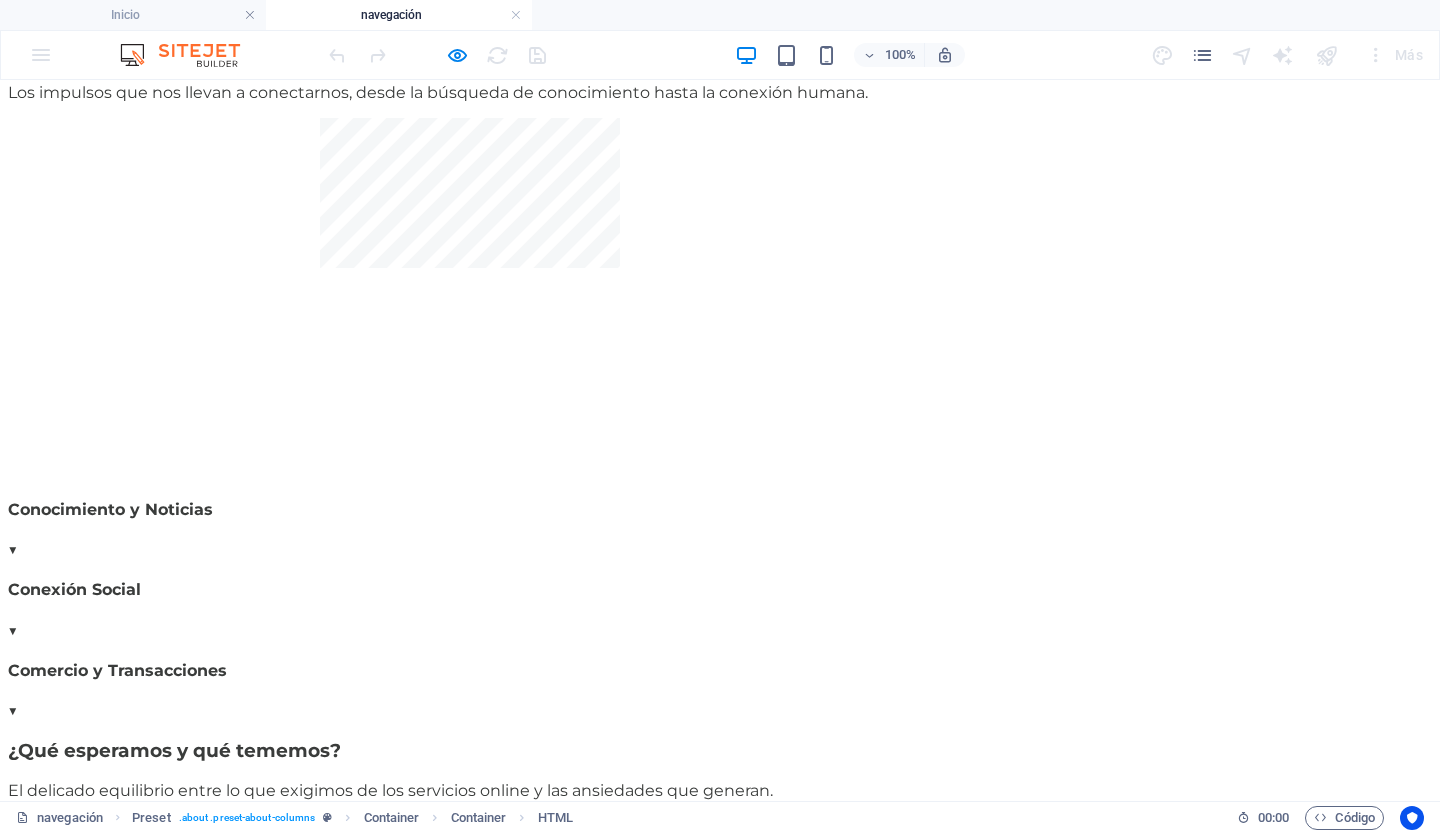 scroll, scrollTop: 0, scrollLeft: 0, axis: both 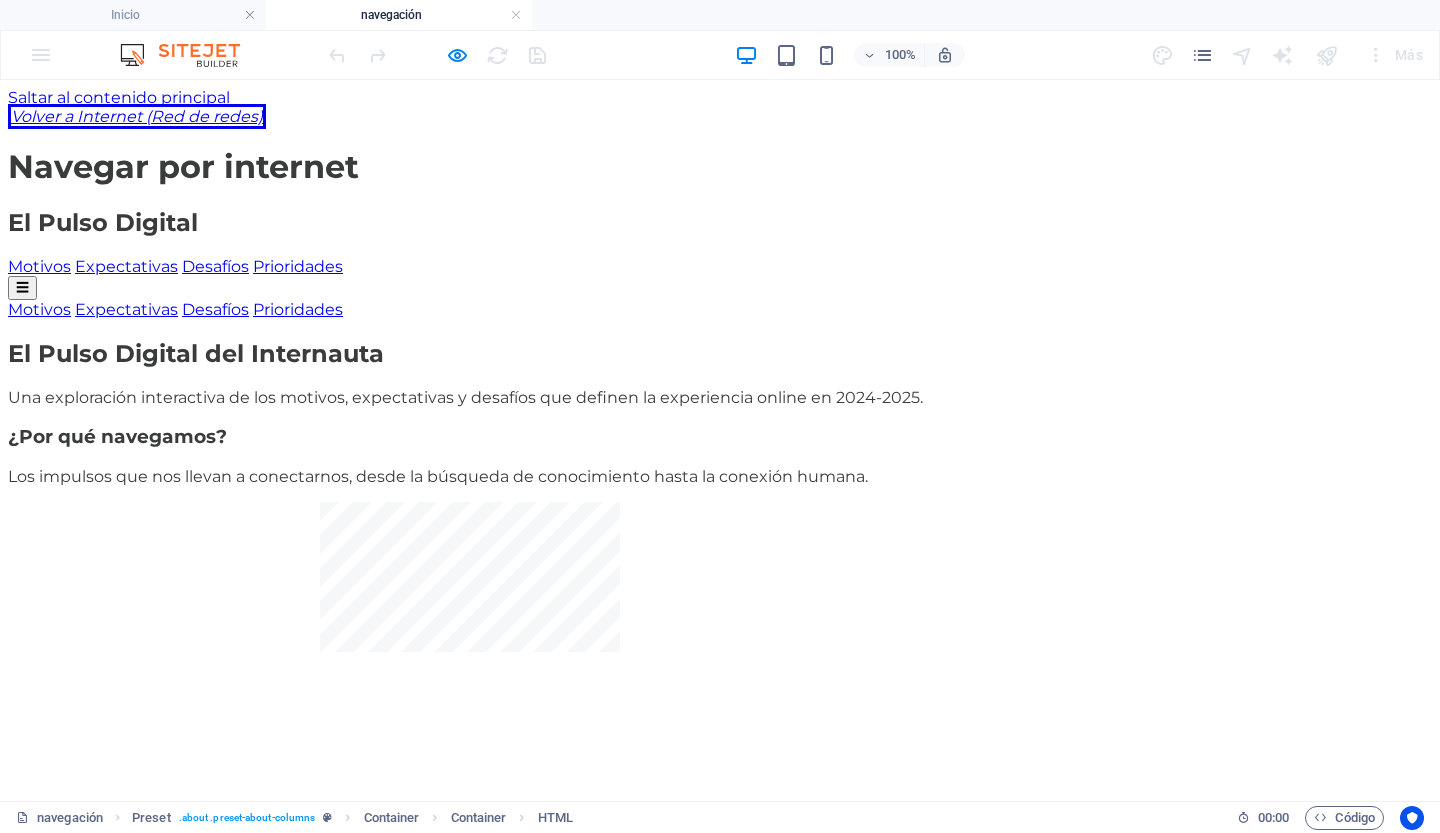 click on "☰" at bounding box center [22, 287] 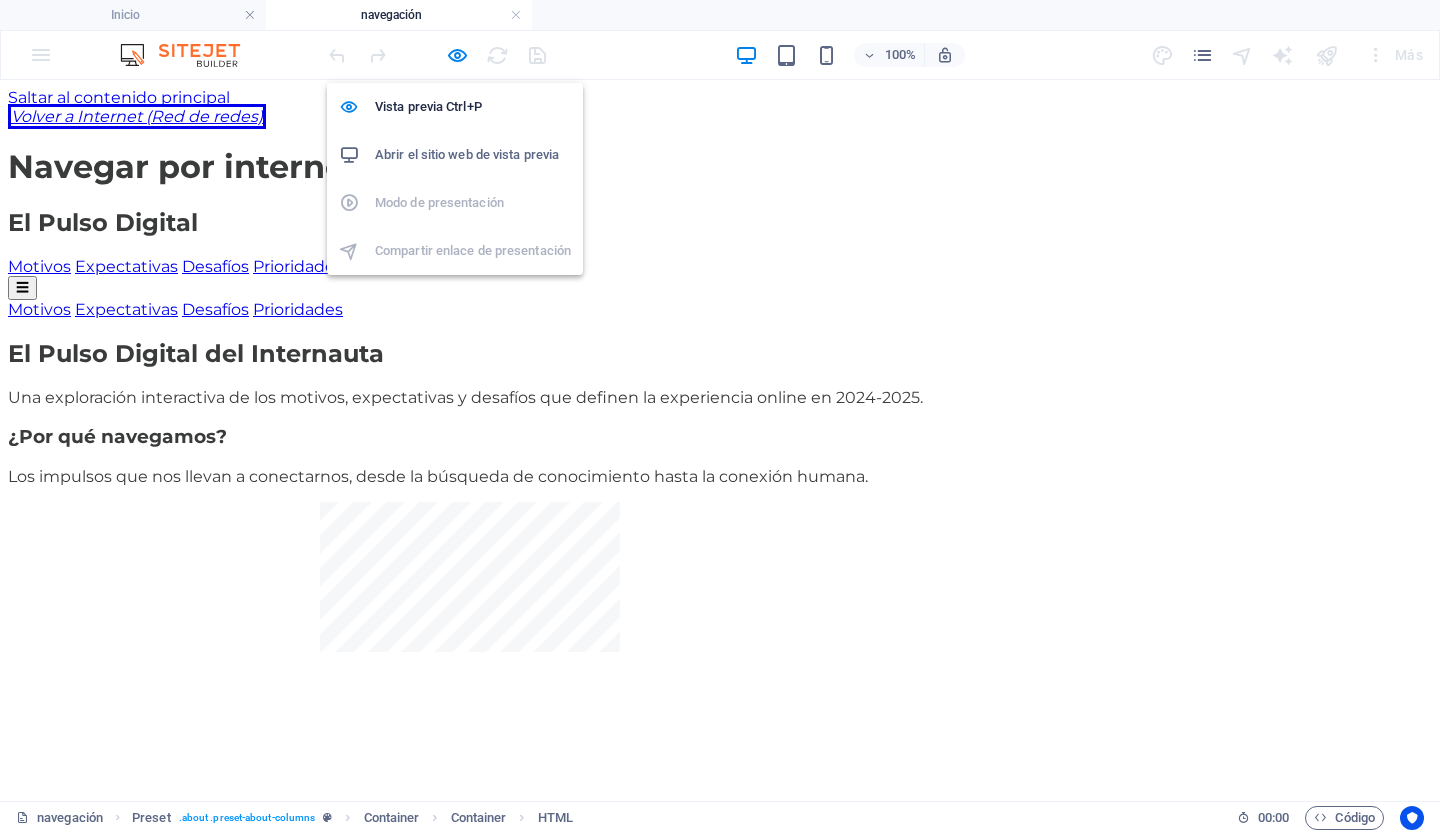 click on "Abrir el sitio web de vista previa" at bounding box center [467, 154] 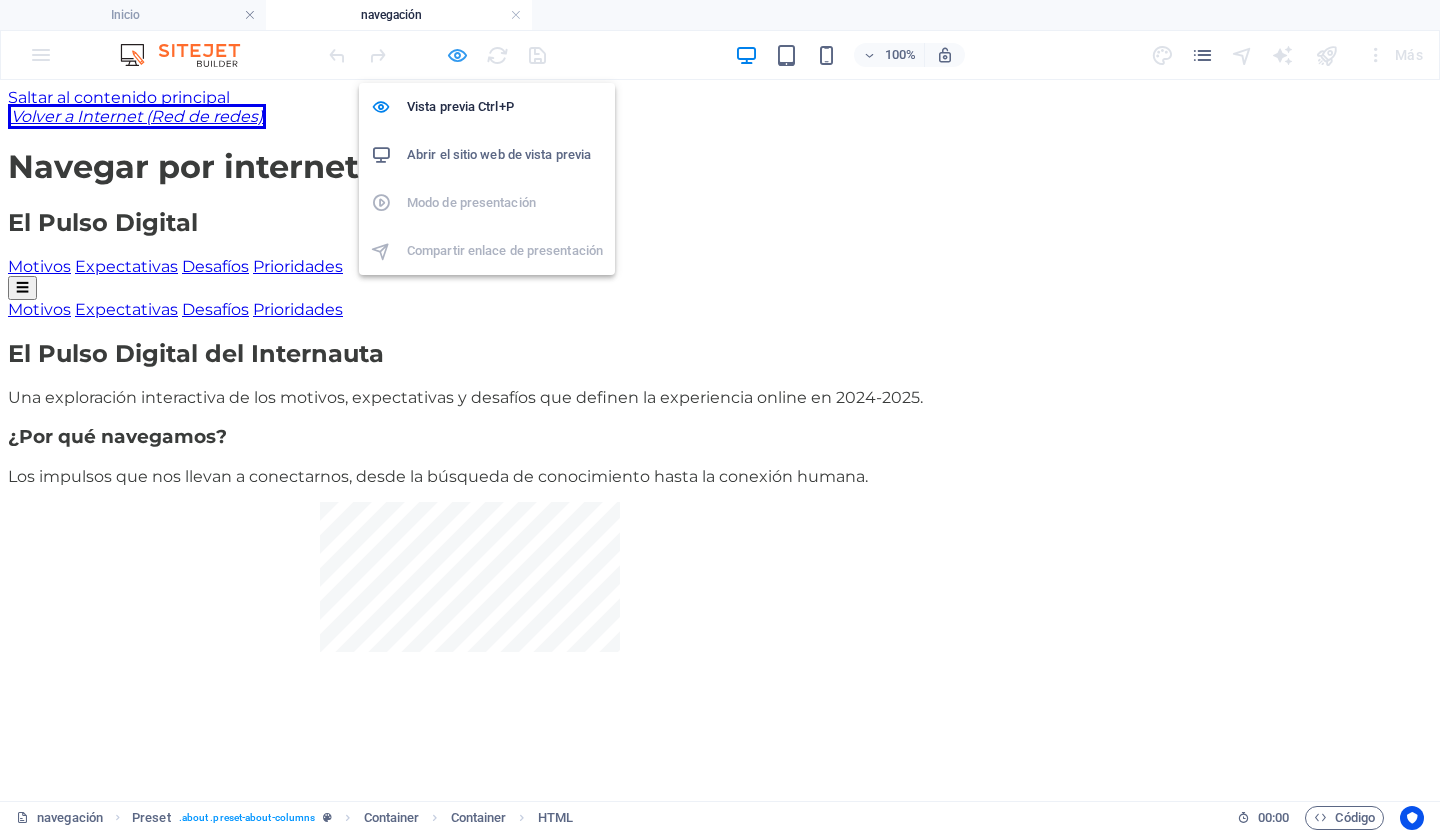 click at bounding box center (457, 55) 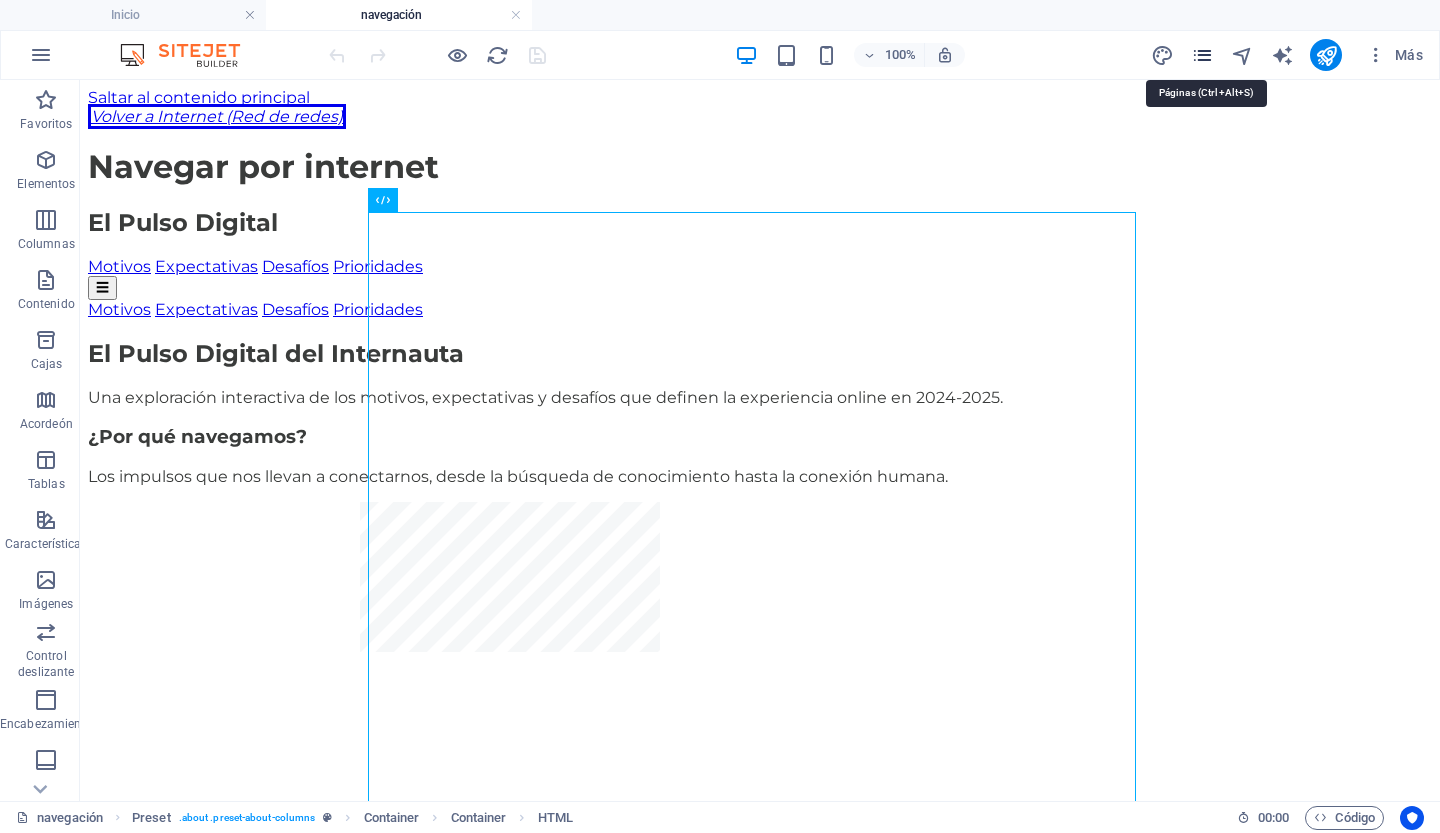 click at bounding box center [1202, 55] 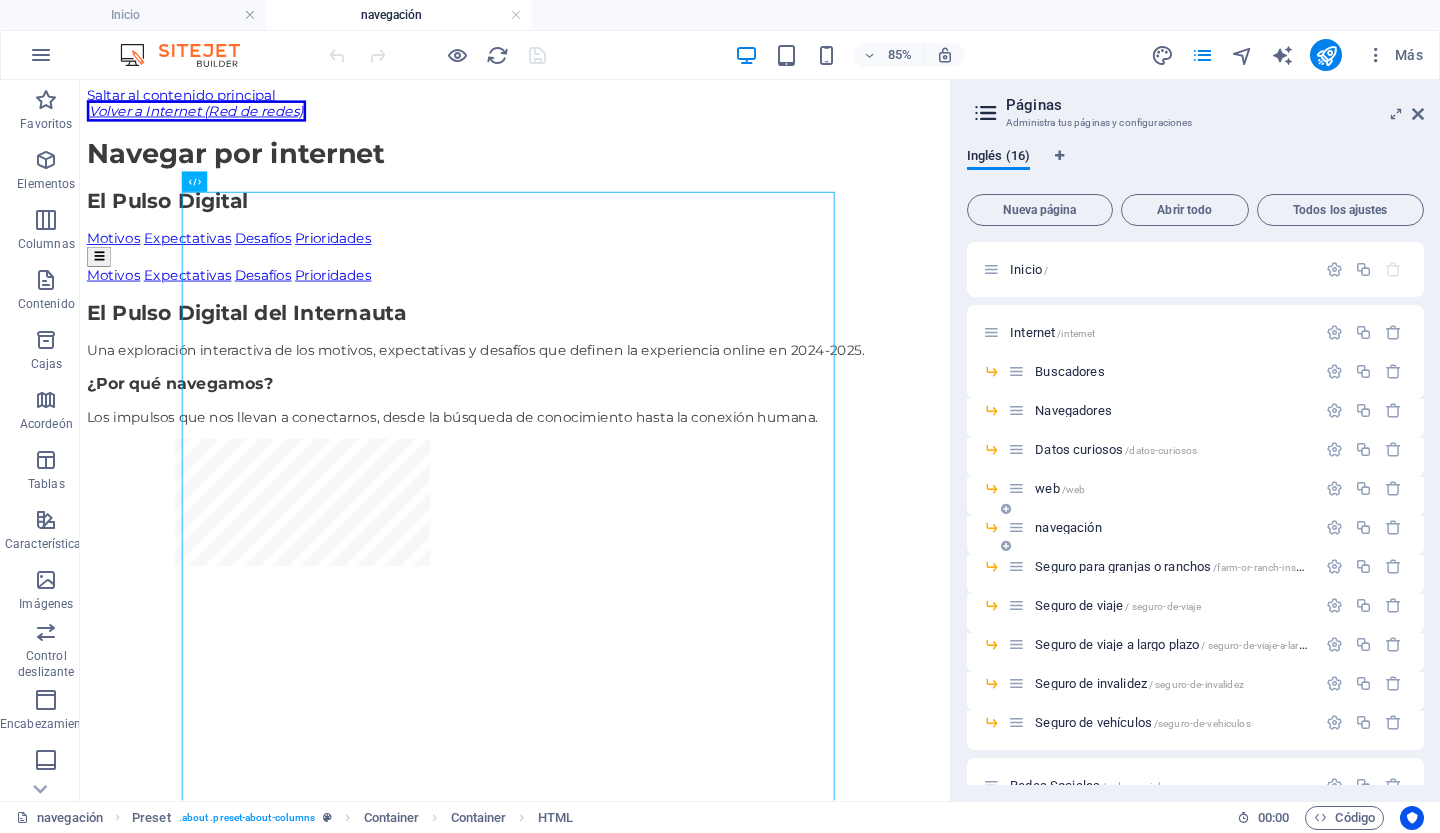 click on "navegación" at bounding box center [1068, 527] 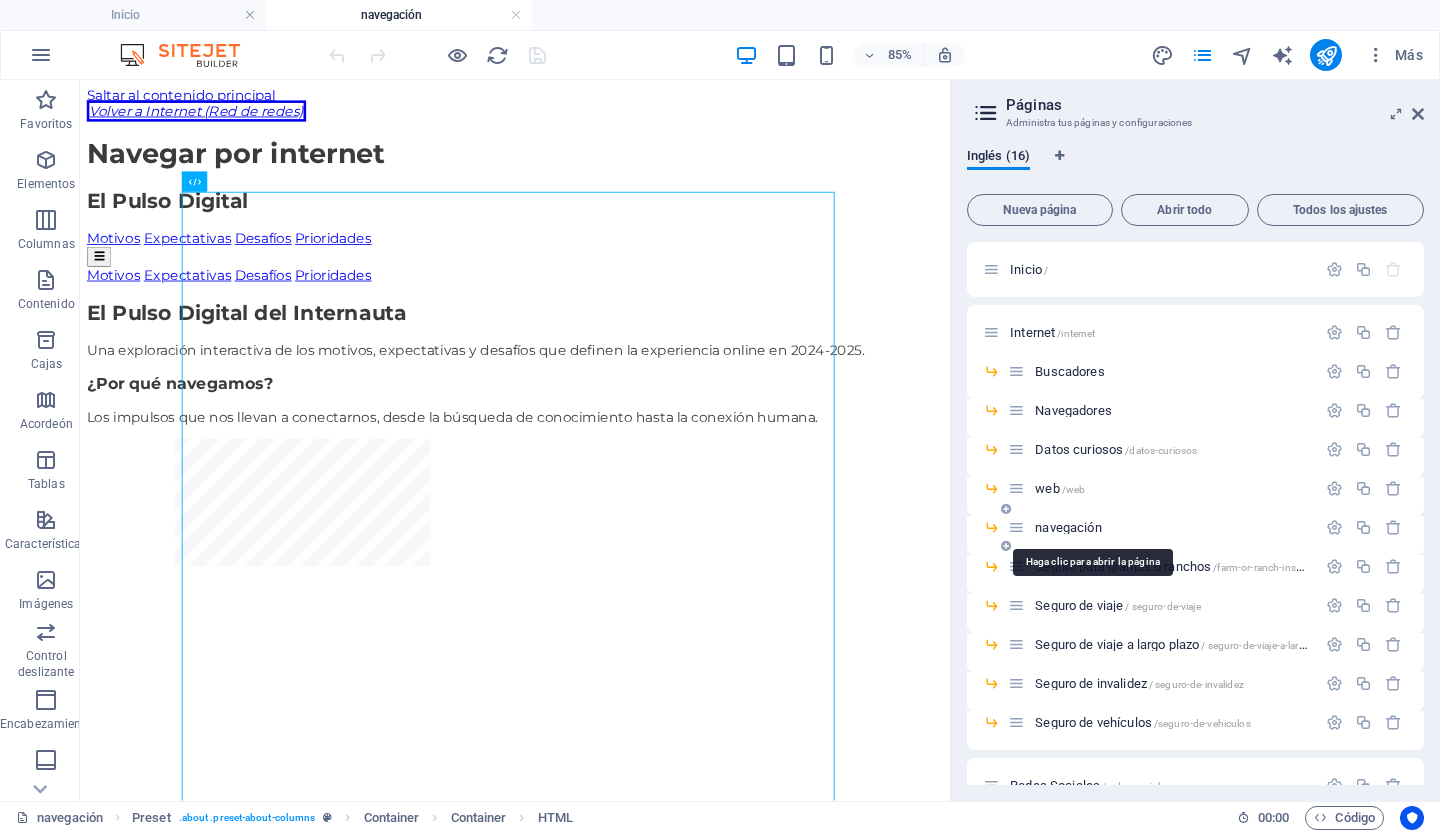 click on "navegación" at bounding box center (1068, 527) 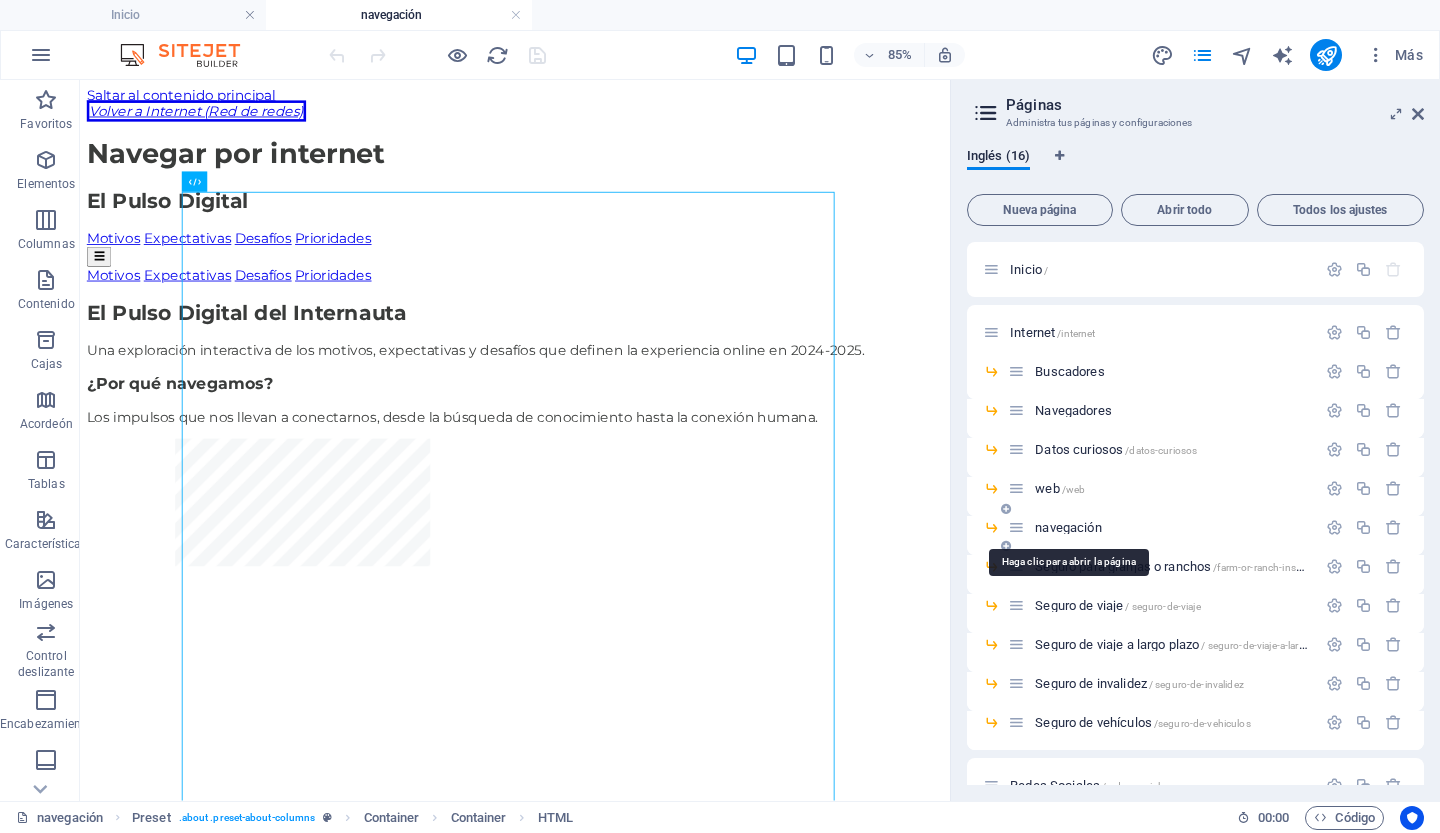 click on "navegación" at bounding box center (1068, 527) 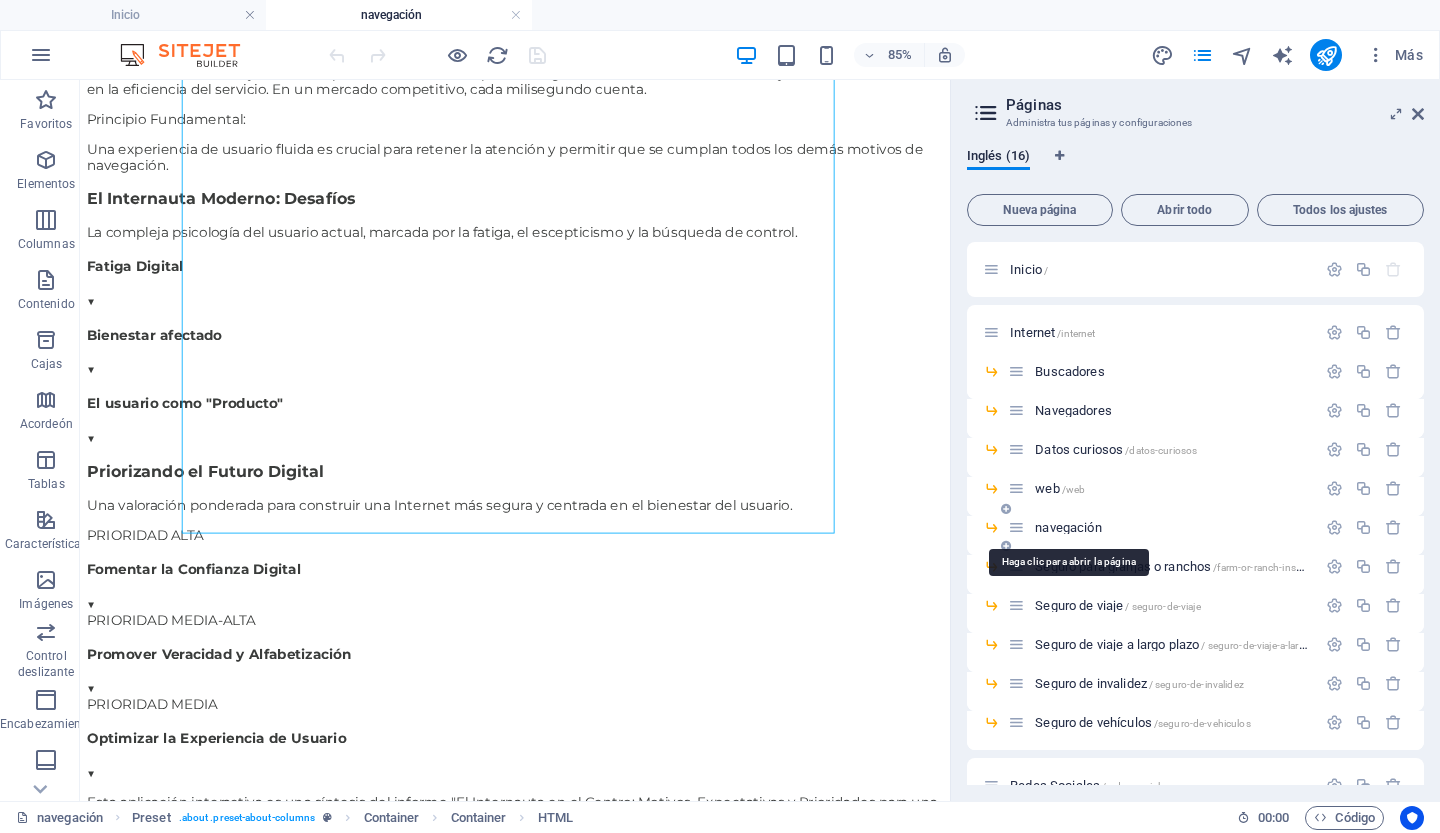scroll, scrollTop: 2092, scrollLeft: 0, axis: vertical 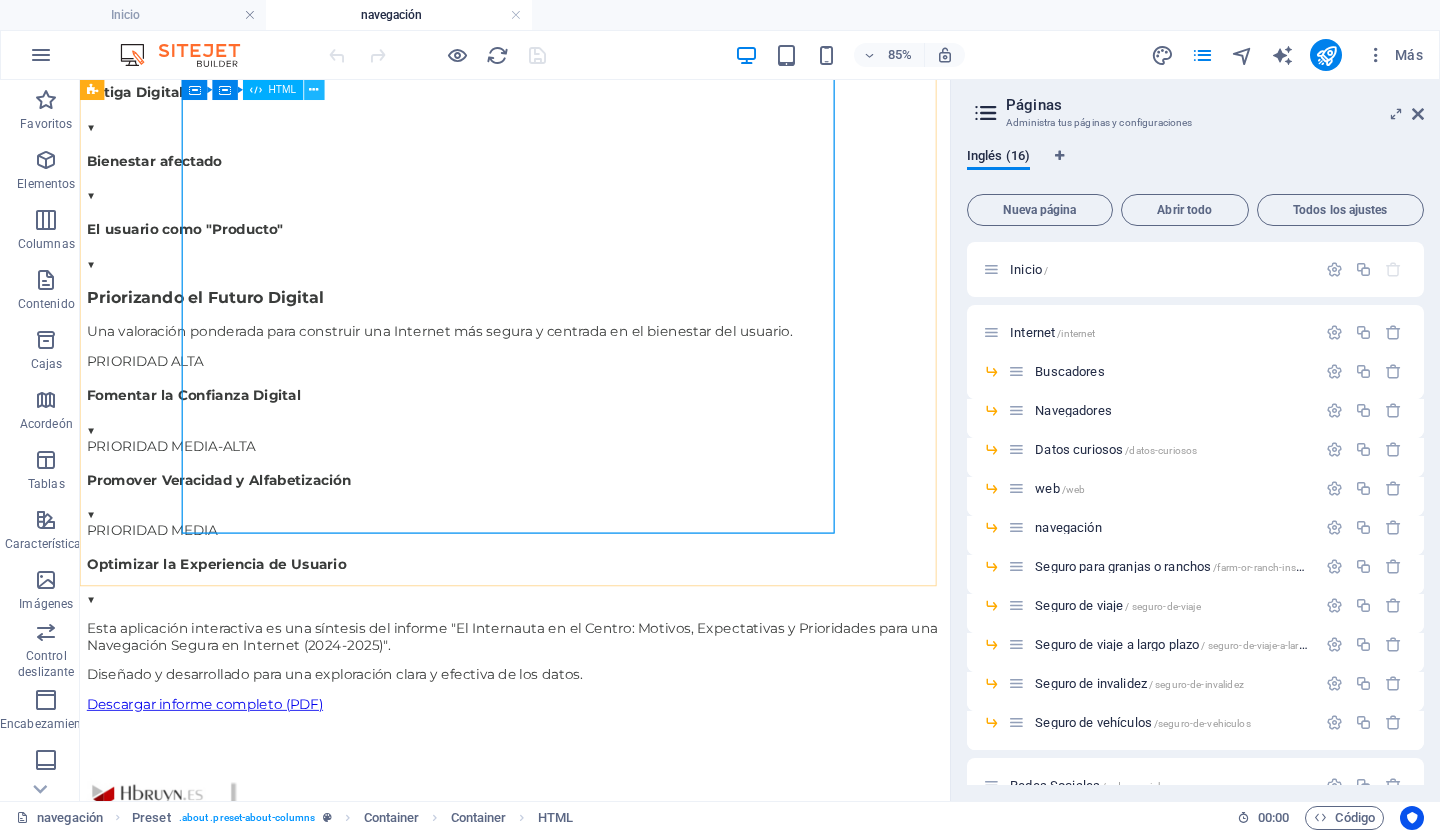 click at bounding box center [314, 90] 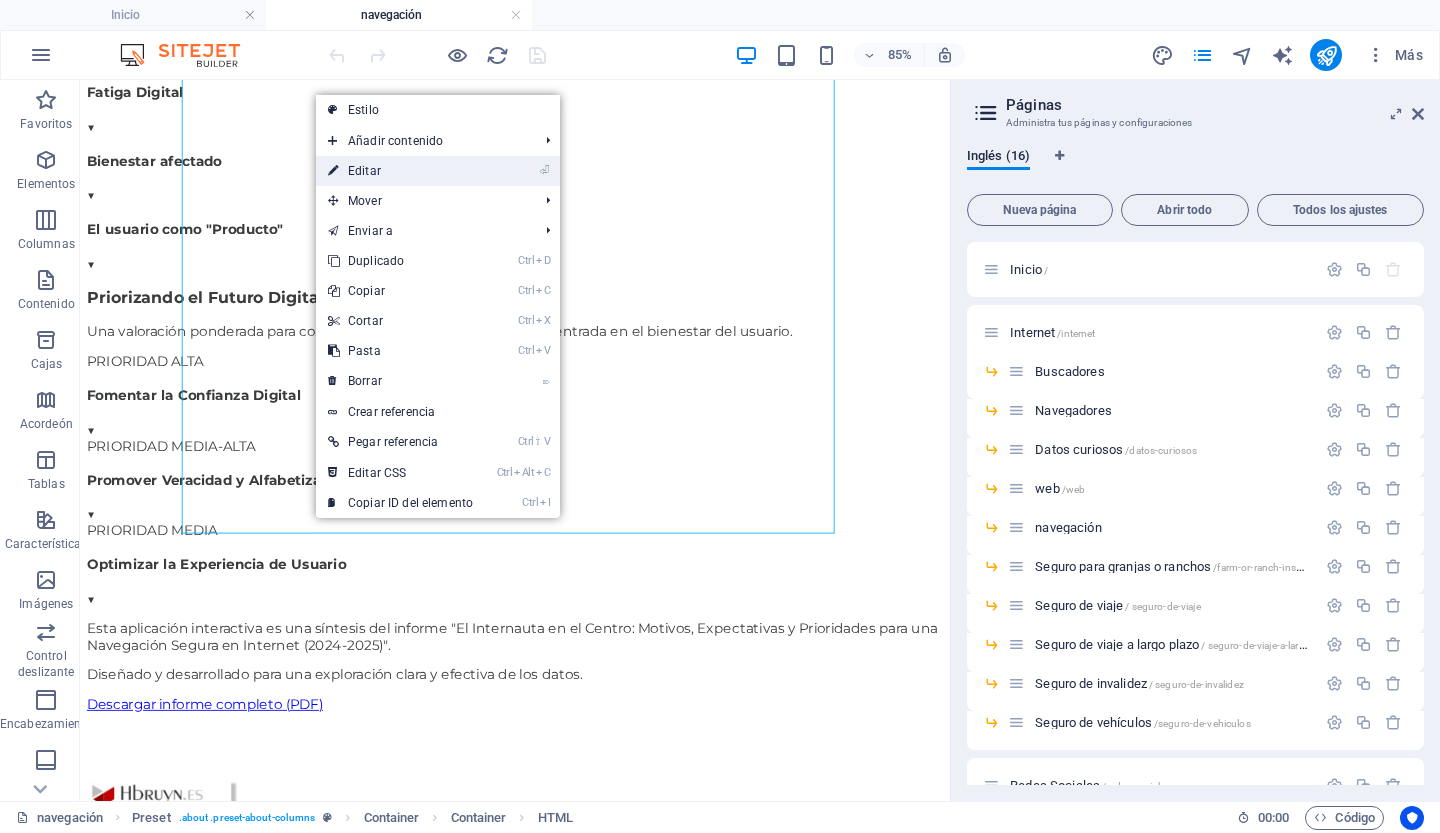 click on "Editar" at bounding box center (364, 171) 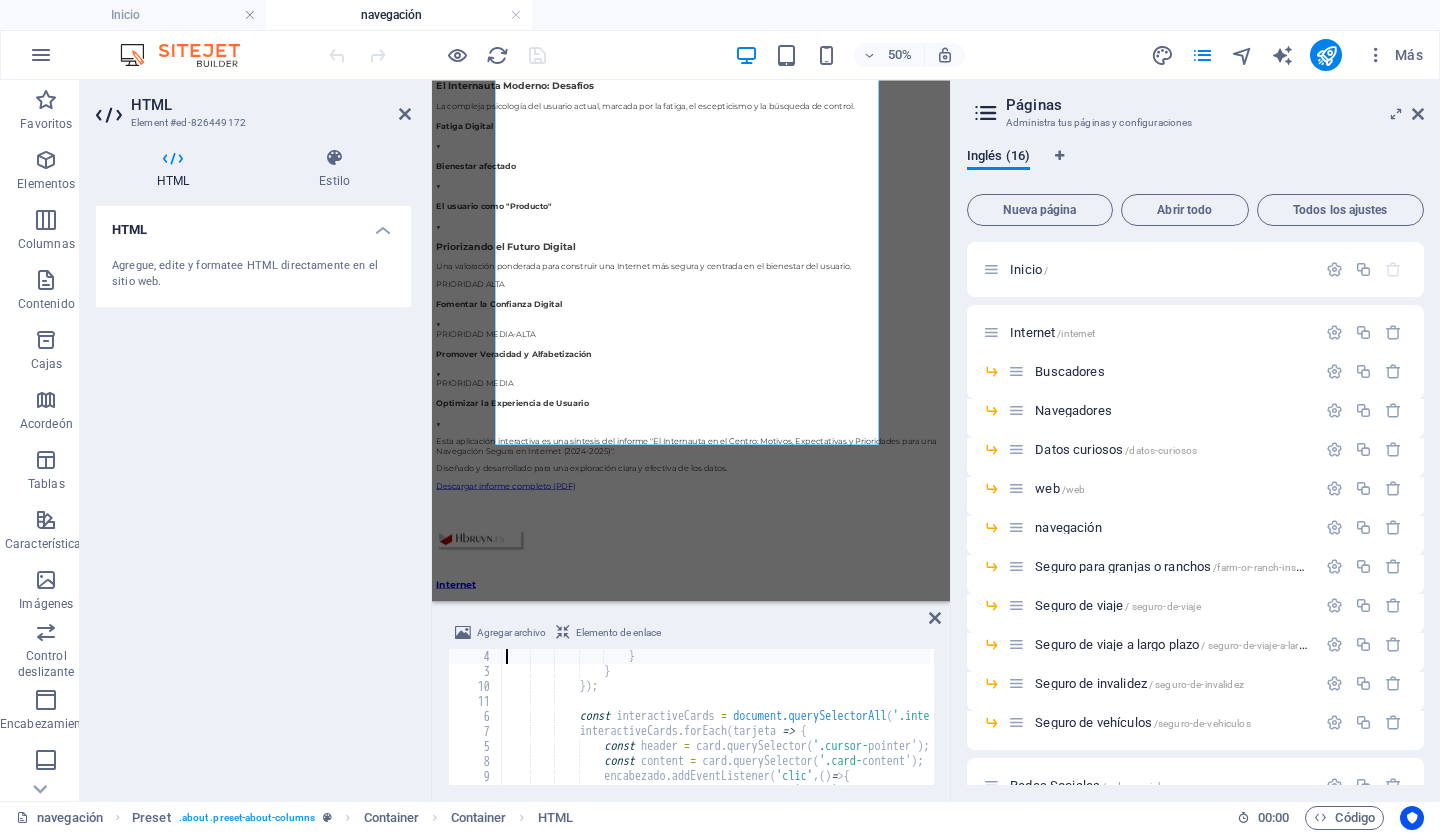 scroll, scrollTop: 1973, scrollLeft: 0, axis: vertical 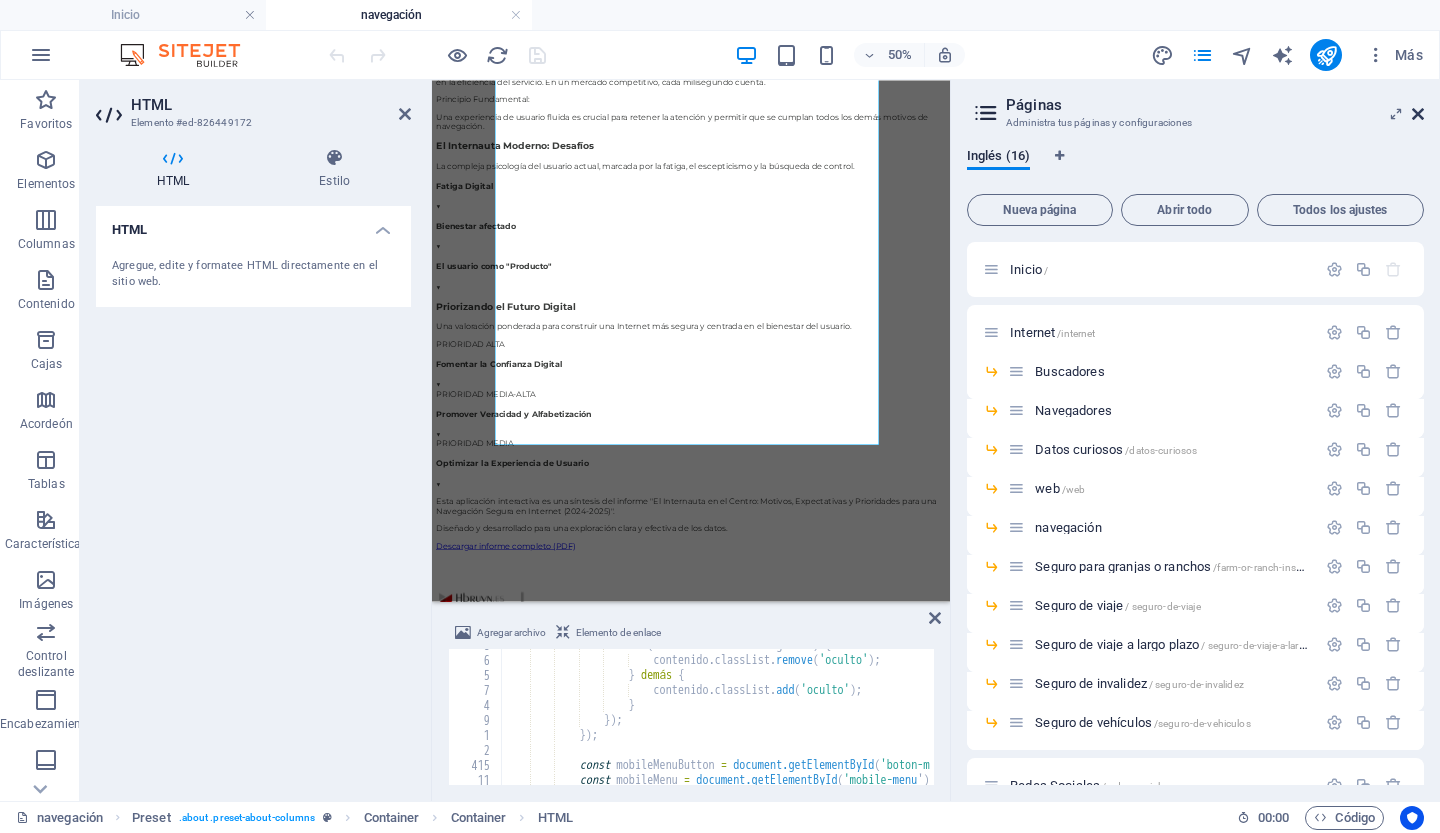 click at bounding box center [1418, 114] 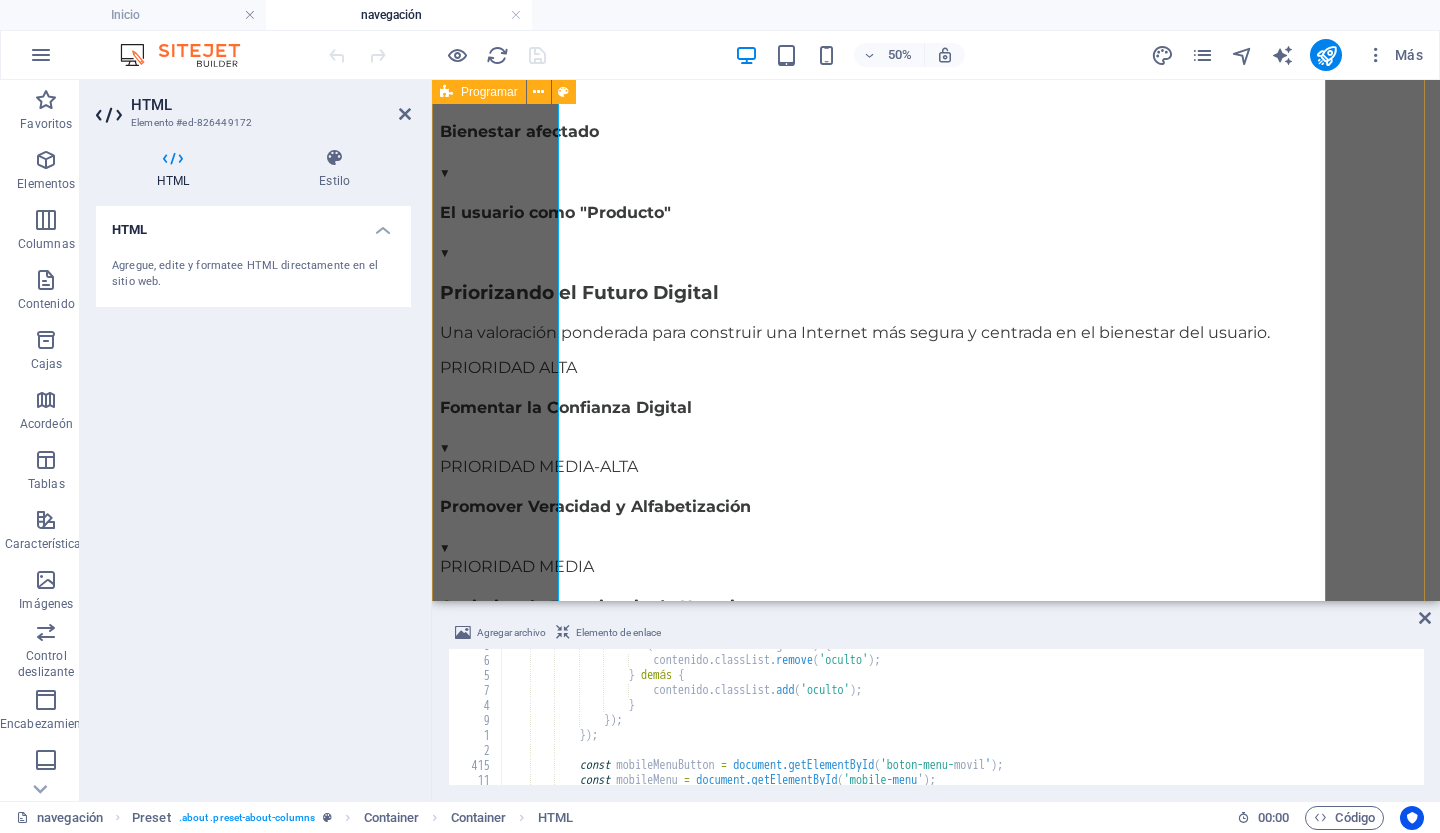 scroll, scrollTop: 1928, scrollLeft: 0, axis: vertical 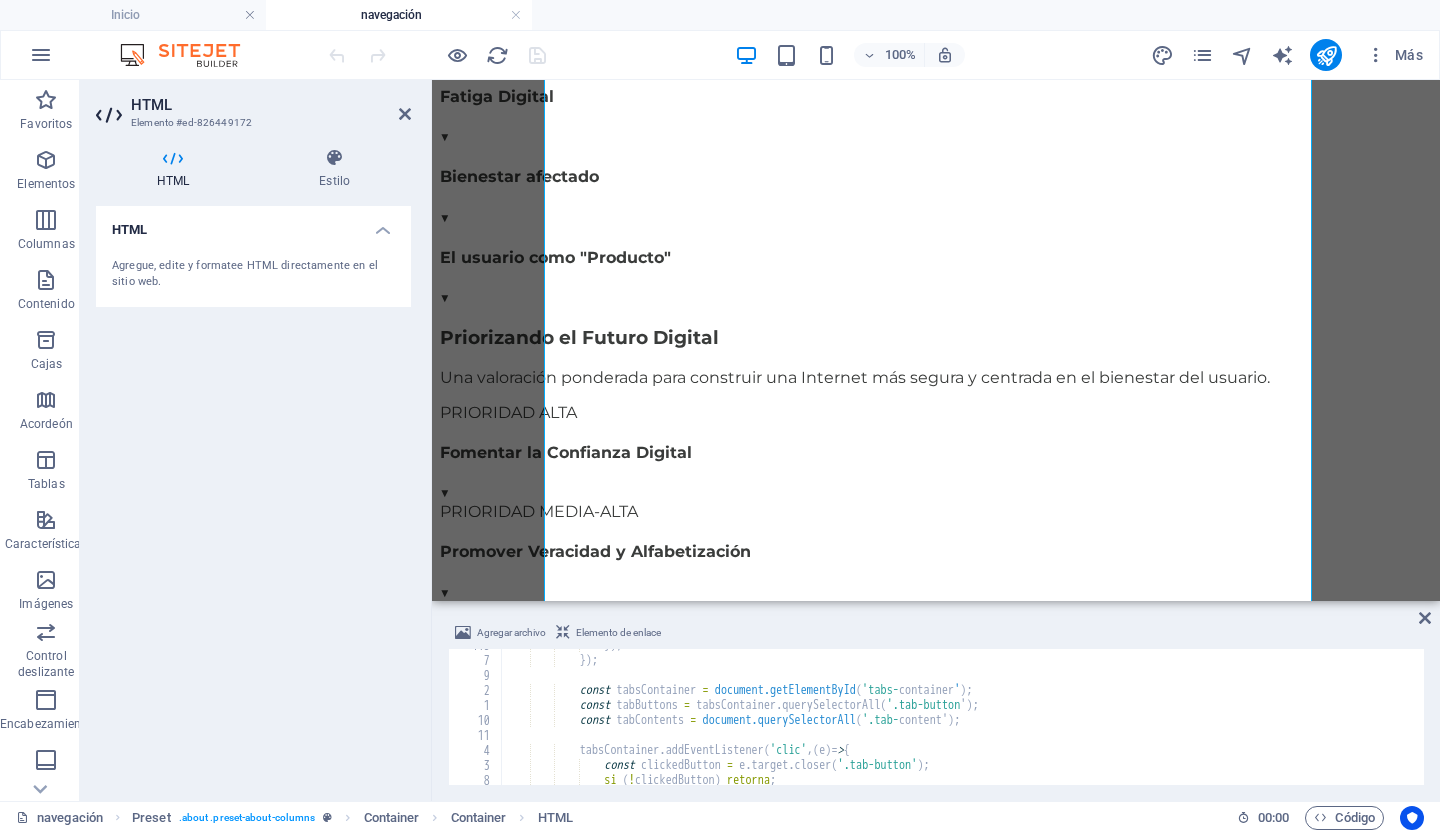 type 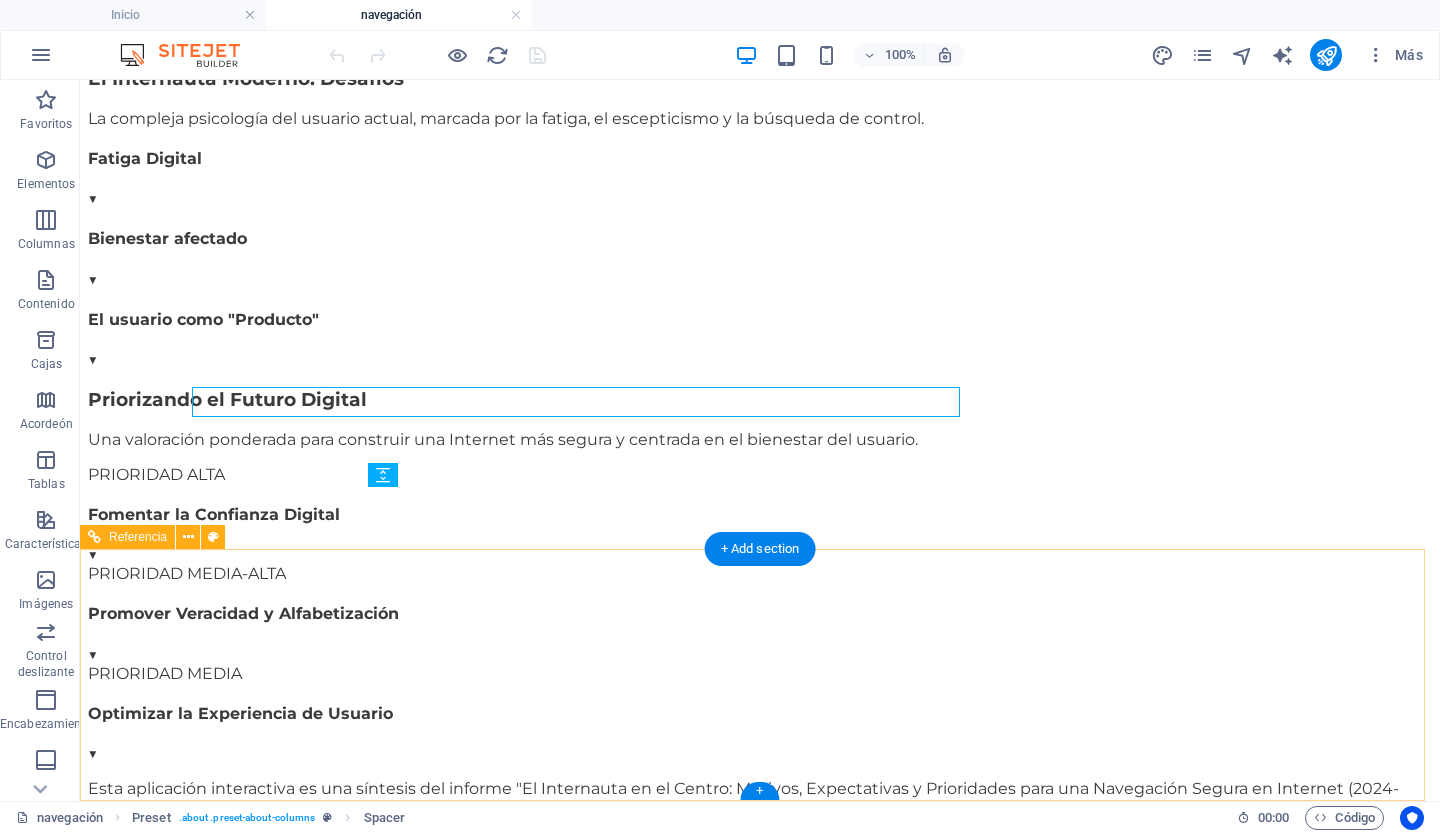 scroll, scrollTop: 2155, scrollLeft: 0, axis: vertical 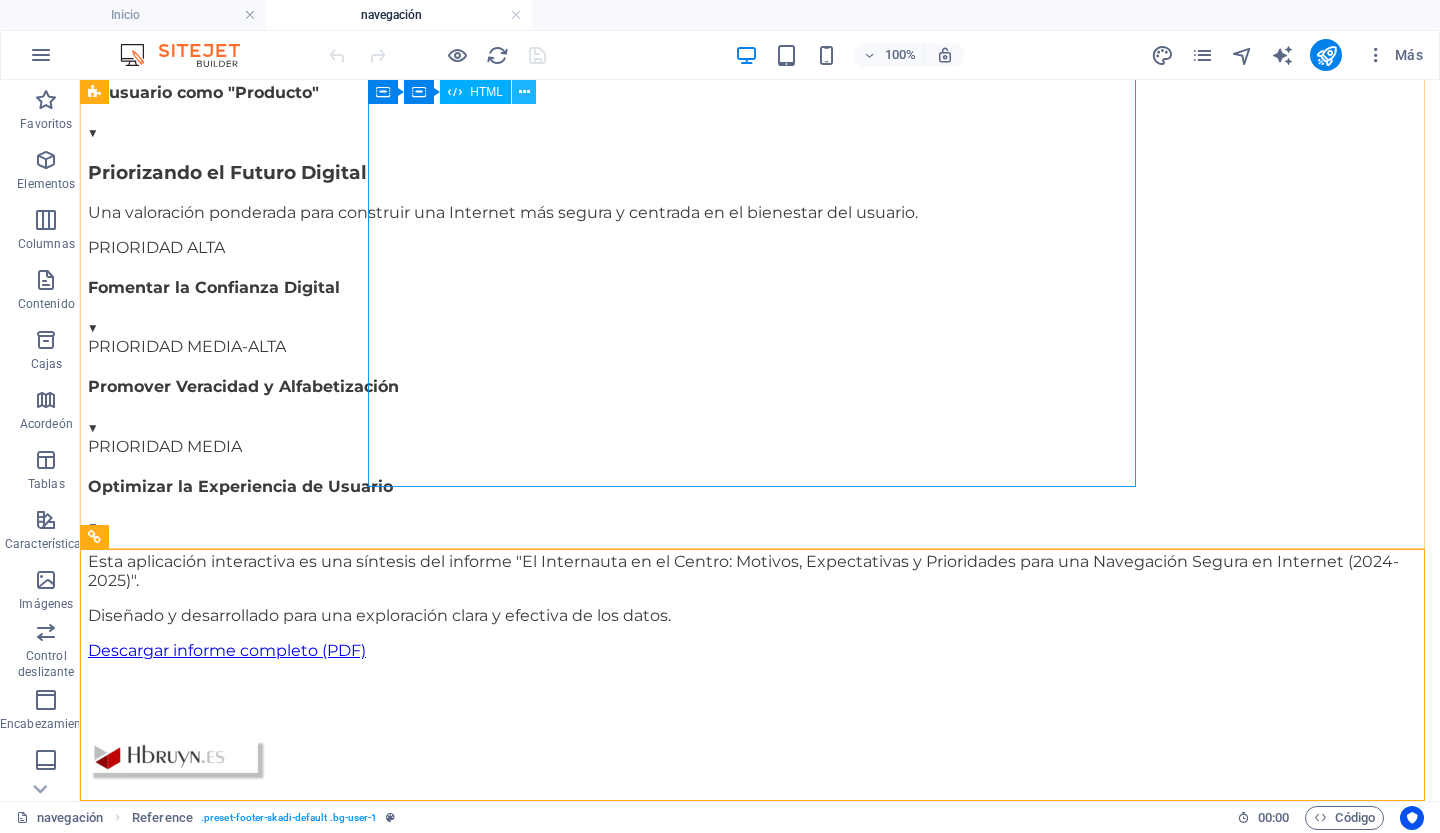 click at bounding box center (524, 92) 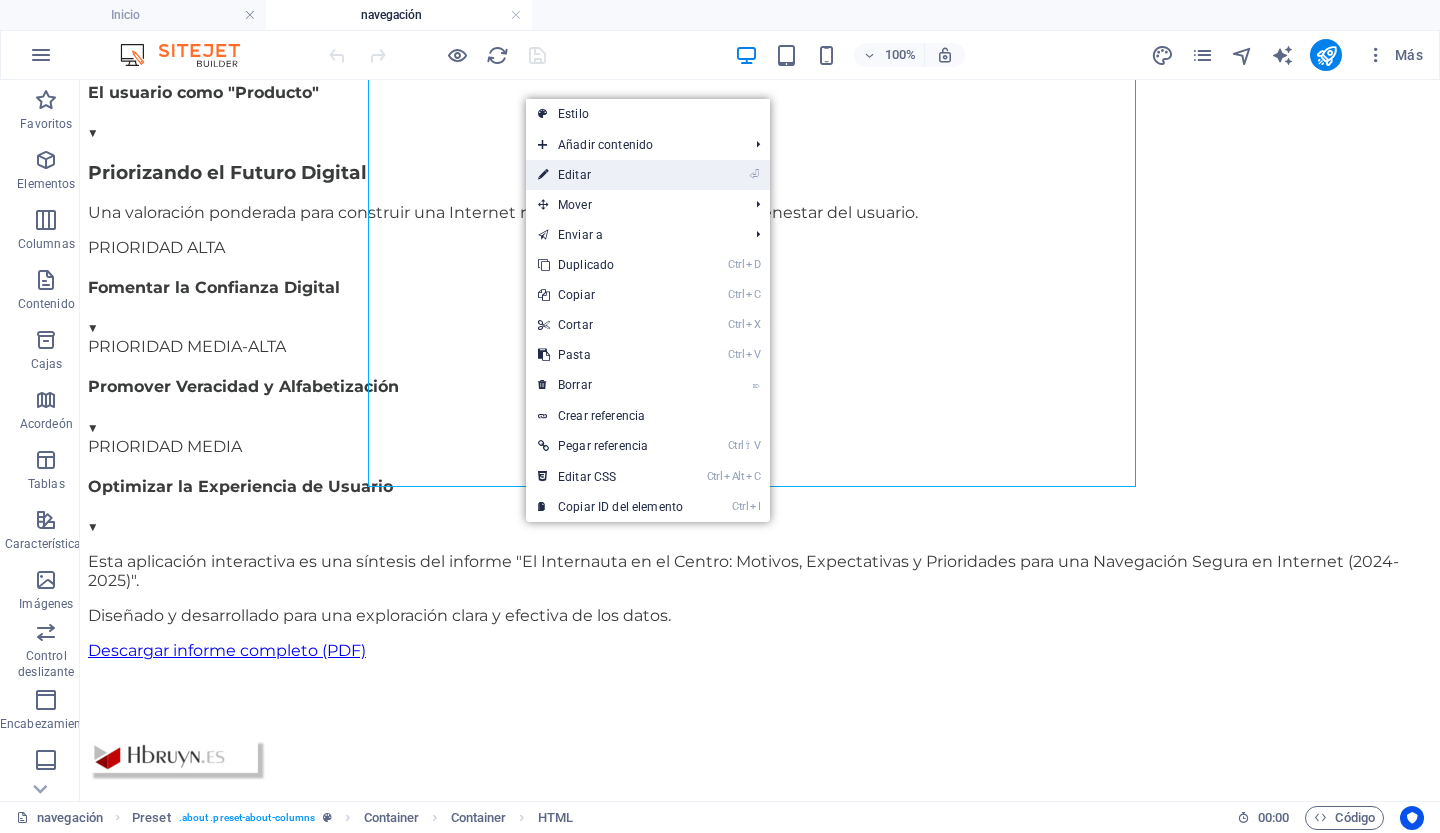 click on "Editar" at bounding box center [574, 175] 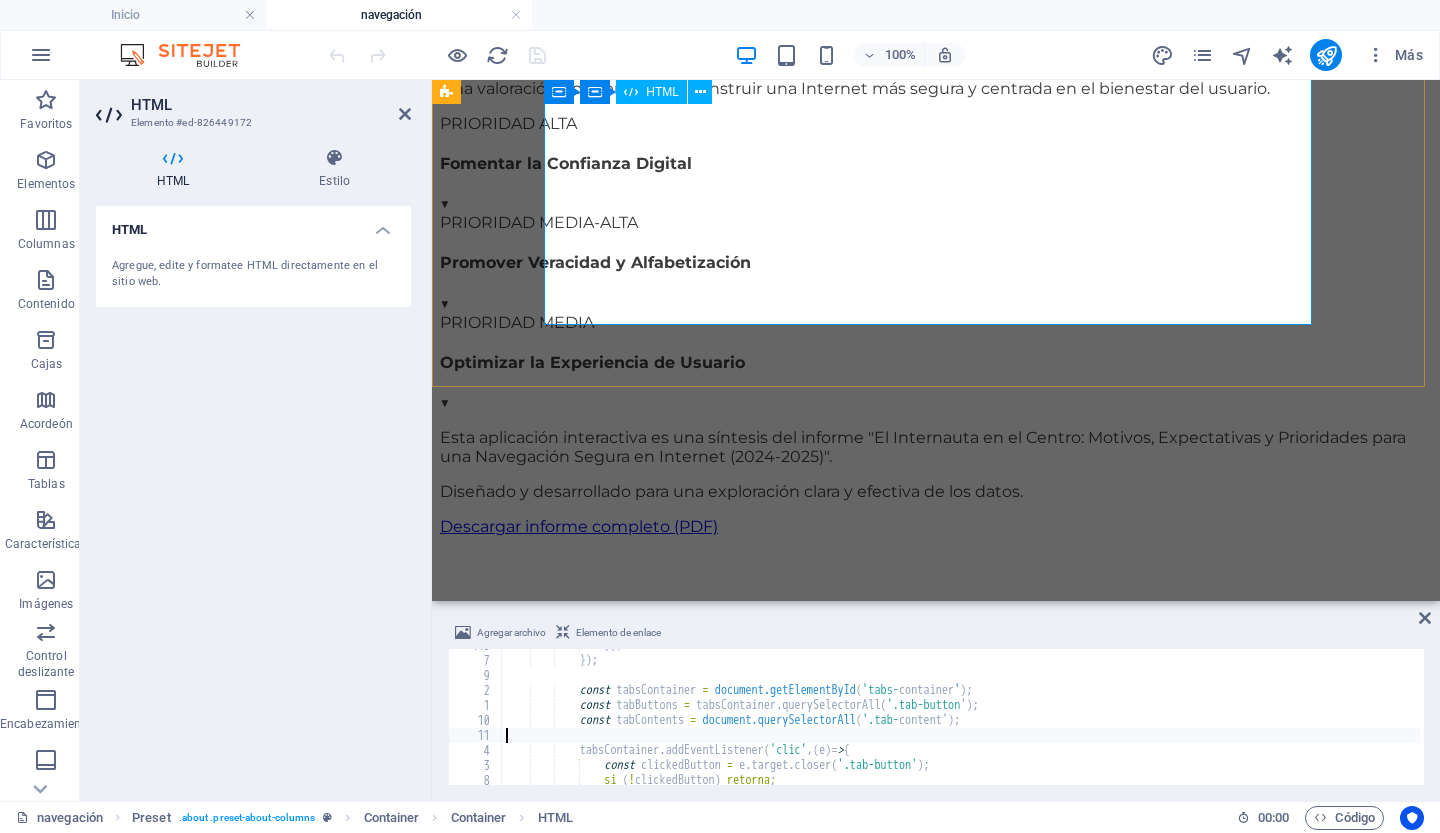 scroll, scrollTop: 6281, scrollLeft: 0, axis: vertical 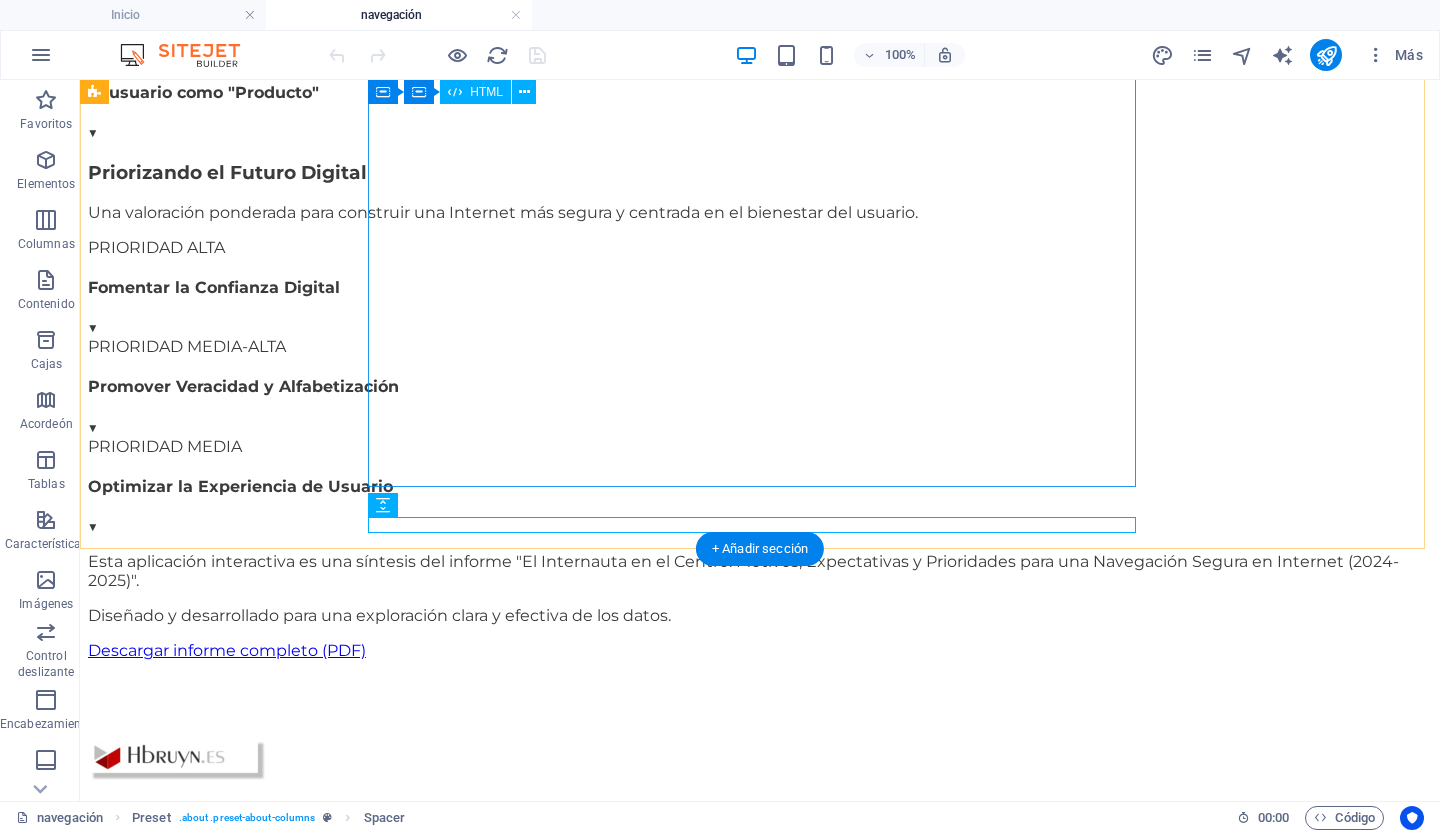 click on "El Pulso Digital del Internauta: Motivos, Expectativas y Seguridad
El Pulso Digital
Motivos
Expectativas
Desafíos
Prioridades
☰
Motivos
Expectativas
Desafíos
Prioridades
El Pulso Digital del Internauta
Una exploración interactiva de los motivos, expectativas y desafíos que definen la experiencia online en 2024-2025.
¿Por qué navegamos?
Los impulsos que nos llevan a conectarnos, desde la búsqueda de conocimiento hasta la conexión humana." at bounding box center (760, -644) 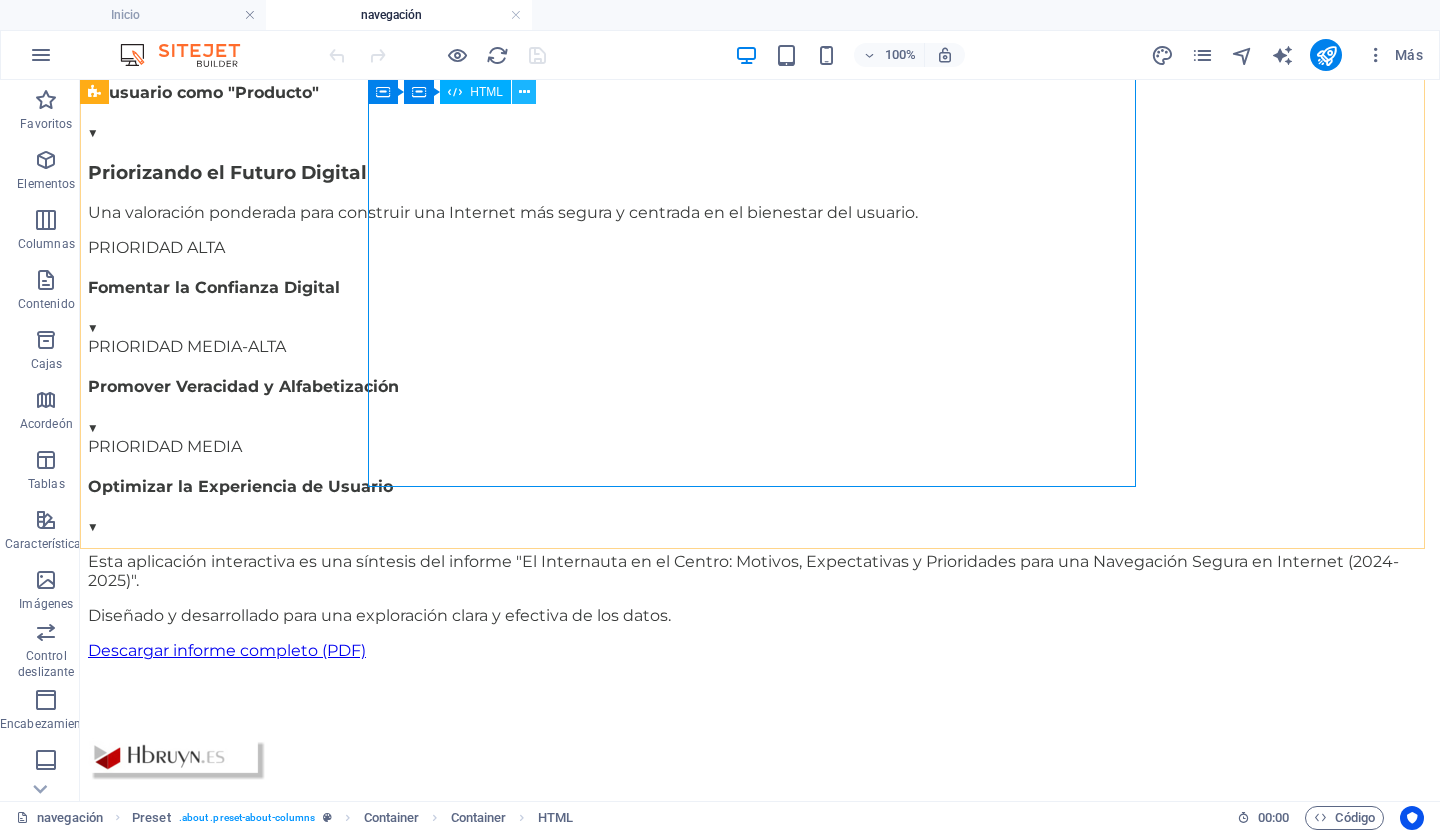 click at bounding box center [524, 92] 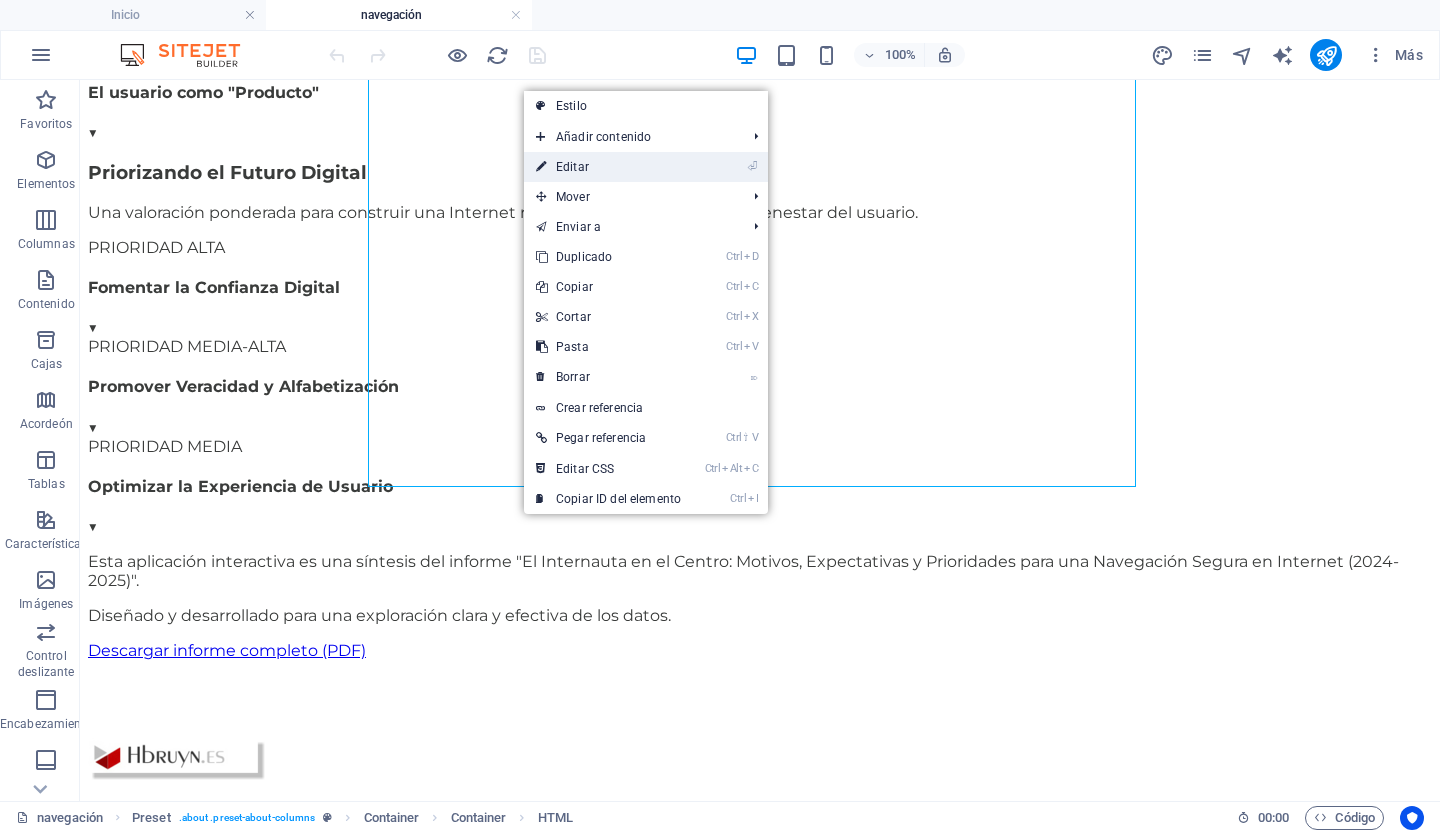click on "Editar" at bounding box center [572, 167] 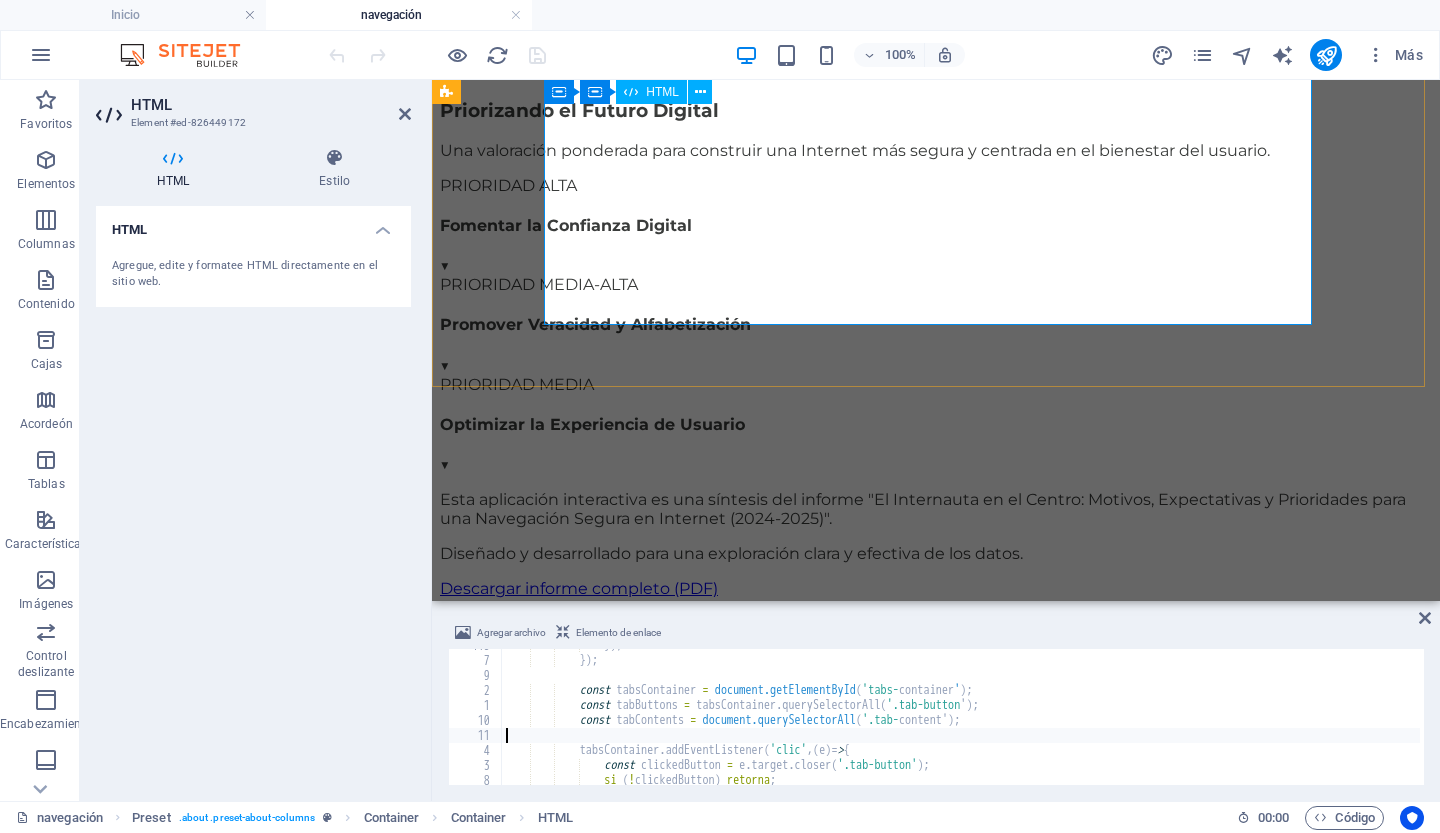 scroll, scrollTop: 2217, scrollLeft: 0, axis: vertical 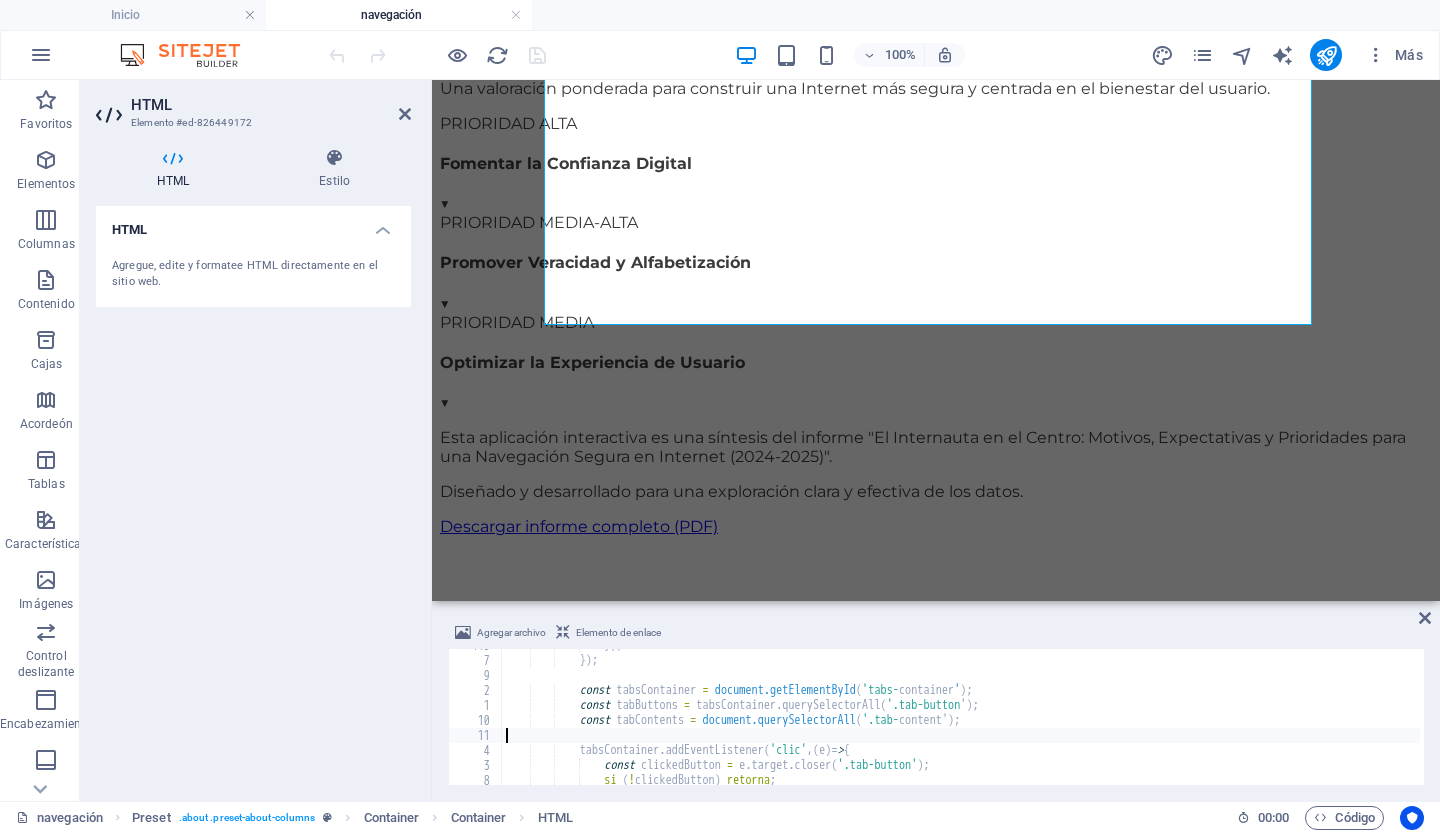 click on "})  ;                })  ;                const    tabsContainer    =    document.getElementById  (  'tabs-  container  '  )  ;                const    tabButtons    =    tabsContainer  .querySelectorAll  (  '.tab-button  '  )  ;                const    tabContents    =    document.querySelectorAll  (  '.tab-  content  '  )  ;                tabsContainer  .addEventListener  (  'clic'  ,  (  e  )  =  >  {                           const    clickedButton    =    e  .  target  .  closer  (  '.tab-button'  )  ;                     si    (  !  clickedButton  )    retorna  ;" at bounding box center (3019, 719) 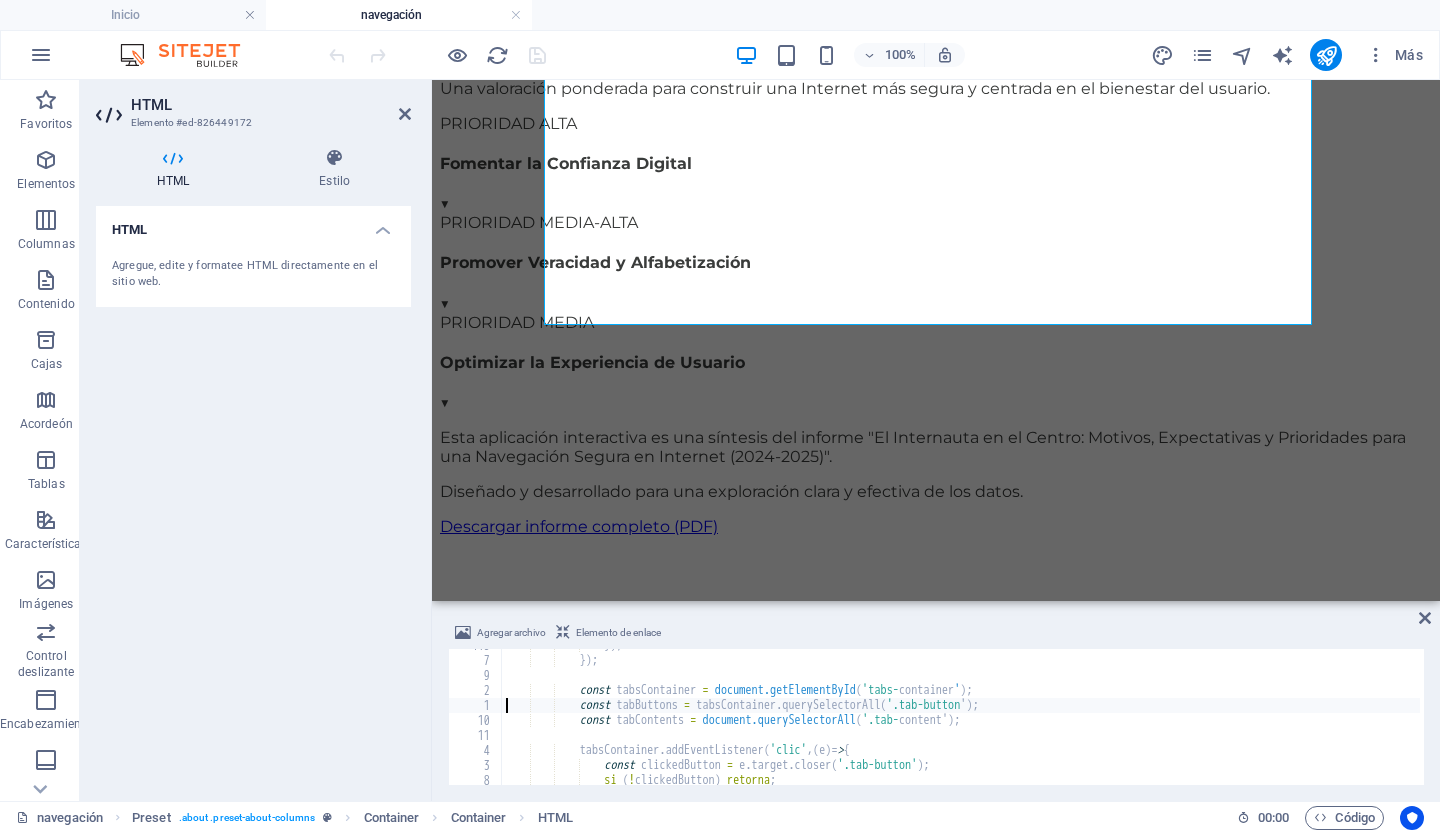 type on "const tabContents = document.querySelectorAll('.tab-content');" 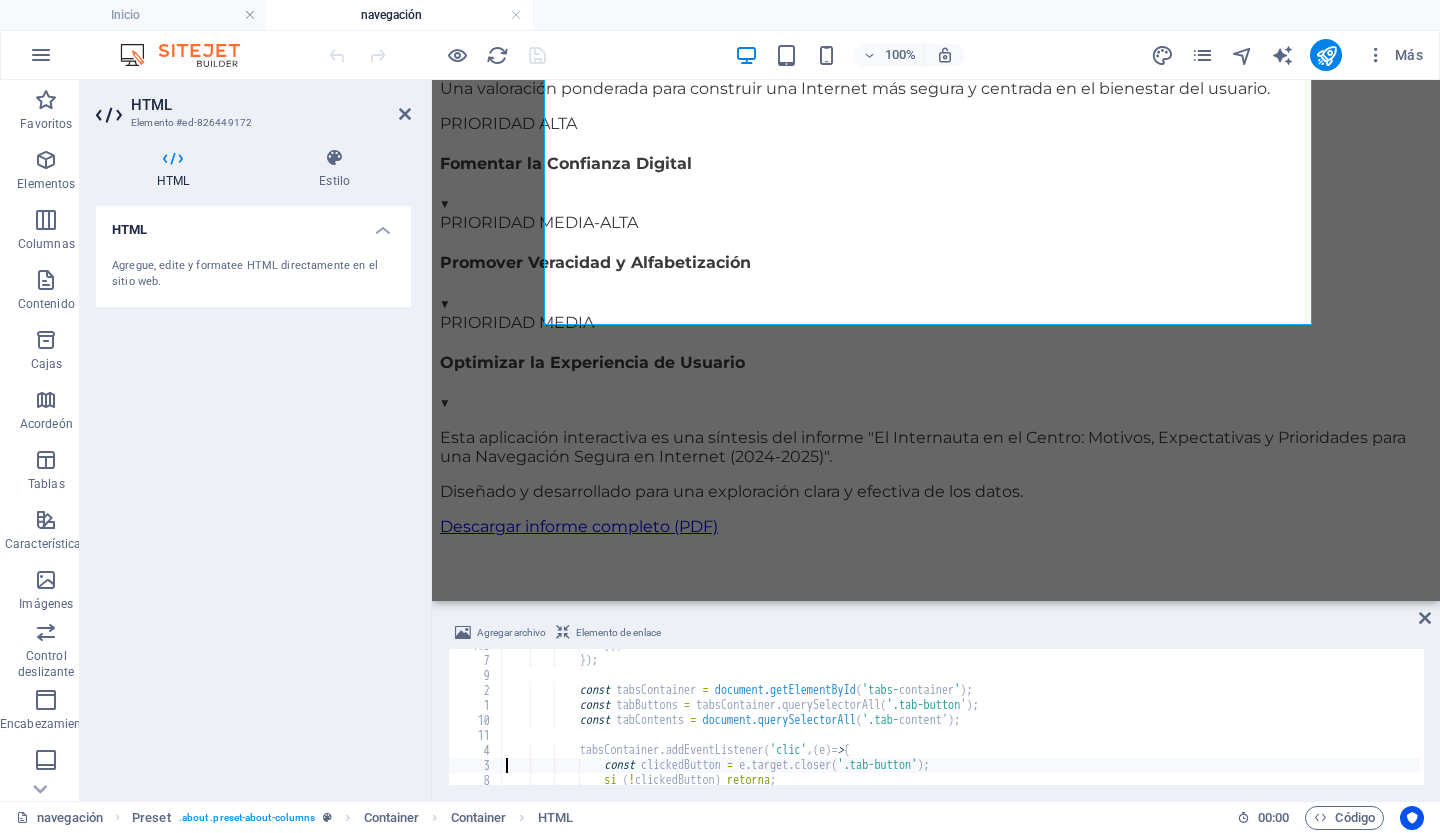 type on "if (!clickedButton) return;" 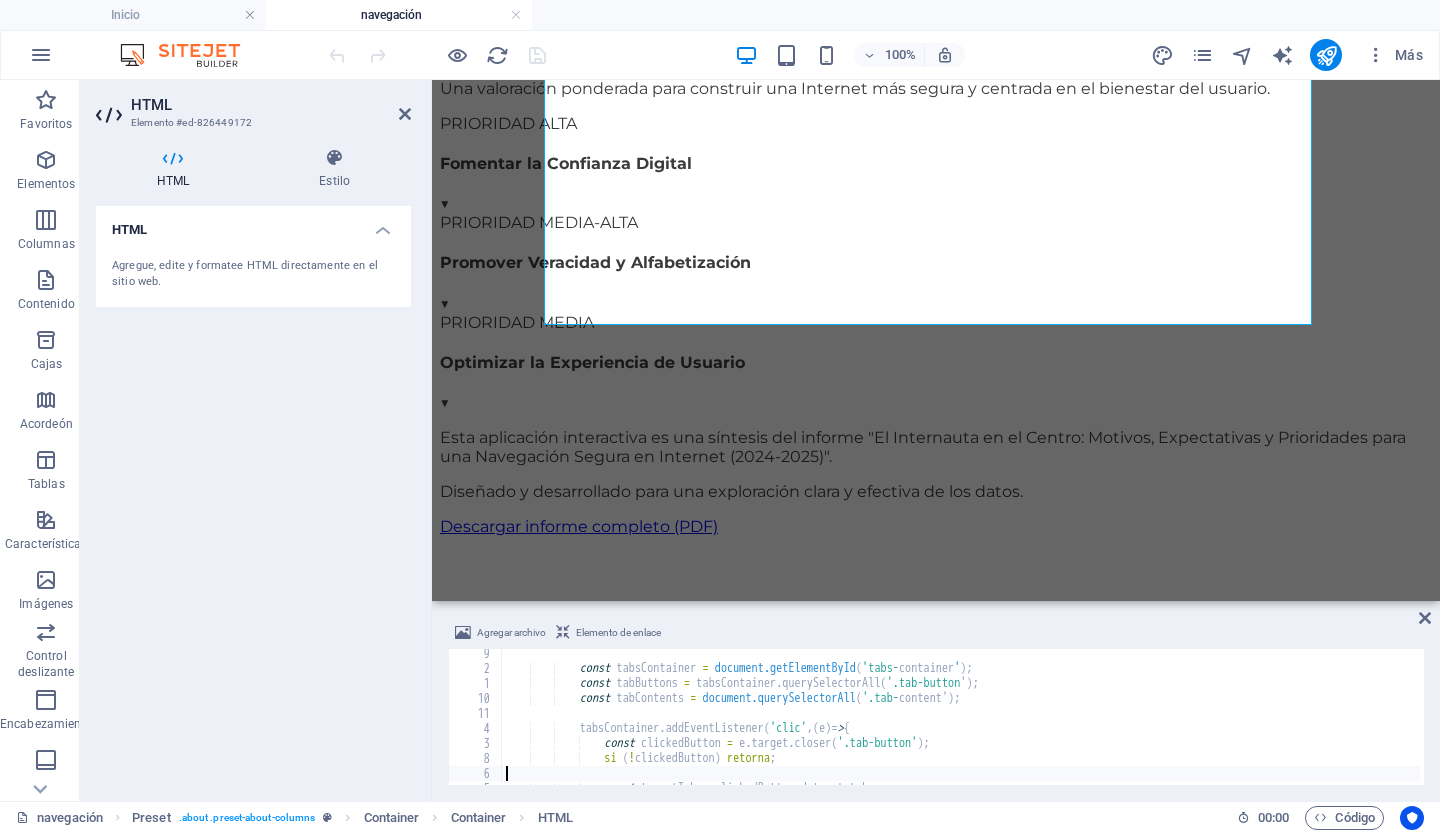 type on "const targetTab = clickedButton.dataset.tab;" 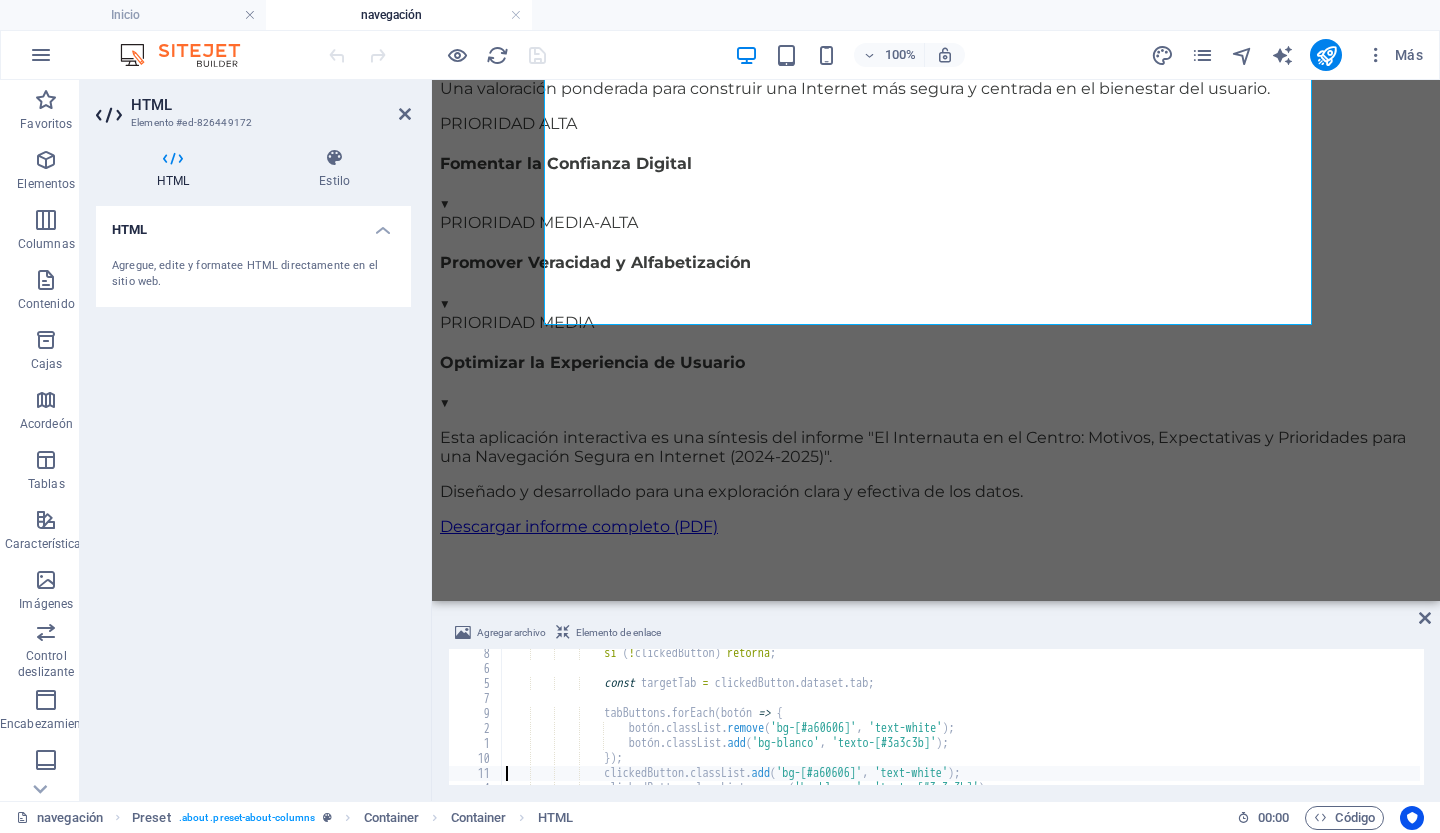 type on "clickedButton.classList.remove('bg-white', 'text-[#3a3c3b]');" 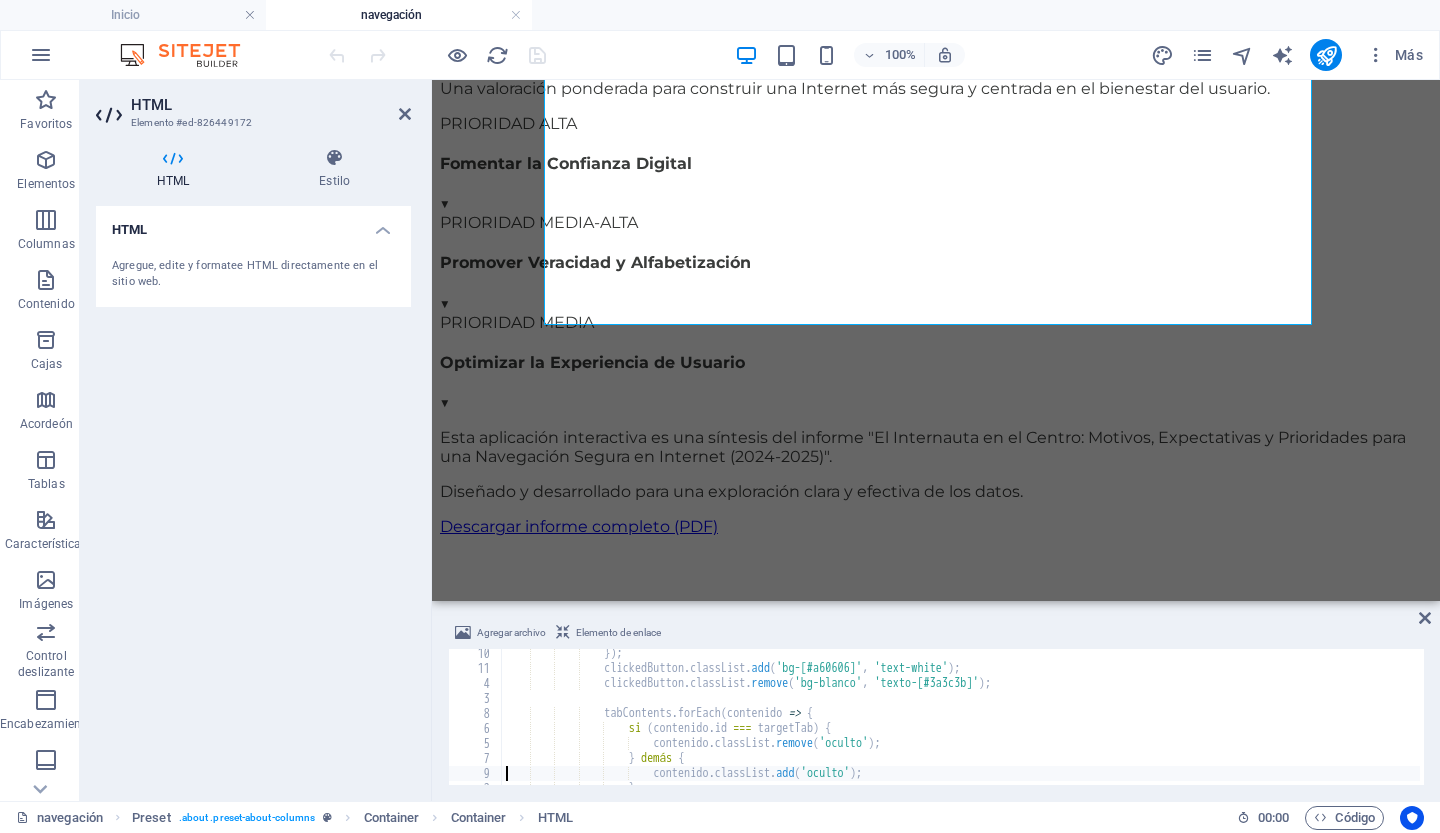 scroll, scrollTop: 6528, scrollLeft: 0, axis: vertical 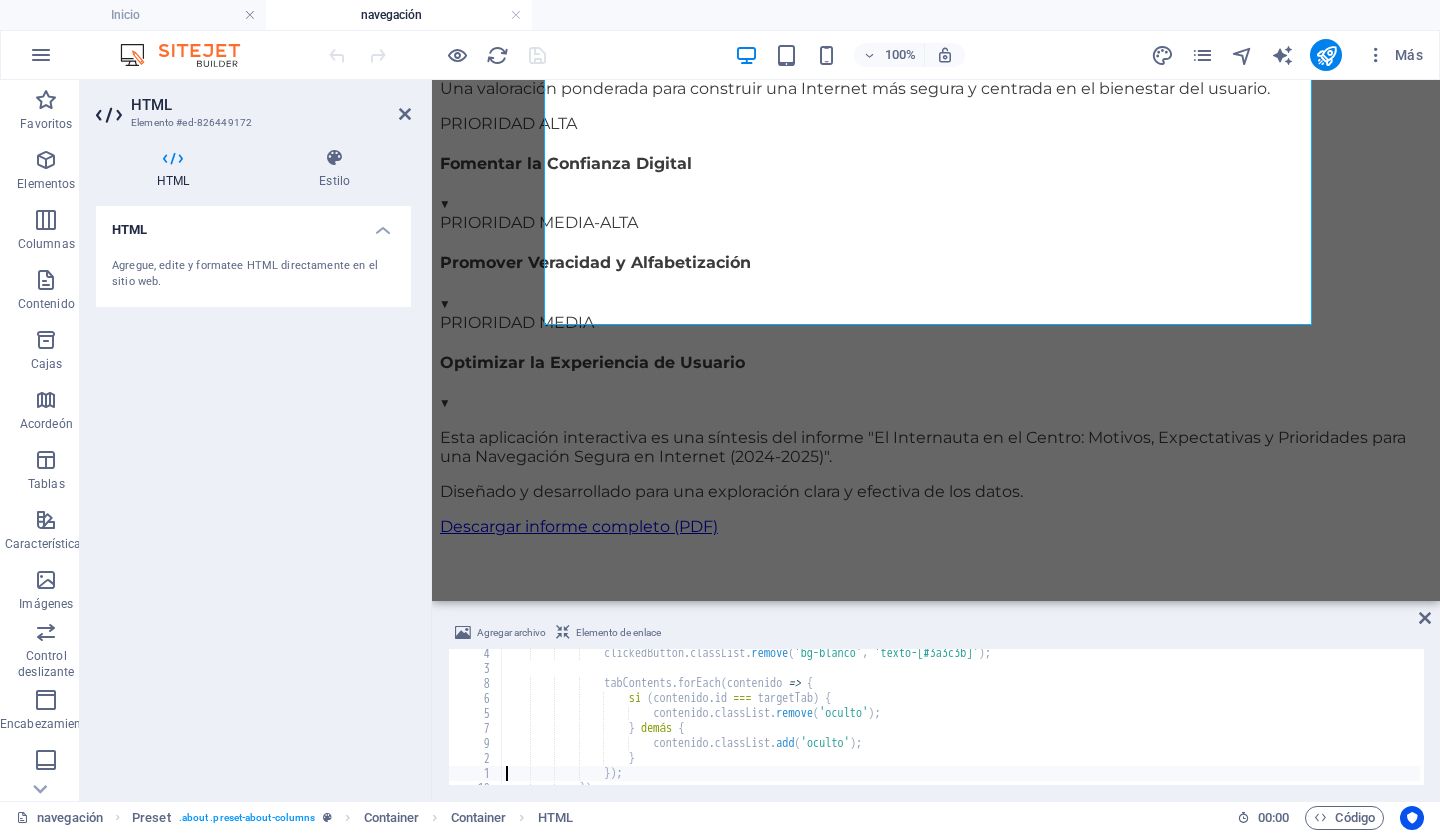 type on "});" 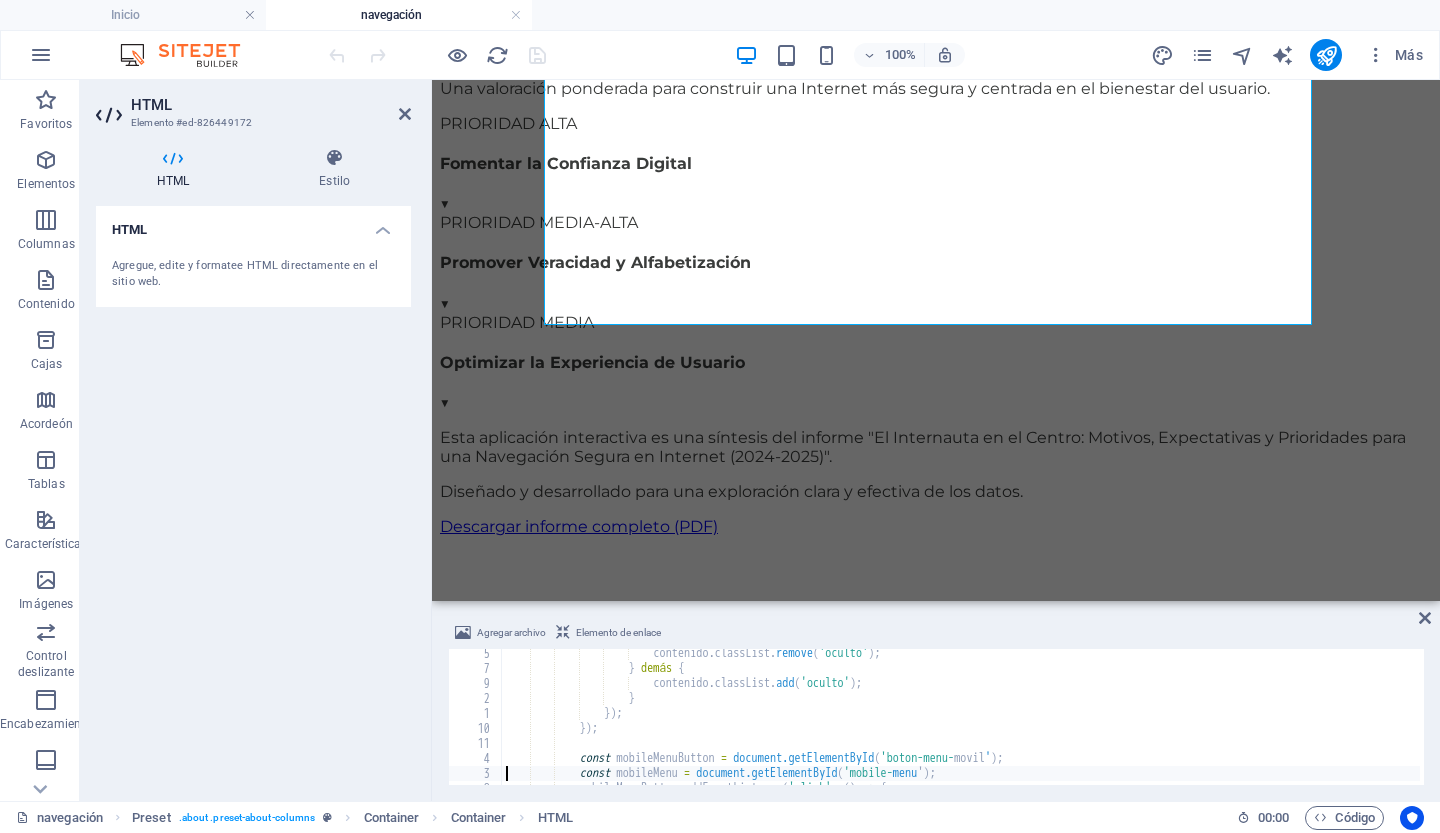 scroll, scrollTop: 6603, scrollLeft: 0, axis: vertical 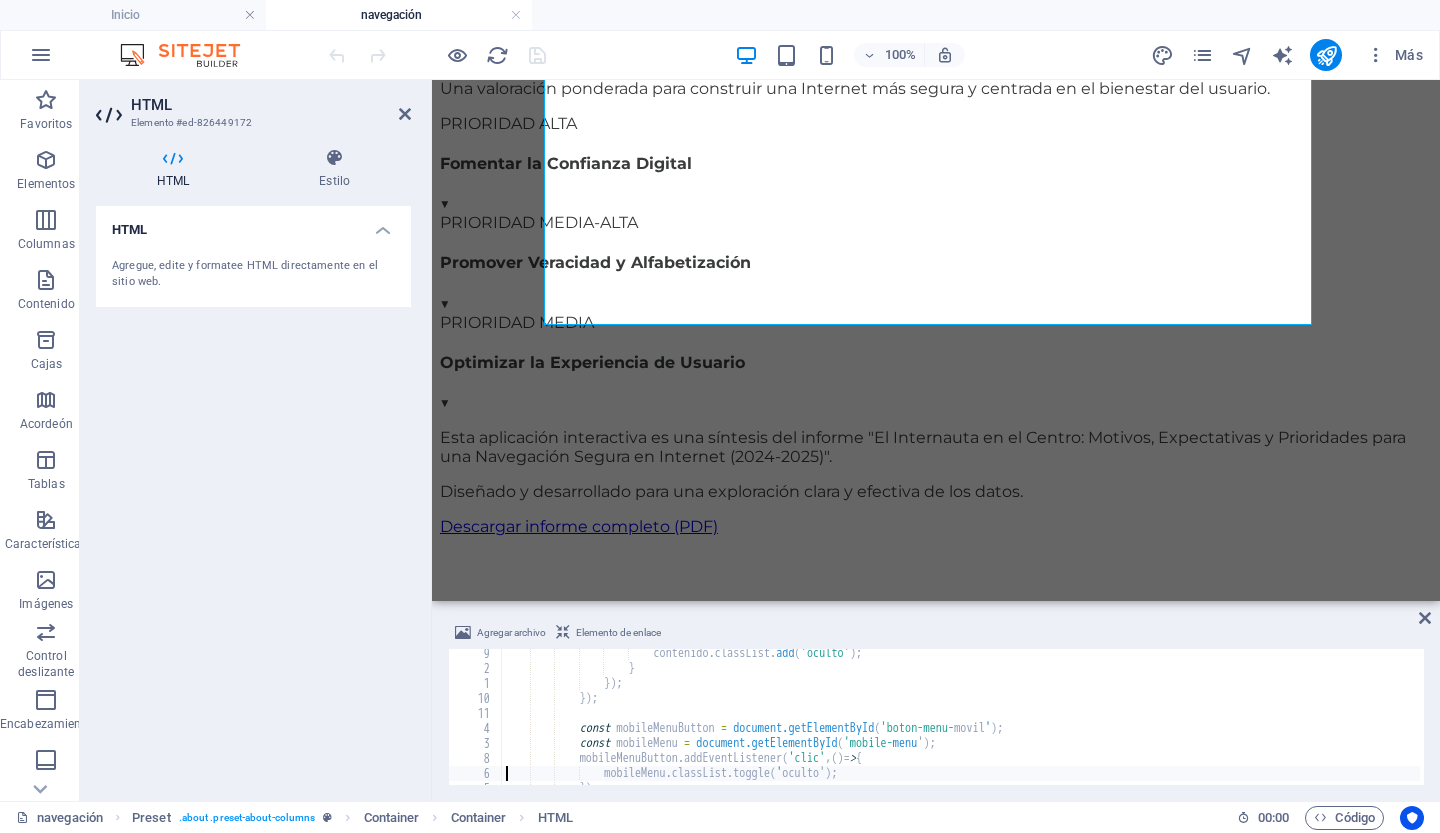 type on "});" 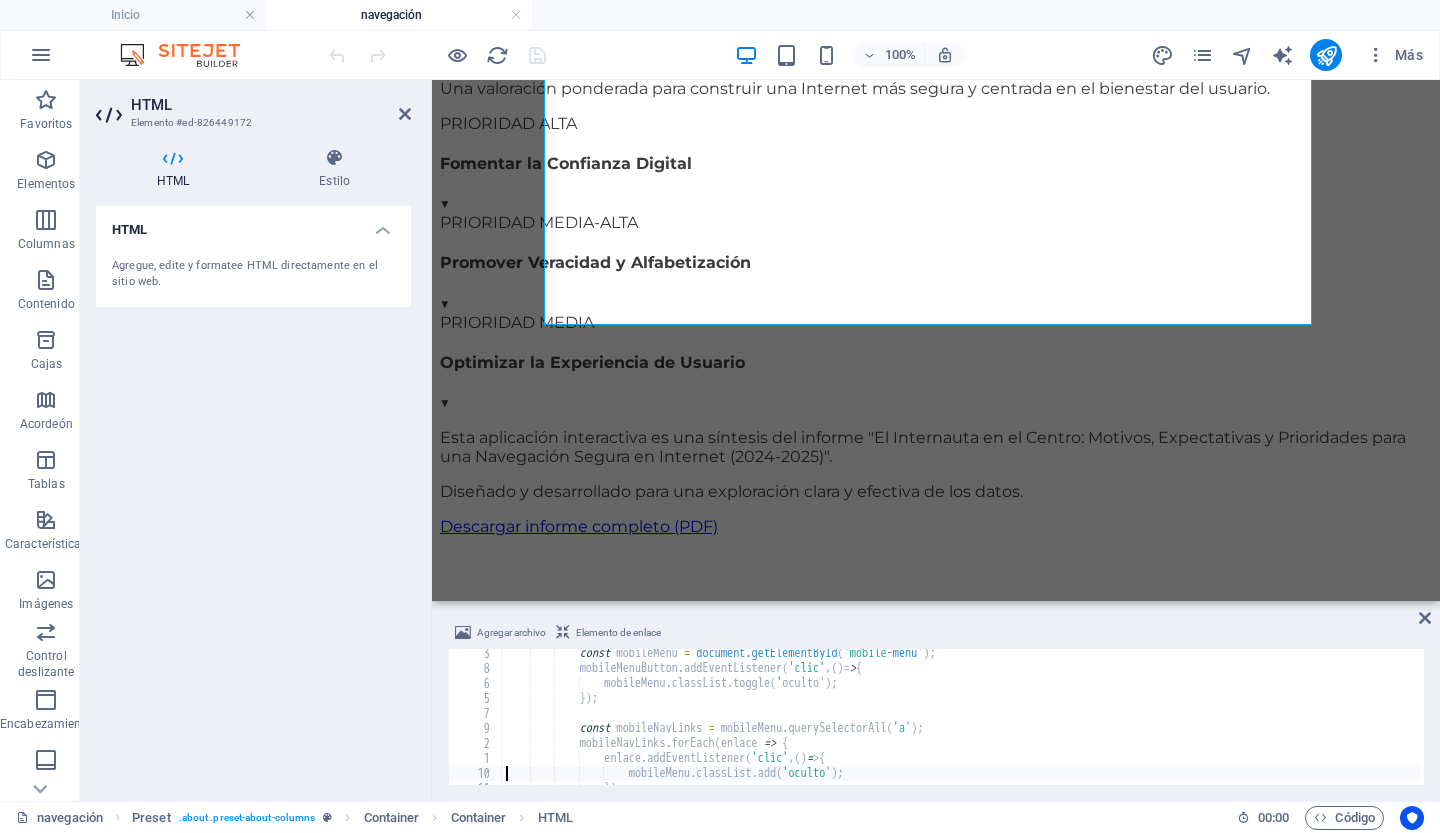 scroll, scrollTop: 6723, scrollLeft: 0, axis: vertical 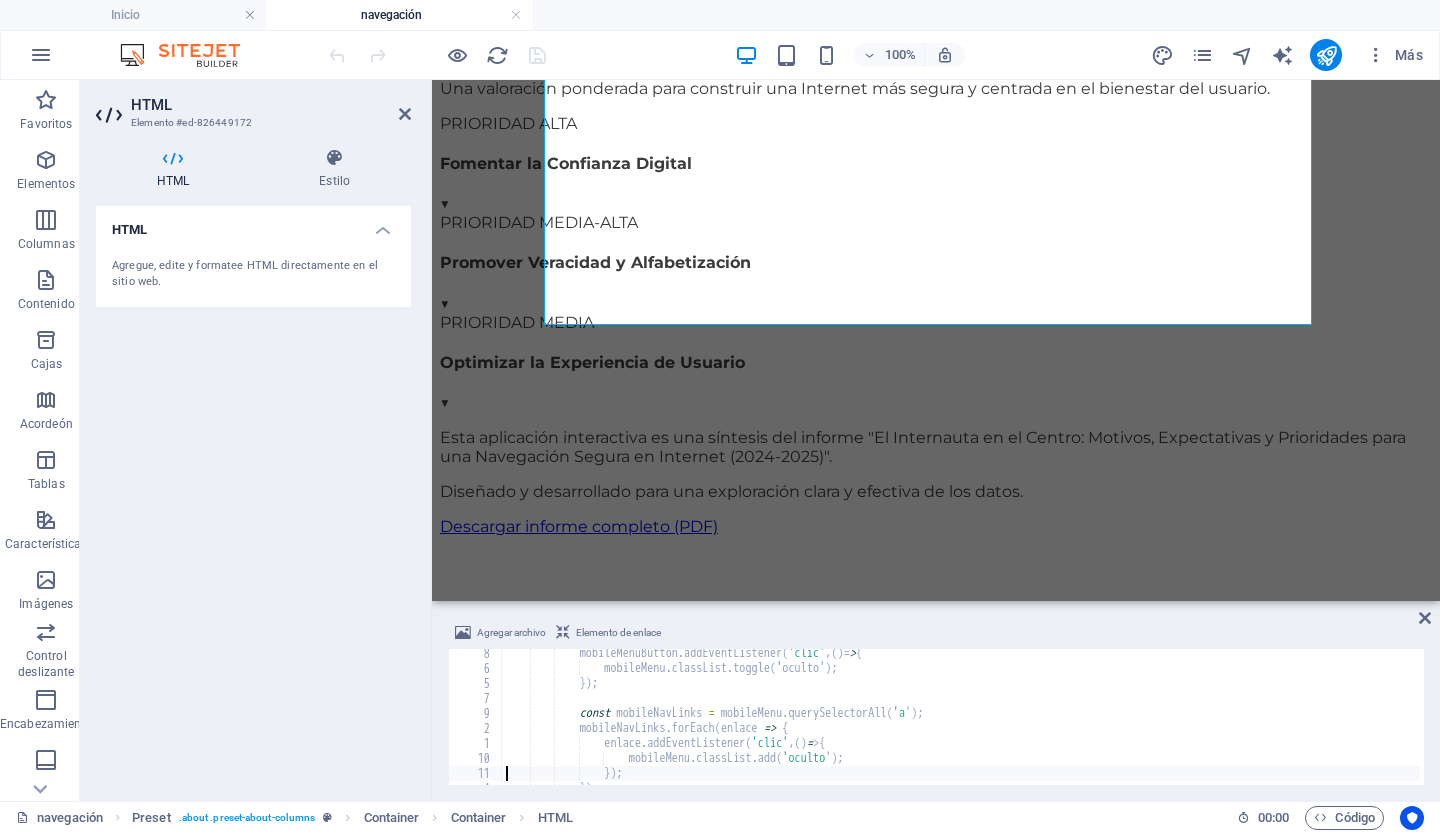 type on "});" 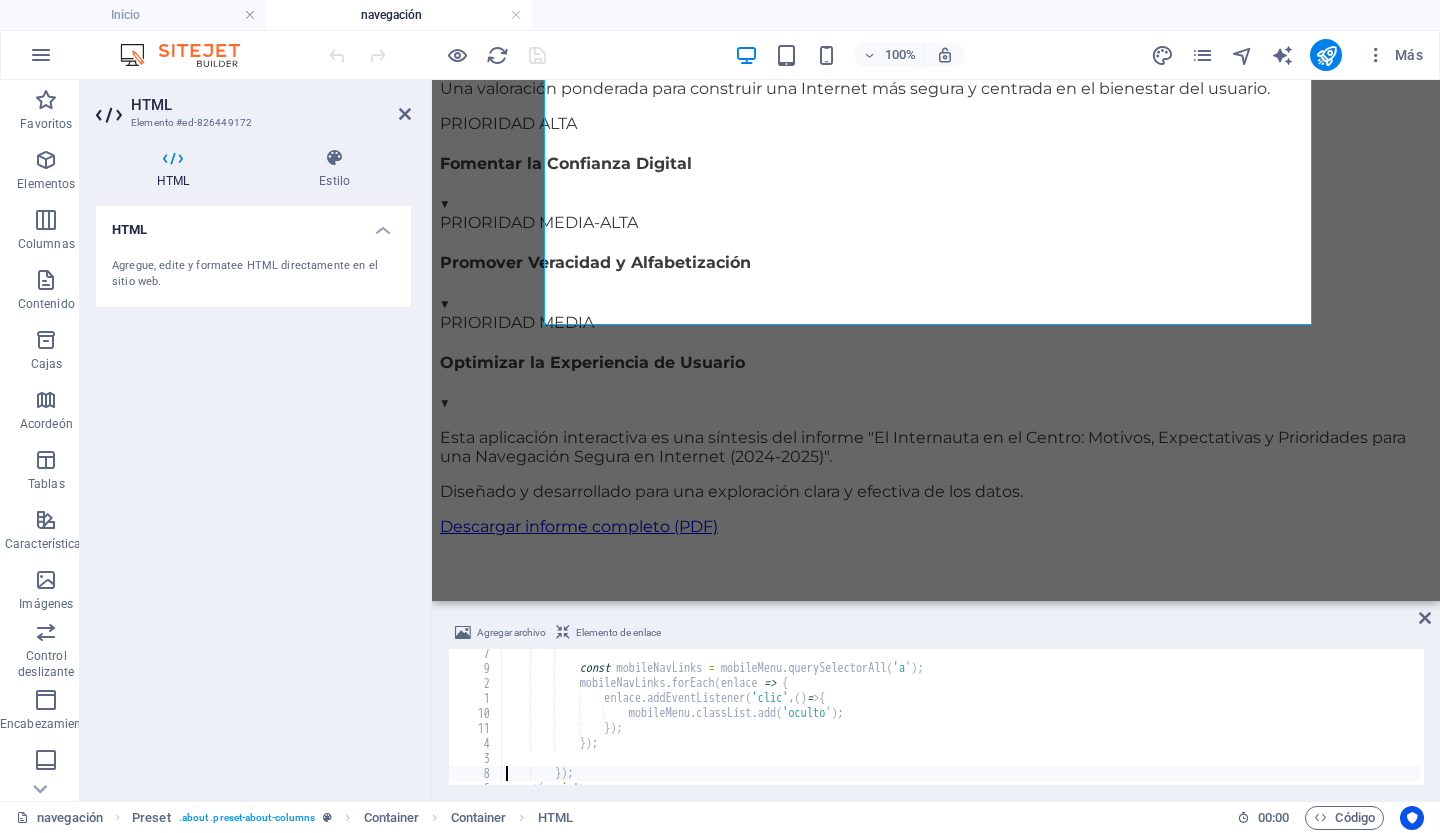 type on "</script>" 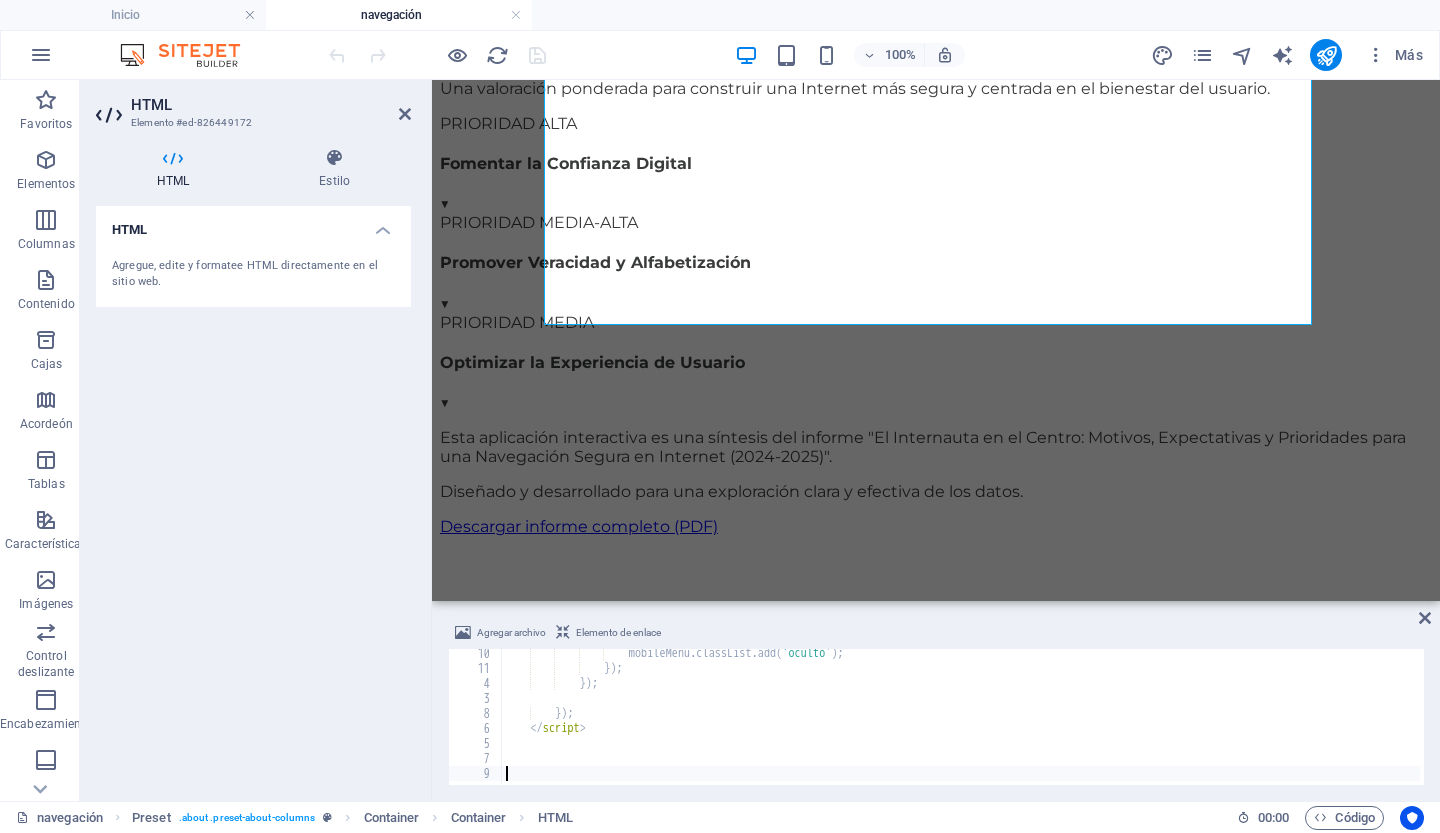 scroll, scrollTop: 6843, scrollLeft: 0, axis: vertical 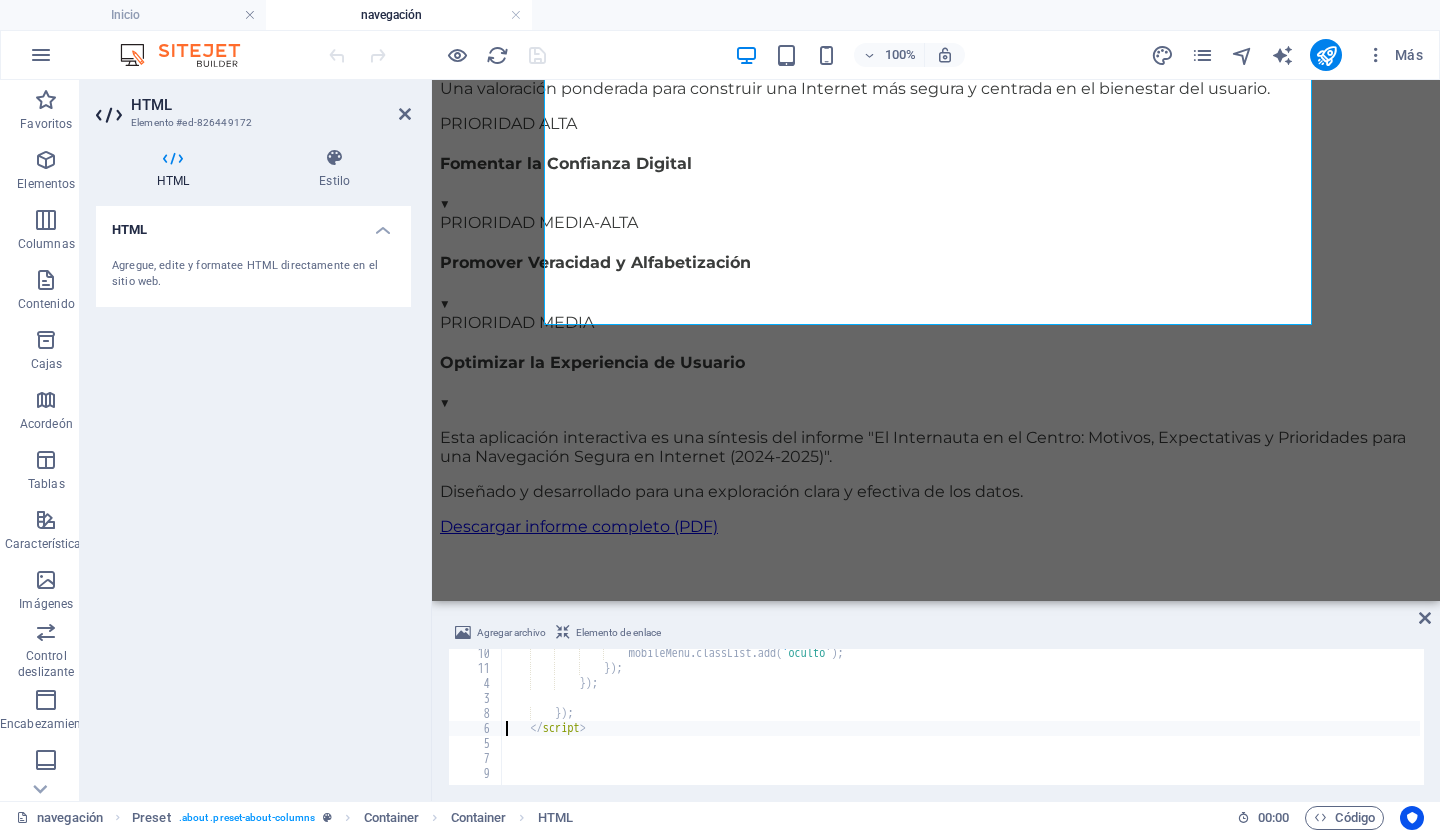 type on "});" 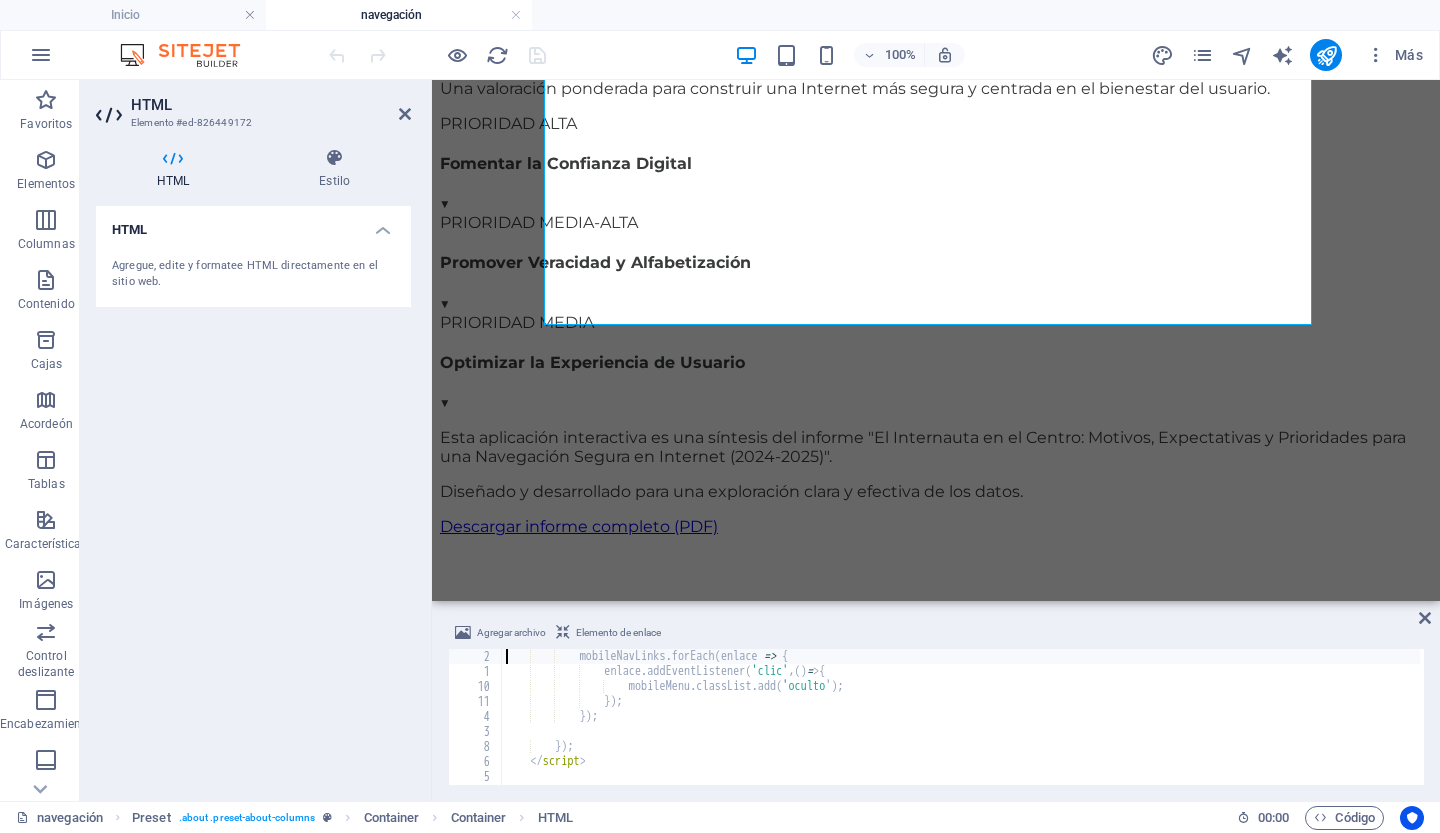 type on "const mobileNavLinks = mobileMenu.querySelectorAll('a');" 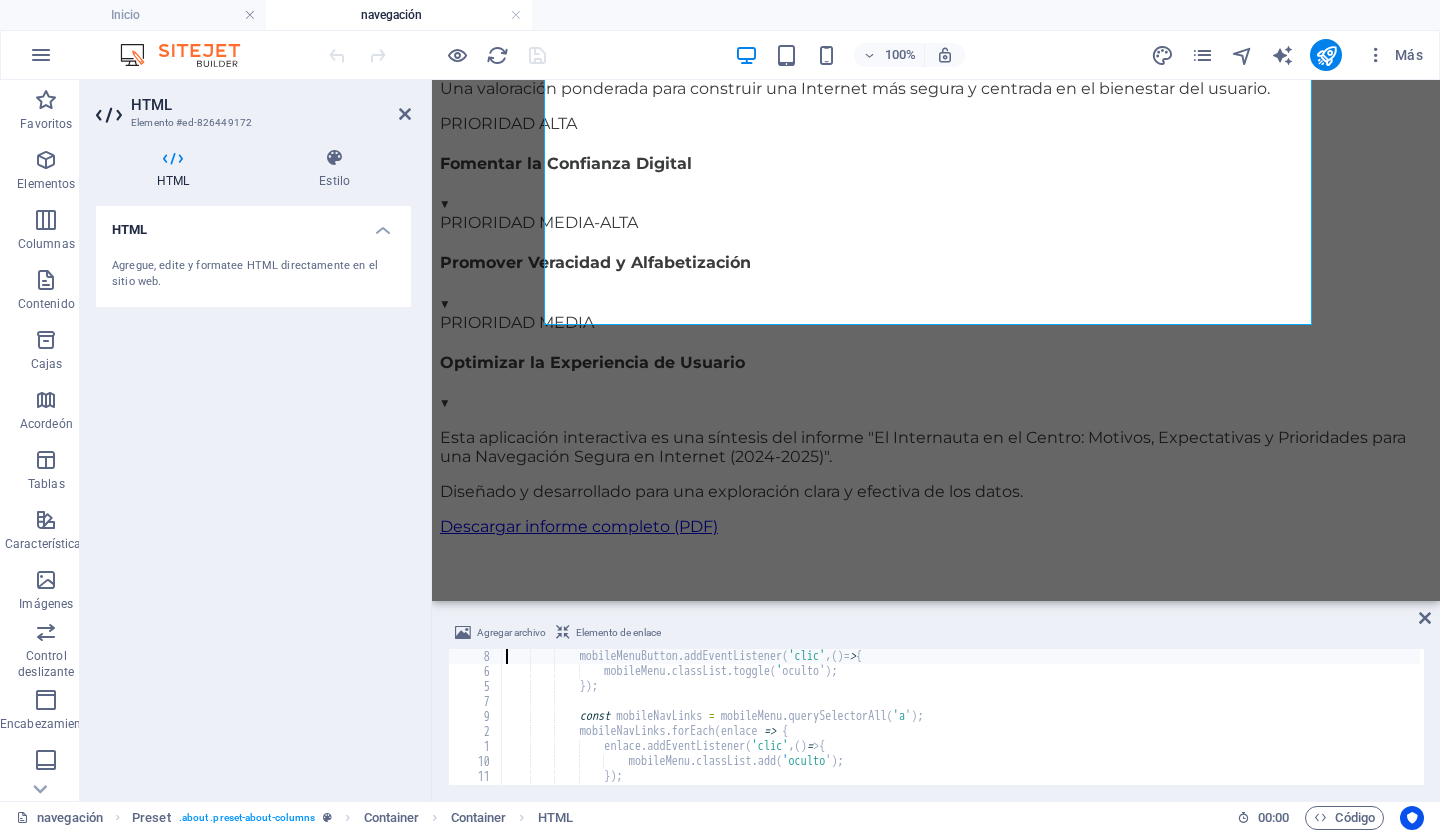 scroll, scrollTop: 6720, scrollLeft: 0, axis: vertical 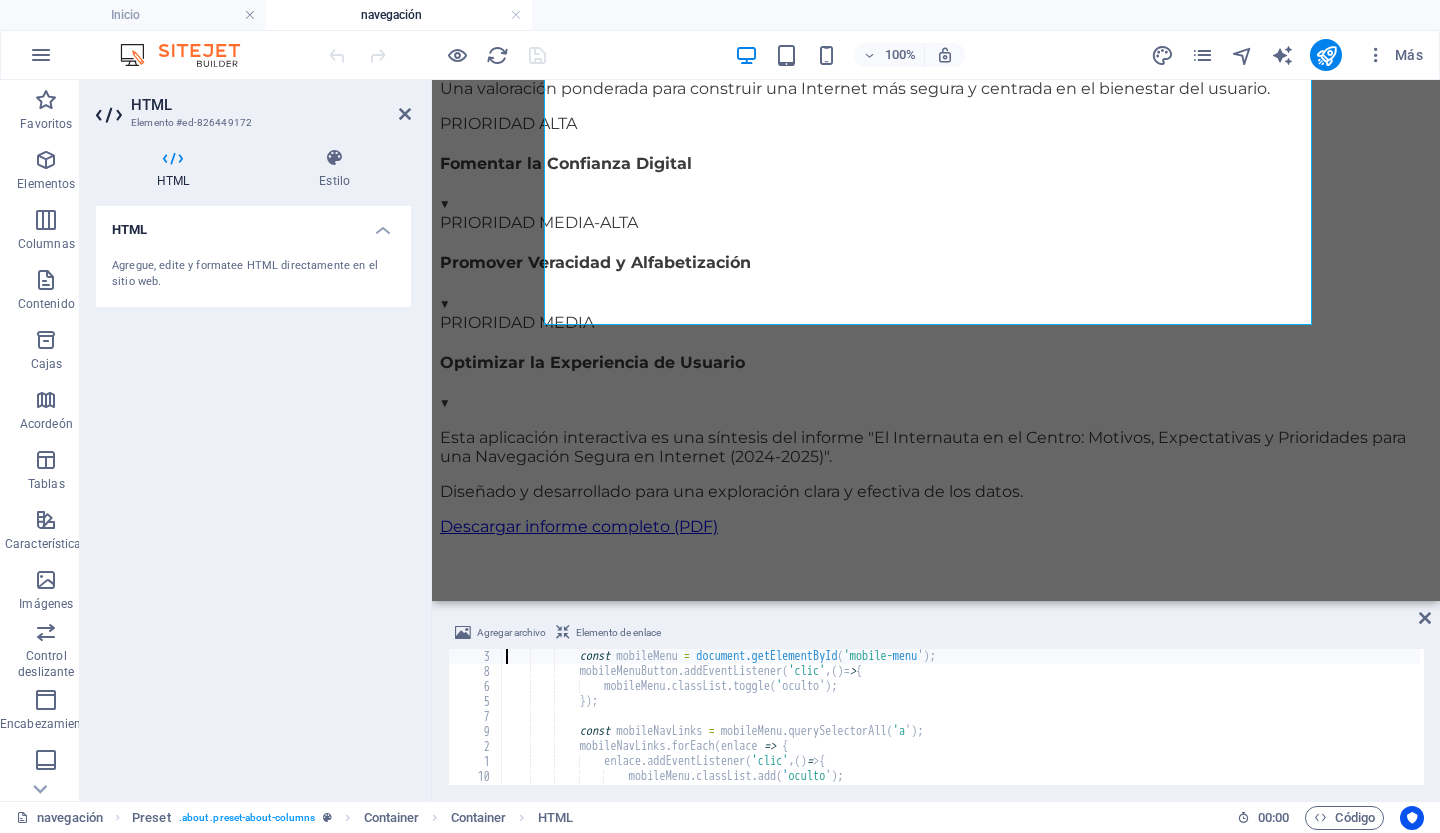 type on "const mobileMenuButton = document.getElementById('mobile-menu-button');" 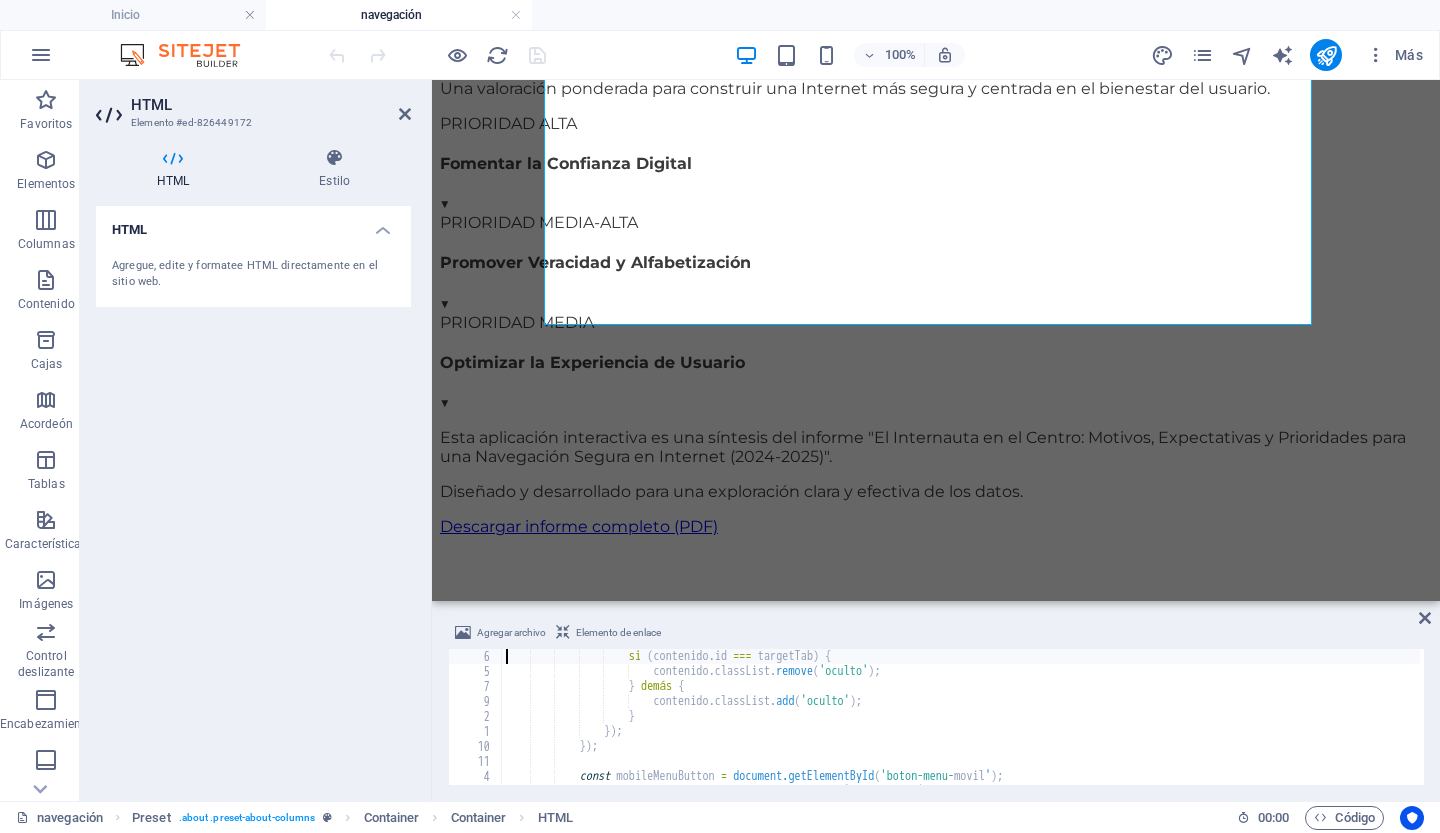 type on "tabContents.forEach(content => {" 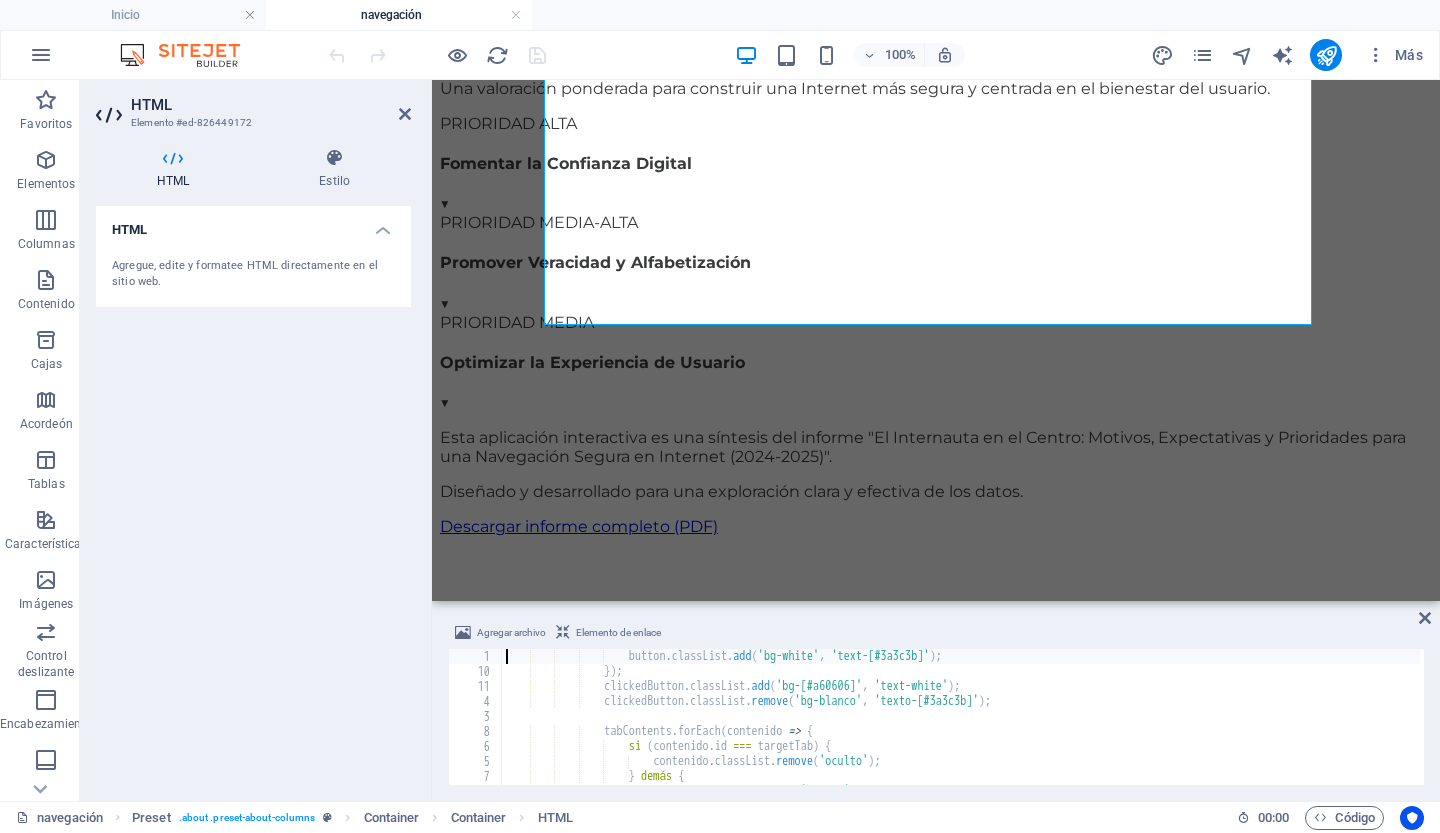 scroll, scrollTop: 6495, scrollLeft: 0, axis: vertical 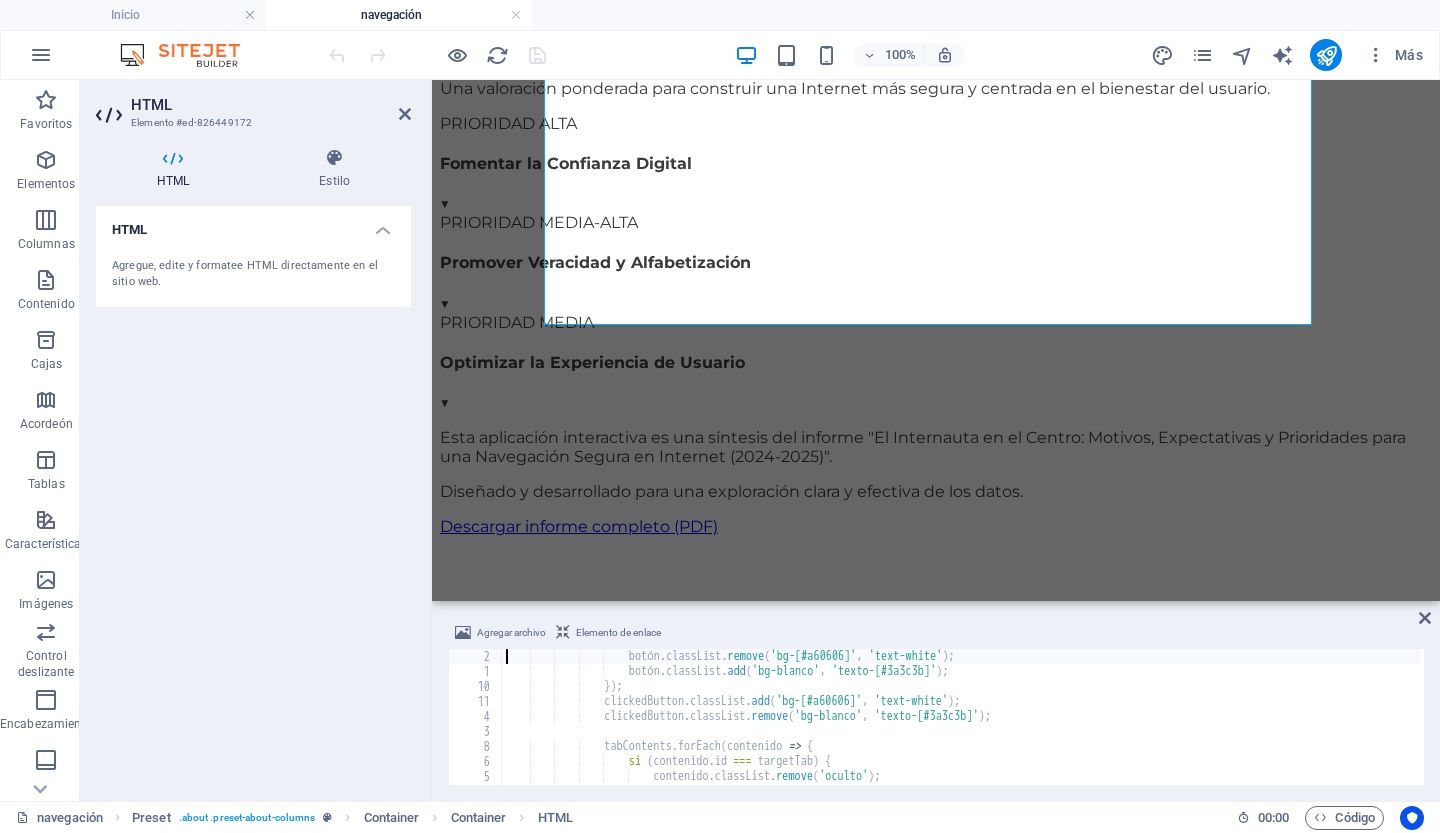 type on "tabButtons.forEach(button => {" 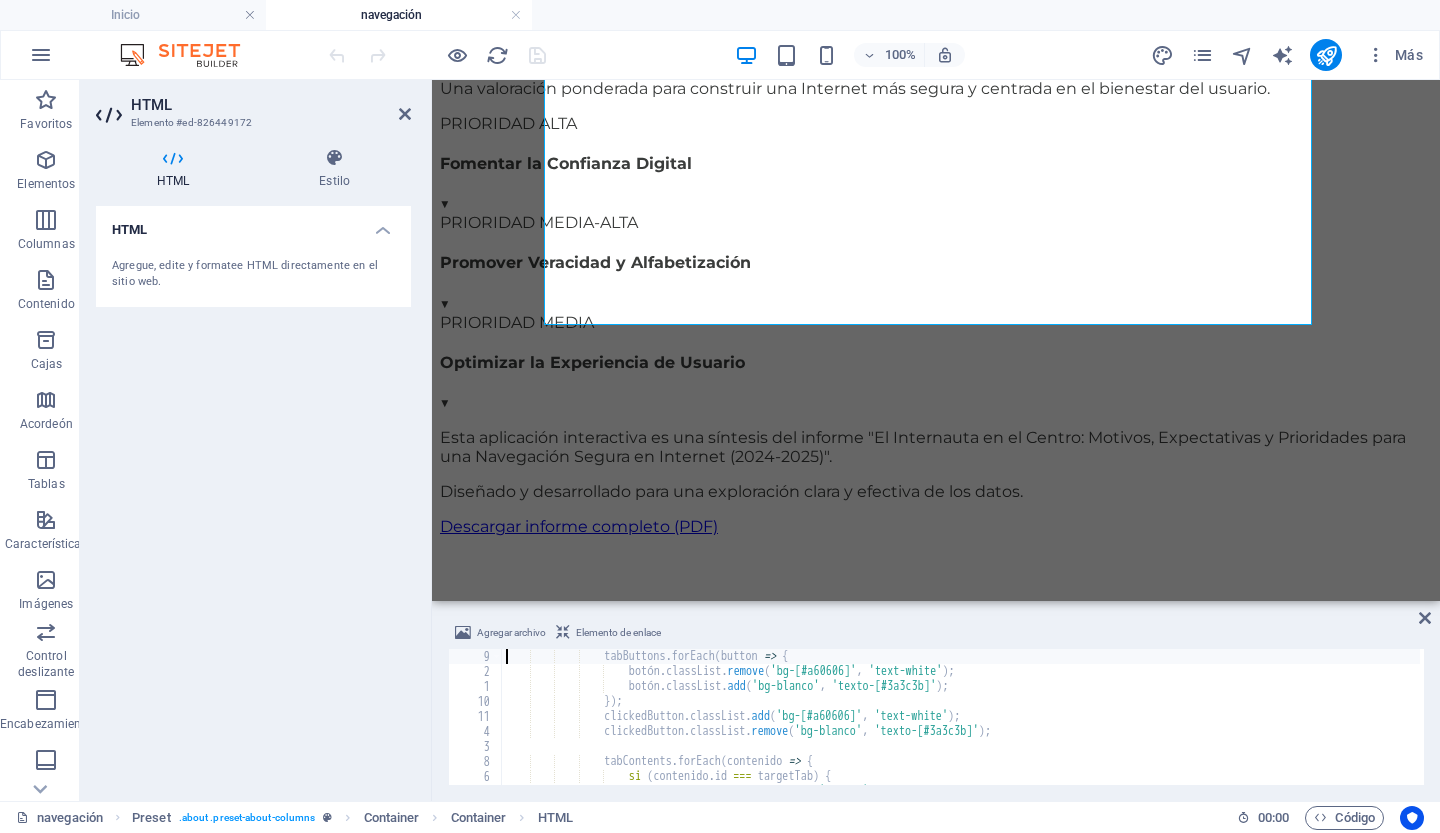 scroll, scrollTop: 6465, scrollLeft: 0, axis: vertical 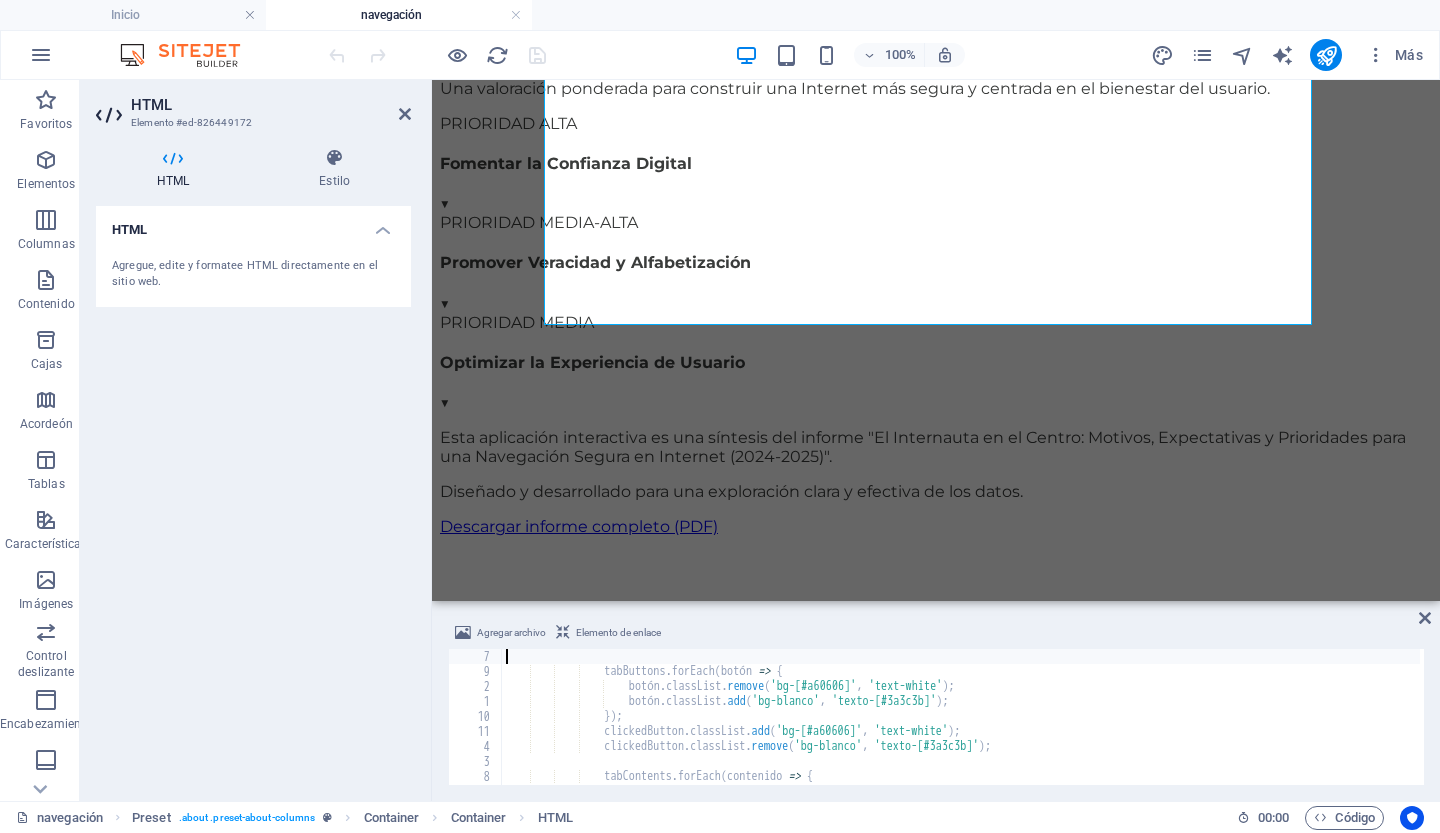 type on "const targetTab = clickedButton.dataset.tab;" 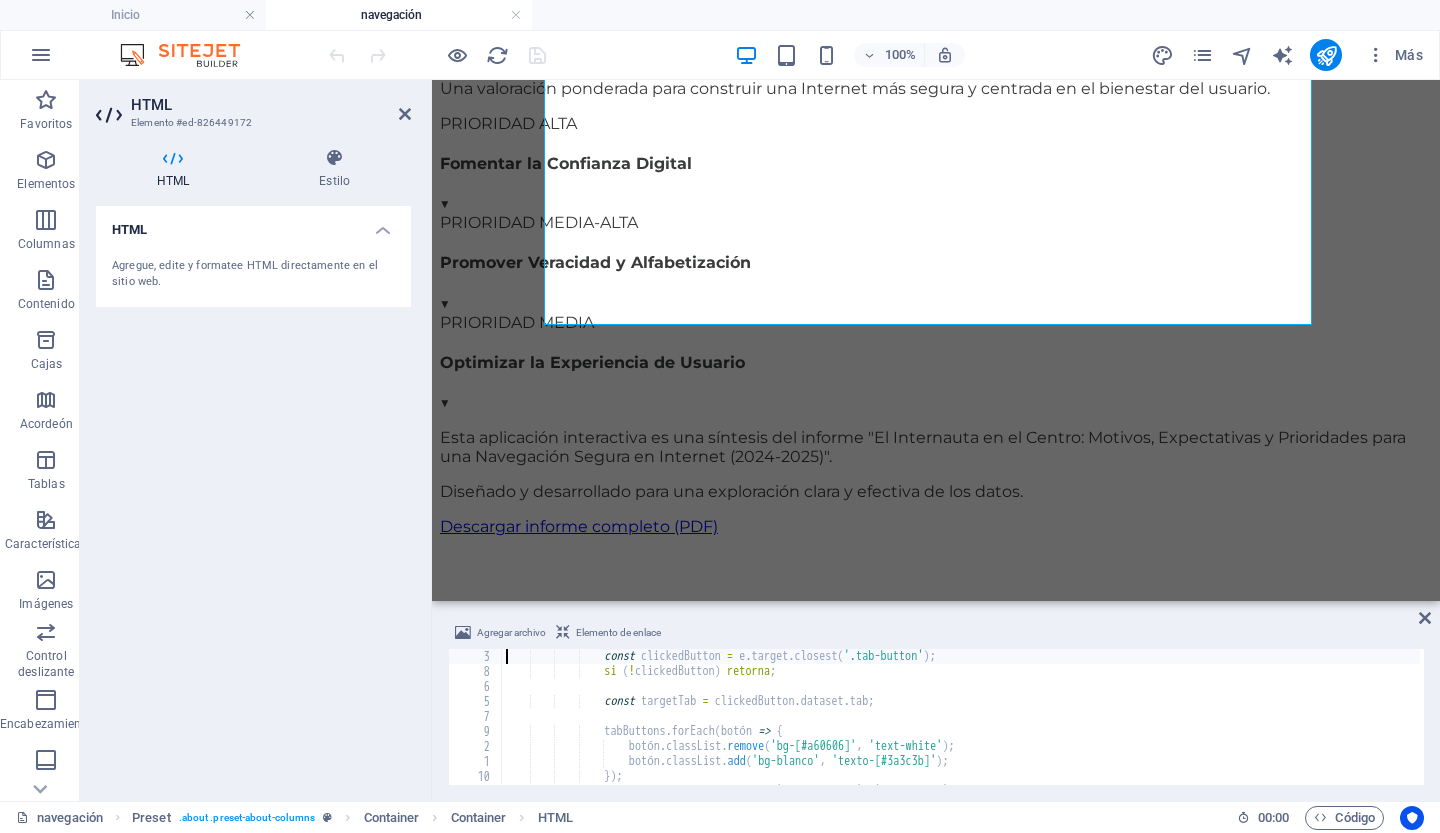 scroll, scrollTop: 6390, scrollLeft: 0, axis: vertical 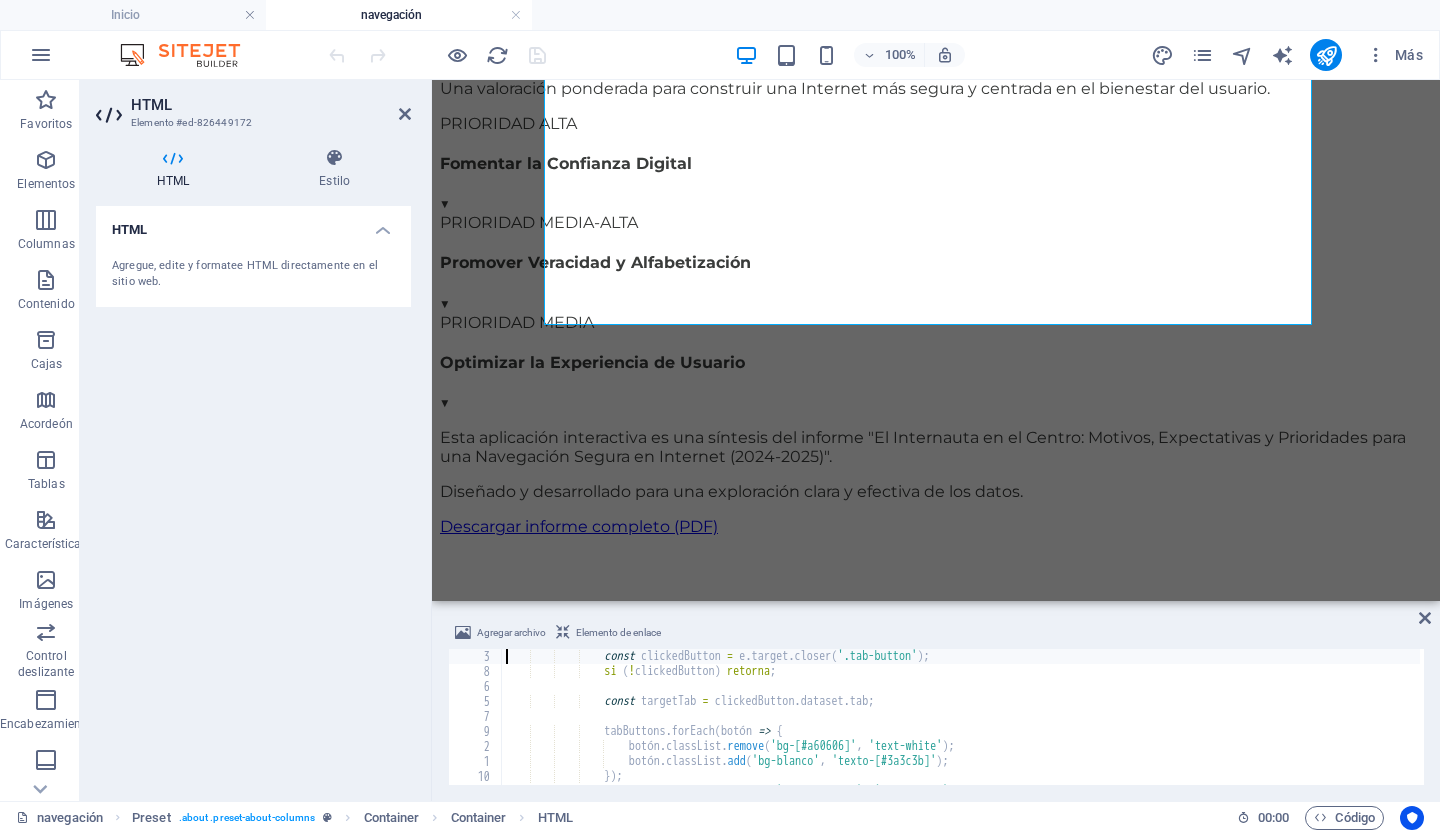 type on "tabsContainer.addEventListener('click', (e) => {" 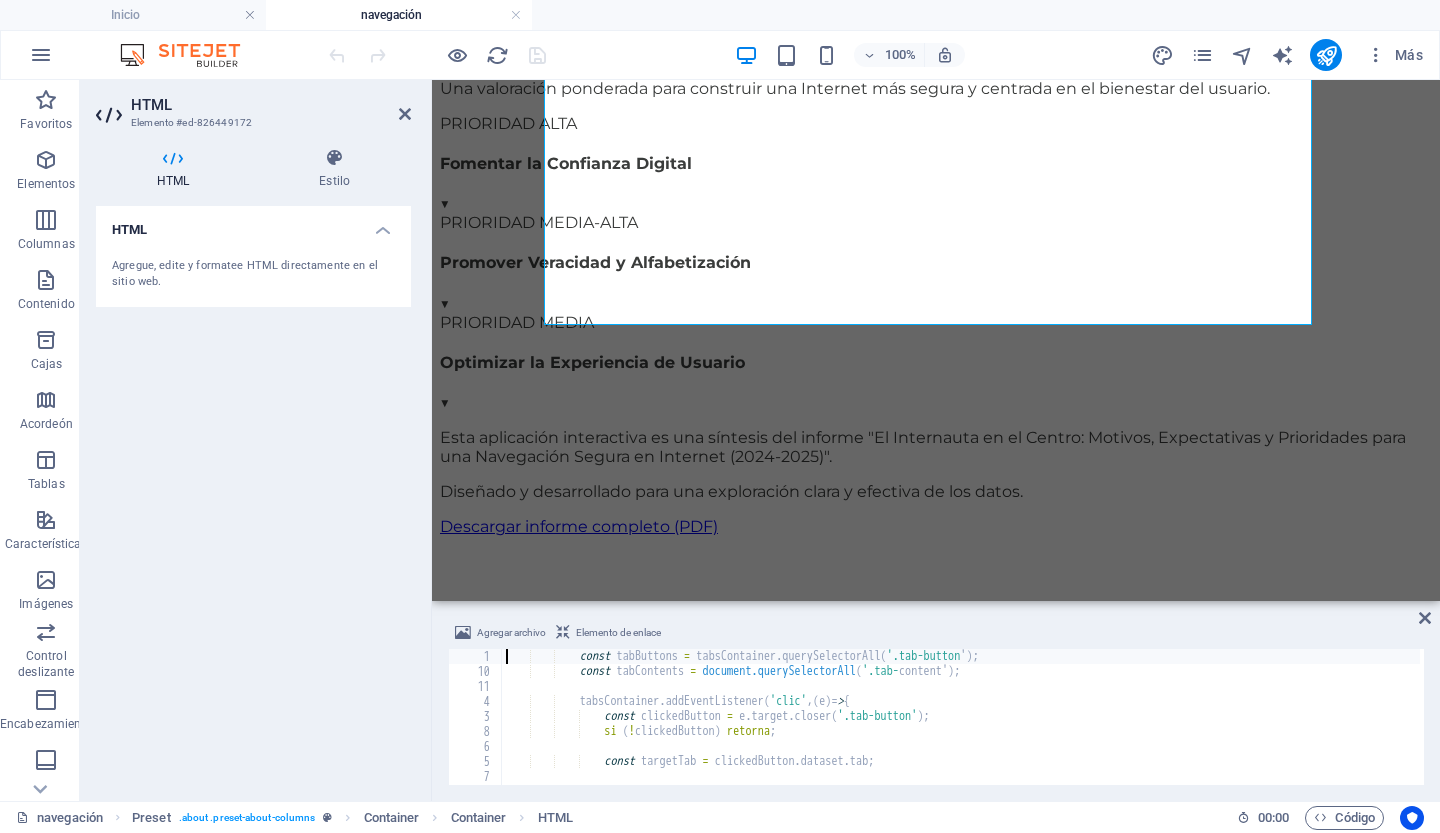 type on "const tabsContainer = document.getElementById('tabs-container');" 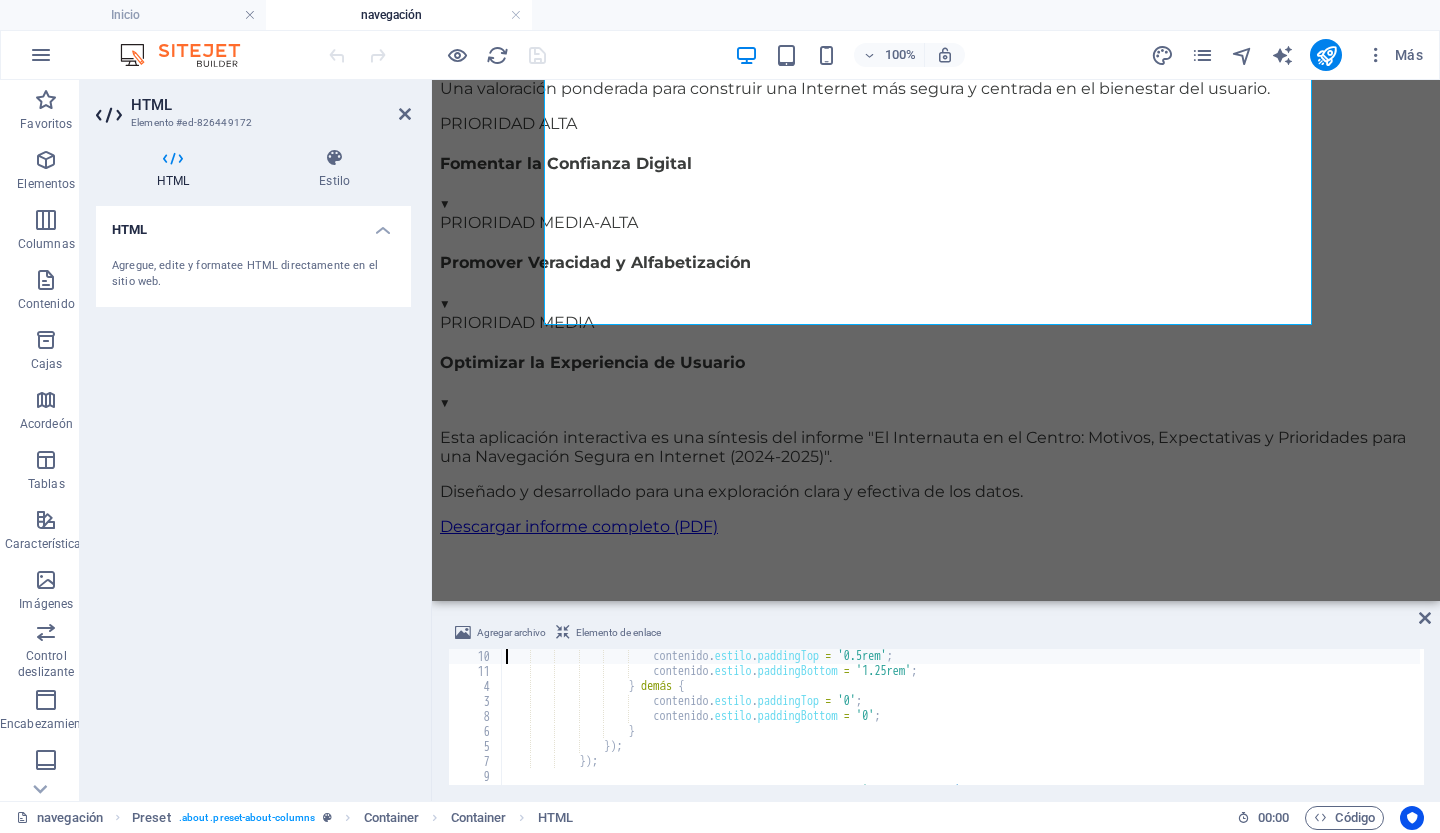 type on "if(content.classList.contains('open')) {" 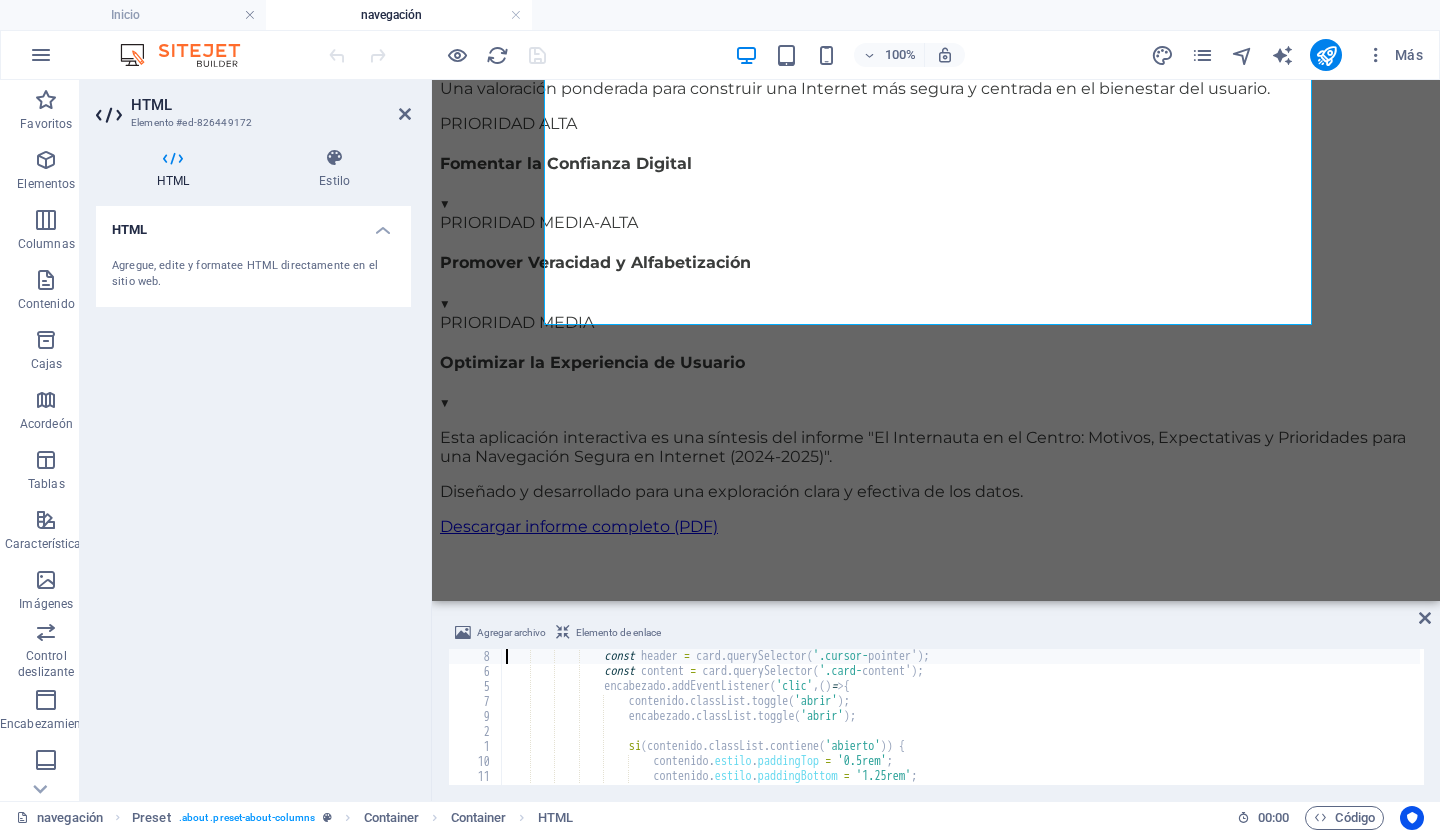 scroll, scrollTop: 6060, scrollLeft: 0, axis: vertical 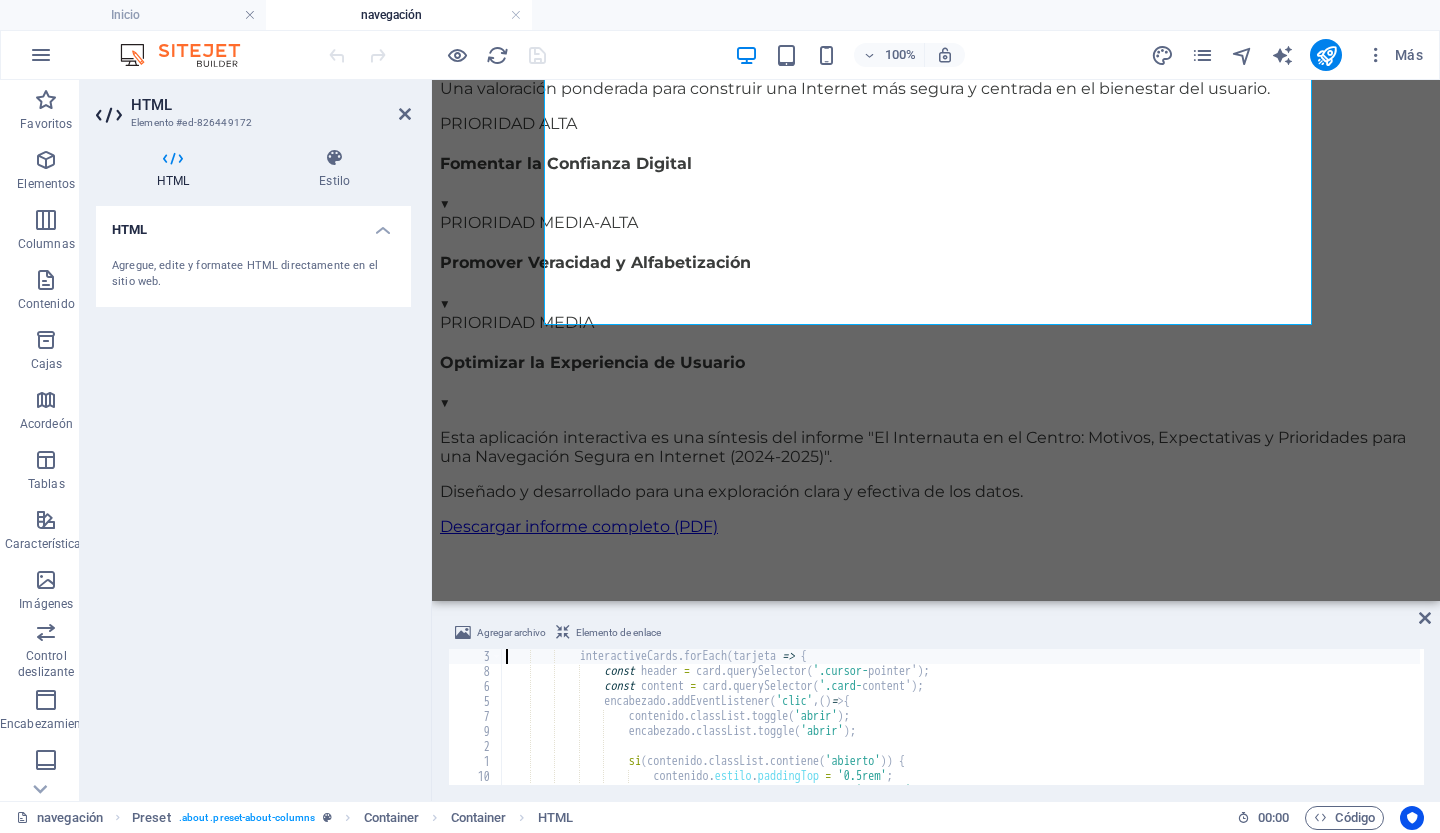 type on "const interactiveCards = document.querySelectorAll('.interactive-card');" 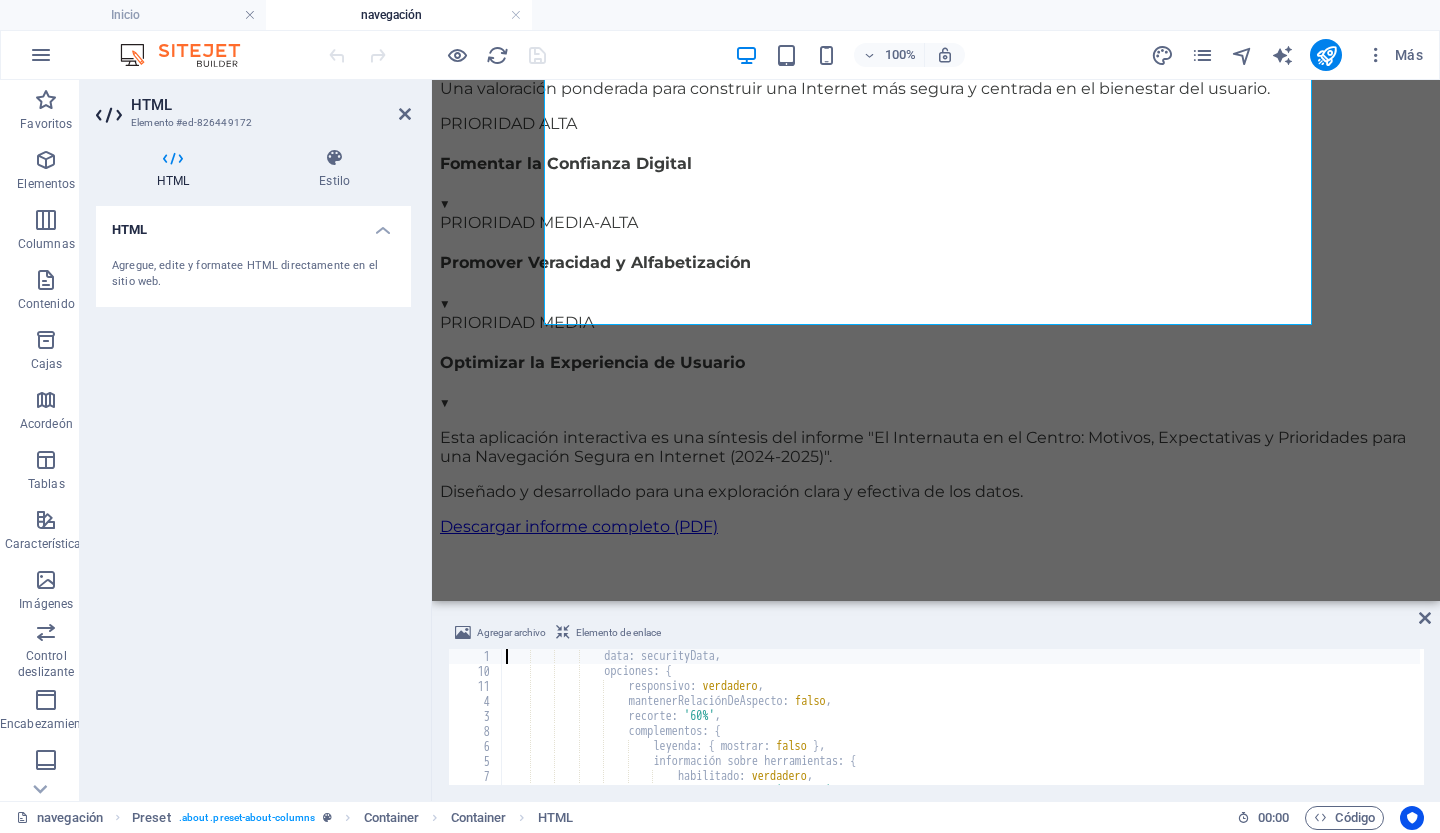 scroll, scrollTop: 5670, scrollLeft: 0, axis: vertical 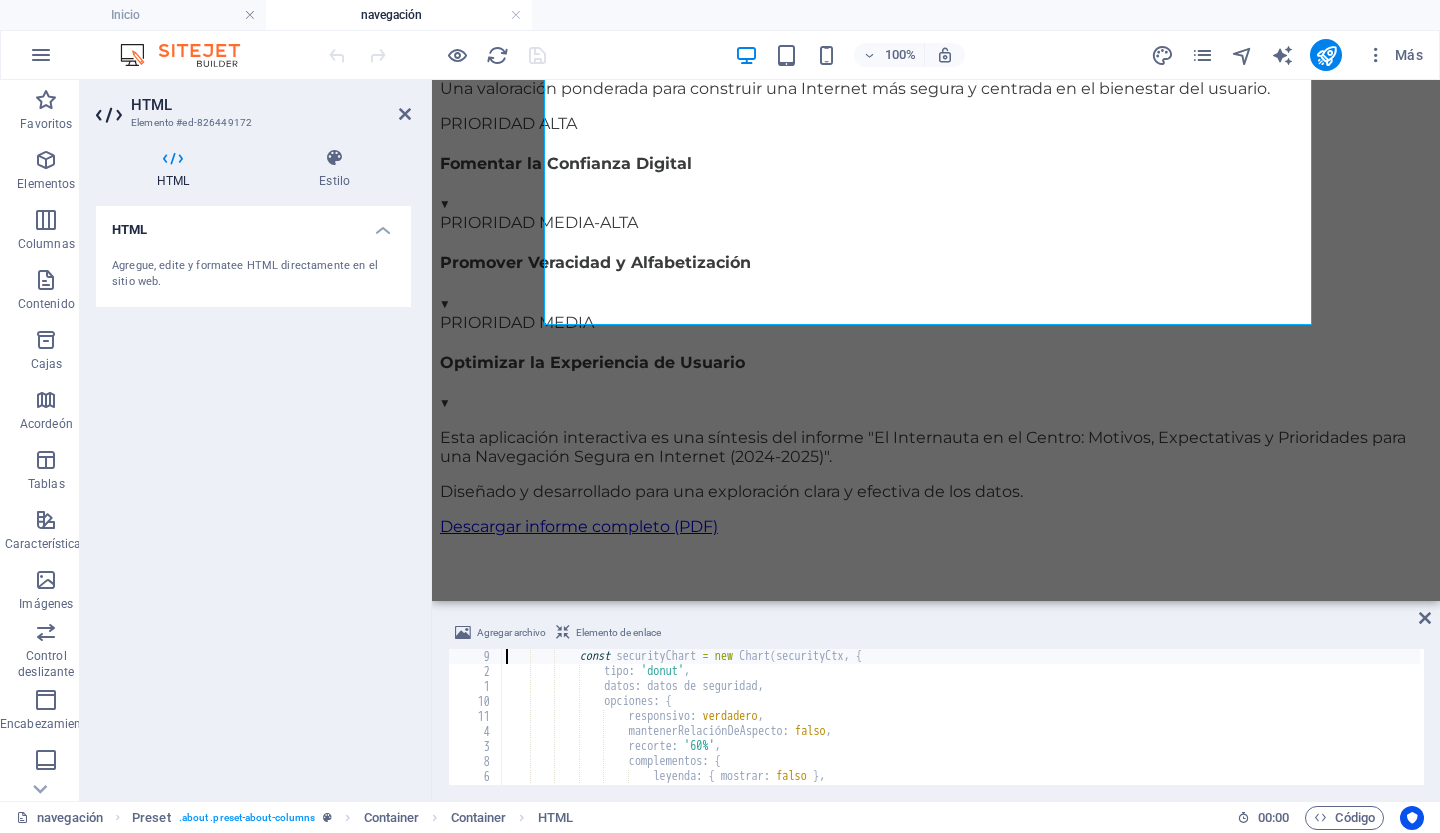 type on "const securityCtx = document.getElementById('securityChart').getContext('2d');" 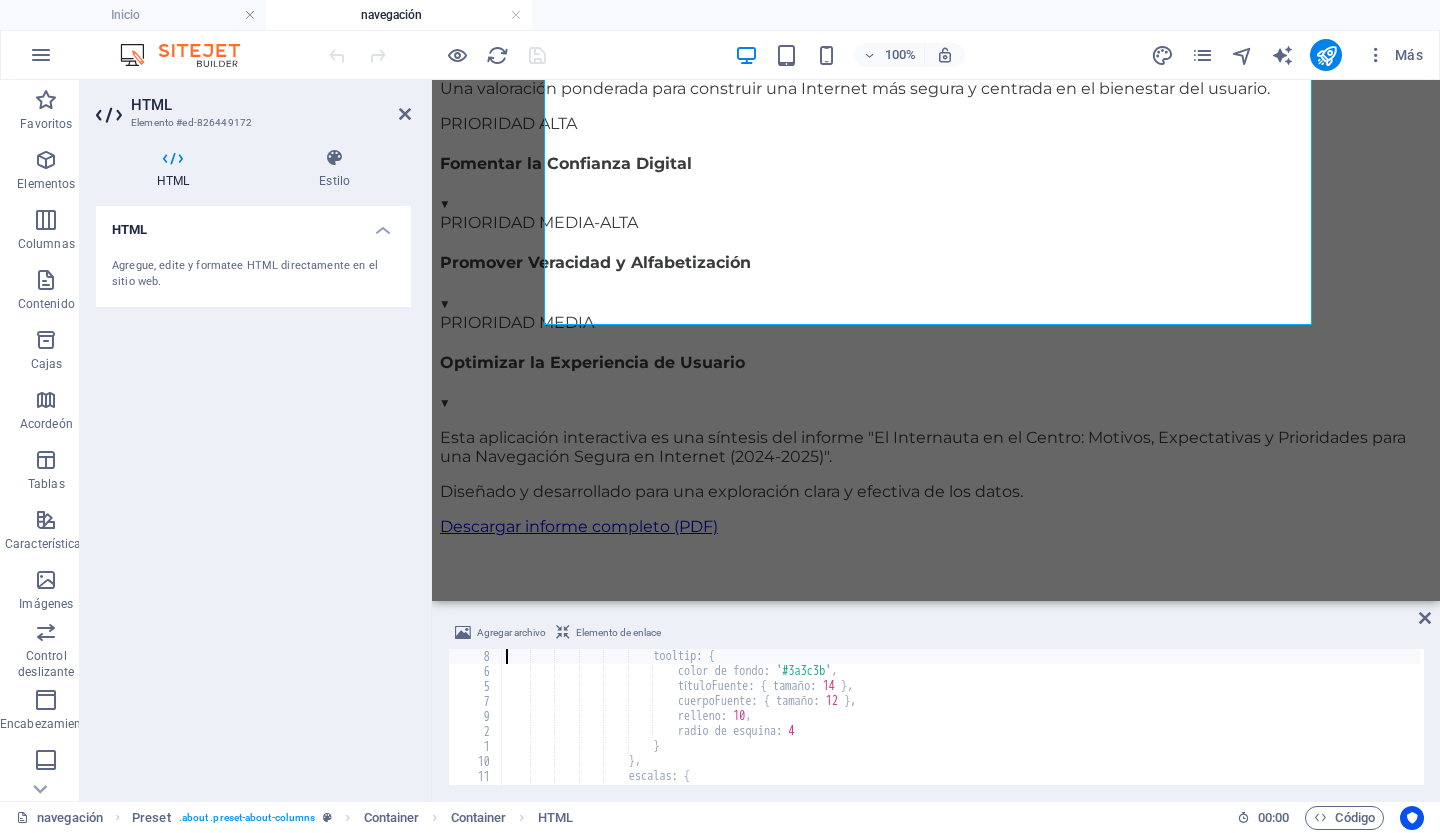 scroll, scrollTop: 5250, scrollLeft: 0, axis: vertical 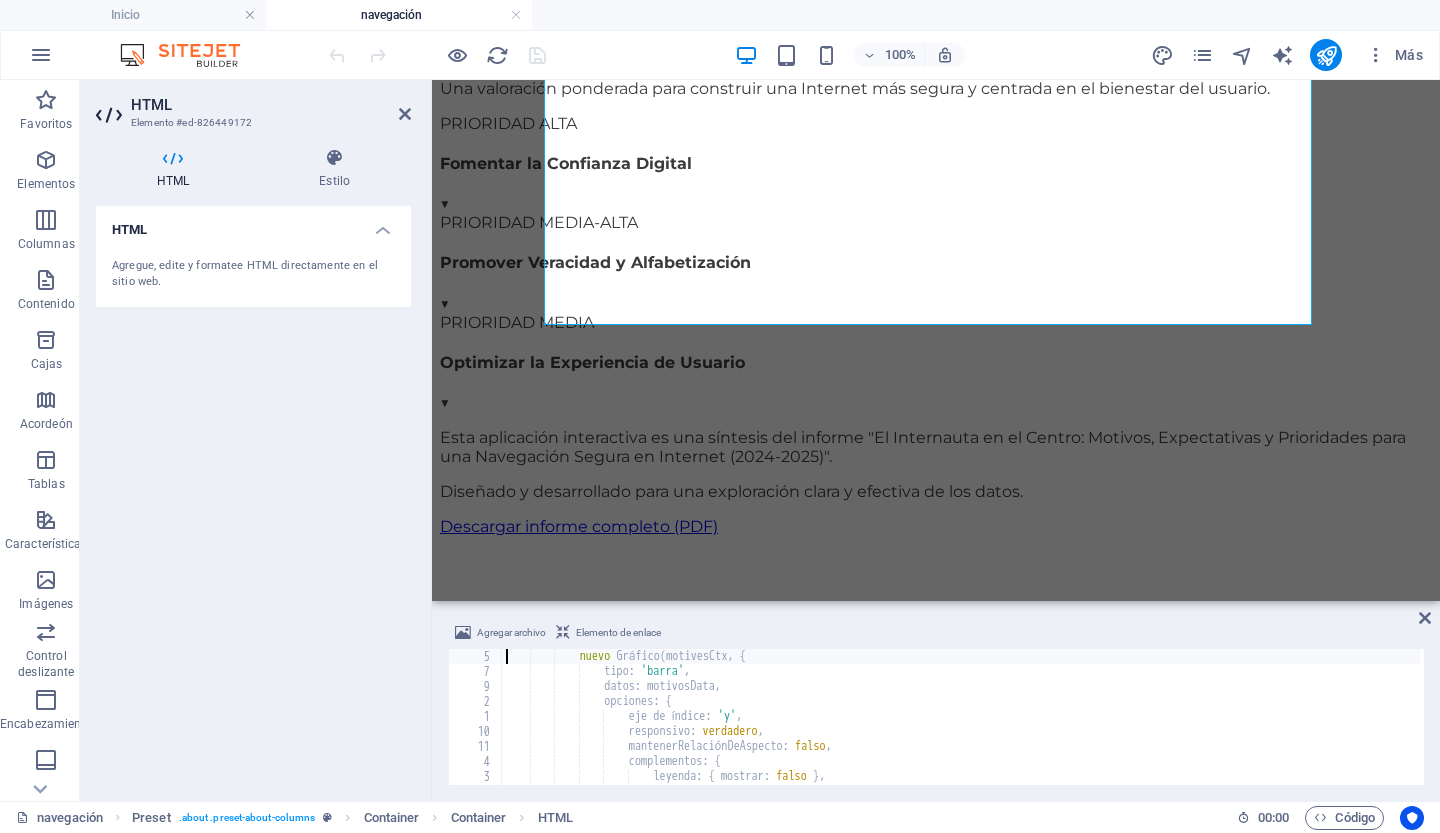 type on "const motivesCtx = document.getElementById('motivesChart').getContext('2d');" 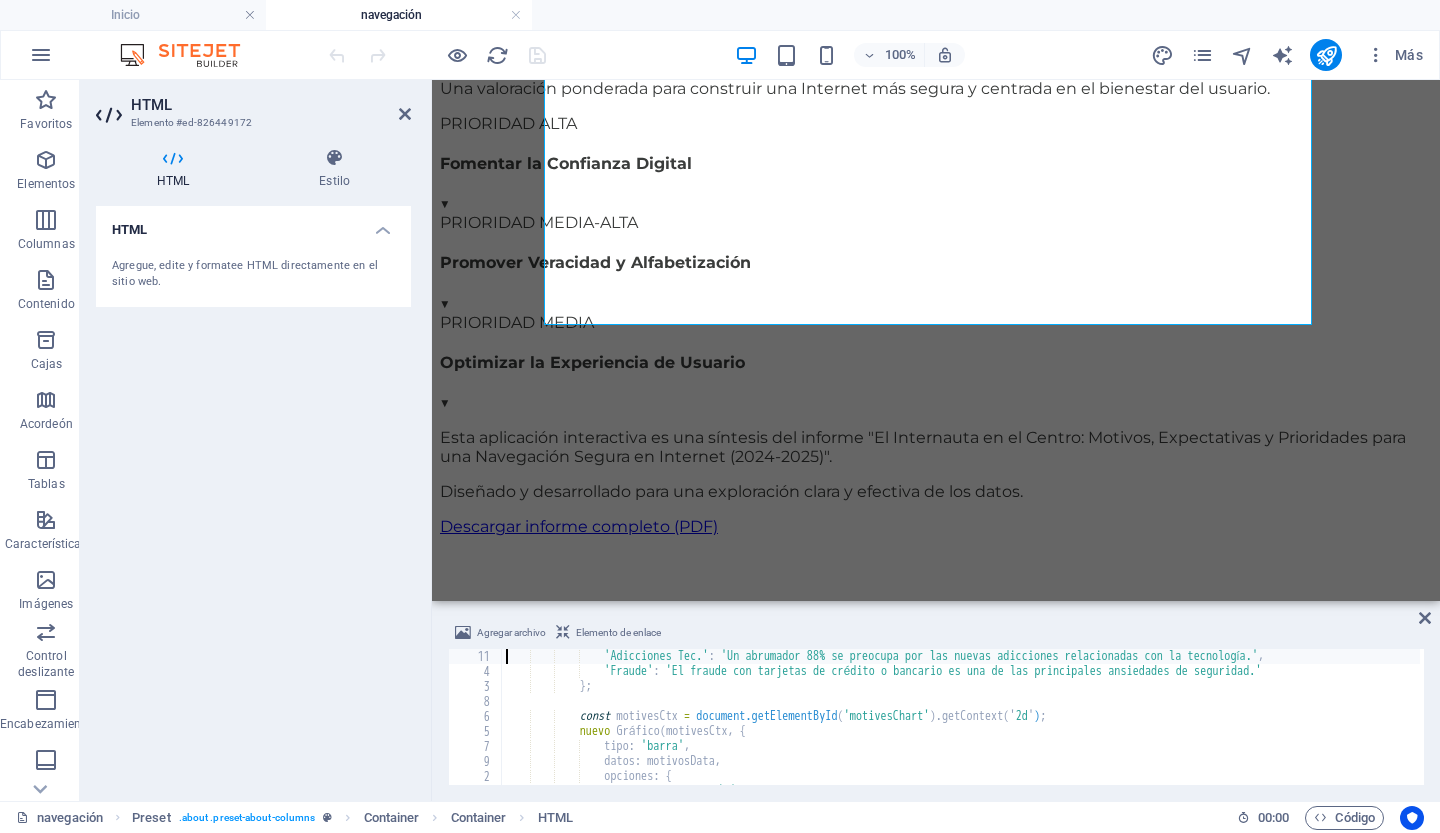 scroll, scrollTop: 5040, scrollLeft: 0, axis: vertical 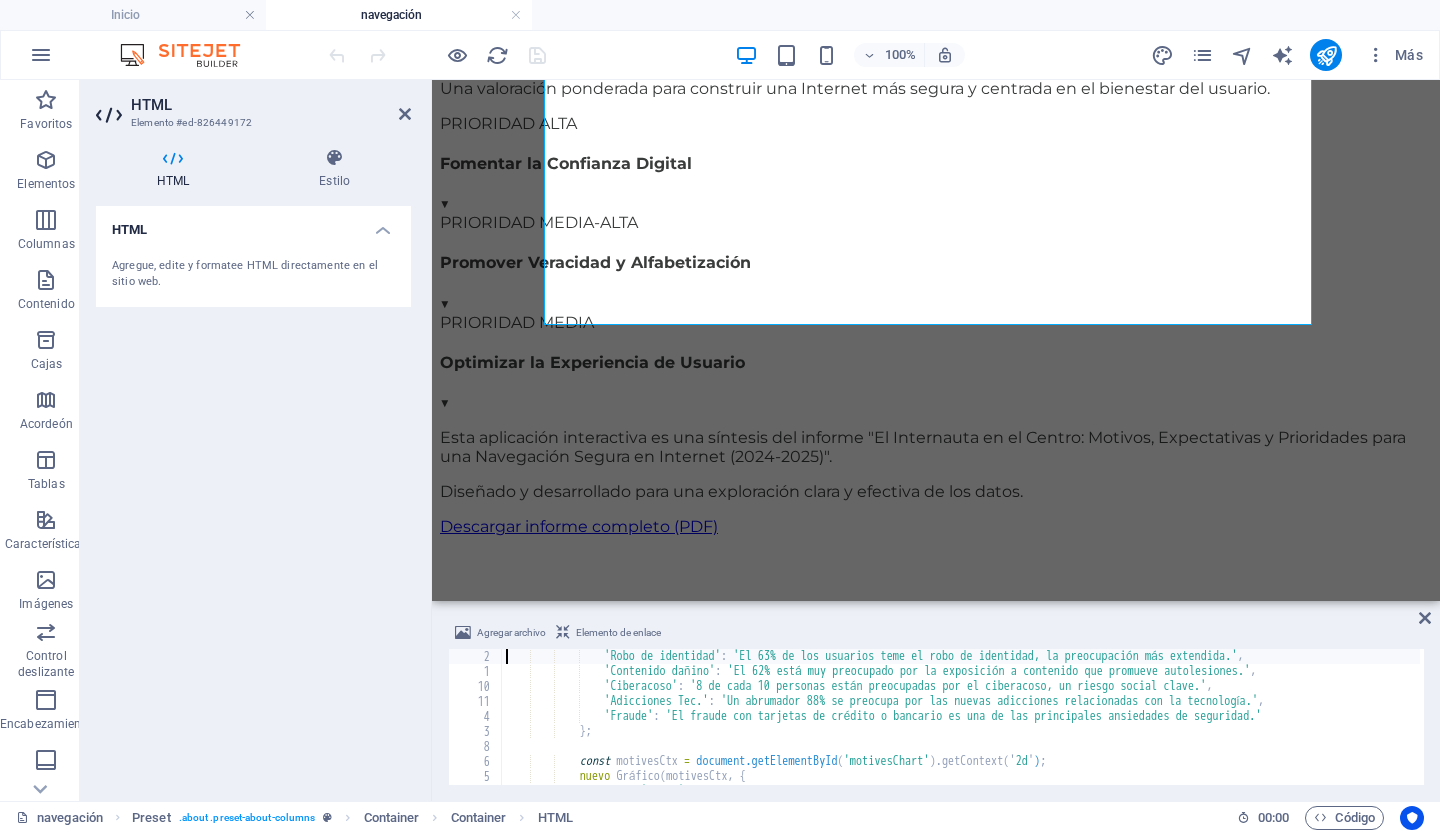 type on "const securityDetailsMap = {" 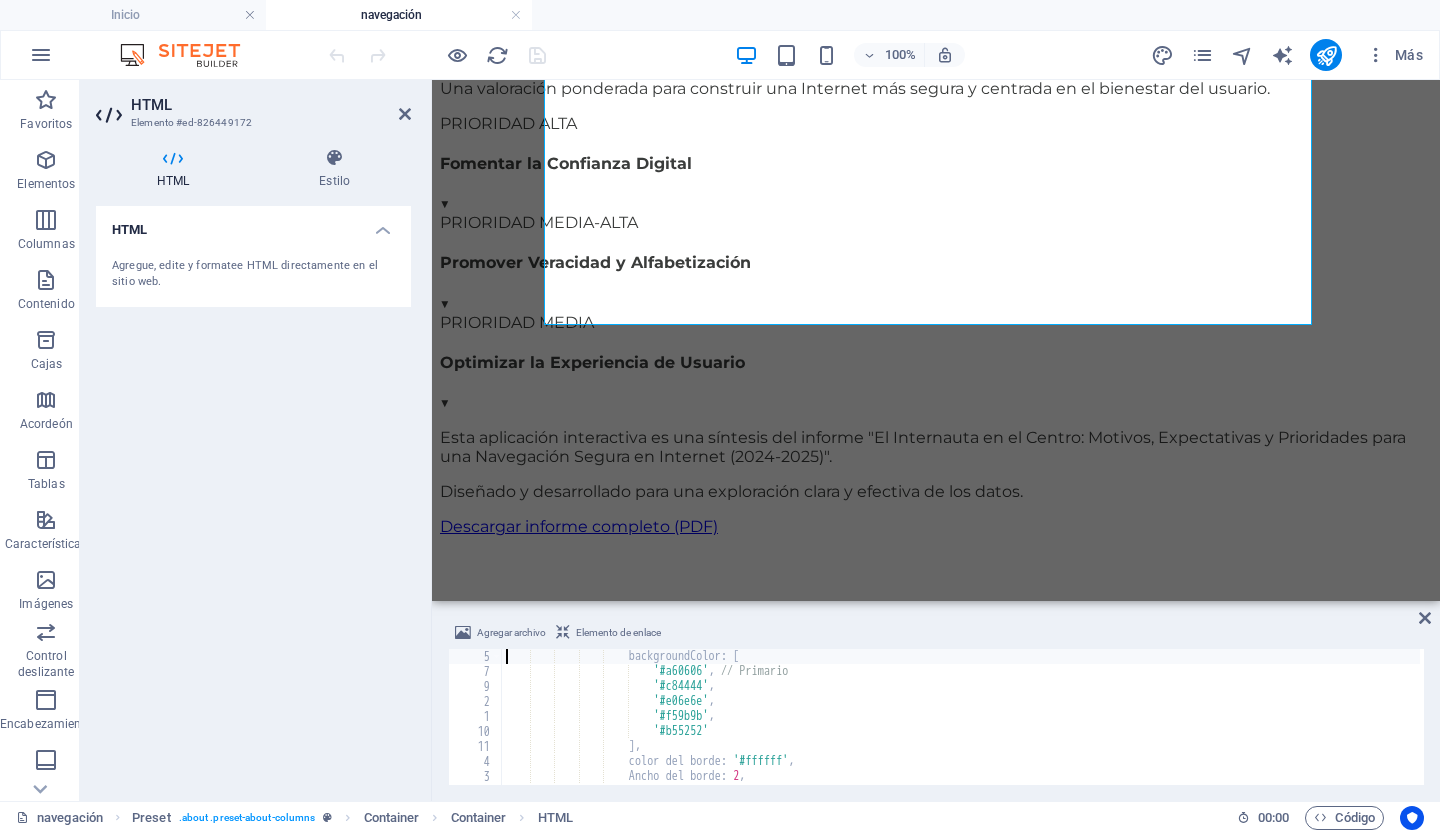 scroll, scrollTop: 4785, scrollLeft: 0, axis: vertical 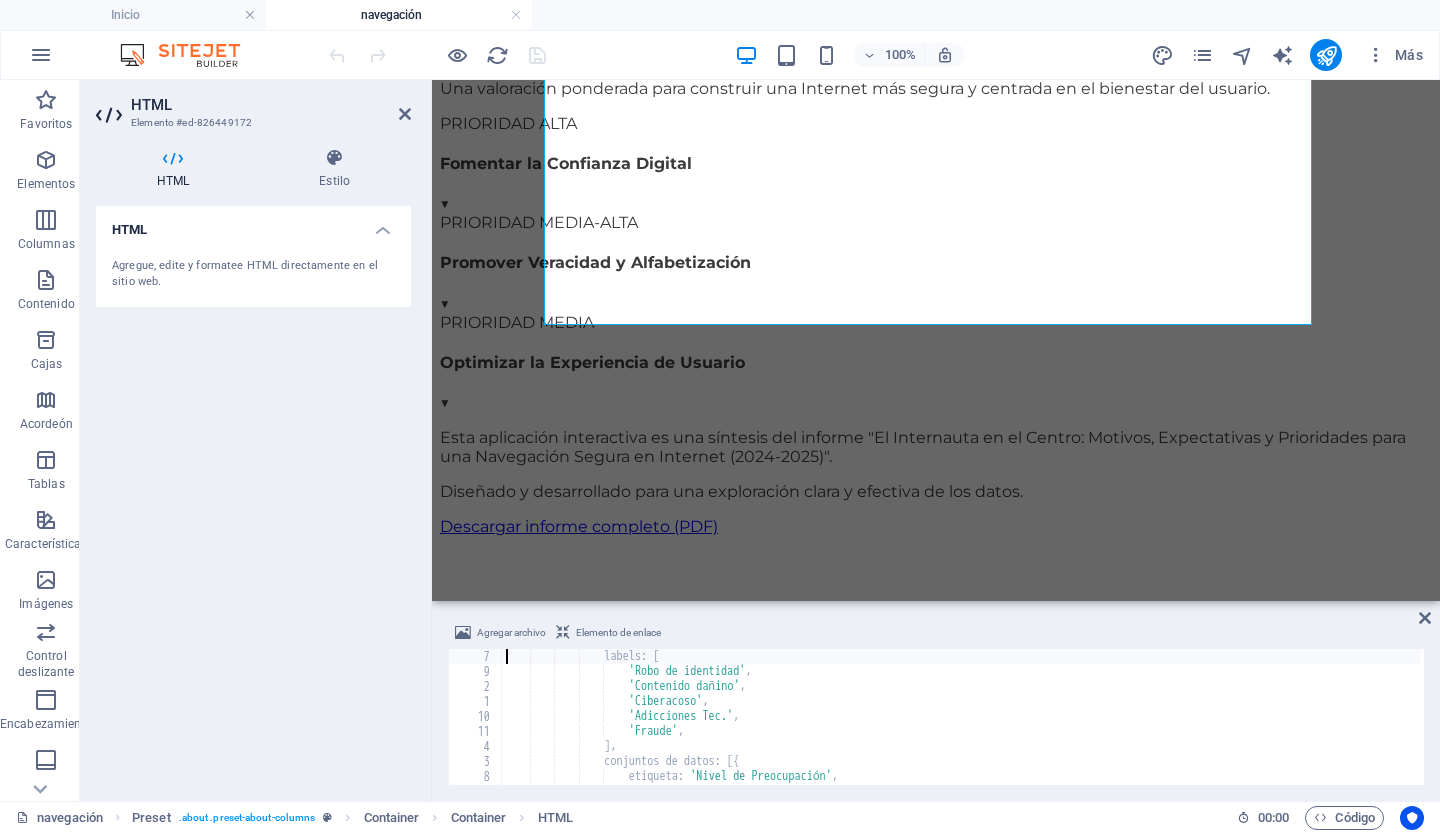 type on "const securityData = {" 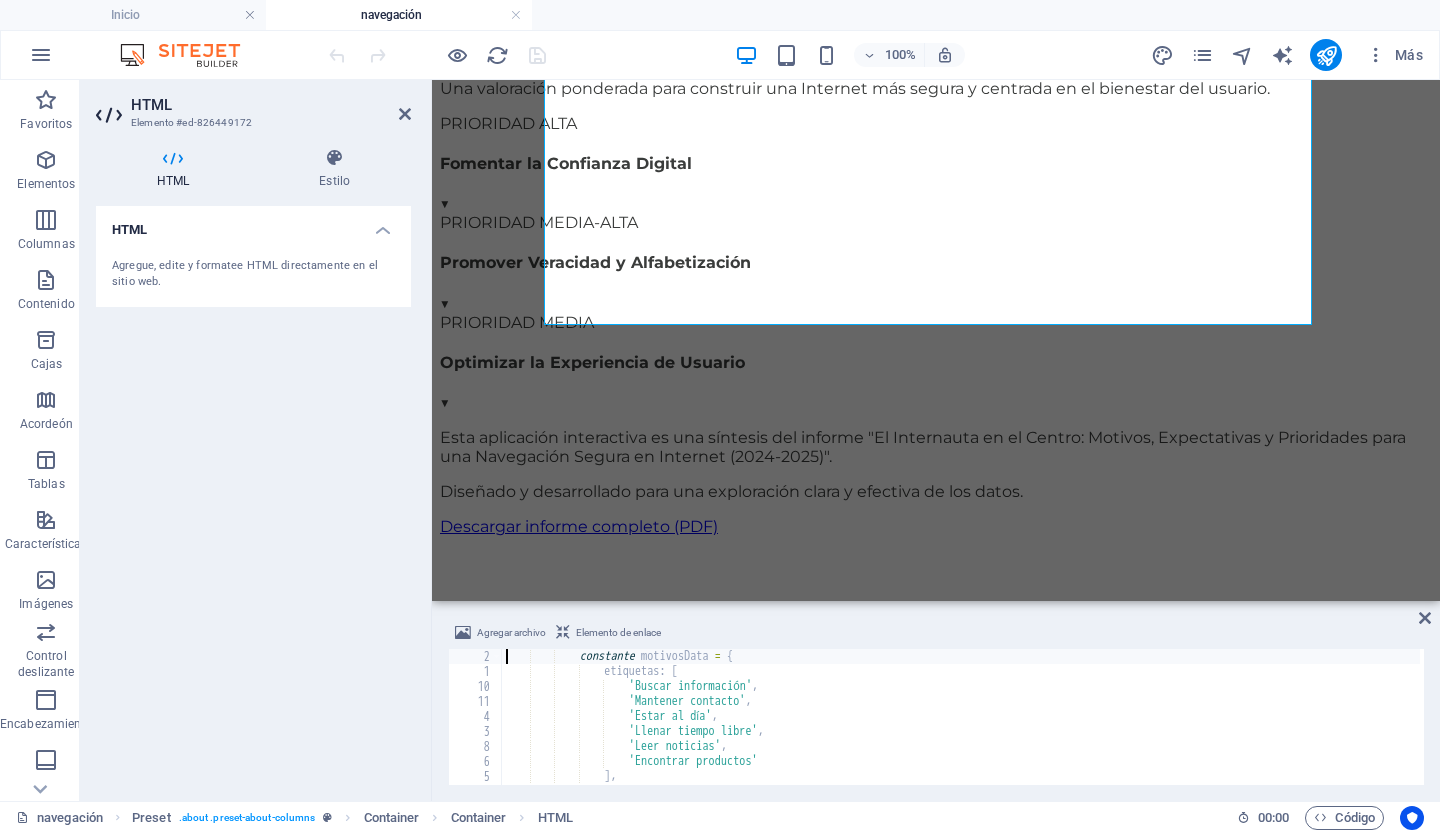 scroll, scrollTop: 3990, scrollLeft: 0, axis: vertical 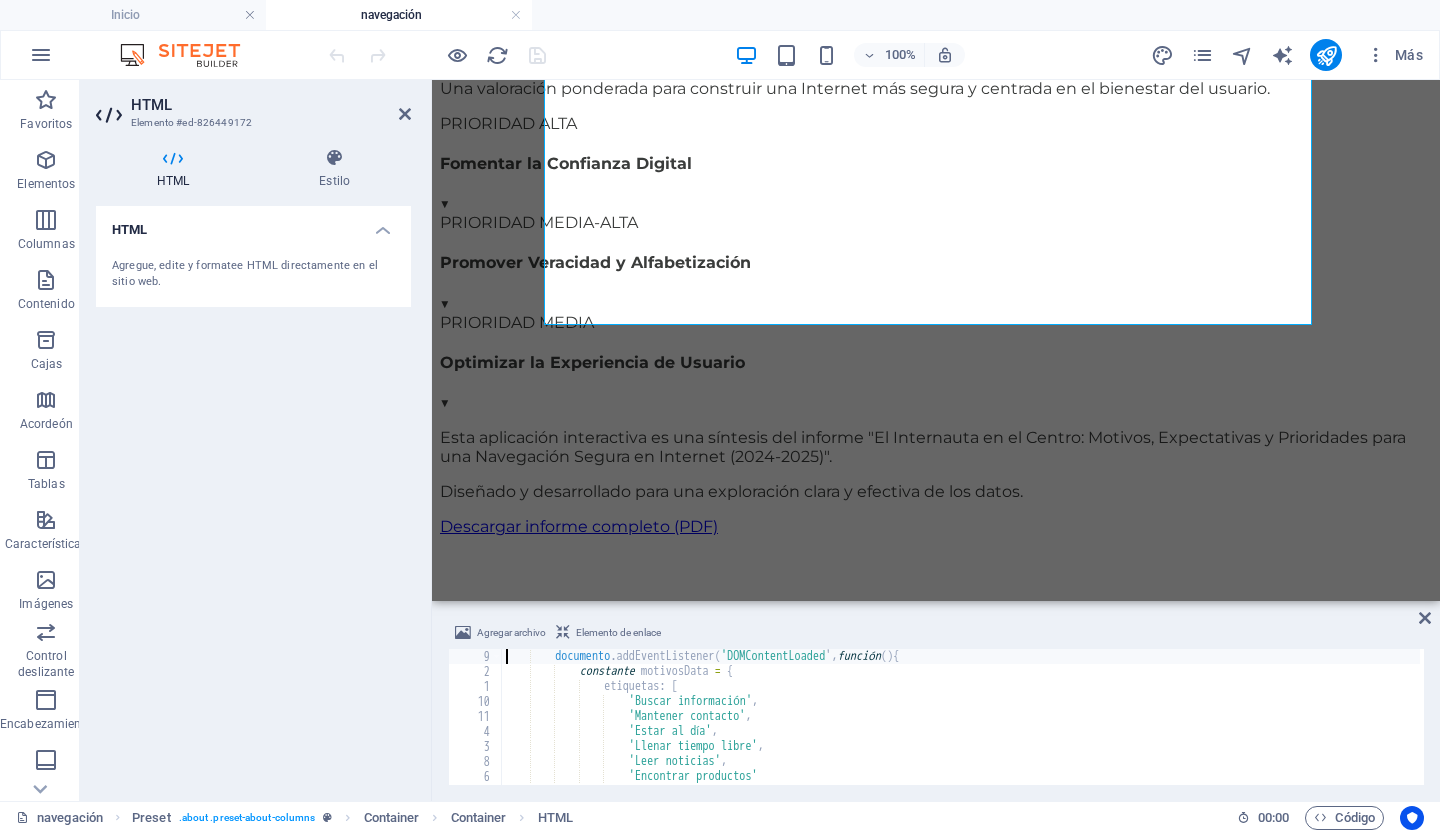 type on "<script>" 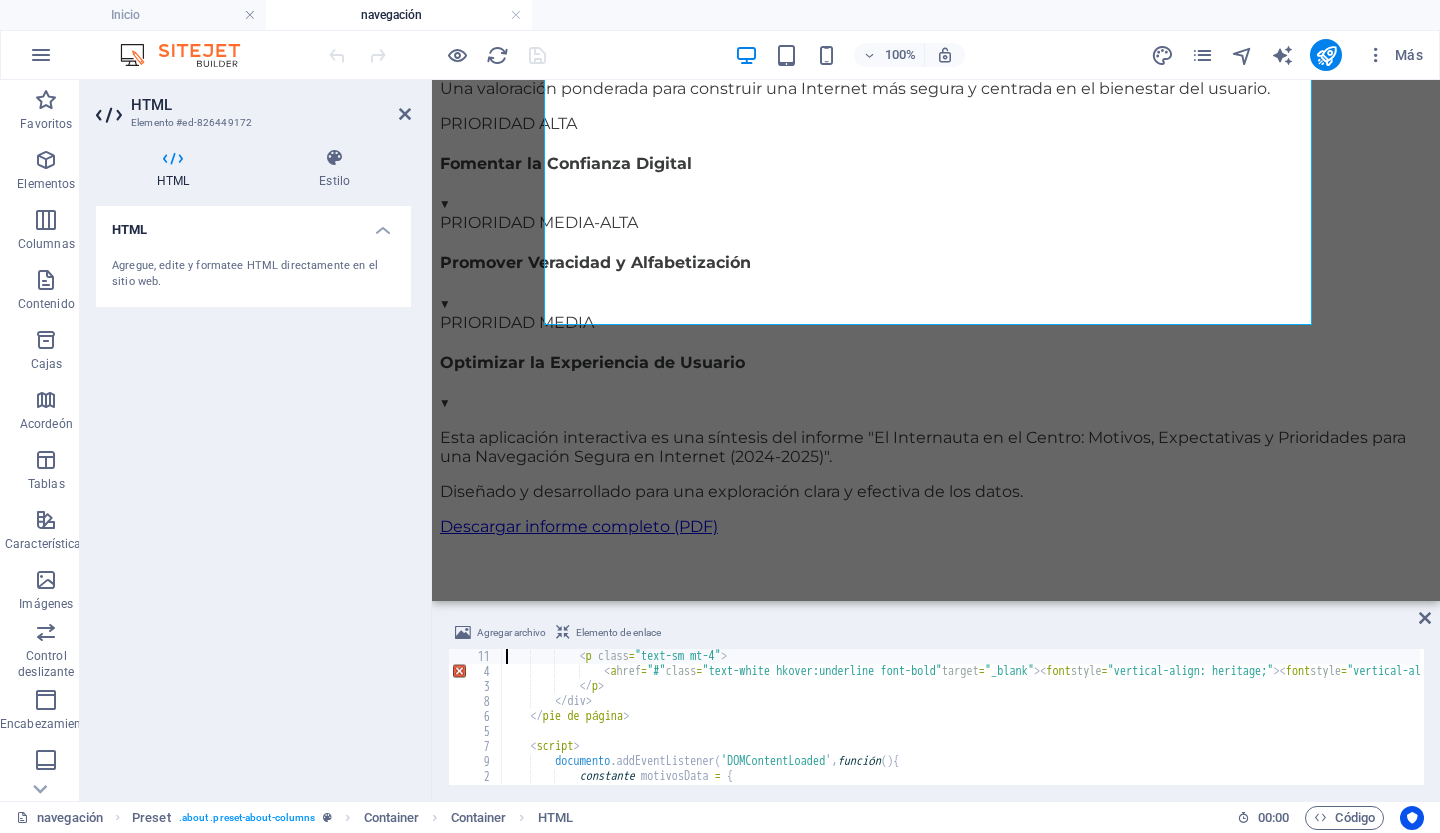 scroll, scrollTop: 3885, scrollLeft: 0, axis: vertical 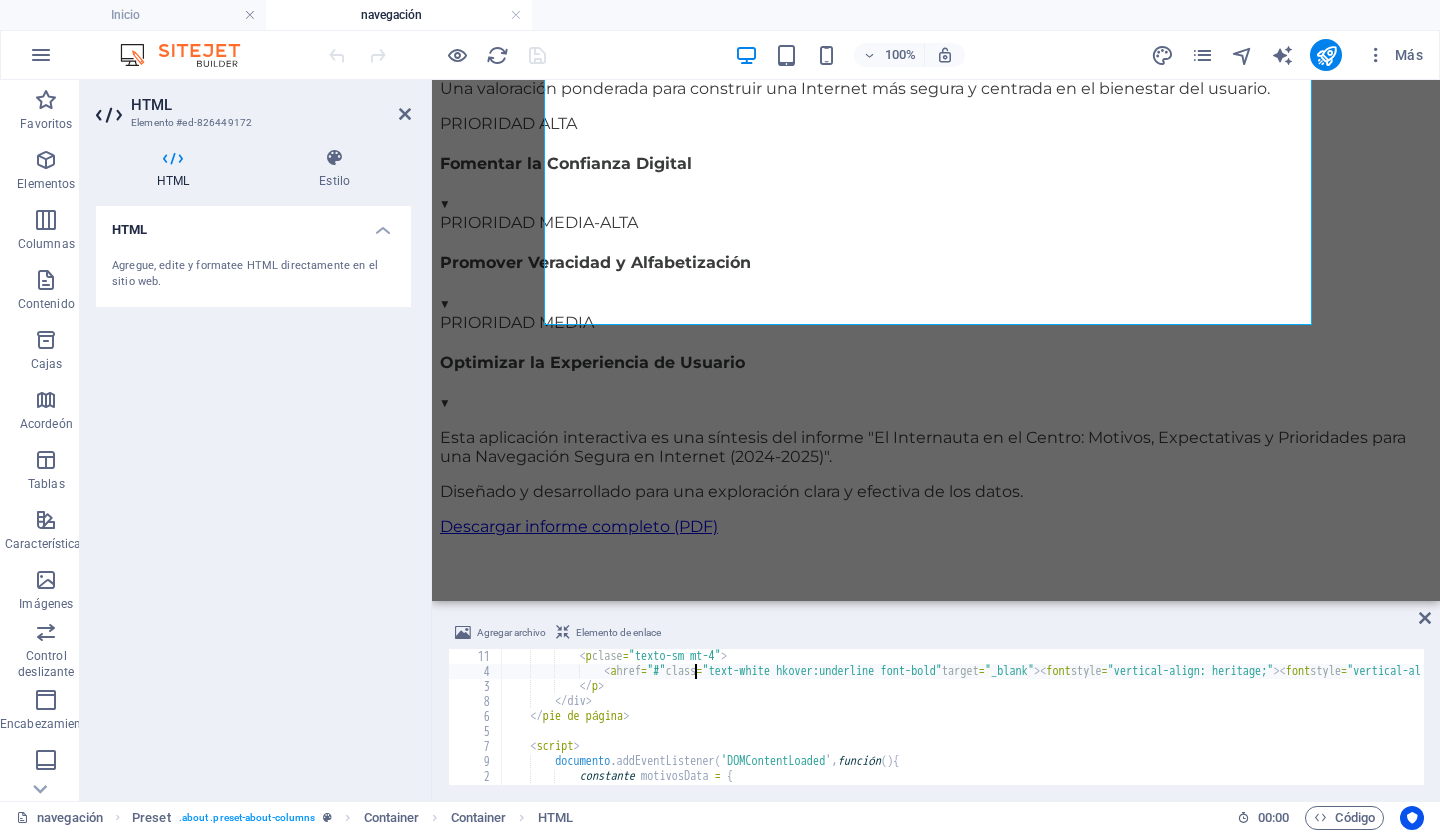 click on "<  p  clase  =  "texto-sm mt-4"  >                       <  a  href  =  "#"  class  =  "text-white hkover:underline font-bold"  target  =  "_blank"  >  <  font  style  =  "vertical-align: heritage;"  >  <  font  style  =  "vertical-align: heritage;"  >  <  font  style  =  "vertical-align: heritage;"  >  <  font  style  =  "vertical-align: heritage;"  >  Descargar informe completo (PDF)  </  font  >  </  font  >  </  font  >  </  font  >  </  a  >                              </  p  >           </div> ​ ​      </  pie de página  >      <  script  >           documento  .addEventListener  (  'DOMContentLoaded  '  ,  función  (  )  {                      constante    motivosData    =    {                     etiquetas  :    [" at bounding box center [3019, 730] 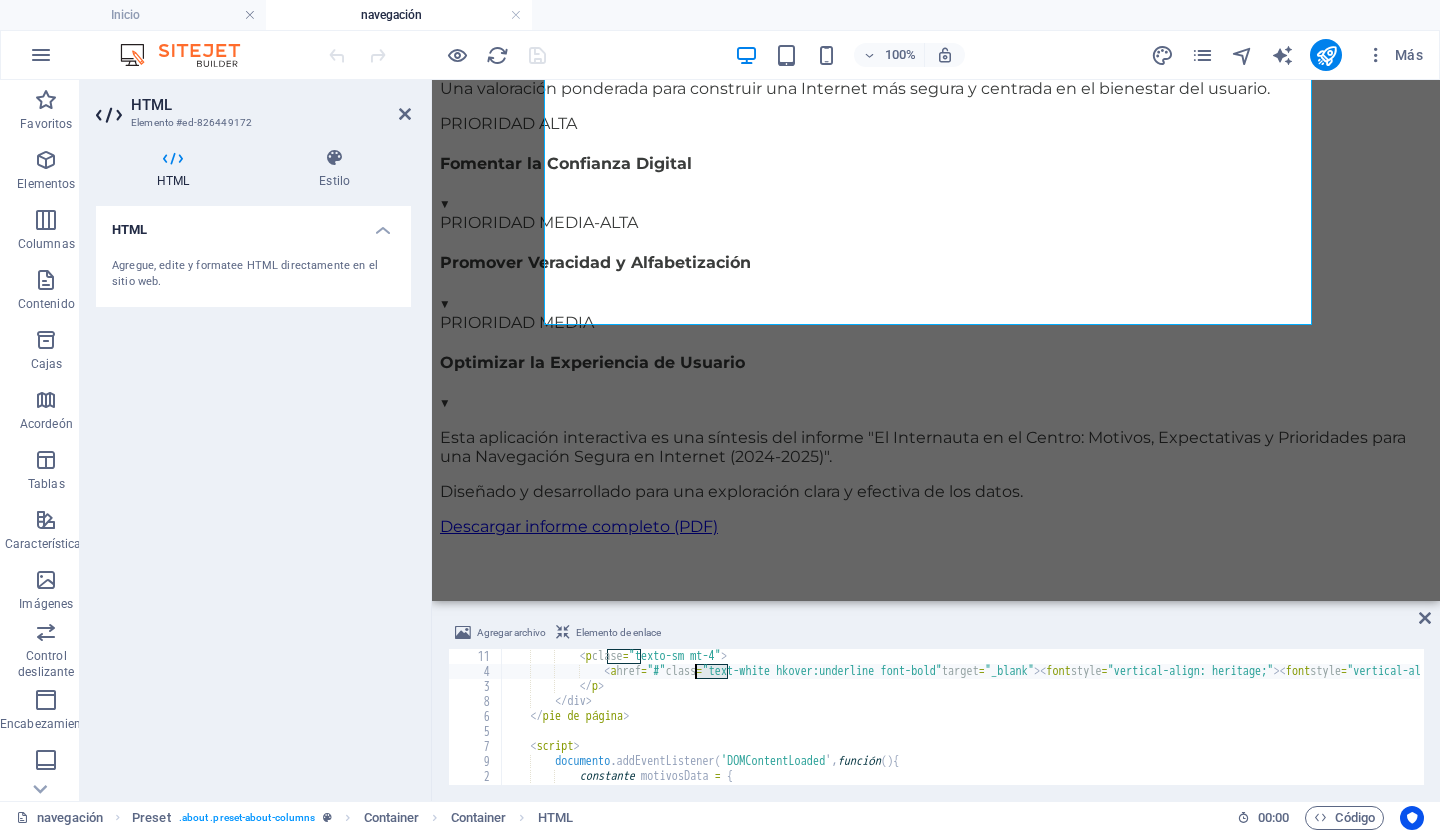 click on "<  p  clase  =  "texto-sm mt-4"  >                       <  a  href  =  "#"  class  =  "text-white hkover:underline font-bold"  target  =  "_blank"  >  <  font  style  =  "vertical-align: heritage;"  >  <  font  style  =  "vertical-align: heritage;"  >  <  font  style  =  "vertical-align: heritage;"  >  <  font  style  =  "vertical-align: heritage;"  >  Descargar informe completo (PDF)  </  font  >  </  font  >  </  font  >  </  font  >  </  a  >                              </  p  >           </div> ​ ​      </  pie de página  >      <  script  >           documento  .addEventListener  (  'DOMContentLoaded  '  ,  función  (  )  {                      constante    motivosData    =    {                     etiquetas  :    [" at bounding box center (3019, 730) 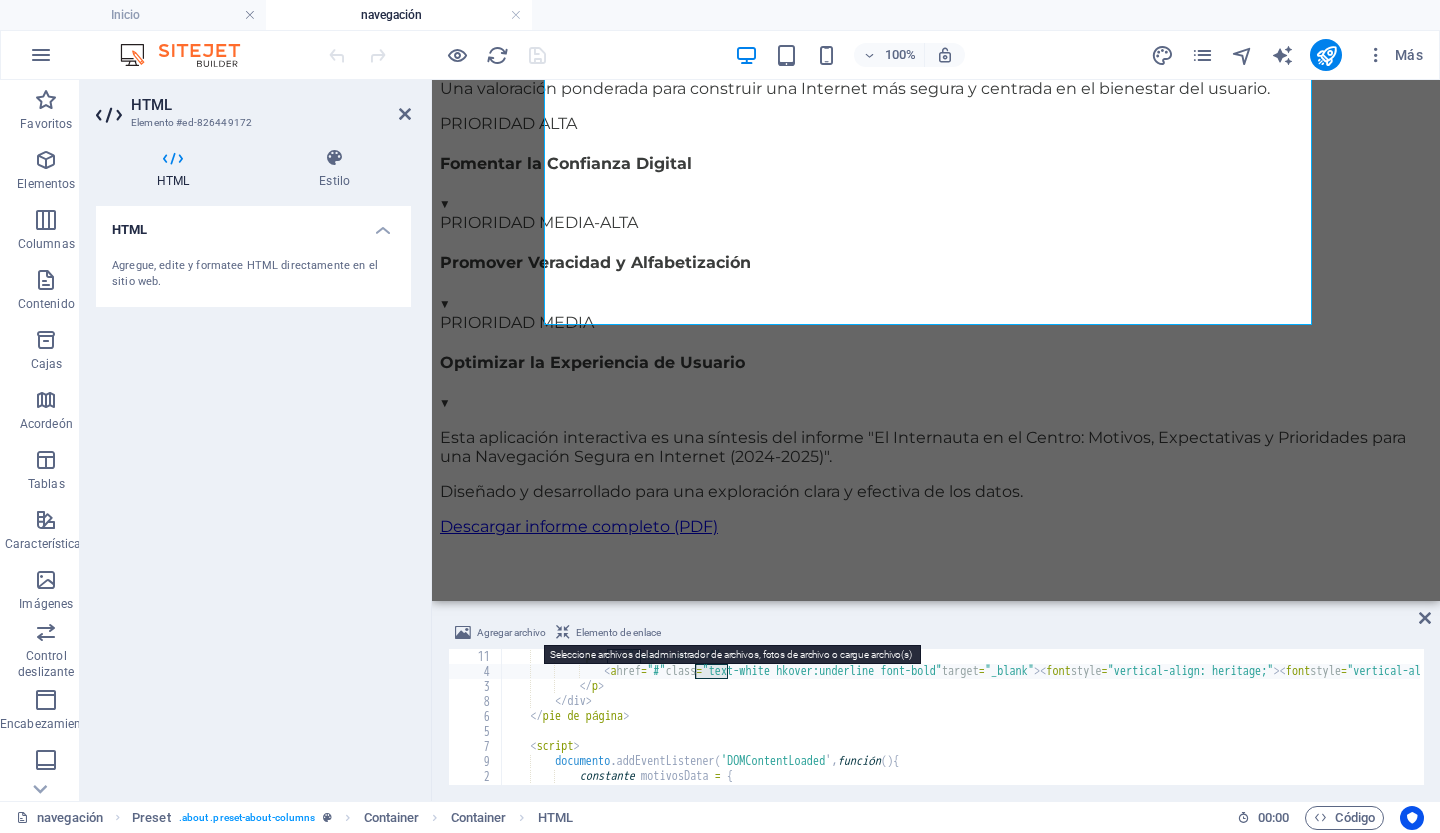 click on "Agregar archivo" at bounding box center [511, 632] 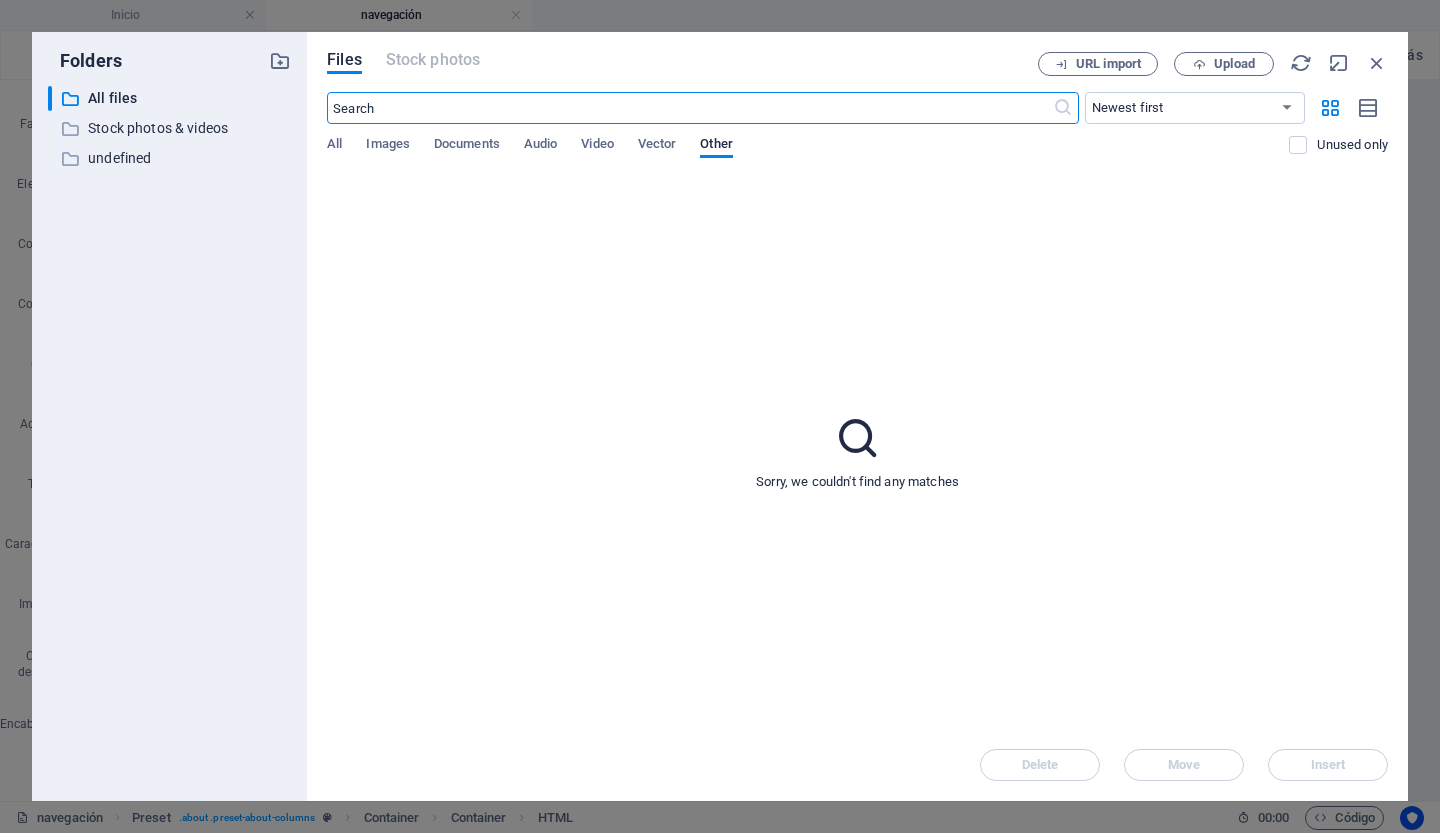 scroll, scrollTop: 1973, scrollLeft: 0, axis: vertical 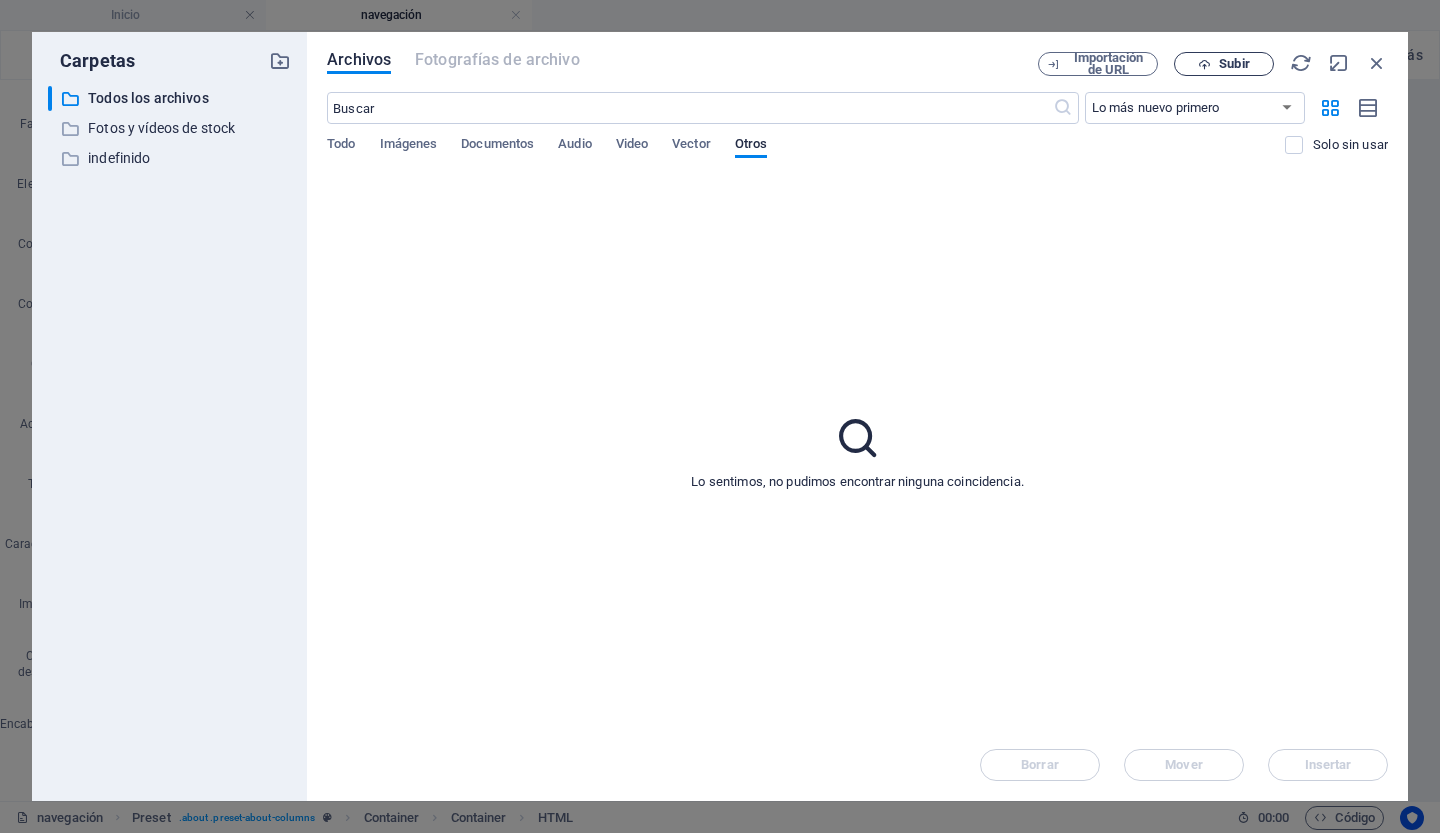 click on "Subir" at bounding box center [1224, 64] 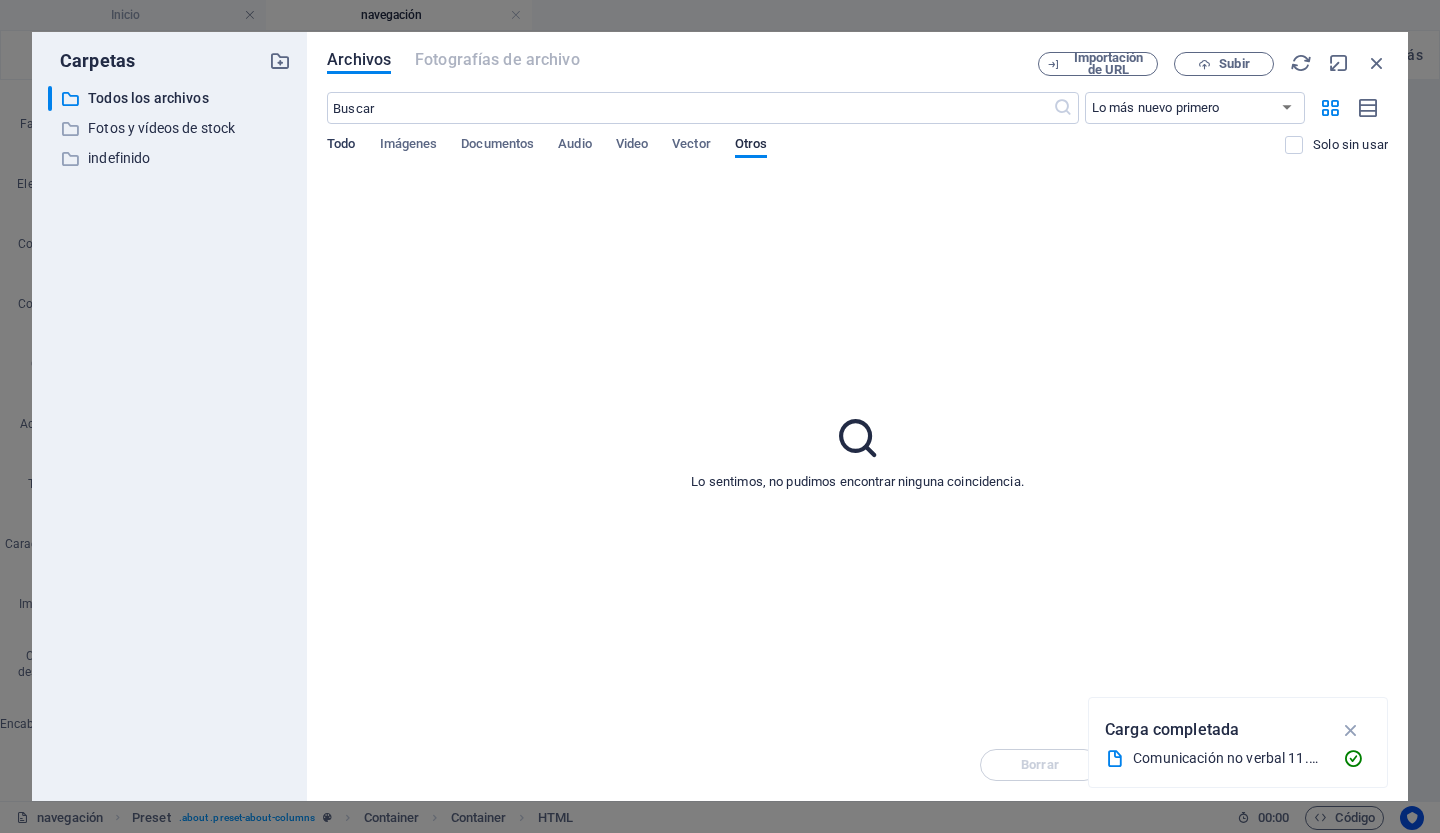 click on "Todo" at bounding box center (341, 143) 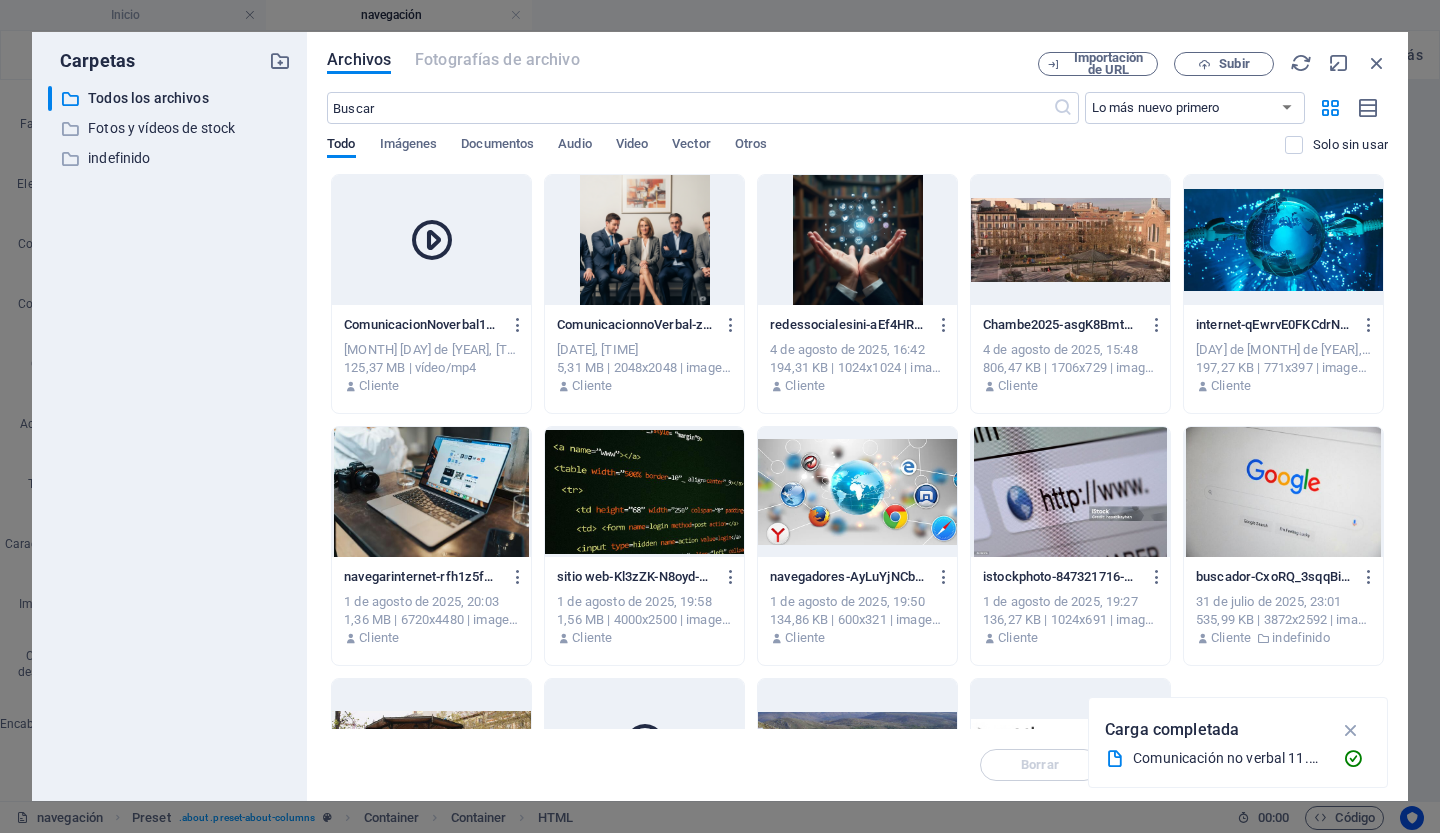 click at bounding box center [431, 240] 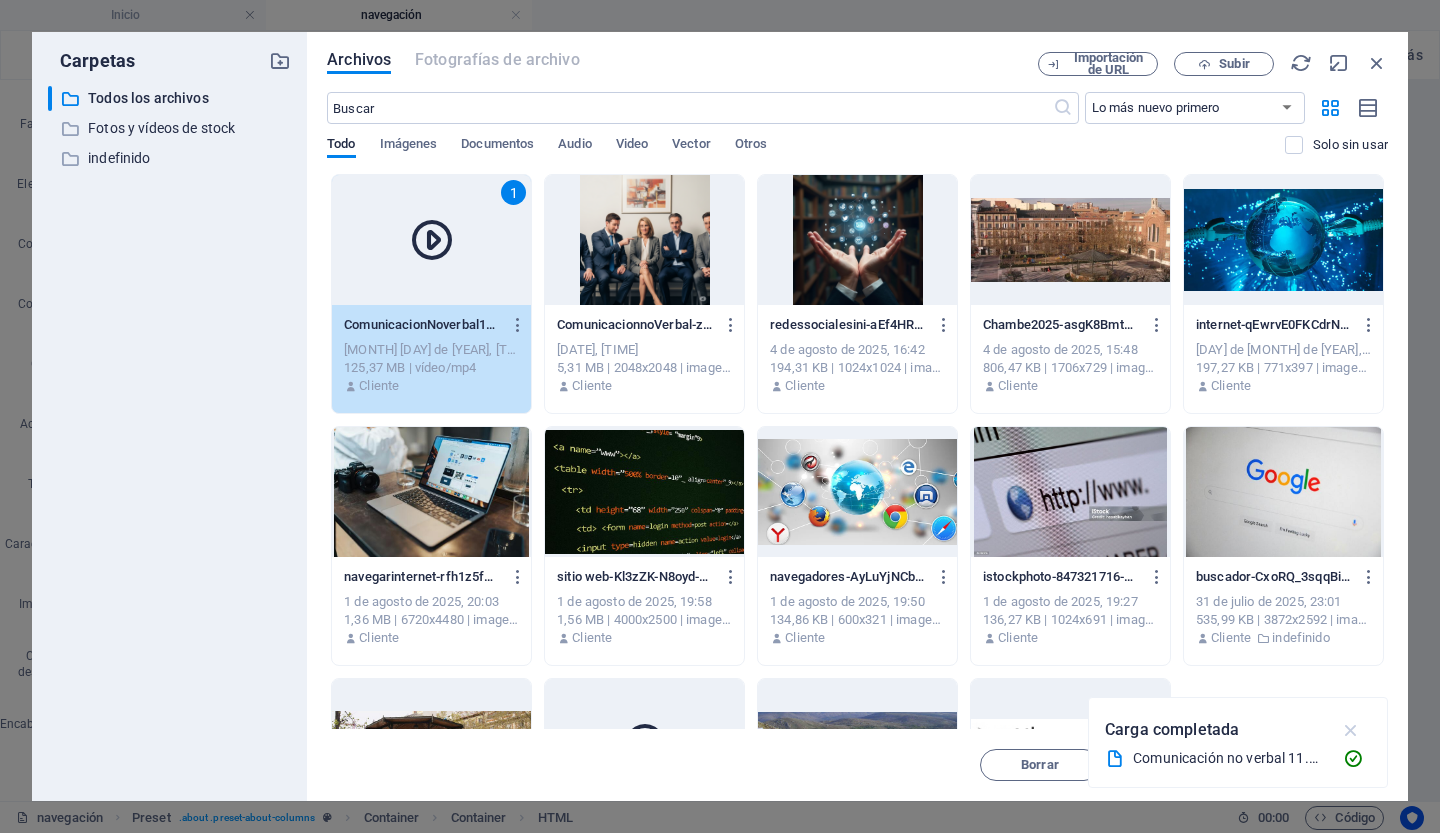 click at bounding box center (1351, 730) 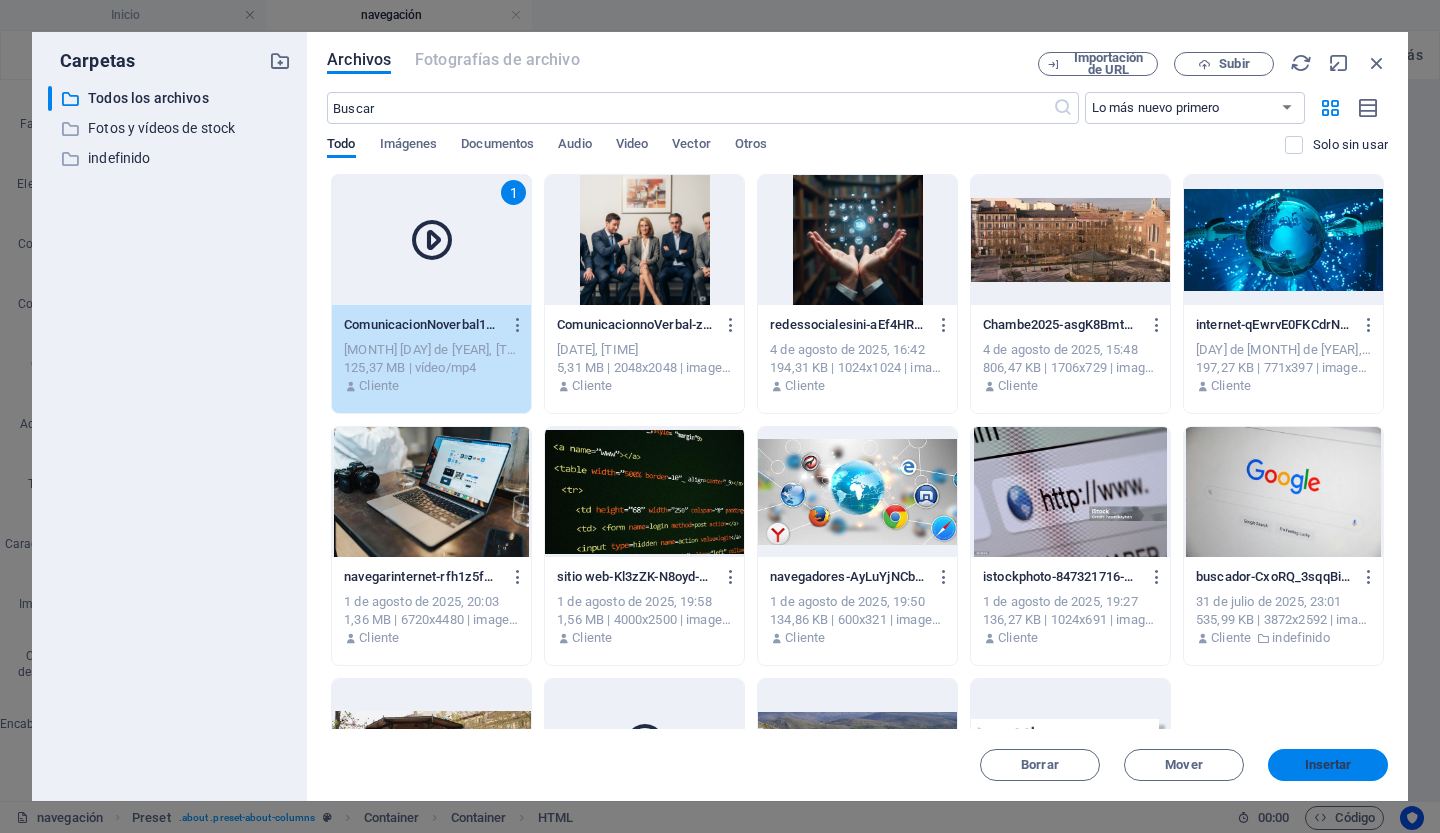 click on "Insertar" at bounding box center (1328, 764) 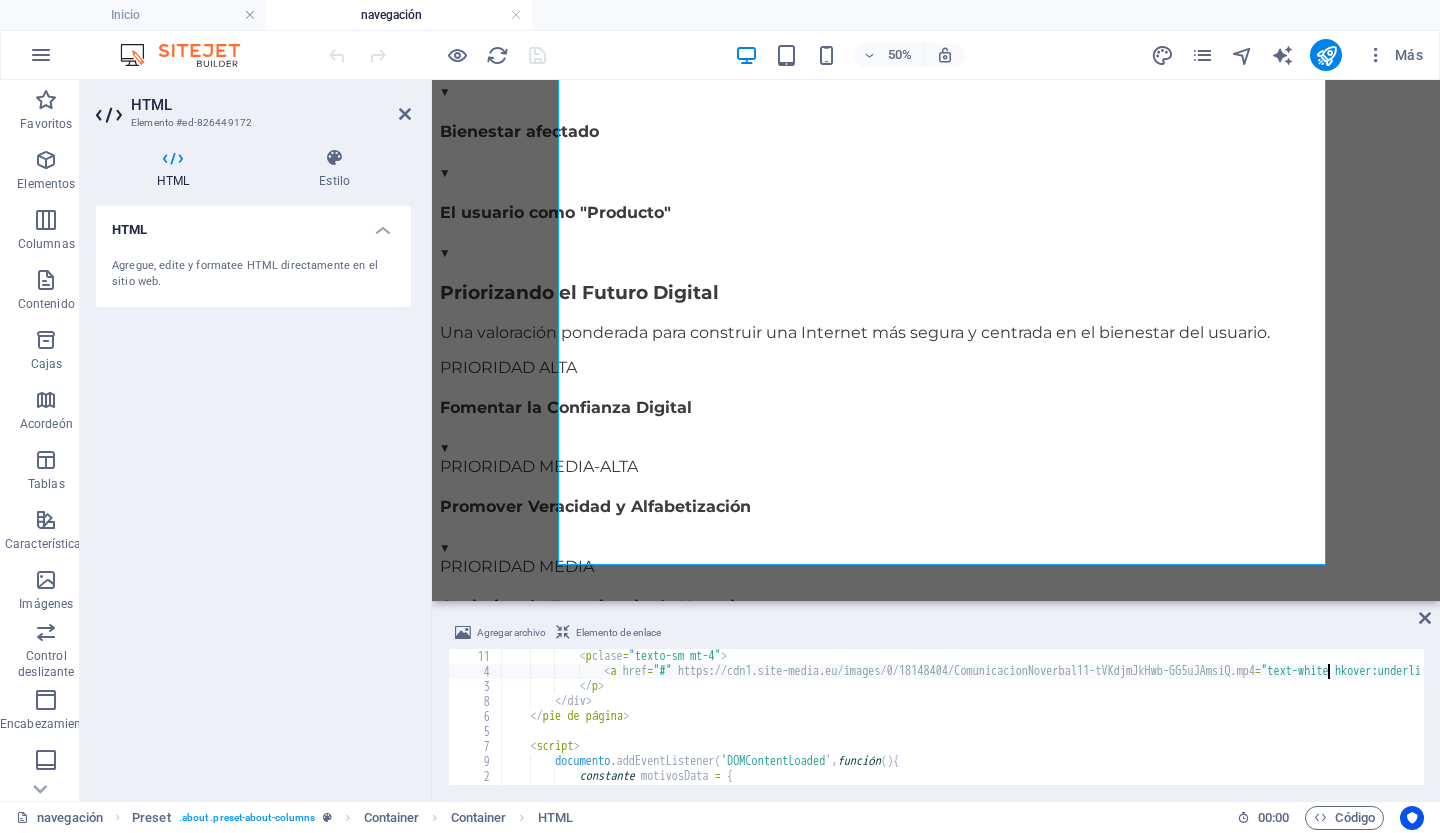 scroll, scrollTop: 2217, scrollLeft: 0, axis: vertical 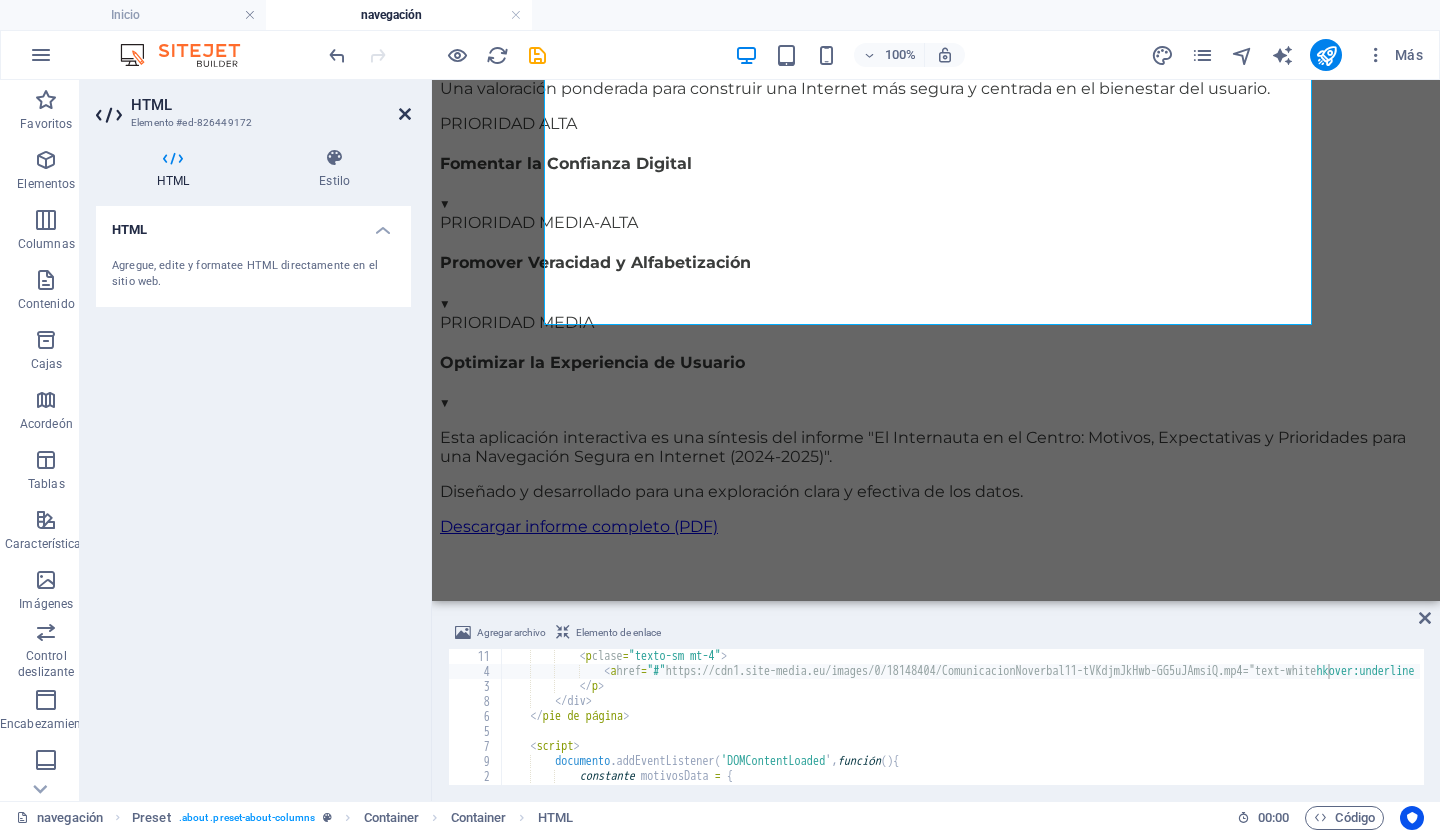 click at bounding box center (405, 114) 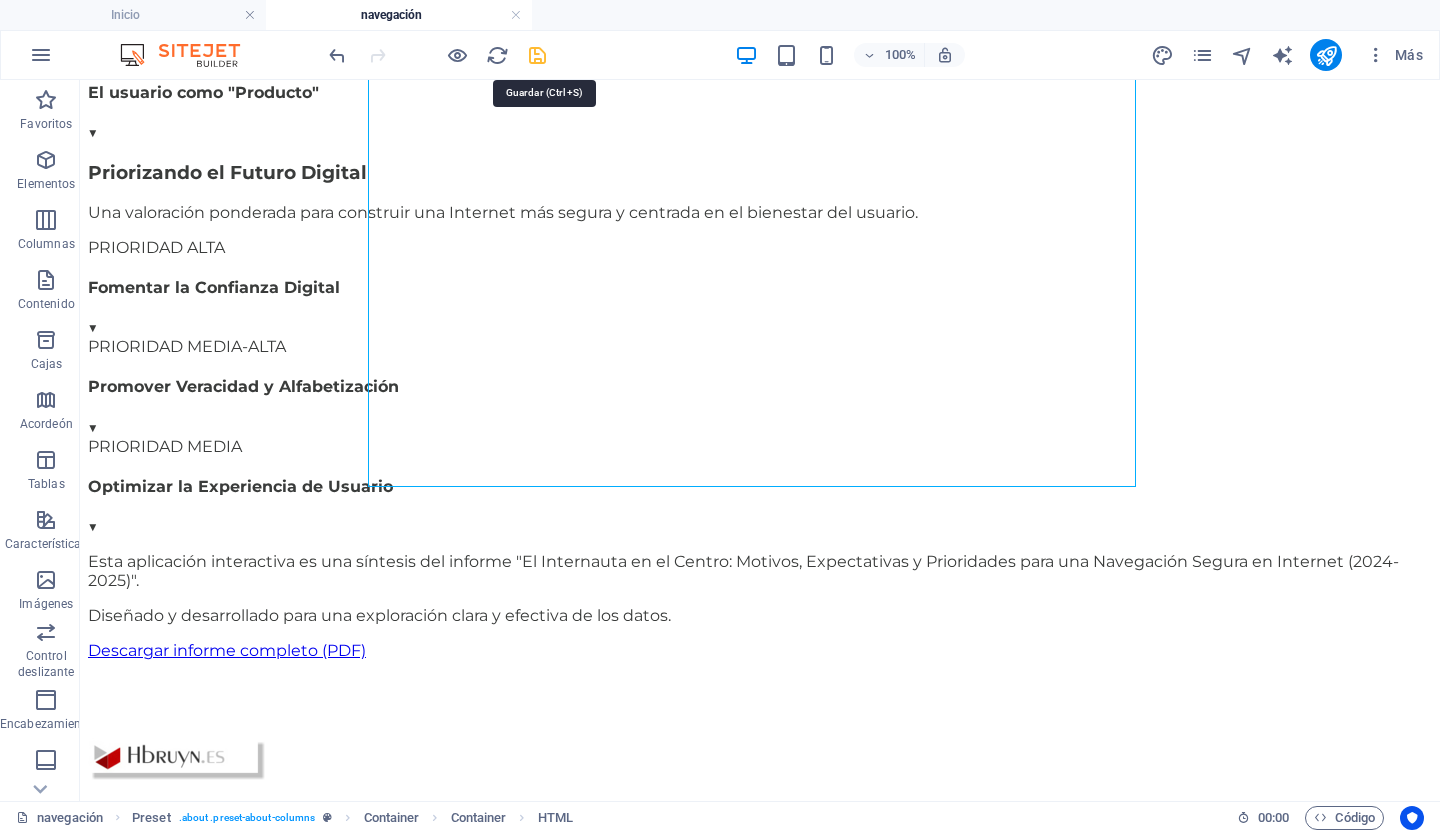 click at bounding box center [537, 55] 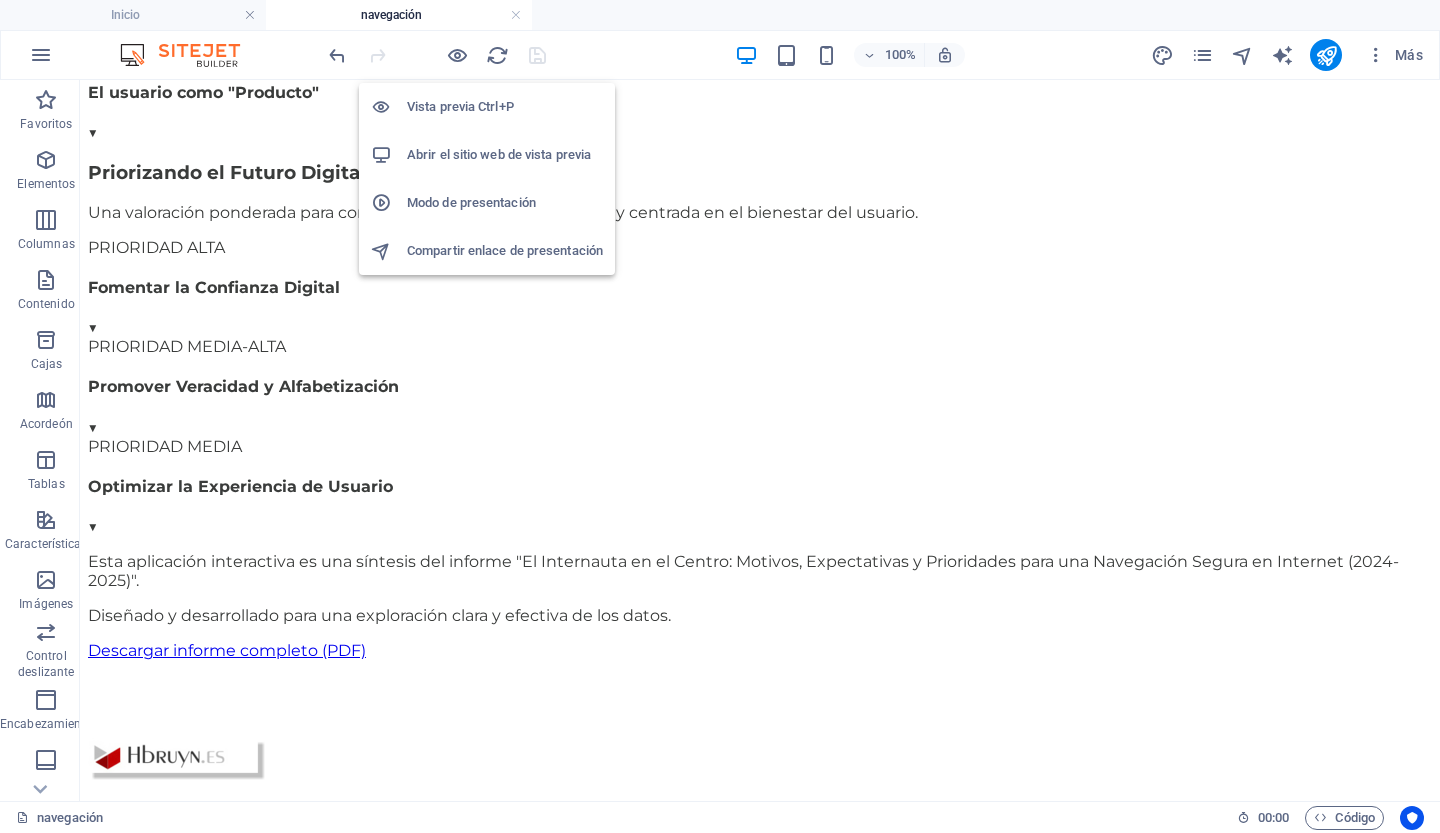 click on "Abrir el sitio web de vista previa" at bounding box center (499, 154) 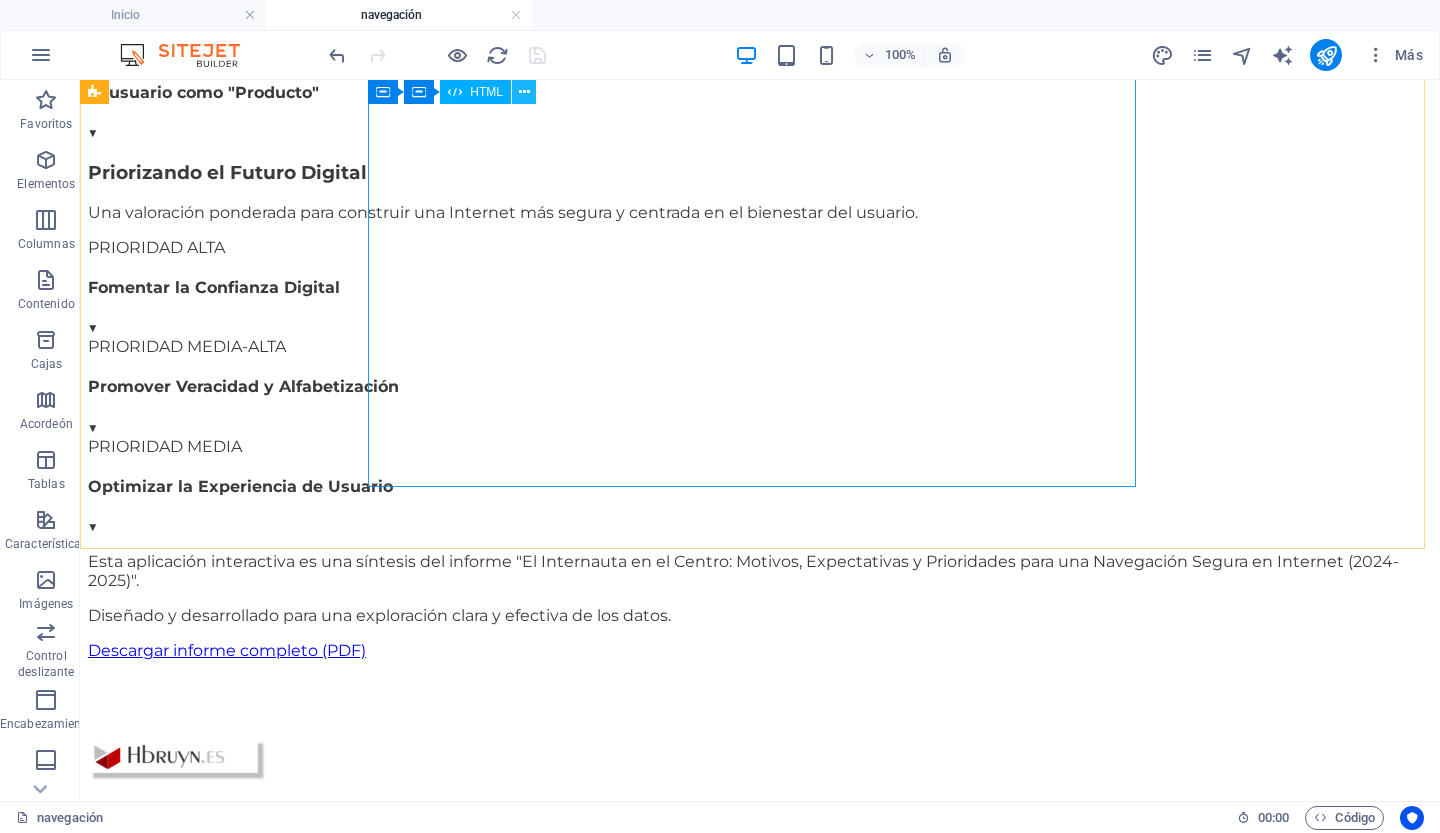 click at bounding box center (524, 92) 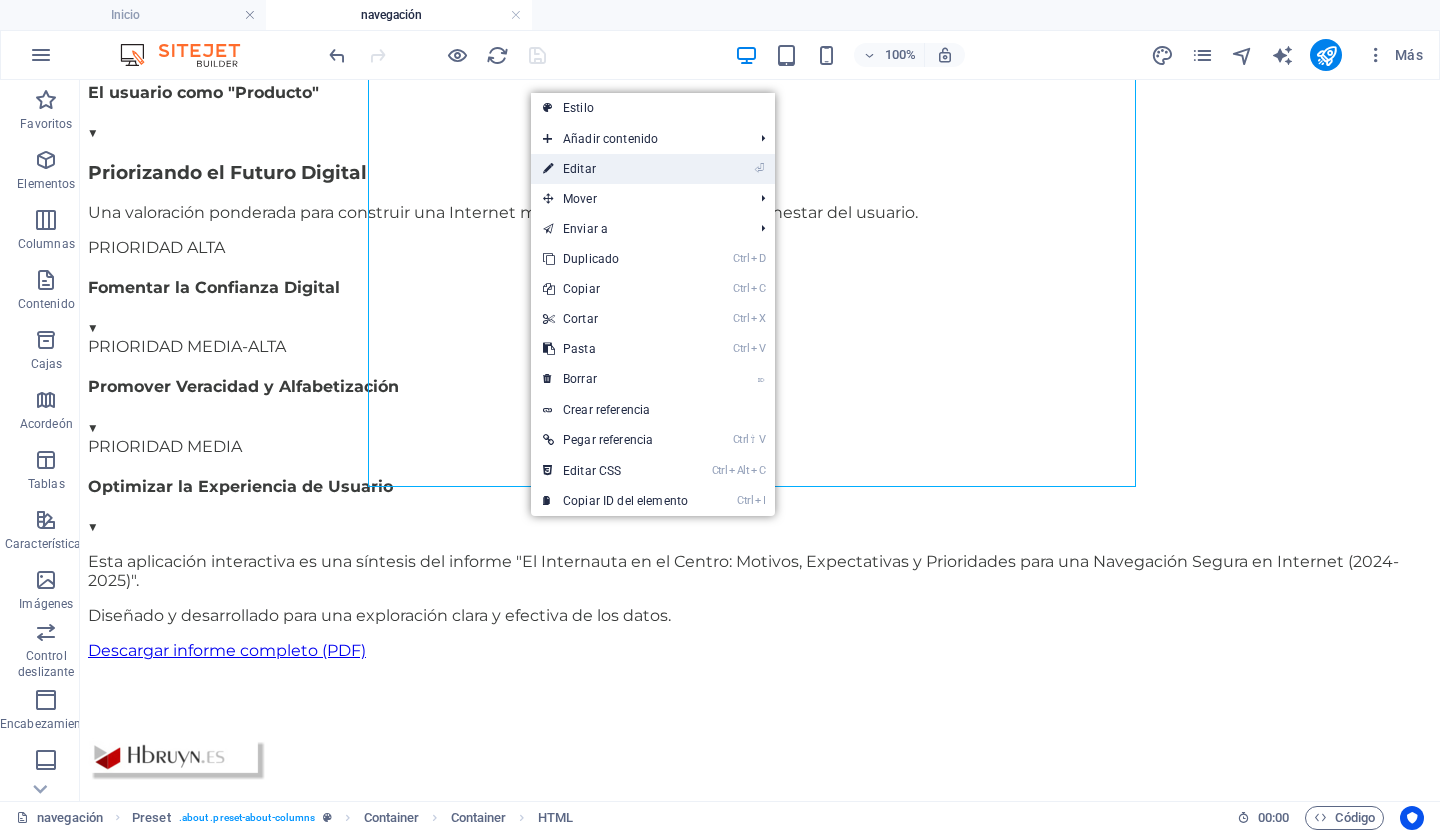 click on "⏎ Editar" at bounding box center (615, 169) 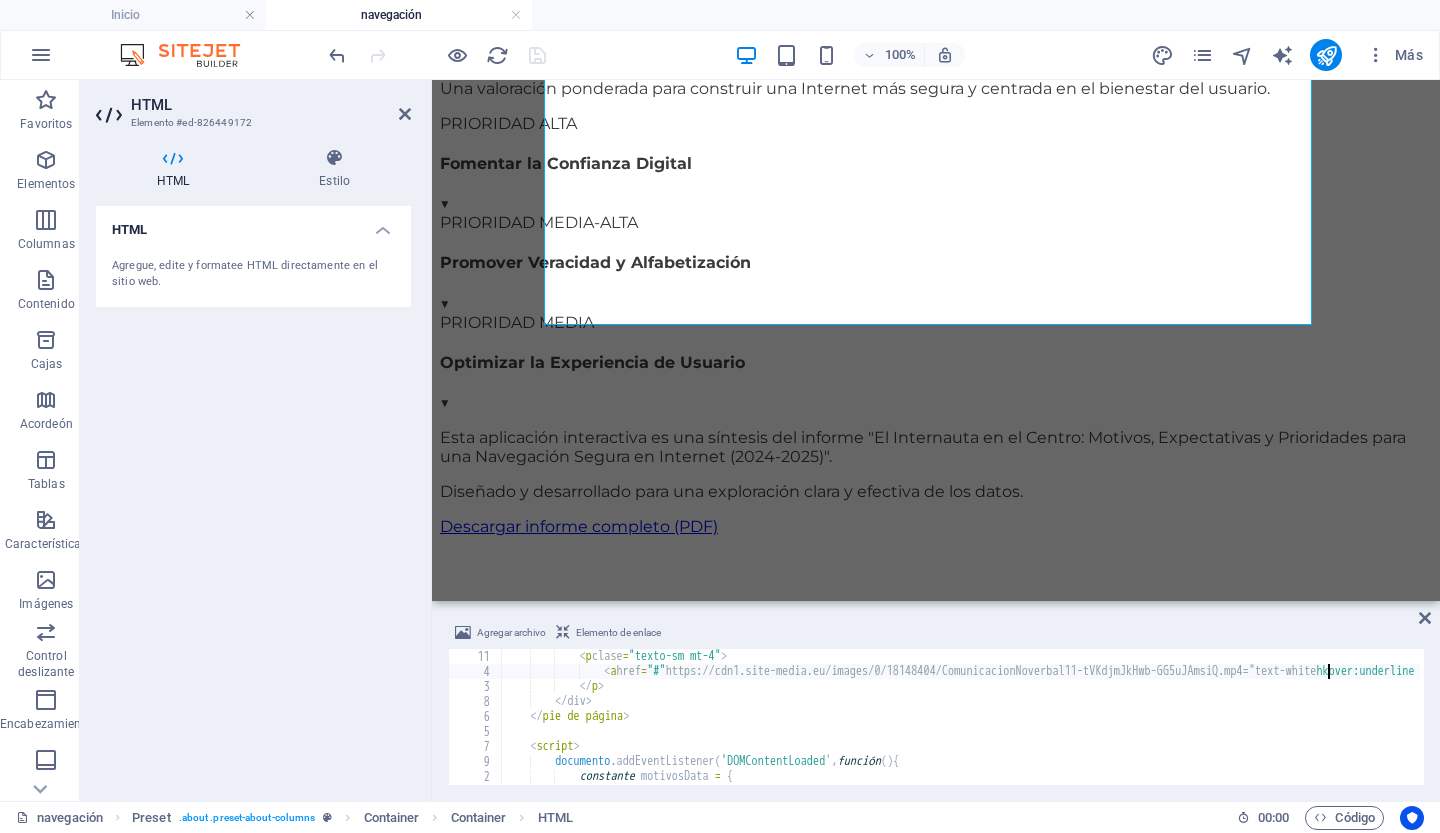 click on "<  p  clase  =  "texto-sm mt-4"  >                       <  a  href  =  "#"  https://cdn1.site-media.eu/images/0/18148404/ComunicacionNoverbal11-tVKdjmJkHwb-GG5uJAmsiQ.mp4="text-white  hkover:underline font-bold" target="_blank" > < font style="vertical-align: heritage;"  >  <  font  style  =  "  vertical  -  align  :  heritage  ;  "  >  <  font  style  =  "  vertical  -  align  :  heritage  ;  "  >  <  font  style  =  "vertical-align: heritage;"  >  <  font  style  =  "vertical-align: heritage;"  >  Descargar informe completo (PDF)  </  font  >  </  font  >  </  font  >  </  font  >  </  a  >                              </  p  >           </div> ​ ​      </  pie de página  >      <  script  >           documento  .addEventListener  (  'DOMContentLoaded  '  ,  función  (  )  {                      constante    motivosData    =    {                     etiquetas  :    [" at bounding box center (3019, 730) 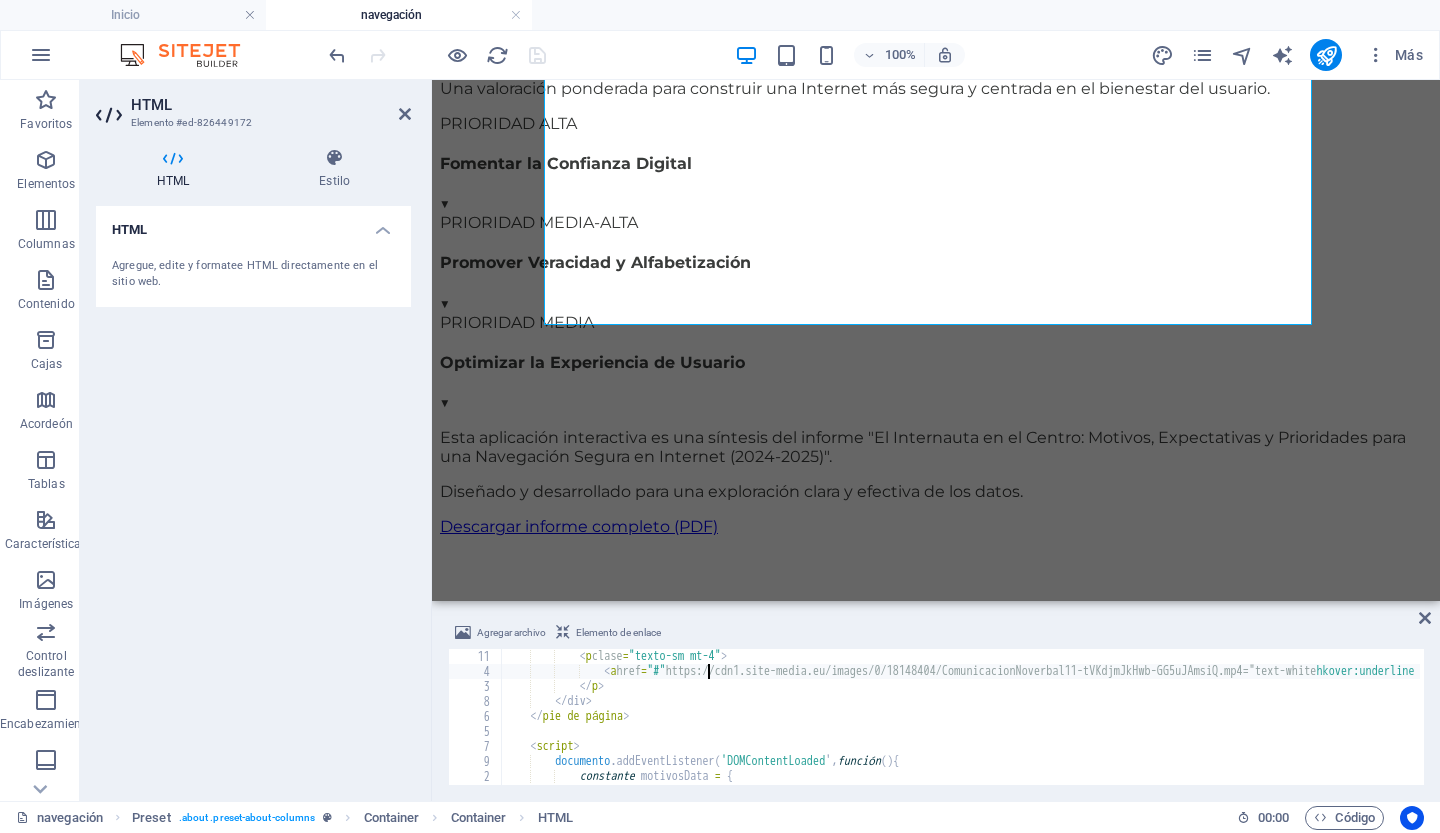 click on "<  p  clase  =  "texto-sm mt-4"  >                       <  a  href  =  "#"  https://cdn1.site-media.eu/images/0/18148404/ComunicacionNoverbal11-tVKdjmJkHwb-GG5uJAmsiQ.mp4="text-white  hkover:underline font-bold" target="_blank" > < font style="vertical-align: heritage;"  >  <  font  style  =  "  vertical  -  align  :  heritage  ;  "  >  <  font  style  =  "  vertical  -  align  :  heritage  ;  "  >  <  font  style  =  "vertical-align: heritage;"  >  <  font  style  =  "vertical-align: heritage;"  >  Descargar informe completo (PDF)  </  font  >  </  font  >  </  font  >  </  font  >  </  a  >                              </  p  >           </div> ​ ​      </  pie de página  >      <  script  >           documento  .addEventListener  (  'DOMContentLoaded  '  ,  función  (  )  {                      constante    motivosData    =    {                     etiquetas  :    [" at bounding box center [3019, 730] 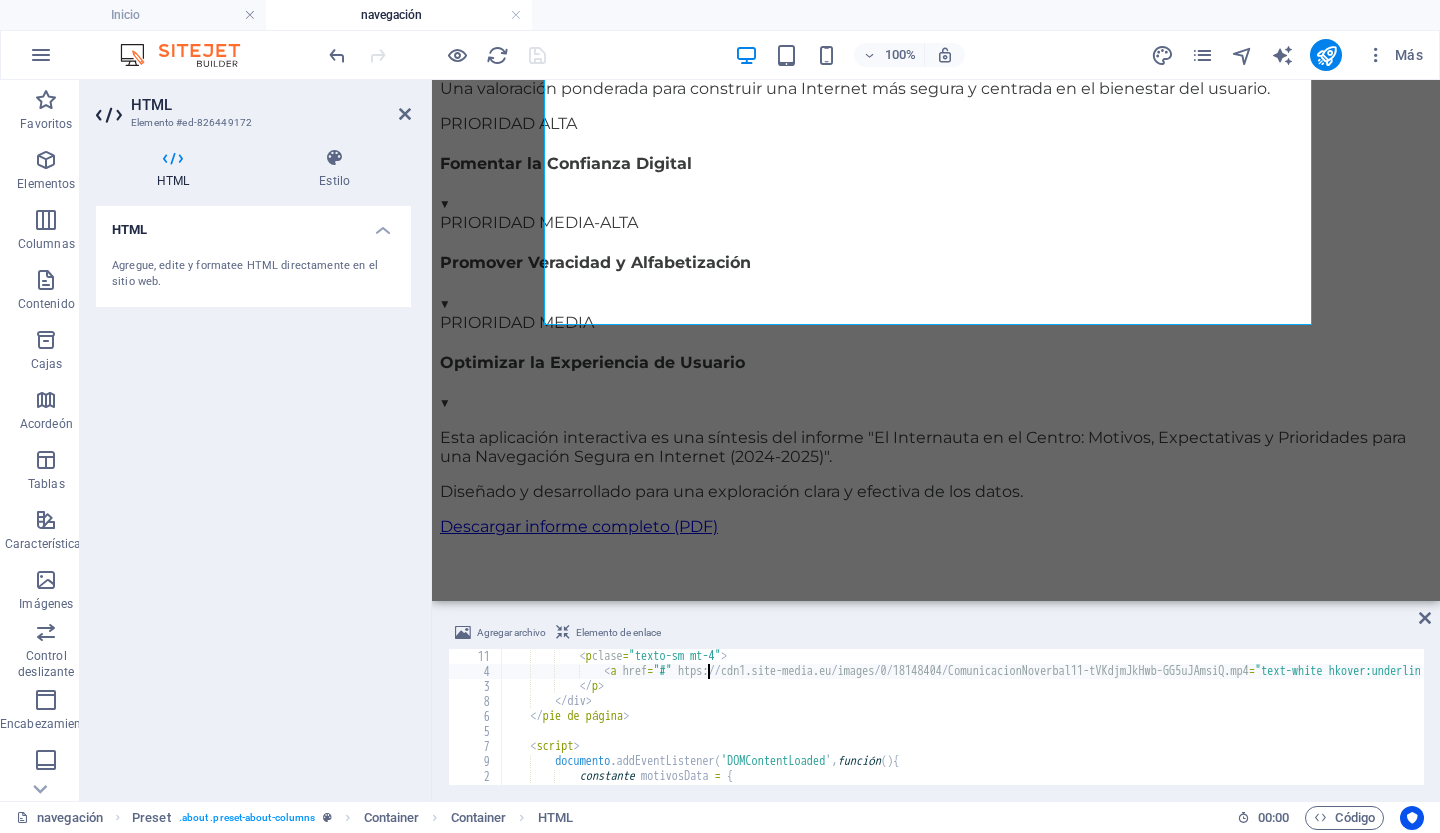 scroll, scrollTop: 3885, scrollLeft: 0, axis: vertical 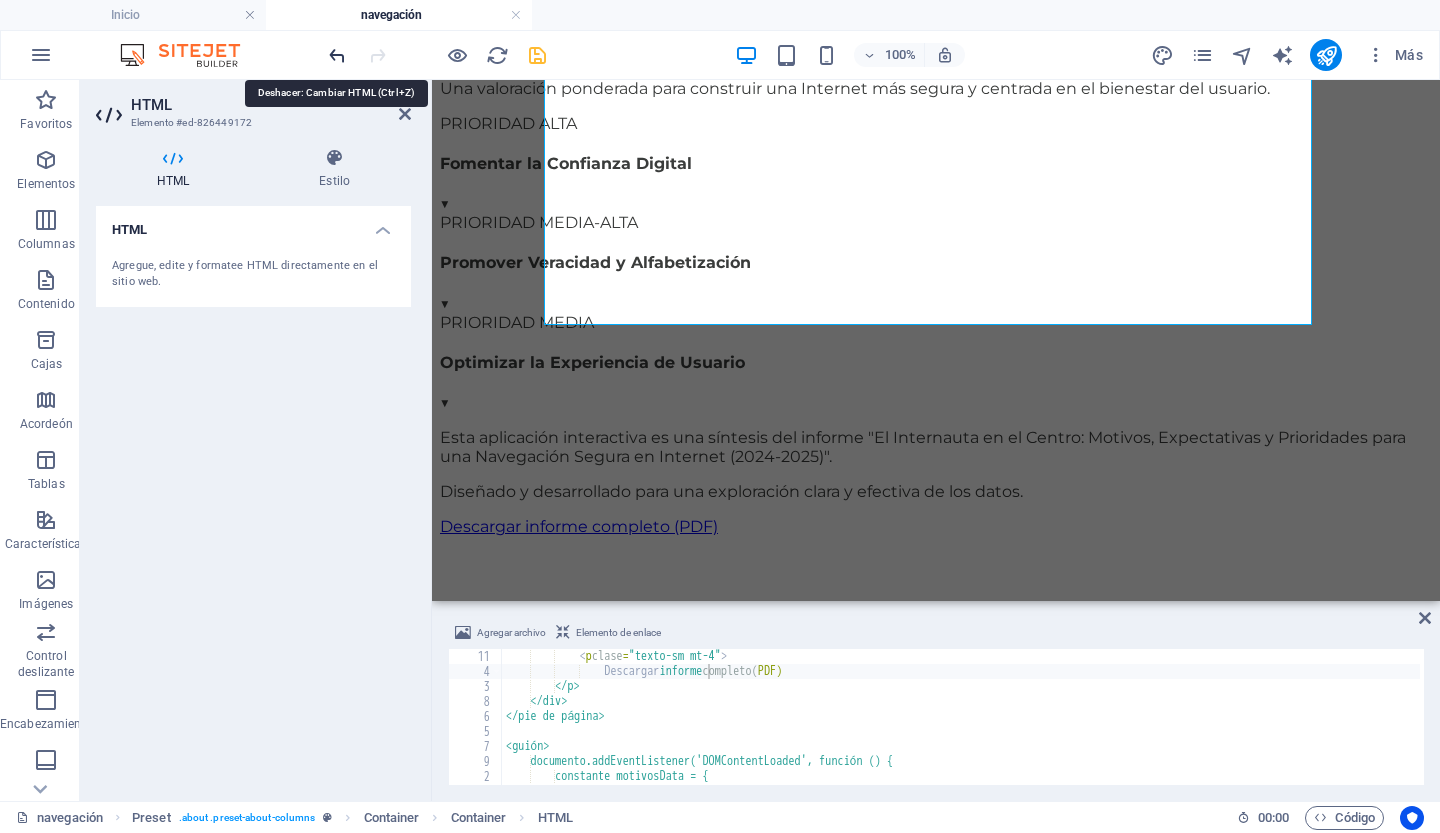 click at bounding box center (337, 55) 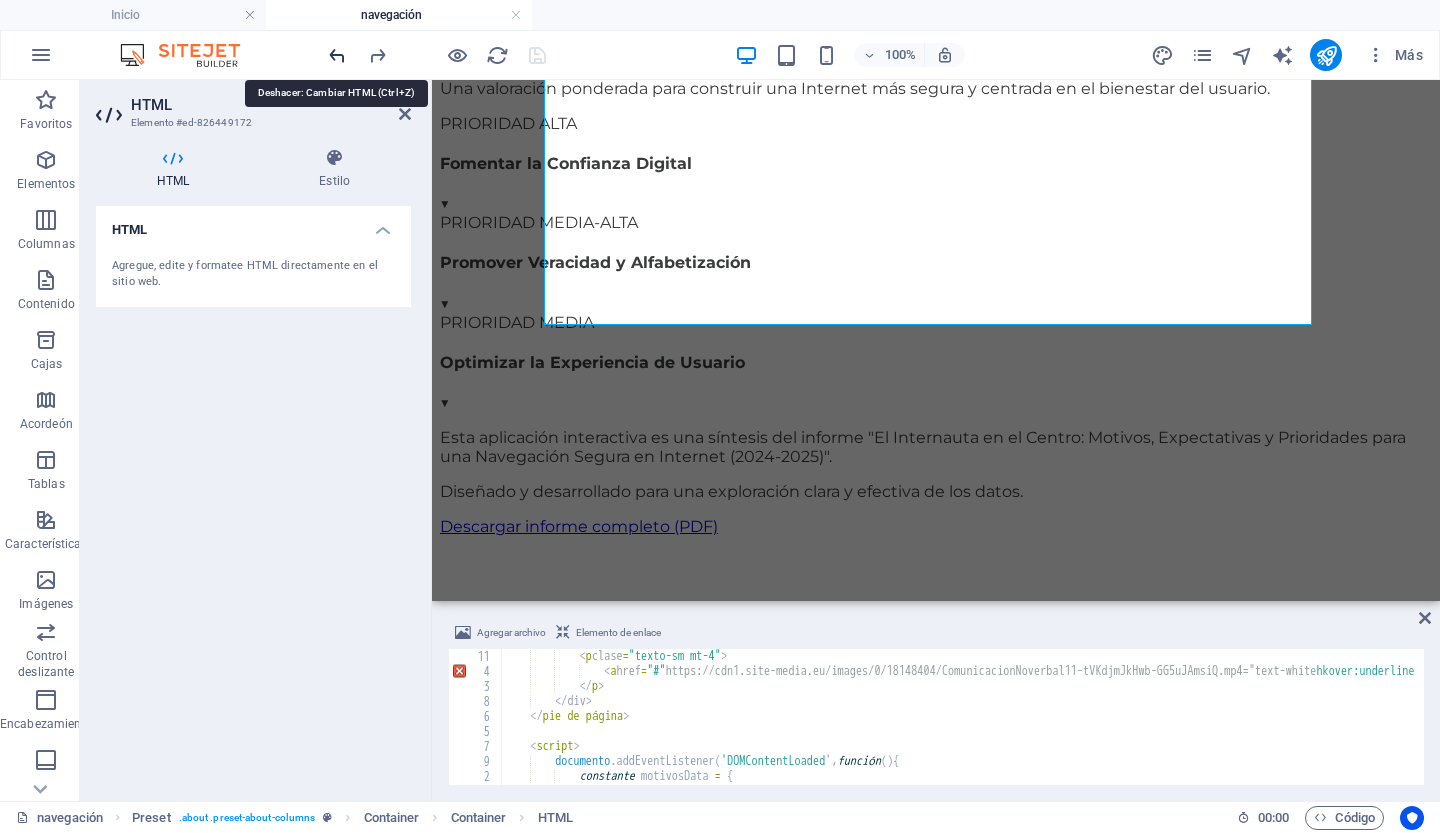 click at bounding box center [337, 55] 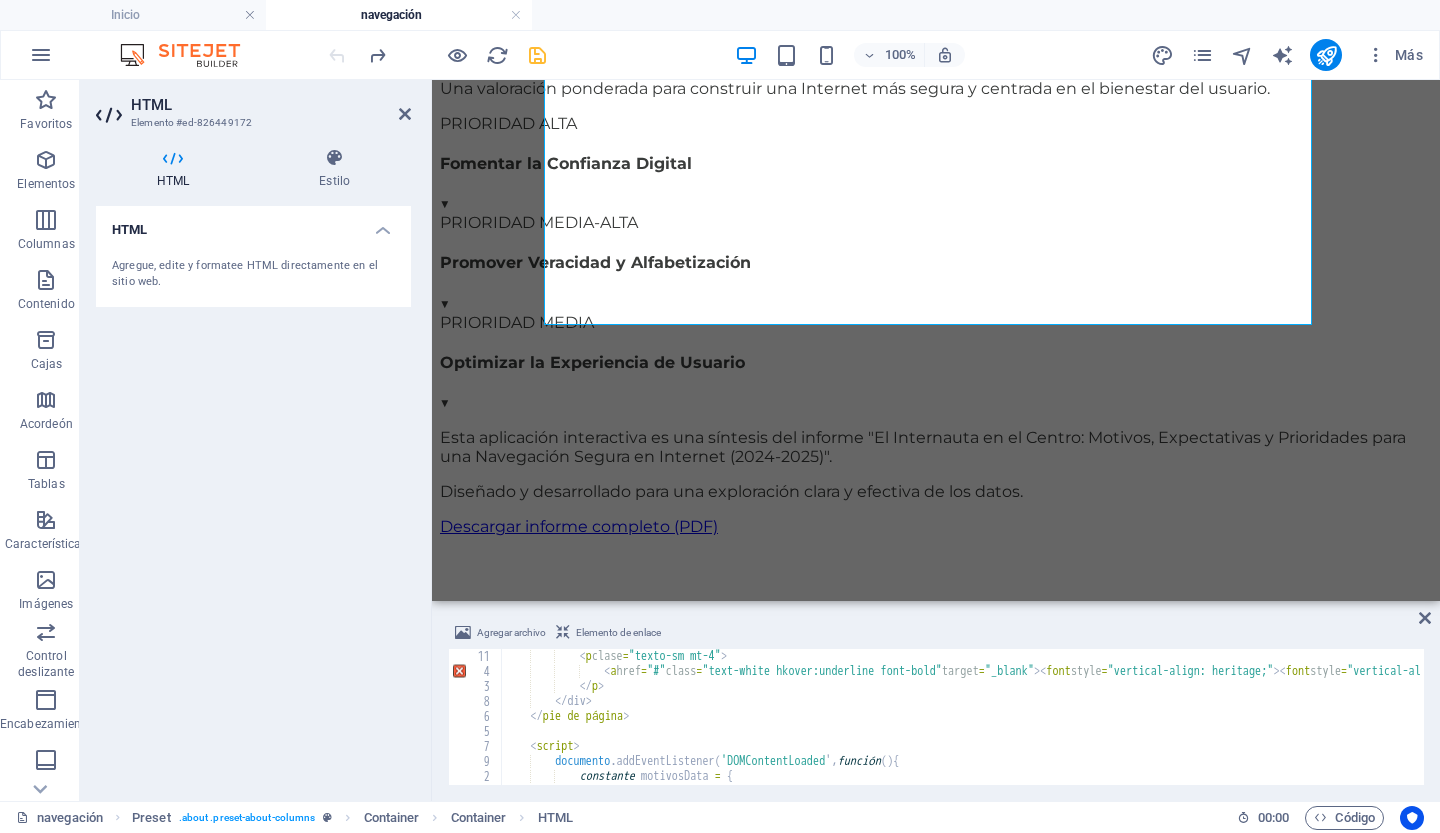 click on "<  p  clase  =  "texto-sm mt-4"  >                       <  a  href  =  "#"  class  =  "text-white hkover:underline font-bold"  target  =  "_blank"  >  <  font  style  =  "vertical-align: heritage;"  >  <  font  style  =  "vertical-align: heritage;"  >  <  font  style  =  "vertical-align: heritage;"  >  <  font  style  =  "vertical-align: heritage;"  >  Descargar informe completo (PDF)  </  font  >  </  font  >  </  font  >  </  font  >  </  a  >                              </  p  >           </div> ​ ​      </  pie de página  >      <  script  >           documento  .addEventListener  (  'DOMContentLoaded  '  ,  función  (  )  {                      constante    motivosData    =    {                     etiquetas  :    [" at bounding box center (3019, 730) 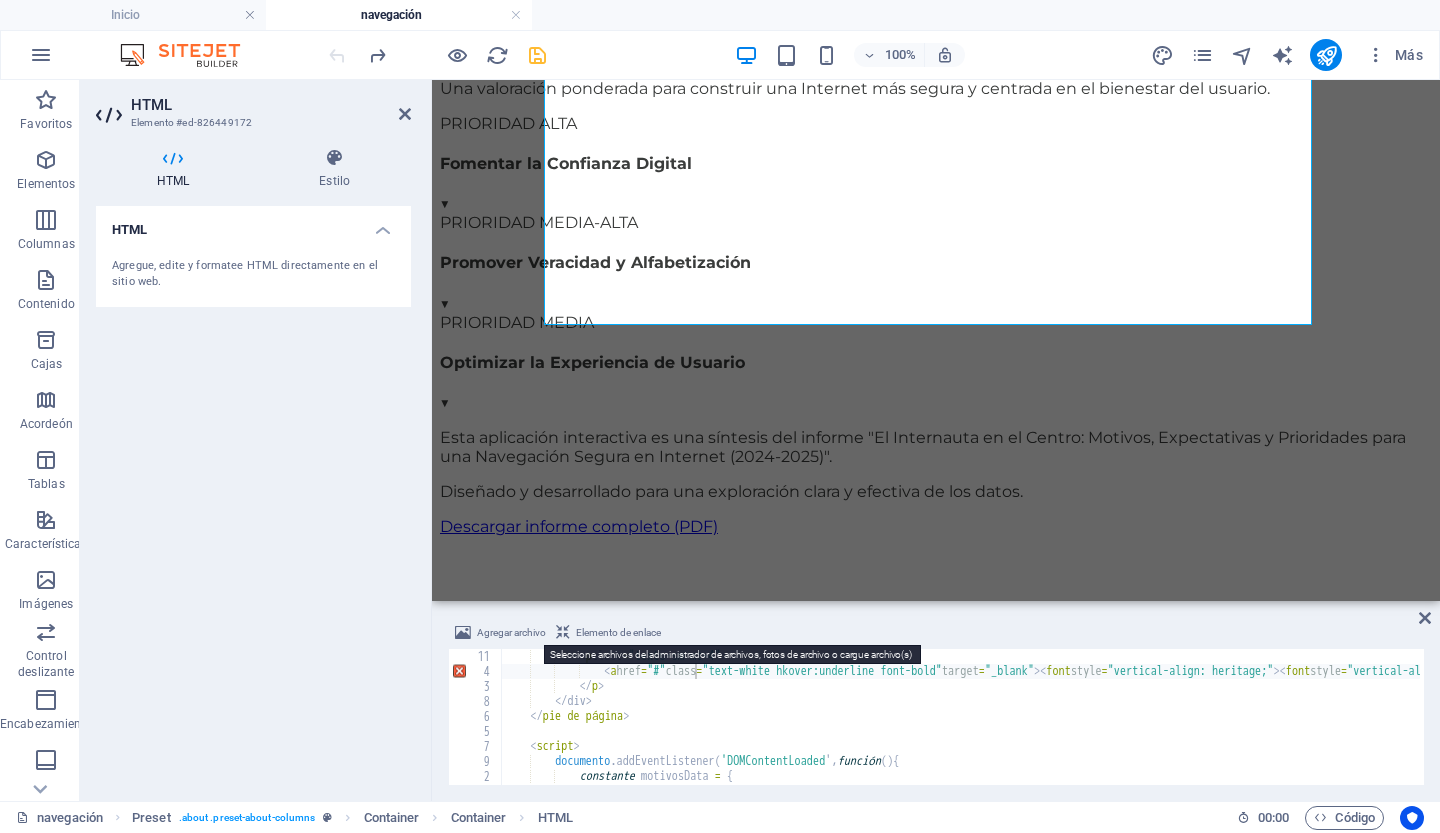 click on "Agregar archivo" at bounding box center [511, 632] 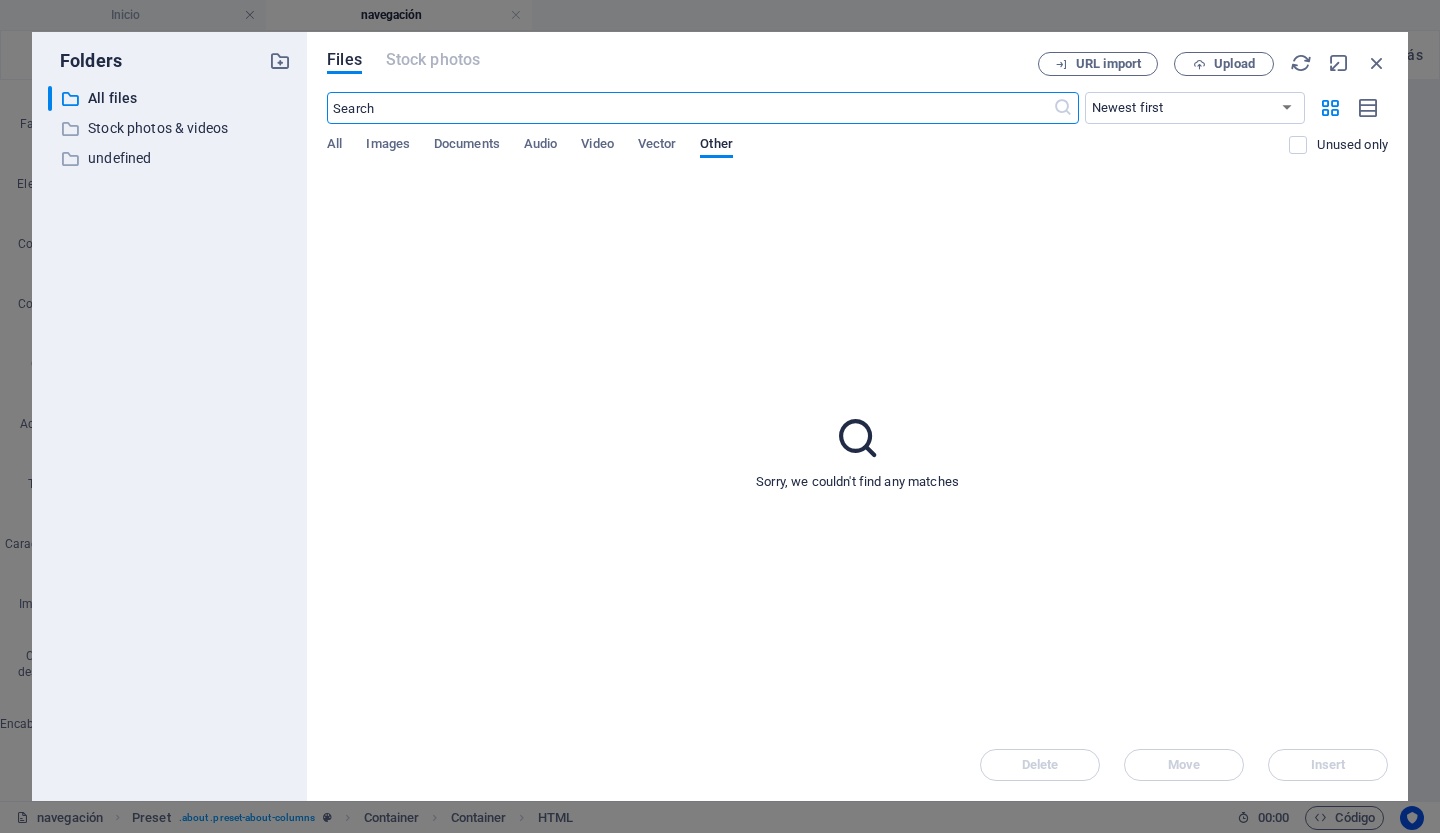 scroll, scrollTop: 1973, scrollLeft: 0, axis: vertical 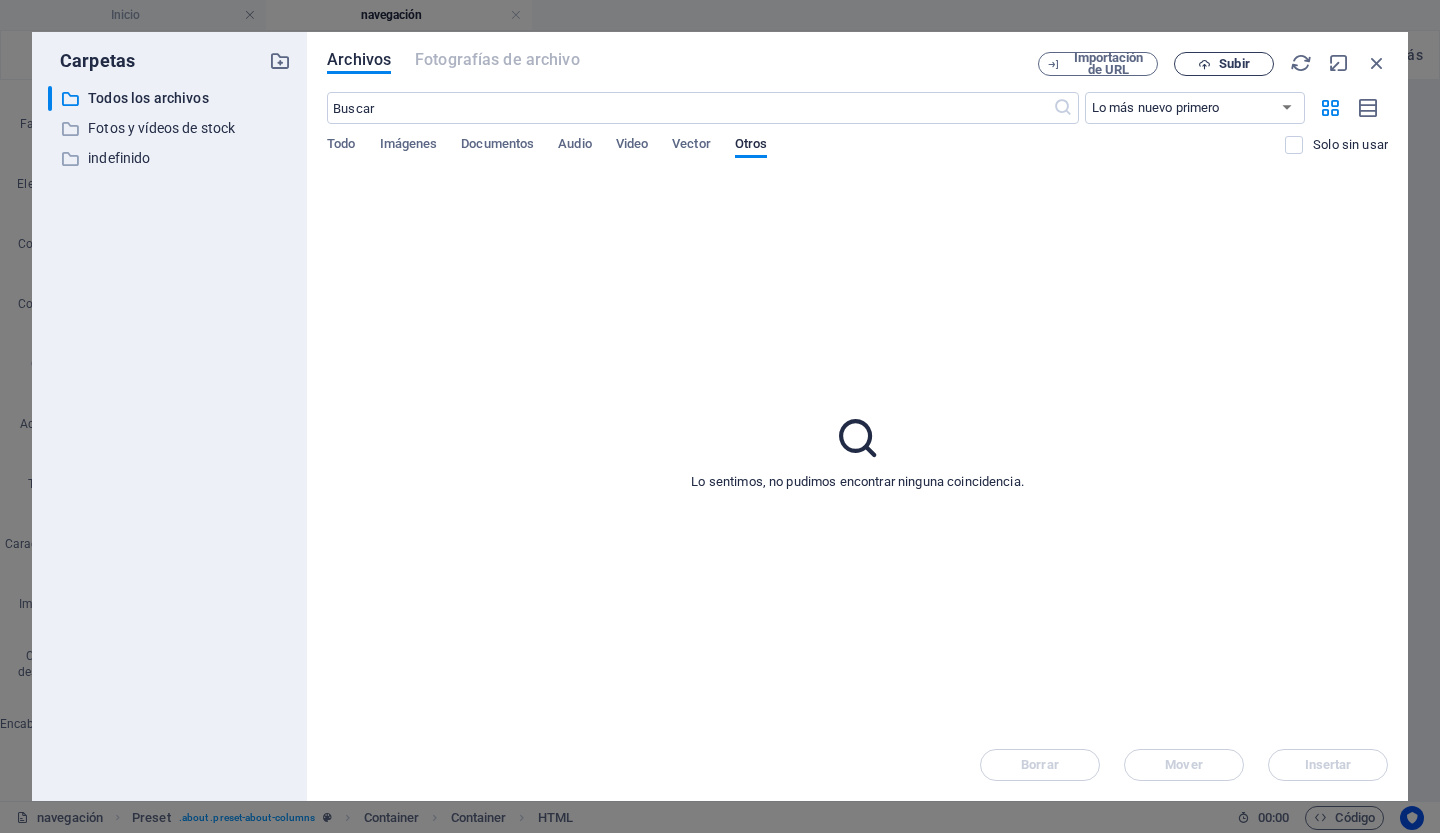 click at bounding box center (1204, 64) 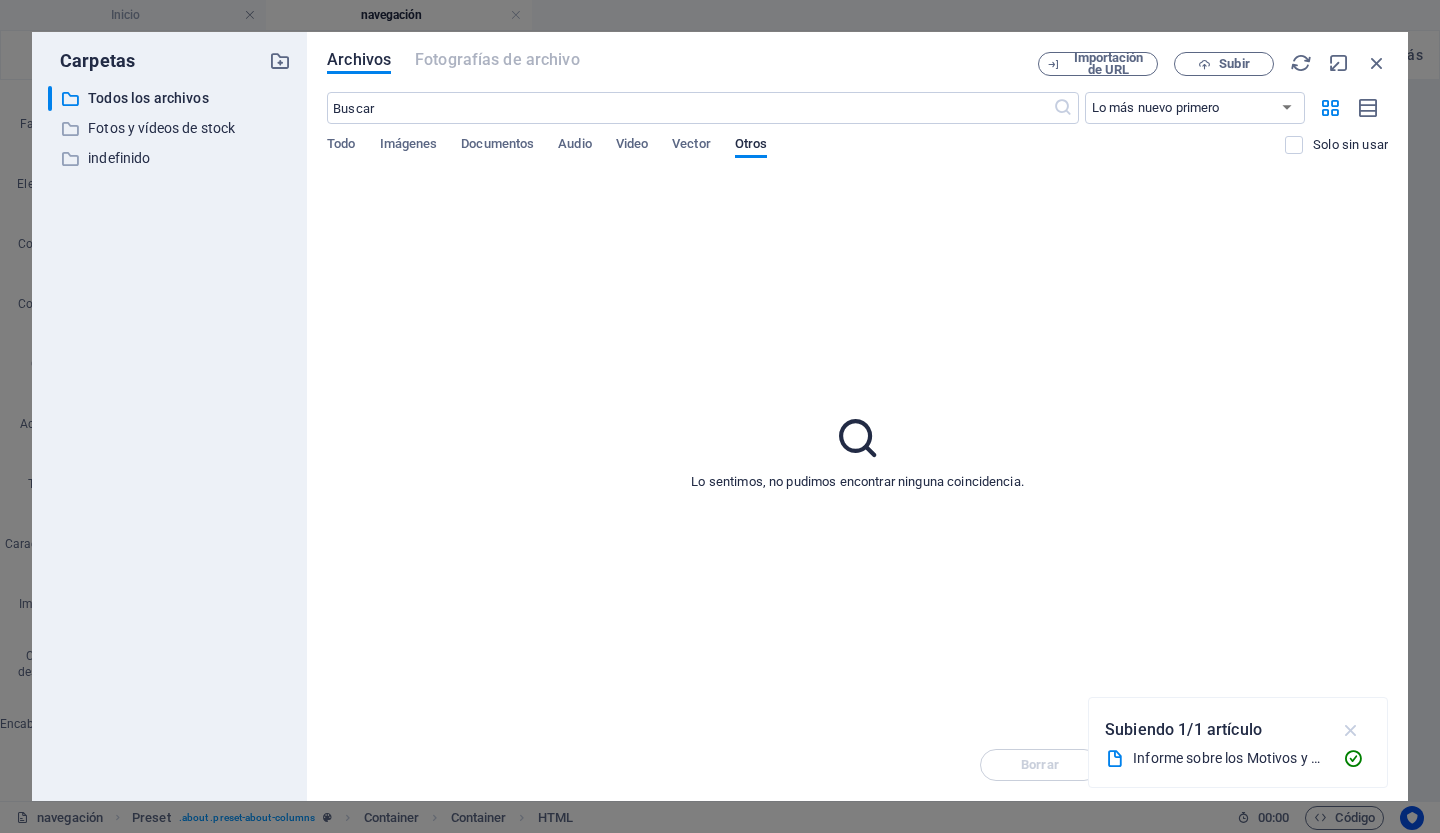 click at bounding box center (1351, 730) 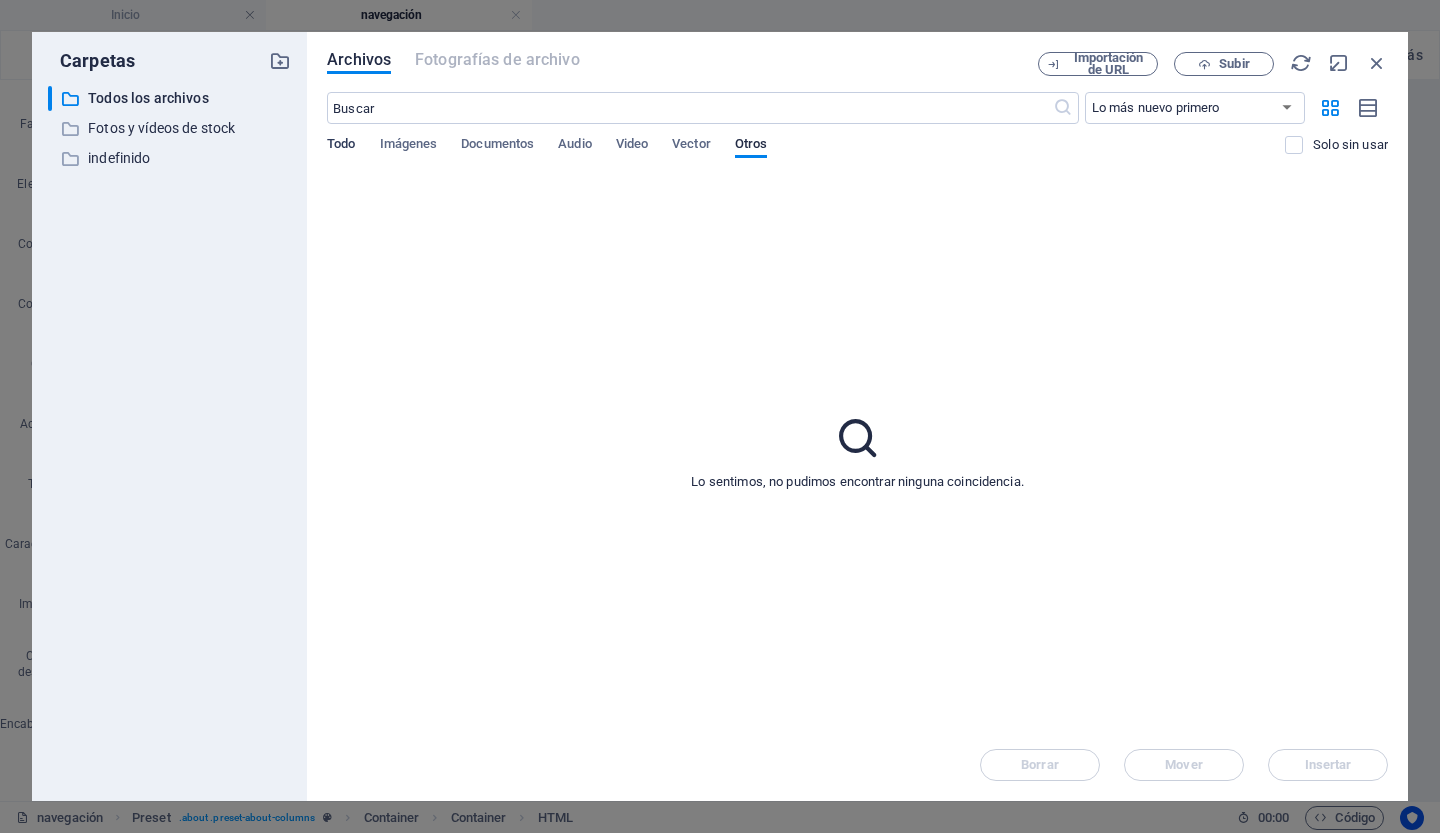 click on "Todo" at bounding box center (341, 143) 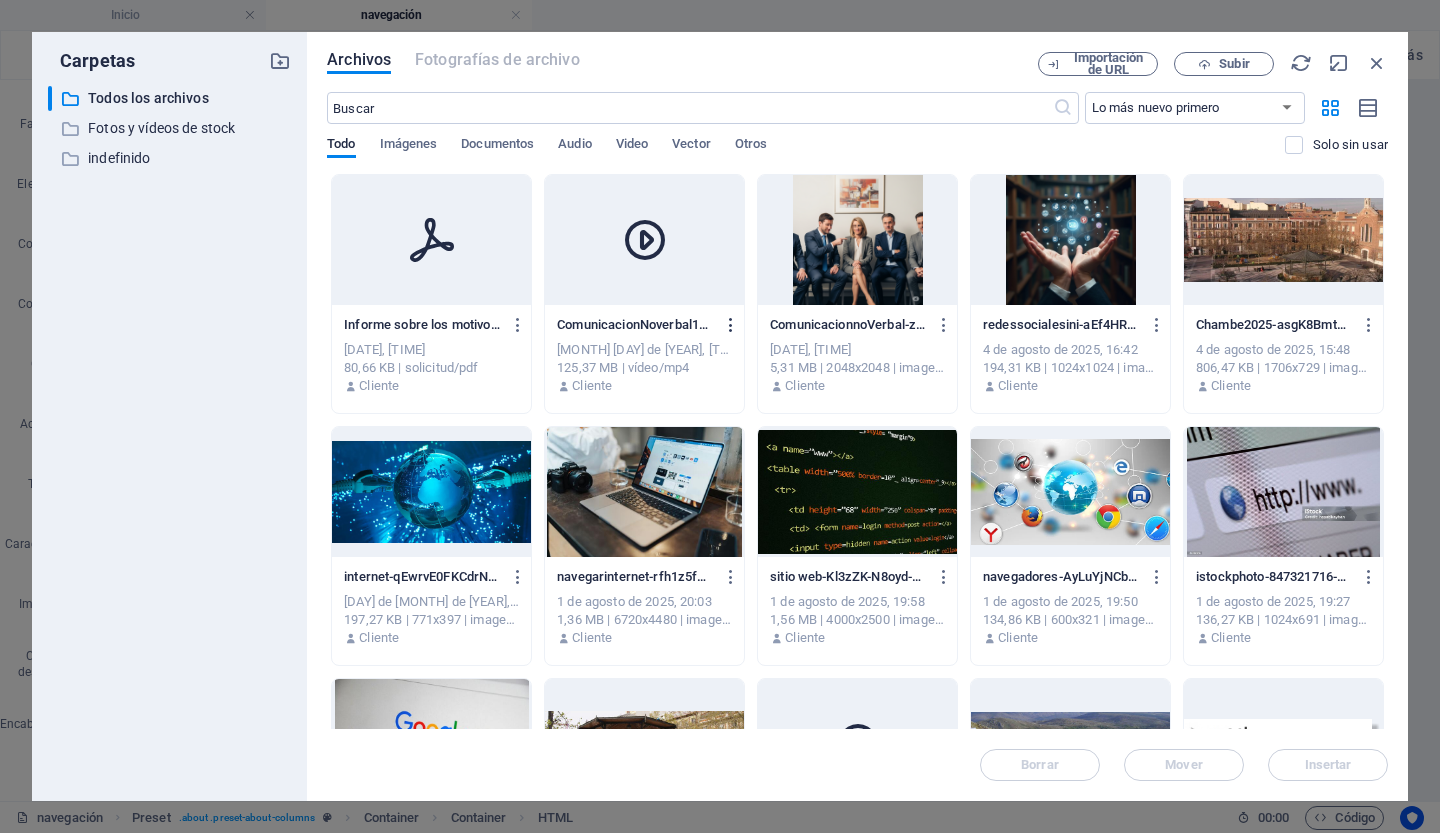 click at bounding box center [731, 325] 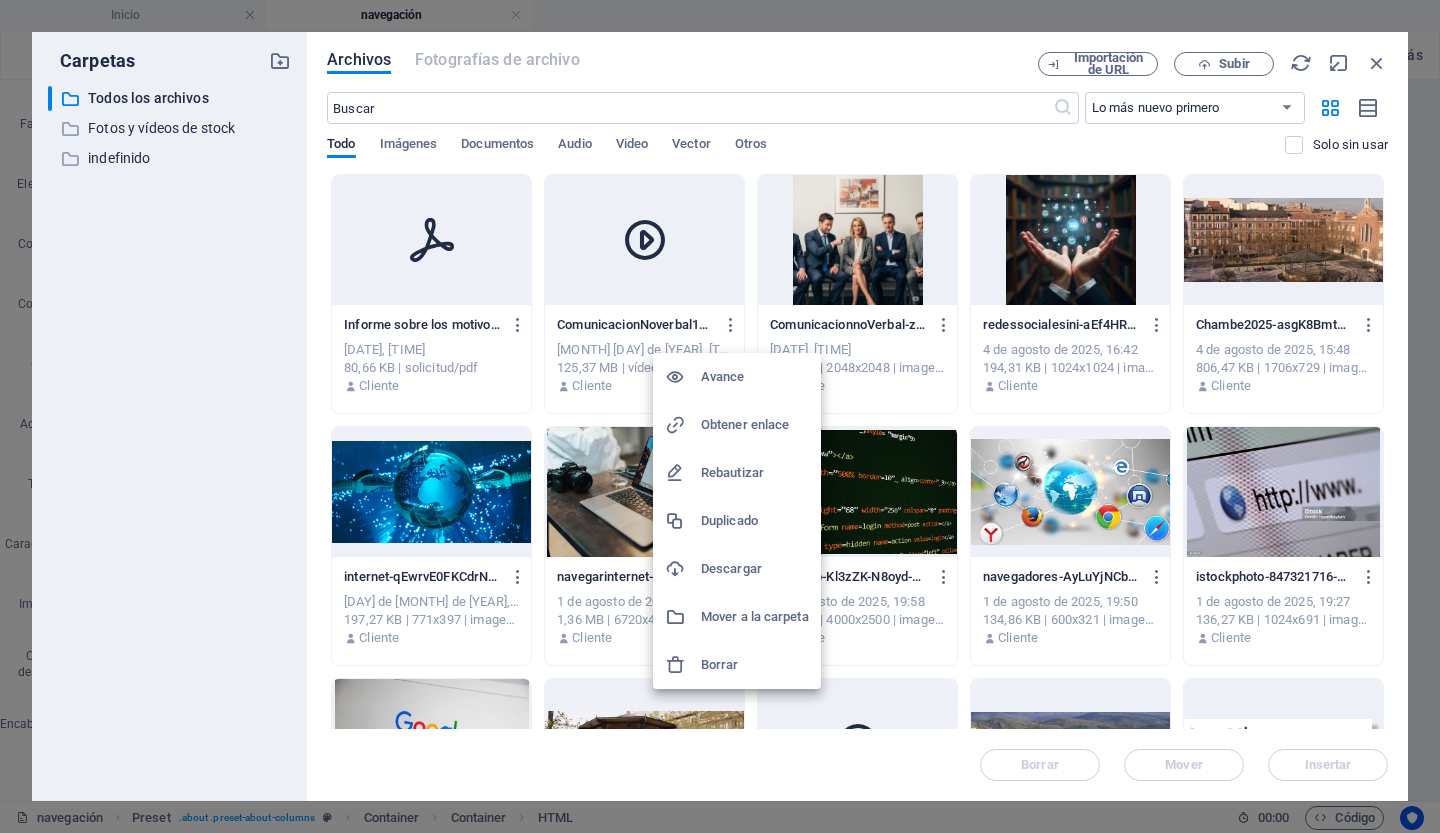 click at bounding box center (720, 416) 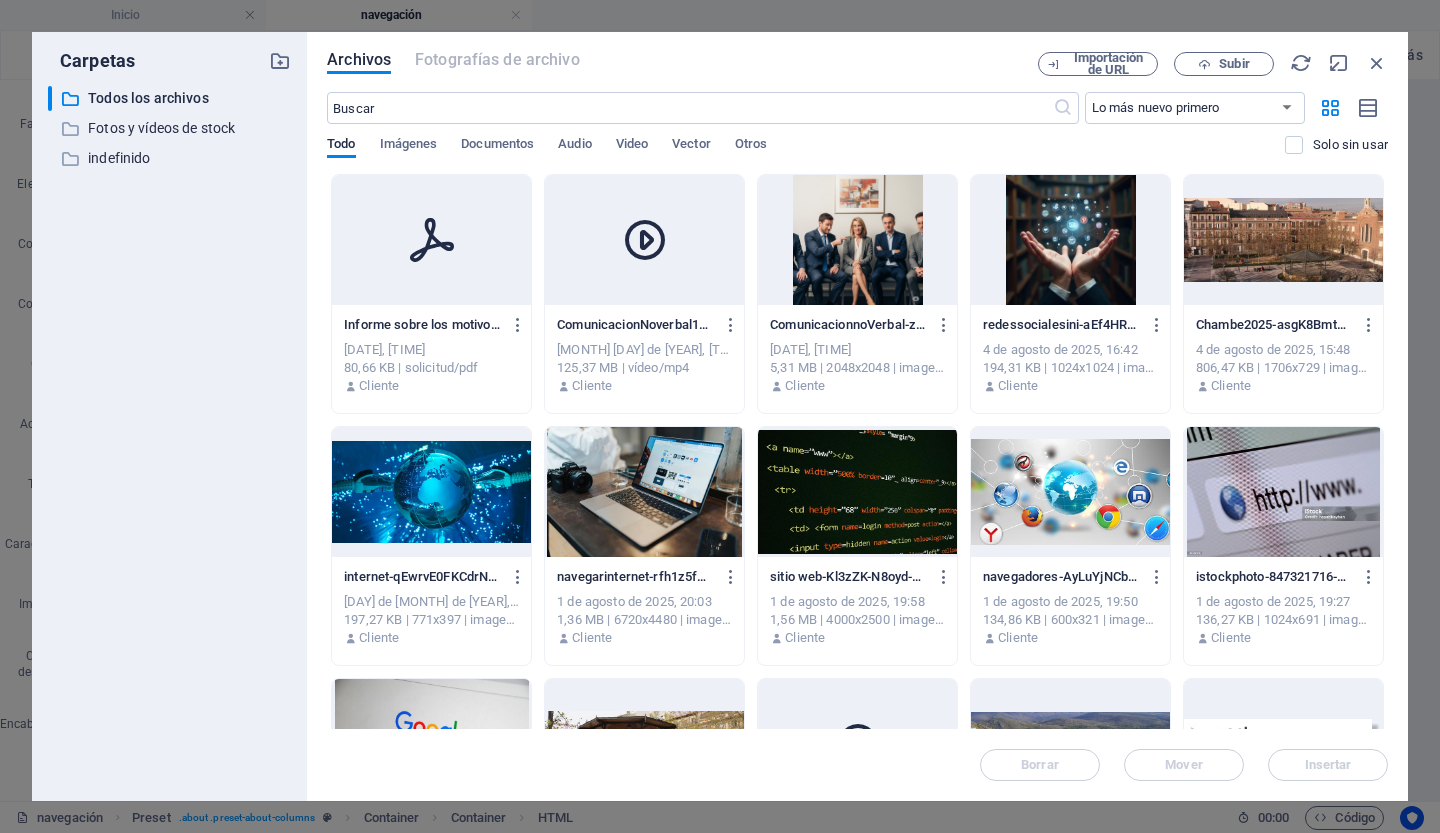 click at bounding box center (431, 240) 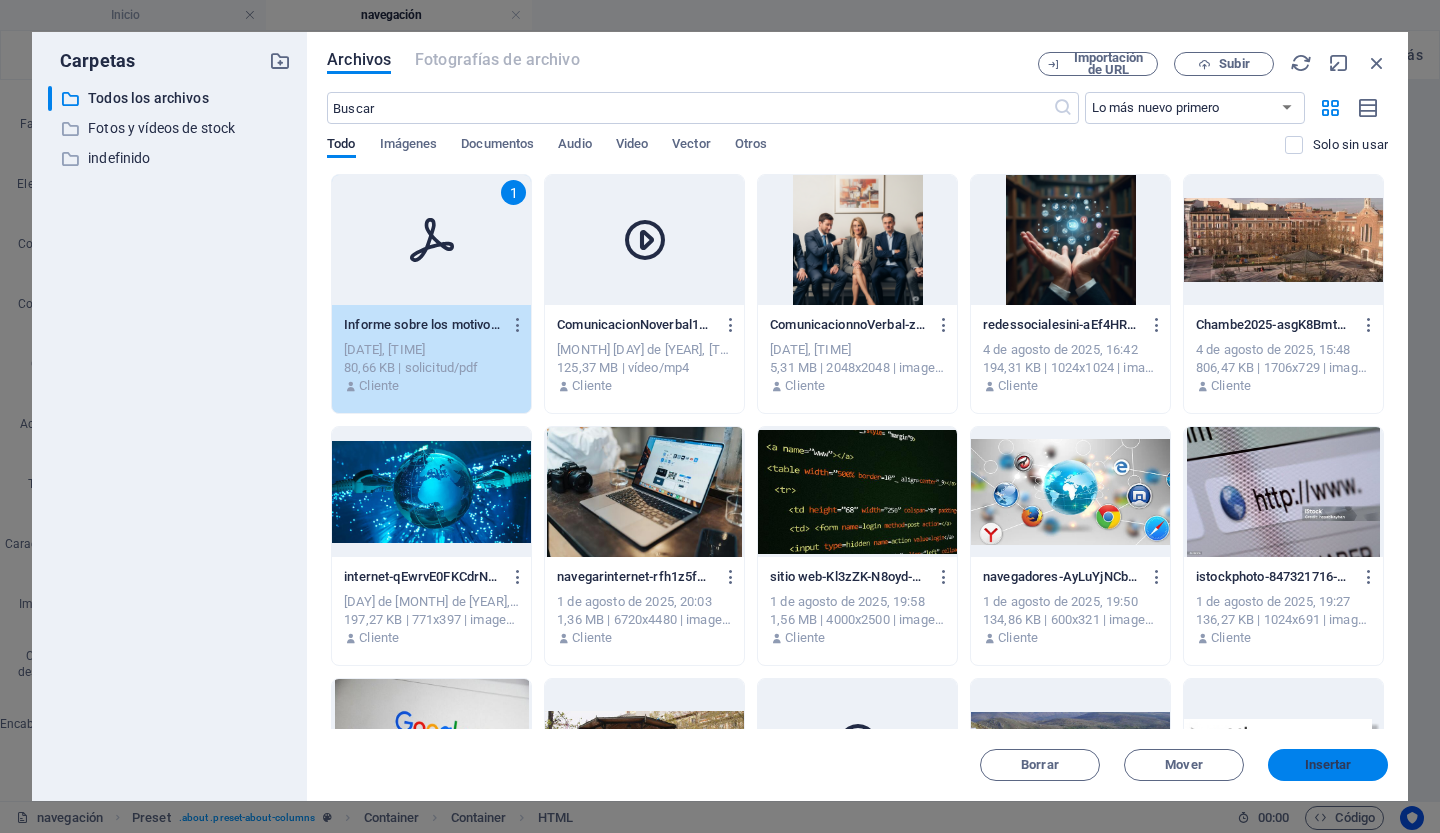 click on "Insertar" at bounding box center [1328, 764] 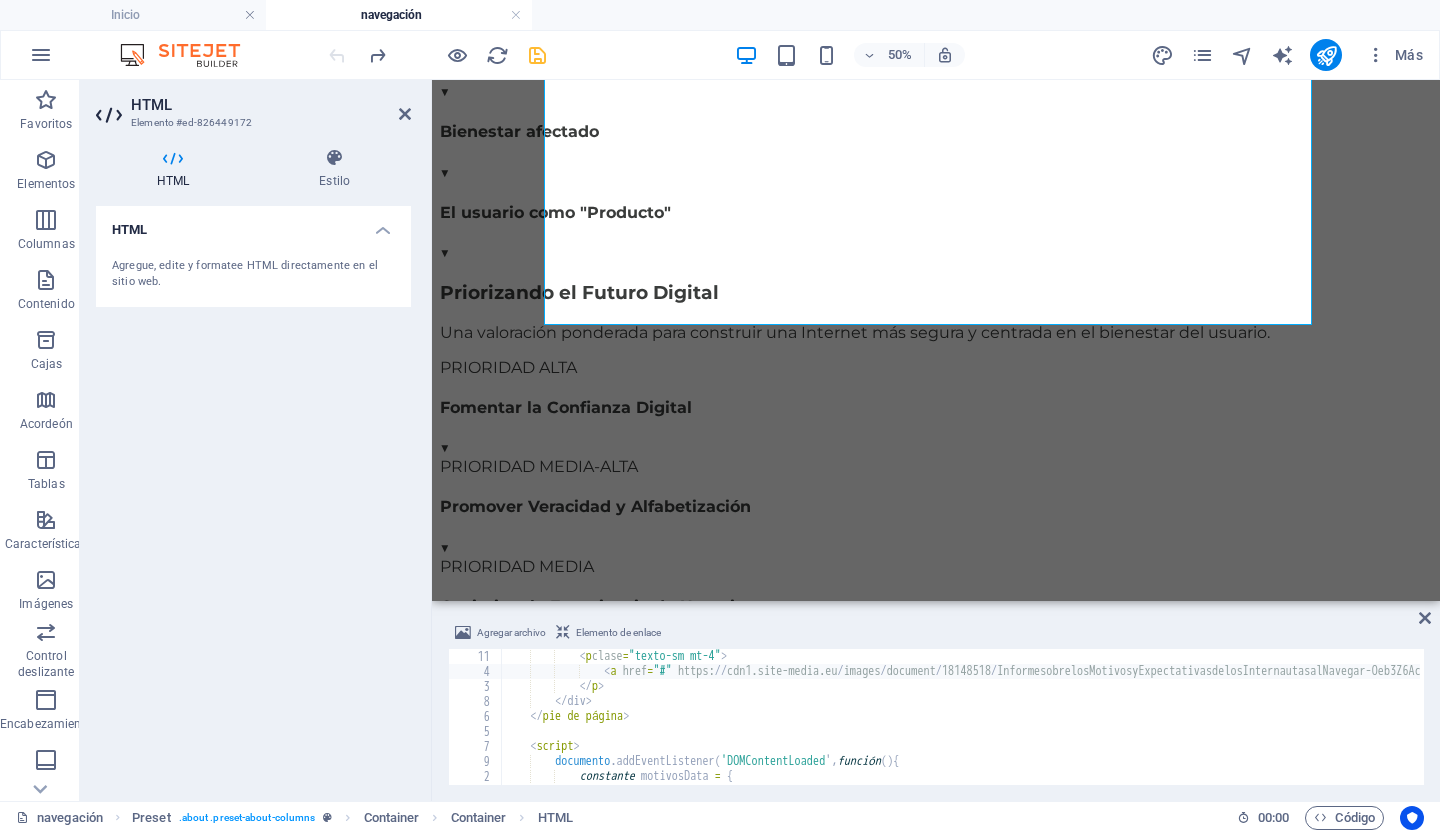 scroll, scrollTop: 2217, scrollLeft: 0, axis: vertical 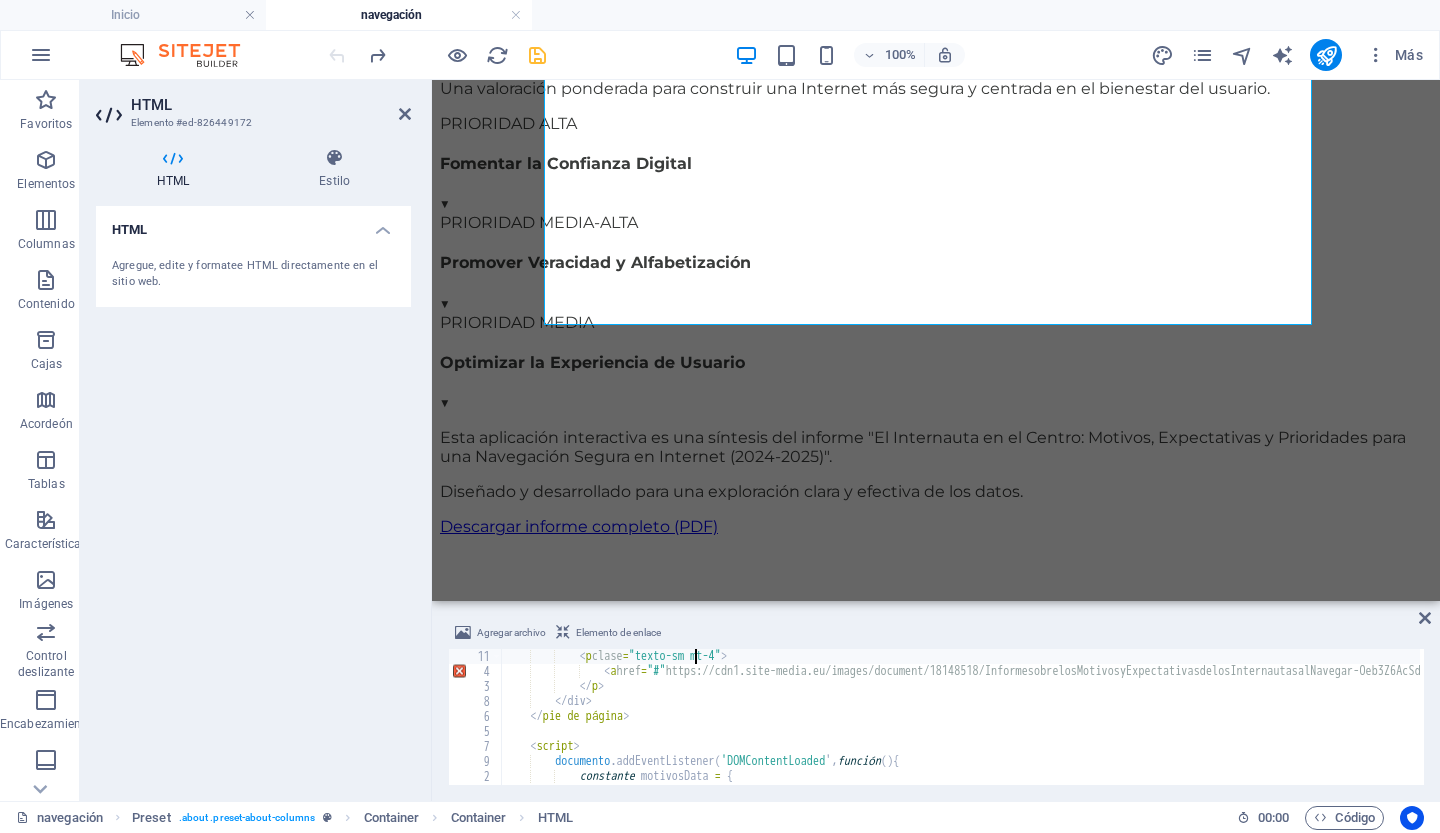 click on "<  p  clase  =  "texto-sm mt-4"  >                       <  a  href  =  "#"  https://cdn1.site-media.eu/images/document/18148518/InformesobrelosMotivosyExpectativasdelosInternautasalNavegar-Oeb3Z6AcSdr4wlx_XJAaAQ.pdfclass="text-white  hkover:underline font-bold" target="_blank" > < font style="vertical-align: heritage;"  >  <  font  style  =  "  vertical  -  align  :  heritage  ;  "  >  <  font  style  =  "  vertical  -  align  :  heritage  ;  "  >  <  font  style  =  "vertical-align: heritage;"  >  <  font  style  =  "vertical-align: heritage;"  >  Descargar informe completo (PDF)  </  font  >  </  font  >  </  font  >  </  font  >  </  a  >                              </  p  >           </div> ​ ​      </  pie de página  >      <  script  >           documento  .addEventListener  (  'DOMContentLoaded  '  ,  función  (  )  {                      constante    motivosData    =    {                     etiquetas  :    [" at bounding box center [3019, 730] 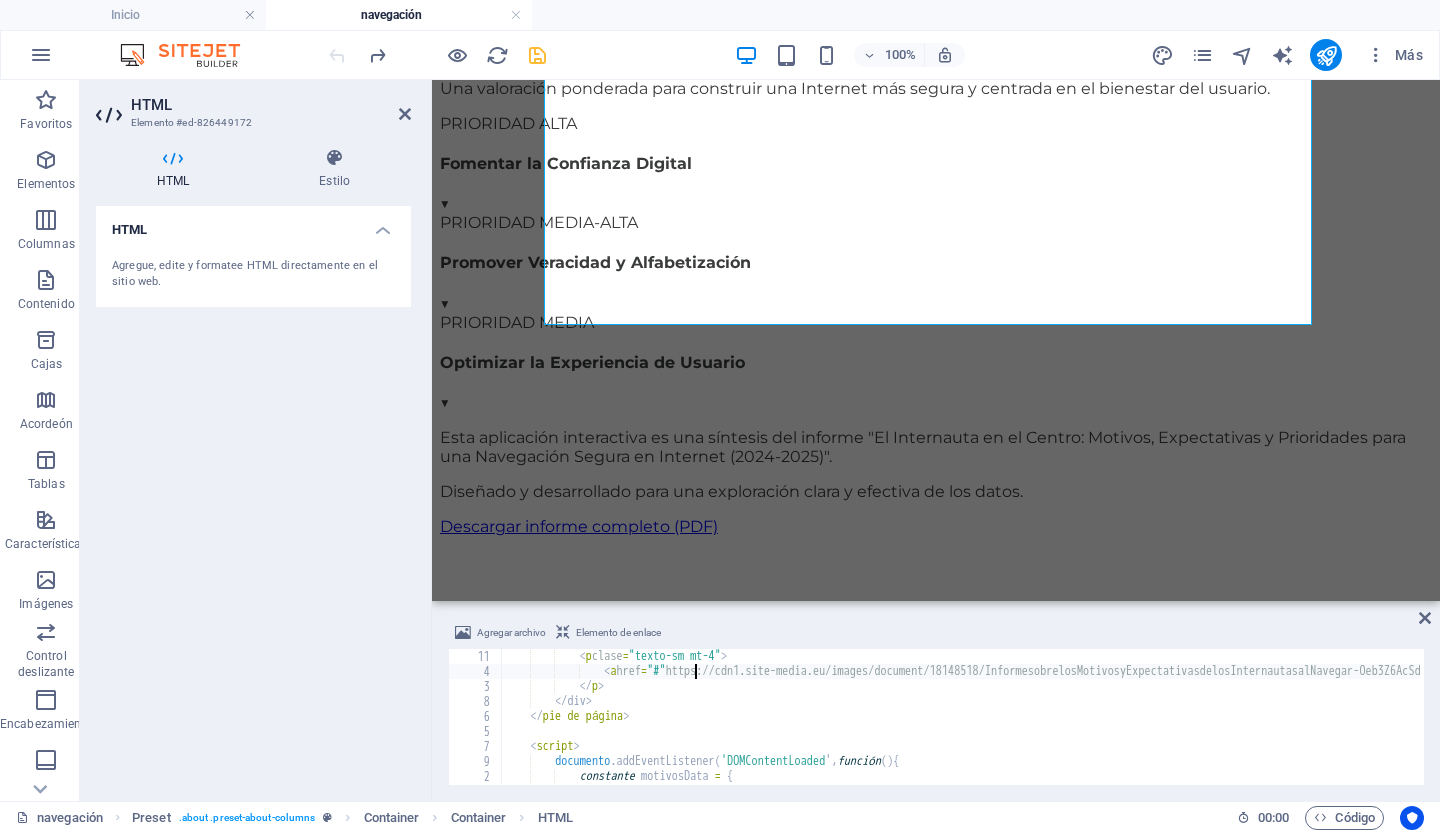 click on "<  p  clase  =  "texto-sm mt-4"  >                       <  a  href  =  "#"  https://cdn1.site-media.eu/images/document/18148518/InformesobrelosMotivosyExpectativasdelosInternautasalNavegar-Oeb3Z6AcSdr4wlx_XJAaAQ.pdfclass="text-white  hkover:underline font-bold" target="_blank" > < font style="vertical-align: heritage;"  >  <  font  style  =  "  vertical  -  align  :  heritage  ;  "  >  <  font  style  =  "  vertical  -  align  :  heritage  ;  "  >  <  font  style  =  "vertical-align: heritage;"  >  <  font  style  =  "vertical-align: heritage;"  >  Descargar informe completo (PDF)  </  font  >  </  font  >  </  font  >  </  font  >  </  a  >                              </  p  >           </div> ​ ​      </  pie de página  >      <  script  >           documento  .addEventListener  (  'DOMContentLoaded  '  ,  función  (  )  {                      constante    motivosData    =    {                     etiquetas  :    [" at bounding box center (3019, 730) 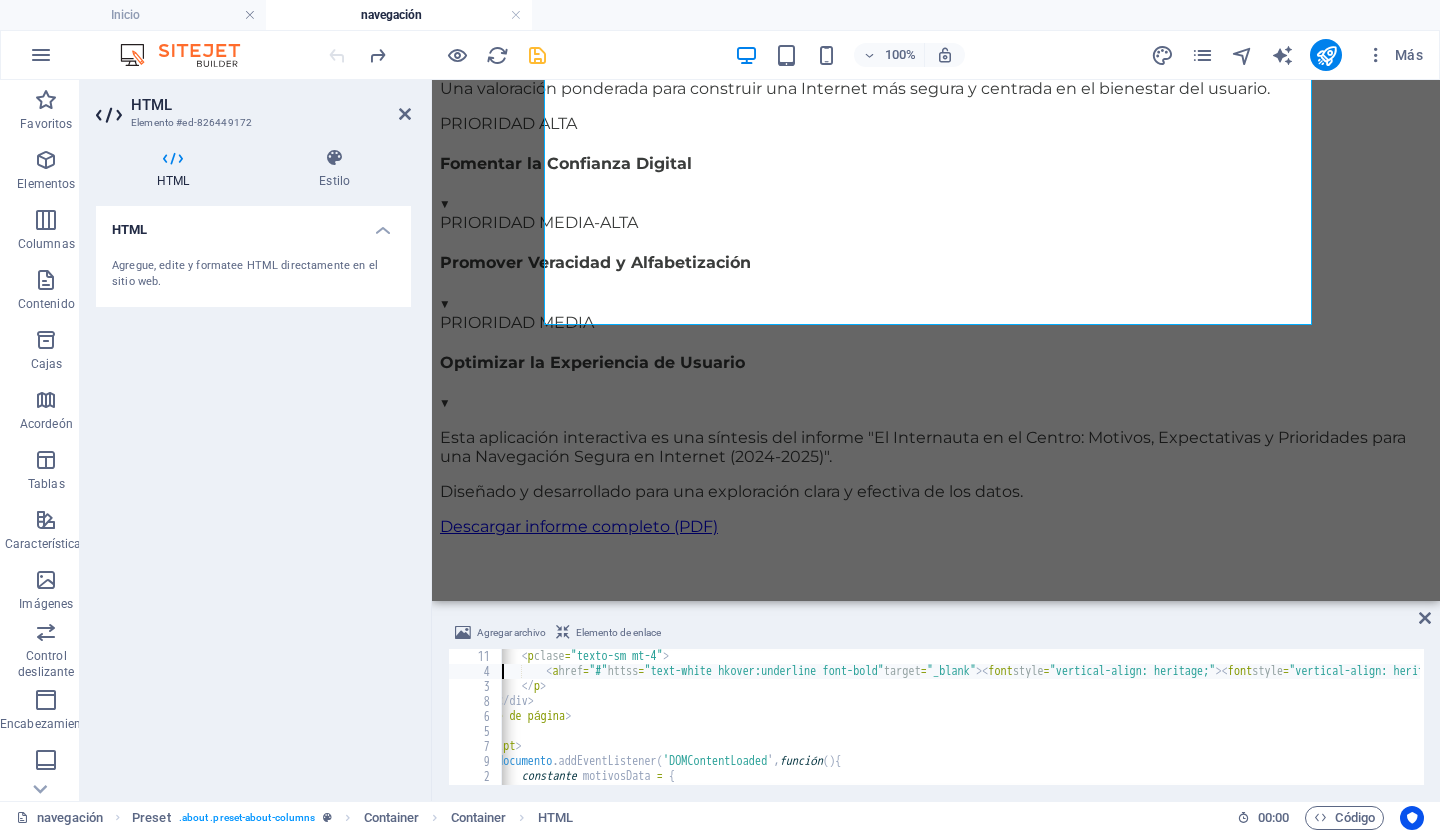 scroll, scrollTop: 0, scrollLeft: 0, axis: both 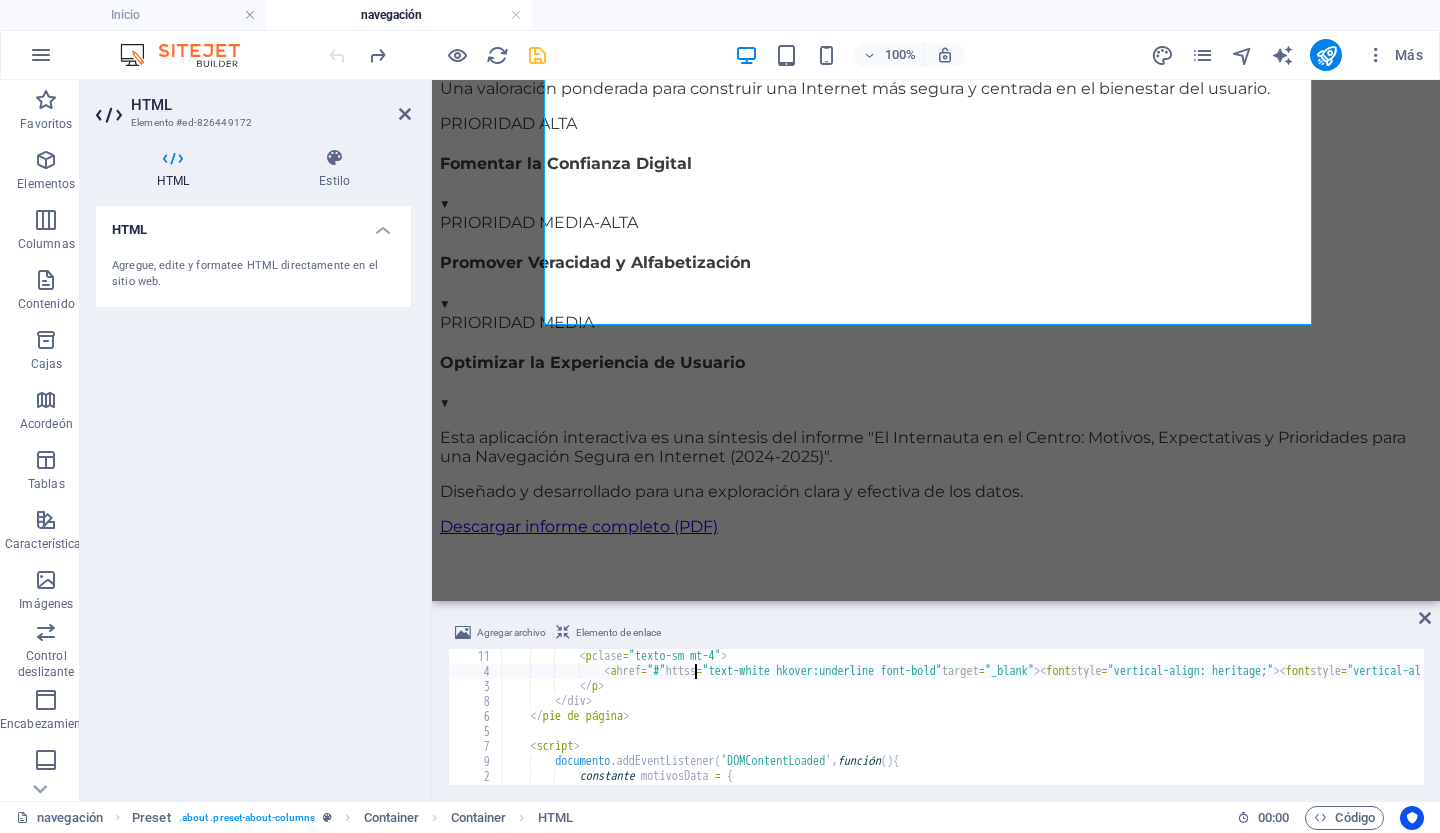 click on "[LINK]" at bounding box center [3019, 730] 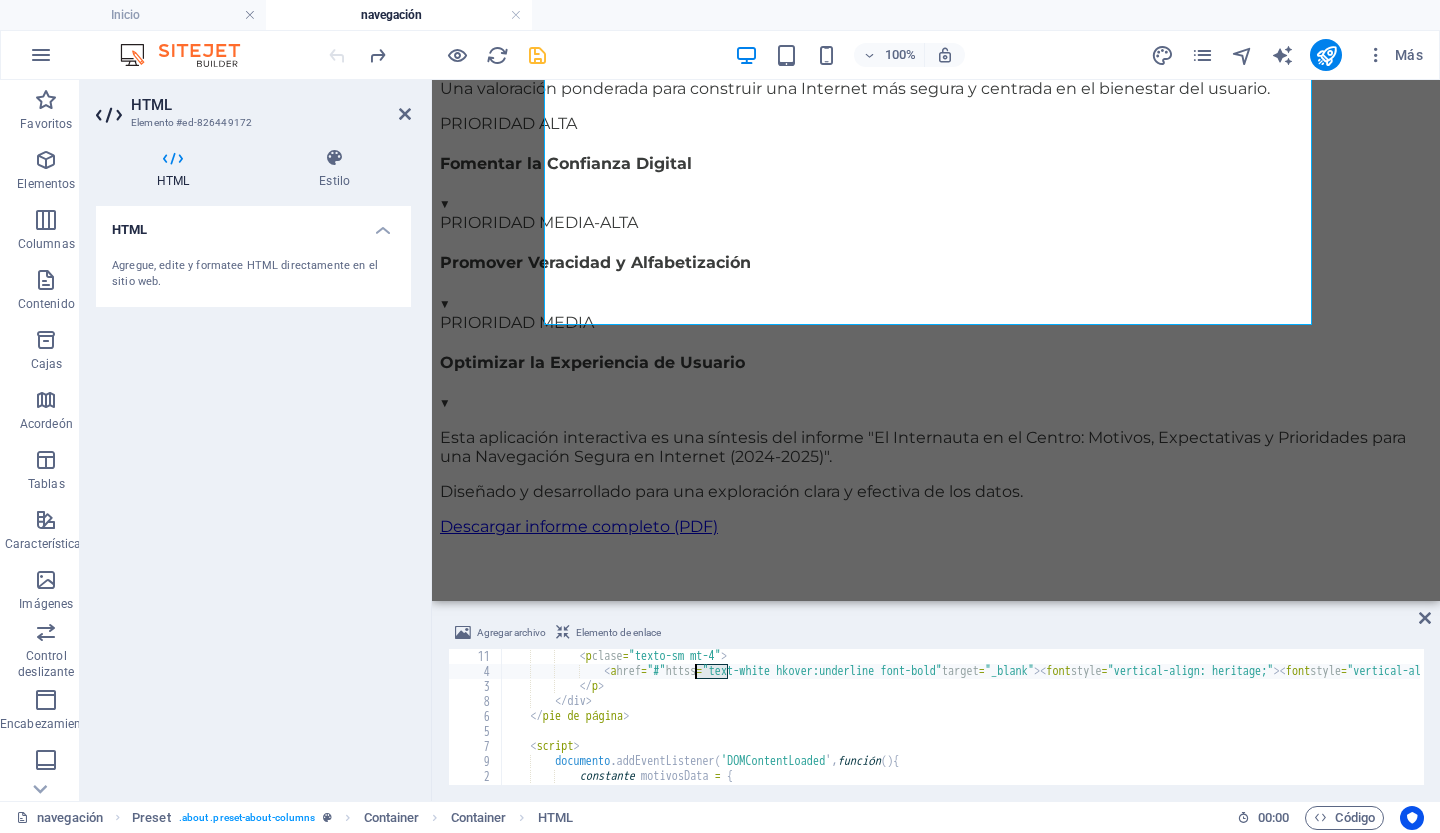 click on "[LINK]" at bounding box center (3019, 730) 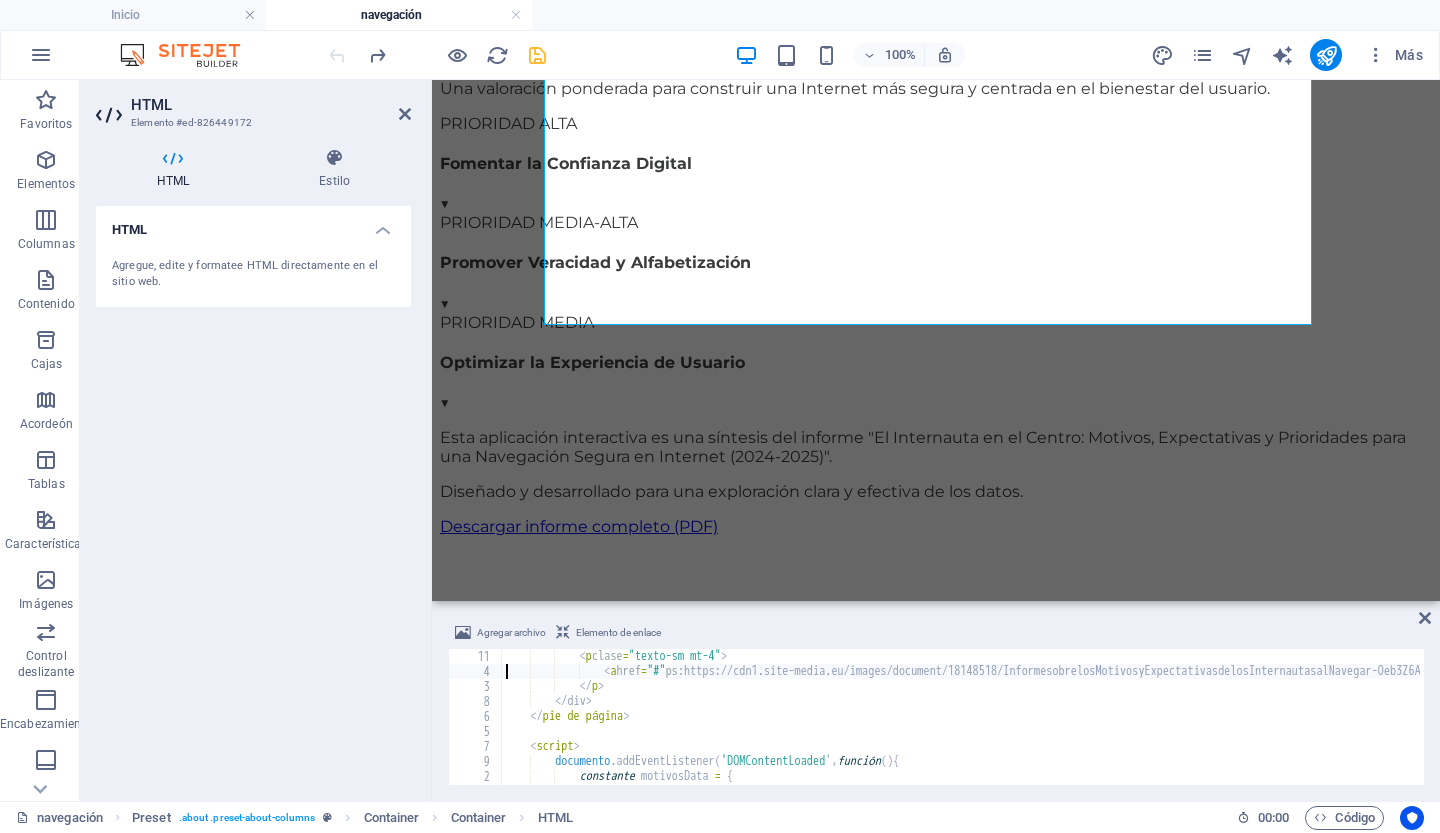 scroll, scrollTop: 0, scrollLeft: 0, axis: both 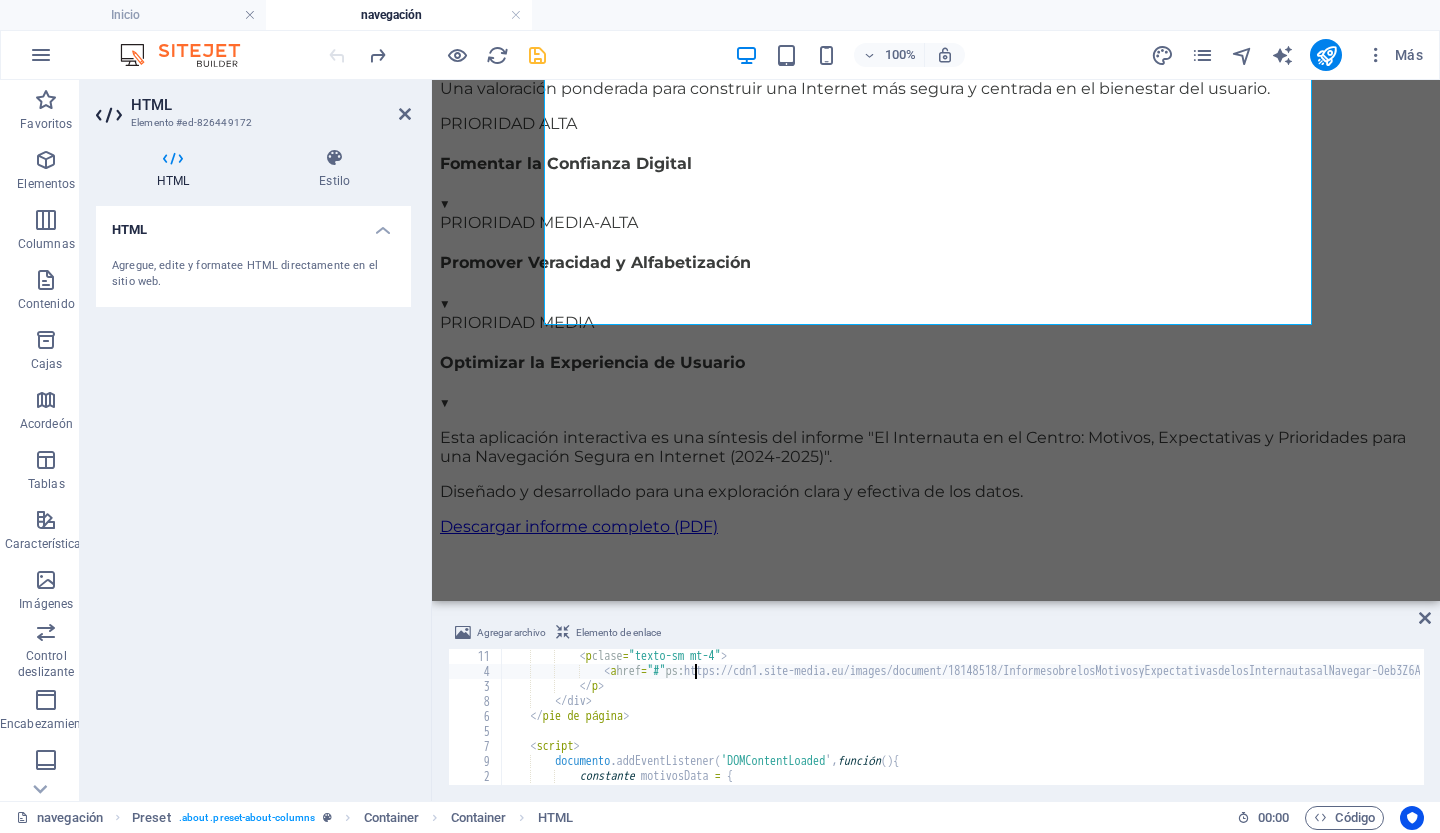 click on "<  p  clase  =  "texto-sm mt-4"  >                       <  a  href  =  "#"  ps:  //cdn1.site-media.eu/images/document/18148518/InformesobrelosMotivosyExpectativasdelosInternautasalNavegar-Oeb3Z6AcSdr4wlx_XJAaAQ.pdfcla=  "  text-white hkover:underline font-bold"  target  =  "  _  blank  "  >  < font  style  = "  vertical -  align :  heritage  ; " > <  font style  =  "vertical- align  : heritage;"  >  <  font  style  =  "vertical-align: heritage;"  >  <  font  style  =  "vertical-align: heritage;"  >  <  font  style  =  "vertical-align: heritage;"  >  Descargar informe completo (PDF)  </  font  >  </  font  >  </  font  >  </  font  >  </  a  >                              </  p  >           </div> ​ ​      </  pie de página  >      <  script  >           documento  .addEventListener  (  'DOMContentLoaded  '  ,  función  (  )  {                      constante    motivosData    =    {                     etiquetas  :    [" at bounding box center [3019, 730] 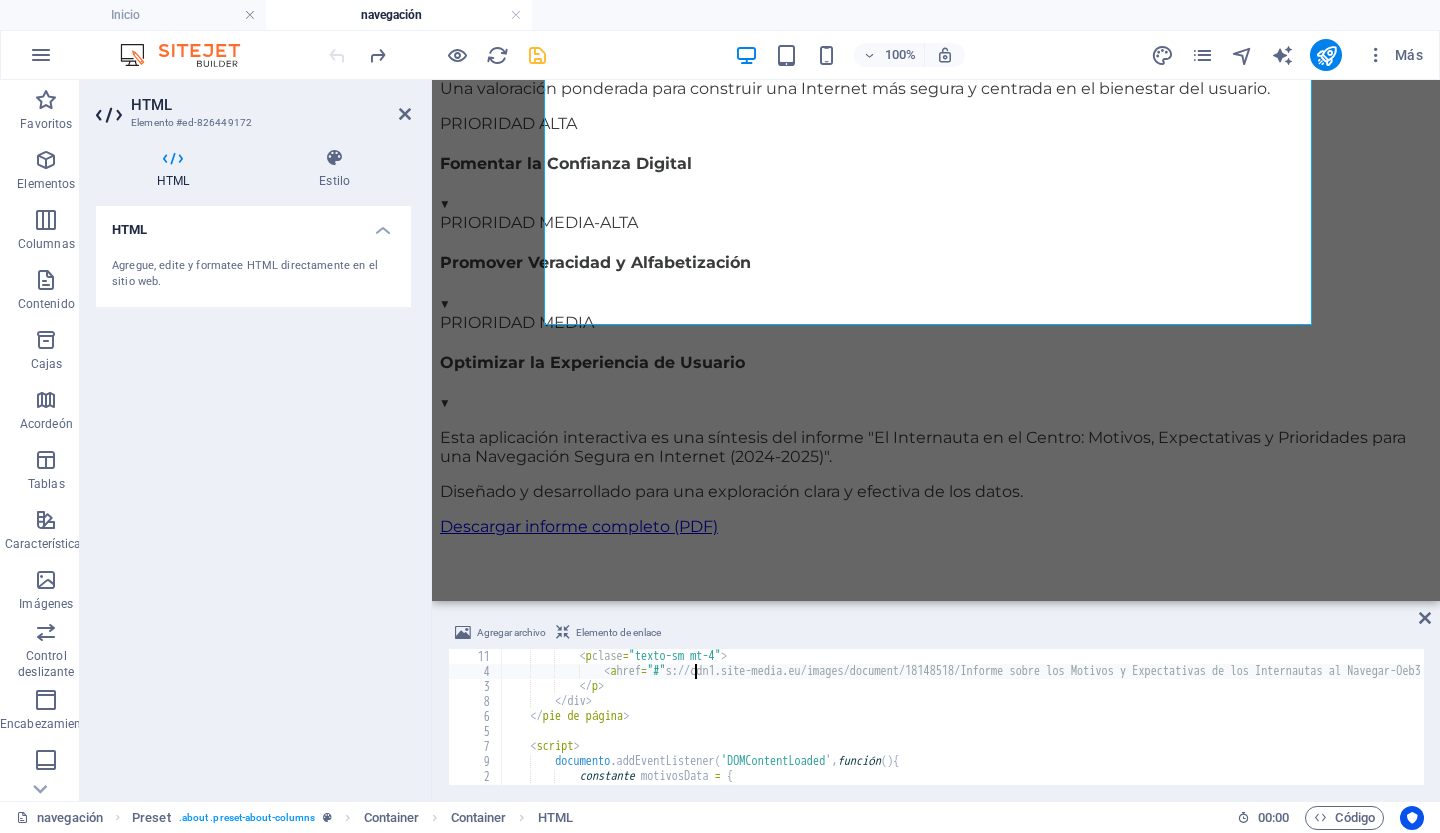 click on "Descargar informe completo (PDF)" at bounding box center [3019, 730] 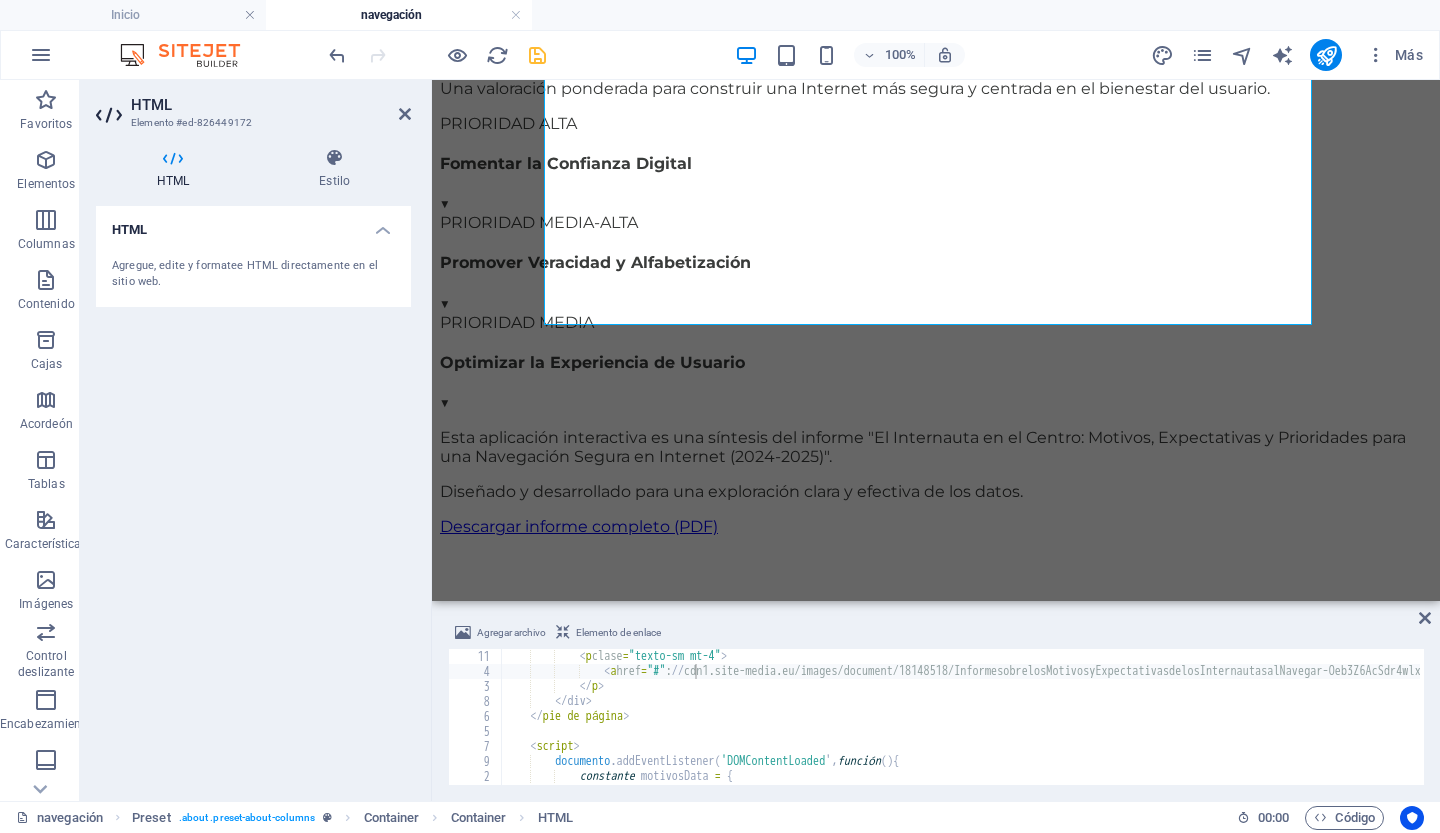 click on "Elemento de enlace" at bounding box center (618, 632) 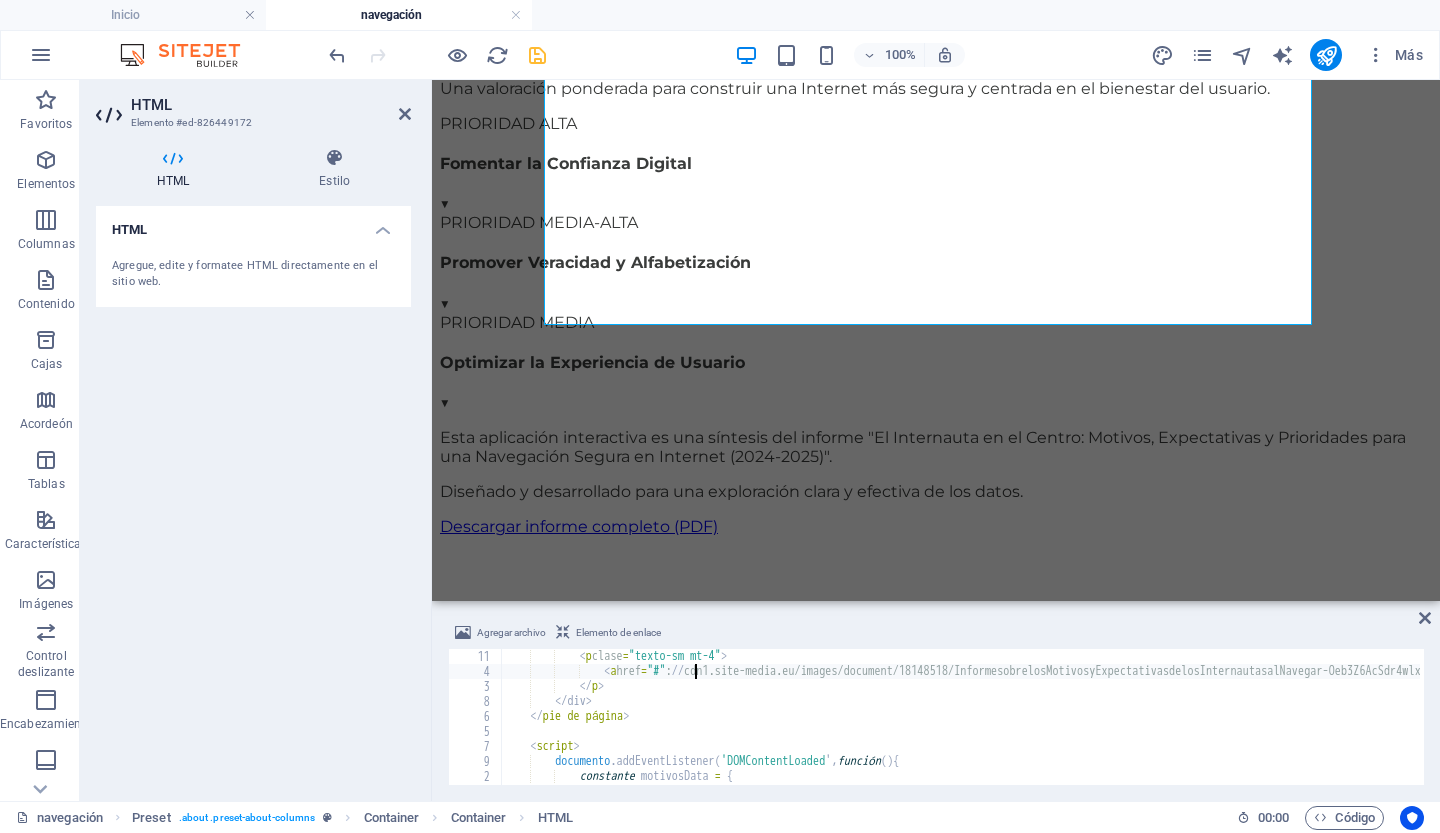 click on "<  p  clase  =  "texto-sm mt-4"  >                       <  a  href  =  "#"  :  //  cdn1.site-media.eu/images/document/18148518/InformesobrelosMotivosyExpectativasdelosInternautasalNavegar-Oeb3Z6AcSdr4wlx_XJAaAQ.pdfcla="text-white  hkover:underline font-bold"  target  =  "  _  blank"  >  < font  style= "vertical-align: heritage;  "  >  <  font  style  =  "  vertical  -align: heritage;"  >  <  font  style  =  "  vertical-align: heritage;"  >  <  font  style  =  "vertical-align: heritage;"  >  <  font  style  =  "vertical-align: heritage;"  >  Descargar informe completo (PDF)  </  font  >  </  font  >  </  font  >  </  font  >  </  a  >                              </  p  >           </div> ​ ​      </  pie de página  >      <  script  >           documento  .addEventListener  (  'DOMContentLoaded  '  ,  función  (  )  {                      constante    motivosData    =    {                     etiquetas  :    [" at bounding box center (3019, 730) 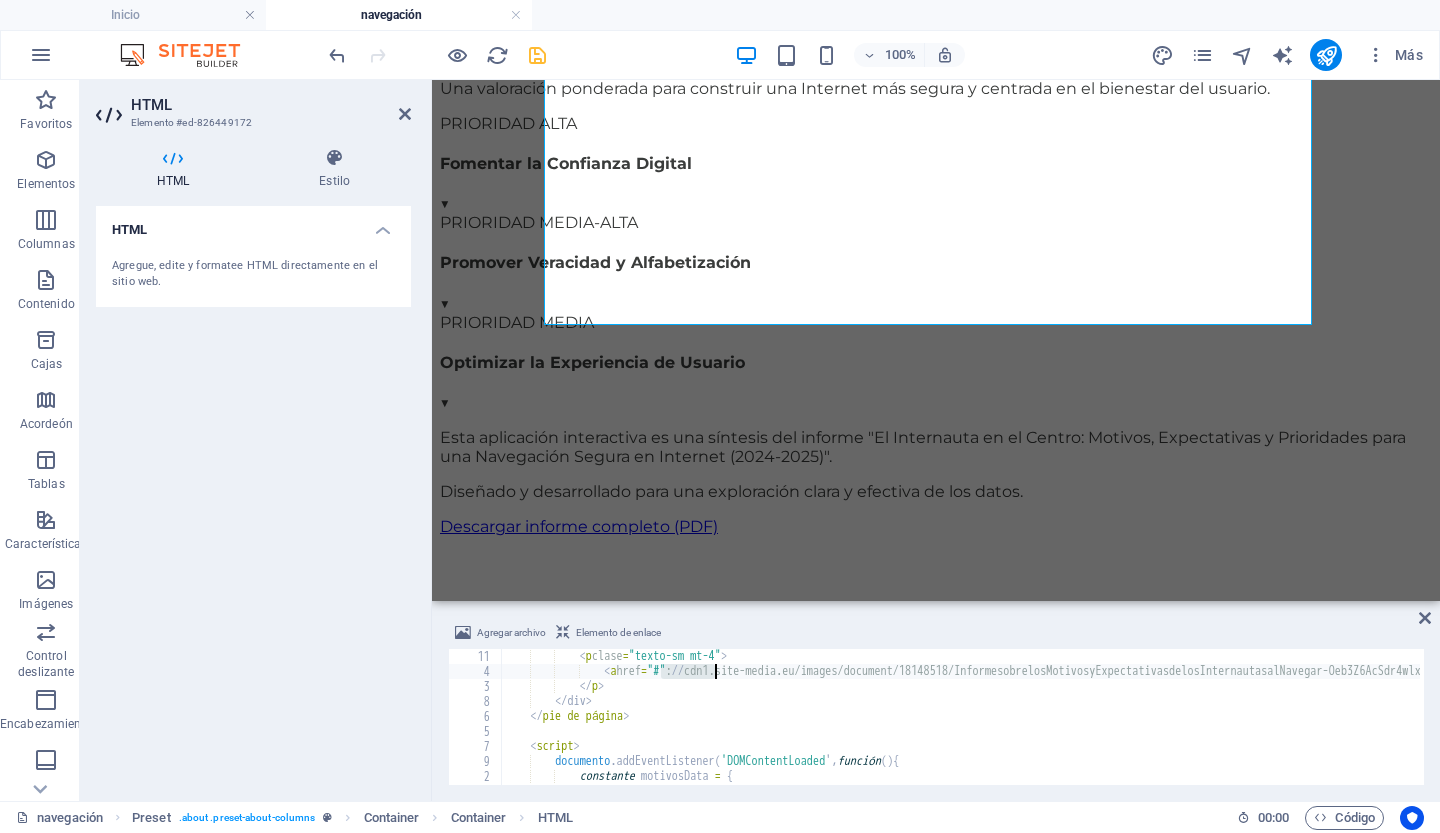 click on "<  p  clase  =  "texto-sm mt-4"  >                       <  a  href  =  "#"  :  //  cdn1.site-media.eu/images/document/18148518/InformesobrelosMotivosyExpectativasdelosInternautasalNavegar-Oeb3Z6AcSdr4wlx_XJAaAQ.pdfcla="text-white  hkover:underline font-bold"  target  =  "  _  blank"  >  < font  style= "vertical-align: heritage;  "  >  <  font  style  =  "  vertical  -align: heritage;"  >  <  font  style  =  "  vertical-align: heritage;"  >  <  font  style  =  "vertical-align: heritage;"  >  <  font  style  =  "vertical-align: heritage;"  >  Descargar informe completo (PDF)  </  font  >  </  font  >  </  font  >  </  font  >  </  a  >                              </  p  >           </div> ​ ​      </  pie de página  >      <  script  >           documento  .addEventListener  (  'DOMContentLoaded  '  ,  función  (  )  {                      constante    motivosData    =    {                     etiquetas  :    [" at bounding box center (3019, 730) 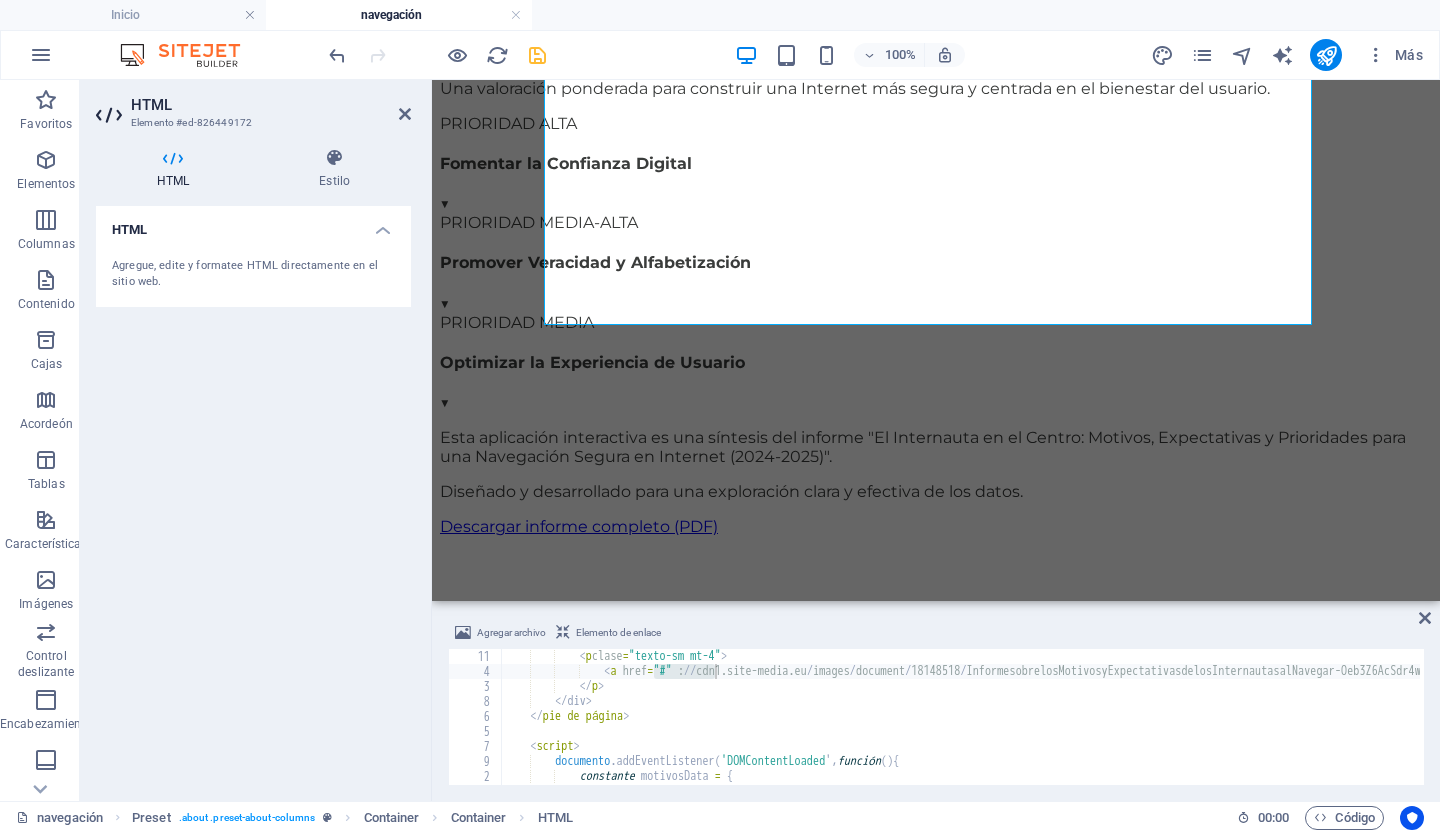 click on "Agregar archivo Elemento de enlace" at bounding box center [936, 635] 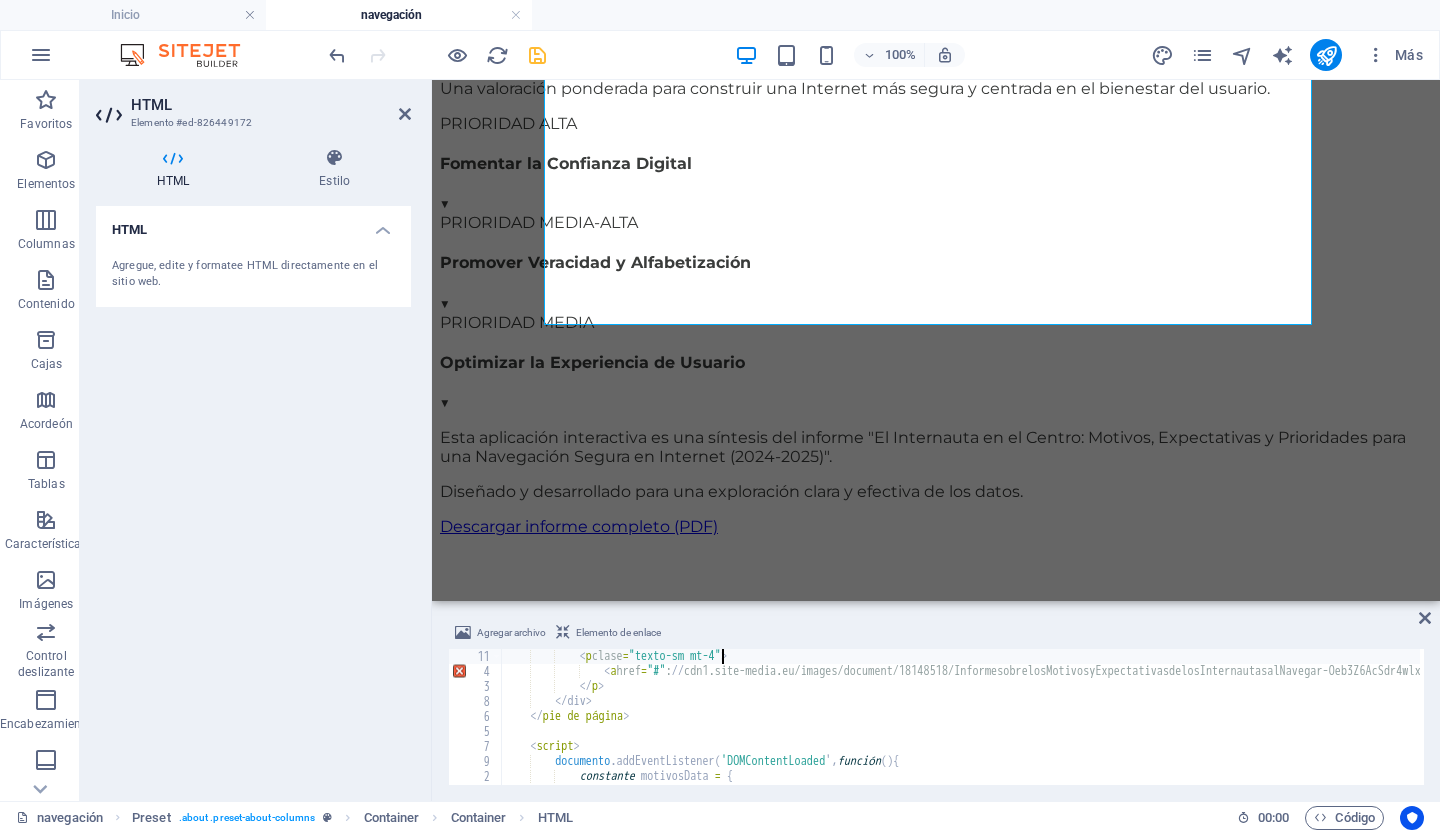 click on "<  p  clase  =  "texto-sm mt-4"  >                       <  a  href  =  "#"  :  //  cdn1.site-media.eu/images/document/18148518/InformesobrelosMotivosyExpectativasdelosInternautasalNavegar-Oeb3Z6AcSdr4wlx_XJAaAQ.pdfcla="text-white  hkover:underline font-bold"  target  =  "  _  blank"  >  < font  style= "vertical-align: heritage;  "  >  <  font  style  =  "  vertical  -align: heritage;"  >  <  font  style  =  "  vertical-align: heritage;"  >  <  font  style  =  "vertical-align: heritage;"  >  <  font  style  =  "vertical-align: heritage;"  >  Descargar informe completo (PDF)  </  font  >  </  font  >  </  font  >  </  font  >  </  a  >                              </  p  >           </div> ​ ​      </  pie de página  >      <  script  >           documento  .addEventListener  (  'DOMContentLoaded  '  ,  función  (  )  {                      constante    motivosData    =    {                     etiquetas  :    [" at bounding box center (3019, 730) 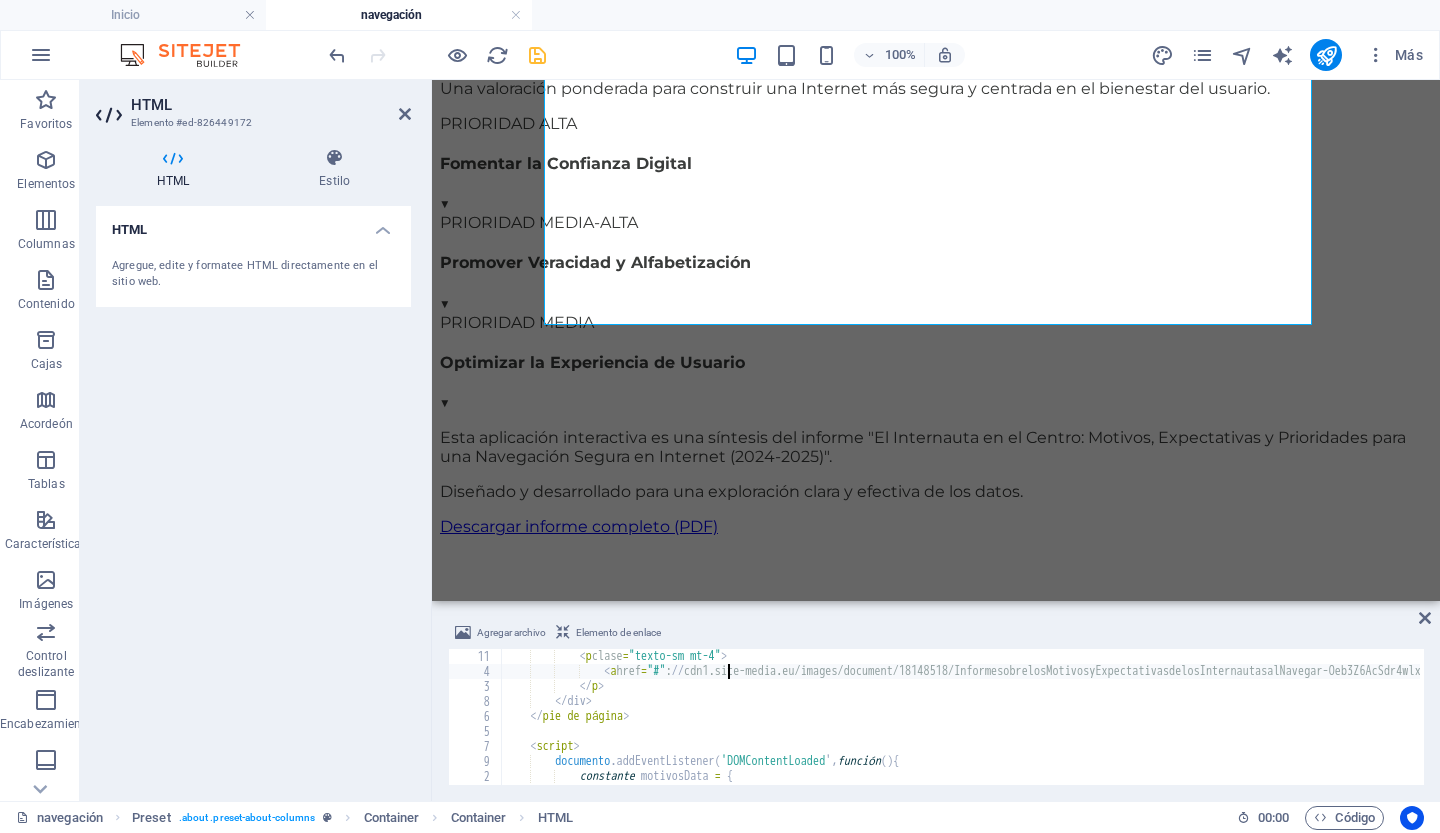 click on "<  p  clase  =  "texto-sm mt-4"  >                       <  a  href  =  "#"  :  //  cdn1.site-media.eu/images/document/18148518/InformesobrelosMotivosyExpectativasdelosInternautasalNavegar-Oeb3Z6AcSdr4wlx_XJAaAQ.pdfcla="text-white  hkover:underline font-bold"  target  =  "  _  blank"  >  < font  style= "vertical-align: heritage;  "  >  <  font  style  =  "  vertical  -align: heritage;"  >  <  font  style  =  "  vertical-align: heritage;"  >  <  font  style  =  "vertical-align: heritage;"  >  <  font  style  =  "vertical-align: heritage;"  >  Descargar informe completo (PDF)  </  font  >  </  font  >  </  font  >  </  font  >  </  a  >                              </  p  >           </div> ​ ​      </  pie de página  >      <  script  >           documento  .addEventListener  (  'DOMContentLoaded  '  ,  función  (  )  {                      constante    motivosData    =    {                     etiquetas  :    [" at bounding box center [3019, 730] 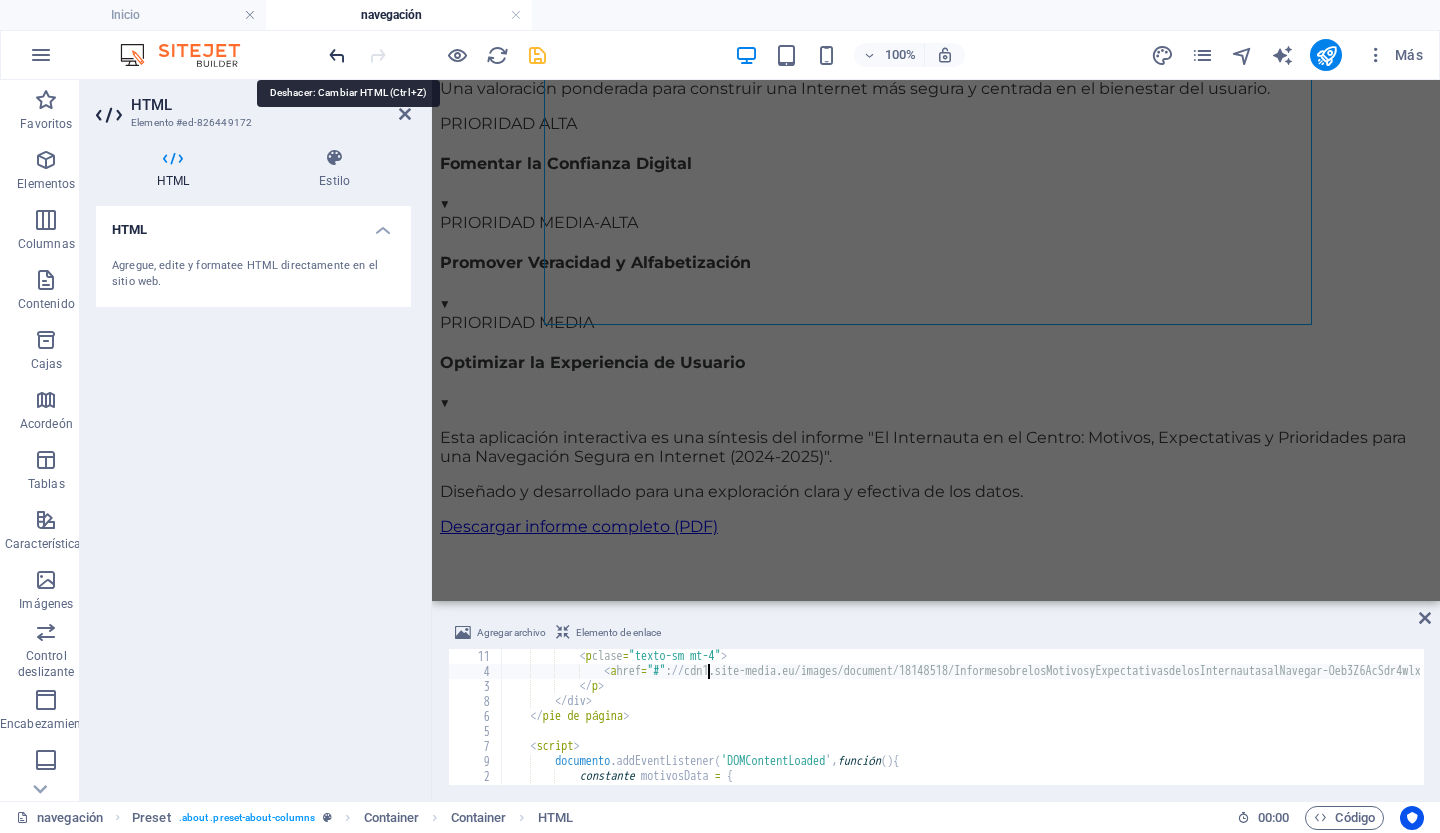 click at bounding box center [337, 55] 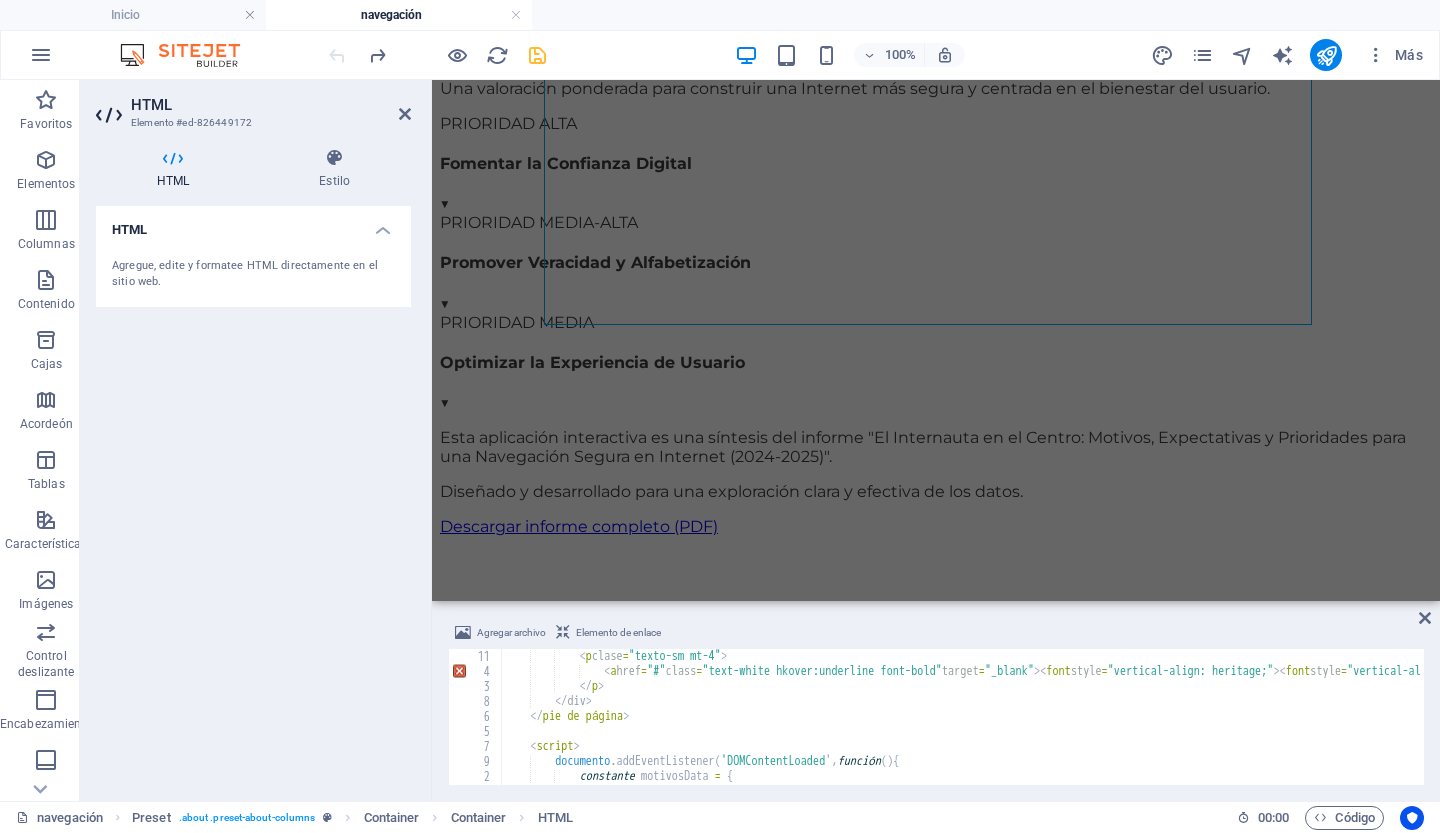 click on "<  p  clase  =  "texto-sm mt-4"  >                       <  a  href  =  "#"  class  =  "text-white hkover:underline font-bold"  target  =  "_blank"  >  <  font  style  =  "vertical-align: heritage;"  >  <  font  style  =  "vertical-align: heritage;"  >  <  font  style  =  "vertical-align: heritage;"  >  <  font  style  =  "vertical-align: heritage;"  >  Descargar informe completo (PDF)  </  font  >  </  font  >  </  font  >  </  font  >  </  a  >                              </  p  >           </div> ​ ​      </  pie de página  >      <  script  >           documento  .addEventListener  (  'DOMContentLoaded  '  ,  función  (  )  {                      constante    motivosData    =    {                     etiquetas  :    [" at bounding box center (3019, 730) 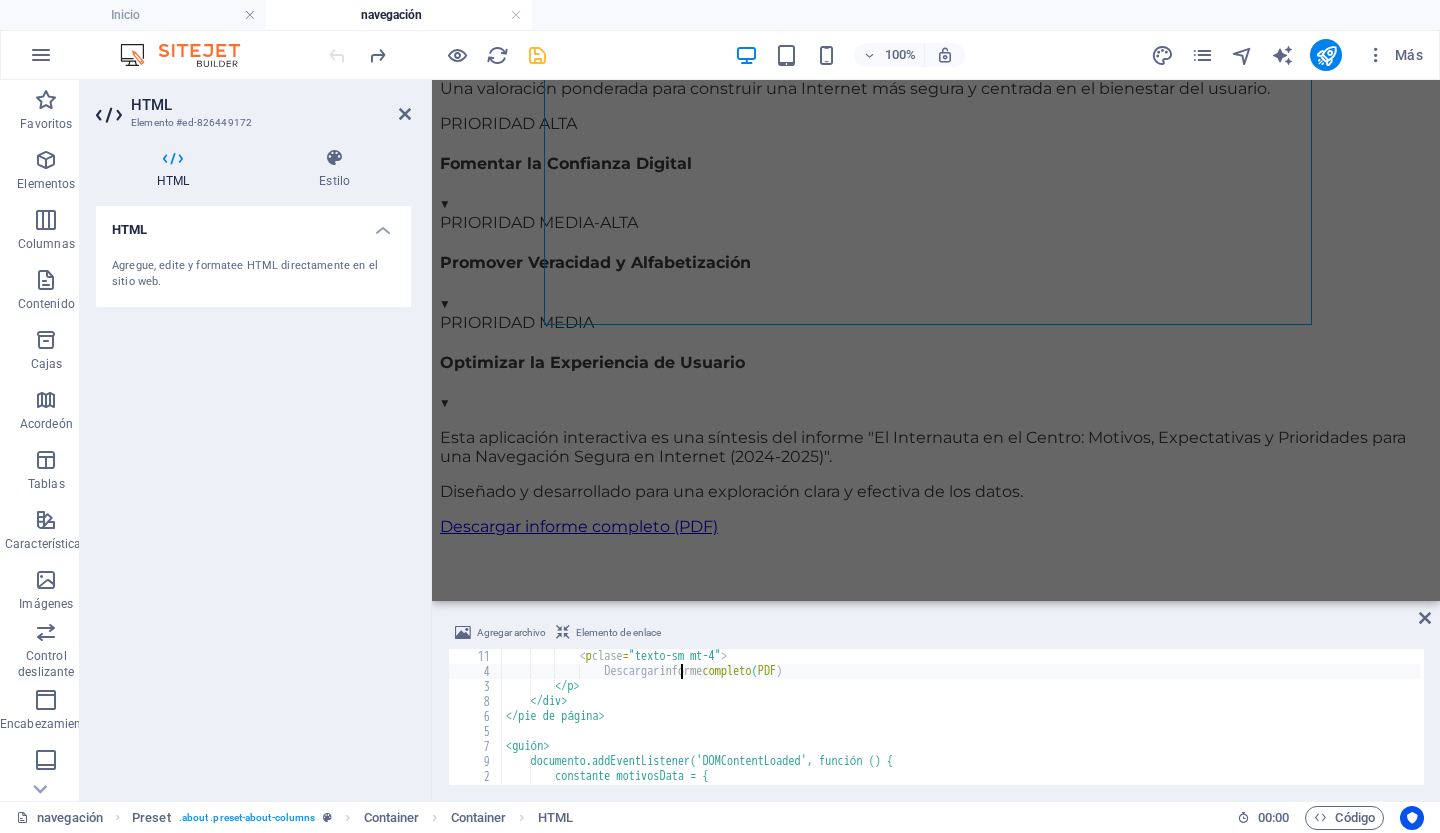 click on "<  p  clase  =  "texto-sm mt-4"  >                       Descargar  informe  completo  (  PDF  ) ​ ​ ​ ​ ​ ​ ​ ​ ​ ​ ​ ​ ​ ​ ​ ​ ​ ​ ​ ​ ​                             </p>          </div>     </pie de página>     <guión>          documento.addEventListener('DOMContentLoaded', función () {               constante motivosData = {                    etiquetas: [" at bounding box center (3019, 730) 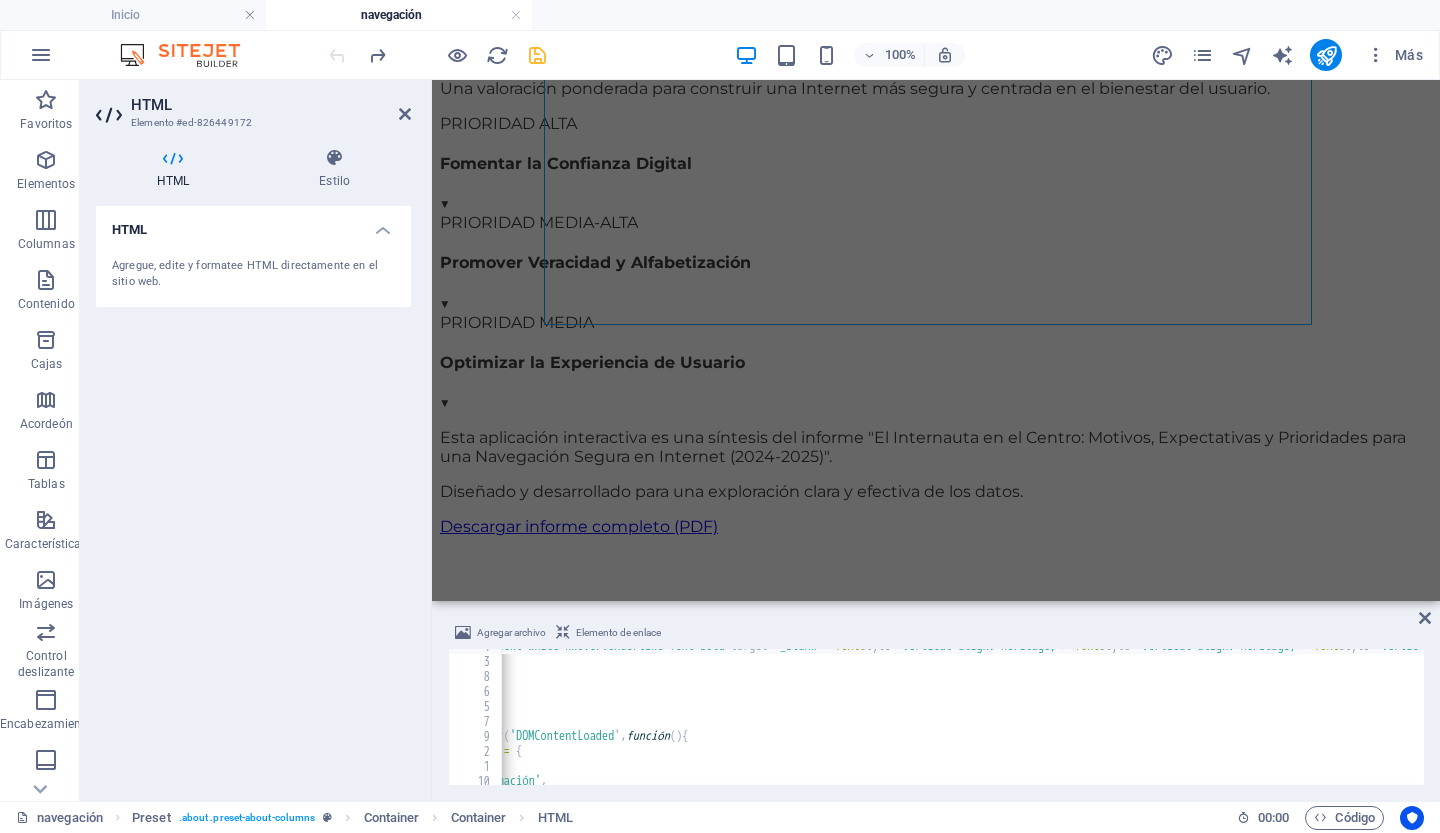scroll, scrollTop: 3910, scrollLeft: 0, axis: vertical 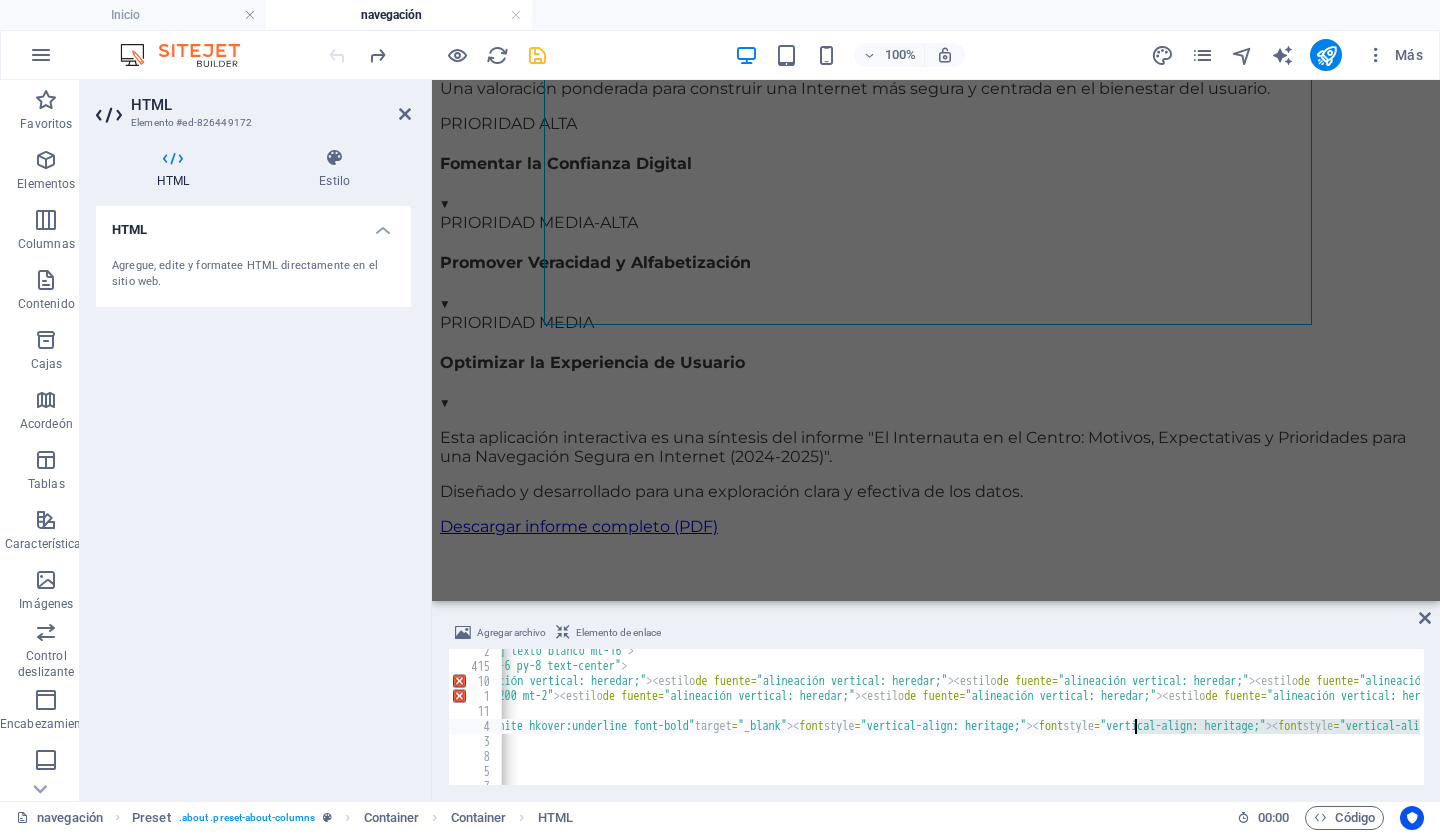 drag, startPoint x: 1206, startPoint y: 724, endPoint x: 1134, endPoint y: 727, distance: 72.06247 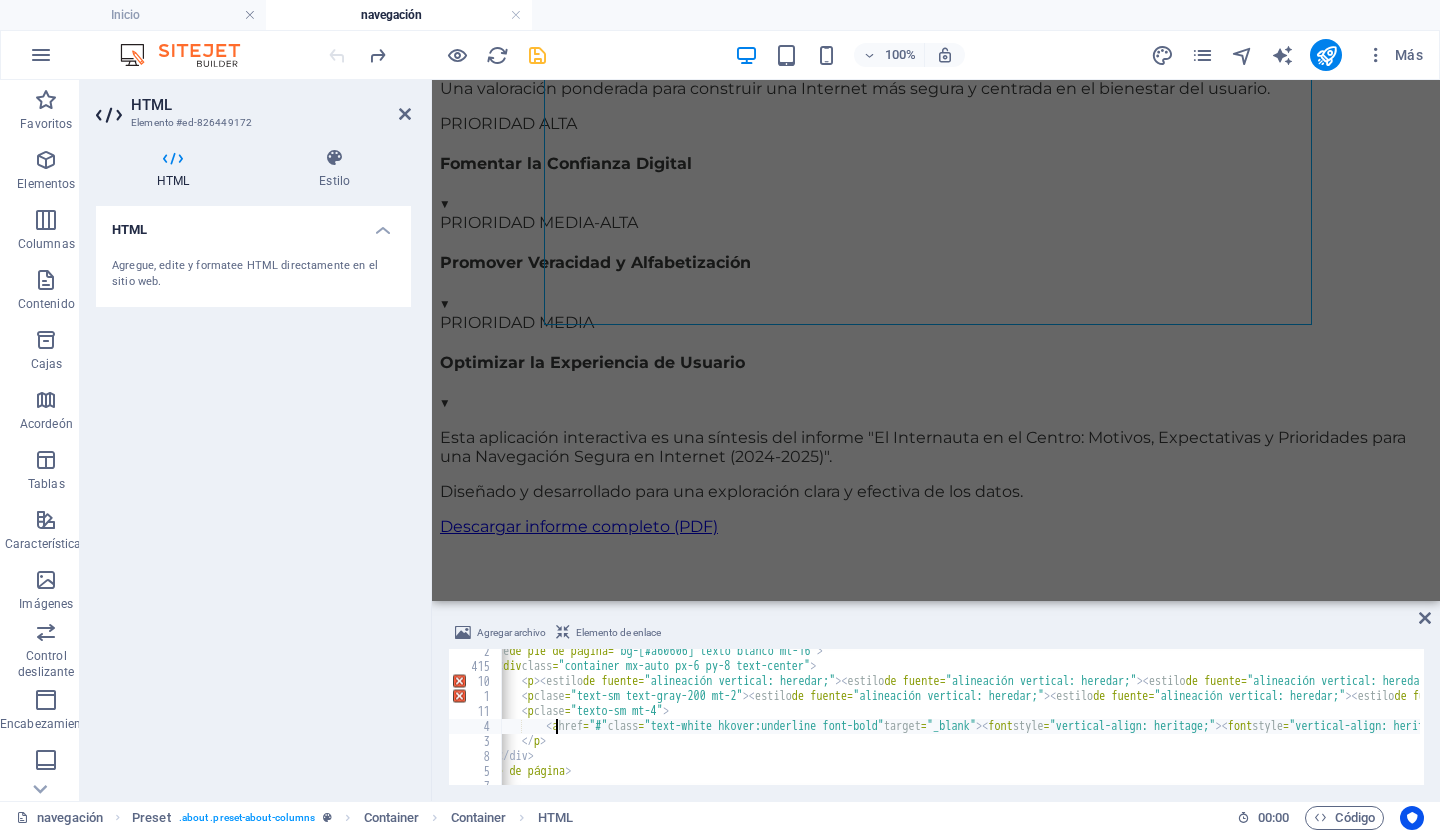 type on "<a href="#" class="text-white hkover:underline font-bold" target="_blank"><font style="vertical-align: inherit;"><font style="vertical-align: inherit;"><font style="vertical-align: inherit;"><font style="vertical-align: inherit;">Descargar informe completo (PDF)</font></font></font></font></a>" 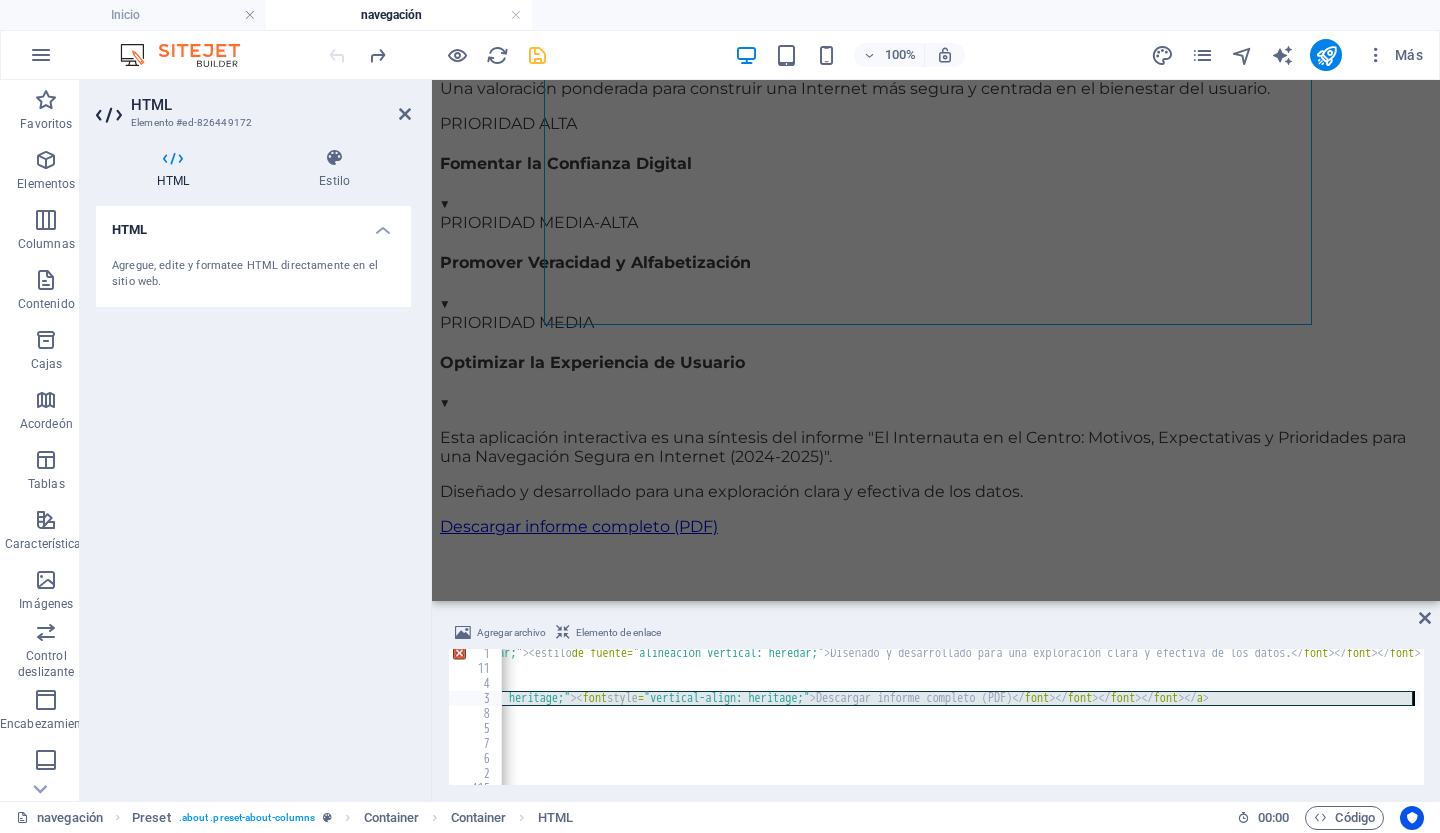 scroll, scrollTop: 0, scrollLeft: 0, axis: both 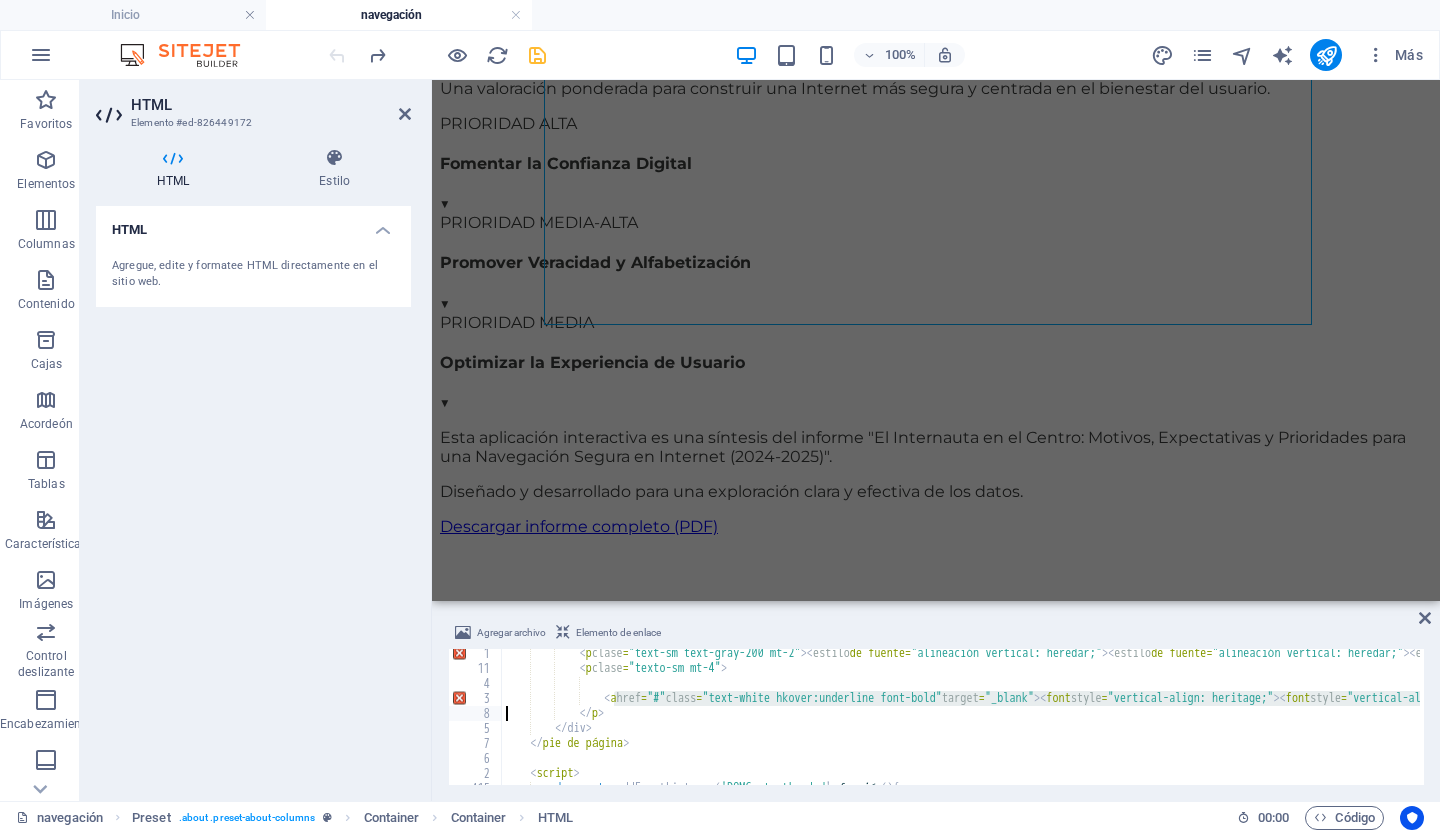 type on "<a href="#" class="text-white hkover:underline font-bold" target="_blank"><font style="vertical-align: inherit;"><font style="vertical-align: inherit;"><font style="vertical-align: inherit;"><font style="vertical-align: inherit;">Descargar informe completo (PDF)</font></font></font></font></a>" 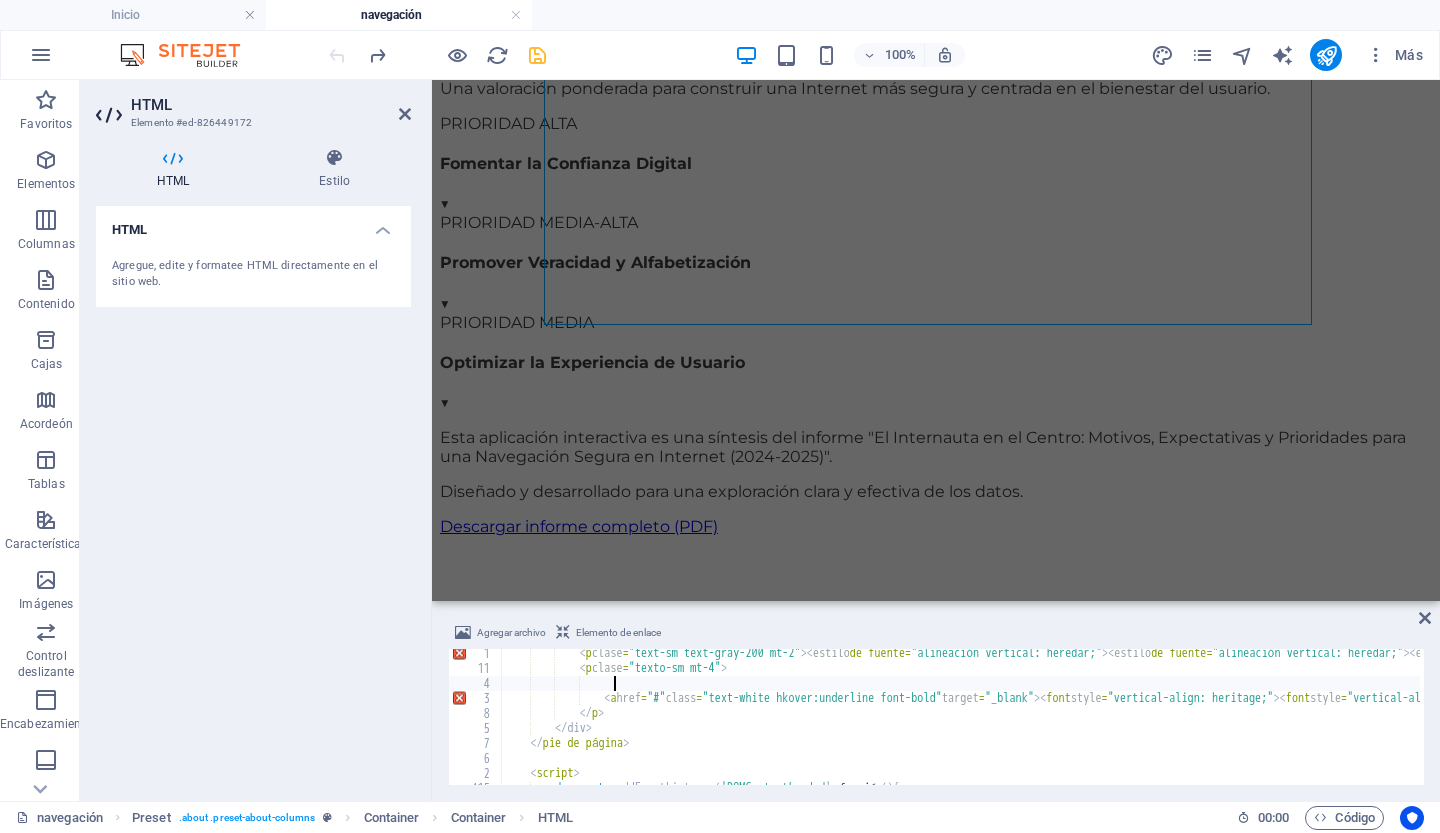 paste 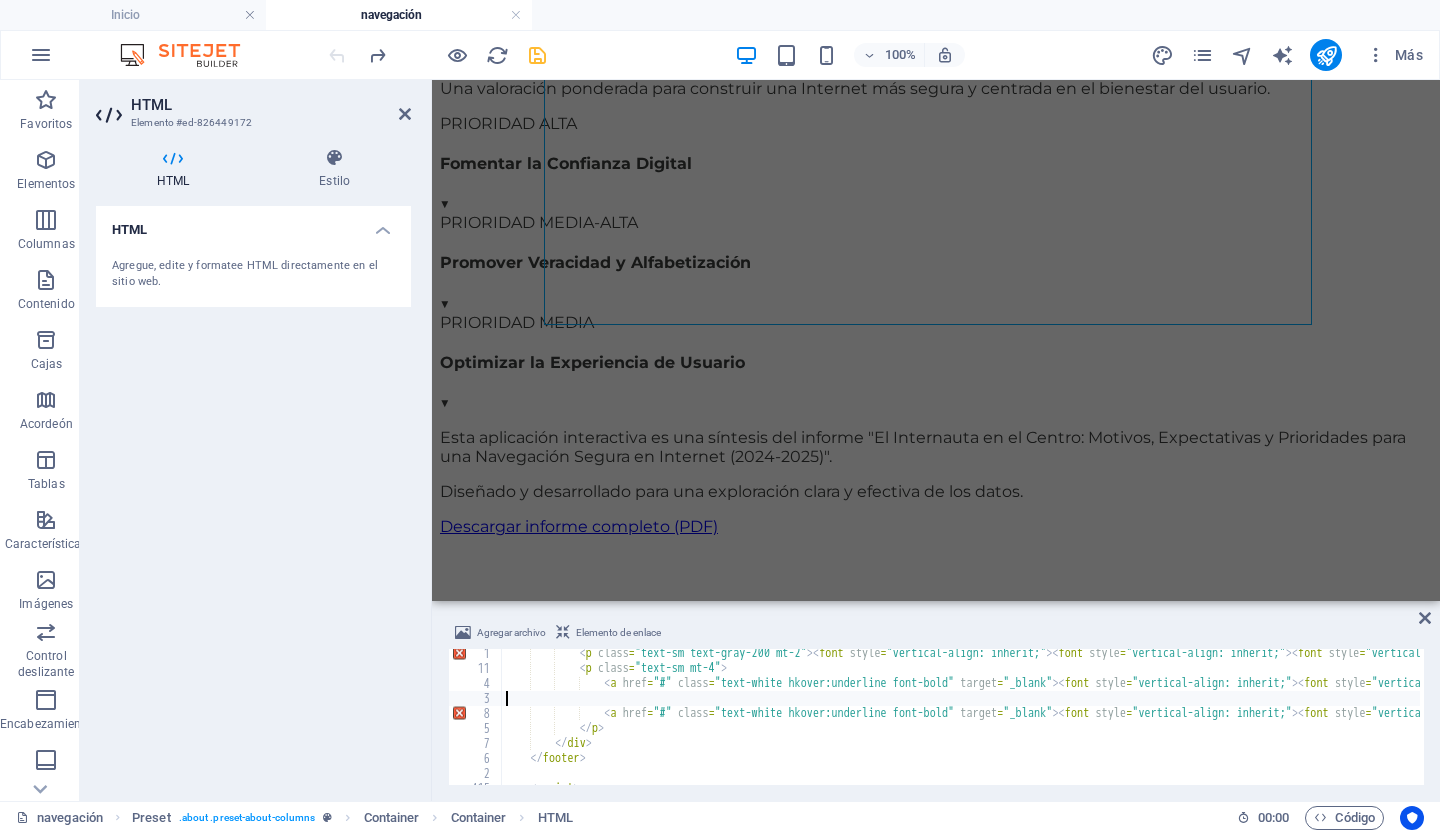 scroll, scrollTop: 0, scrollLeft: 0, axis: both 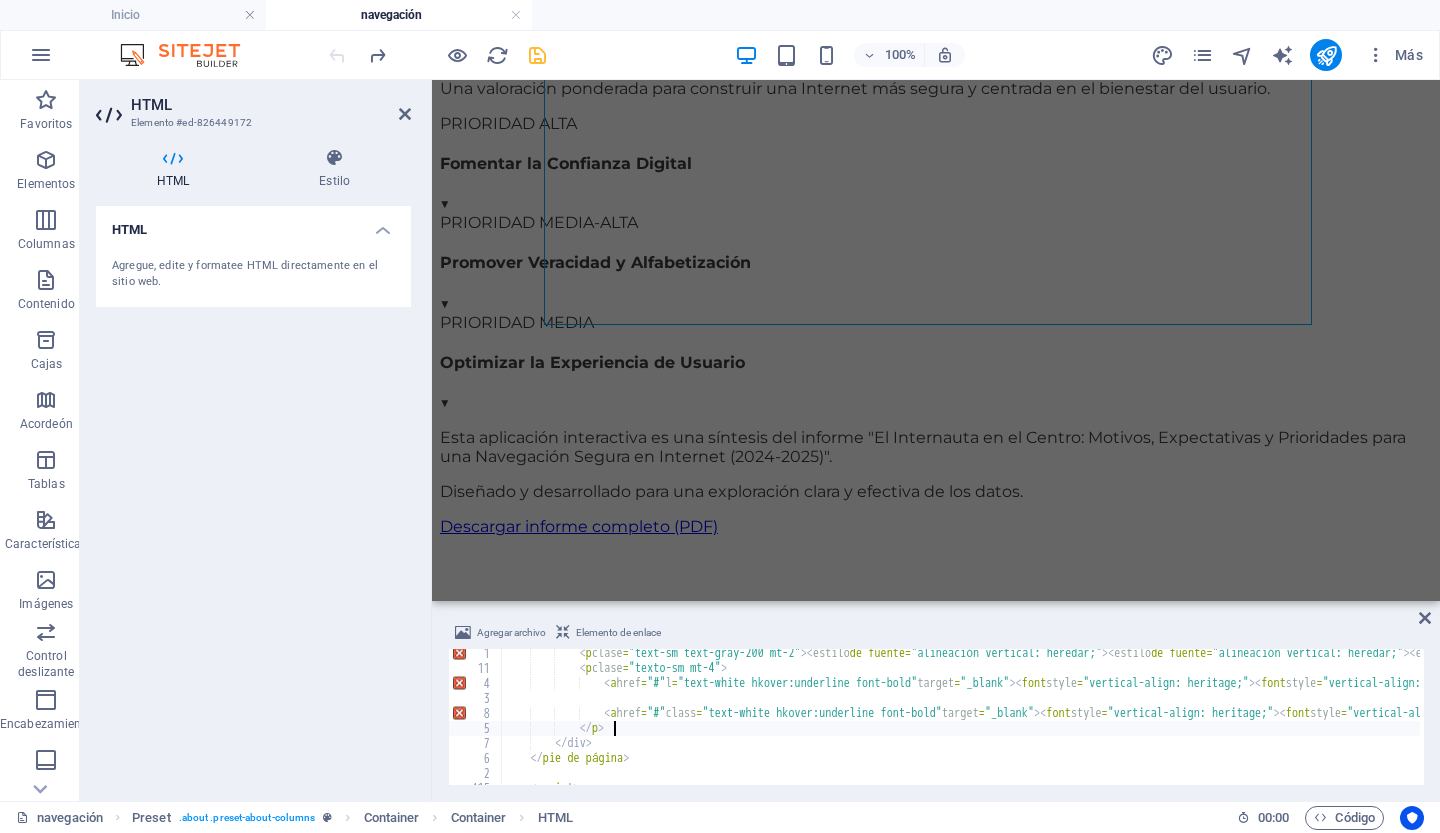 click on "Diseñado y desarrollado para una exploración clara y efectiva de los datos. Descargar informe completo (PDF)" at bounding box center (3019, 727) 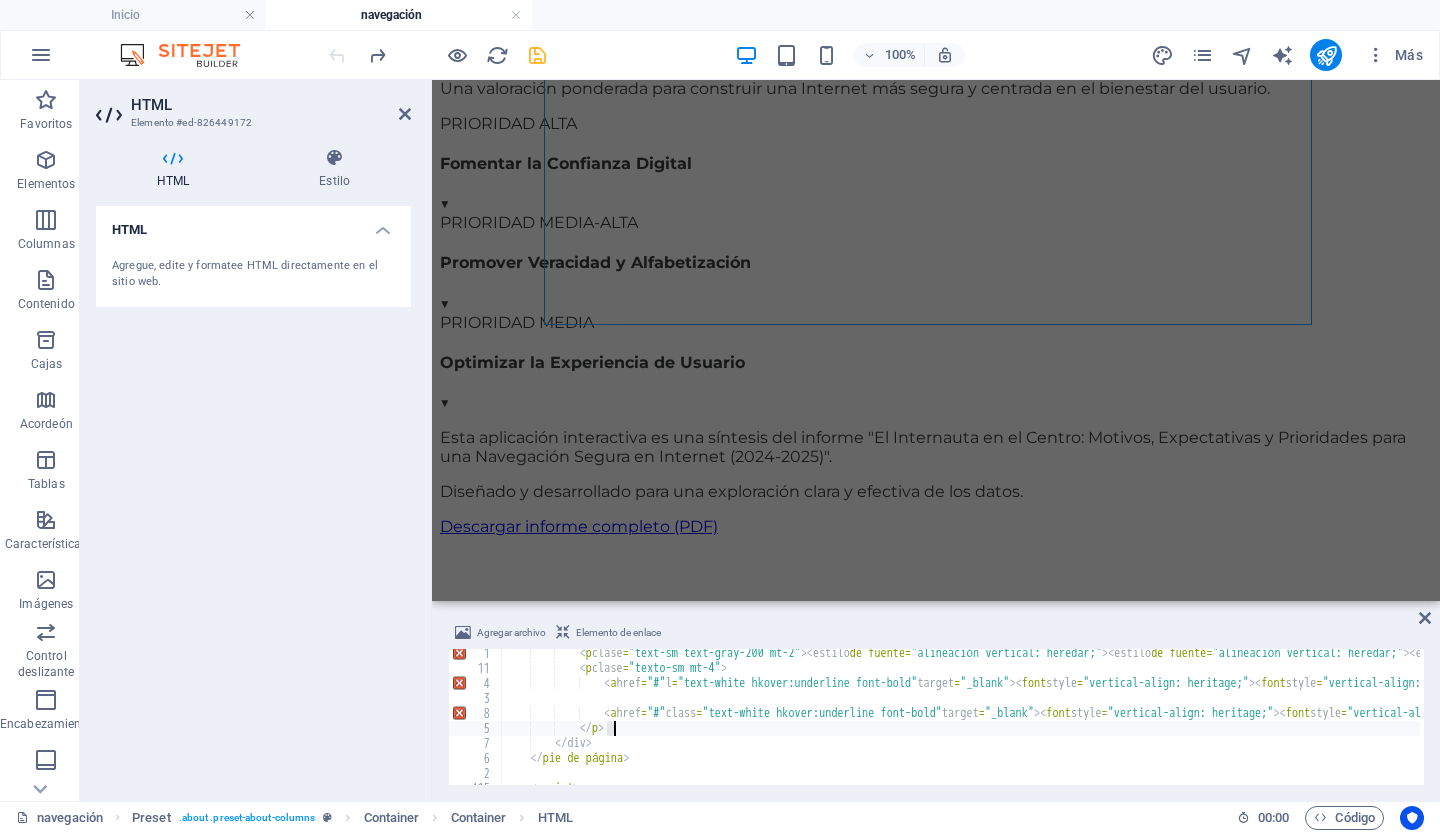 click on "Diseñado y desarrollado para una exploración clara y efectiva de los datos. Descargar informe completo (PDF)" at bounding box center [3019, 727] 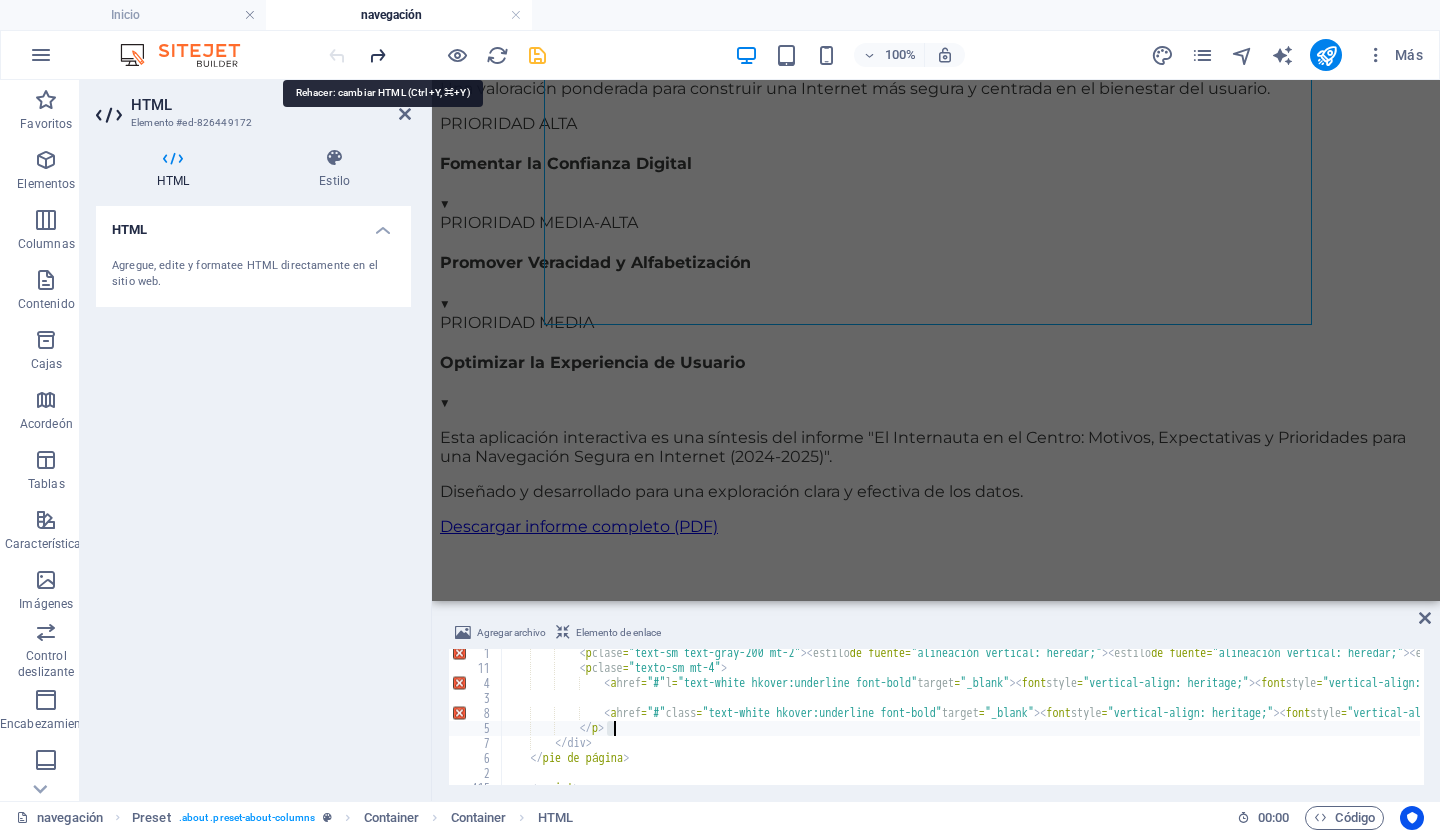type on "</p>" 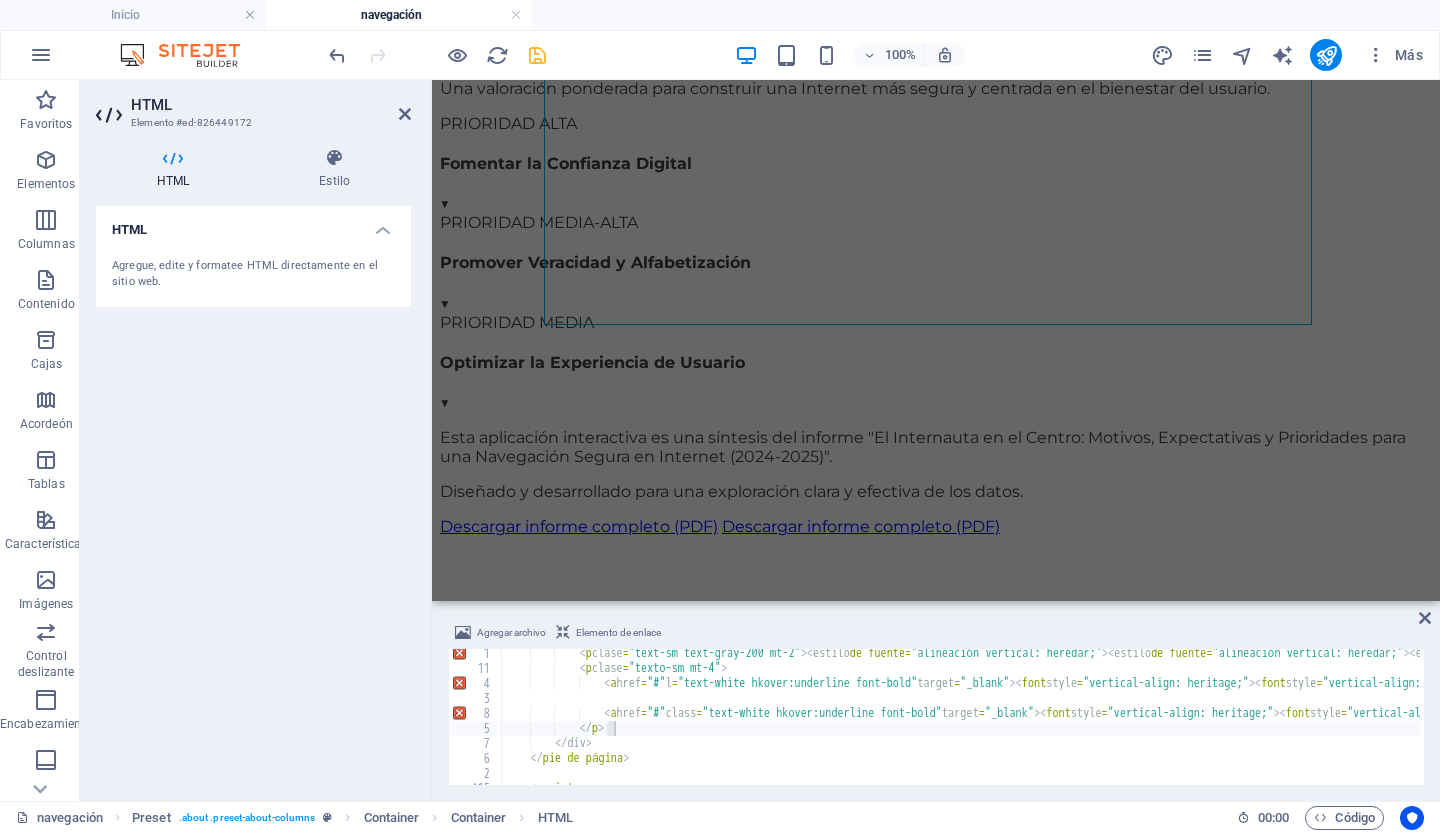 click at bounding box center [437, 55] 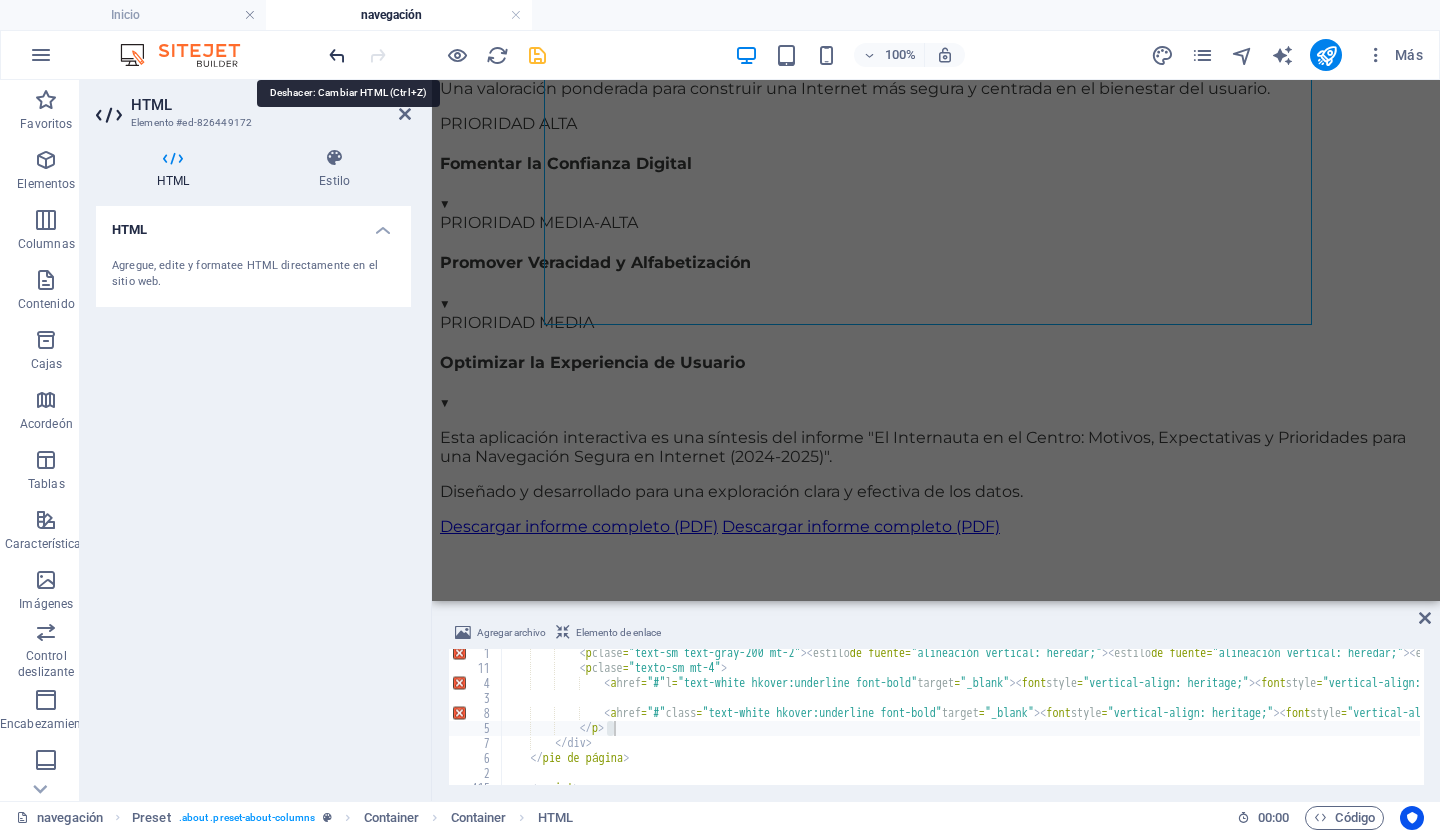 click at bounding box center [337, 55] 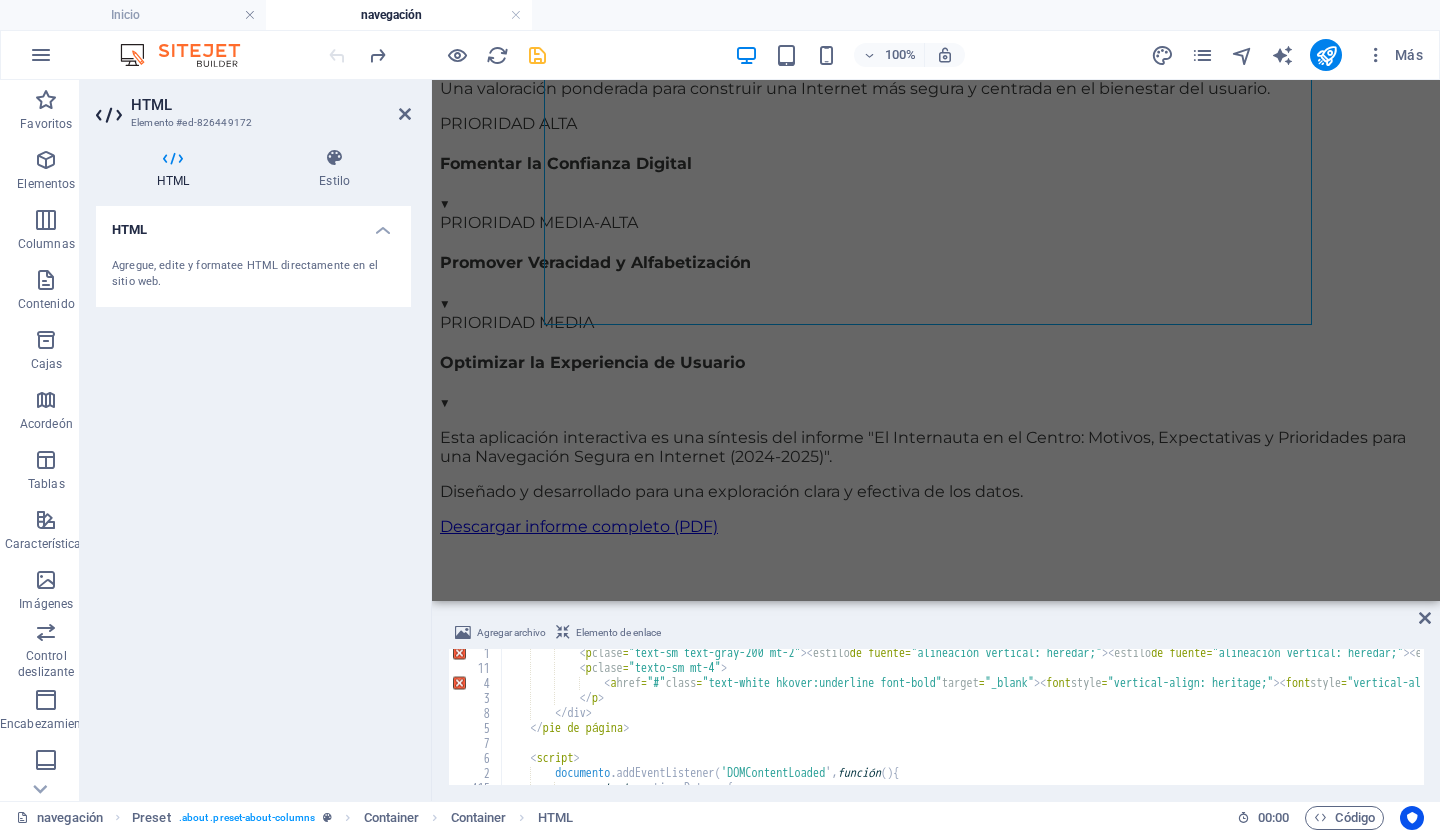 click at bounding box center [437, 55] 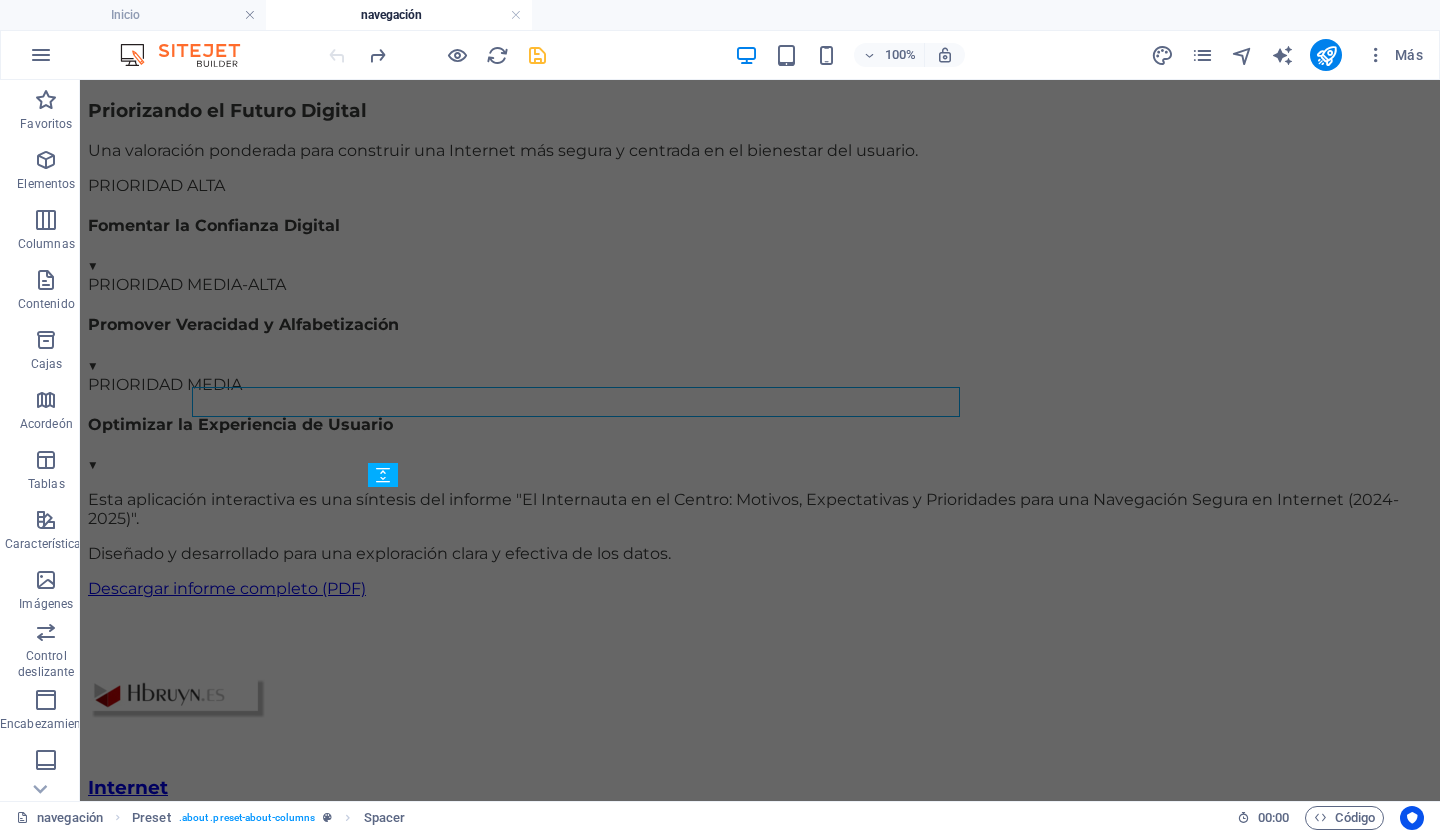 scroll, scrollTop: 2155, scrollLeft: 0, axis: vertical 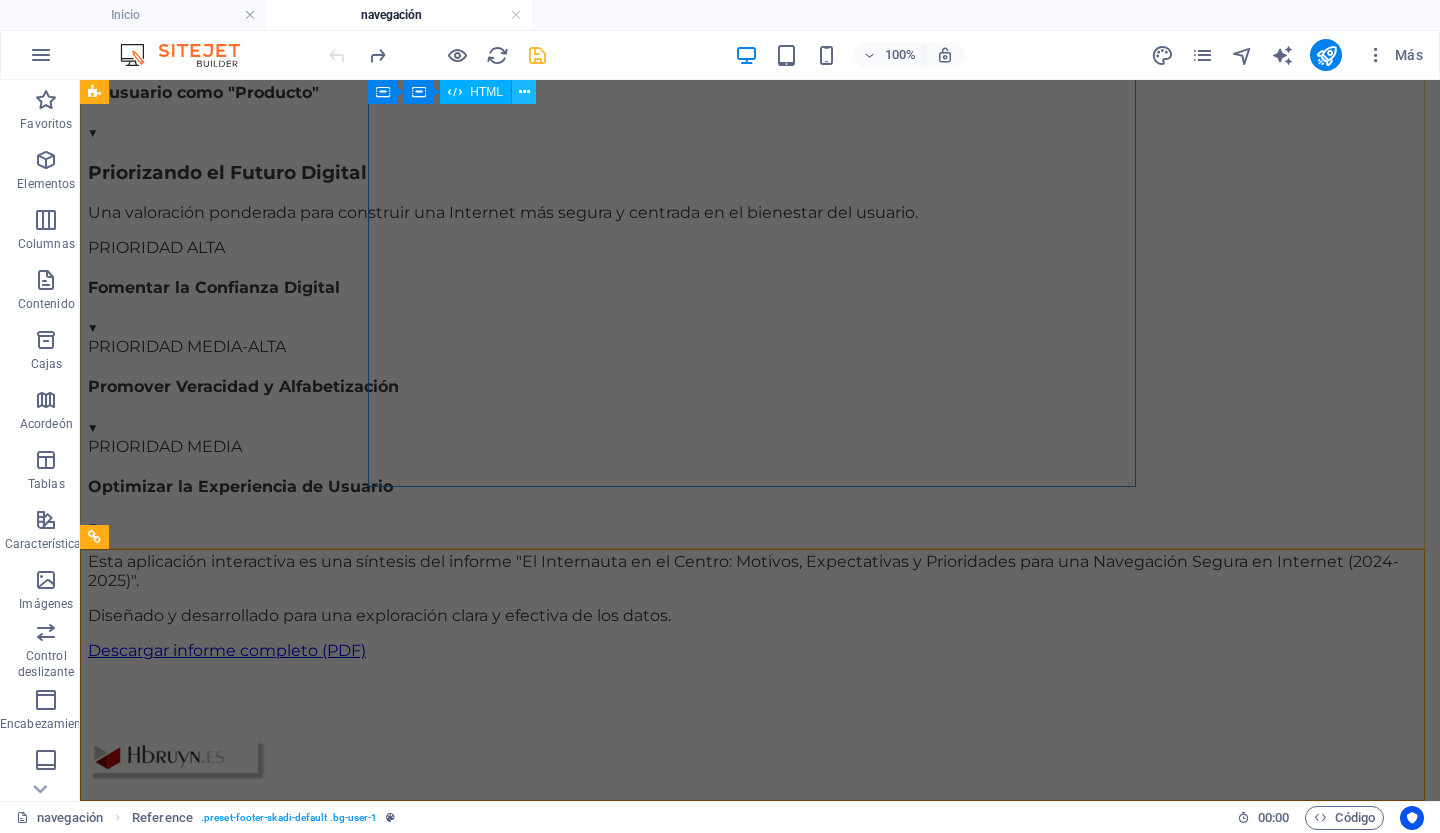click at bounding box center [524, 92] 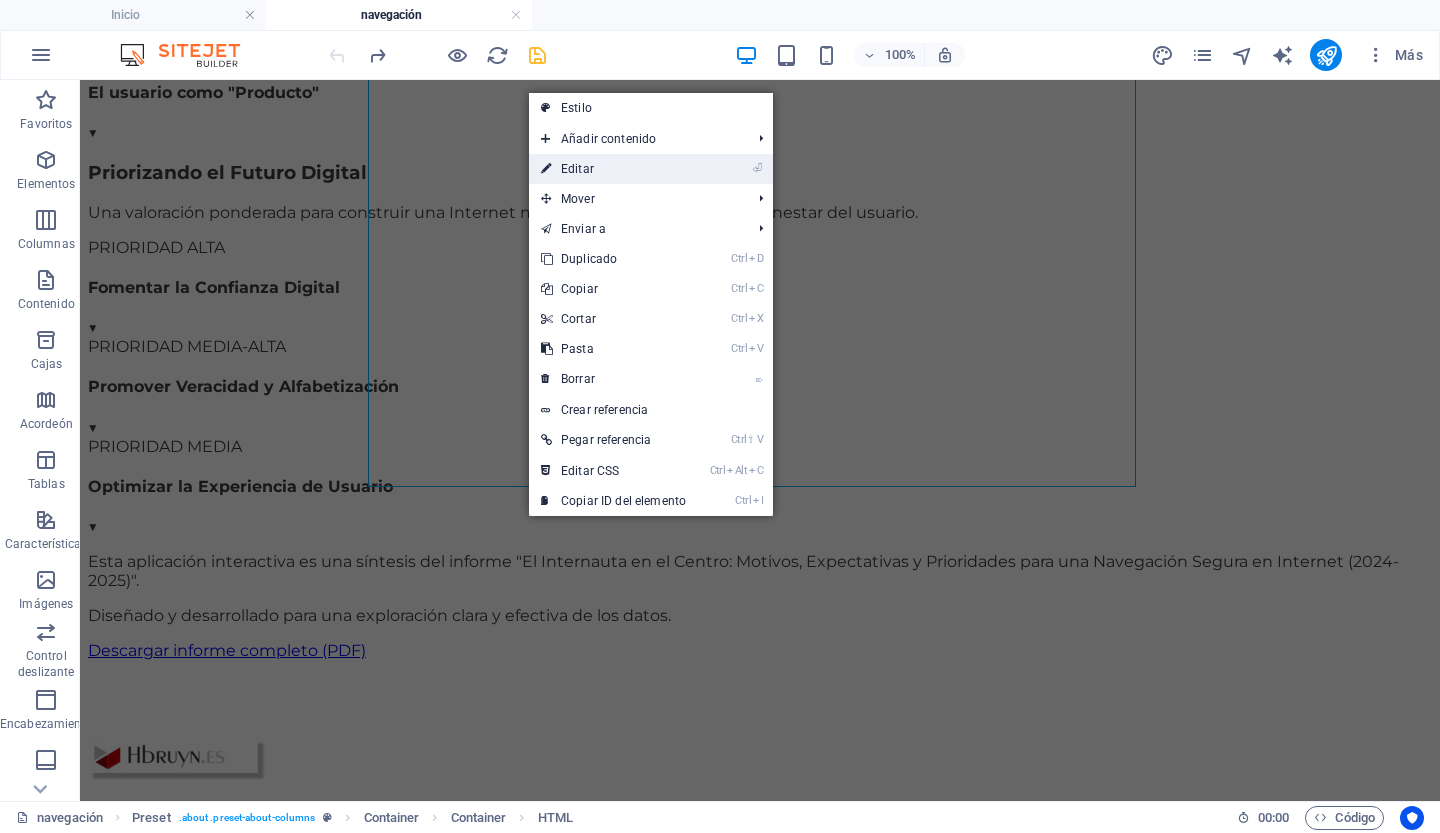 click on "Editar" at bounding box center (577, 169) 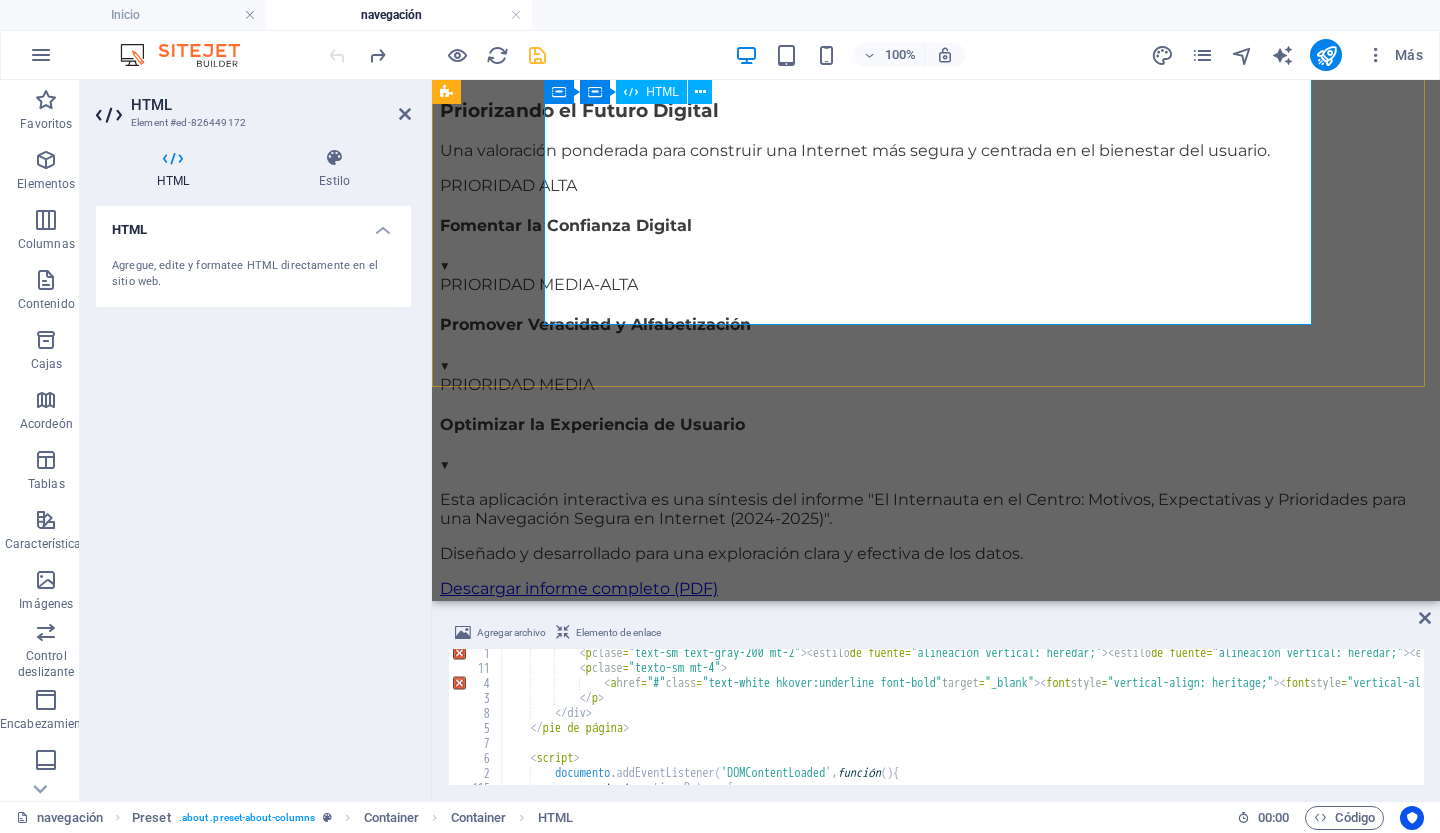 scroll, scrollTop: 2217, scrollLeft: 0, axis: vertical 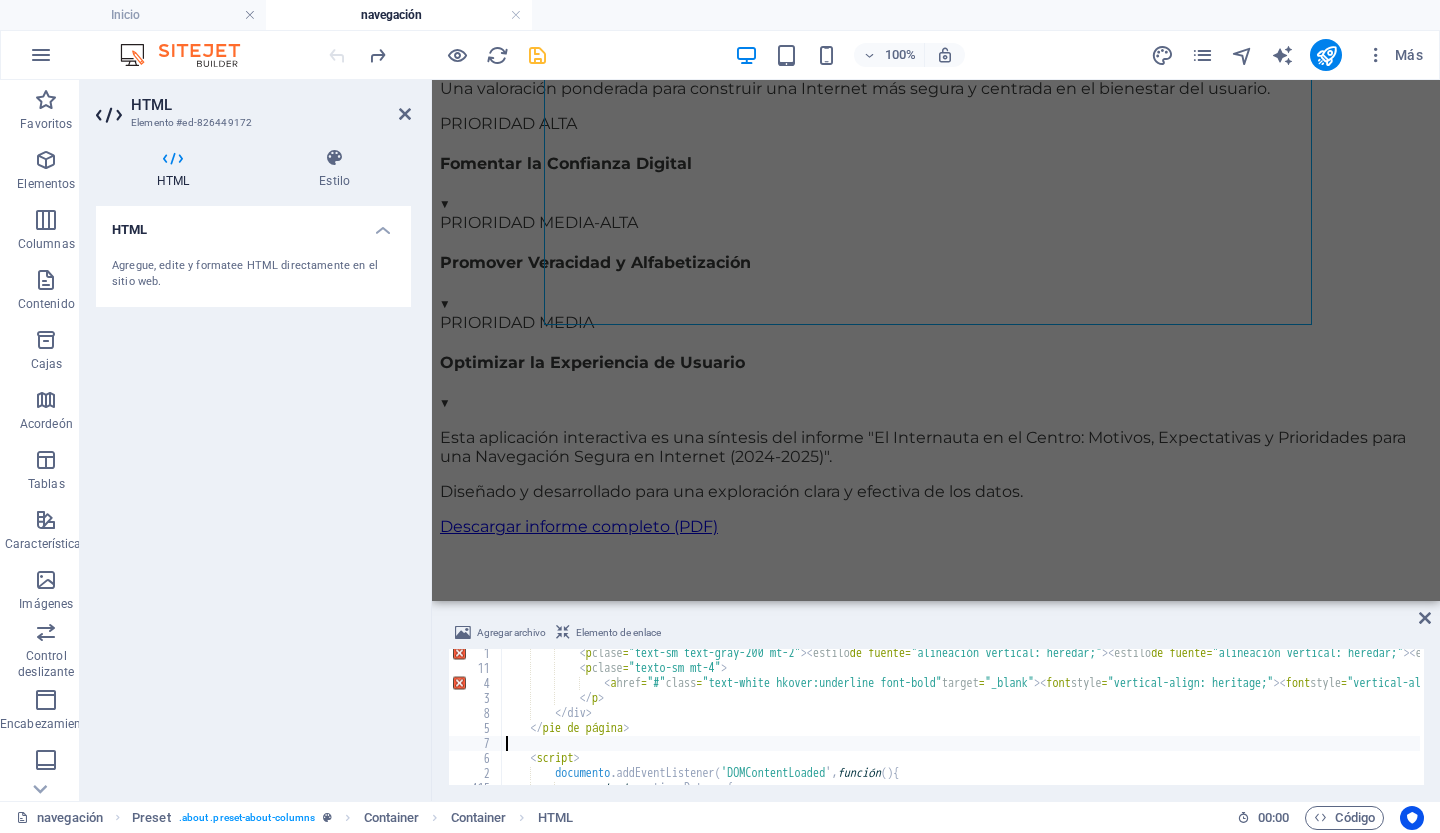 click on "<  p  clase  =  "text-sm text-gray-200 mt-2"  >  <  estilo  de fuente  =  "alineación vertical: heredar;"  >  <  estilo  de fuente  =  "alineación vertical: heredar;"  >  <  estilo  de fuente  =  "alineación vertical: heredar;"  >  <  estilo  de fuente  =  "alineación vertical: heredar;"  >  Diseñado y desarrollado para una exploración clara y efectiva de los datos.  </  font  >  </  font  >  </  font  >  </  font  >  </  p  >                          <  p  clase  =  "texto-sm mt-4"  >                       <  a  href  =  "#"  class  =  "text-white hkover:underline font-bold"  target  =  "_blank"  >  <  font  style  =  "vertical-align: heritage;"  >  <  font  style  =  "vertical-align: heritage;"  >  <  font  style  =  "vertical-align: heritage;"  >  <  font  style  =  "vertical-align: heritage;"  >  Descargar informe completo (PDF)  </  font  >  </  font  >  </  font  >  </  font  >  </  a  >                              </  p  >           </div> ​ ​      </  pie de página  >      >" at bounding box center [3019, 727] 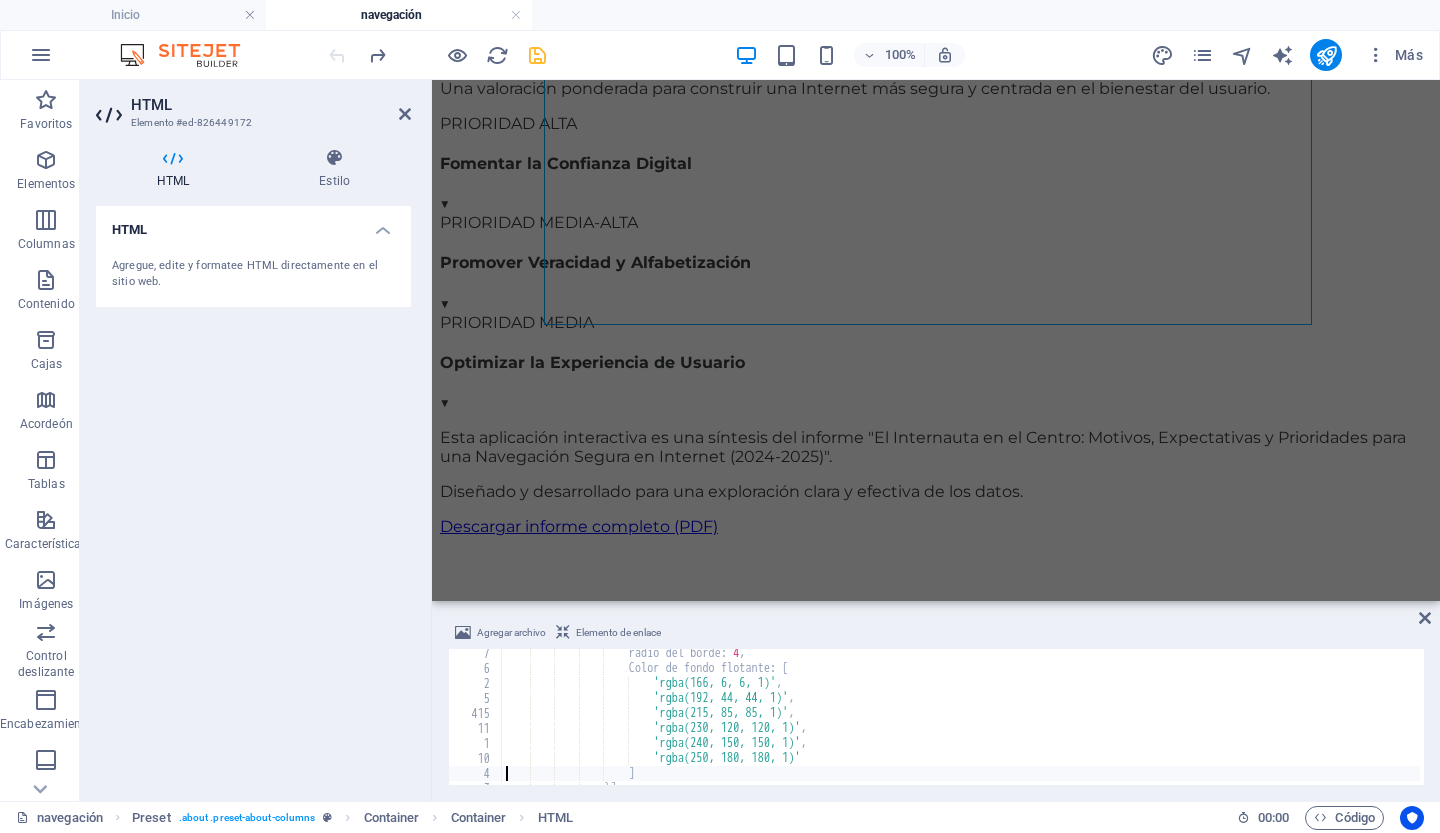 type on "};" 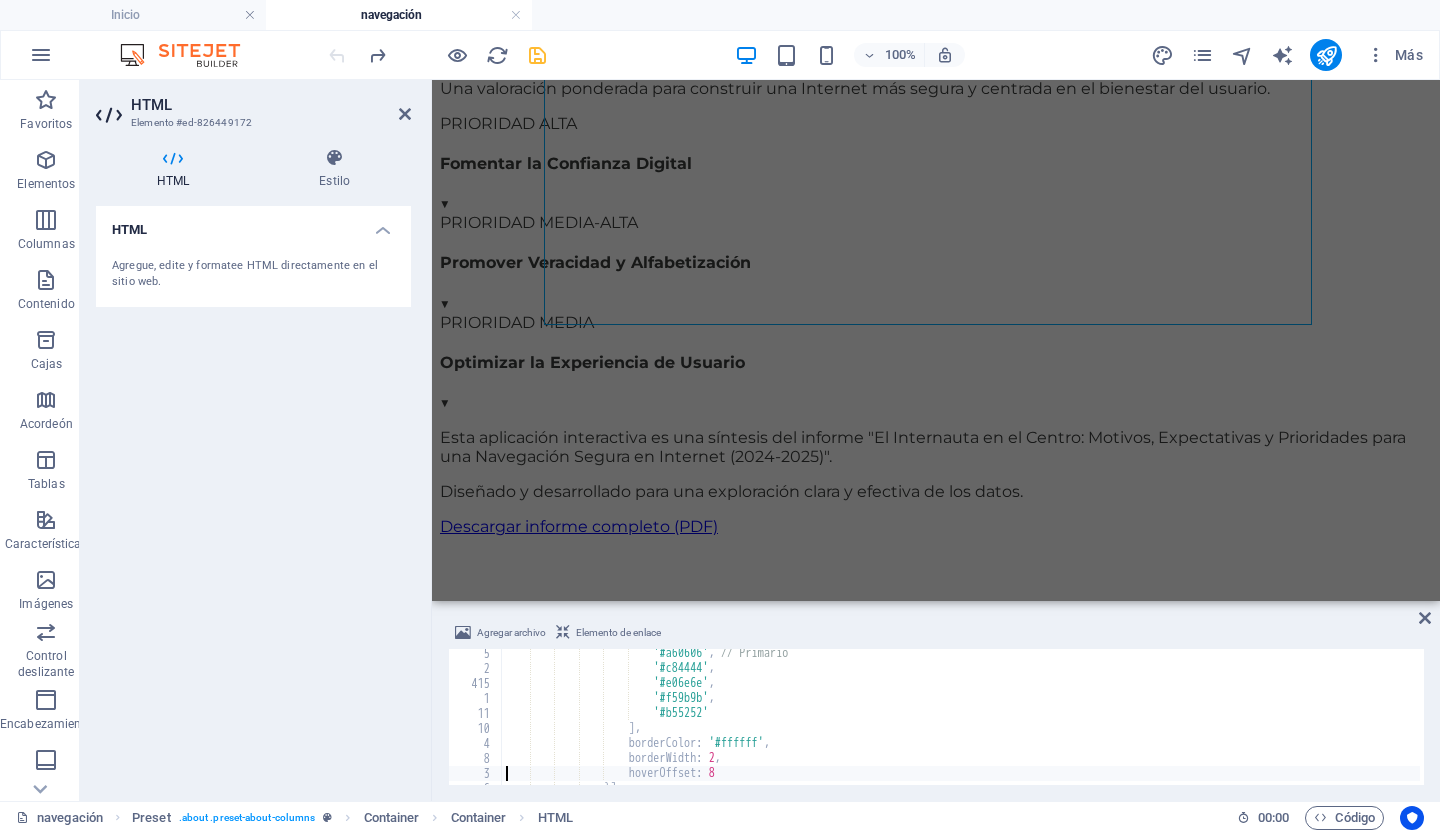 type on "};" 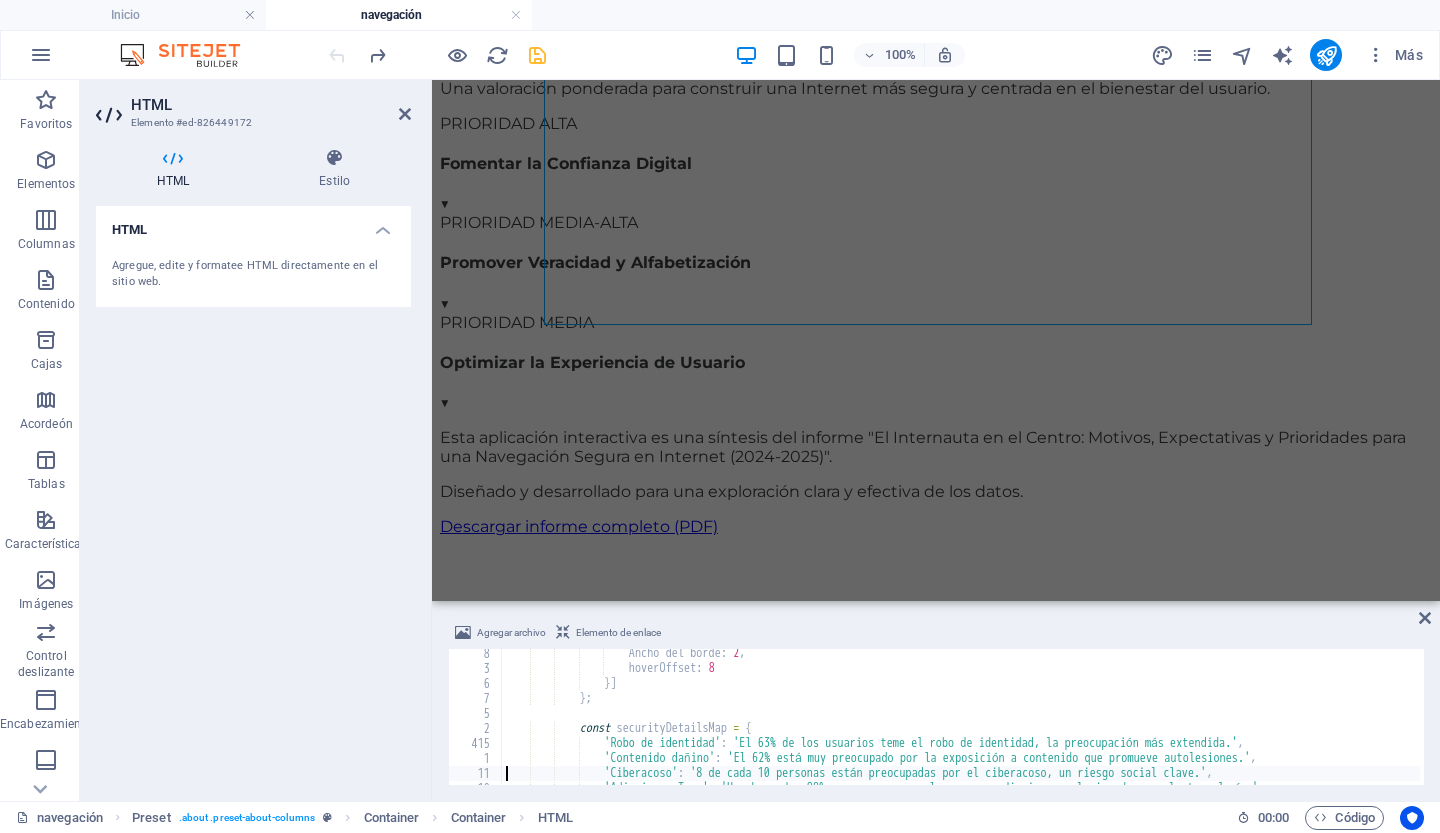 type on "};" 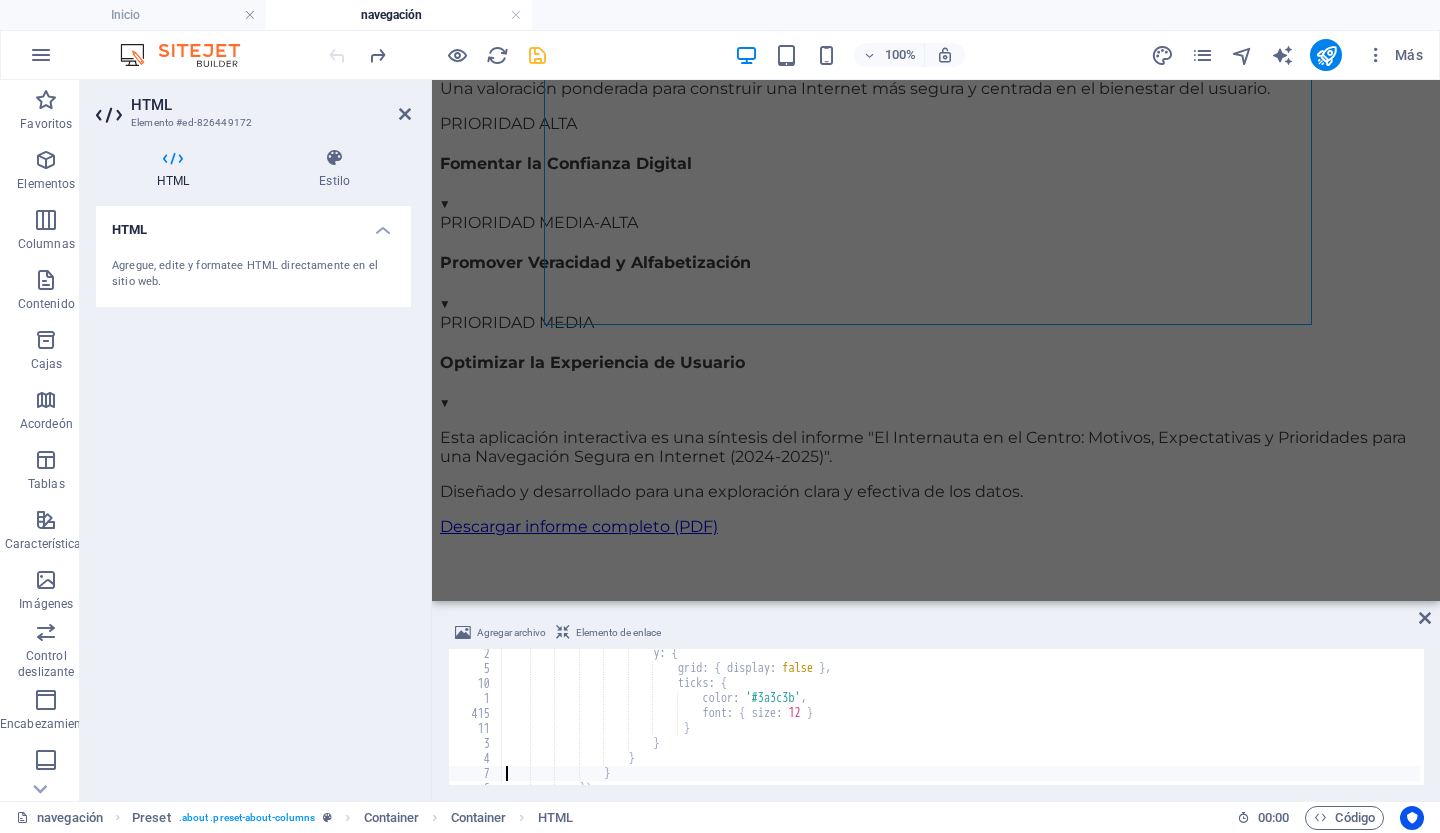 type on "});" 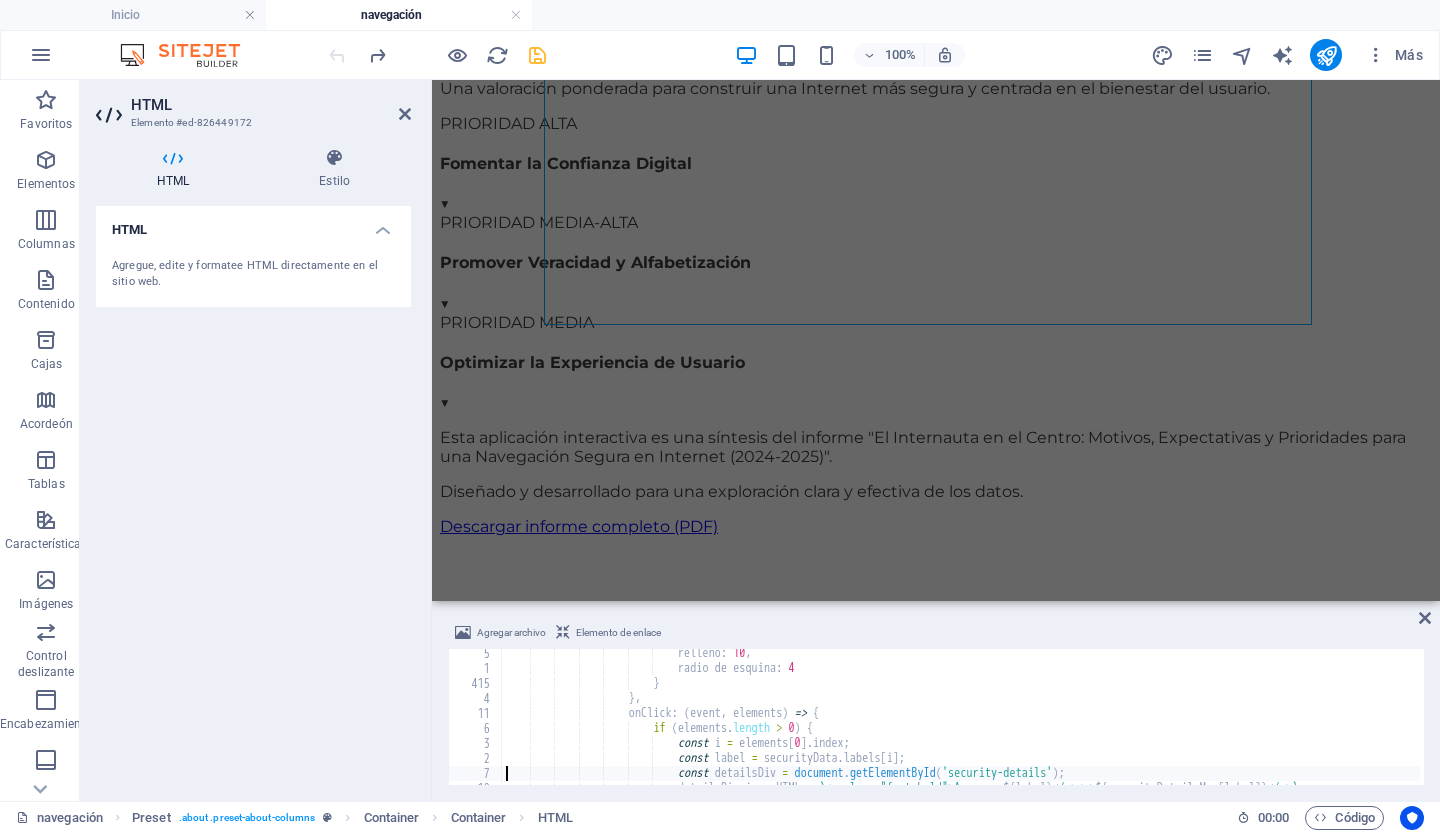 type on "});" 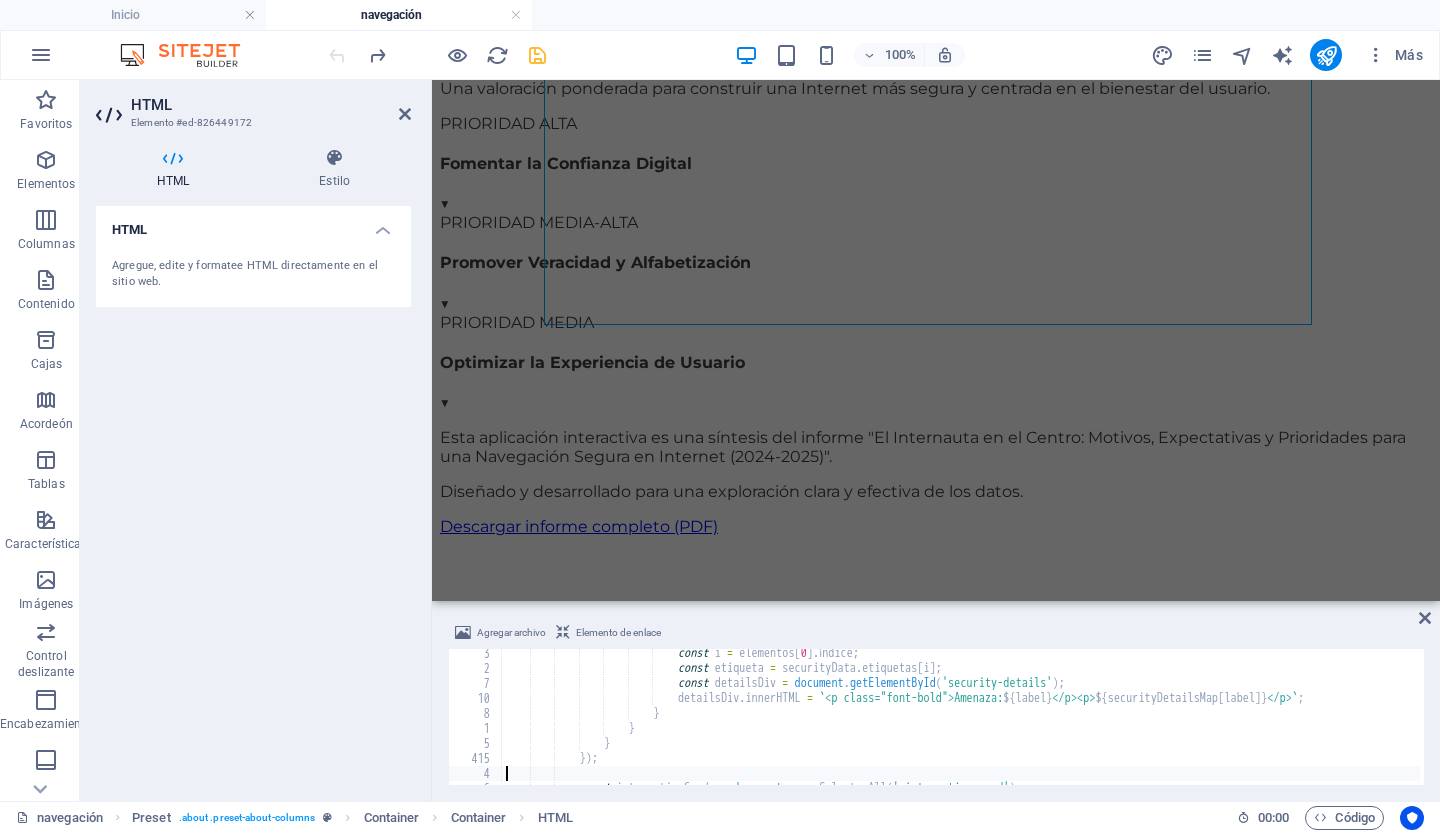 type on "header.classList.toggle('open');" 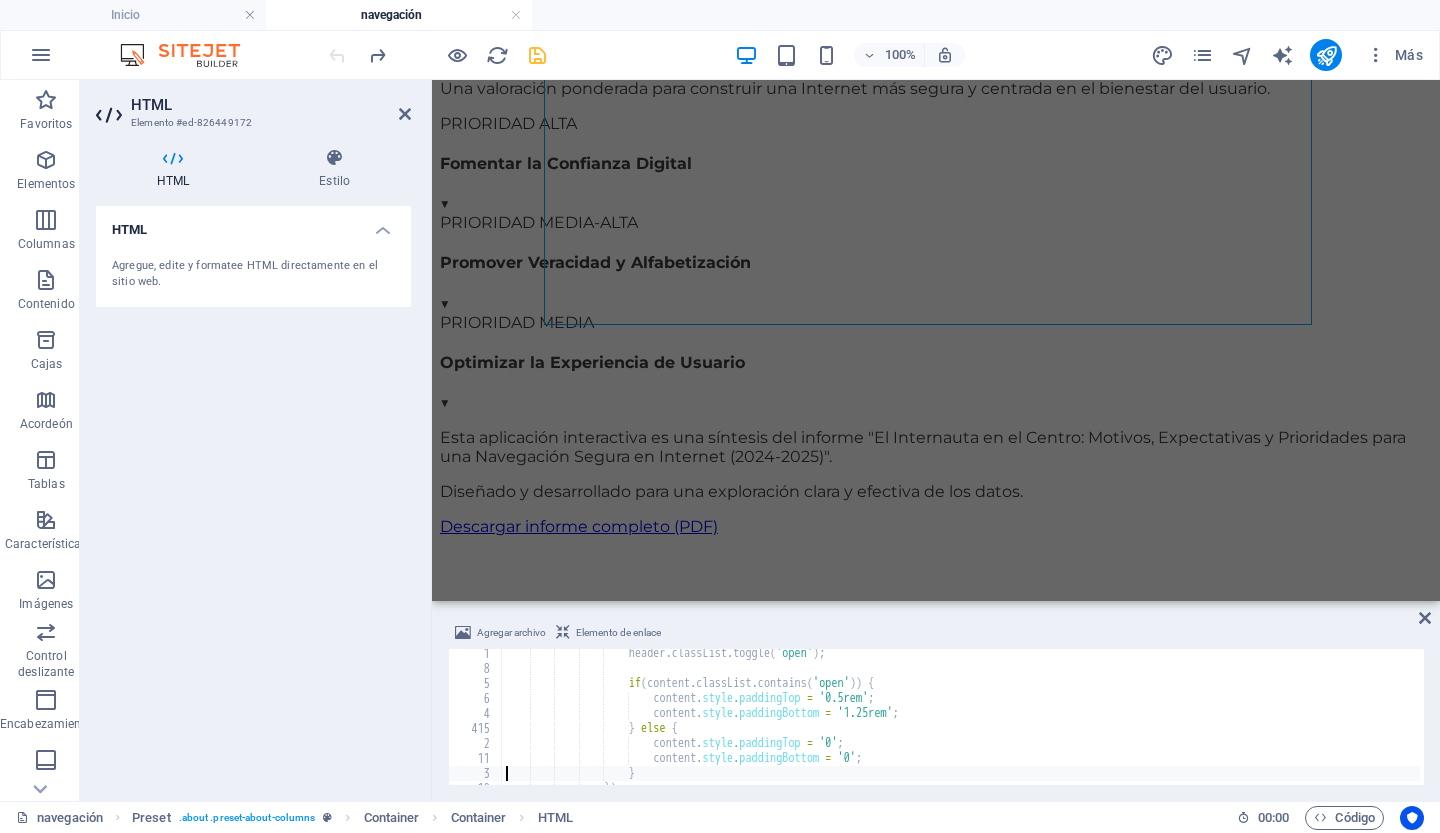 type on "});" 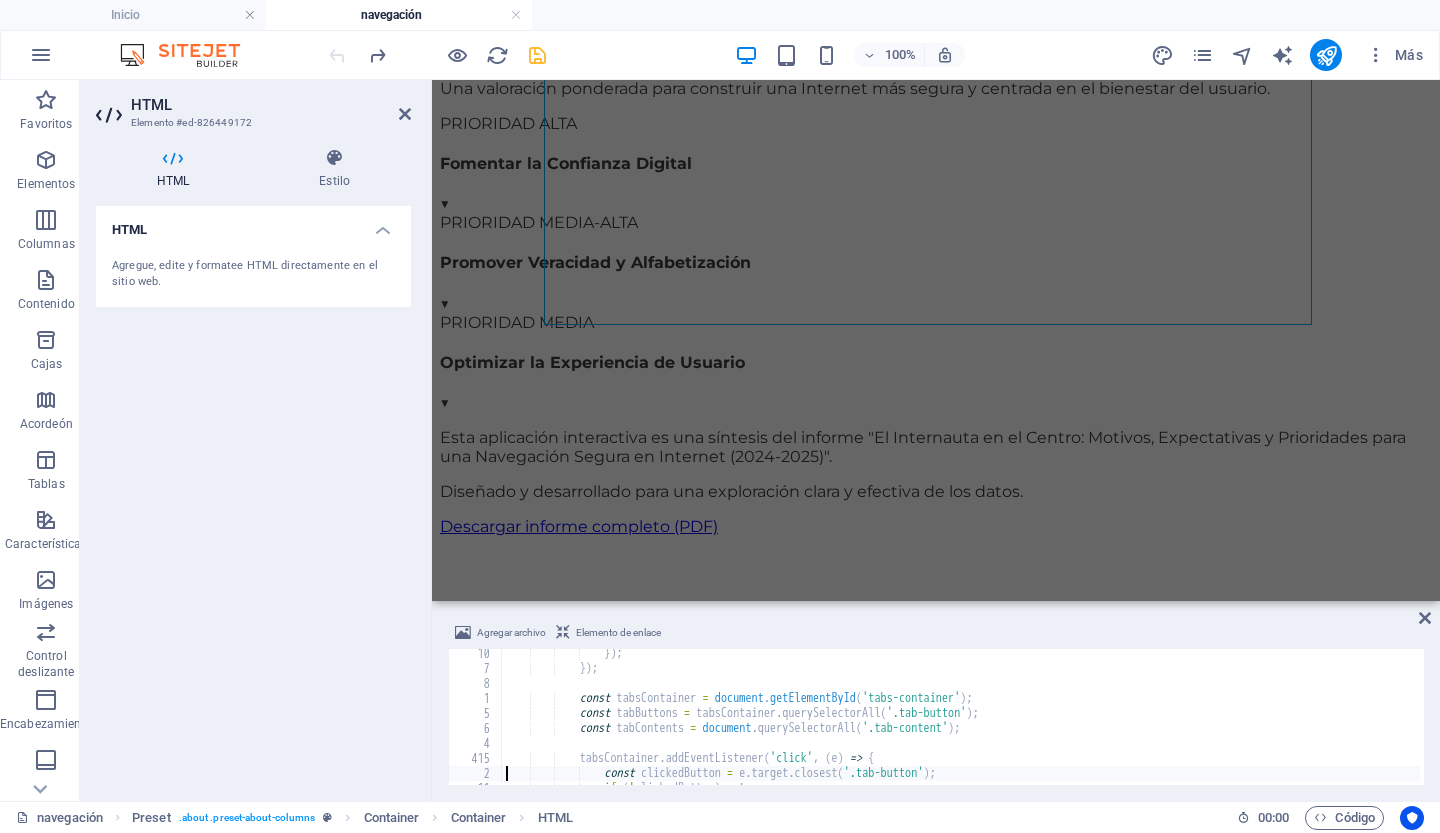 type on "if (!clickedButton) return;" 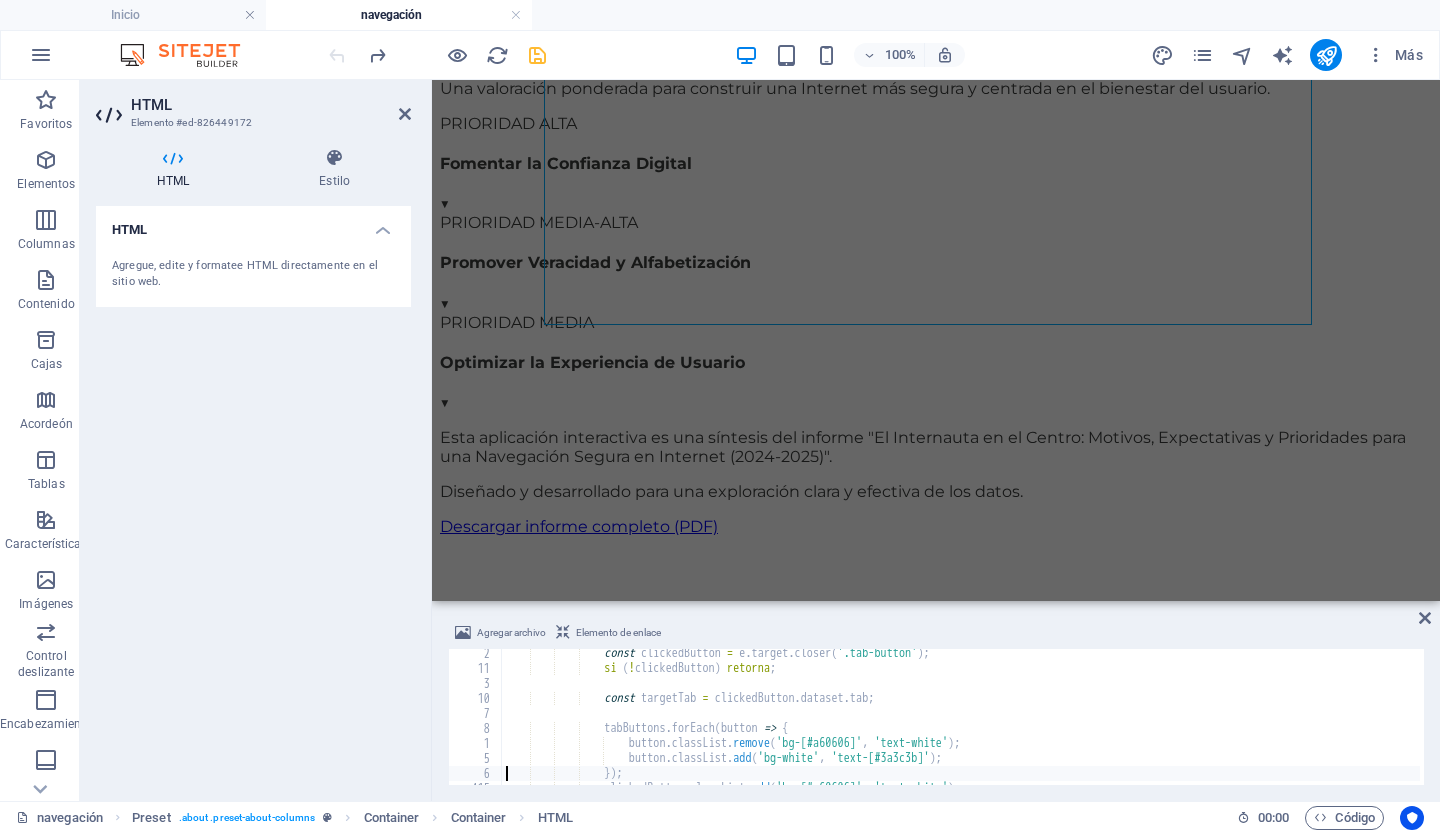type on "clickedButton.classList.remove('bg-white', 'text-[#3a3c3b]');" 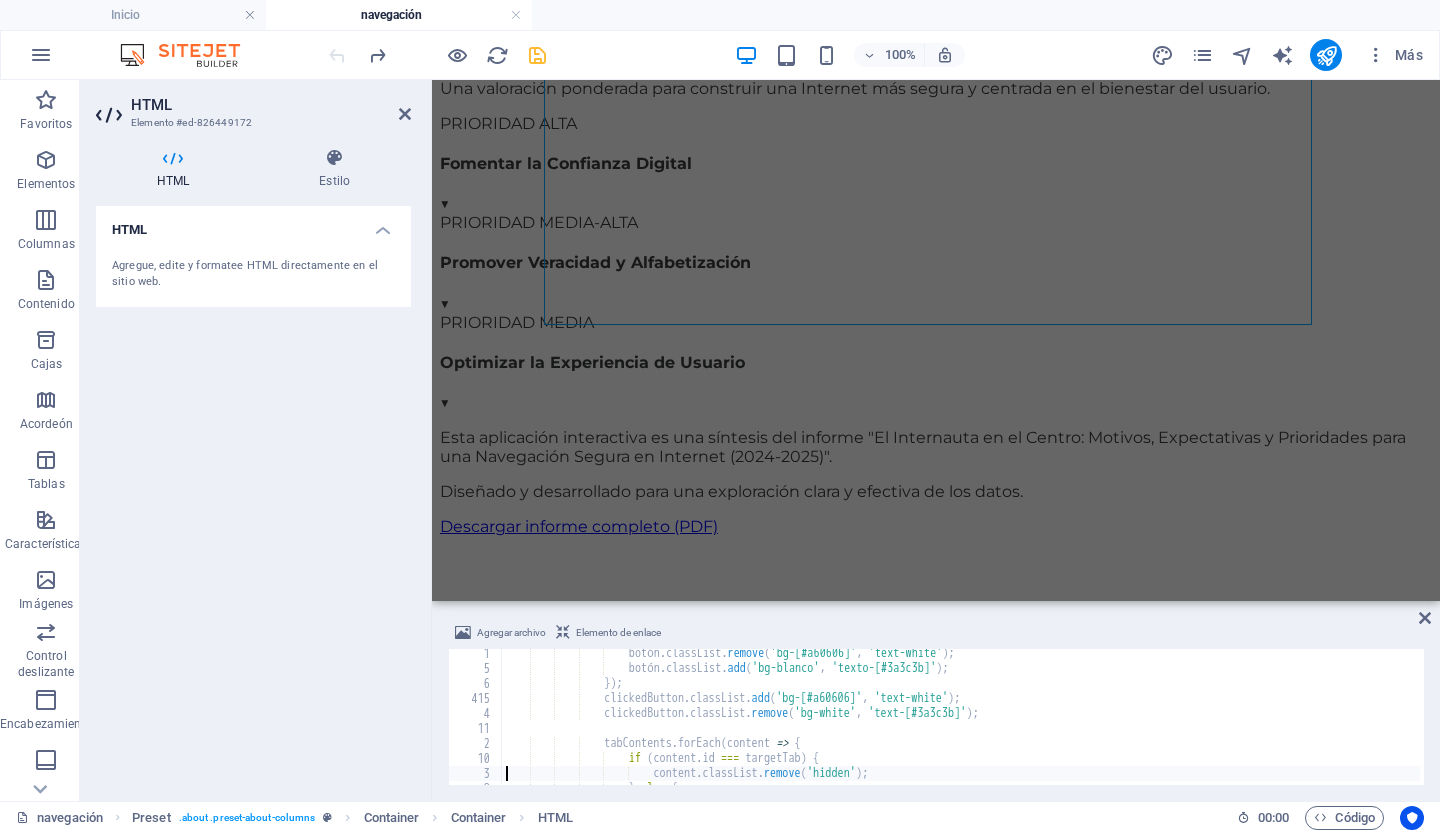 type on "});" 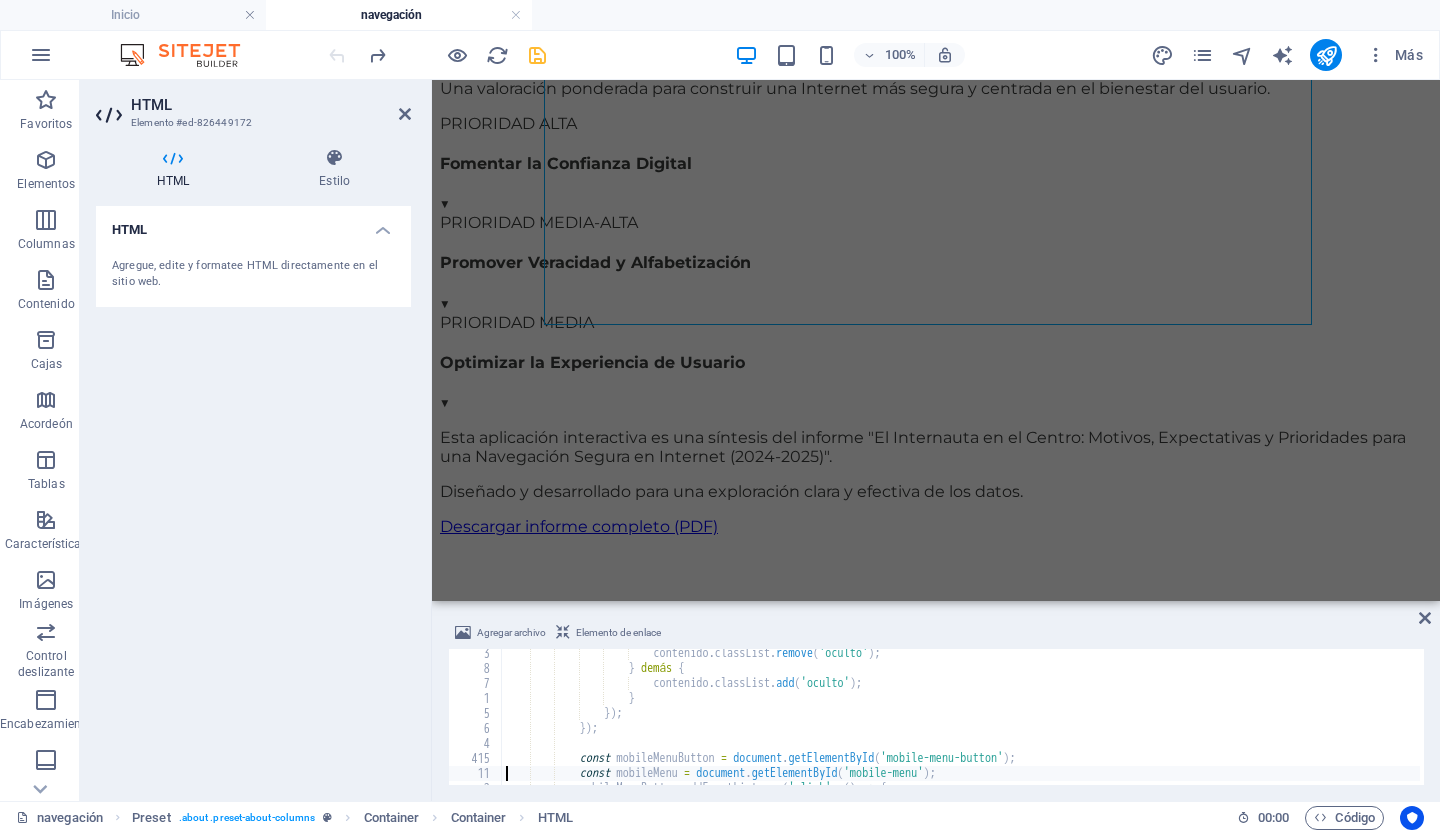 type on "});" 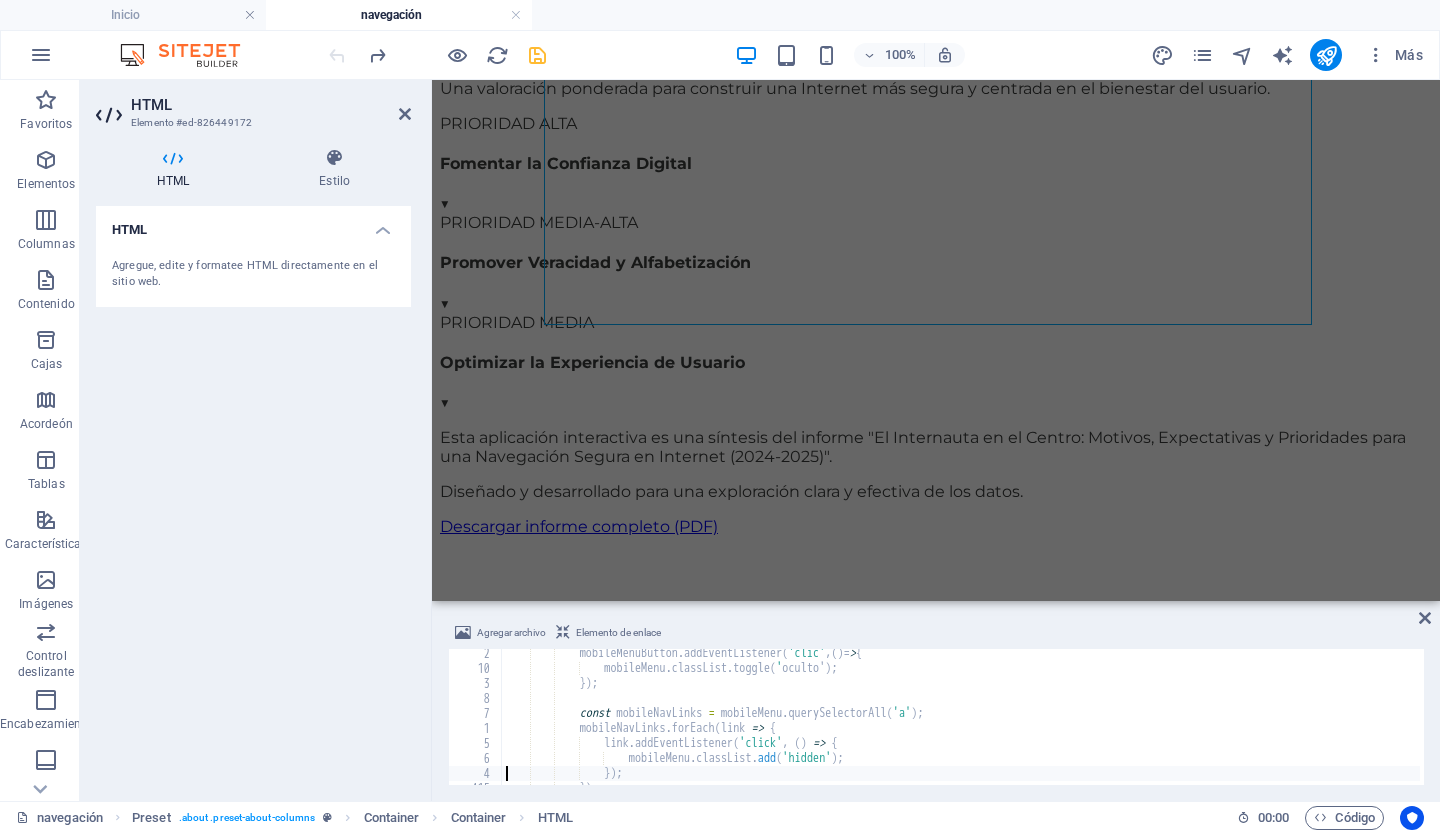type on "});" 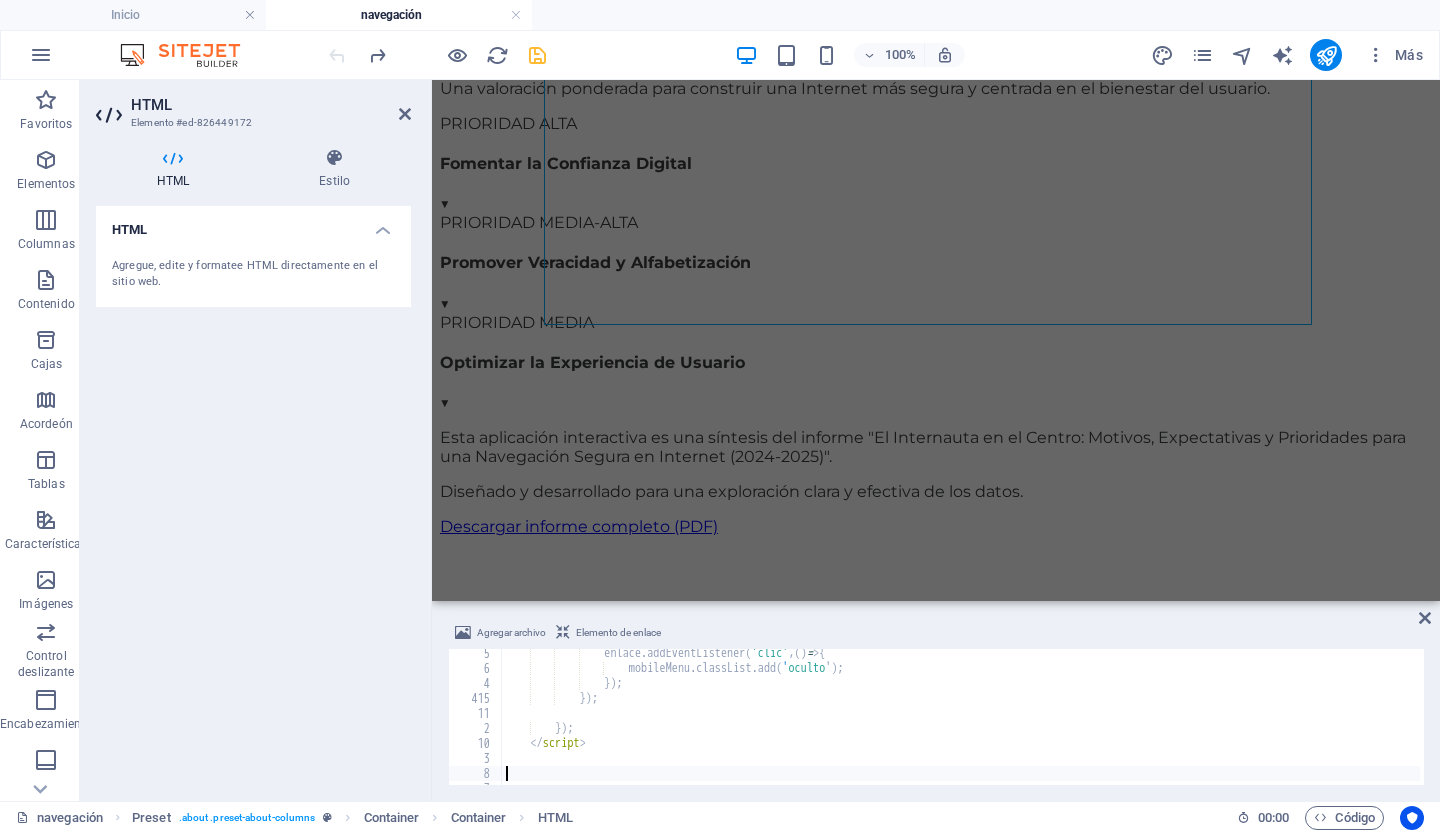 scroll, scrollTop: 6843, scrollLeft: 0, axis: vertical 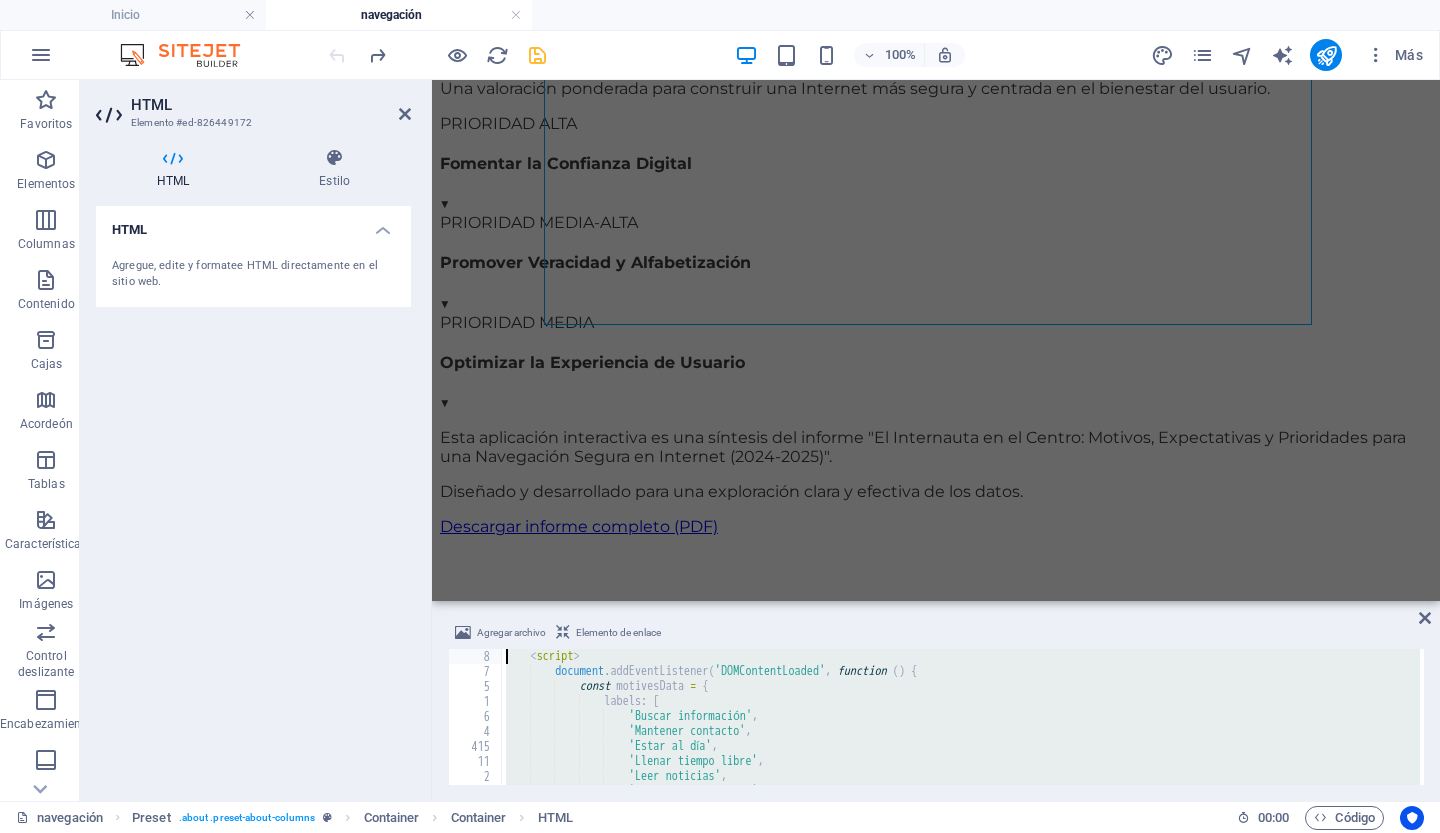 type on "<p class="text-sm text-gray-200 mt-2"><font style="vertical-align: inherit;"><font style="vertical-align: inherit;"><font style="vertical-align: inherit;"><font style="vertical-align: inherit;">Diseñado y desarrollado para una exploración clara y efectiva de los datos.</font></font></font></font></p>
<p class="text-sm mt-4">" 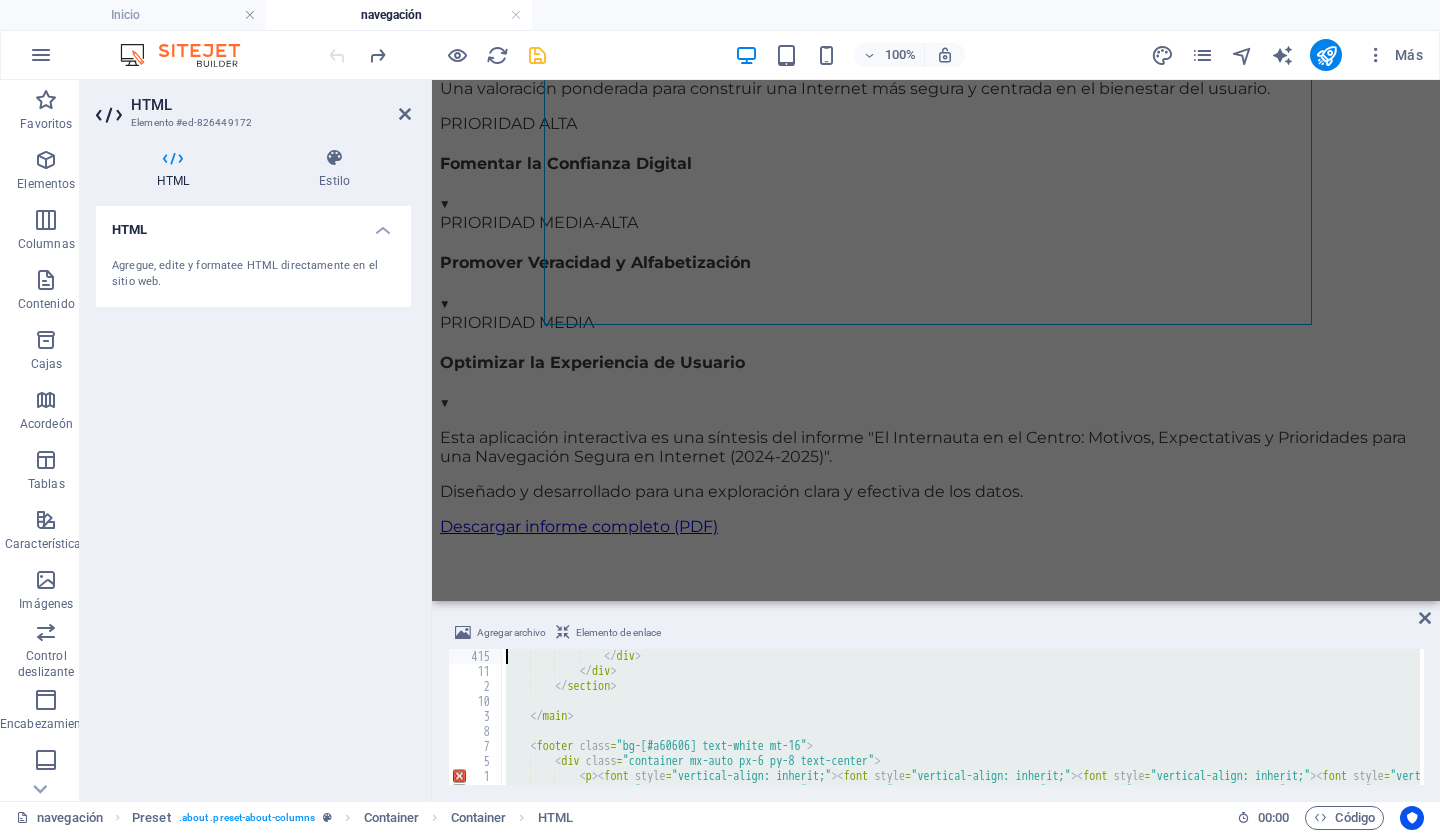type on "</div>
</div>" 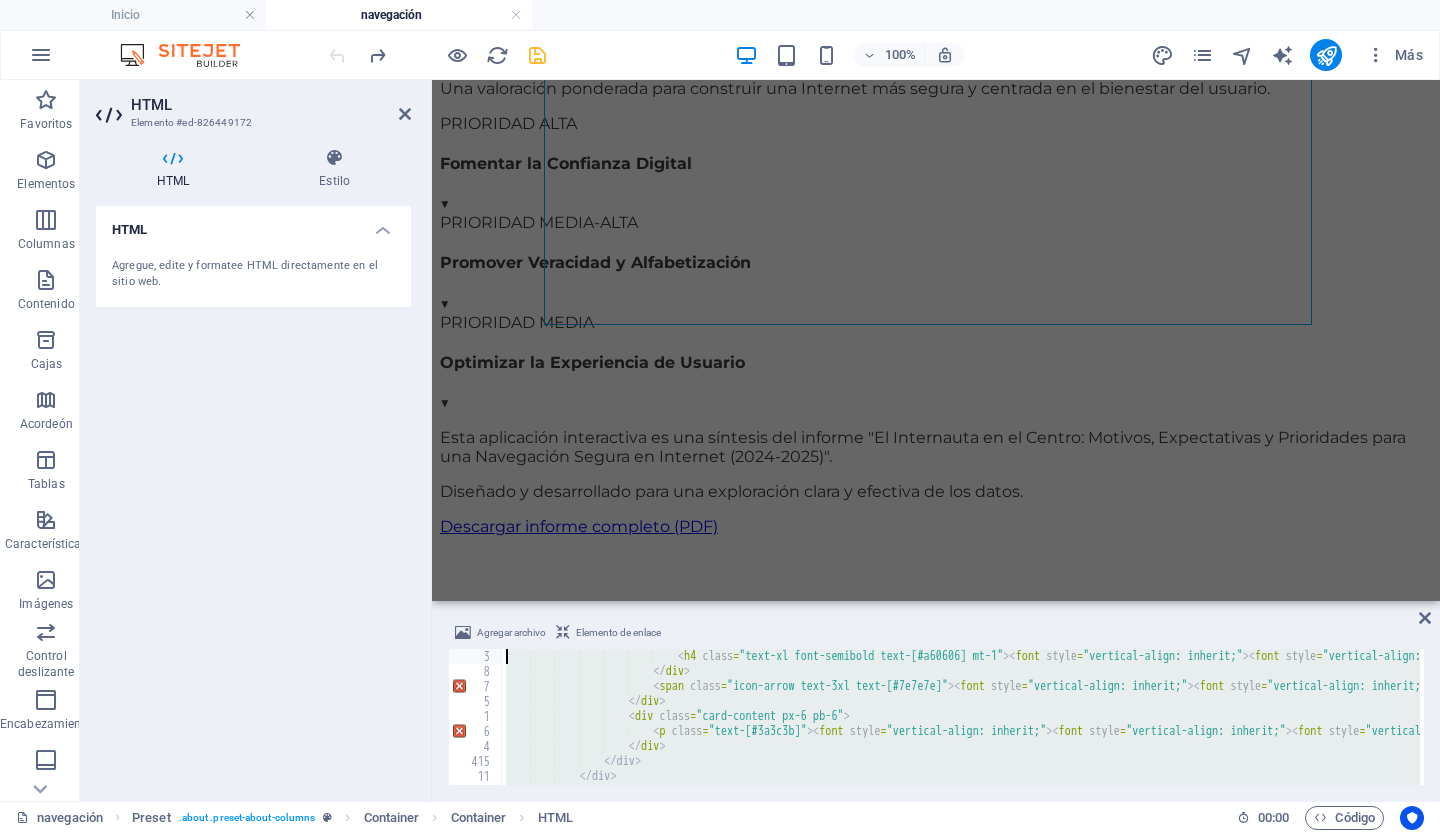 type on "<h4 class="text-xl font-semibold text-[#a60606] mt-1"><font style="vertical-align: inherit;"><font style="vertical-align: inherit;"><font style="vertical-align: inherit;"><font style="vertical-align: inherit;">Optimizar la Experiencia de Usuario</font></font></font></font></h4>
</div>" 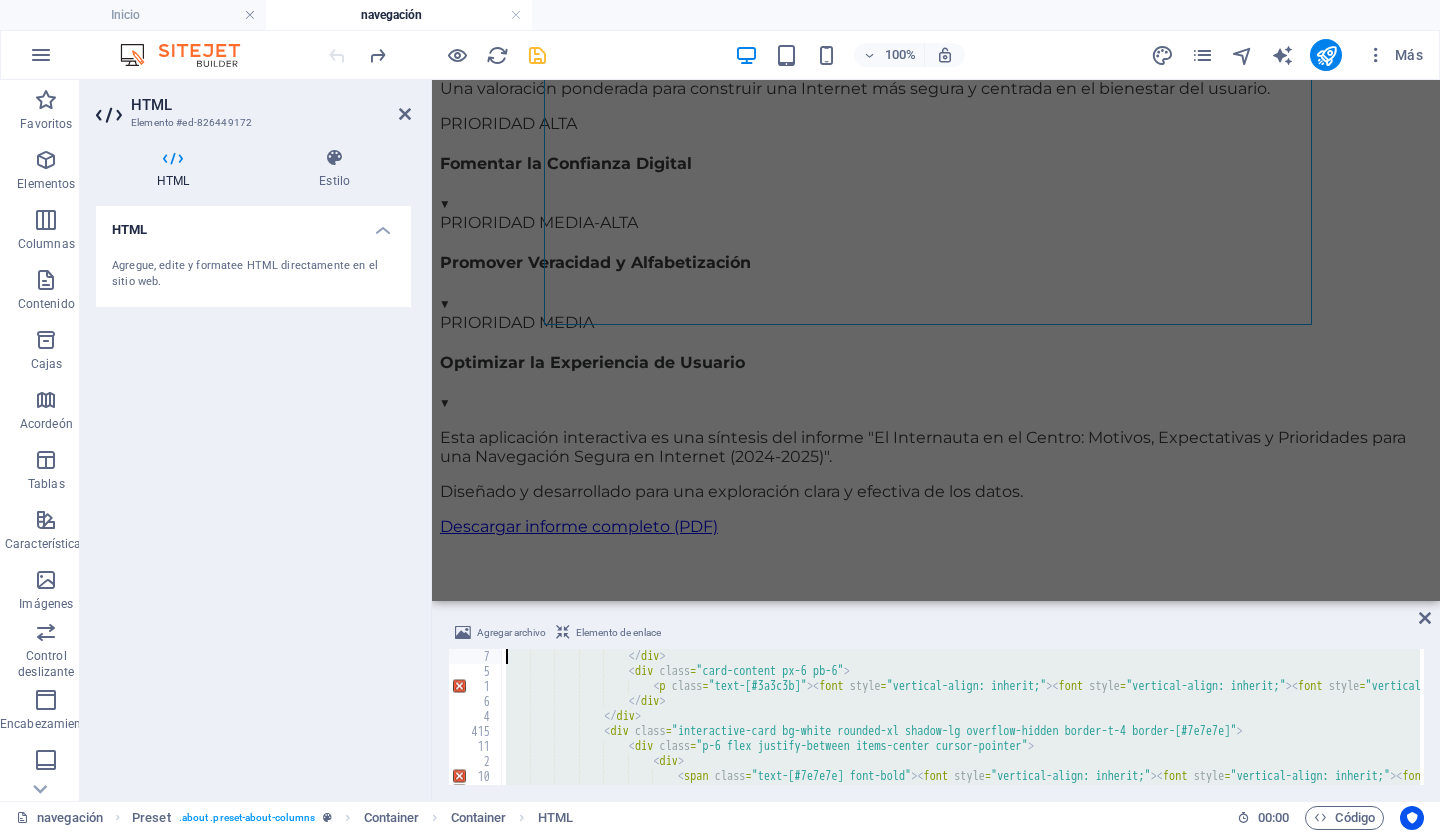 type on "<h4 class="text-xl font-semibold text-[#a60606] mt-1"><font style="vertical-align: inherit;"><font style="vertical-align: inherit;"><font style="vertical-align: inherit;"><font style="vertical-align: inherit;">Promover Veracidad y Alfabetización</font></font></font></font></h4>
</div>" 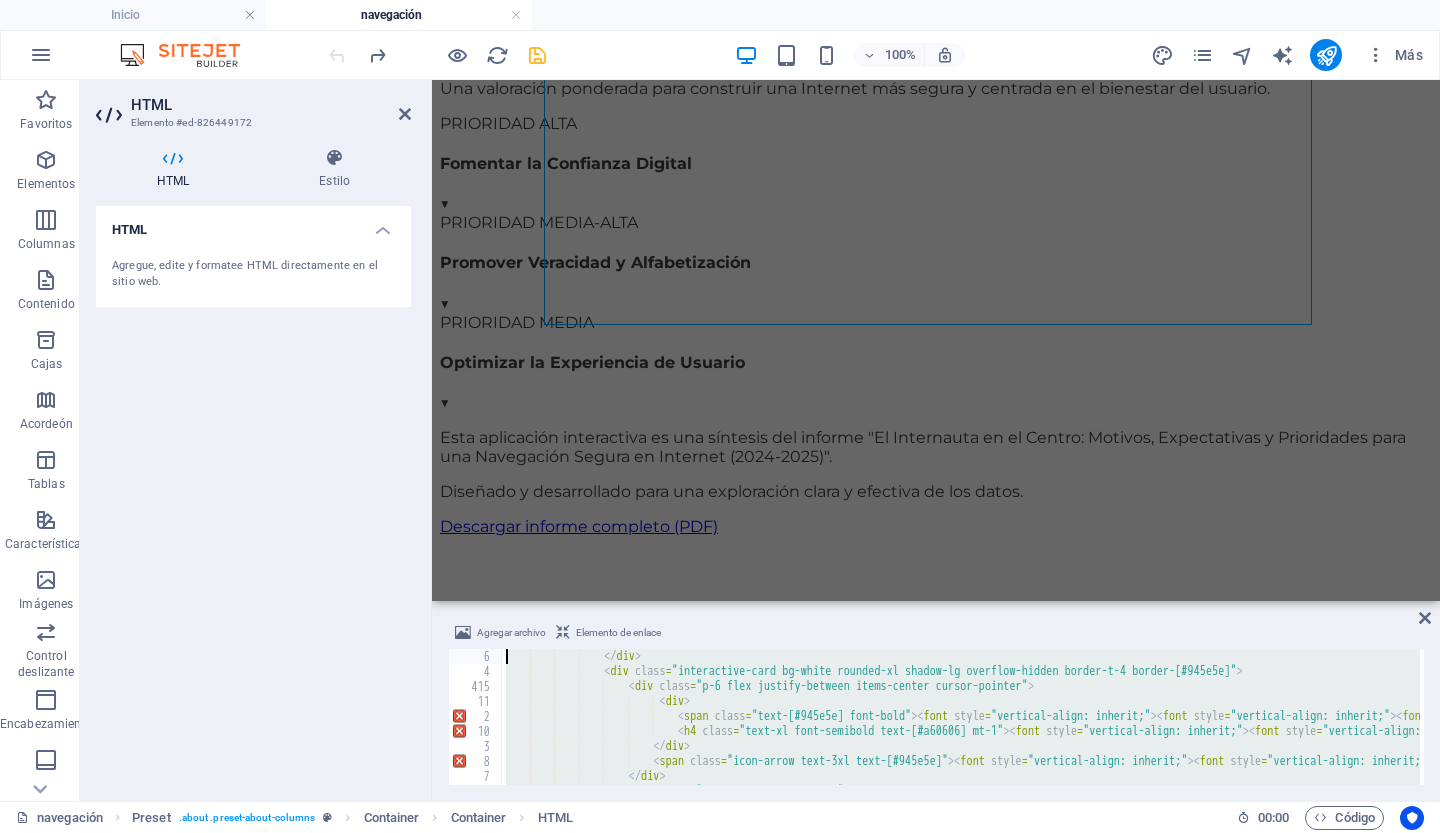 type on "</div>
</div>" 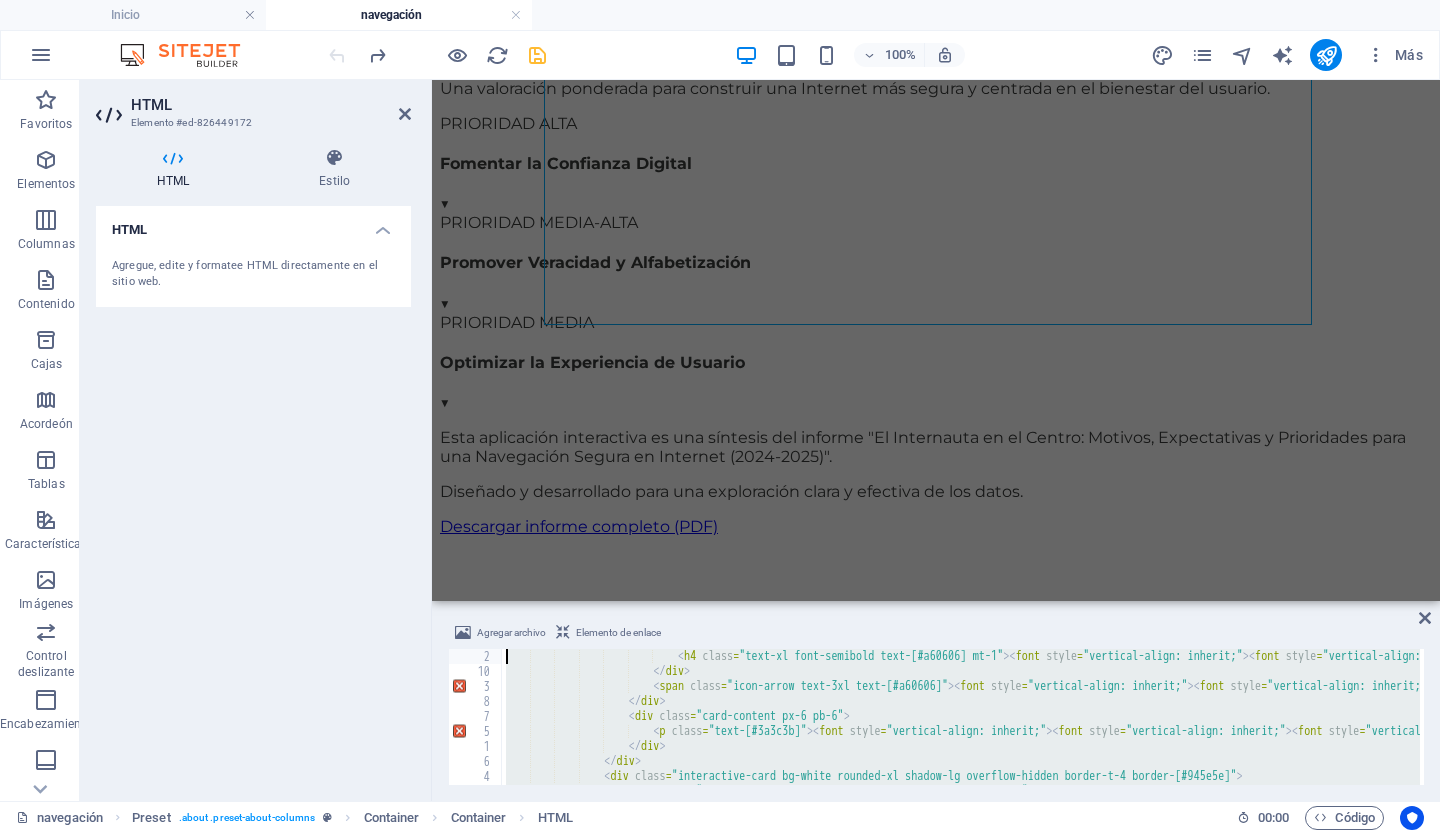type on "<h4 class="text-xl font-semibold text-[#a60606] mt-1"><font style="vertical-align: inherit;"><font style="vertical-align: inherit;"><font style="vertical-align: inherit;"><font style="vertical-align: inherit;">Fomentar la Confianza Digital</font></font></font></font></h4>
</div>" 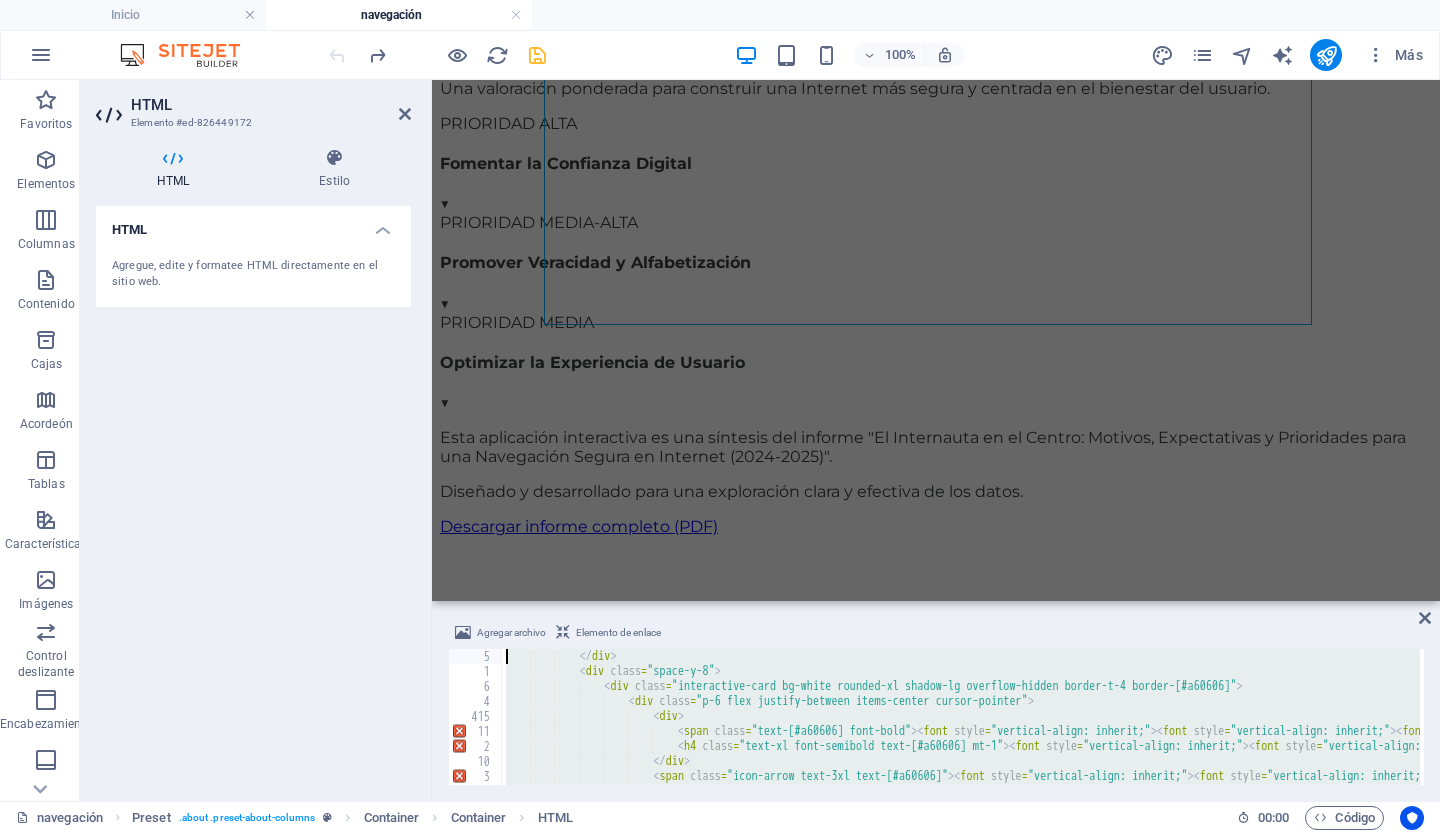 type on "<p class="text-lg text-[#3a3c3b] max-w-2xl mx-auto"><font style="vertical-align: inherit;"><font style="vertical-align: inherit;"><font style="vertical-align: inherit;"><font style="vertical-align: inherit;">Una valoración ponderada para construir una Internet más segura y centrada en el bienestar del usuario.</font></font></font></font></p>
</div>" 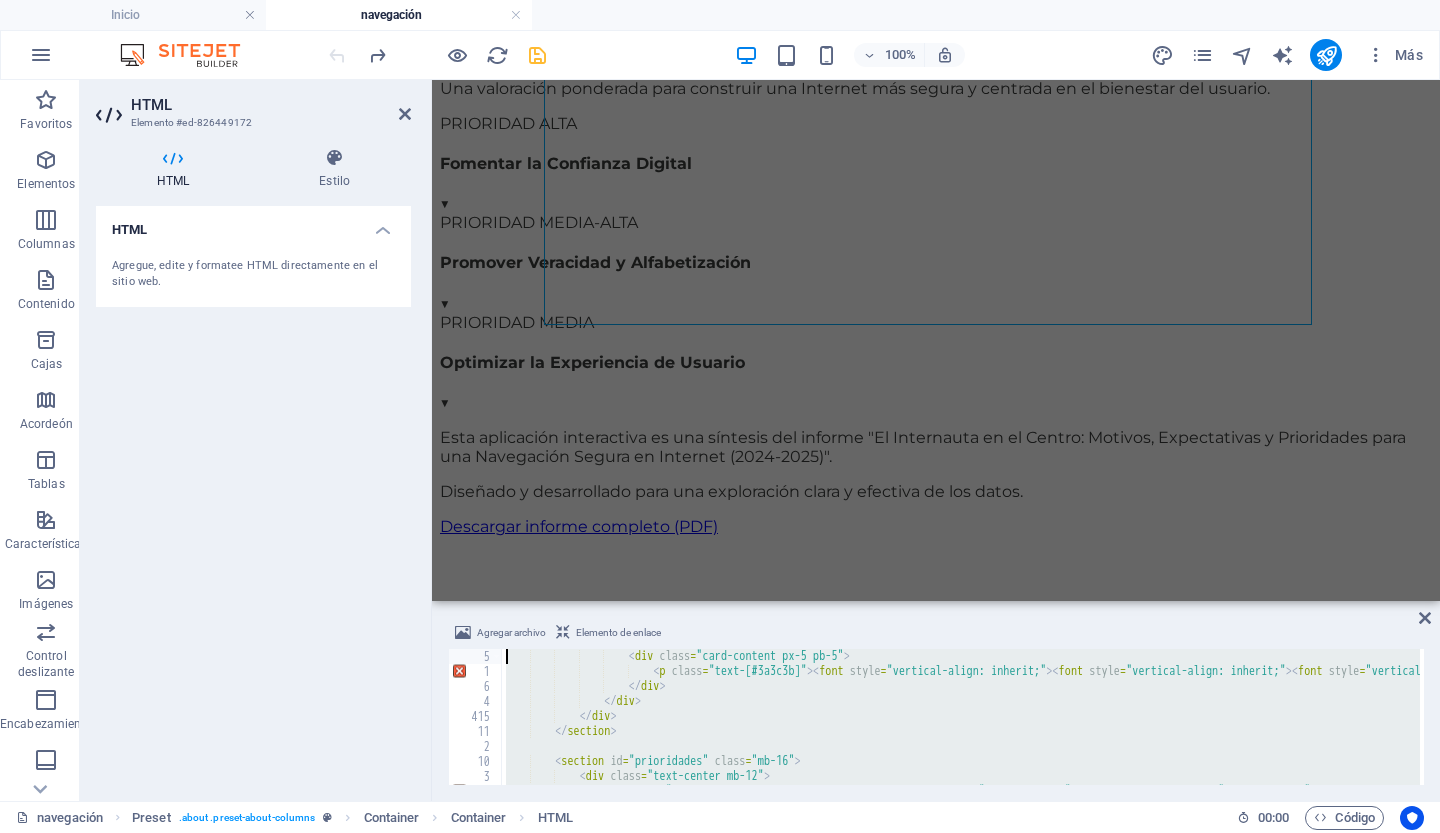 type on "<span class="icon-arrow text-2xl text-[#a60606]"><font style="vertical-align: inherit;"><font style="vertical-align: inherit;"><font style="vertical-align: inherit;"><font style="vertical-align: inherit;">▼</font></font></font></font></span>
</div>" 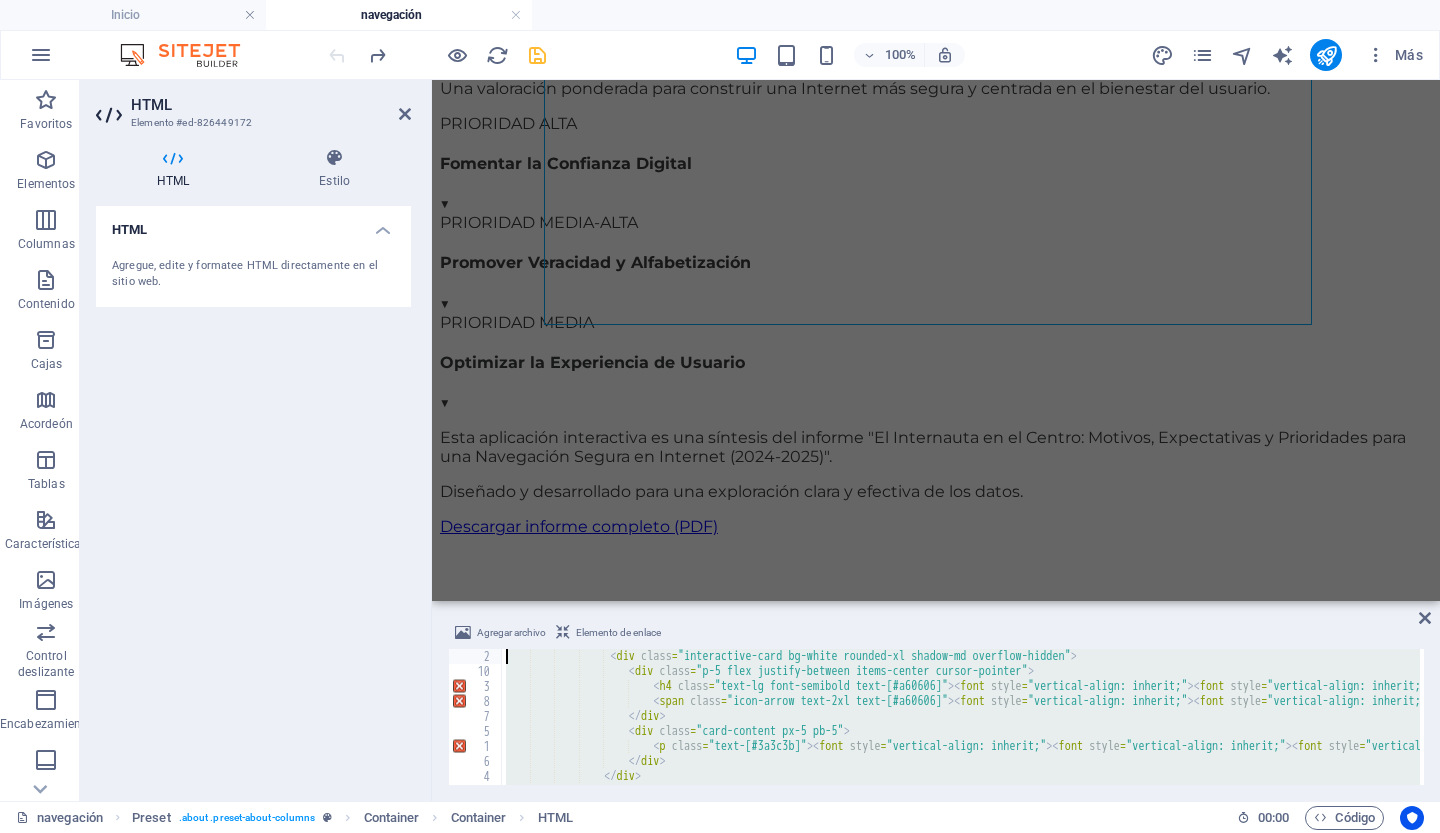type on "</div>
</div>" 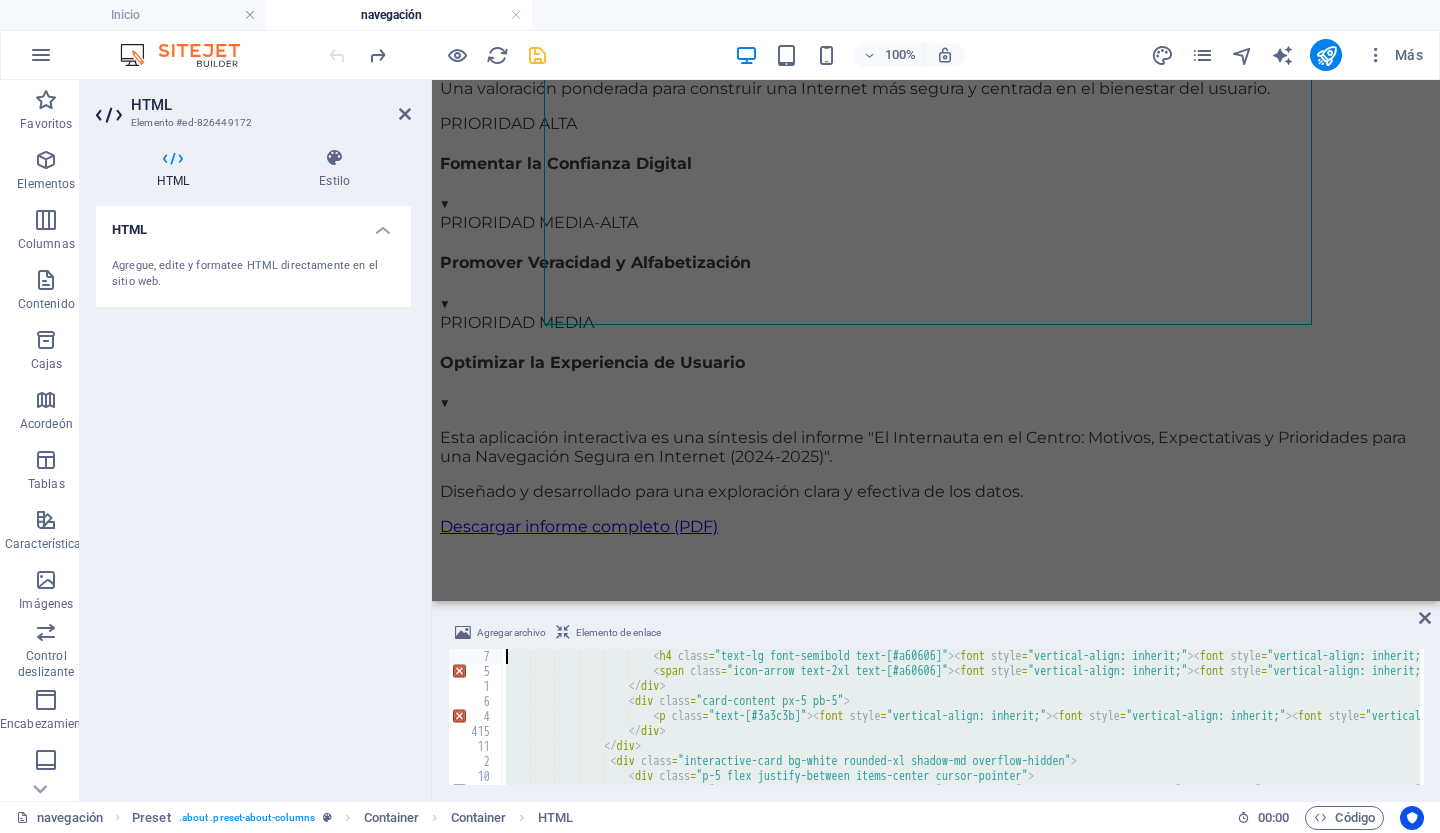 type on "</div>
</div>" 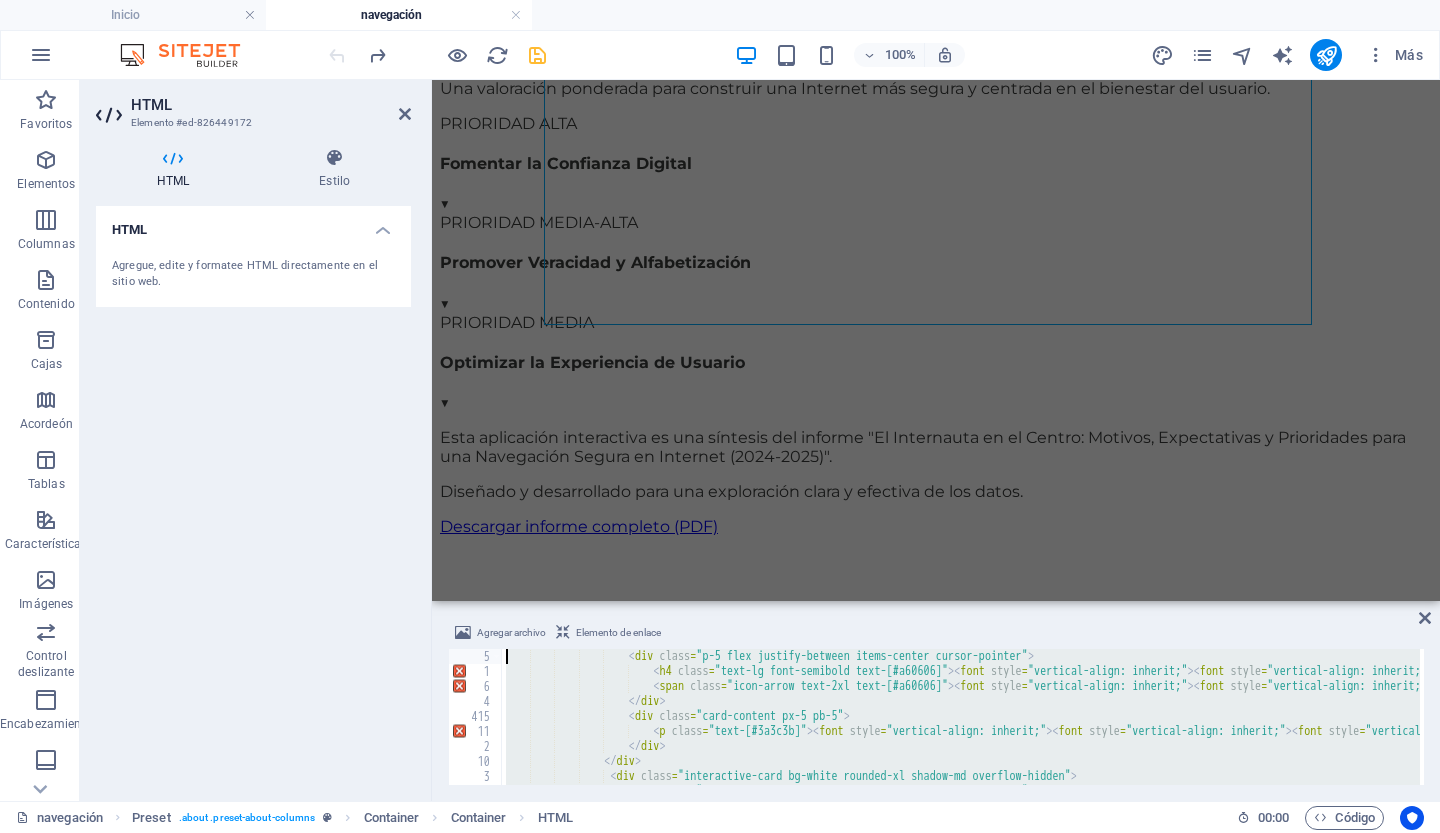 type on "<p class="text-lg text-[#3a3c3b] max-w-2xl mx-auto"><font style="vertical-align: inherit;"><font style="vertical-align: inherit;"><font style="vertical-align: inherit;"><font style="vertical-align: inherit;">La compleja psicología del usuario actual, marcada por la fatiga, el escepticismo y la búsqueda de control.</font></font></font></font></p>
</div>" 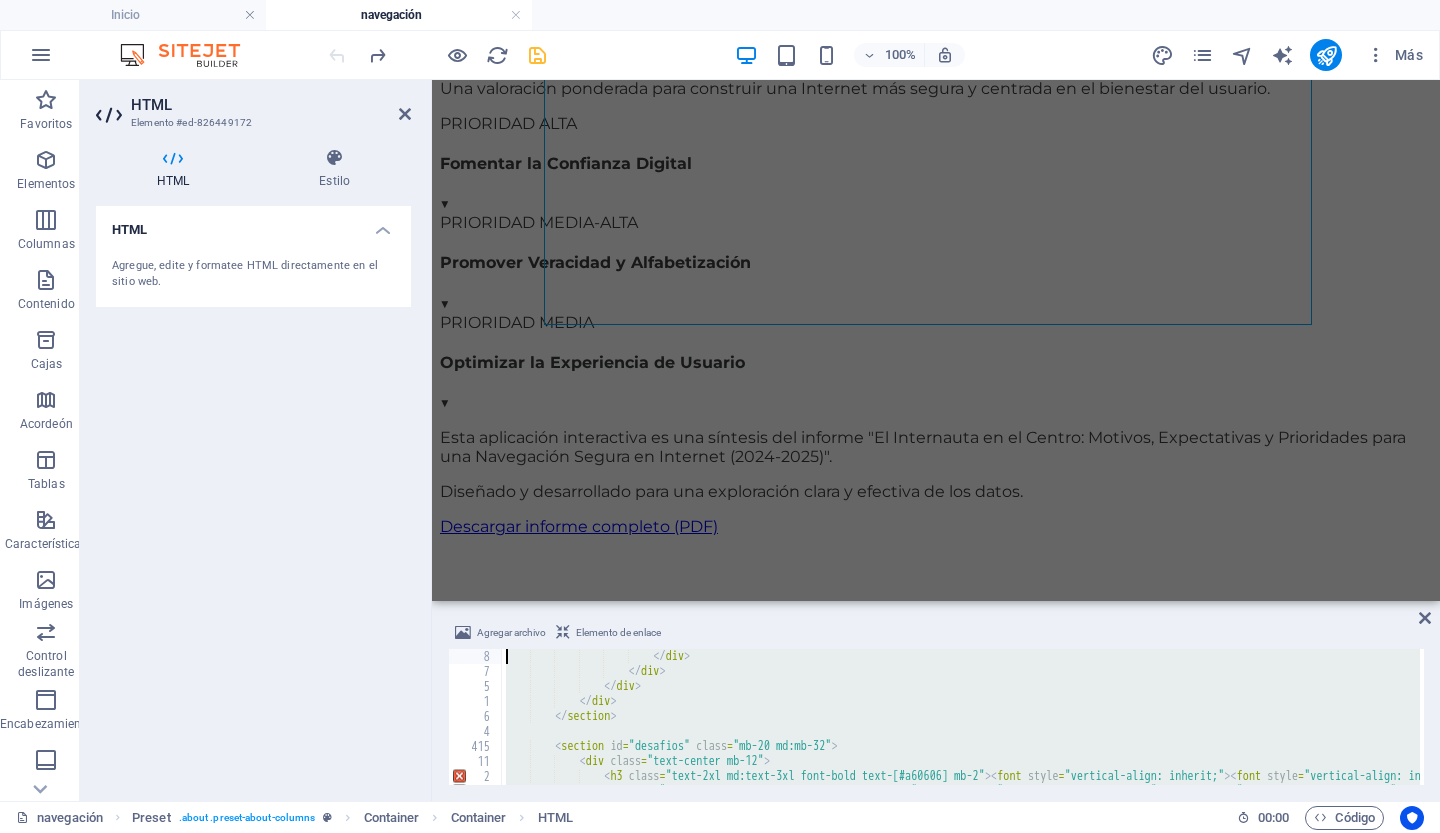 type on "<p><font style="vertical-align: inherit;"><font style="vertical-align: inherit;"><font style="vertical-align: inherit;"><font style="vertical-align: inherit;">Una experiencia de usuario fluida es crucial para retener la atención y permitir que se cumplan todos los demás motivos de navegación.</font></font></font></font></p>
</div>" 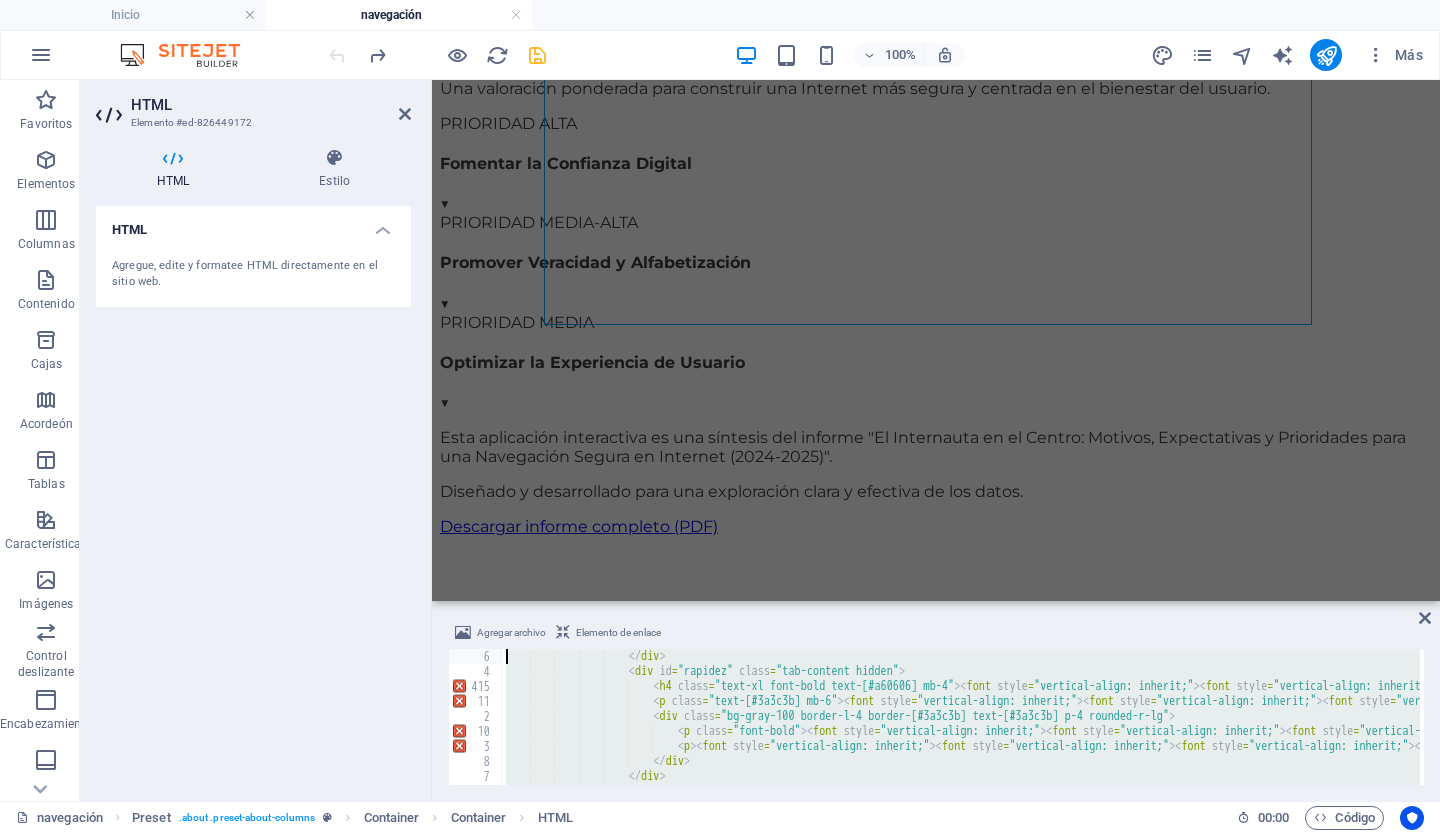 type on "<p><font style="vertical-align: inherit;"><font style="vertical-align: inherit;"><font style="vertical-align: inherit;"><font style="vertical-align: inherit;">El 63% de los usuarios teme el robo de identidad, la preocupación más extendida.</font></font></font></font></p>
</div>" 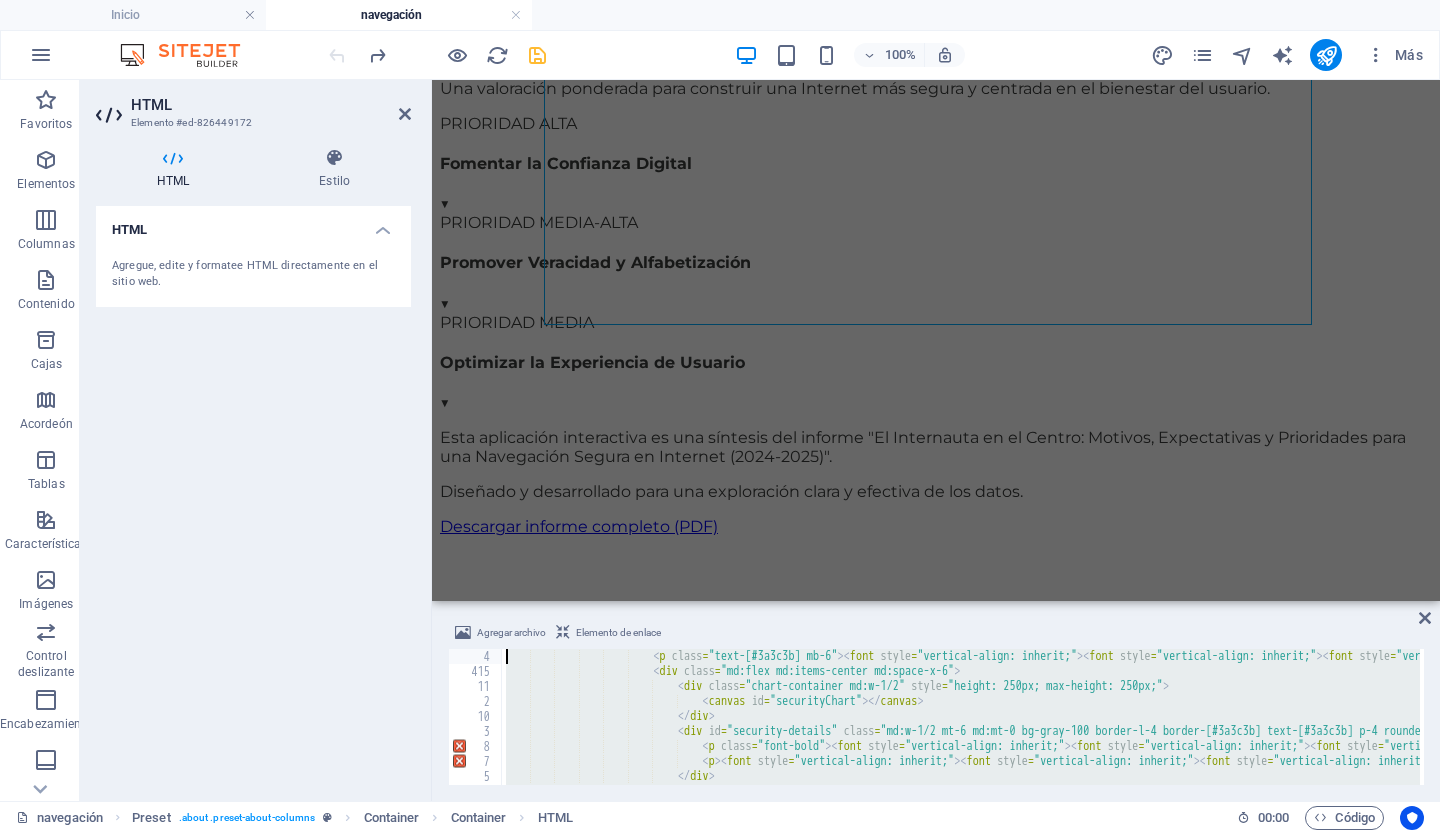 type on "<p><font style="vertical-align: inherit;"><font style="vertical-align: inherit;"><font style="vertical-align: inherit;"><font style="vertical-align: inherit;">El 64% de los individuos en América Latina se preocupa por su capacidad para distinguir noticias verdaderas de falsas.</font></font></font></font></p>
</div>" 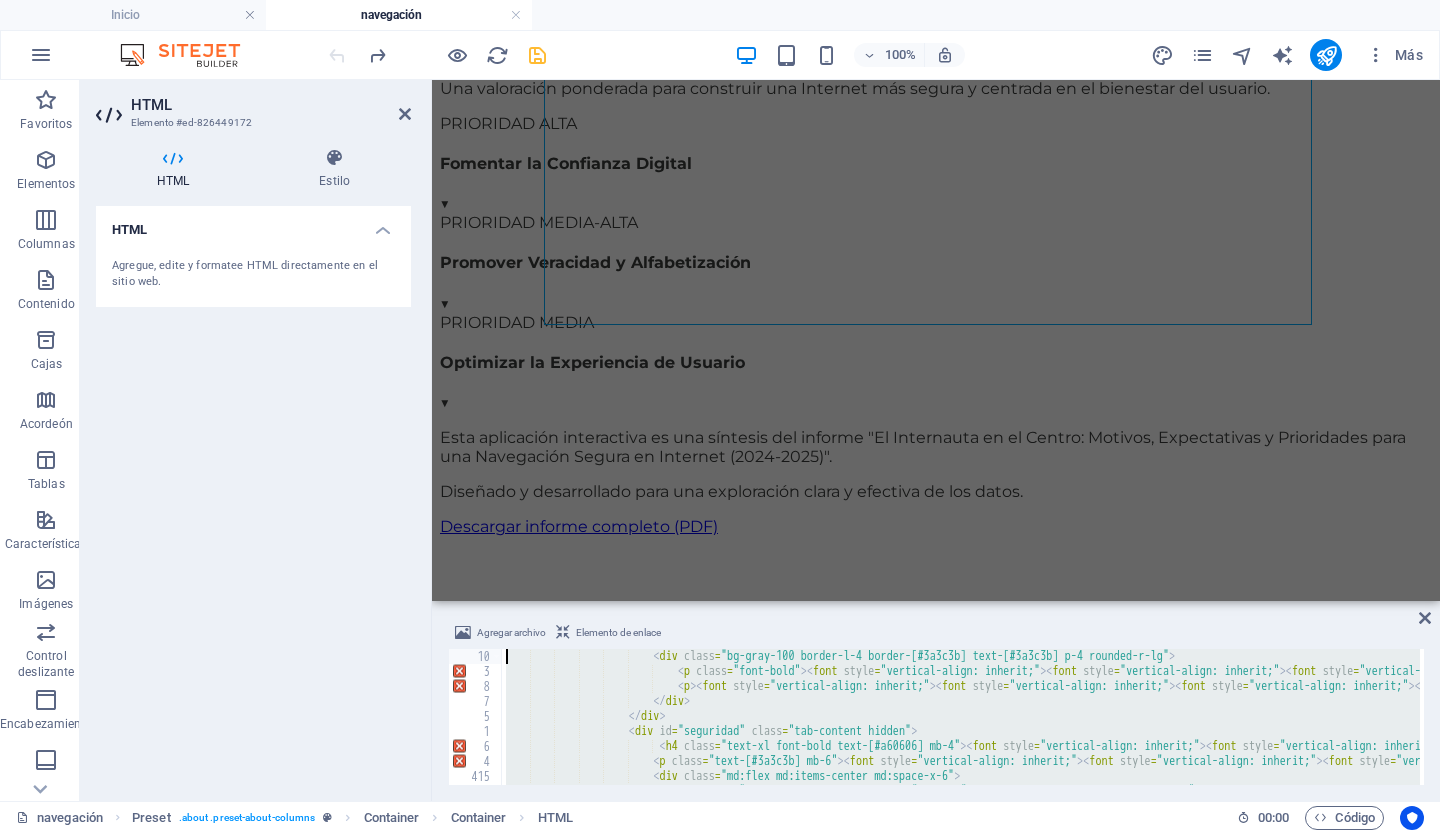 type on "<div class="bg-gray-100 border-l-4 border-[#3a3c3b] text-[#3a3c3b] p-4 rounded-r-lg">
<p class="font-bold"><font style="vertical-align: inherit;"><font style="vertical-align: inherit;"><font style="vertical-align: inherit;"><font style="vertical-align: inherit;">Datos clave:</font></font></font></font></p>" 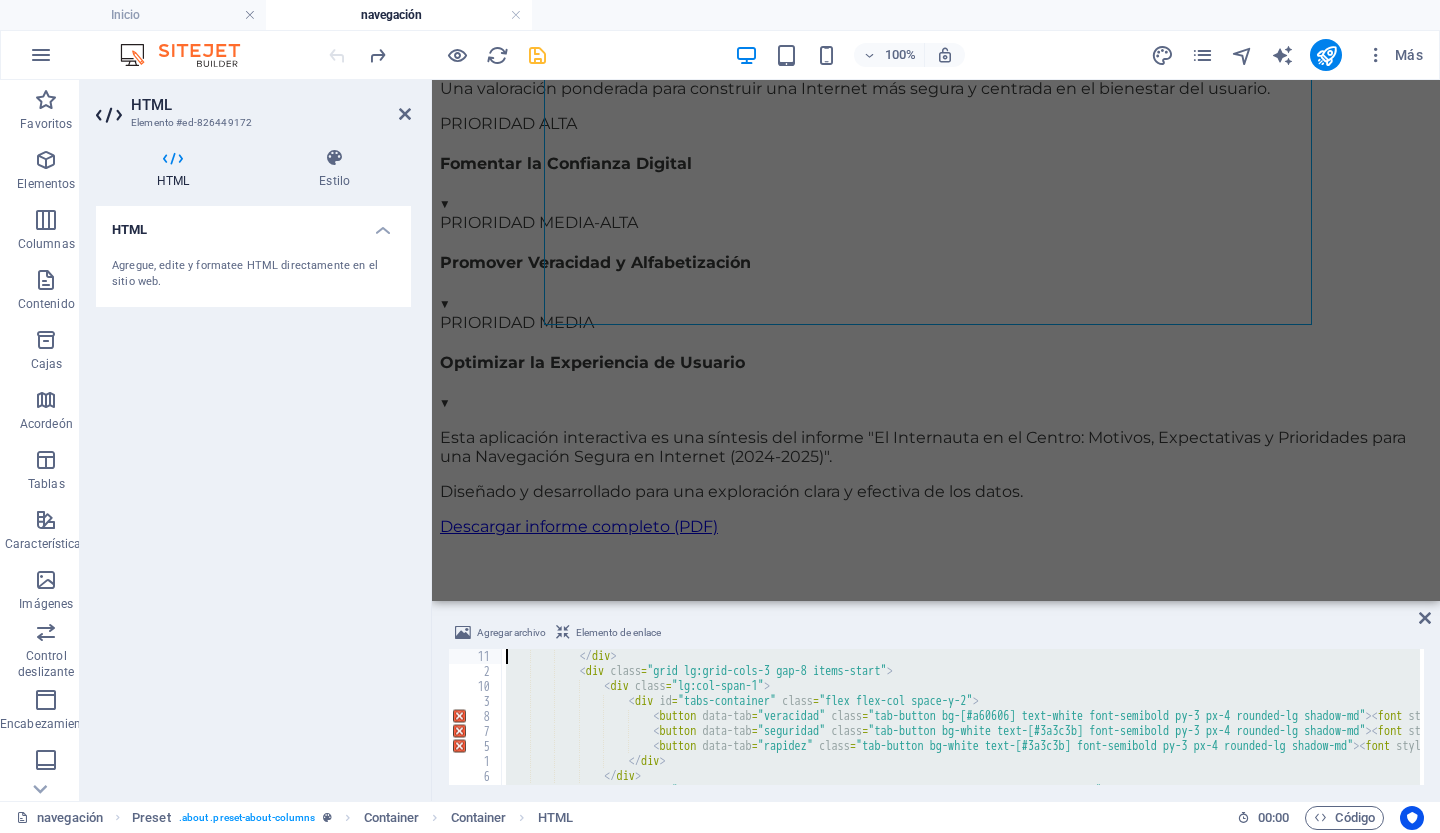 type on "<p class="text-lg text-[#3a3c3b] max-w-2xl mx-auto"><font style="vertical-align: inherit;"><font style="vertical-align: inherit;"><font style="vertical-align: inherit;"><font style="vertical-align: inherit;">El delicado equilibrio entre lo que exigimos de los servicios online y las ansiedades que generan.</font></font></font></font></p>
</div>" 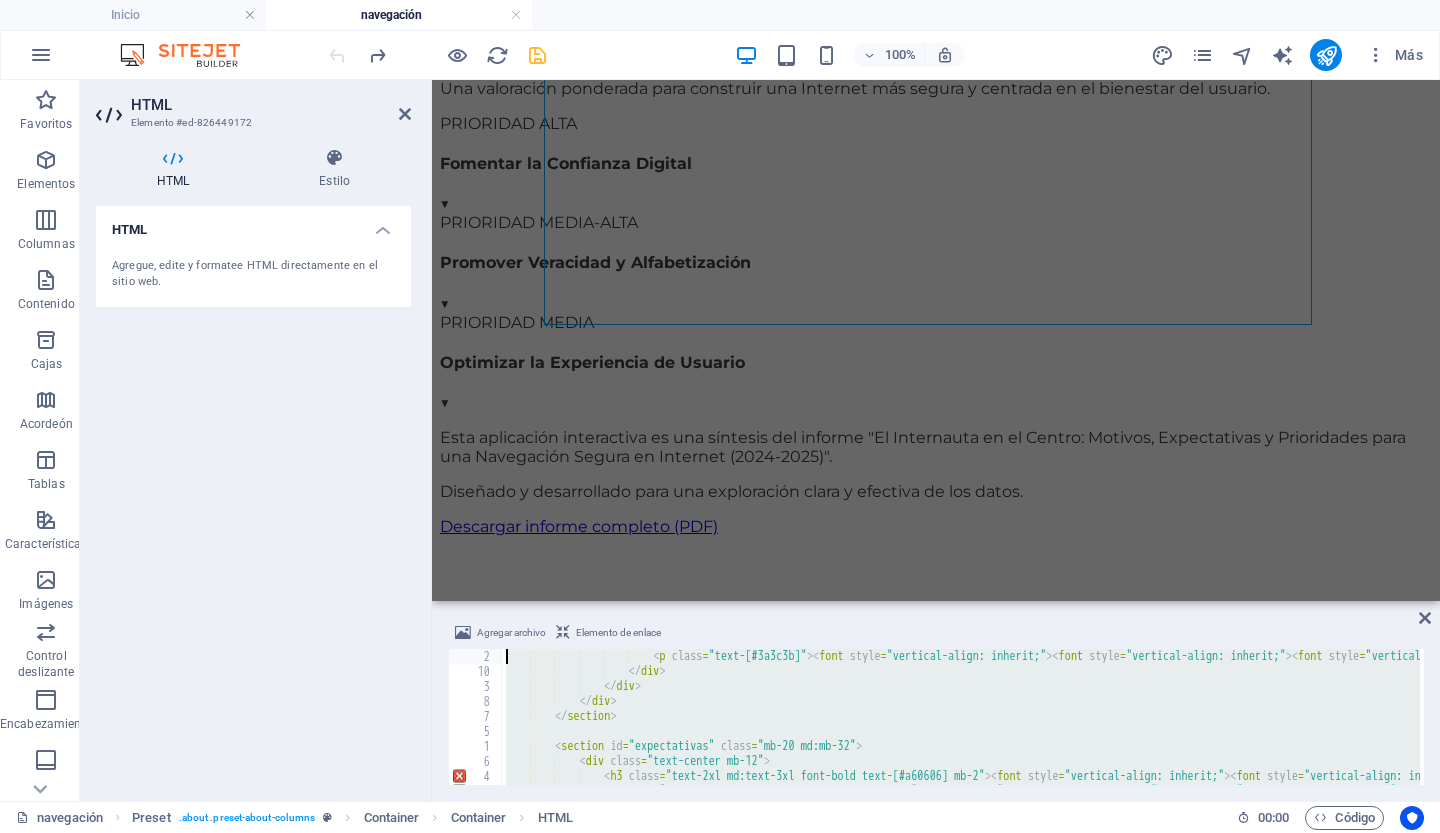 type on "<span class="icon-arrow text-2xl text-[#a60606]"><font style="vertical-align: inherit;"><font style="vertical-align: inherit;"><font style="vertical-align: inherit;"><font style="vertical-align: inherit;">▼</font></font></font></font></span>
</div>" 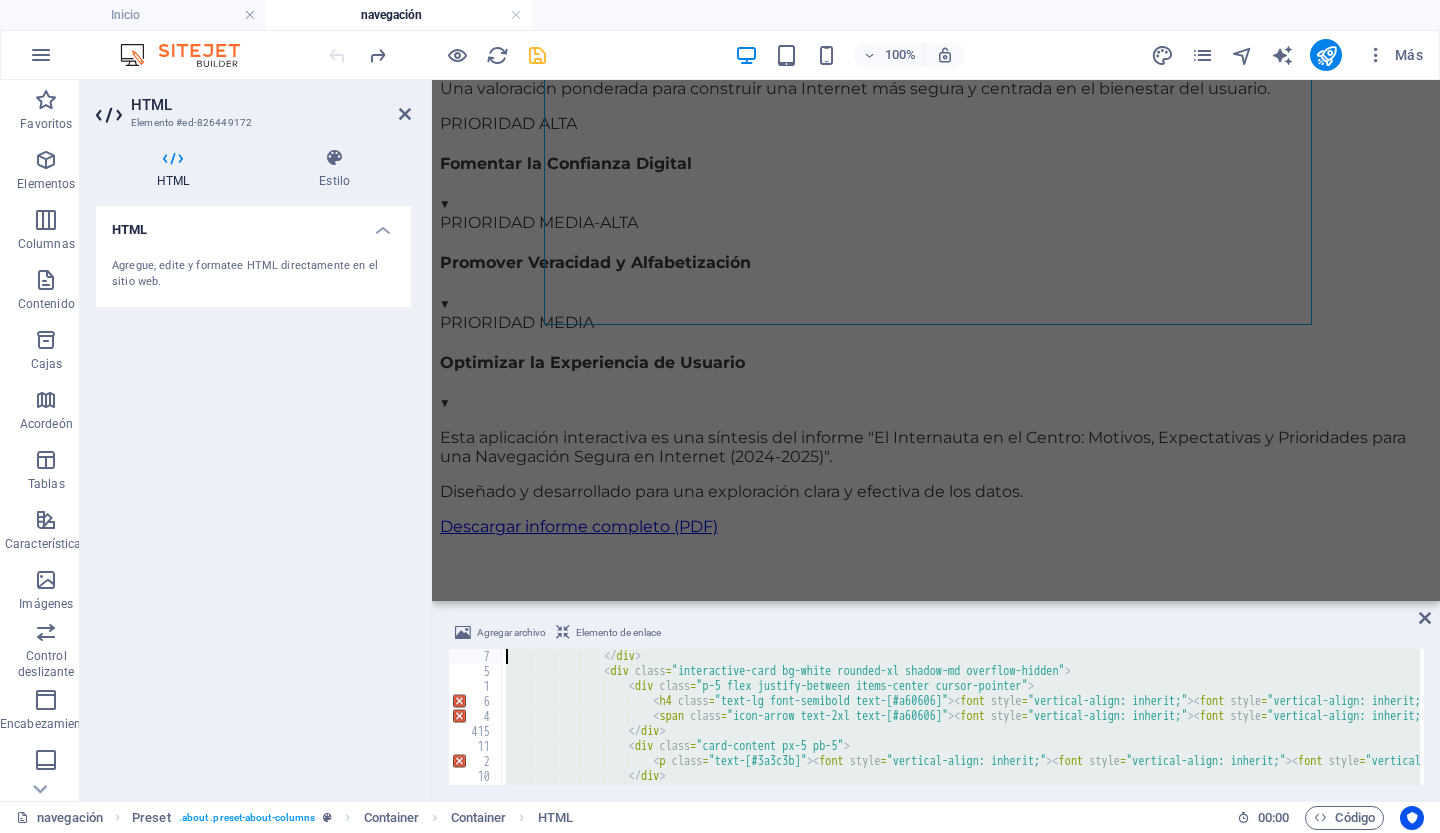type on "</div>
</div>" 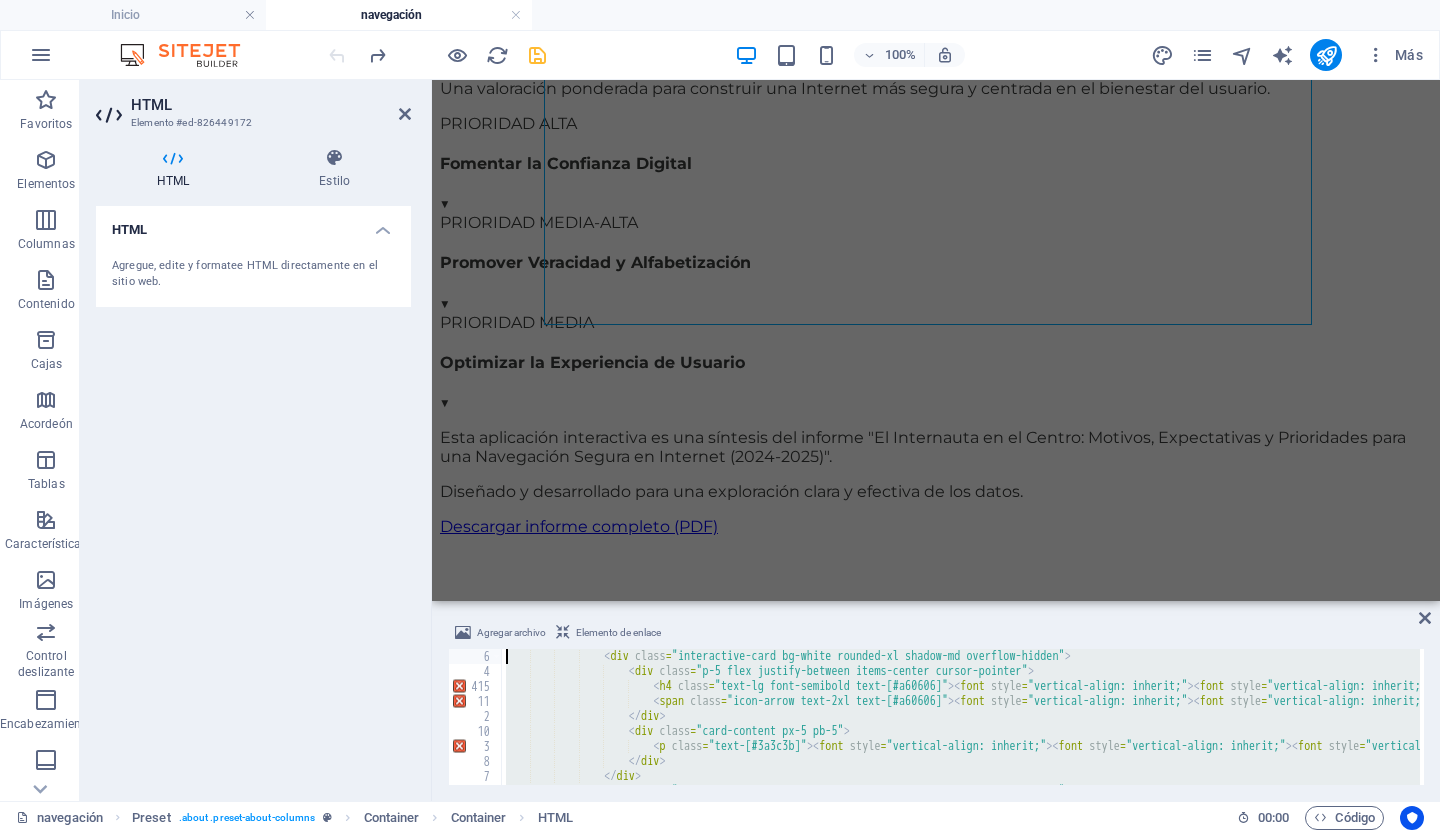 type on "</div>
</div>" 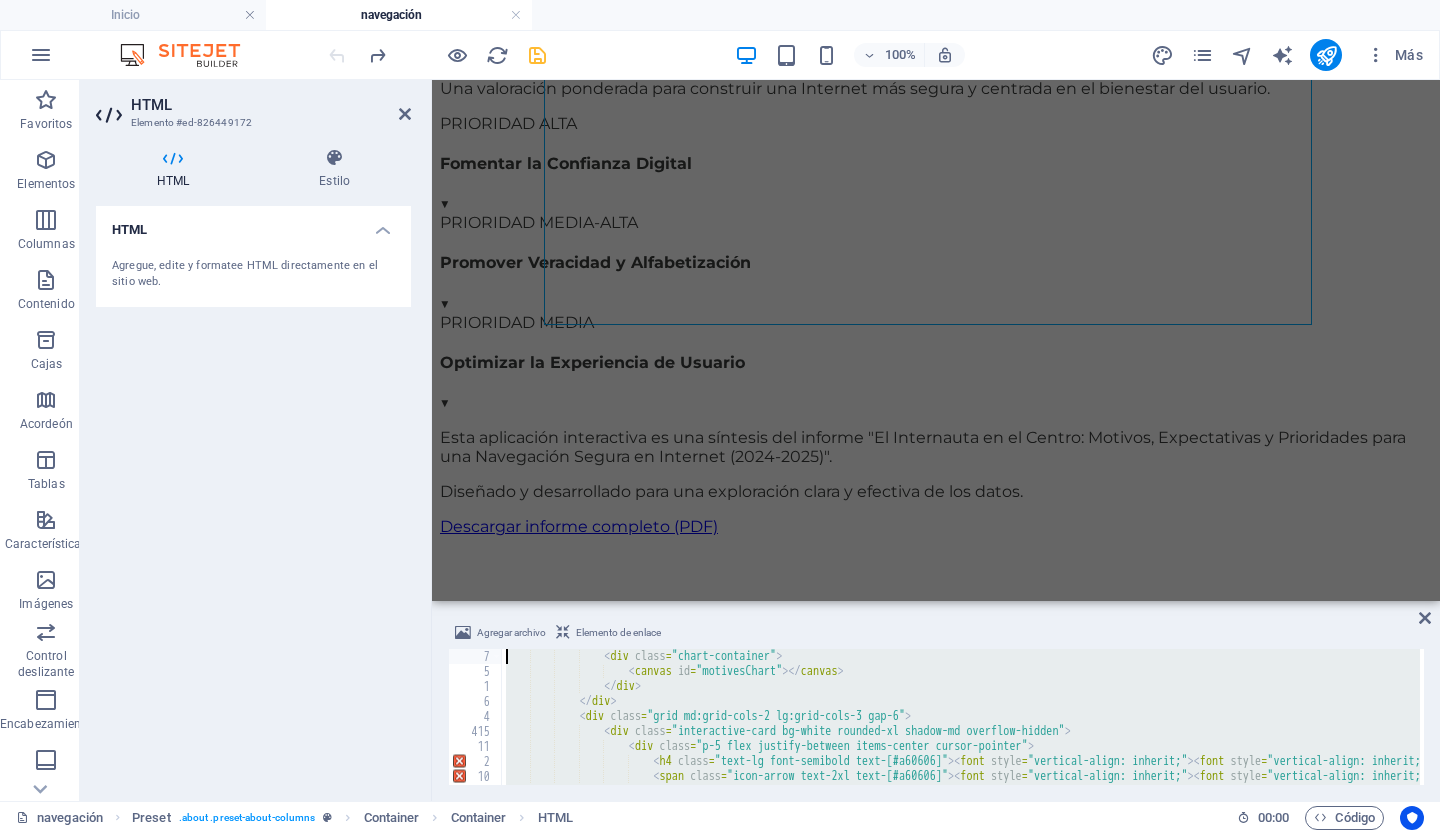 type on "<p class="text-lg text-[#3a3c3b] max-w-2xl mx-auto"><font style="vertical-align: inherit;"><font style="vertical-align: inherit;"><font style="vertical-align: inherit;"><font style="vertical-align: inherit;">Los impulsos que nos llevan a conectarnos, desde la búsqueda de conocimiento hasta la conexión humana.</font></font></font></font></p>
</div>" 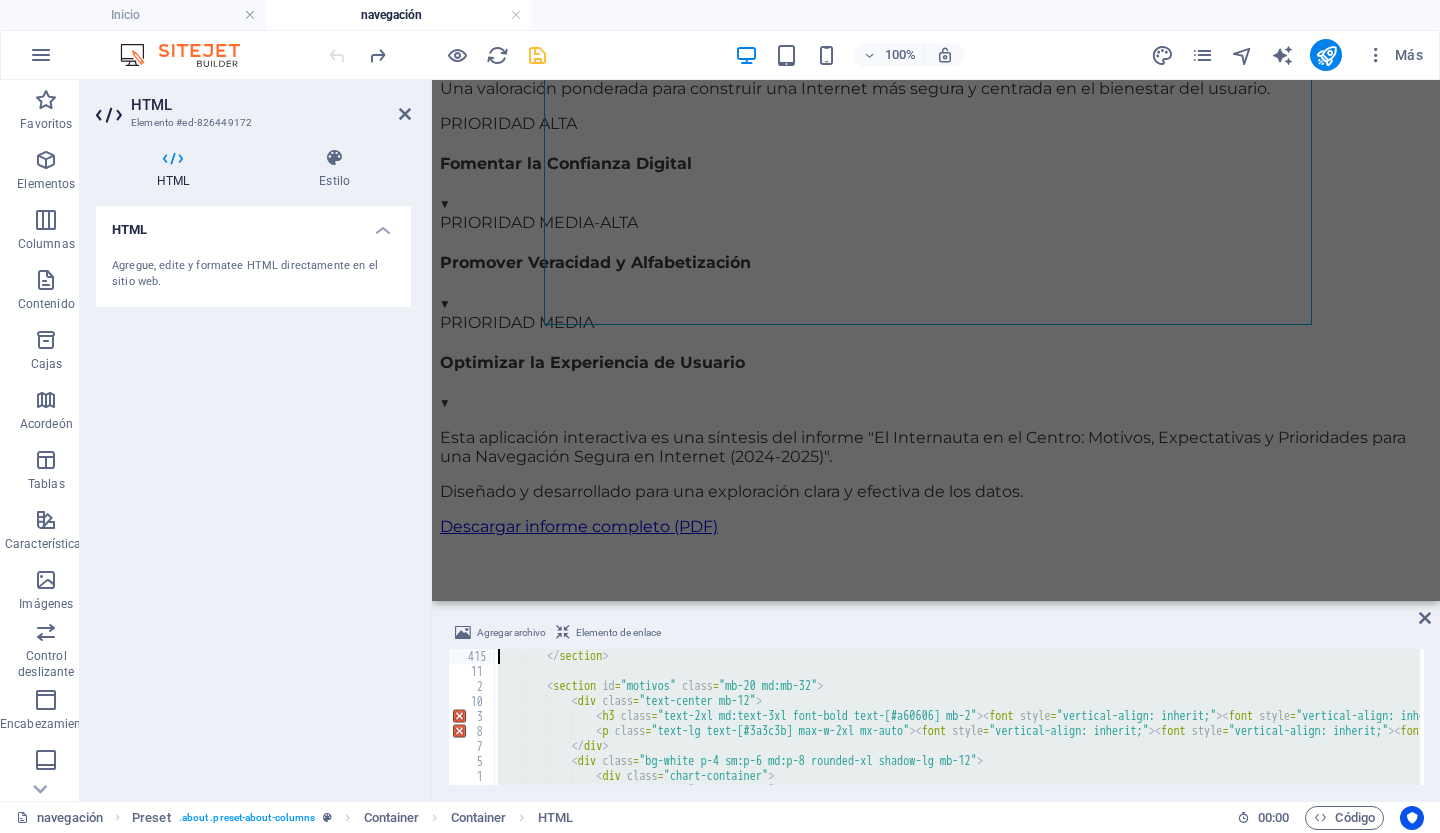type on "<p class="text-lg md:text-xl text-[#3a3c3b] max-w-3xl mx-auto"><font style="vertical-align: inherit;"><font style="vertical-align: inherit;"><font style="vertical-align: inherit;"><font style="vertical-align: inherit;">Una exploración interactiva de los motivos, expectativas y desafíos que definen la experiencia online en 2024-2025.</font></font></font></font></p>
</section>" 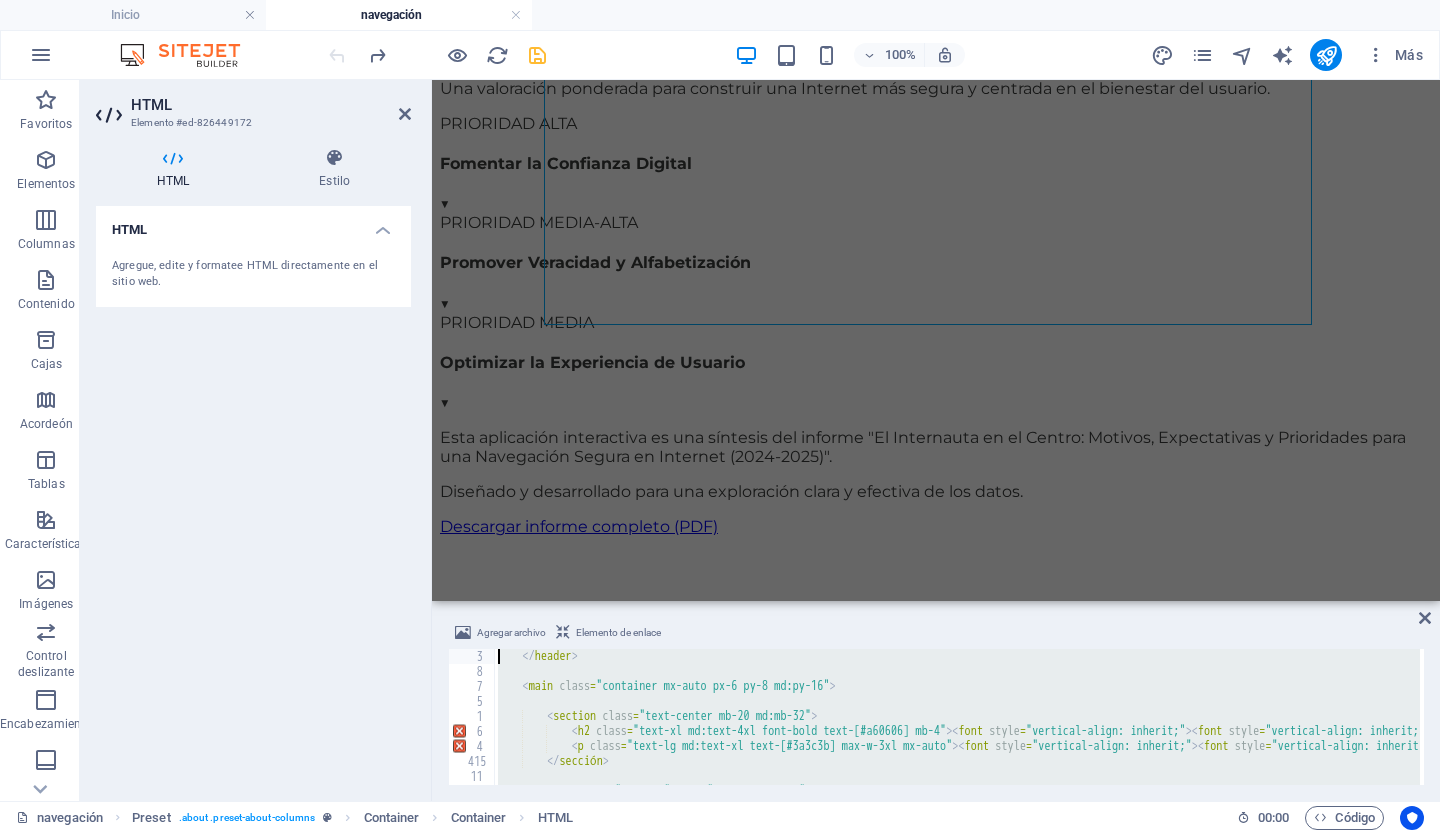 type on "<a href="#prioridades" class="block py-2 px-6 text-[#3a3c3b] hover:bg-gray-100"><font style="vertical-align: inherit;"><font style="vertical-align: inherit;"><font style="vertical-align: inherit;"><font style="vertical-align: inherit;">Prioridades</font></font></font></font></a>
</div>" 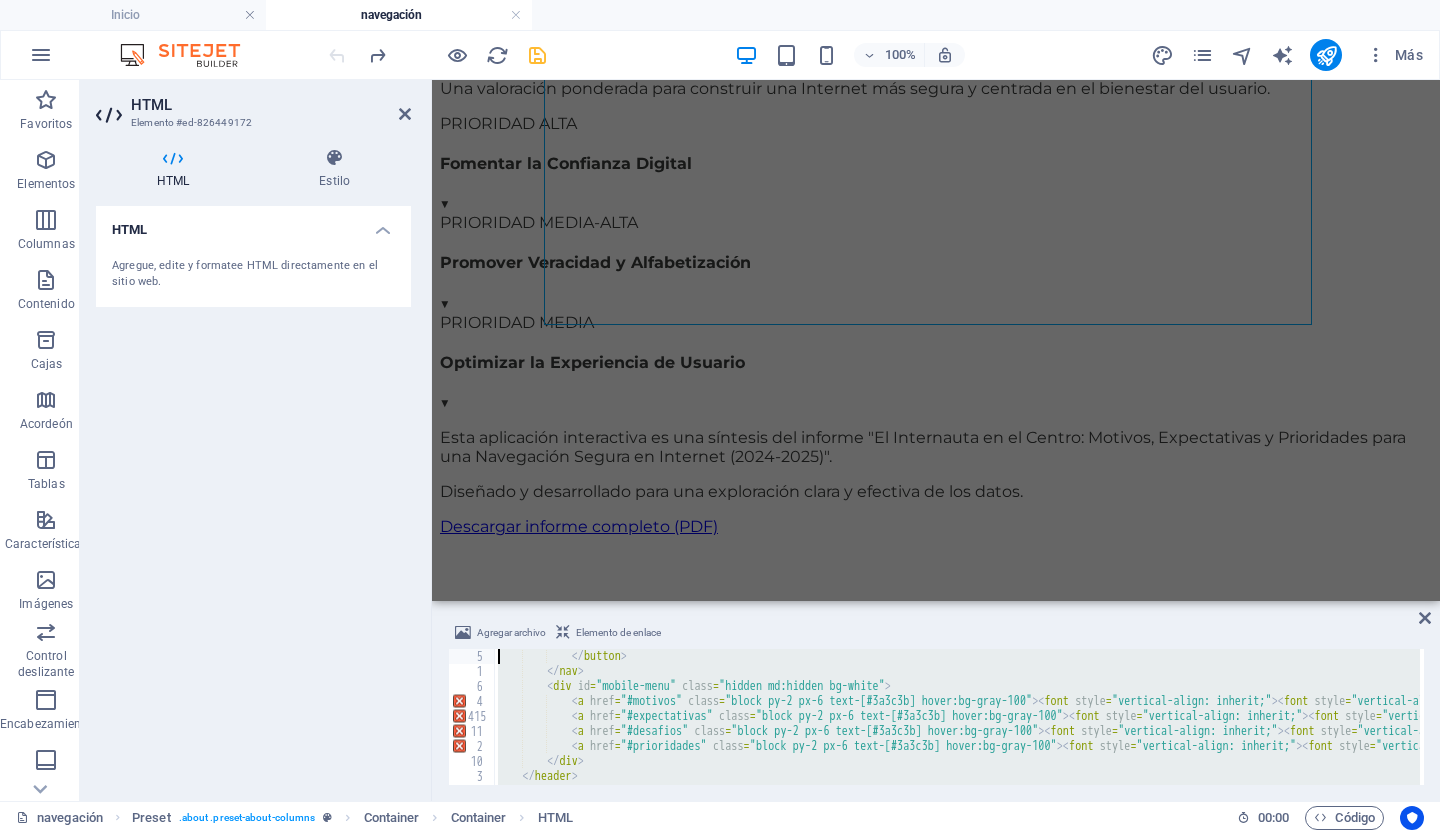 type on "<a href="#prioridades" class="nav-link text-[#3a3c3b] hover:text-[#a60606] border-b-2 border-transparent hover:border-[#a60606] pb-1"><font style="vertical-align: inherit;"><font style="vertical-align: inherit;"><font style="vertical-align: inherit;"><font style="vertical-align: inherit;">Prioridades</font></font></font></font></a>
</div>" 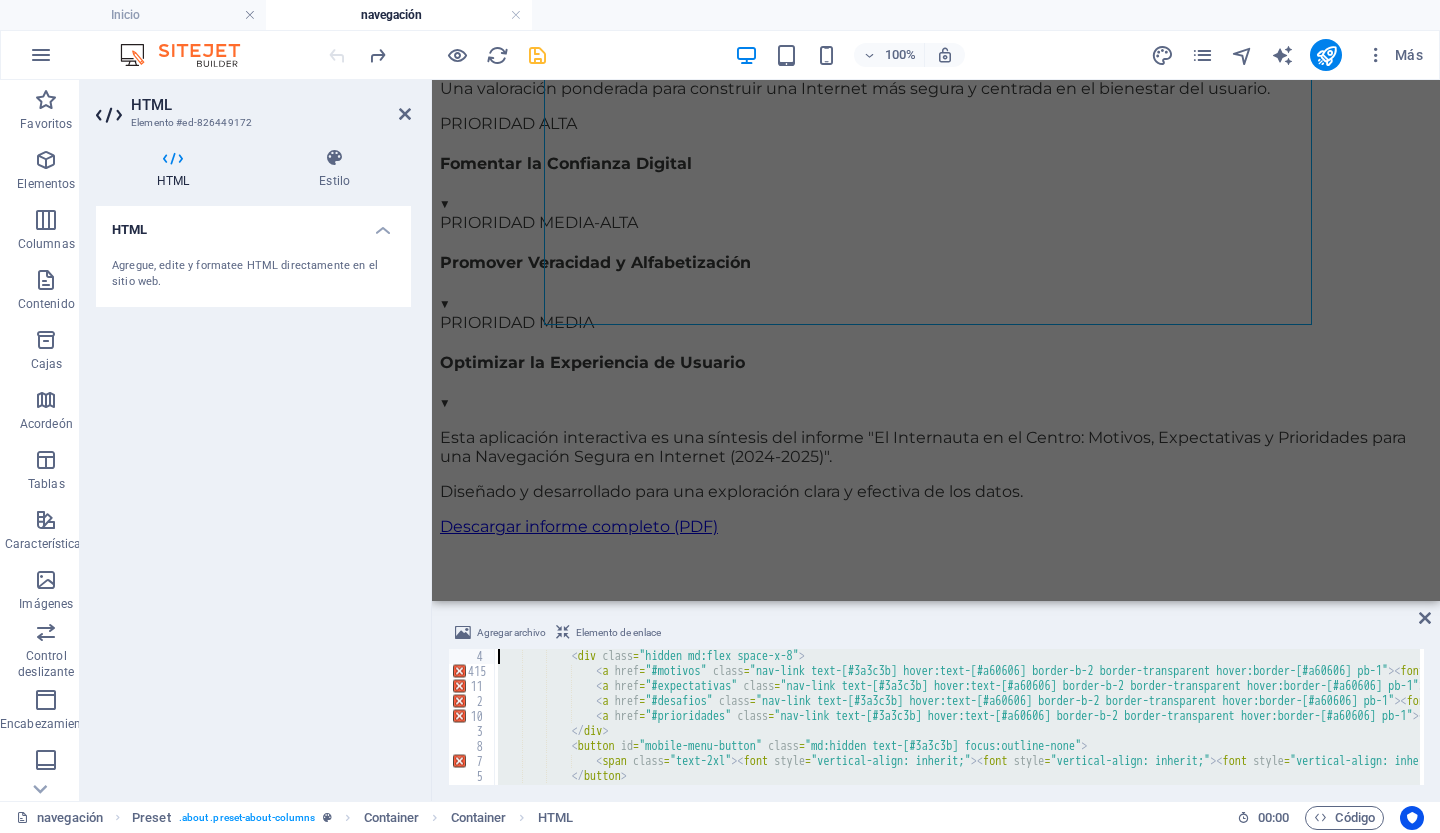 type on "<header class="bg-white/80 backdrop-blur-md sticky top-0 z-50 shadow-sm">" 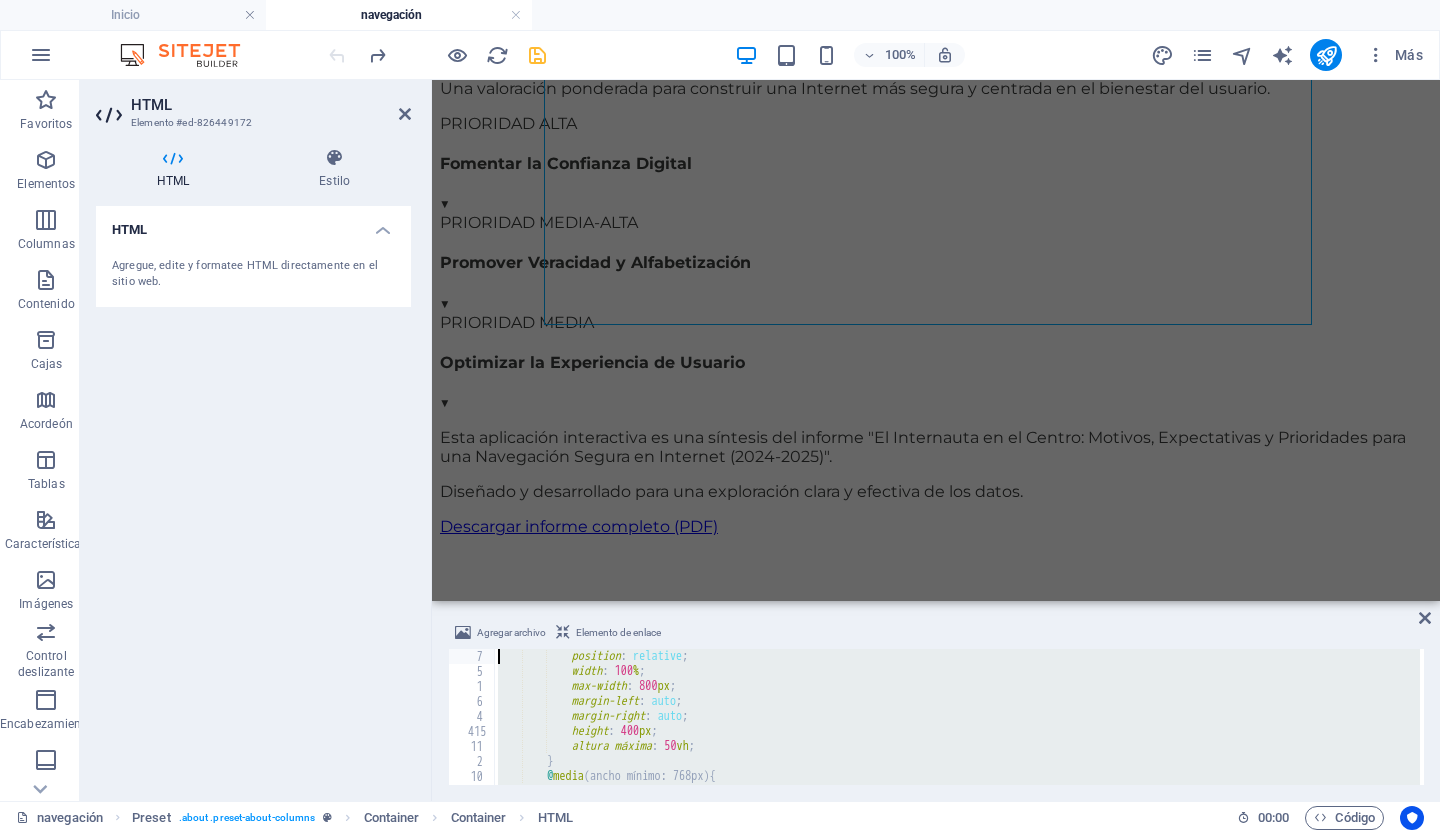 type on "<!-- CONFIRMATION: NO SVG graphics used. NO Mermaid JS used. -->
<style>" 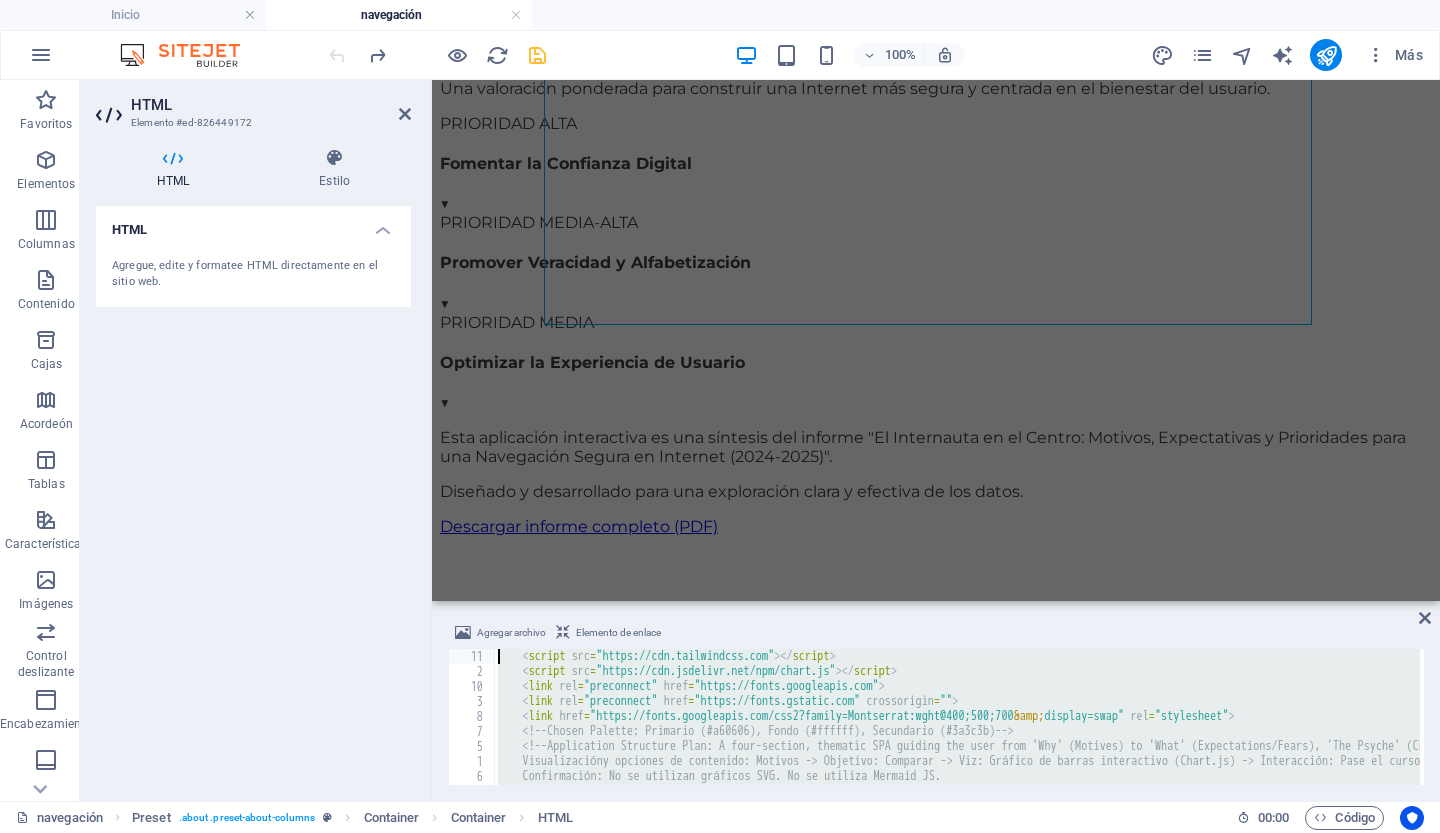 scroll, scrollTop: 60, scrollLeft: 0, axis: vertical 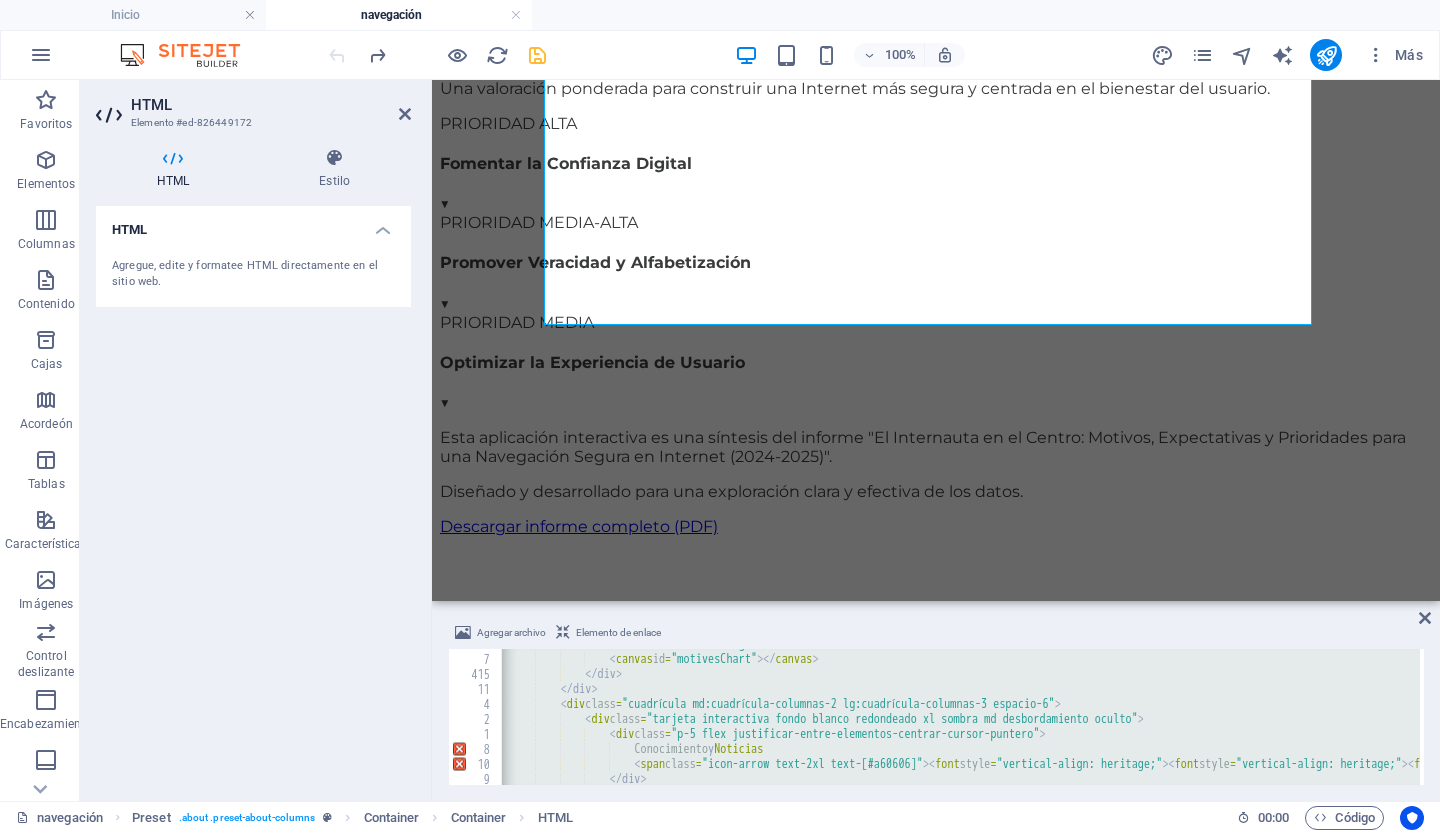 click on "<  div  class  =  "contenedor-de-gráficos"  >                            <  canvas  id  =  "motivesChart"  >  </  canvas  >                       </div> ​ ​                </div> ​ ​                <  div  class  =  "cuadrícula md:cuadrícula-columnas-2 lg:cuadrícula-columnas-3 espacio-6"  >                       <  div  class  =  "tarjeta interactiva fondo blanco redondeado xl sombra md desbordamiento oculto"  >                            <  div  class  =  "p-5 flex justificar-entre-elementos-centrar-cursor-puntero"  >                                 Conocimiento  y  Noticias ​ ​ ​ ​ ​ ​ ​ ​ ​ ​ ​ ​ ​ ​ ​ ​ ​ ​ ​ ​ ​ ​ ​ ​ ​ ​ ​ ​ ​ ​ ​ ​ ​ ​ ​ ​ ​ ​ ​ ​ ​ ​ ​                                         <  span  class  =  "icon-arrow text-2xl text-[#a60606]"  >  <  font  style  =  "vertical-align: heritage;"  >  <  font  style  =  "vertical-align: heritage;"  >  <  font  style  =  >  <  font  =  >" at bounding box center (960, 717) 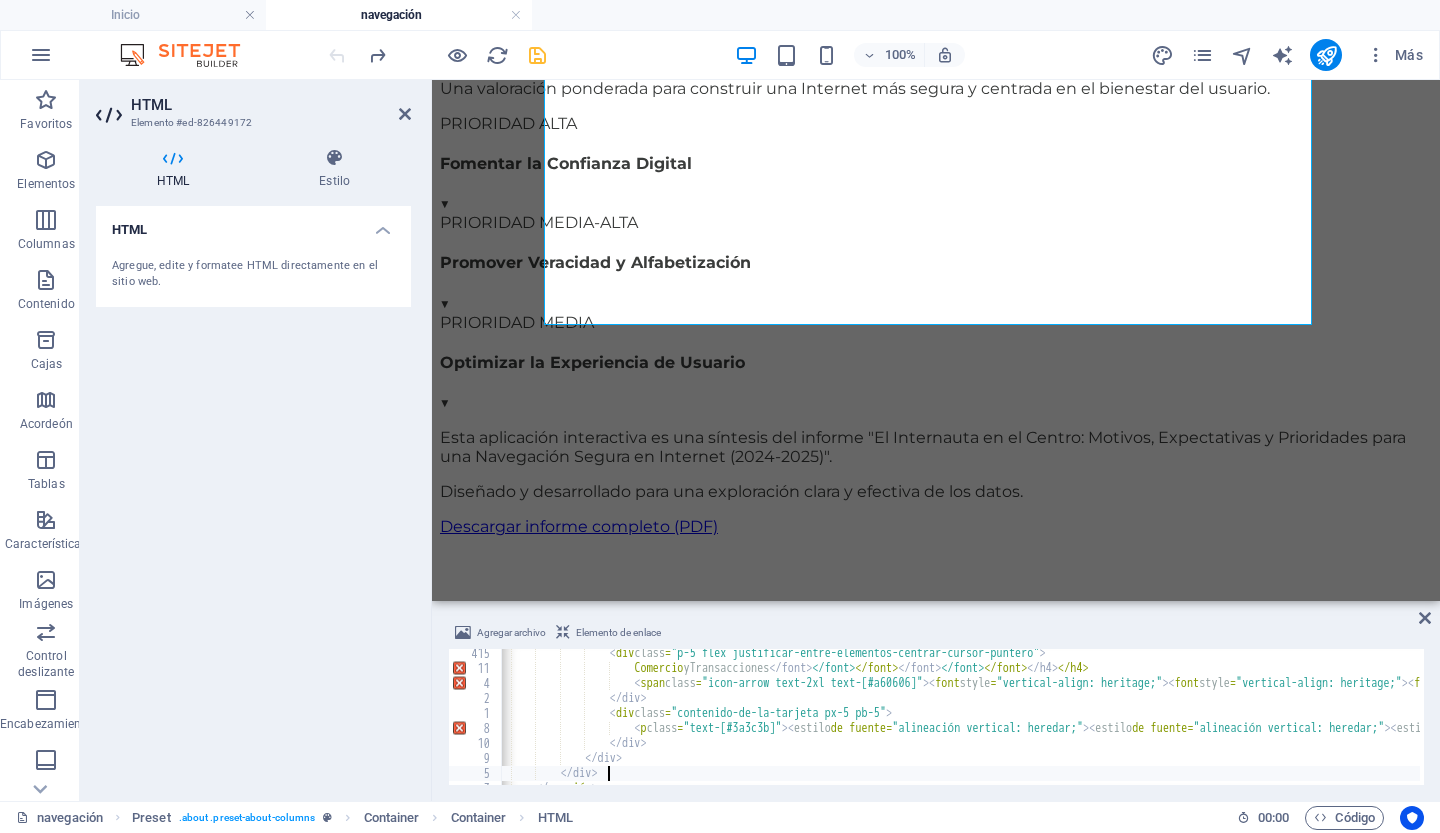 type on "</section>" 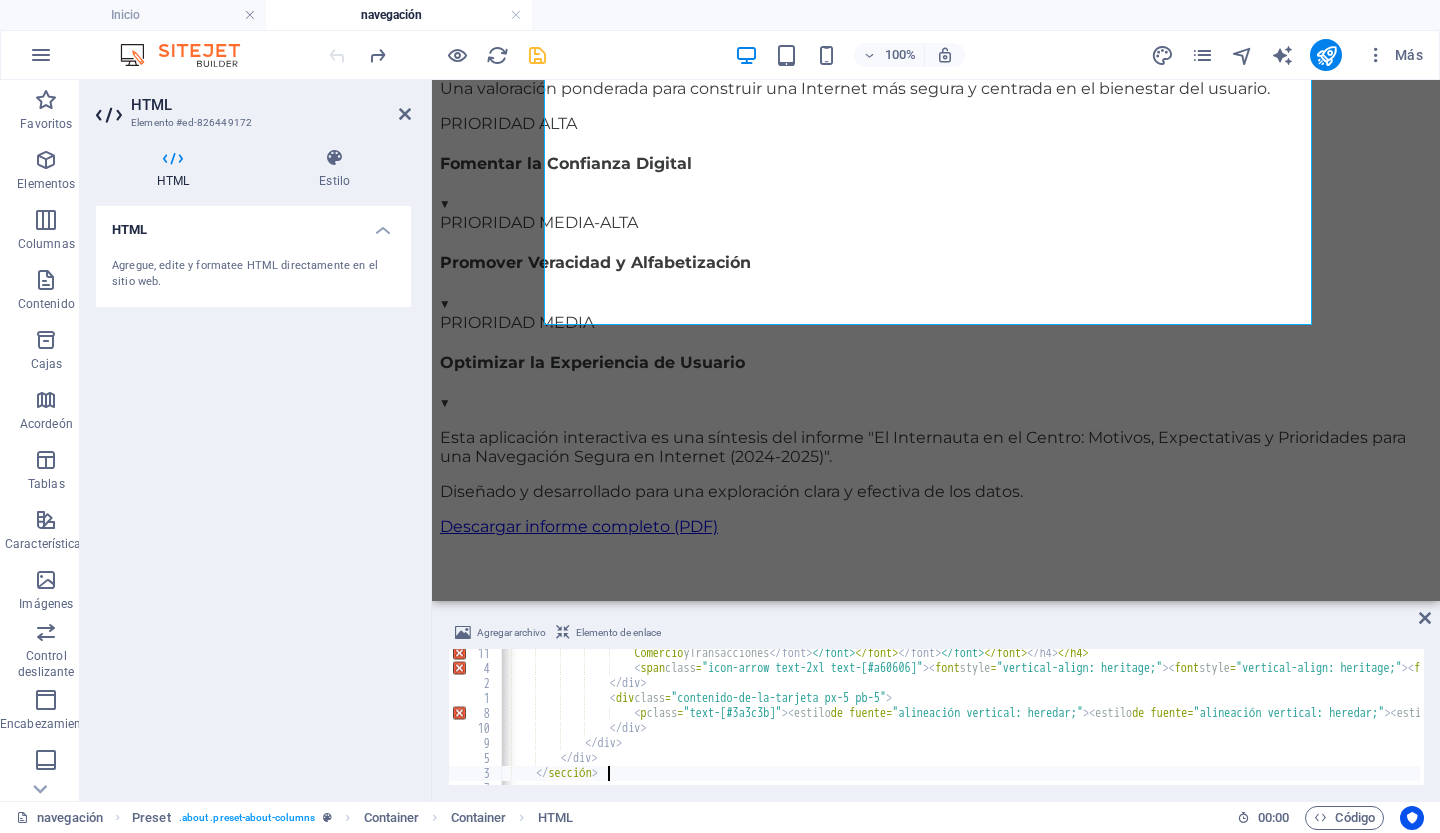scroll, scrollTop: 1743, scrollLeft: 0, axis: vertical 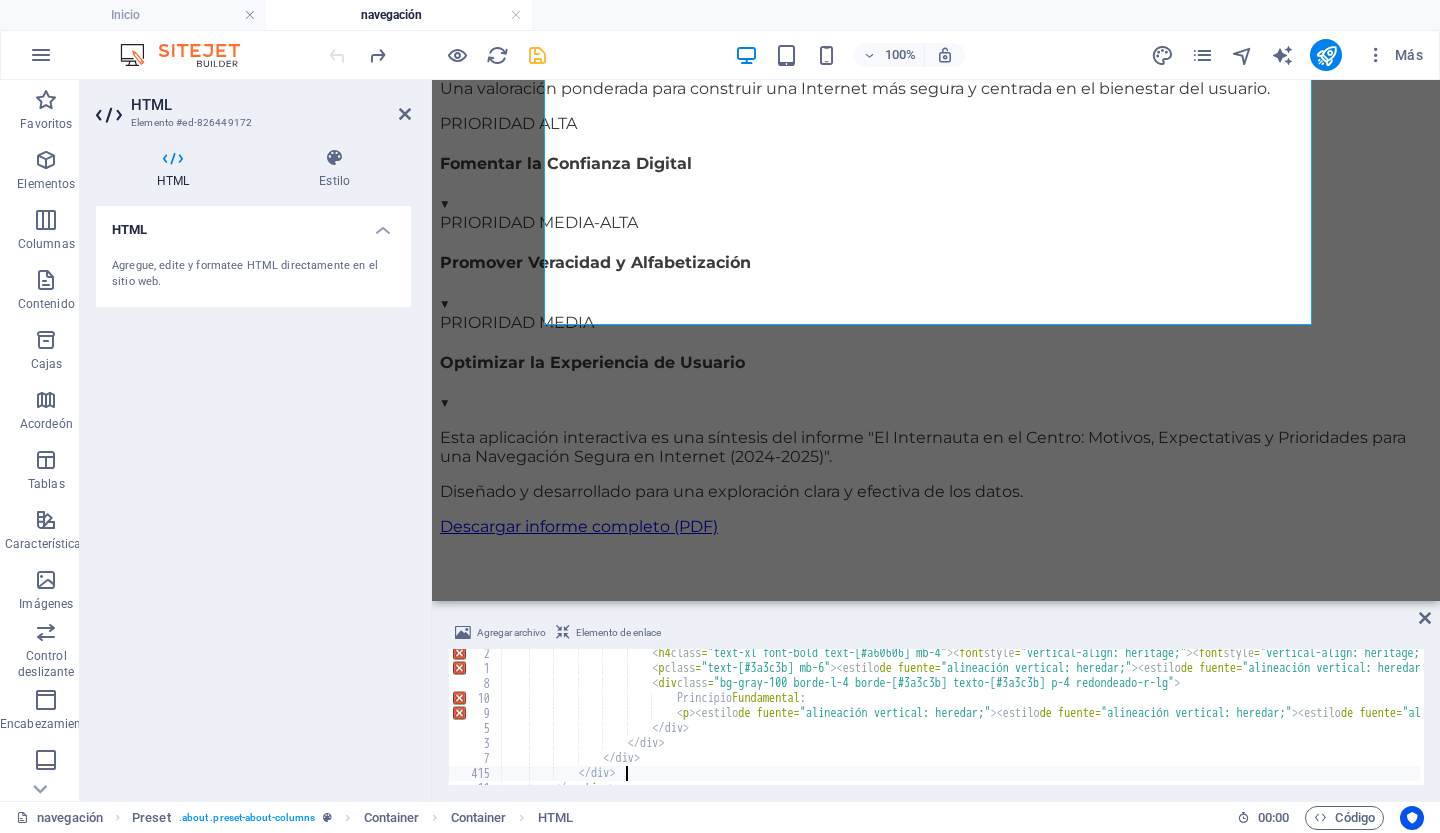 type on "</section>" 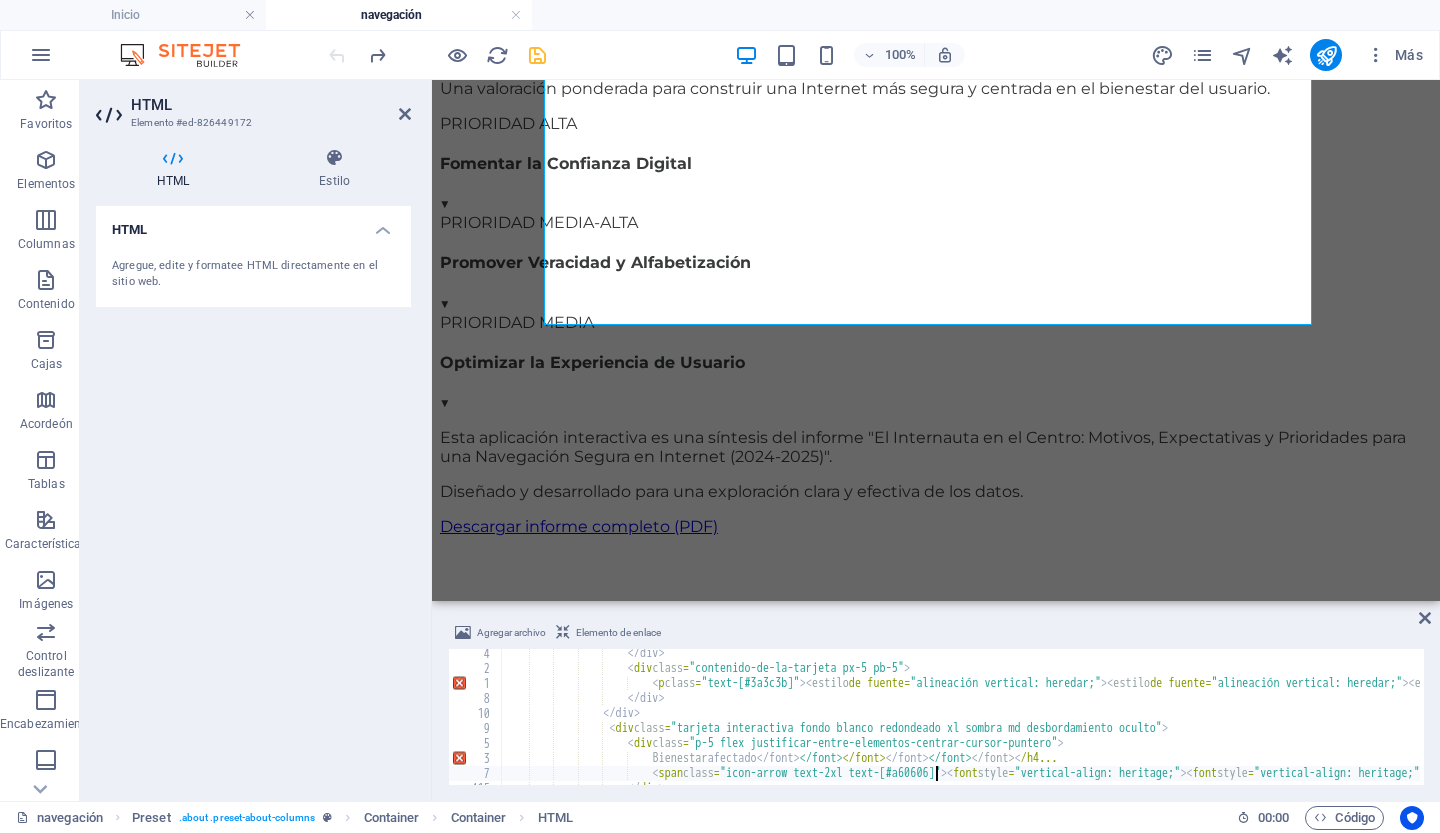 scroll, scrollTop: 2748, scrollLeft: 0, axis: vertical 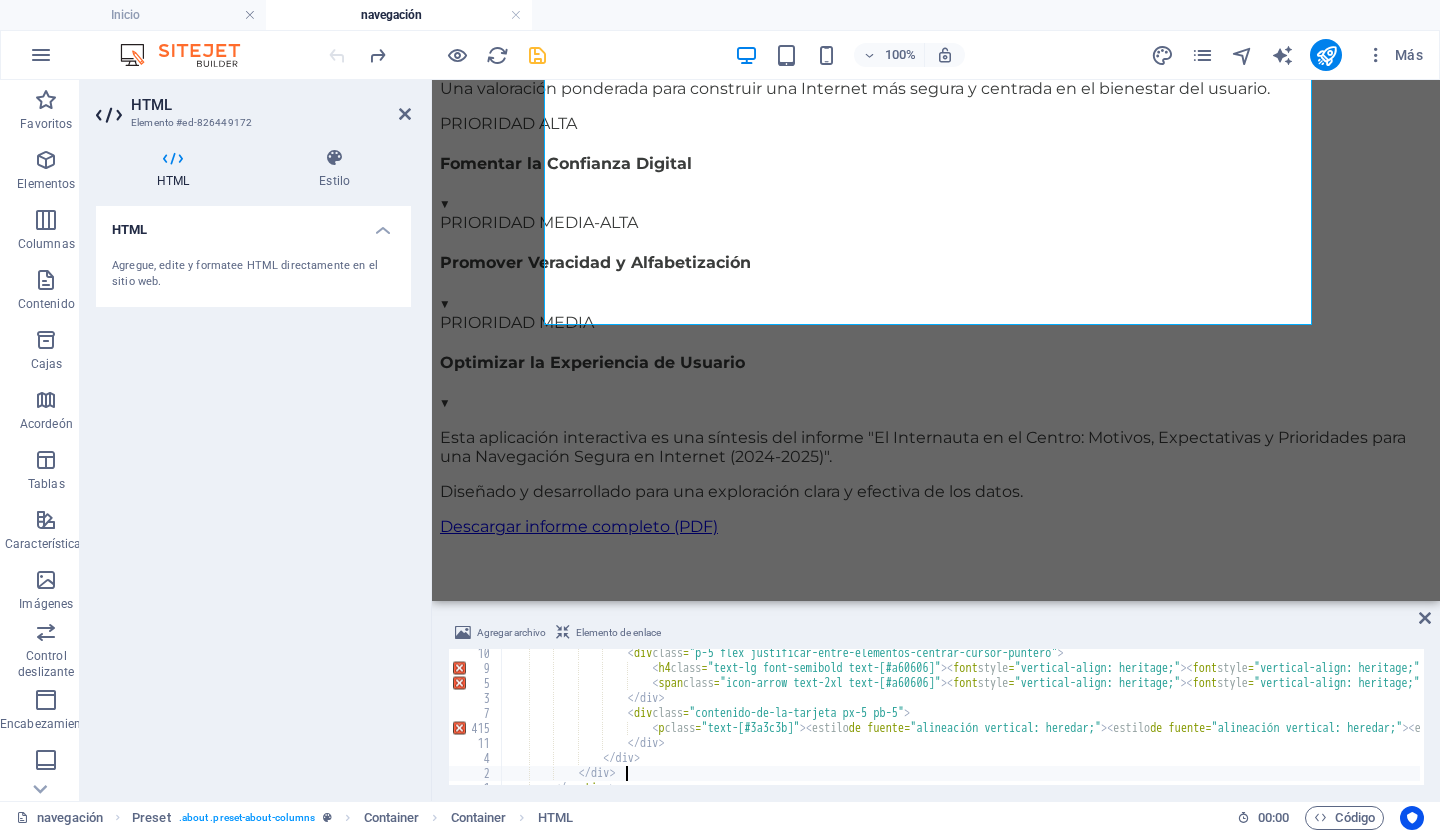 type on "</section>" 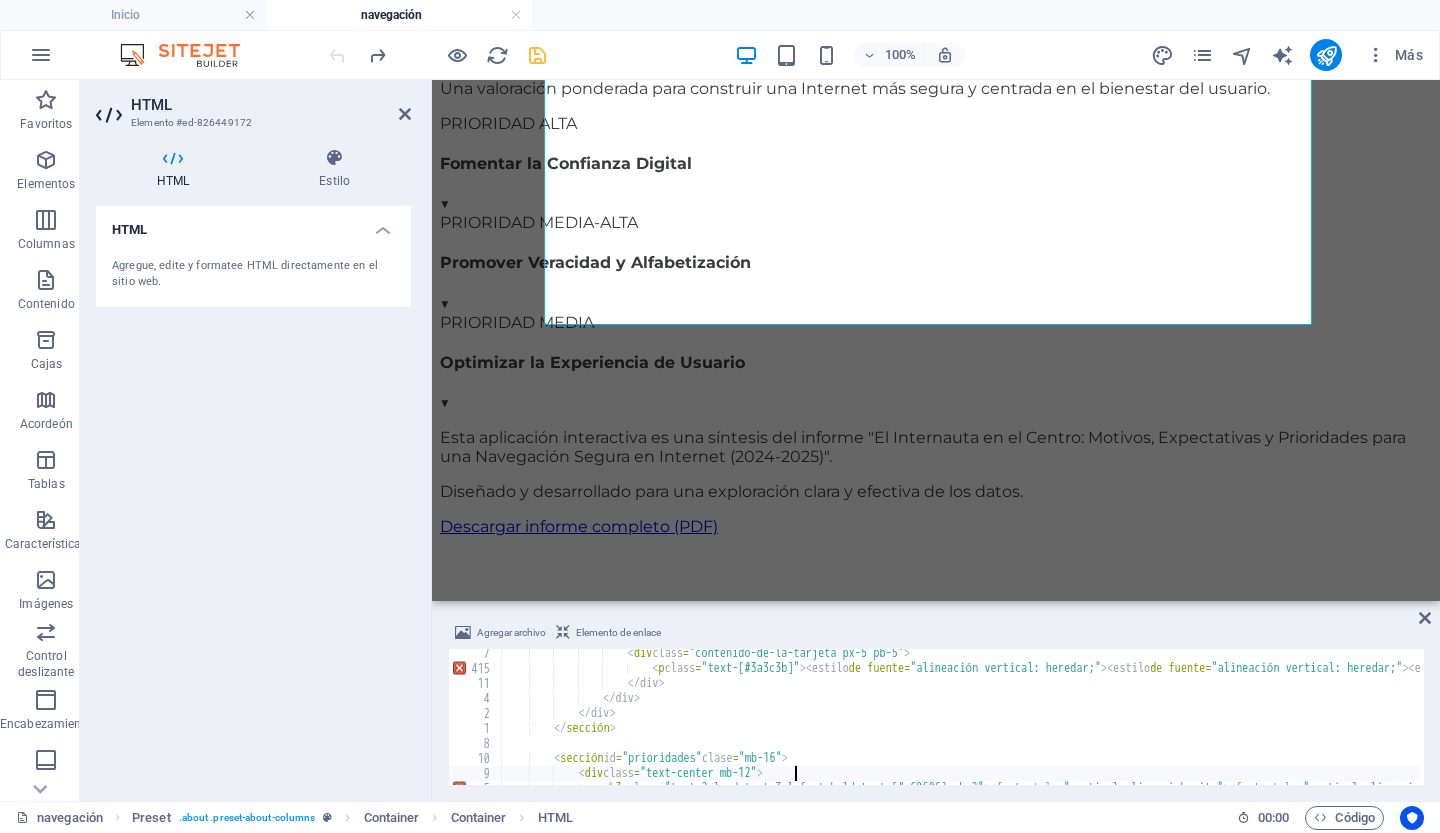 scroll, scrollTop: 3018, scrollLeft: 0, axis: vertical 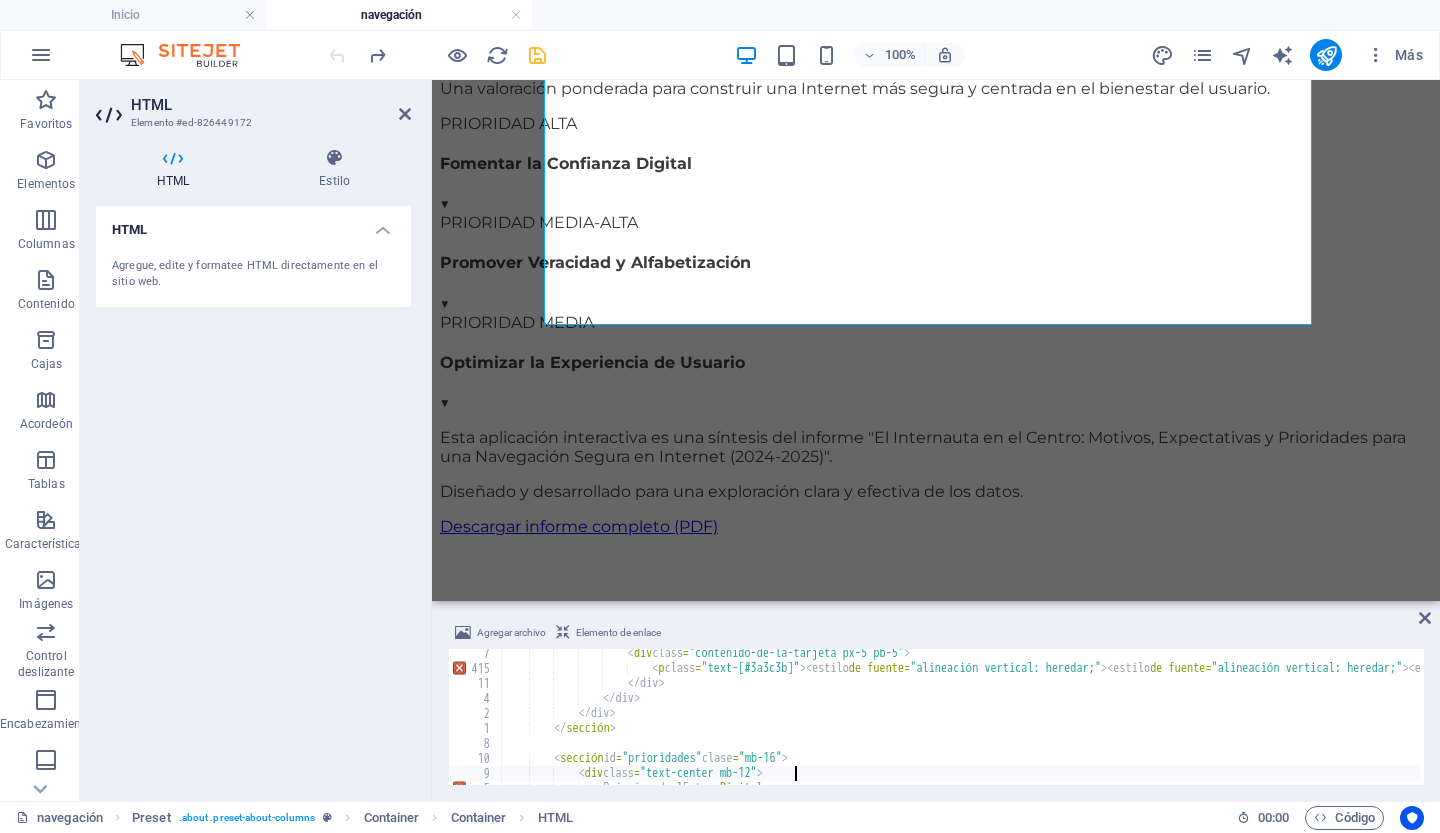 type on "<section id="prioridades" class="mb-16">" 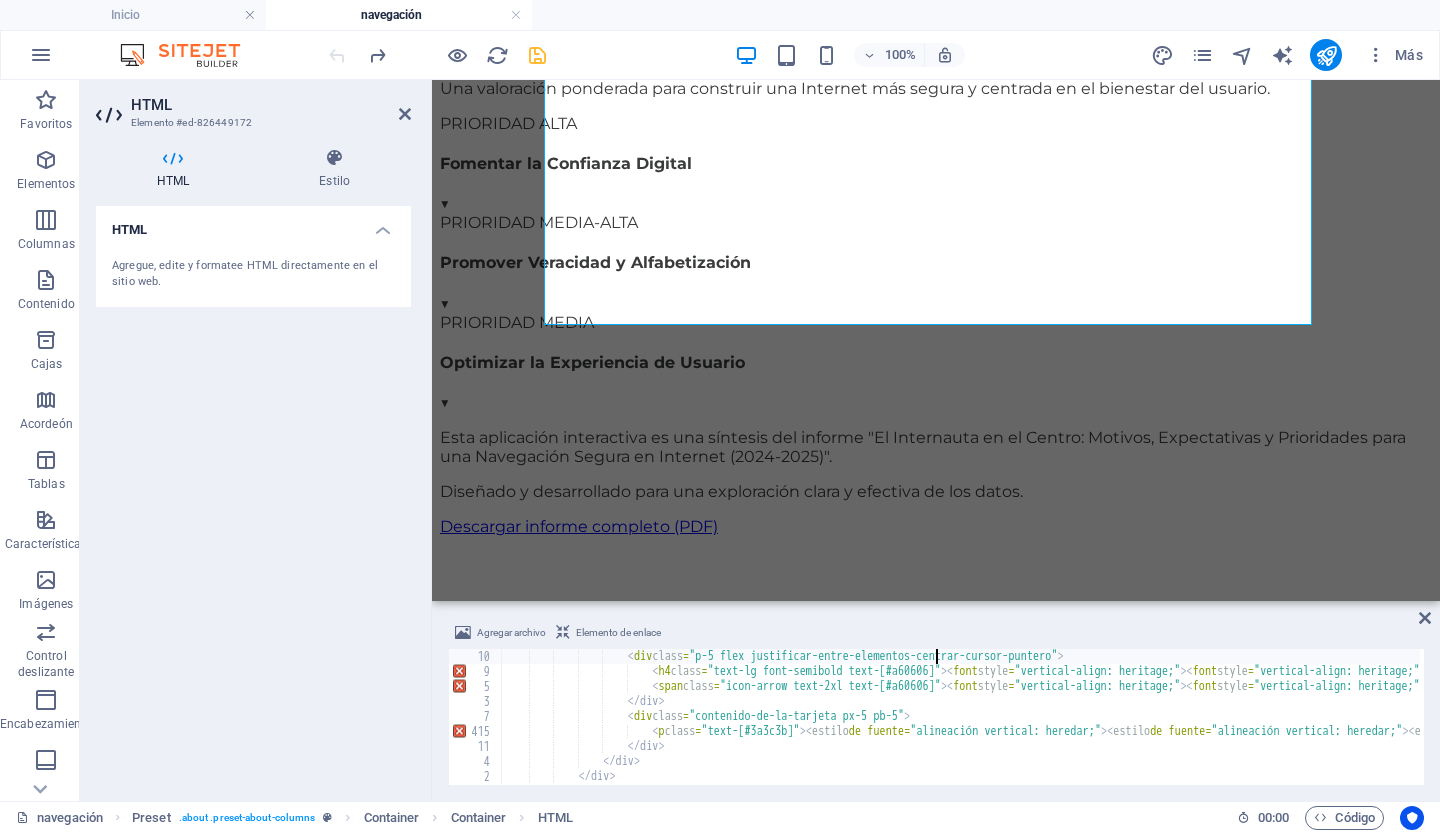 scroll, scrollTop: 2955, scrollLeft: 0, axis: vertical 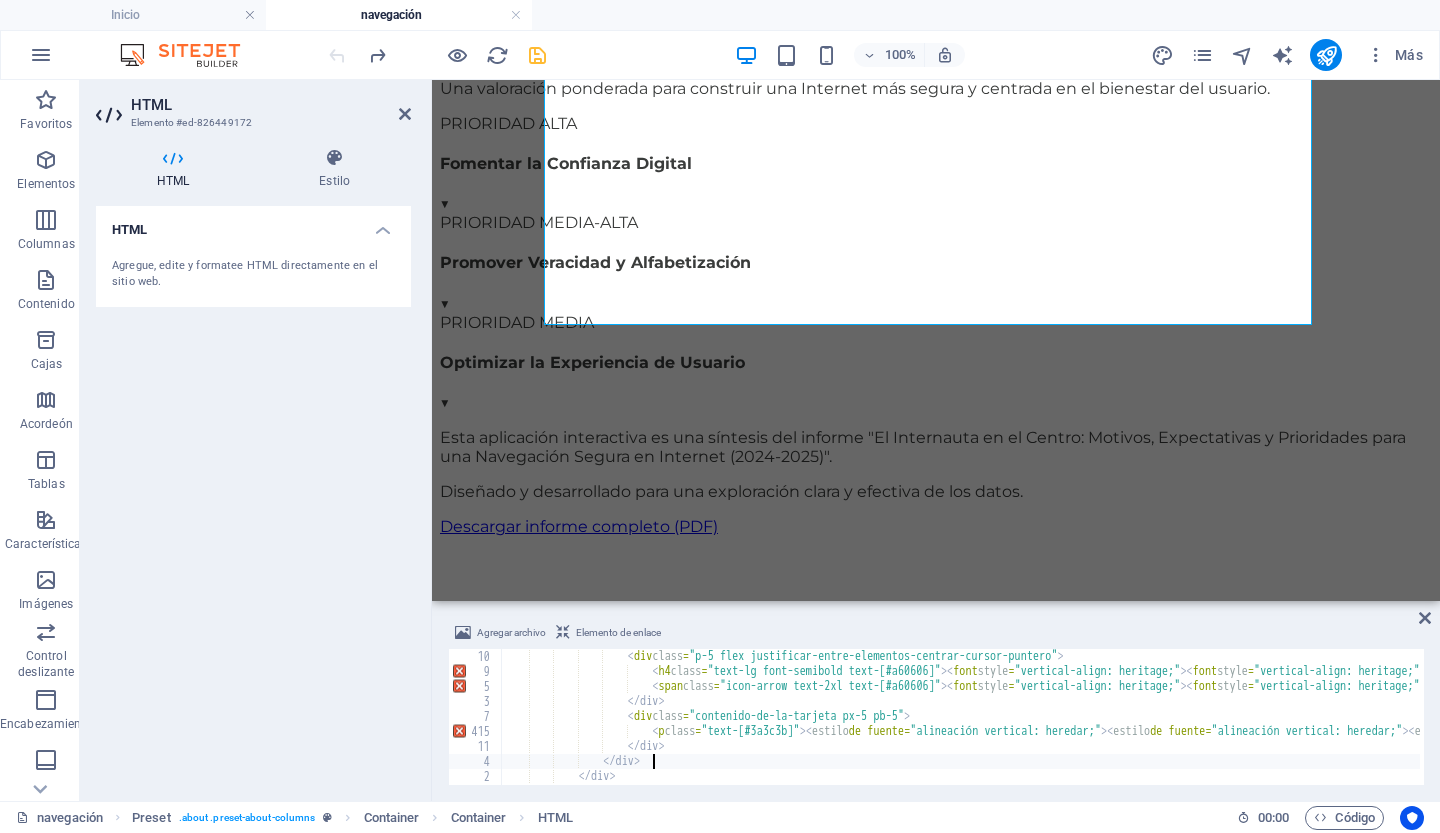 type on "</section>" 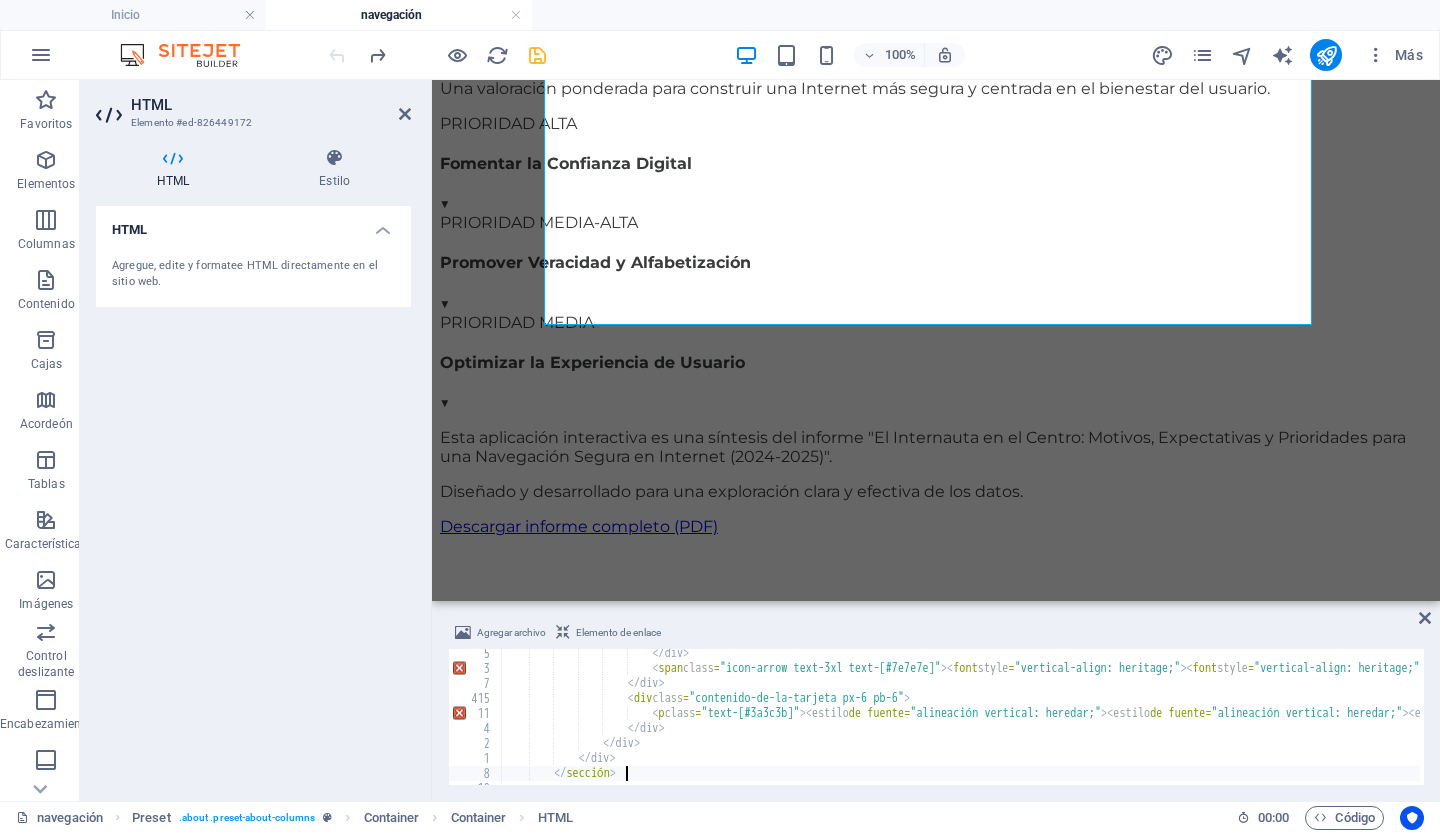 type on "</section>" 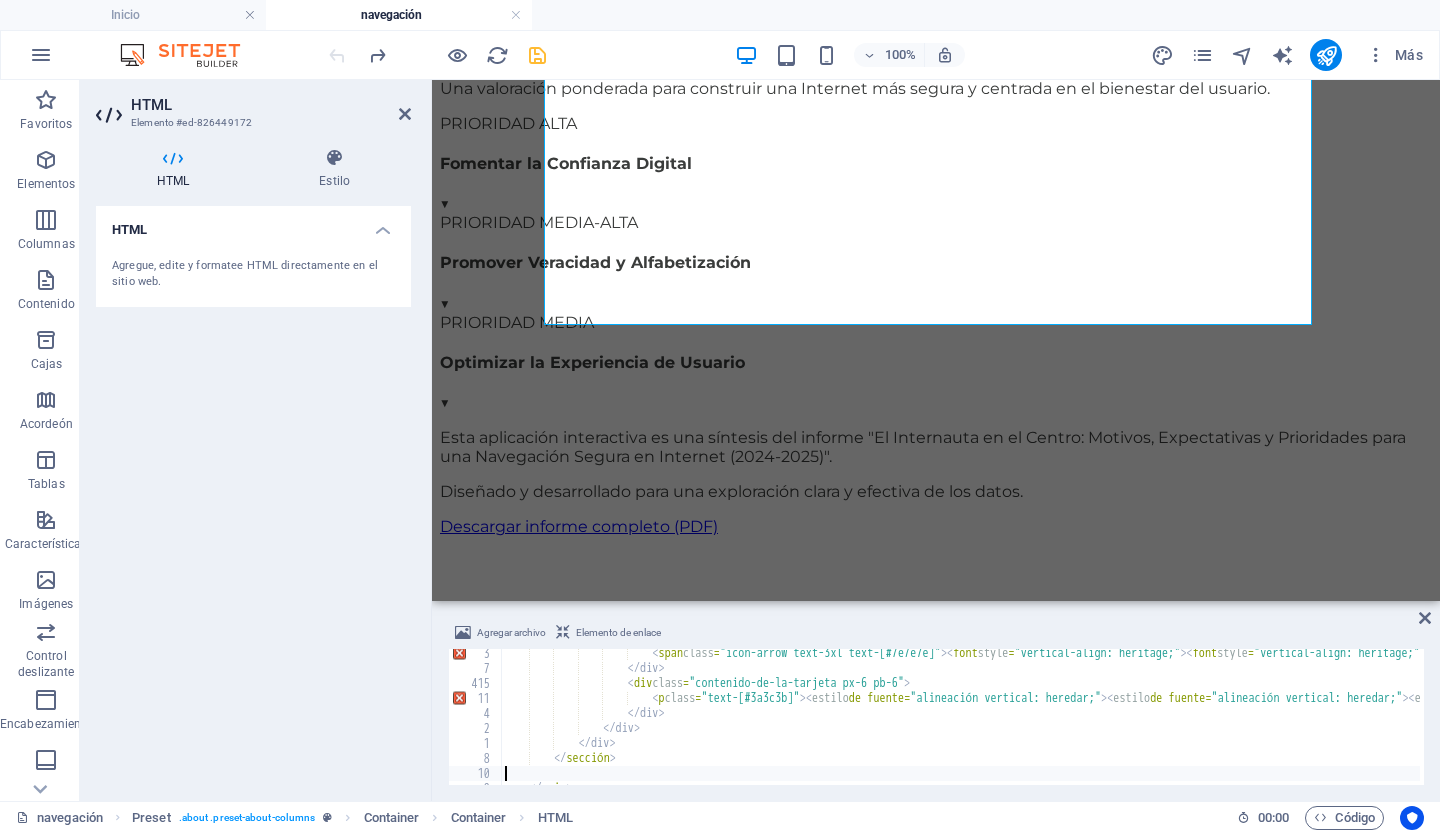 type on "</main>" 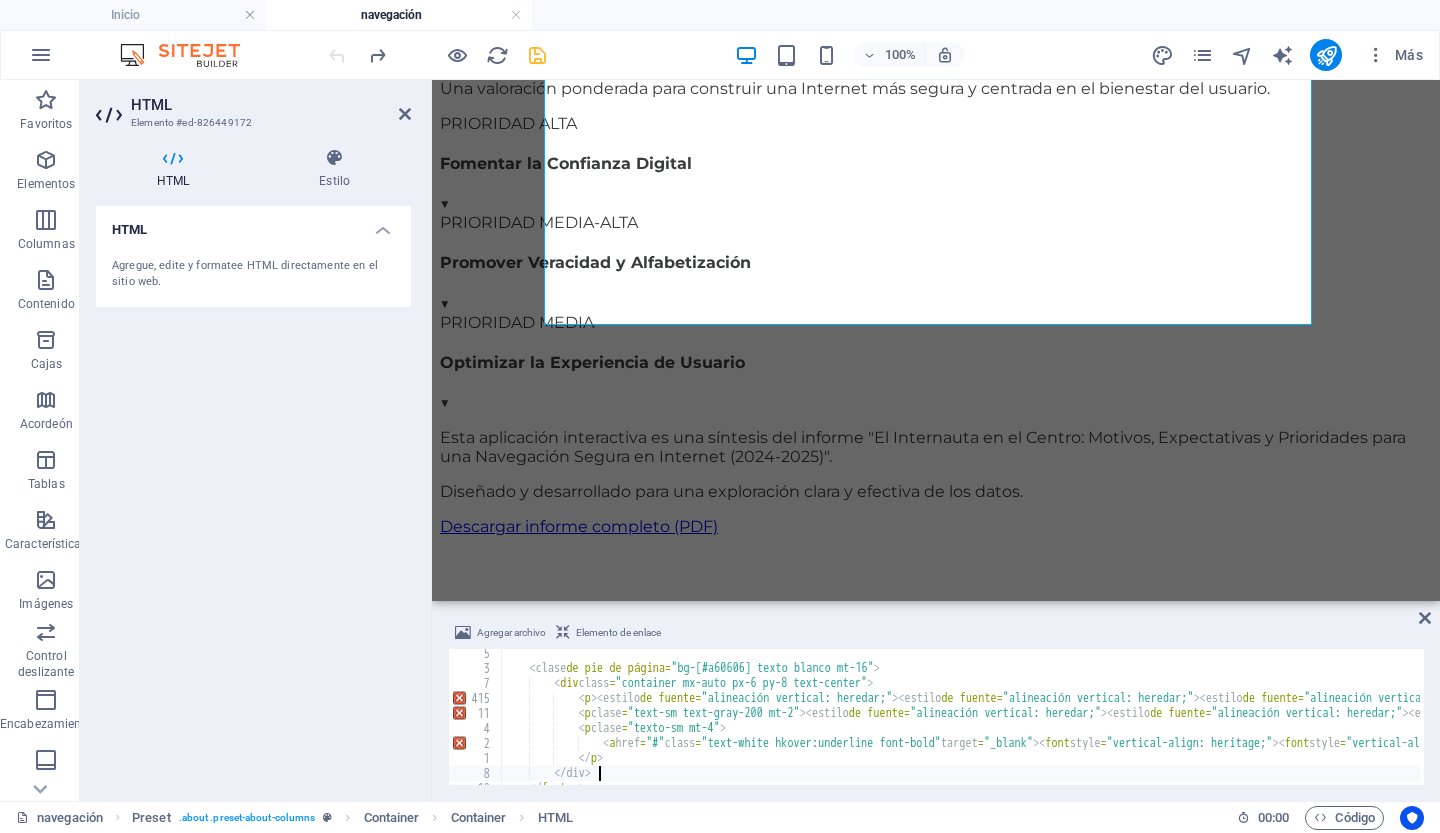 scroll, scrollTop: 3813, scrollLeft: 0, axis: vertical 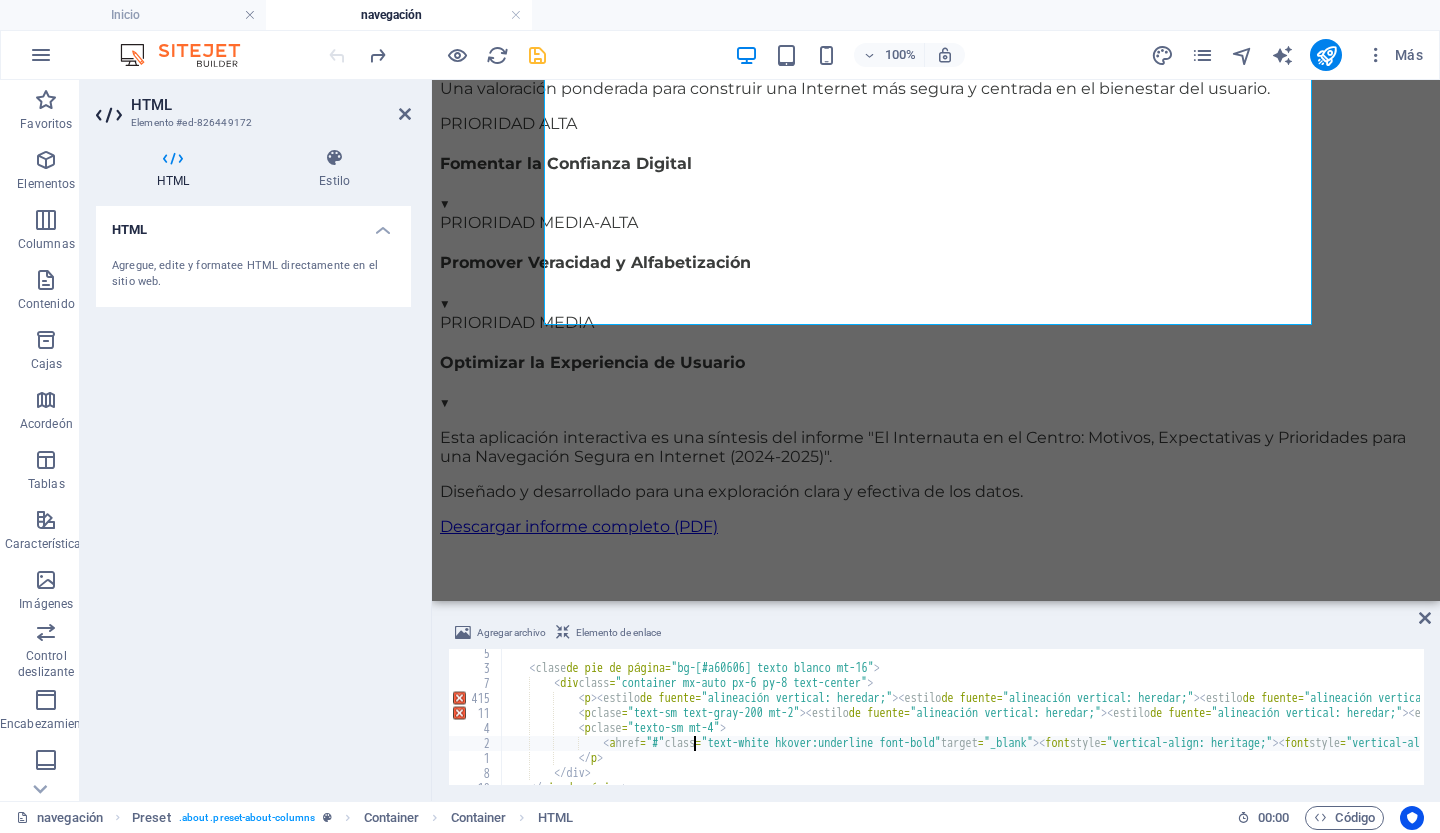 click on "Esta aplicación interactiva es una síntesis del informe "El Internauta en el Centro: Motivos, Expectativas y Prioridades para una Navegación Segura en Internet (2024-2025)"." at bounding box center [3018, 727] 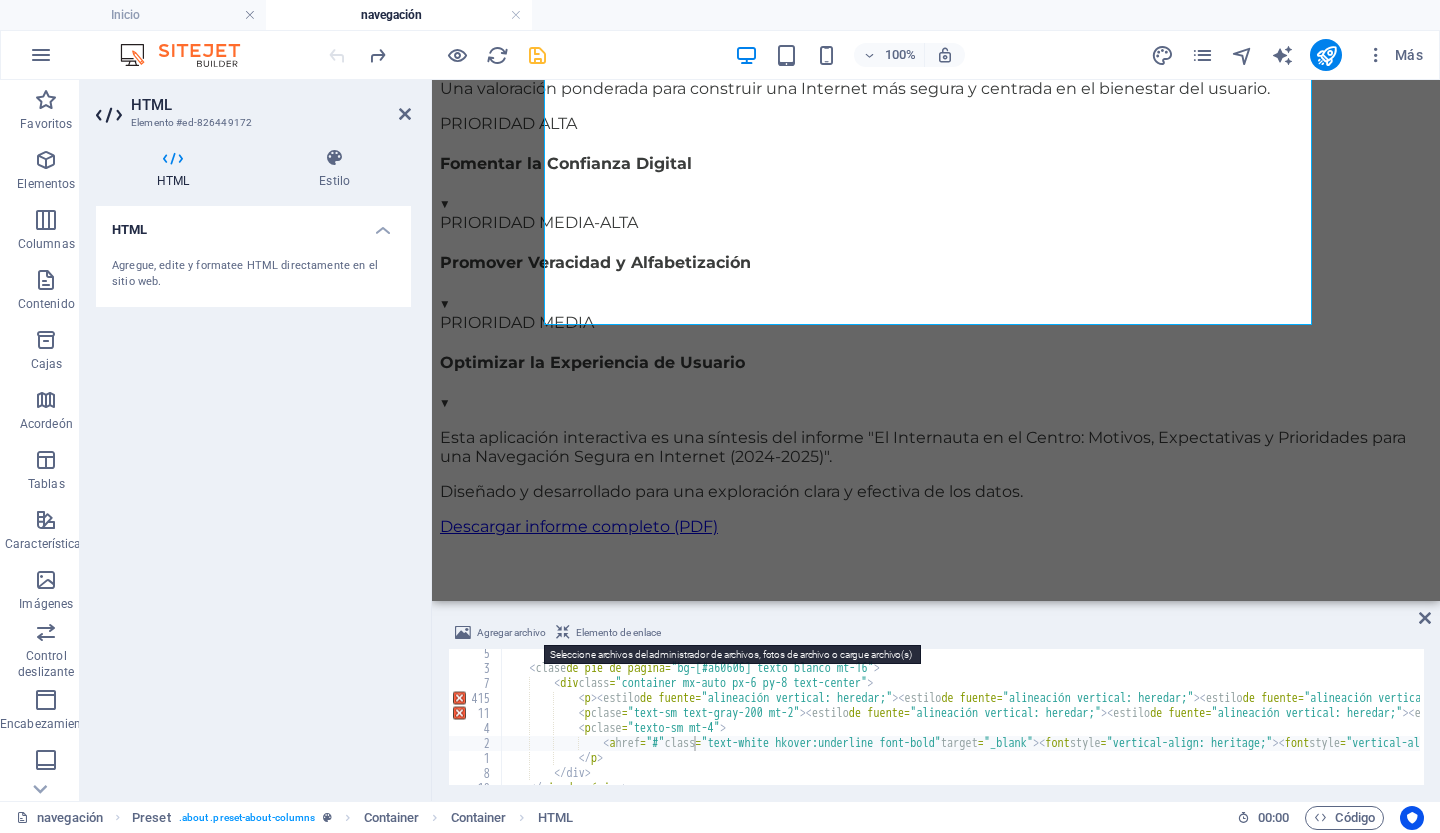 click on "Agregar archivo" at bounding box center (511, 632) 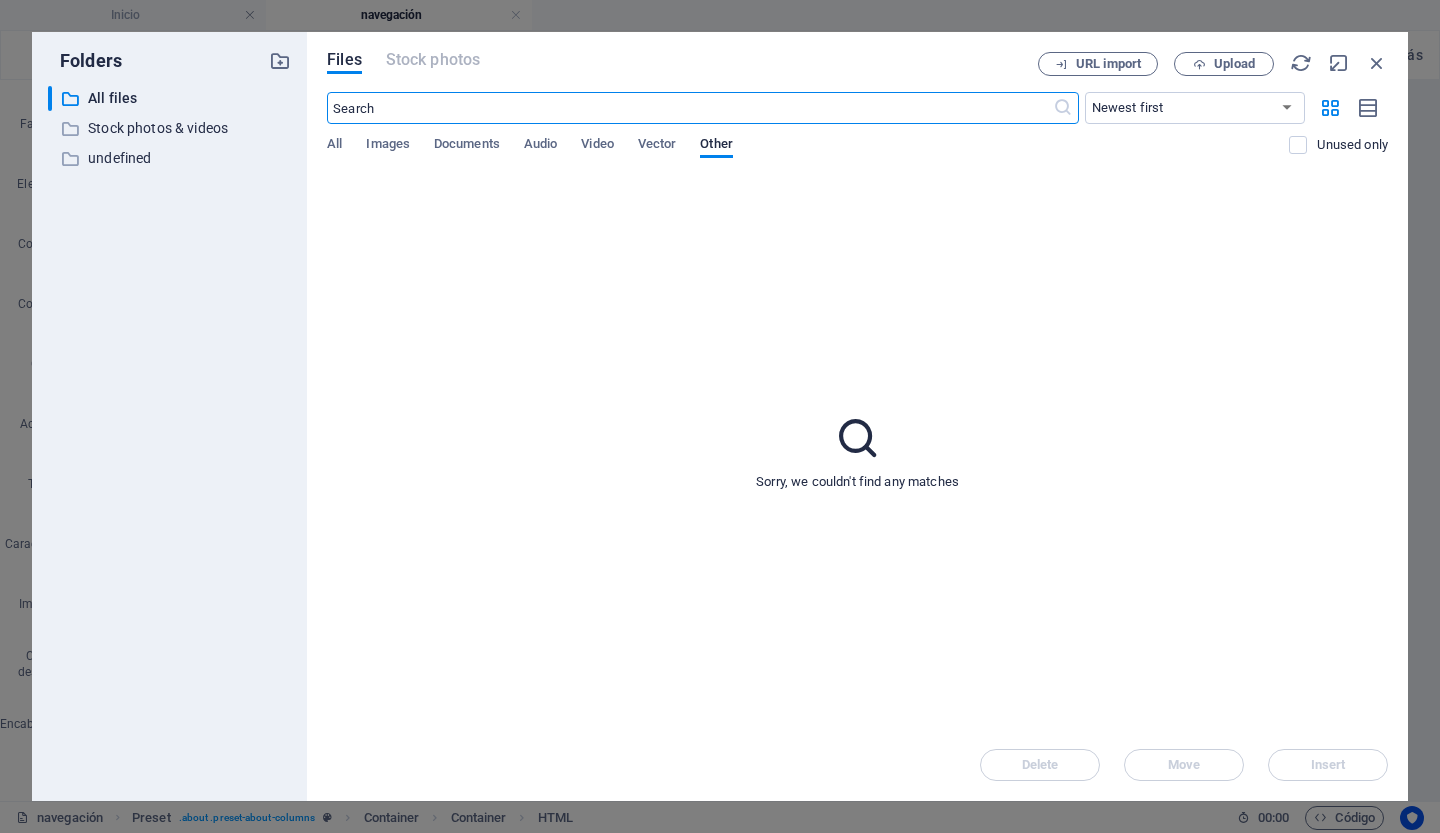 scroll, scrollTop: 1973, scrollLeft: 0, axis: vertical 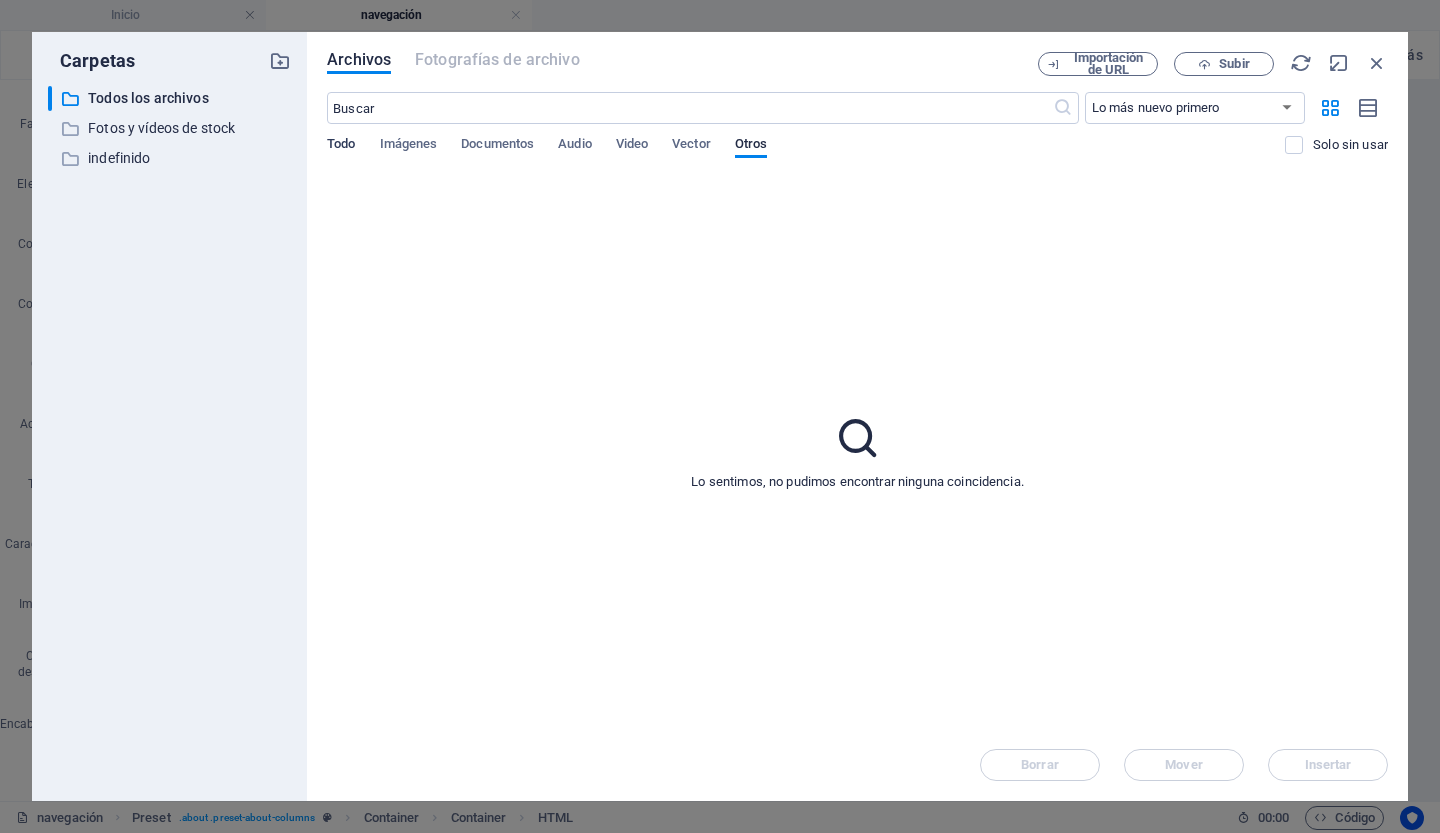 click on "Todo" at bounding box center (341, 143) 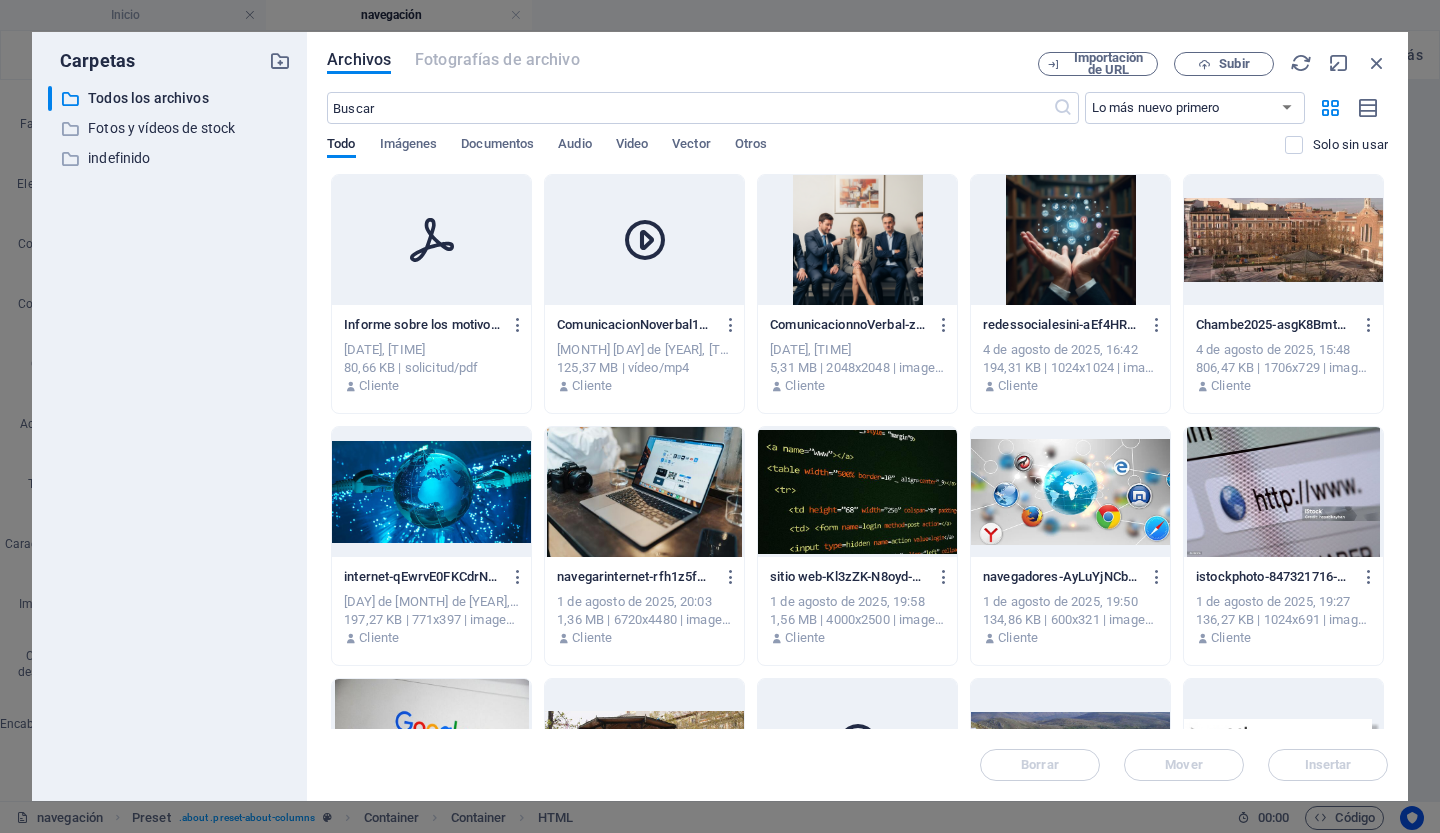 click at bounding box center (431, 240) 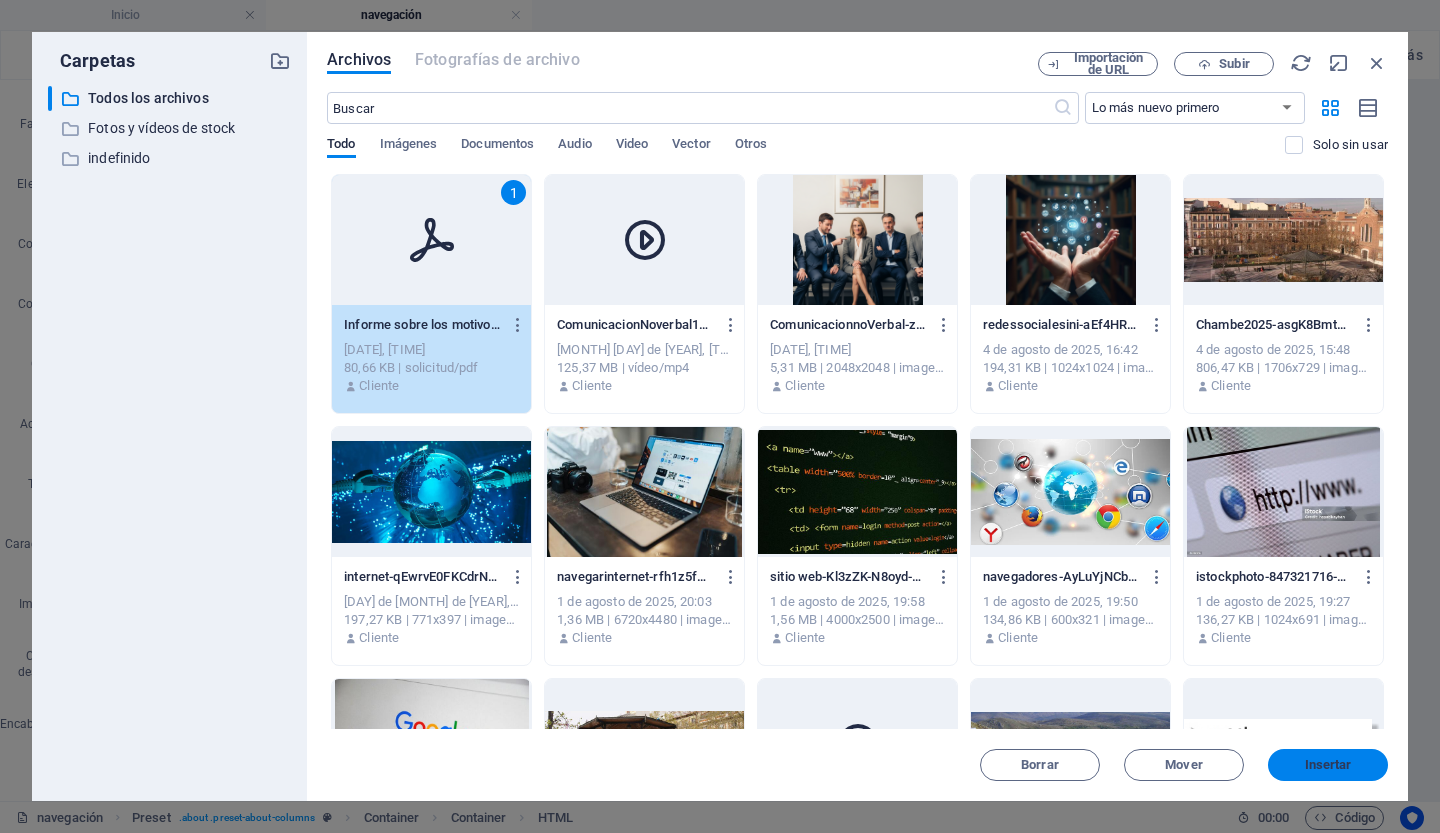 click on "Insertar" at bounding box center (1328, 765) 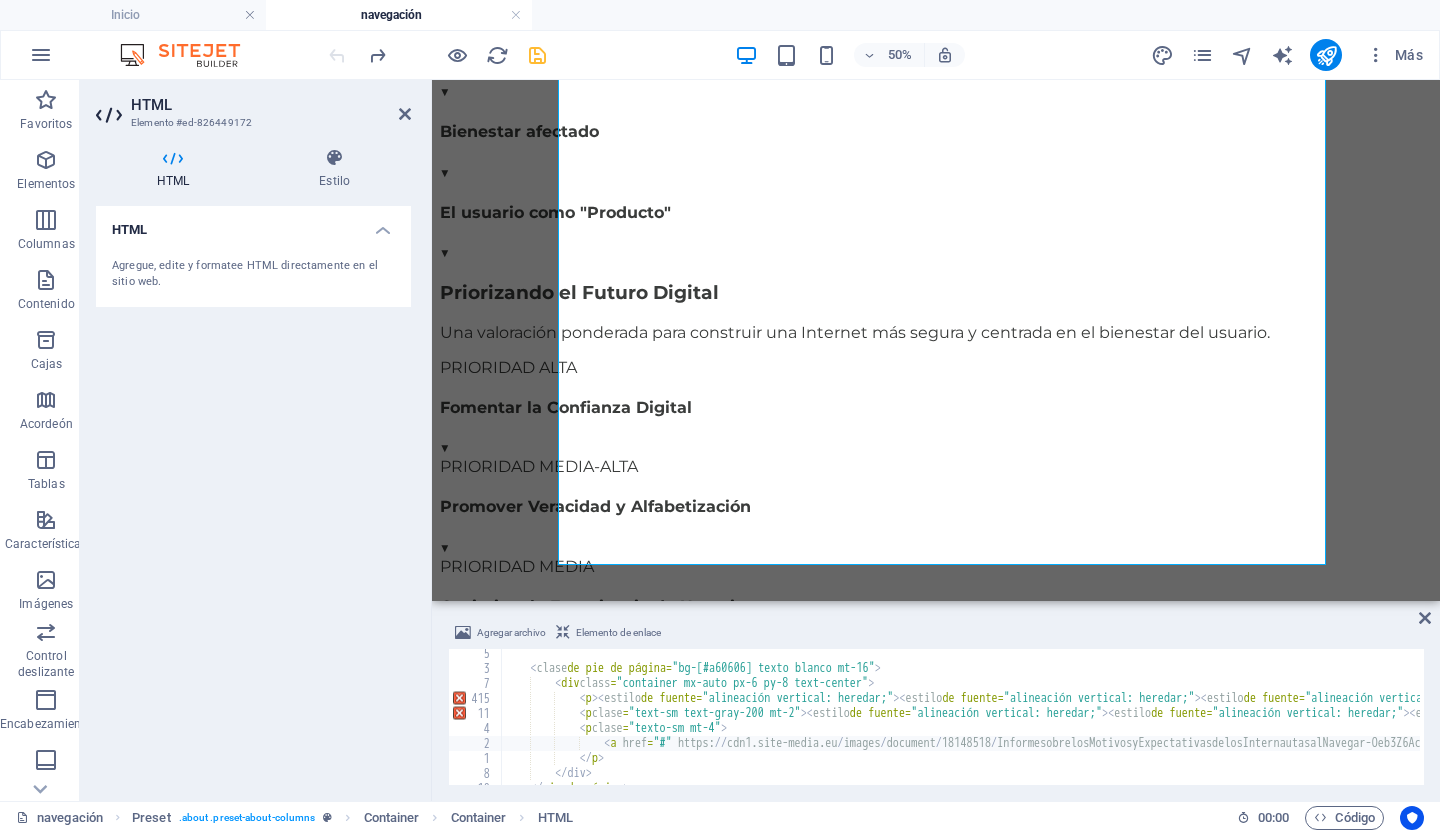 scroll, scrollTop: 2217, scrollLeft: 0, axis: vertical 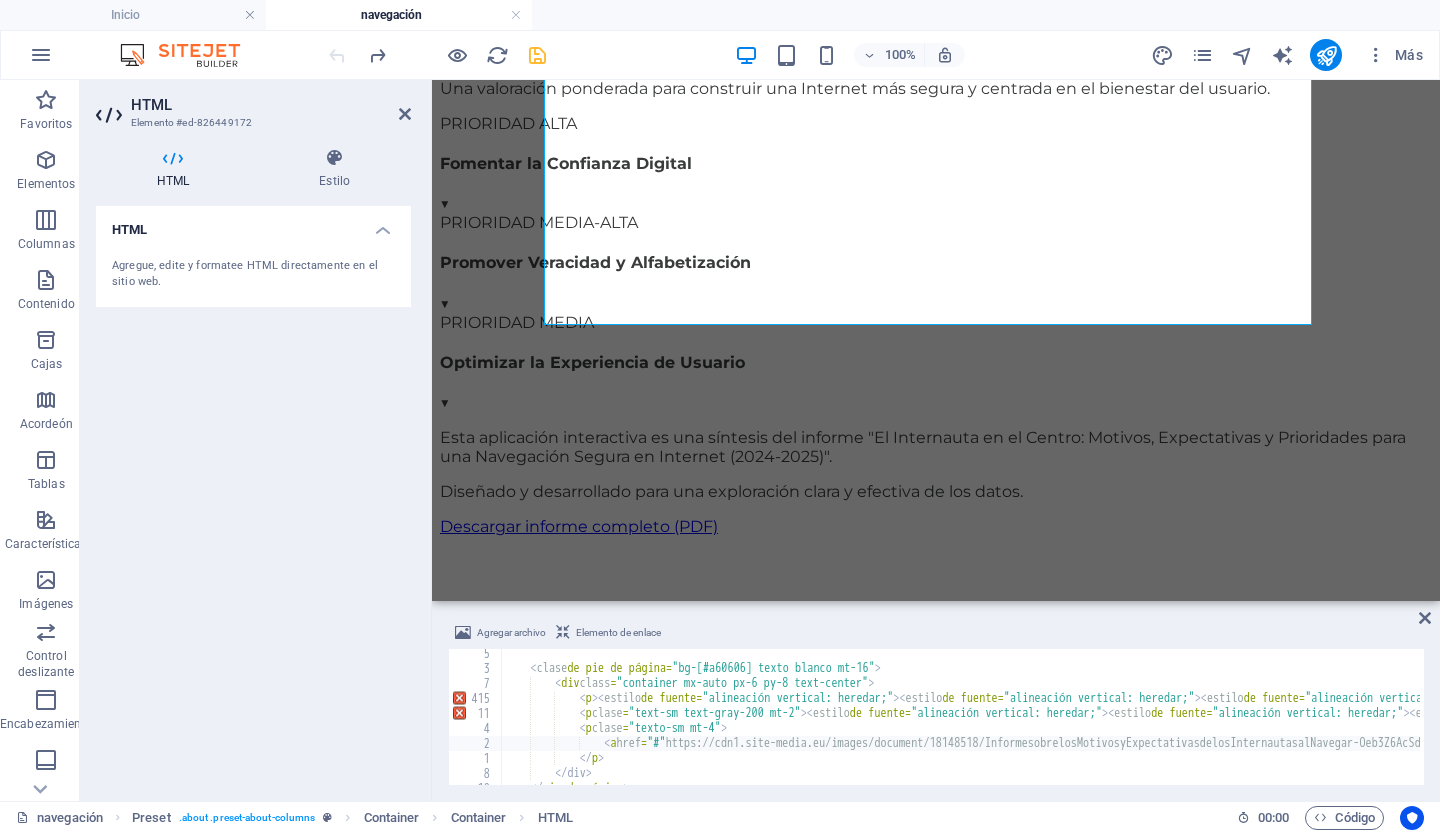 click on "Esta aplicación interactiva es una síntesis del informe "El Internauta en el Centro: Motivos, Expectativas y Prioridades para una Navegación Segura en Internet (2024-2025)"." at bounding box center (3019, 727) 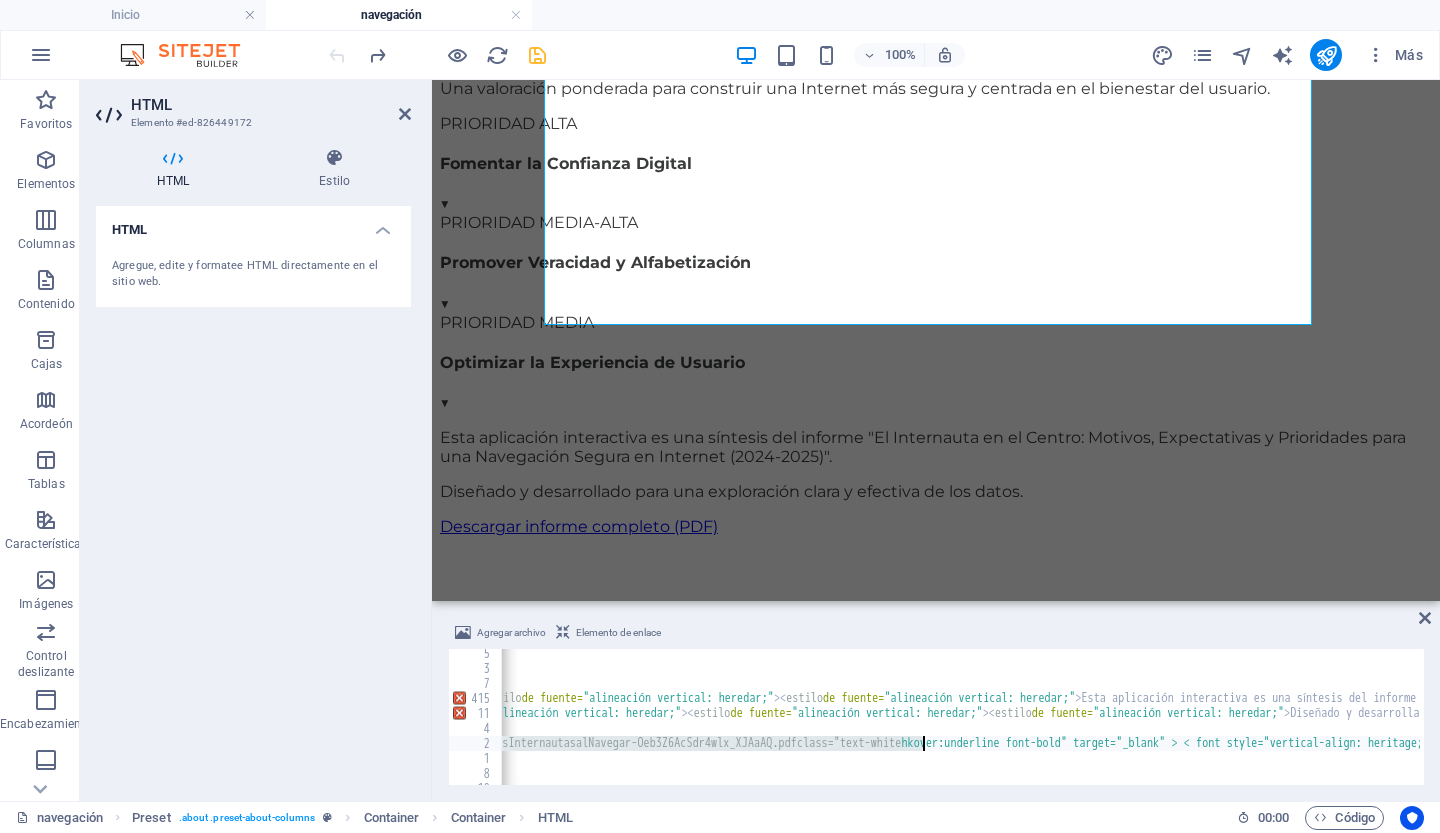 scroll, scrollTop: 0, scrollLeft: 728, axis: horizontal 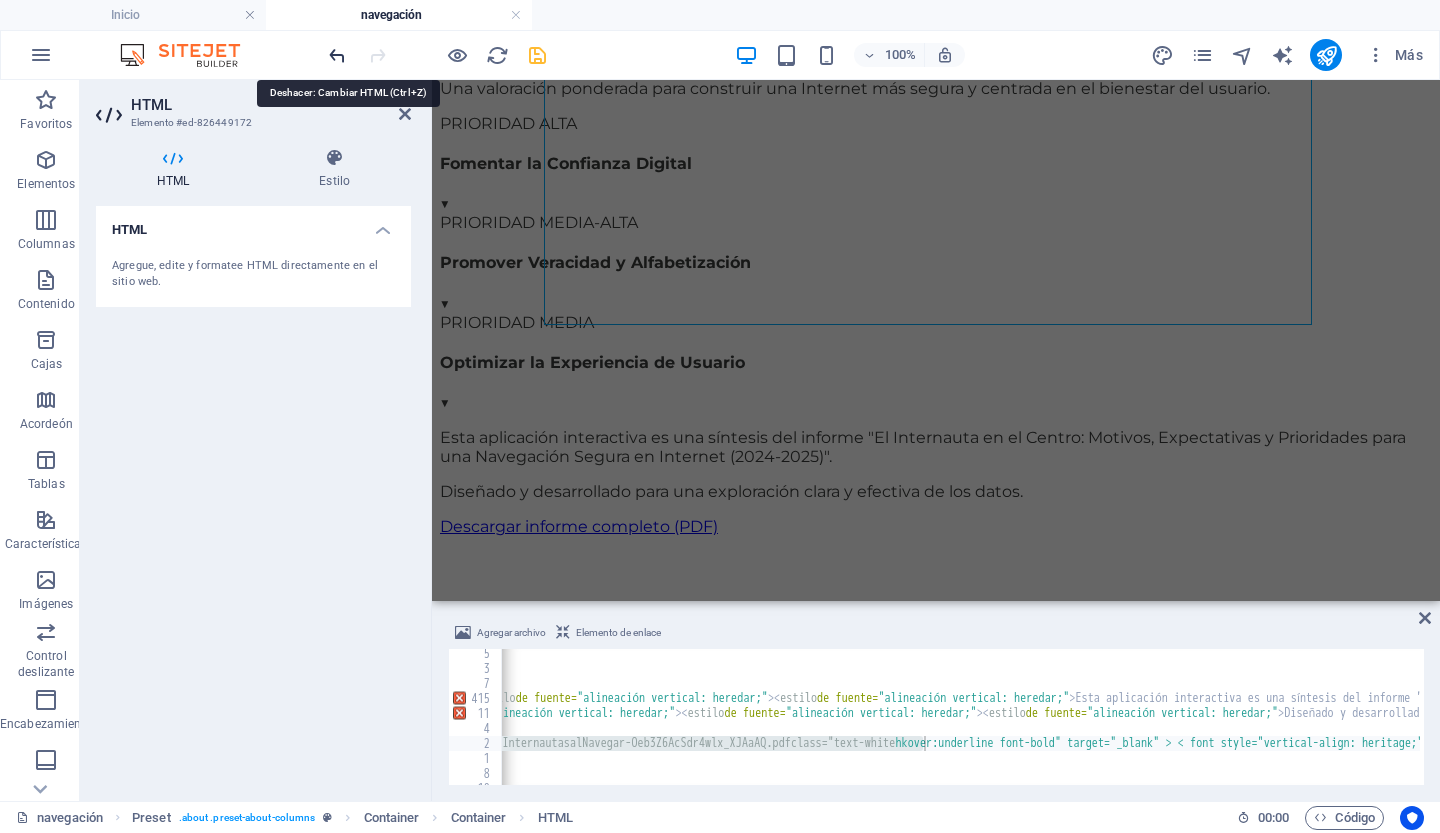 click at bounding box center (337, 55) 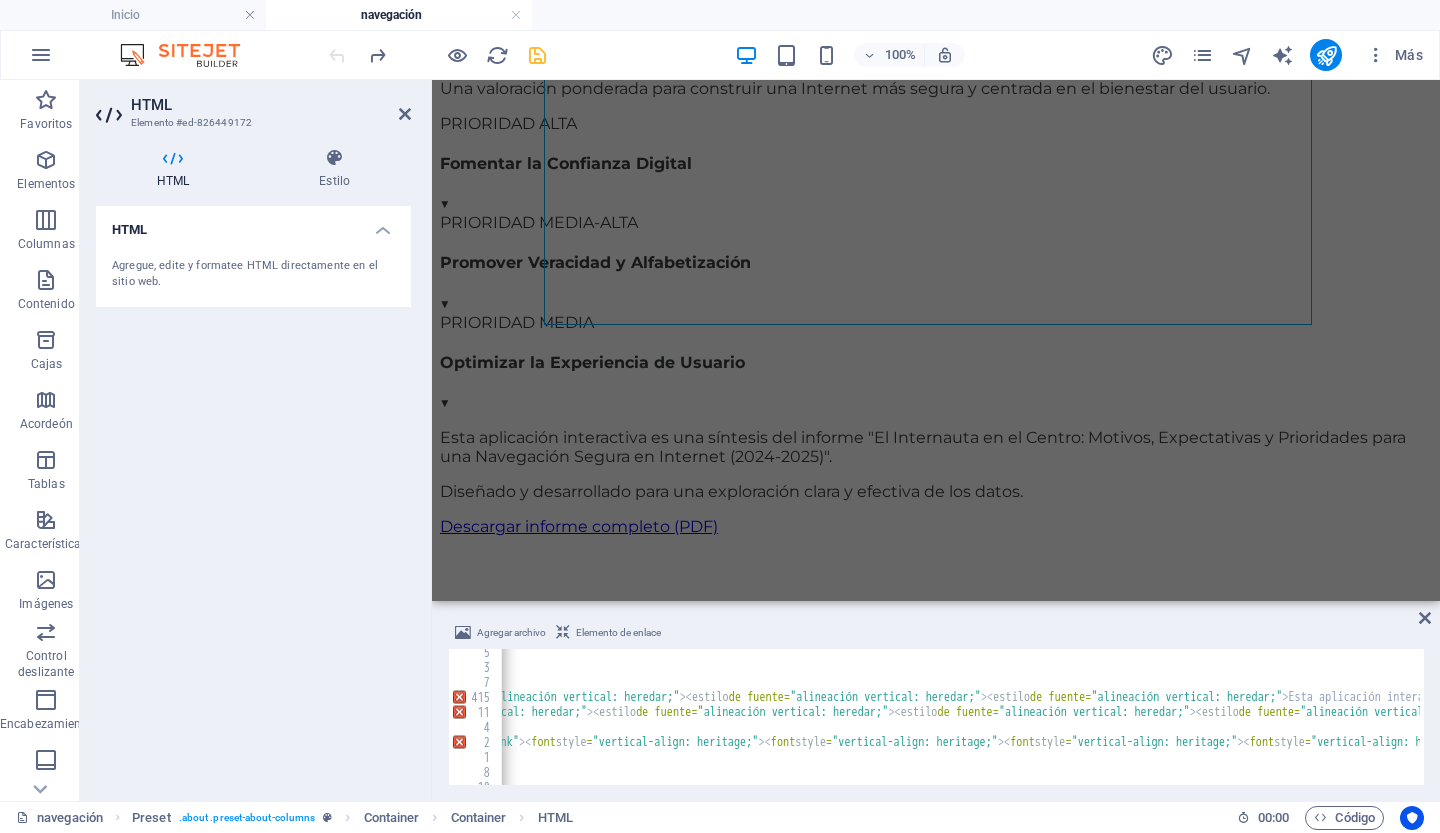 scroll, scrollTop: 3818, scrollLeft: 0, axis: vertical 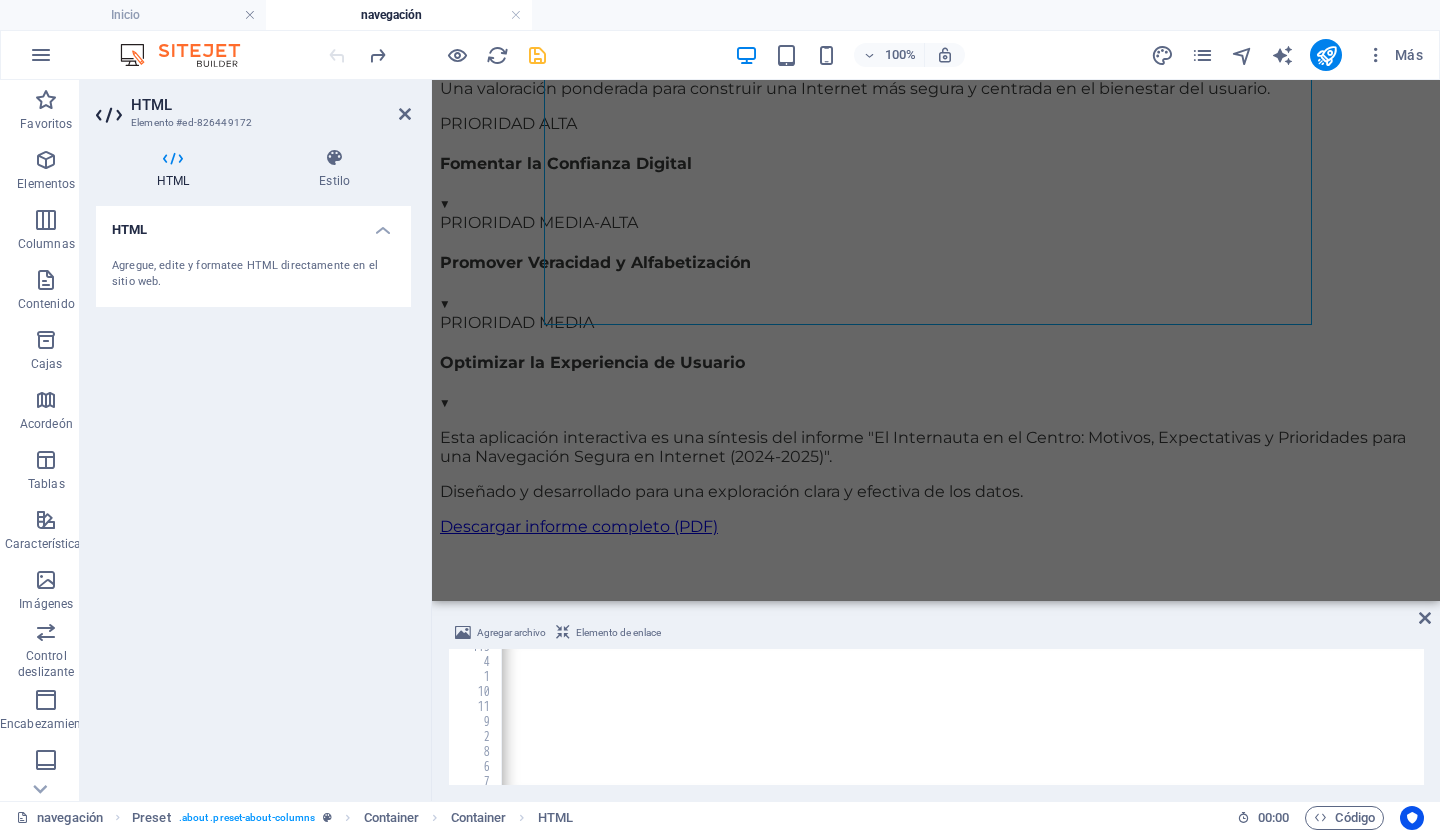 click at bounding box center [1419, 715] 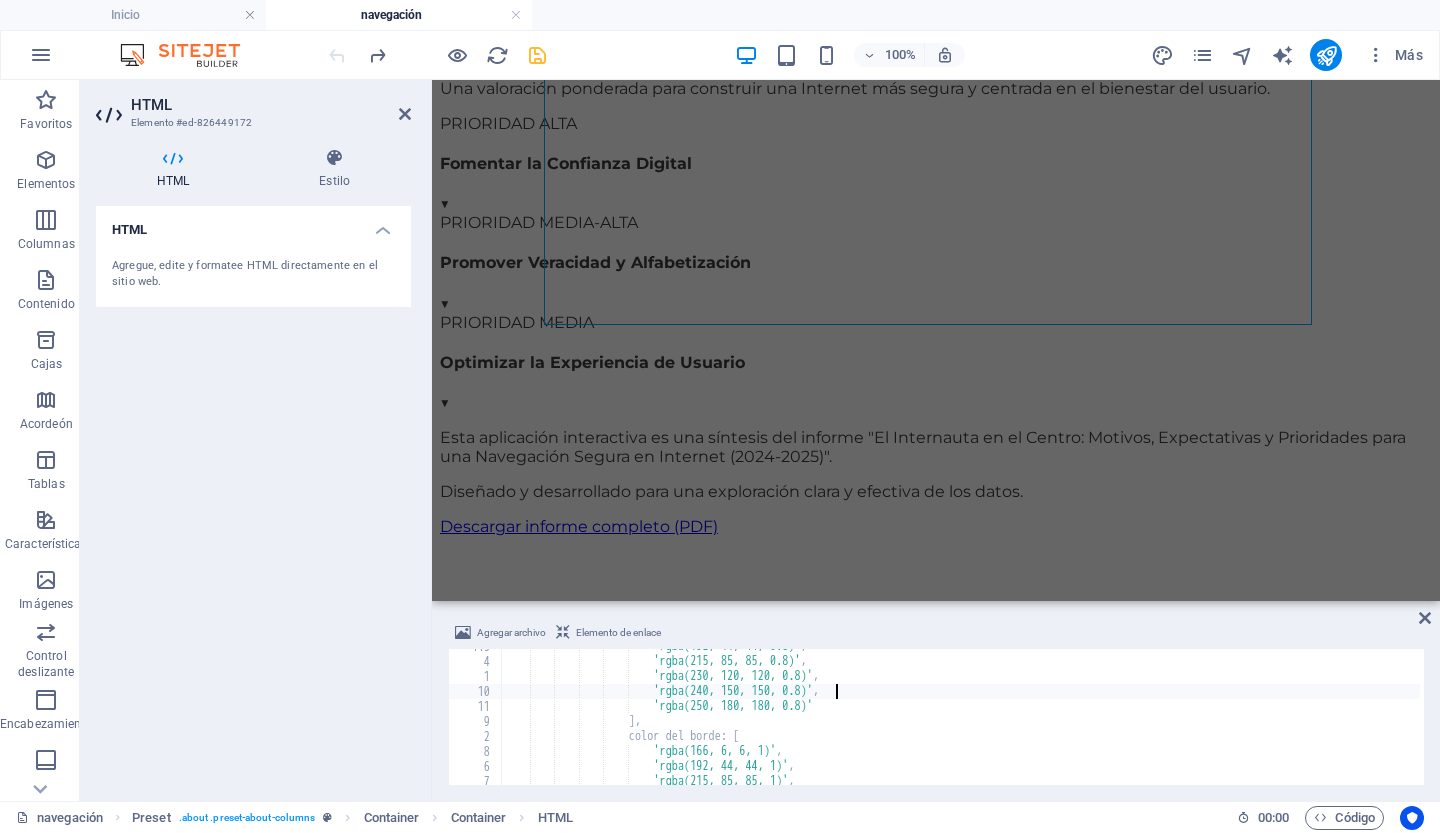 scroll, scrollTop: 0, scrollLeft: 0, axis: both 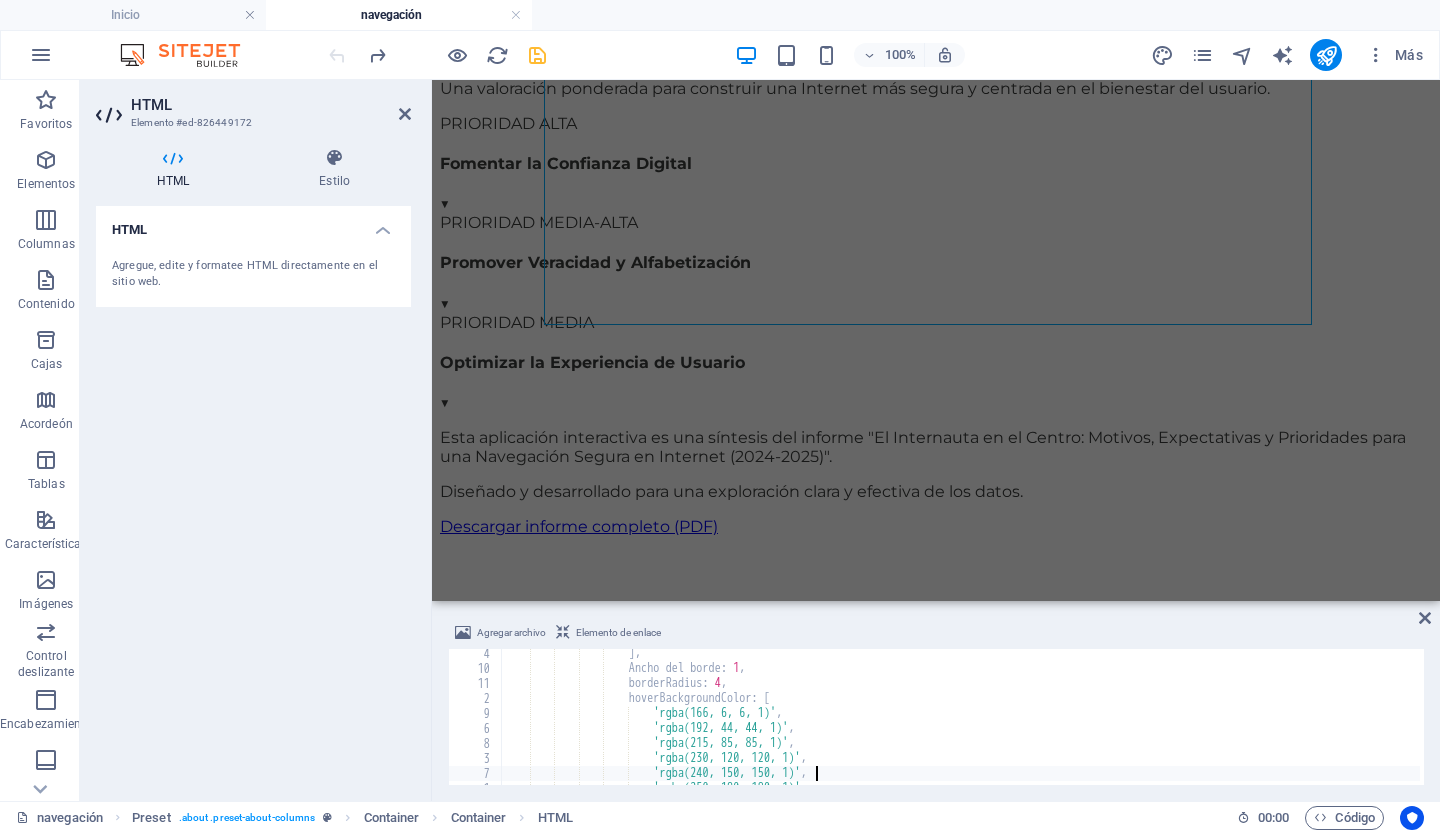 type on "};" 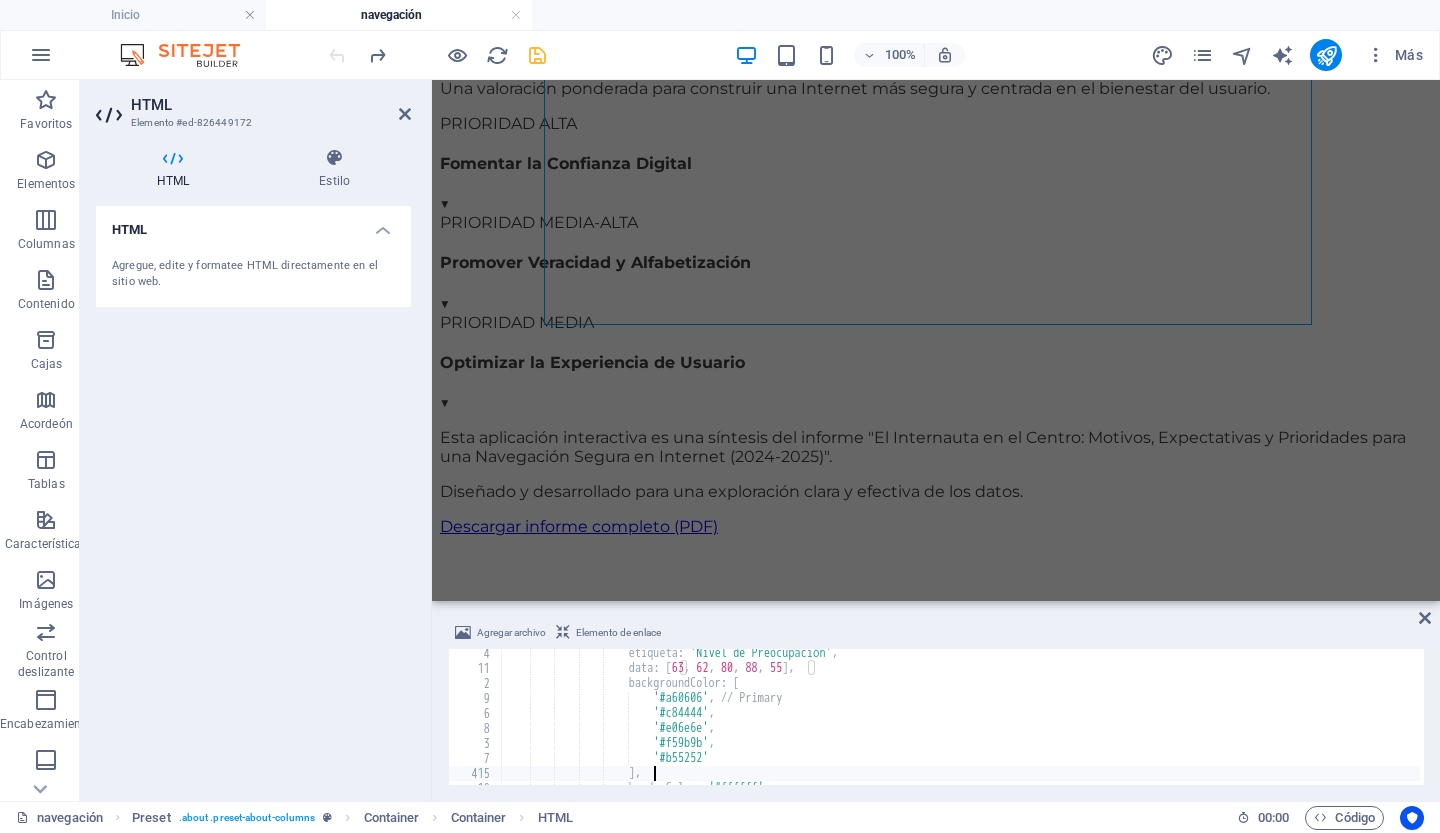 type on "};" 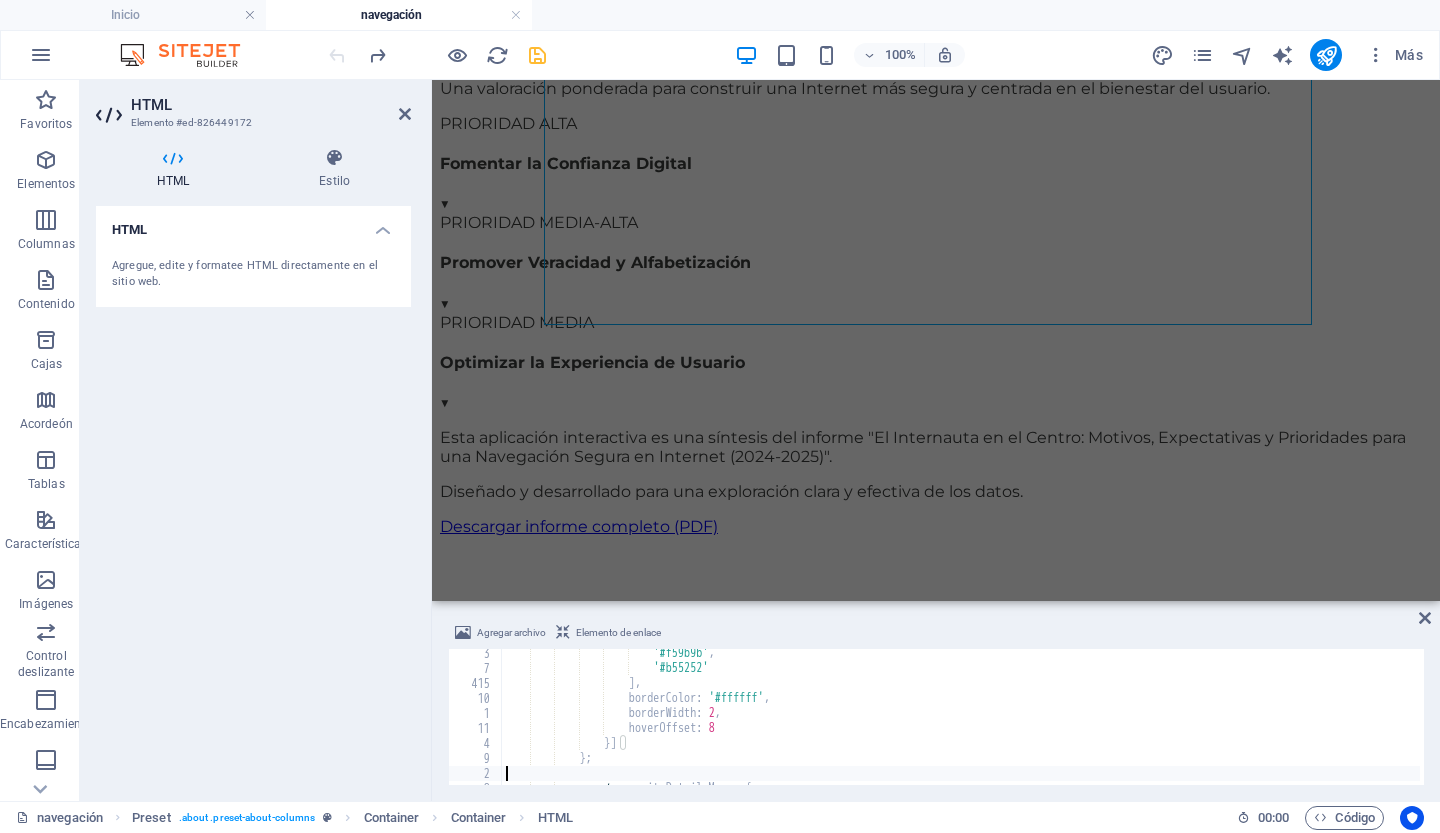 type on "};" 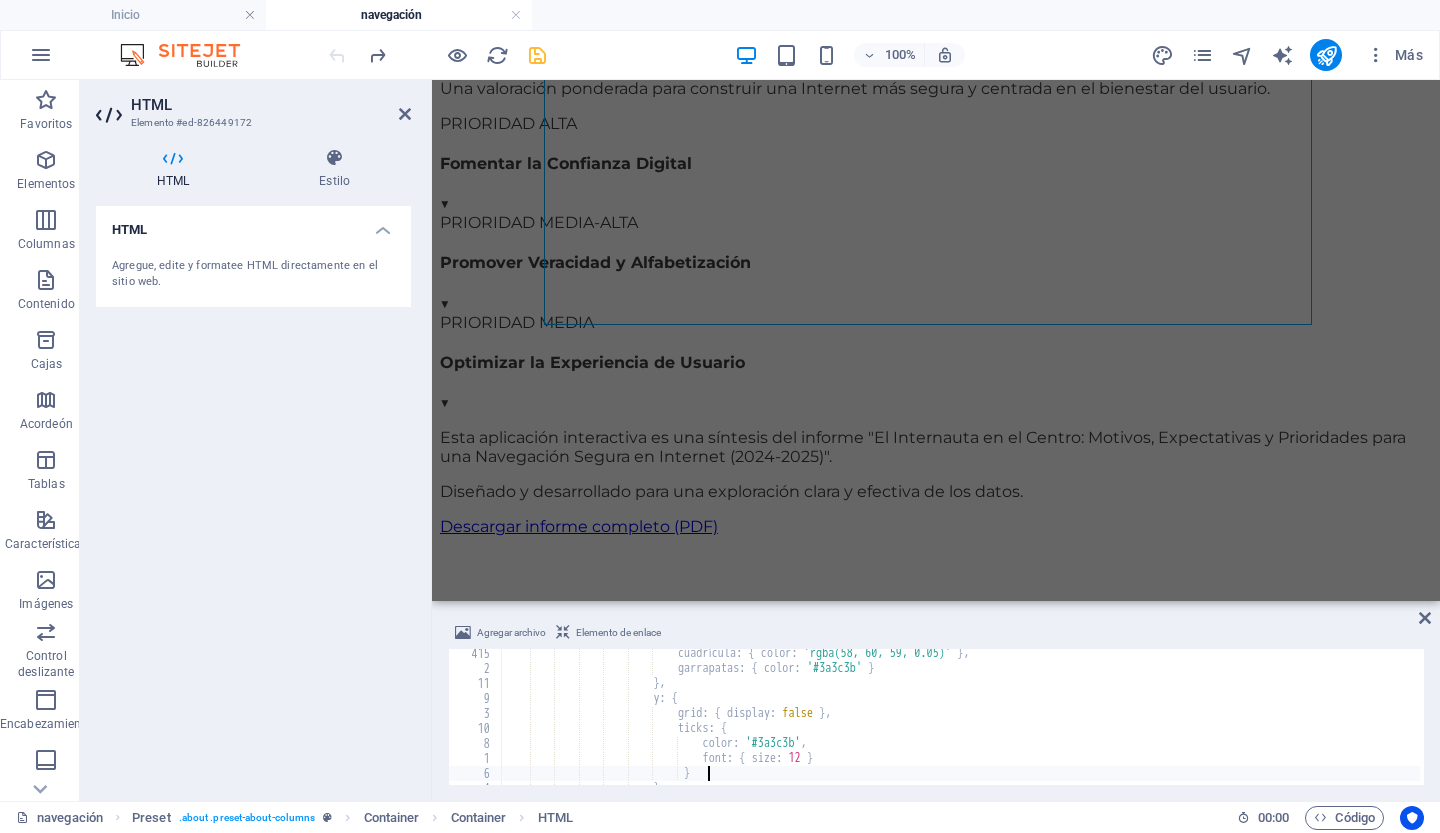 type on "});" 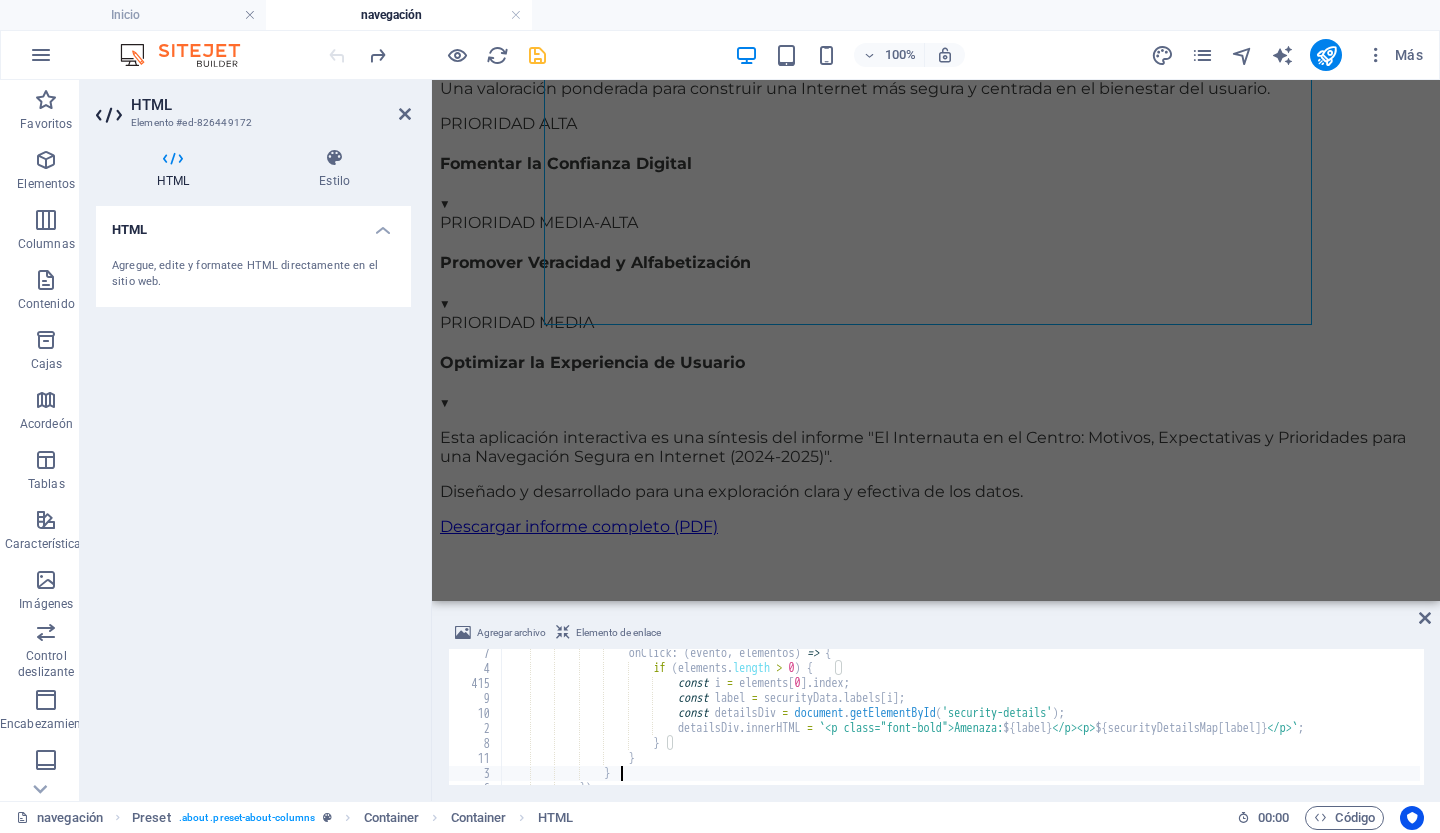 type on "});" 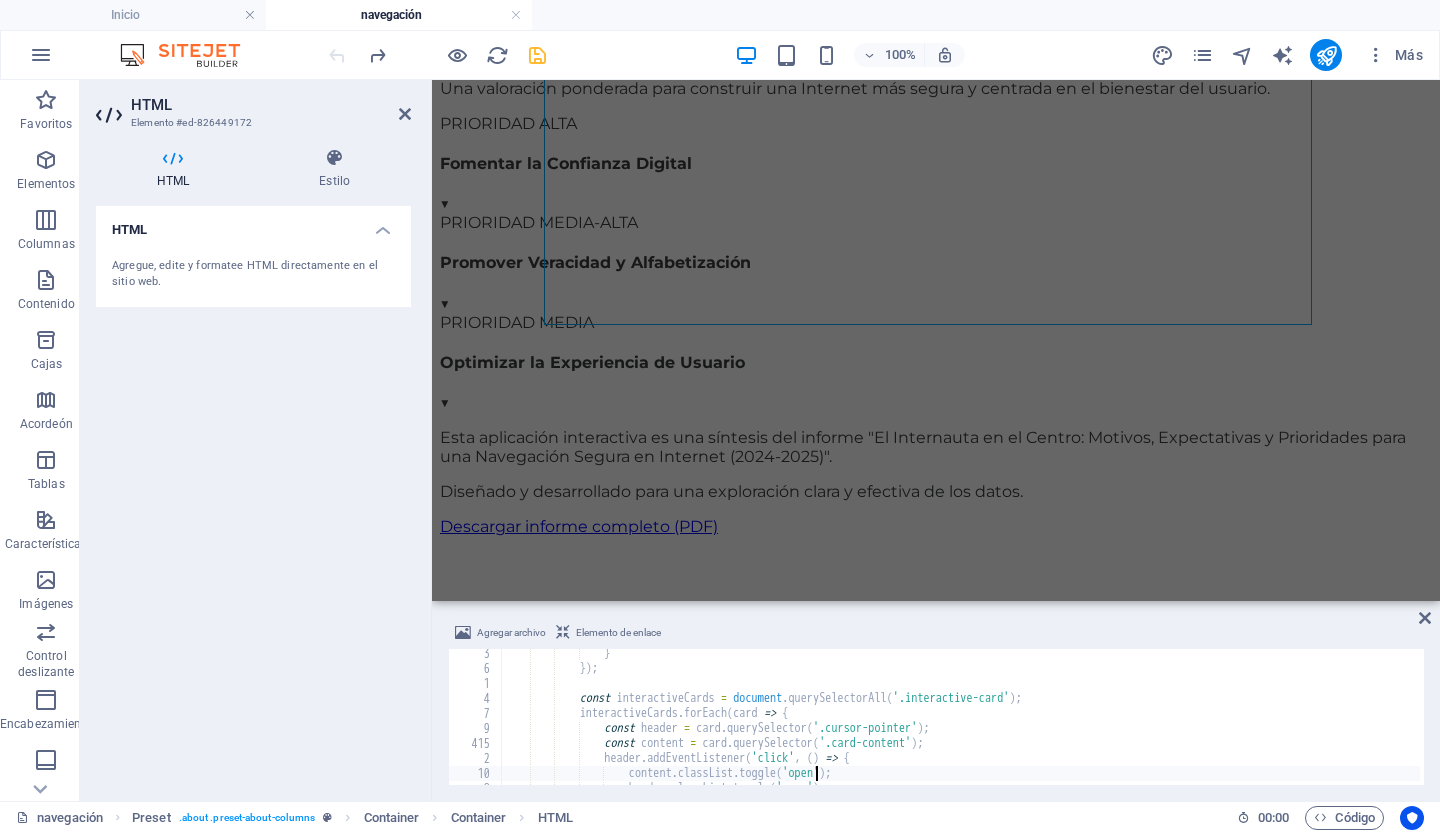 type on "header.classList.toggle('open');" 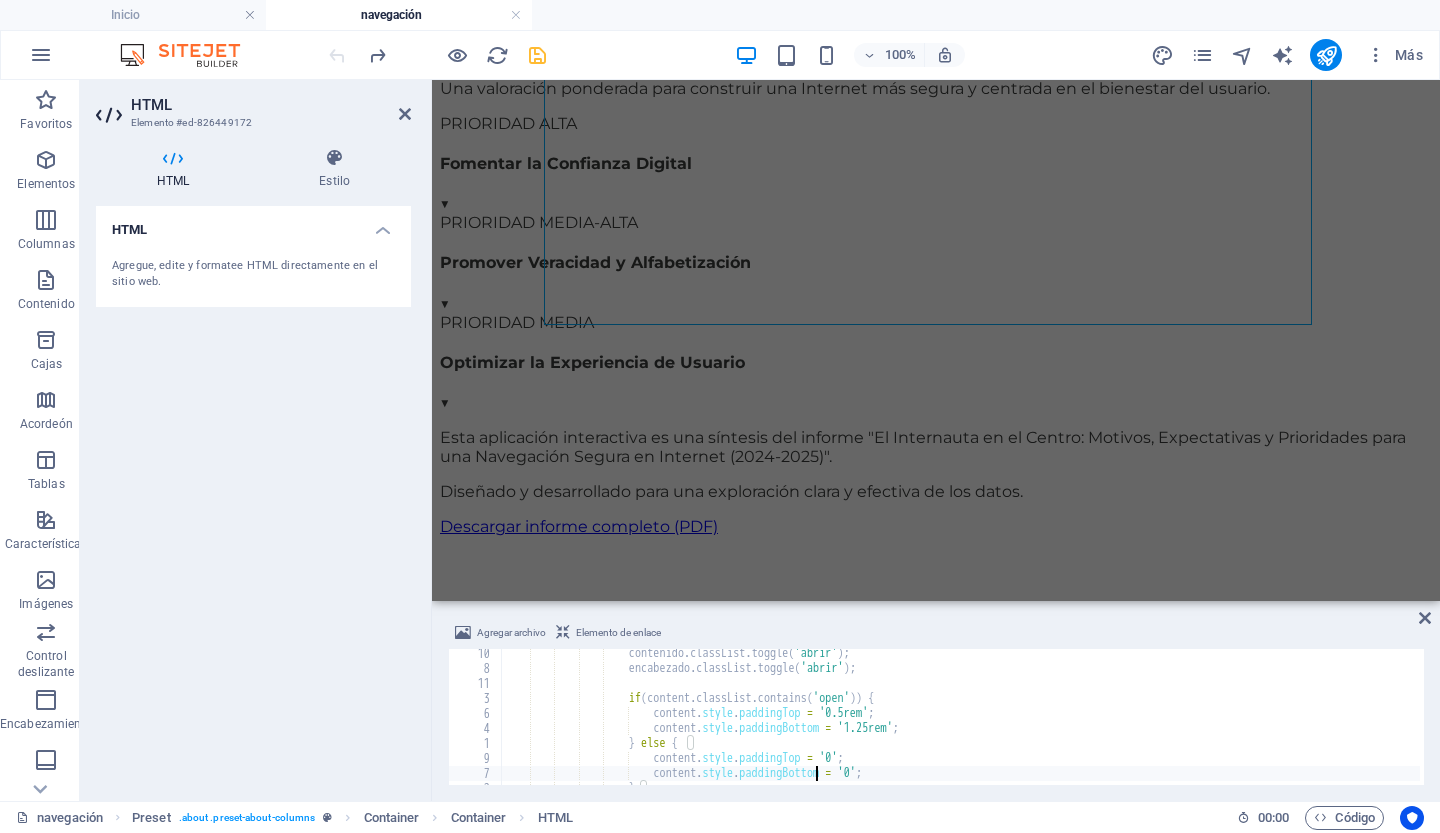 type on "});" 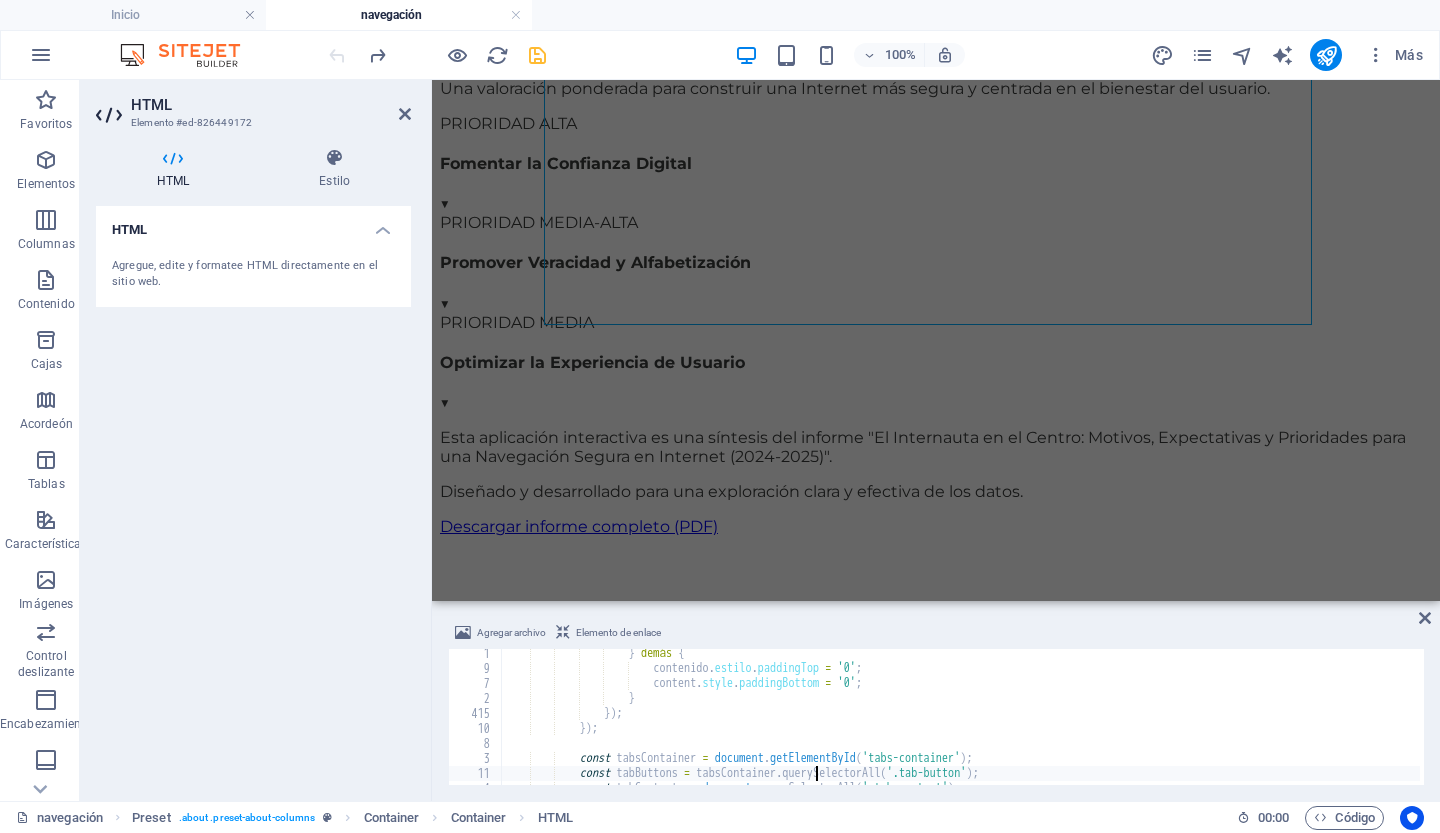 type on "const tabContents = document.querySelectorAll('.tab-content');" 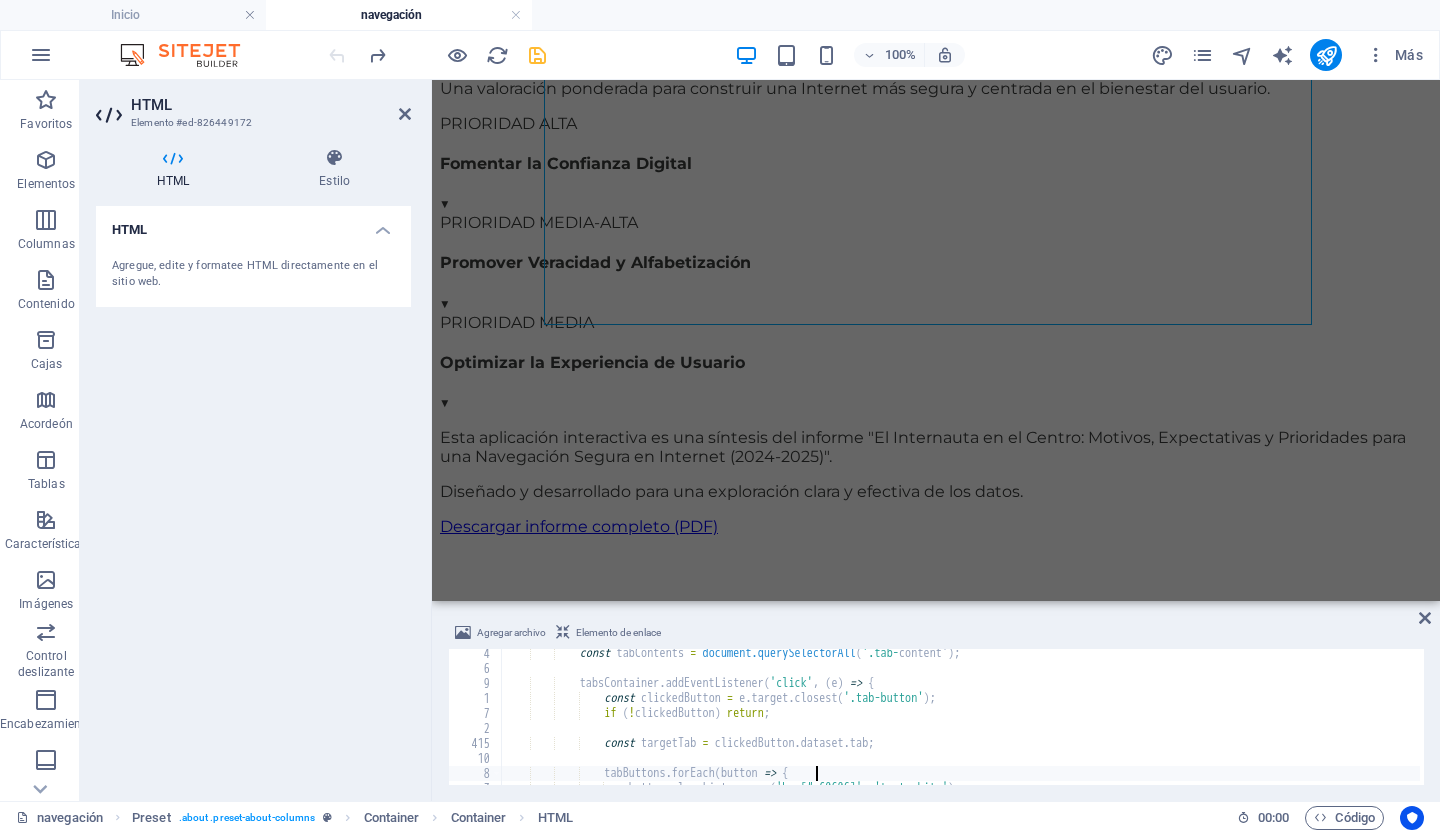 type on "clickedButton.classList.remove('bg-white', 'text-[#3a3c3b]');" 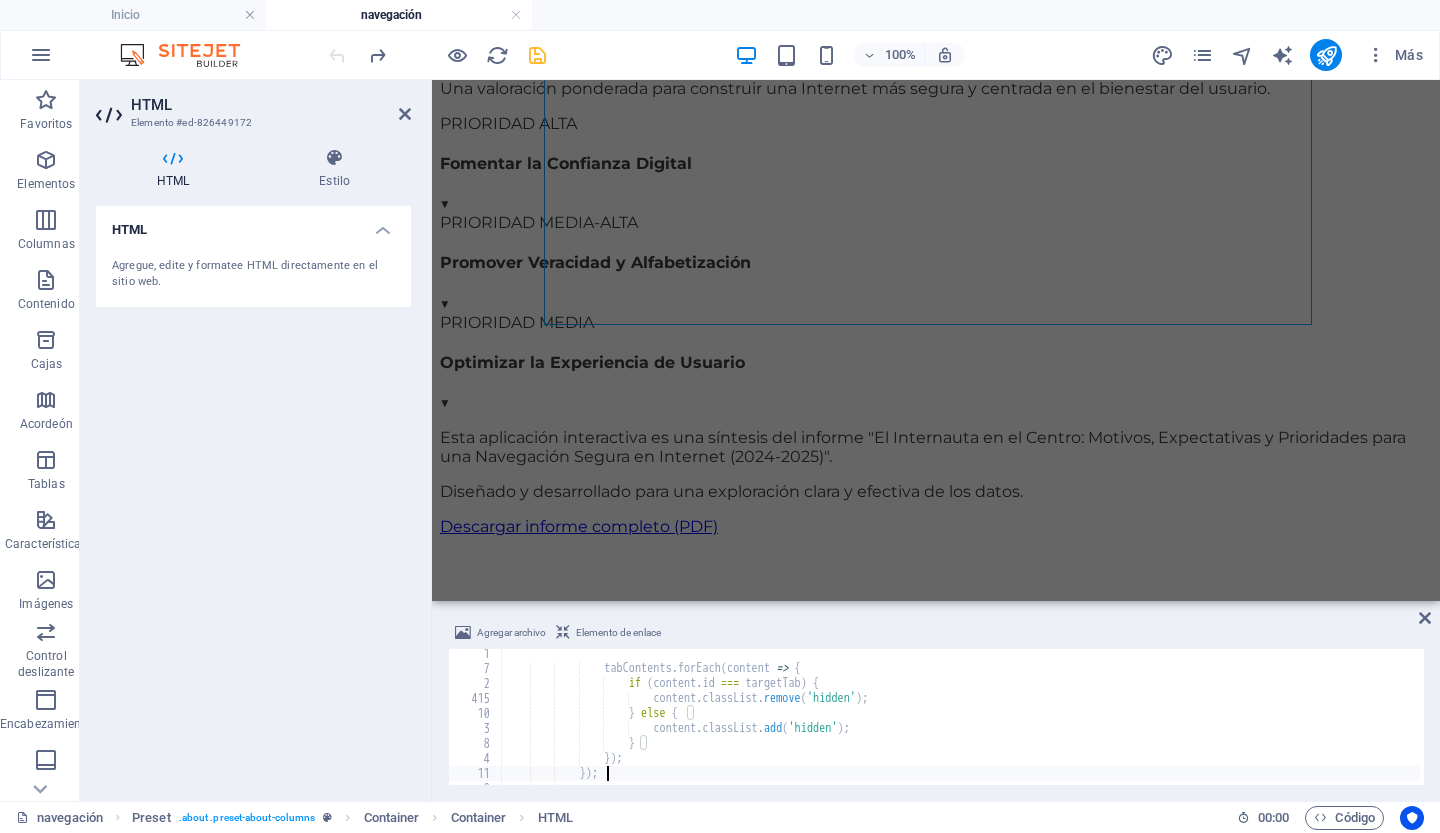 type on "});" 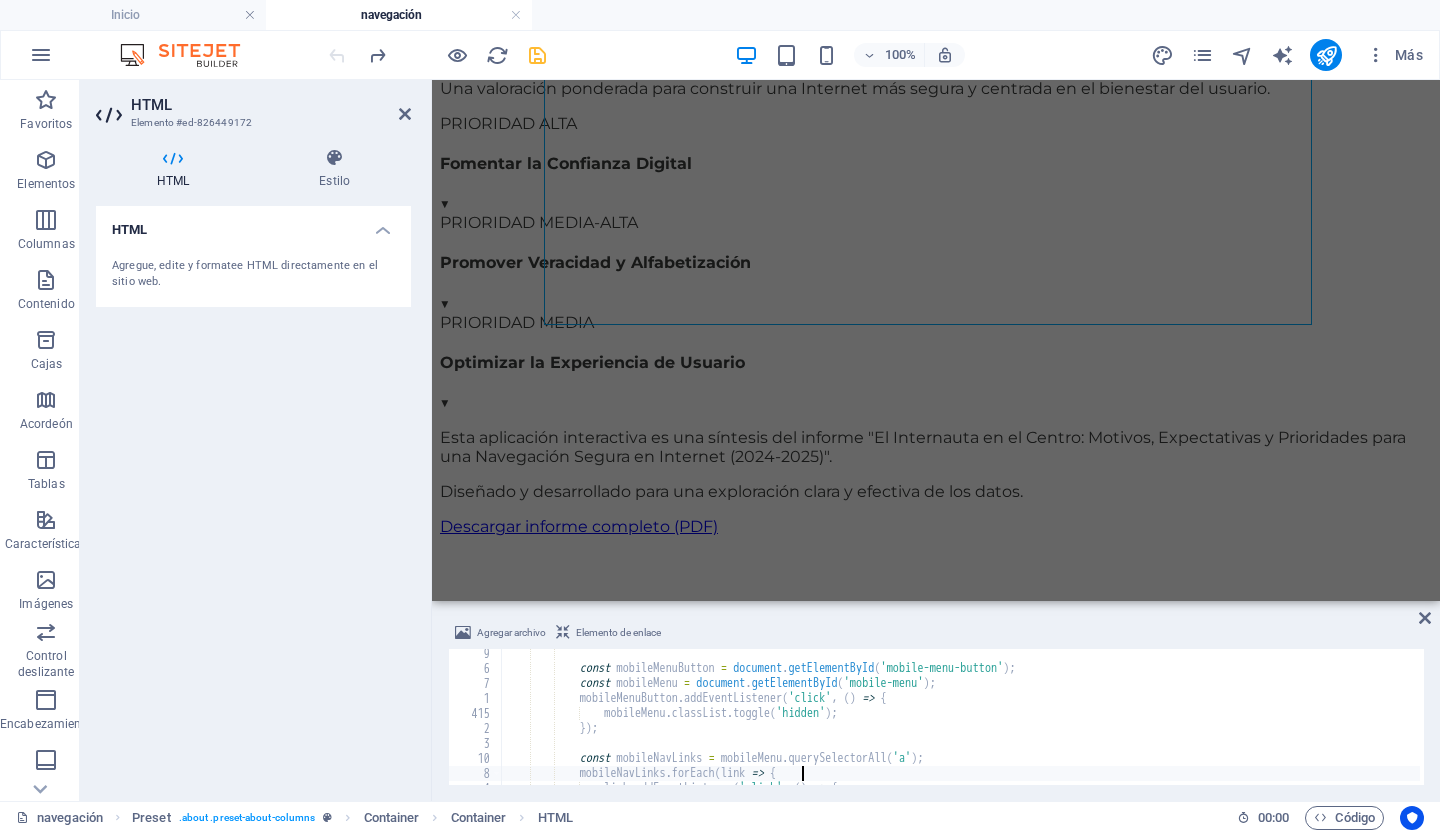 type on "});" 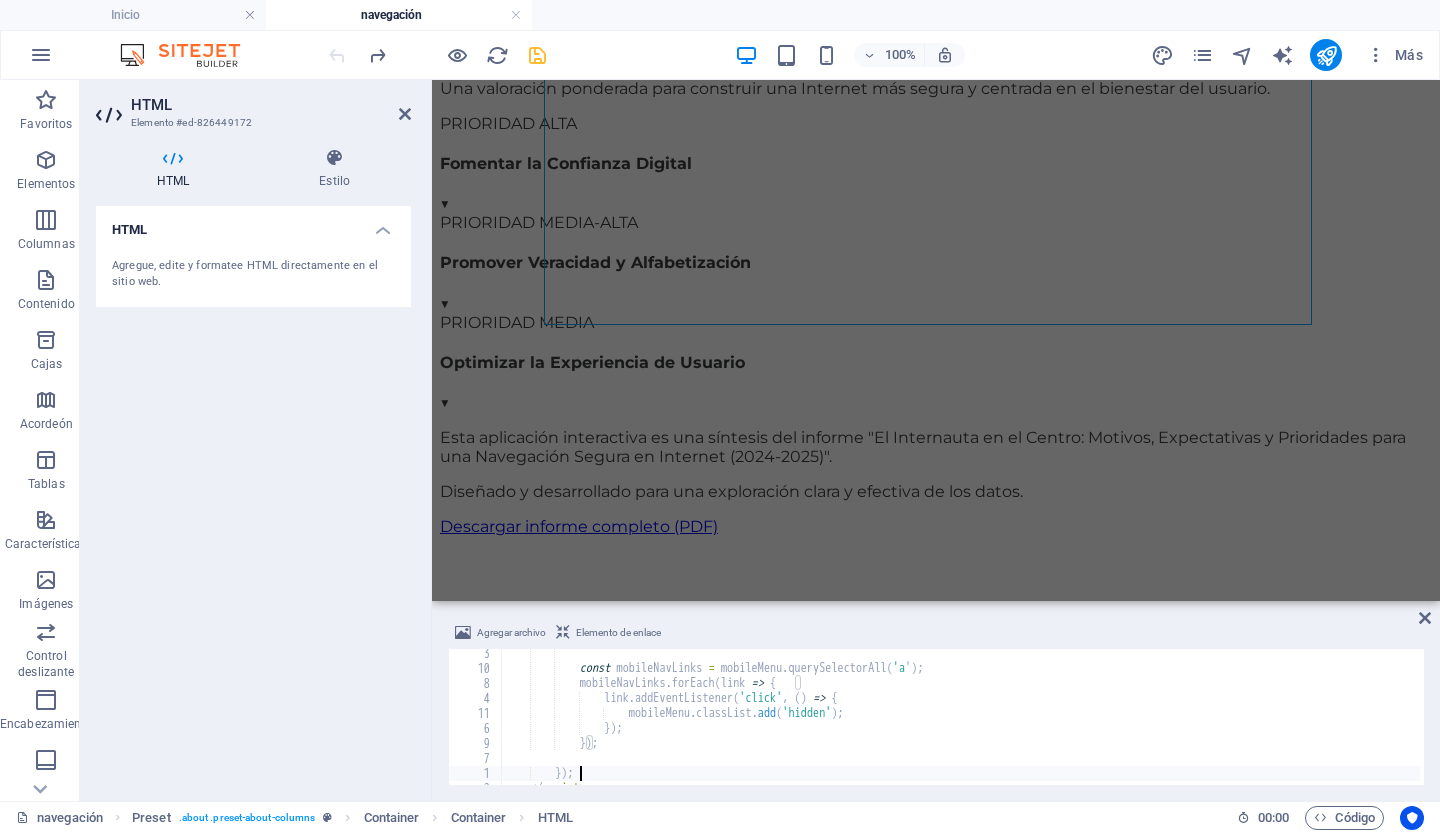 type on "</script>" 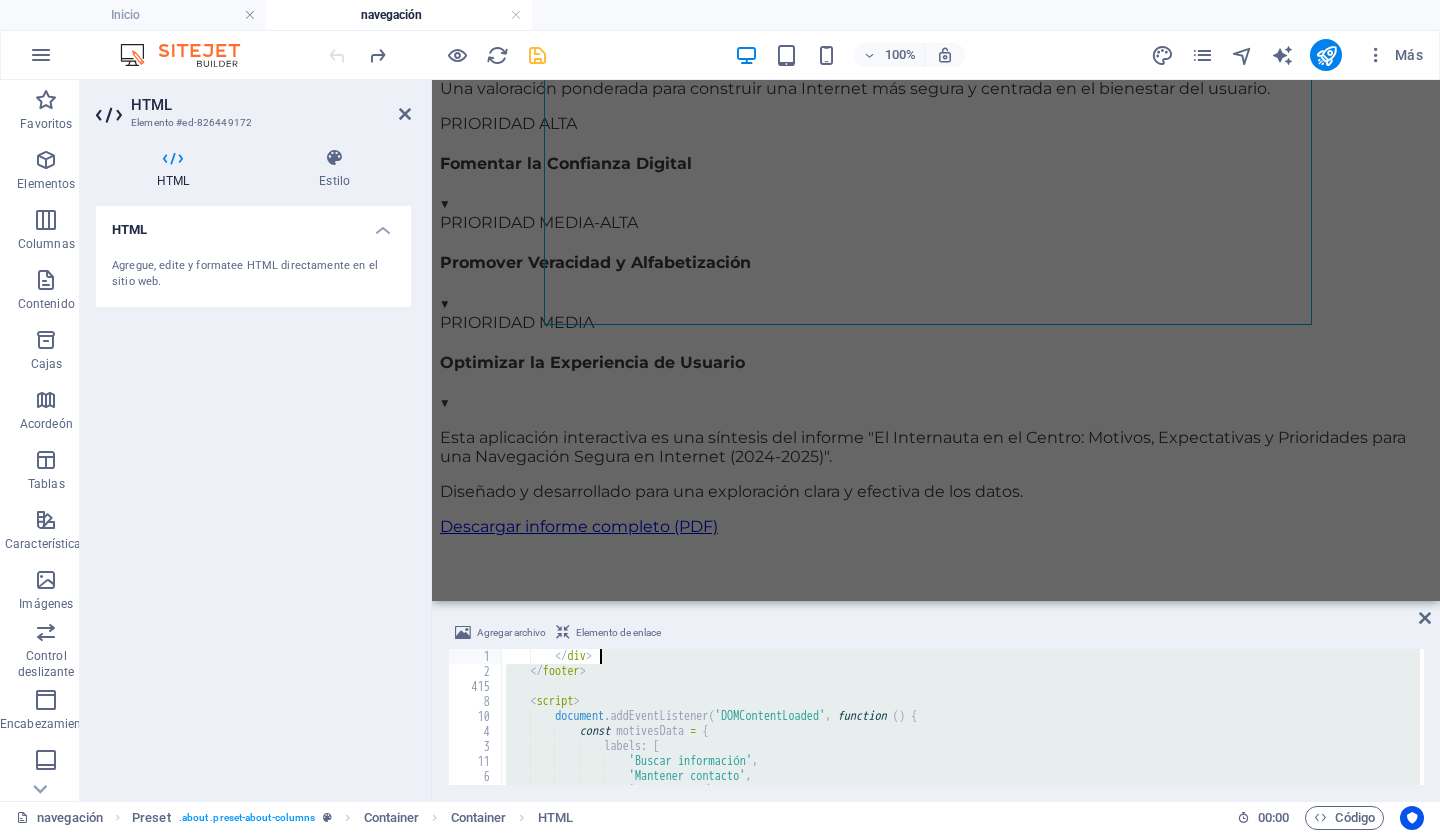 type on "<p class="text-sm text-gray-200 mt-2"><font style="vertical-align: inherit;"><font style="vertical-align: inherit;"><font style="vertical-align: inherit;"><font style="vertical-align: inherit;">Diseñado y desarrollado para una exploración clara y efectiva de los datos.</font></font></font></font></p>
<p class="text-sm mt-4">" 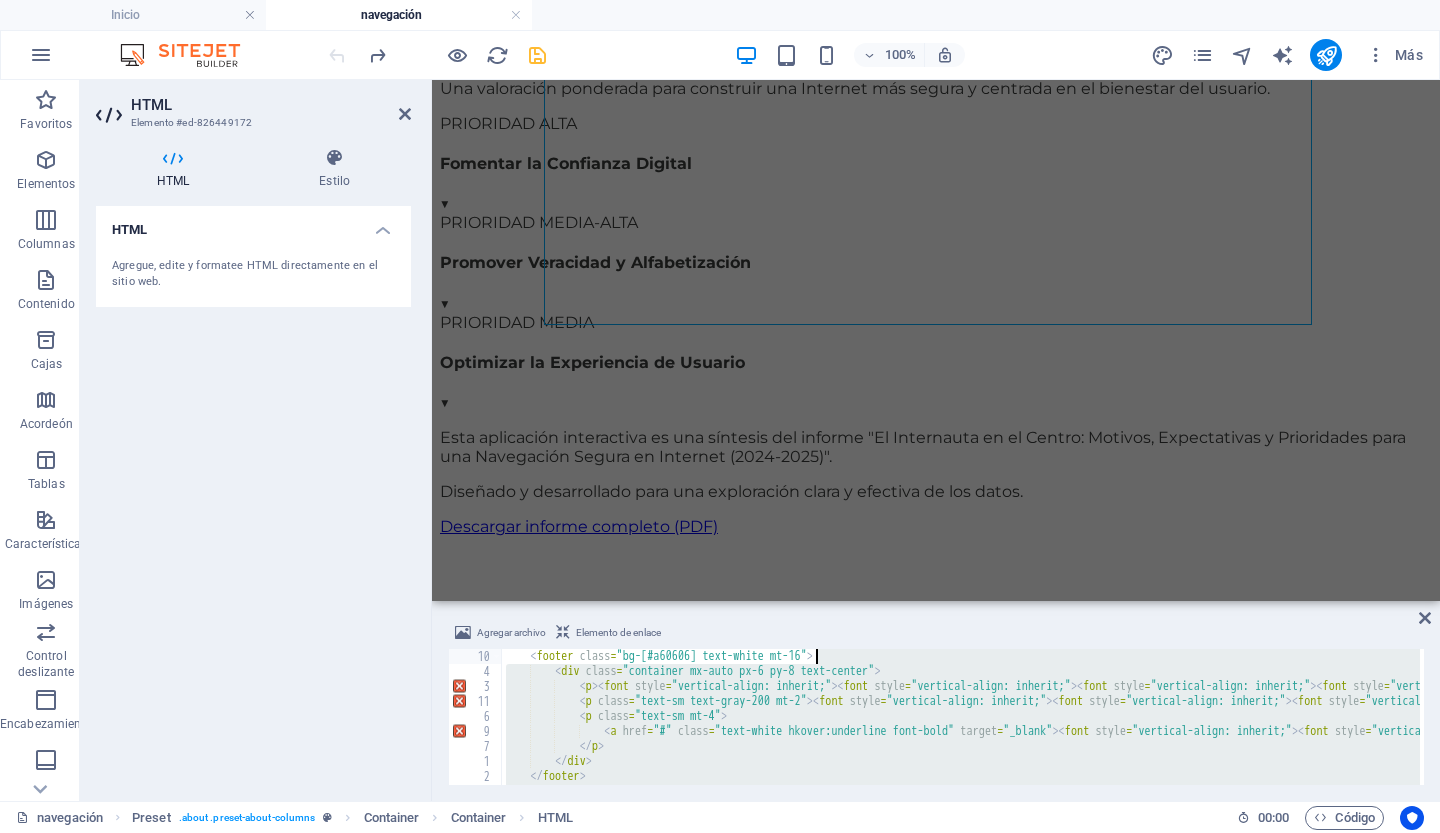 type on "</div>
</div>" 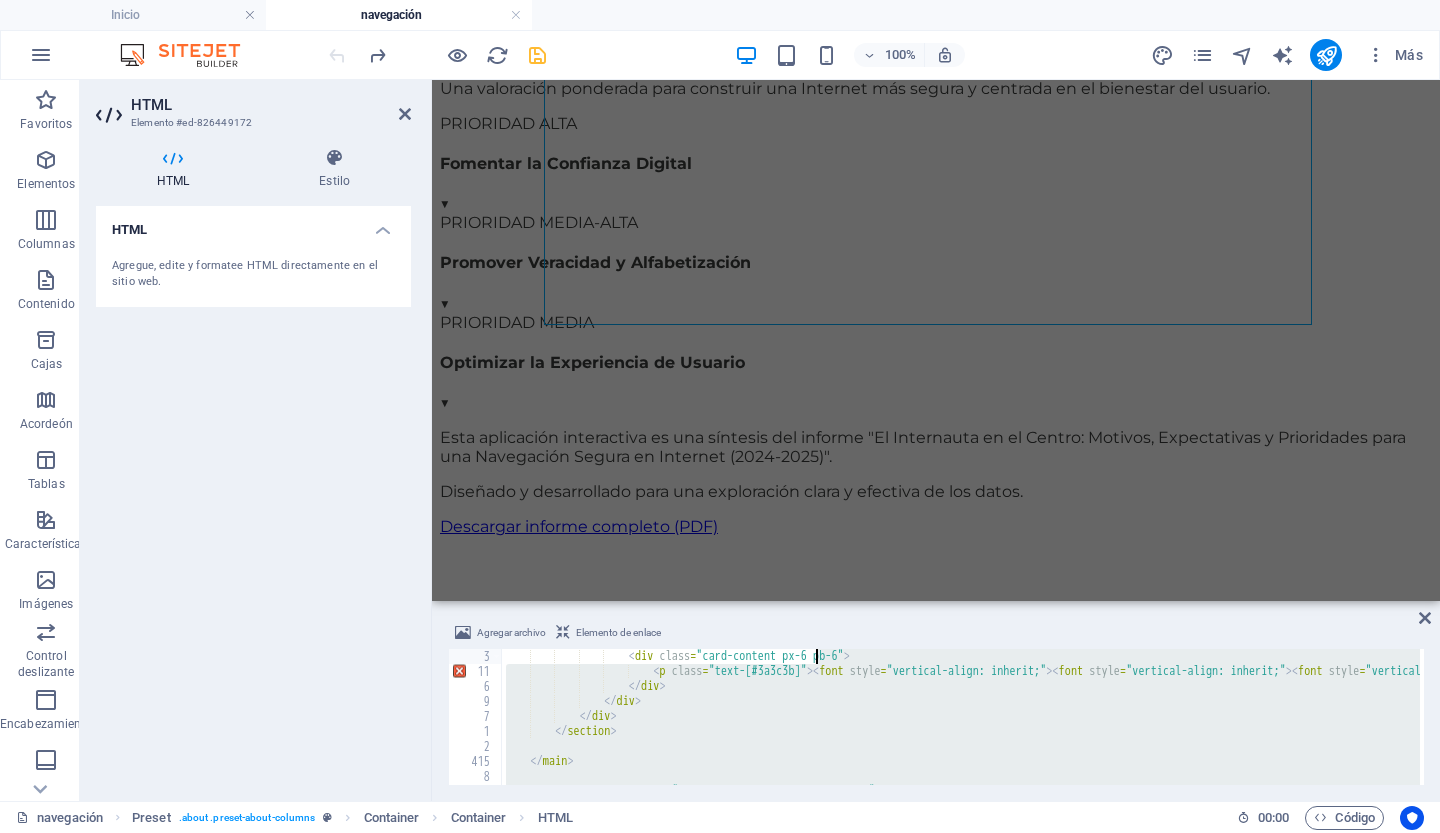type on "<h4 class="text-xl font-semibold text-[#a60606] mt-1"><font style="vertical-align: inherit;"><font style="vertical-align: inherit;"><font style="vertical-align: inherit;"><font style="vertical-align: inherit;">Optimizar la Experiencia de Usuario</font></font></font></font></h4>
</div>" 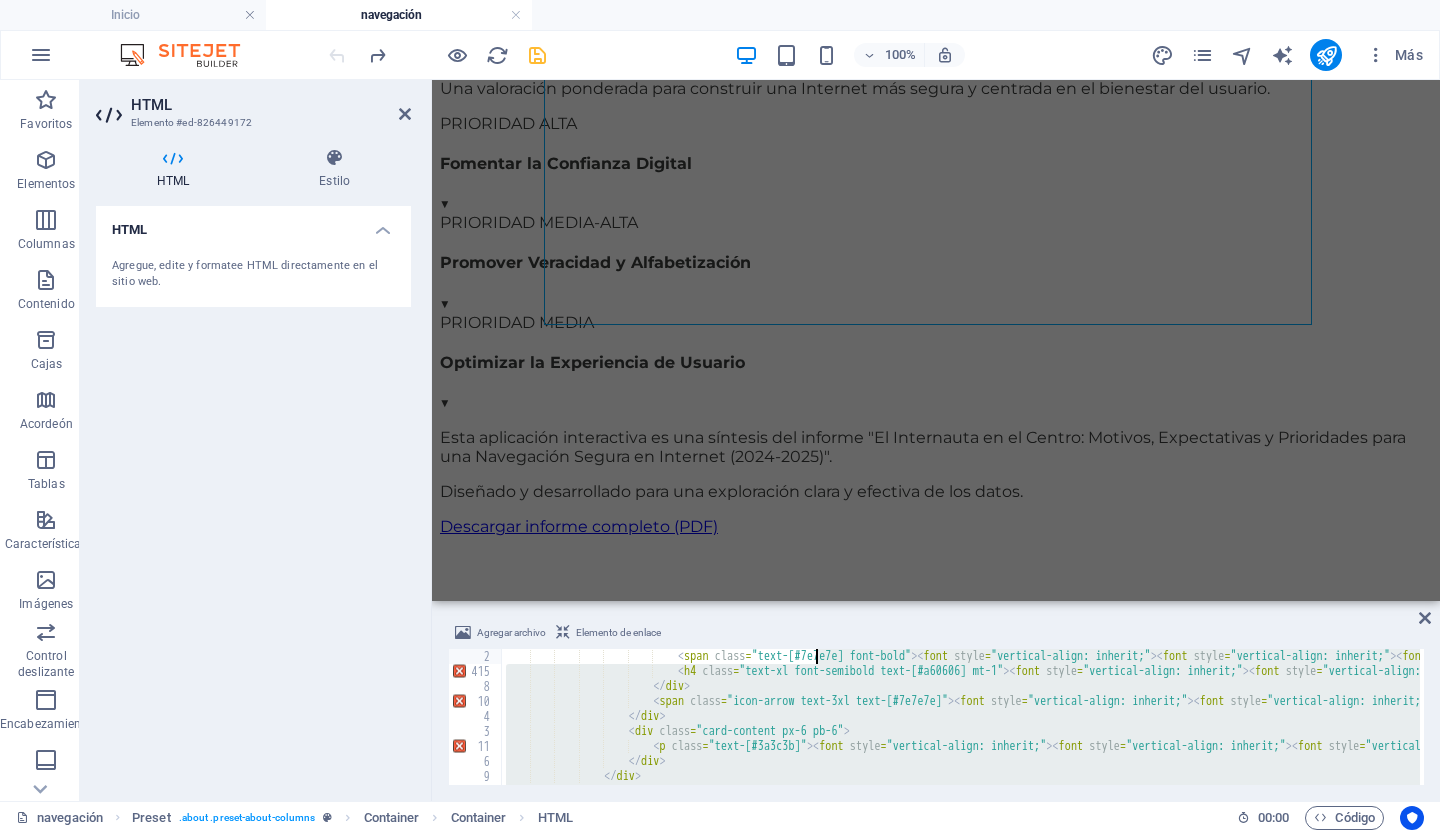 type on "</div>
</div>" 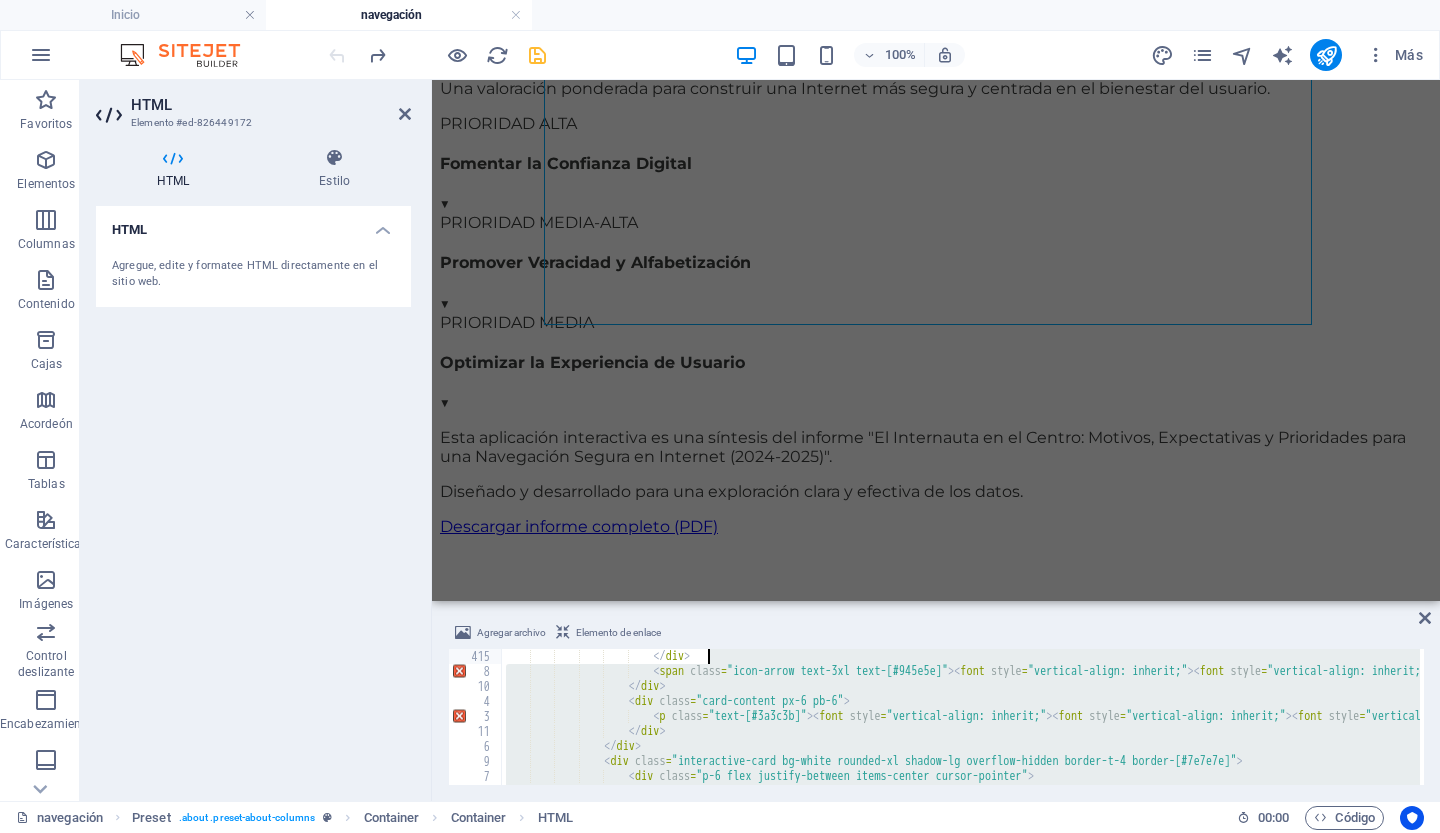 type on "<h4 class="text-xl font-semibold text-[#a60606] mt-1"><font style="vertical-align: inherit;"><font style="vertical-align: inherit;"><font style="vertical-align: inherit;"><font style="vertical-align: inherit;">Promover Veracidad y Alfabetización</font></font></font></font></h4>
</div>" 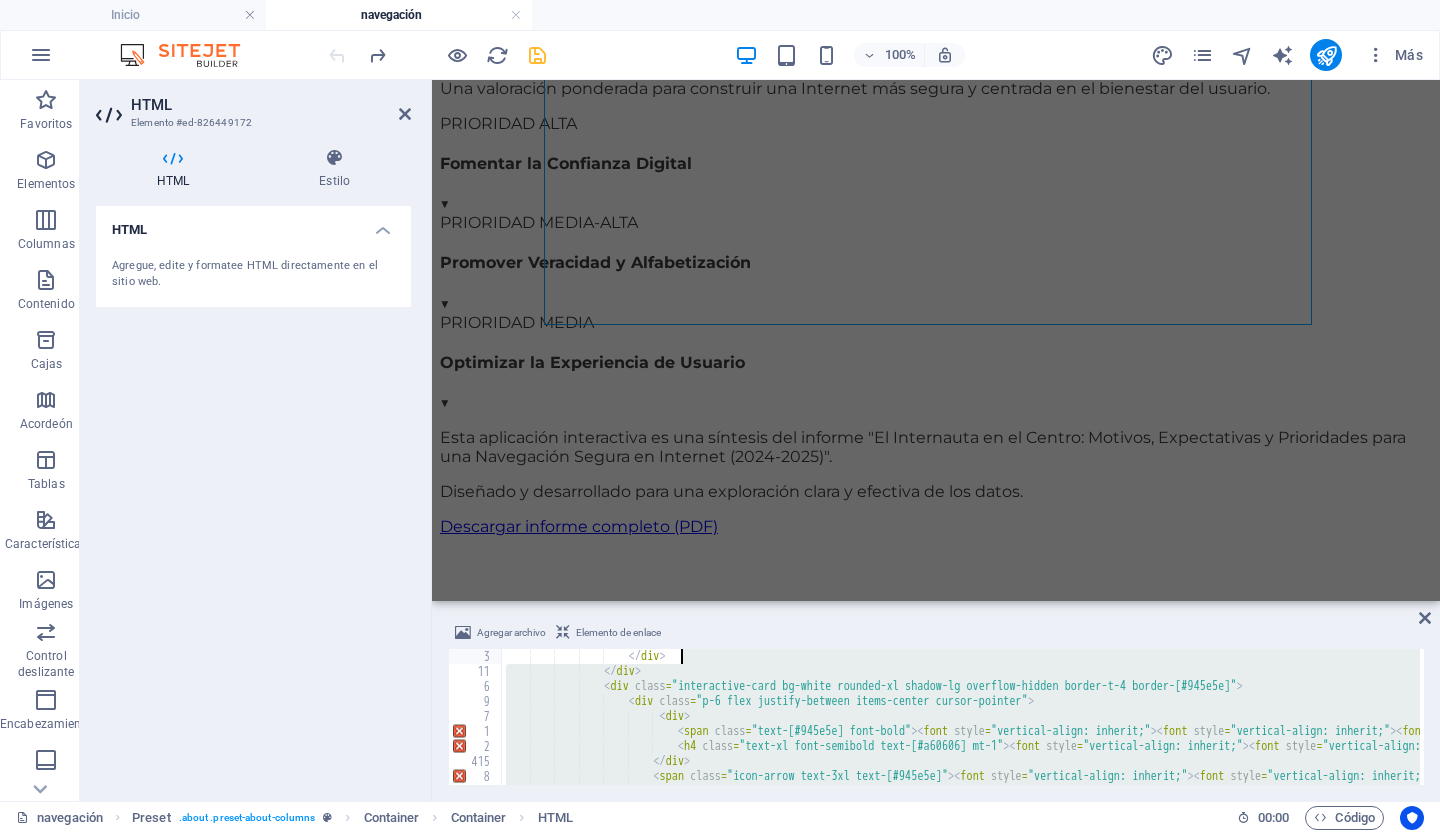 type on "</div>
</div>" 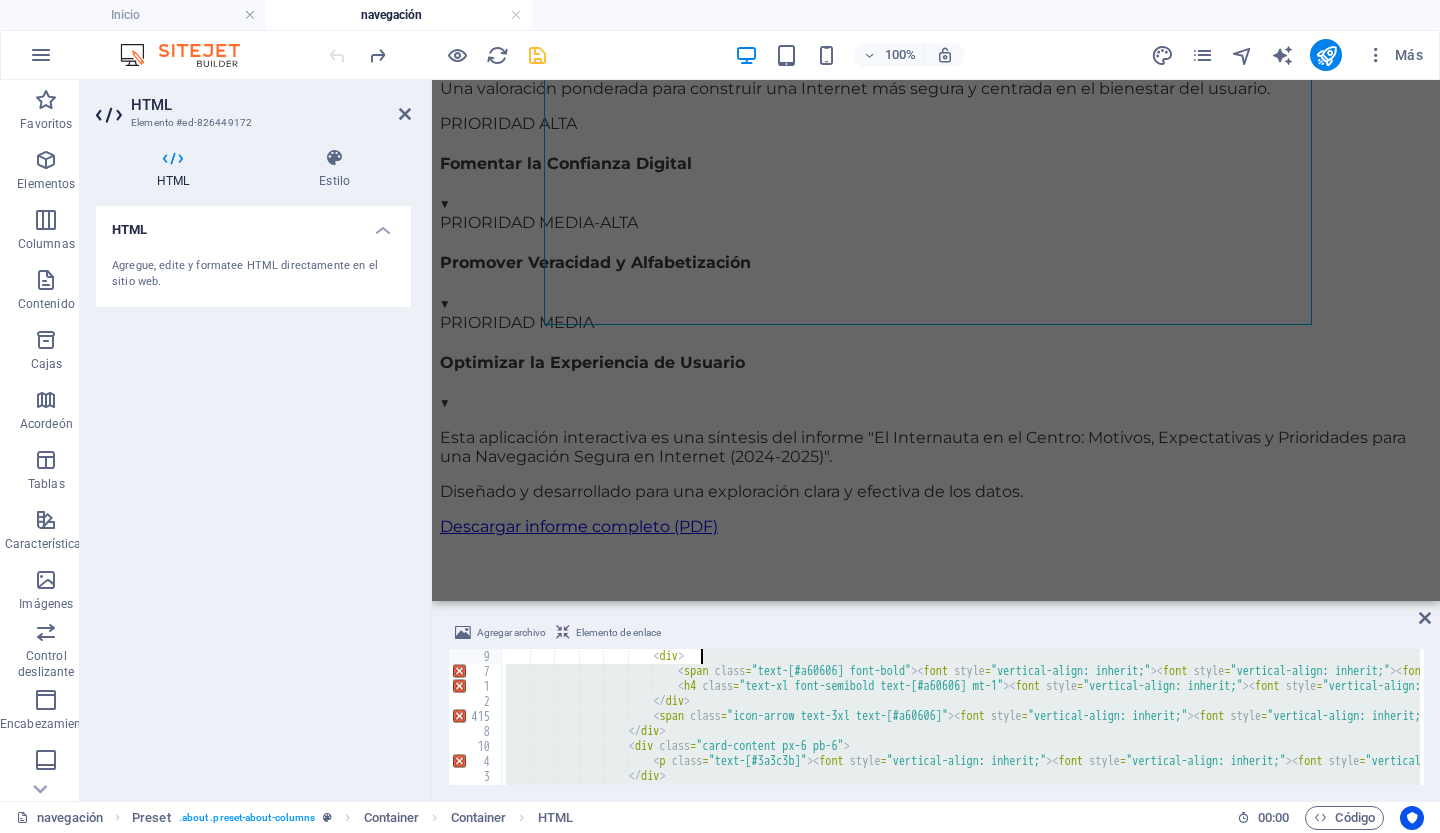 type on "<p class="text-lg text-[#3a3c3b] max-w-2xl mx-auto"><font style="vertical-align: inherit;"><font style="vertical-align: inherit;"><font style="vertical-align: inherit;"><font style="vertical-align: inherit;">Una valoración ponderada para construir una Internet más segura y centrada en el bienestar del usuario.</font></font></font></font></p>
</div>" 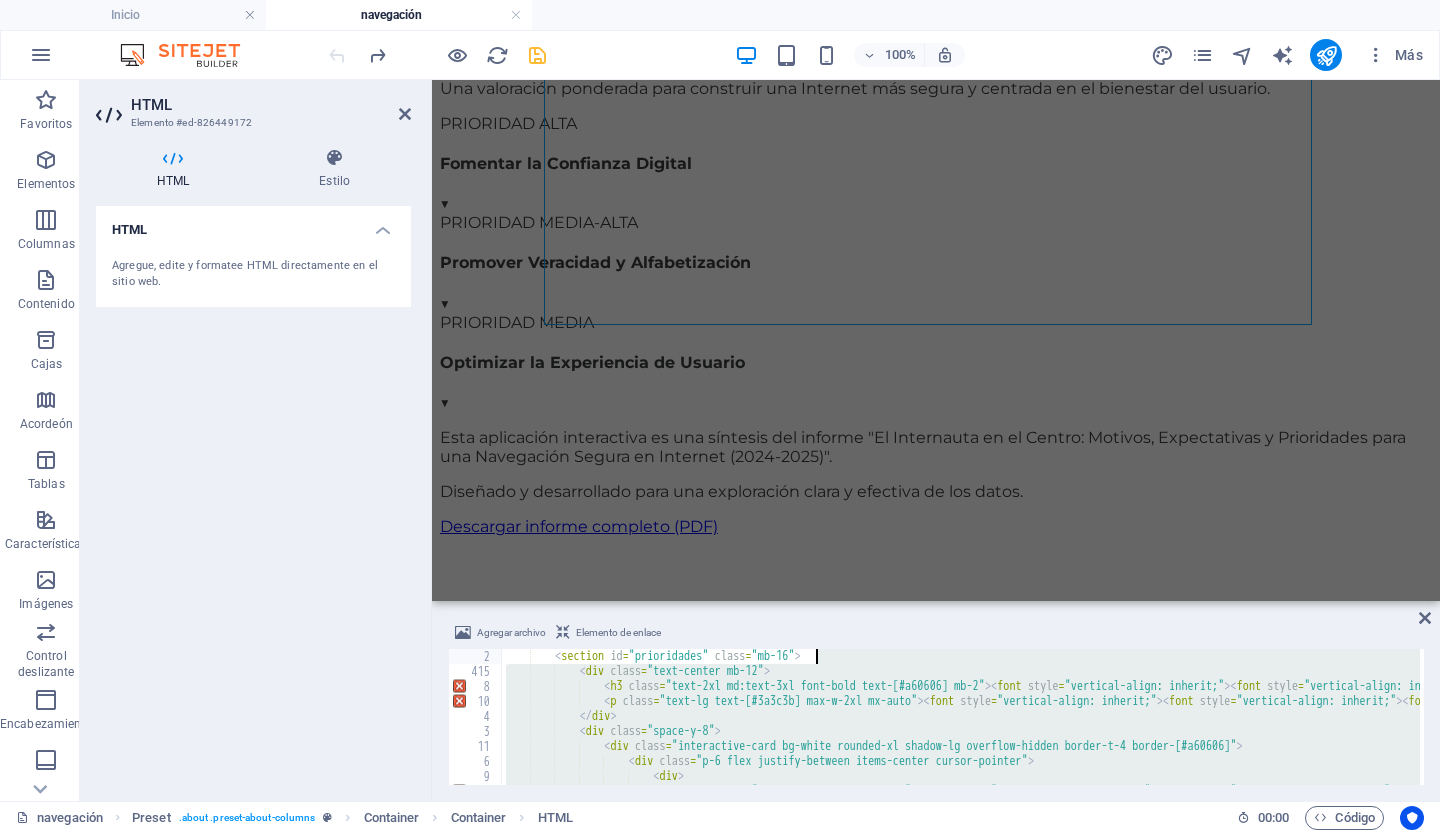 type on "</div>
</div>" 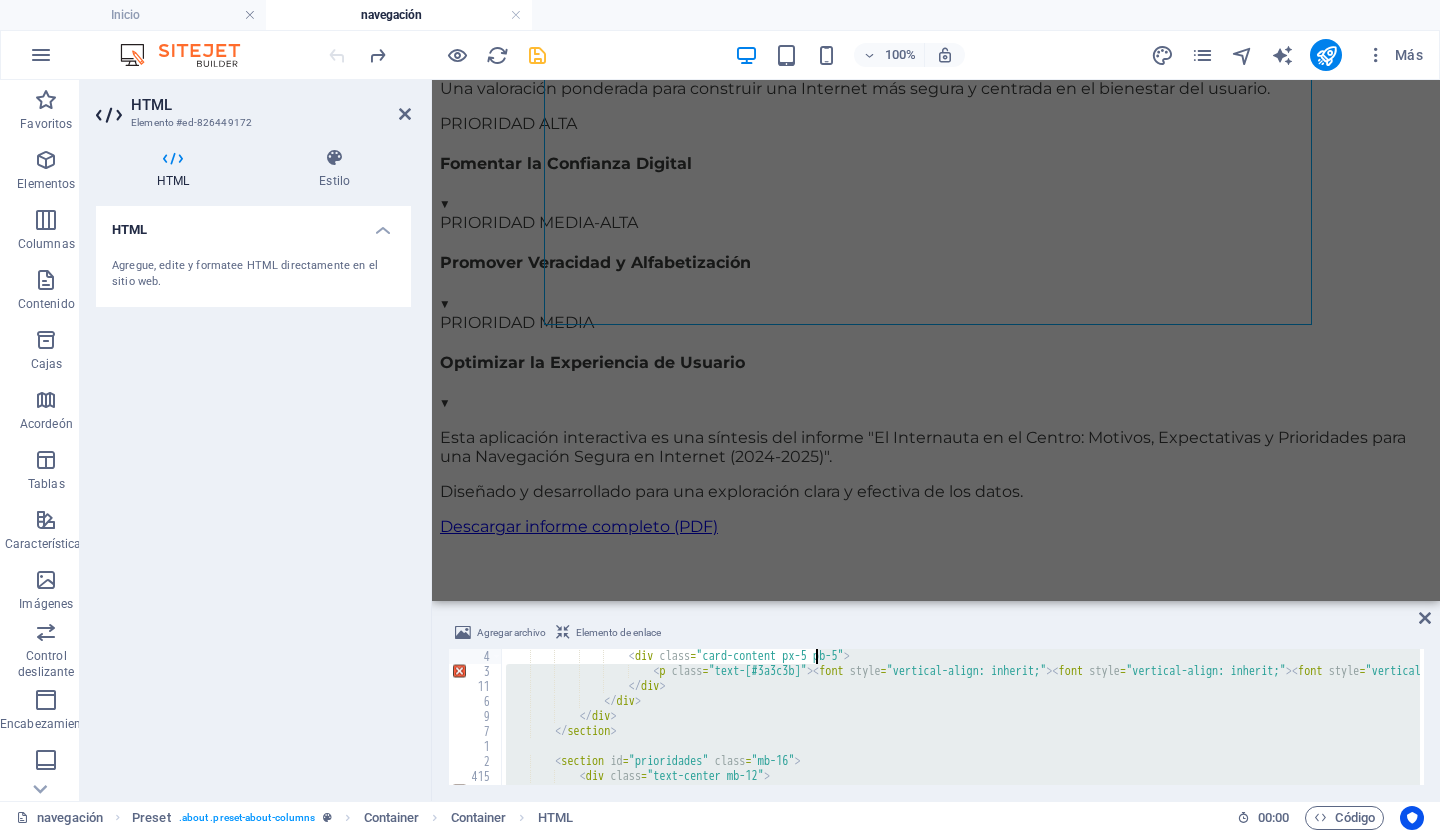 type on "<span class="icon-arrow text-2xl text-[#a60606]"><font style="vertical-align: inherit;"><font style="vertical-align: inherit;"><font style="vertical-align: inherit;"><font style="vertical-align: inherit;">▼</font></font></font></font></span>
</div>" 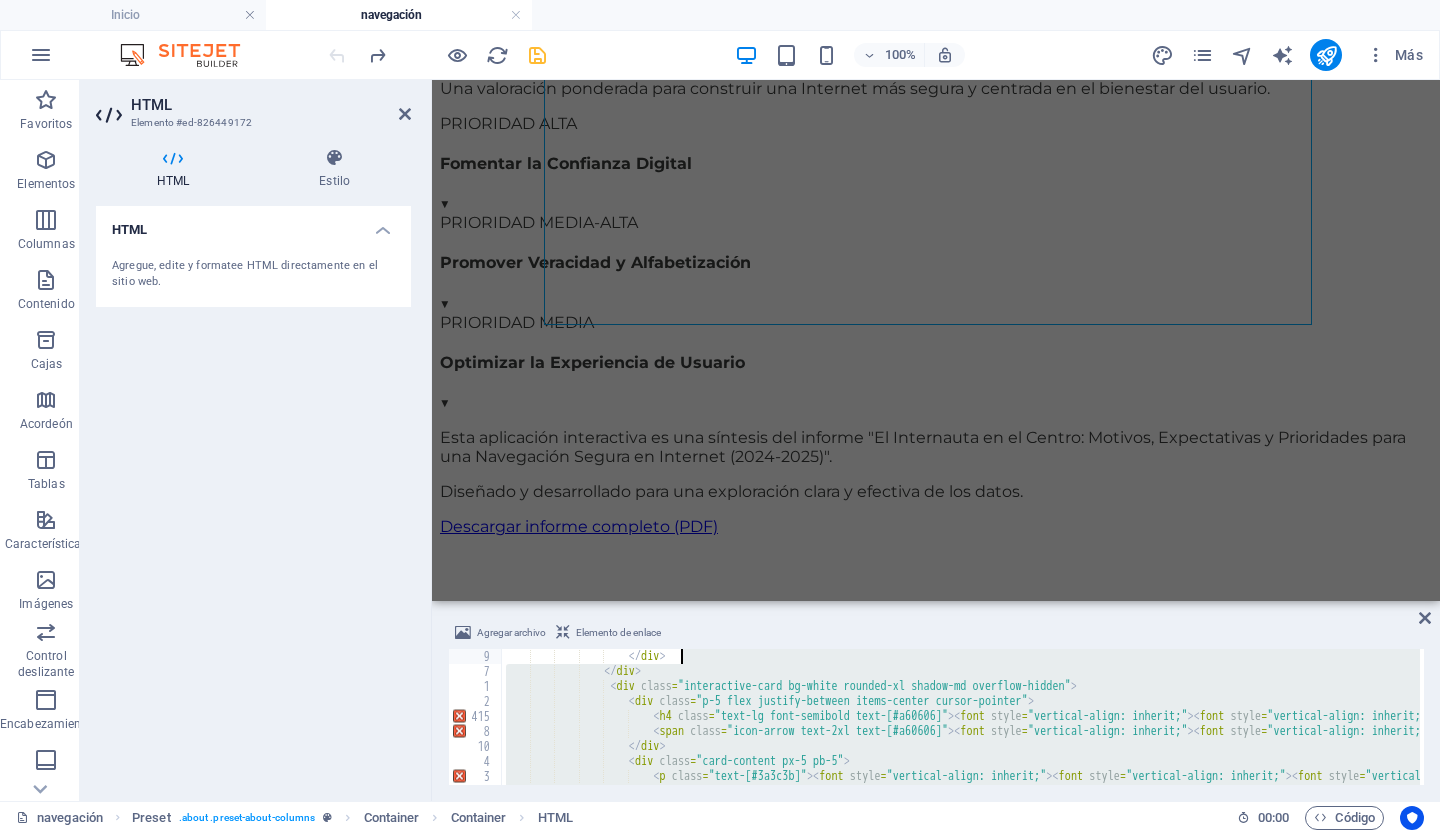 type on "</div>
</div>" 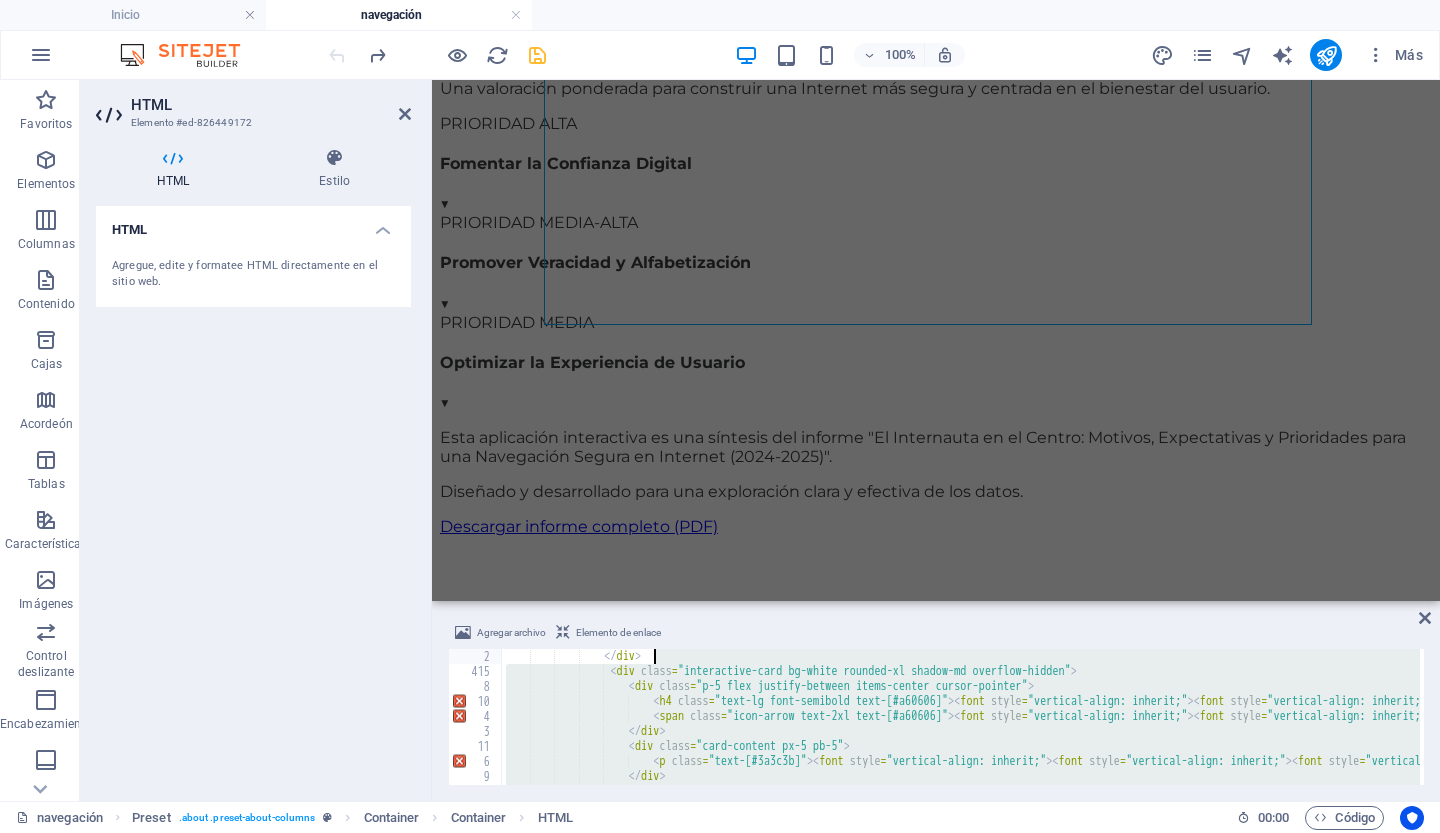 type on "</div>
</div>" 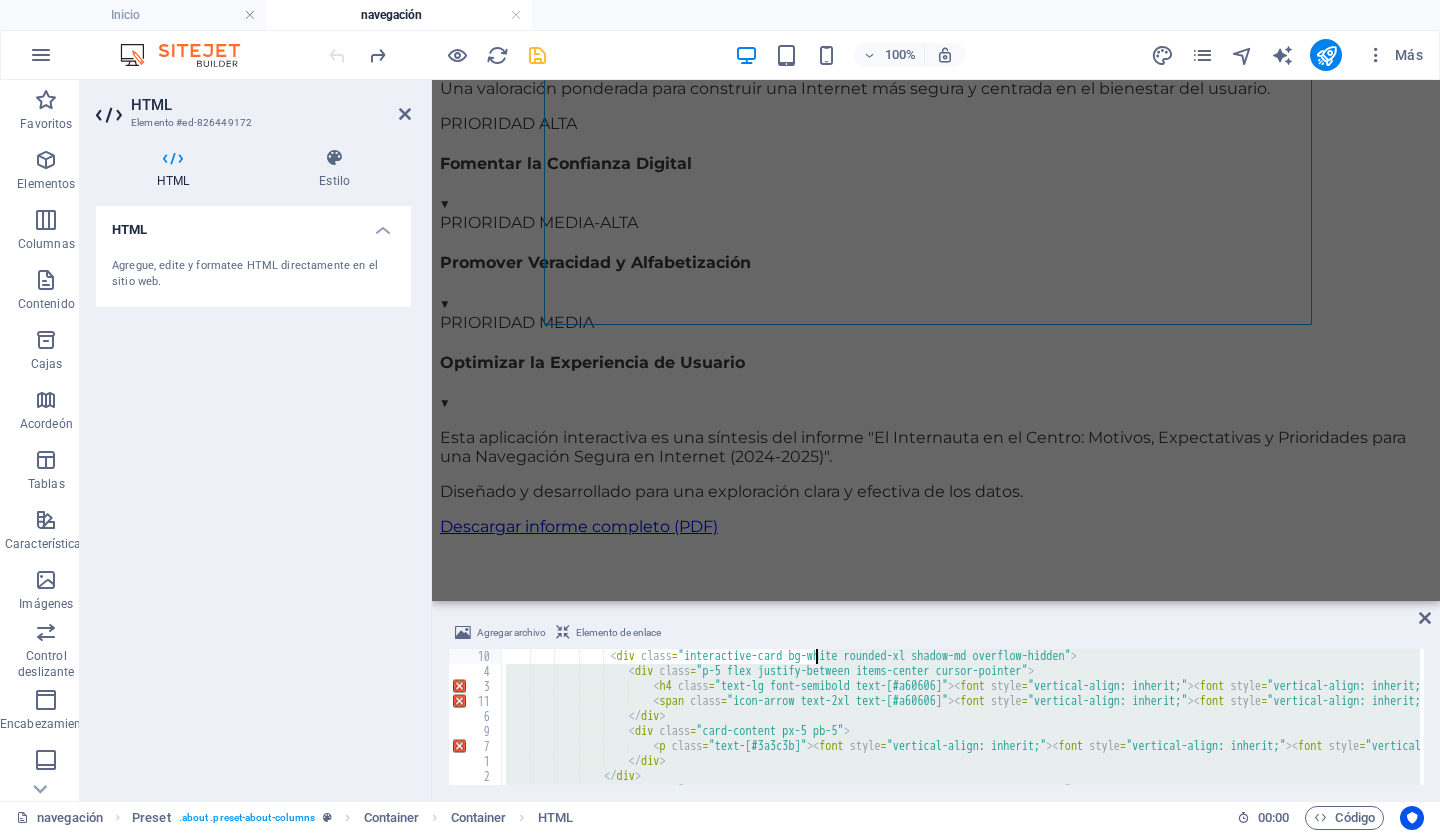 type on "<p class="text-lg text-[#3a3c3b] max-w-2xl mx-auto"><font style="vertical-align: inherit;"><font style="vertical-align: inherit;"><font style="vertical-align: inherit;"><font style="vertical-align: inherit;">La compleja psicología del usuario actual, marcada por la fatiga, el escepticismo y la búsqueda de control.</font></font></font></font></p>
</div>" 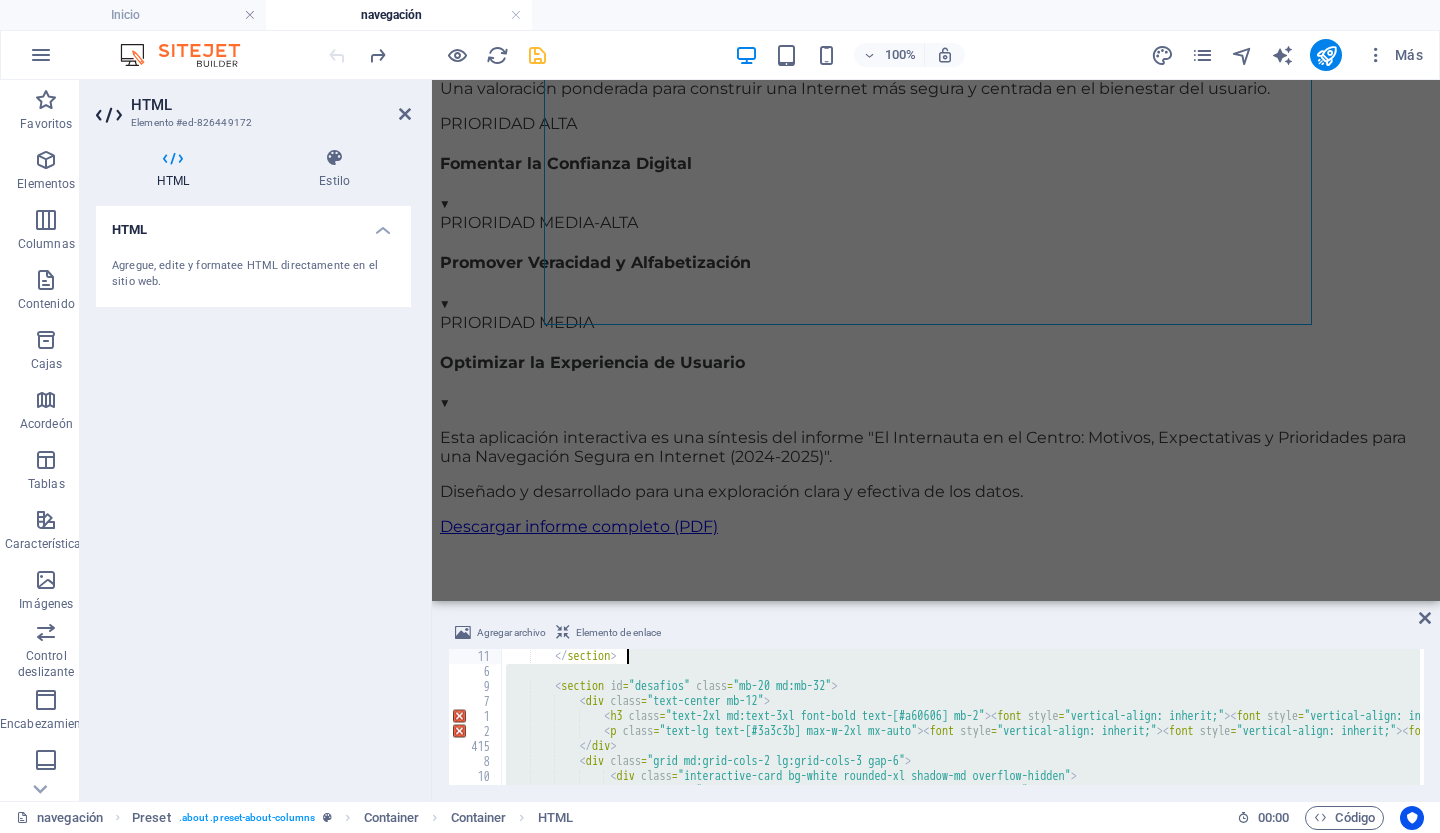type on "<p><font style="vertical-align: inherit;"><font style="vertical-align: inherit;"><font style="vertical-align: inherit;"><font style="vertical-align: inherit;">Una experiencia de usuario fluida es crucial para retener la atención y permitir que se cumplan todos los demás motivos de navegación.</font></font></font></font></p>
</div>" 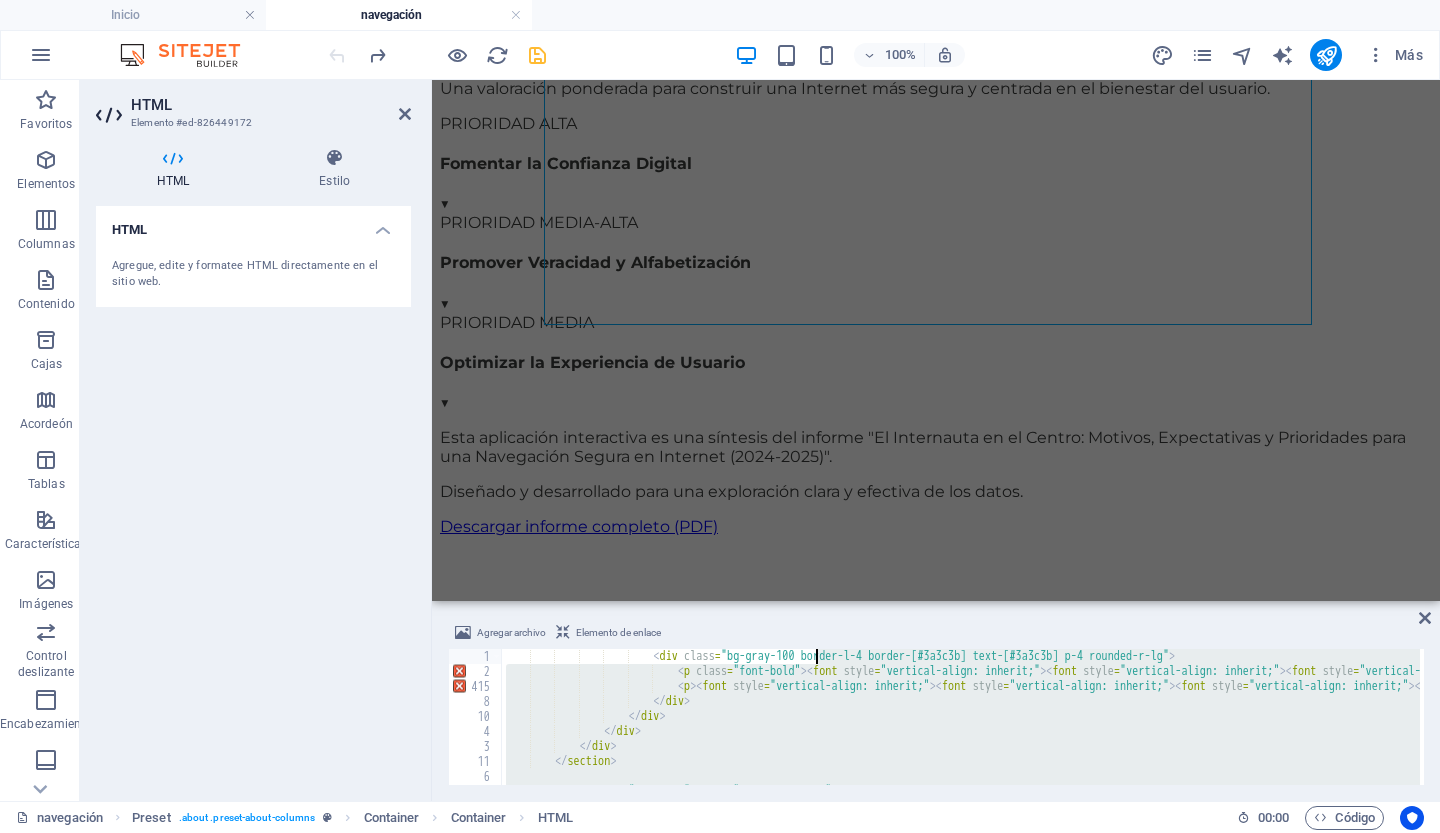 type on "<div class="bg-gray-100 border-l-4 border-[#3a3c3b] text-[#3a3c3b] p-4 rounded-r-lg">
<p class="font-bold"><font style="vertical-align: inherit;"><font style="vertical-align: inherit;"><font style="vertical-align: inherit;"><font style="vertical-align: inherit;">Principio Fundamental:</font></font></font></font></p>" 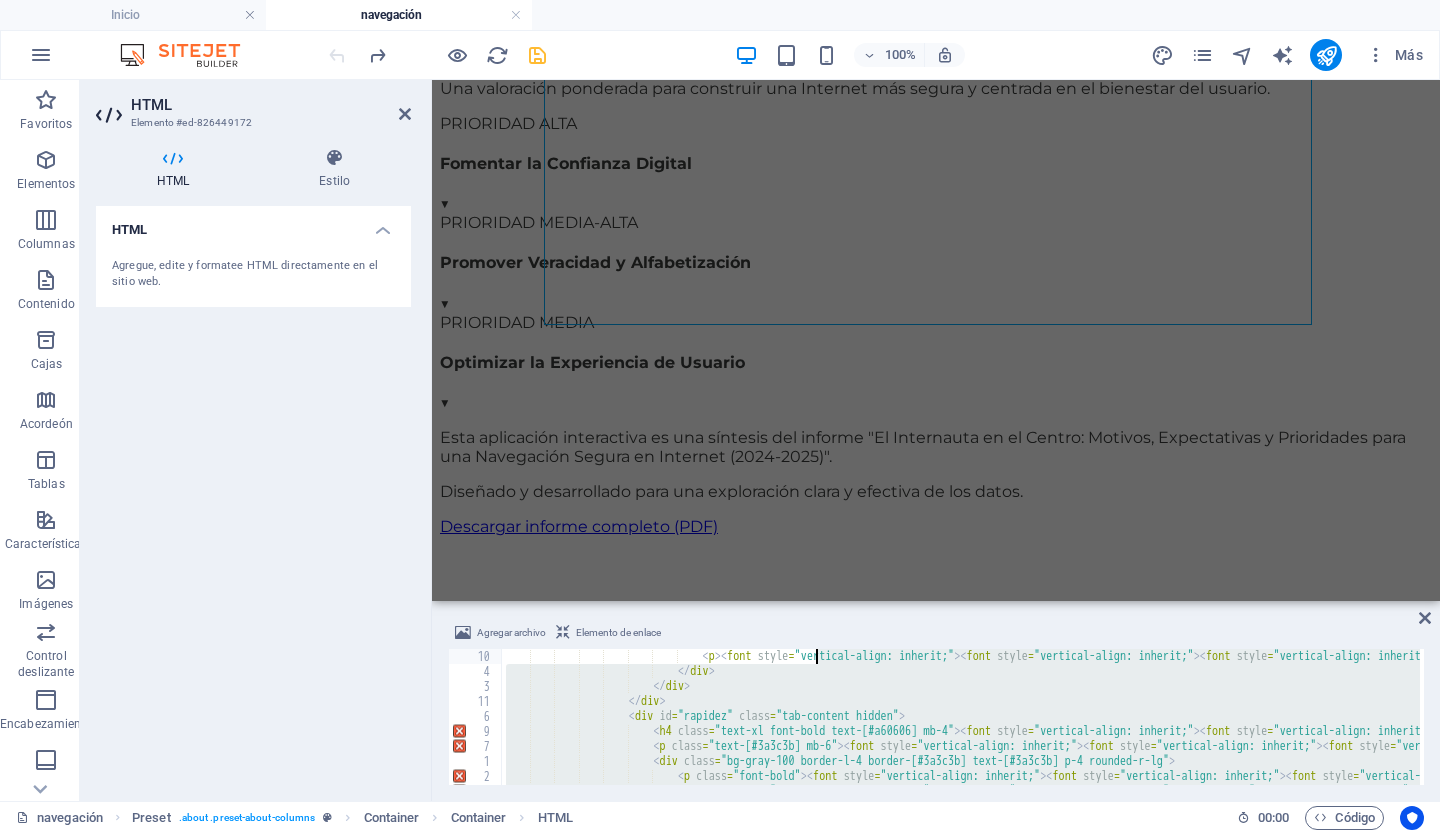 type on "<p><font style="vertical-align: inherit;"><font style="vertical-align: inherit;"><font style="vertical-align: inherit;"><font style="vertical-align: inherit;">El 63% de los usuarios teme el robo de identidad, la preocupación más extendida.</font></font></font></font></p>
</div>" 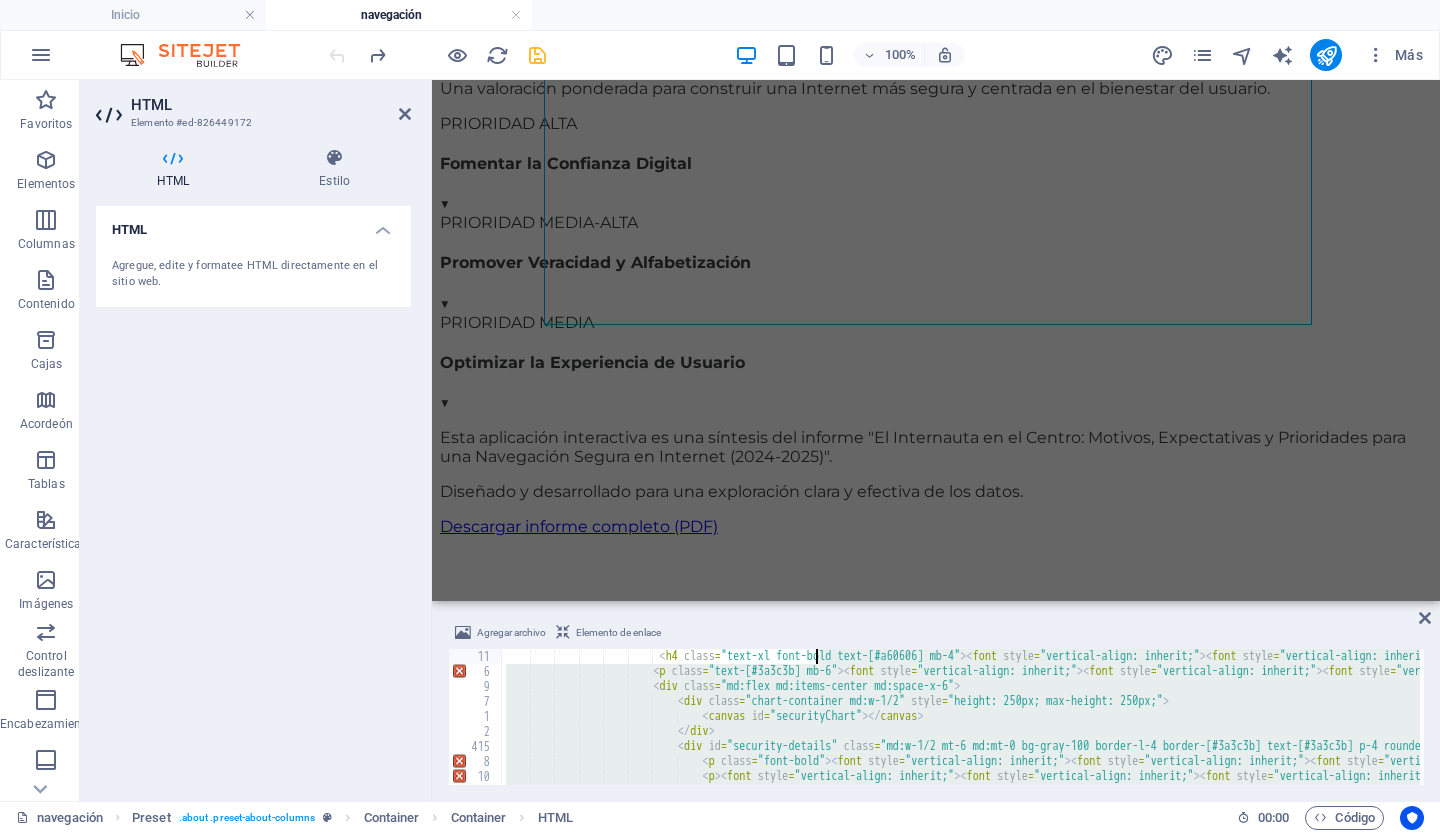 type on "<p><font style="vertical-align: inherit;"><font style="vertical-align: inherit;"><font style="vertical-align: inherit;"><font style="vertical-align: inherit;">El 64% de los individuos en América Latina se preocupa por su capacidad para distinguir noticias verdaderas de falsas.</font></font></font></font></p>
</div>" 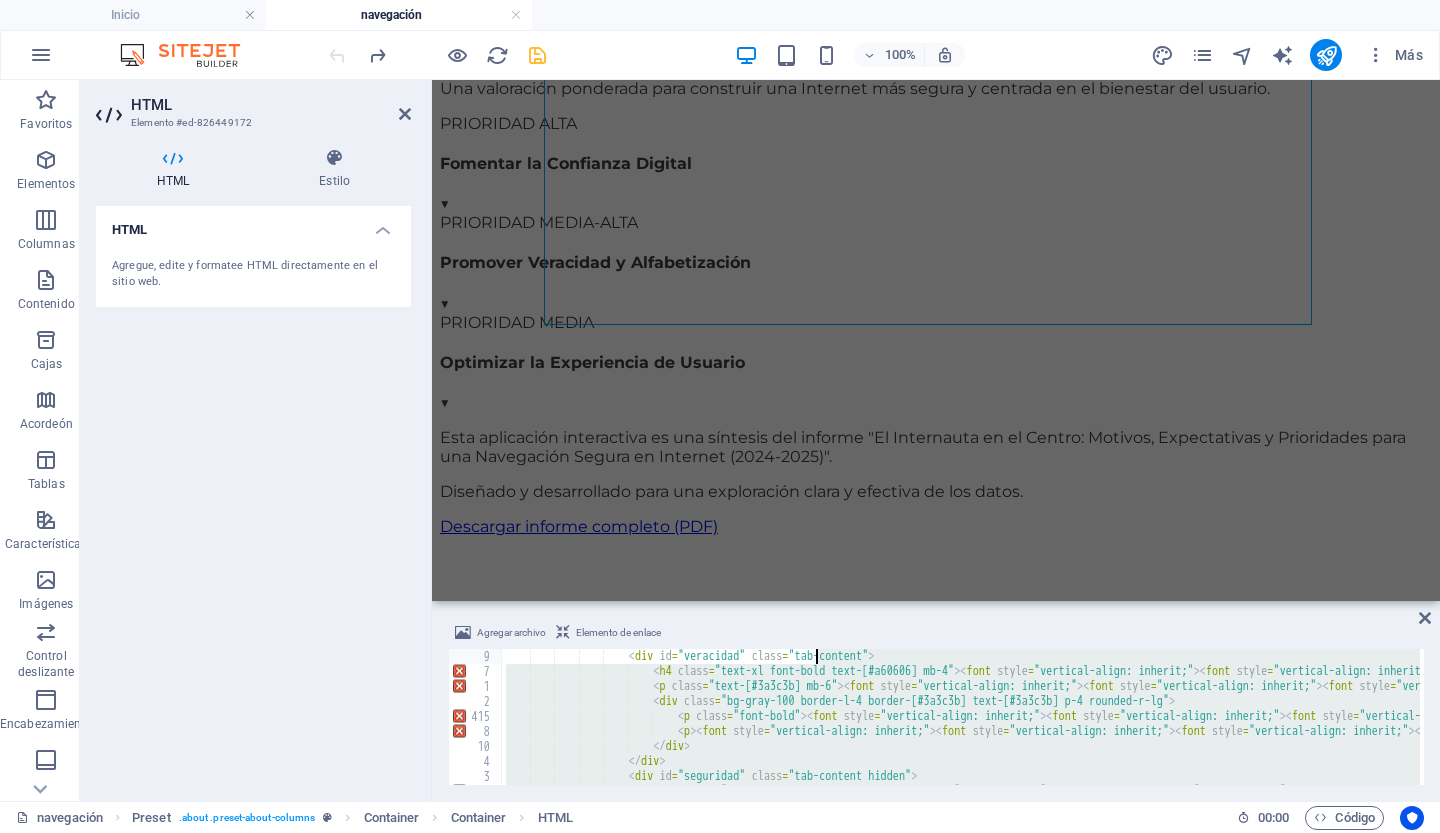 type on "<button data-tab="rapidez" class="tab-button bg-white text-[#3a3c3b] font-semibold py-3 px-4 rounded-lg shadow-md"><font style="vertical-align: inherit;"><font style="vertical-align: inherit;"><font style="vertical-align: inherit;"><font style="vertical-align: inherit;">Rapidez</font></font></font></font></button>
</div>" 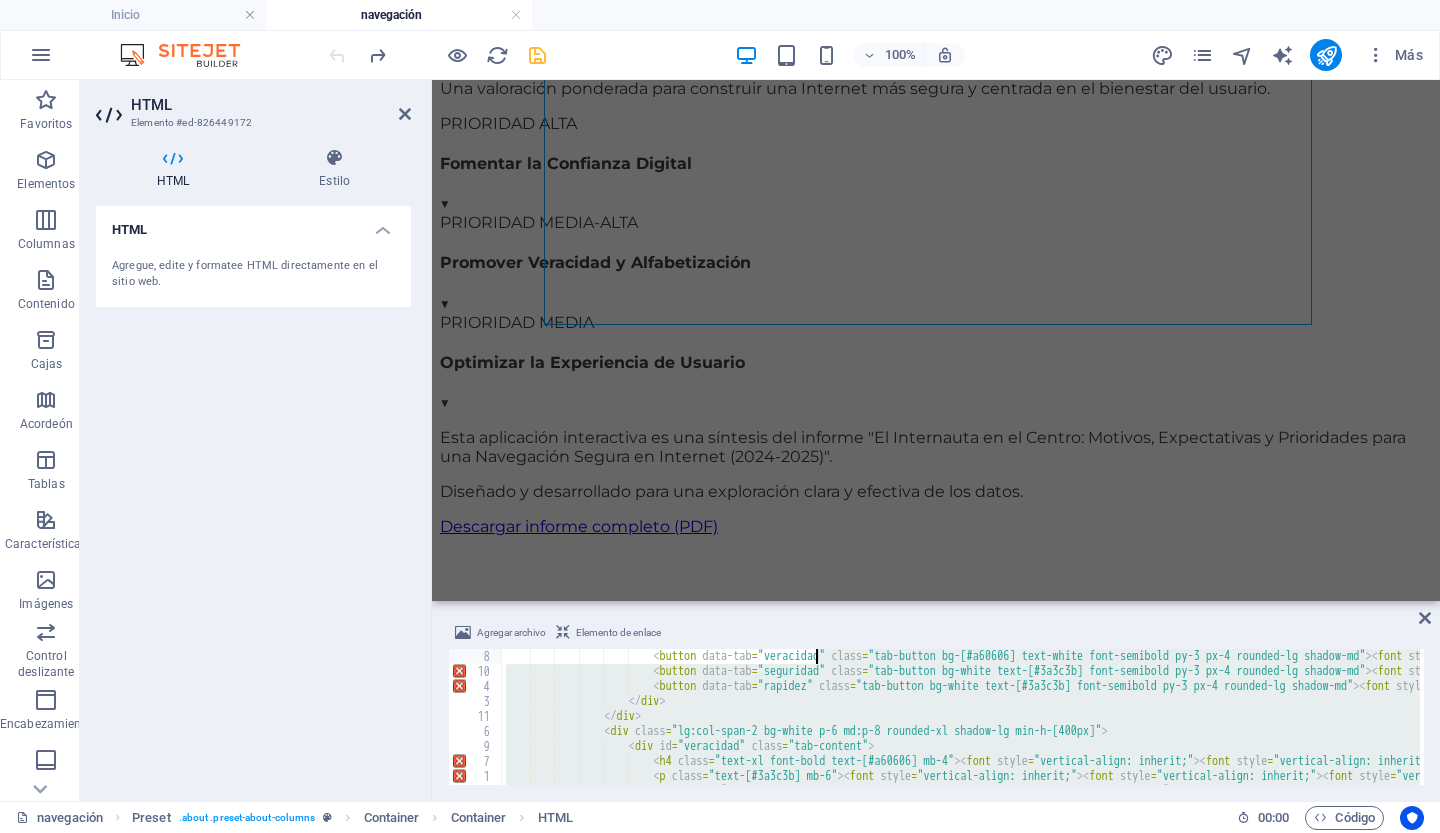 type on "<p class="text-lg text-[#3a3c3b] max-w-2xl mx-auto"><font style="vertical-align: inherit;"><font style="vertical-align: inherit;"><font style="vertical-align: inherit;"><font style="vertical-align: inherit;">El delicado equilibrio entre lo que exigimos de los servicios online y las ansiedades que generan.</font></font></font></font></p>
</div>" 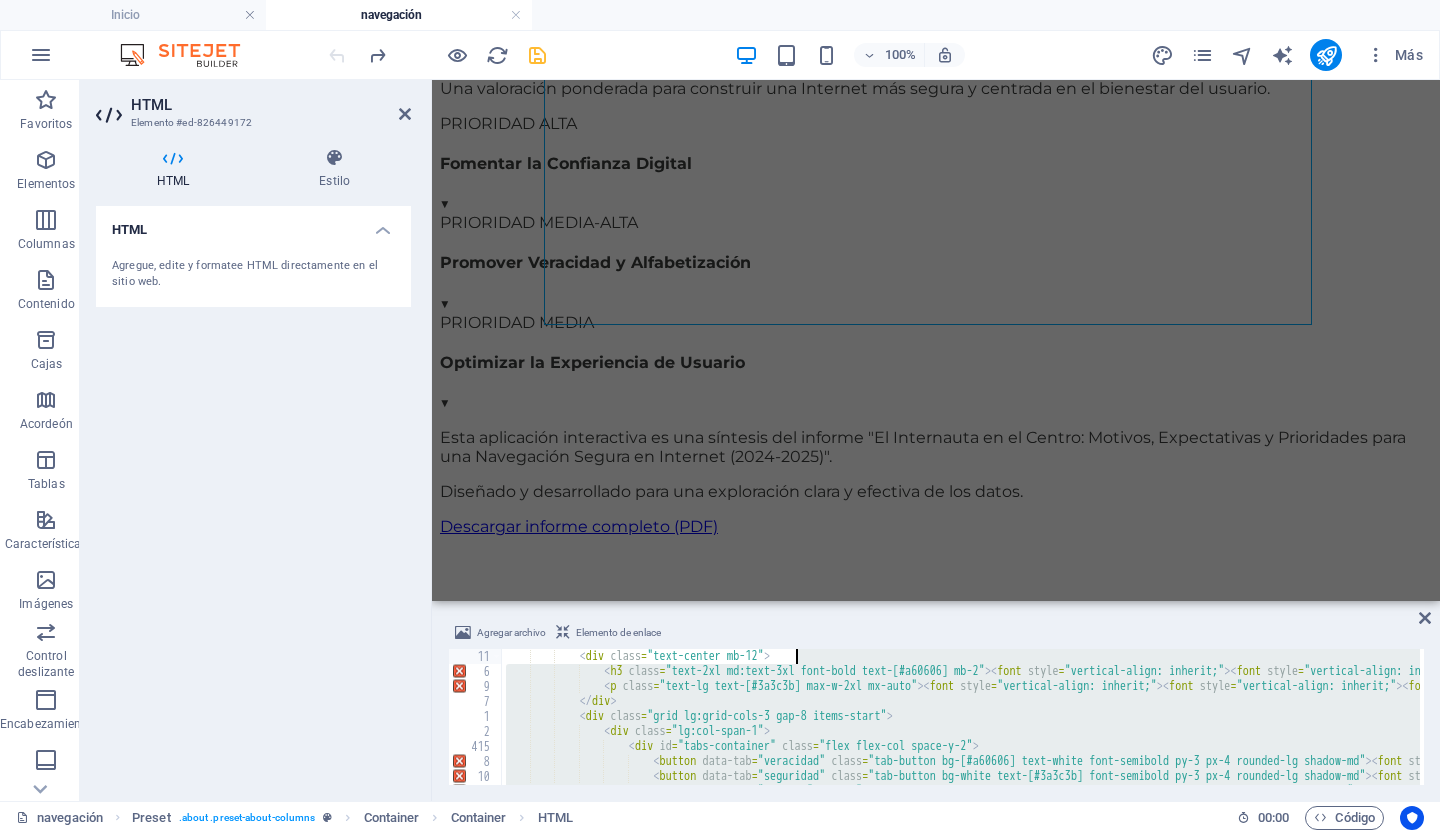 type on "</div>
</div>" 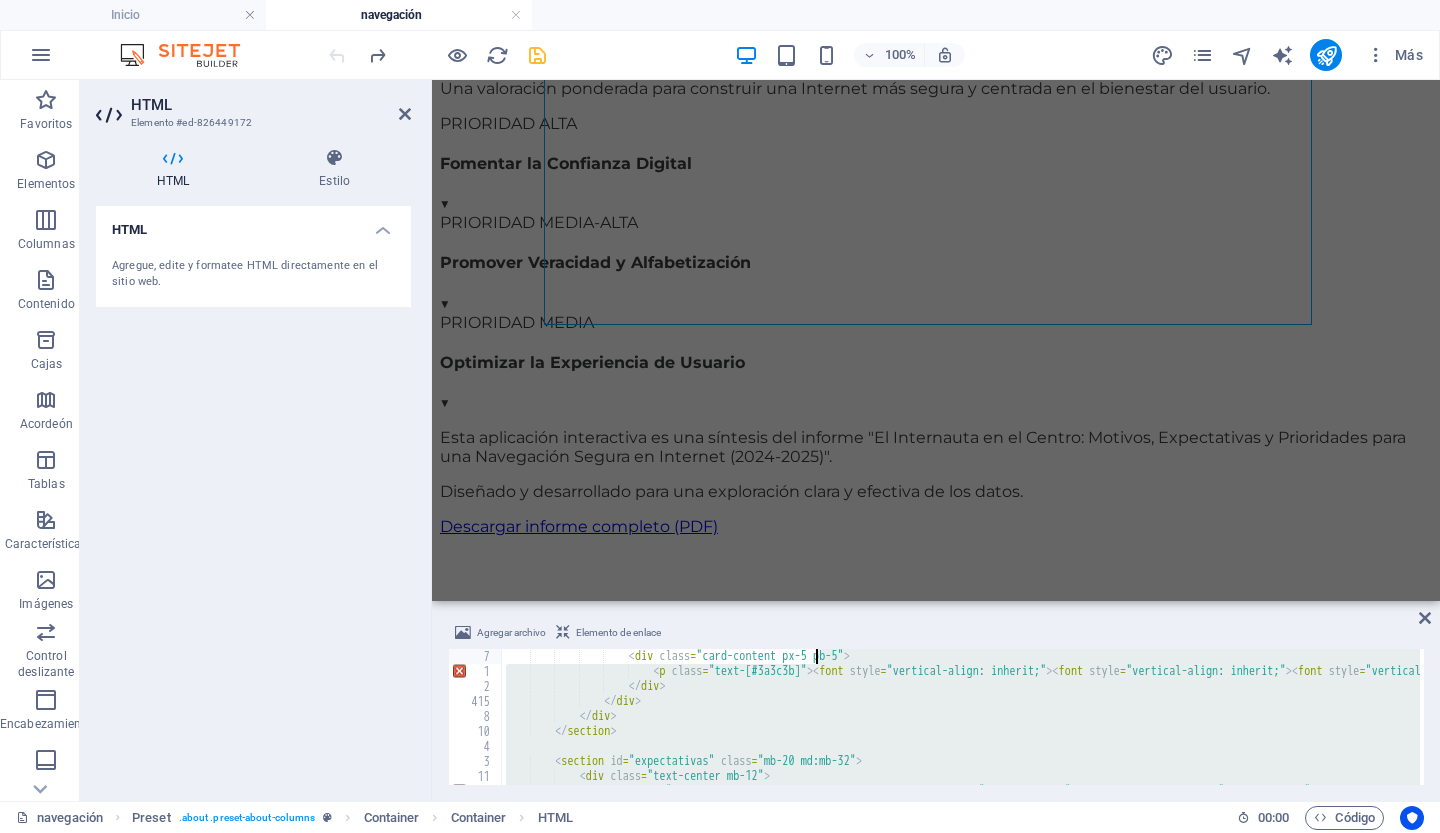 type on "<span class="icon-arrow text-2xl text-[#a60606]"><font style="vertical-align: inherit;"><font style="vertical-align: inherit;"><font style="vertical-align: inherit;"><font style="vertical-align: inherit;">▼</font></font></font></font></span>
</div>" 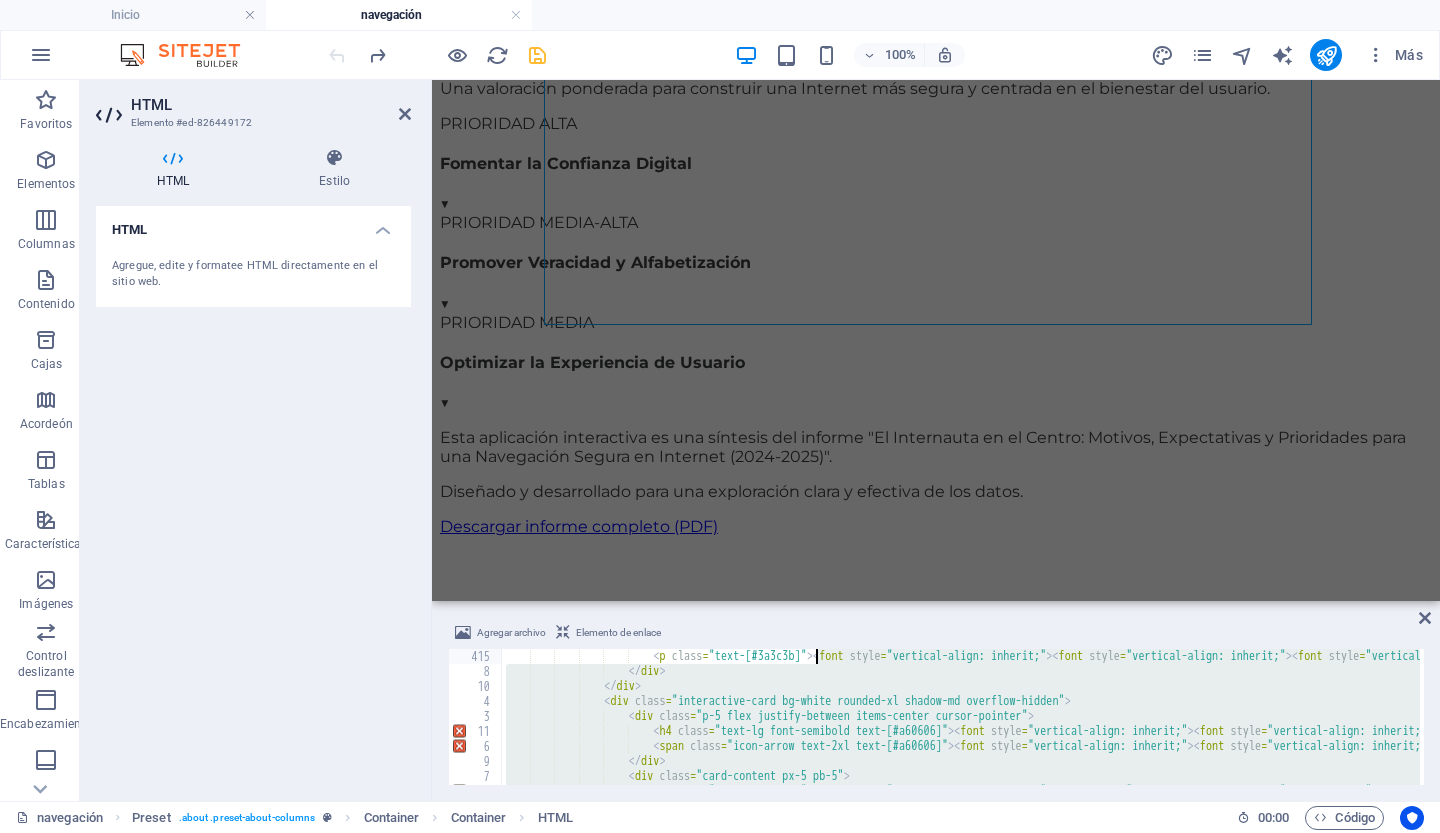 type on "<span class="icon-arrow text-2xl text-[#a60606]"><font style="vertical-align: inherit;"><font style="vertical-align: inherit;"><font style="vertical-align: inherit;"><font style="vertical-align: inherit;">▼</font></font></font></font></span>
</div>" 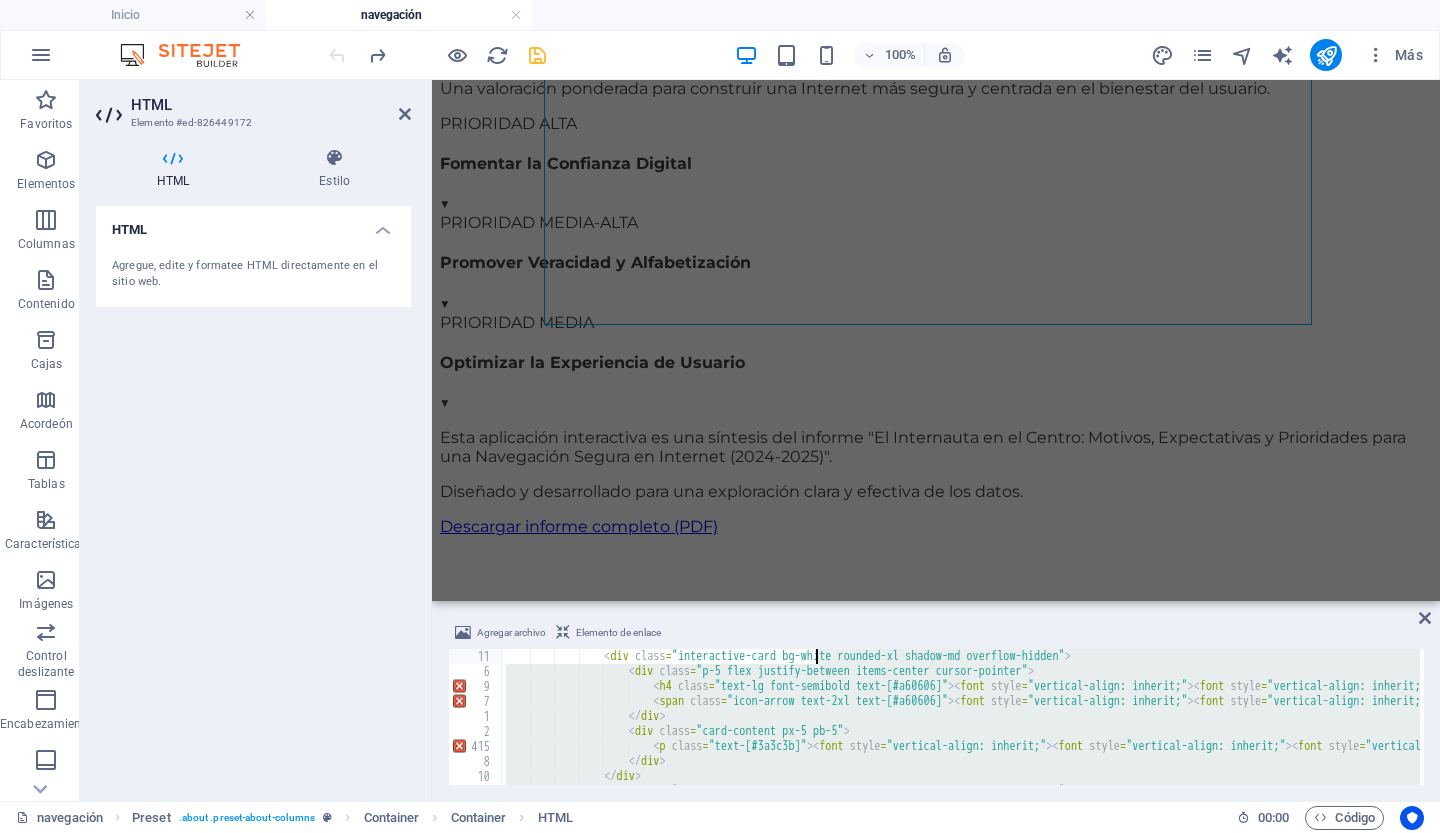 type on "</div>
</div>" 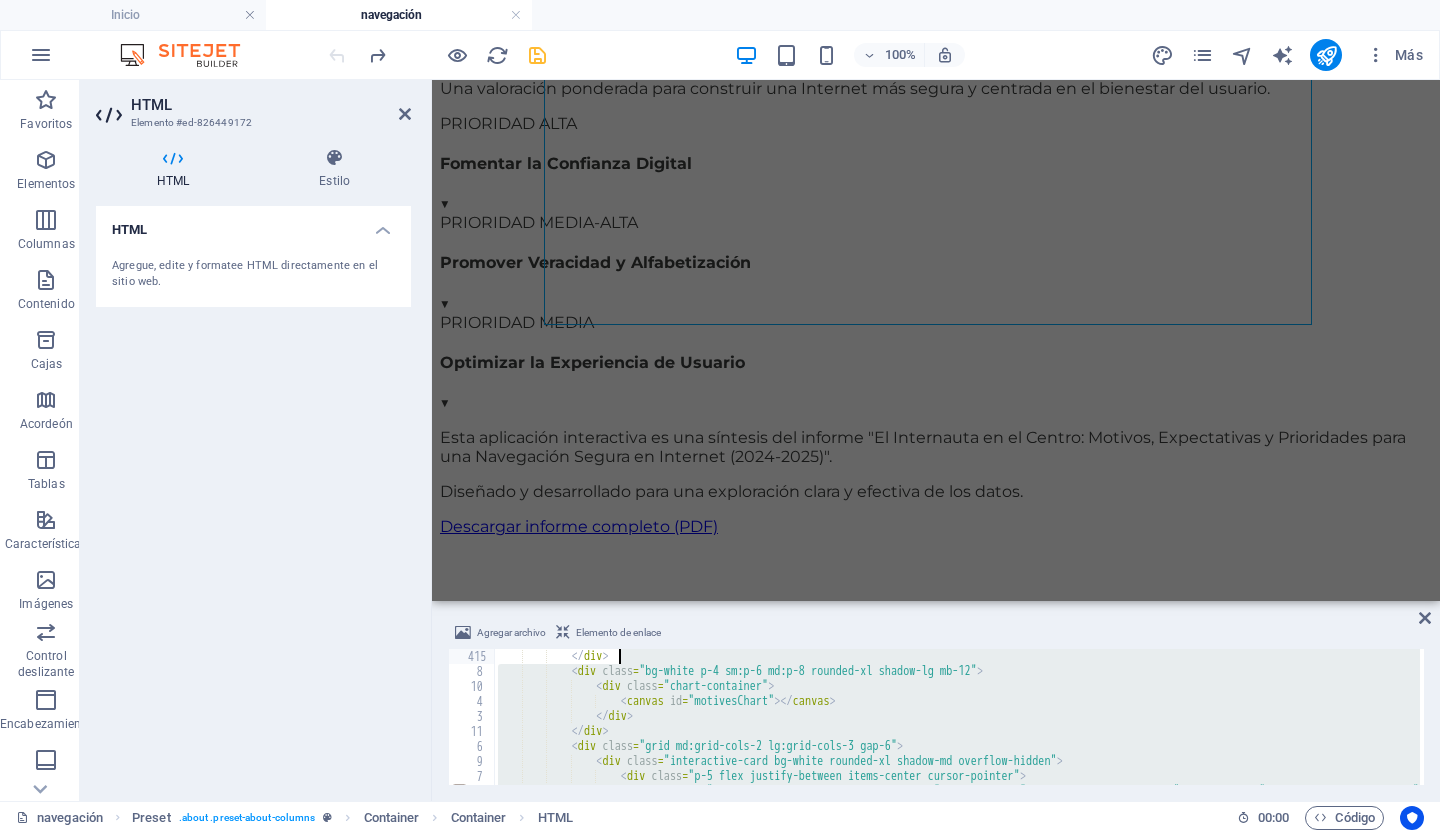 type on "<p class="text-lg text-[#3a3c3b] max-w-2xl mx-auto"><font style="vertical-align: inherit;"><font style="vertical-align: inherit;"><font style="vertical-align: inherit;"><font style="vertical-align: inherit;">Los impulsos que nos llevan a conectarnos, desde la búsqueda de conocimiento hasta la conexión humana.</font></font></font></font></p>
</div>" 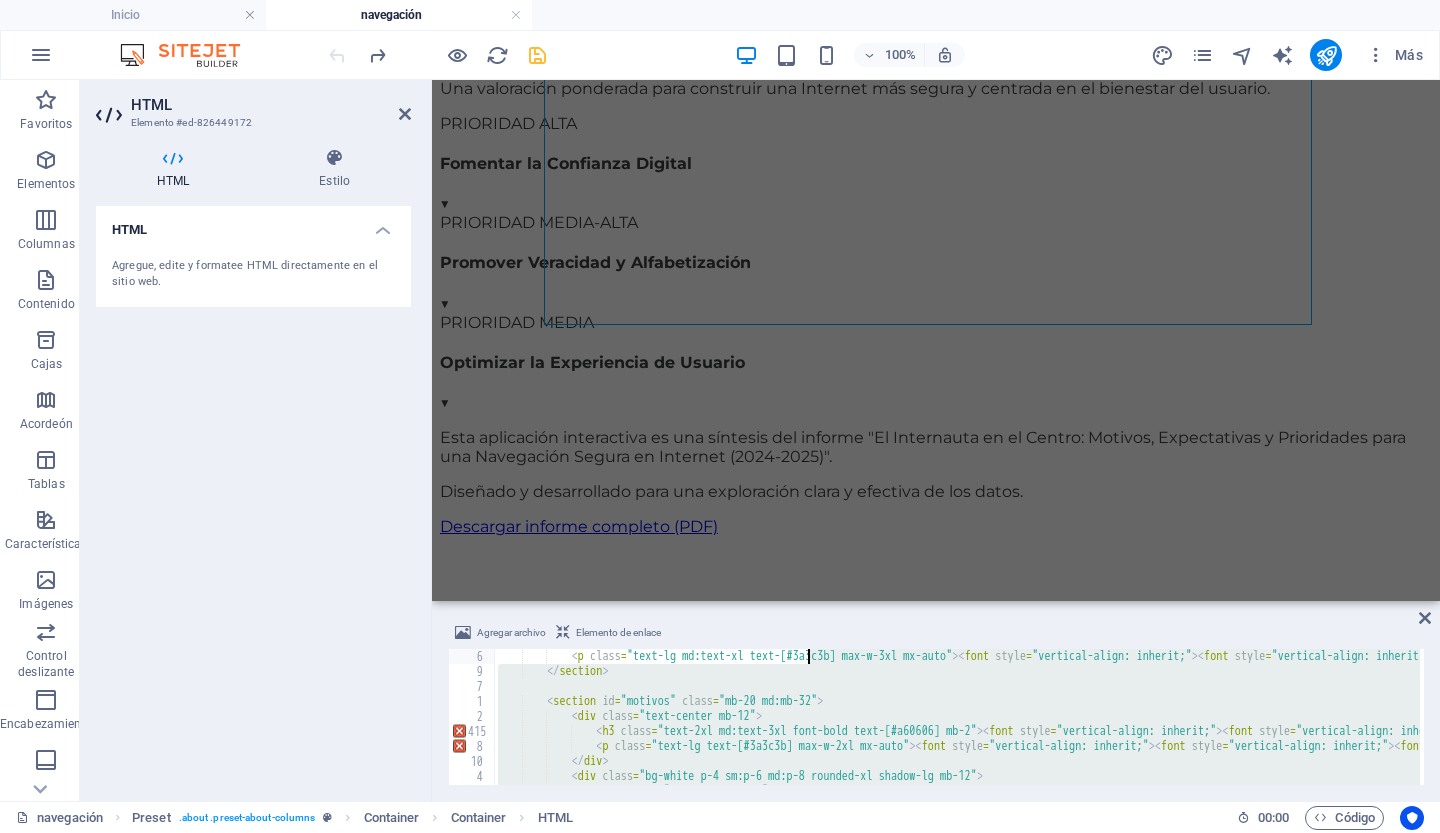 type on "<p class="text-lg md:text-xl text-[#3a3c3b] max-w-3xl mx-auto"><font style="vertical-align: inherit;"><font style="vertical-align: inherit;"><font style="vertical-align: inherit;"><font style="vertical-align: inherit;">Una exploración interactiva de los motivos, expectativas y desafíos que definen la experiencia online en 2024-2025.</font></font></font></font></p>
</section>" 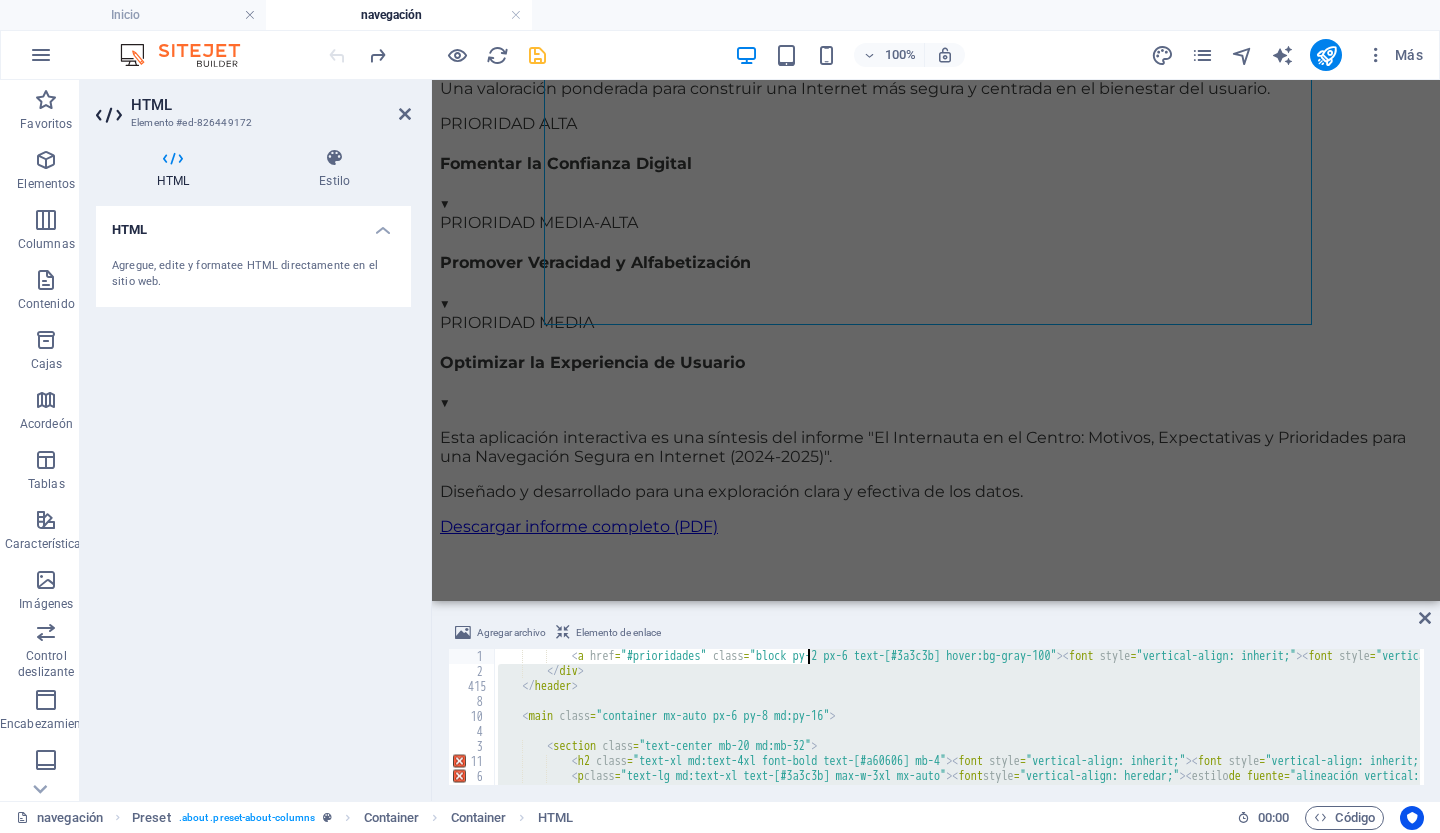 type on "<a href="#prioridades" class="block py-2 px-6 text-[#3a3c3b] hover:bg-gray-100"><font style="vertical-align: inherit;"><font style="vertical-align: inherit;"><font style="vertical-align: inherit;"><font style="vertical-align: inherit;">Prioridades</font></font></font></font></a>
</div>" 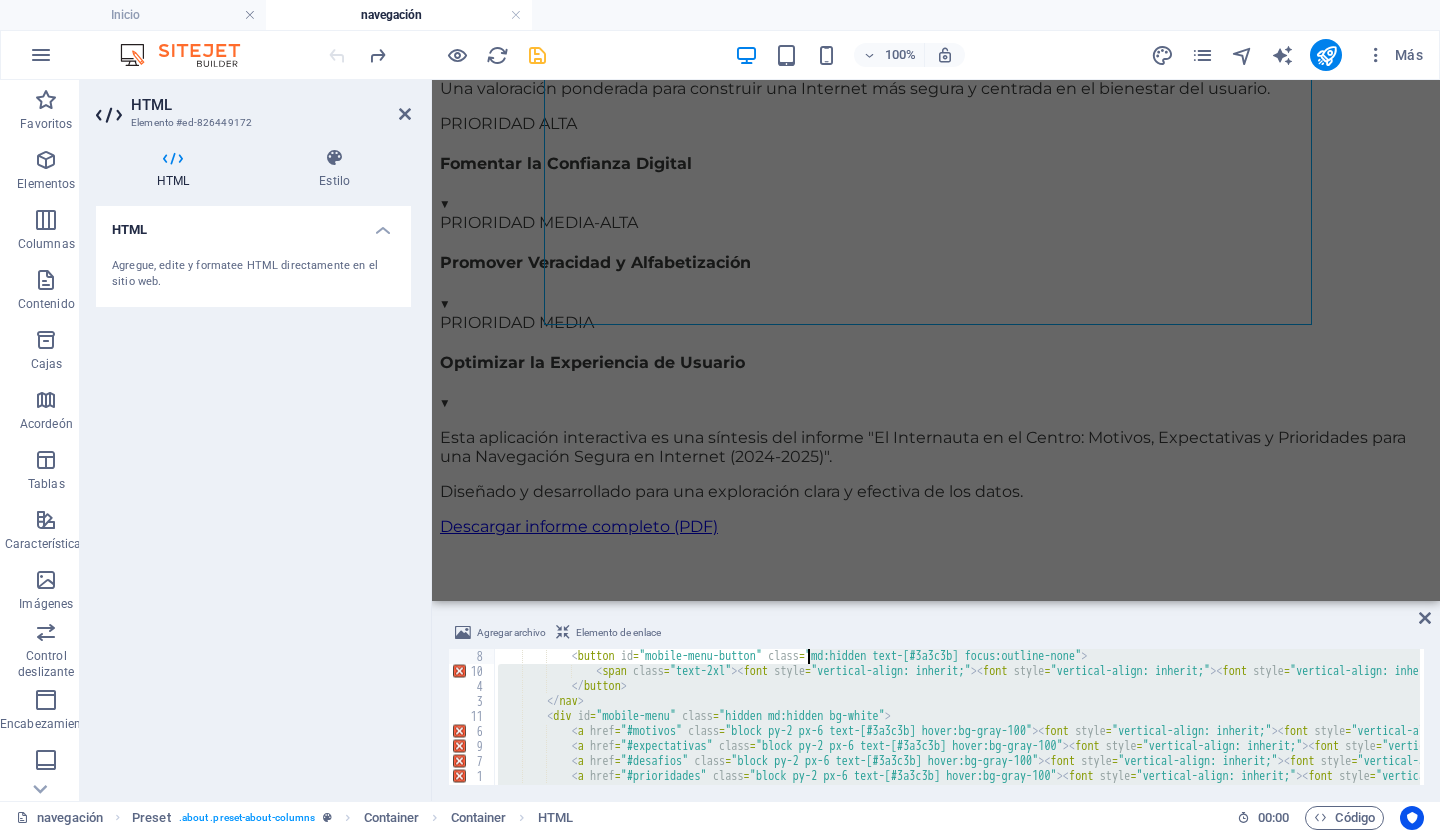type on "<a href="#prioridades" class="nav-link text-[#3a3c3b] hover:text-[#a60606] border-b-2 border-transparent hover:border-[#a60606] pb-1"><font style="vertical-align: inherit;"><font style="vertical-align: inherit;"><font style="vertical-align: inherit;"><font style="vertical-align: inherit;">Prioridades</font></font></font></font></a>
</div>" 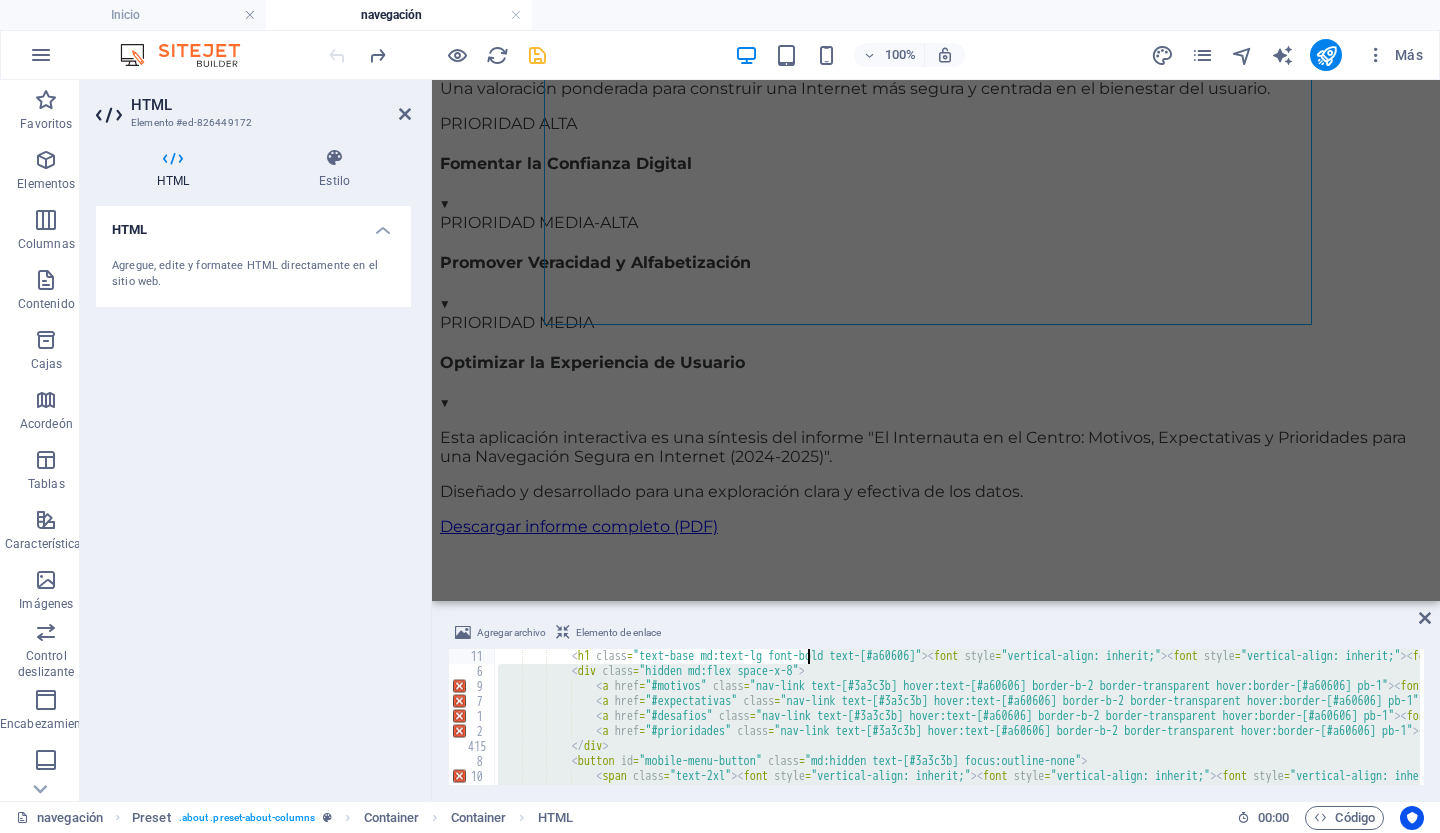 type 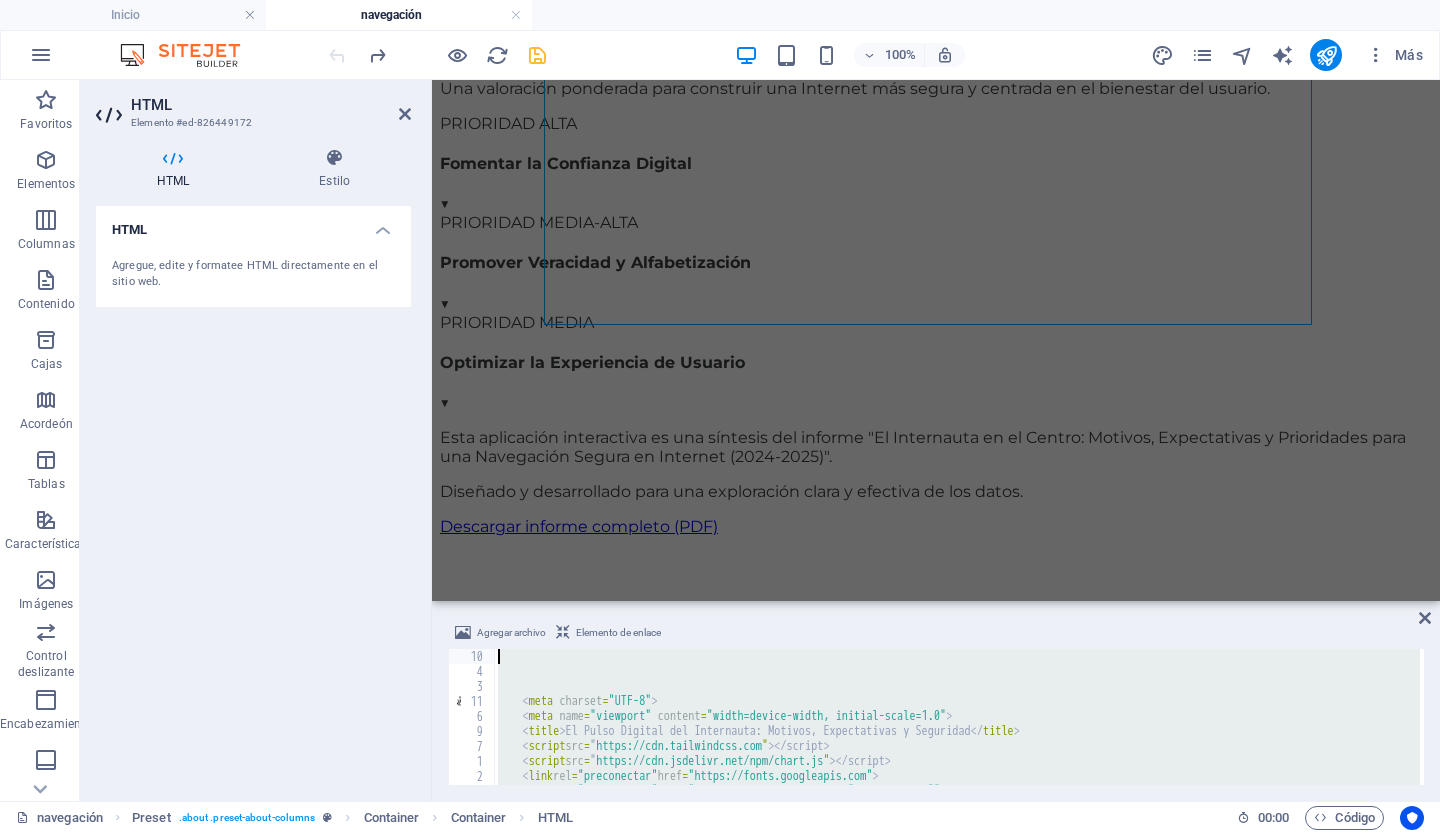 scroll, scrollTop: 0, scrollLeft: 0, axis: both 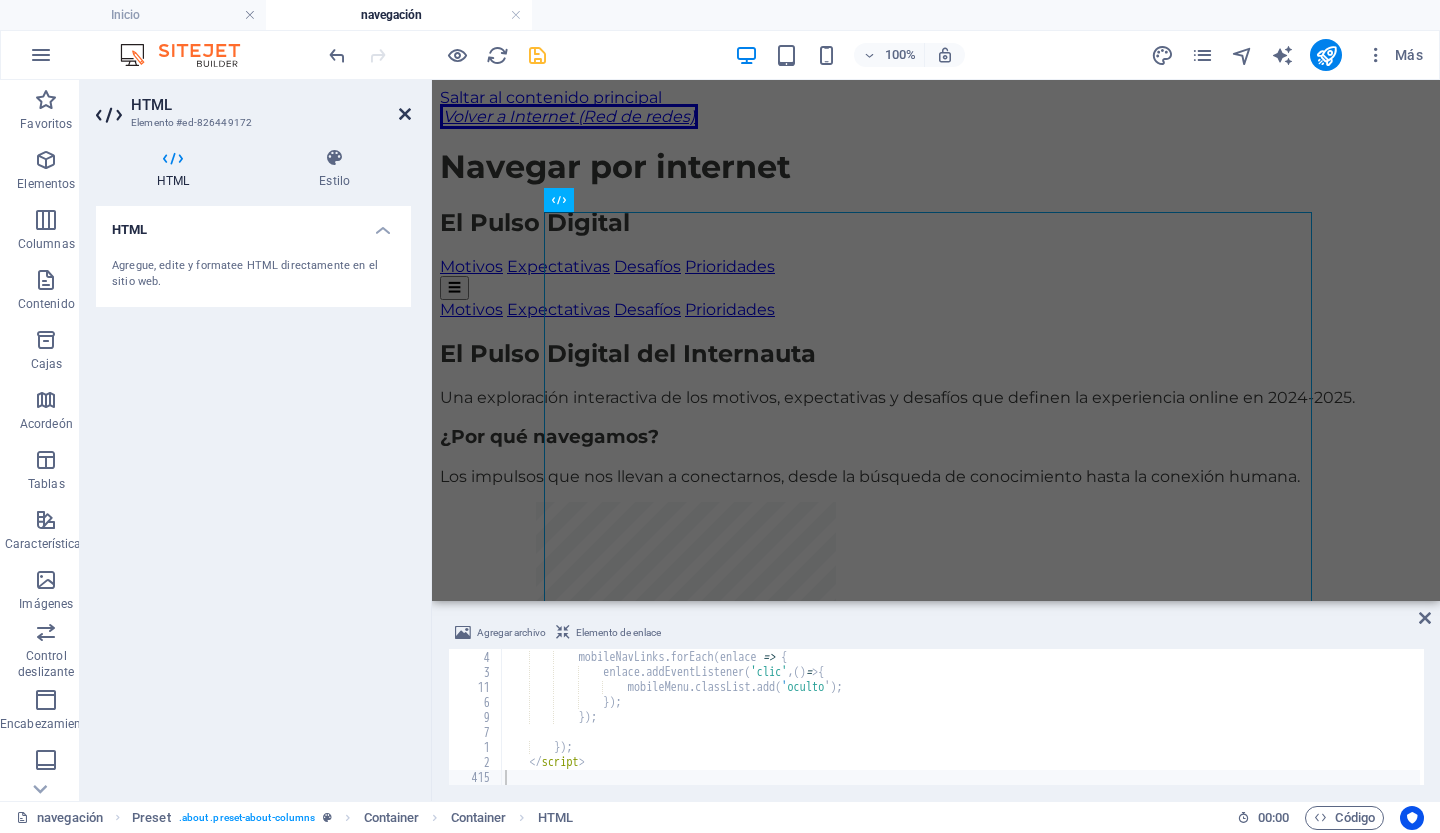 click at bounding box center (405, 114) 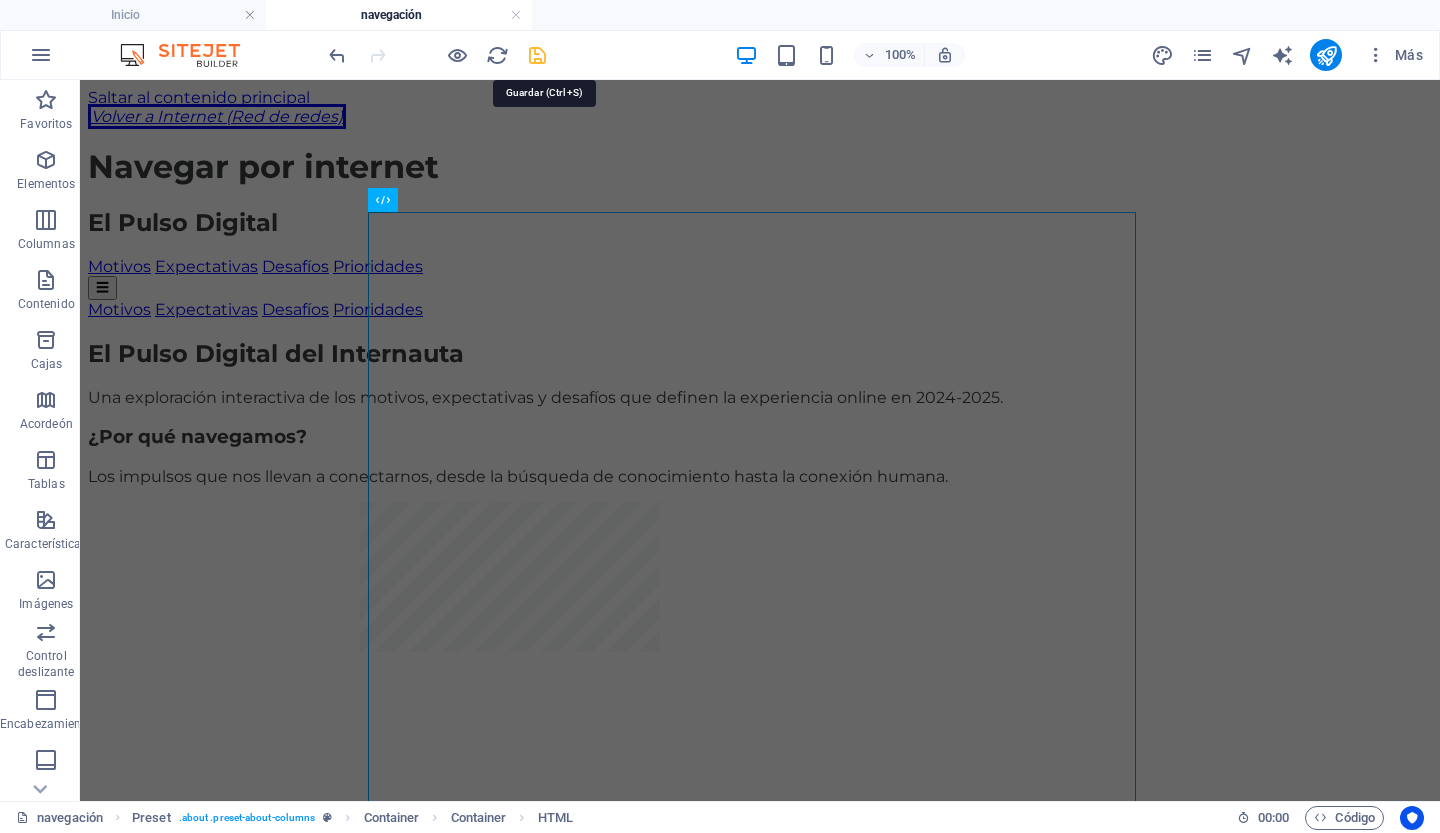click at bounding box center [537, 55] 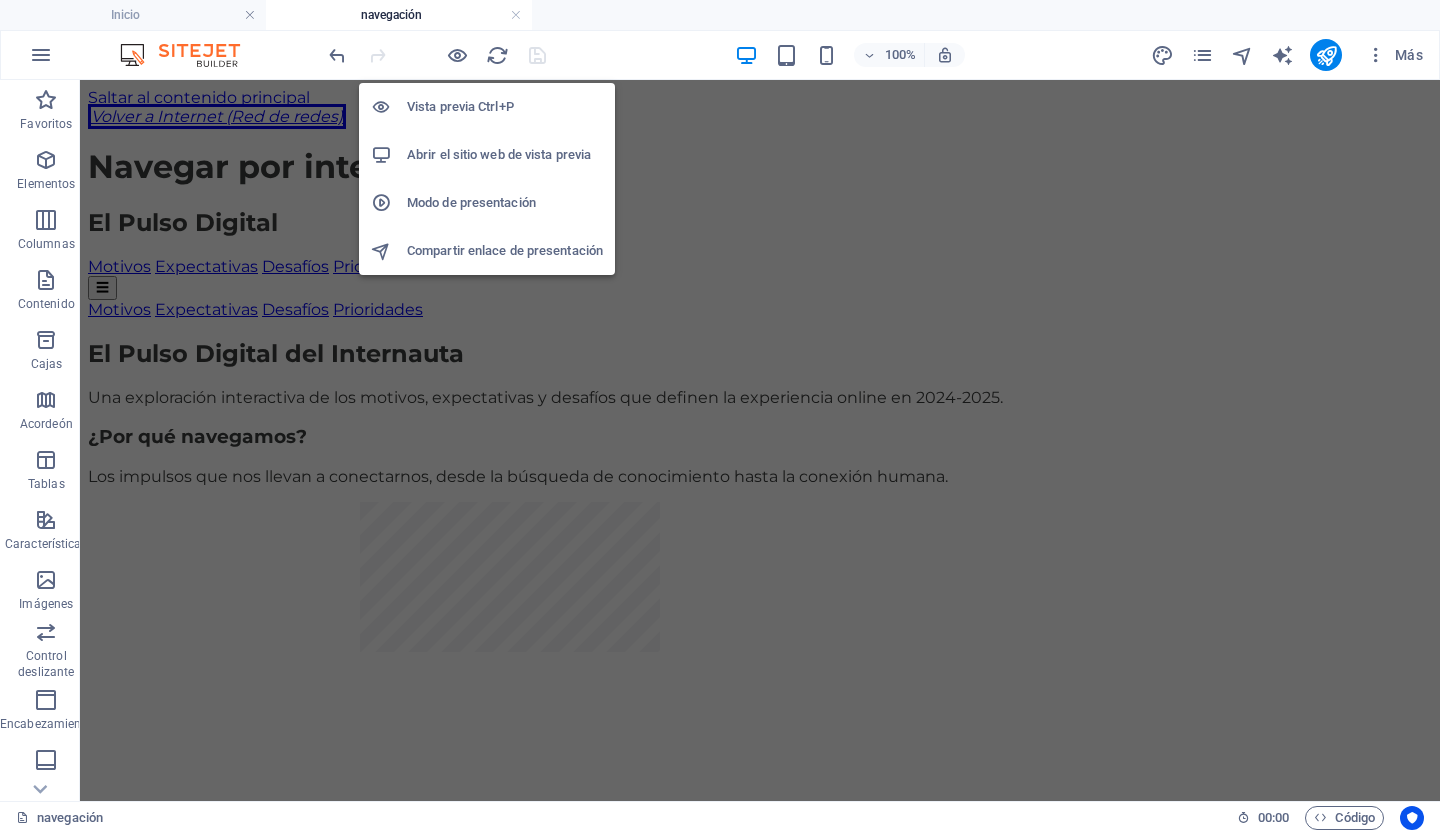 click on "Abrir el sitio web de vista previa" at bounding box center (499, 154) 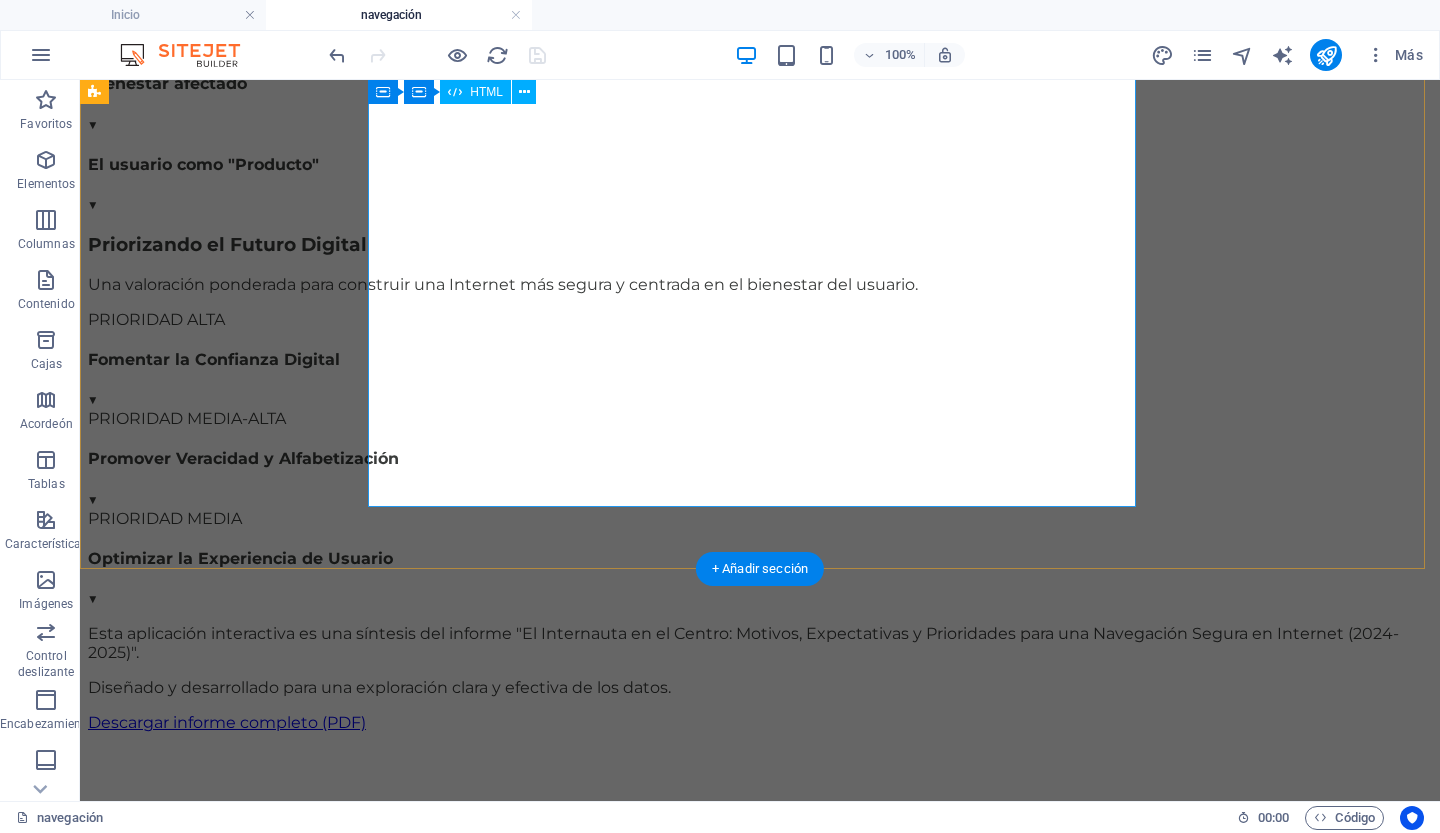 scroll, scrollTop: 2155, scrollLeft: 0, axis: vertical 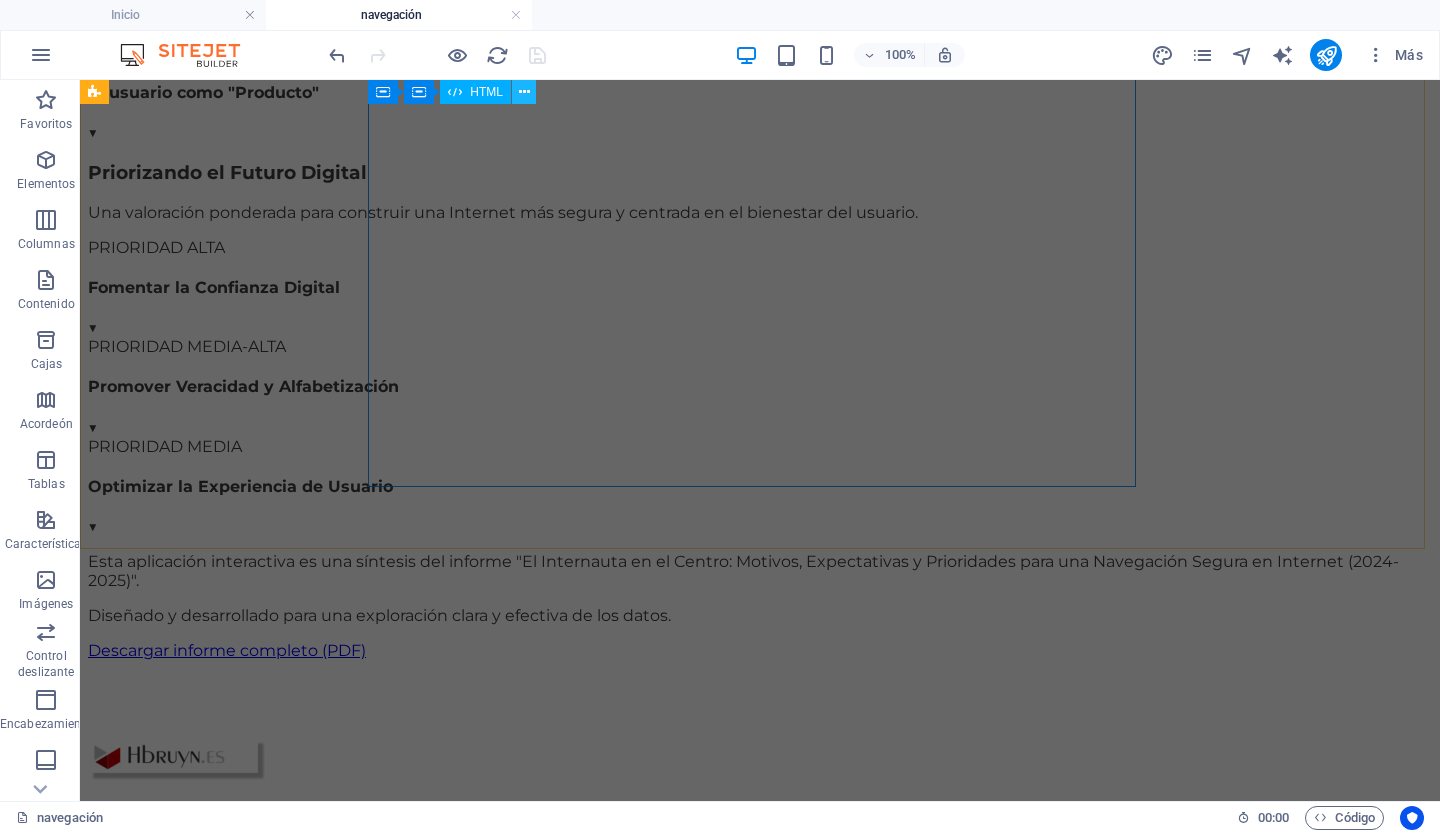 click at bounding box center (524, 92) 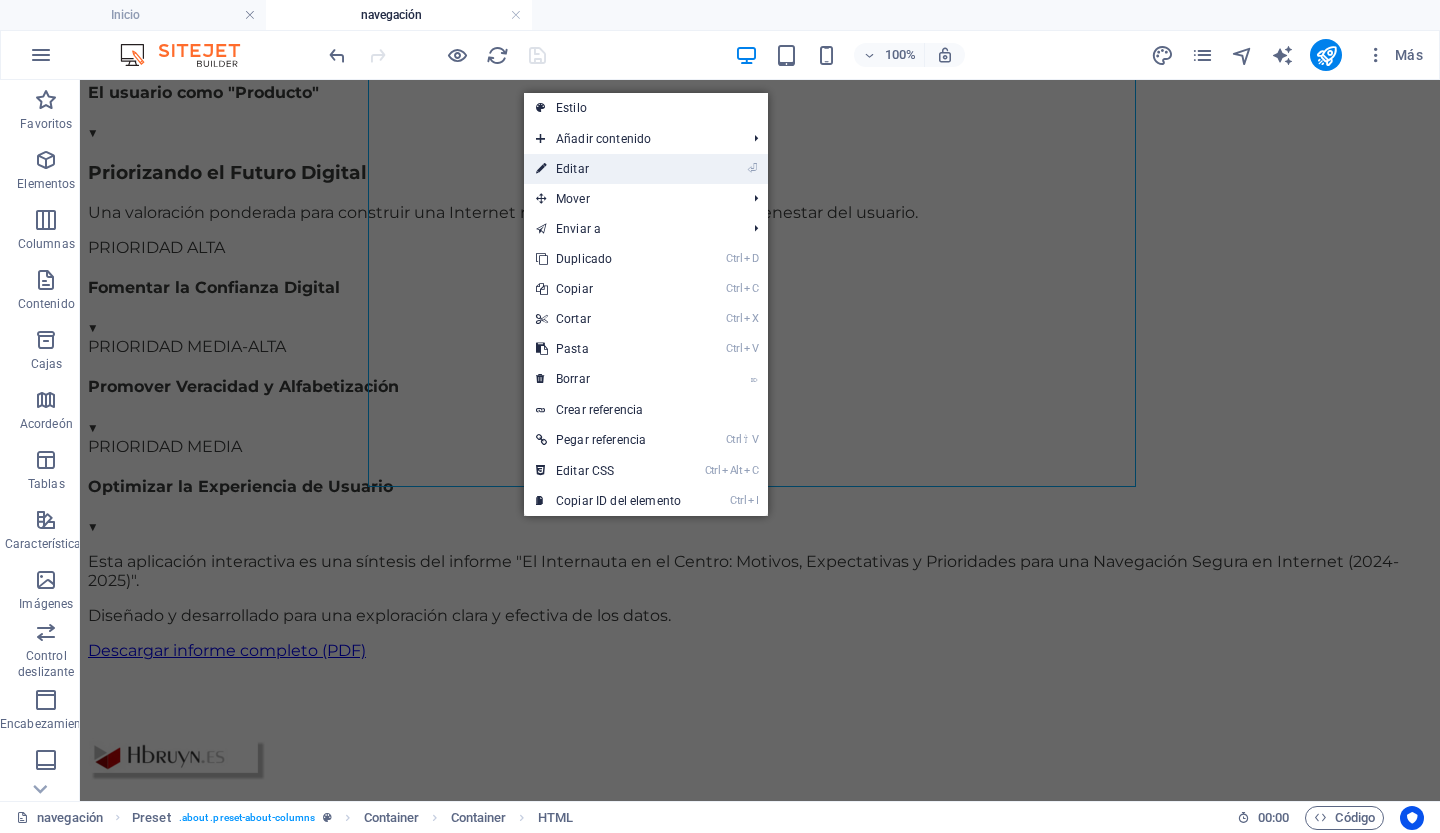click on "Editar" at bounding box center [572, 169] 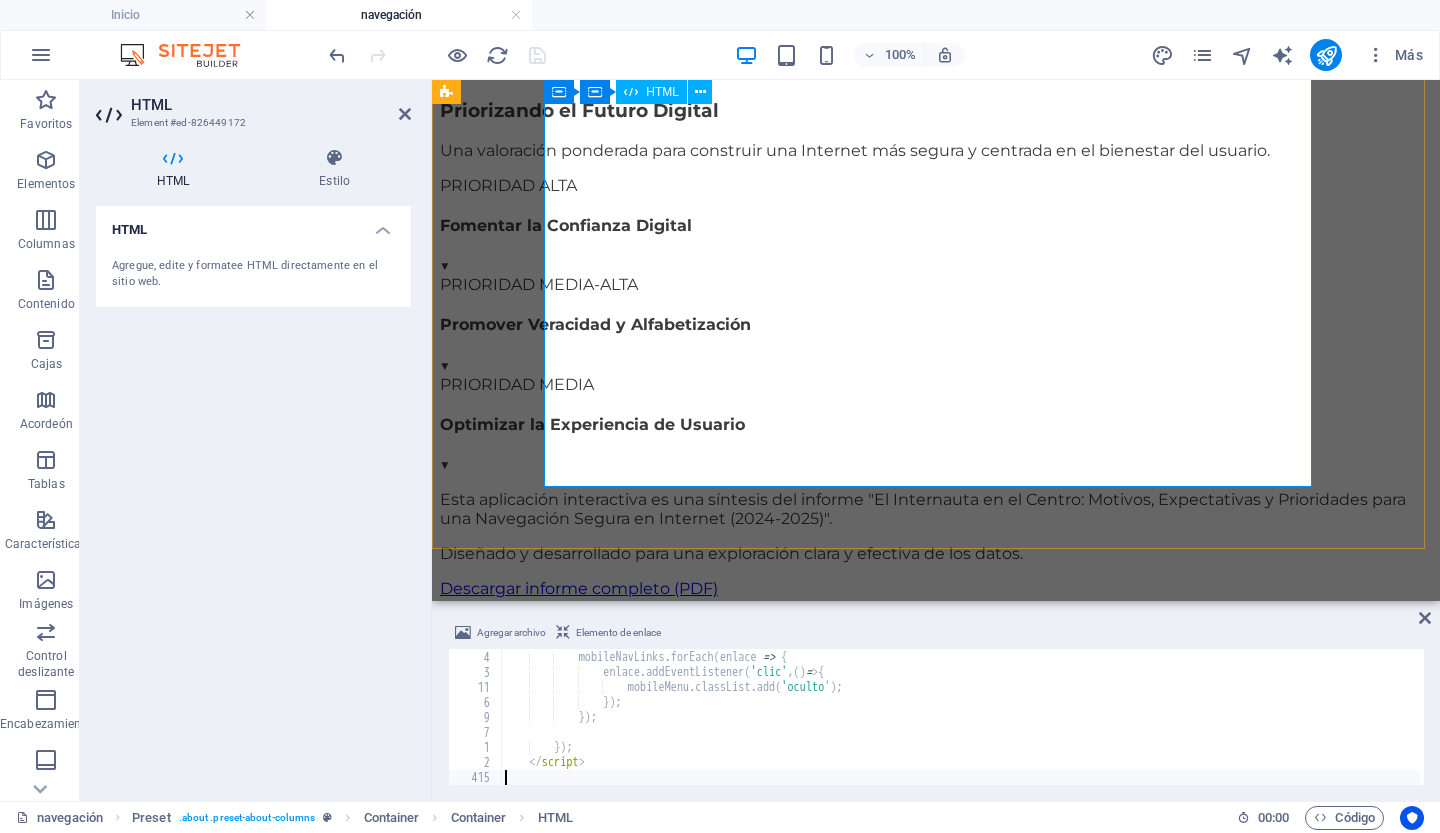 scroll, scrollTop: 2055, scrollLeft: 0, axis: vertical 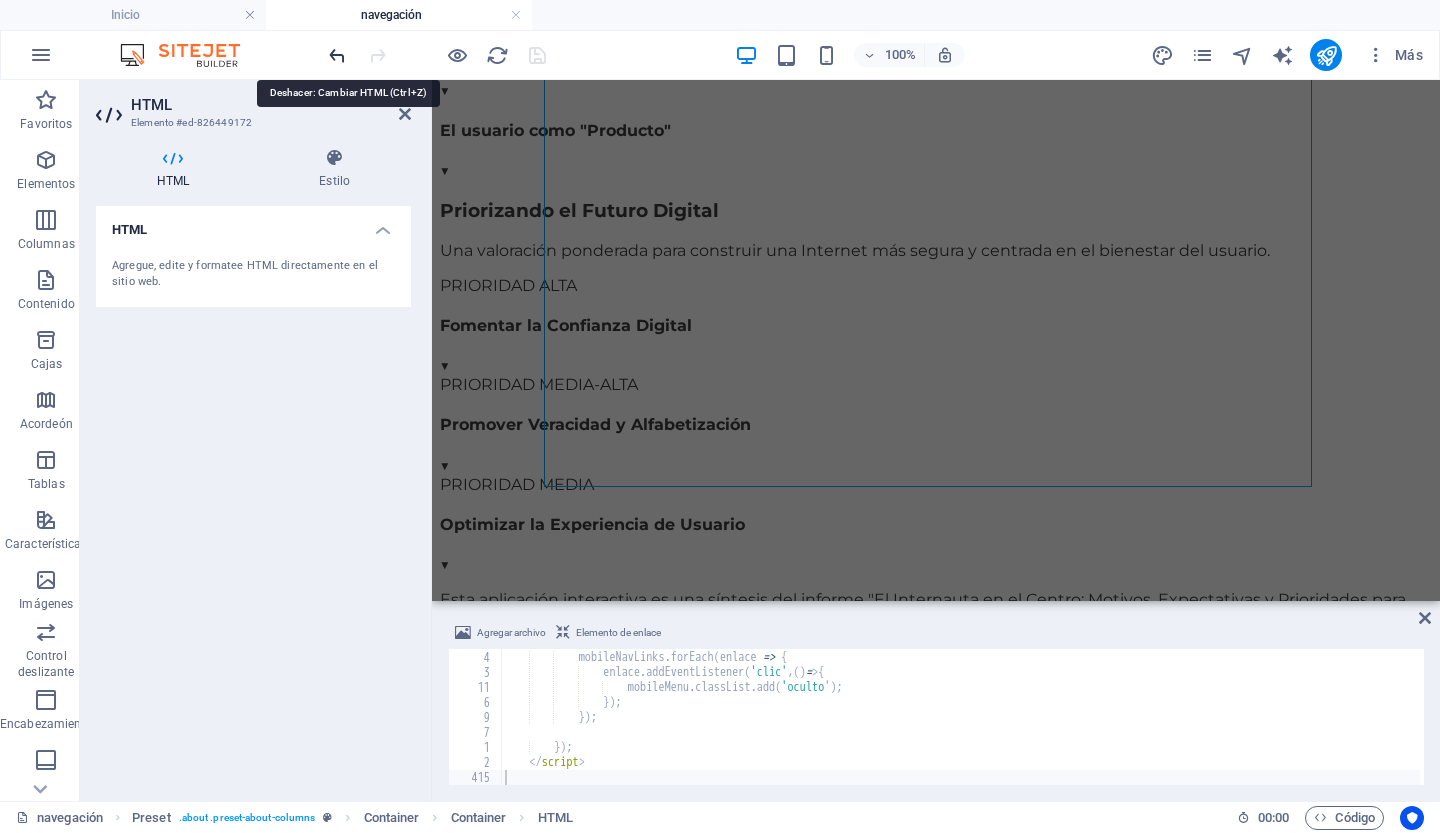 click at bounding box center (337, 55) 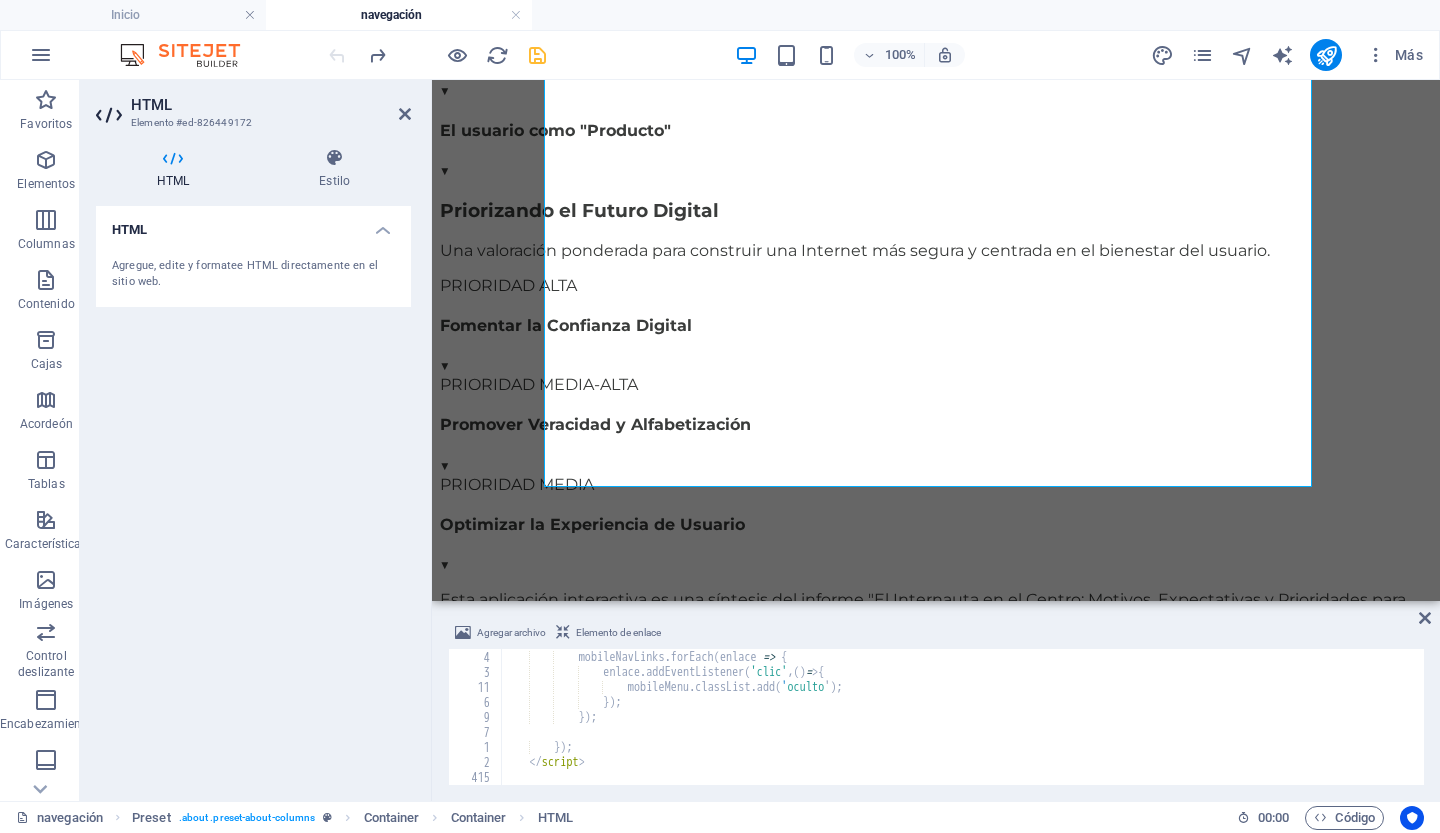 click on "const    mobileNavLinks    =    mobileMenu  .querySelectorAll  (  'a  '  )  ;                mobileNavLinks  .  forEach  (  enlace    =>    {                     enlace  .addEventListener  (  'clic'  ,  (  )  =  >  {                                mobileMenu  .classList  .add  (  '  oculto  '  )  ;                     })  ;                })  ;           })  ;      </  script  >" at bounding box center [3018, 716] 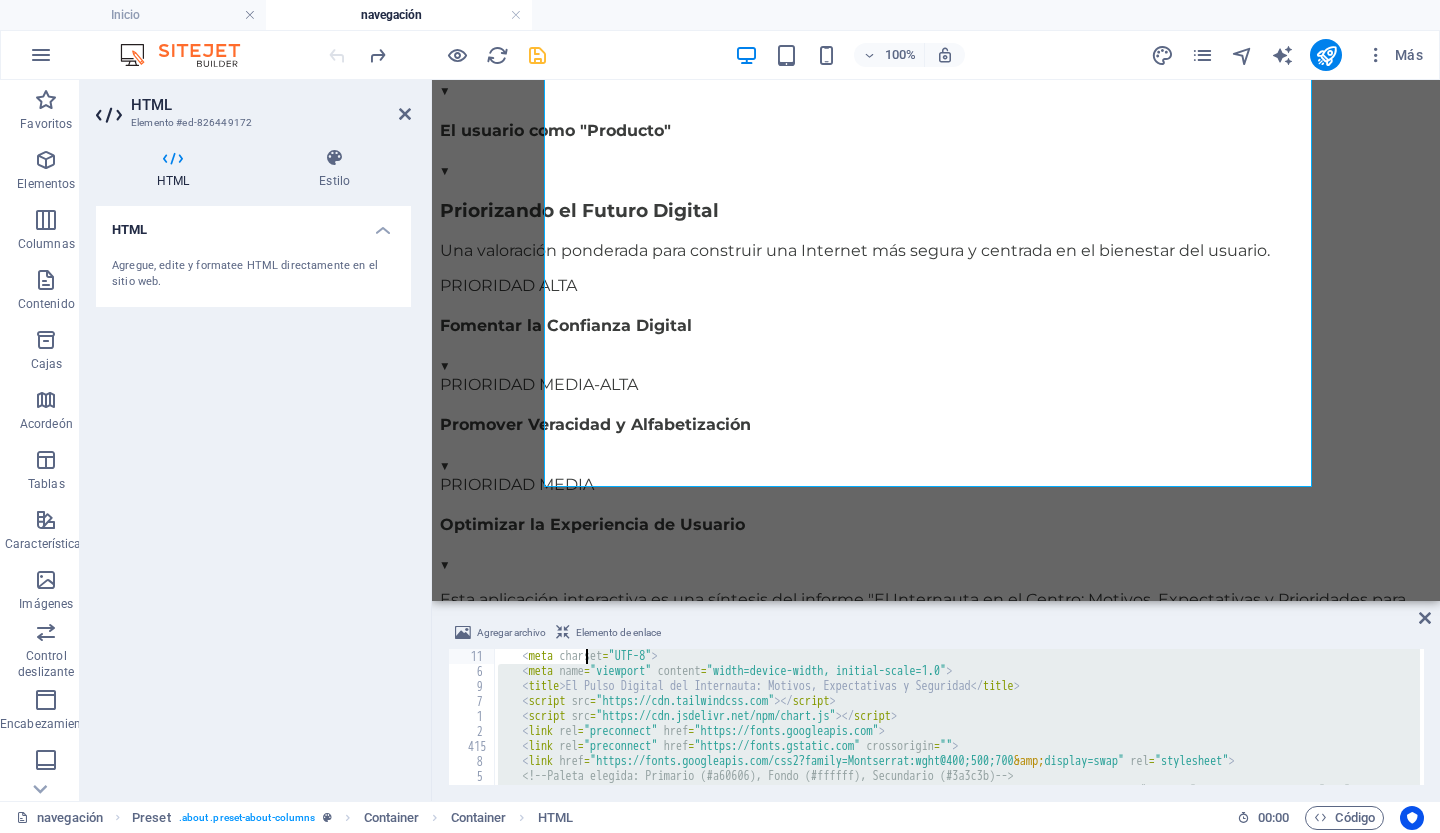 scroll, scrollTop: 0, scrollLeft: 0, axis: both 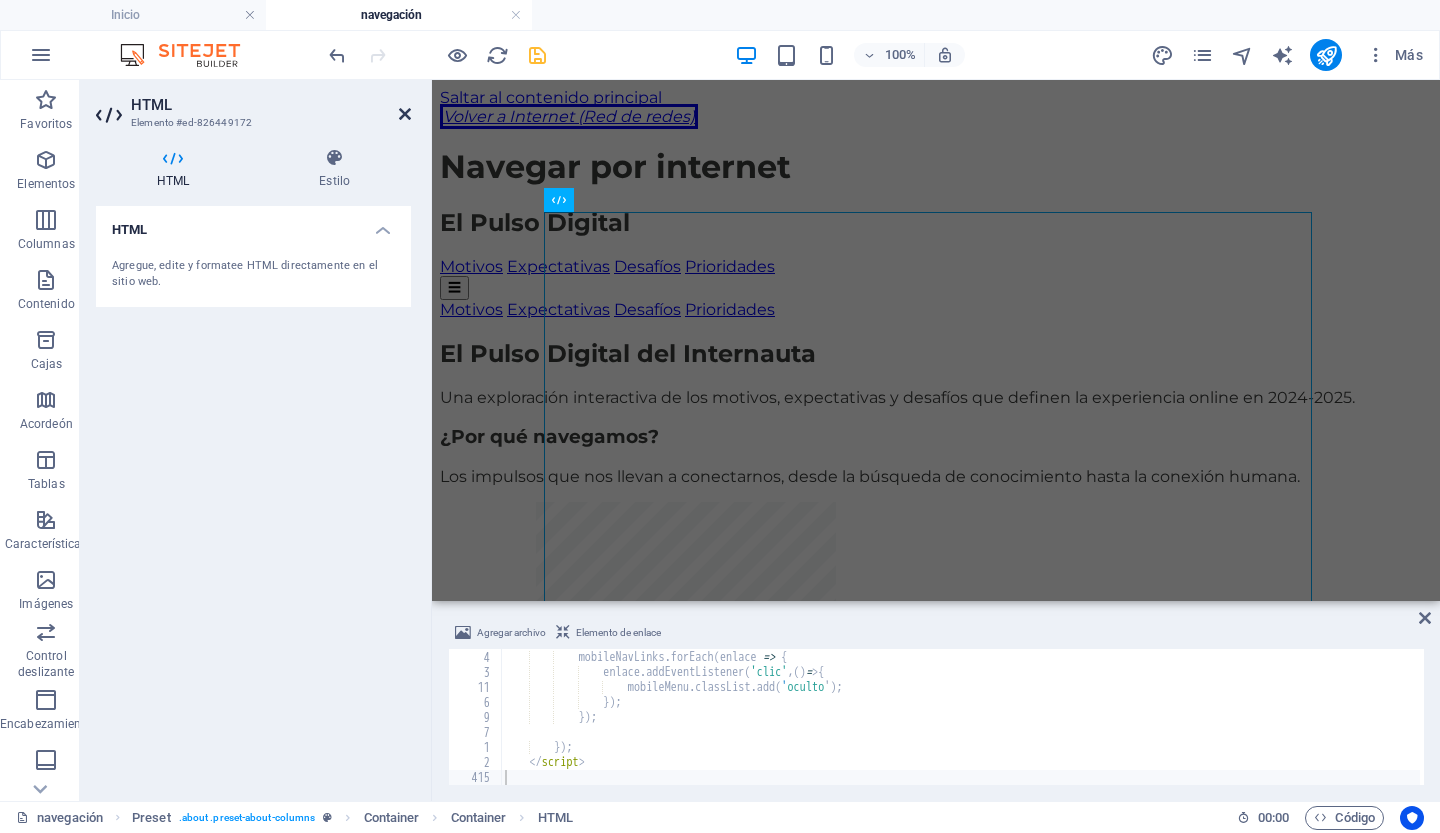 click at bounding box center (405, 114) 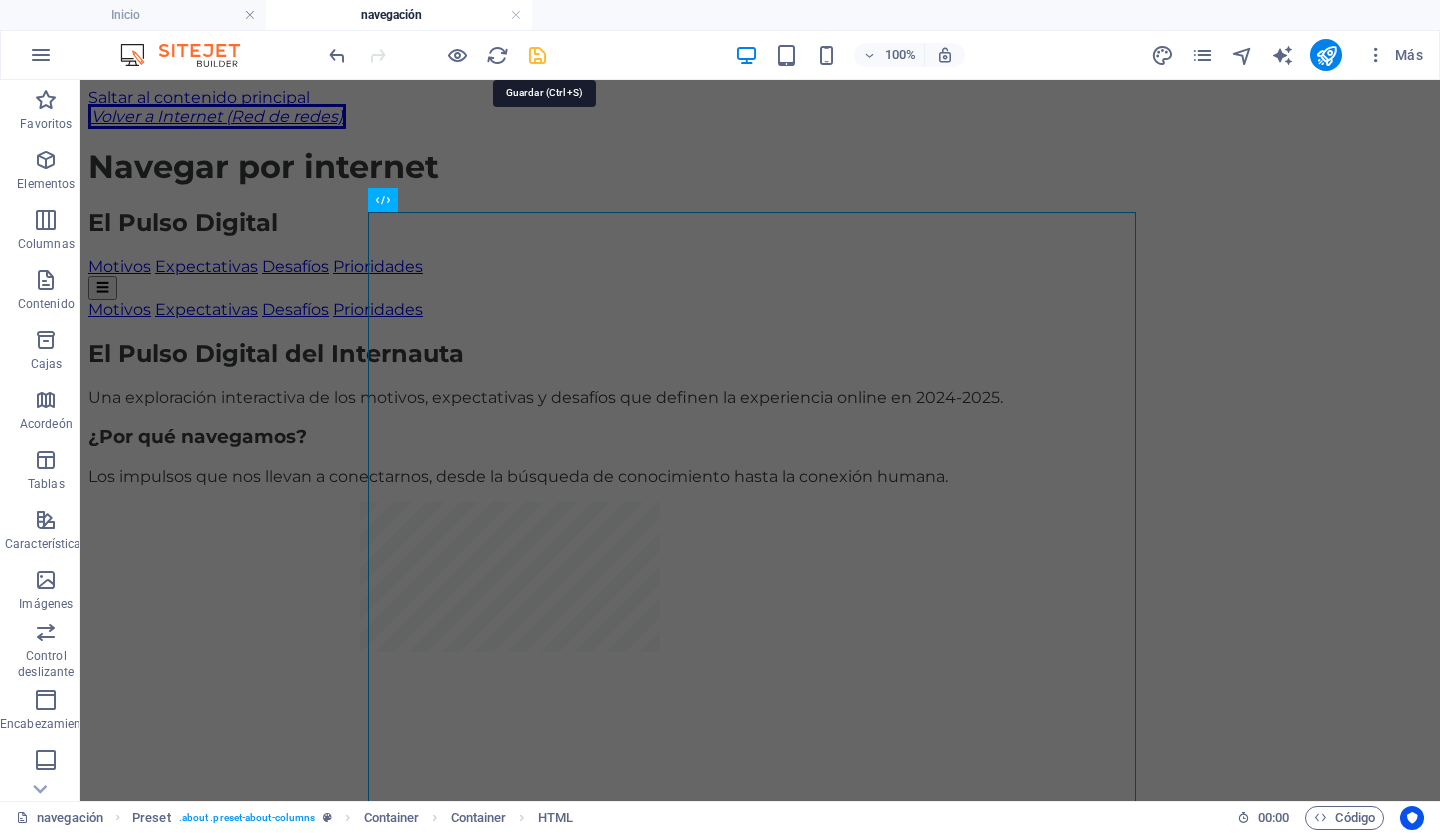 click at bounding box center [537, 55] 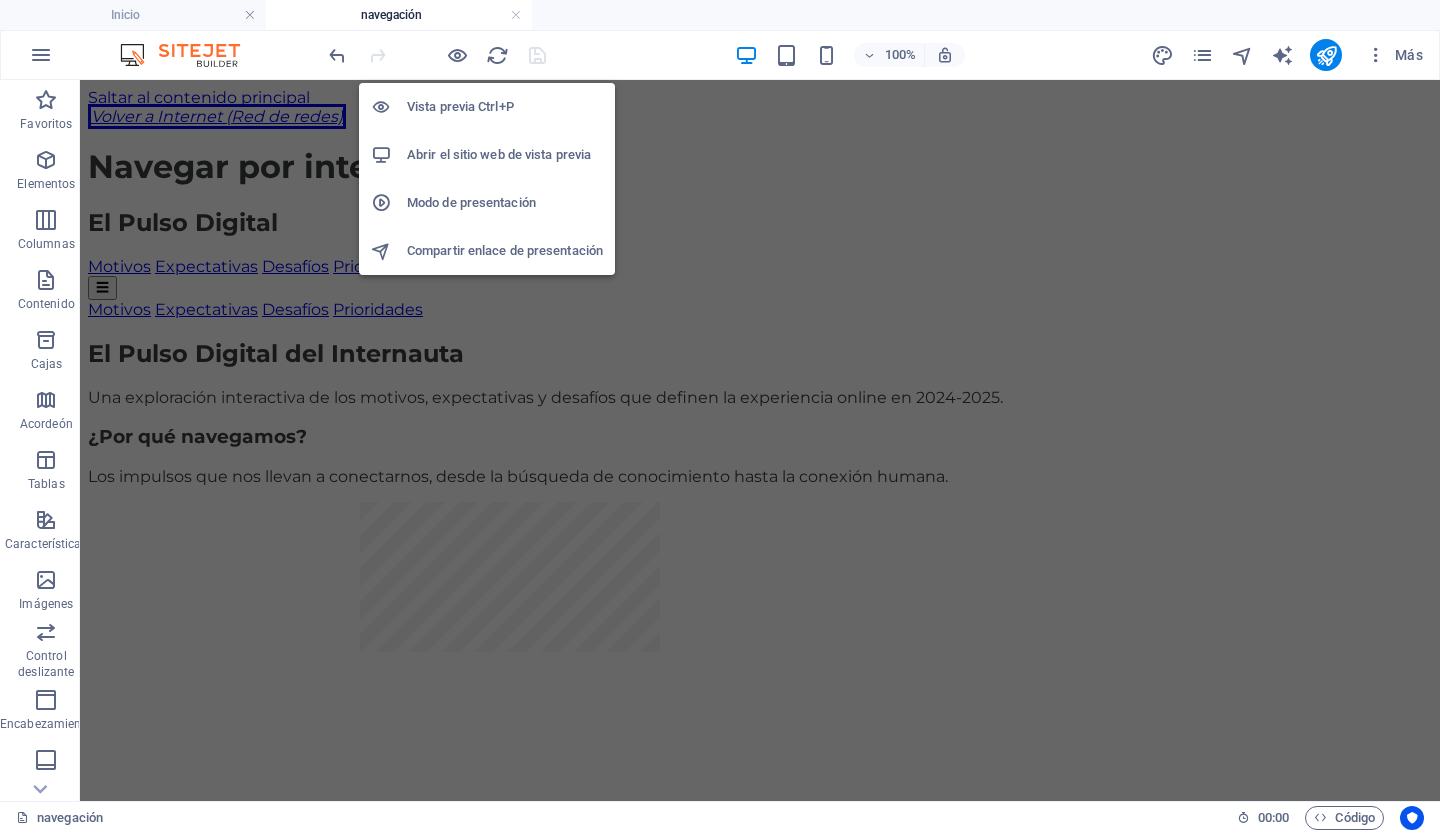 click on "Abrir el sitio web de vista previa" at bounding box center (499, 154) 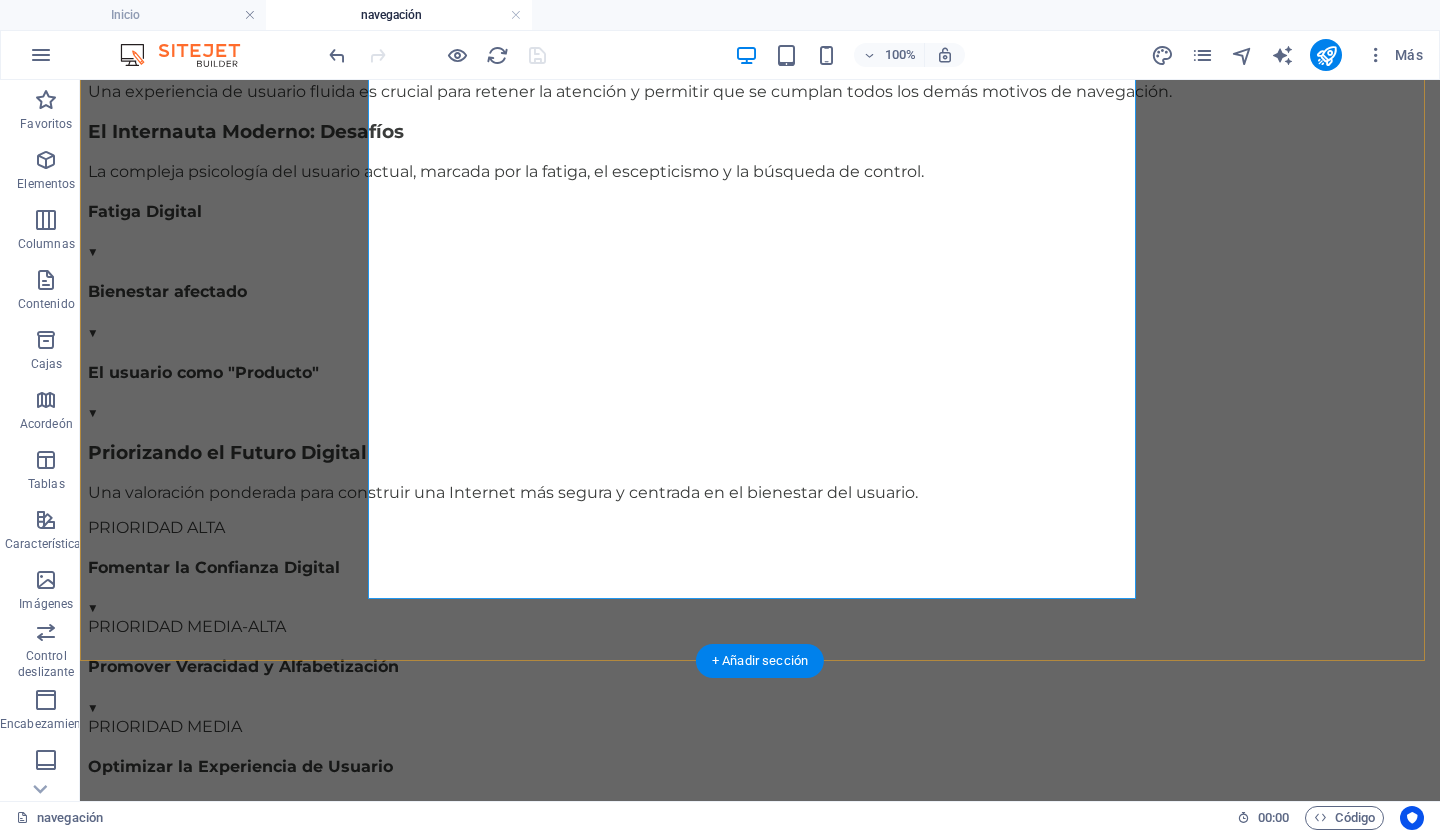 scroll, scrollTop: 2155, scrollLeft: 0, axis: vertical 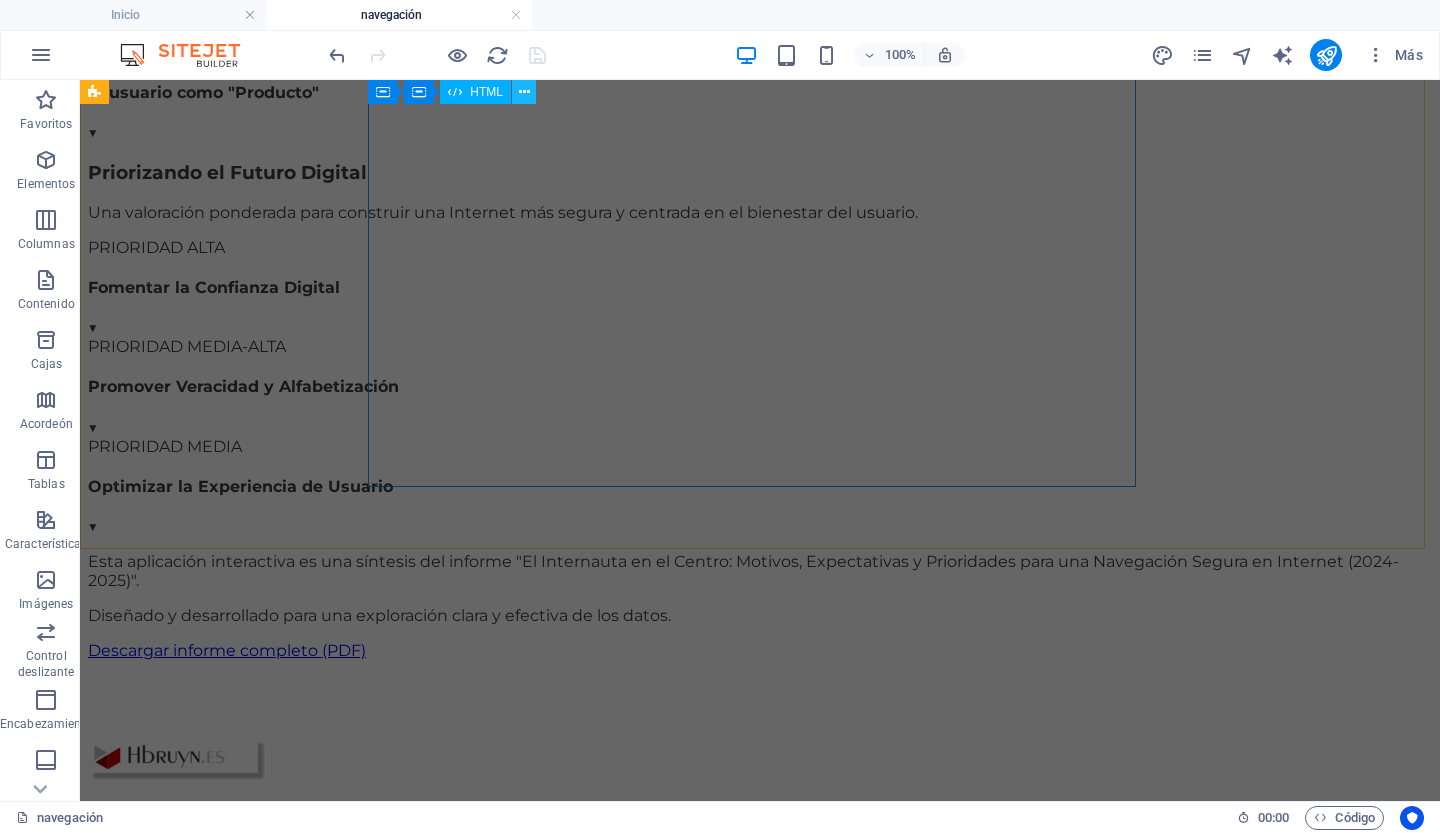 click at bounding box center [524, 92] 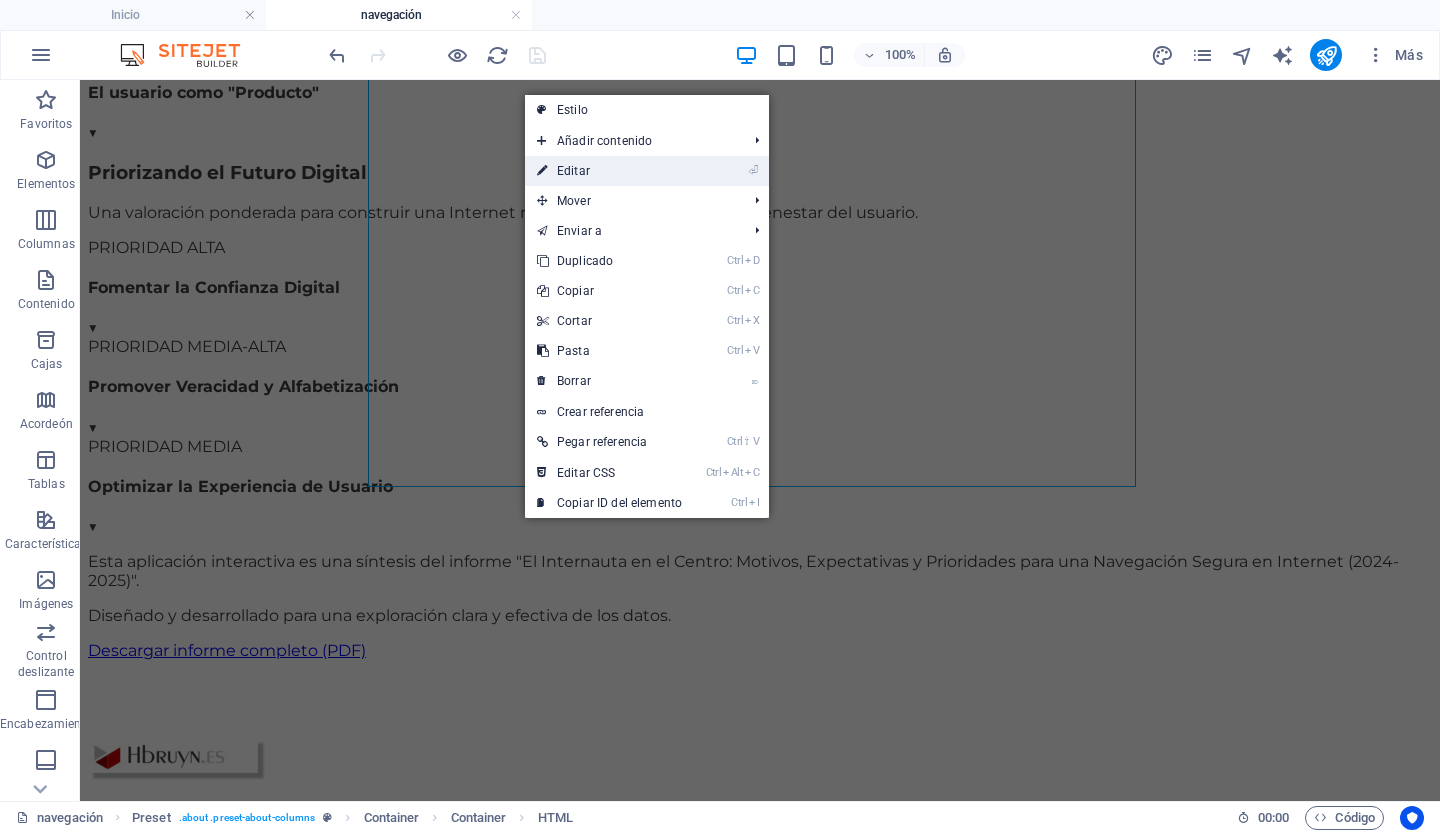 click on "Editar" at bounding box center (573, 171) 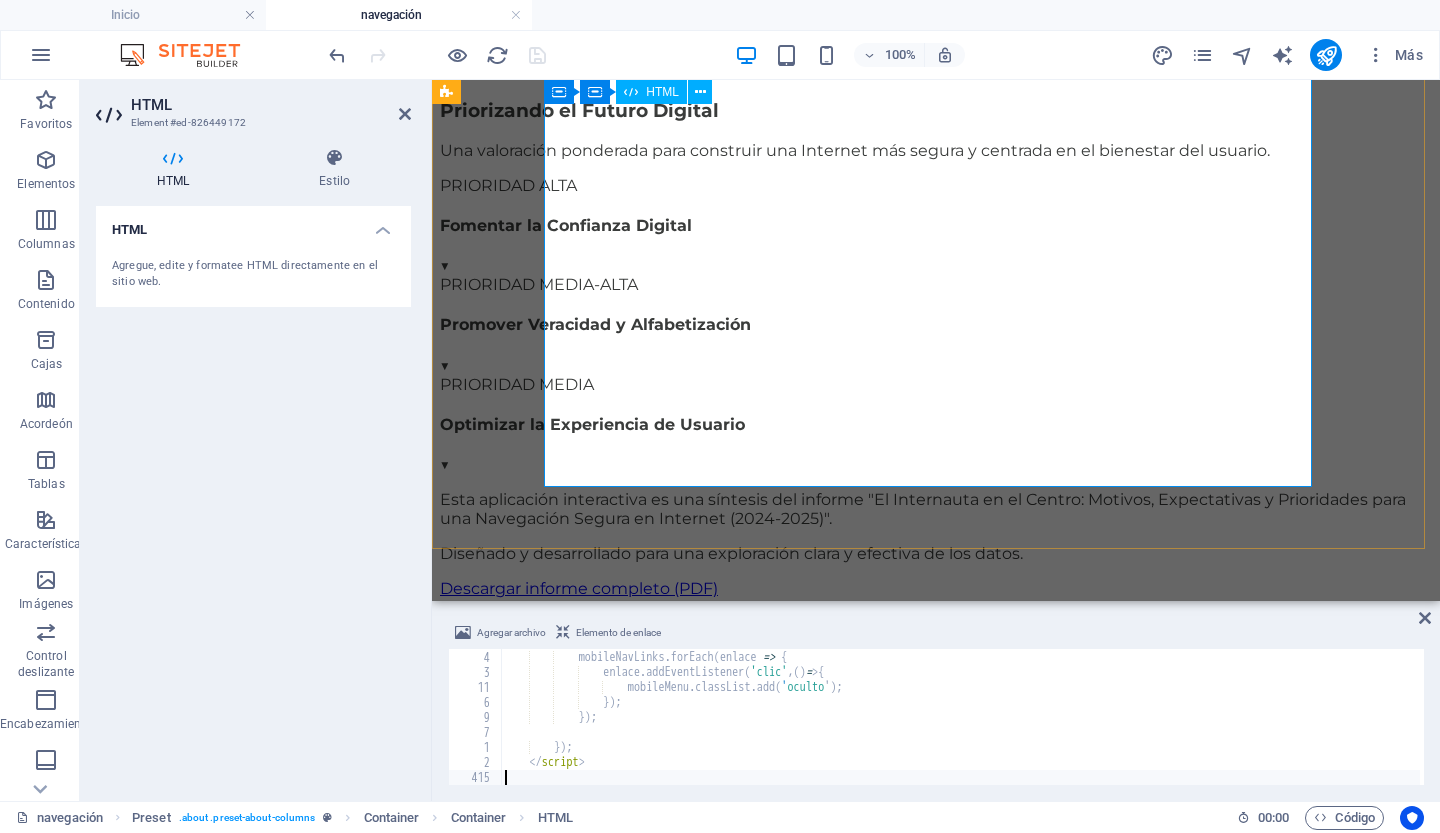 scroll, scrollTop: 2055, scrollLeft: 0, axis: vertical 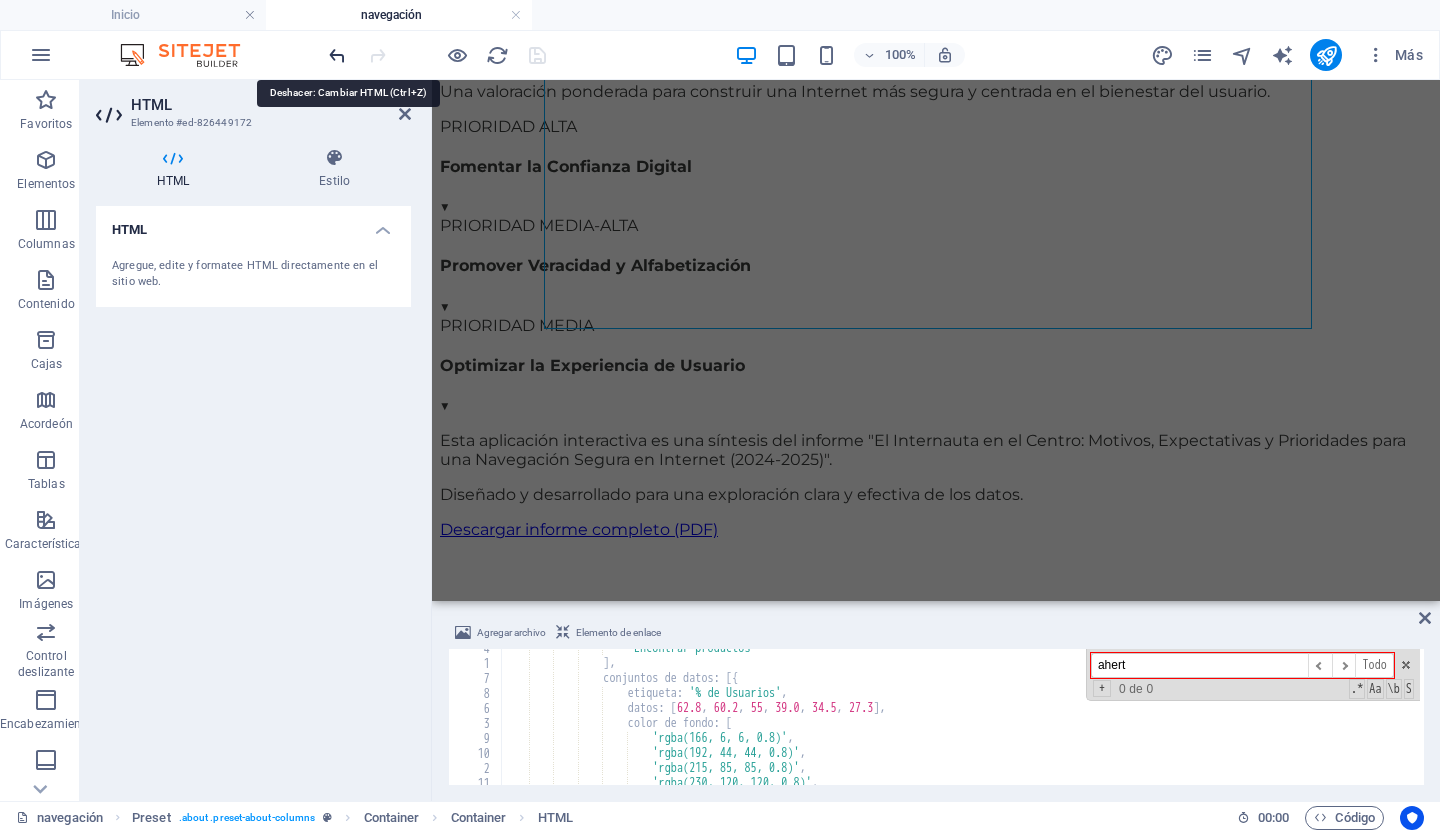 click at bounding box center (337, 55) 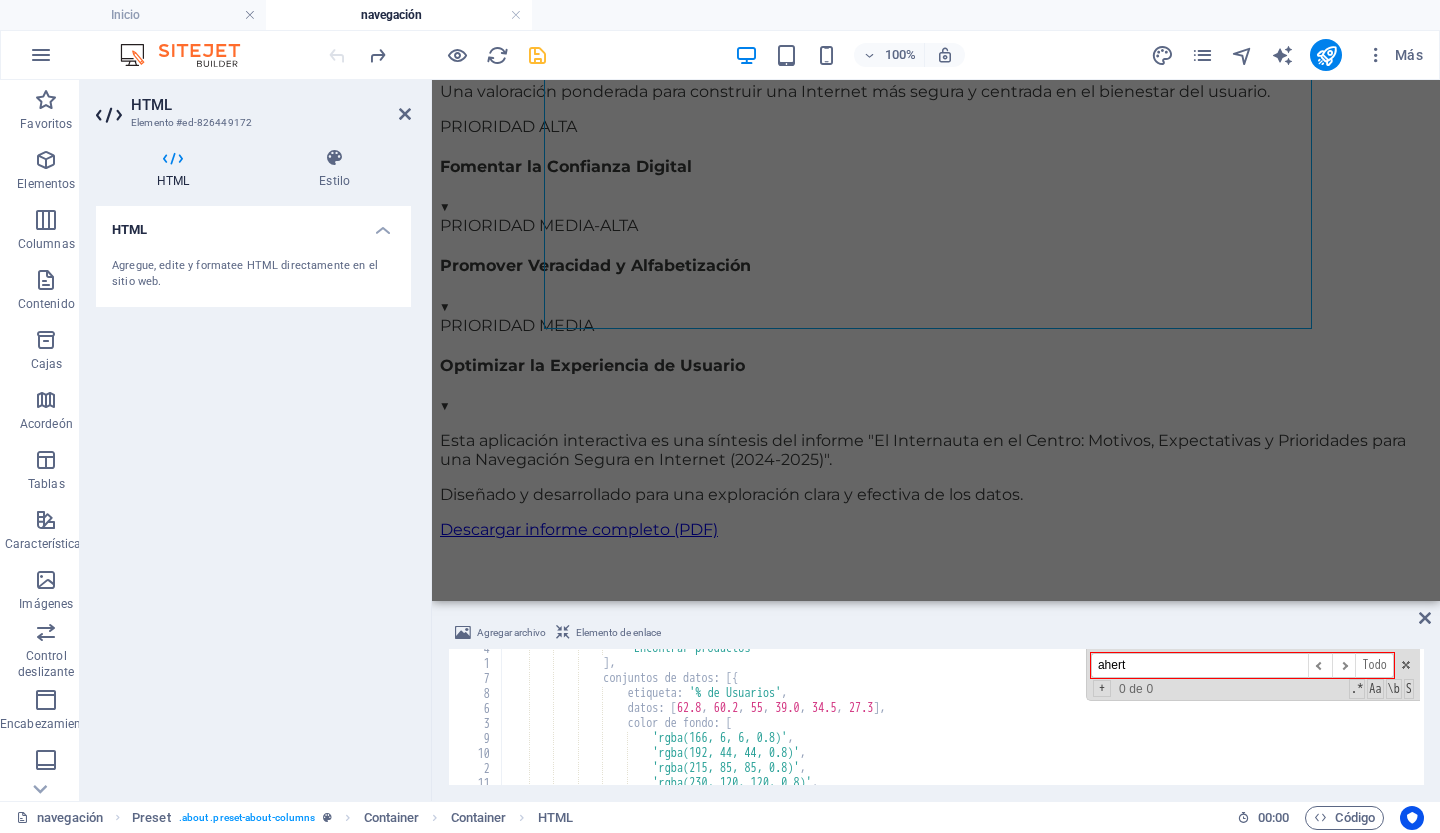 click at bounding box center [437, 55] 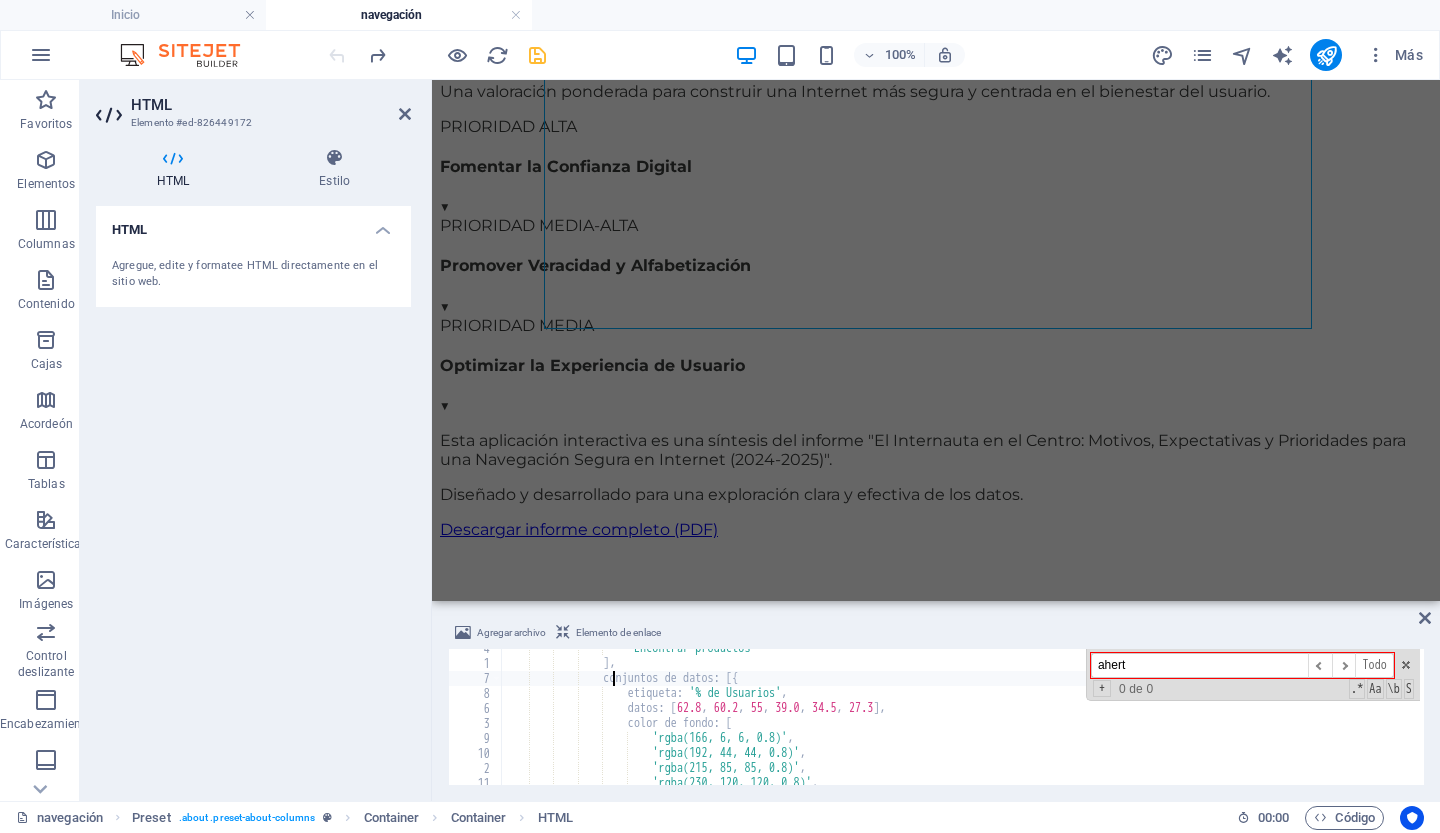 click on "'Encontrar productos'" at bounding box center (3018, 722) 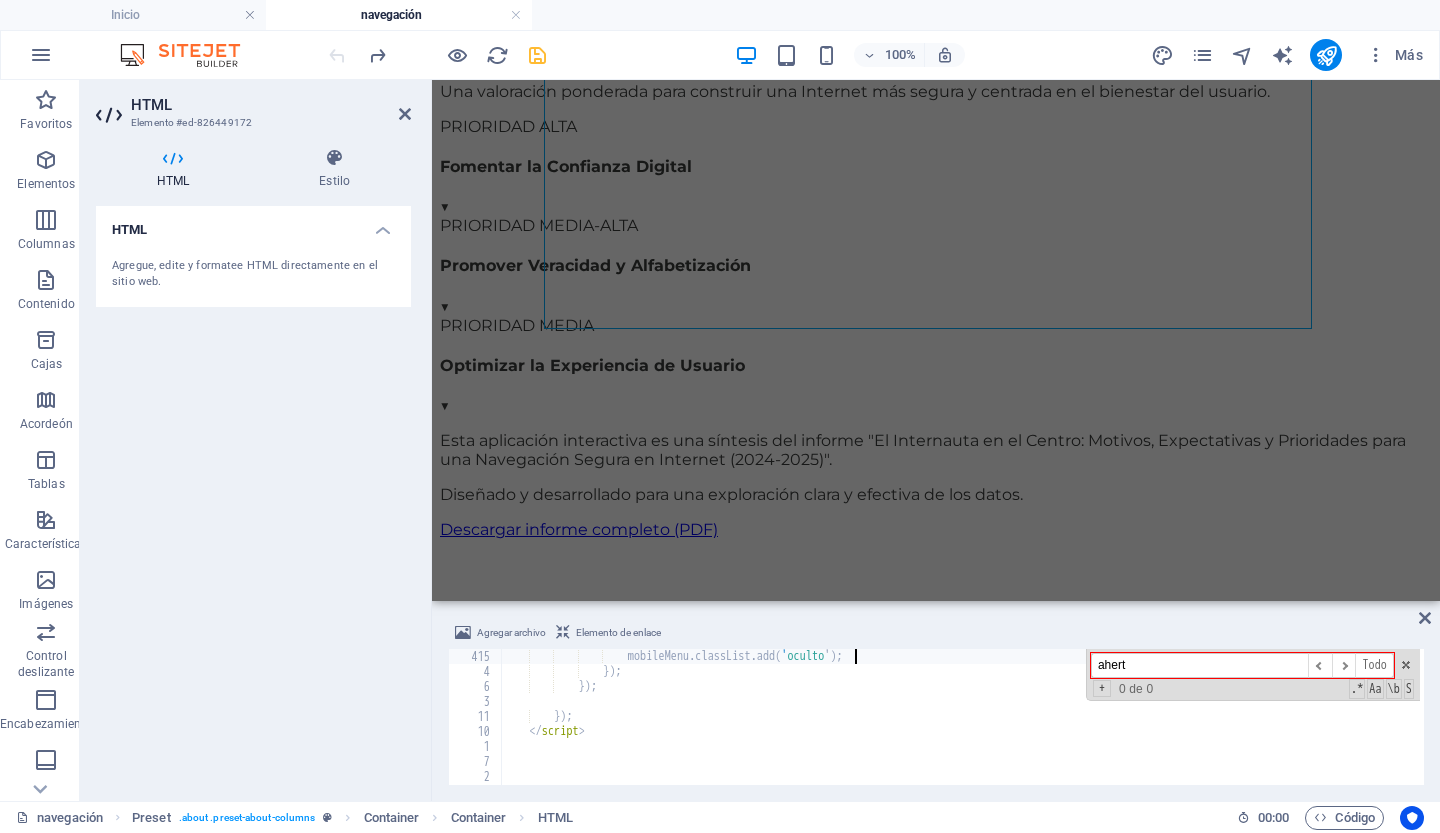 scroll, scrollTop: 6840, scrollLeft: 0, axis: vertical 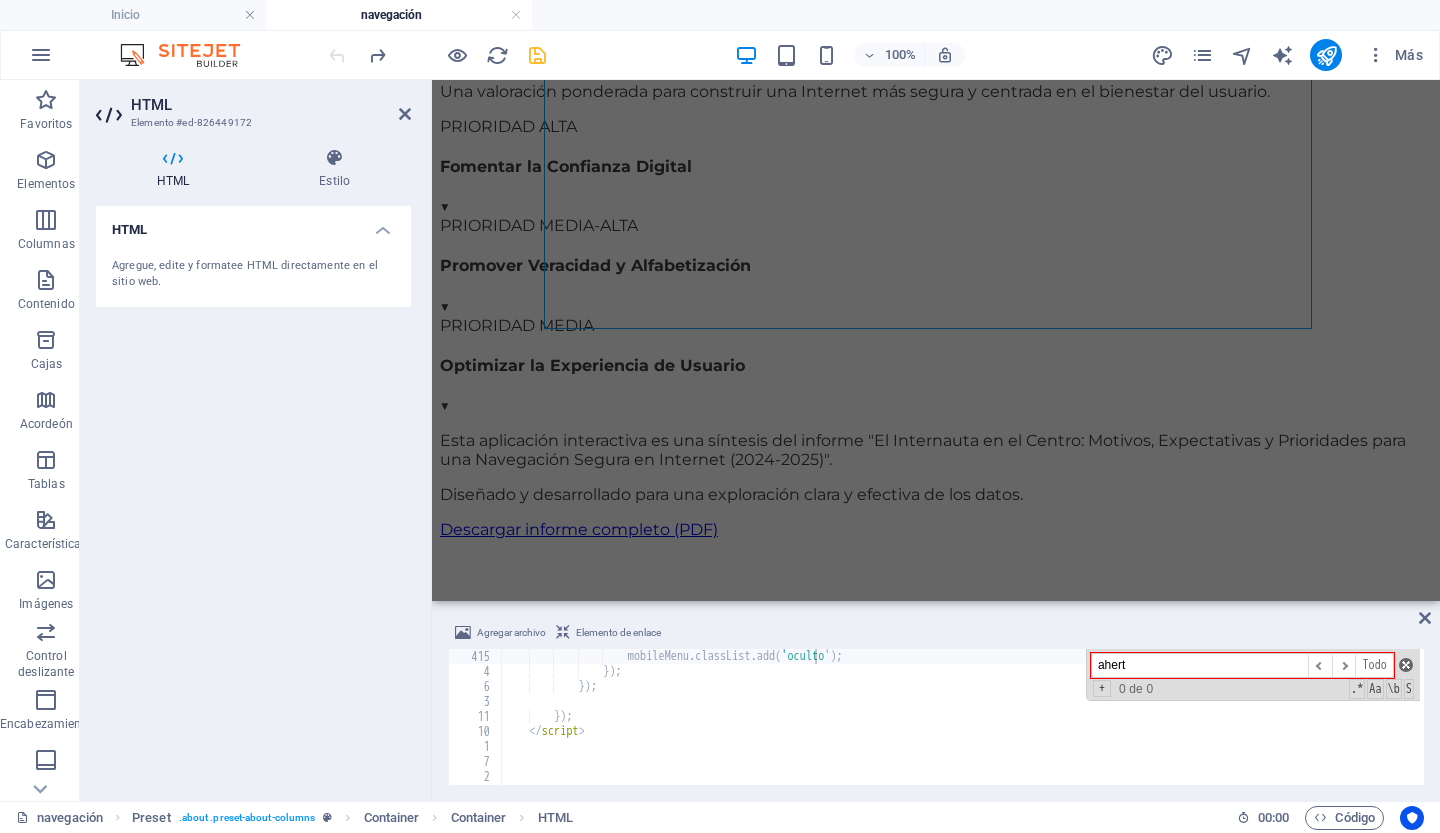 click at bounding box center [1406, 665] 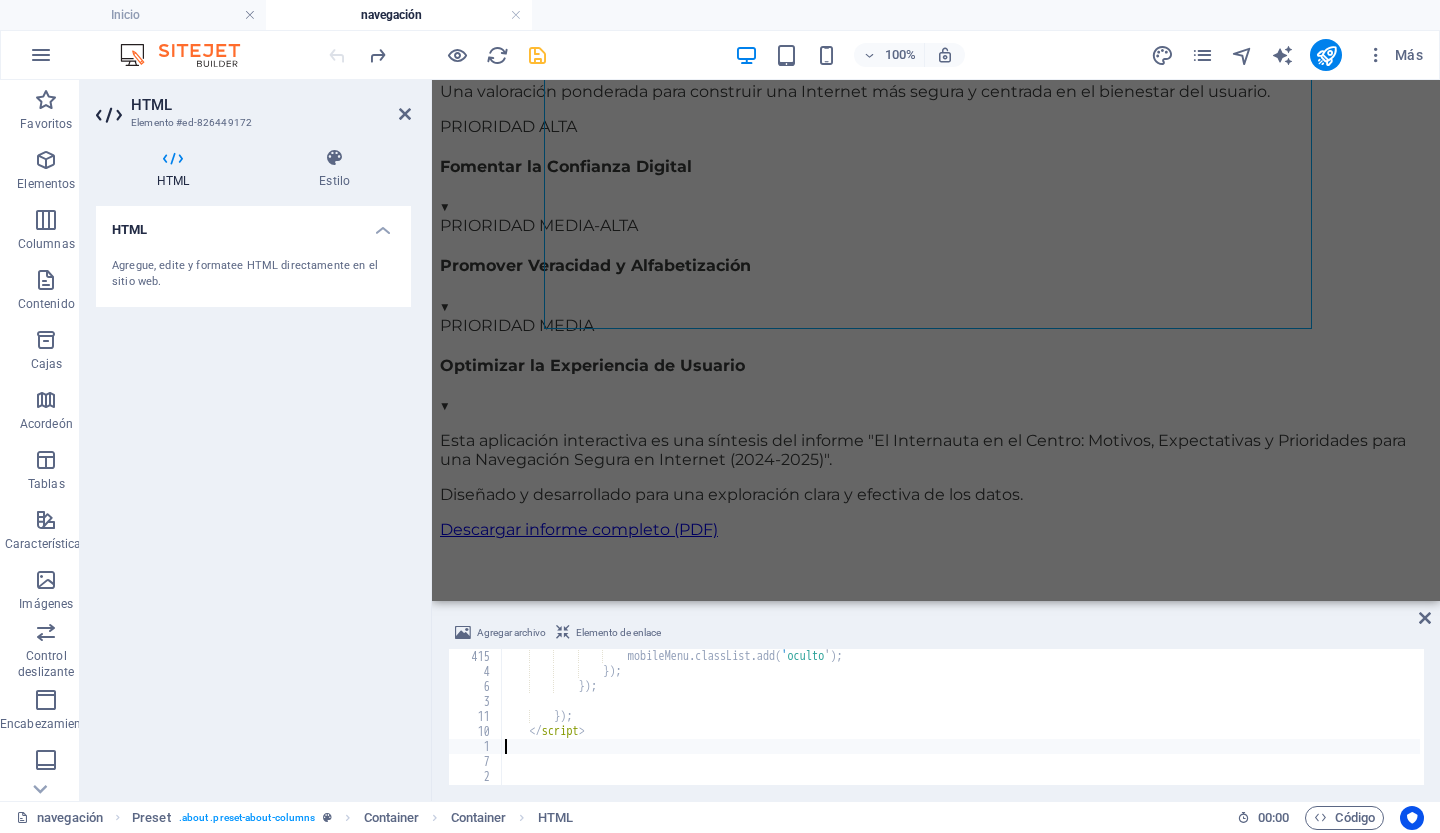 click on "mobileMenu  .classList  .add  (  '  oculto  '  )  ;                     })  ;                })  ;           })  ;      </  script  >" at bounding box center (3018, 730) 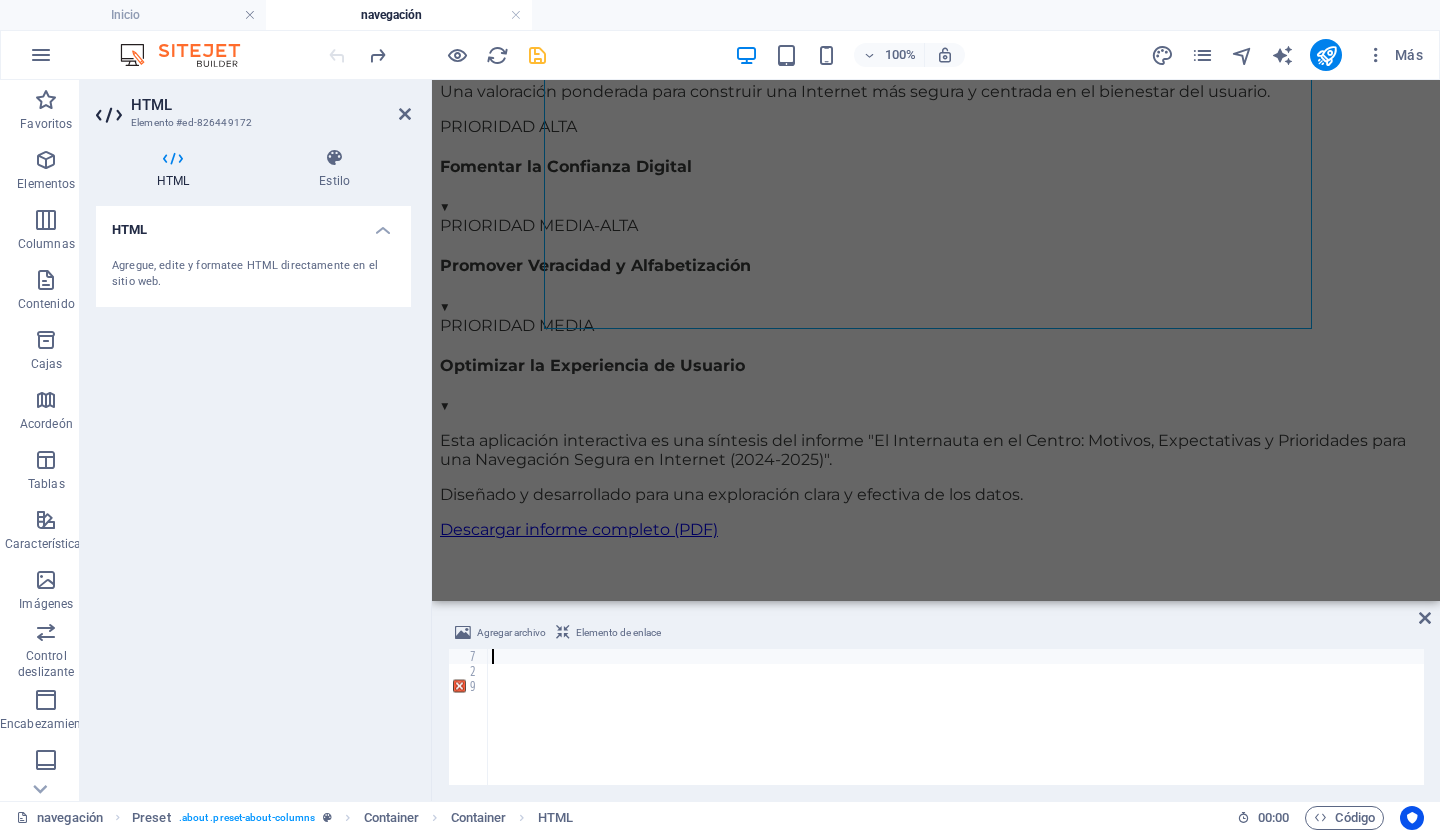 scroll, scrollTop: 6839, scrollLeft: 0, axis: vertical 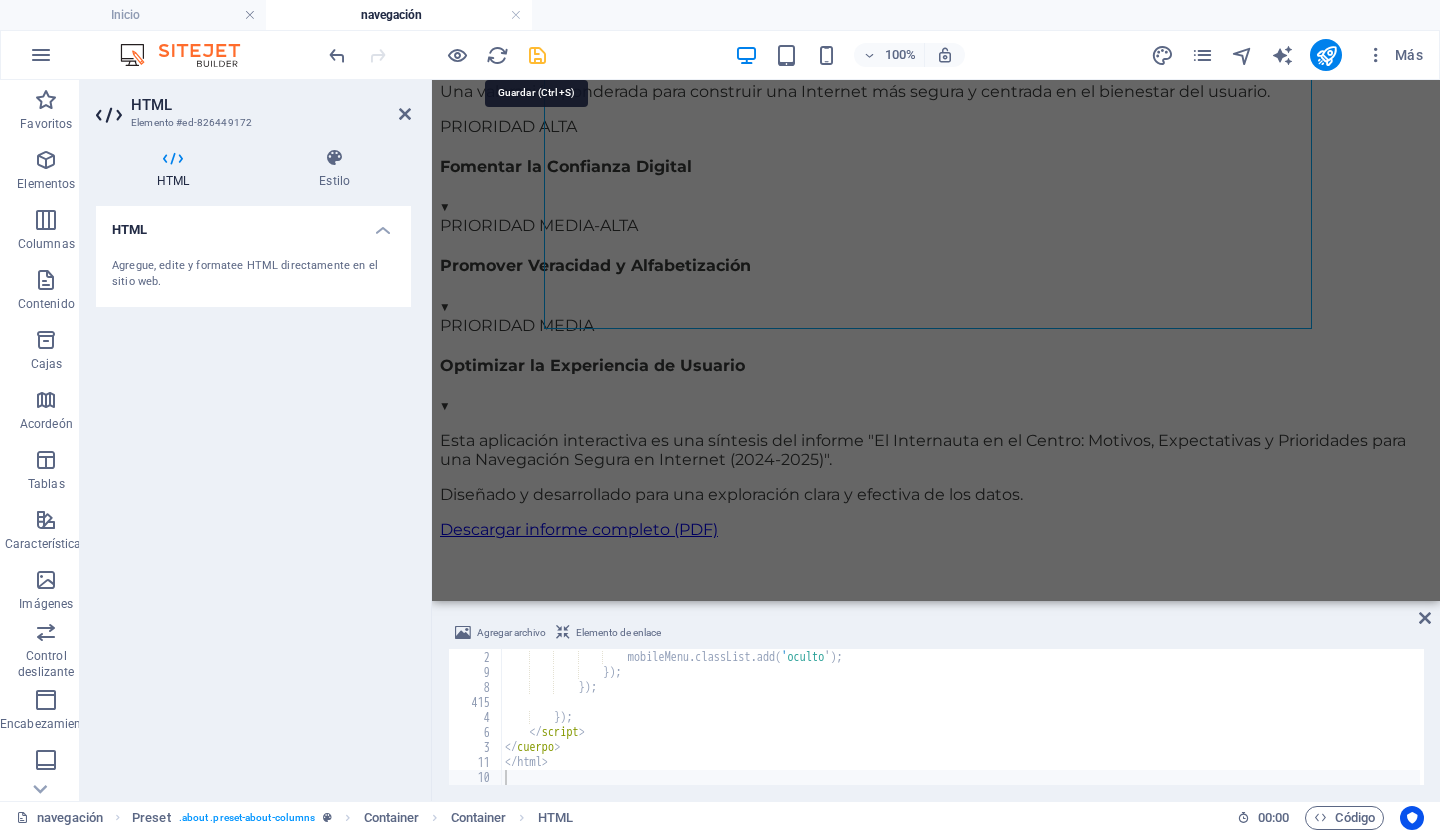 click at bounding box center [537, 55] 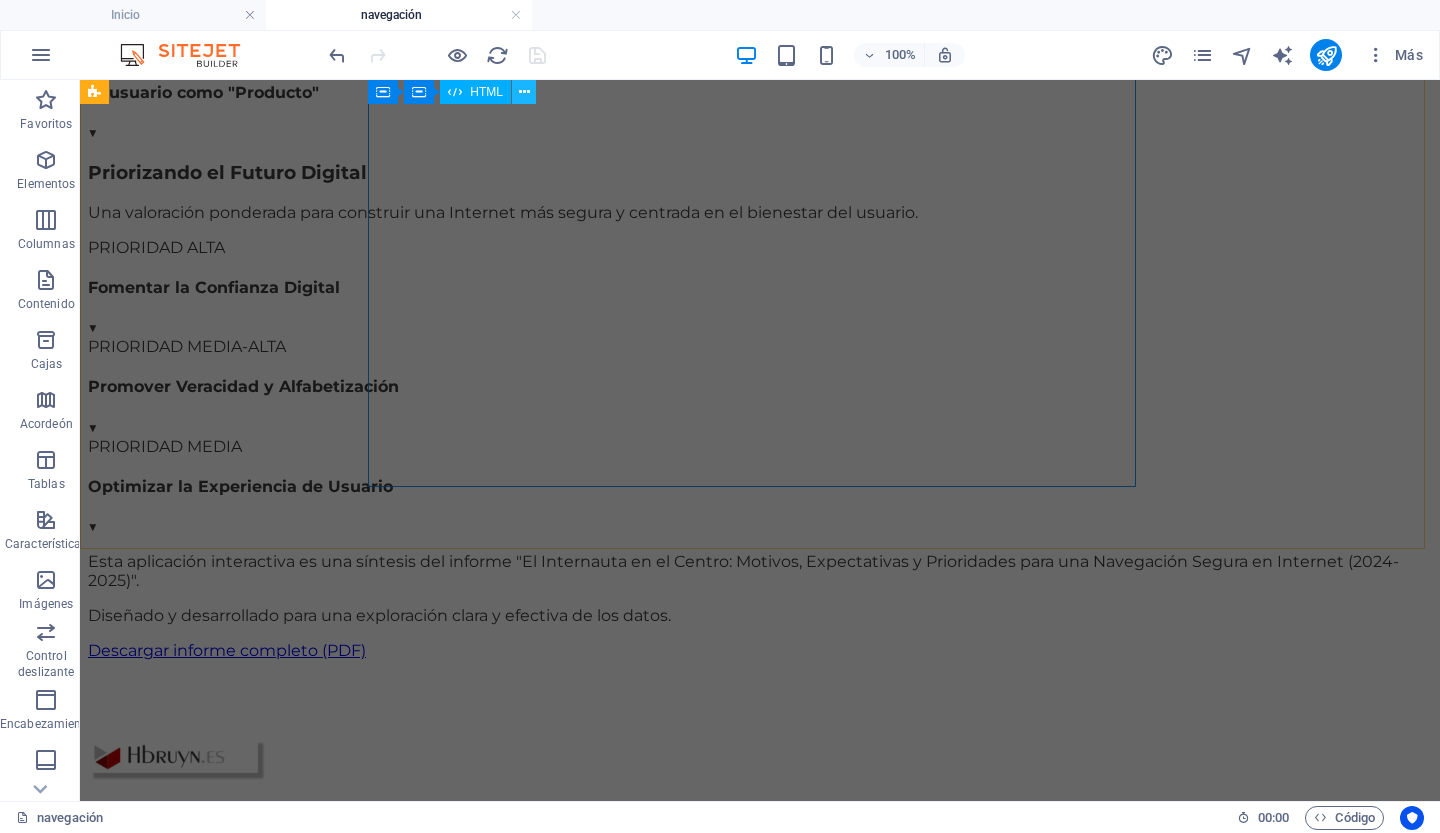 click at bounding box center (524, 92) 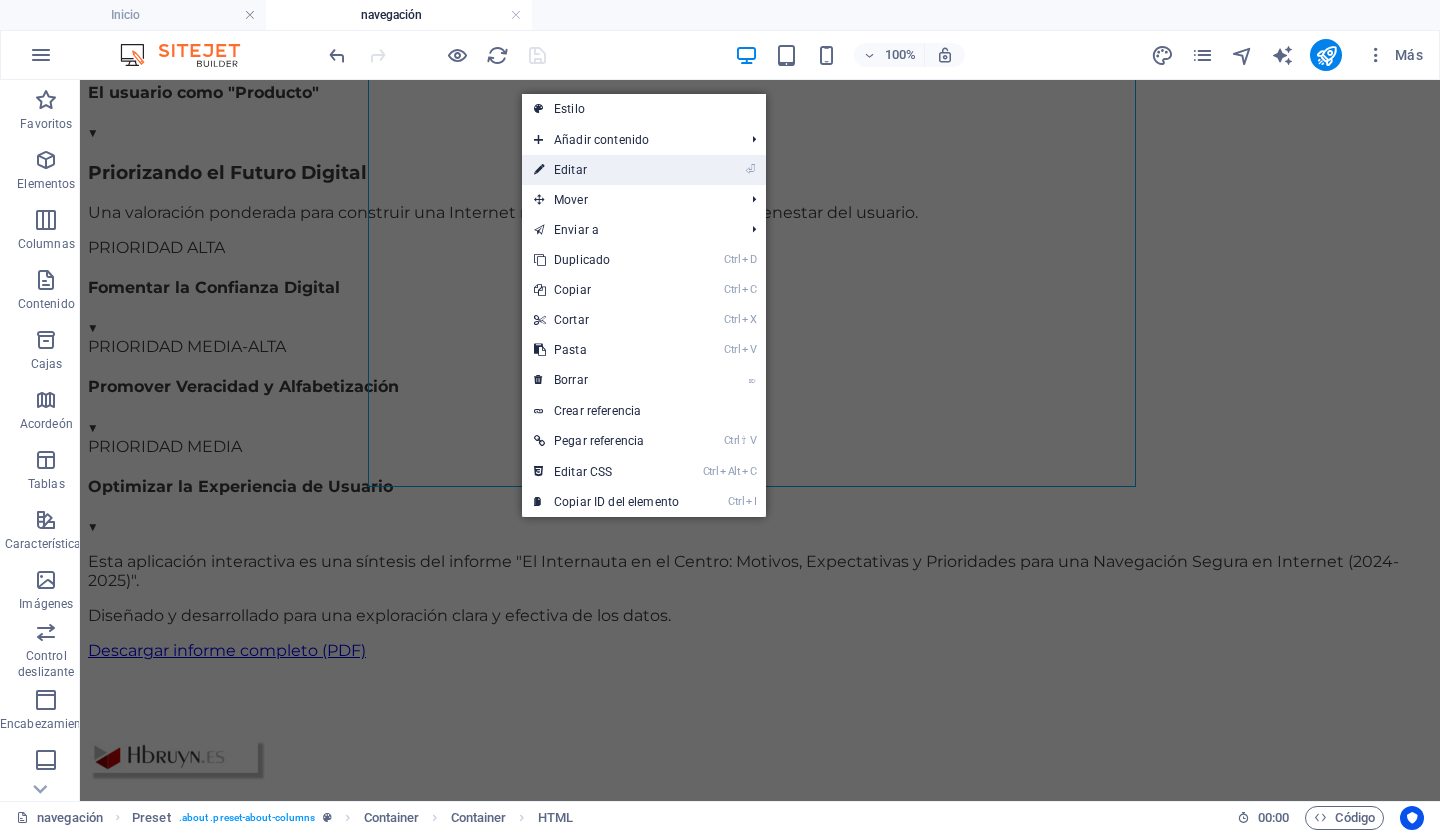 click on "Editar" at bounding box center [570, 170] 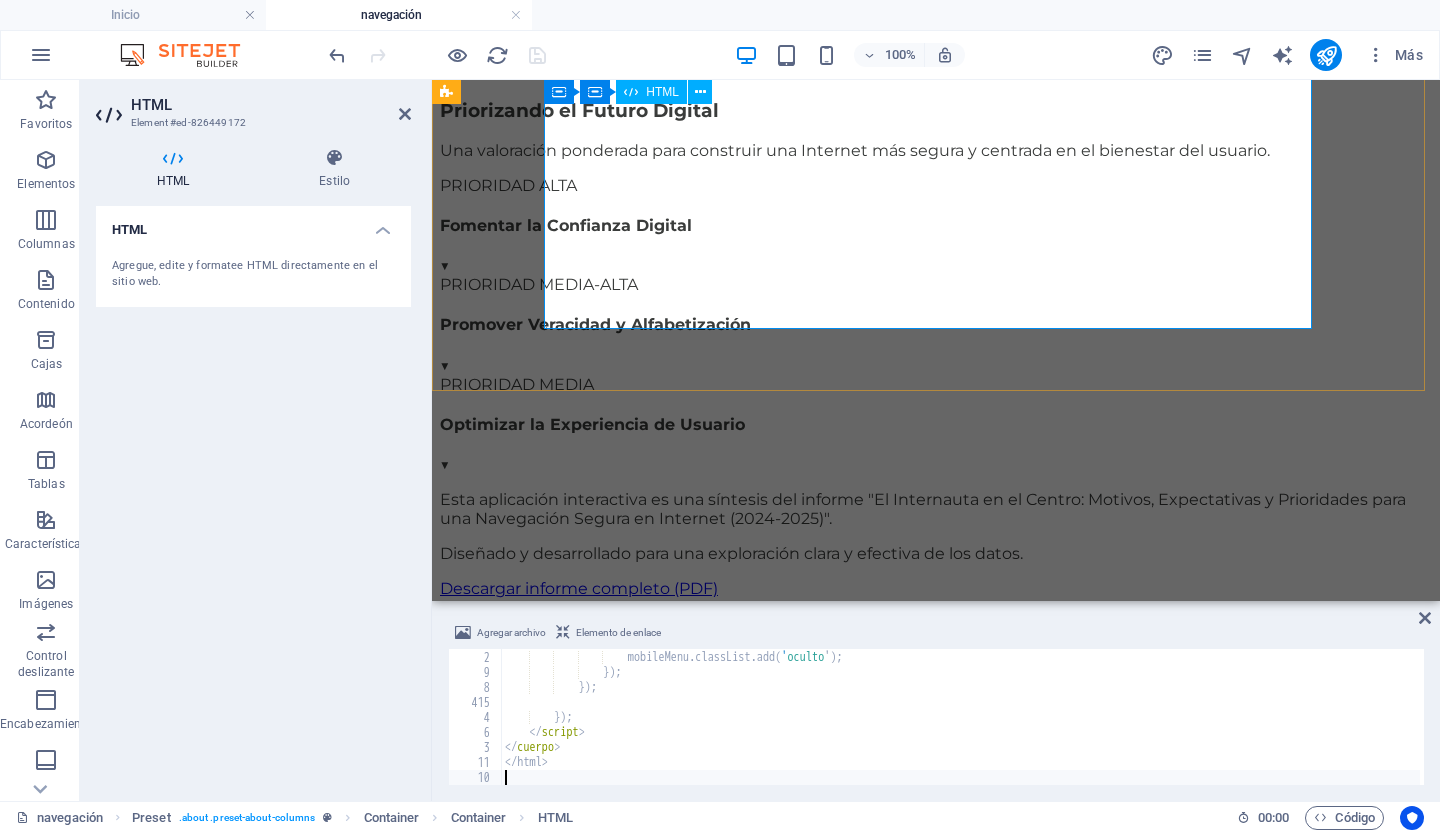 scroll, scrollTop: 2214, scrollLeft: 0, axis: vertical 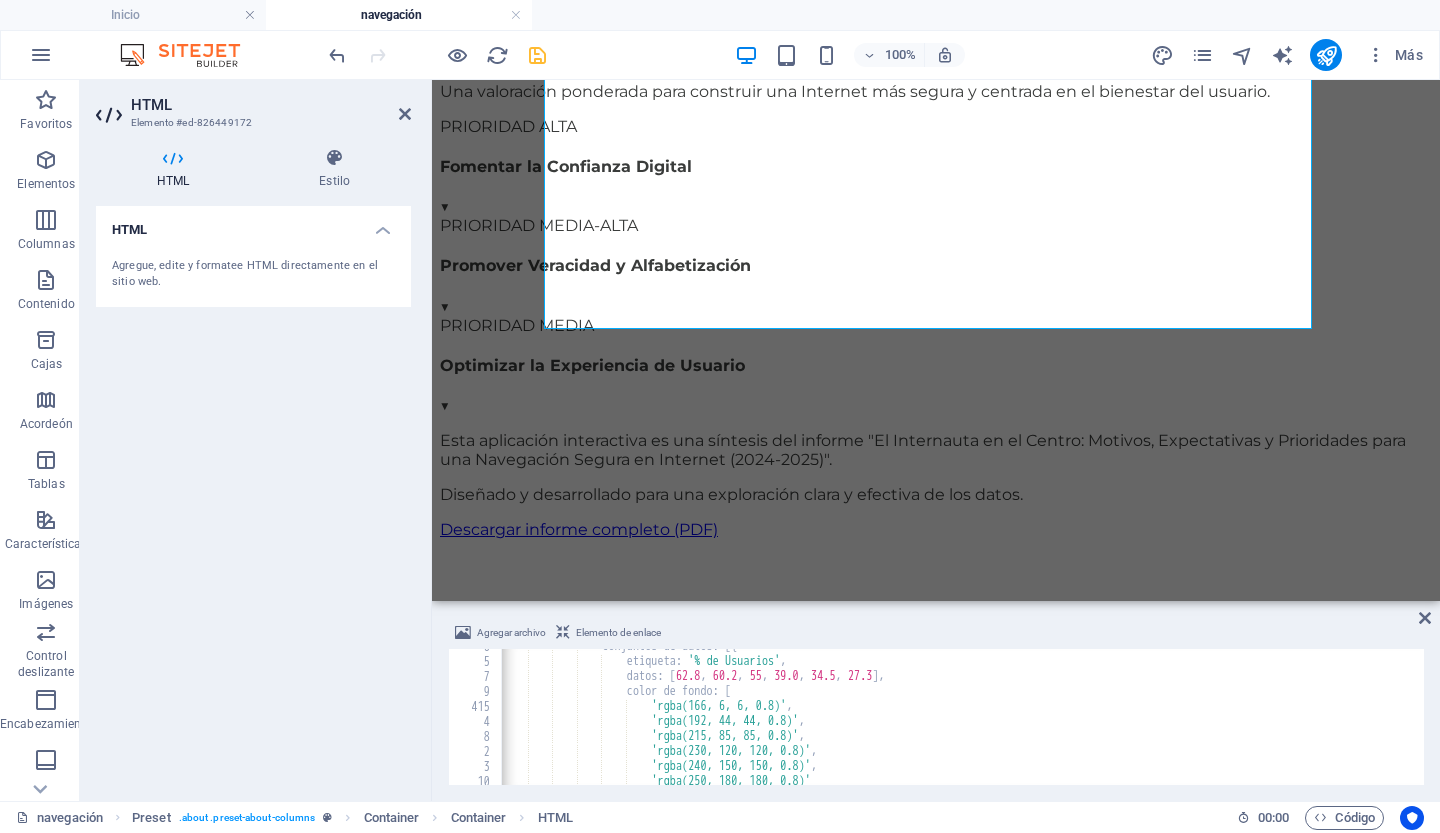 click on "conjuntos de datos  :    [{                          etiqueta  :    '% de Usuarios'  ,                          datos  :    [  62.8  ,    60.2  ,    55  ,    39.0  ,    34.5  ,    27.3  ]  ,                          color de fondo  :    [                               'rgba(166, 6, 6, 0.8)'  ,                               'rgba(192, 44, 44, 0.8)'  ,                               'rgba(215, 85, 85, 0.8)'  ,                               'rgba(230, 120, 120, 0.8)'  ,                               'rgba(240, 150, 150, 0.8)'  ,                               'rgba(250, 180, 180, 0.8)'" at bounding box center [3017, 720] 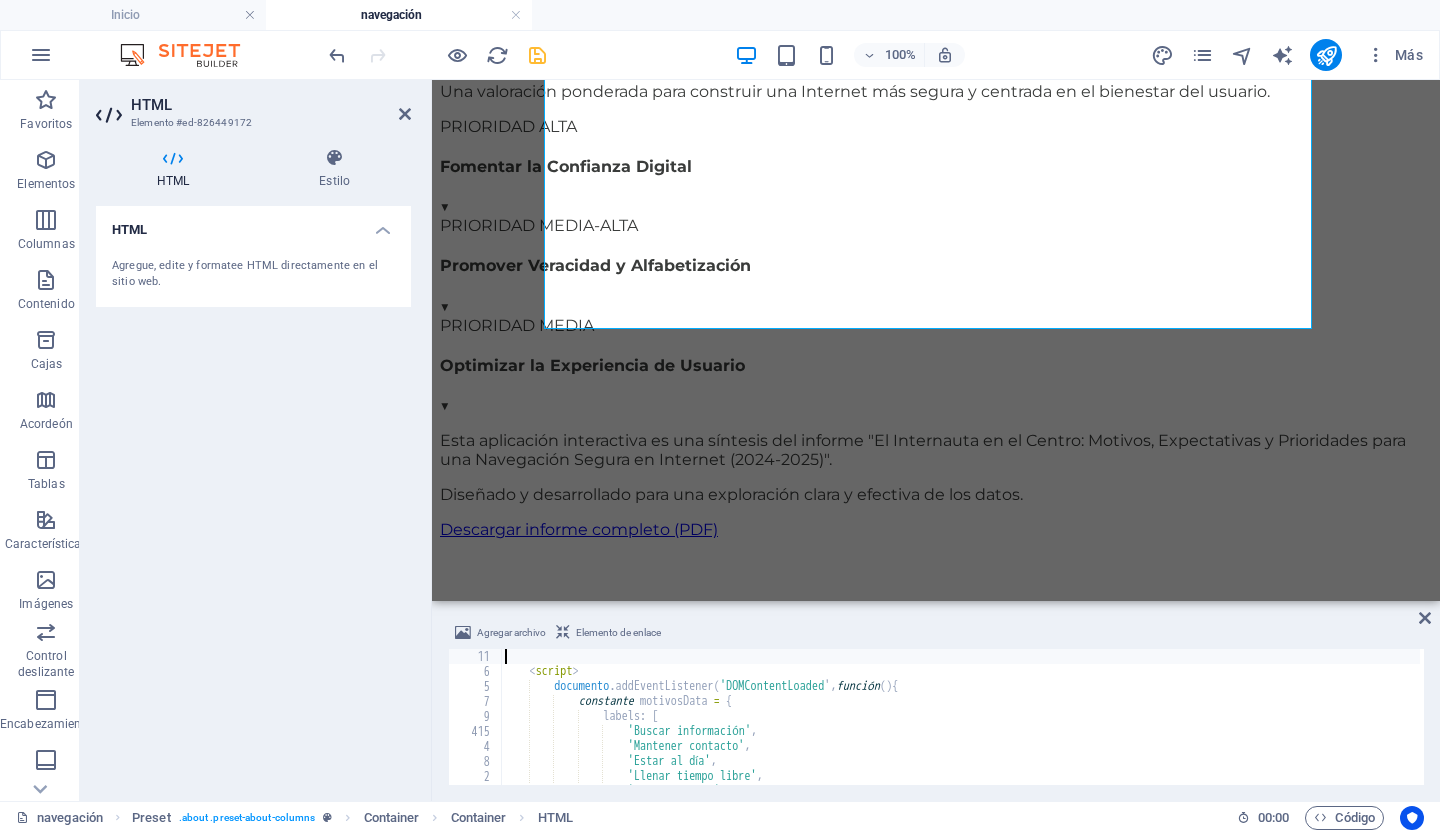scroll, scrollTop: 3960, scrollLeft: 0, axis: vertical 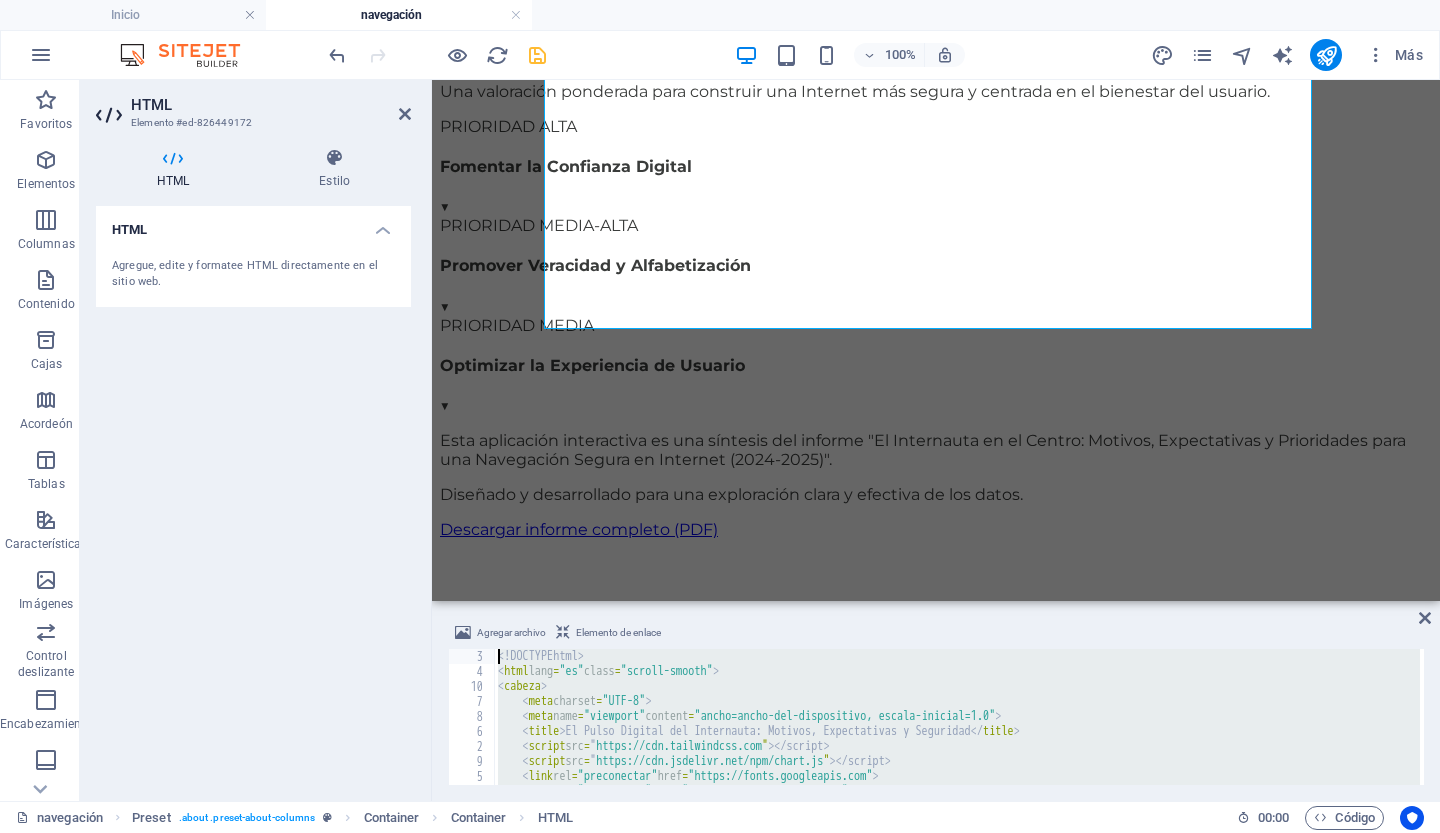 paste 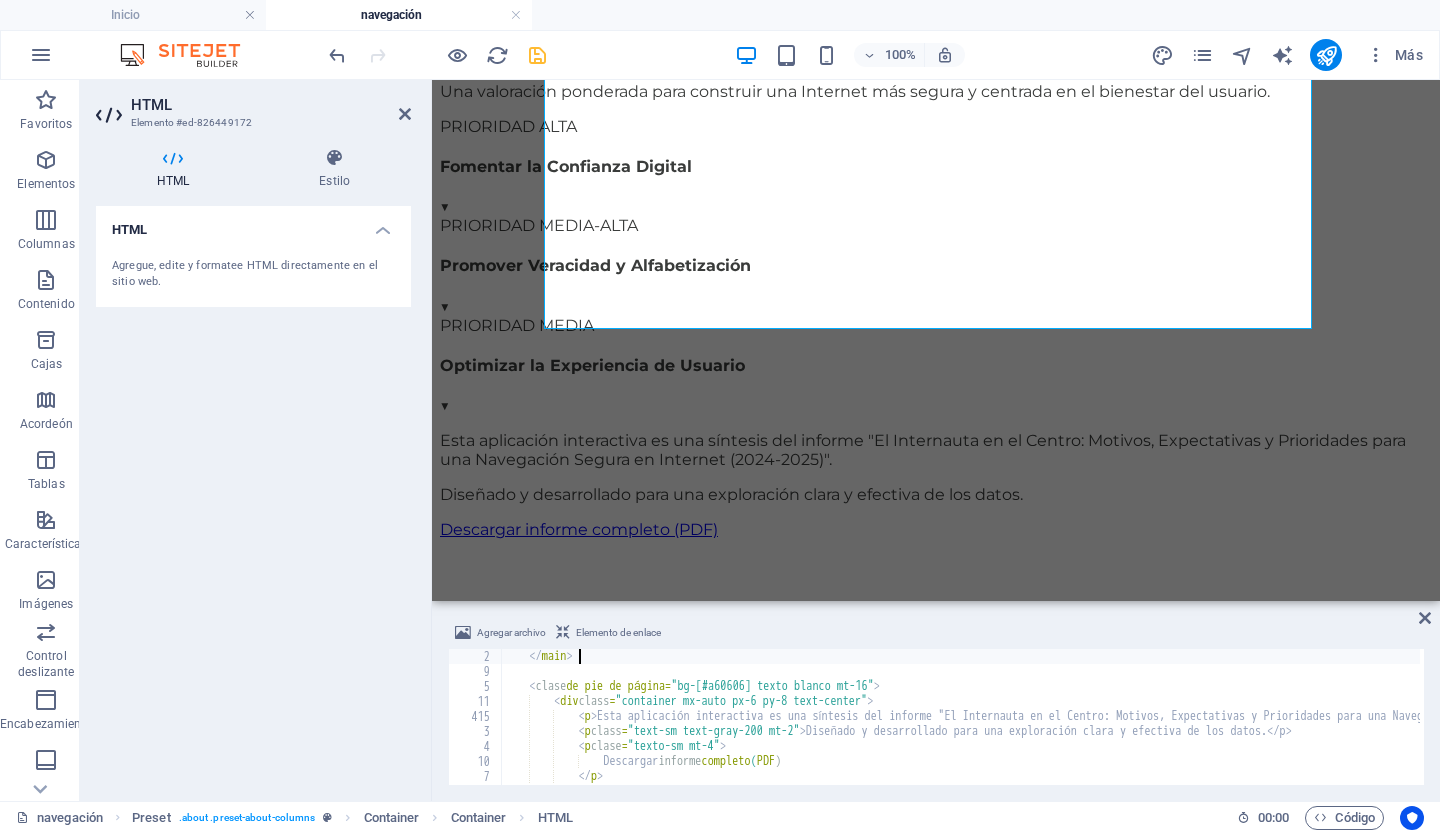 scroll, scrollTop: 3795, scrollLeft: 0, axis: vertical 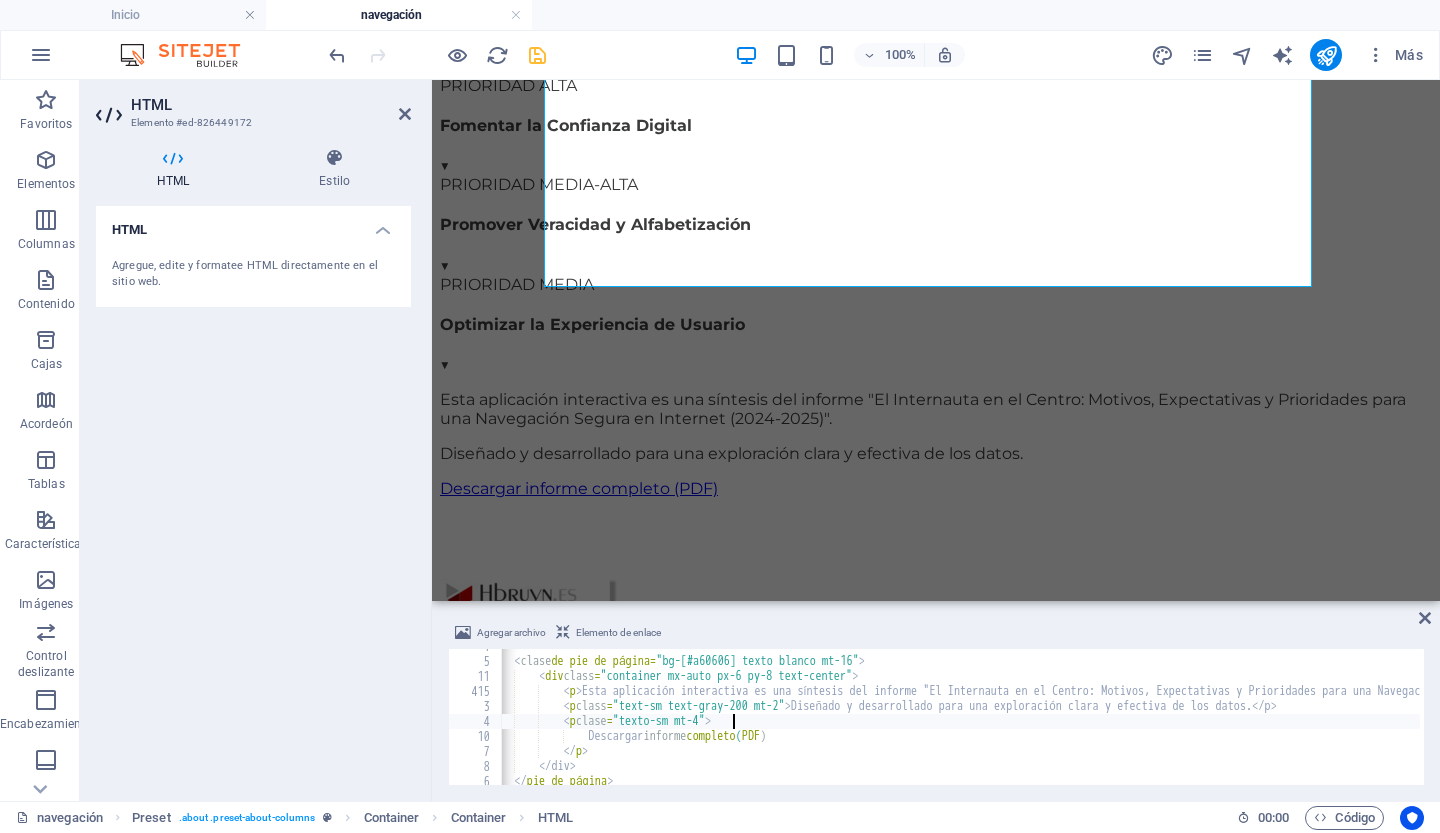 click on "Esta aplicación interactiva es una síntesis del informe "El Internauta en el Centro: Motivos, Expectativas y Prioridades para una Navegación Segura en Internet (2024-2025)".  Diseñado y desarrollado para una exploración clara y efectiva de los datos.                       Descargar  informe  completo  (  PDF  ) ​ ​ ​ ​ ​ ​ ​ ​ ​ ​" at bounding box center (3003, 720) 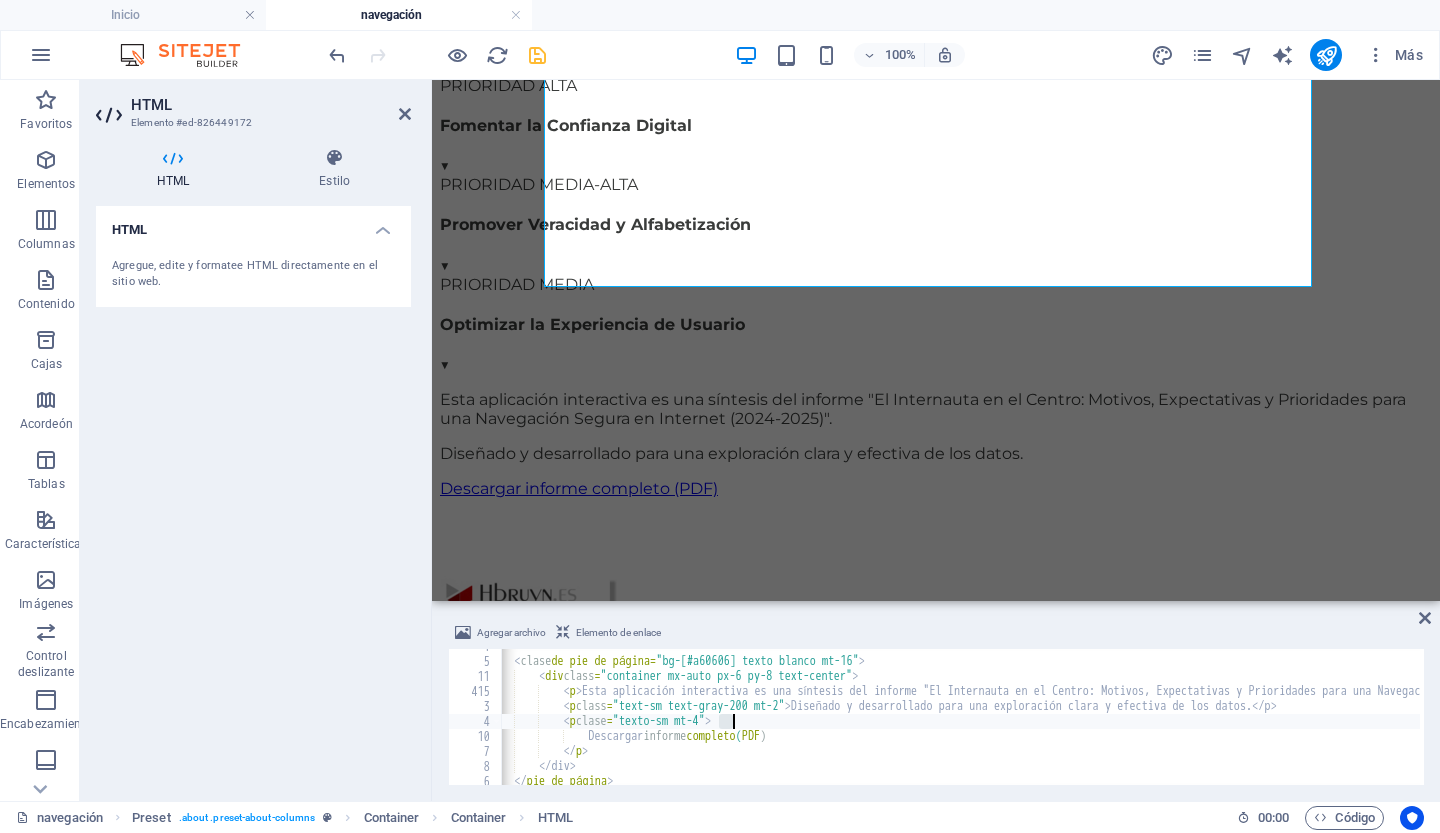 click on "Esta aplicación interactiva es una síntesis del informe "El Internauta en el Centro: Motivos, Expectativas y Prioridades para una Navegación Segura en Internet (2024-2025)".  Diseñado y desarrollado para una exploración clara y efectiva de los datos.                       Descargar  informe  completo  (  PDF  ) ​ ​ ​ ​ ​ ​ ​ ​ ​ ​" at bounding box center [3003, 720] 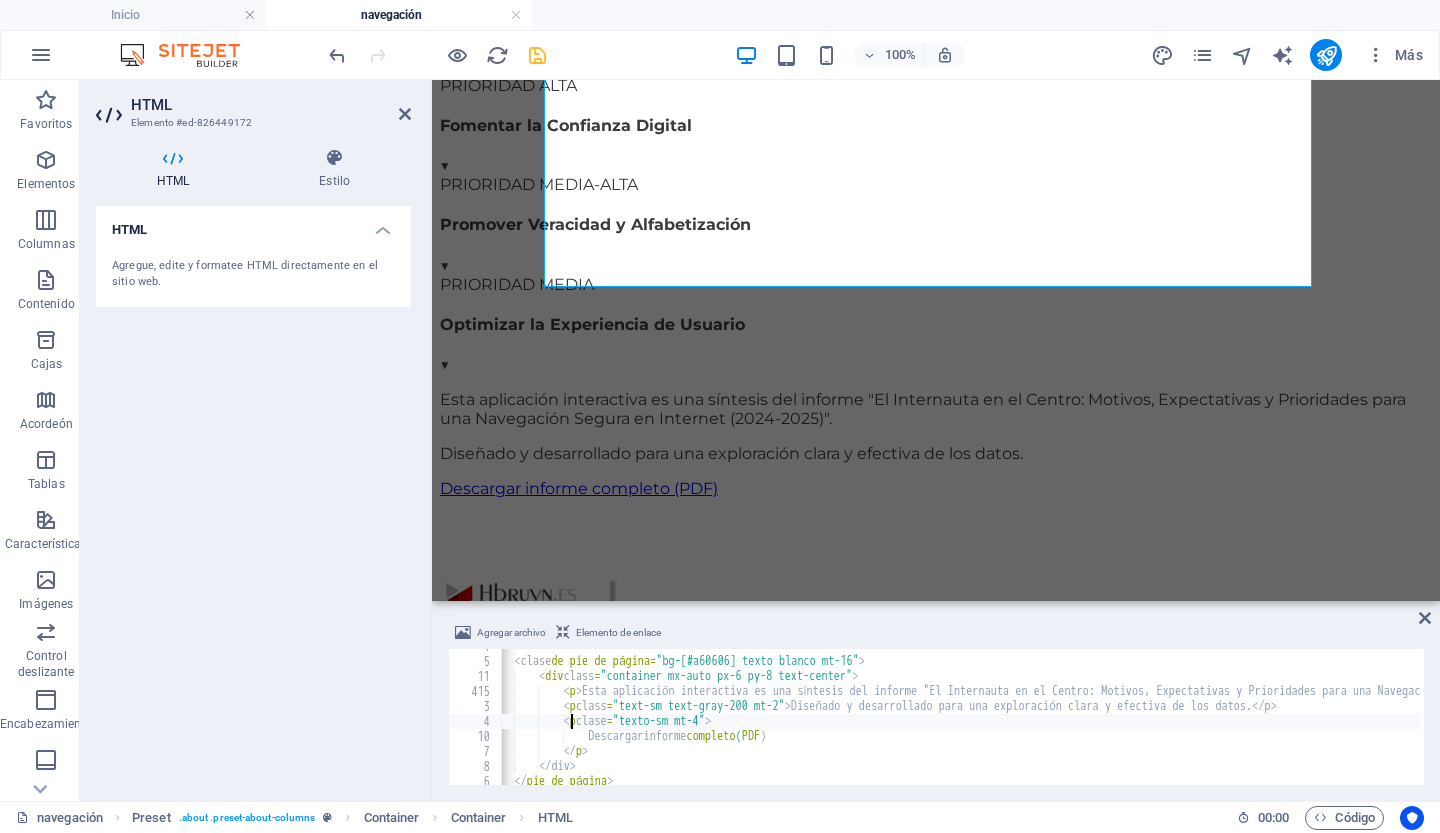 click on "Esta aplicación interactiva es una síntesis del informe "El Internauta en el Centro: Motivos, Expectativas y Prioridades para una Navegación Segura en Internet (2024-2025)".  Diseñado y desarrollado para una exploración clara y efectiva de los datos.                       Descargar  informe  completo  (  PDF  ) ​ ​ ​ ​ ​ ​ ​ ​ ​ ​" at bounding box center (3003, 720) 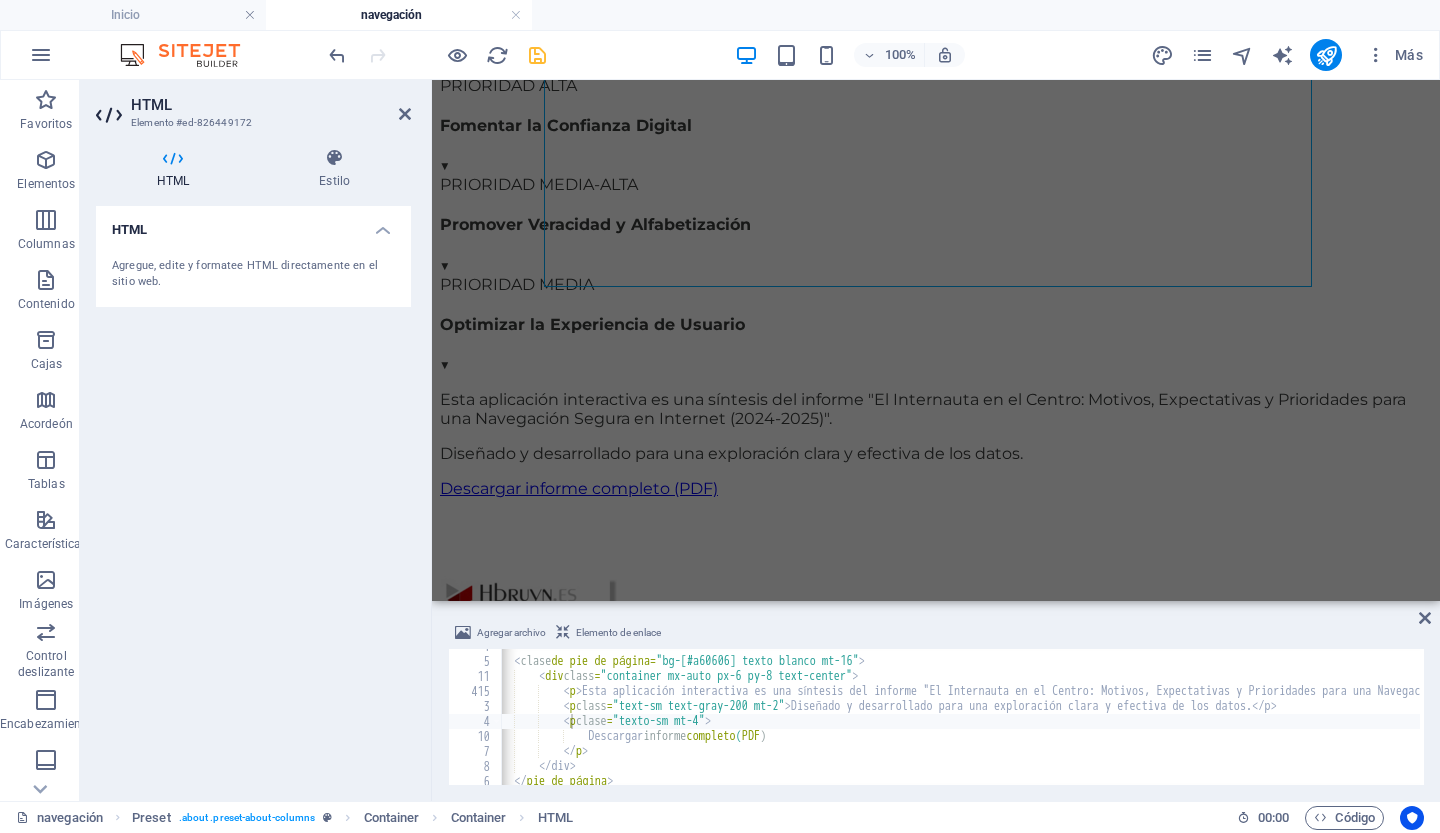 click on "Elemento de enlace" at bounding box center [618, 632] 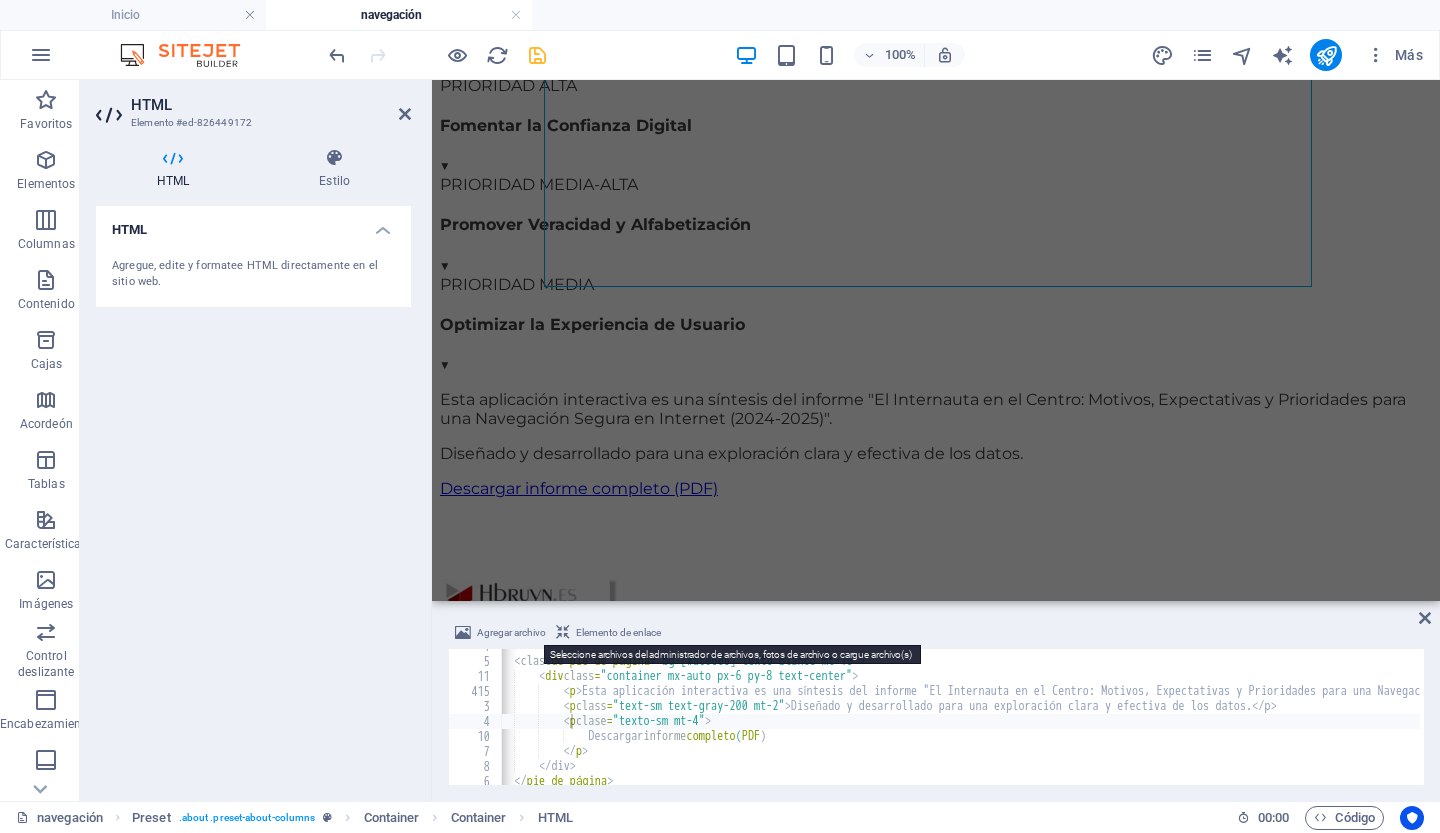 click on "Agregar archivo" at bounding box center (511, 632) 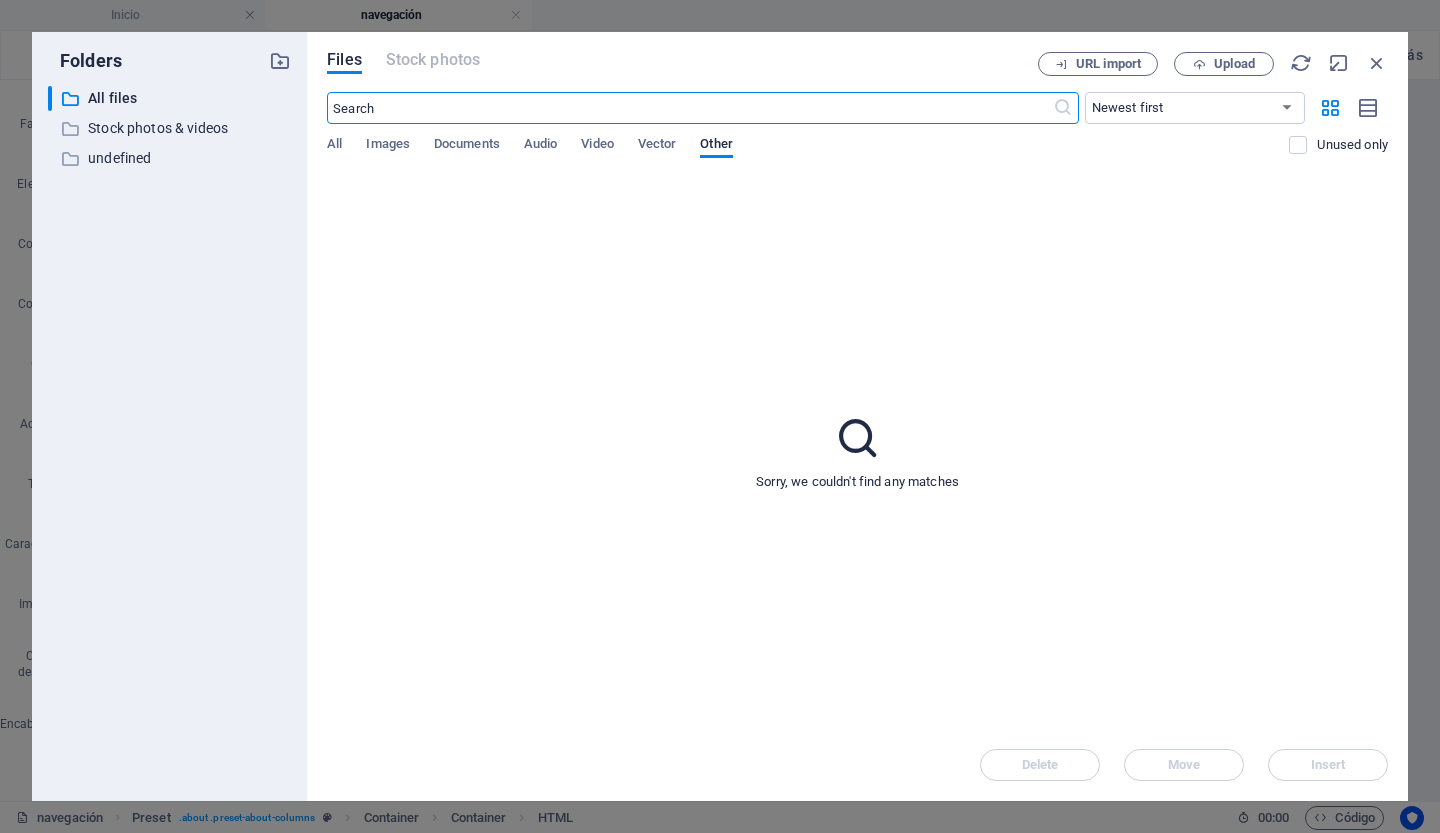 scroll, scrollTop: 1973, scrollLeft: 0, axis: vertical 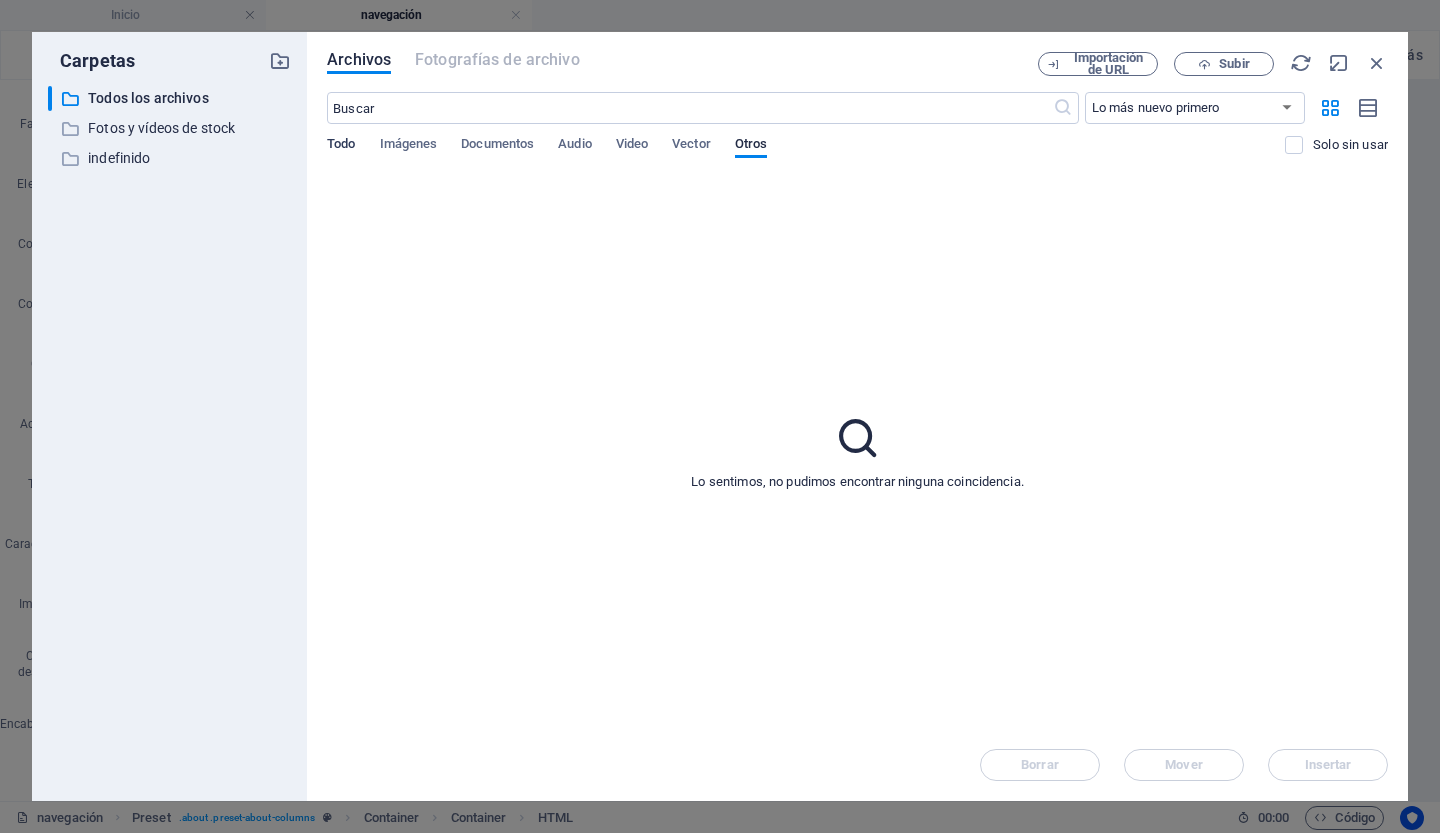 click on "Todo" at bounding box center (341, 143) 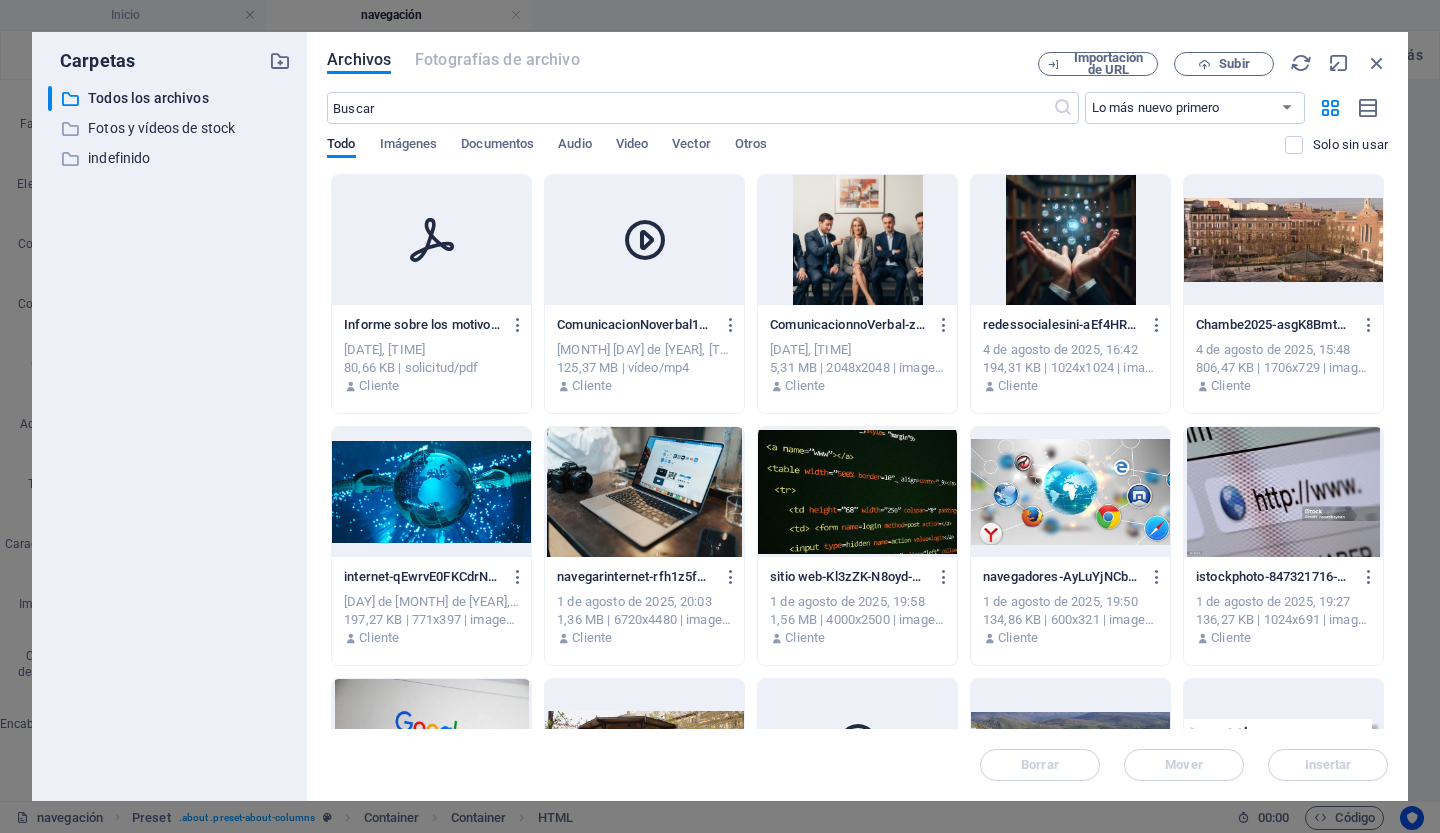 click at bounding box center [431, 240] 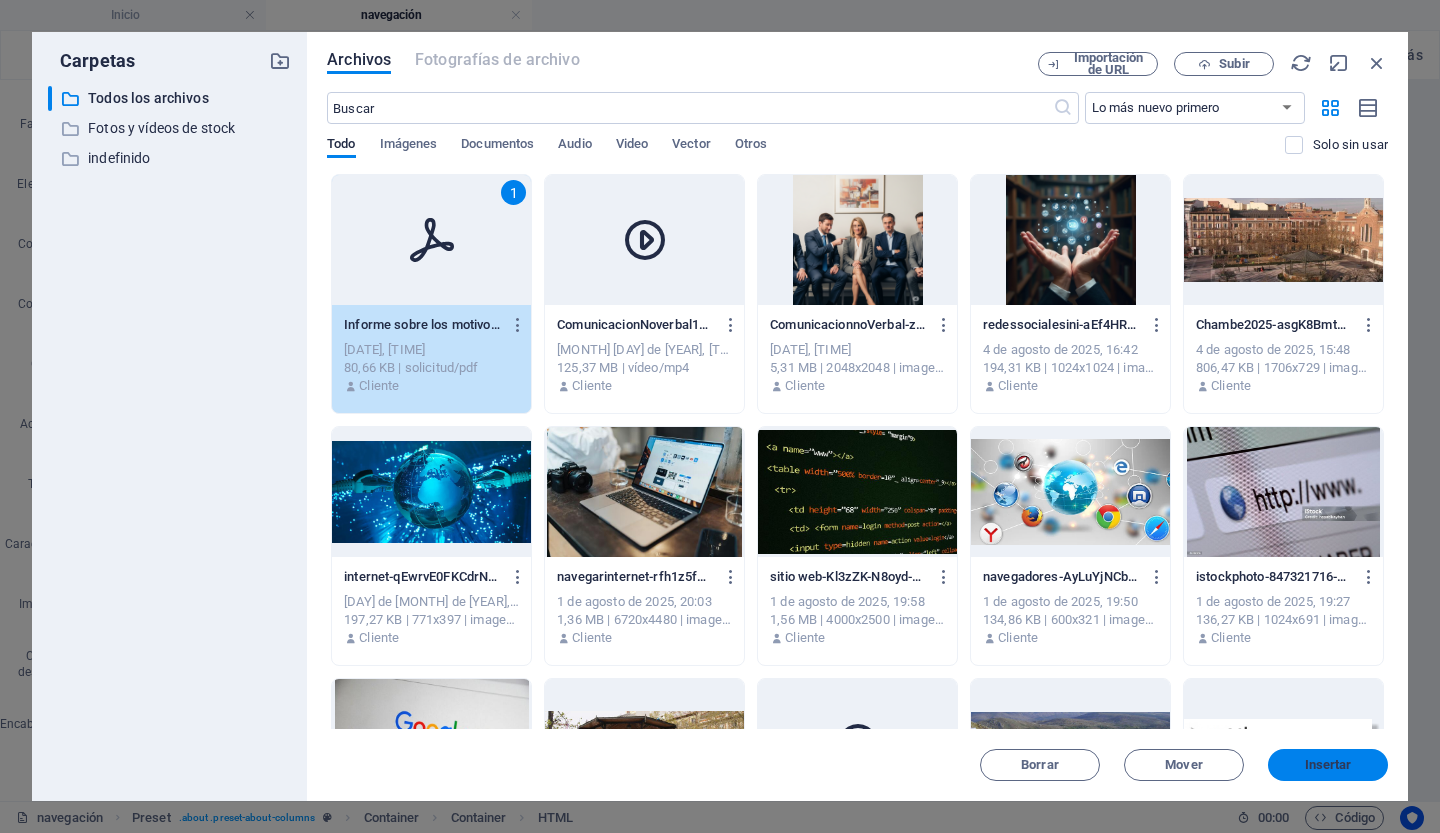click on "Insertar" at bounding box center (1328, 765) 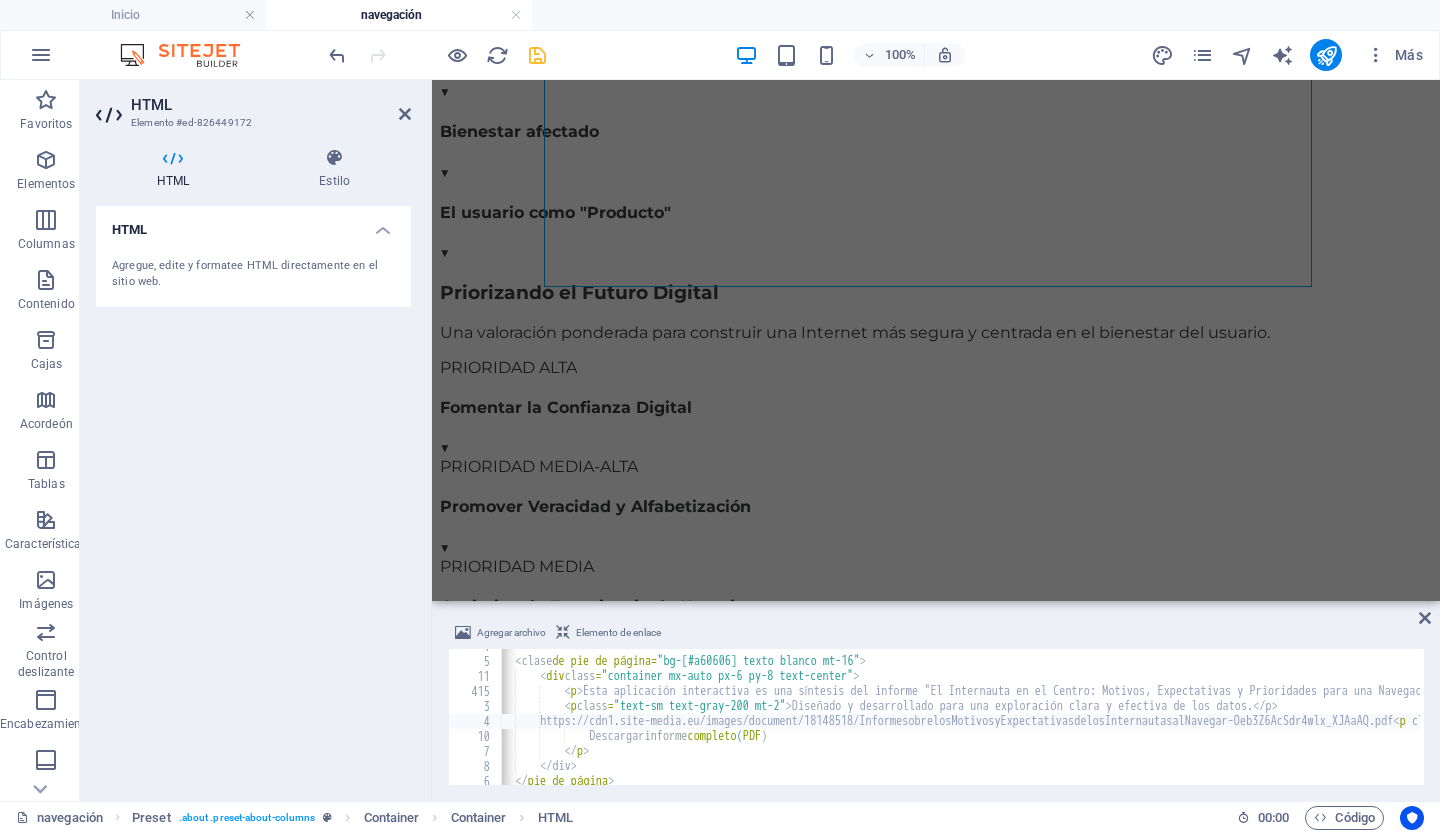 scroll, scrollTop: 2255, scrollLeft: 0, axis: vertical 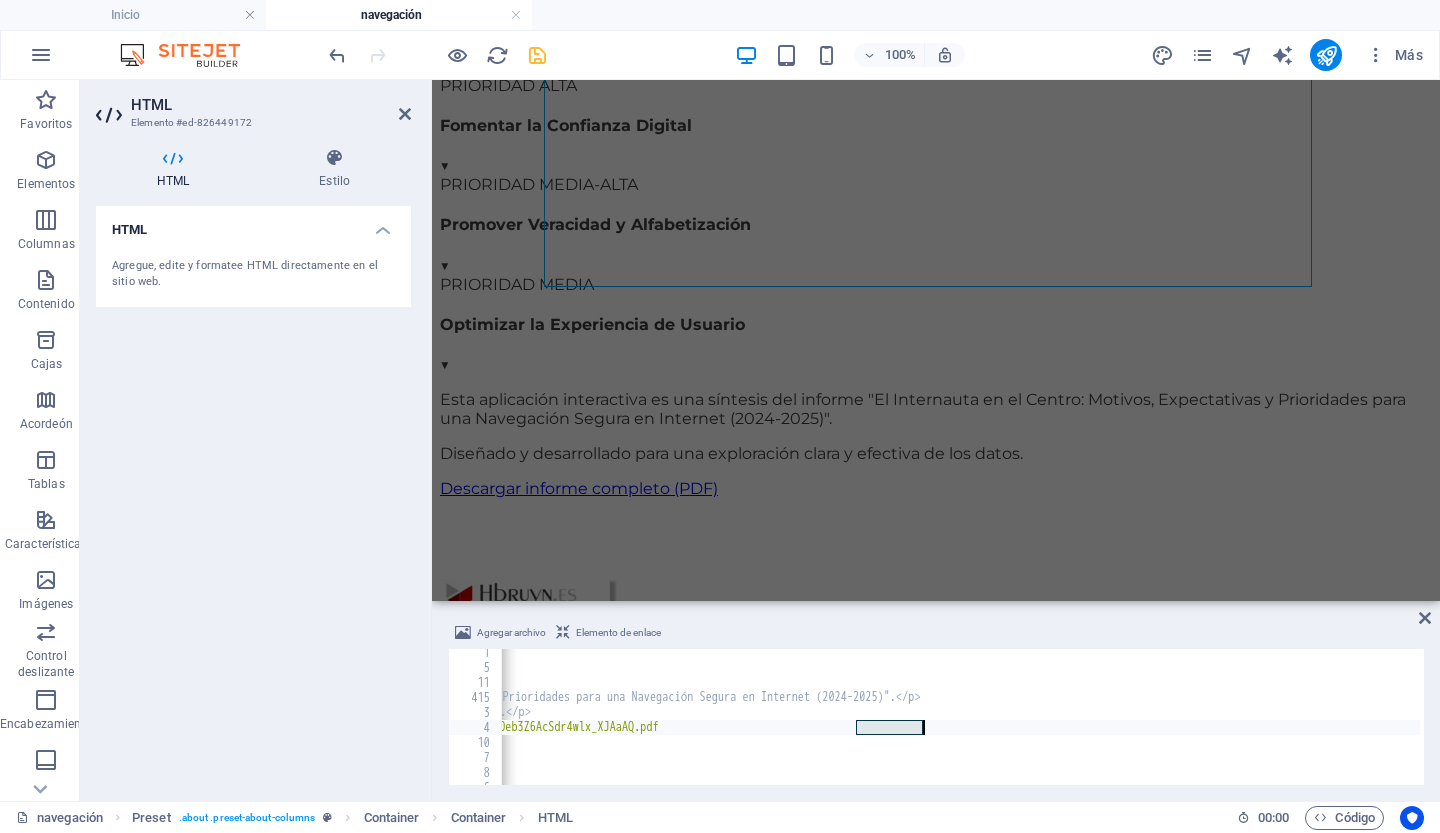 click on "Esta aplicación interactiva es una síntesis del informe "El Internauta en el Centro: Motivos, Expectativas y Prioridades para una Navegación Segura en Internet ([YEAR]-[YEAR])".  Diseñado y desarrollado para una exploración clara y efectiva de los datos.                       Descargar  informe  completo  (  PDF  ) ​ ​ ​ ​ ​ ​ ​ ​ ​ ​" at bounding box center [2257, 726] 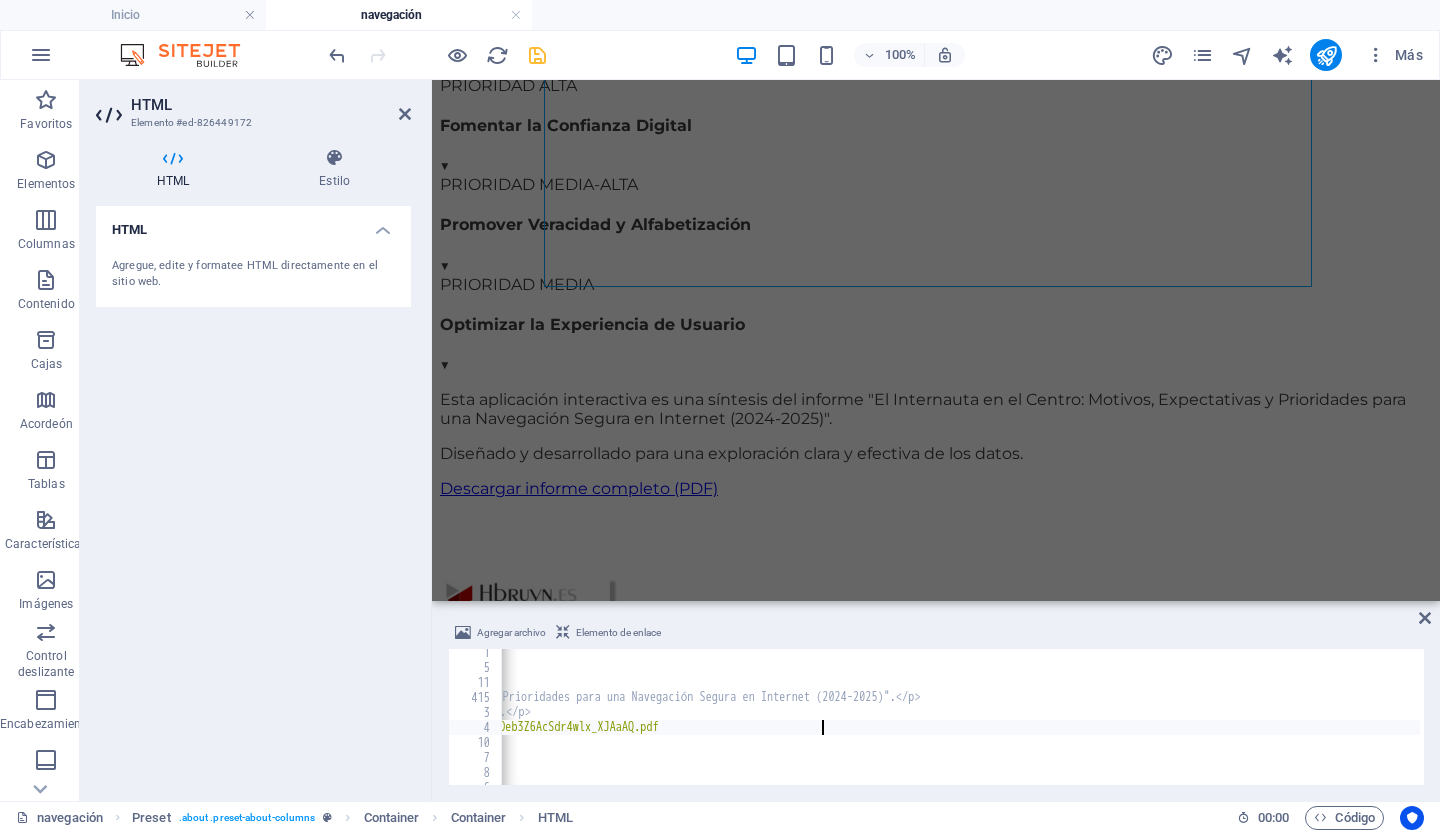 click on "Esta aplicación interactiva es una síntesis del informe "El Internauta en el Centro: Motivos, Expectativas y Prioridades para una Navegación Segura en Internet ([YEAR]-[YEAR])".  Diseñado y desarrollado para una exploración clara y efectiva de los datos.                       Descargar  informe  completo  (  PDF  ) ​ ​ ​ ​ ​ ​ ​ ​ ​ ​" at bounding box center (2257, 726) 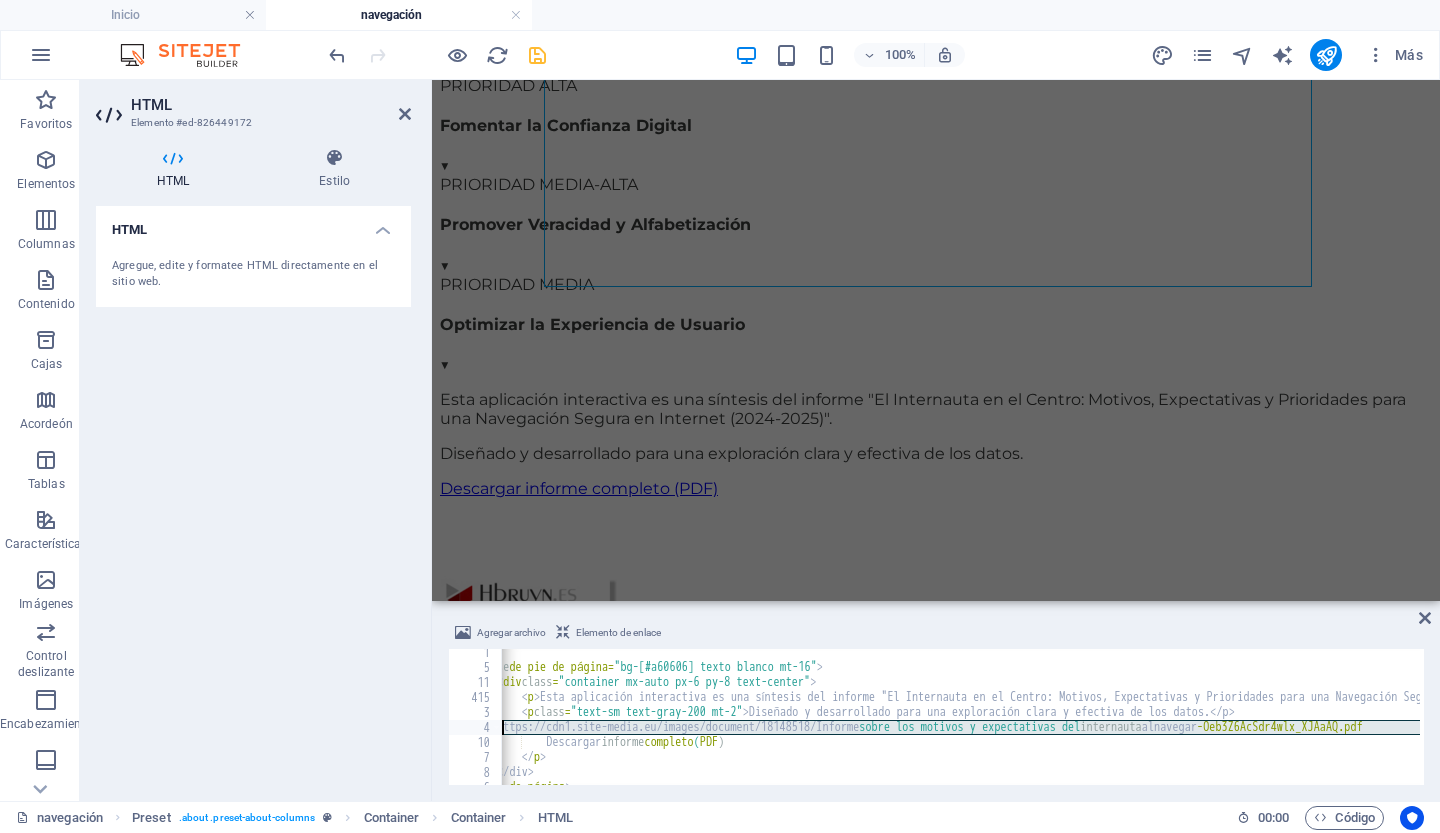 scroll, scrollTop: 0, scrollLeft: 58, axis: horizontal 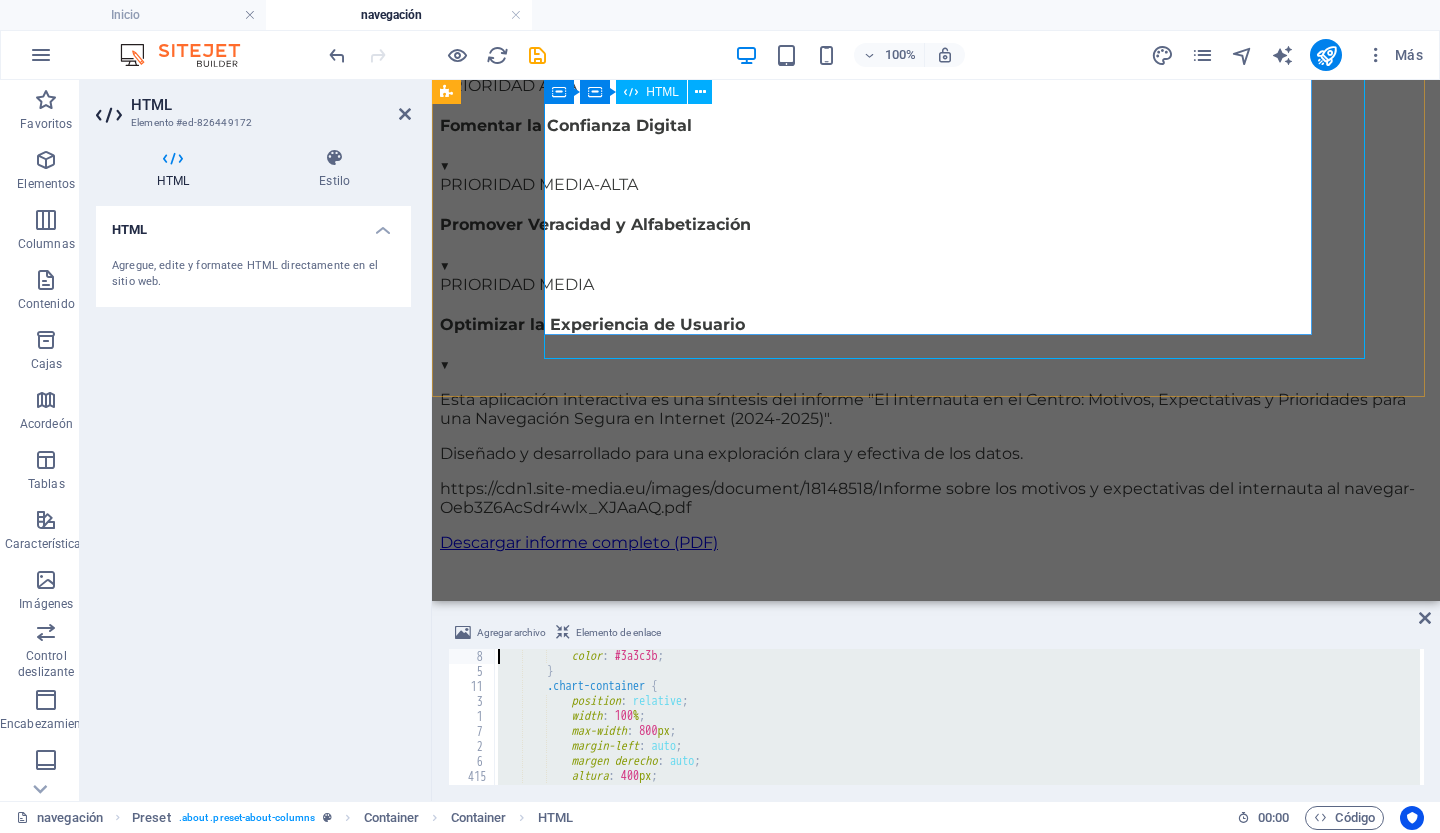 type on "<!-- CONFIRMATION: NO SVG graphics used. NO Mermaid JS used. -->
<style>" 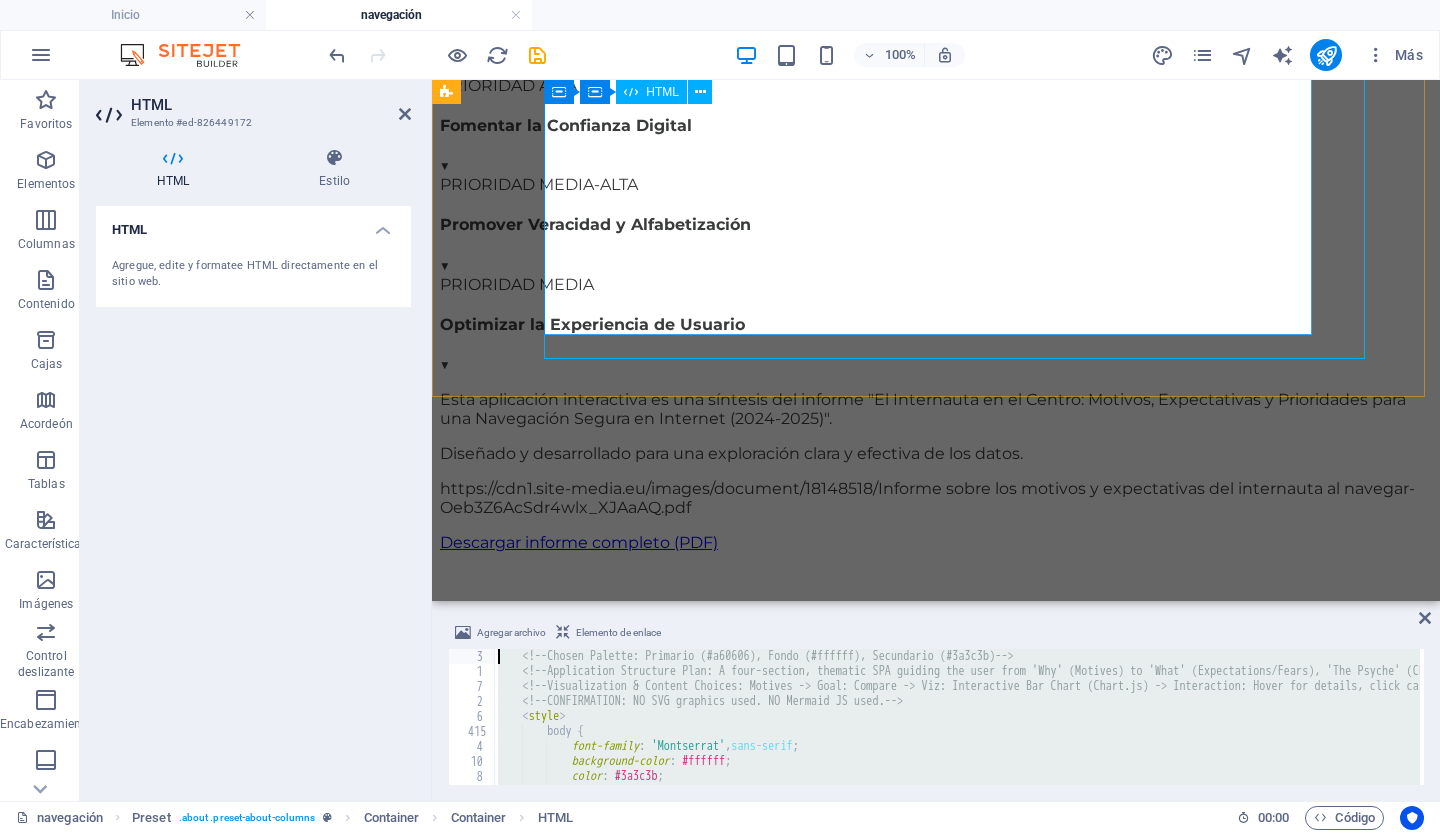 scroll, scrollTop: 60, scrollLeft: 0, axis: vertical 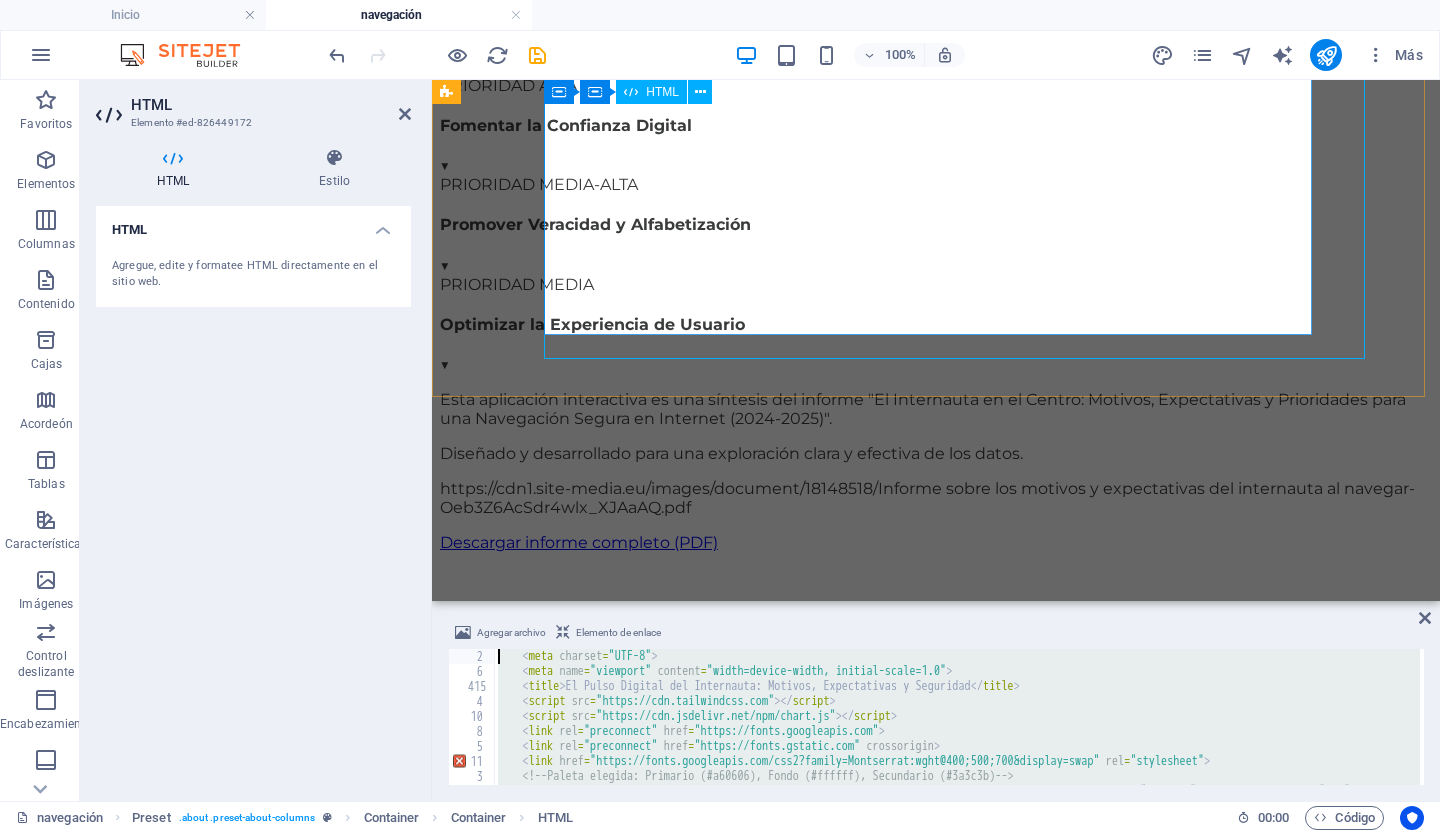 type on "<!DOCTYPE html>
<html lang="es" class="scroll-smooth">" 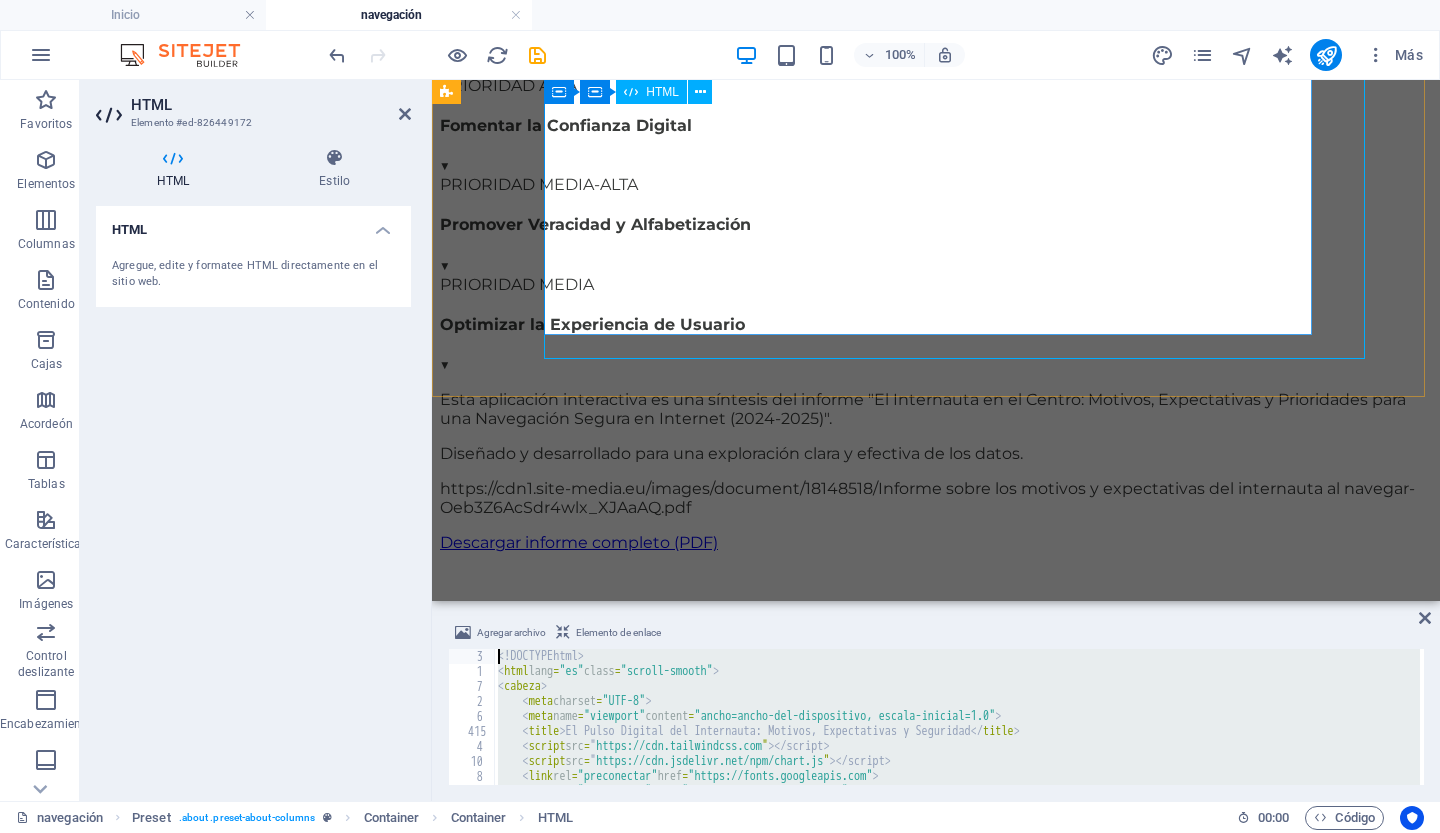 type 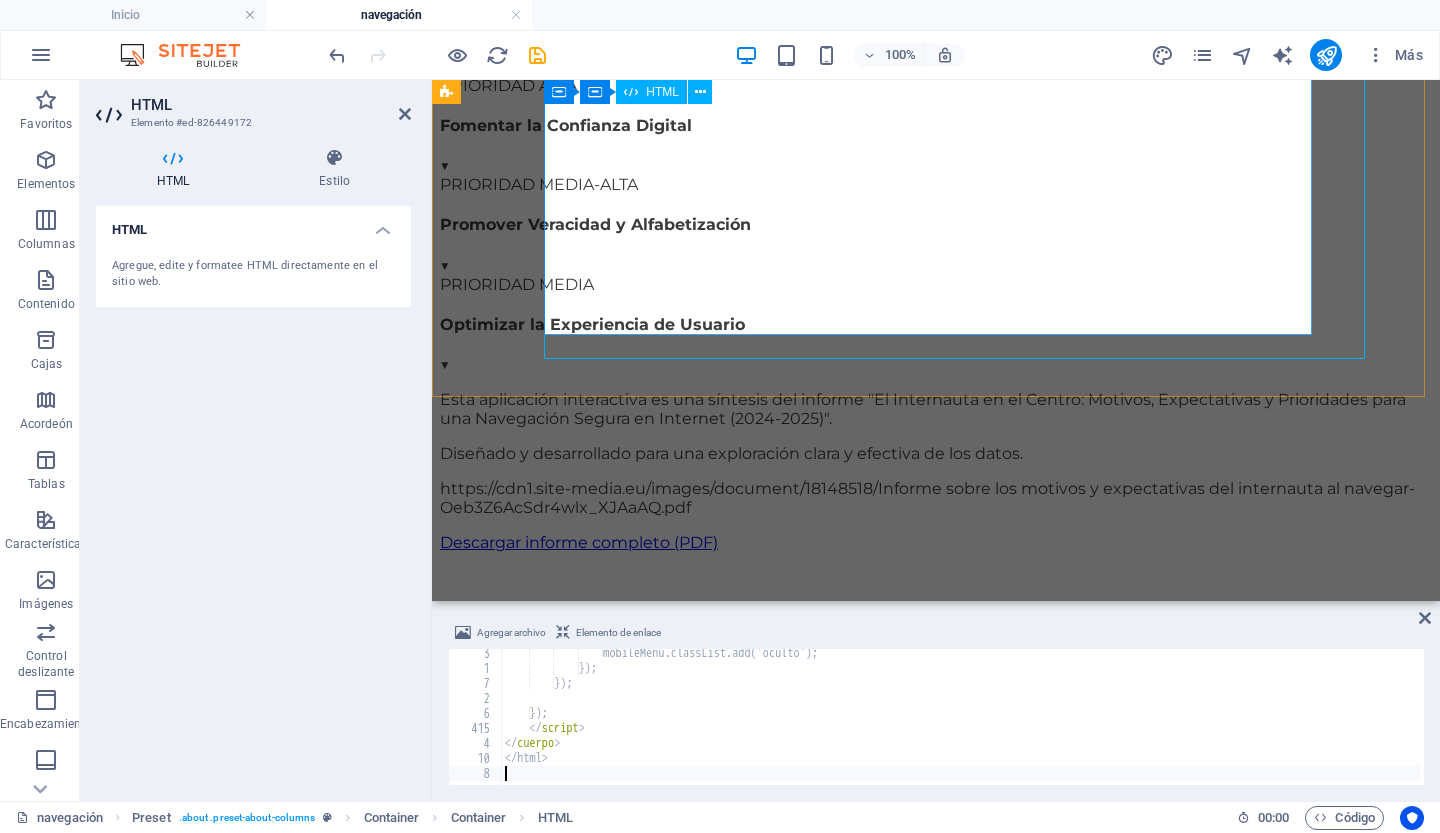 scroll, scrollTop: 6843, scrollLeft: 0, axis: vertical 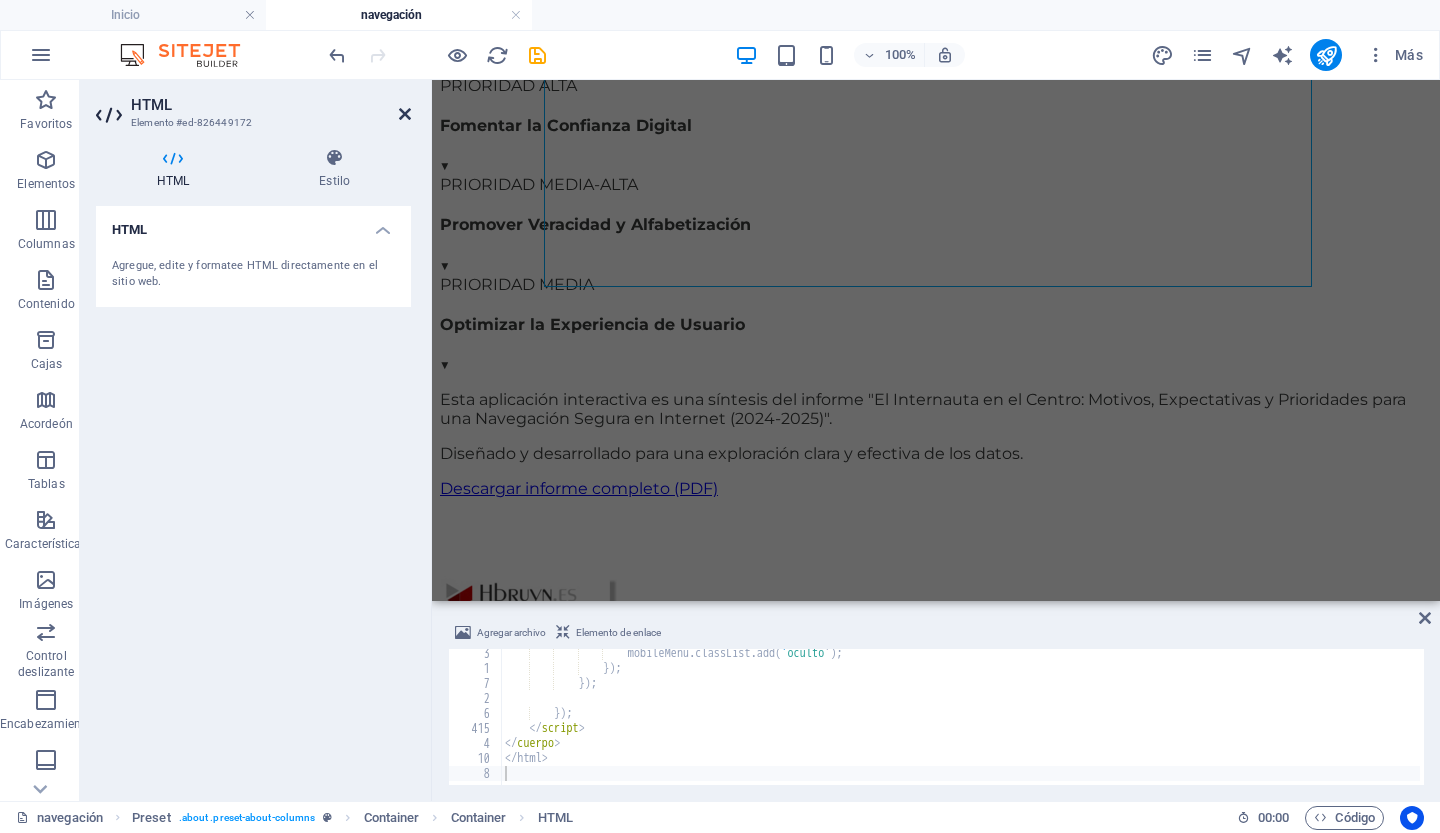 click at bounding box center [405, 114] 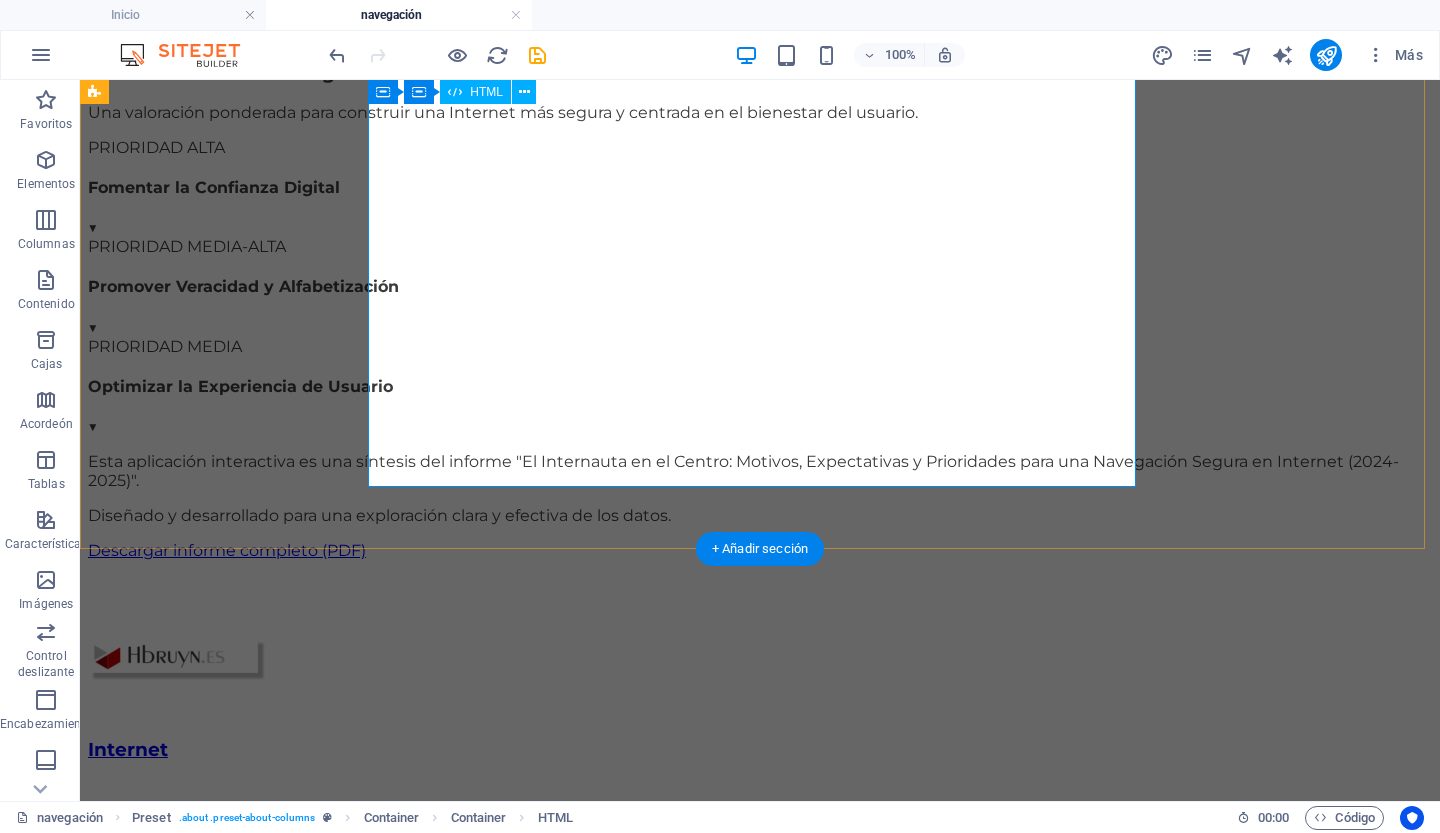 scroll, scrollTop: 2155, scrollLeft: 0, axis: vertical 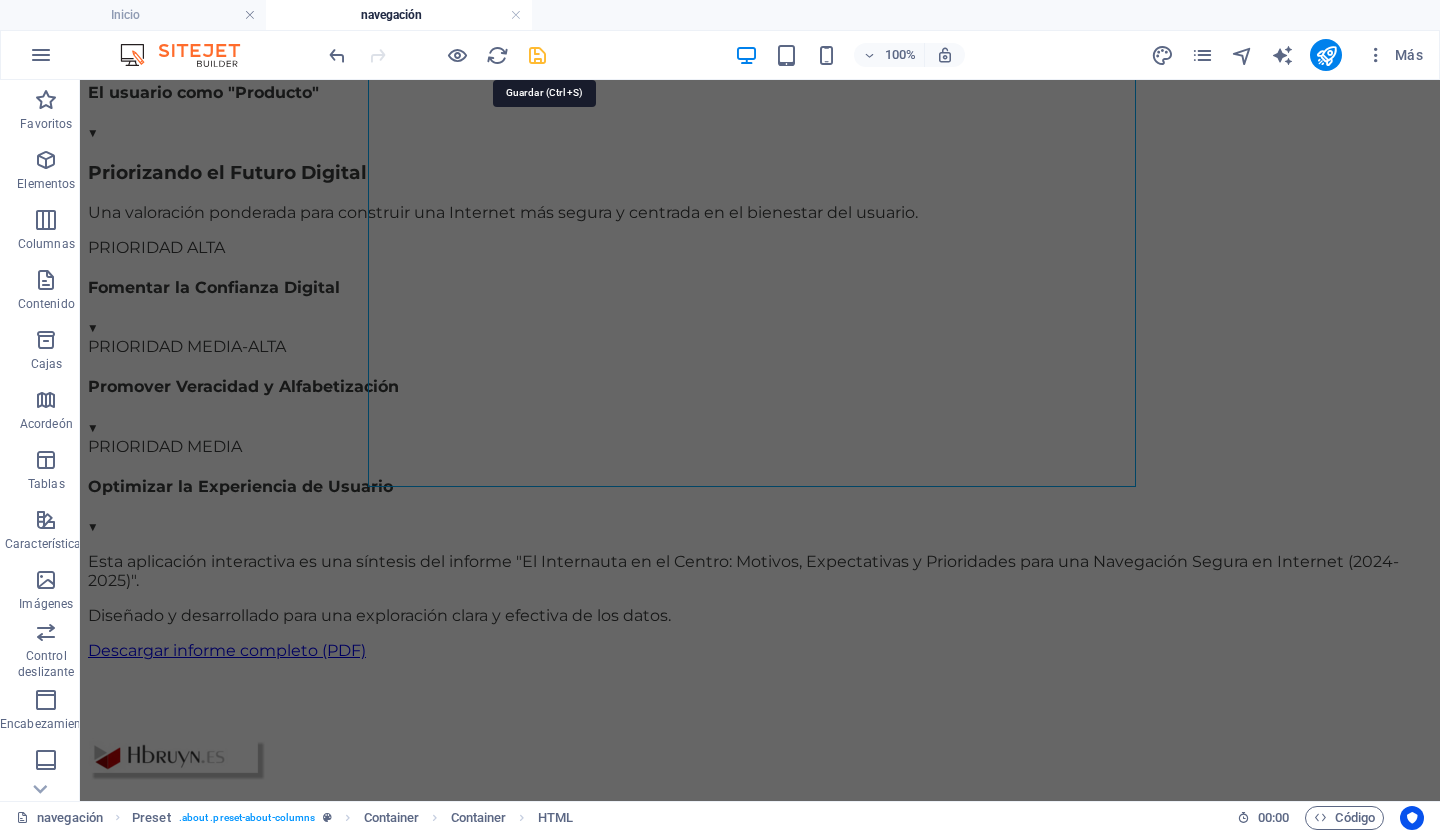 click at bounding box center (537, 55) 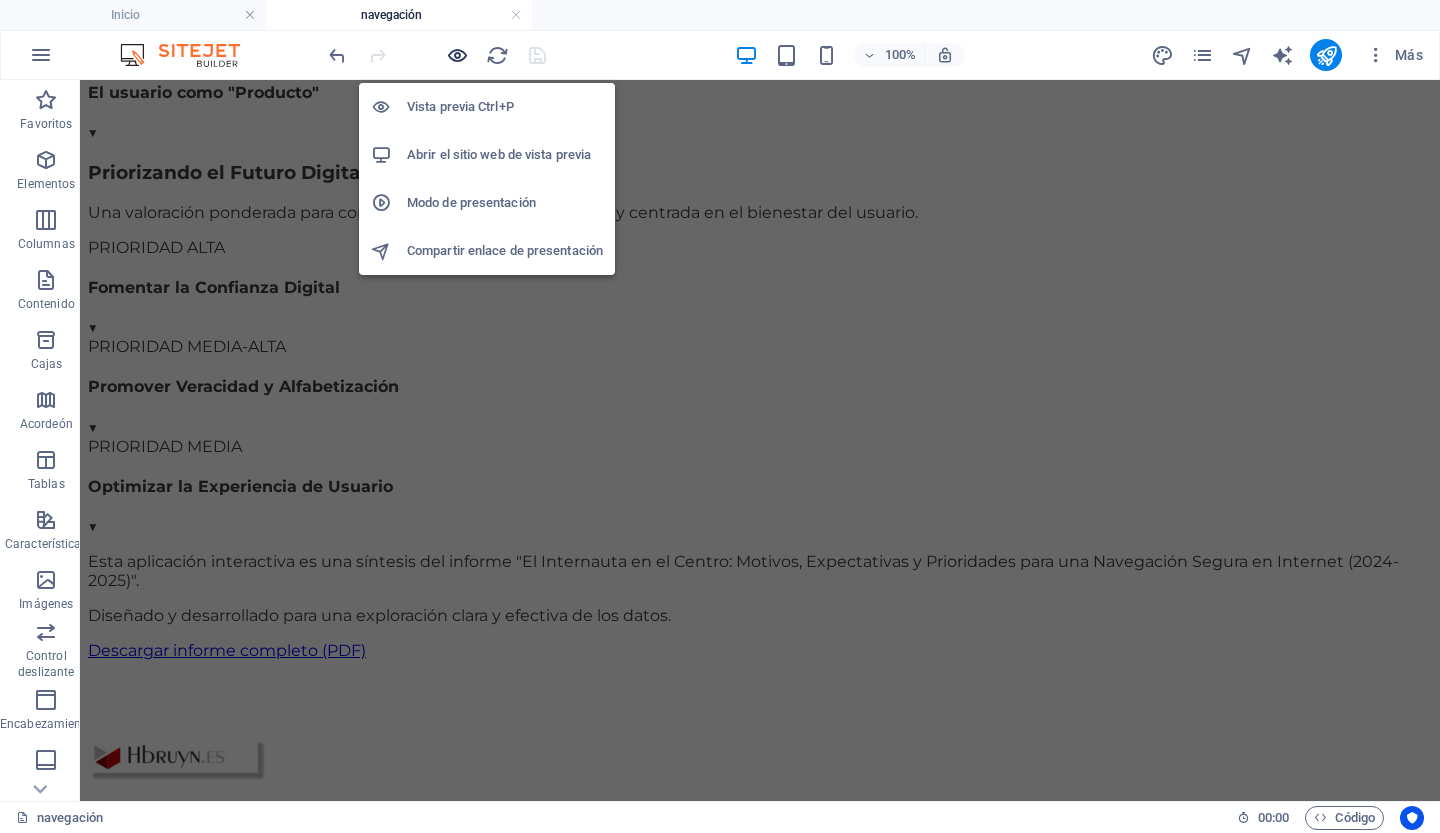click at bounding box center (457, 55) 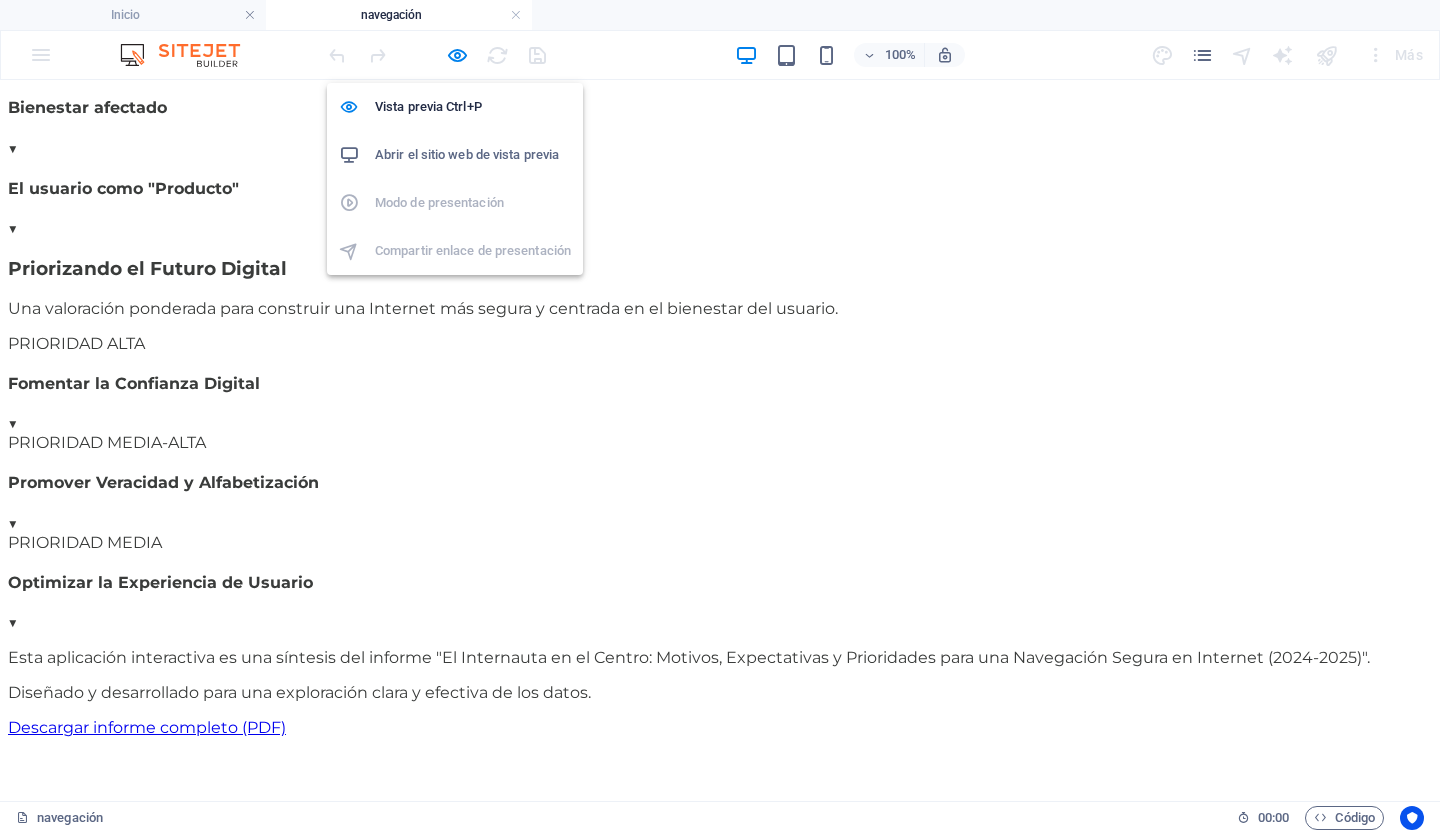 click on "Abrir el sitio web de vista previa" at bounding box center [467, 154] 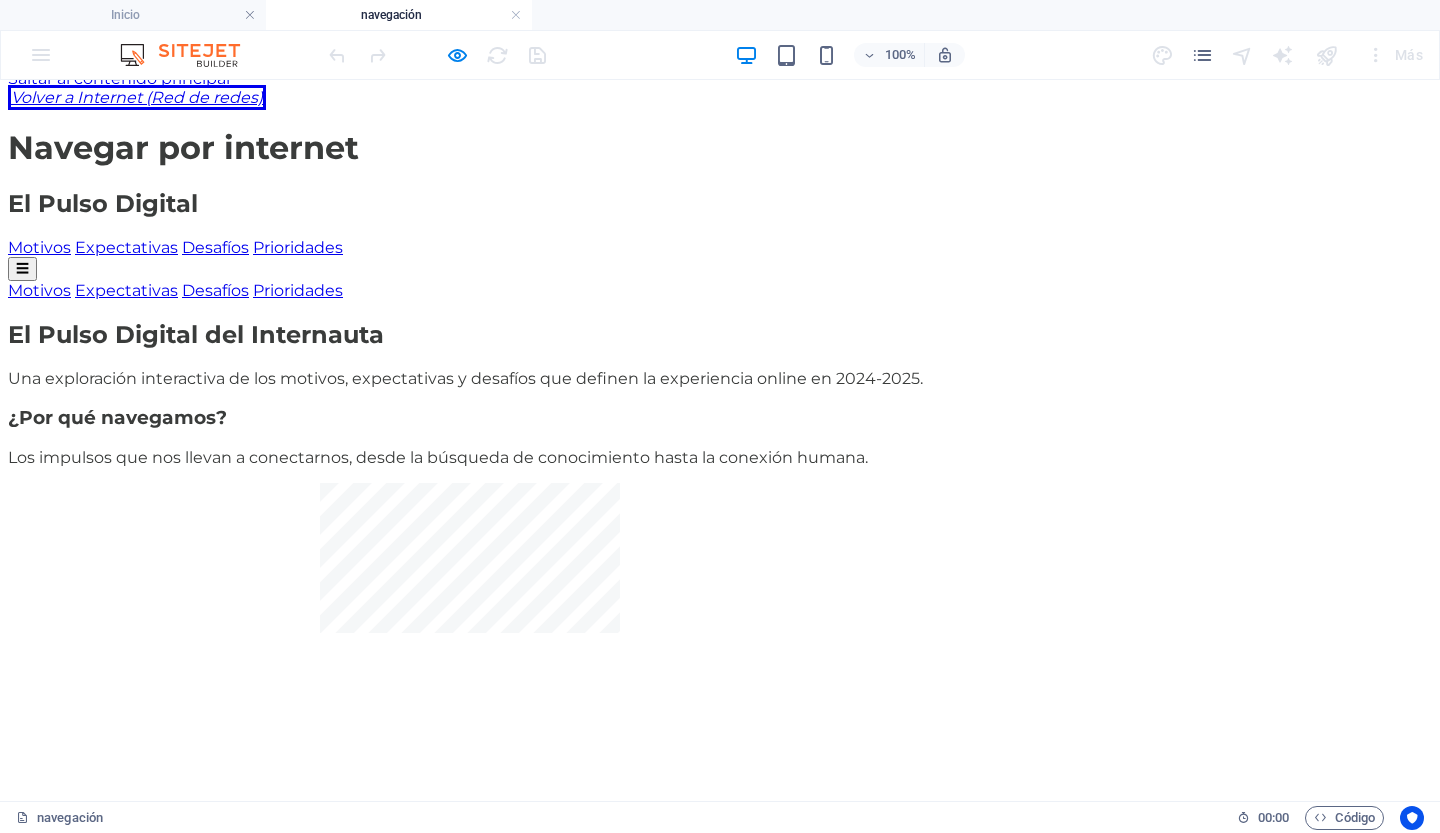 scroll, scrollTop: 0, scrollLeft: 0, axis: both 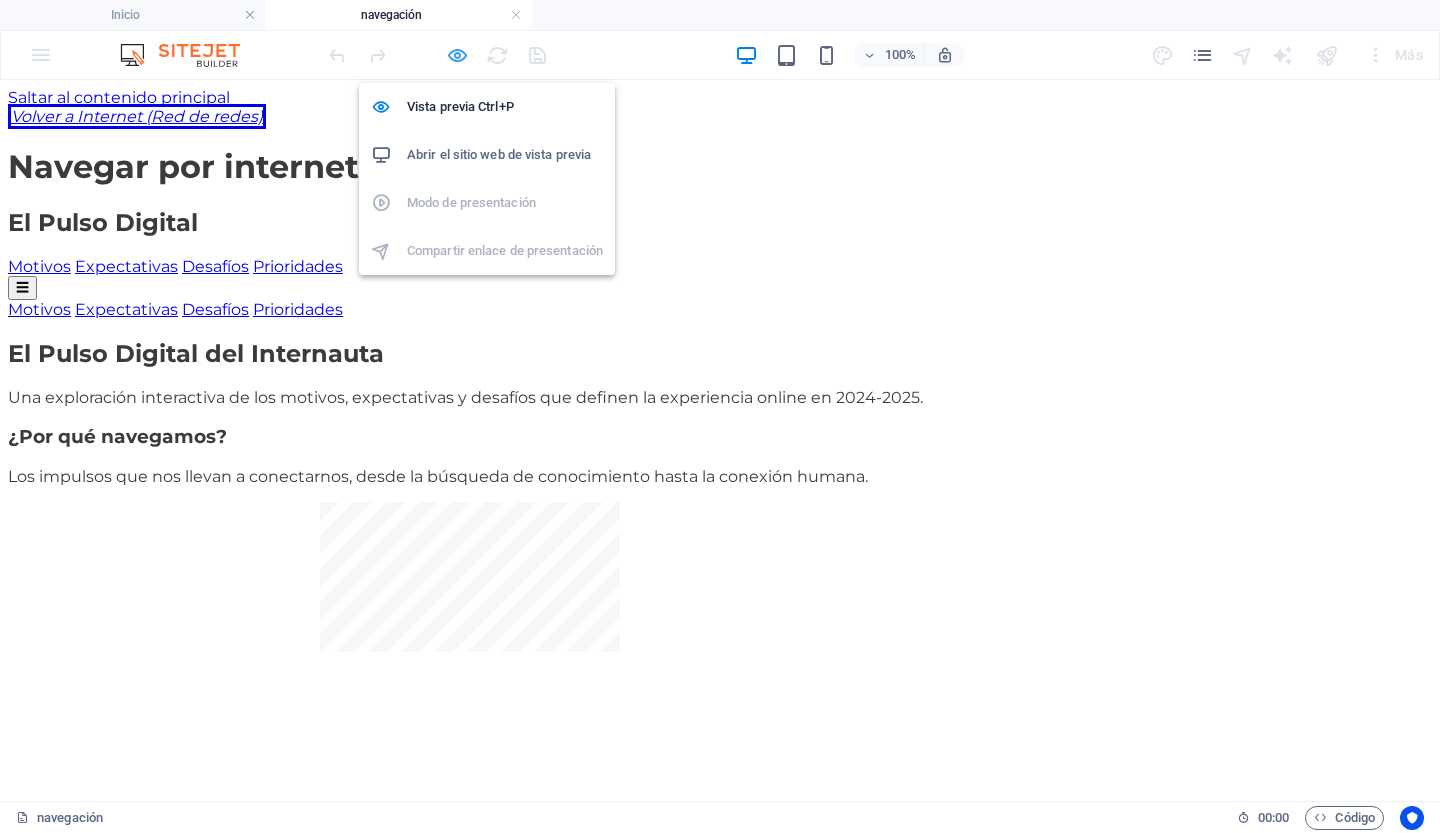 click at bounding box center [457, 55] 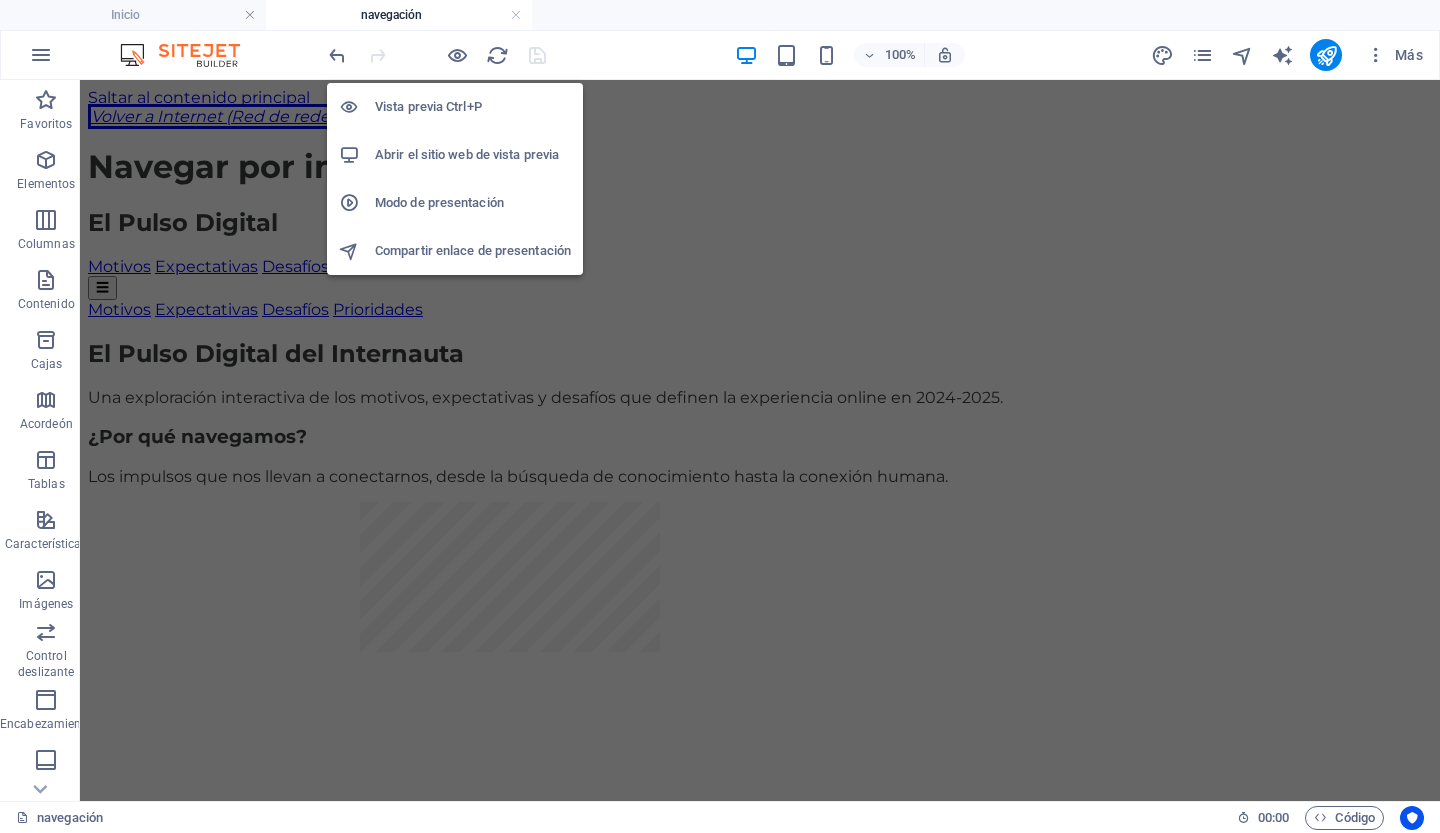 click on "Abrir el sitio web de vista previa" at bounding box center [467, 154] 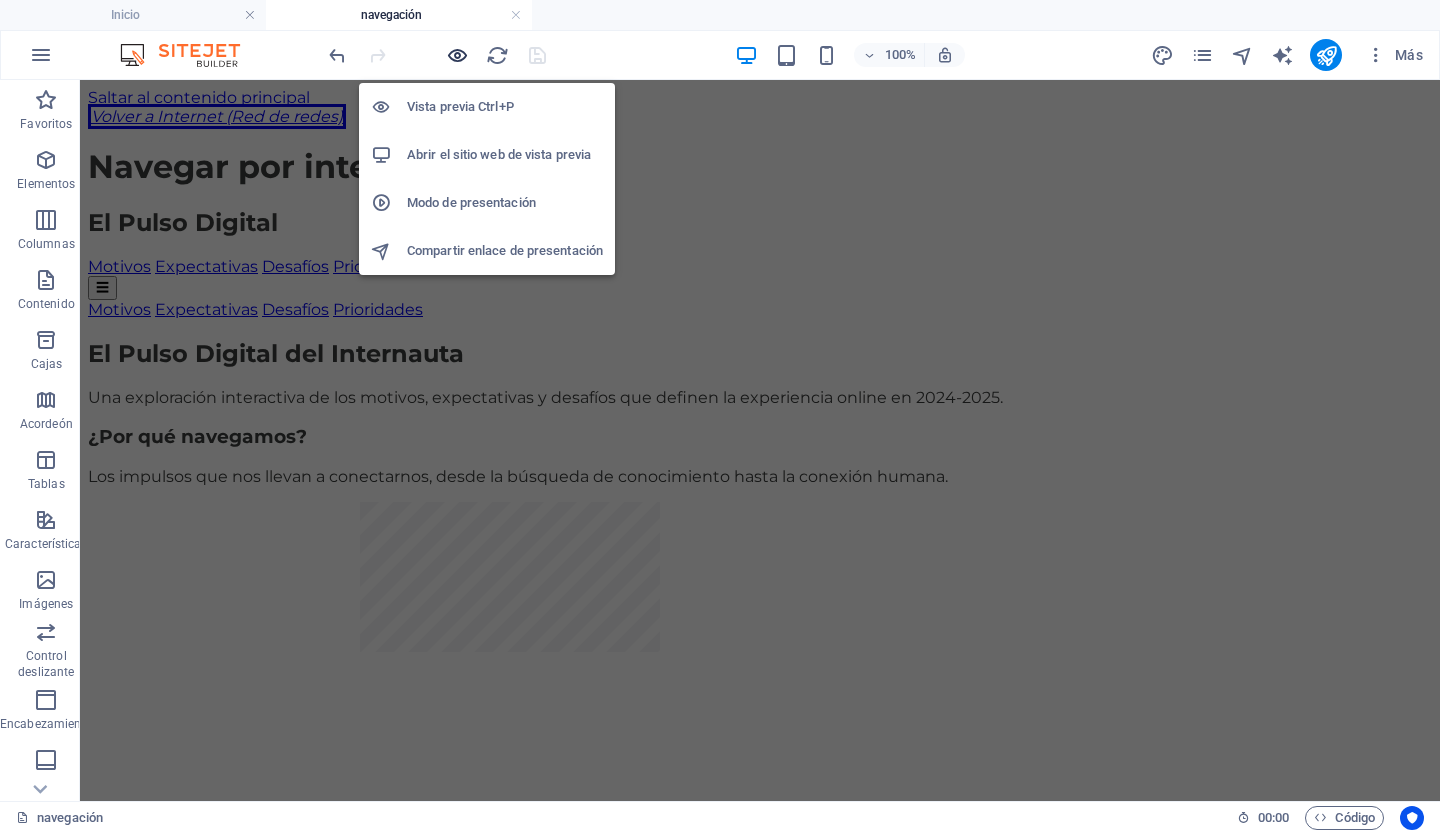 click at bounding box center [457, 55] 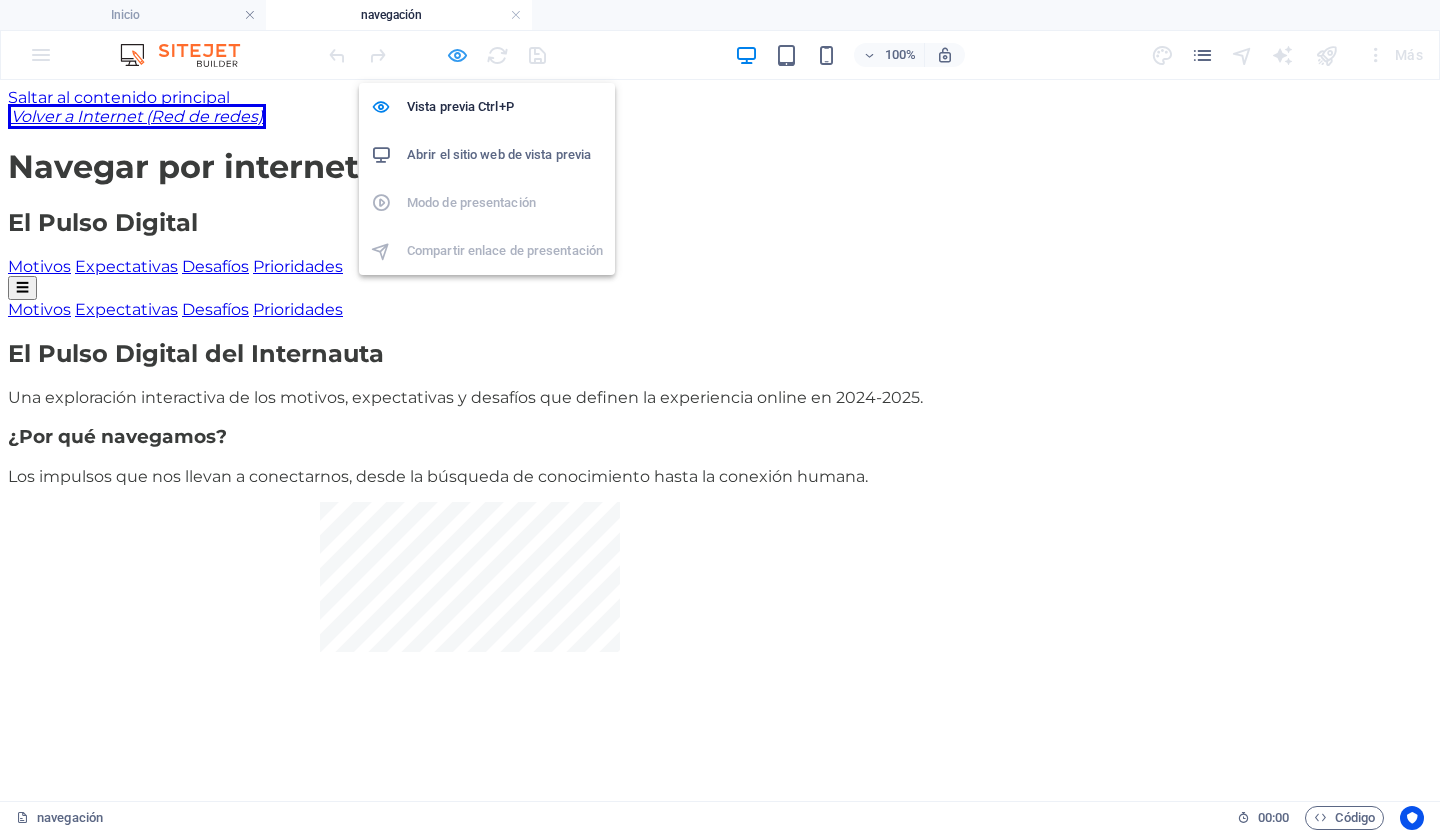 click at bounding box center [457, 55] 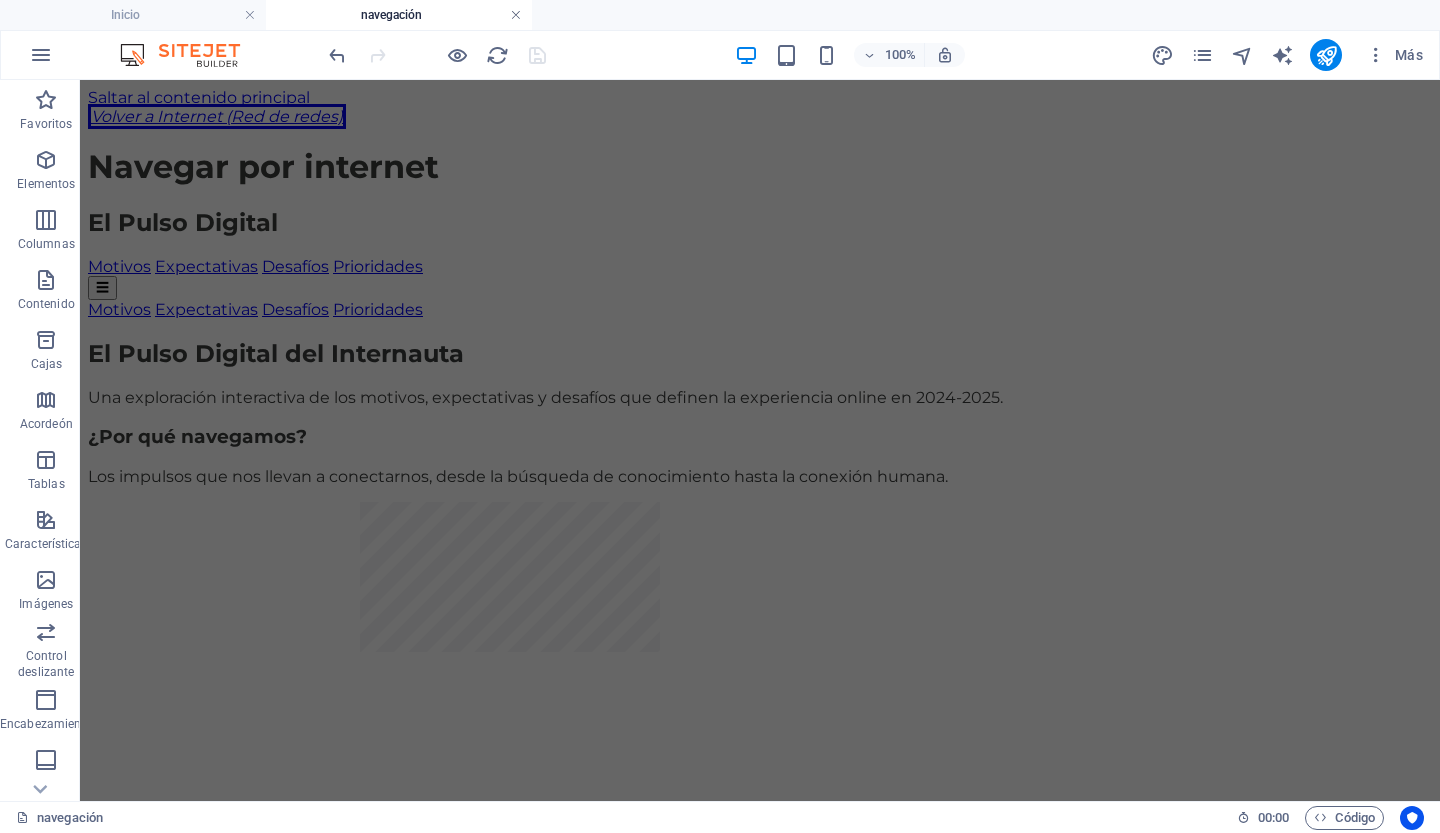 click at bounding box center (516, 15) 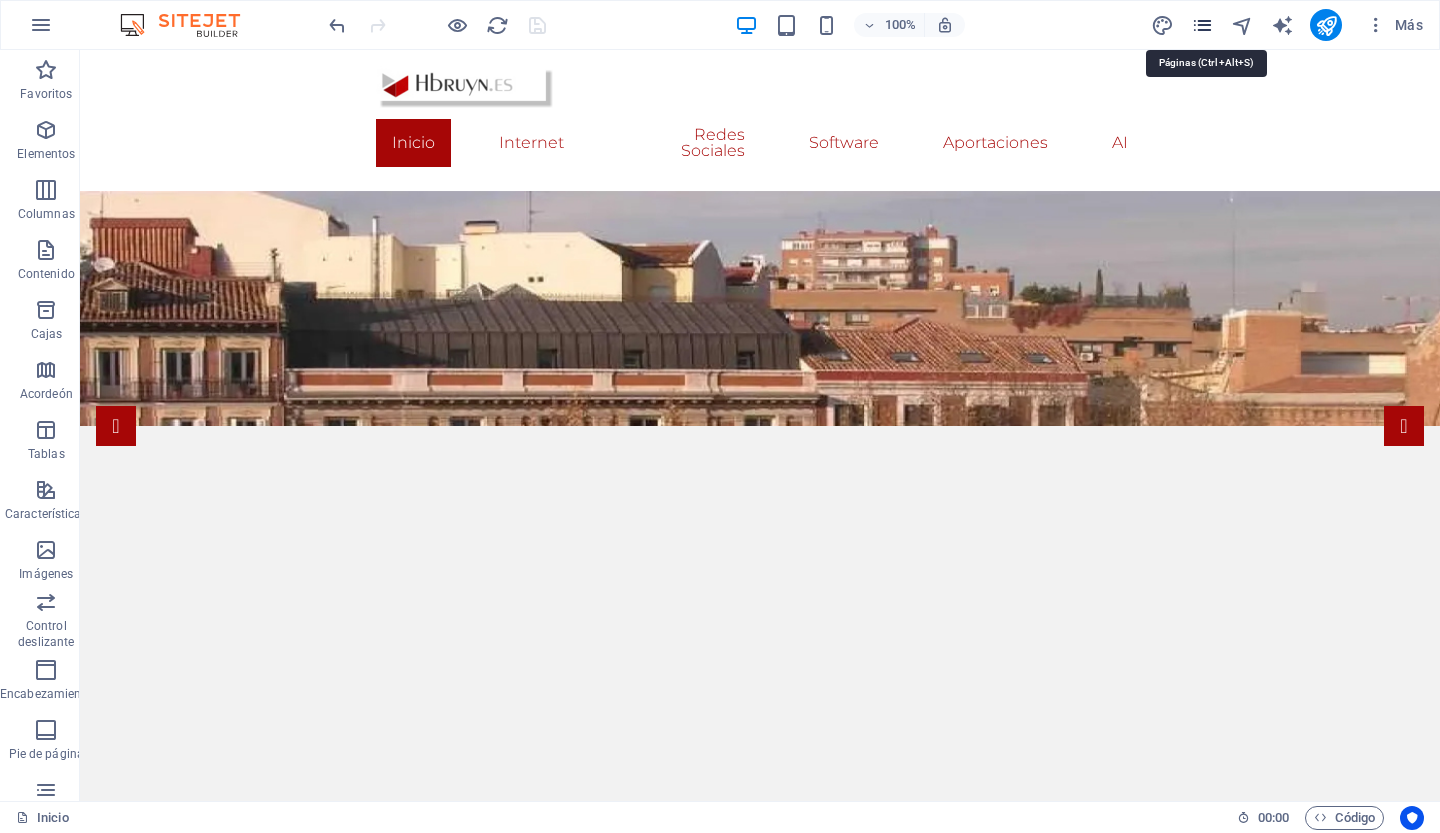 click at bounding box center [1202, 25] 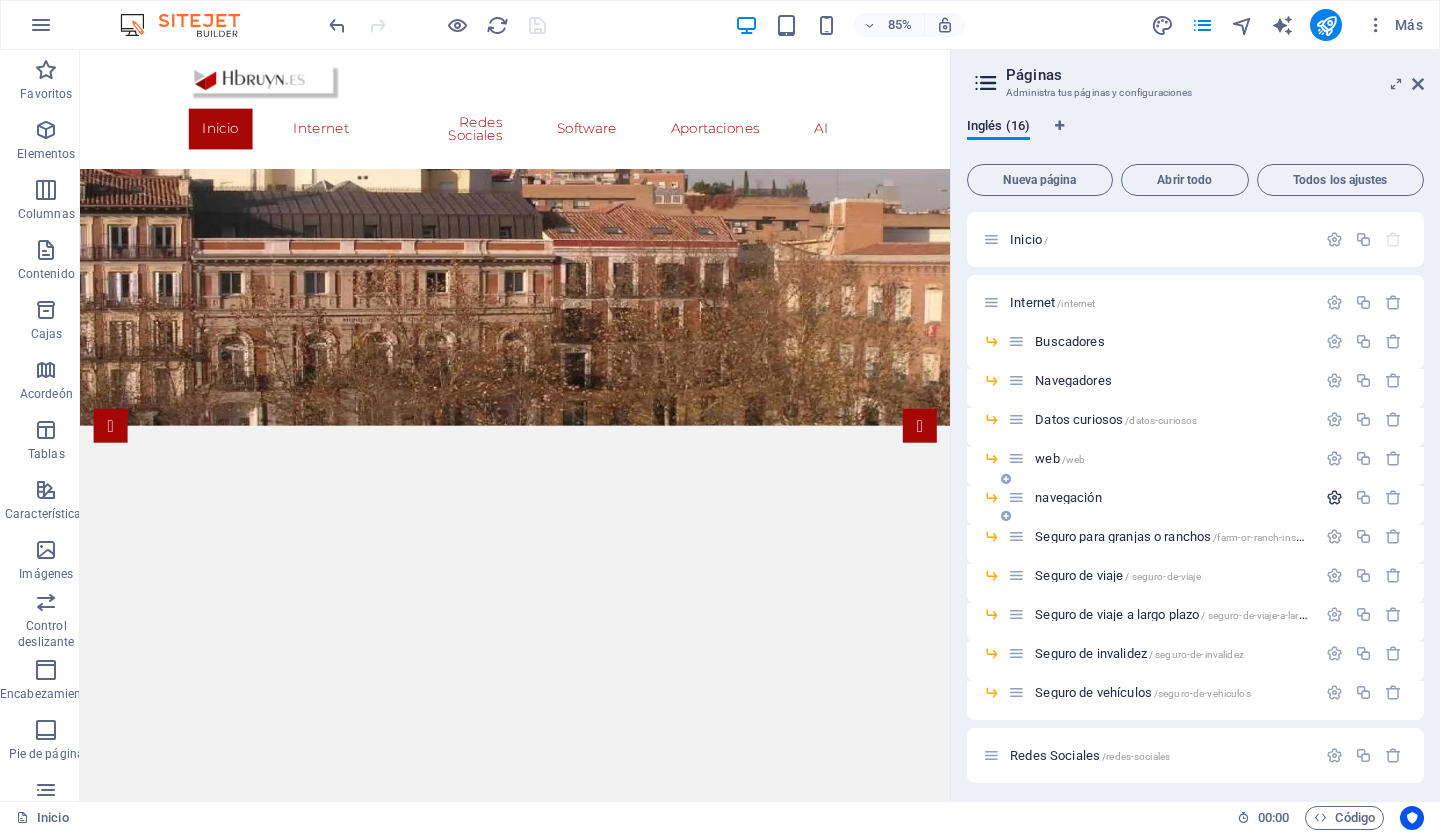 click at bounding box center (1334, 497) 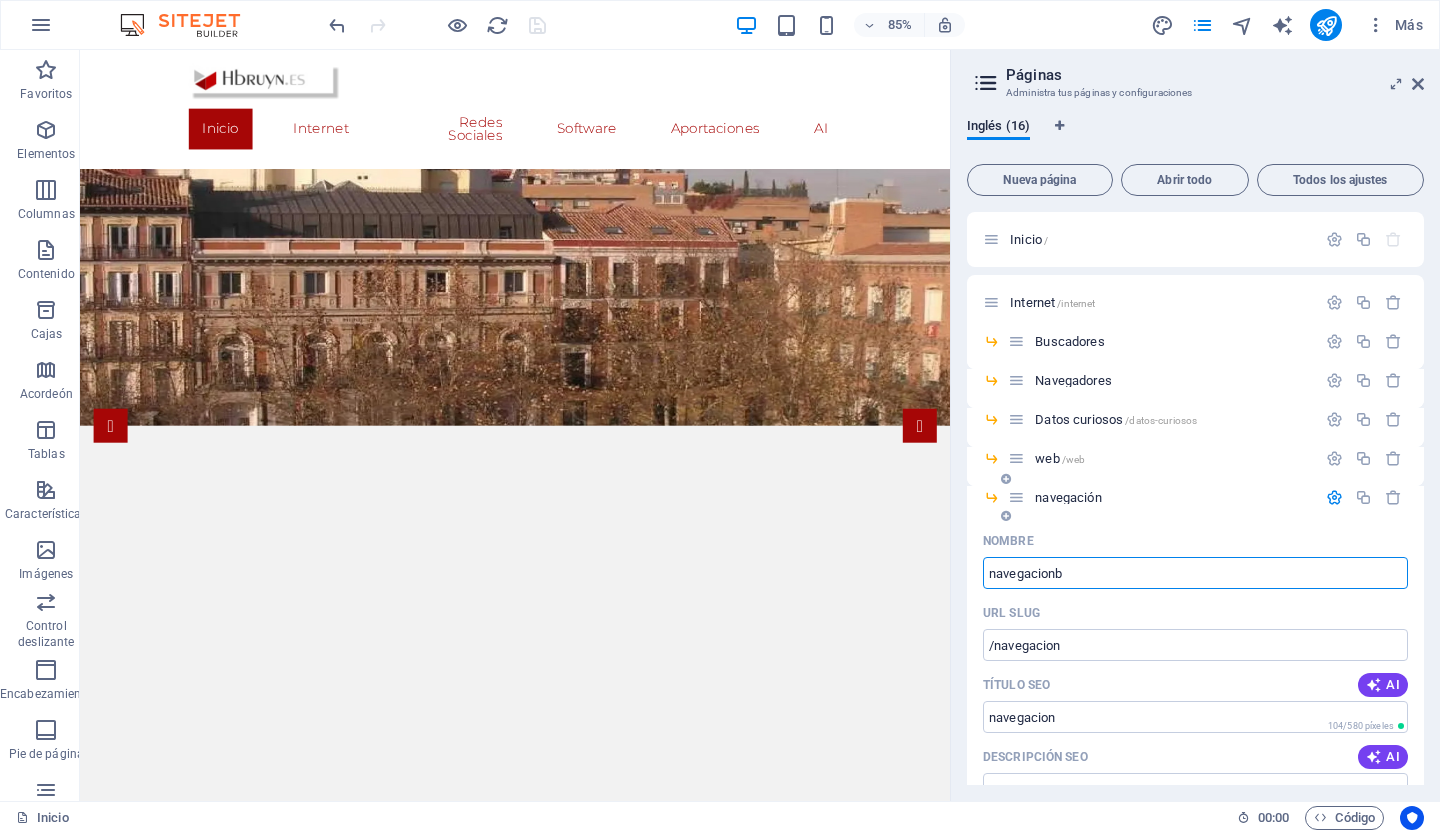 type on "navegacionbo" 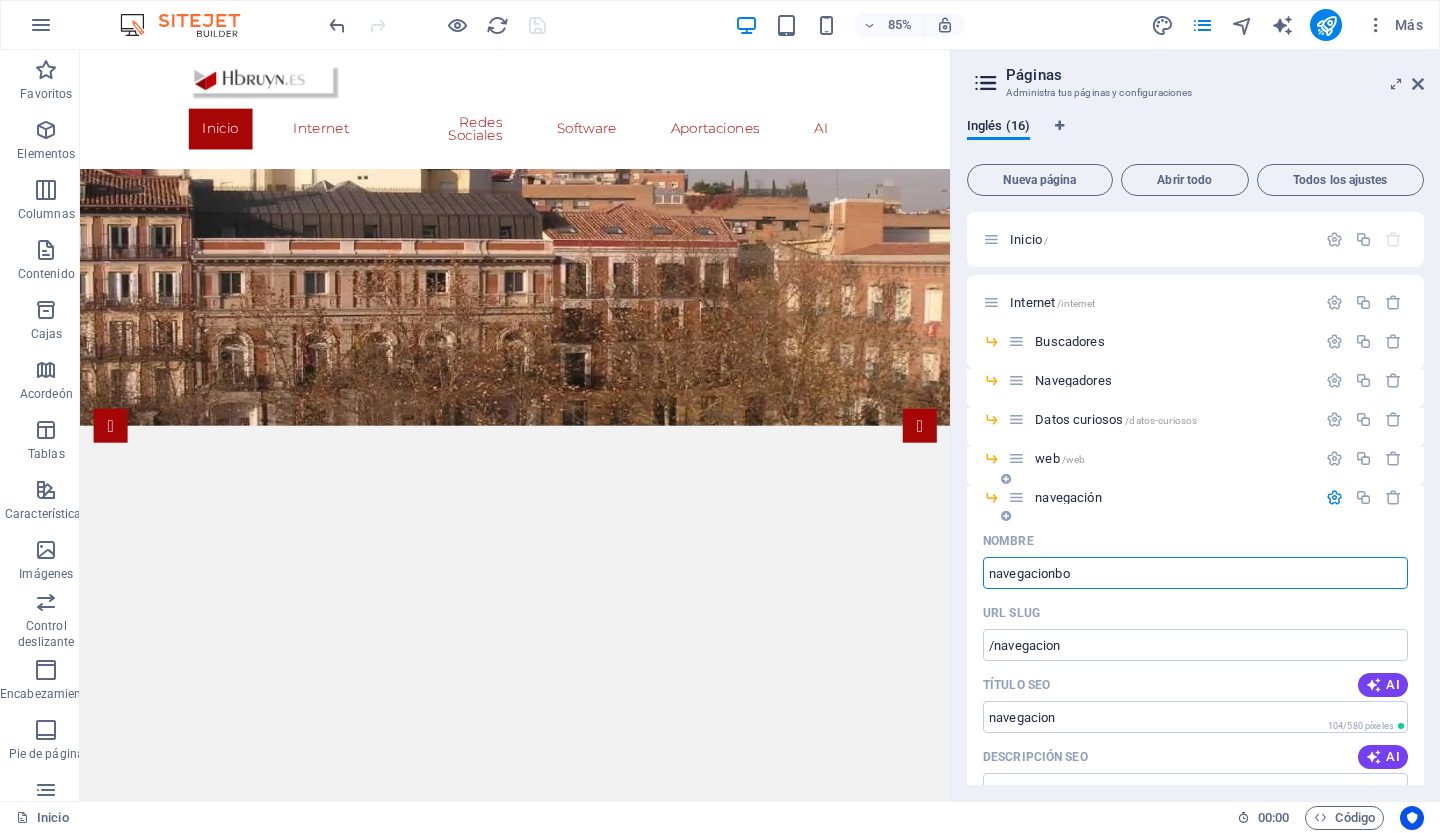 type on "/navegacionb" 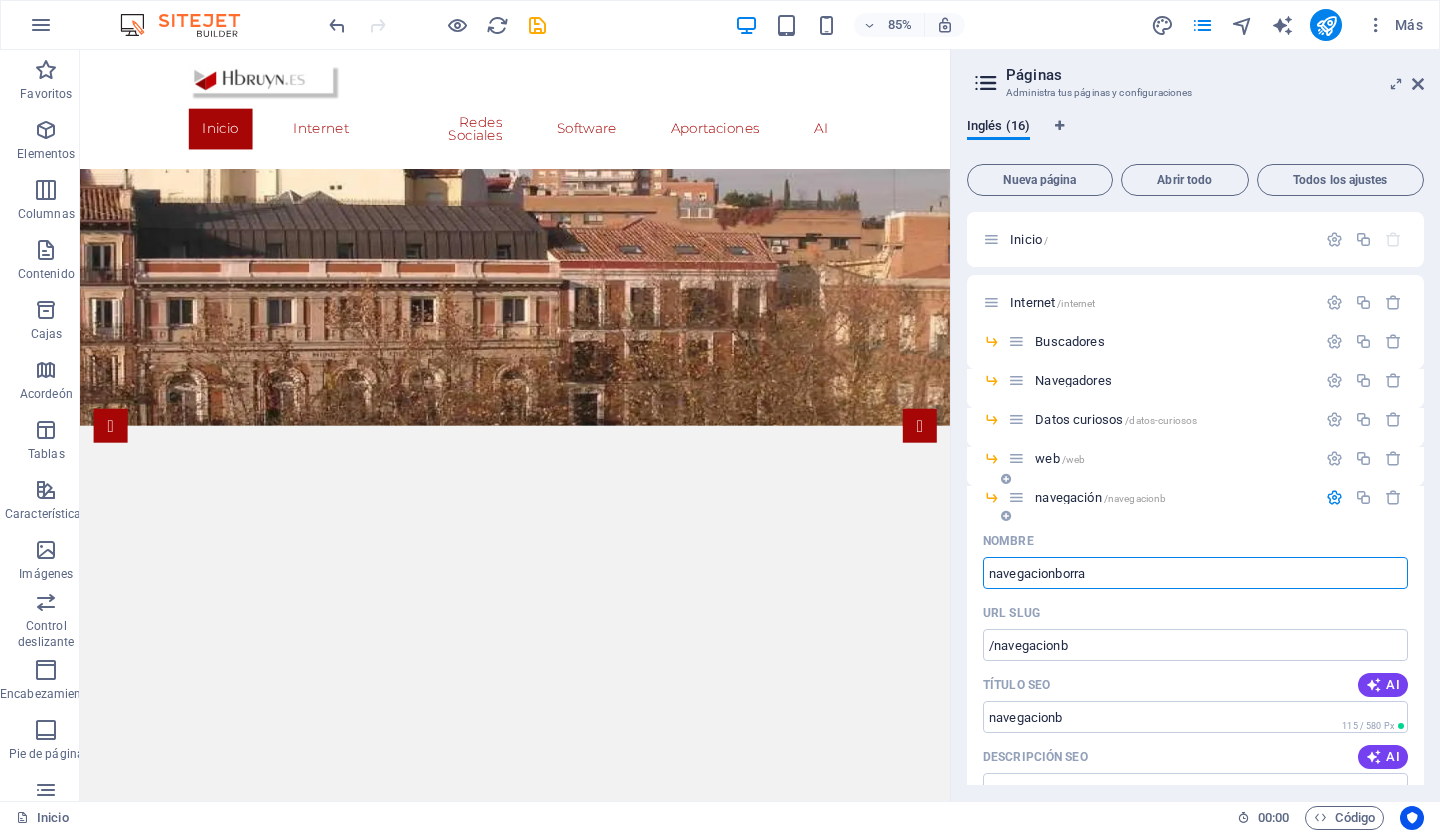 type on "navegacionborrar" 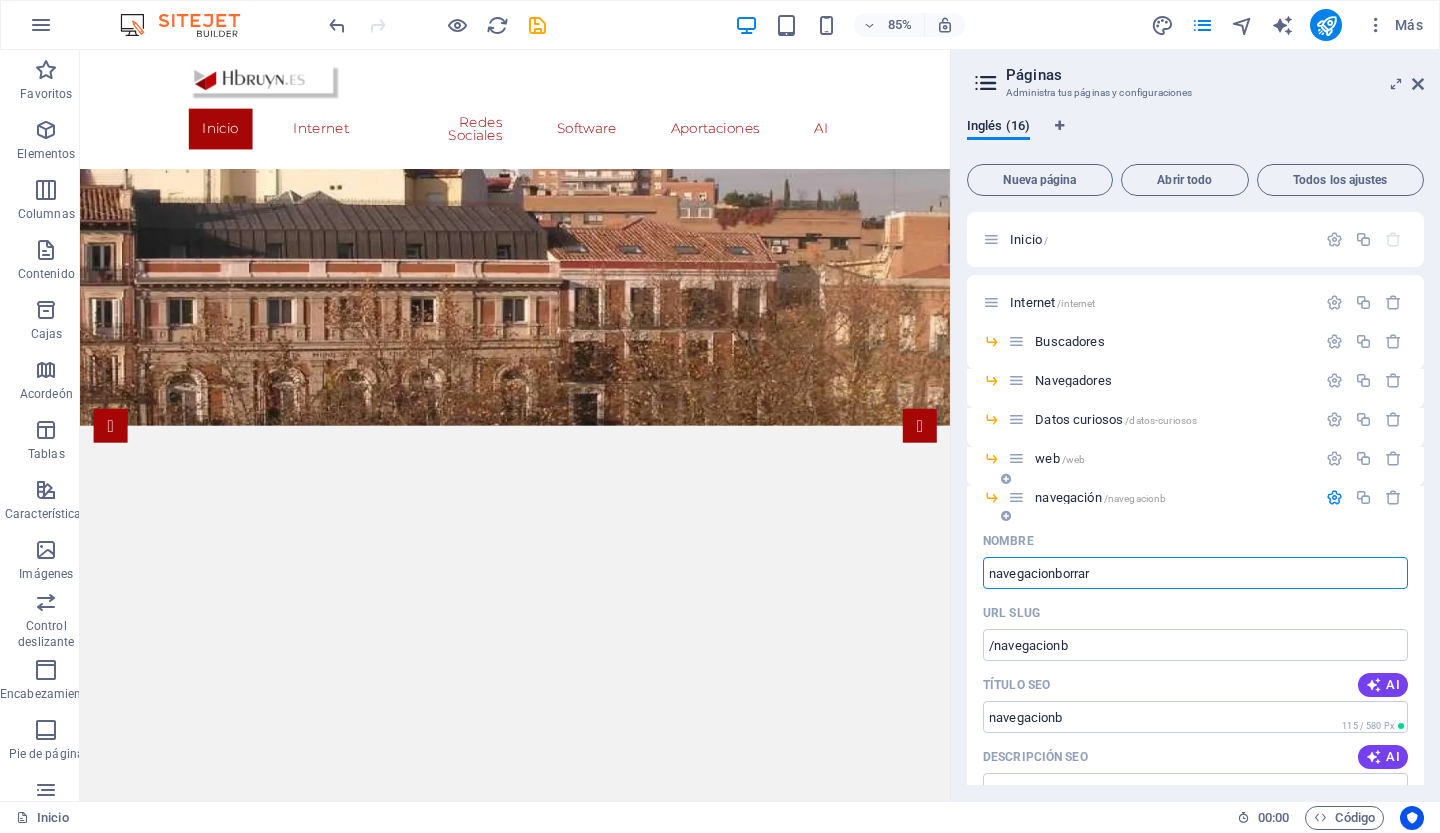 type on "/navegacionborra" 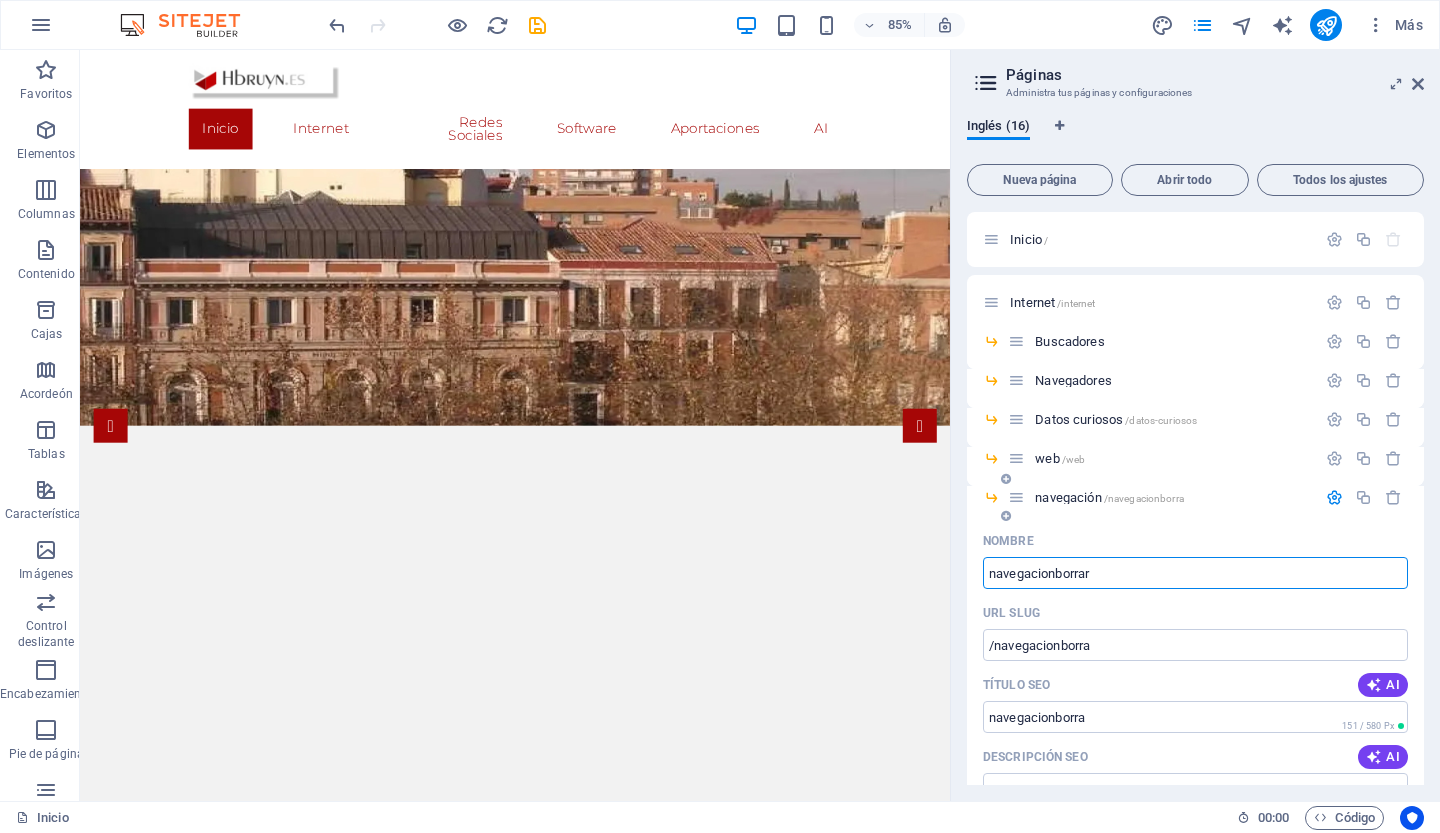 type on "navegacionborrar" 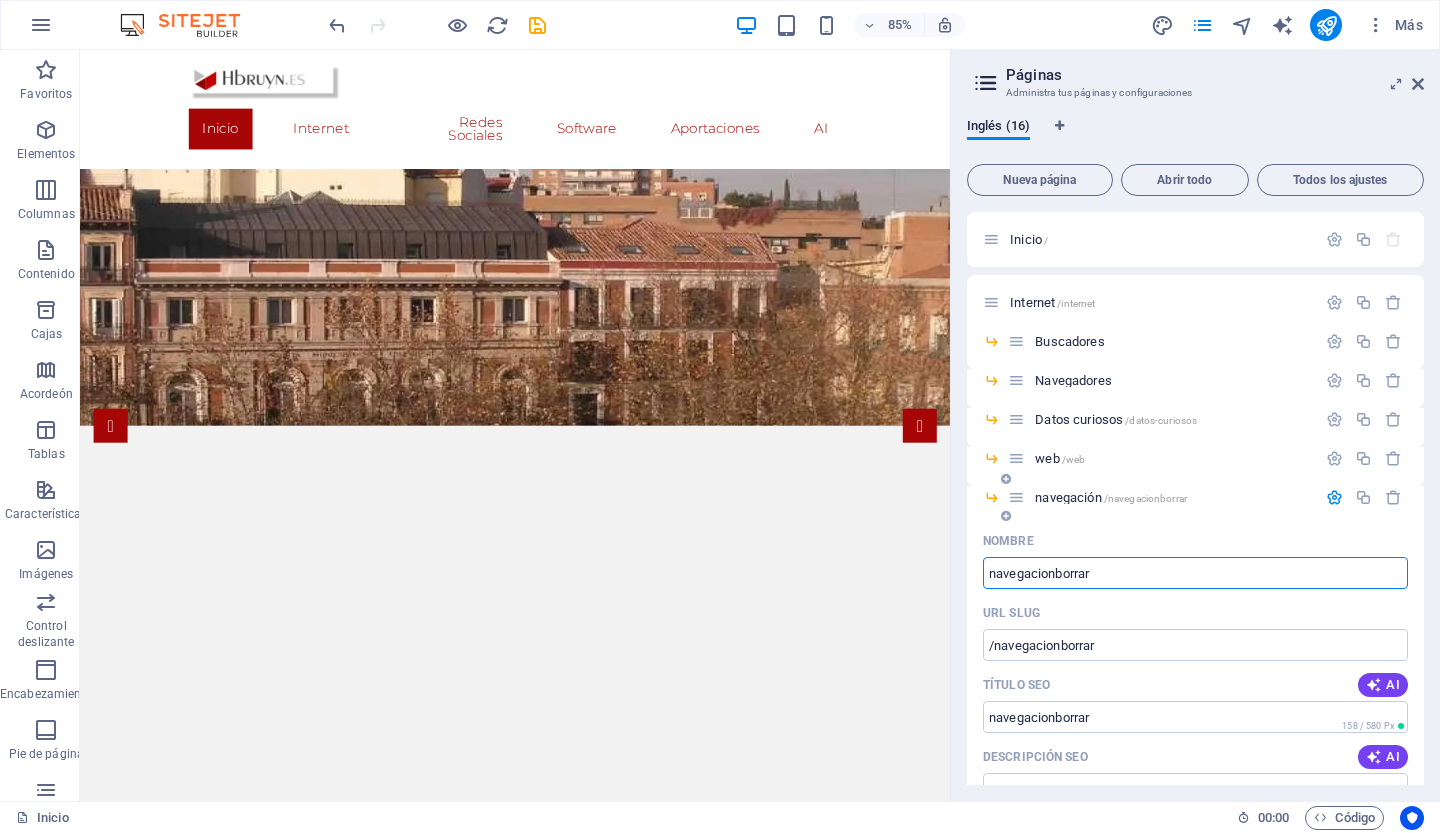 type on "navegacionborrar" 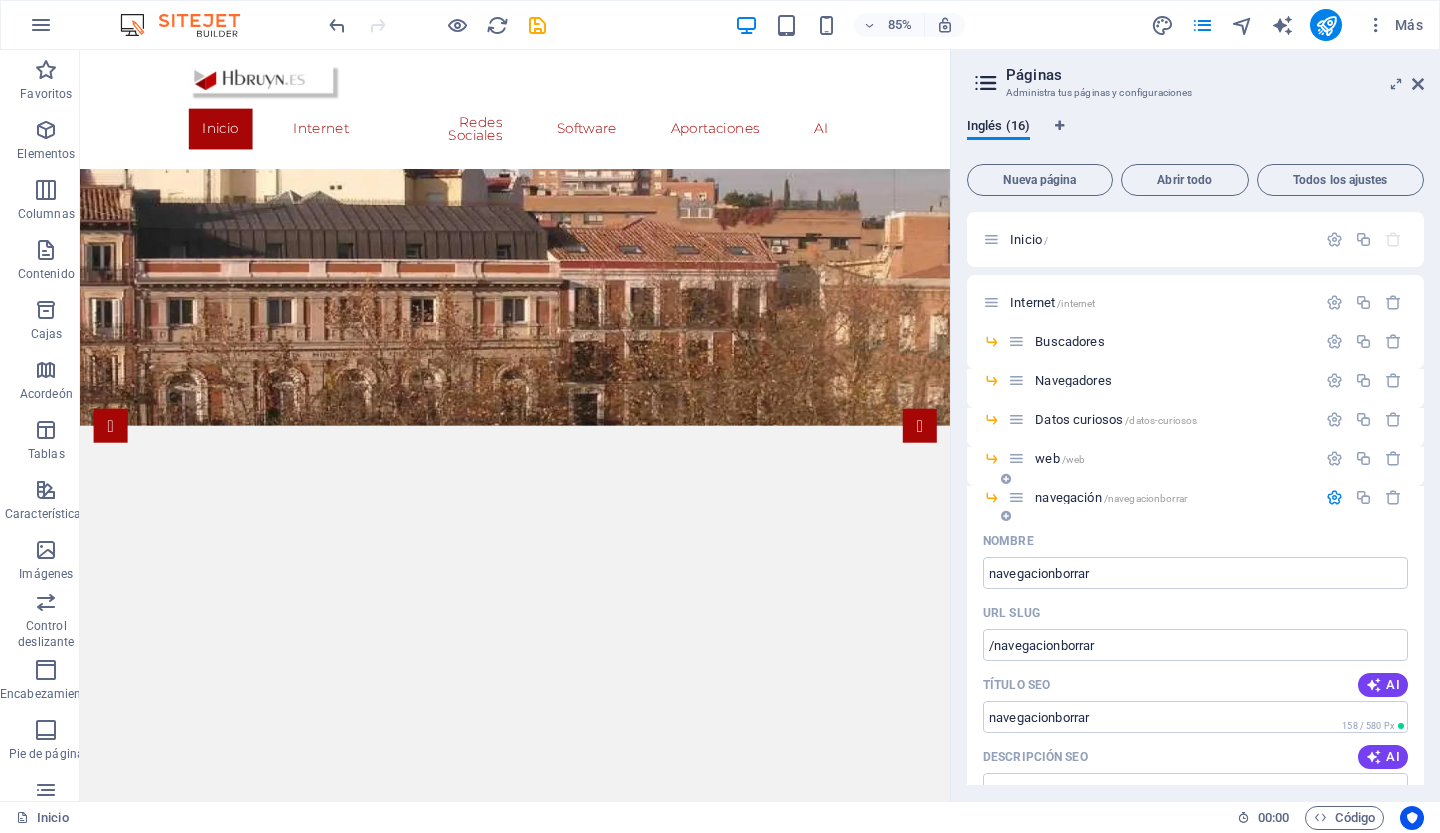 click on "Nombre" at bounding box center [1195, 541] 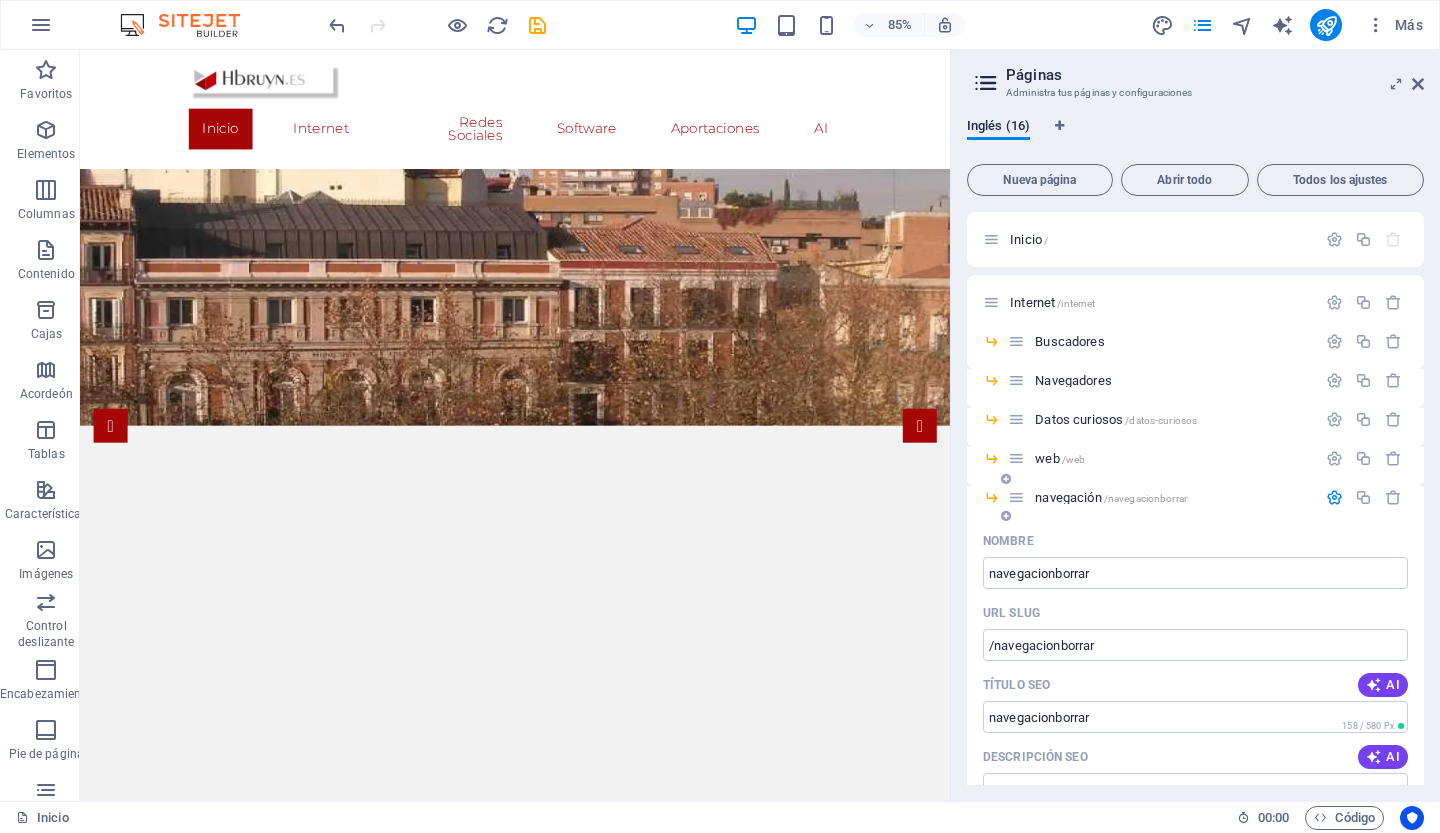 click at bounding box center [1334, 497] 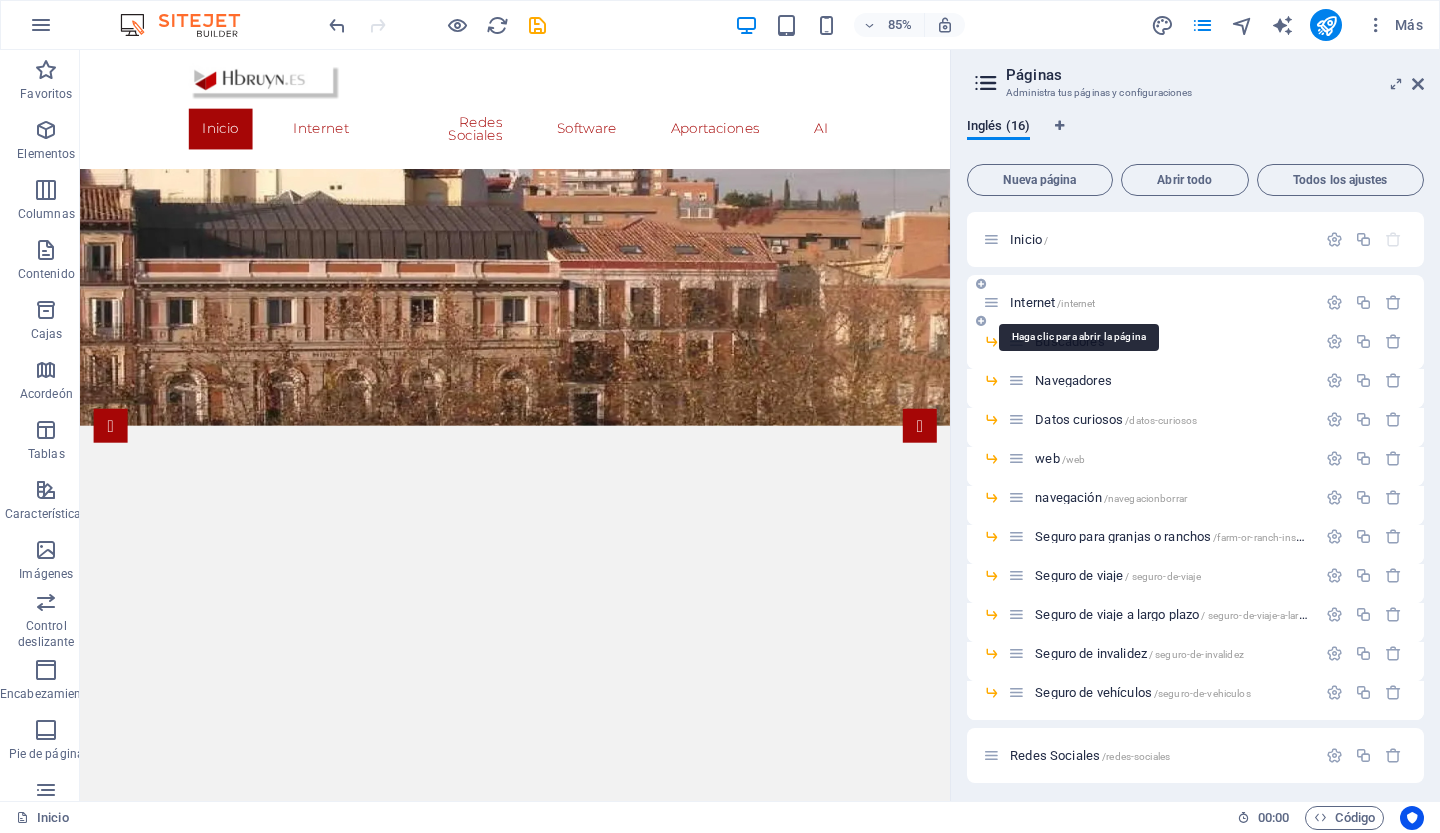 click on "Internet" at bounding box center [1032, 302] 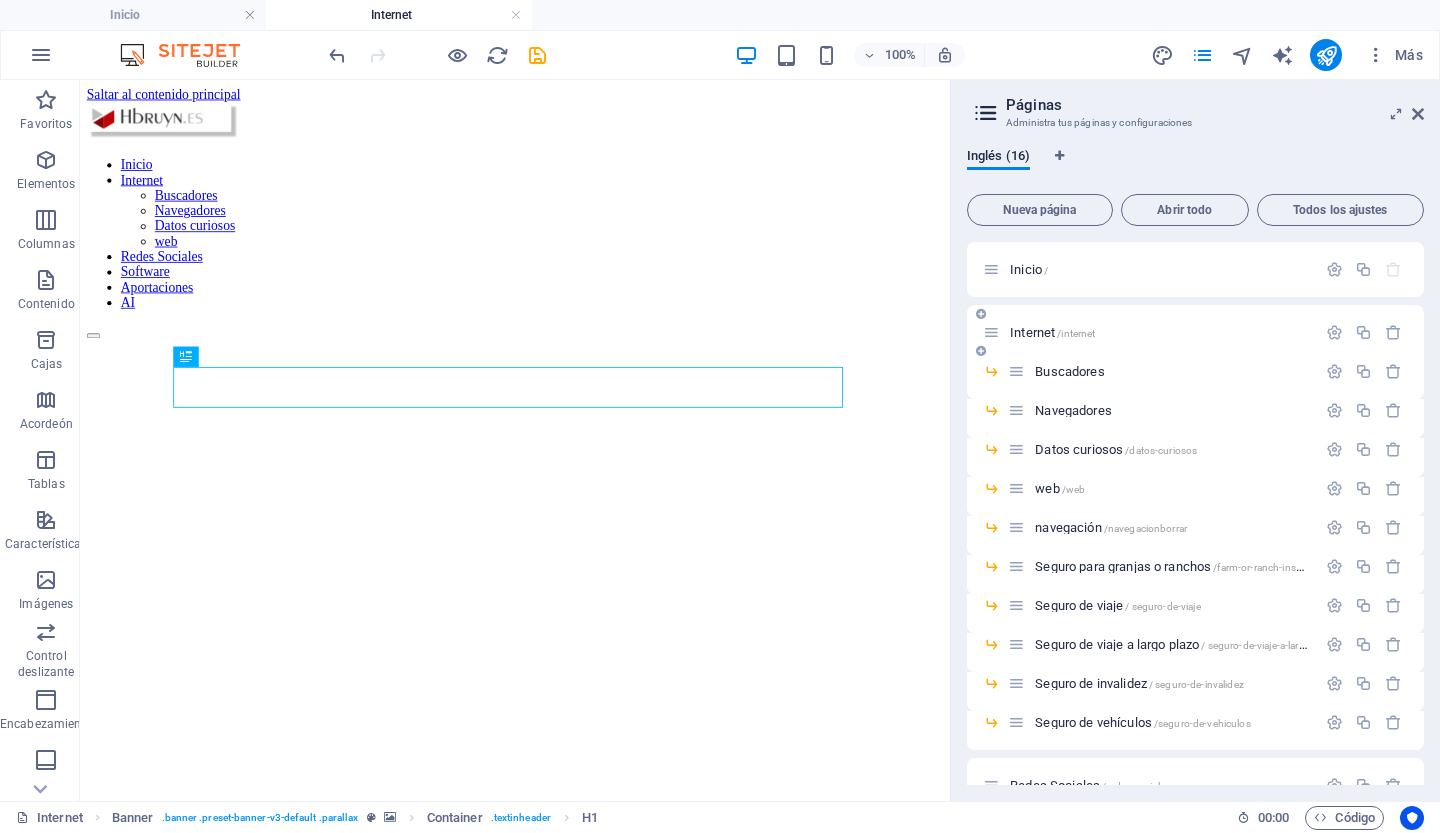 scroll, scrollTop: 0, scrollLeft: 0, axis: both 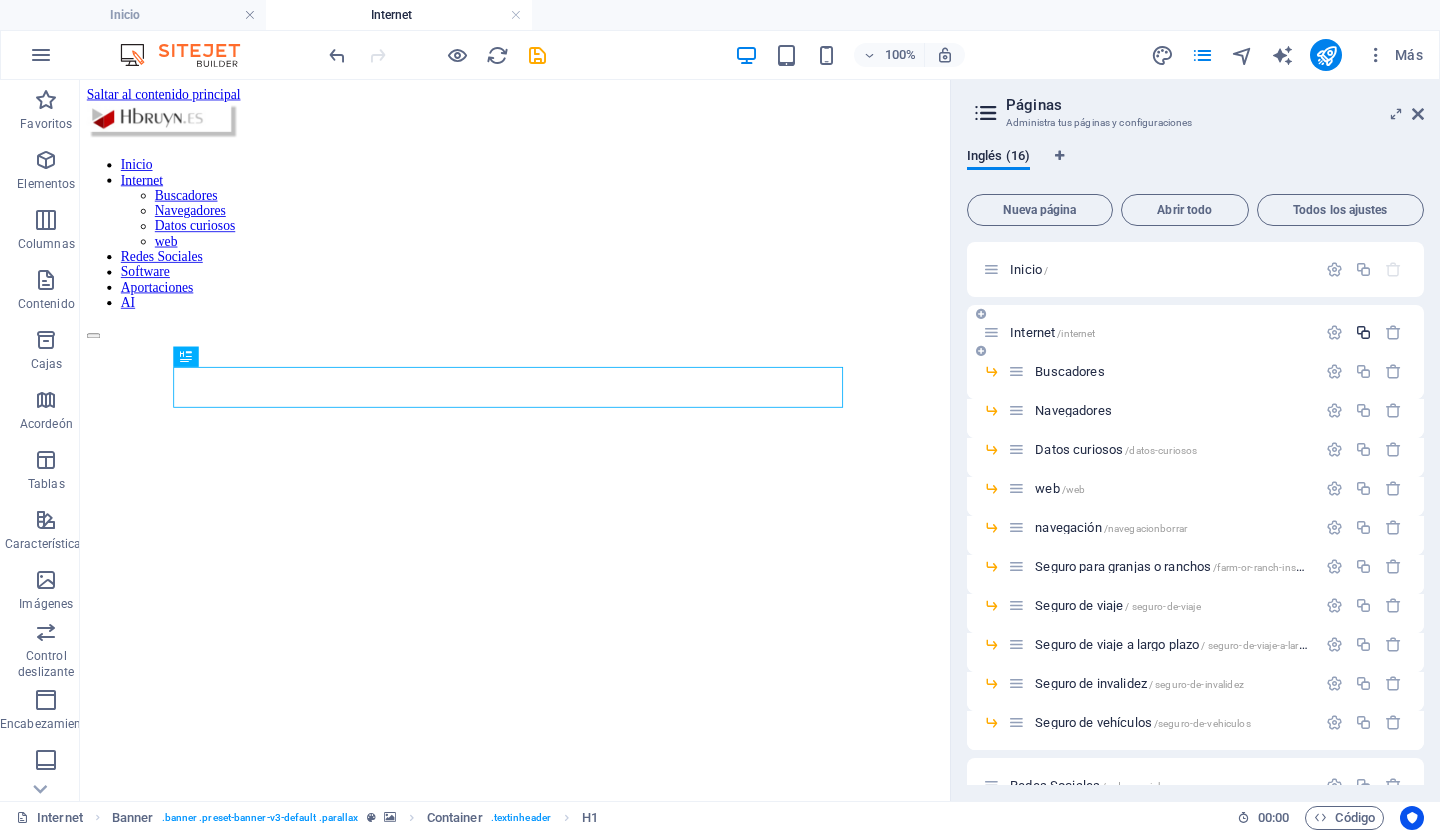 click at bounding box center [1363, 332] 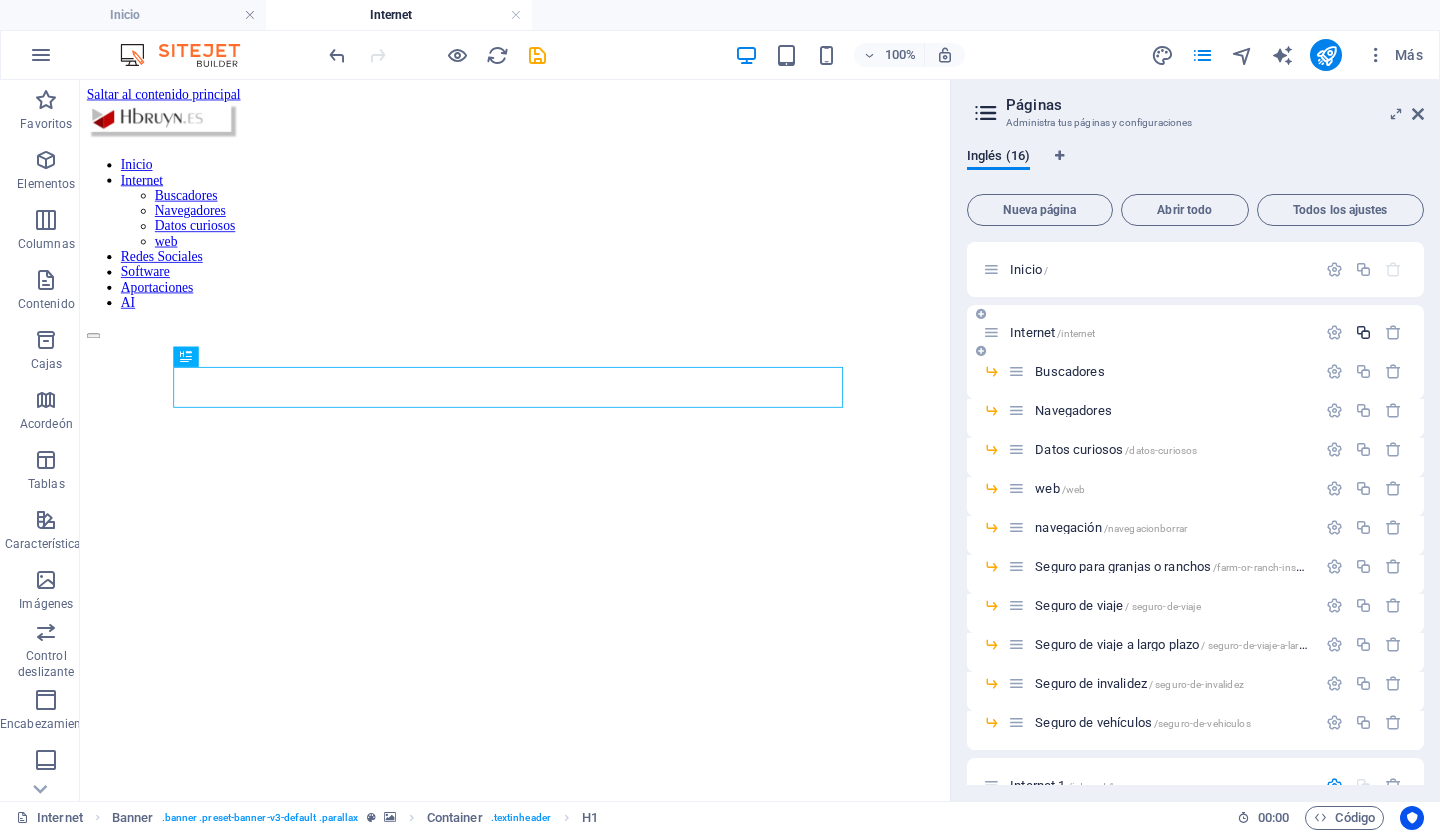 scroll, scrollTop: 347, scrollLeft: 0, axis: vertical 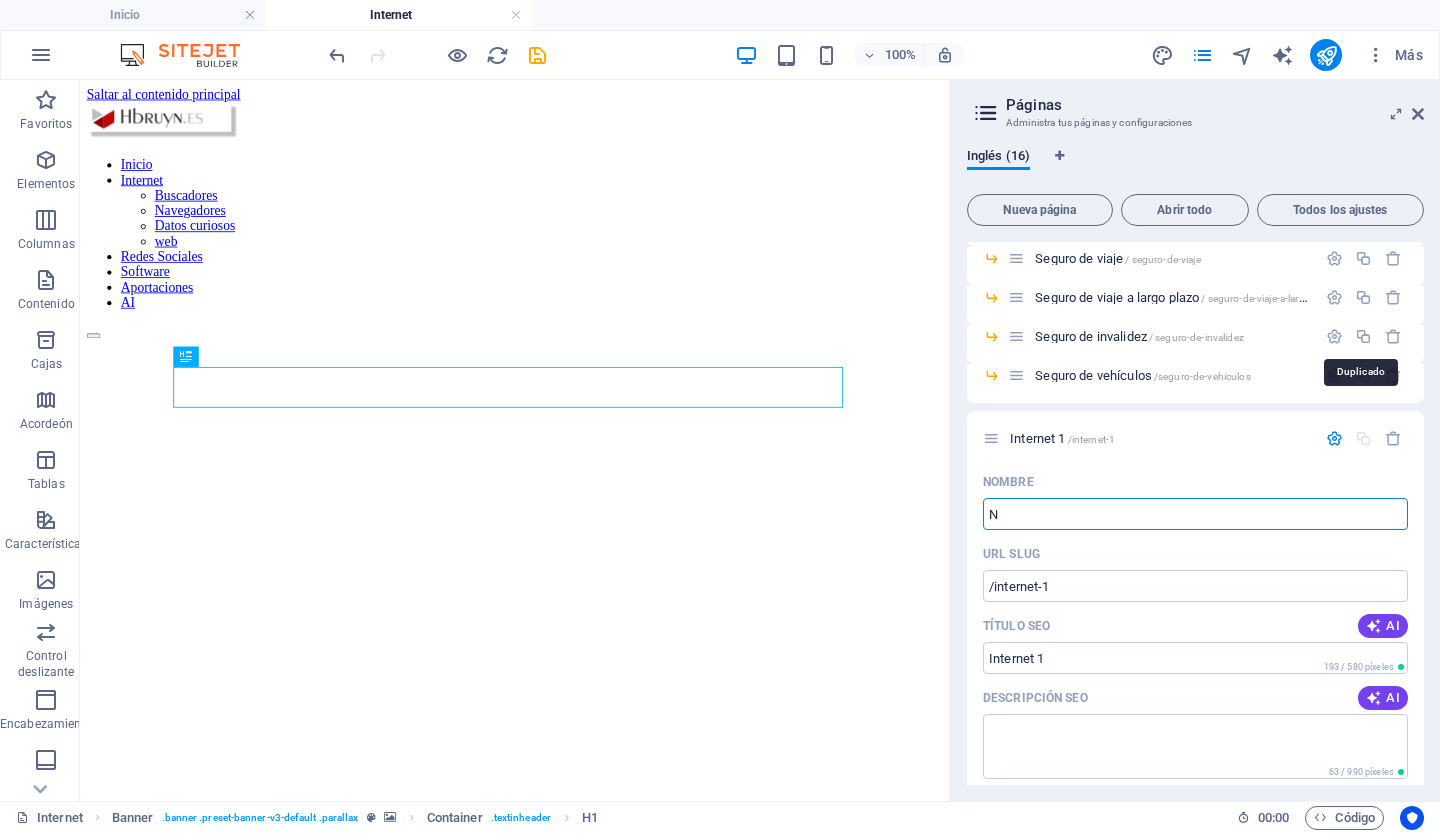 type on "Na" 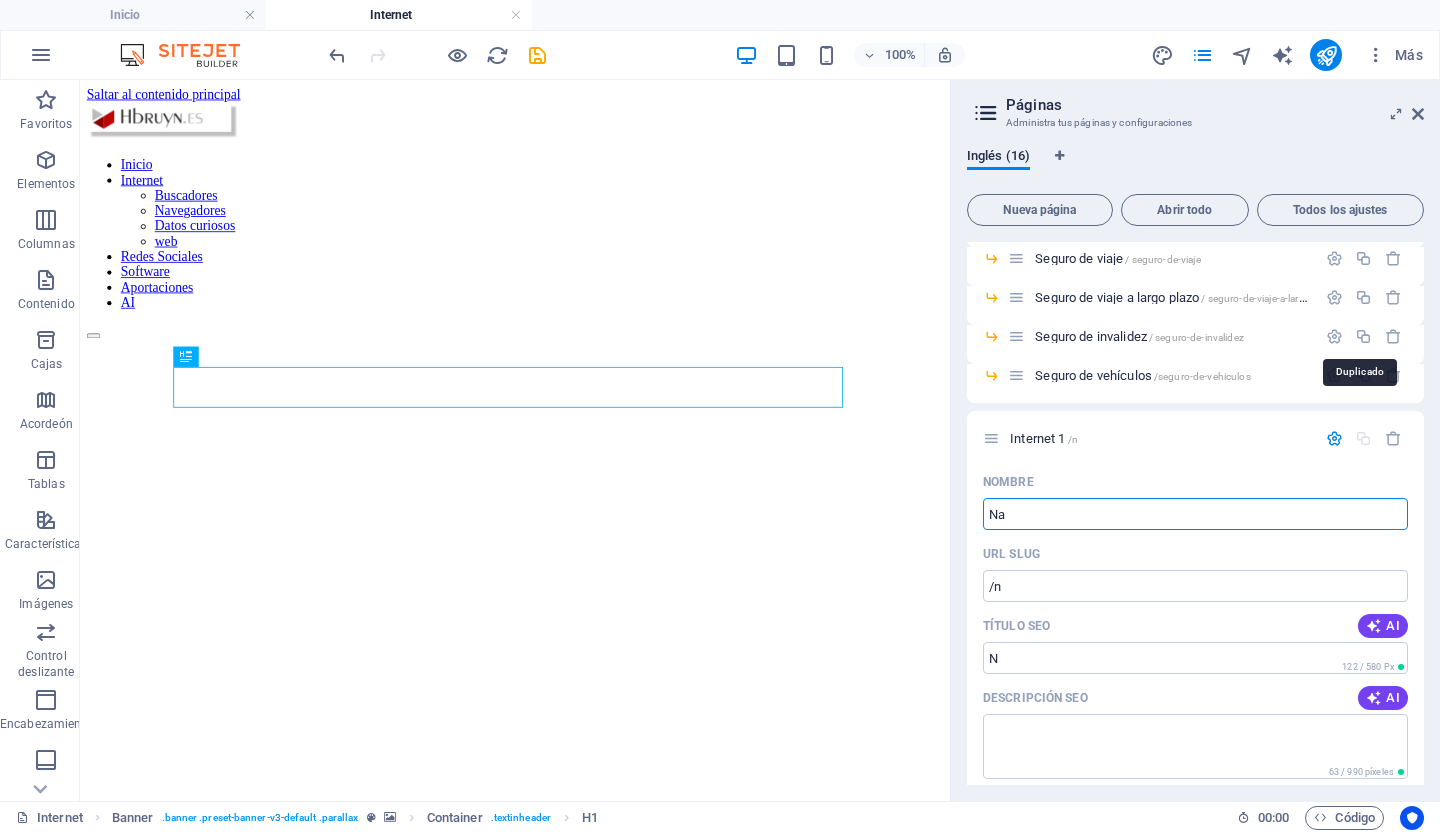 type on "Nav" 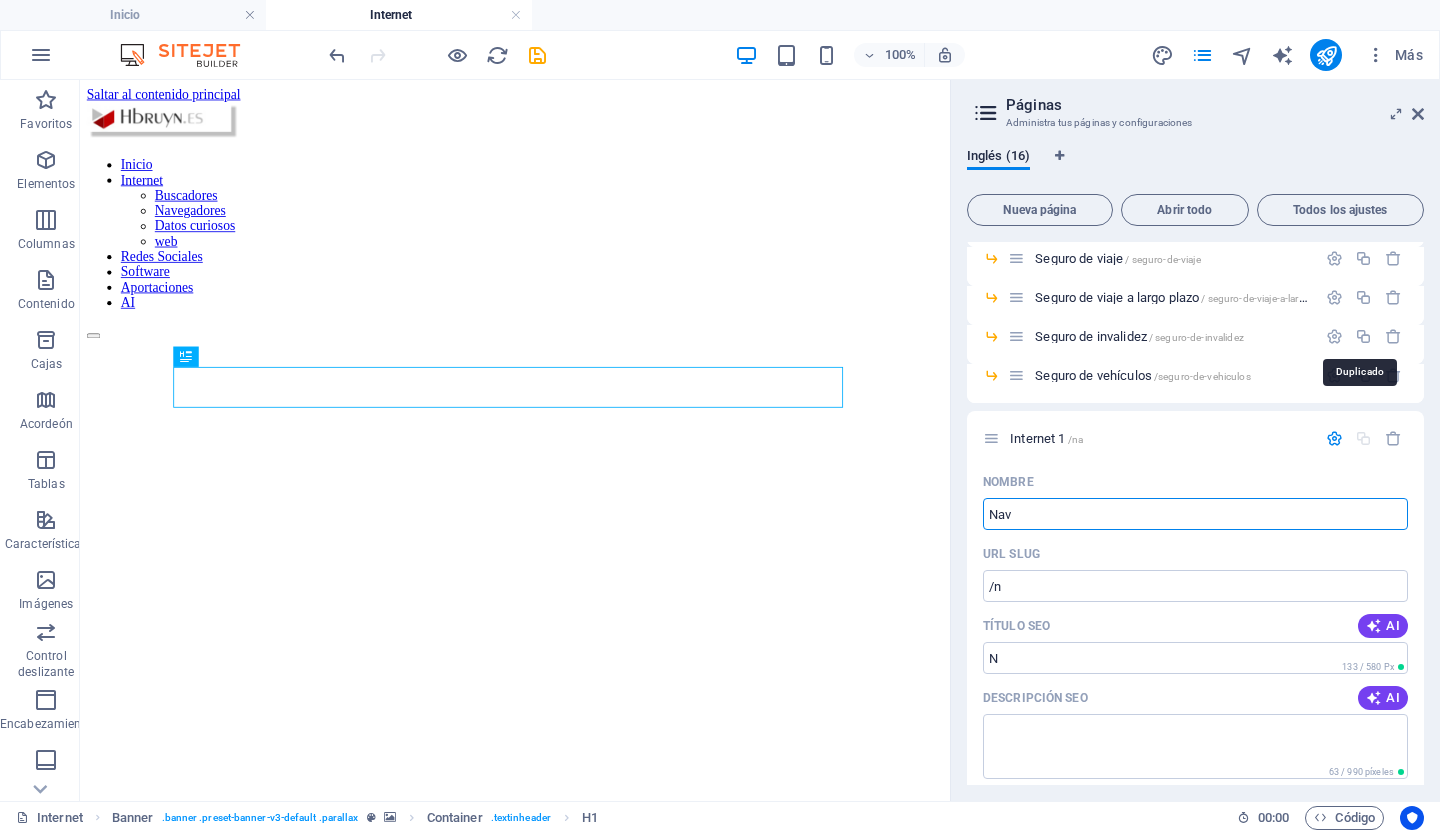 type on "/na" 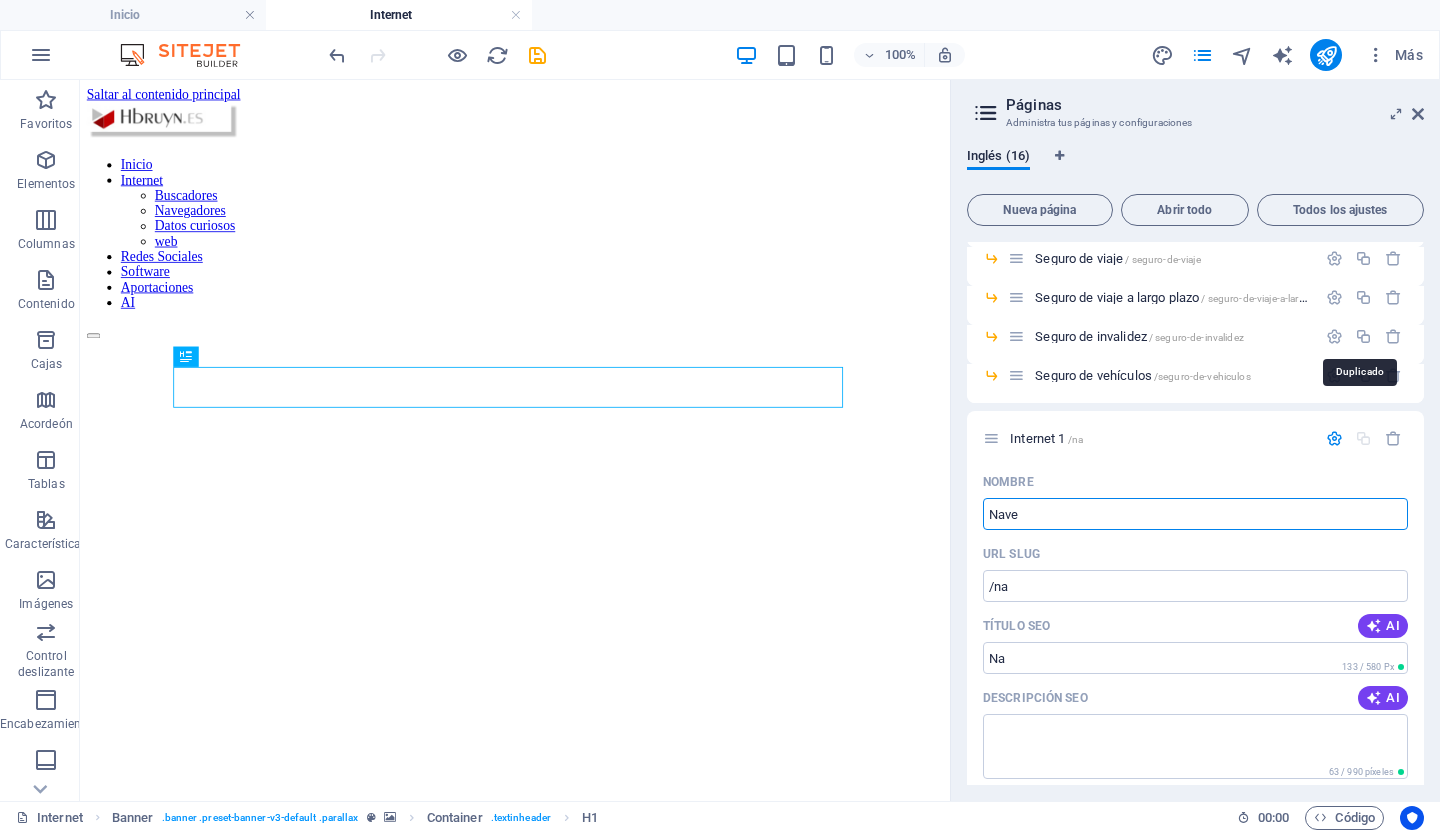 type on "Naveg" 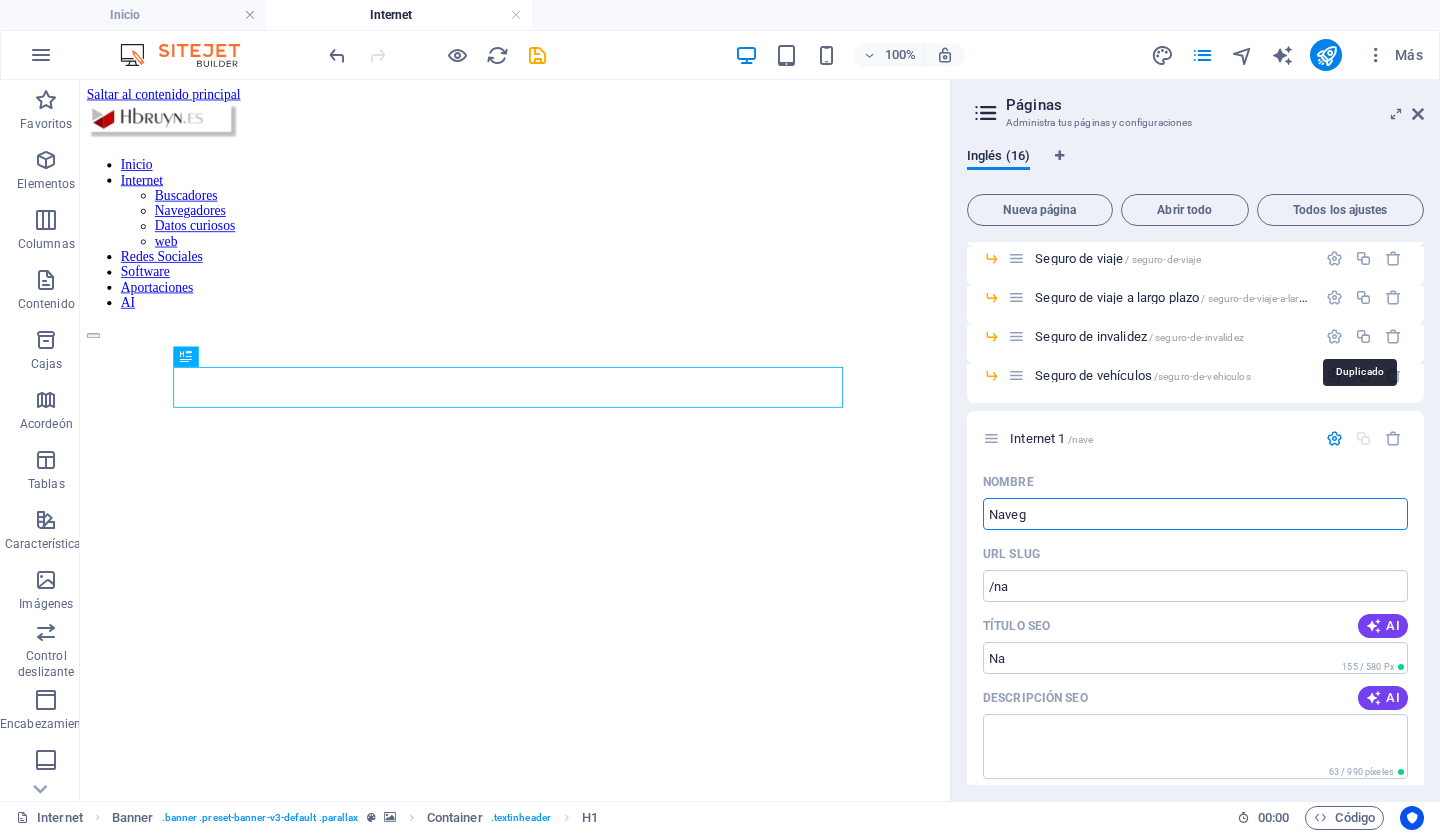 type on "/nave" 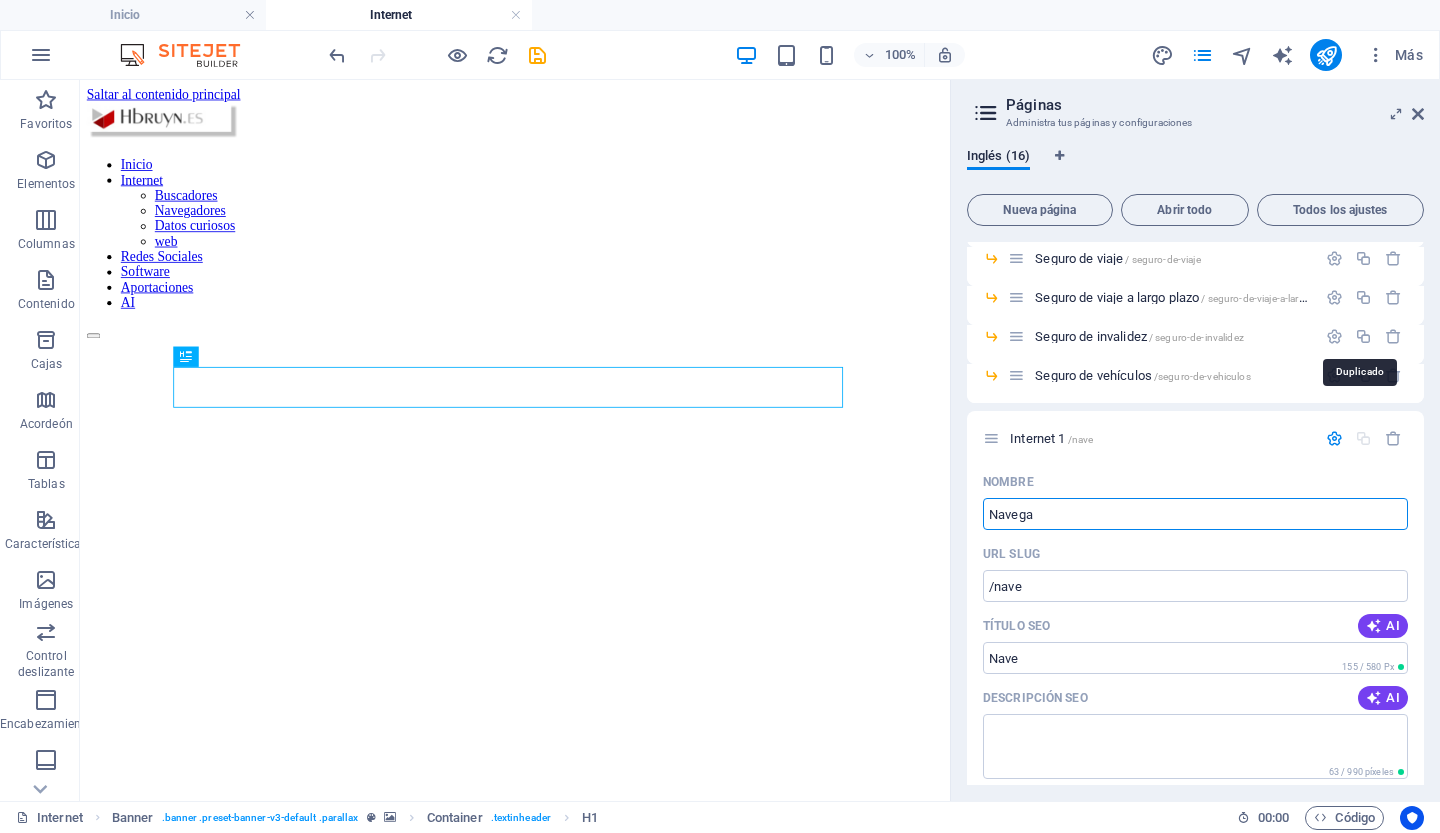 type on "Navega" 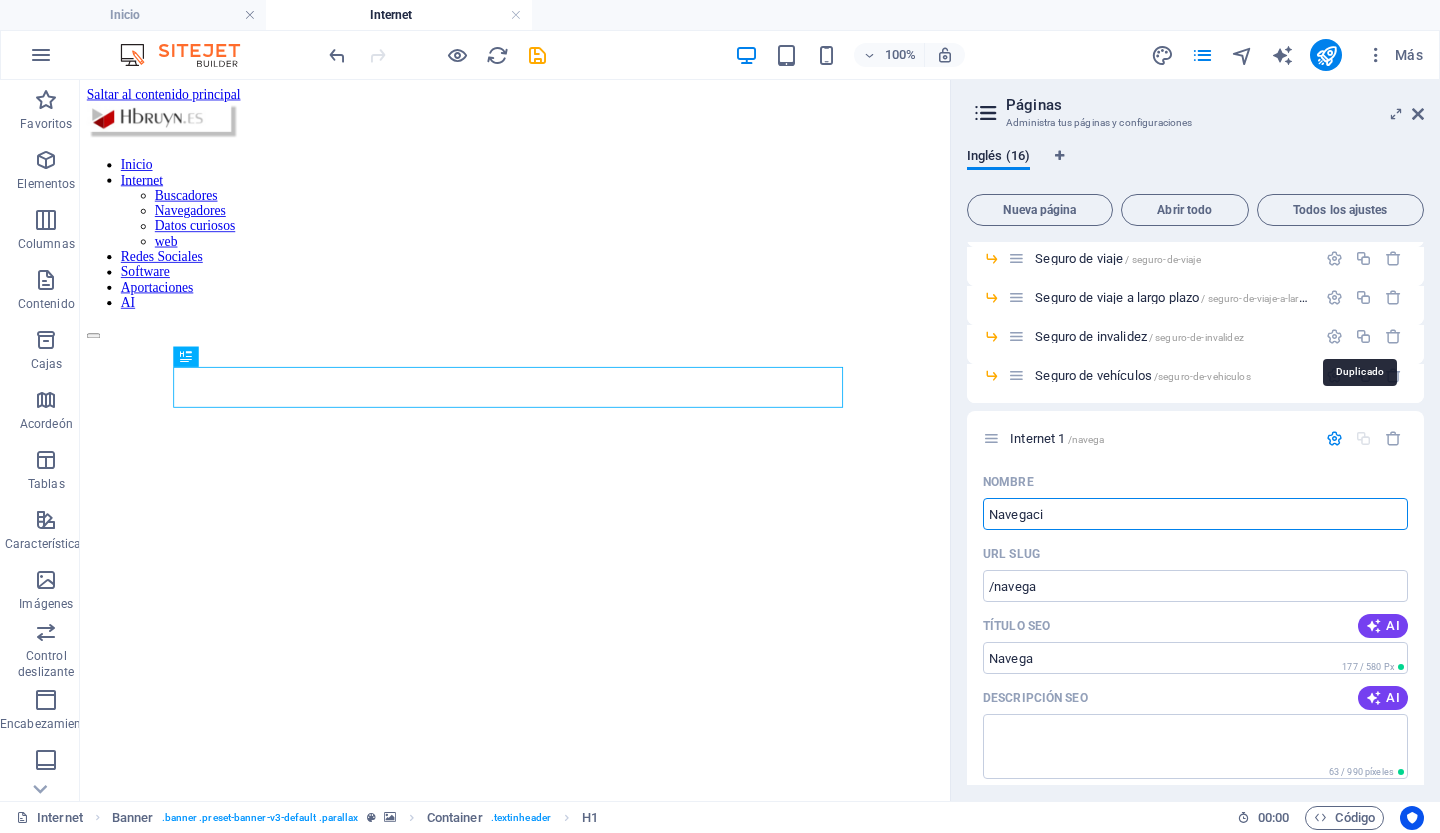 type on "Navegacio" 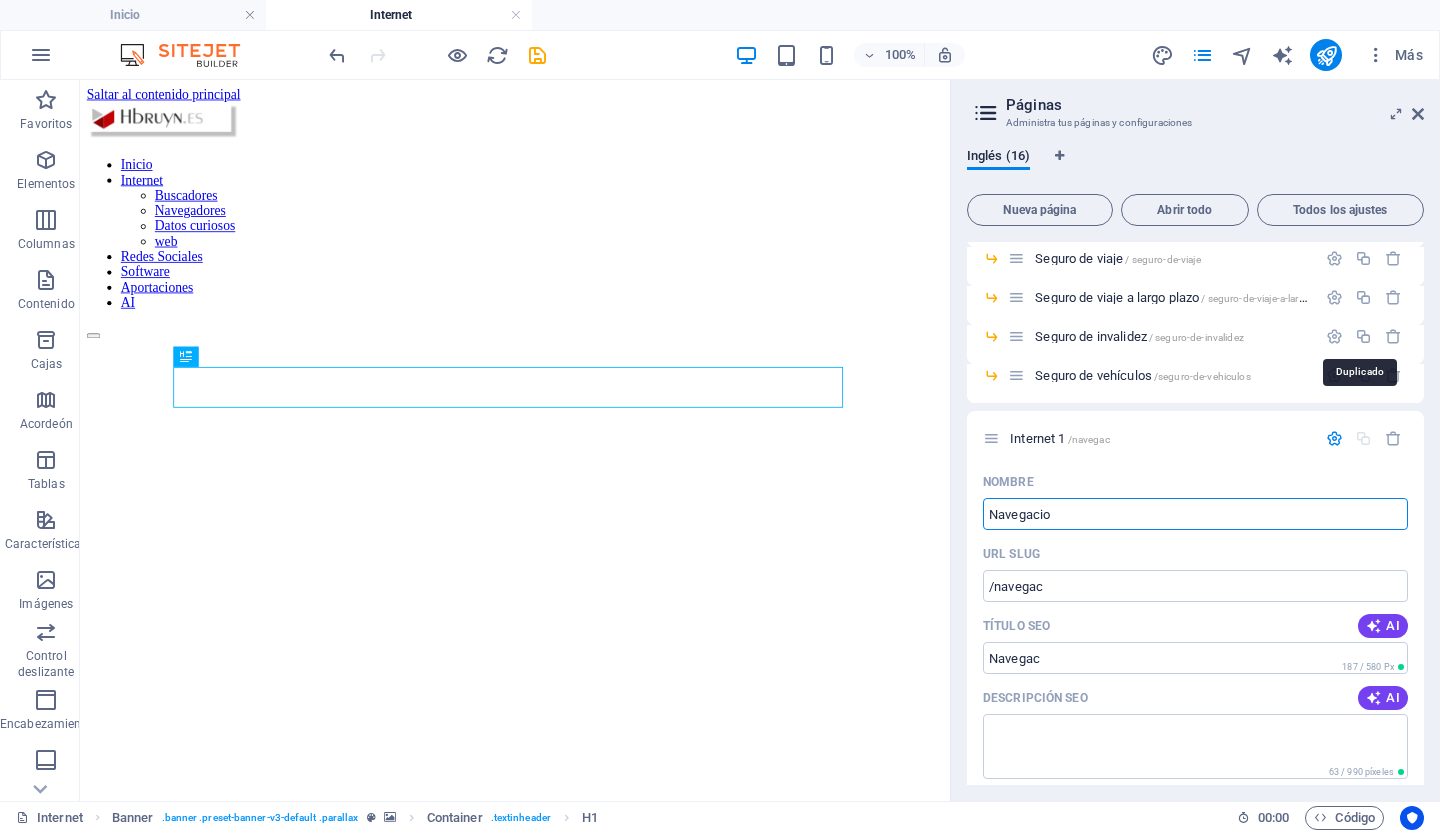 type on "Navegacio" 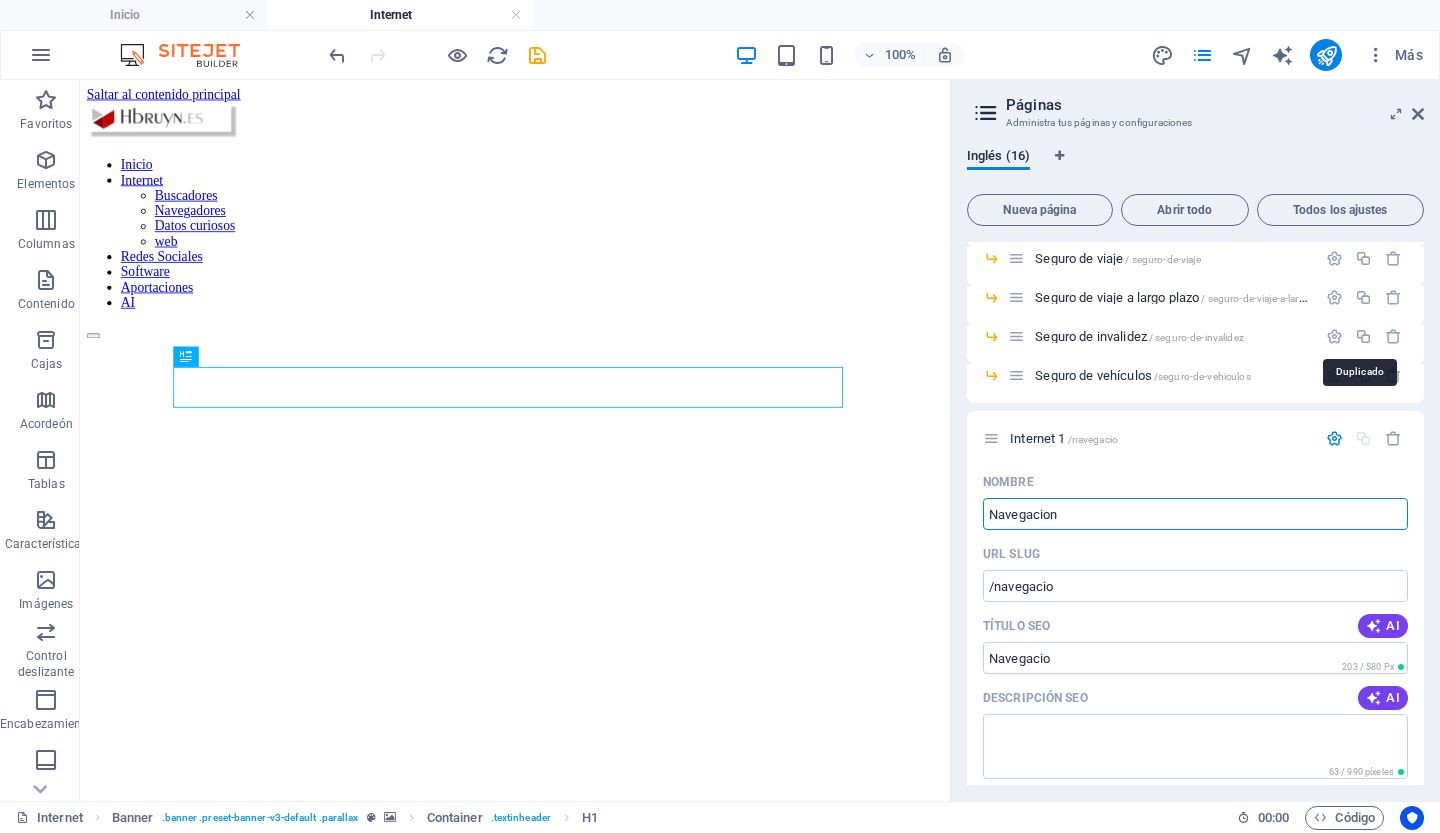 type on "Navegacion" 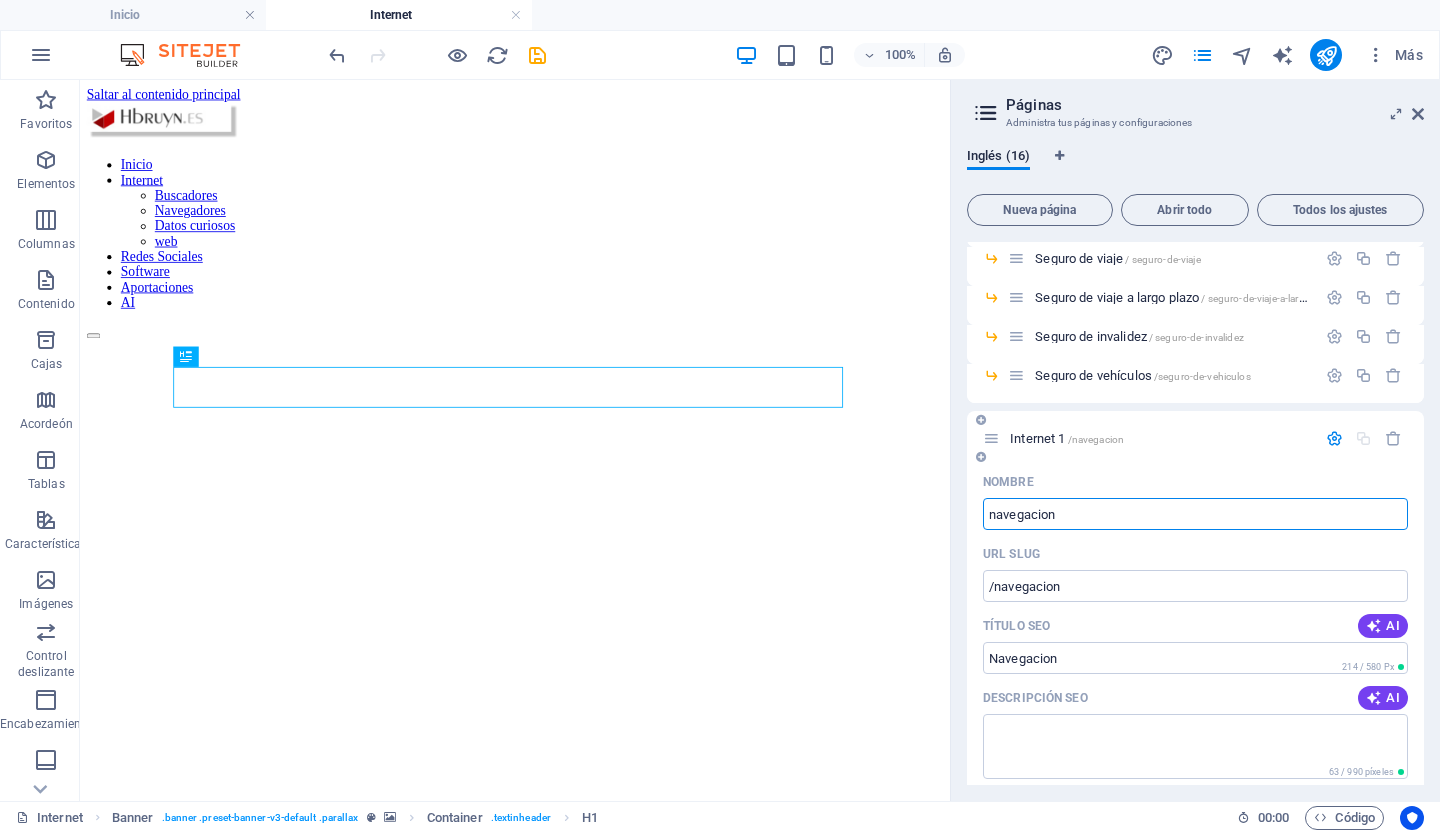 type on "navegacion" 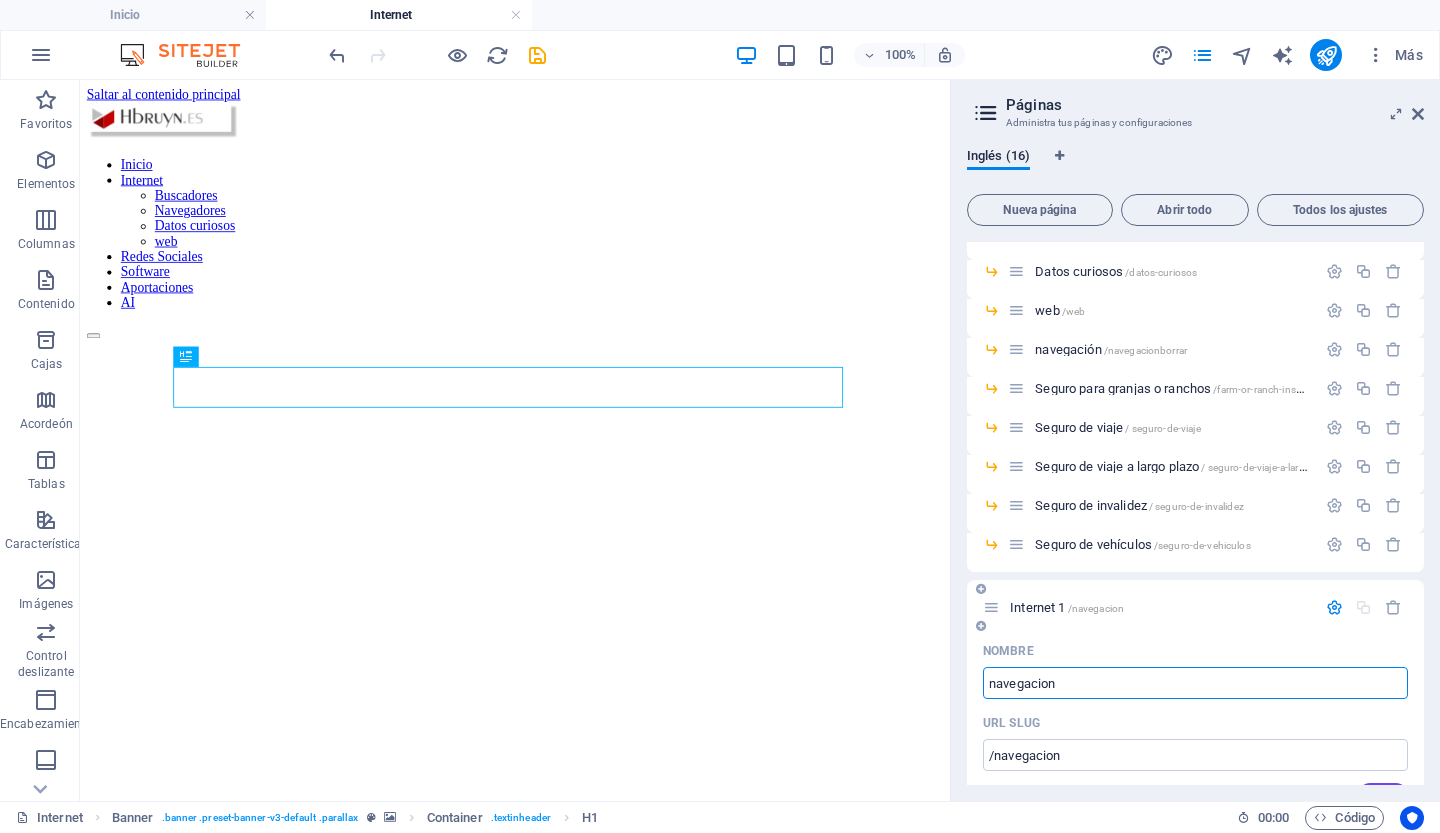 scroll, scrollTop: 148, scrollLeft: 0, axis: vertical 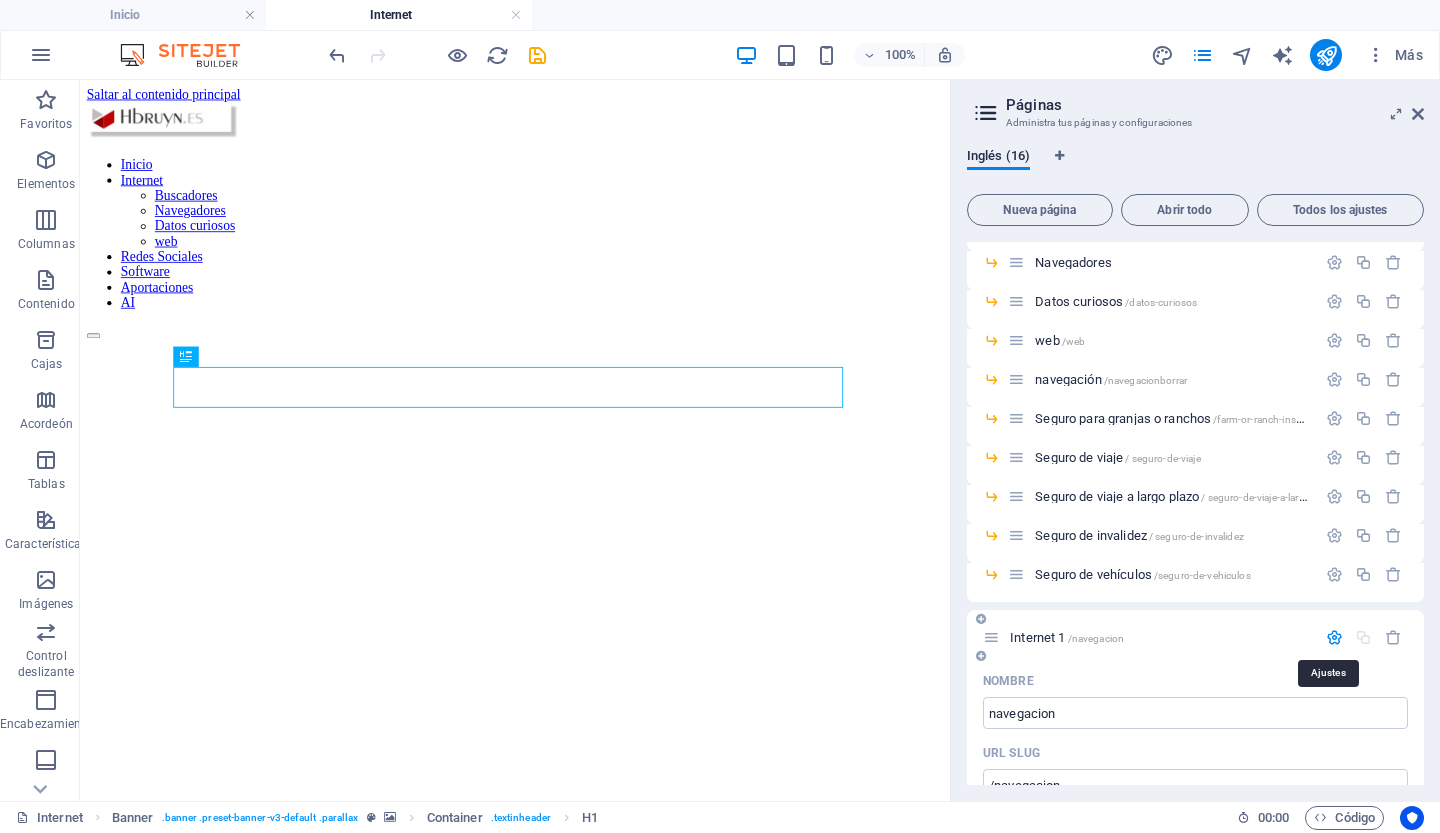 click at bounding box center [1334, 637] 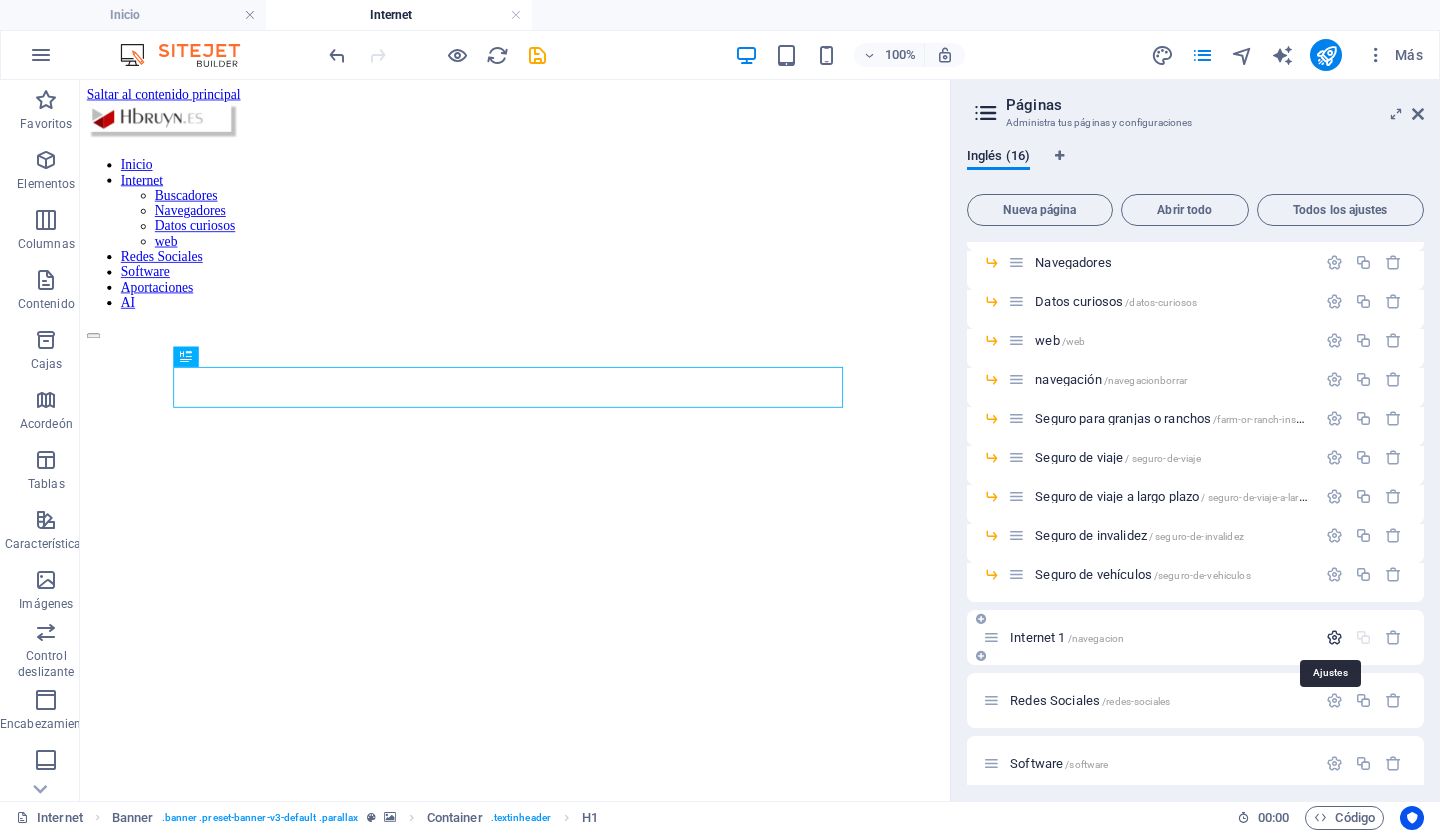 click at bounding box center [1334, 637] 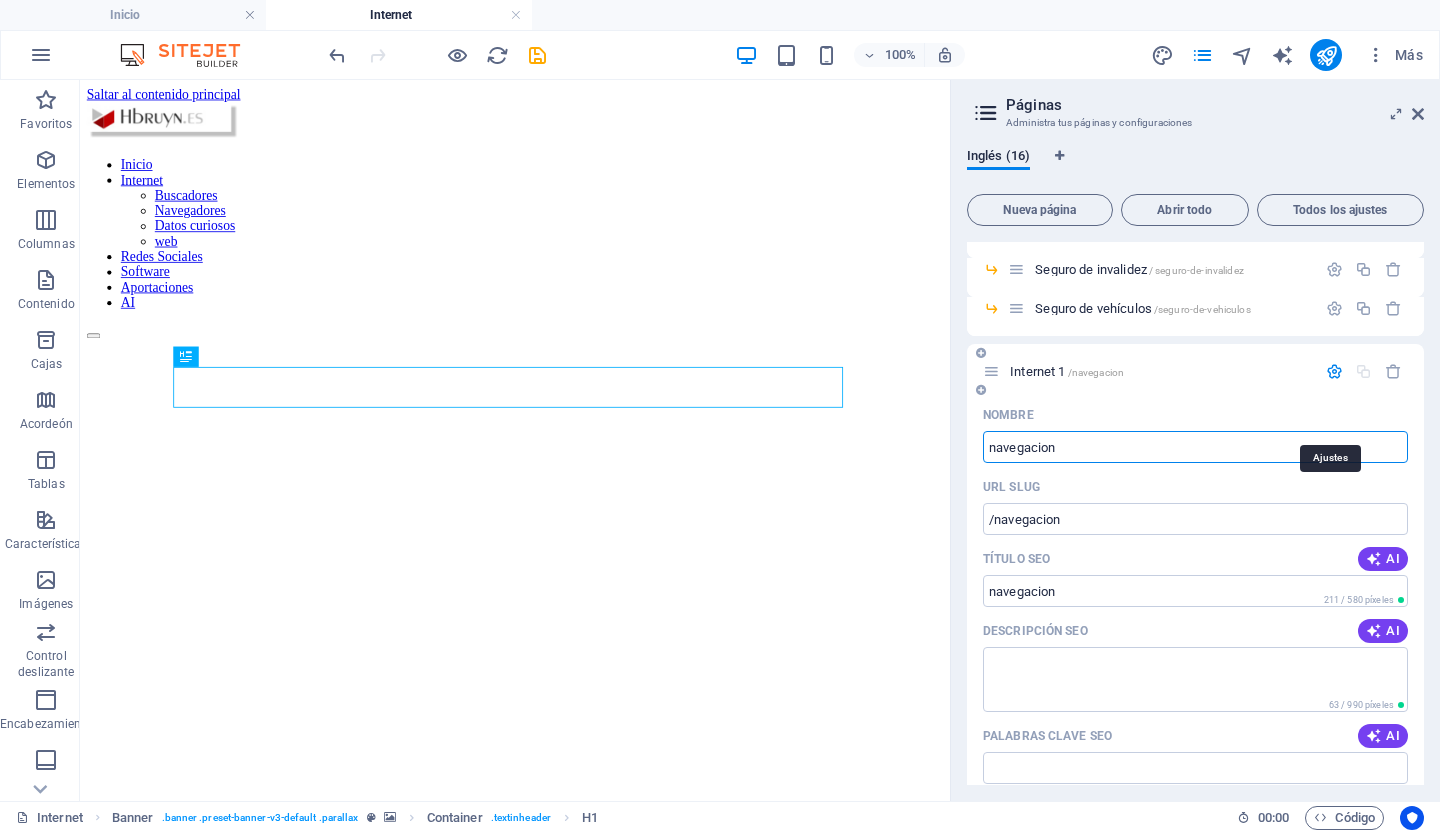 scroll, scrollTop: 351, scrollLeft: 0, axis: vertical 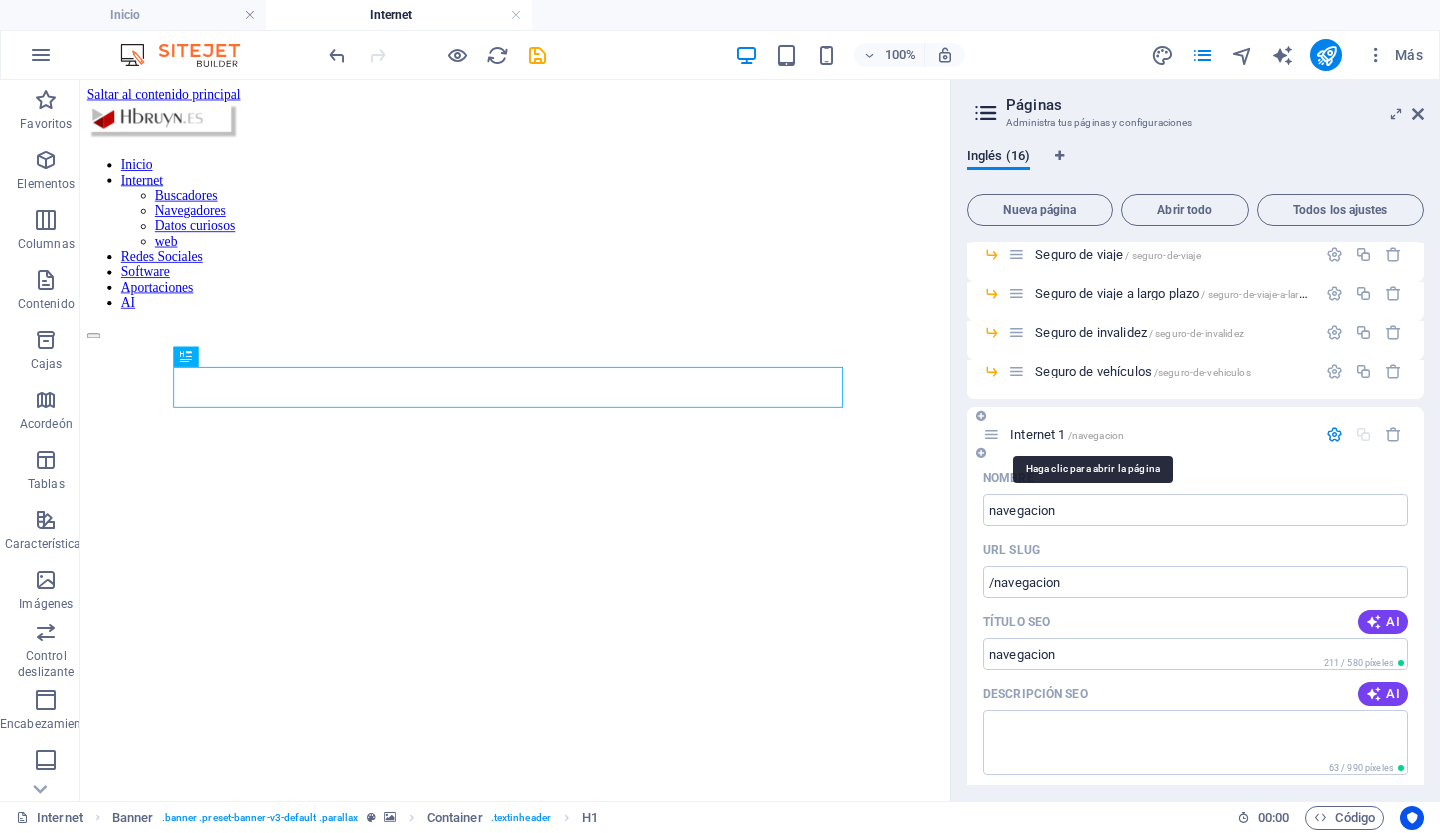 click on "Internet 1" at bounding box center [1037, 434] 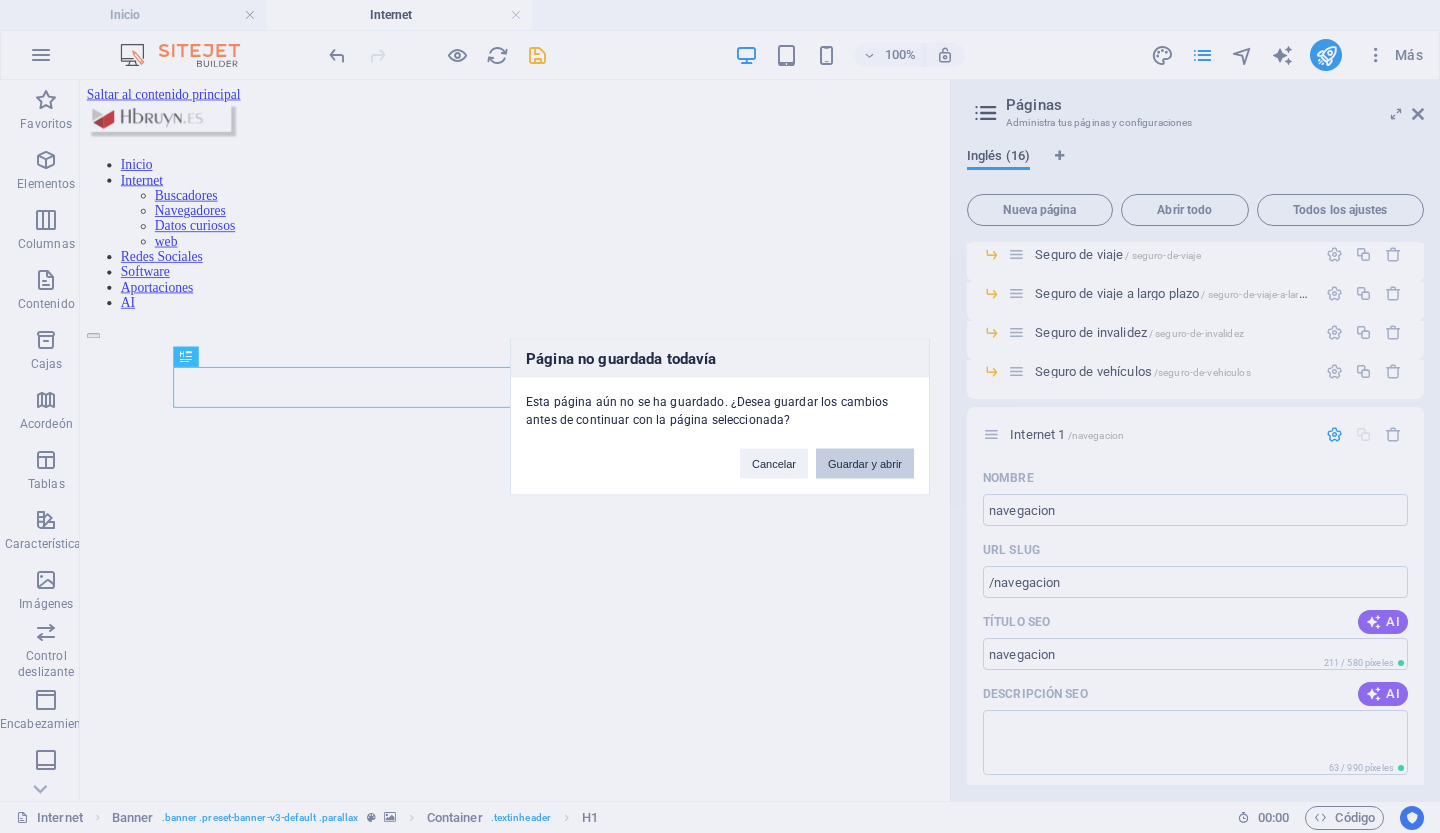 click on "Guardar y abrir" at bounding box center (865, 463) 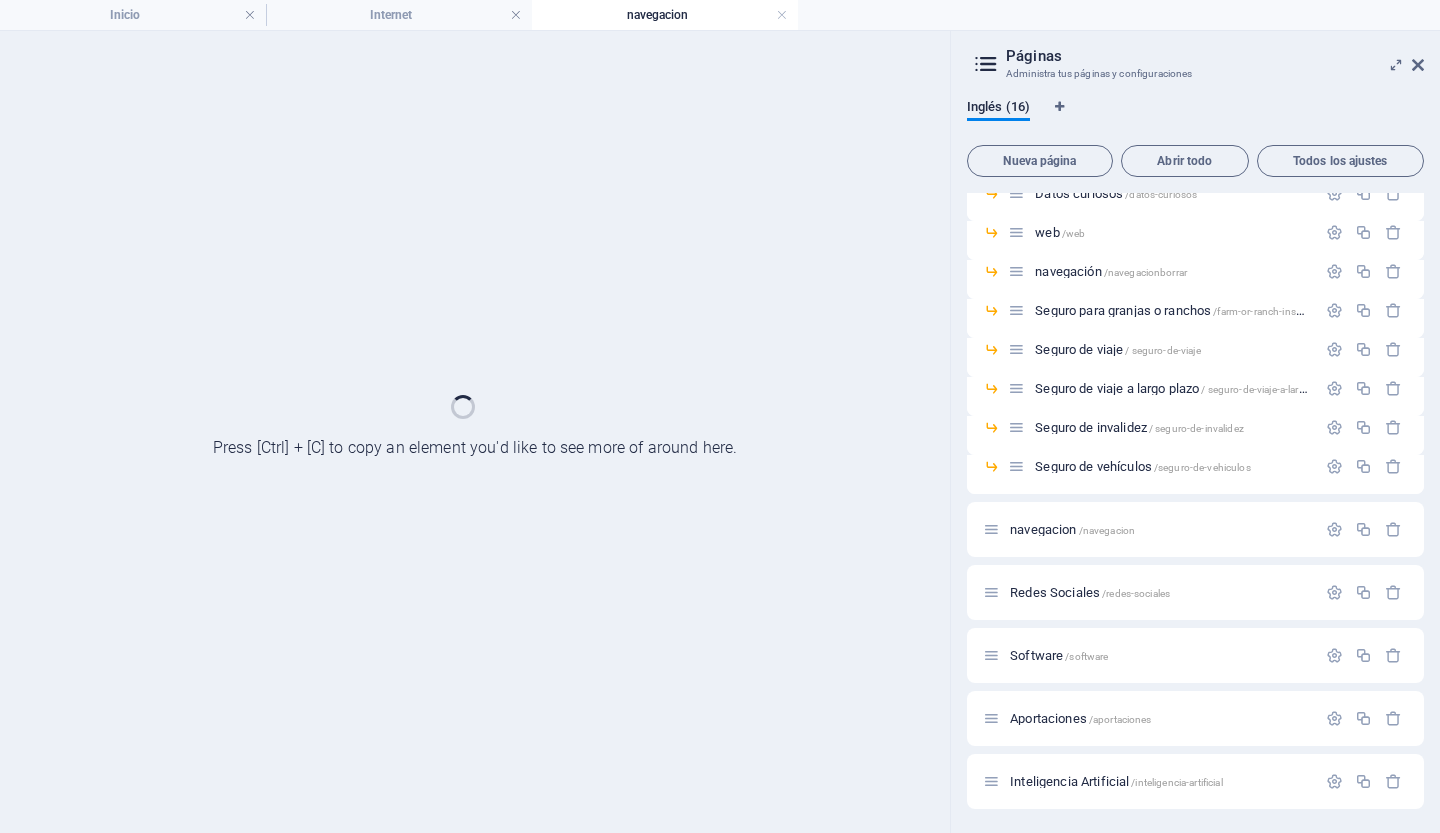 scroll, scrollTop: 206, scrollLeft: 0, axis: vertical 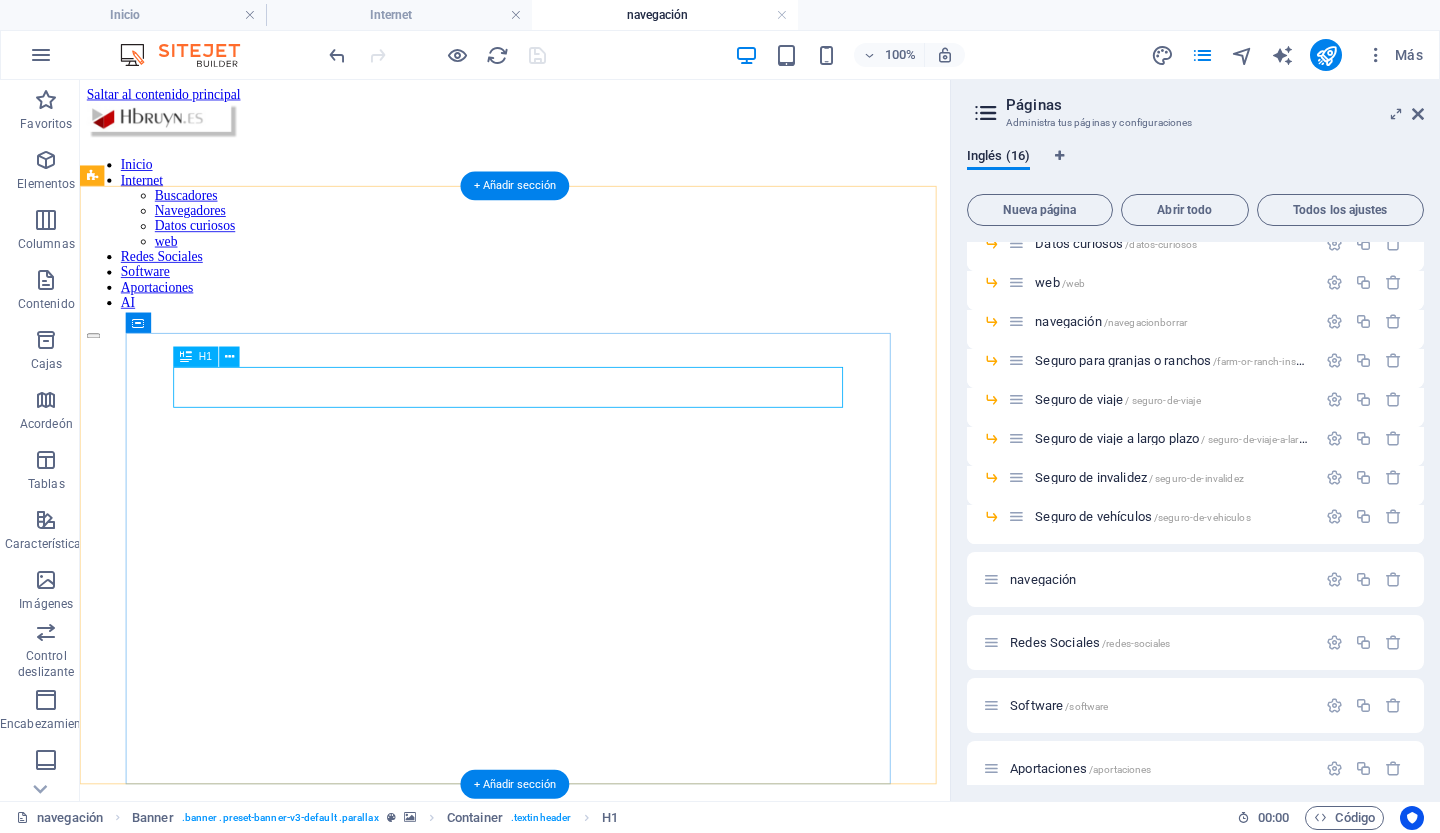 click on "Internet" at bounding box center (592, 1383) 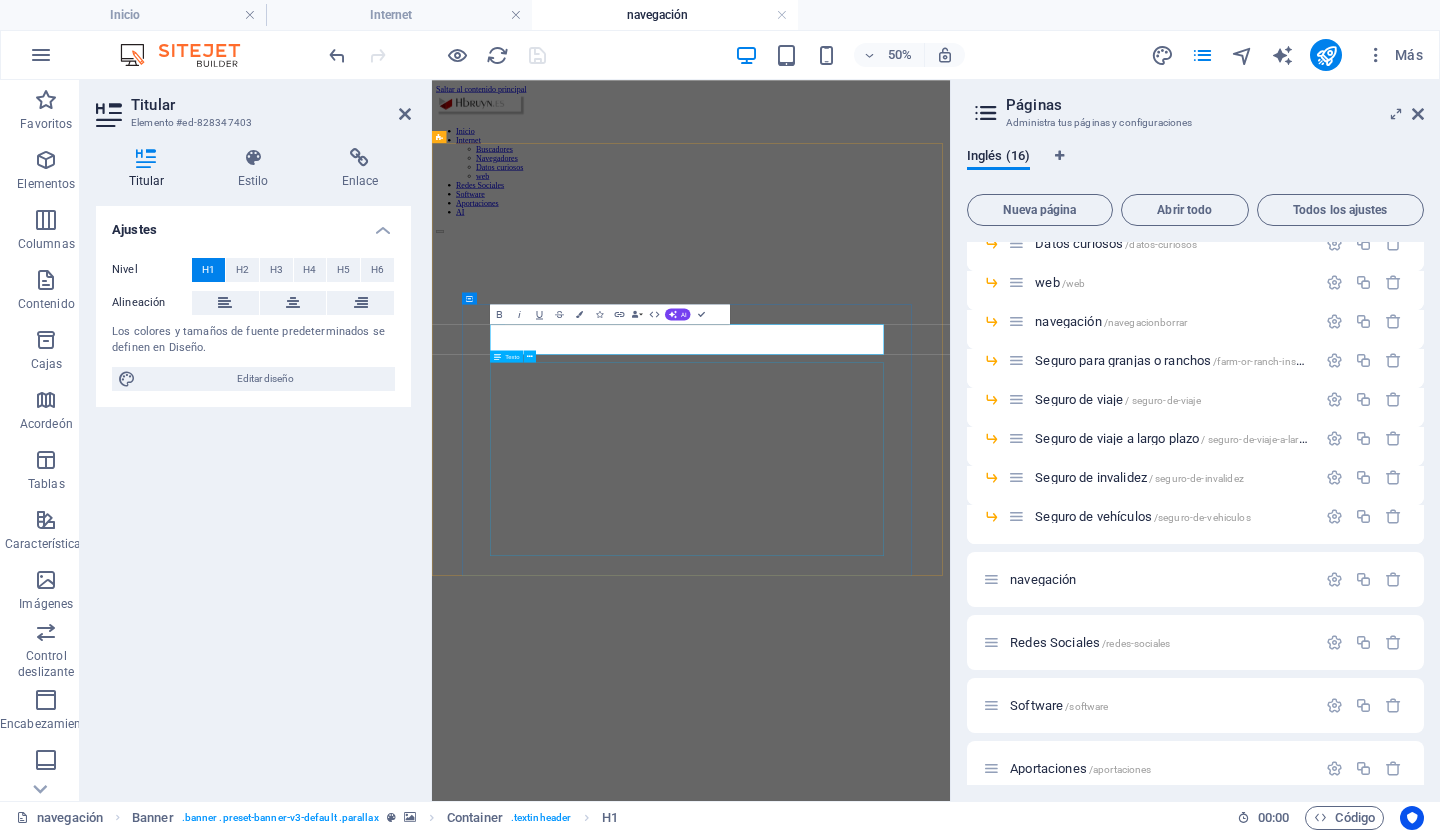 type 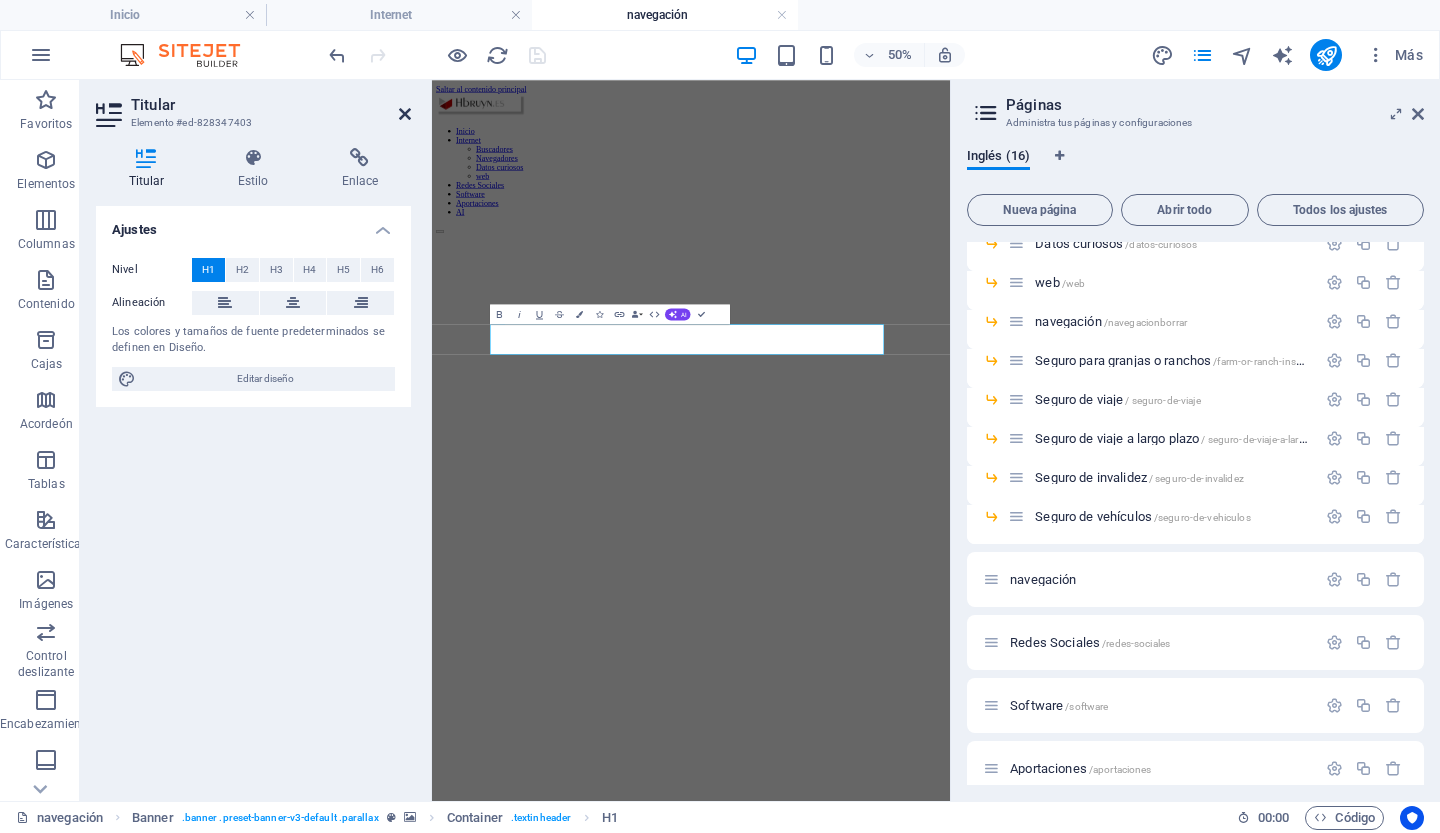 click at bounding box center (405, 114) 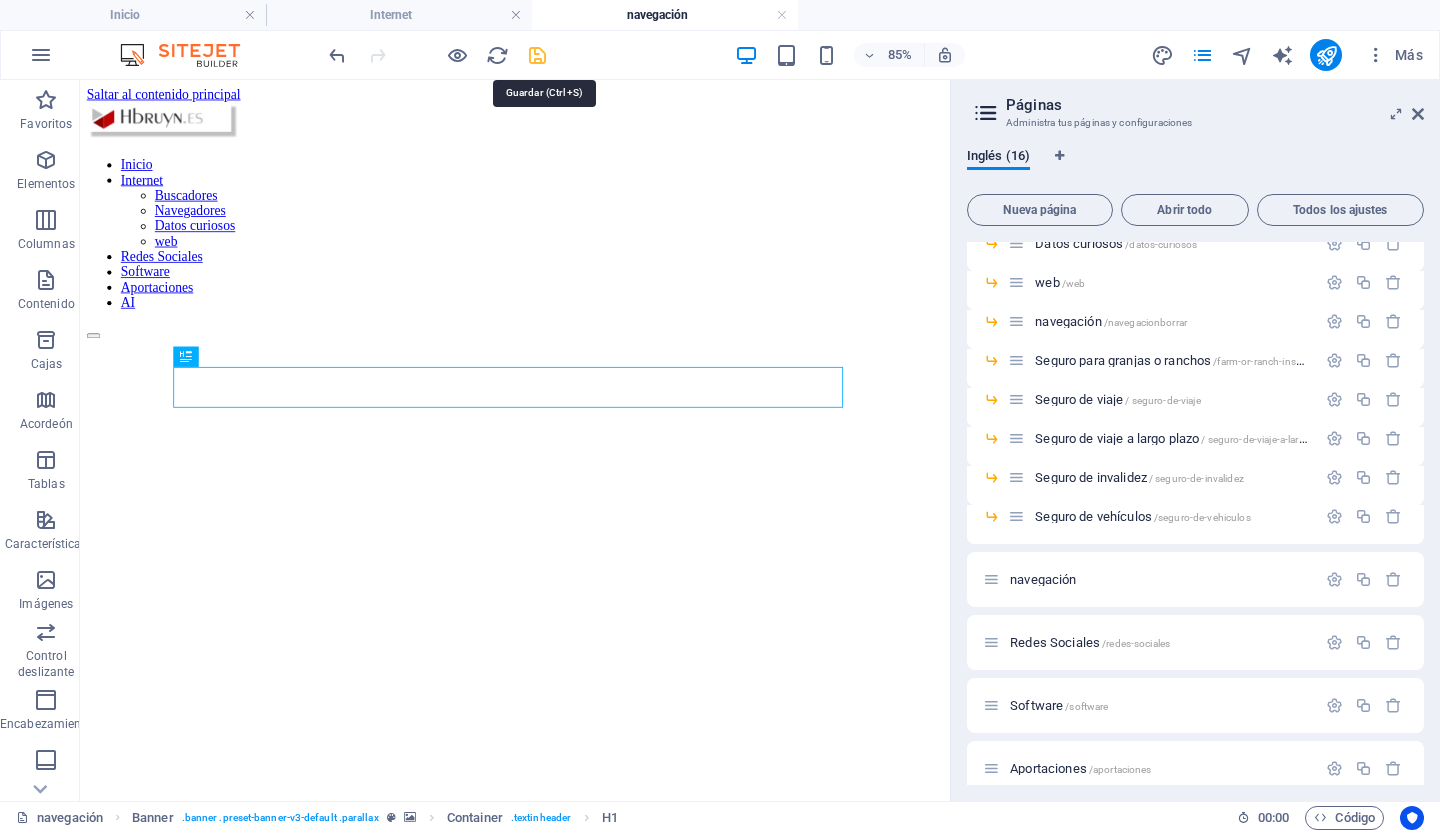 click at bounding box center [537, 55] 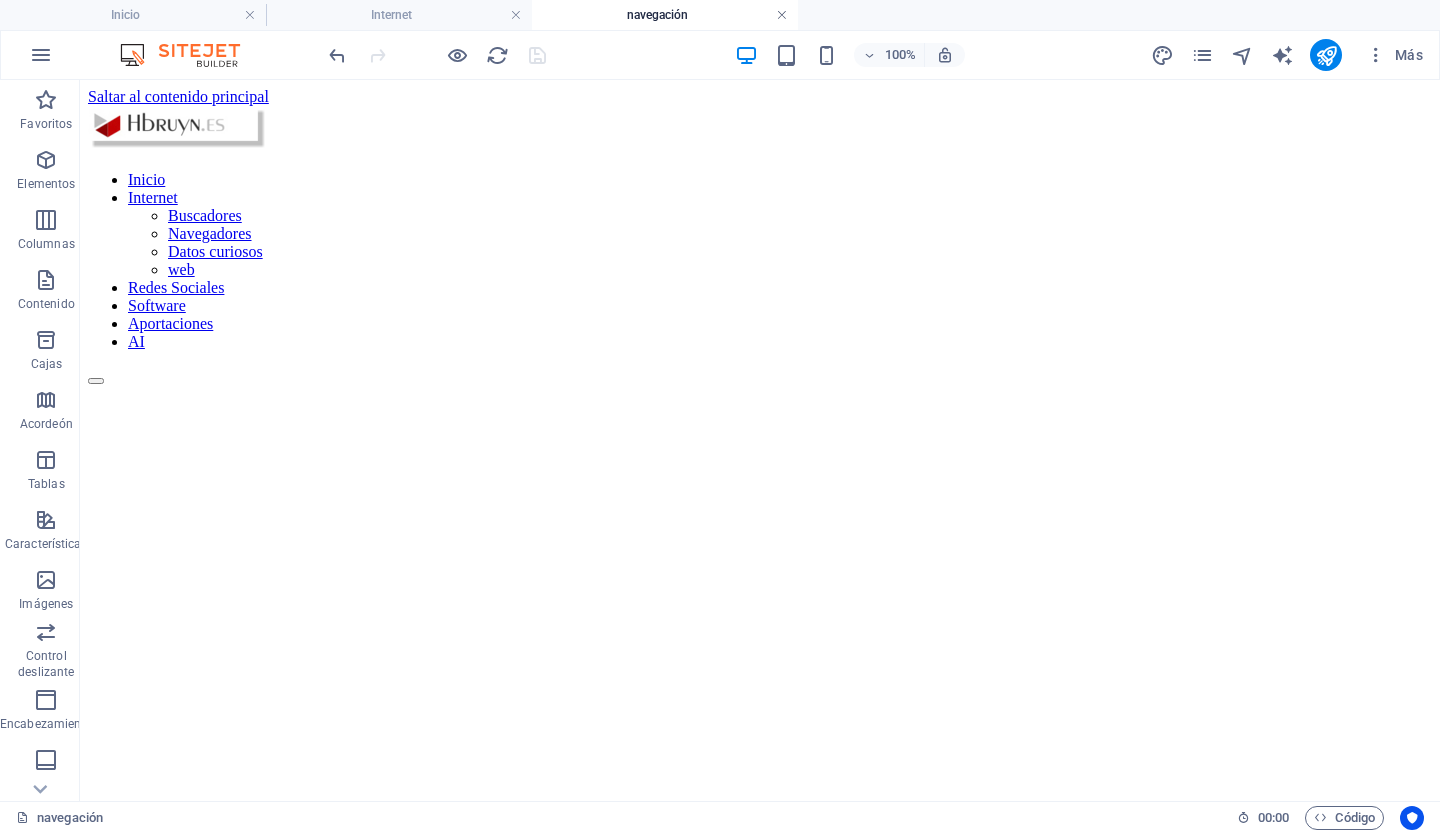 click at bounding box center (782, 15) 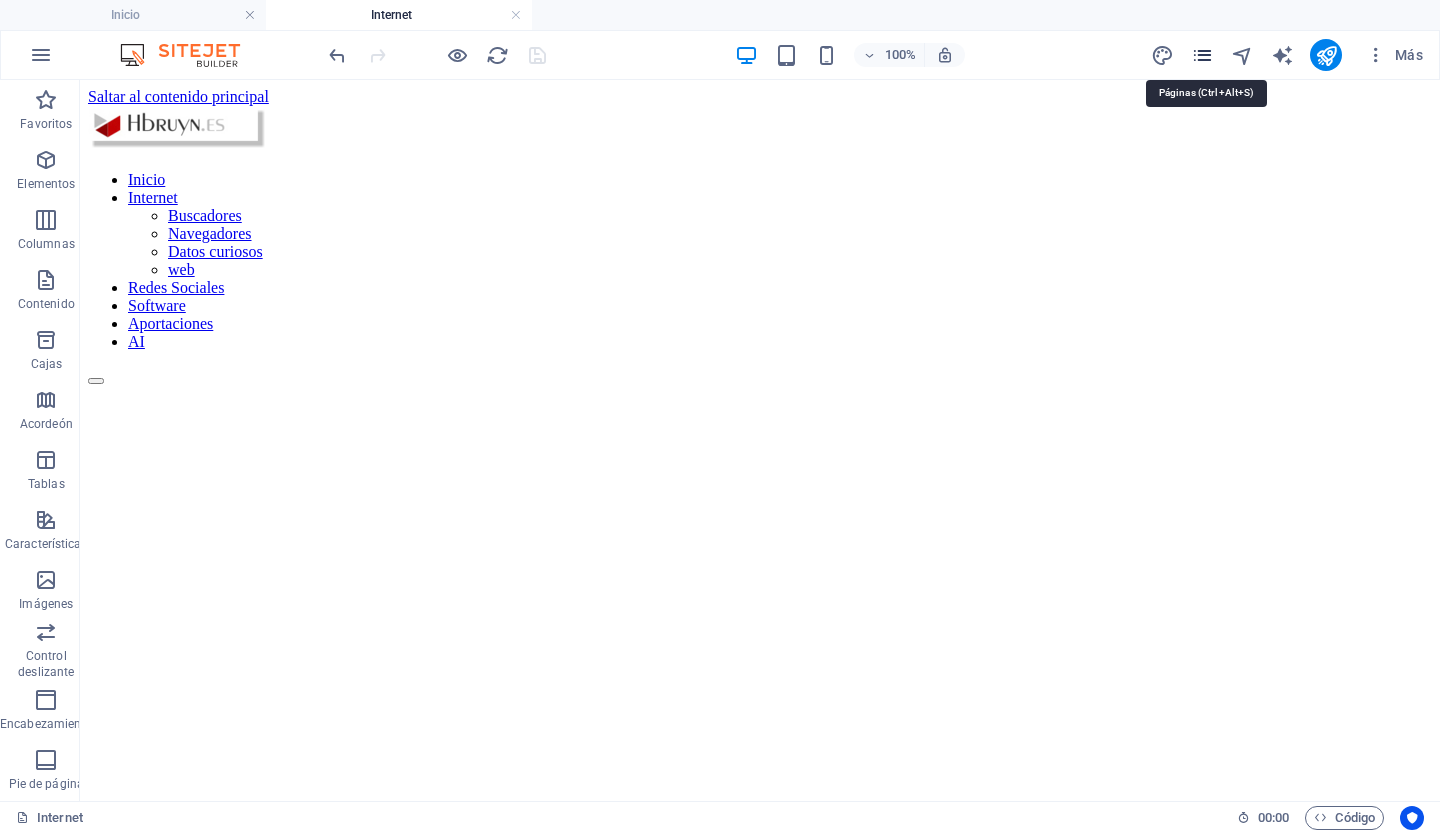 click at bounding box center (1202, 55) 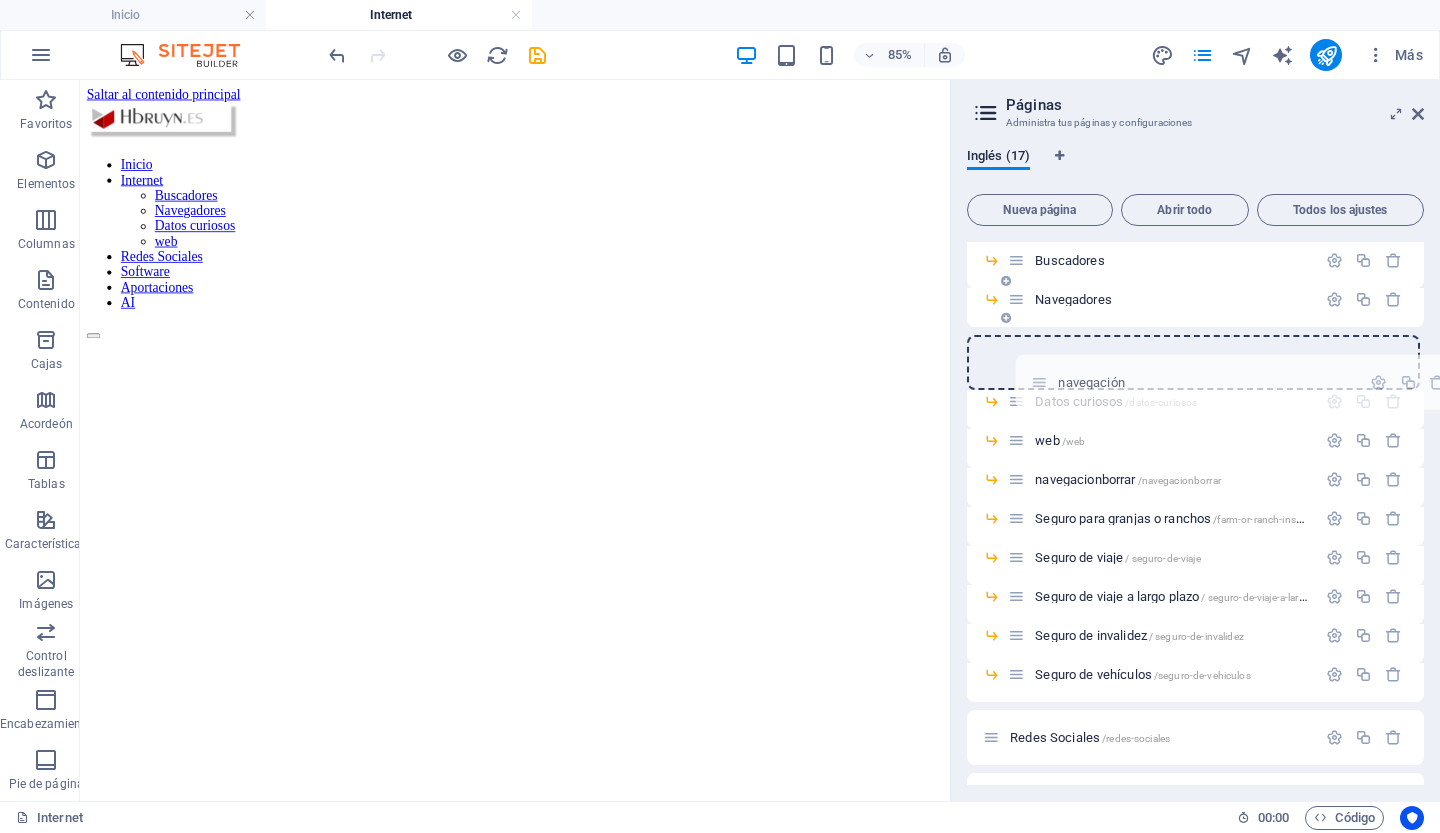 scroll, scrollTop: 110, scrollLeft: 0, axis: vertical 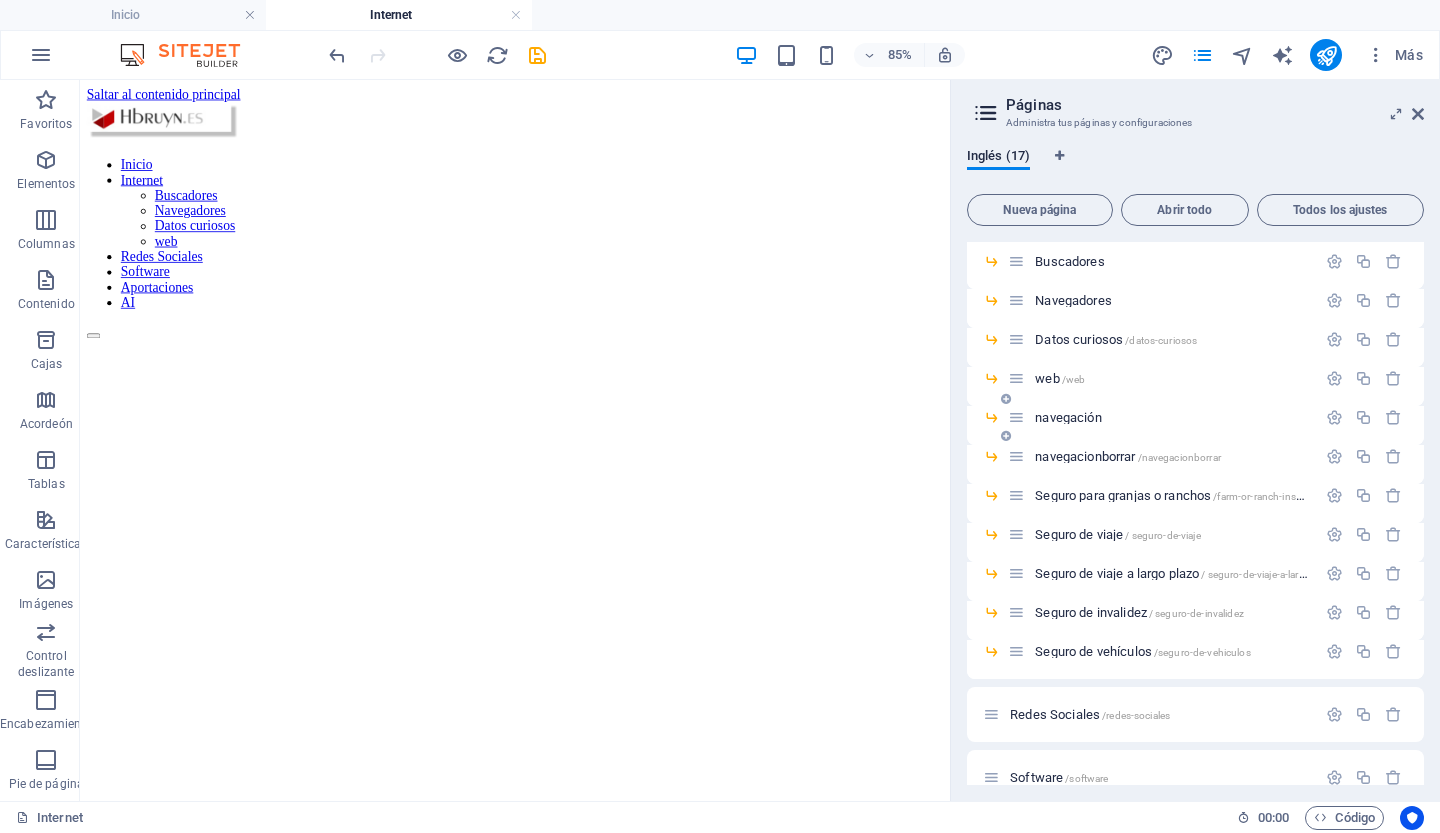 click on "navegación" at bounding box center (1068, 417) 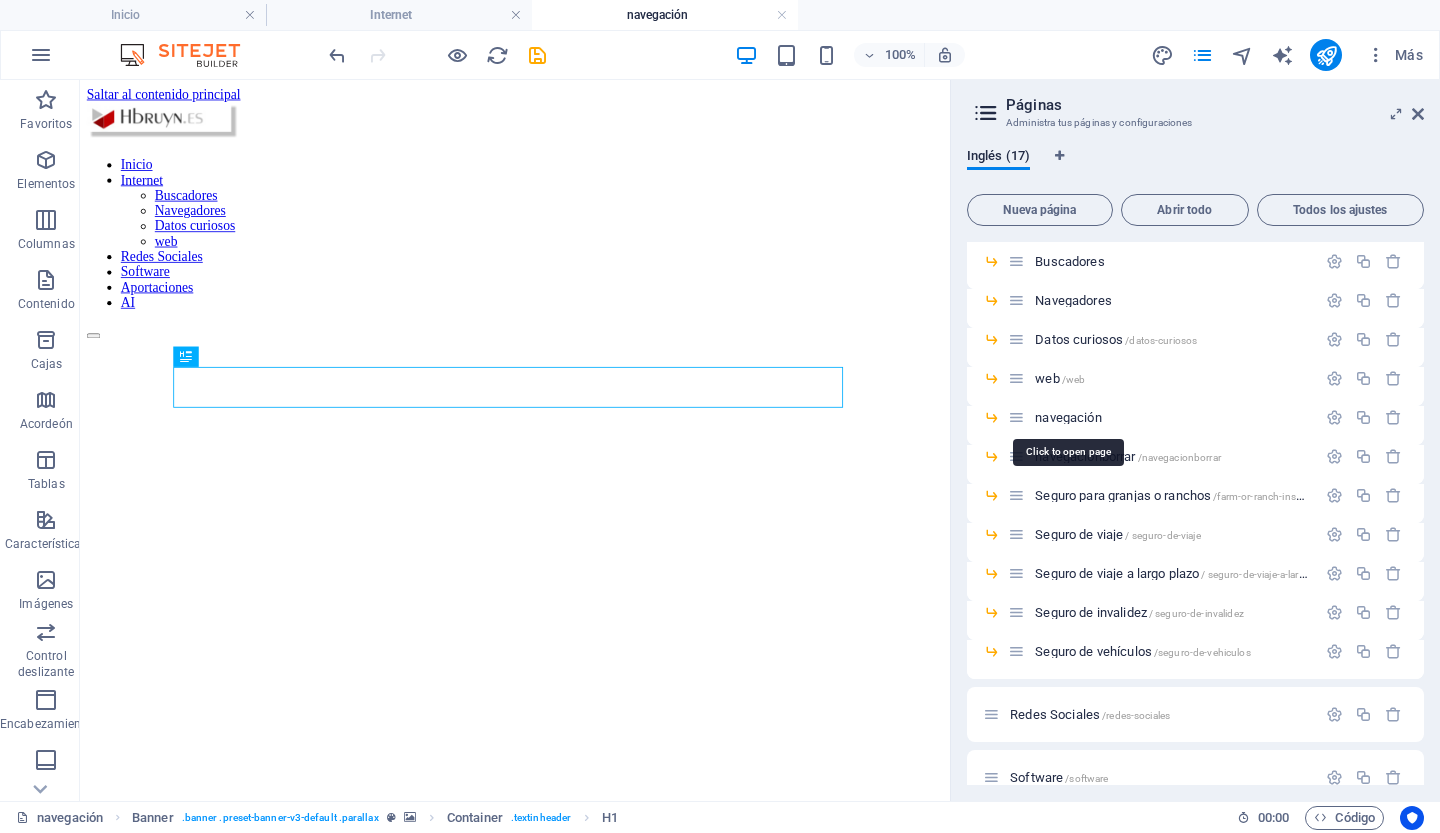 scroll, scrollTop: 0, scrollLeft: 0, axis: both 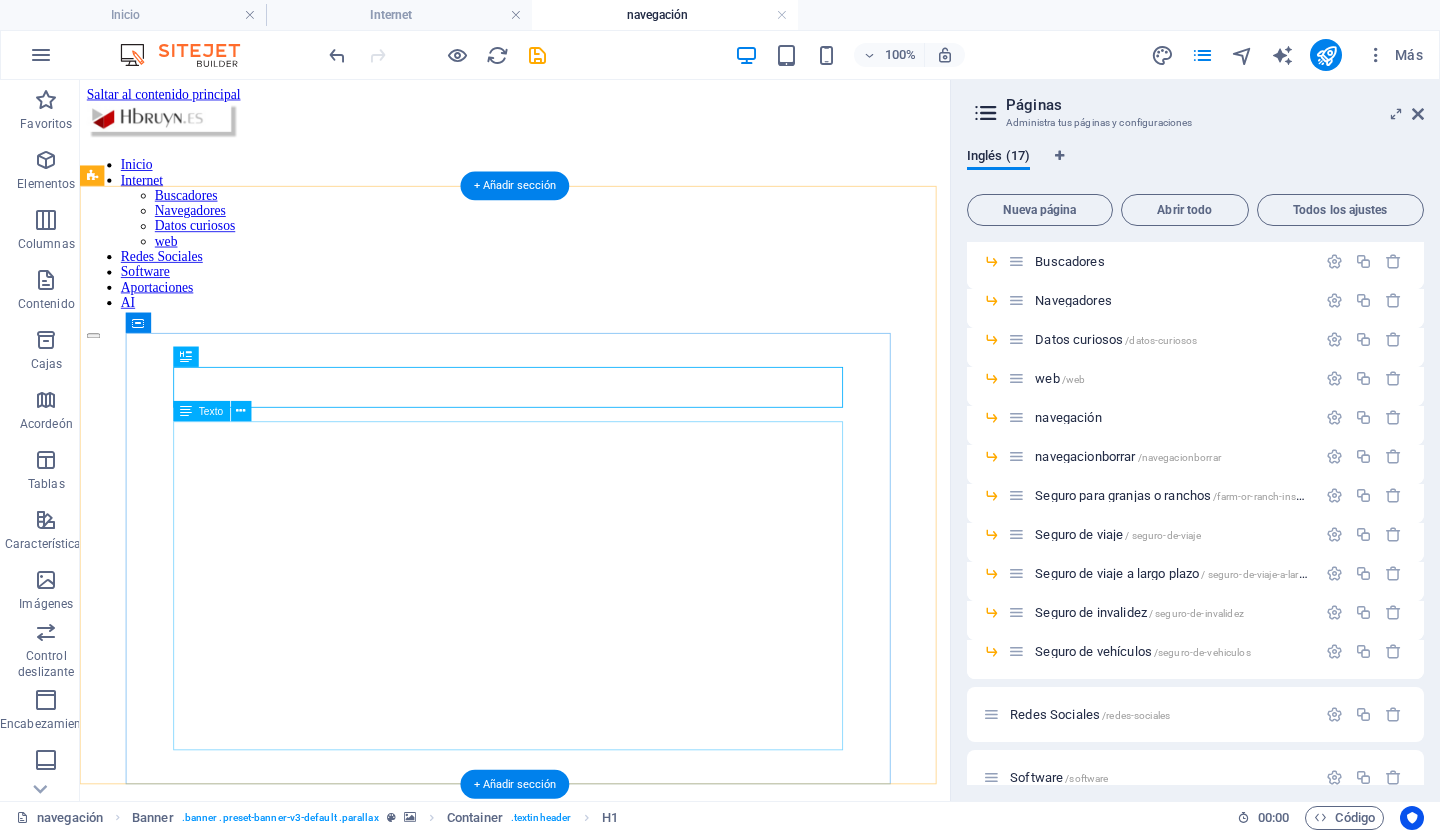 click on "Internet es una red de redes que permite la interconexión descentralizada de computadoras a través de un conjunto de protocolos denominado TCP/IP. Tuvo sus orígenes en 1969, cuando una agencia del Departamento de Defensa de los Estados Unidos comenzó a buscar alternativas ante una eventual guerra atómica que pudiera incomunicar a las personas. Tres años más tarde se realizó la primera demostración pública del sistema ideado, gracias a que tres universidades de California y una de Utah lograron establecer una conexión conocida como  ARPANET  (Advanced Research Projects Agency Network). A diferencia de lo que suele pensarse, Internet y la World Wide Web no son sinónimos. La  WWW  es un sistema de información desarrollado en 1989 por Tim Berners Lee y Robert Cailliau. Este servicio permite el acceso a información que se encuentra enlazada mediante el protocolo  HTTP  (HyperText Transfer Protocol),            HTTPS  (HyperText Transfer Protocol Secure)." at bounding box center (592, 1664) 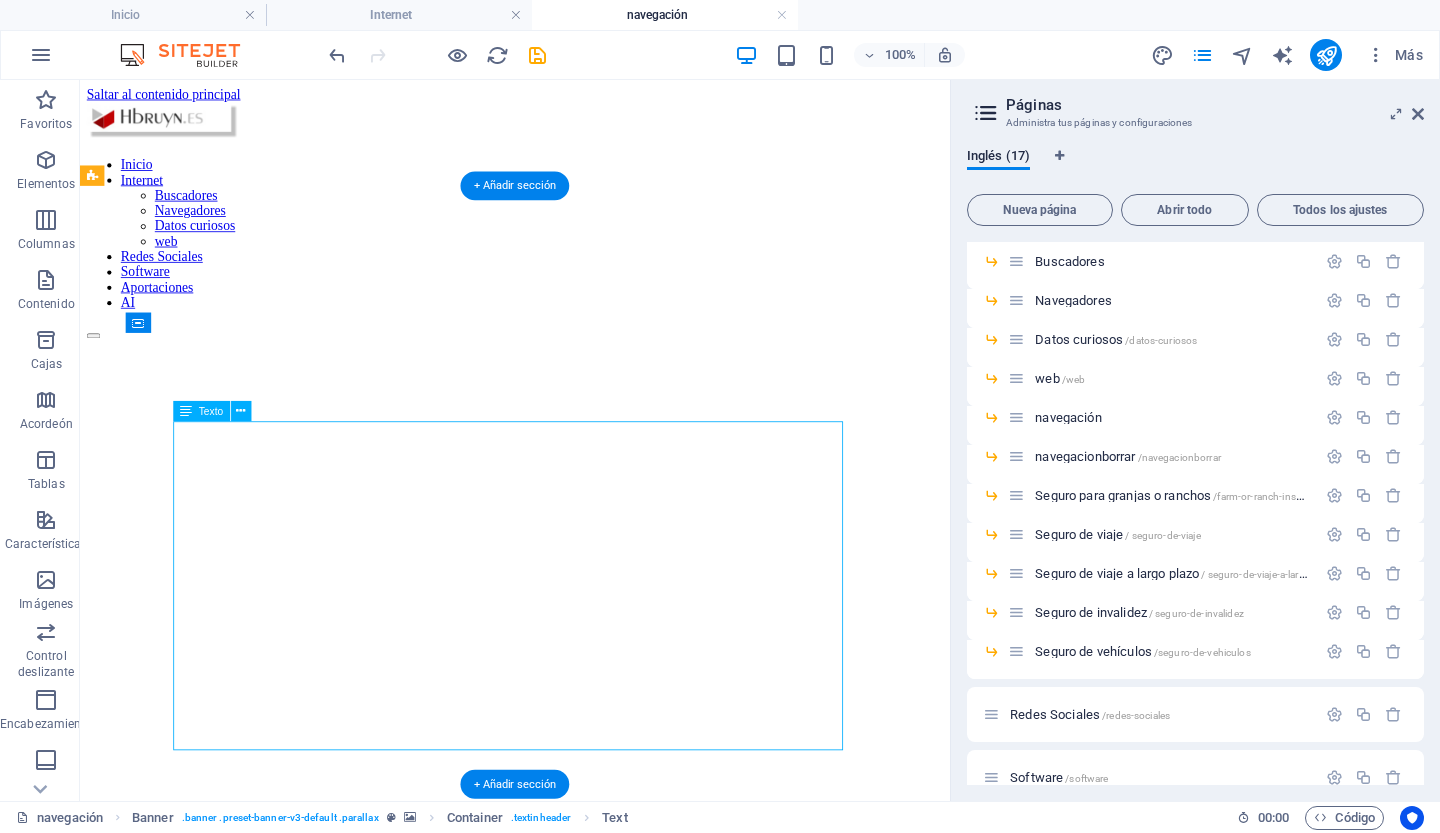 click on "Internet es una red de redes que permite la interconexión descentralizada de computadoras a través de un conjunto de protocolos denominado TCP/IP. Tuvo sus orígenes en 1969, cuando una agencia del Departamento de Defensa de los Estados Unidos comenzó a buscar alternativas ante una eventual guerra atómica que pudiera incomunicar a las personas. Tres años más tarde se realizó la primera demostración pública del sistema ideado, gracias a que tres universidades de California y una de Utah lograron establecer una conexión conocida como  ARPANET  (Advanced Research Projects Agency Network). A diferencia de lo que suele pensarse, Internet y la World Wide Web no son sinónimos. La  WWW  es un sistema de información desarrollado en 1989 por Tim Berners Lee y Robert Cailliau. Este servicio permite el acceso a información que se encuentra enlazada mediante el protocolo  HTTP  (HyperText Transfer Protocol),            HTTPS  (HyperText Transfer Protocol Secure)." at bounding box center (592, 1664) 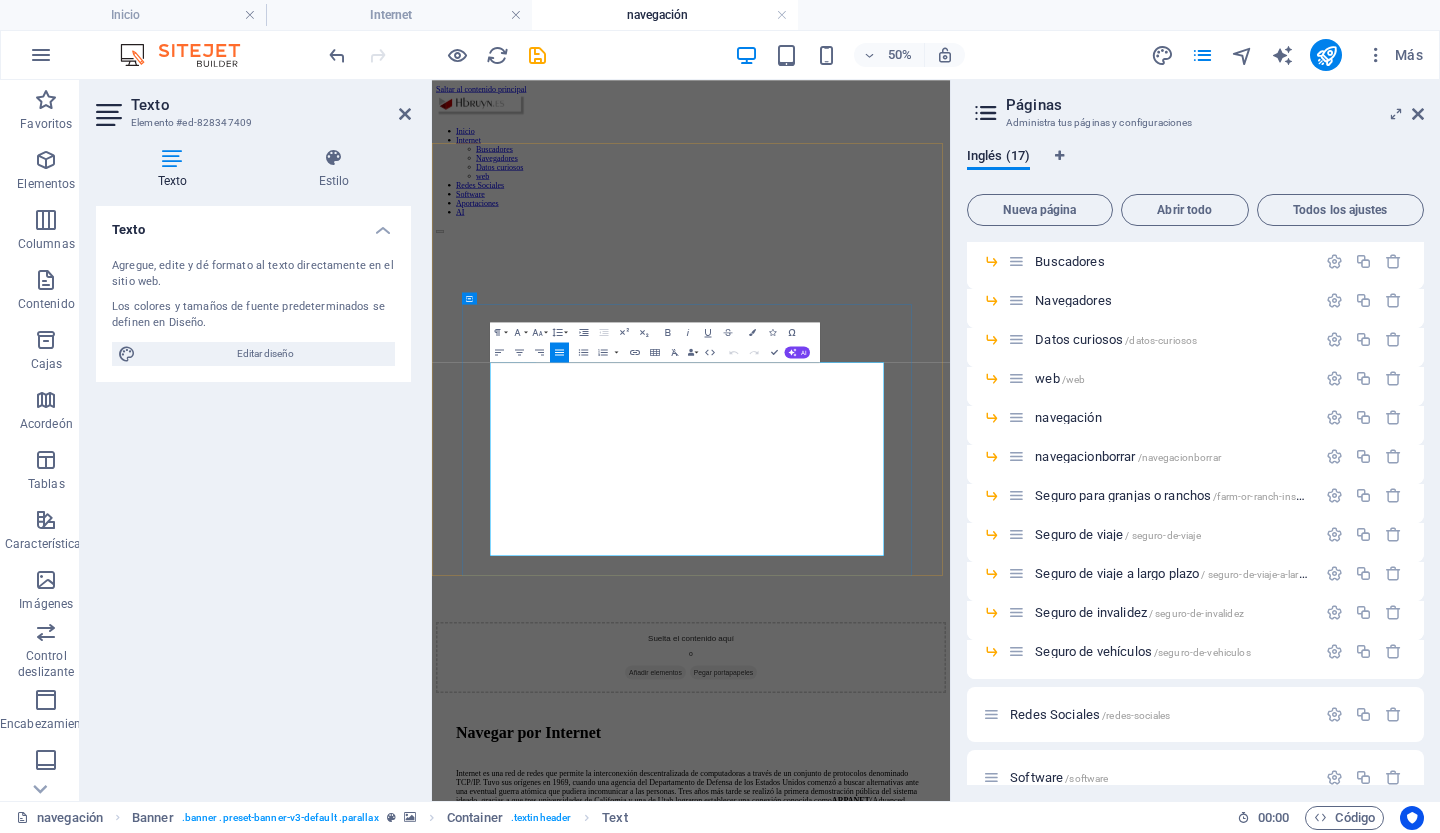 click on "Internet es una red de redes que permite la interconexión descentralizada de computadoras a través de un conjunto de protocolos denominado TCP/IP. Tuvo sus orígenes en 1969, cuando una agencia del Departamento de Defensa de los Estados Unidos comenzó a buscar alternativas ante una eventual guerra atómica que pudiera incomunicar a las personas. Tres años más tarde se realizó la primera demostración pública del sistema ideado, gracias a que tres universidades de California y una de Utah lograron establecer una conexión conocida como" at bounding box center [943, 1491] 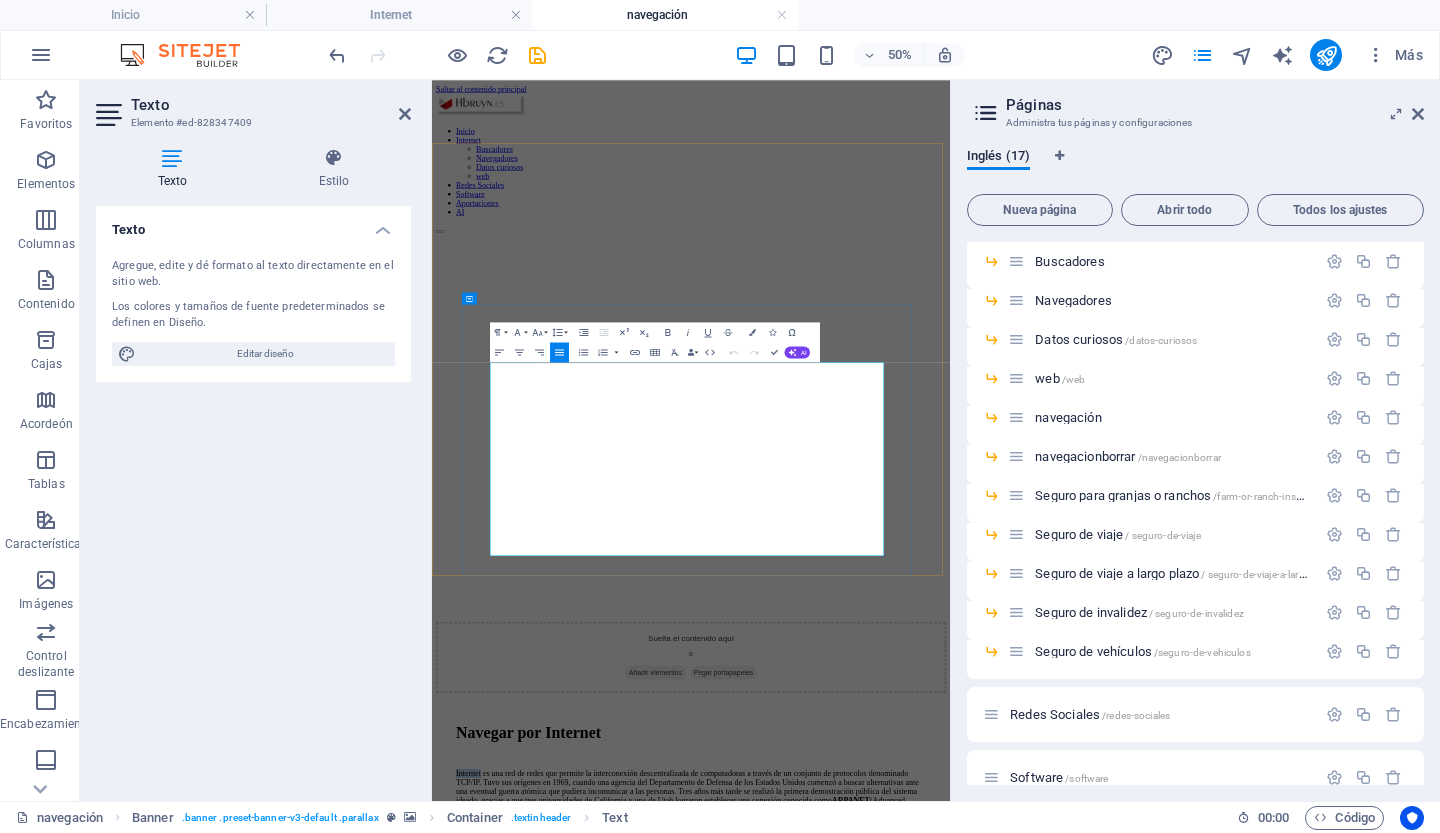 click on "Internet es una red de redes que permite la interconexión descentralizada de computadoras a través de un conjunto de protocolos denominado TCP/IP. Tuvo sus orígenes en 1969, cuando una agencia del Departamento de Defensa de los Estados Unidos comenzó a buscar alternativas ante una eventual guerra atómica que pudiera incomunicar a las personas. Tres años más tarde se realizó la primera demostración pública del sistema ideado, gracias a que tres universidades de California y una de Utah lograron establecer una conexión conocida como" at bounding box center (943, 1491) 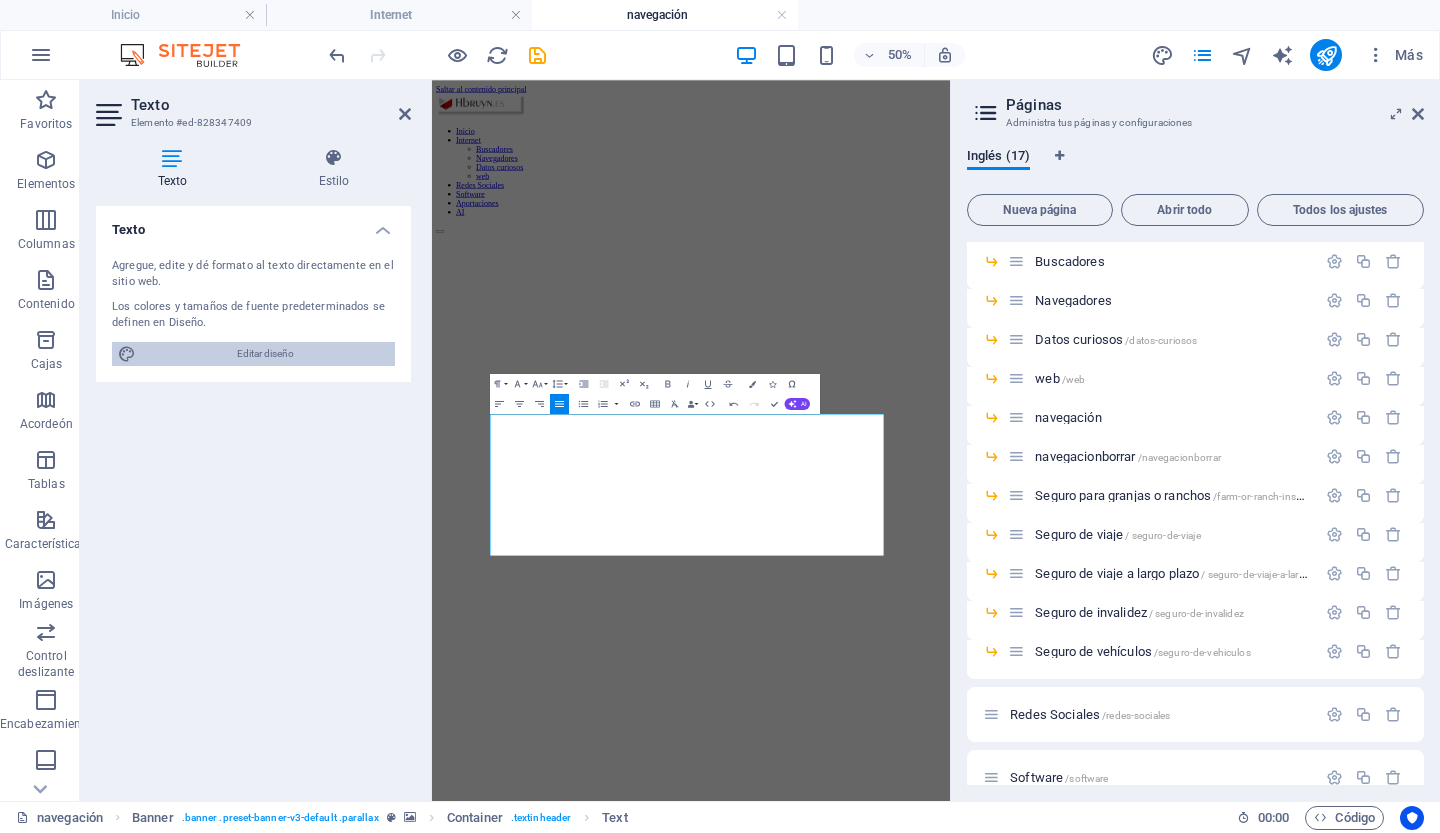 click on "Editar diseño" at bounding box center (265, 354) 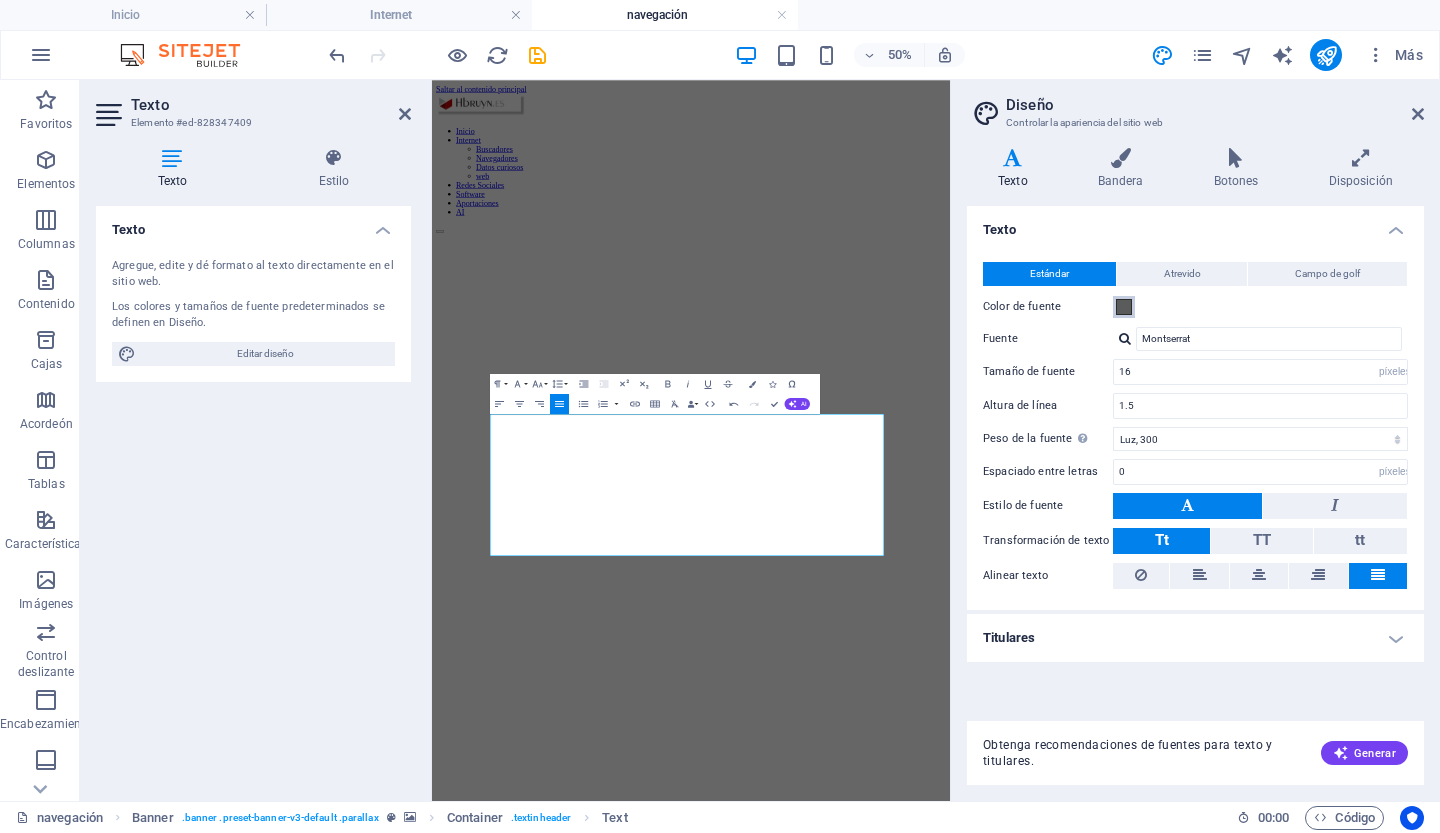 click at bounding box center [1124, 307] 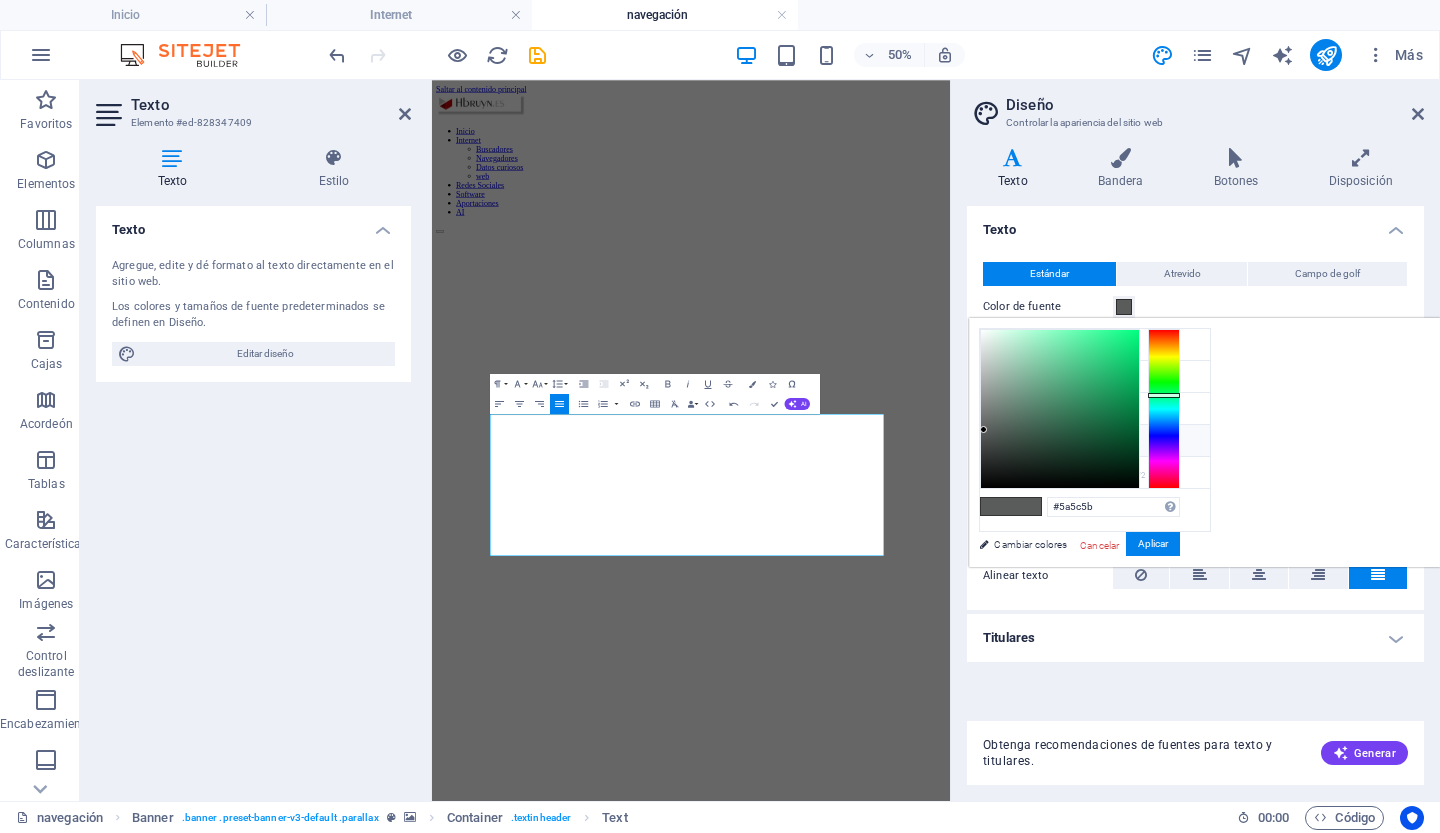 click on "Color de fuente" at bounding box center [1048, 442] 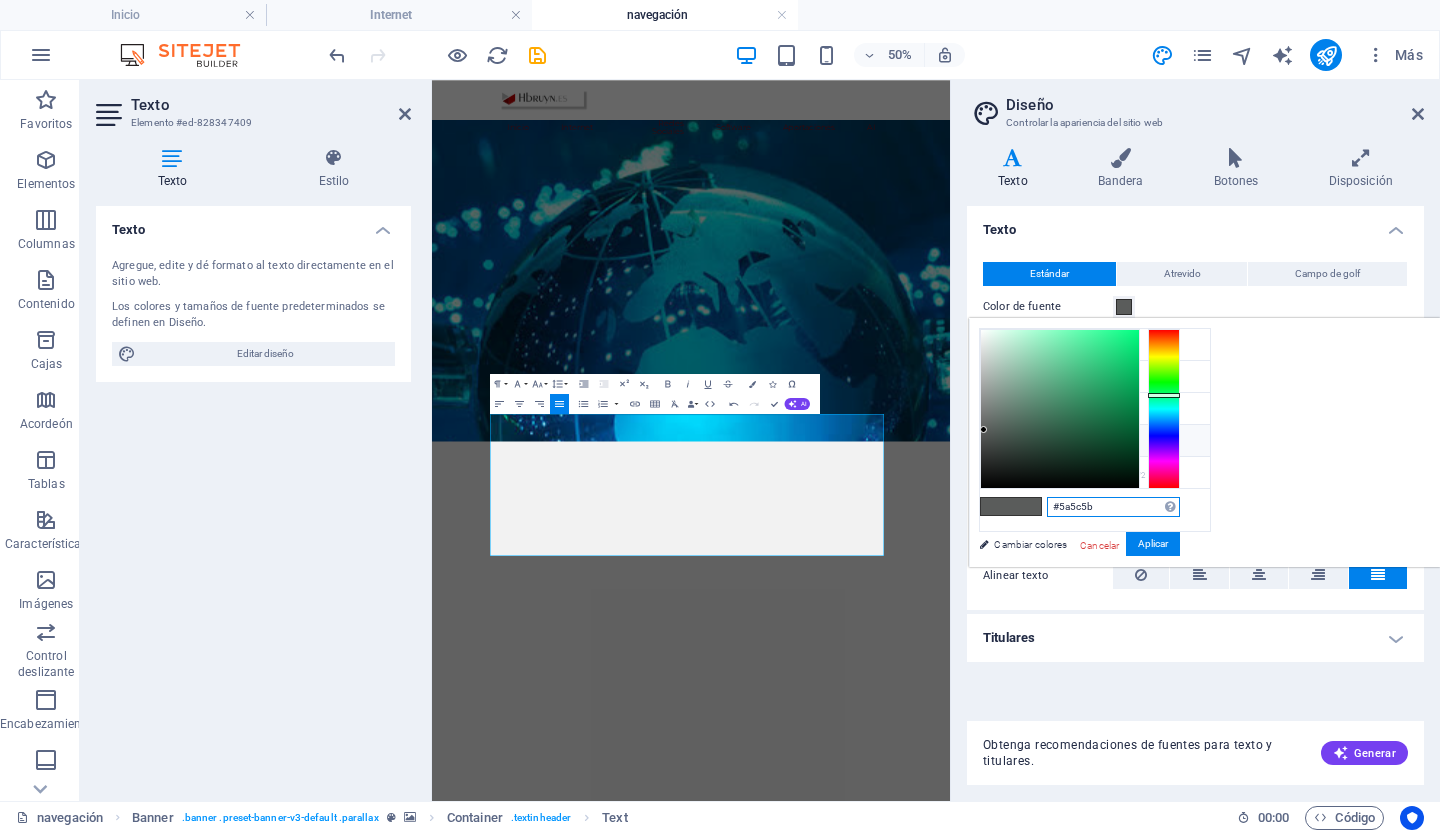 click on "#5a5c5b" at bounding box center [1113, 507] 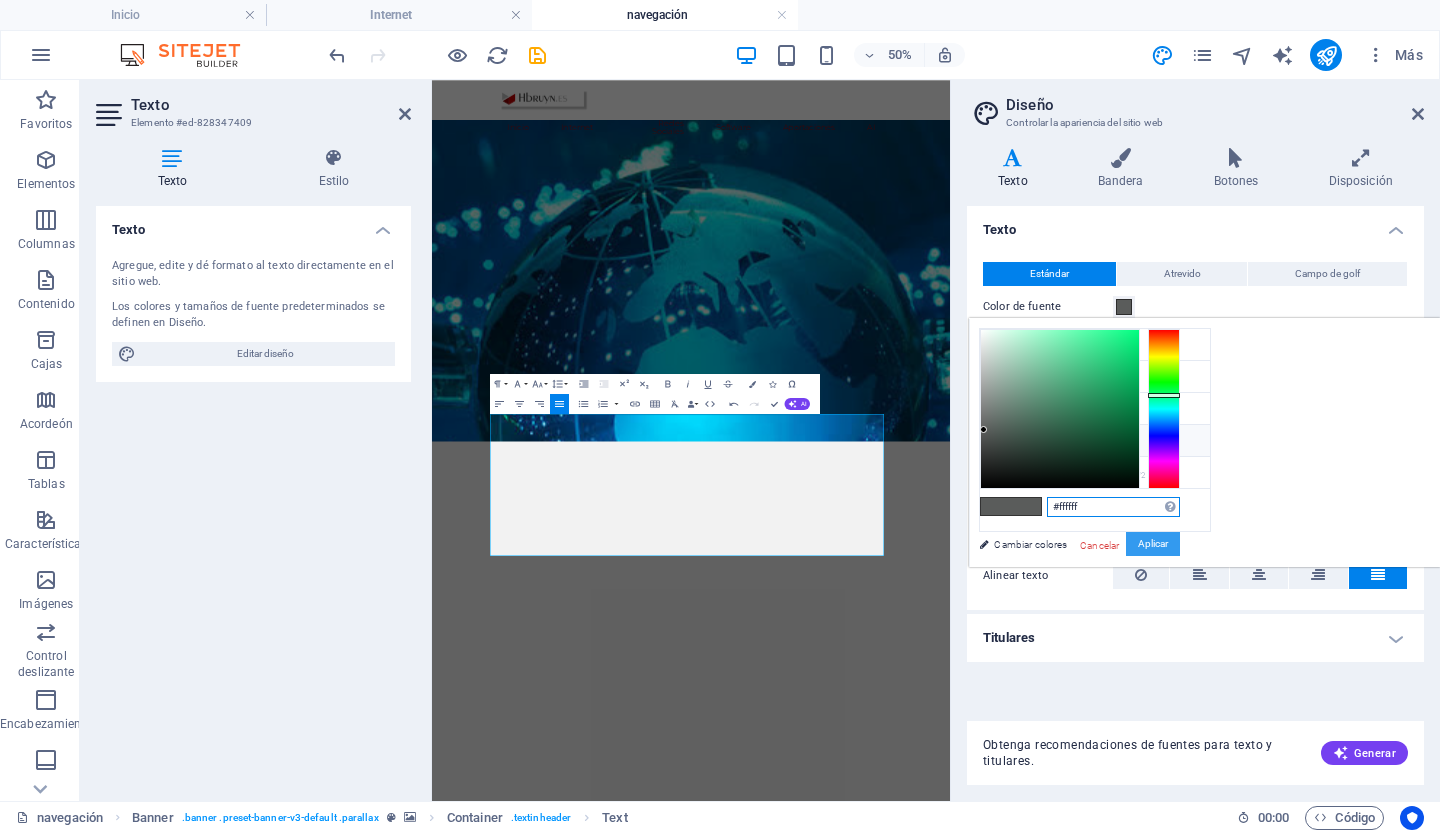 type on "#ffffff" 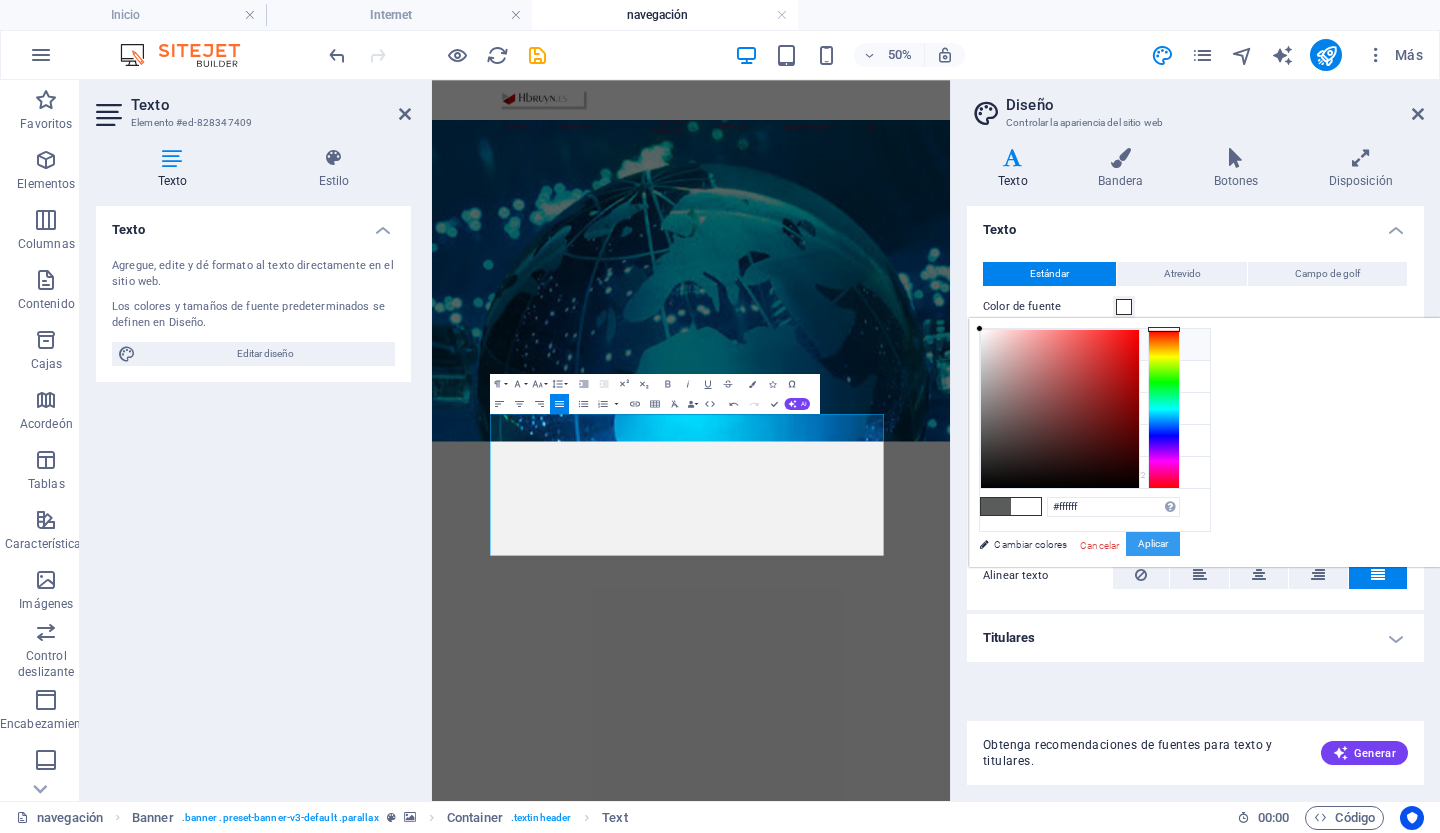 click on "Aplicar" at bounding box center [1153, 543] 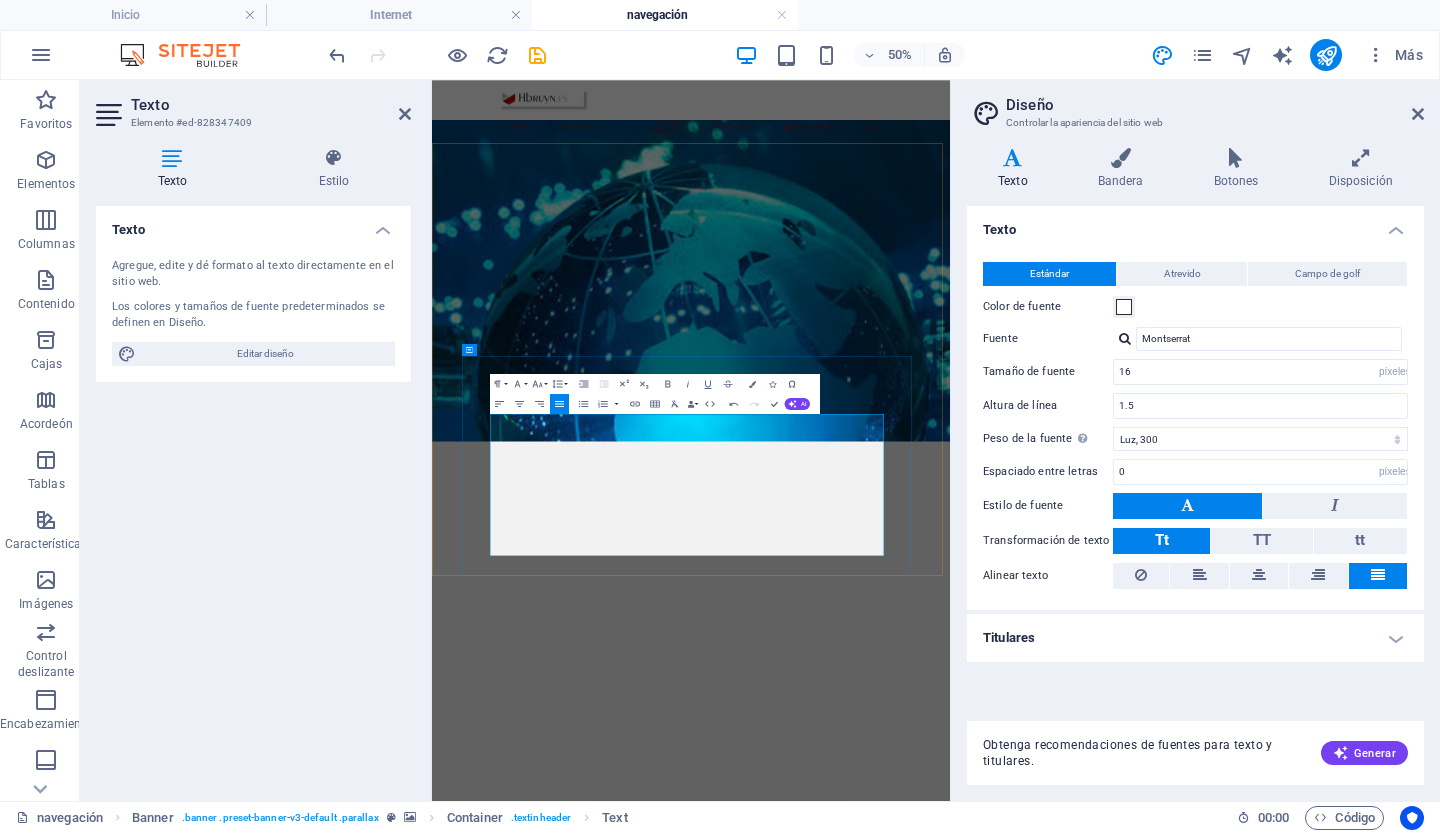 click on "Usado en sentido común." at bounding box center (950, 1936) 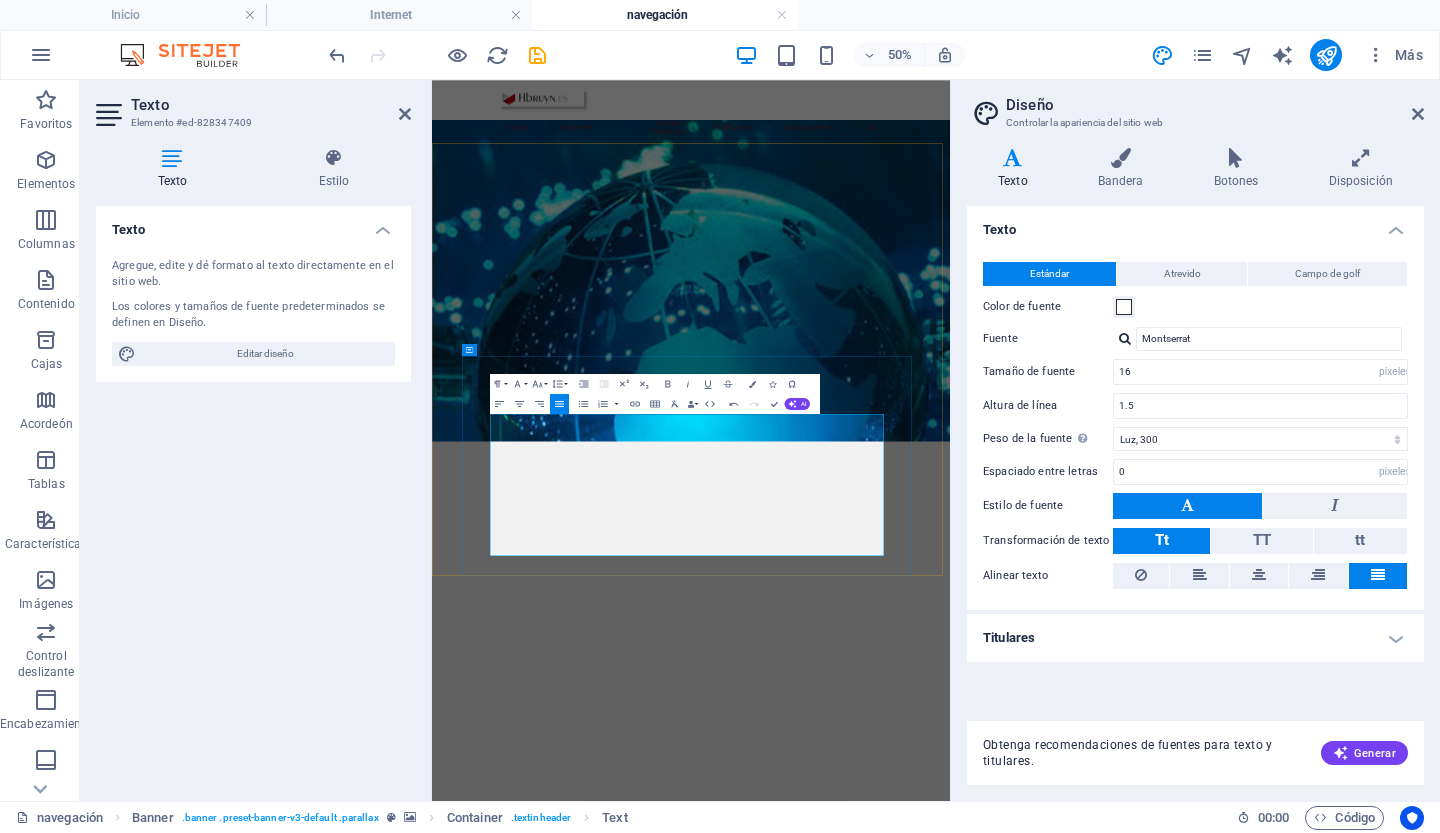 click on "Seguridad:" at bounding box center (950, 1678) 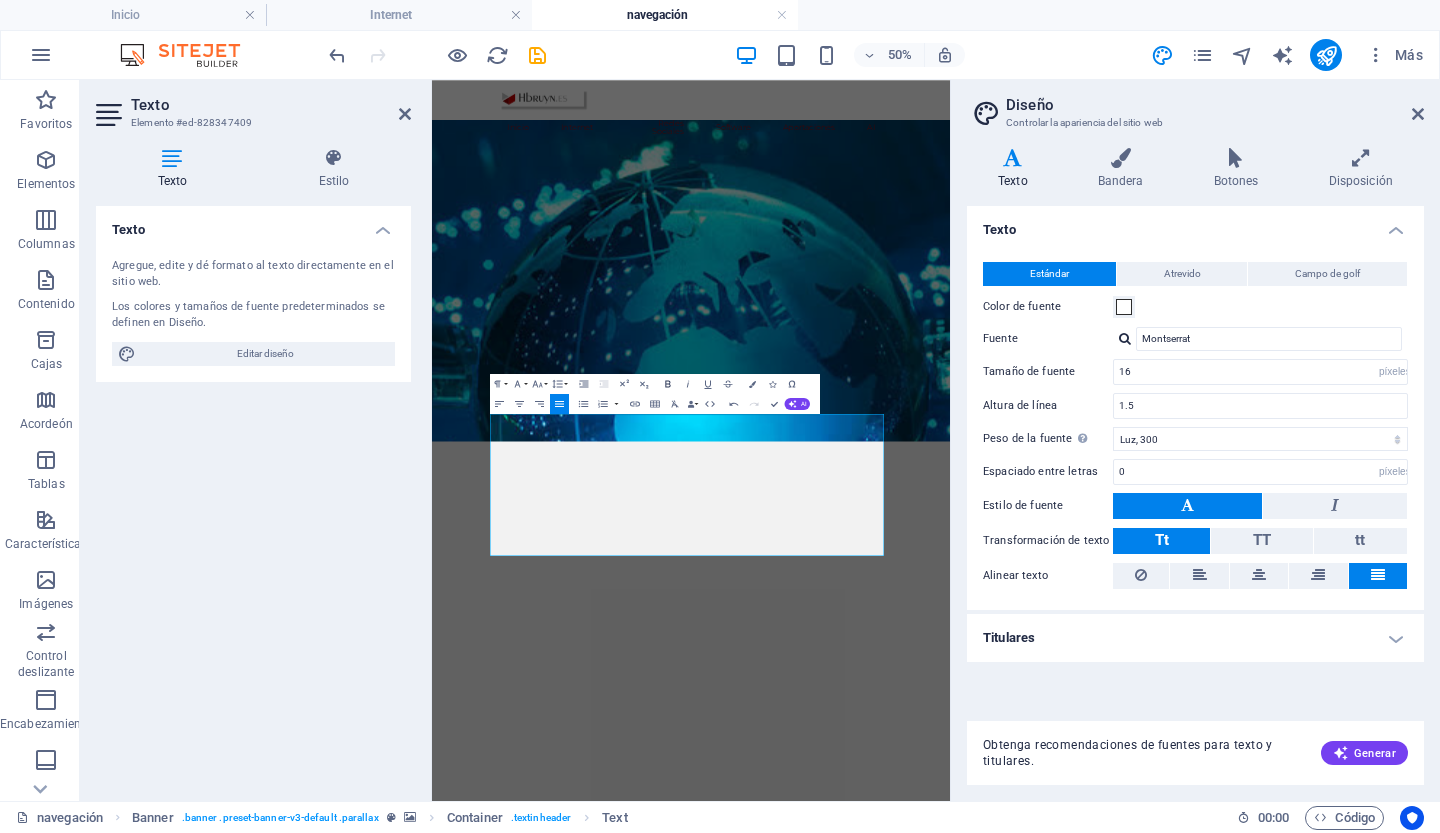 click 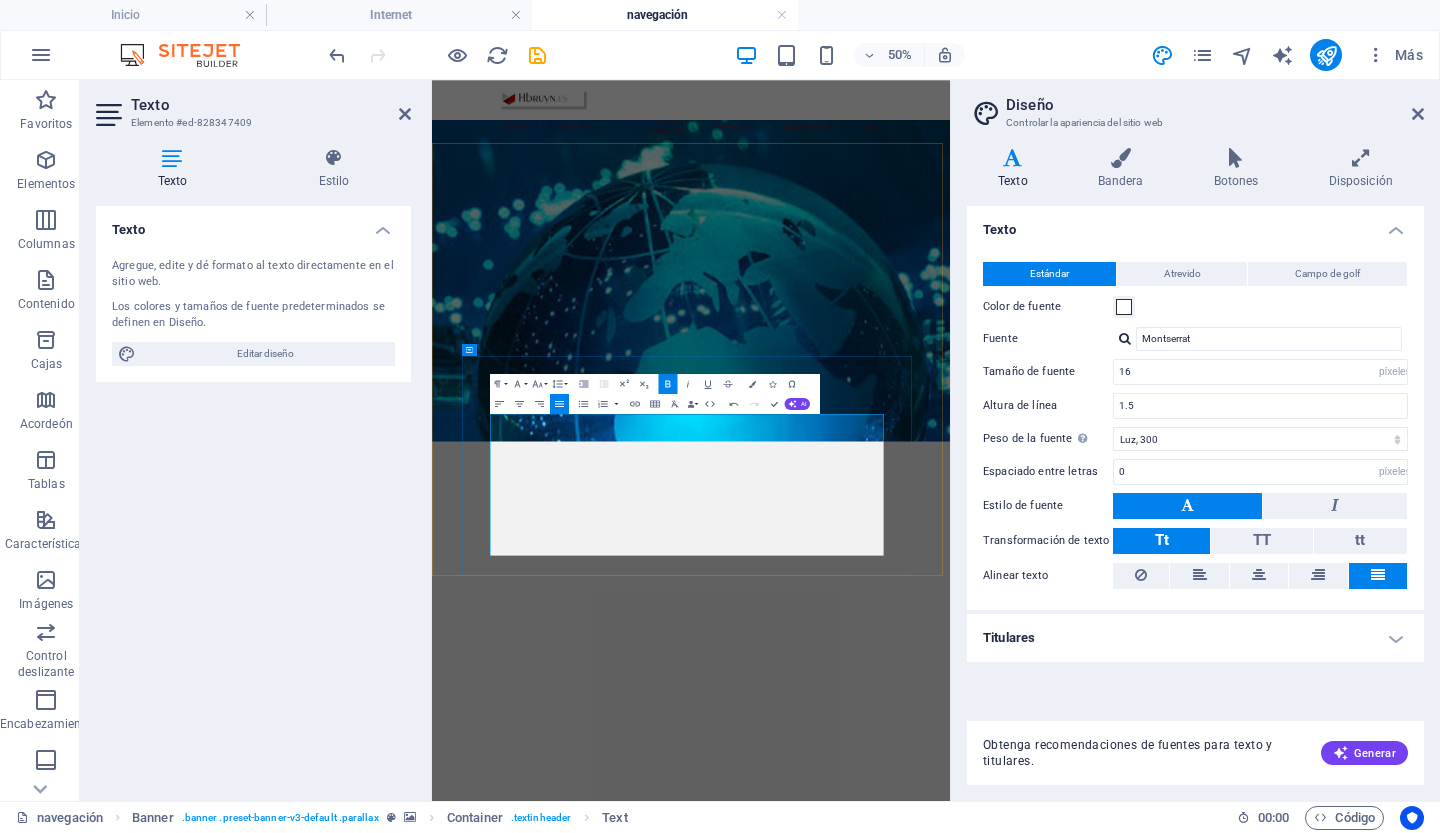 click on "Contraseñas fuertes y cambiarlas frecuentemente:" at bounding box center [950, 1740] 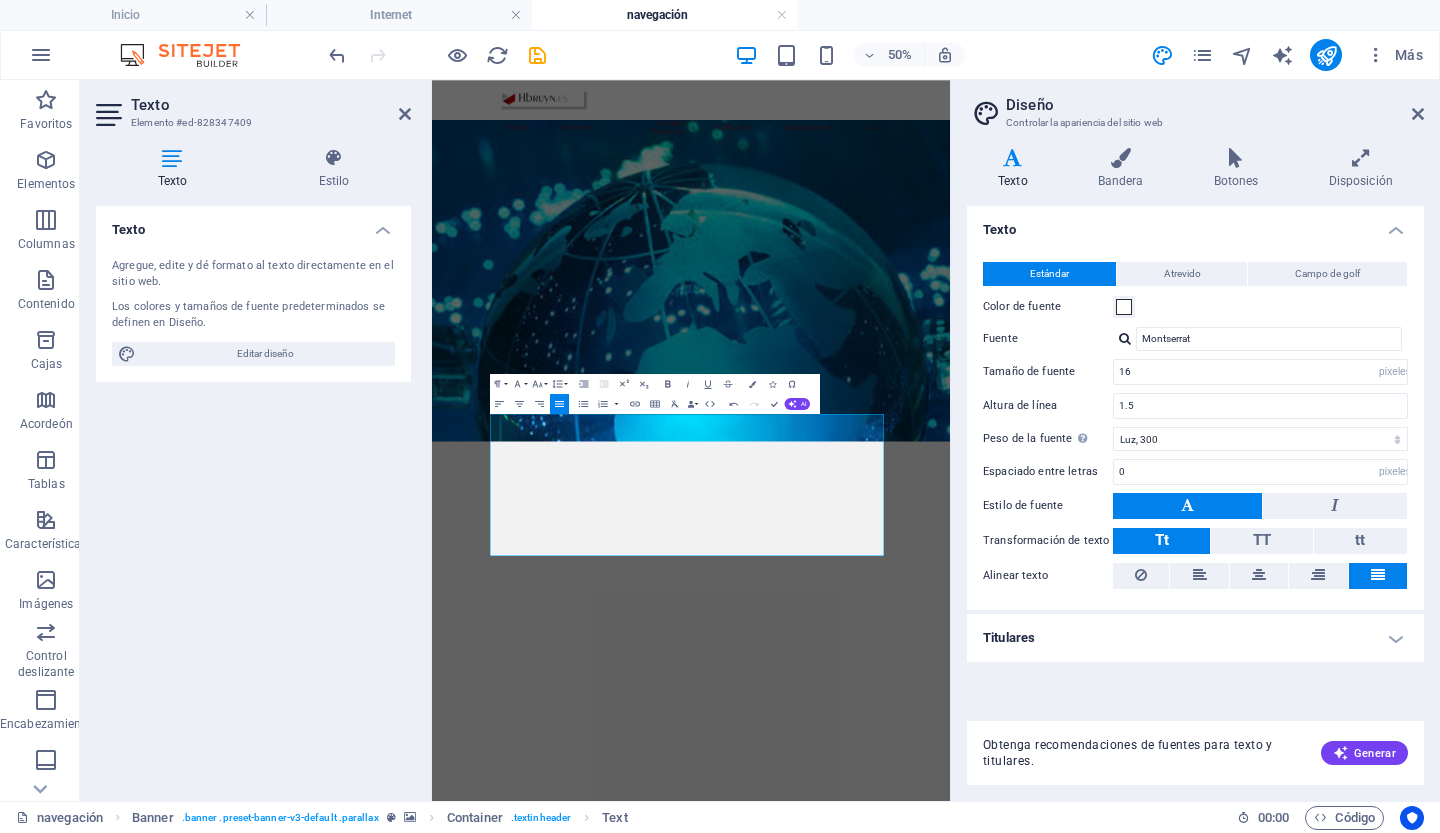click 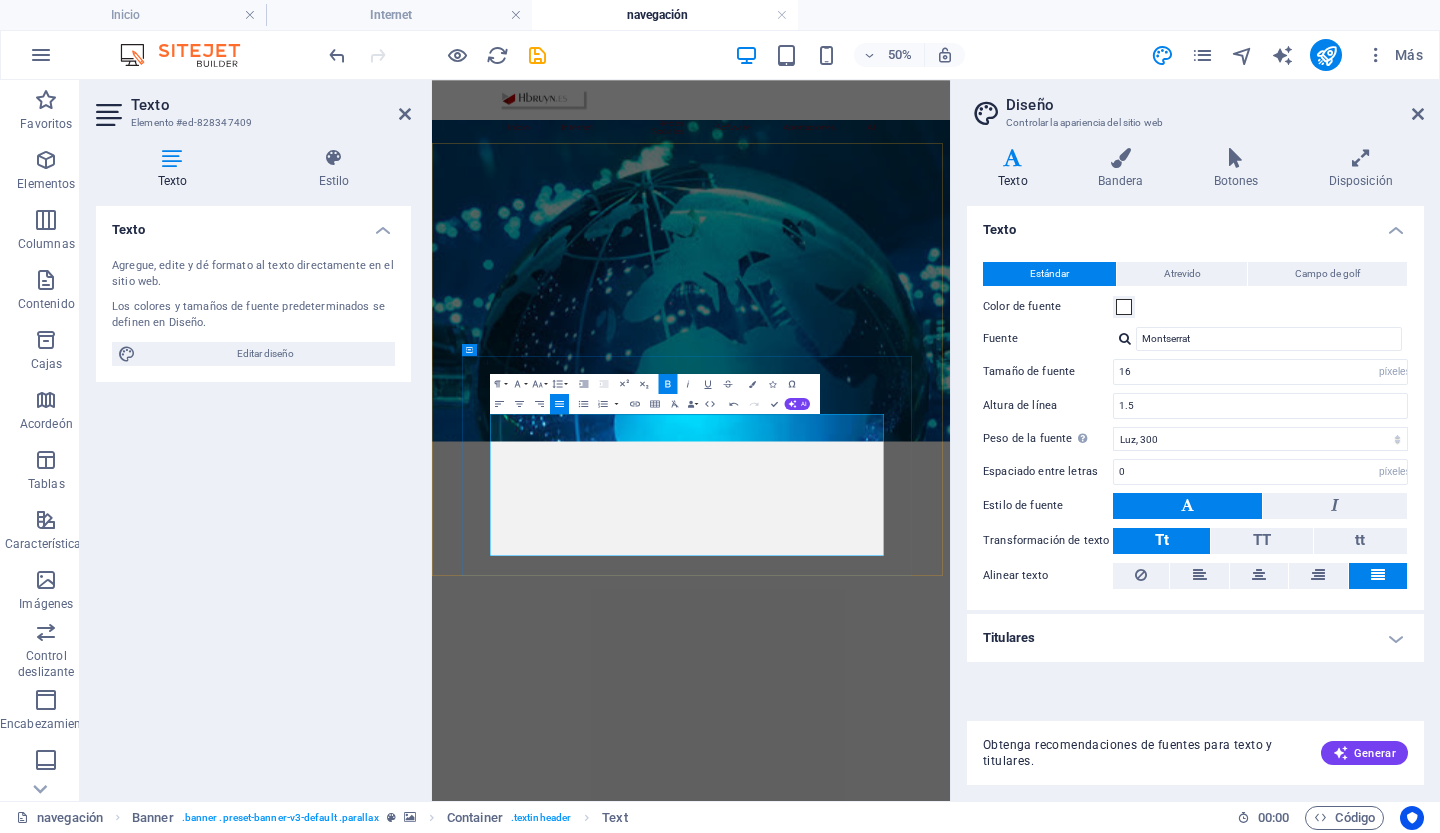 click on "Visita páginas escribiendo la URL real:" at bounding box center (950, 1802) 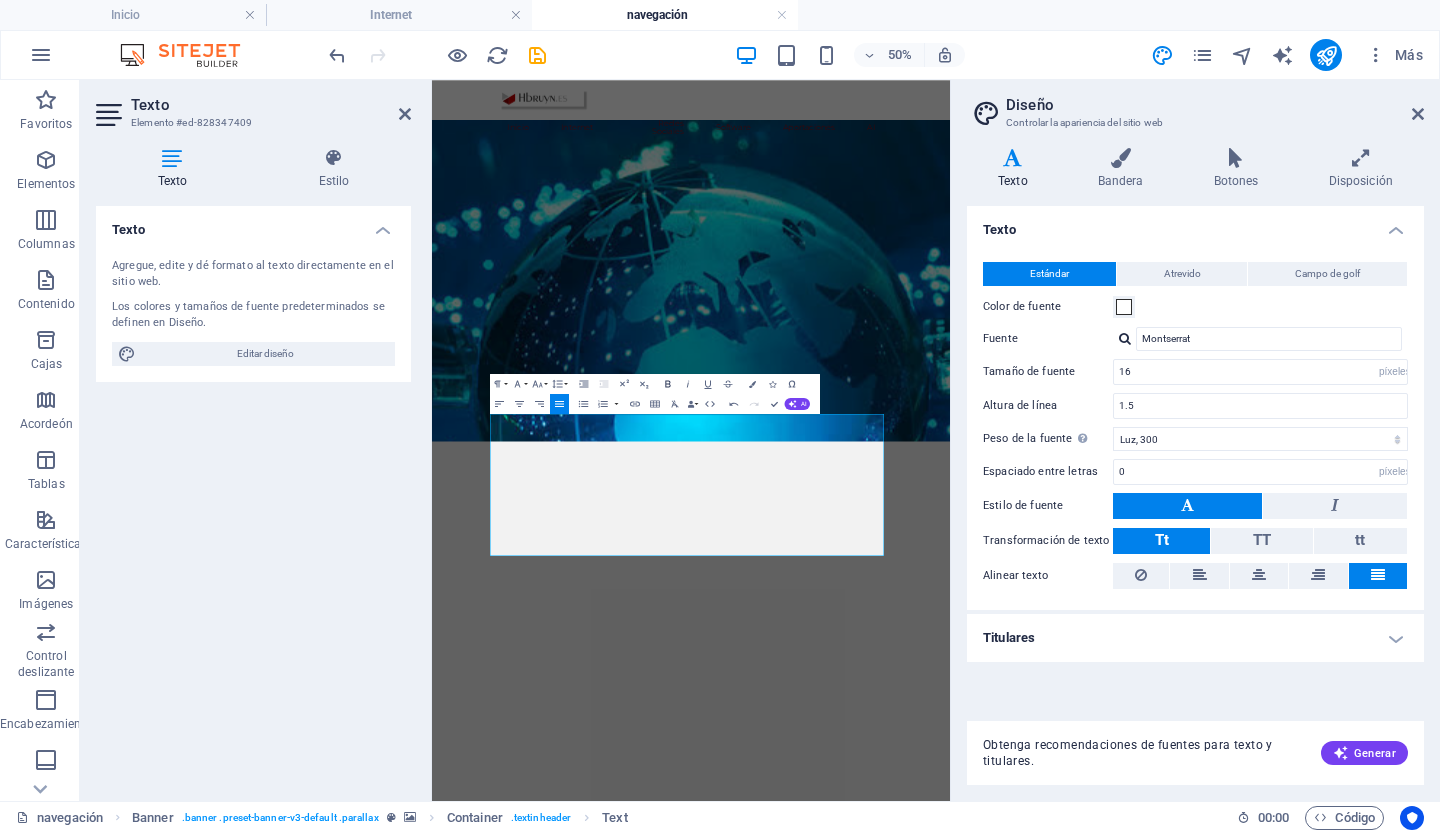 click 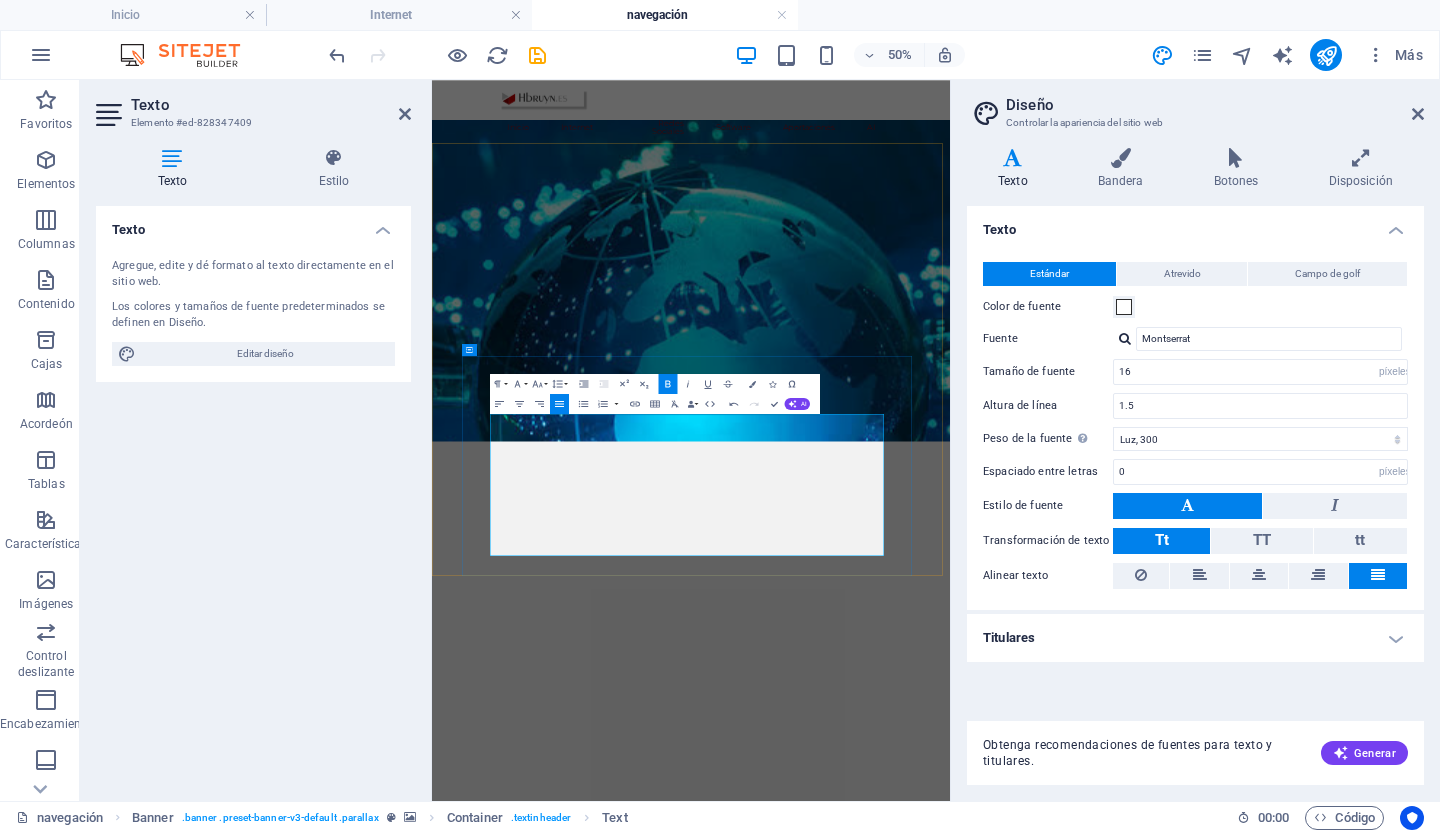 click on "Compra sólo en sitios seguros." at bounding box center (950, 1864) 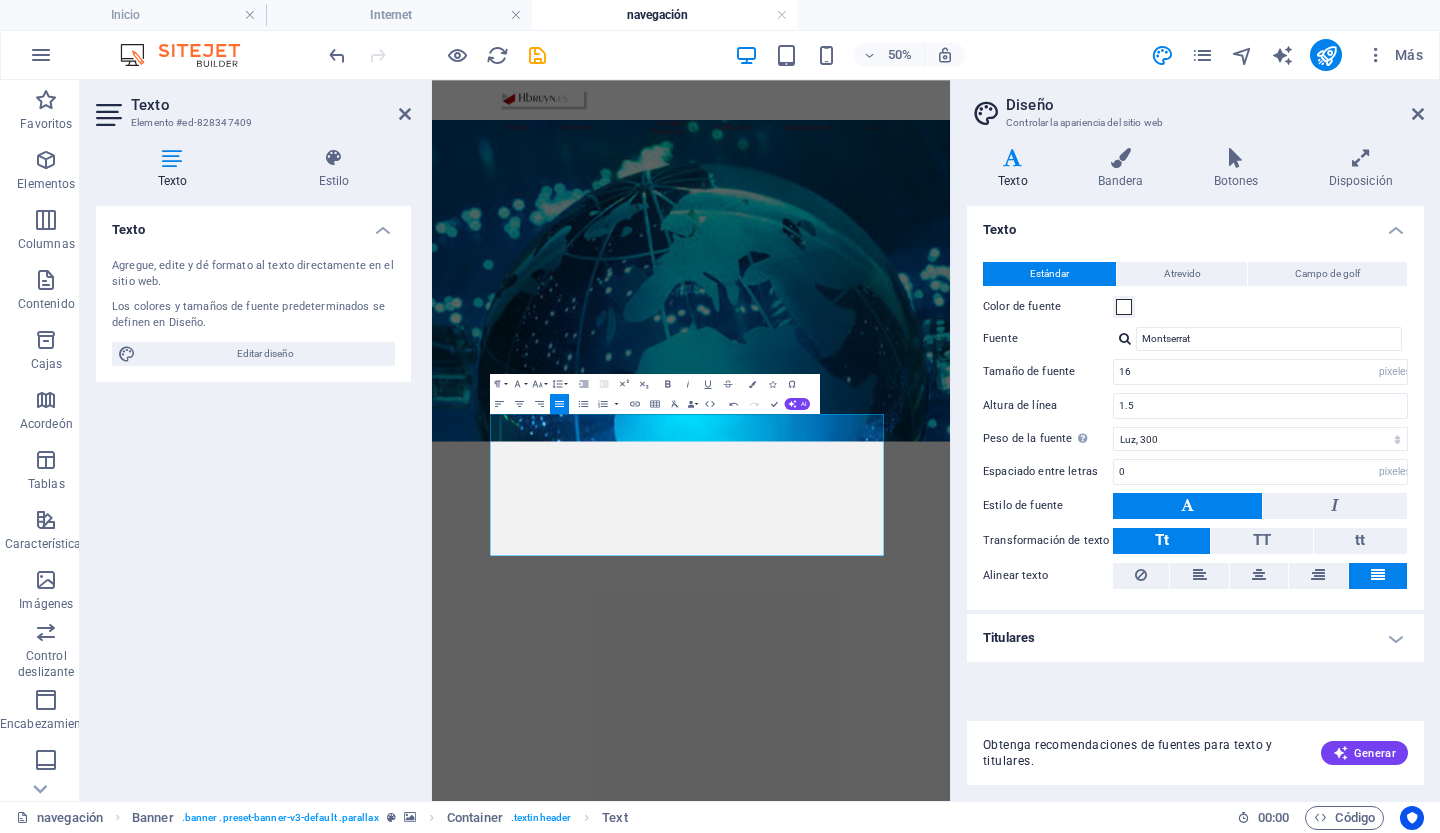 click 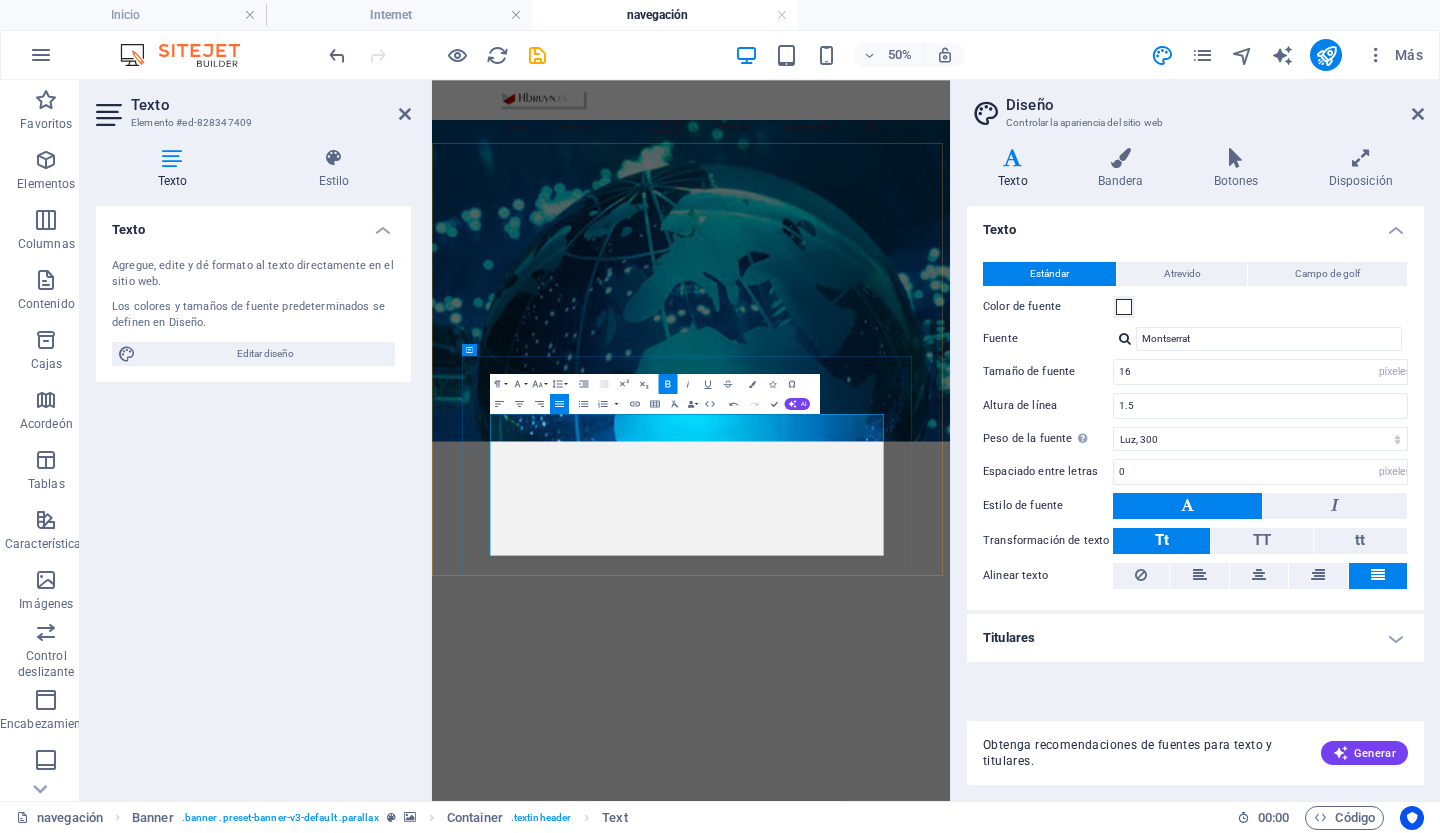 click on "Mantenga el equipo actualizado." at bounding box center [950, 1888] 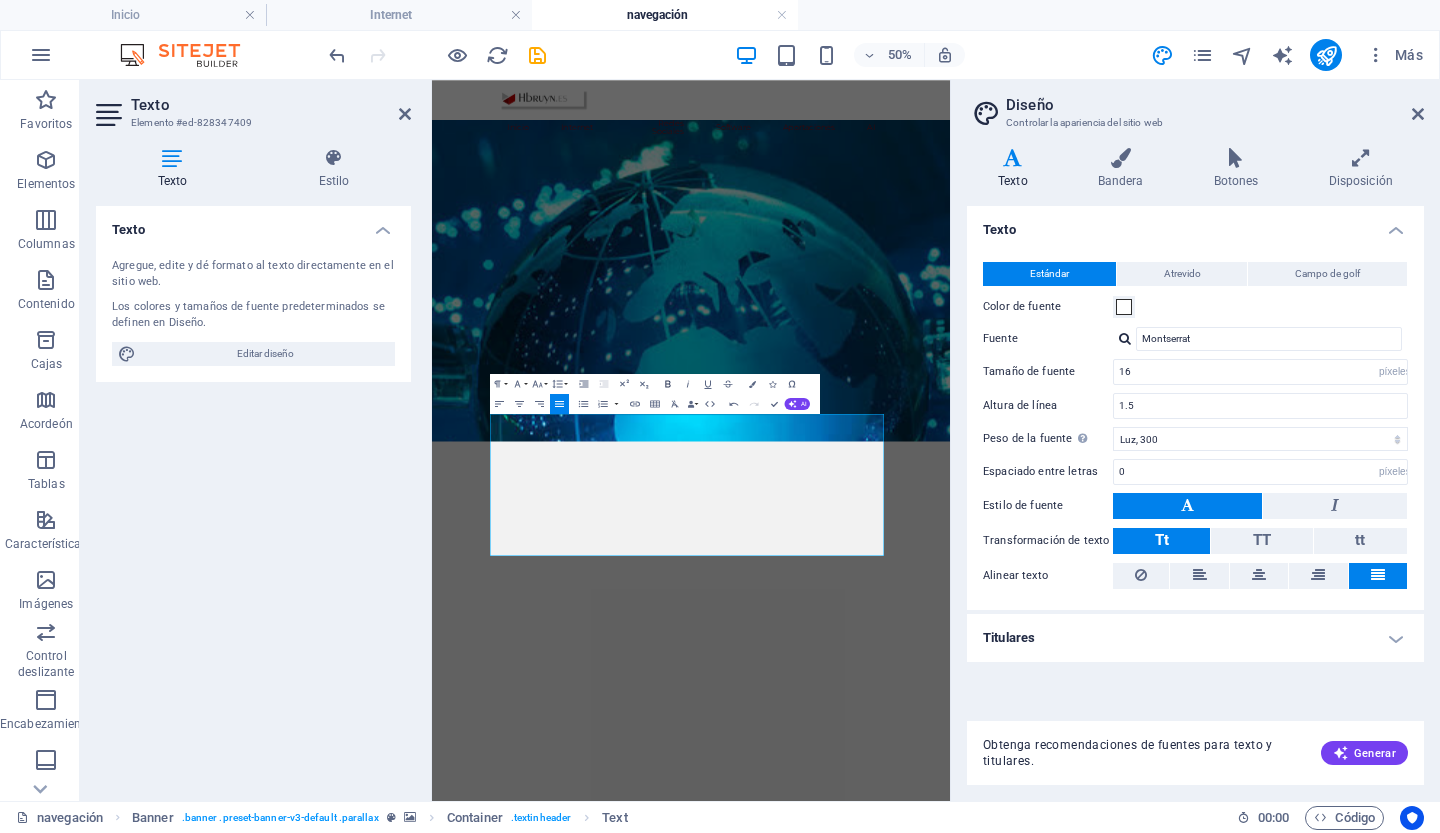 click 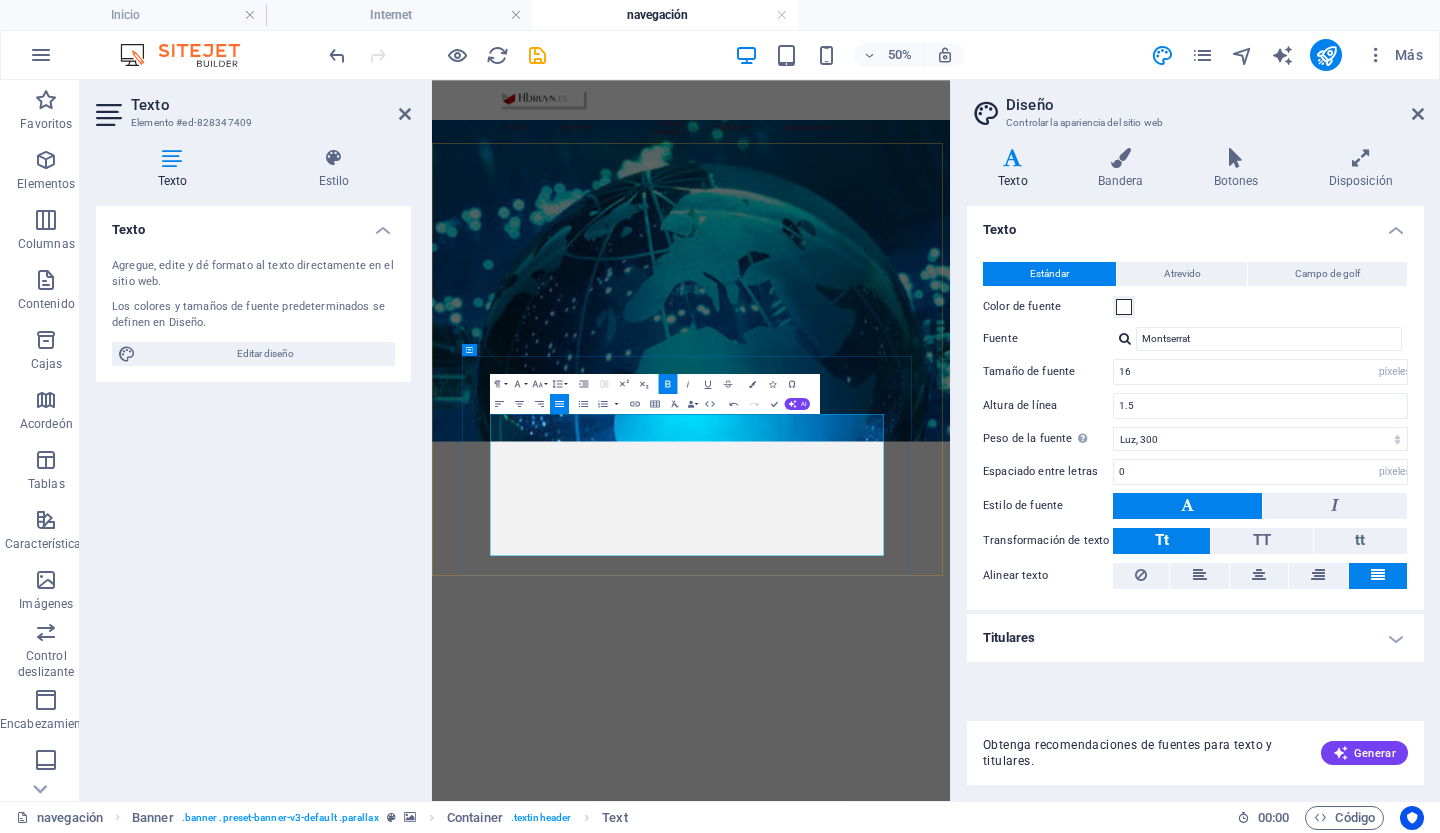 click on "Descarga sólo de sitios oficiales." at bounding box center (950, 1912) 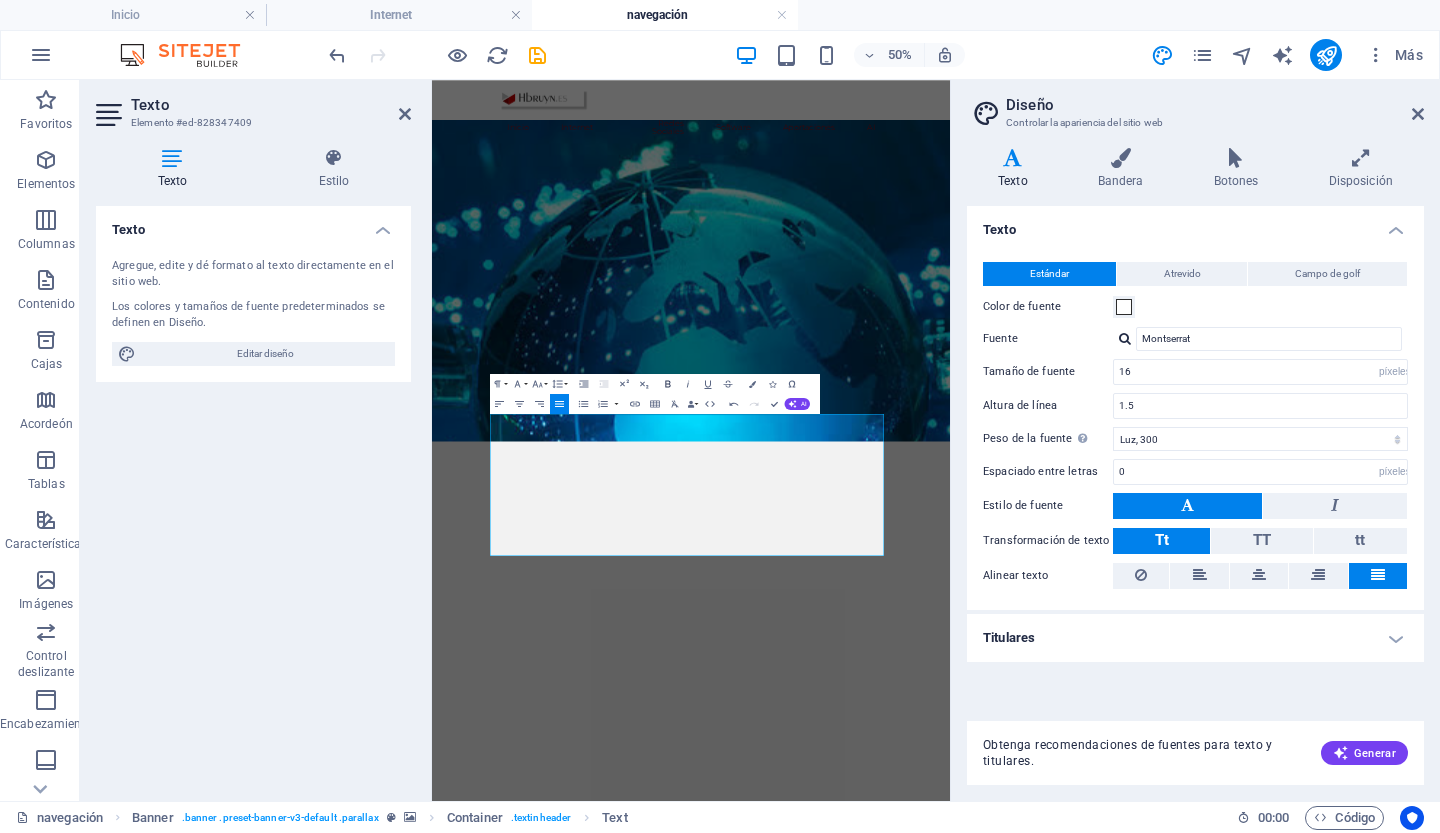 click 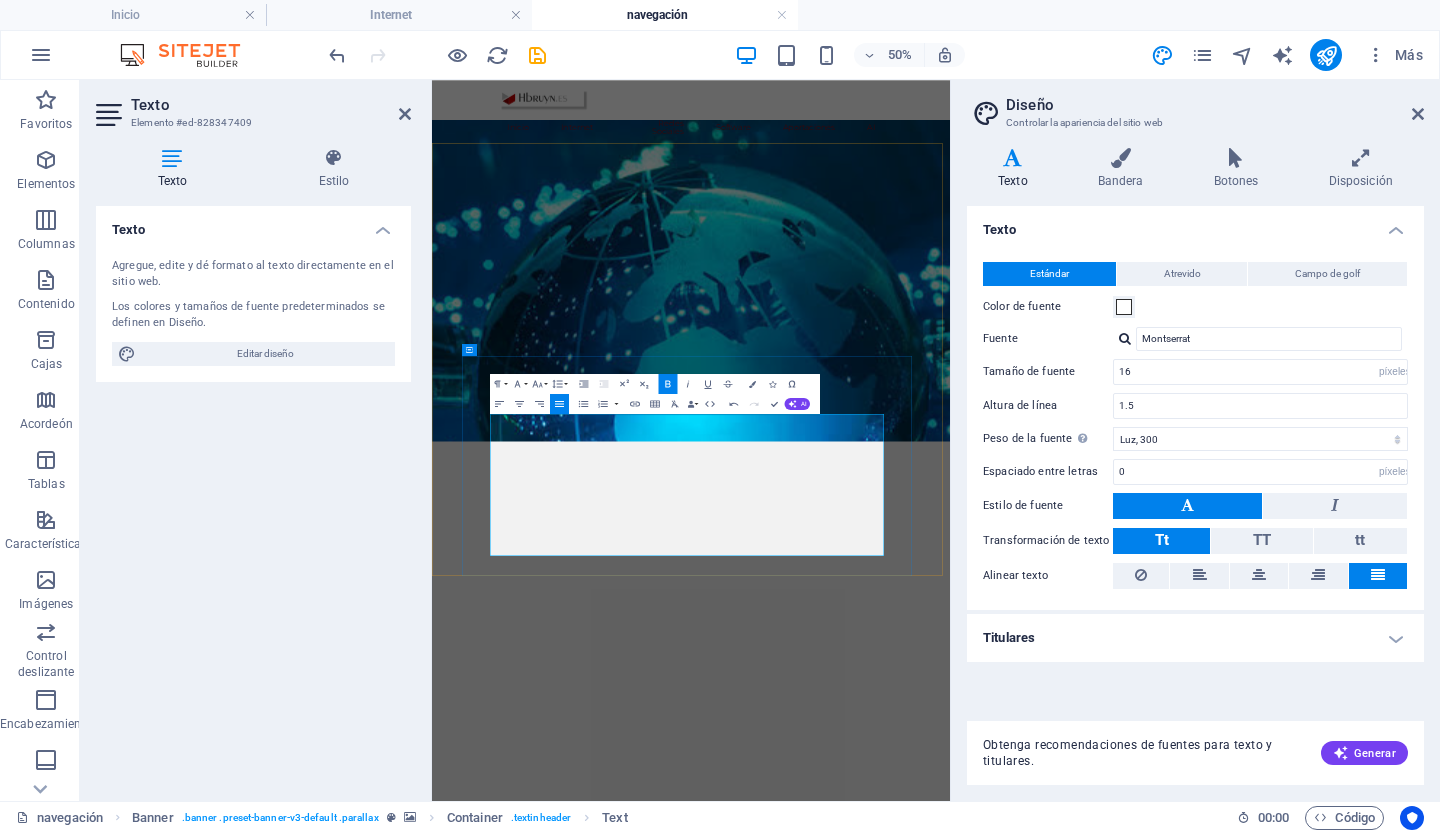 click on "Usado en sentido común." at bounding box center [950, 1936] 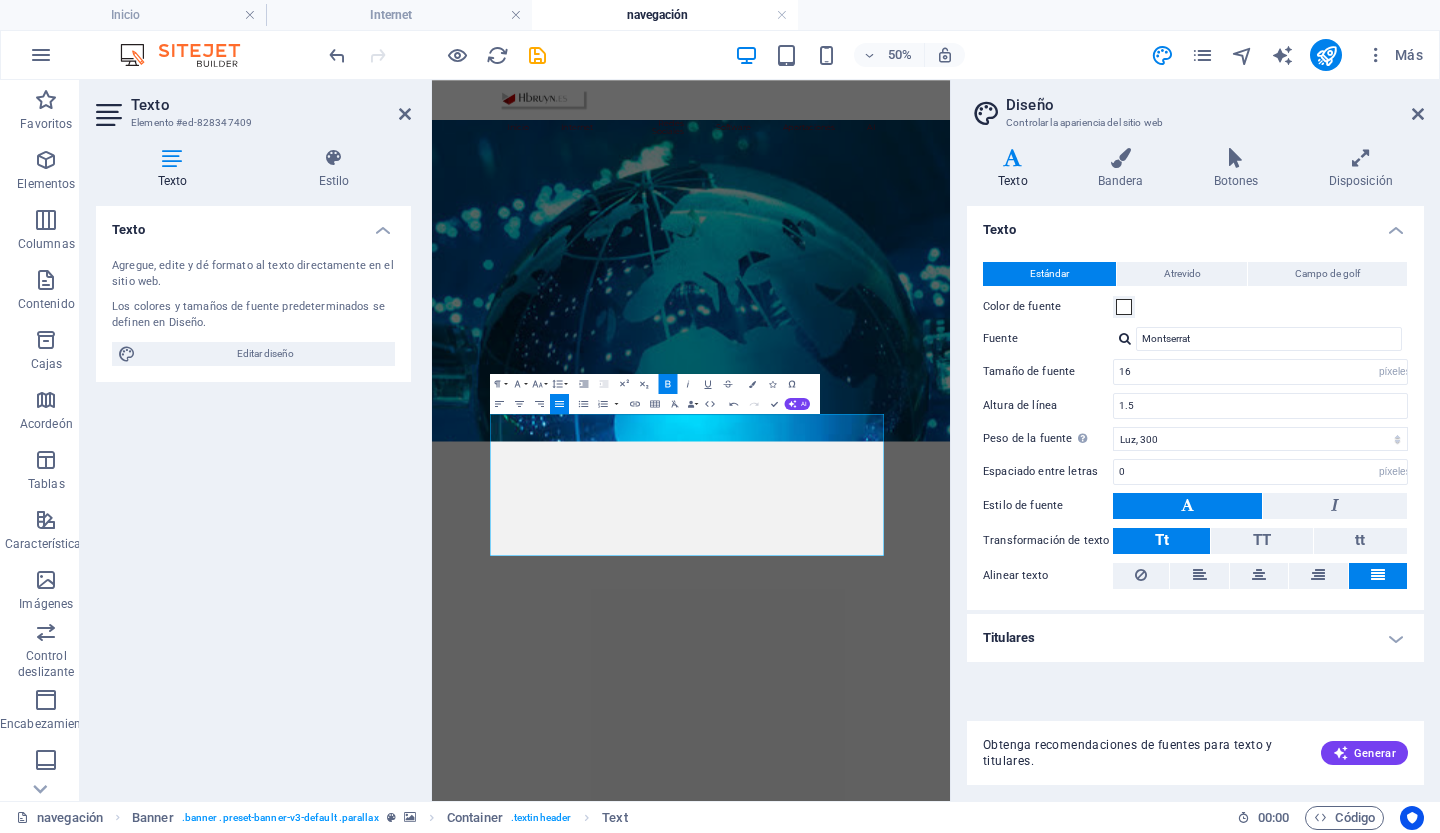 click 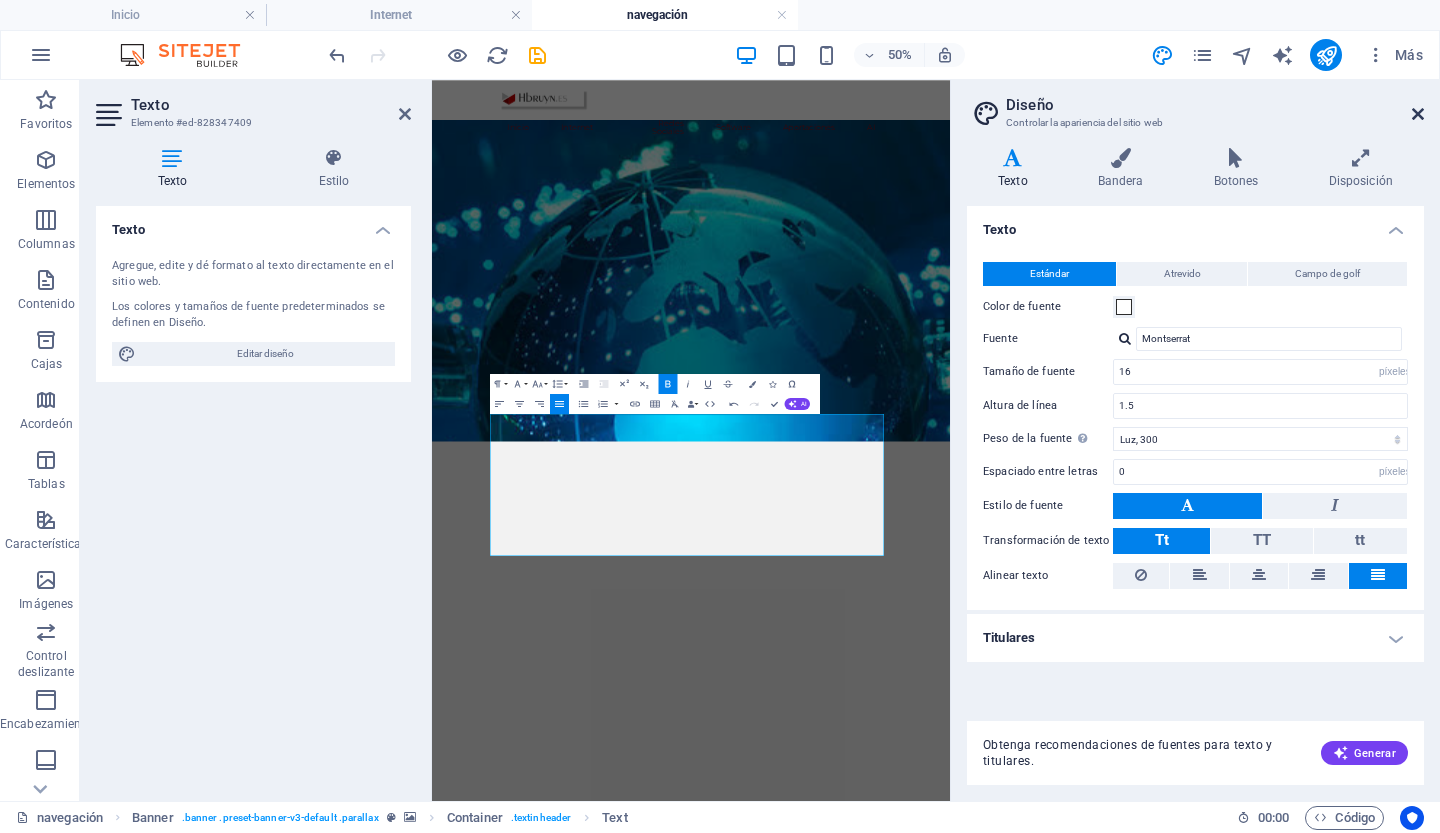 click at bounding box center [1418, 114] 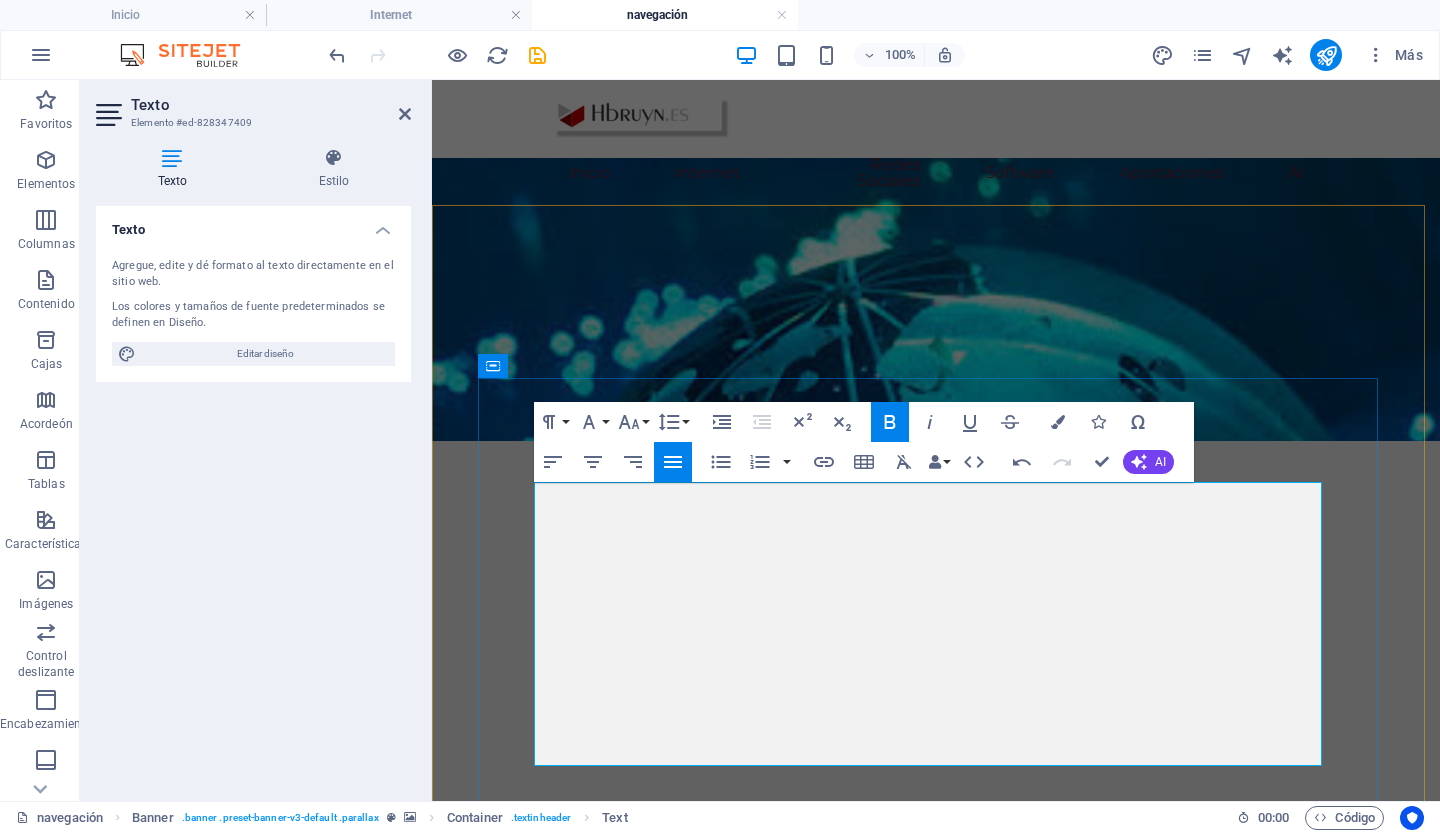 click on "Evita el spam: Evitar interactuar con este tipo de correos electrónicos. No abrirlos, nunca responder, no abrir posibles enlaces que contengan o, quizás lo más peligroso, no abrir archivos adjuntos." at bounding box center [936, 1697] 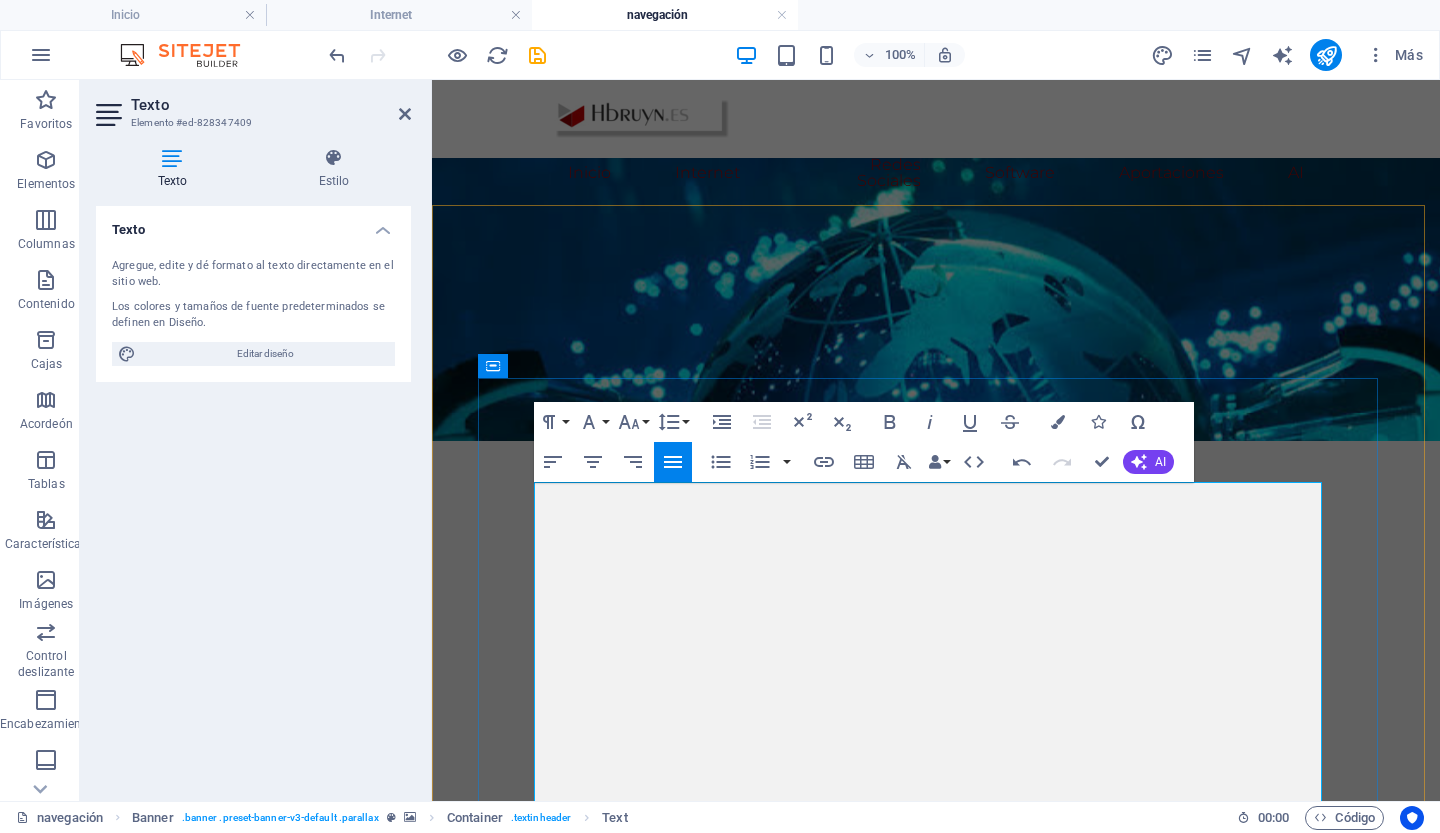 click on "Cree una contraseña compleja y además es conveniente cambiarla frecuentemente para reducir aún más los riesgos." at bounding box center [936, 1330] 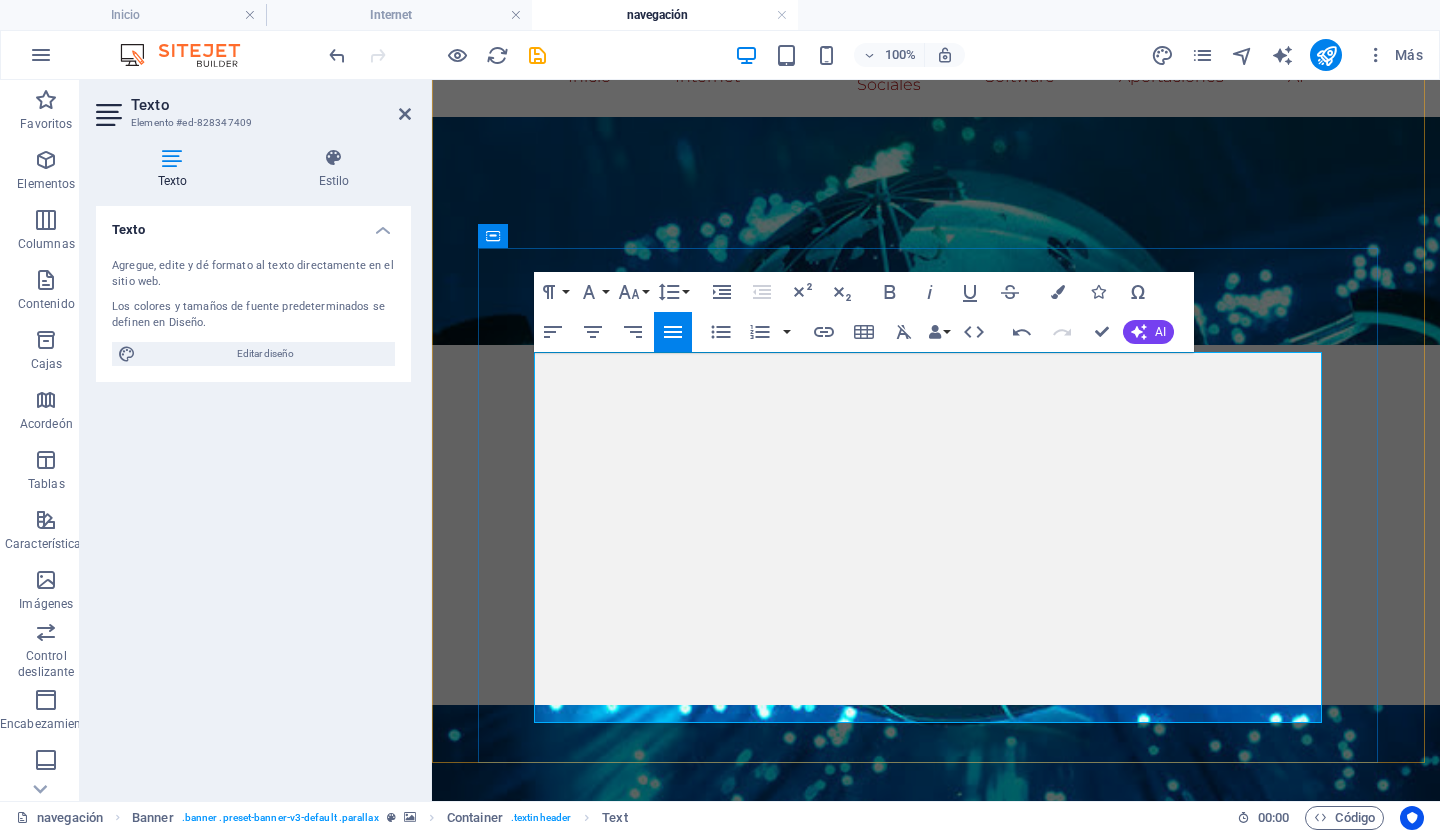 scroll, scrollTop: 130, scrollLeft: 0, axis: vertical 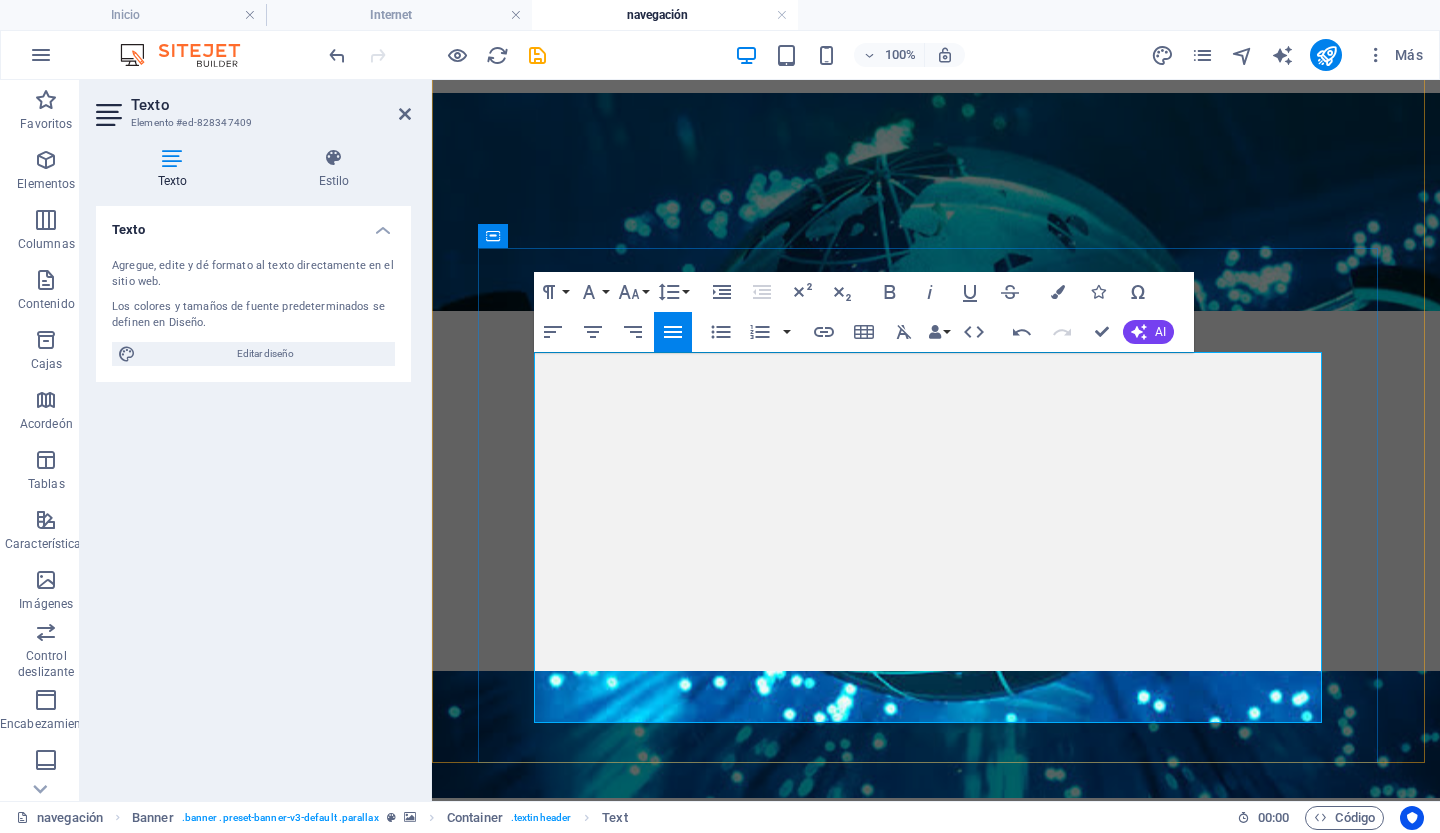 click at bounding box center (936, 1167) 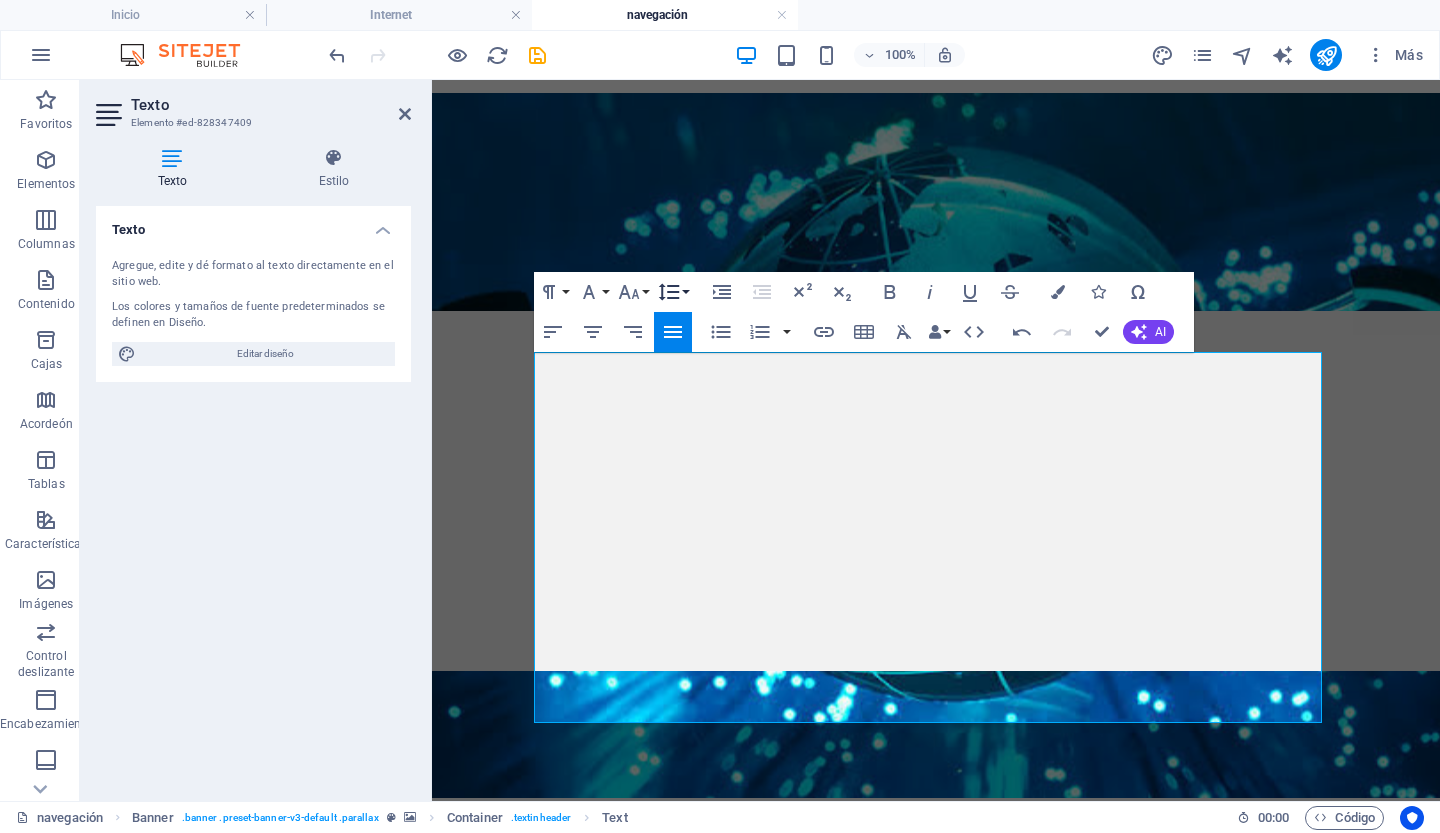 click on "Altura de línea" at bounding box center [673, 292] 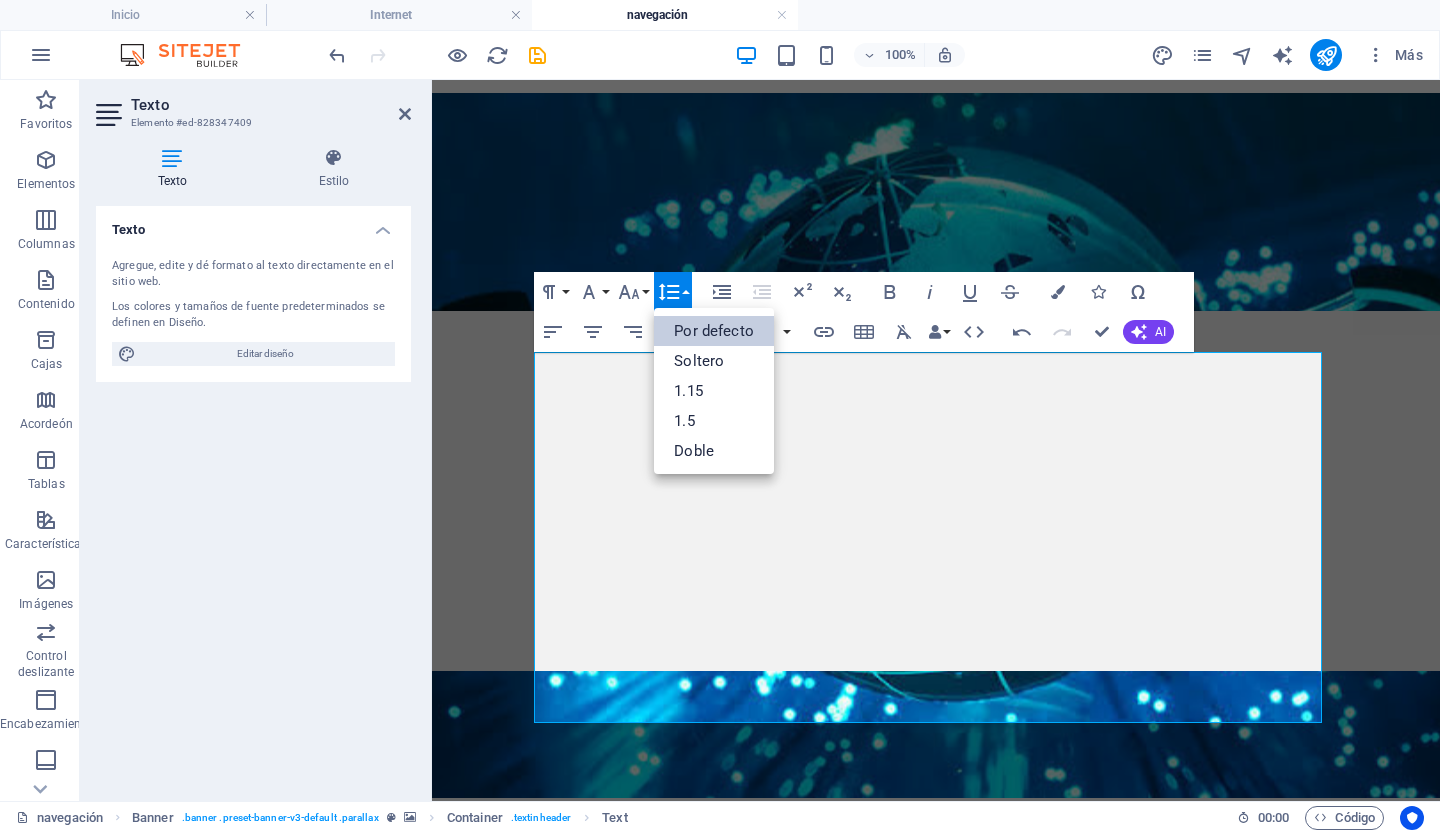 scroll, scrollTop: 0, scrollLeft: 0, axis: both 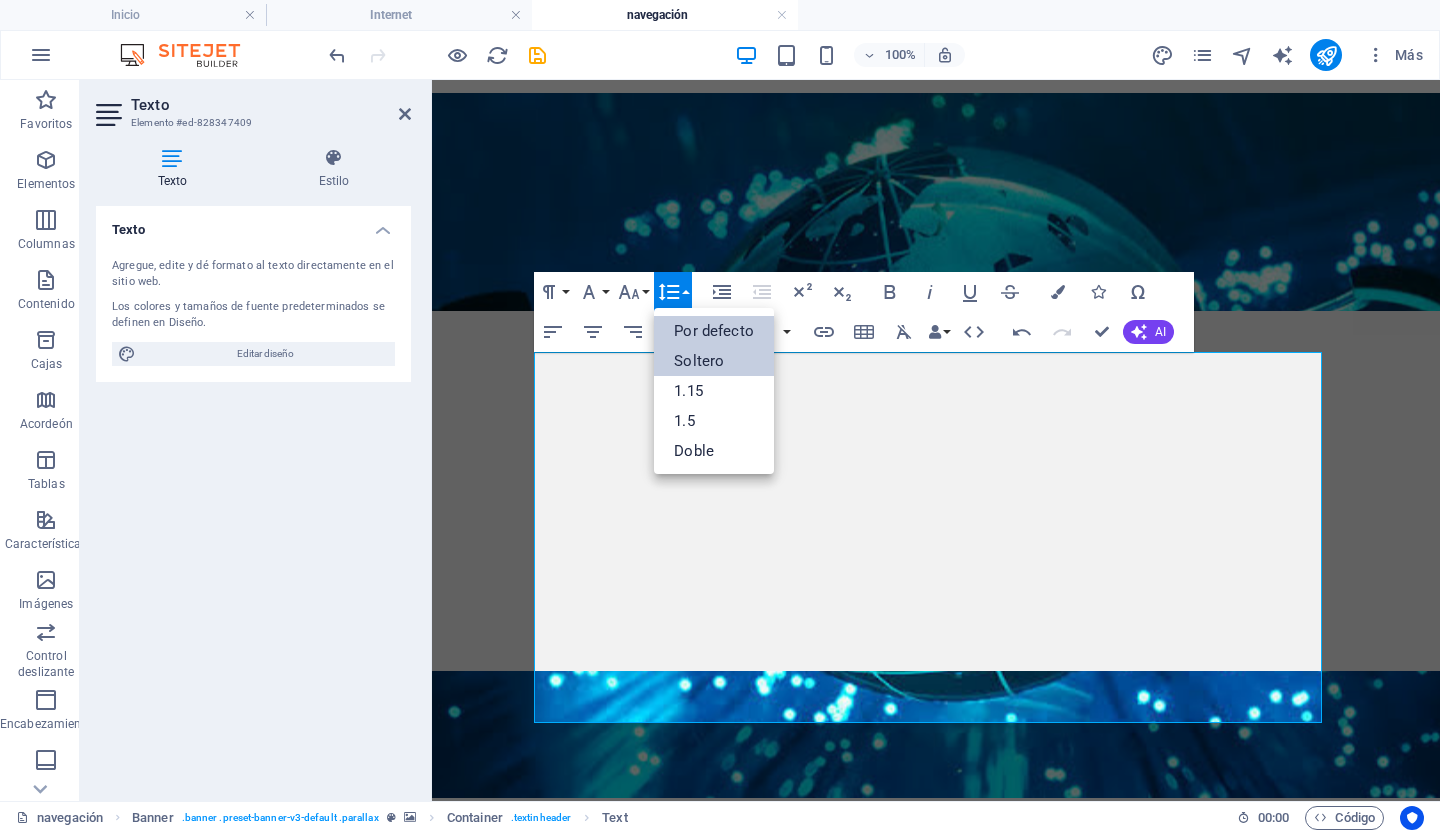 click on "Soltero" at bounding box center [699, 361] 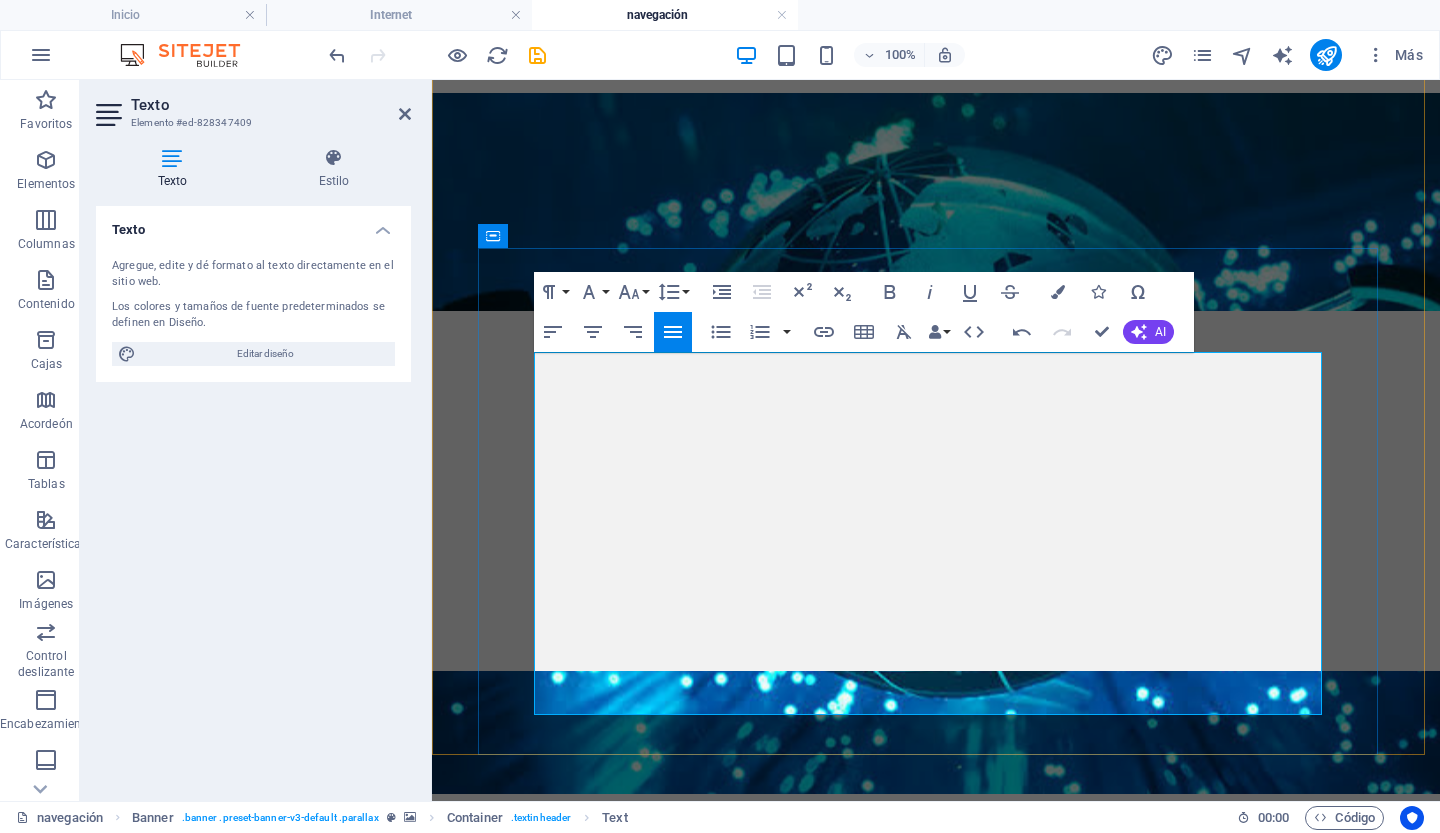 click at bounding box center [936, 1238] 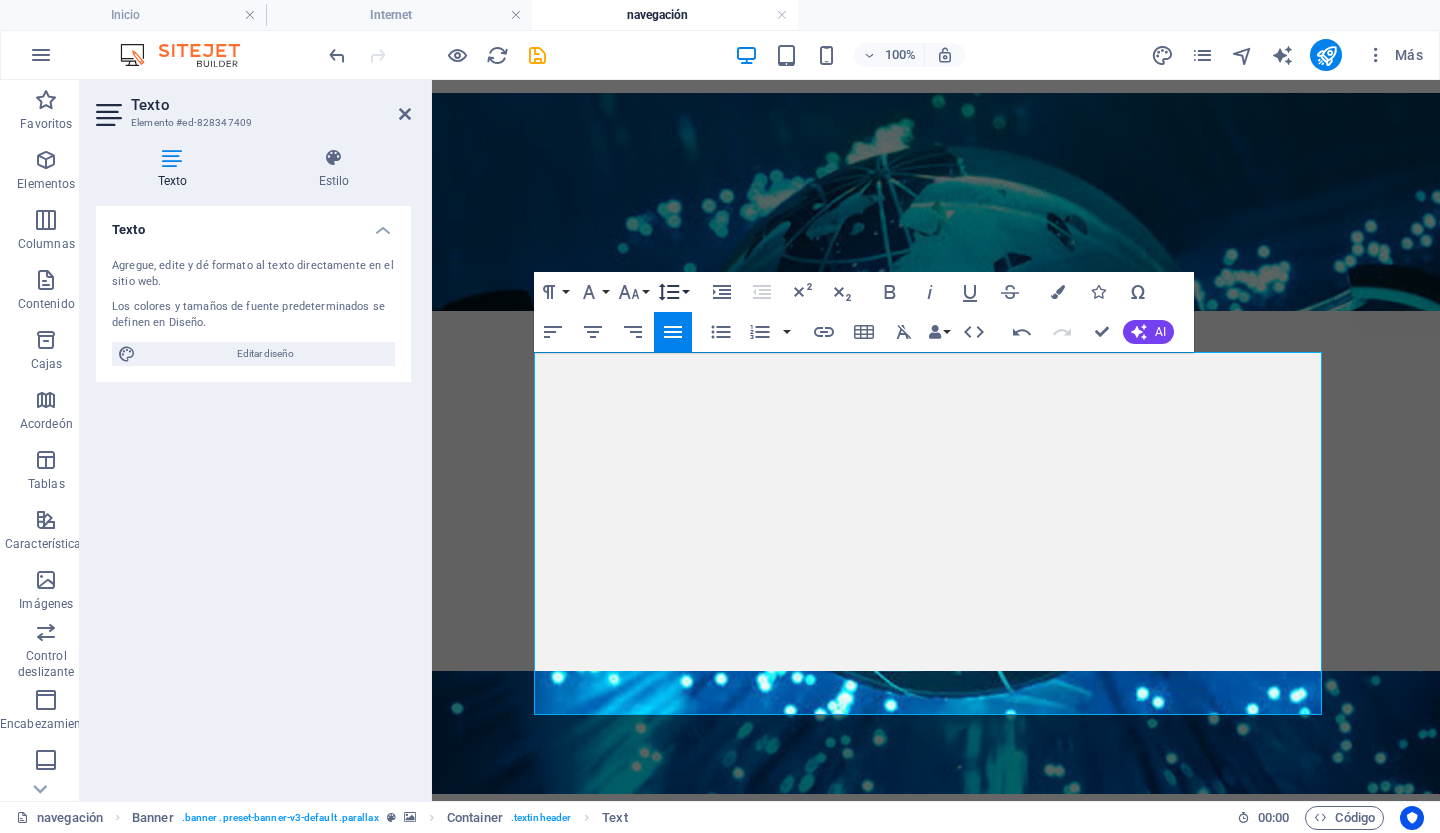 click on "Altura de línea" at bounding box center (673, 292) 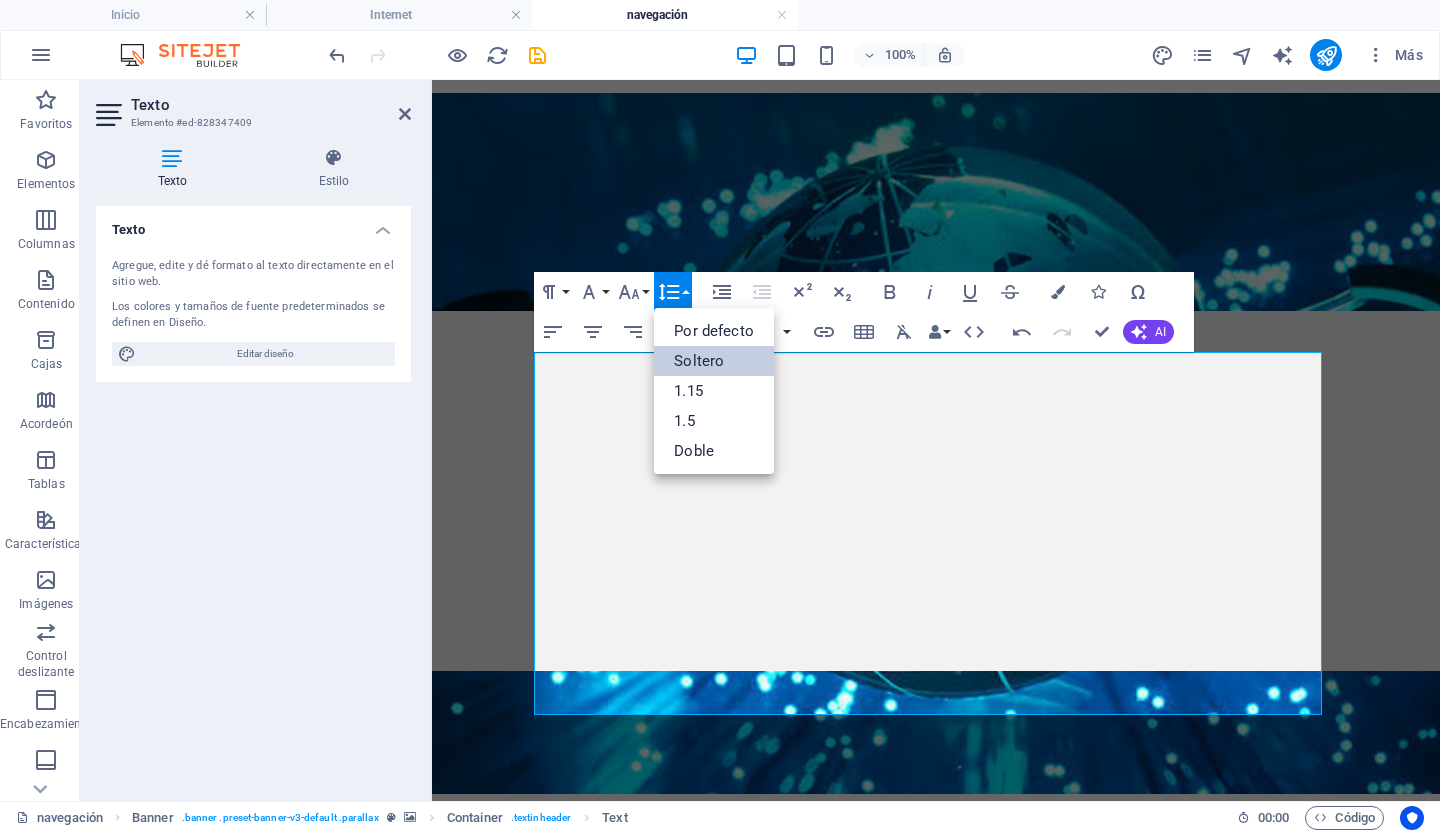click on "Soltero" at bounding box center (699, 361) 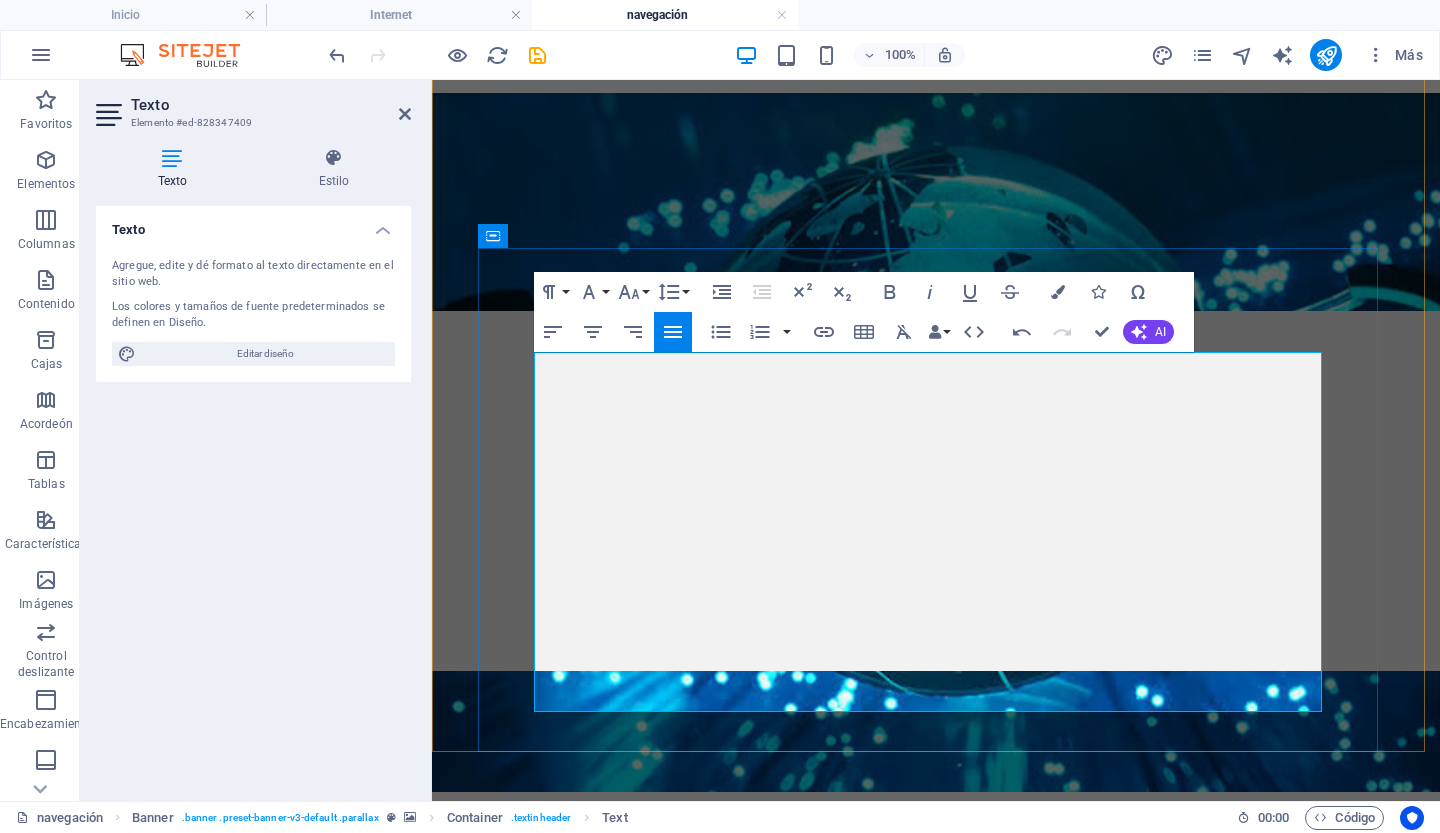 click at bounding box center (936, 1157) 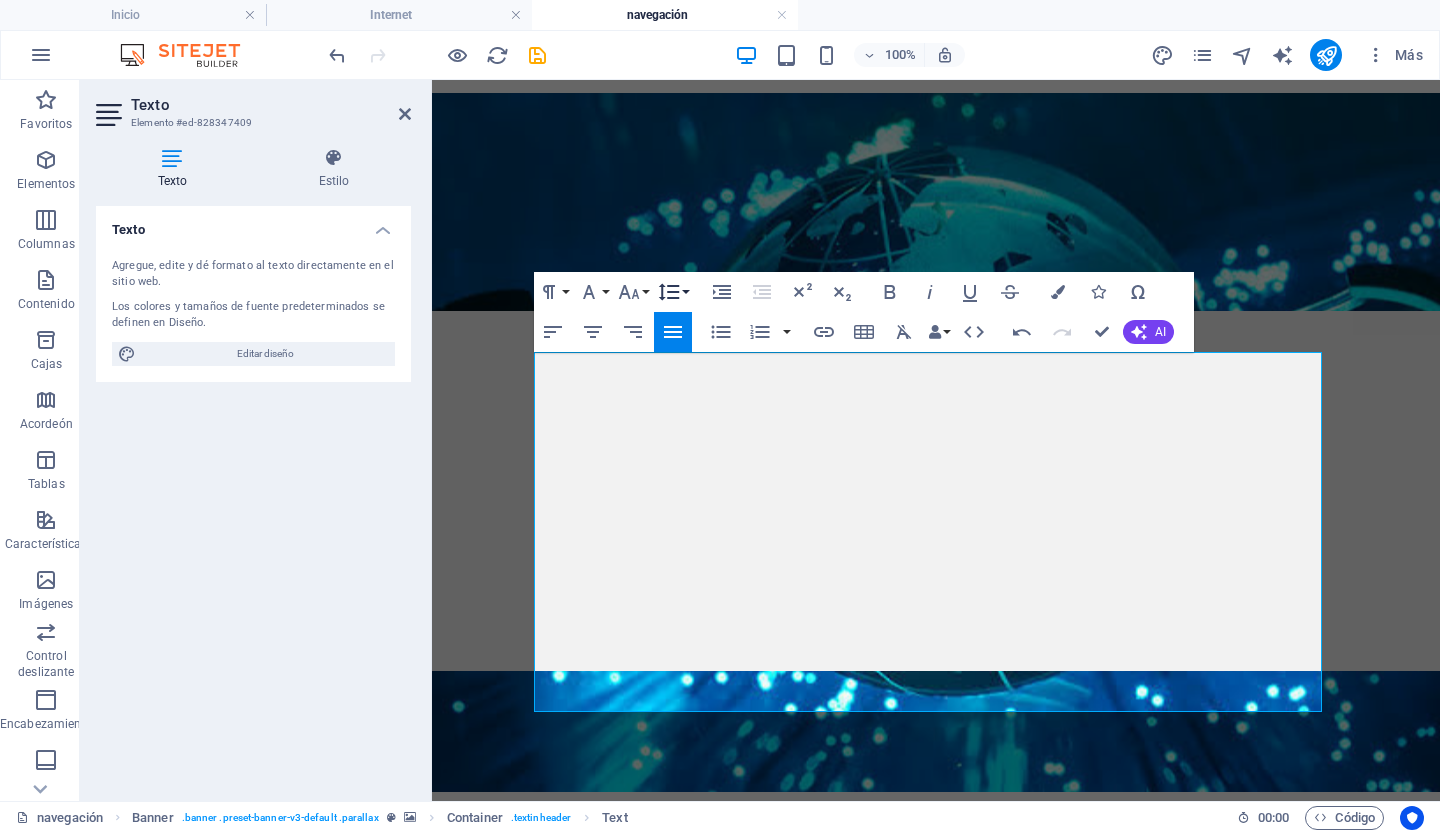 click on "Altura de línea" at bounding box center (673, 292) 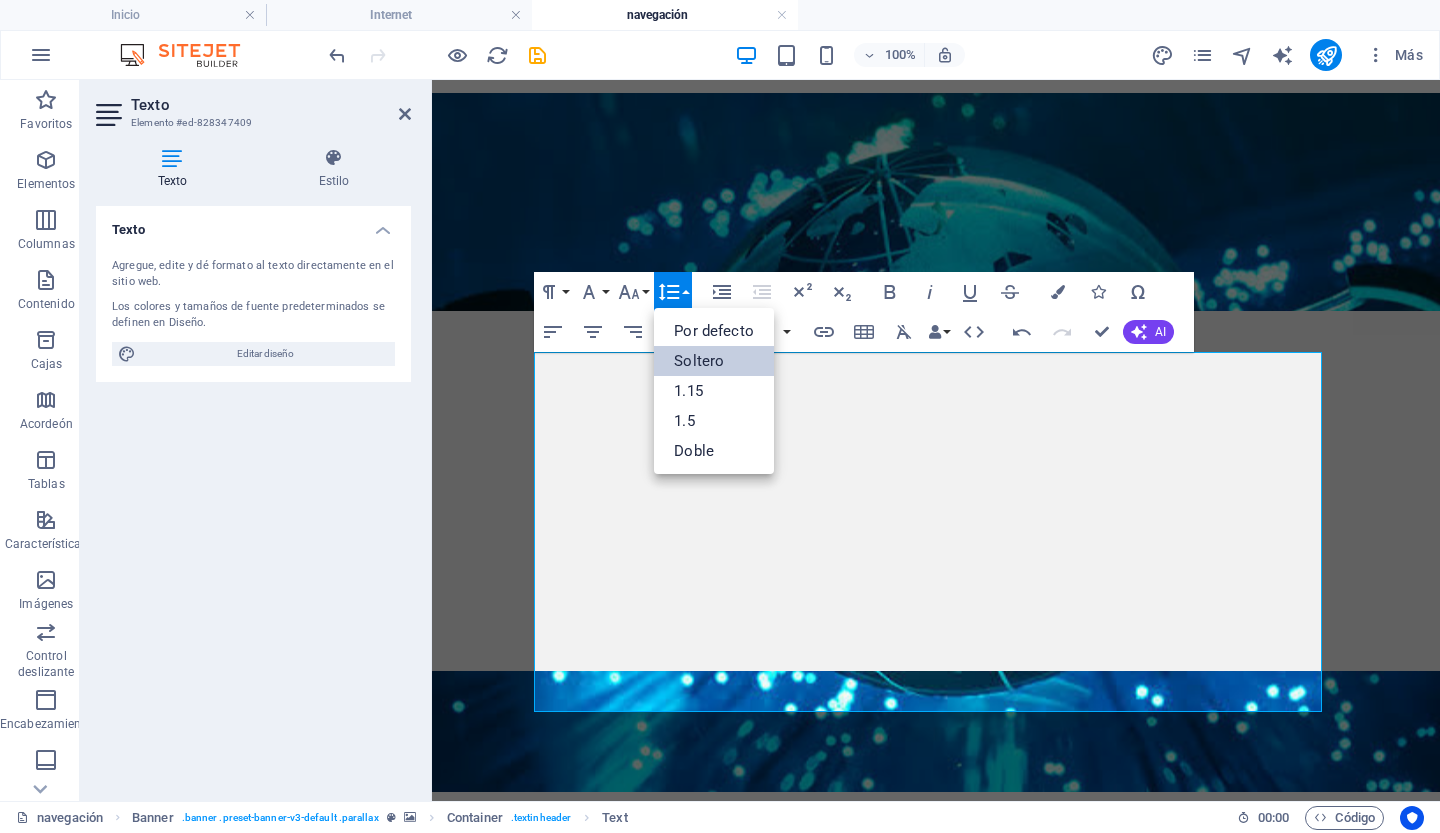 scroll, scrollTop: 0, scrollLeft: 0, axis: both 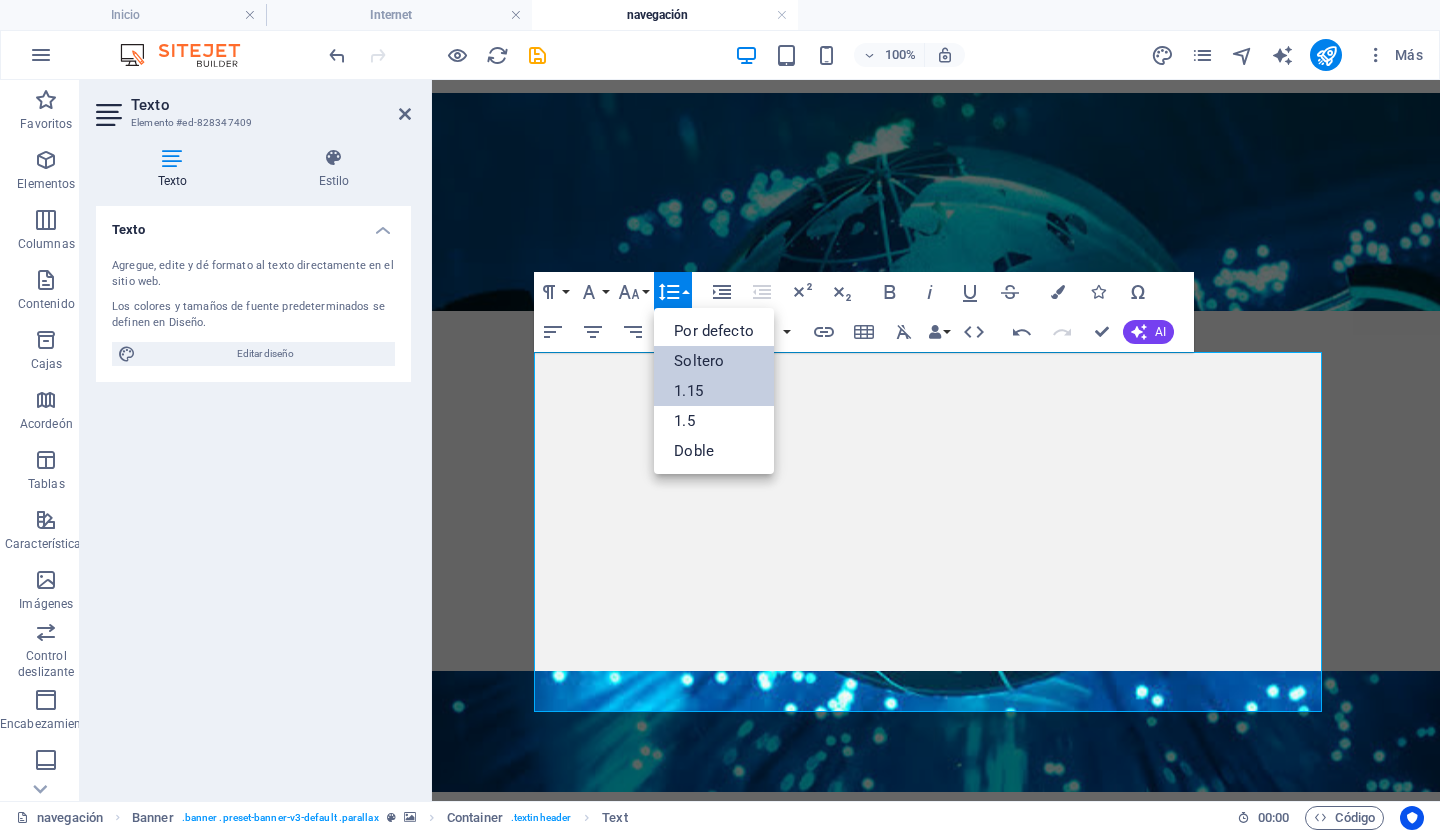 click on "1.15" at bounding box center [688, 391] 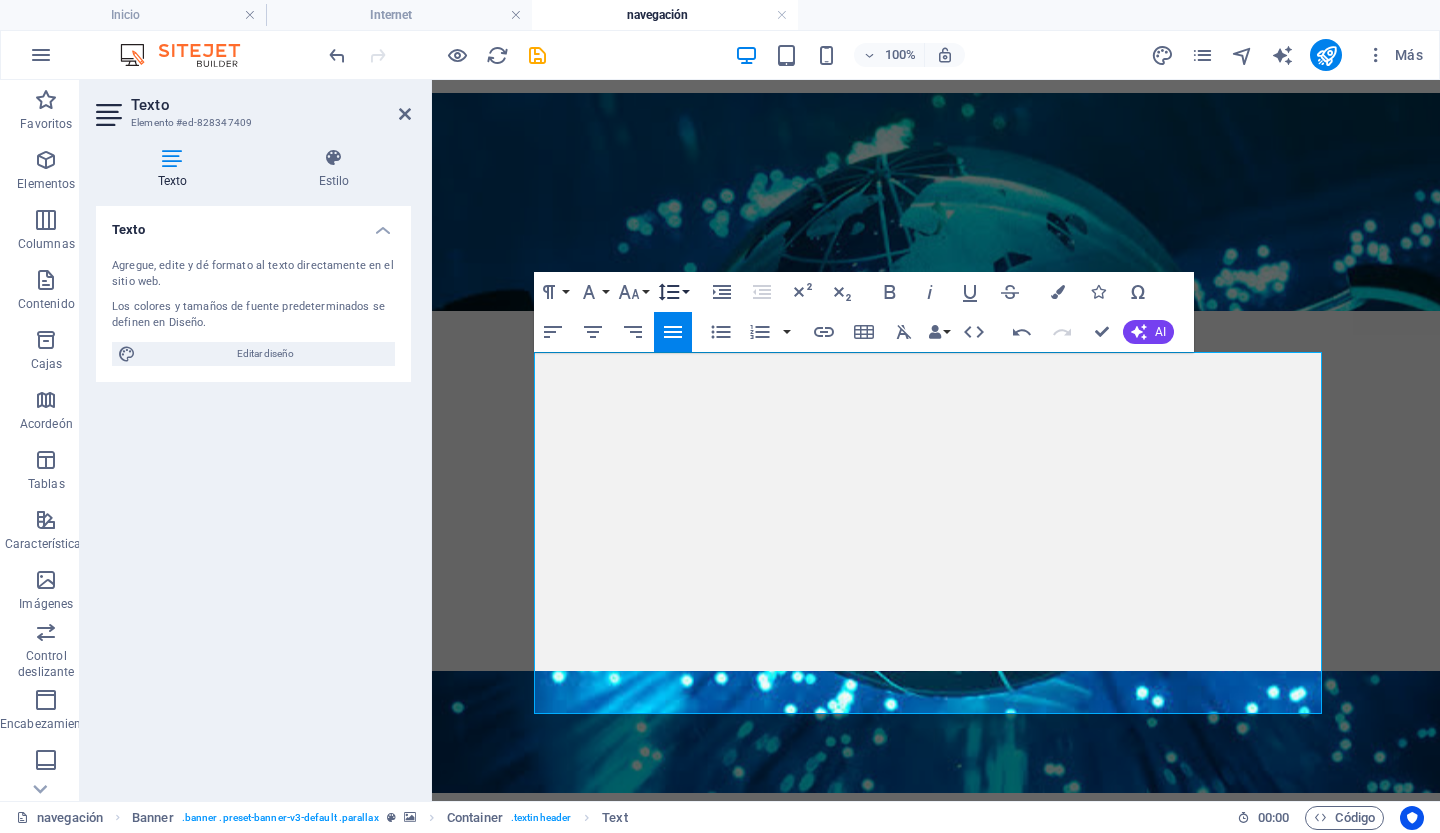 click on "Altura de línea" at bounding box center (673, 292) 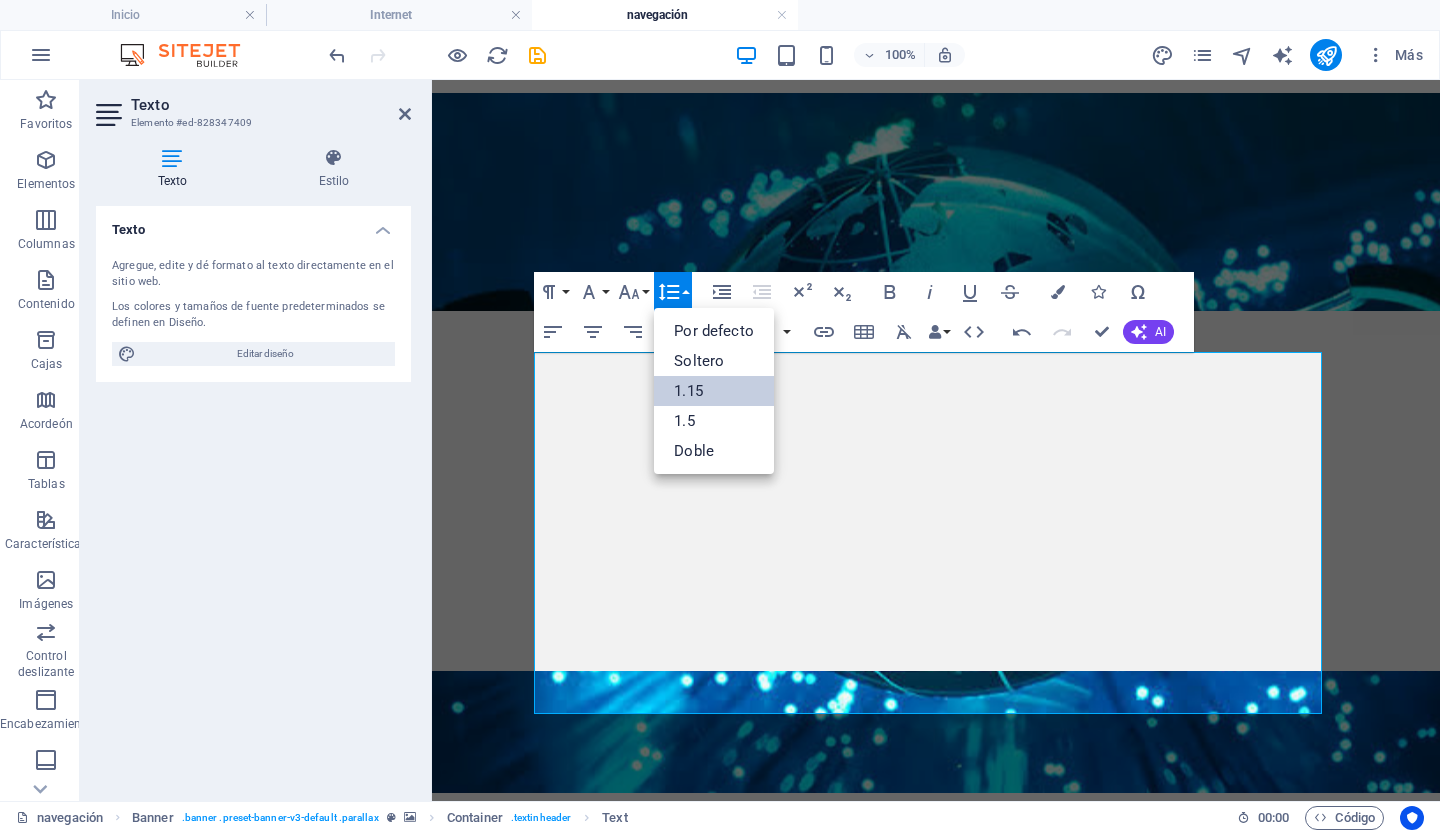 scroll, scrollTop: 0, scrollLeft: 0, axis: both 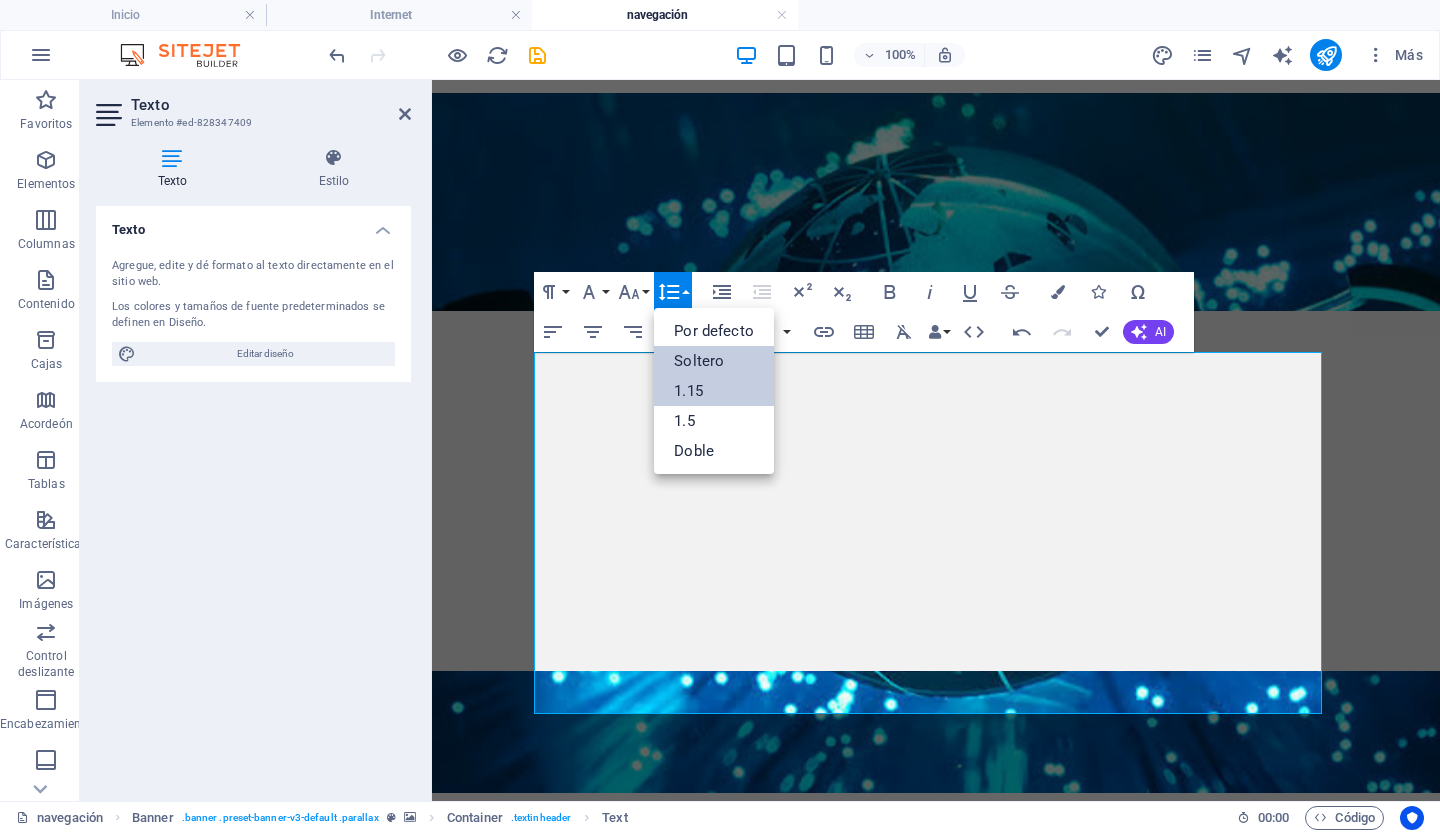 click on "Soltero" at bounding box center (699, 361) 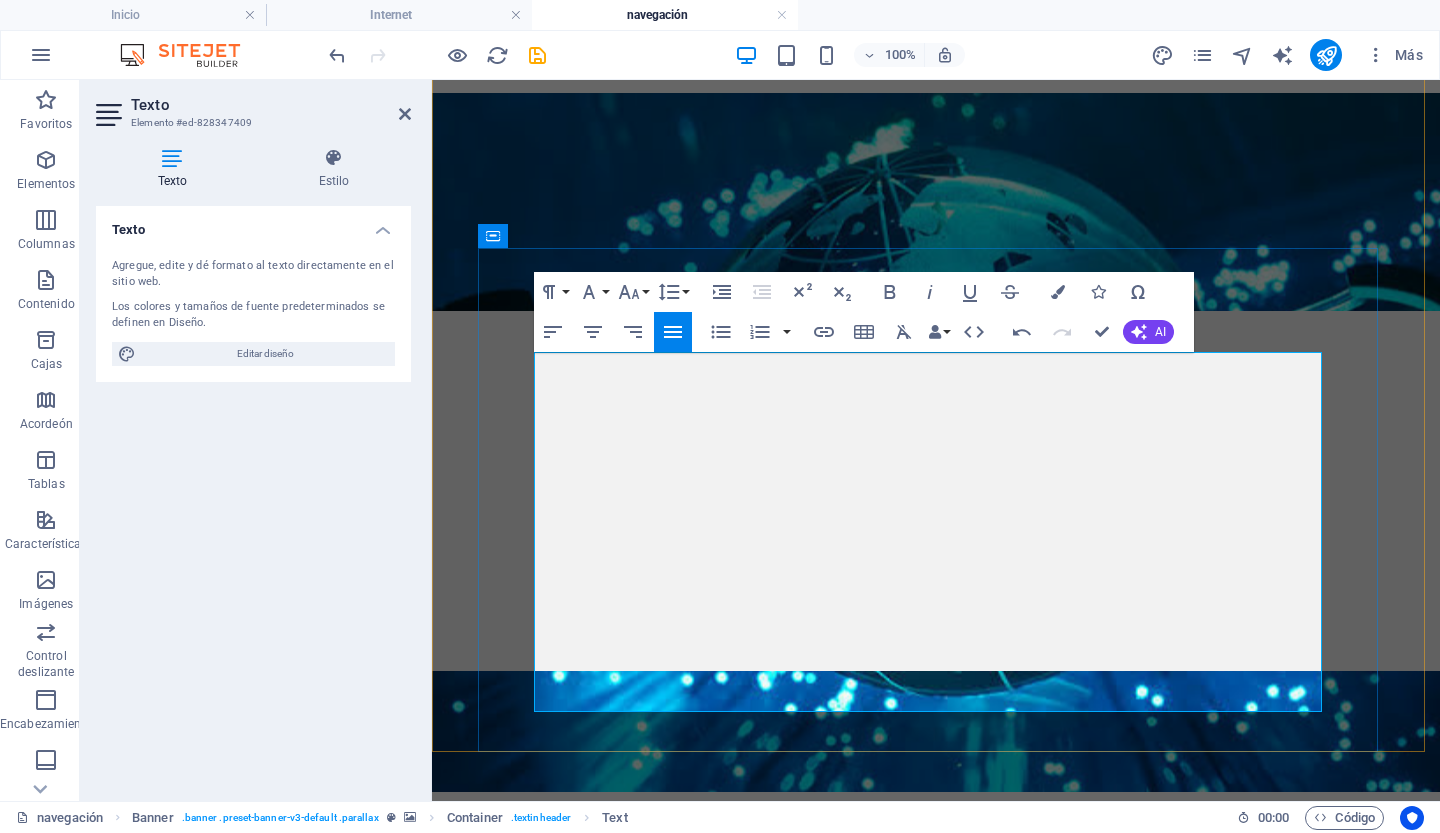 click on "Cuando tengamos que ingresar en páginas bancarias o sitios sensibles, escriba la dirección directamente en la barra del navegador o buscar en Google. No entre a través de enlaces externos." at bounding box center (936, 1310) 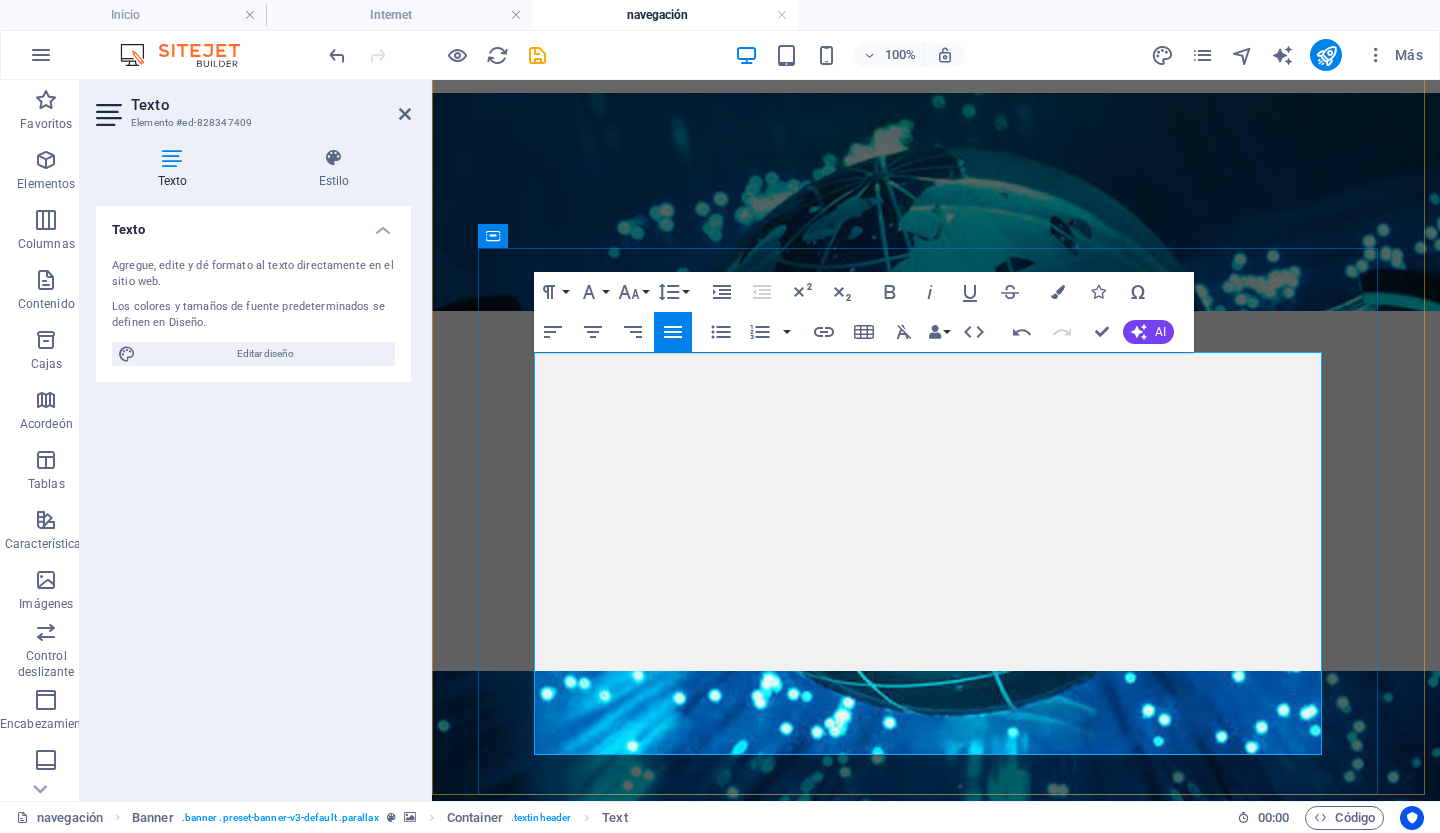 click on "​" at bounding box center (936, 1360) 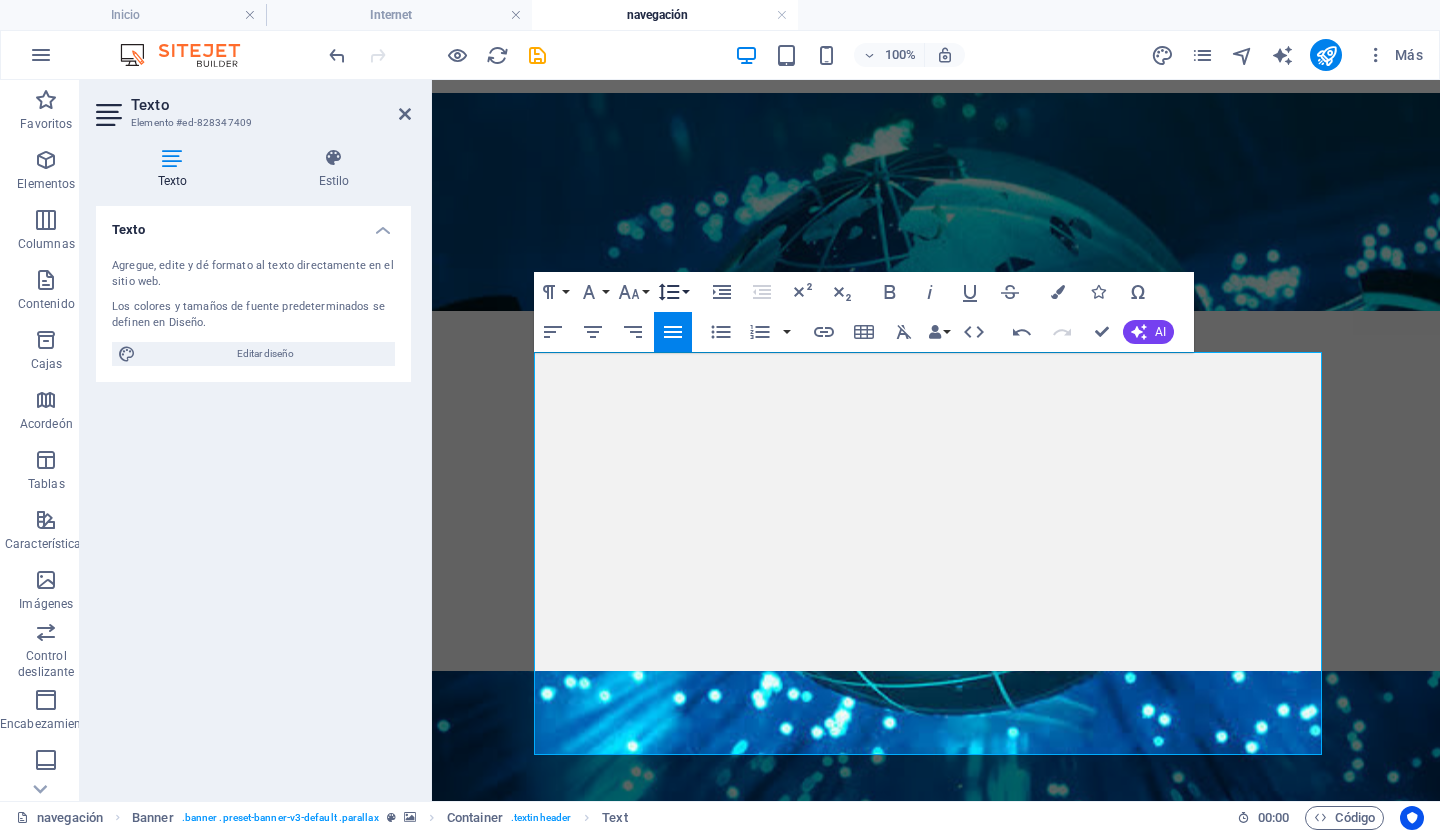 click on "Altura de línea" at bounding box center (673, 292) 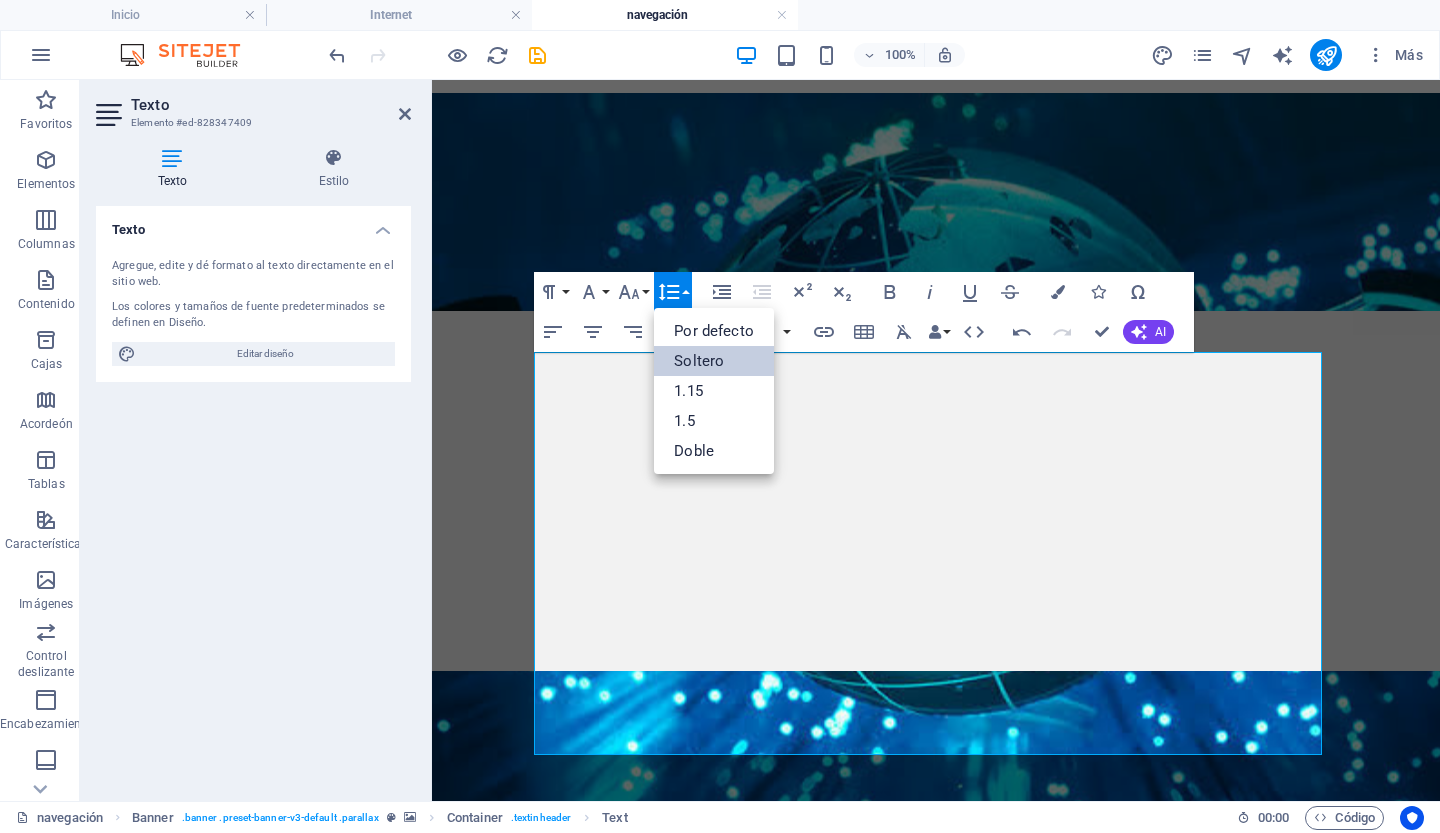 click on "Soltero" at bounding box center [699, 361] 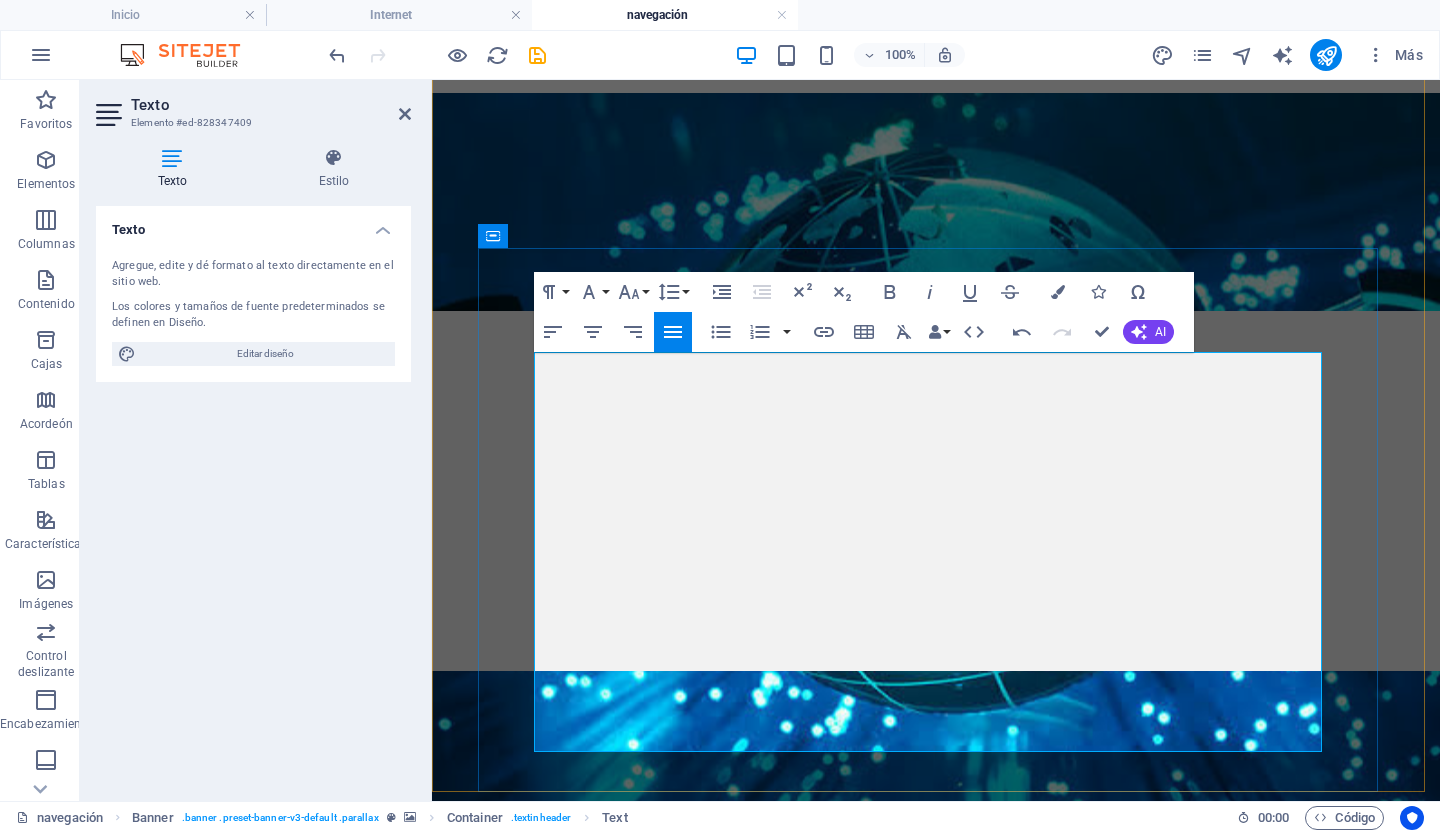 click on "Compra sólo en sitios seguros." at bounding box center (936, 1401) 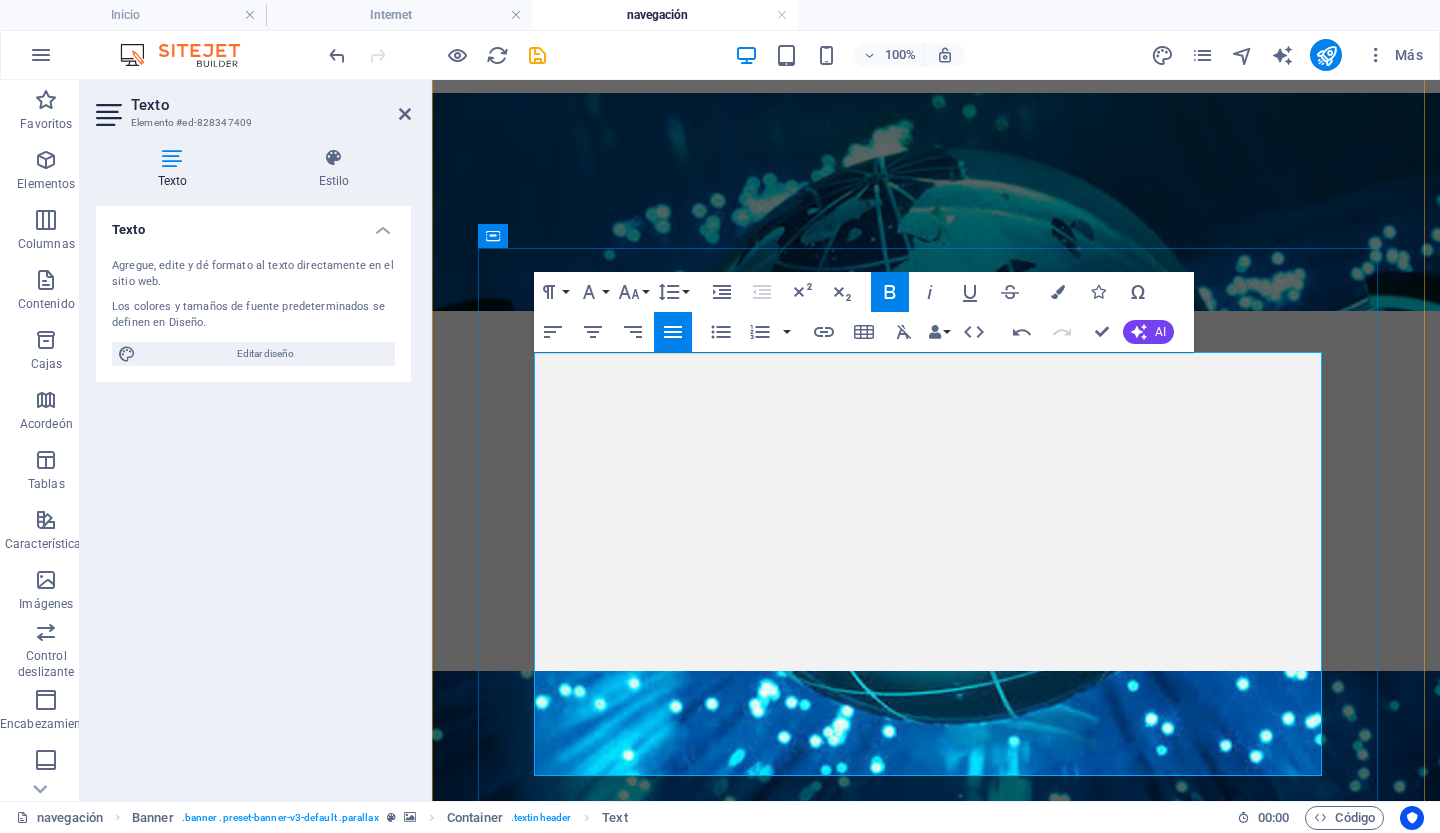click on "Mantenga el equipo actualizado." at bounding box center (936, 1461) 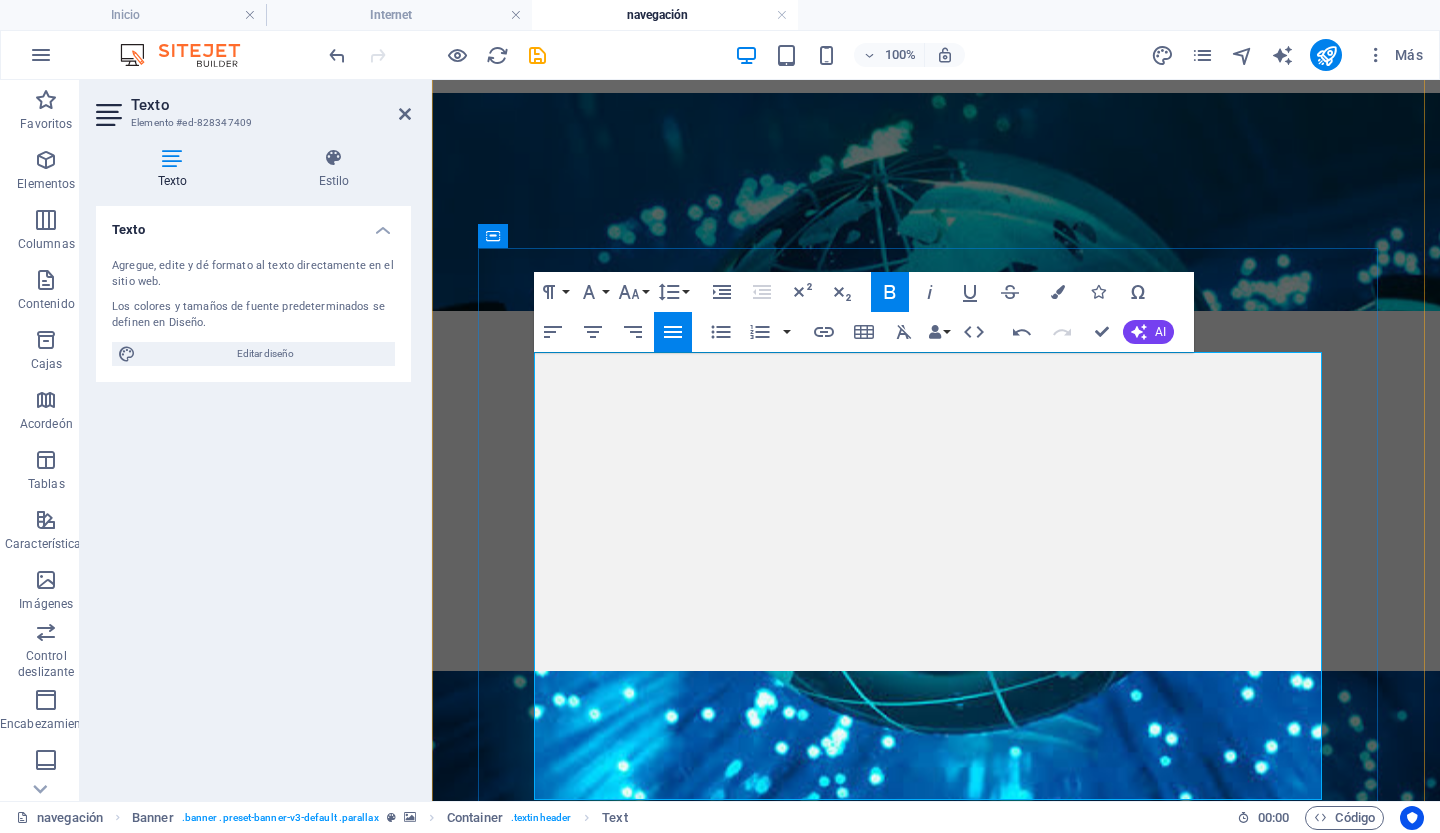 click on "Descarga sólo de sitios oficiales." at bounding box center (936, 1521) 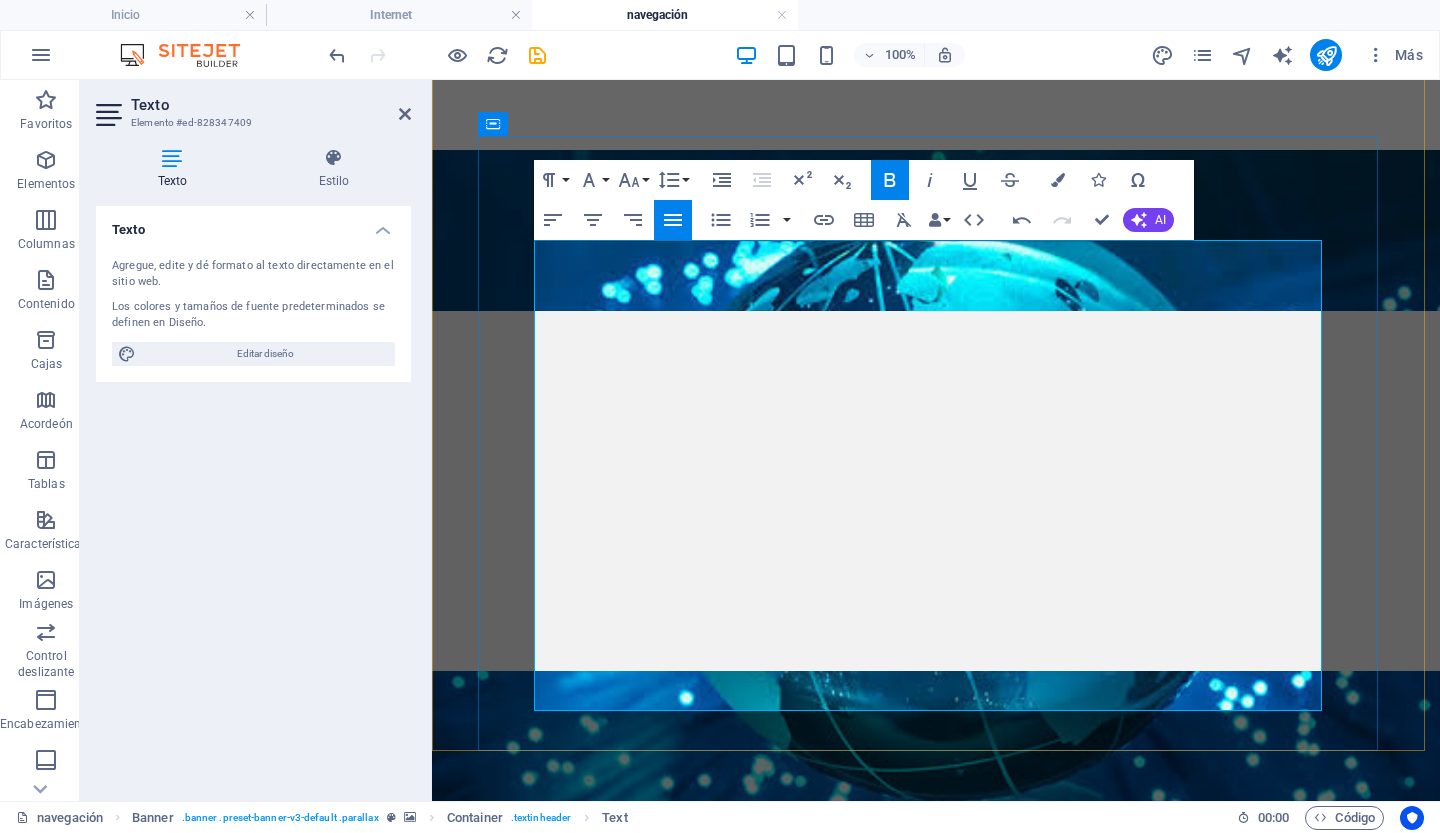scroll, scrollTop: 242, scrollLeft: 0, axis: vertical 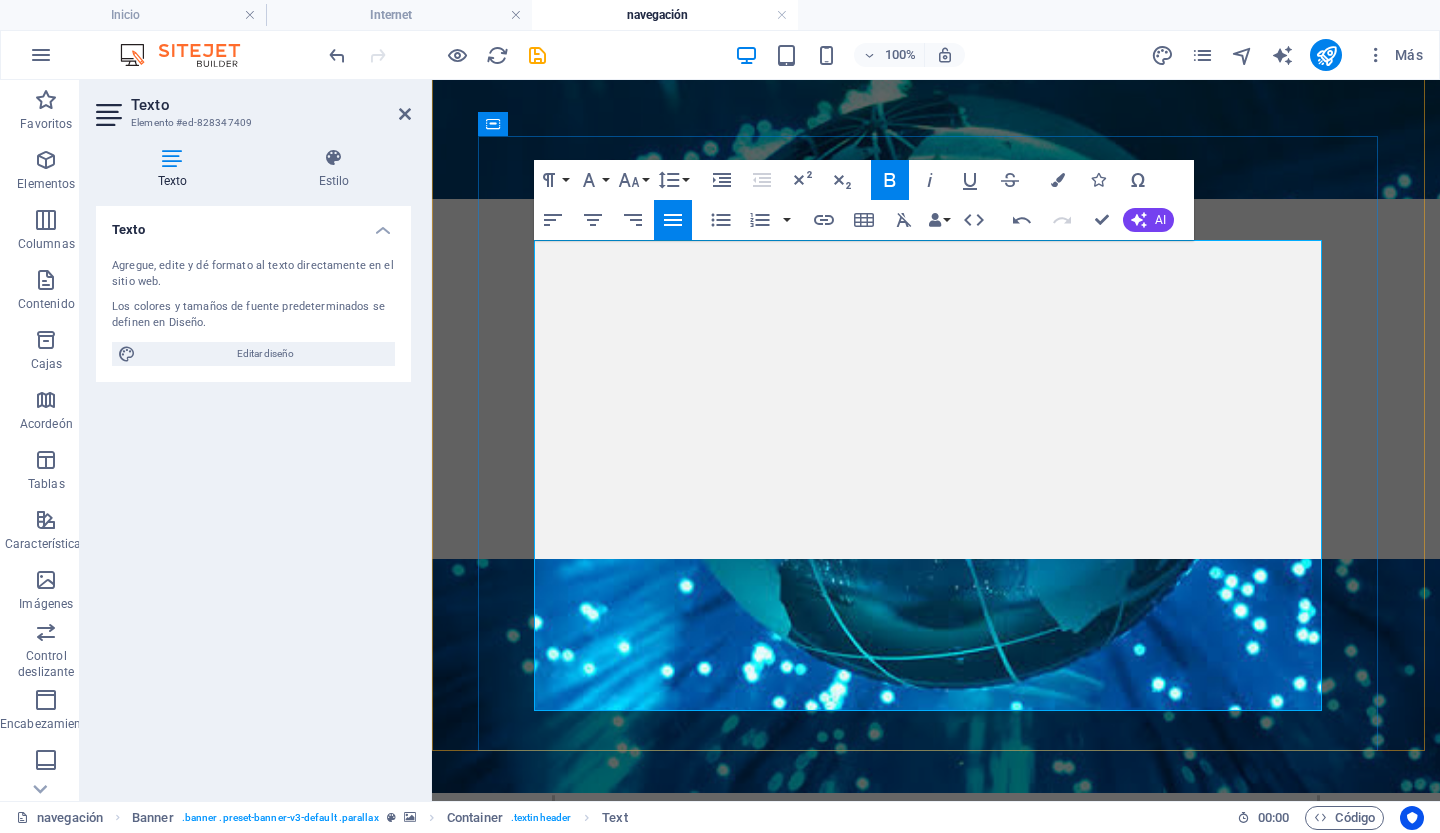 click on "​" at bounding box center [936, 1445] 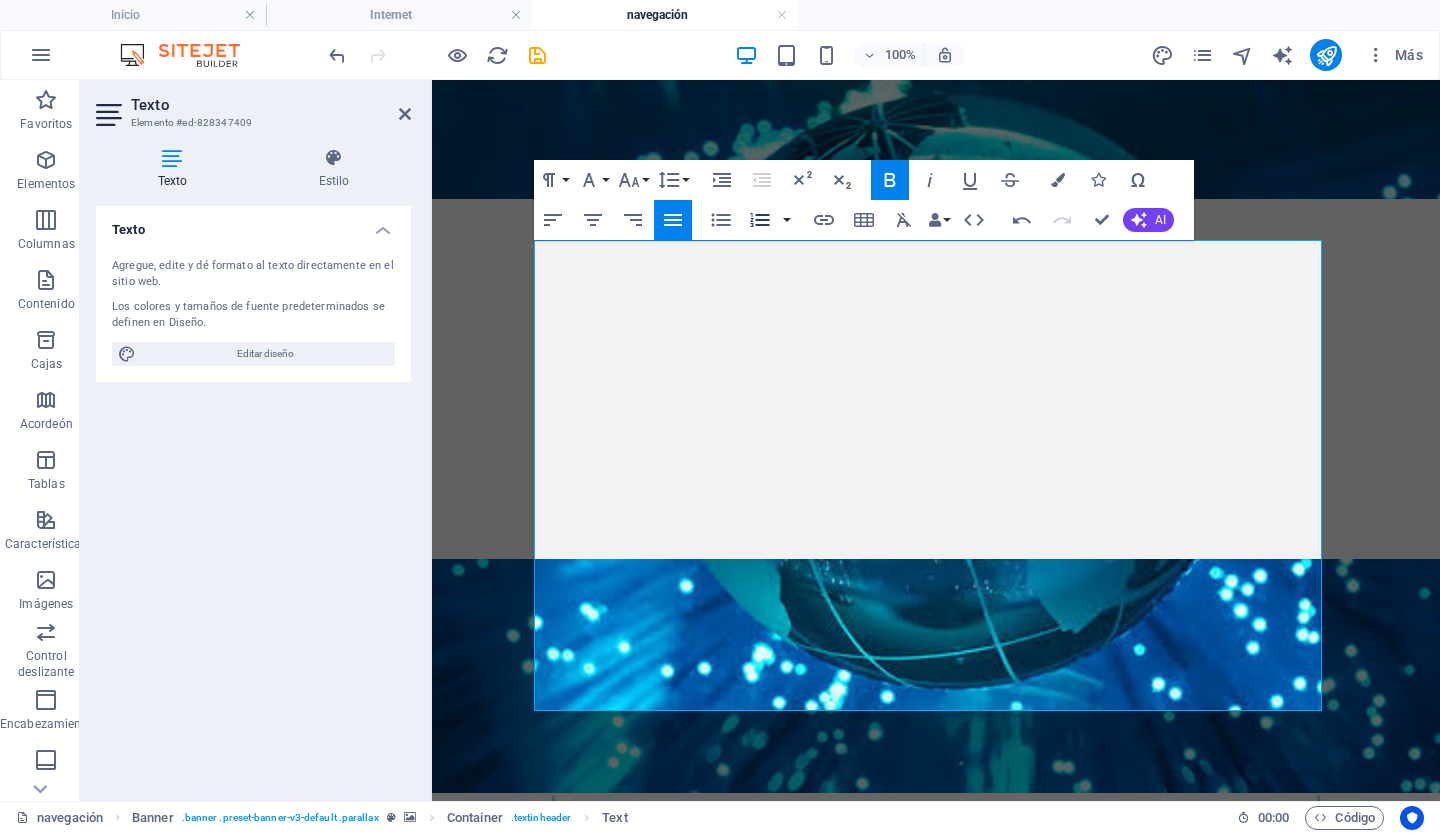 click at bounding box center [787, 220] 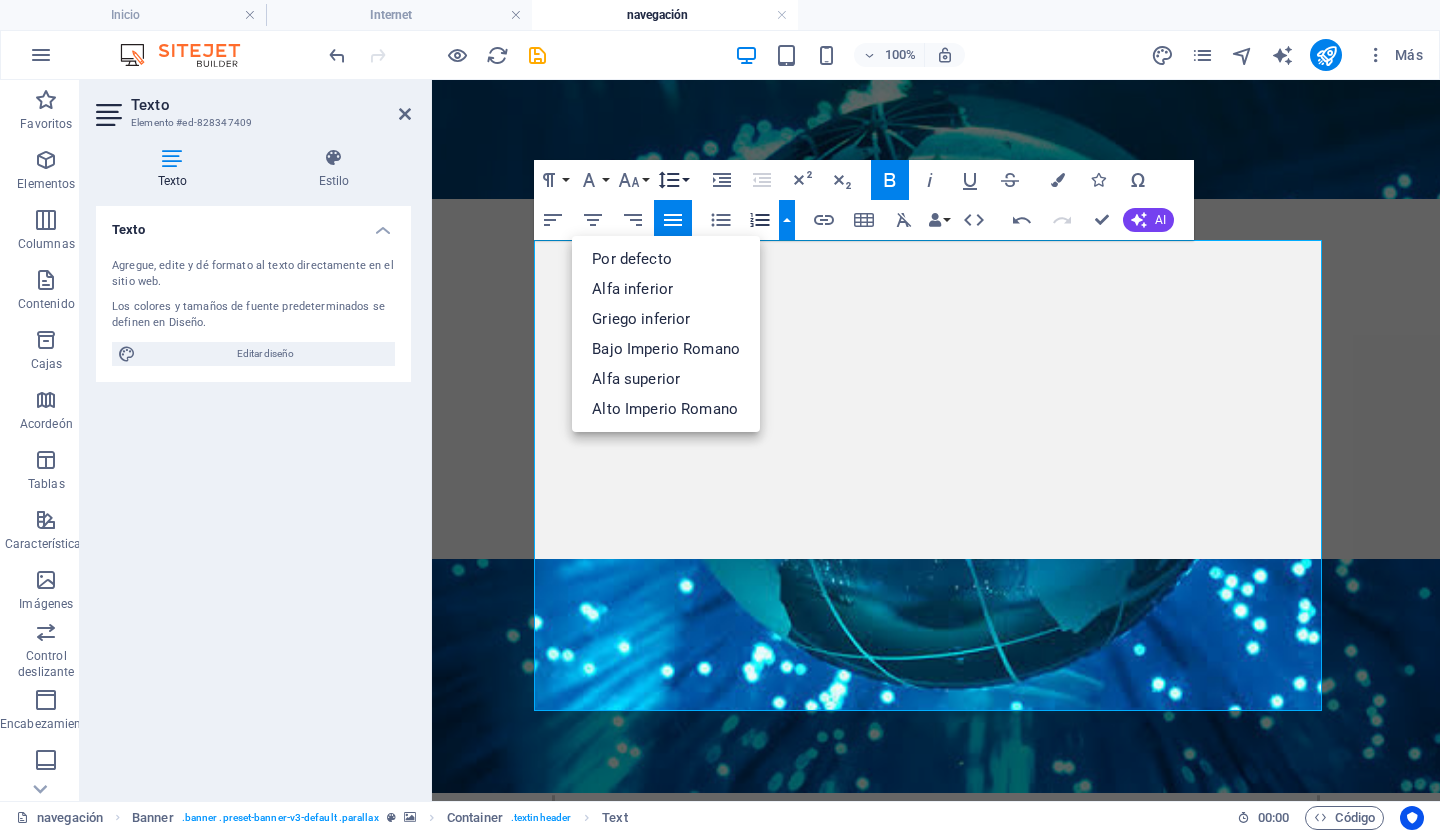 click on "Altura de línea" at bounding box center (673, 180) 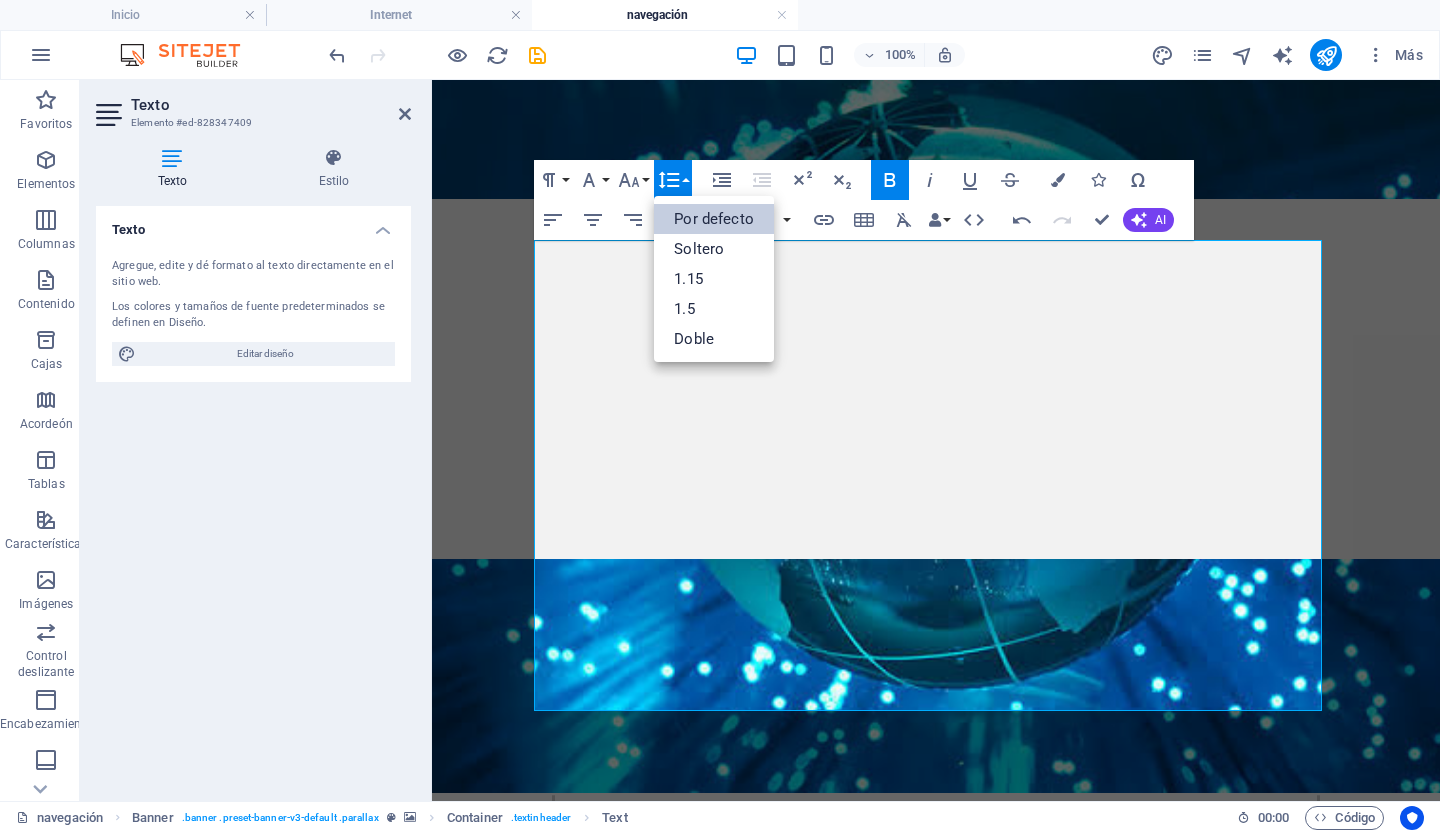 scroll, scrollTop: 0, scrollLeft: 0, axis: both 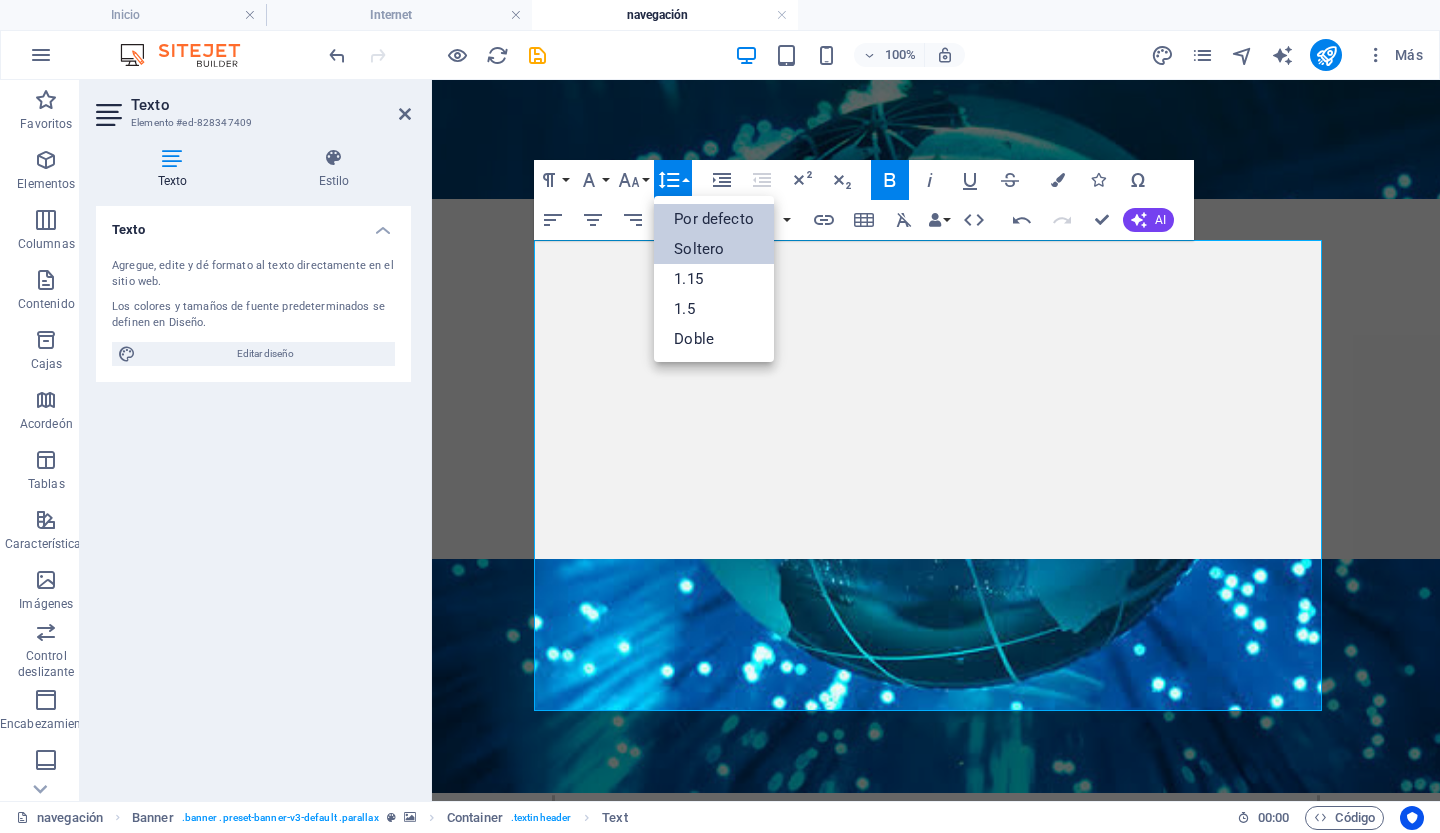 click on "Soltero" at bounding box center (699, 249) 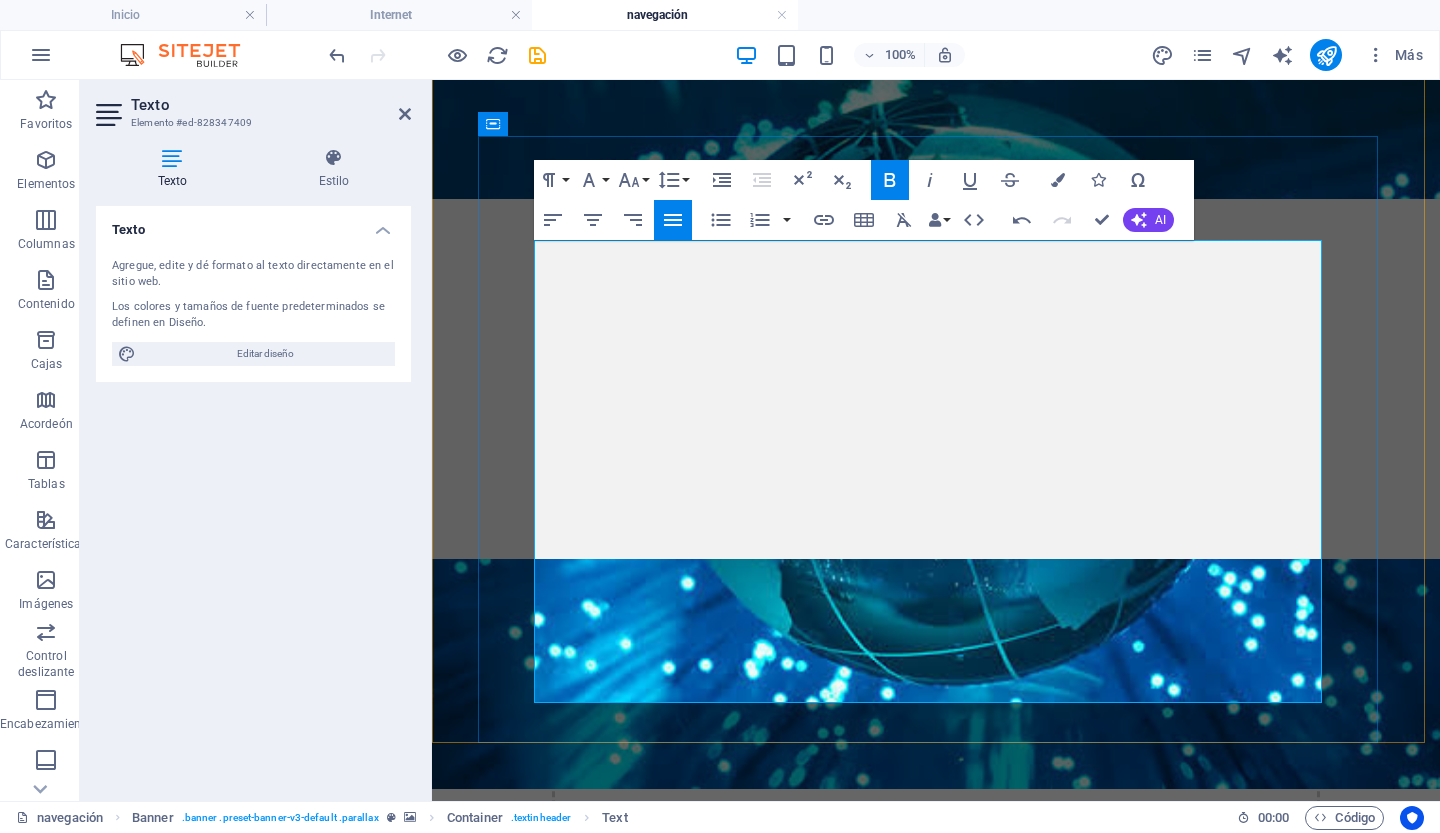 click at bounding box center (936, 1393) 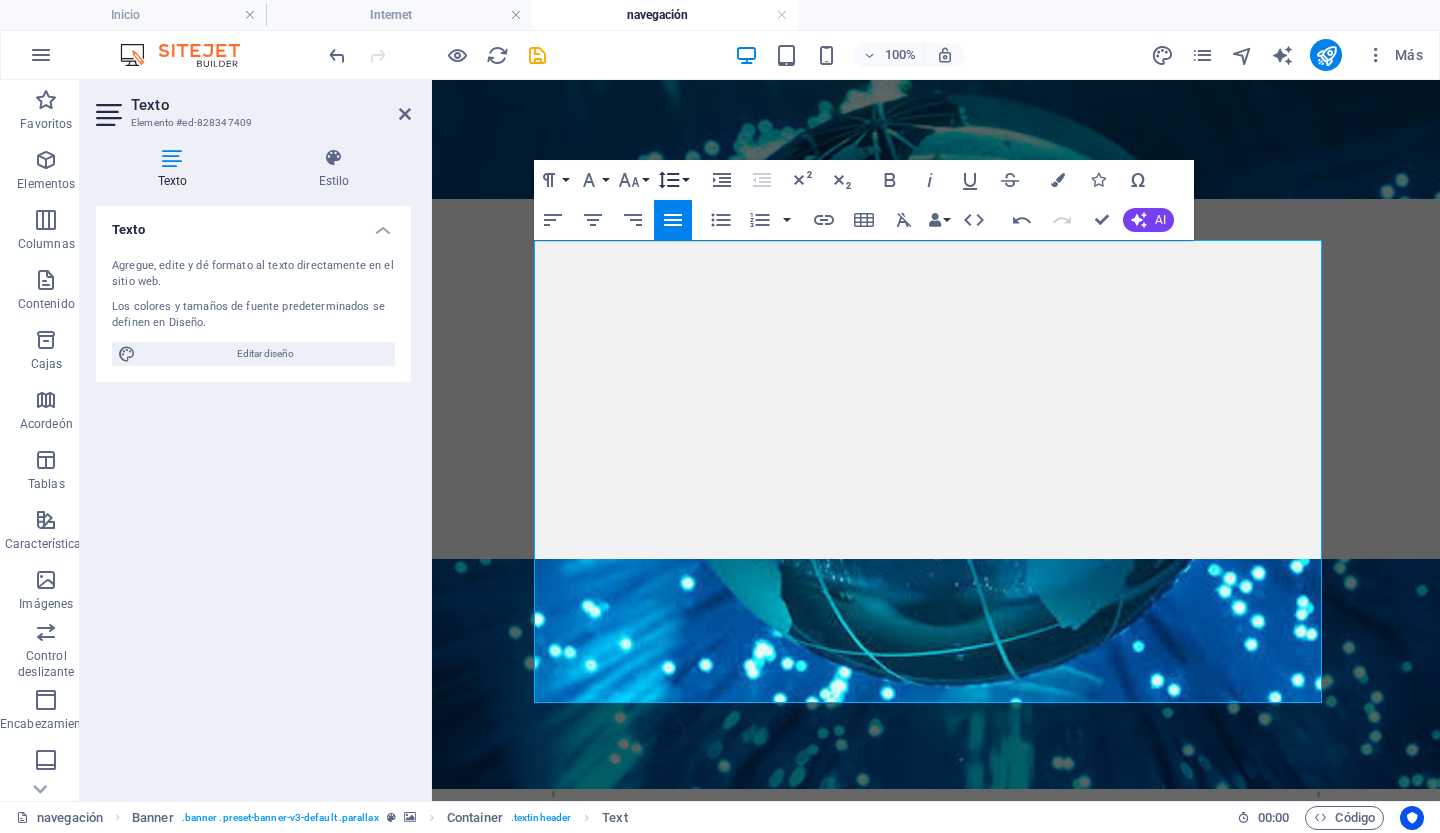 click on "Altura de línea" at bounding box center [673, 180] 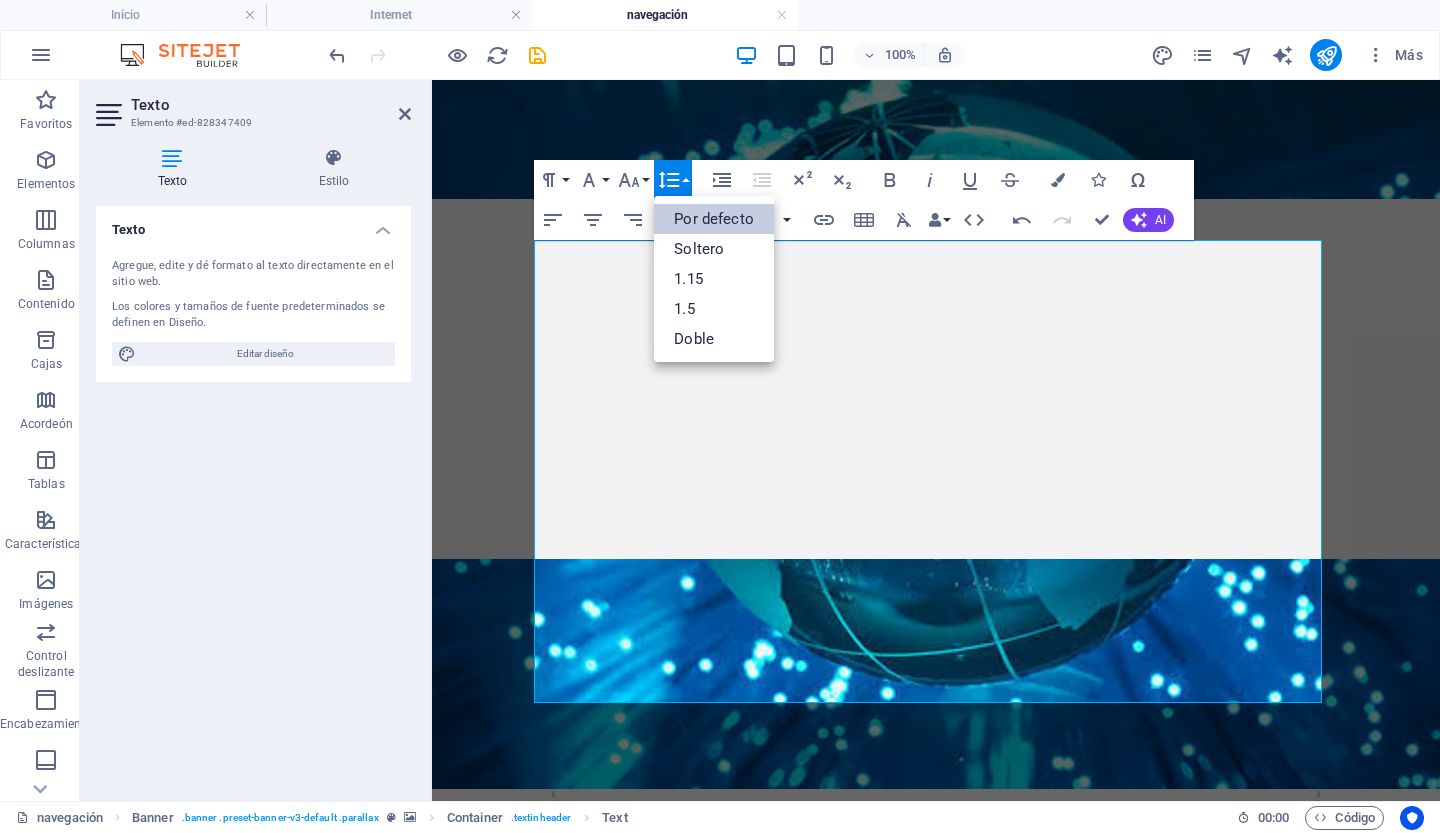 scroll, scrollTop: 0, scrollLeft: 0, axis: both 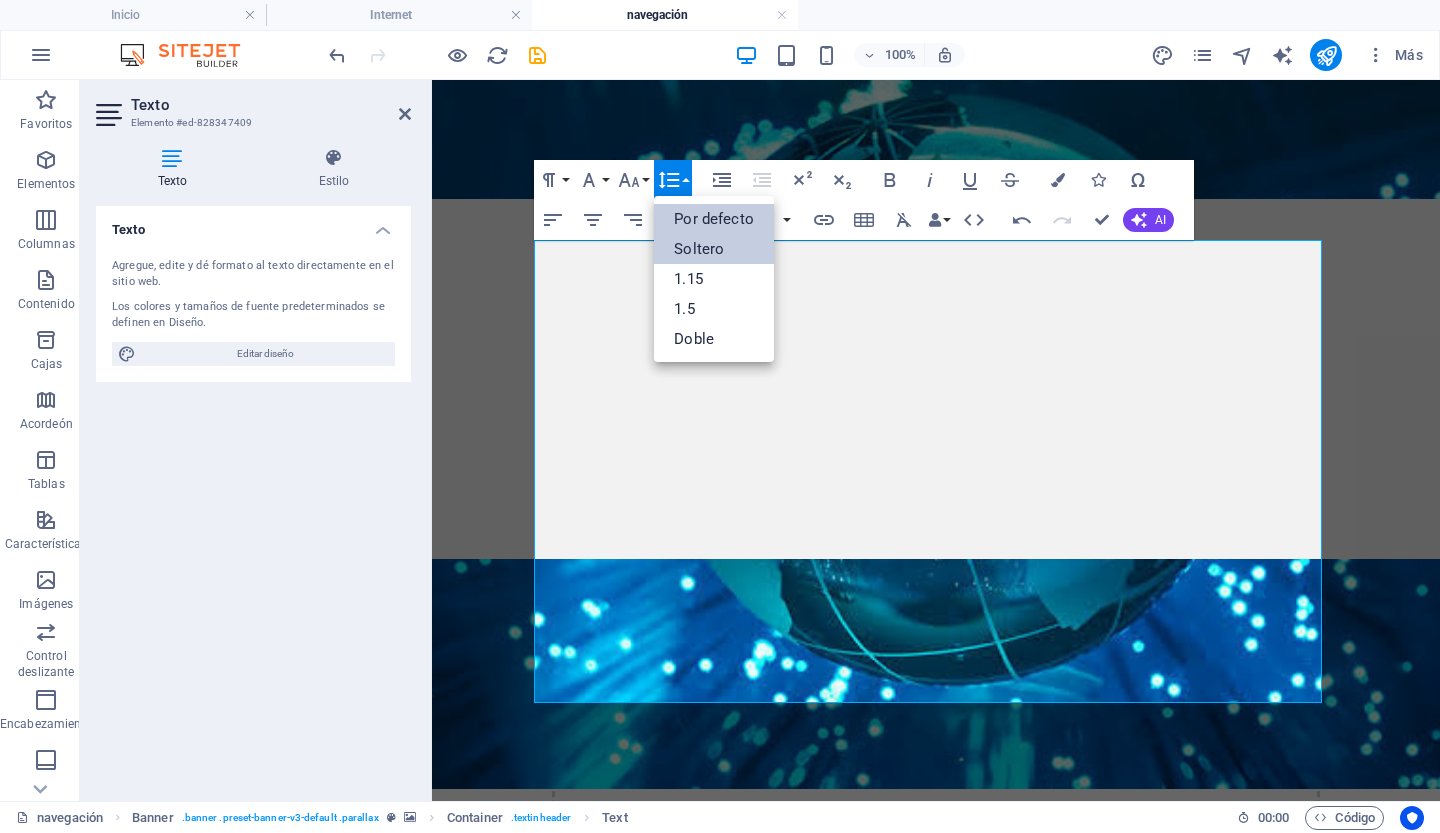 click on "Soltero" at bounding box center [699, 249] 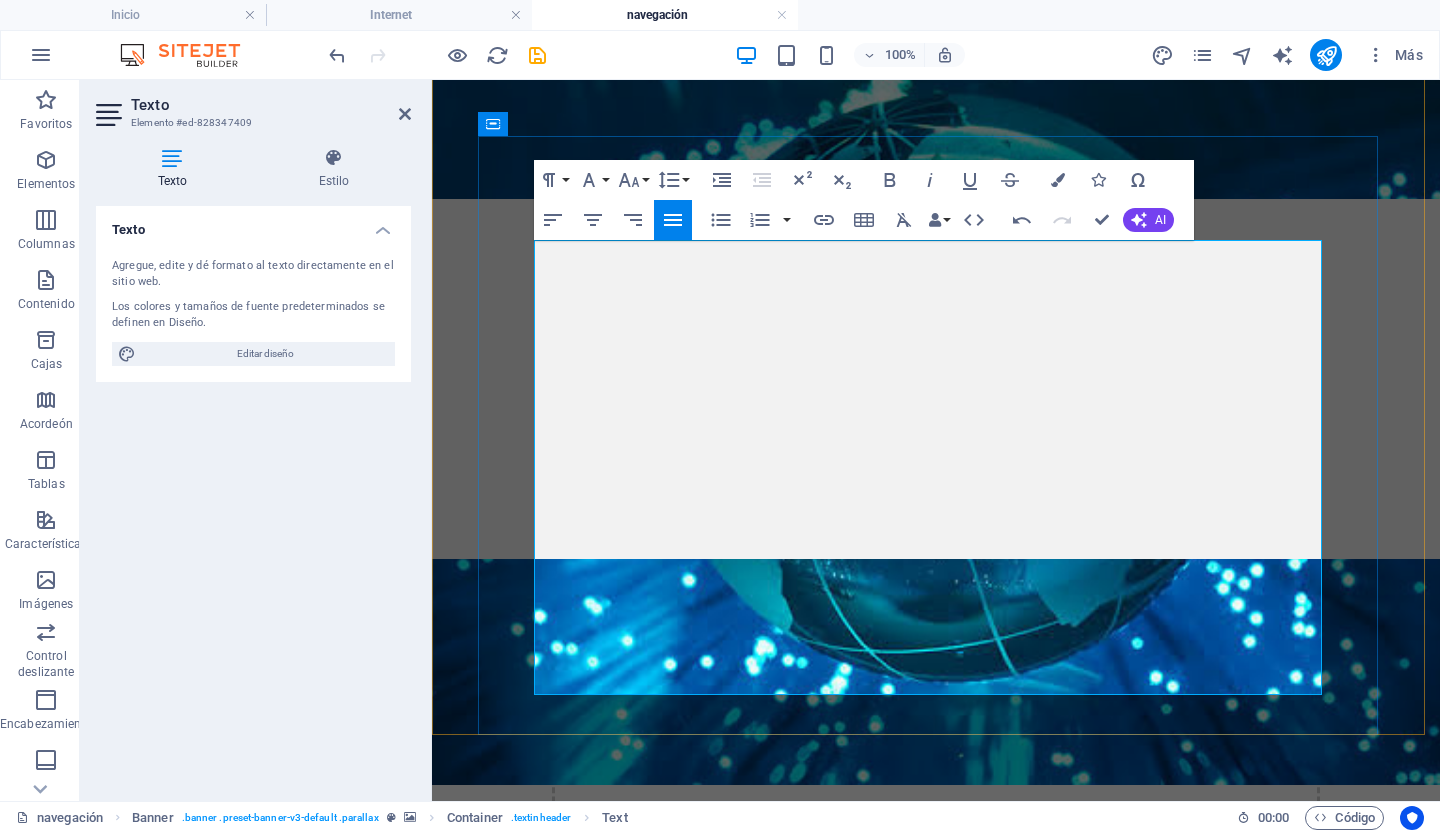 click at bounding box center (936, 1341) 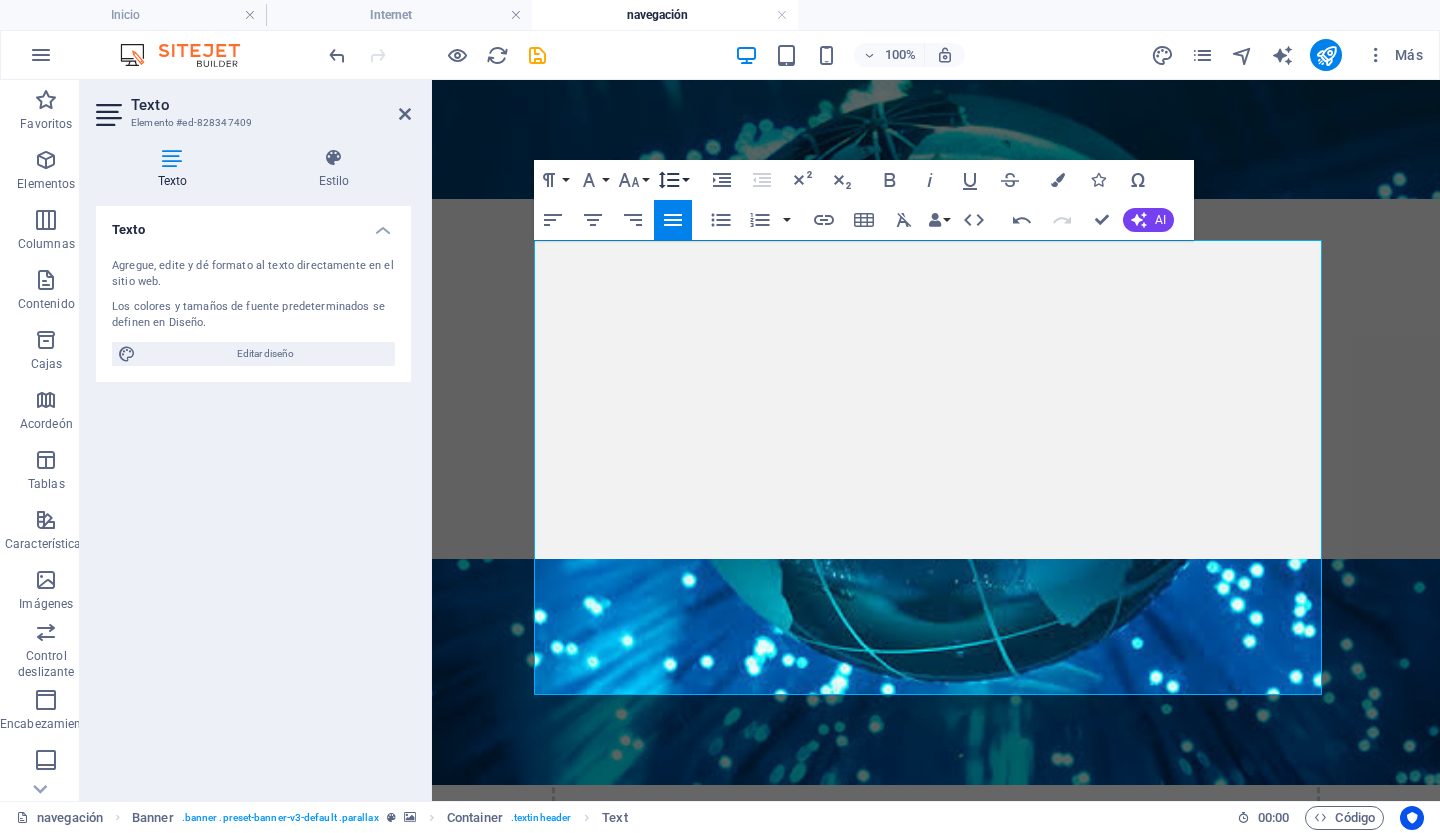 click on "Altura de línea" at bounding box center (673, 180) 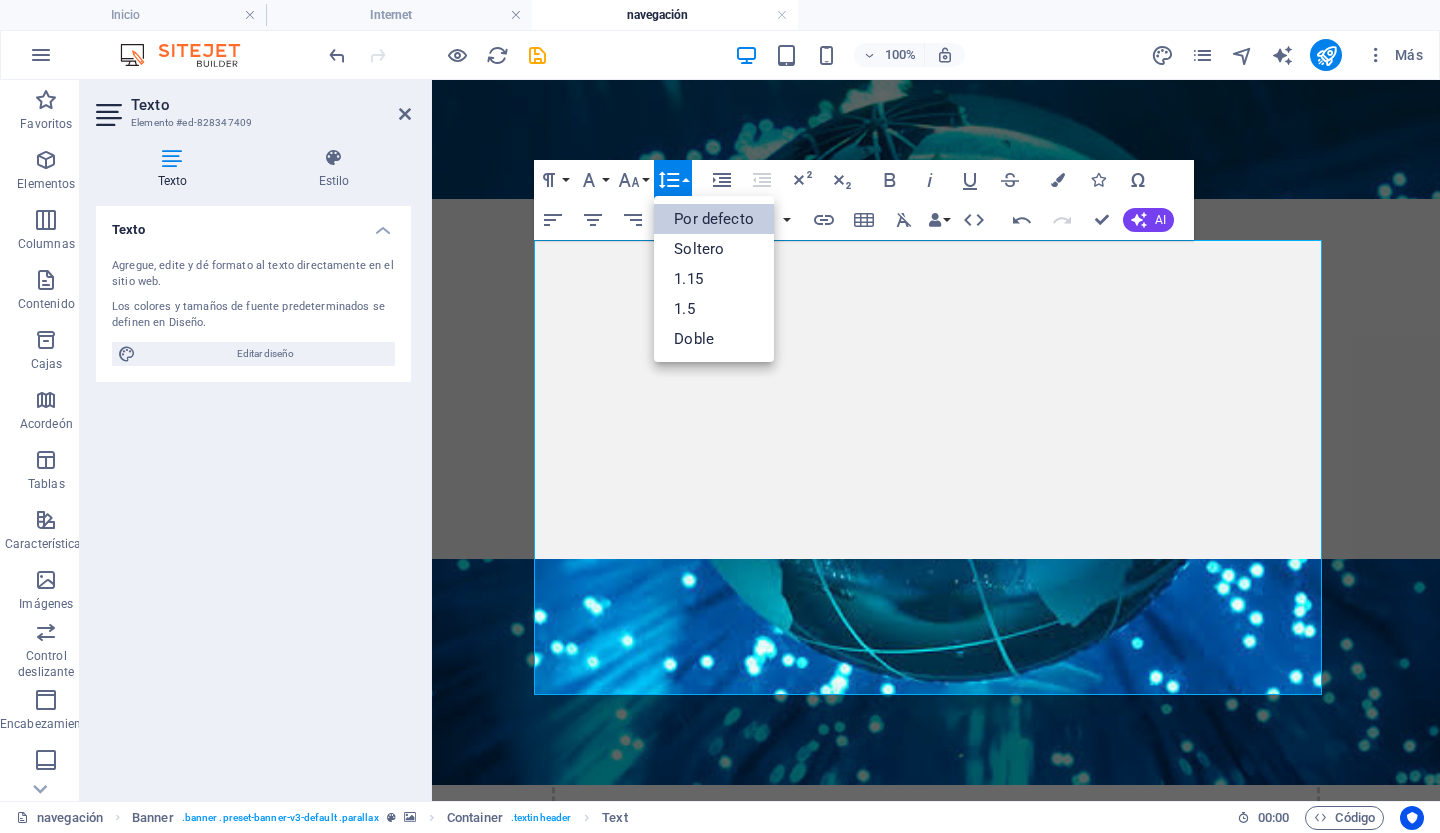 scroll, scrollTop: 0, scrollLeft: 0, axis: both 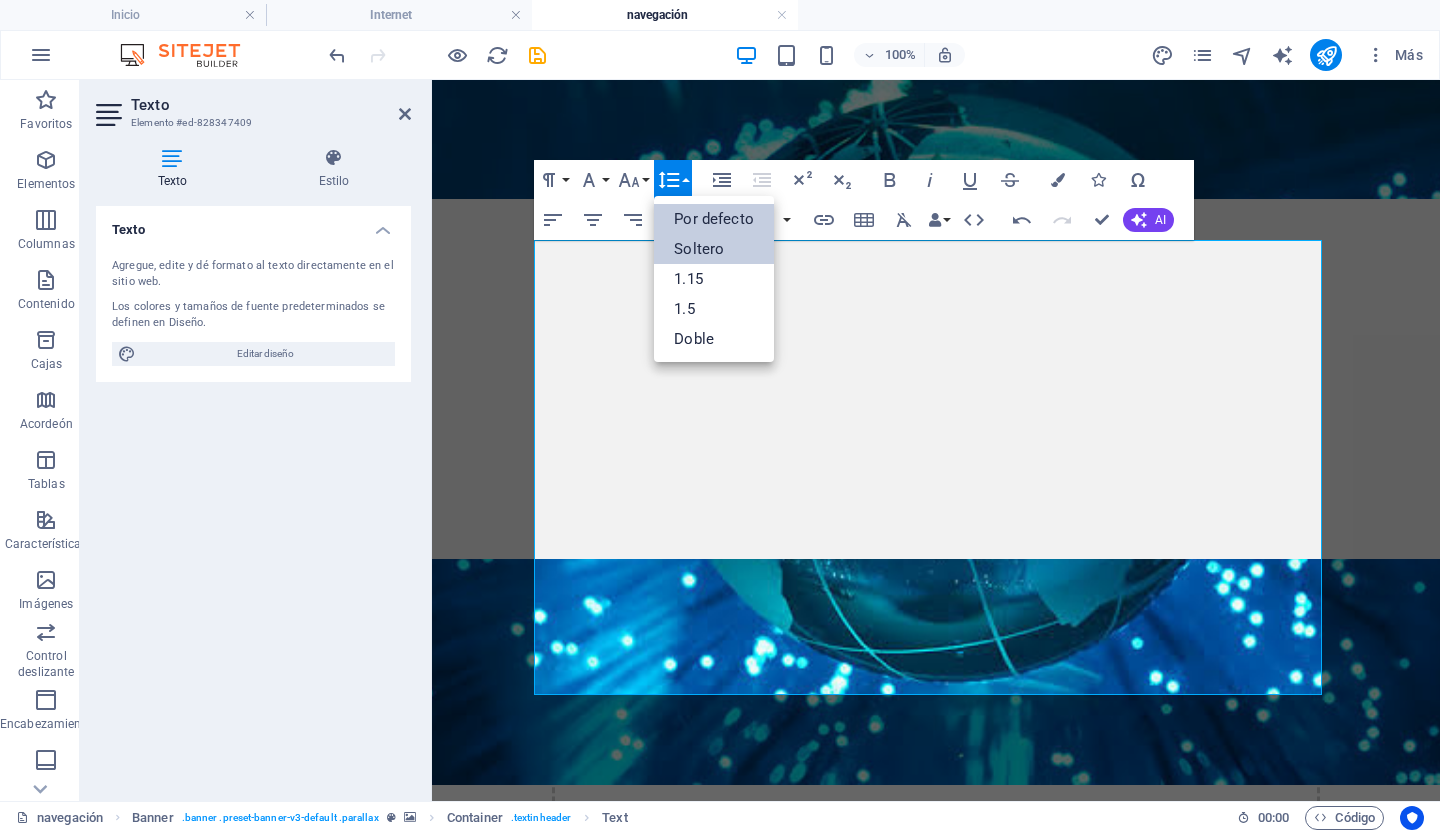 click on "Soltero" at bounding box center (699, 249) 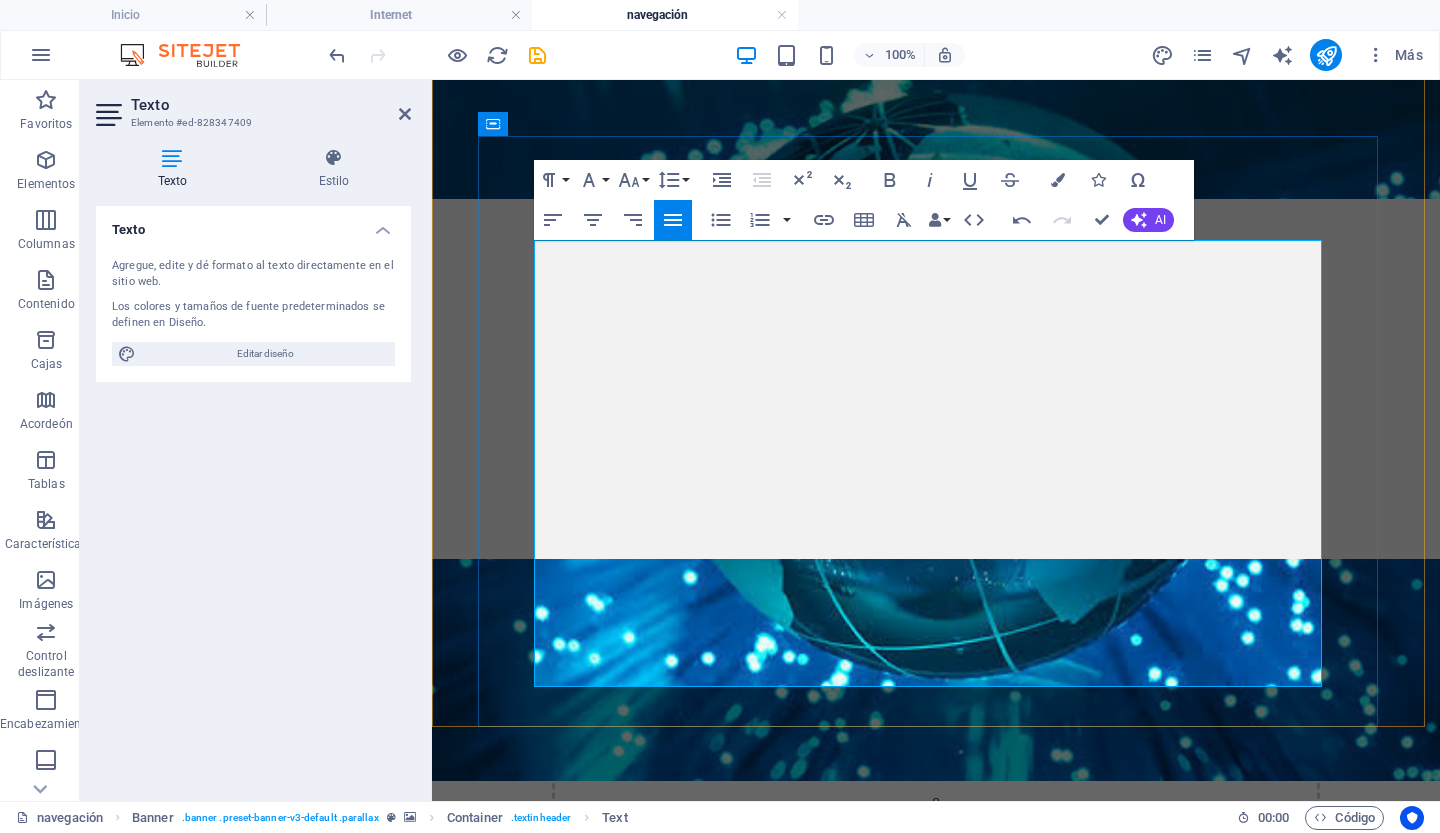 click at bounding box center [936, 1289] 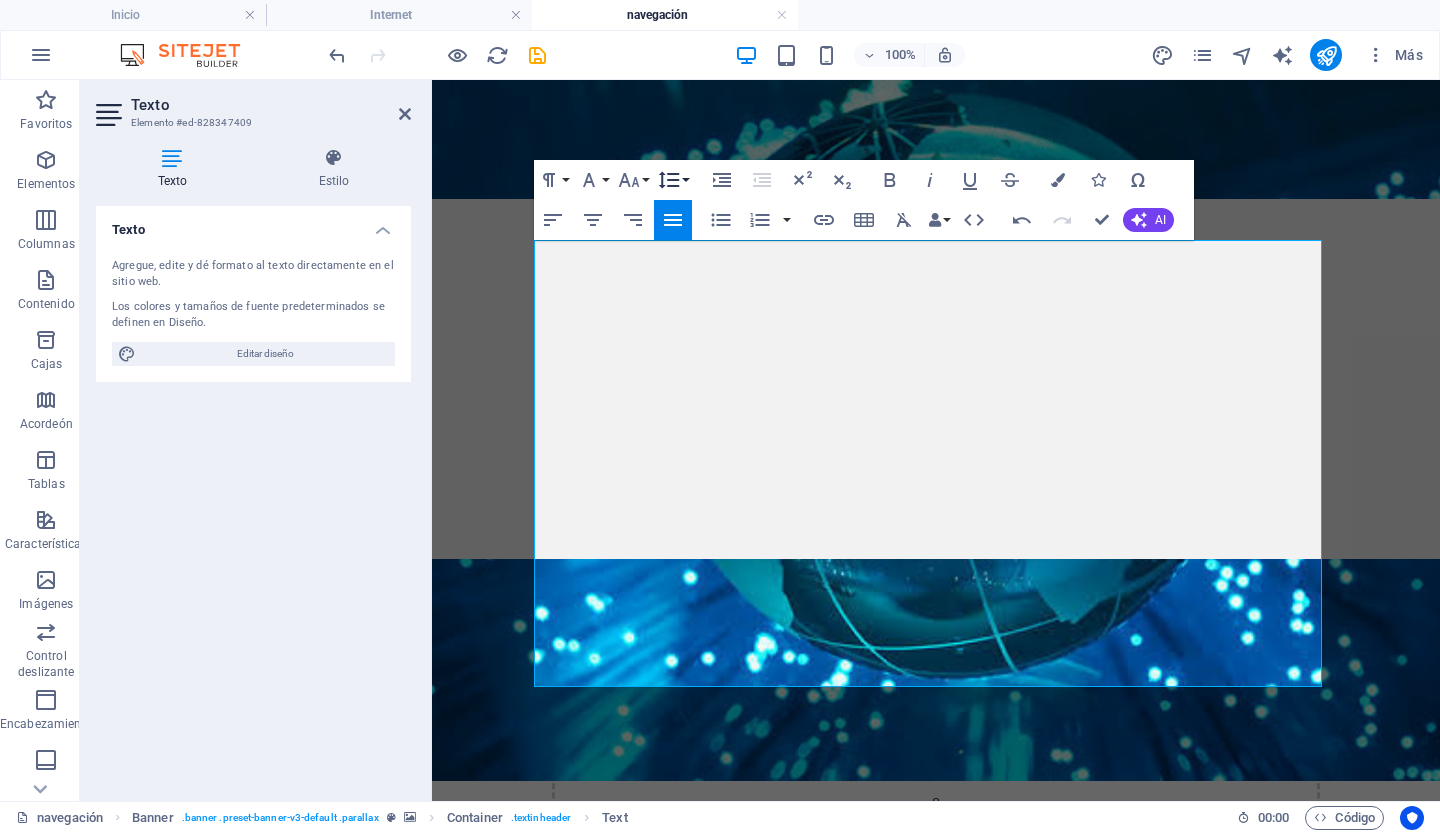 click on "Altura de línea" at bounding box center (673, 180) 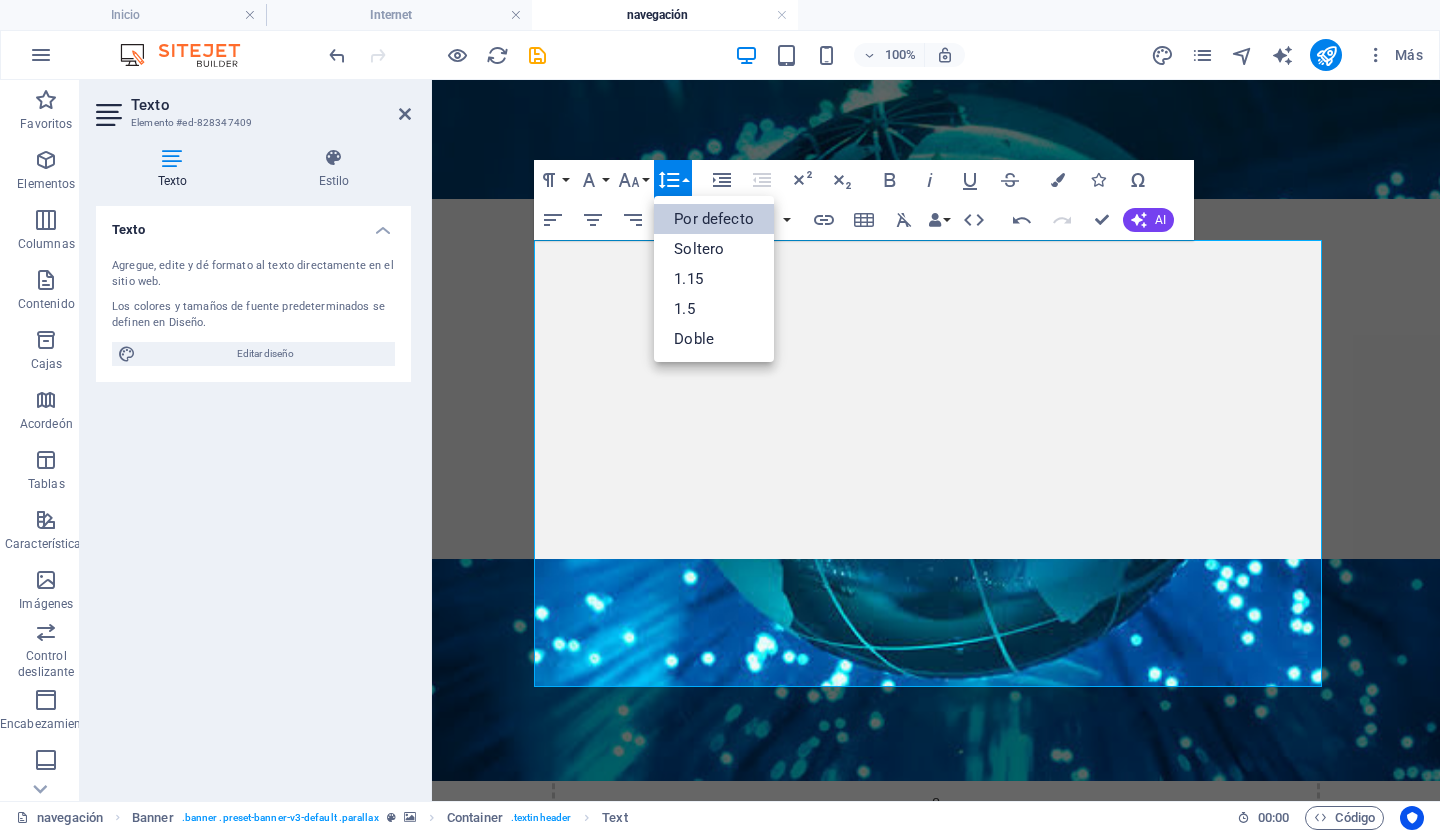 scroll, scrollTop: 0, scrollLeft: 0, axis: both 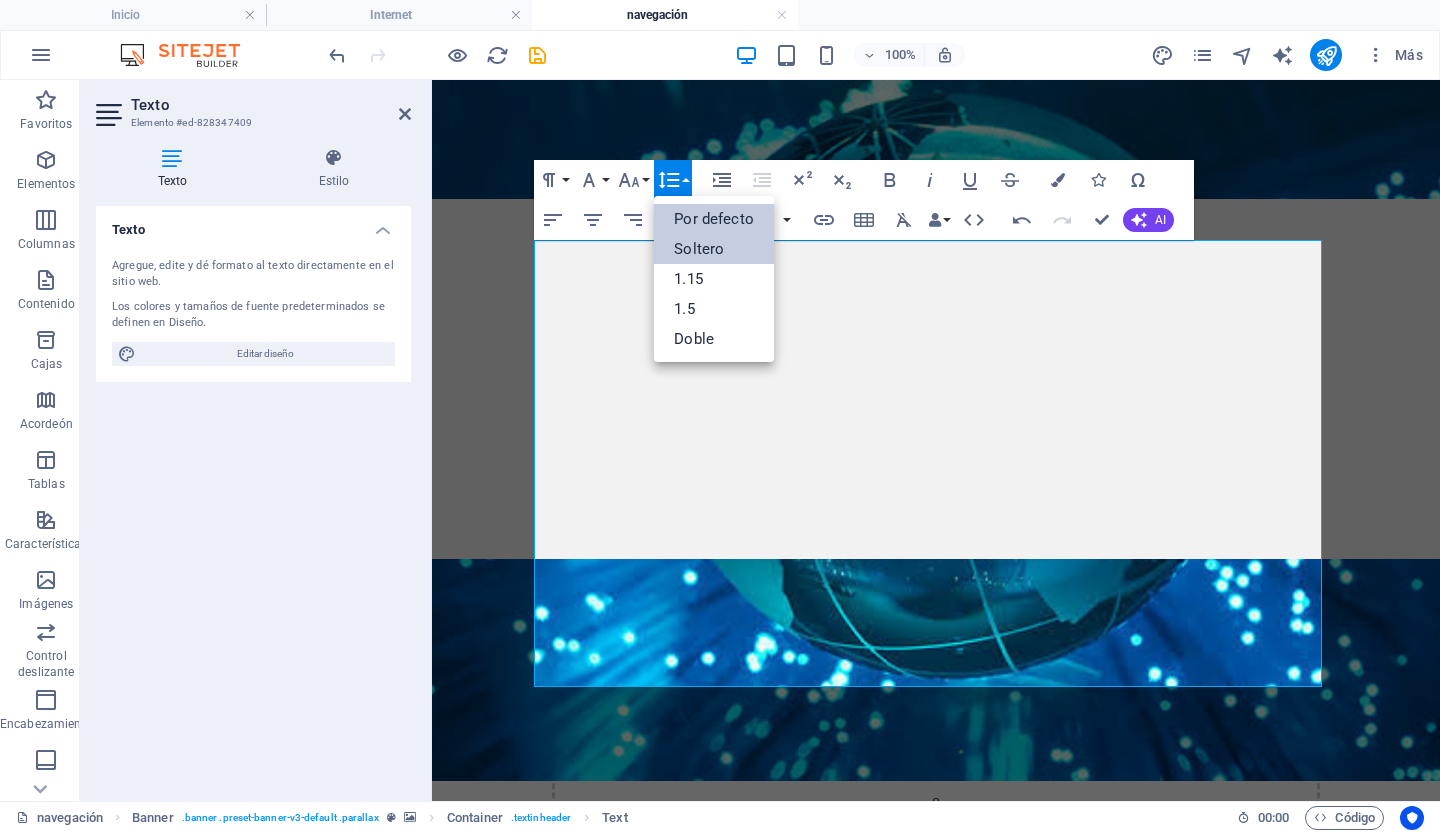 click on "Soltero" at bounding box center [699, 249] 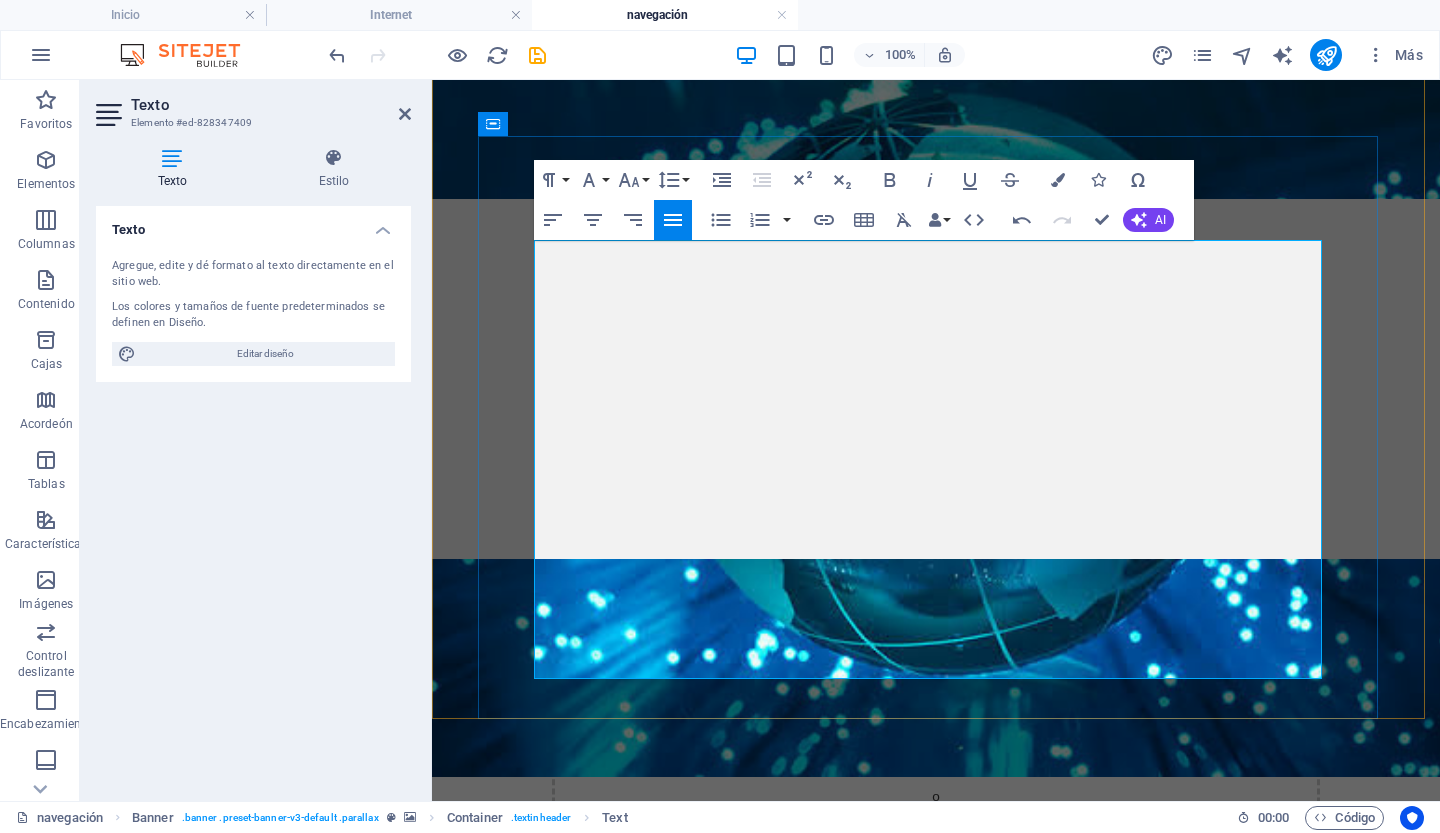 click at bounding box center [936, 1281] 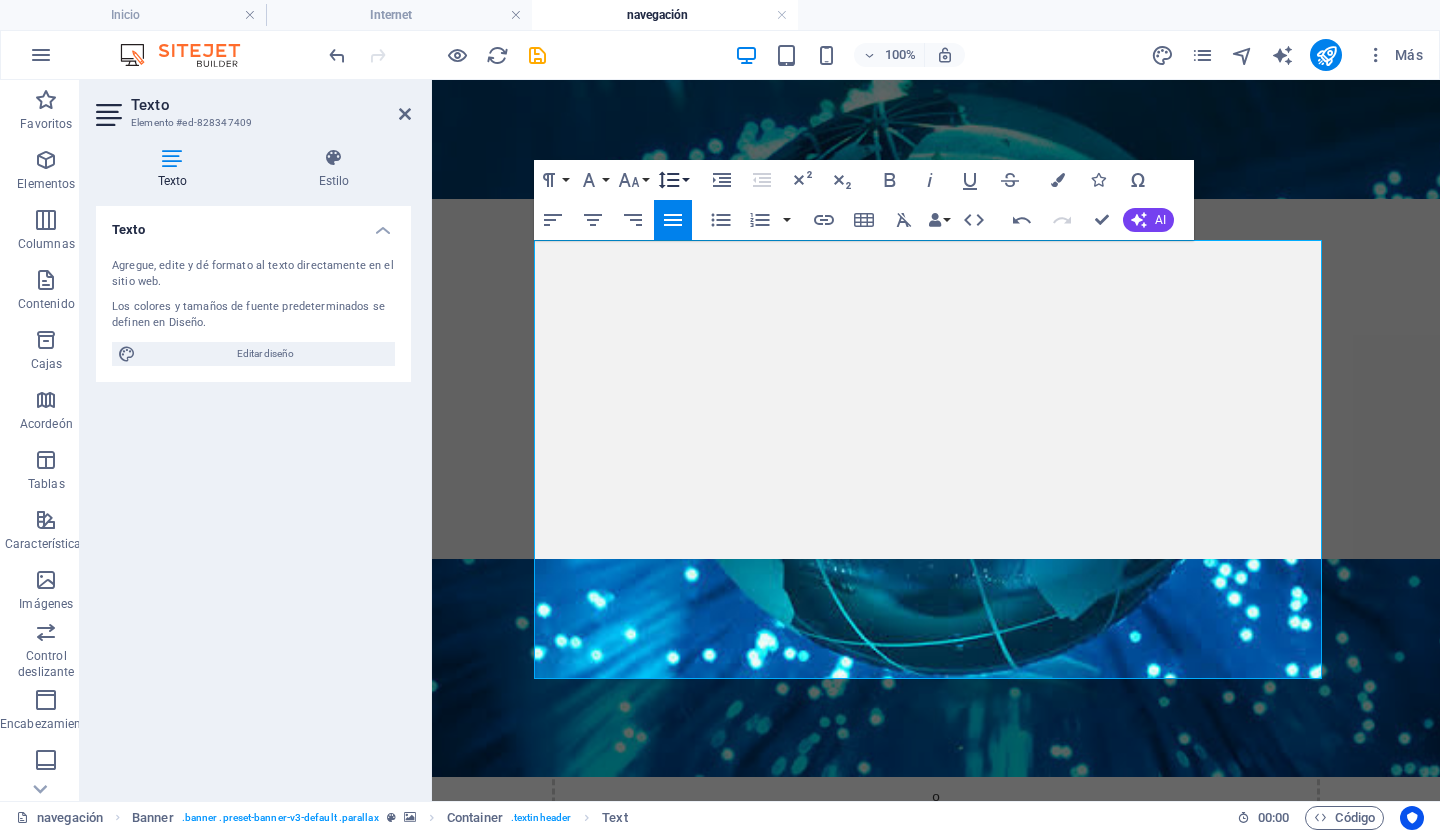 click on "Altura de línea" at bounding box center (673, 180) 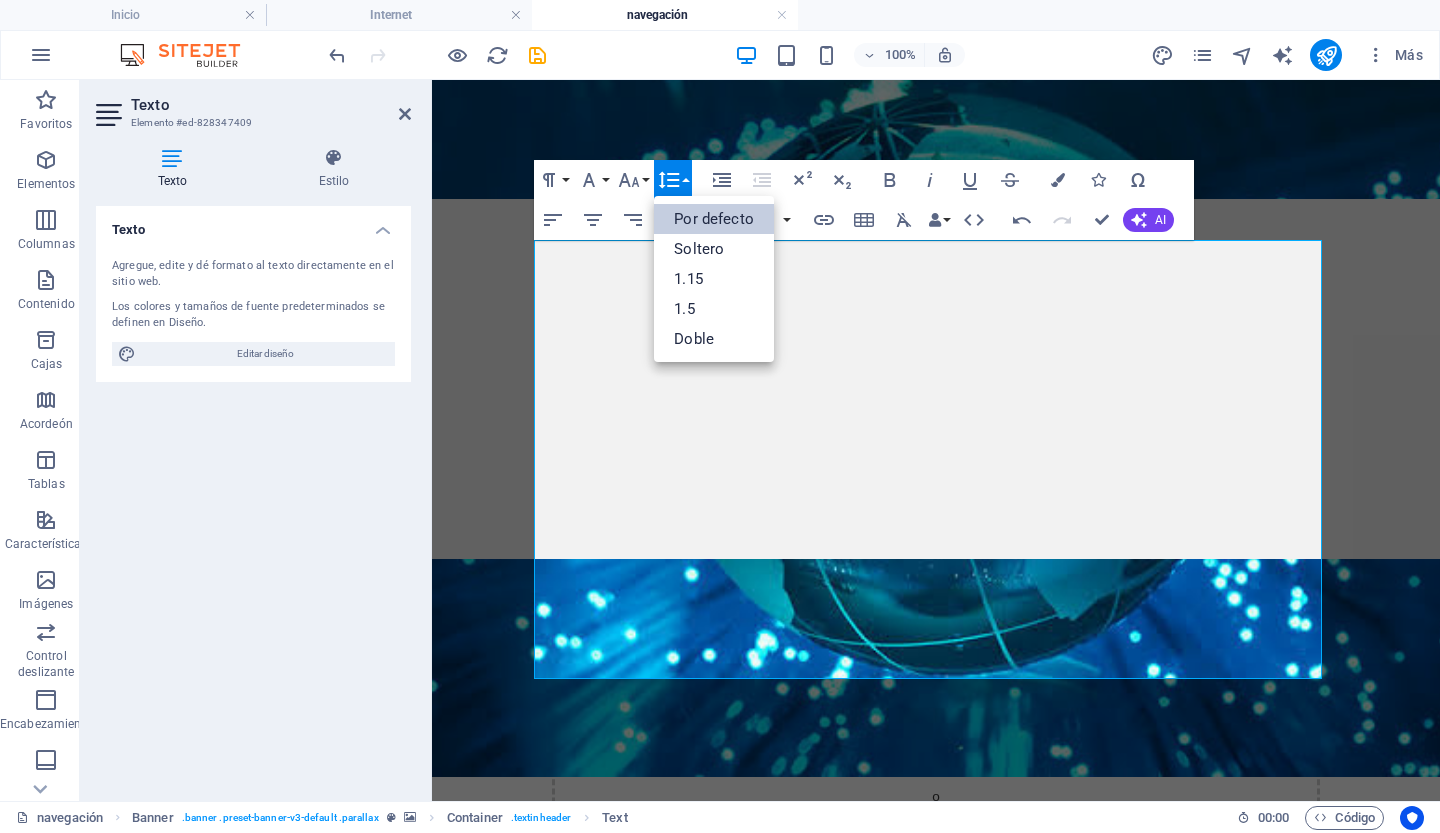 scroll, scrollTop: 0, scrollLeft: 0, axis: both 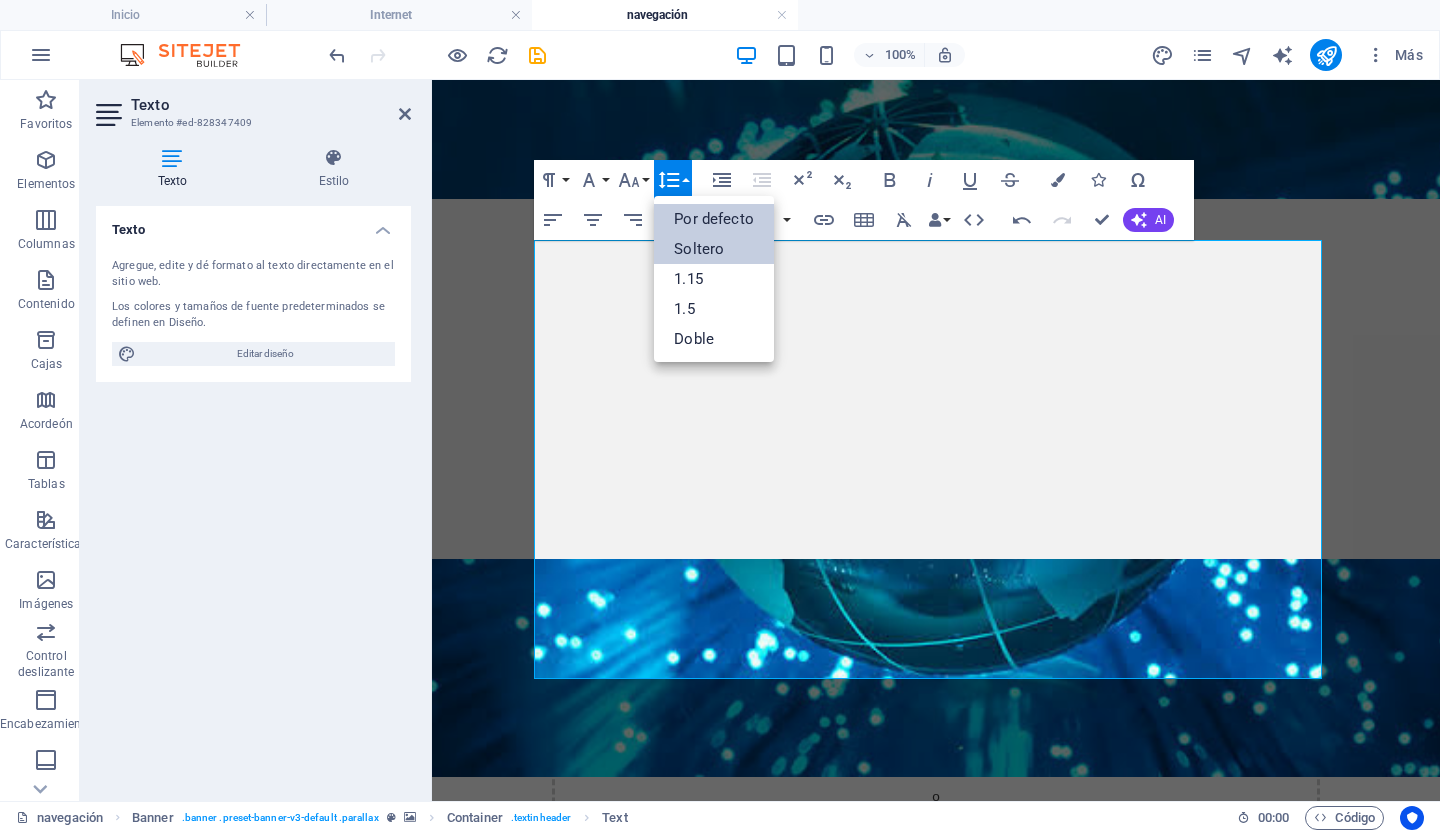 click on "Soltero" at bounding box center [699, 249] 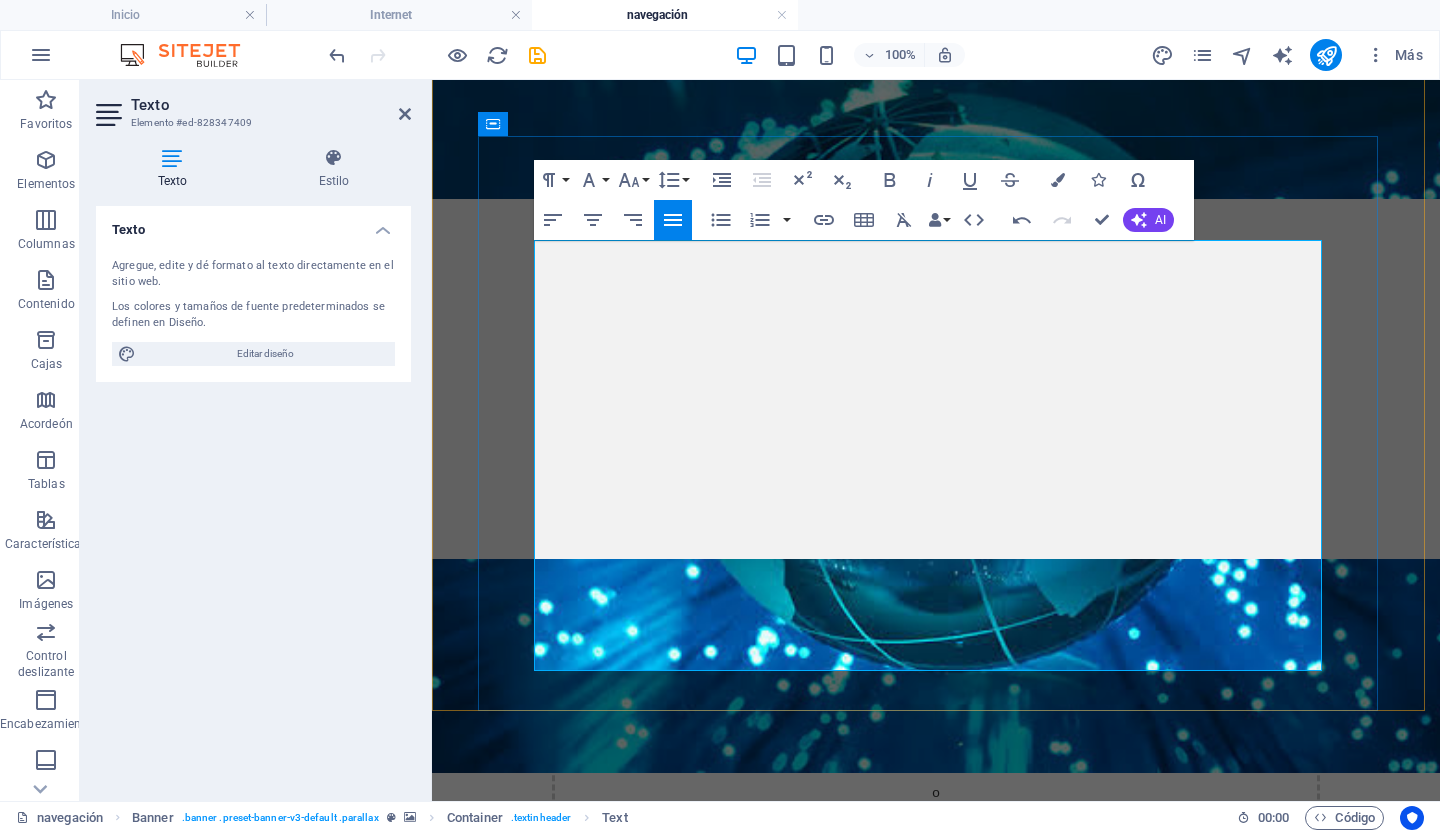 click at bounding box center (936, 1063) 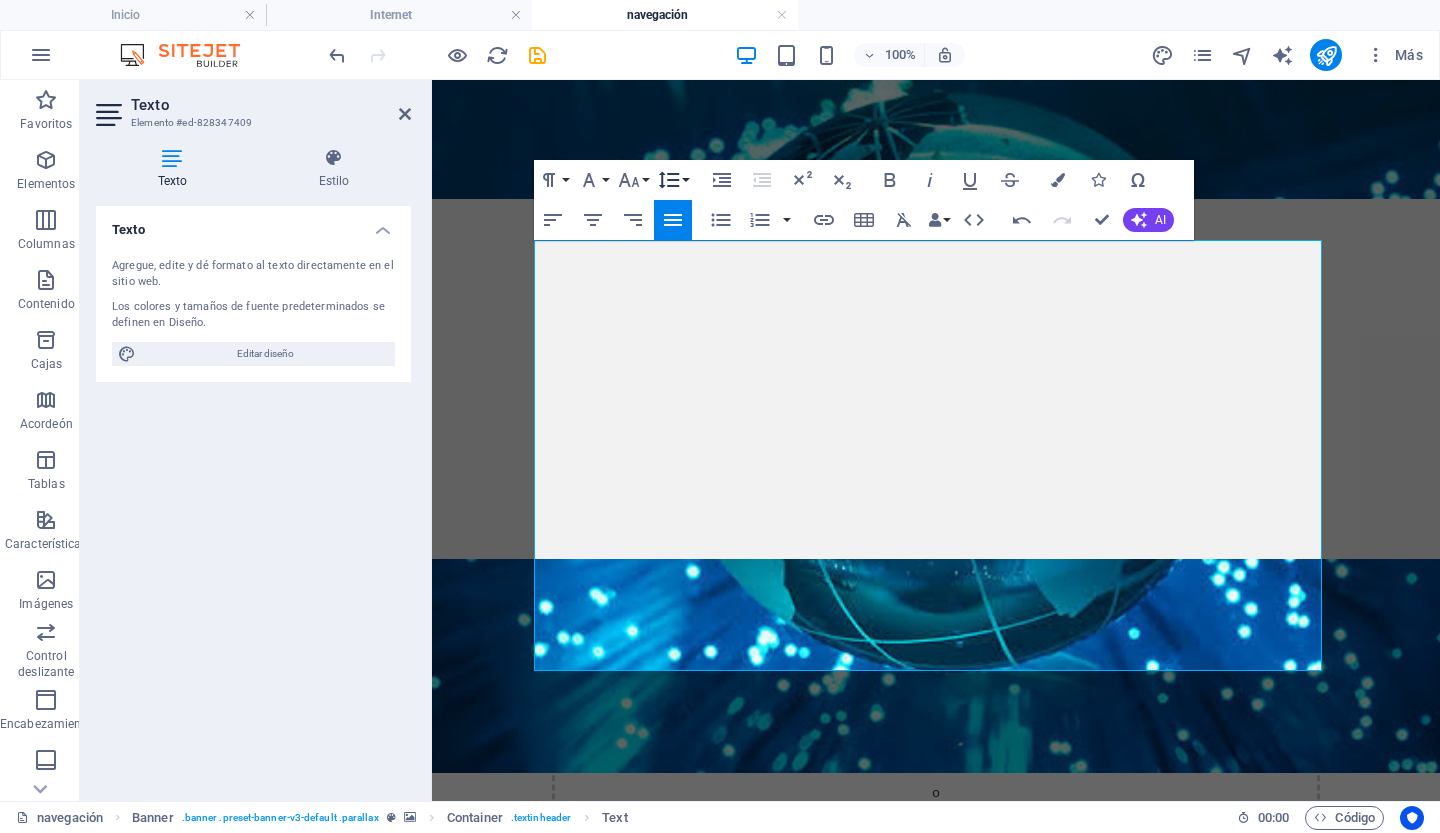 click on "Altura de línea" at bounding box center [673, 180] 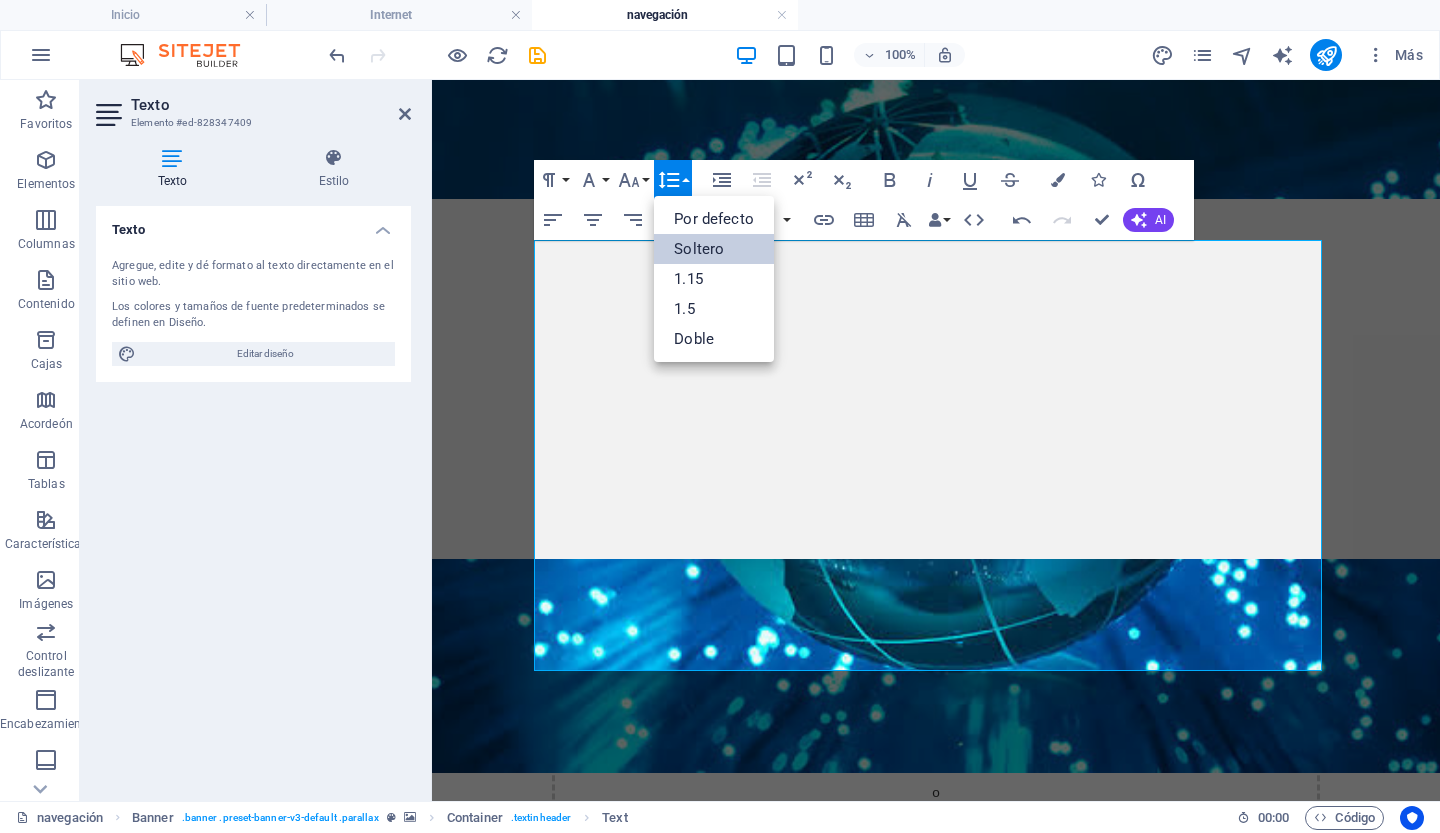 click on "Soltero" at bounding box center (699, 249) 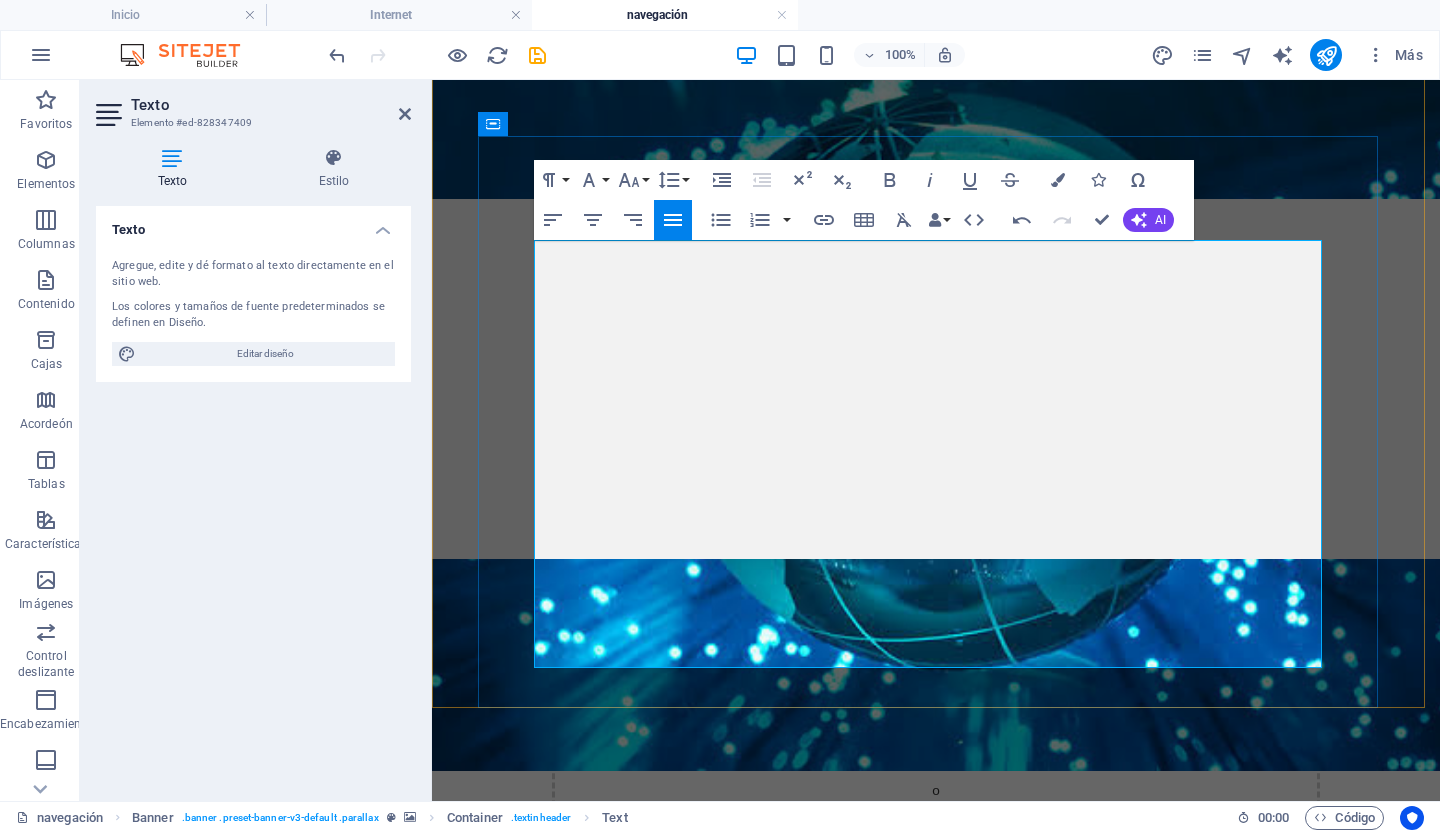 click at bounding box center [936, 1076] 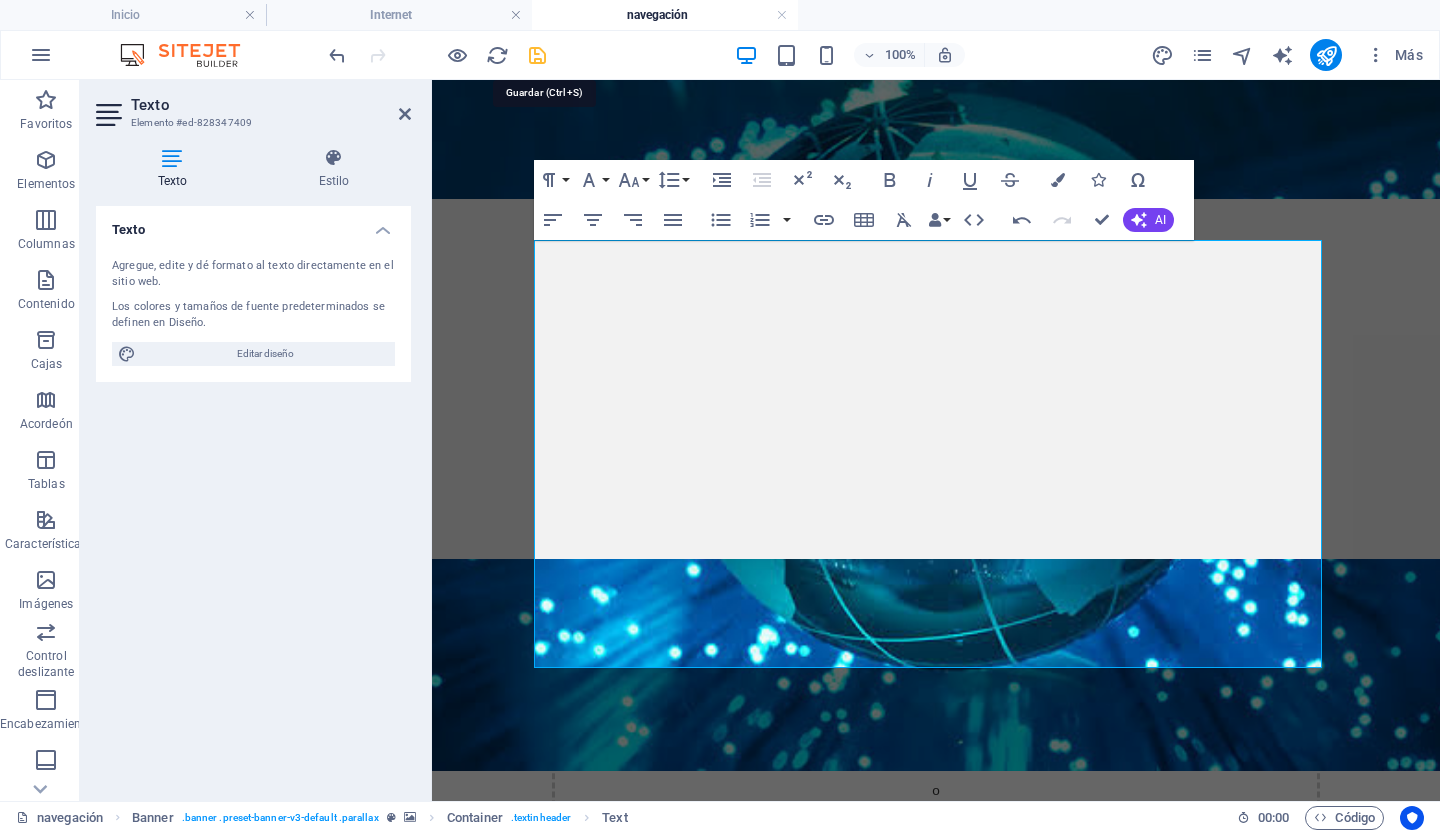 click at bounding box center [537, 55] 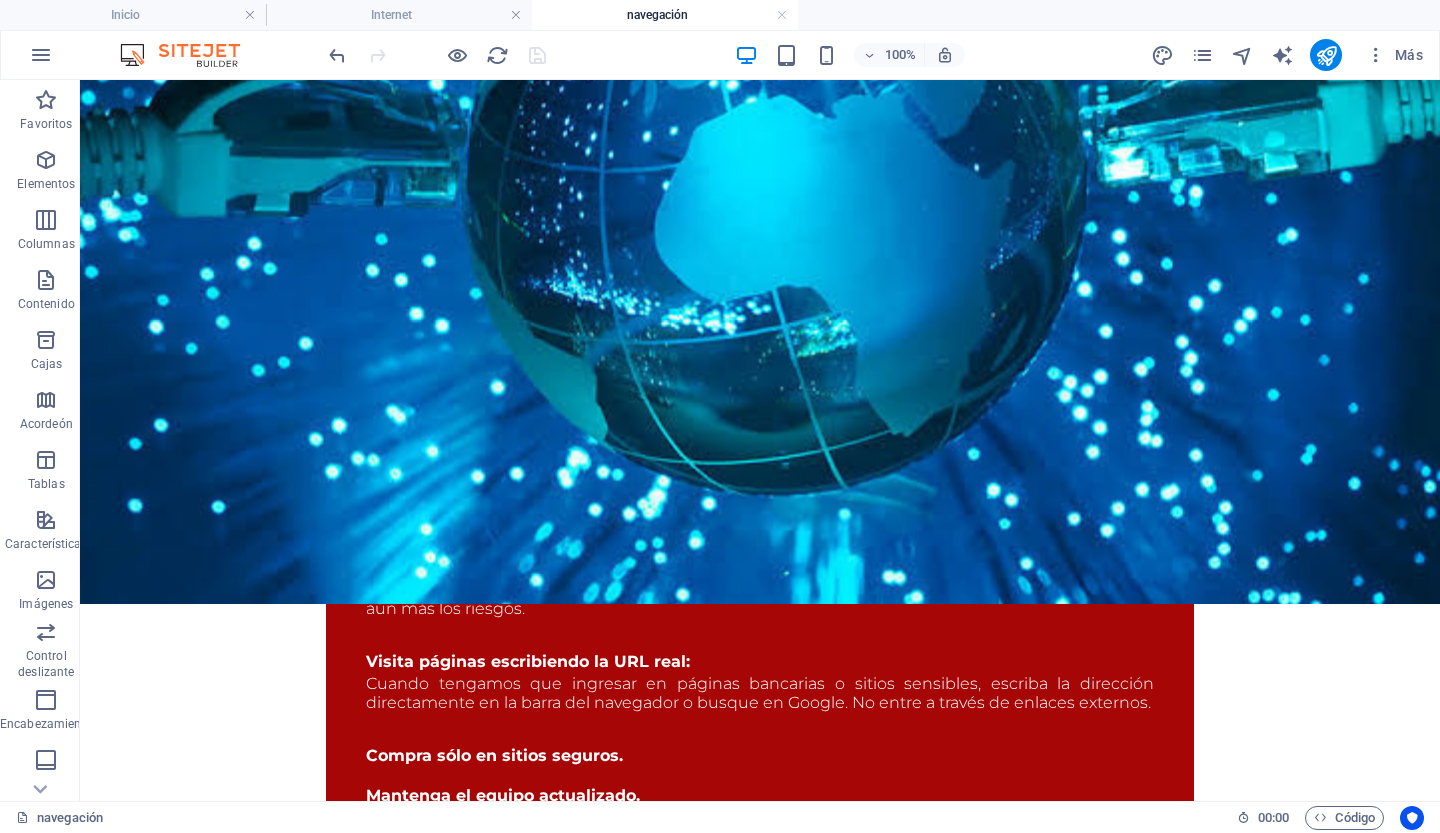 scroll, scrollTop: 867, scrollLeft: 0, axis: vertical 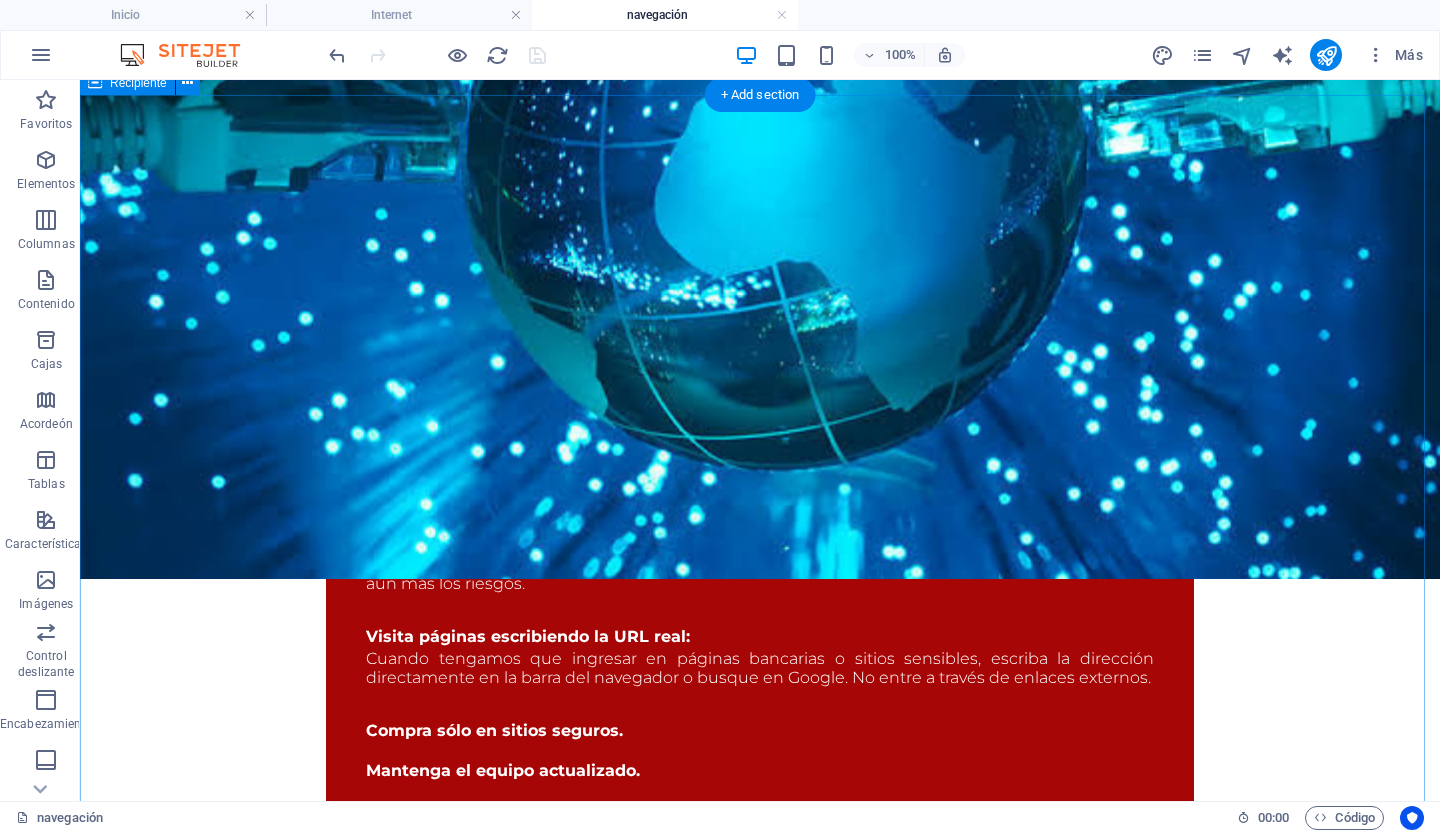 click on "Internet (Red de redes) Buscadores Un buscador es una aplicación que permite realizar búsquedas en la web a través de palabras claves o frases. Se encargan de rastrear la web en busca de contenido relevante a la búsqueda realizada, y presentan una lista de resultados ordenados por relevancia. ¡Más sobre Buscadores! Navegadores Un navegador es una aplicación que permite acceder a sitios web en Internet. Estas herramientas se encargan de interpretar el código de una página web y presentarlo en una interfaz gráfica fácil de usar. Los usuarios pueden navegar por las páginas web utilizando el ratón o el teclado y pueden realizar una amplia variedad de acciones. ¡Más sobre Navegadores! Datos curiosos Lorem ipsum dolor sit amet, consetetur sadipscing elitr, sed diam nonumy eirmod tempor invidunt ut labore et dolore magna aliquyam erat, sed diam voluptua. At vero eos et accusam et justo duo ¡Datos curiosos!   Web ¡Más sobre la Web! Navegar por internet ¡Navega por Internet!" at bounding box center (760, 1900) 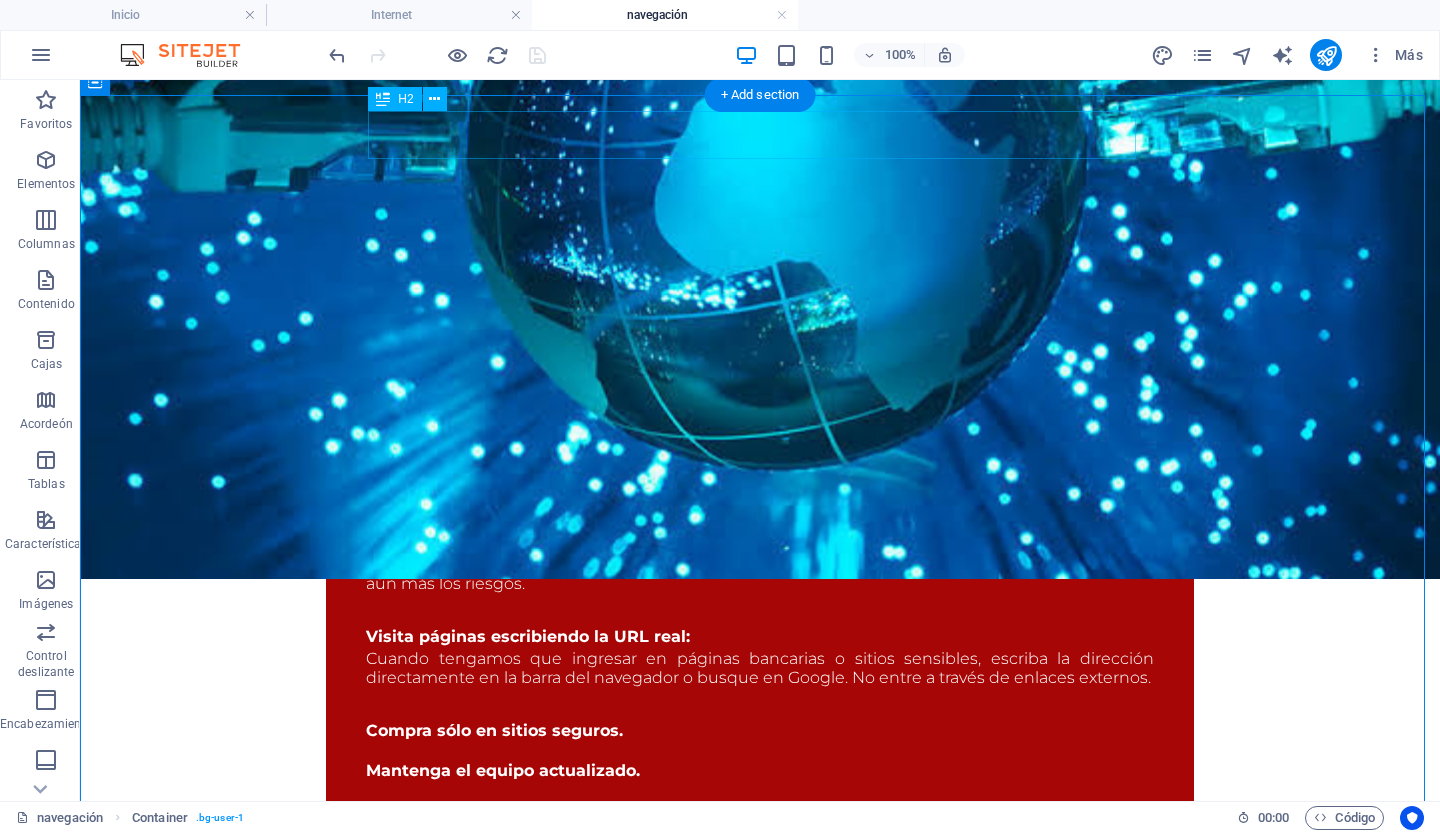 click on "Internet (Red de redes)" at bounding box center (760, 943) 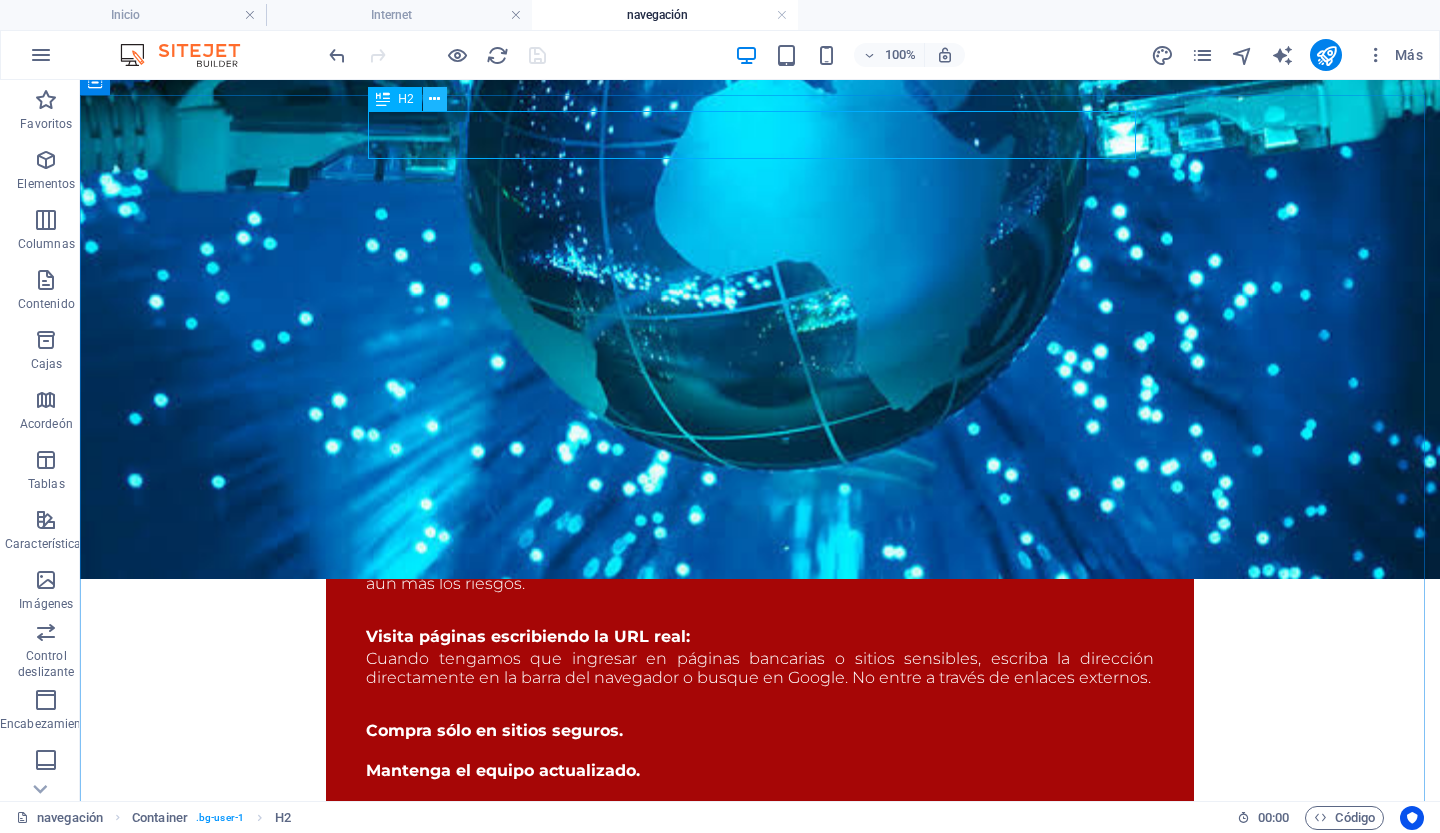 click at bounding box center [434, 99] 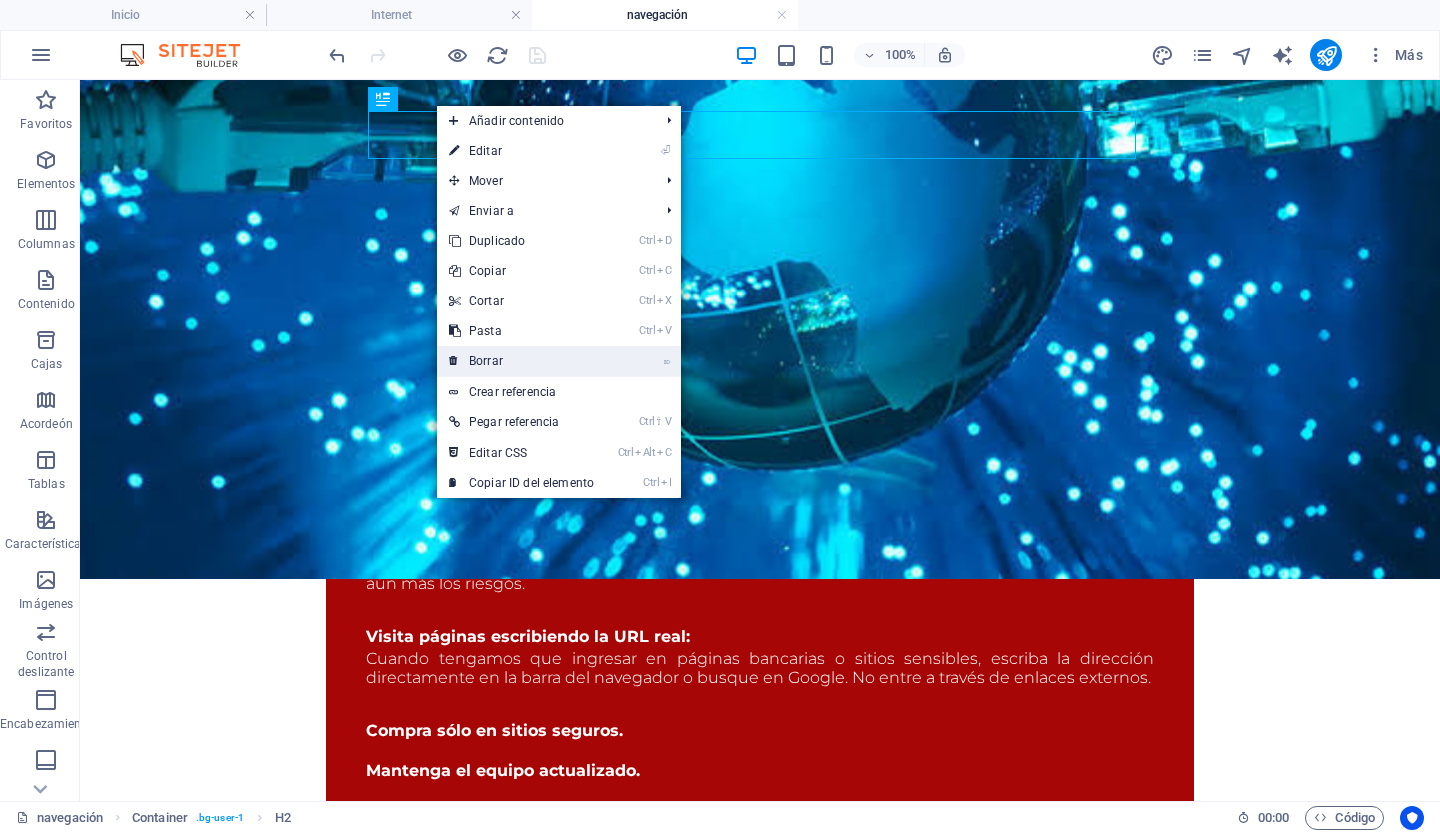 click on "⌦ Borrar" at bounding box center (521, 361) 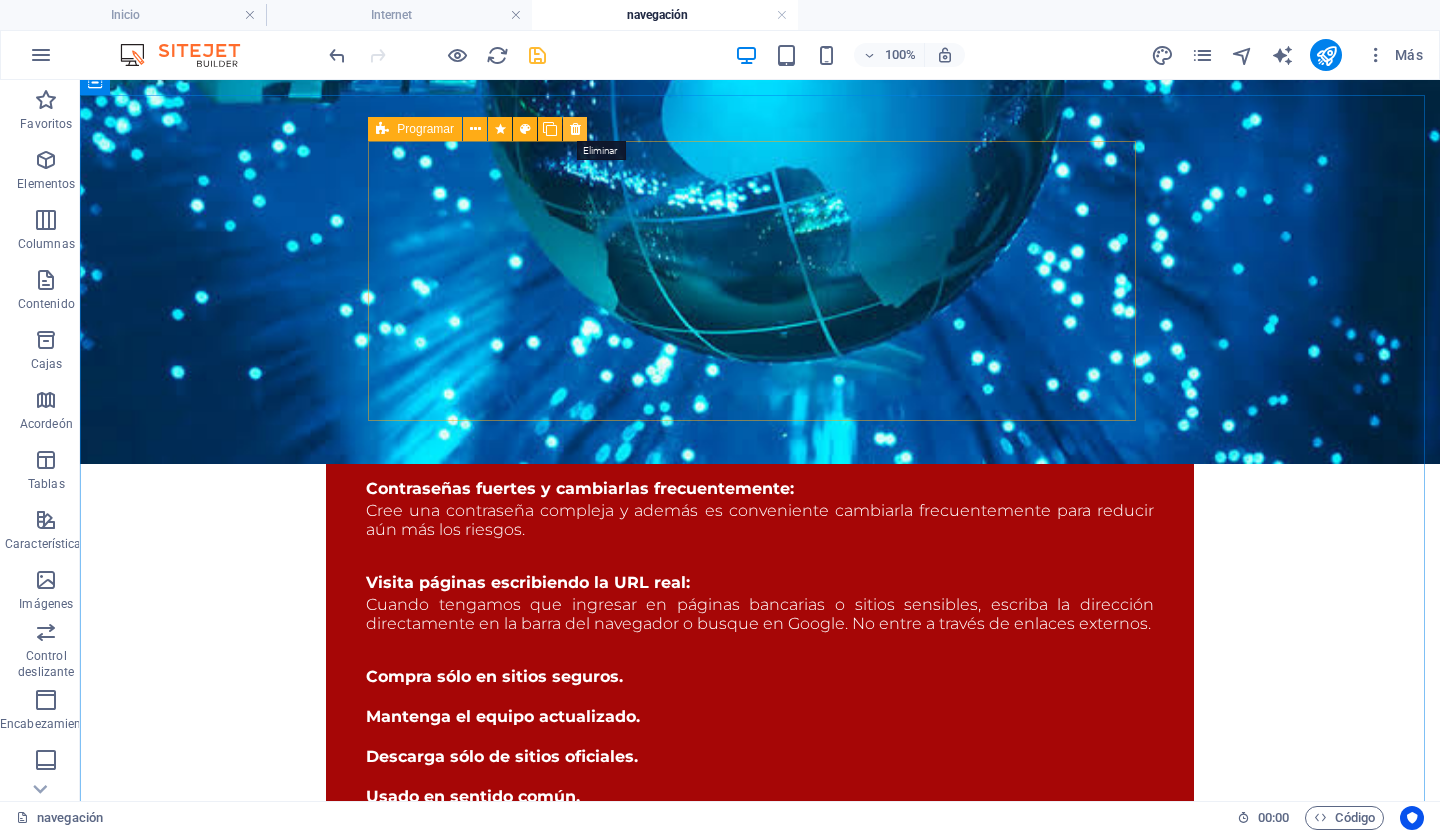 click at bounding box center [575, 129] 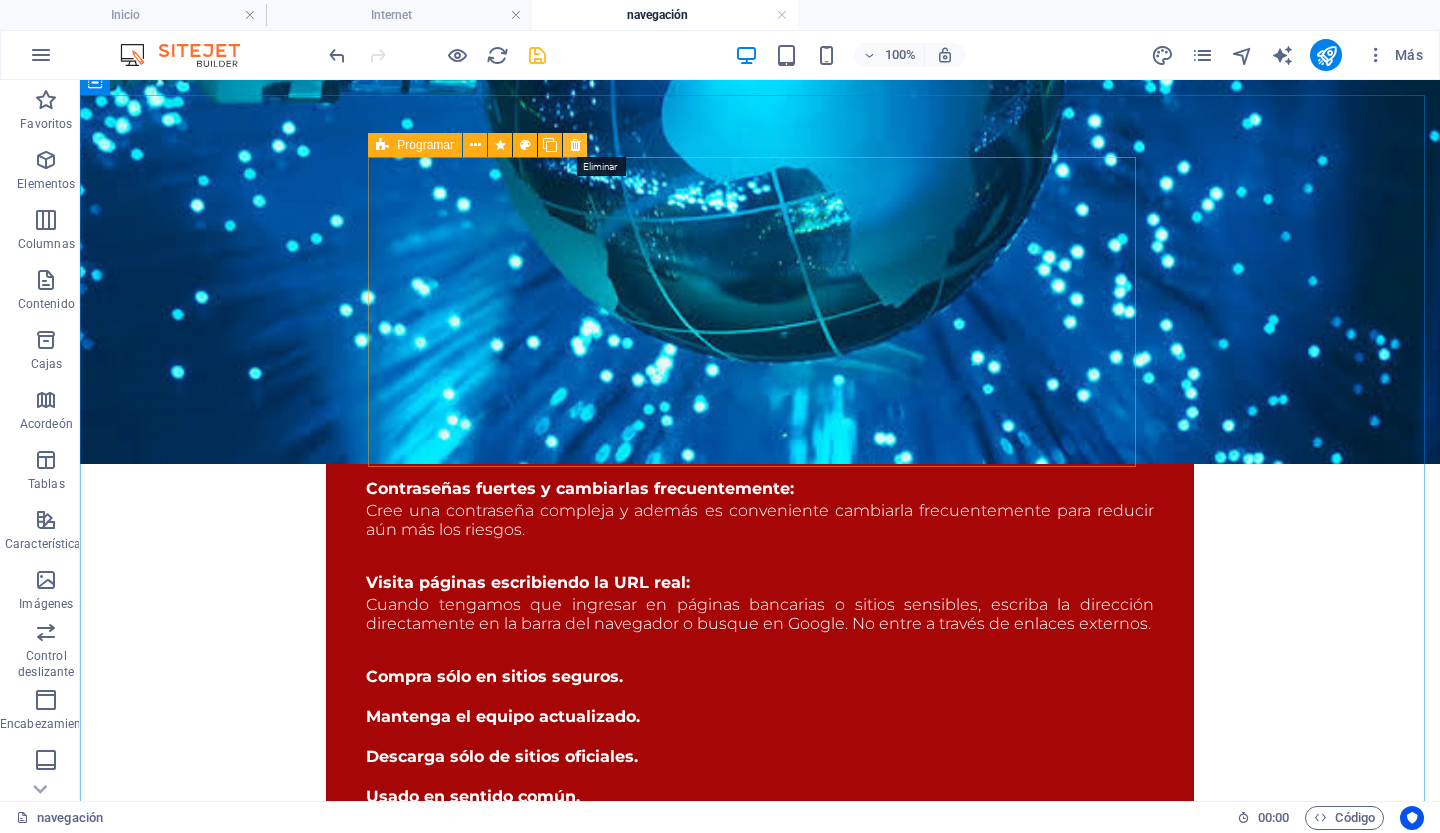 click at bounding box center [575, 145] 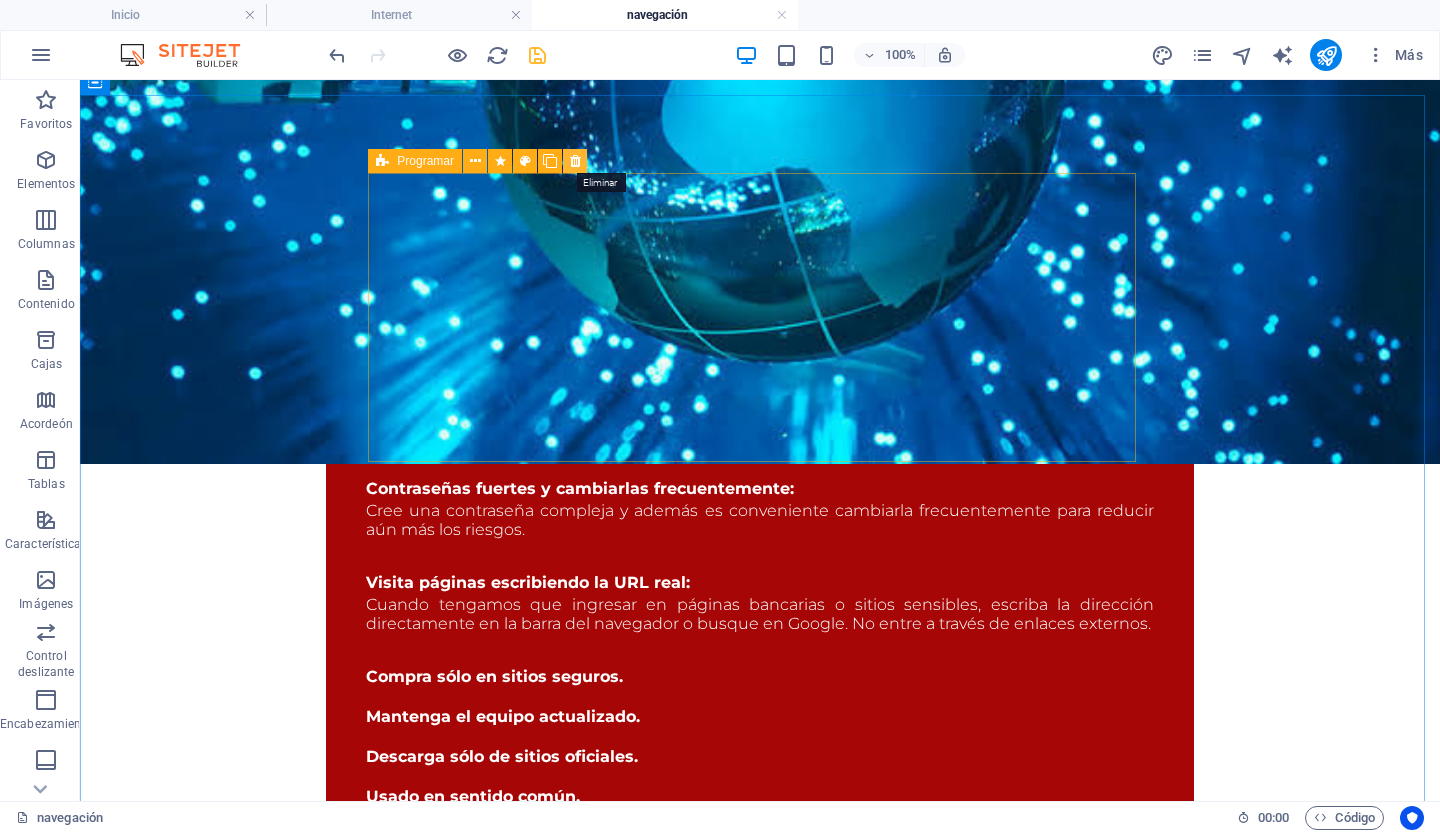 click at bounding box center [575, 161] 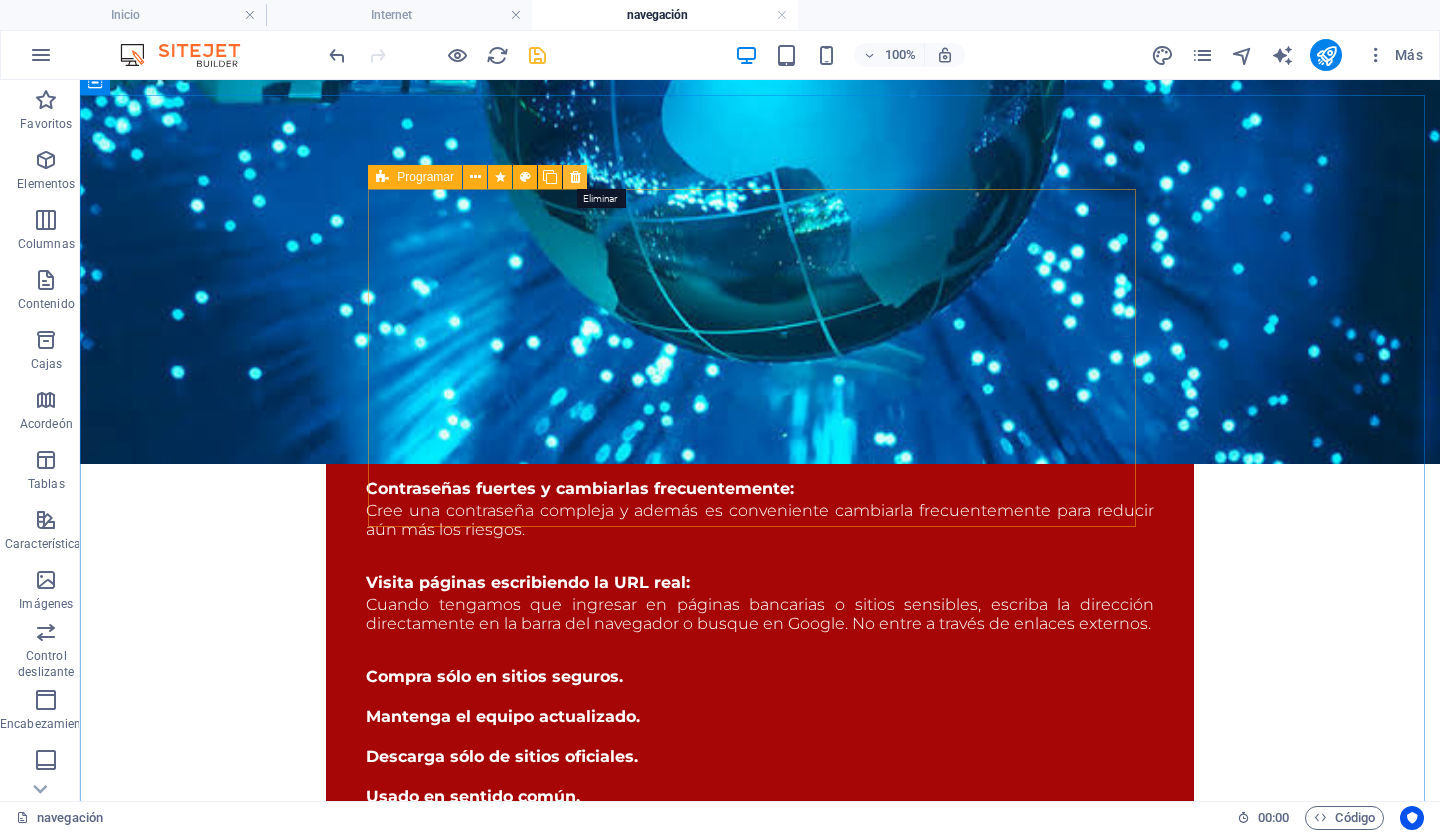 click at bounding box center [575, 177] 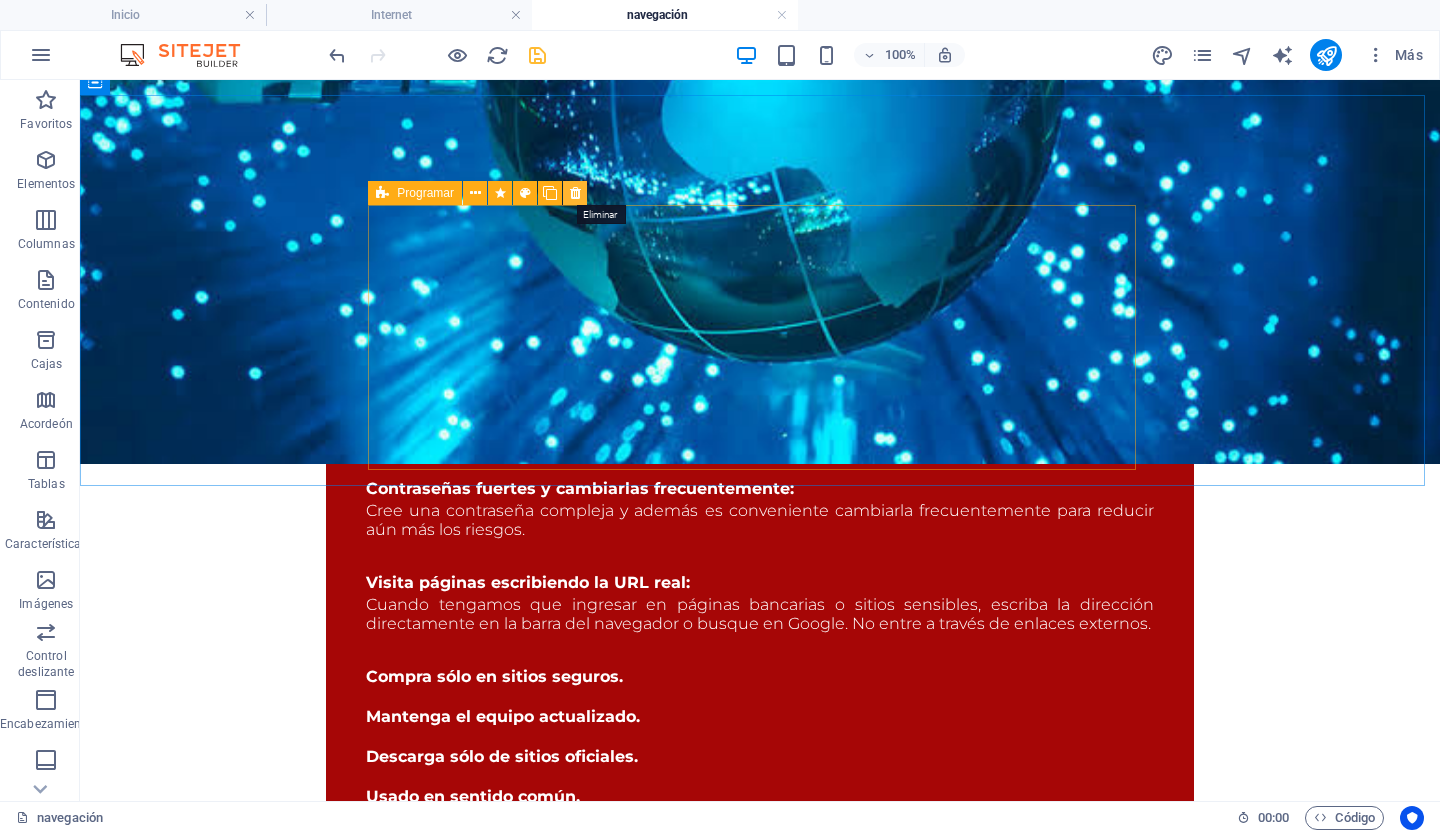 click at bounding box center [575, 193] 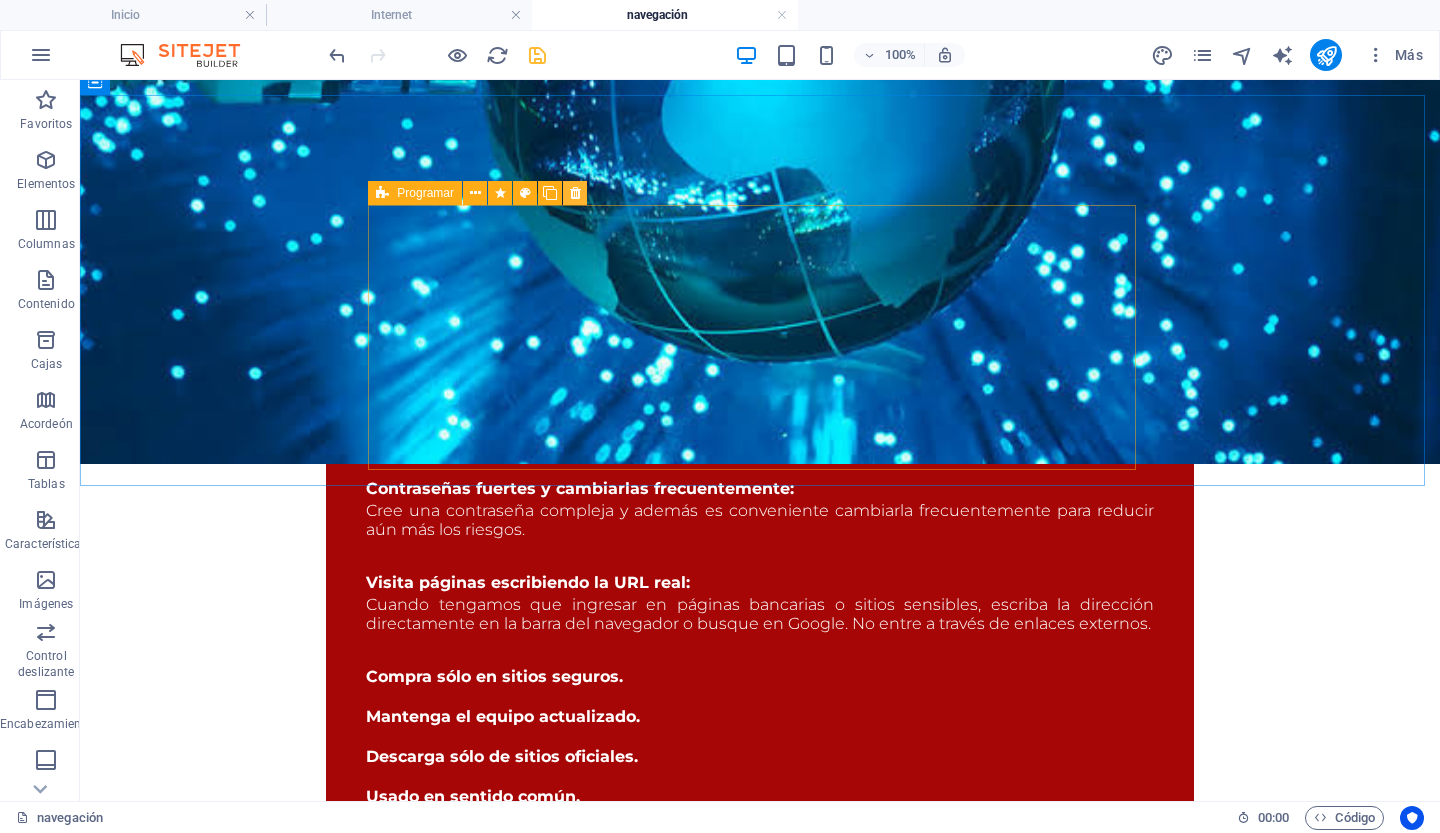 click at bounding box center [575, 193] 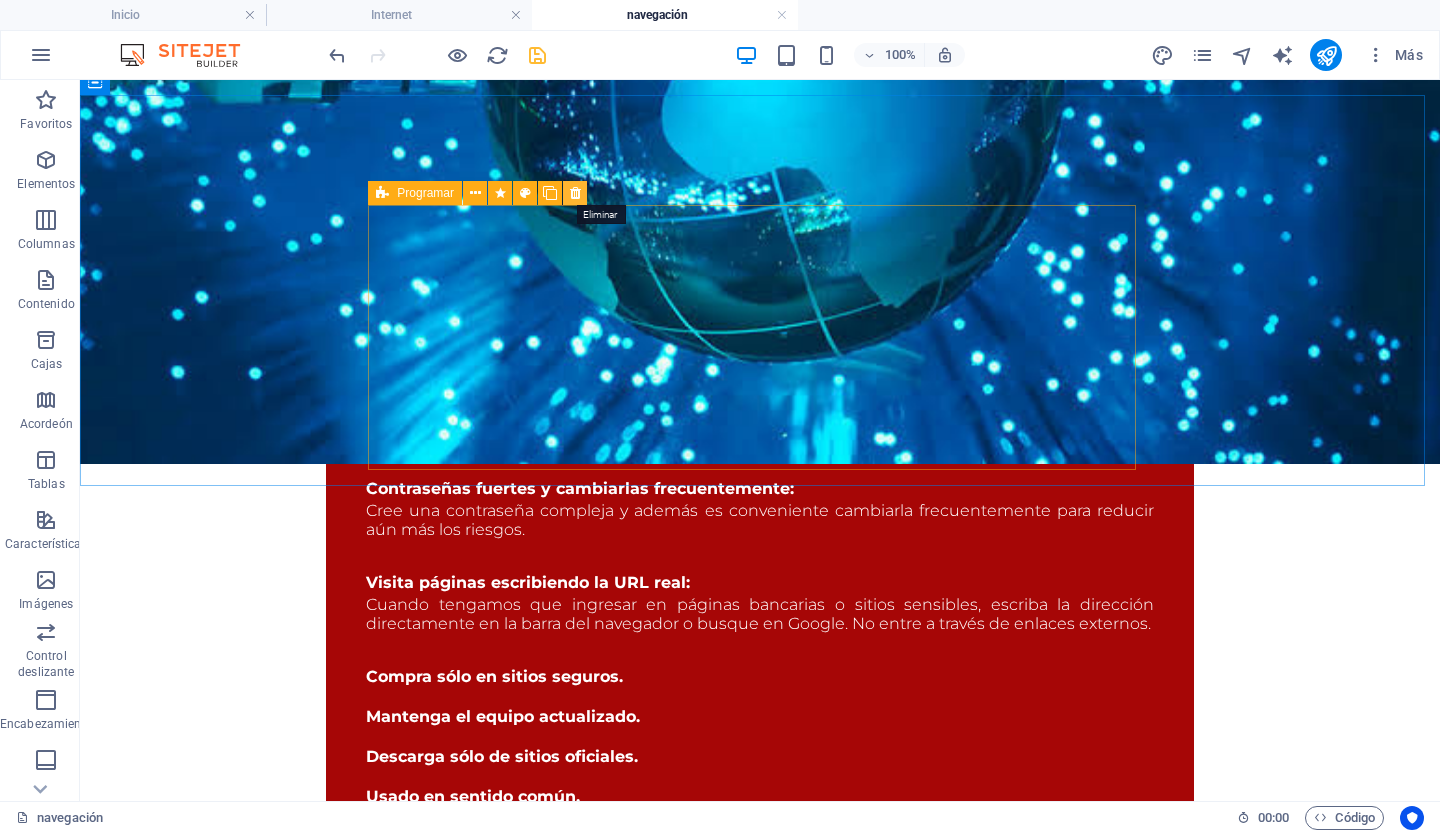 click at bounding box center (575, 193) 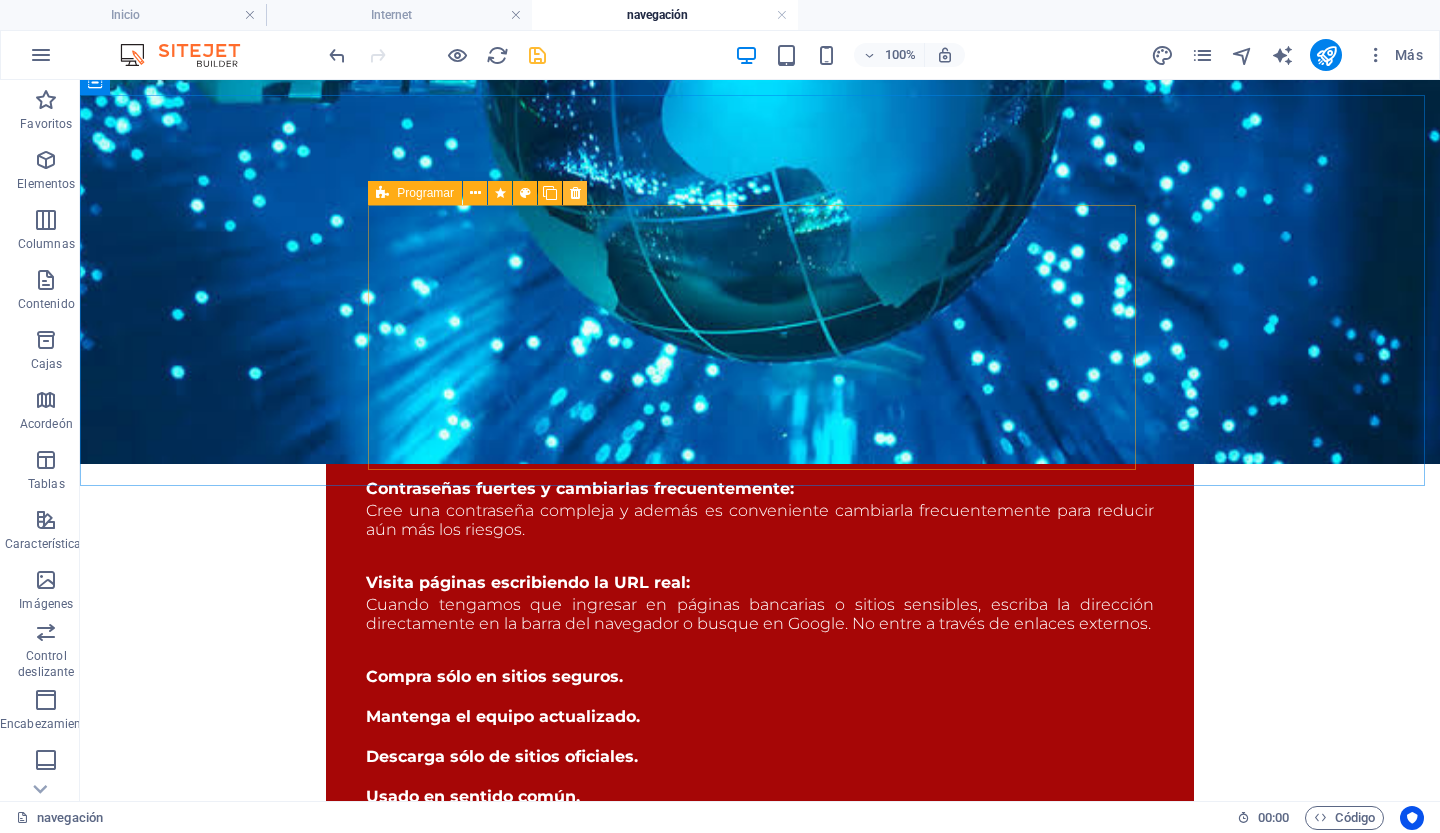 click at bounding box center [575, 193] 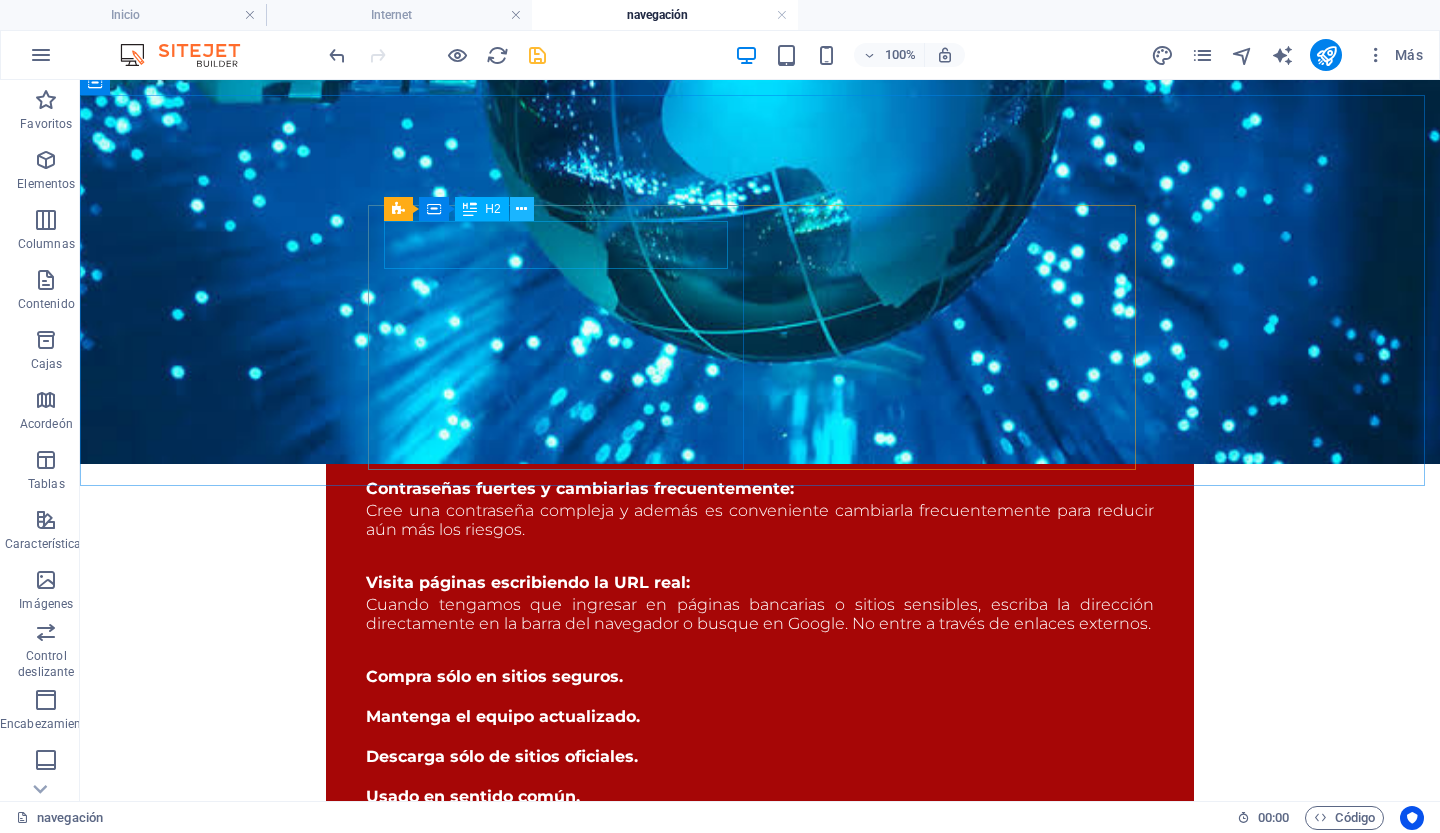 click at bounding box center (521, 209) 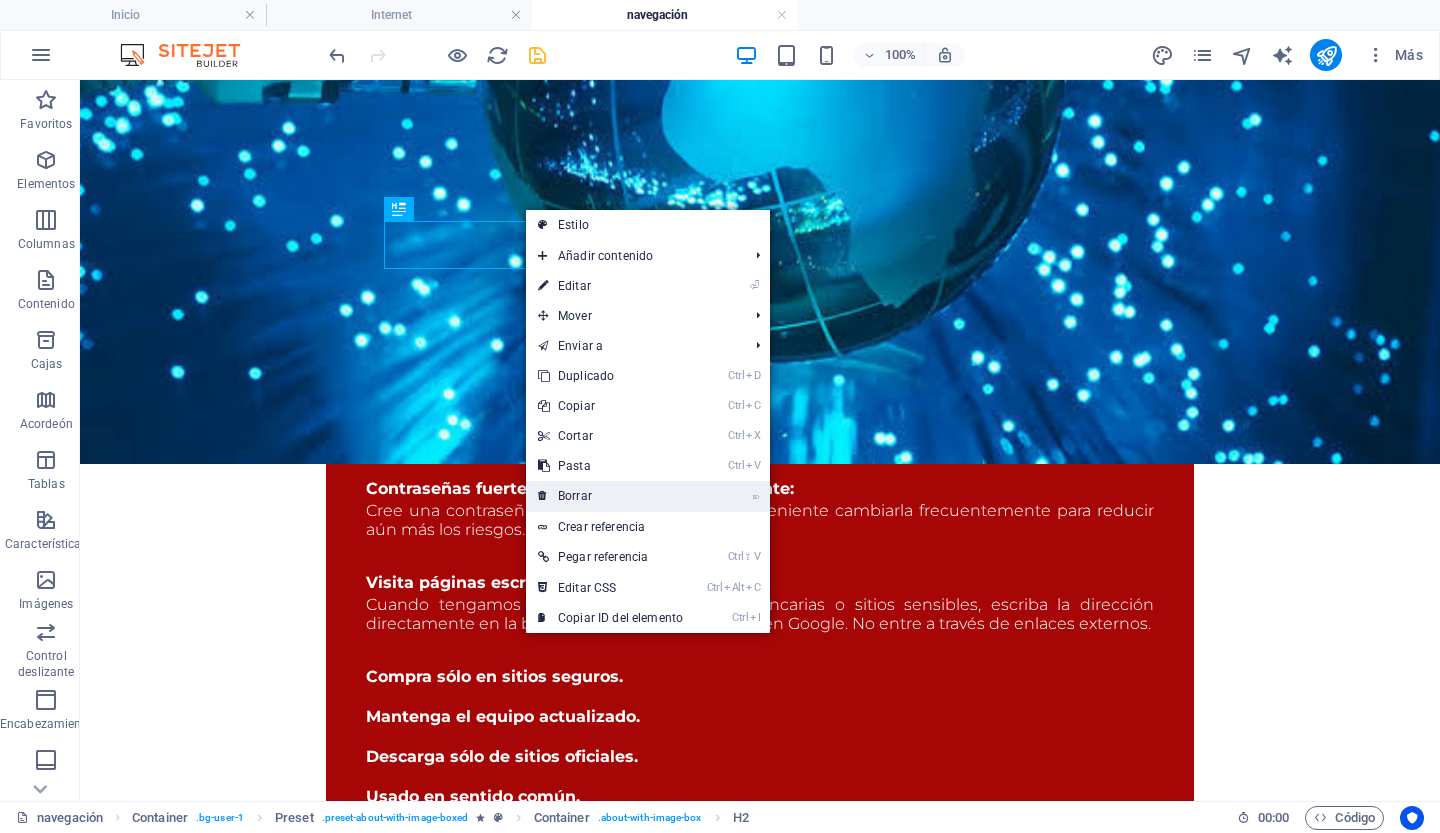 click on "Borrar" at bounding box center (575, 496) 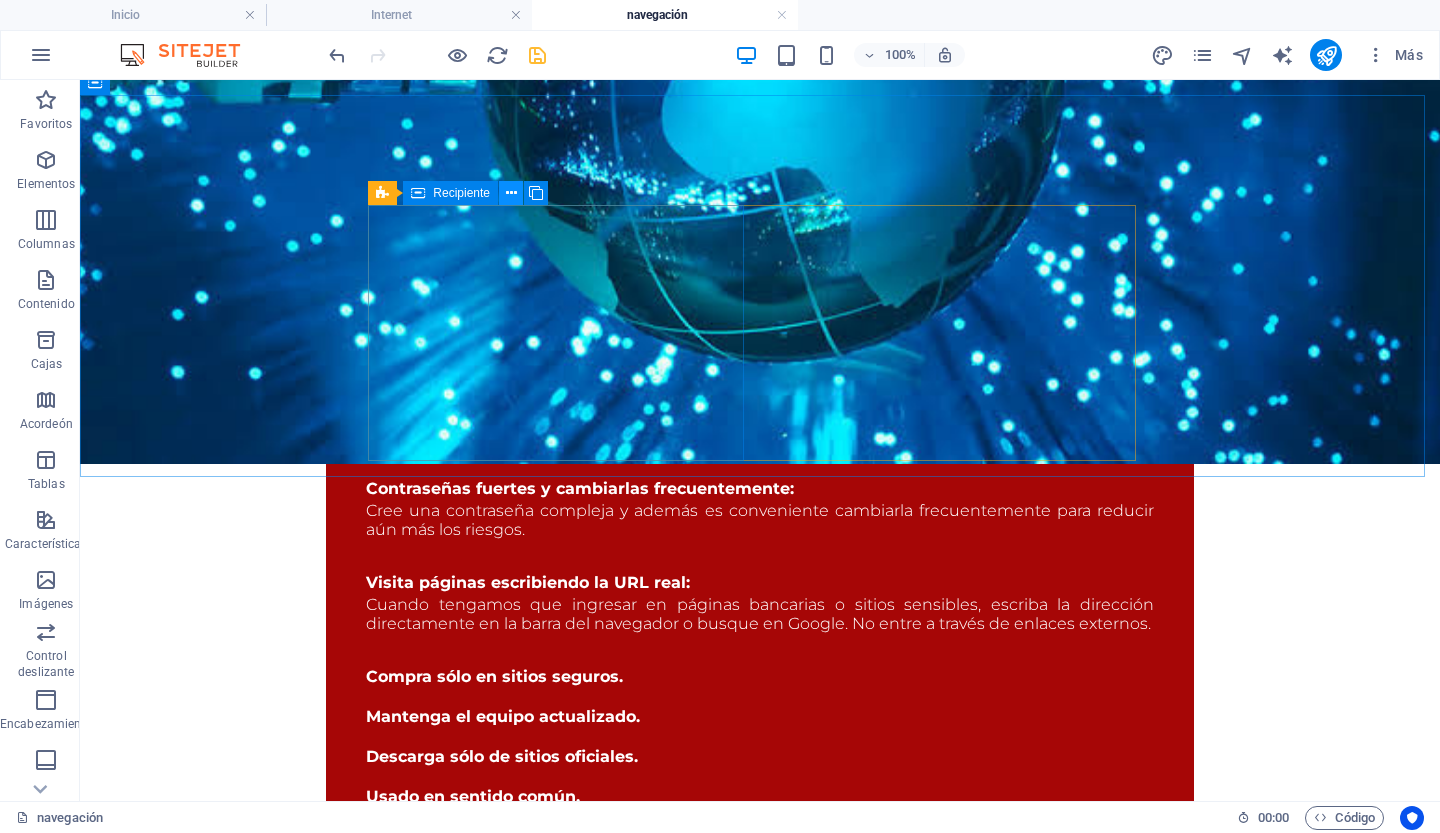 click at bounding box center [511, 193] 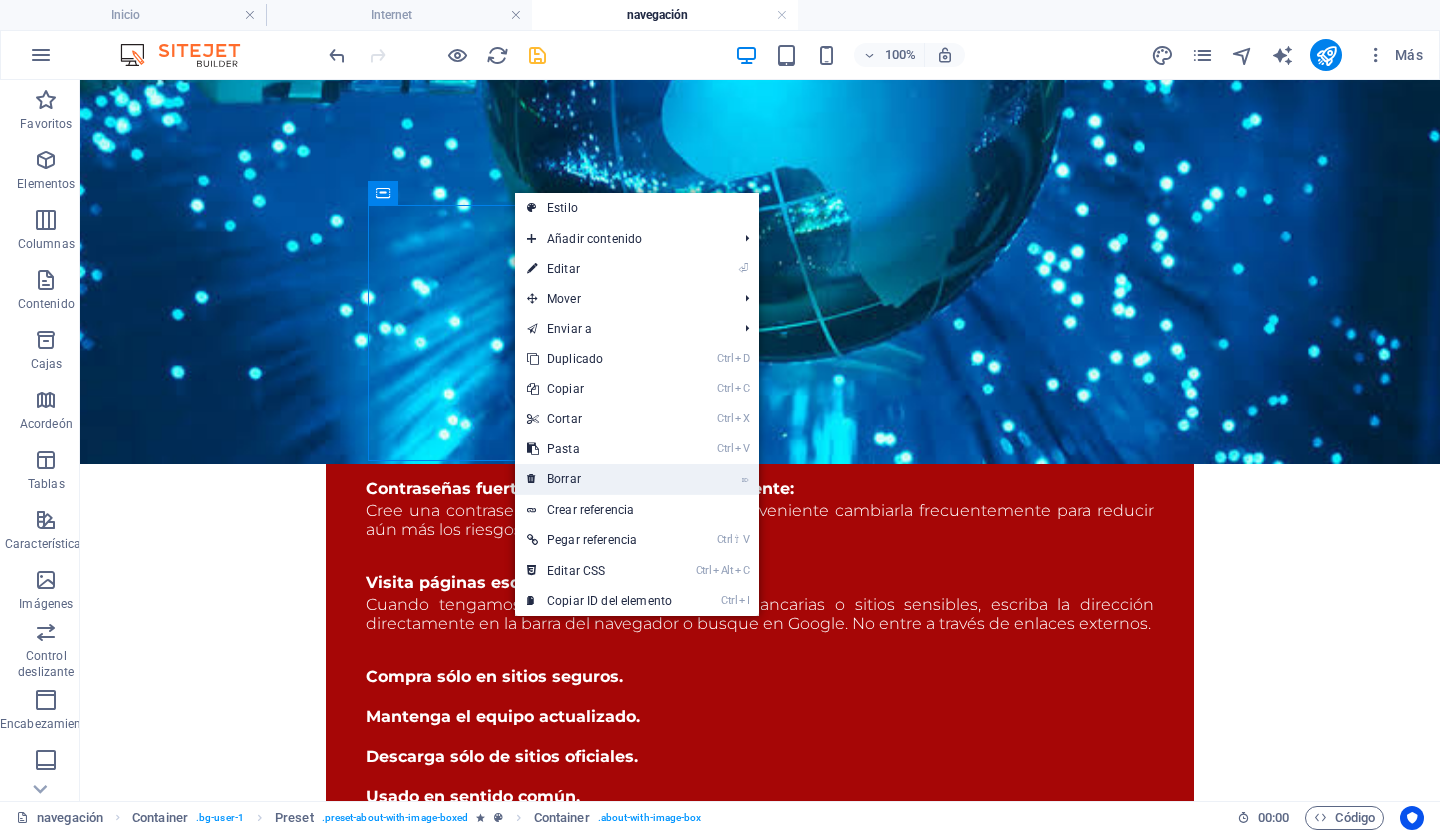 click on "⌦ Borrar" at bounding box center [599, 479] 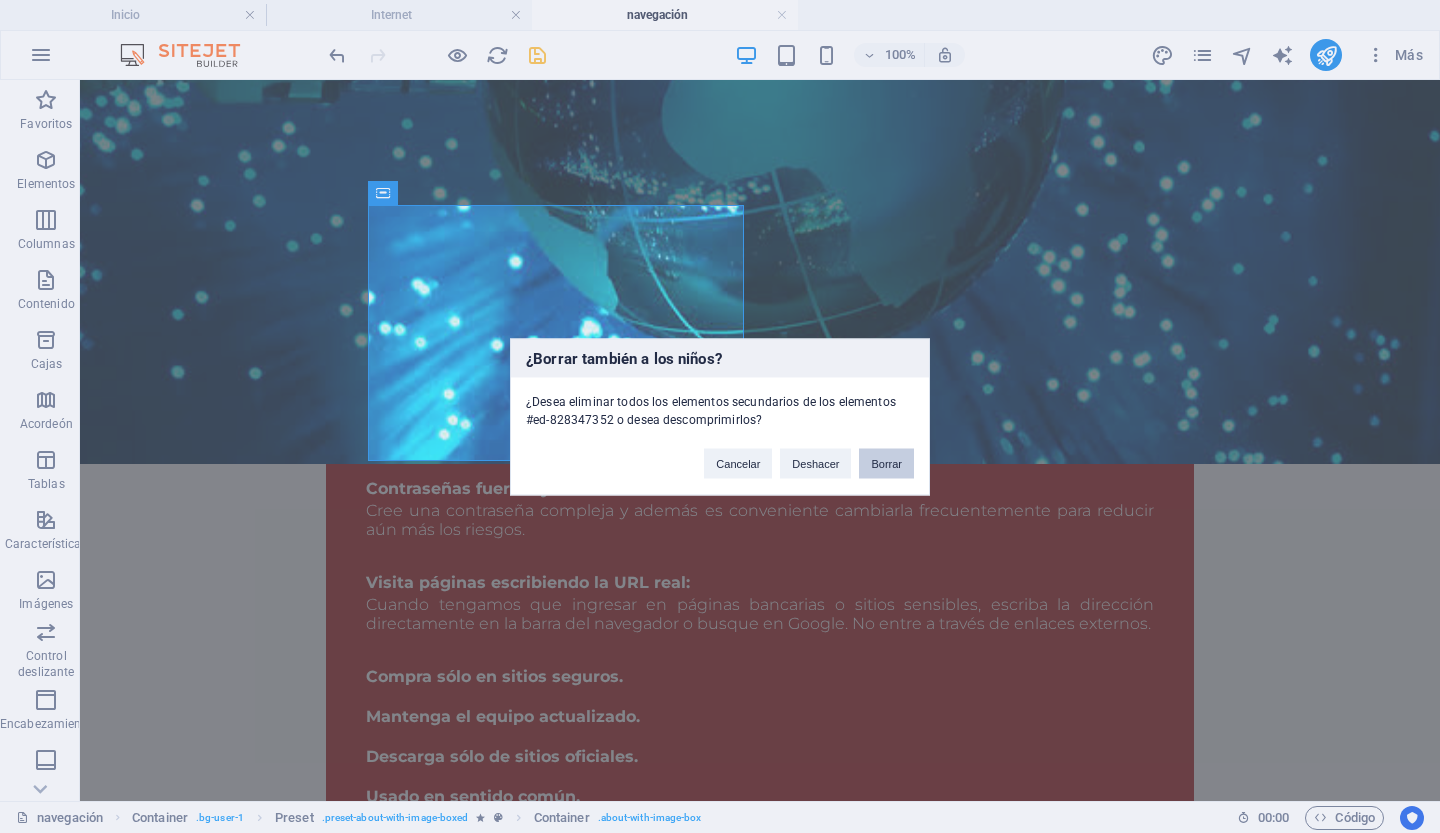 click on "Borrar" at bounding box center [886, 463] 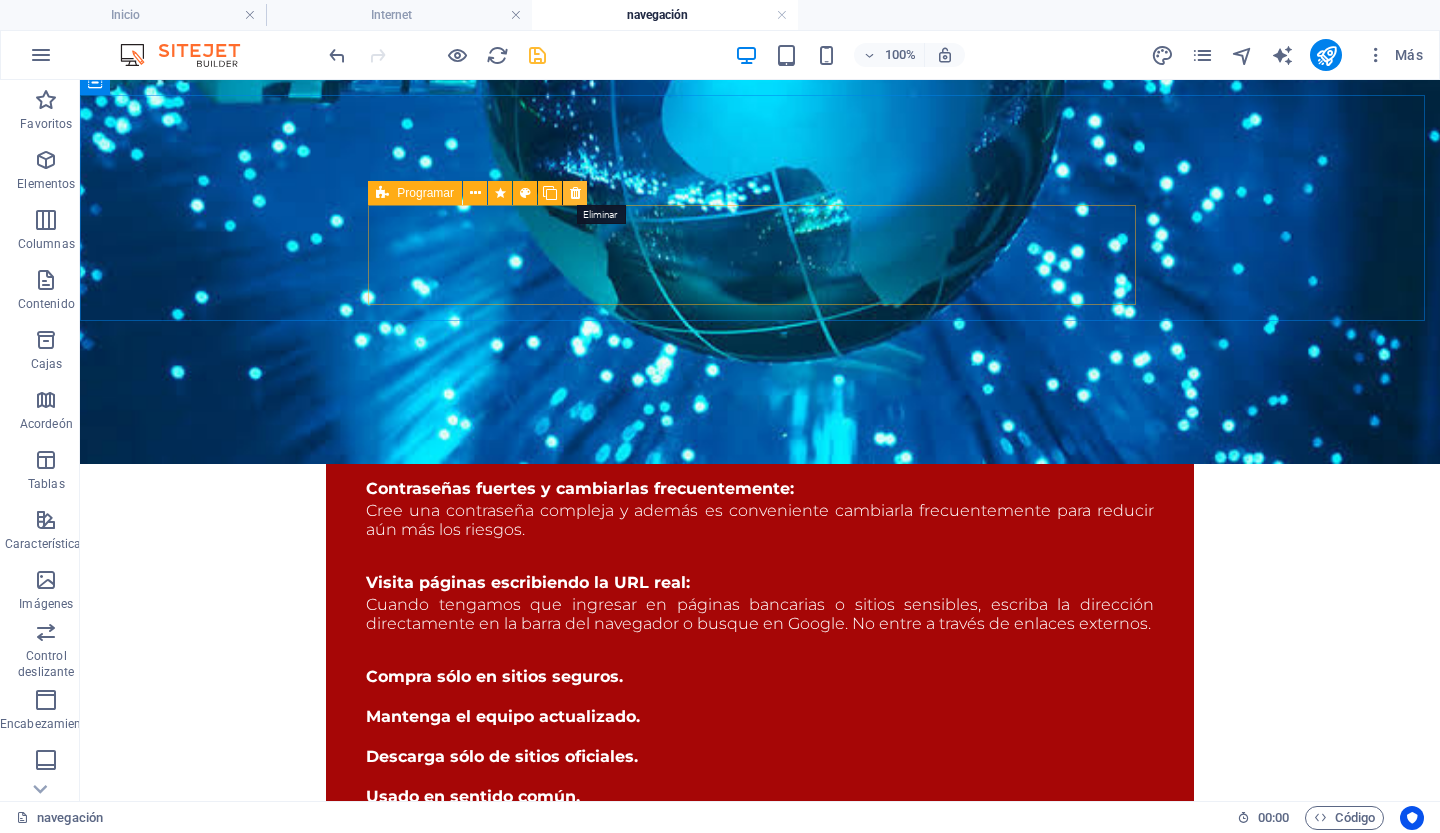 click at bounding box center (575, 193) 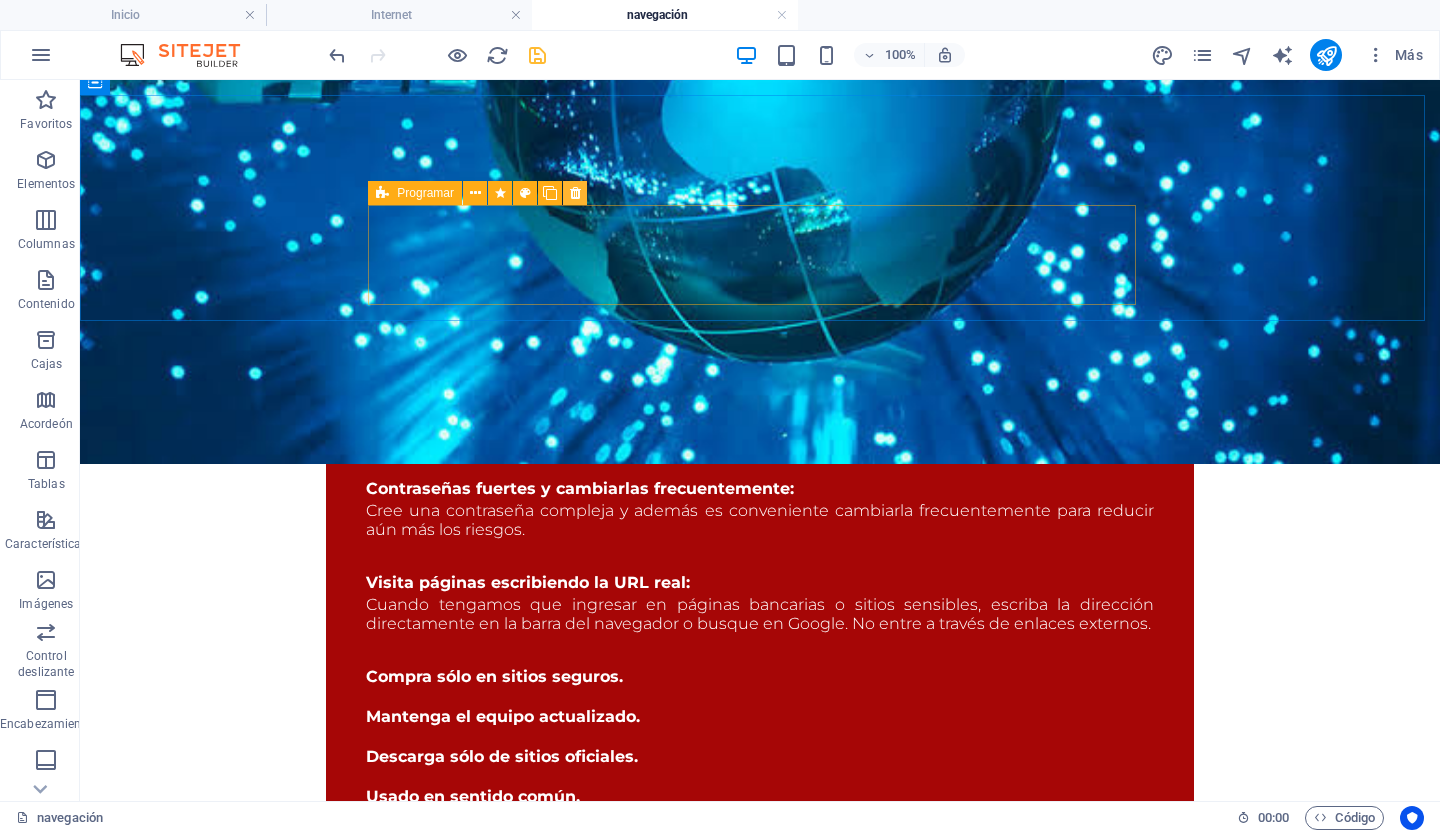 click at bounding box center [575, 193] 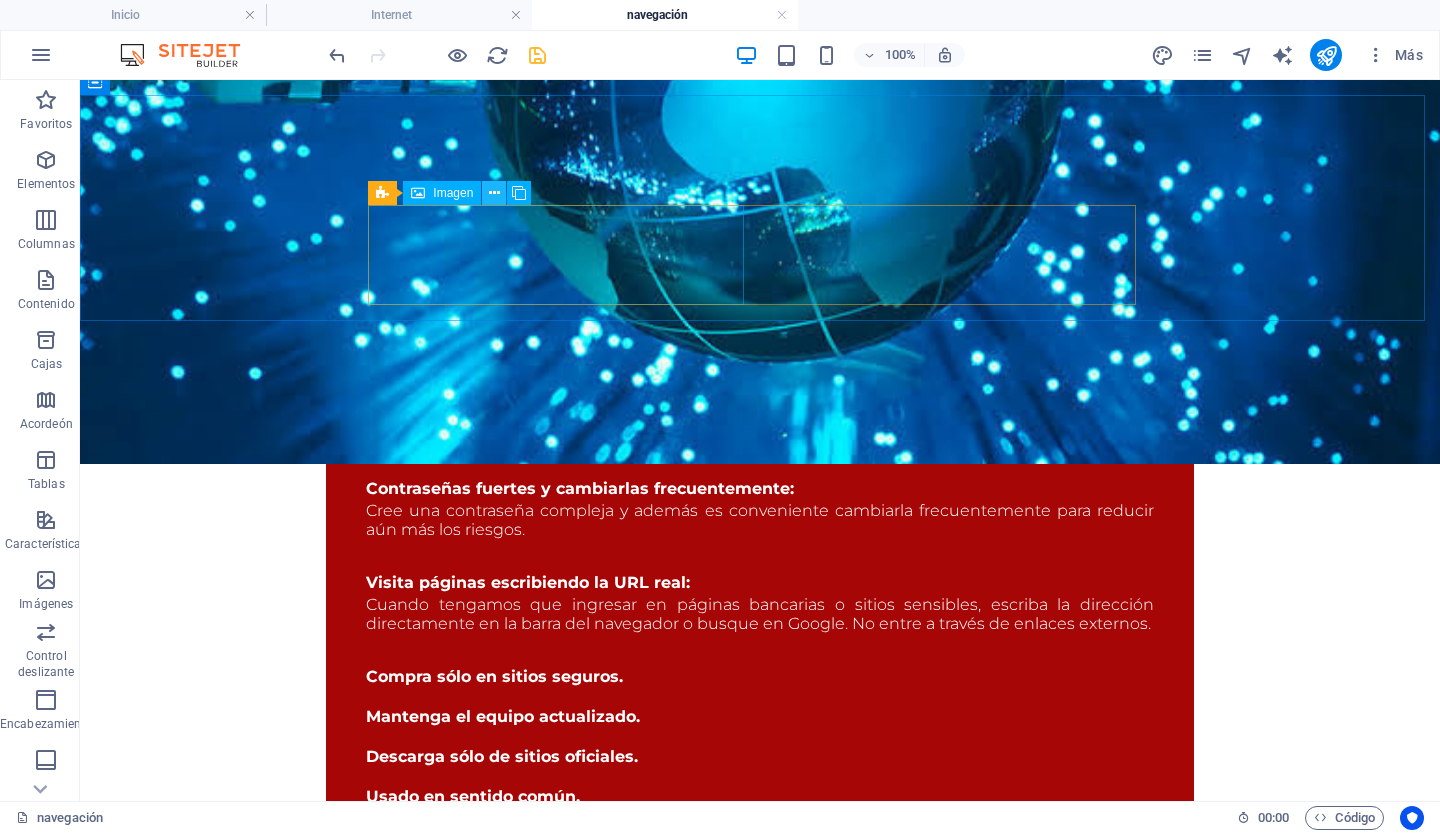 click at bounding box center (494, 193) 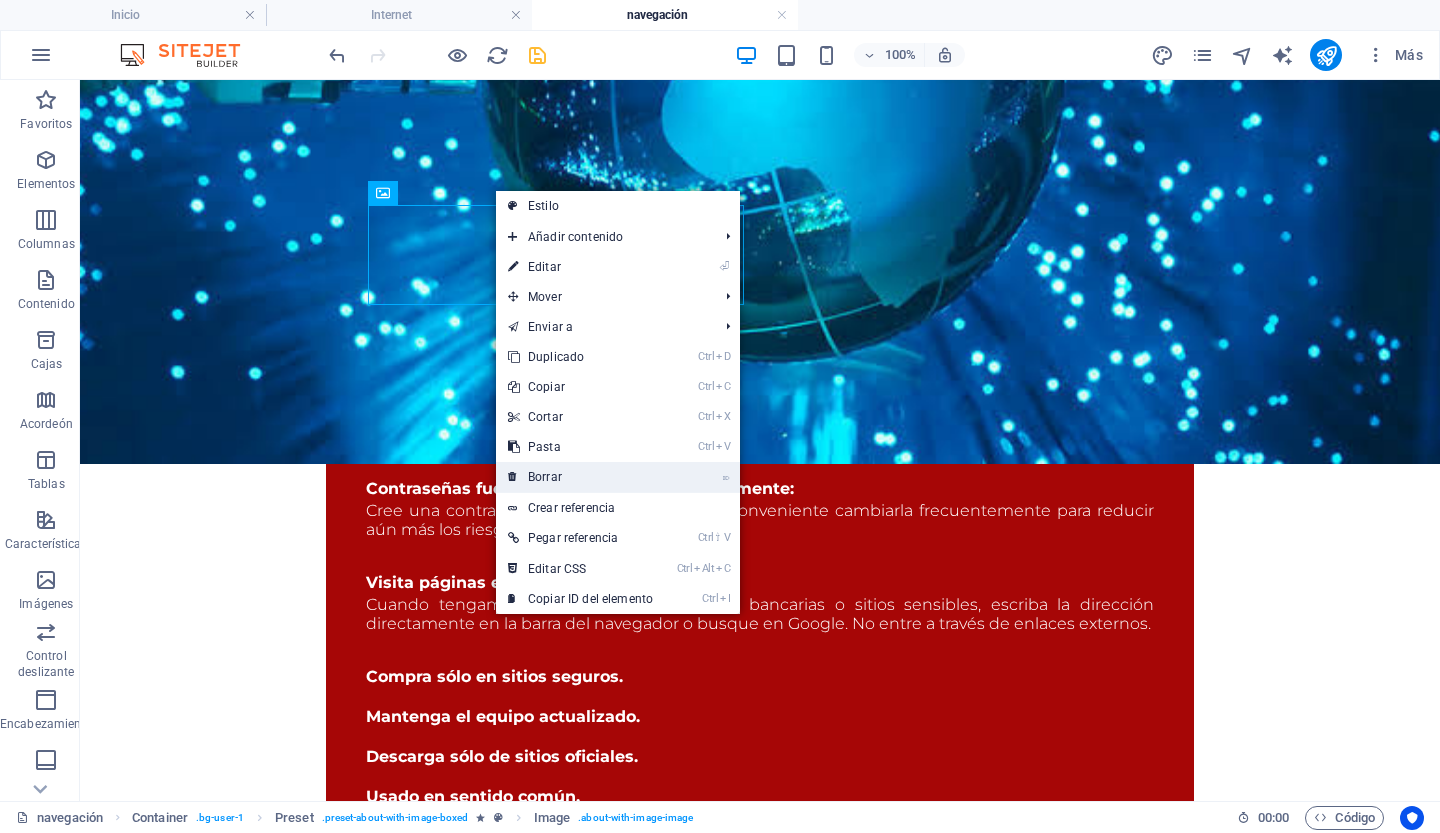 click on "Borrar" at bounding box center (545, 477) 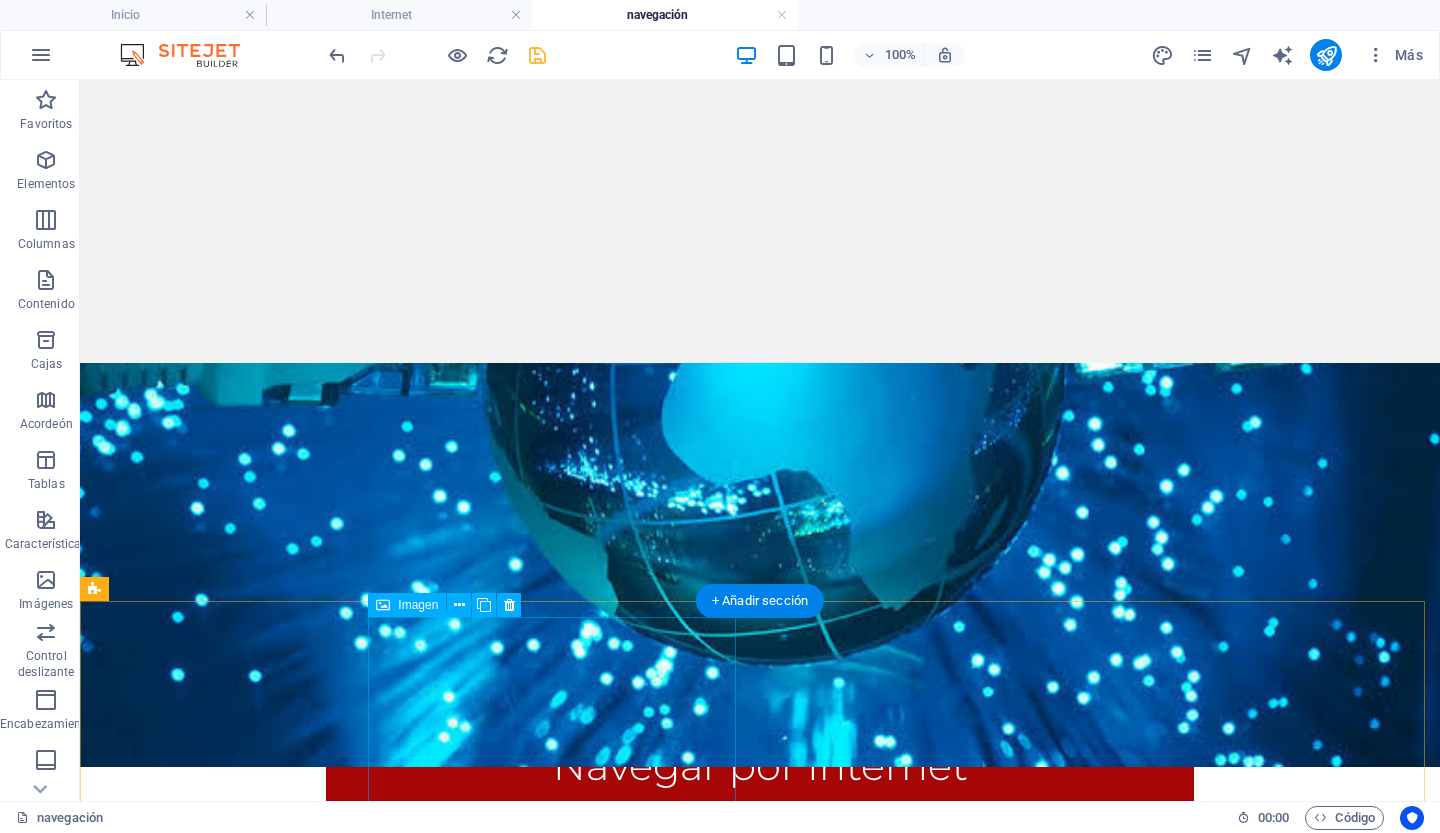 scroll, scrollTop: 614, scrollLeft: 0, axis: vertical 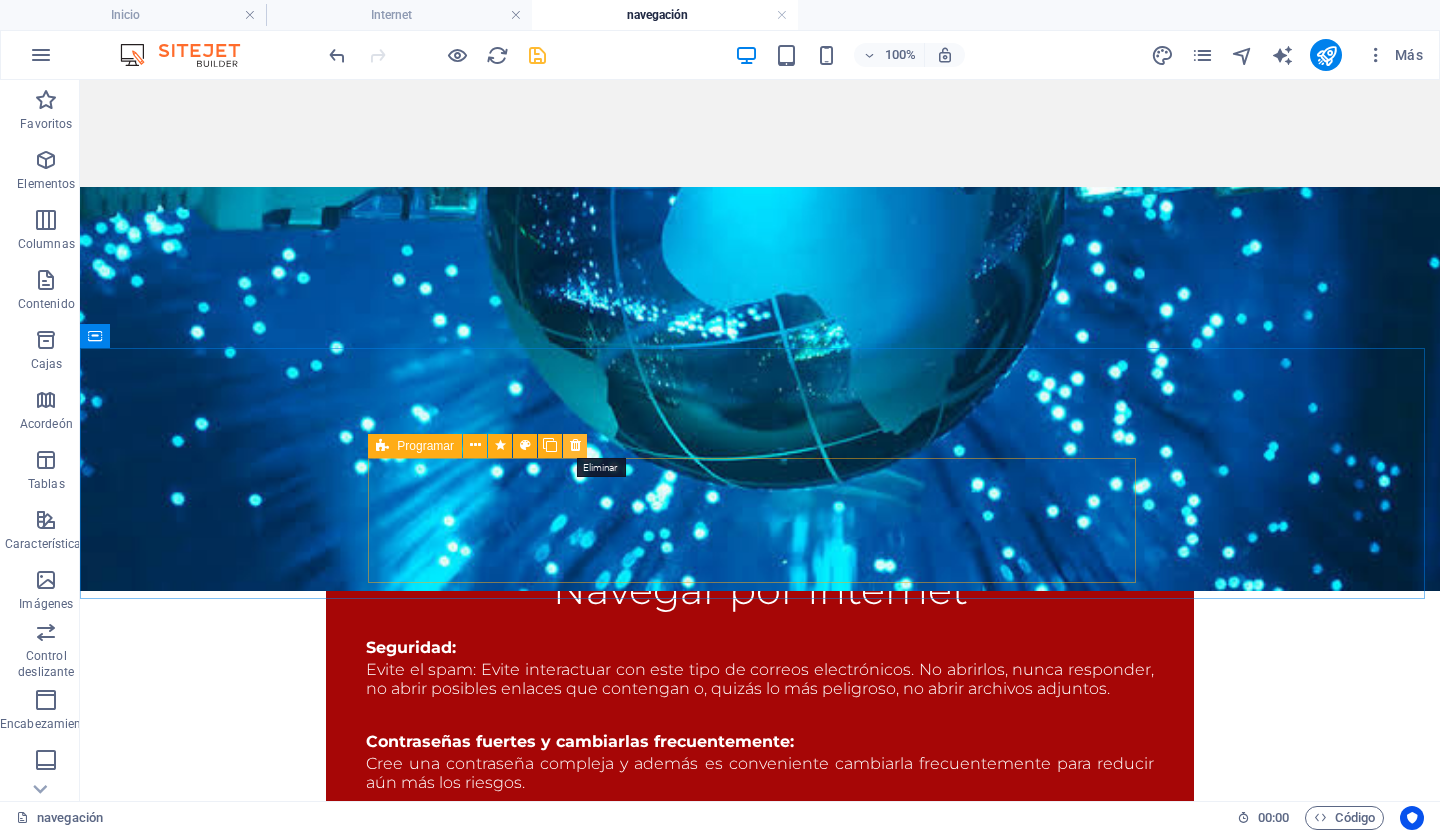 click at bounding box center (575, 445) 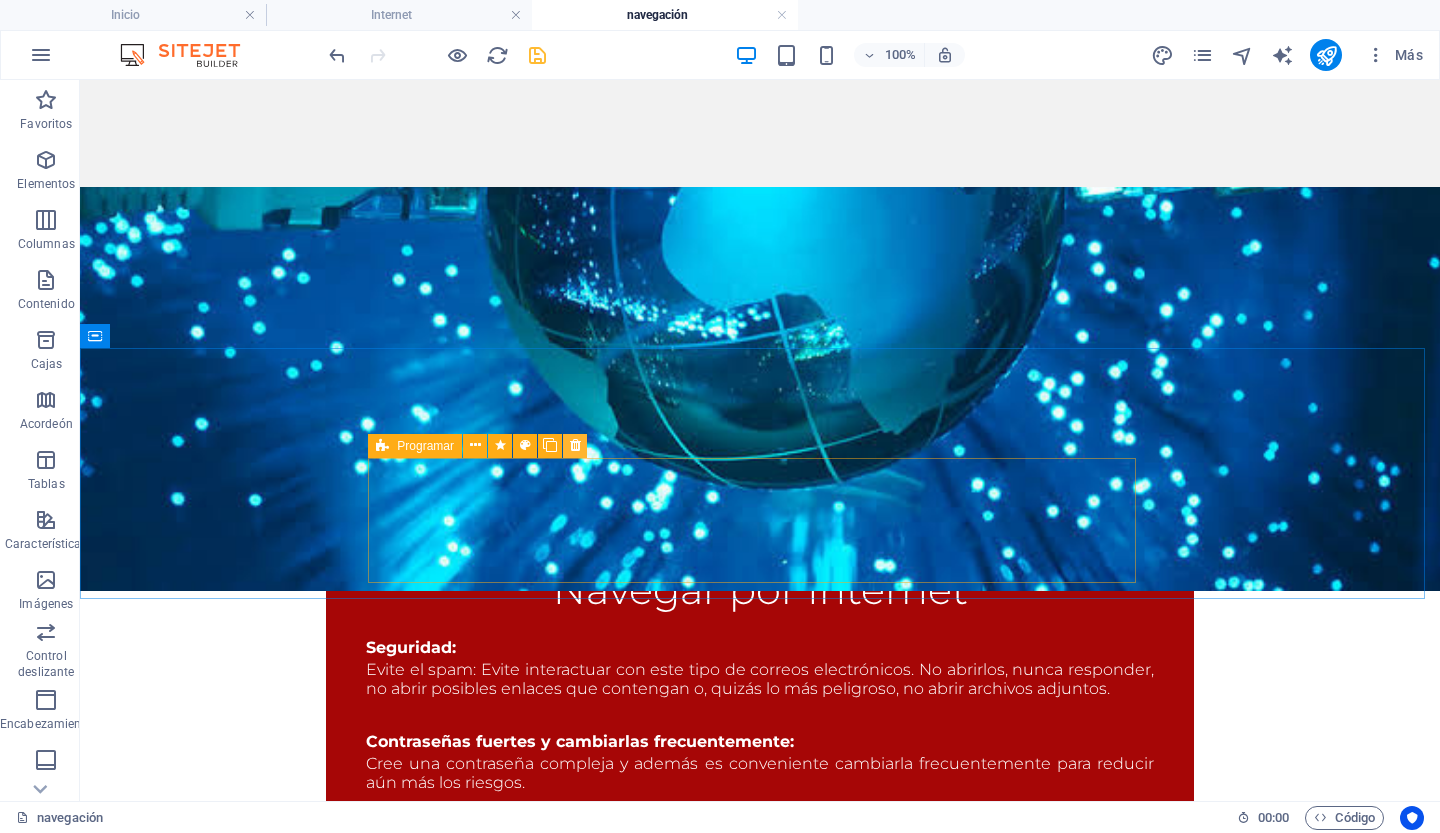 click at bounding box center [575, 445] 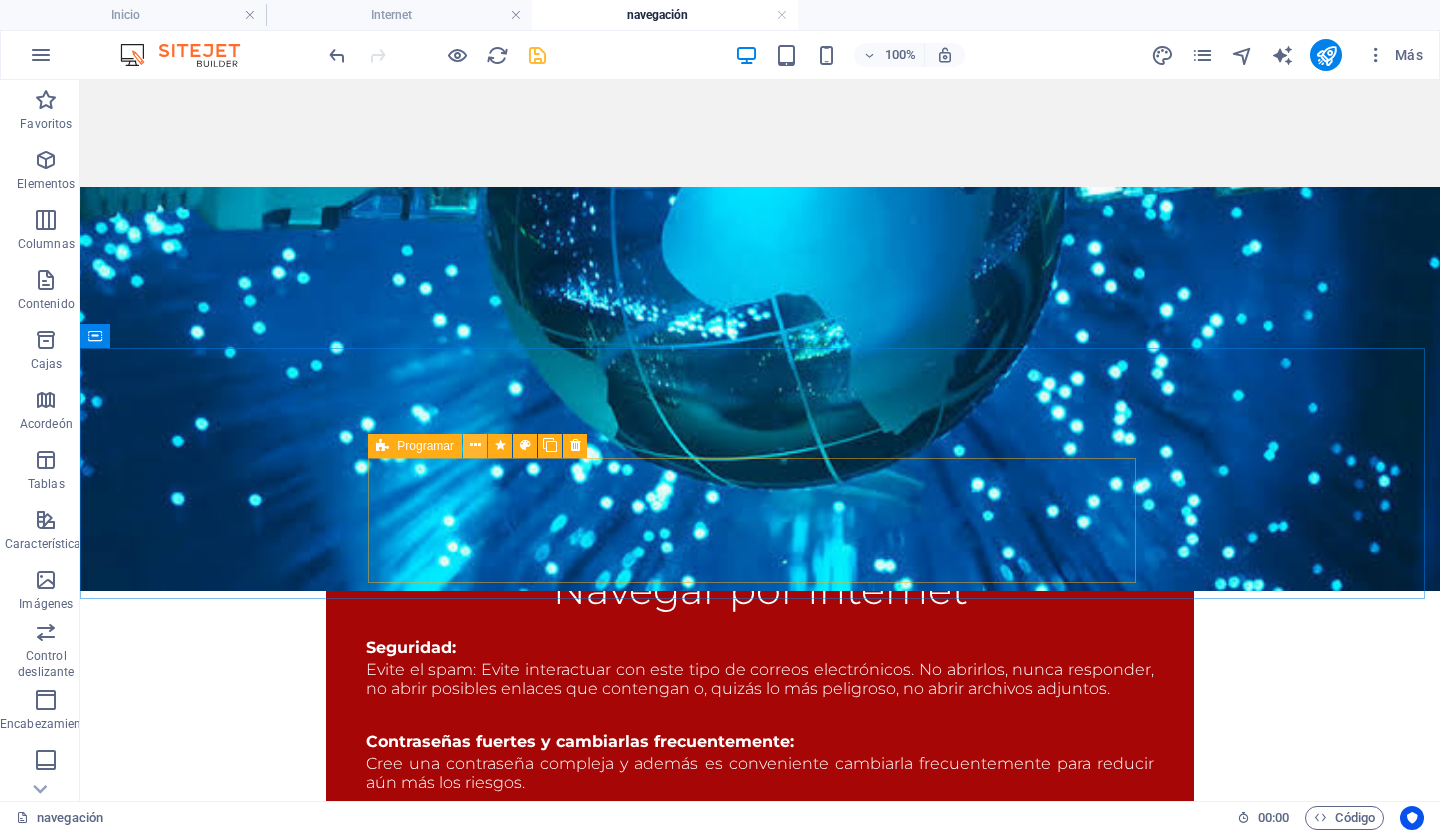 click at bounding box center (475, 445) 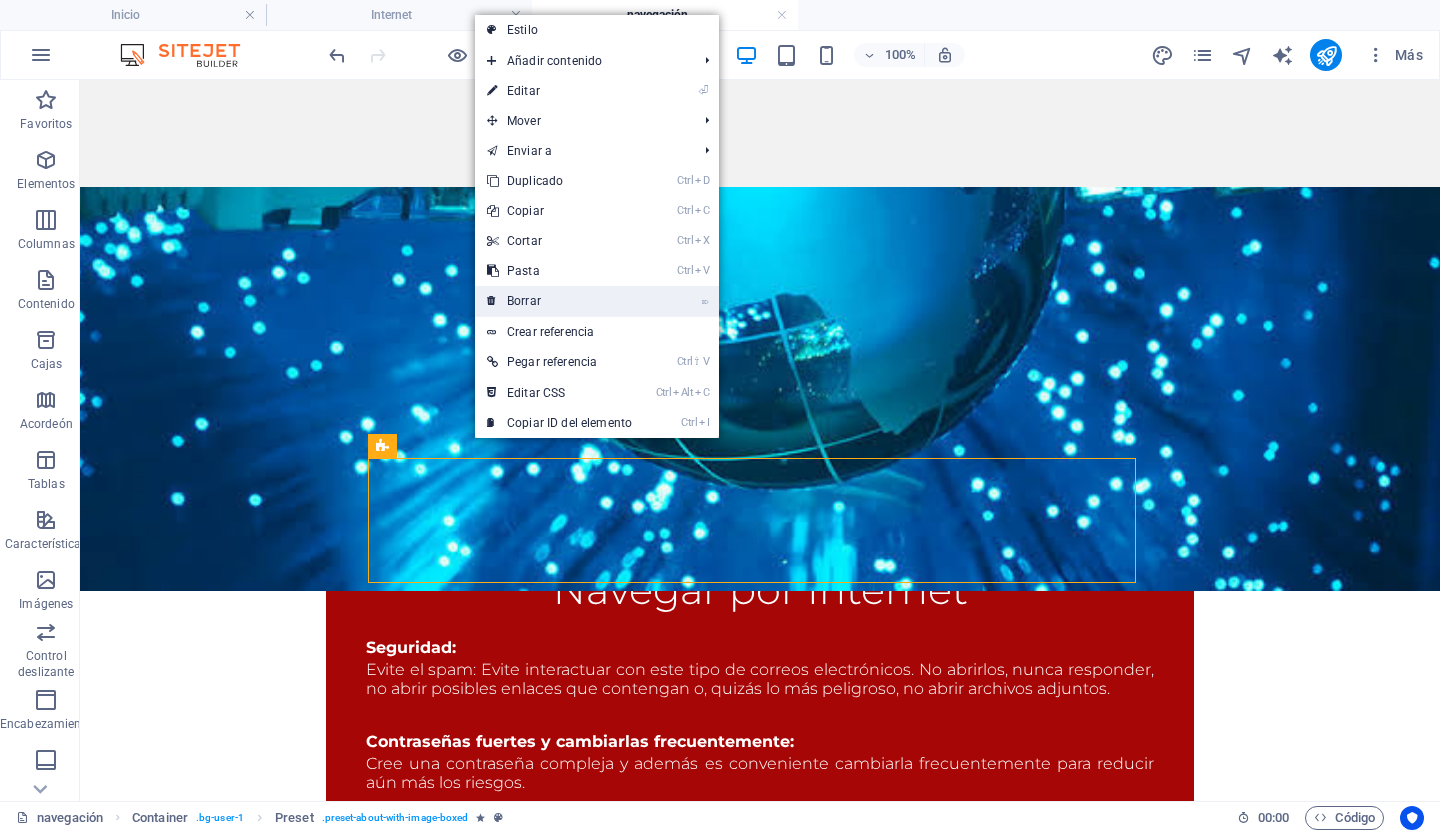 click on "Borrar" at bounding box center [524, 301] 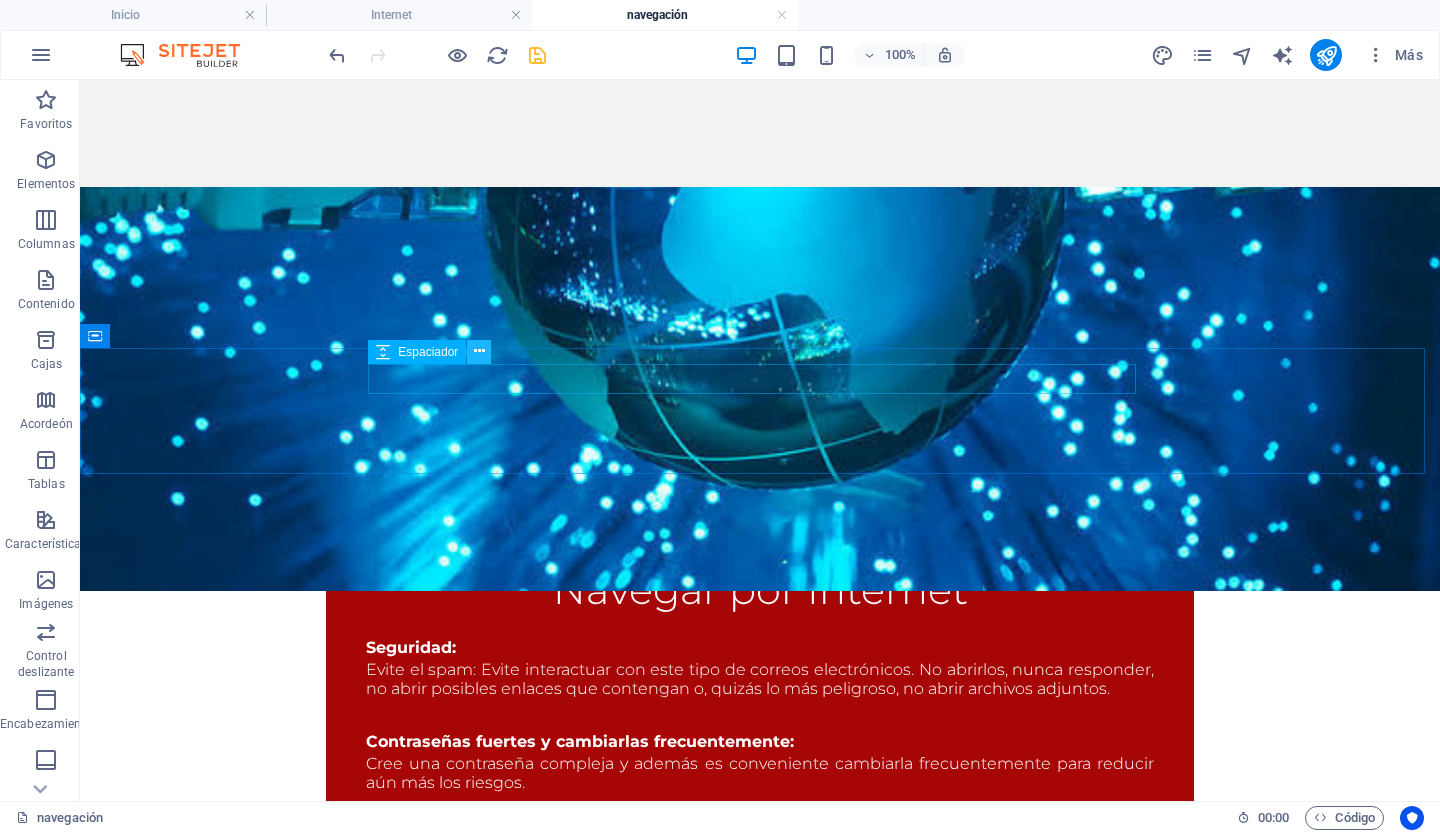 click at bounding box center [479, 351] 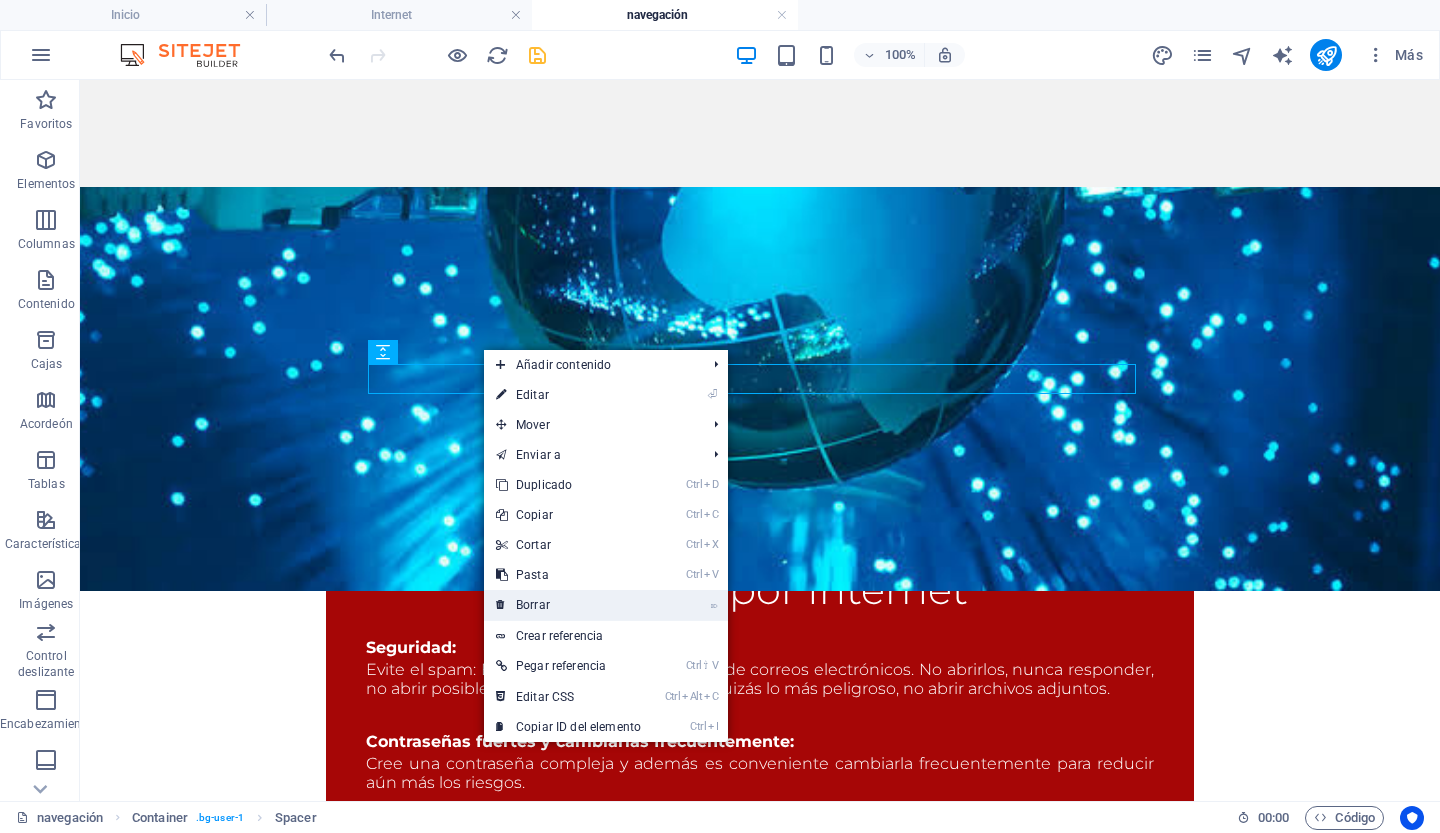 click on "Borrar" at bounding box center [533, 605] 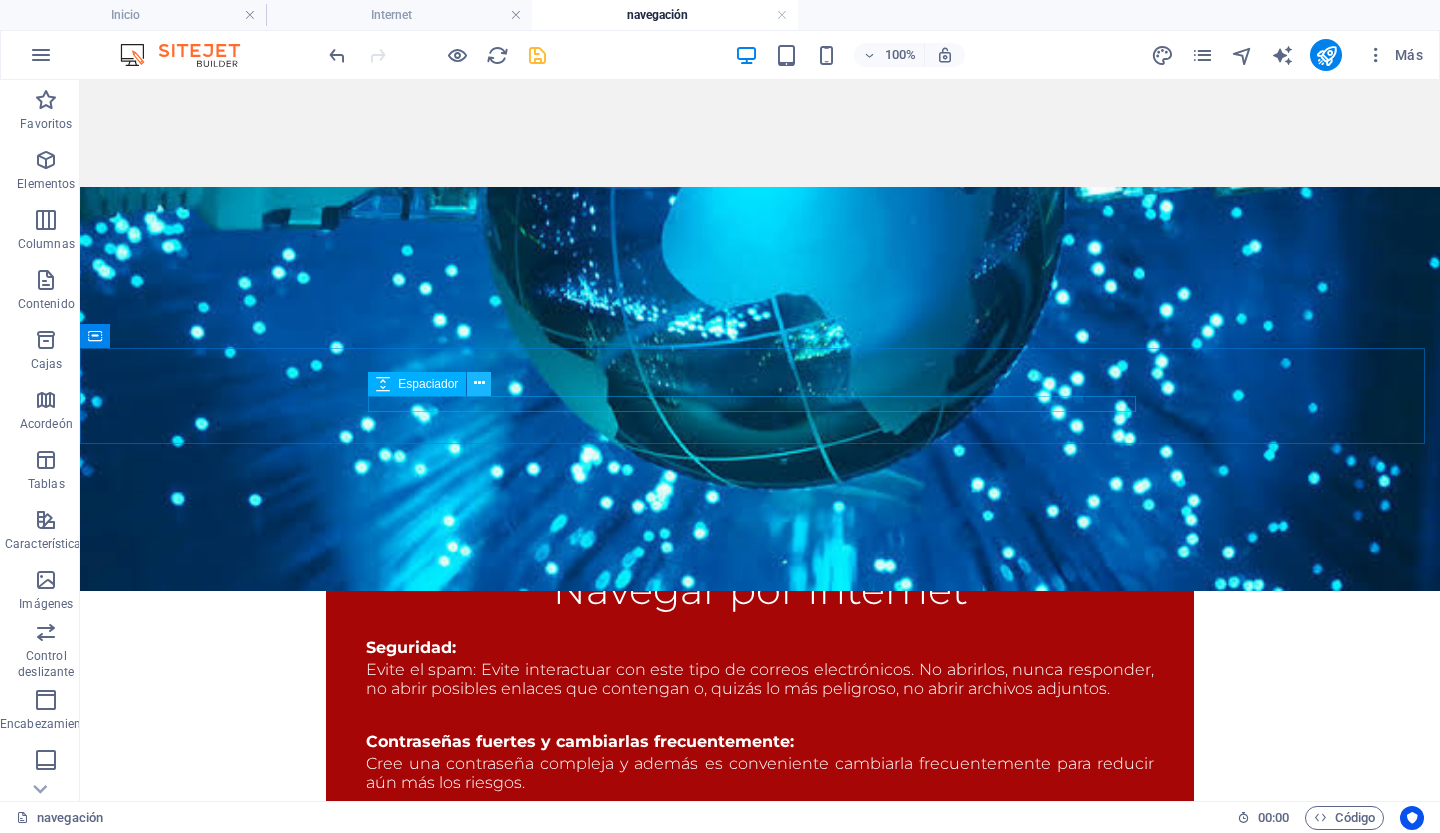 click at bounding box center (479, 383) 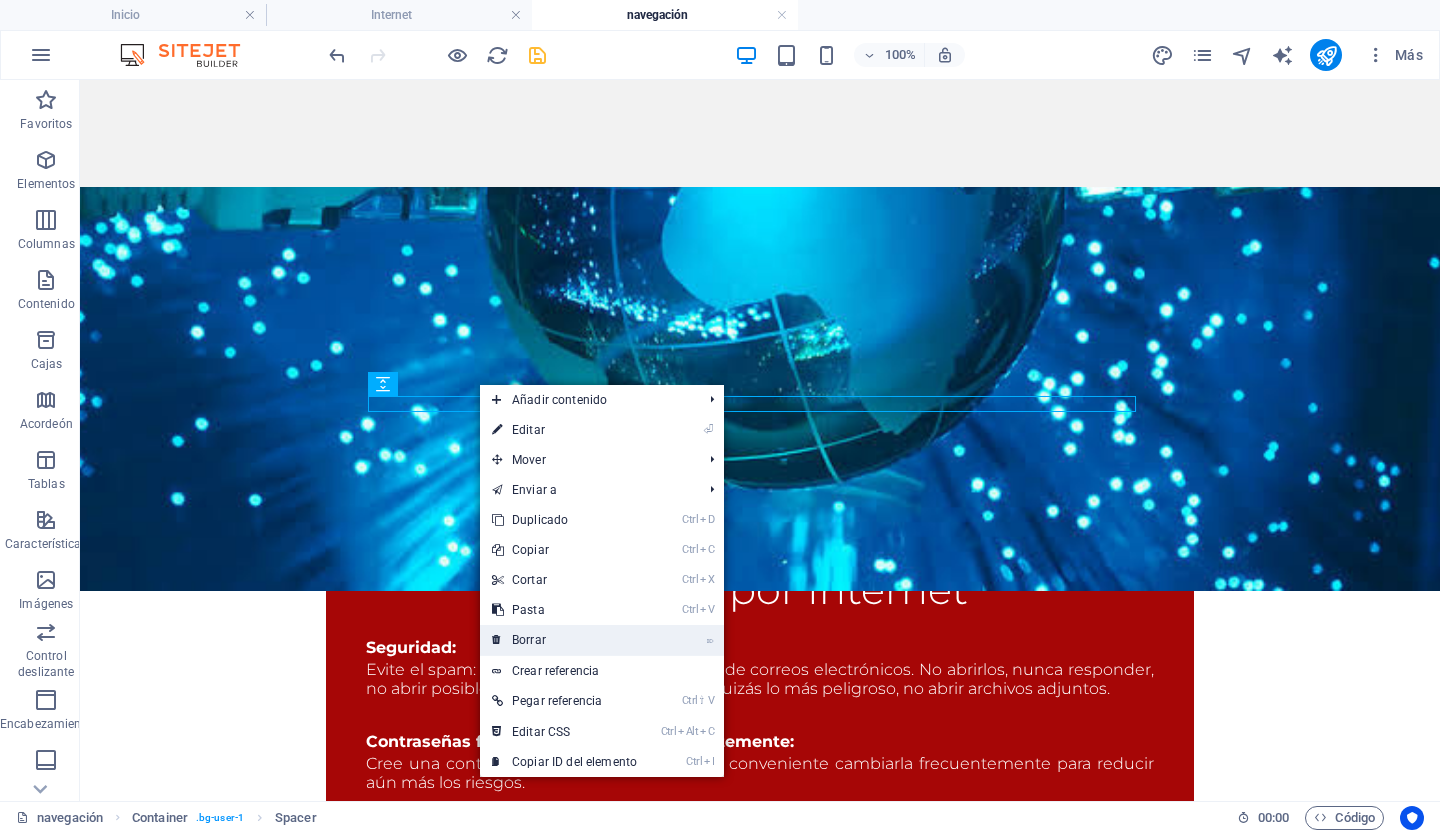 click on "Borrar" at bounding box center [529, 640] 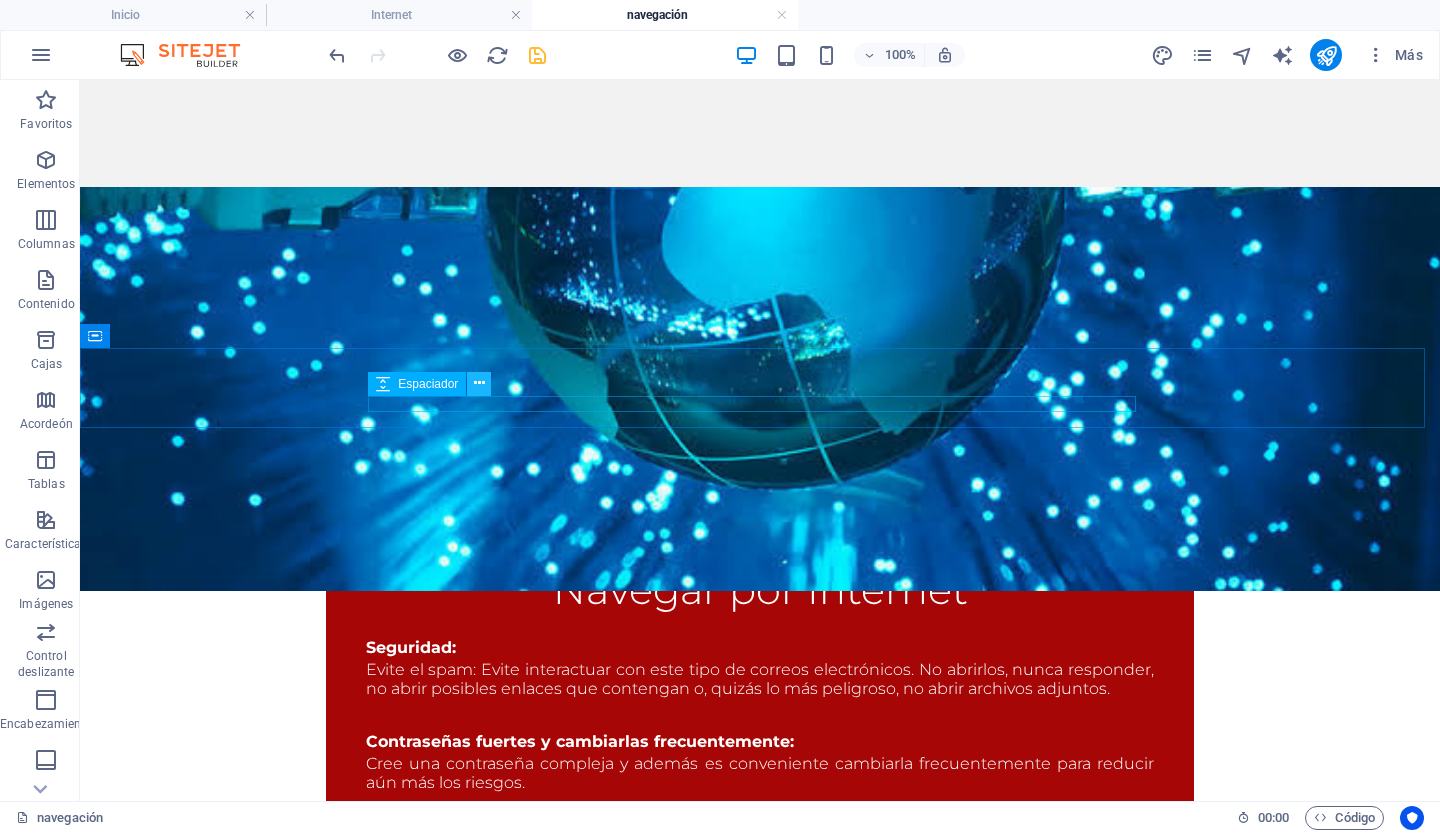 click at bounding box center (479, 383) 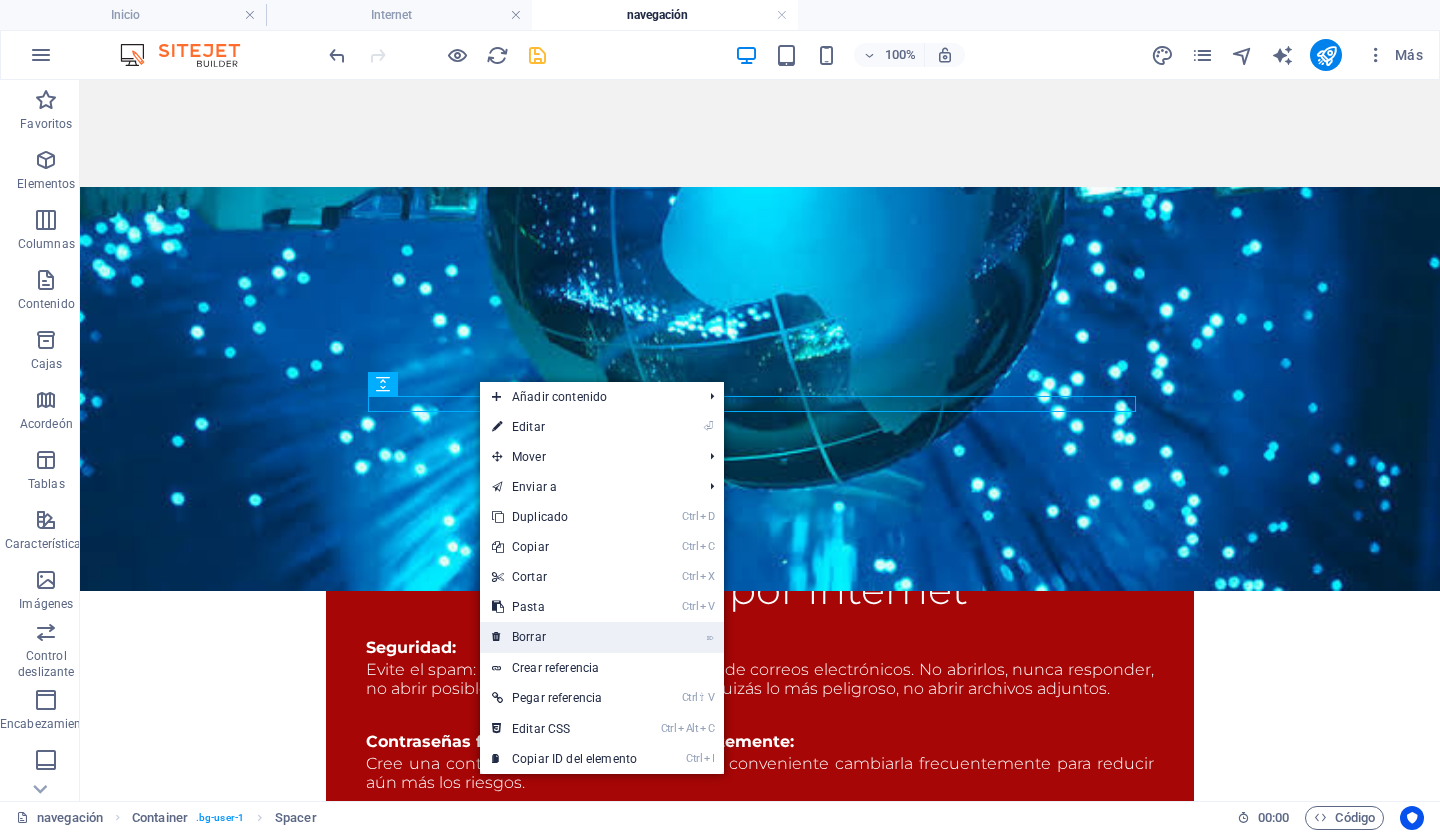 click on "Borrar" at bounding box center (529, 637) 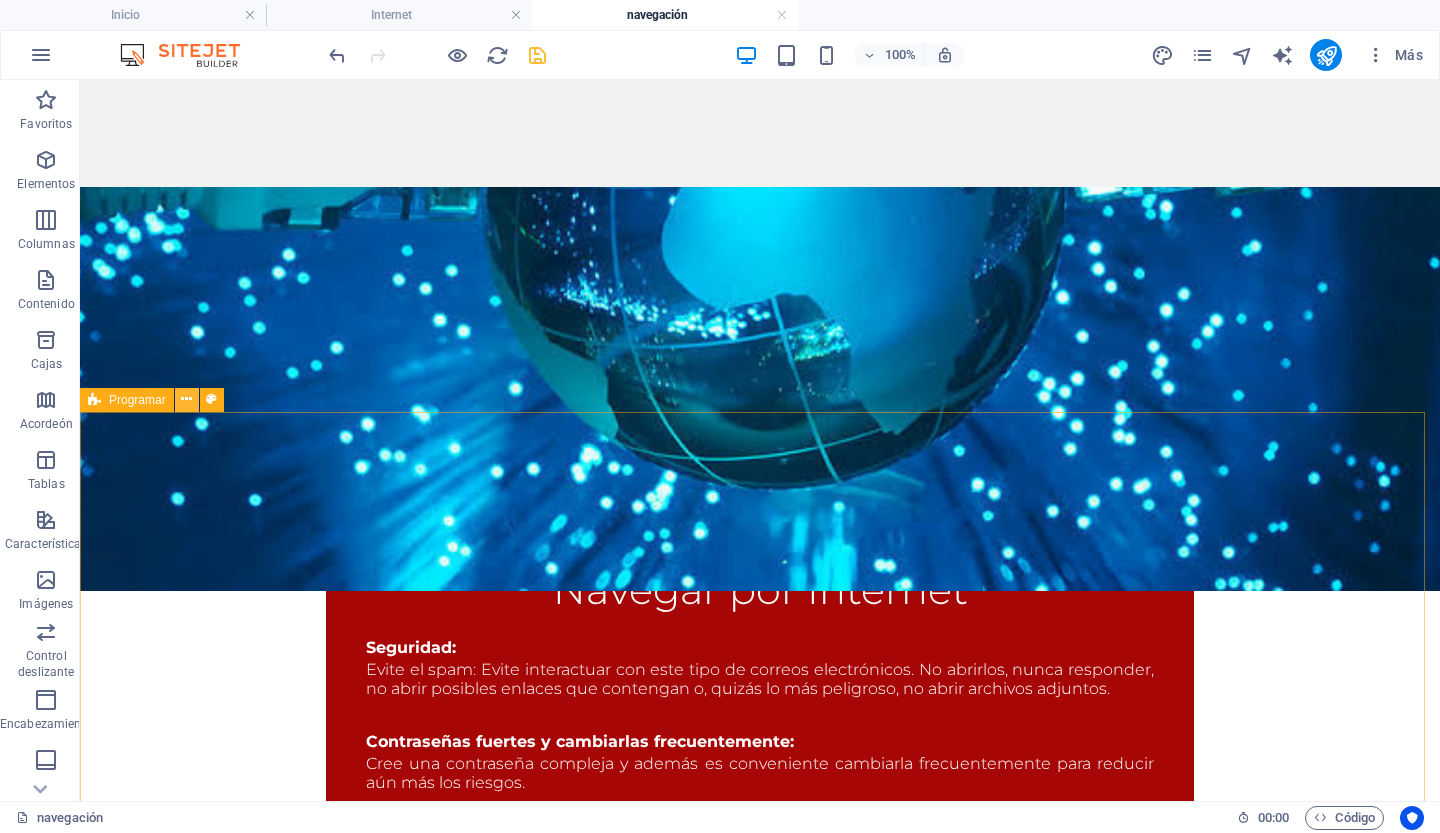 click at bounding box center (186, 399) 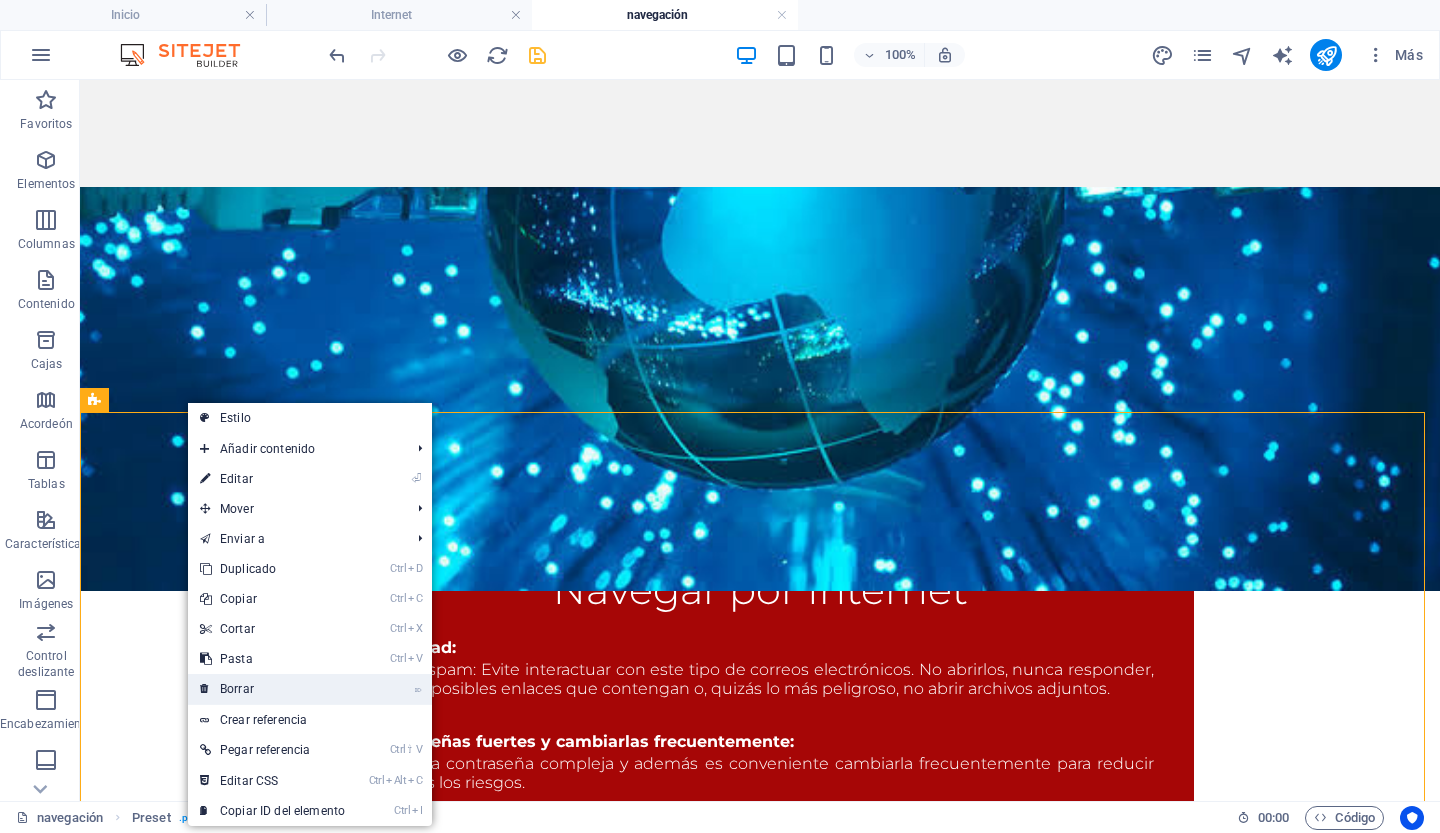 click on "Borrar" at bounding box center (237, 689) 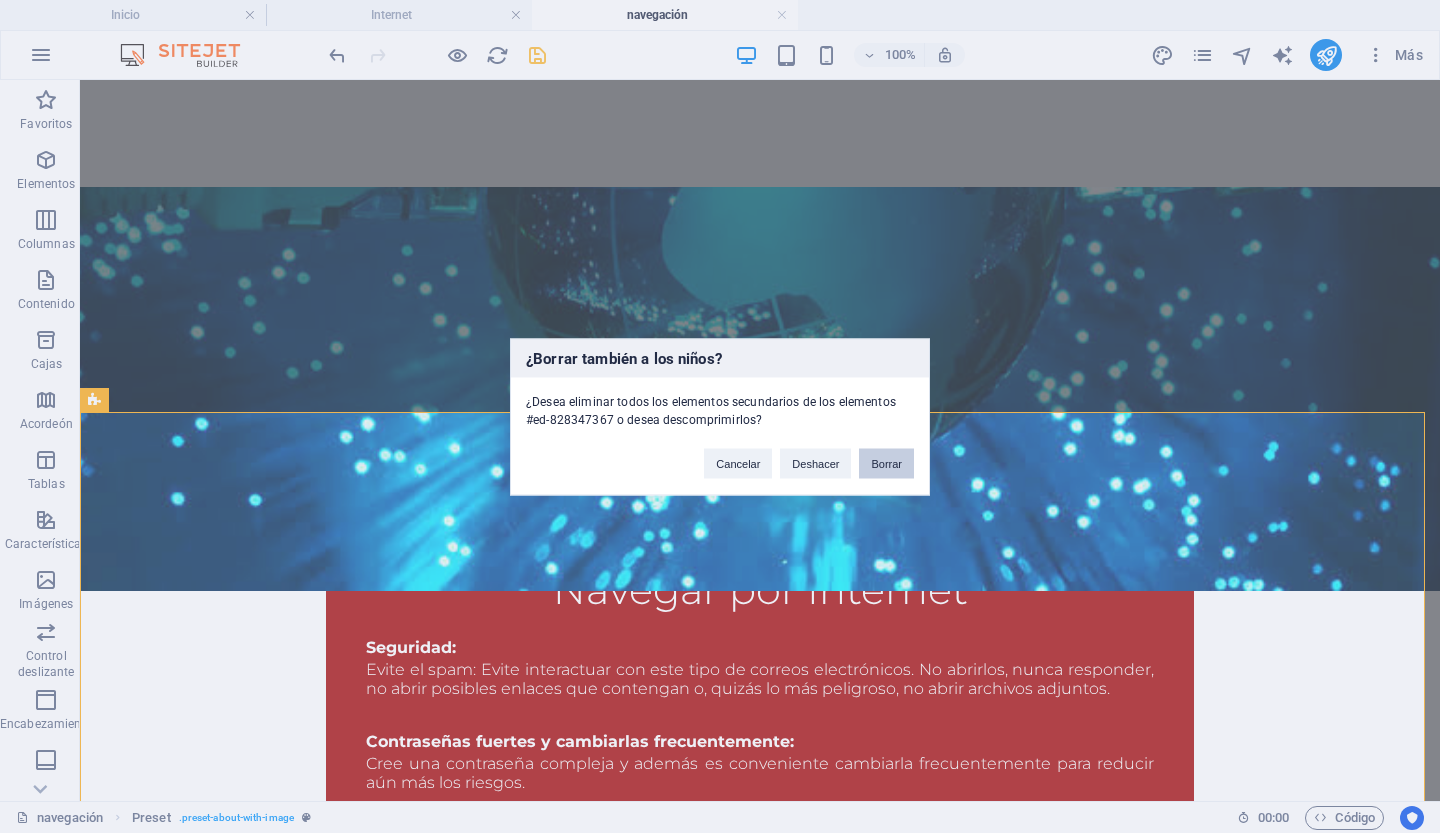 click on "Borrar" at bounding box center (886, 463) 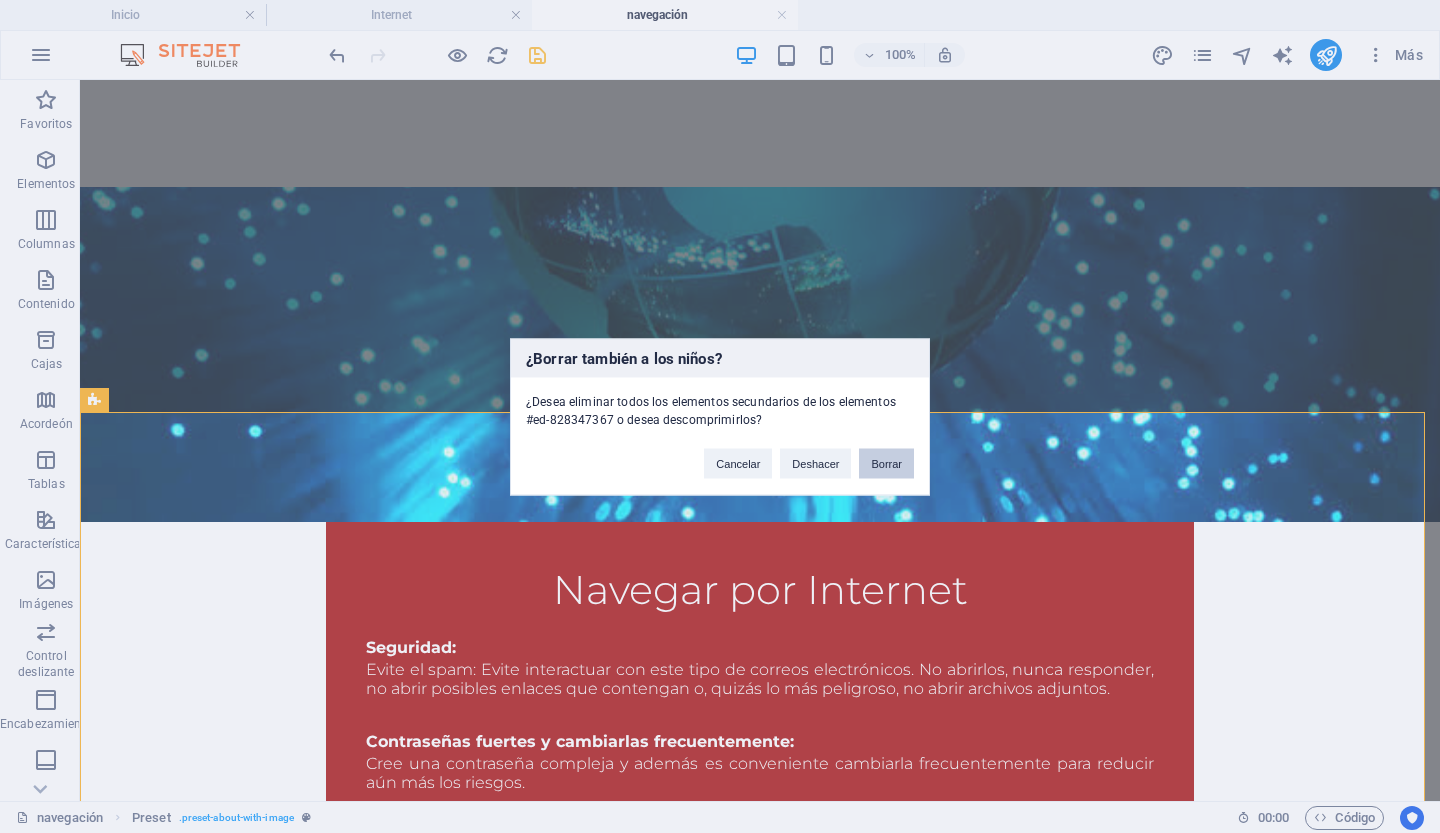 scroll, scrollTop: 477, scrollLeft: 0, axis: vertical 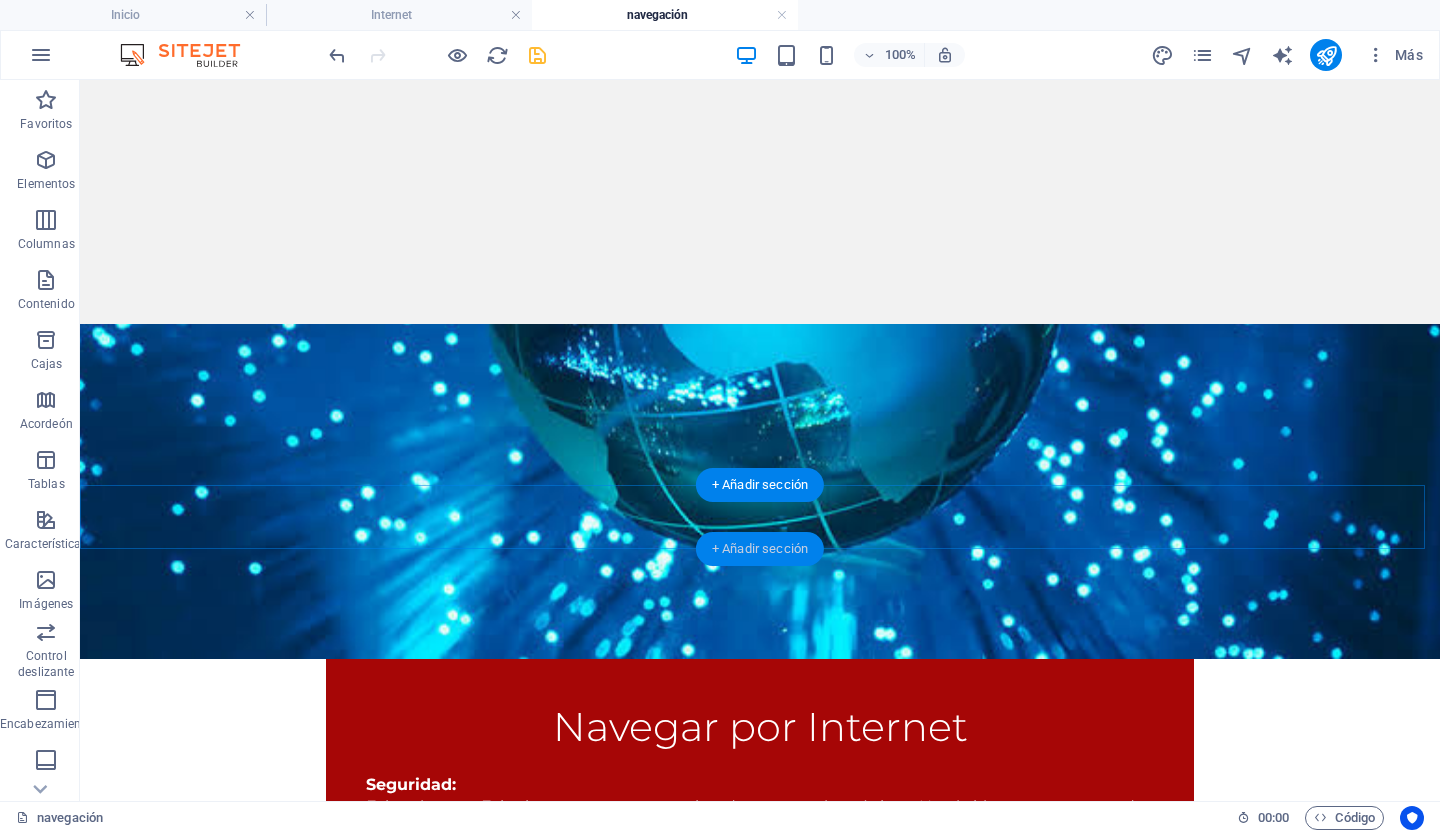 click on "+ Añadir sección" at bounding box center (760, 548) 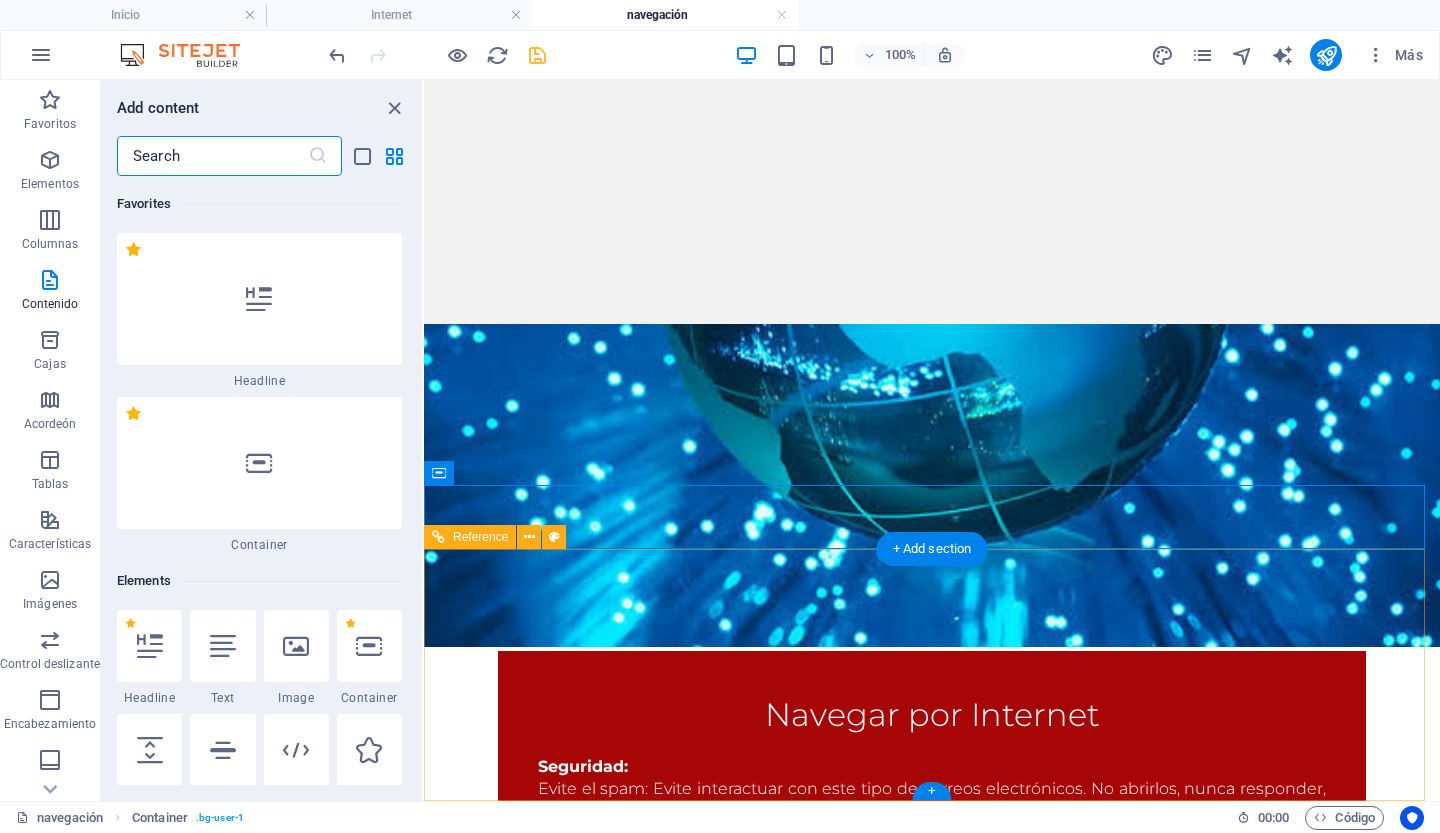 scroll, scrollTop: 465, scrollLeft: 0, axis: vertical 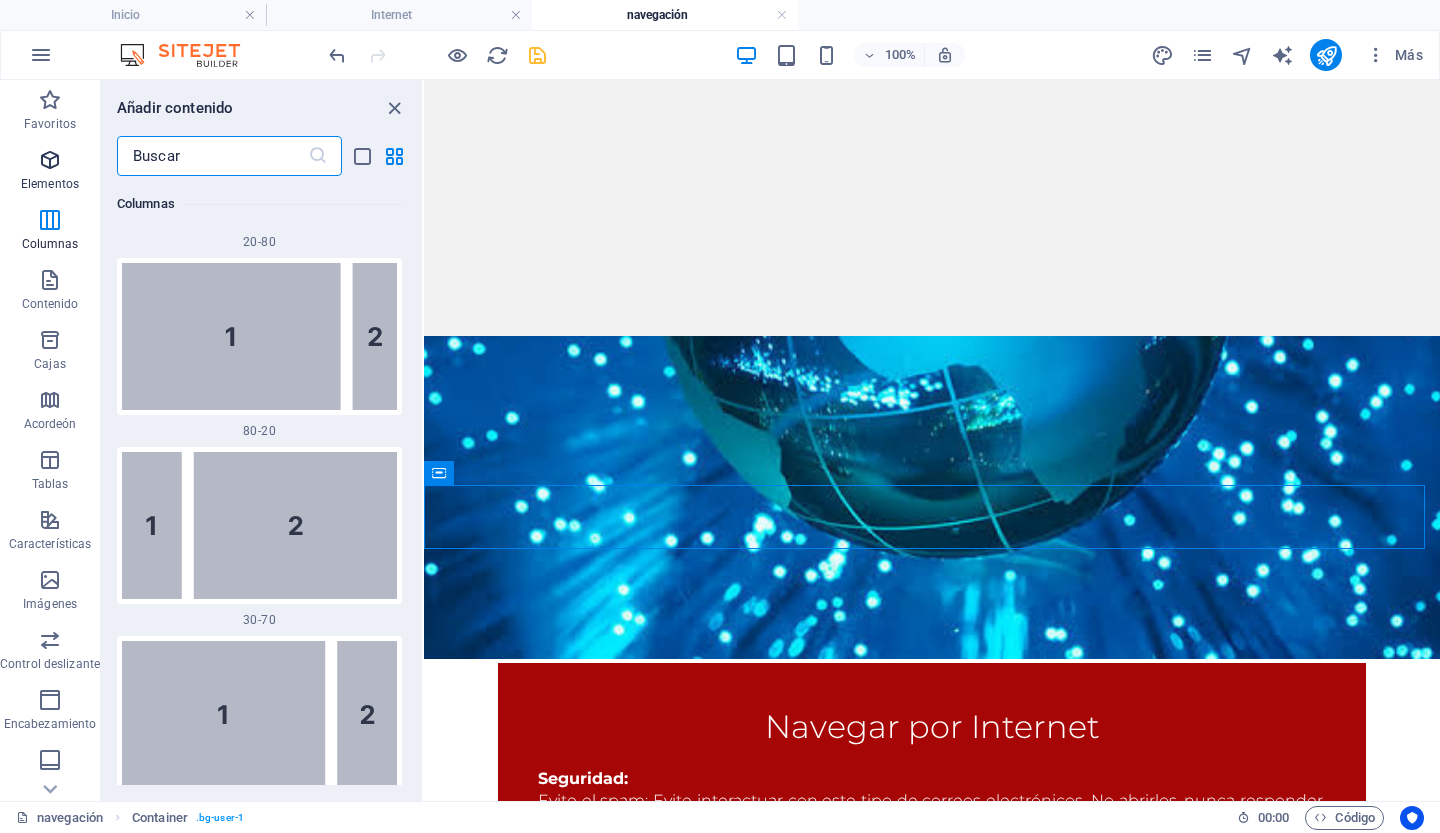 click at bounding box center [50, 160] 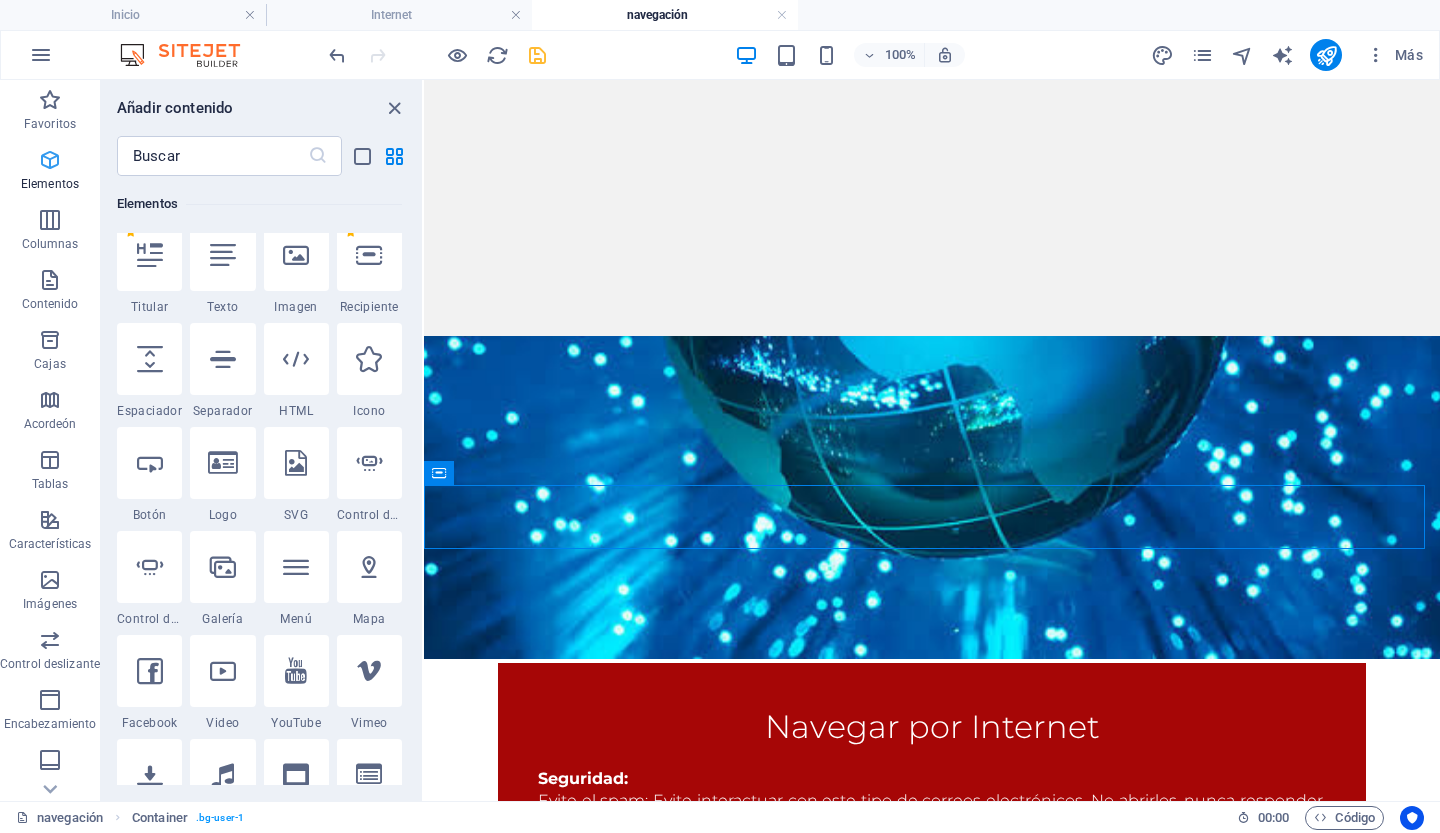scroll, scrollTop: 377, scrollLeft: 0, axis: vertical 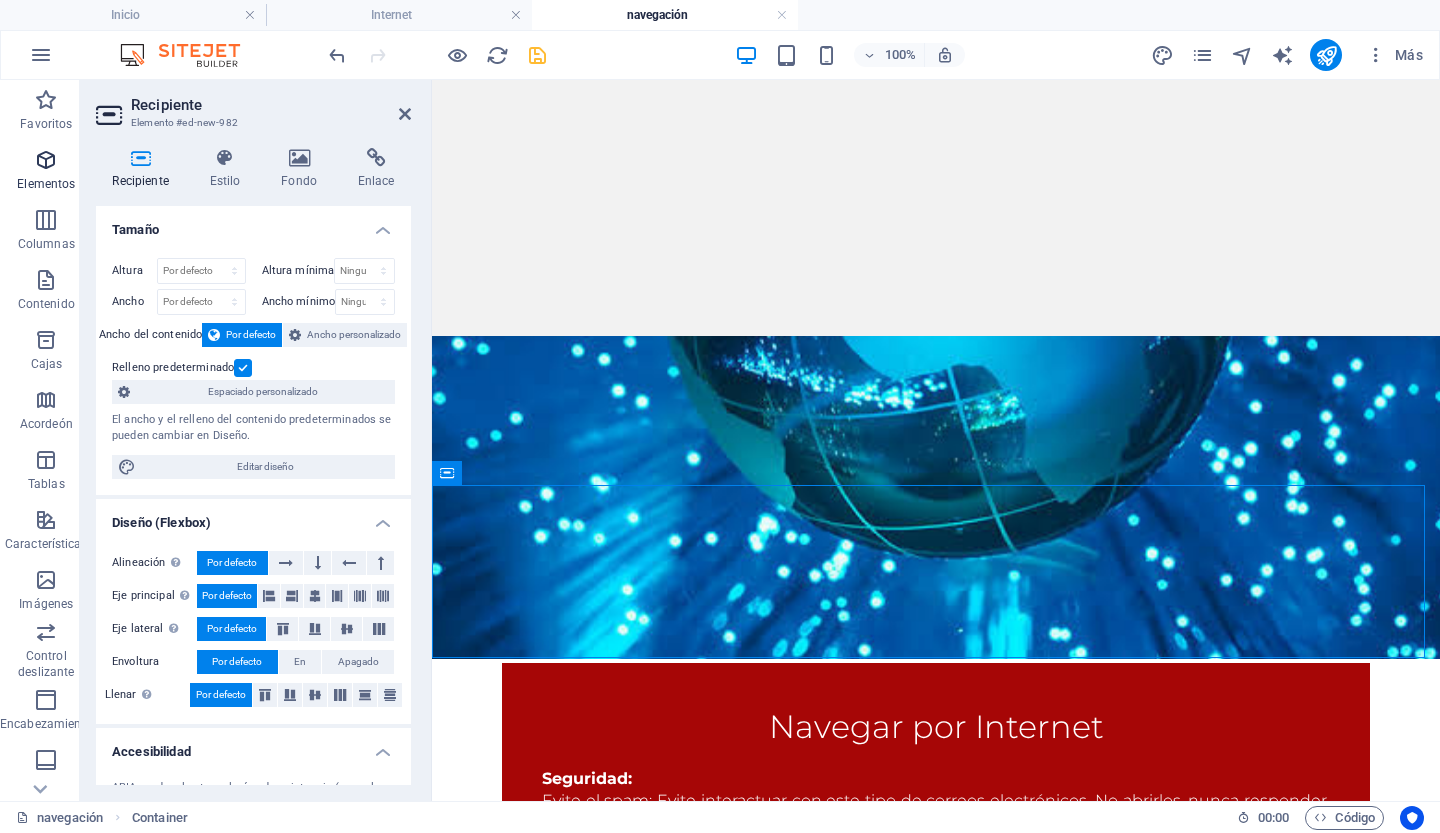 click at bounding box center [46, 160] 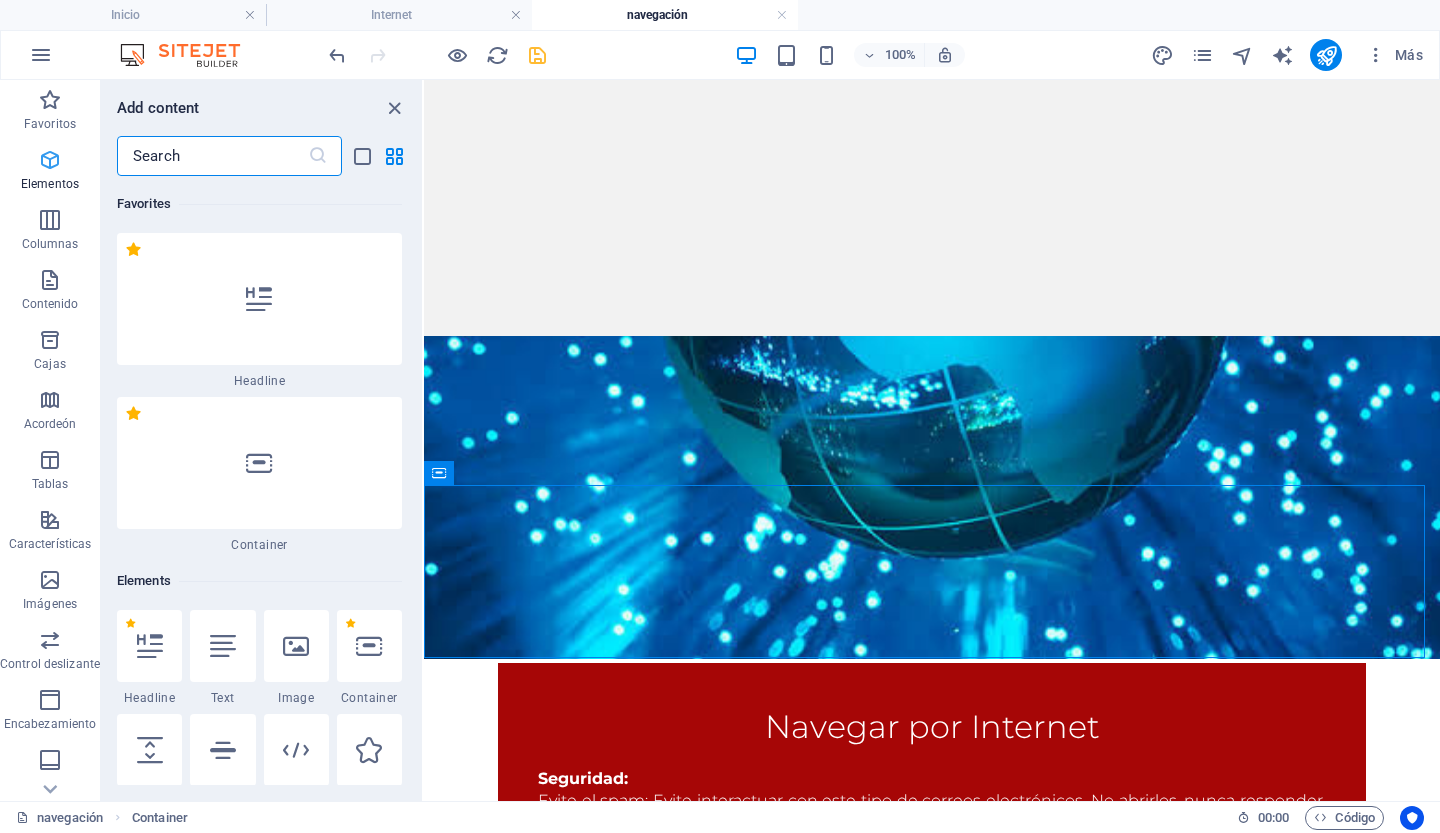 scroll, scrollTop: 377, scrollLeft: 0, axis: vertical 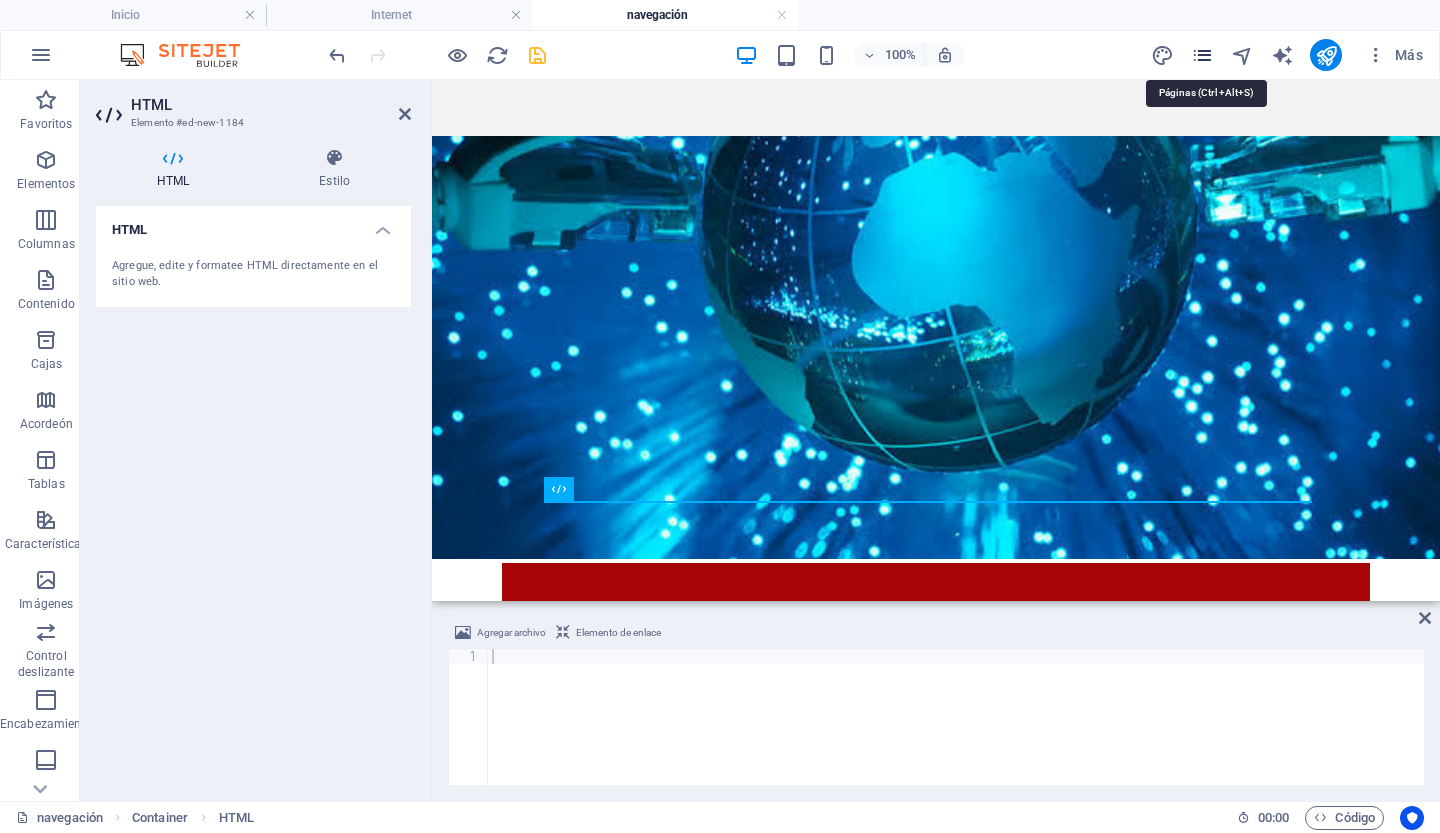 click at bounding box center [1202, 55] 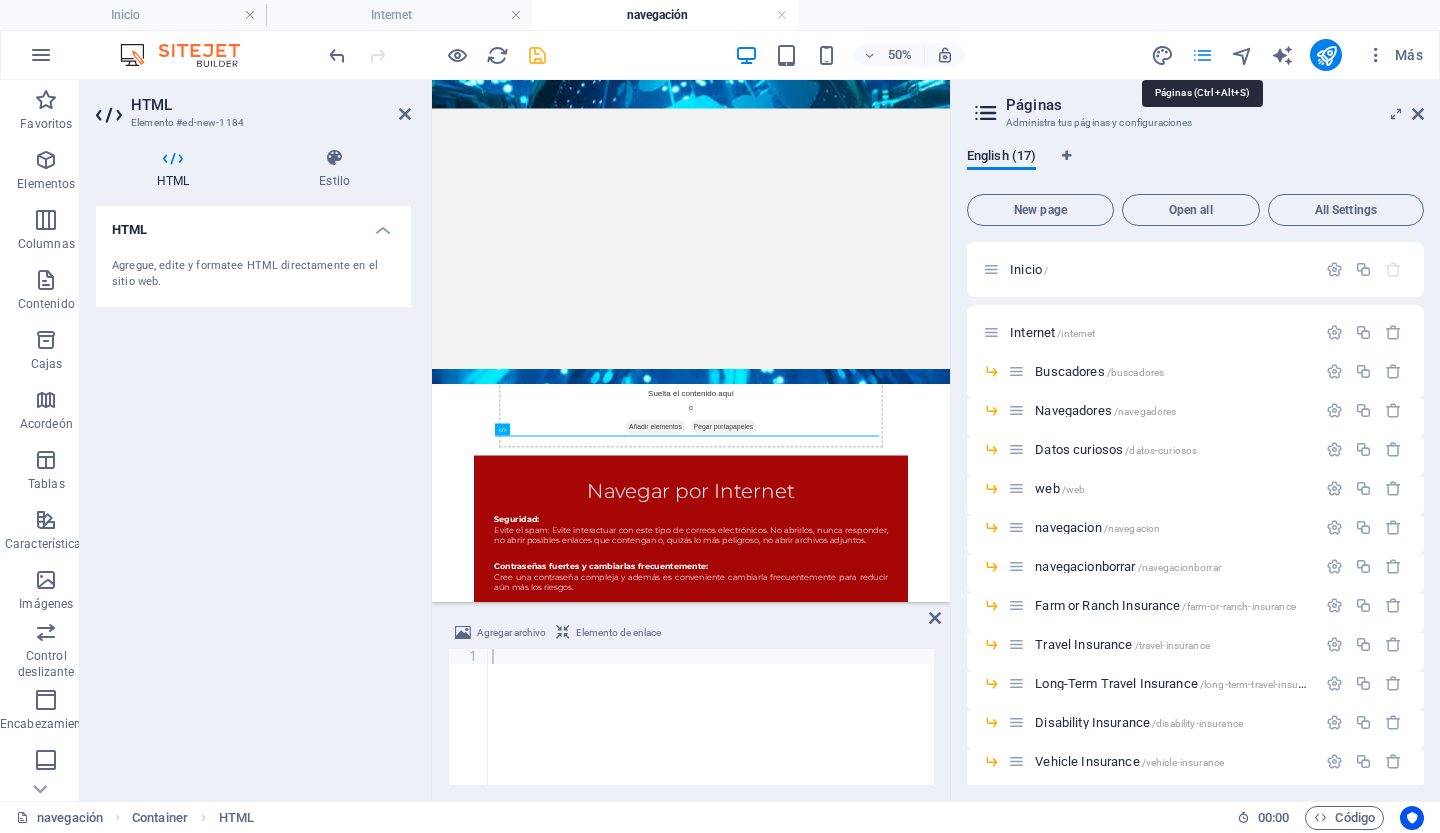 scroll, scrollTop: 188, scrollLeft: 0, axis: vertical 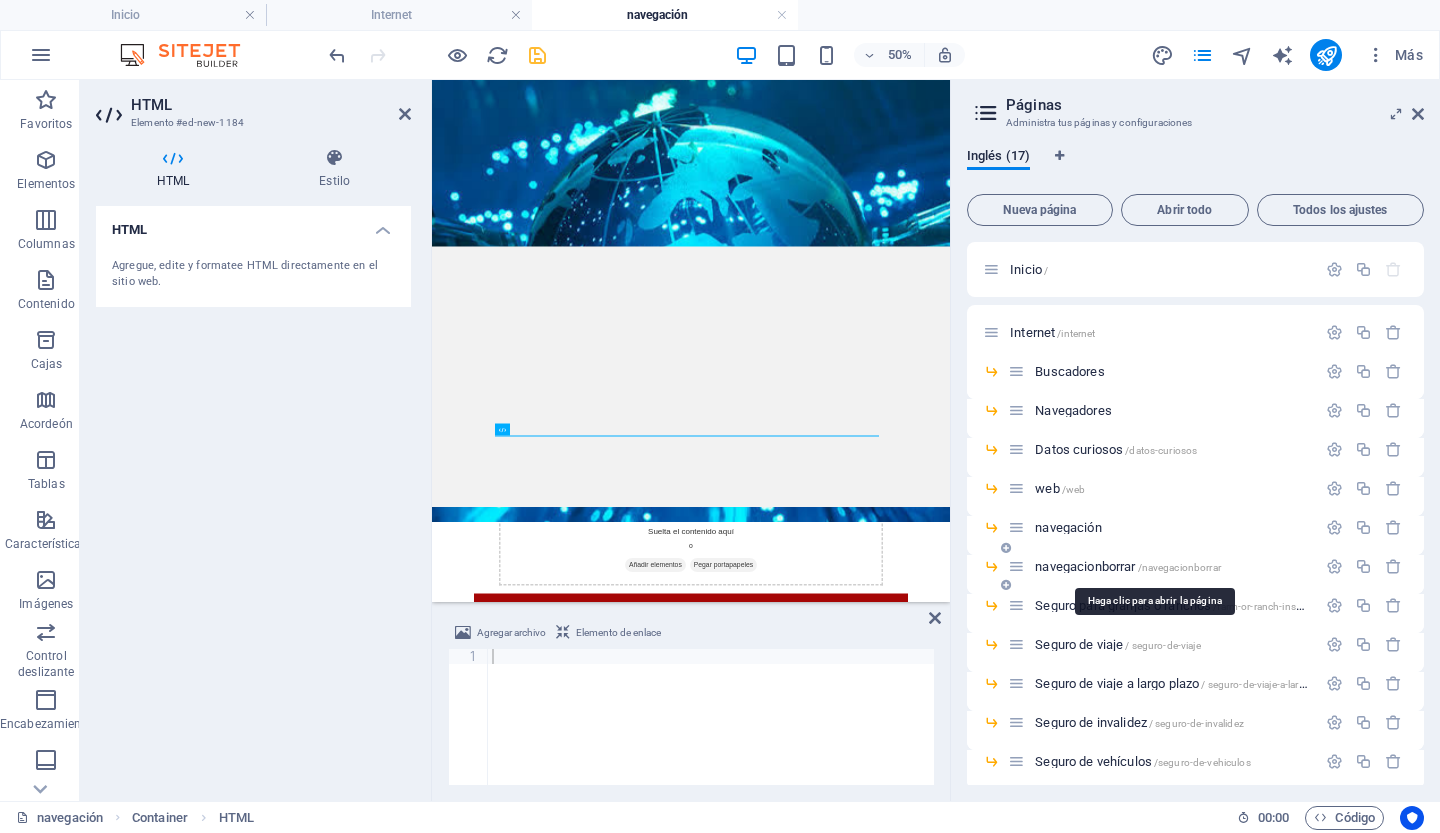click on "navegacionborrar" at bounding box center [1085, 566] 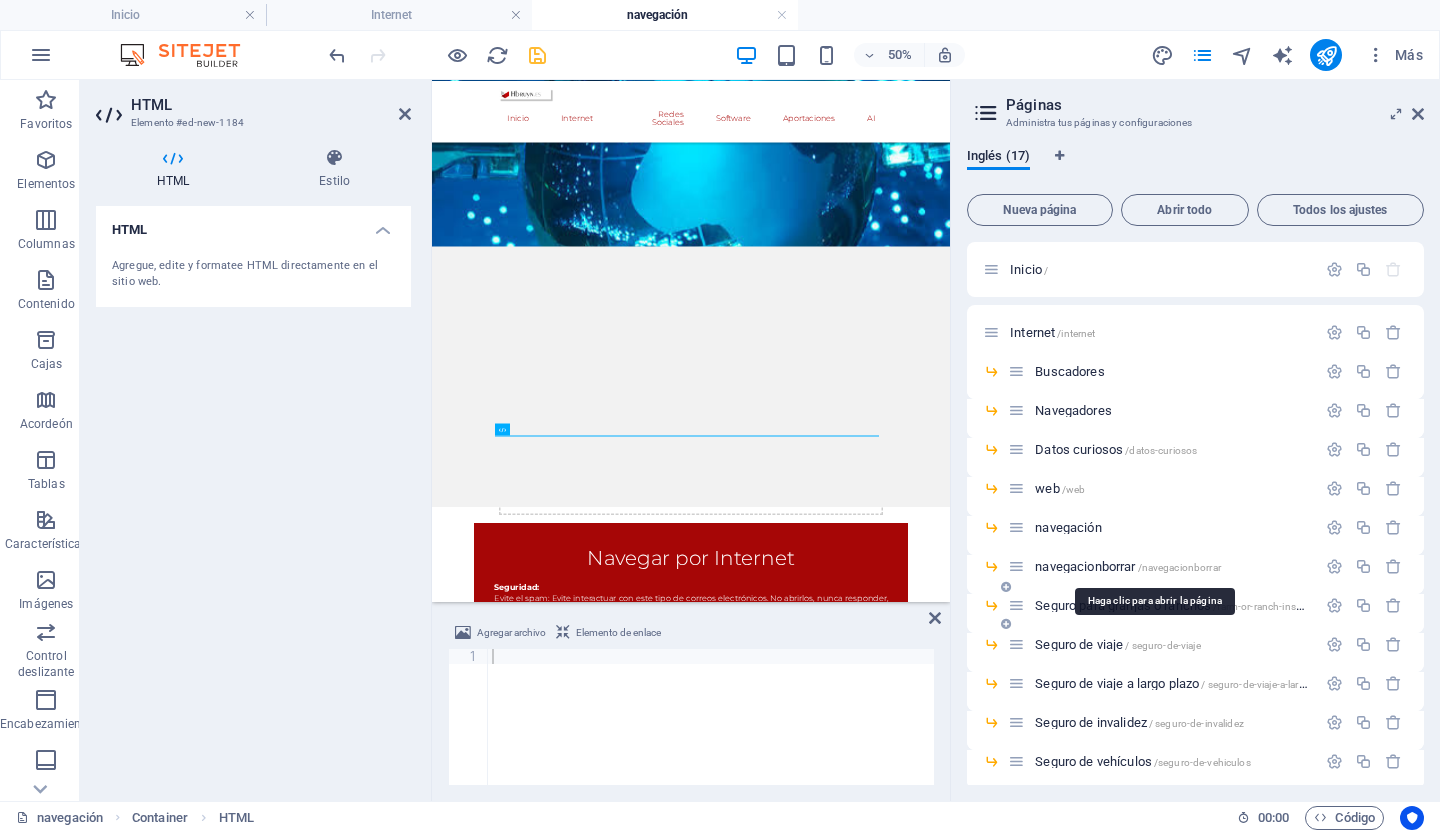 click on "Seguro para granjas o ranchos  /farm-or-ranch-insurance" at bounding box center [1162, 605] 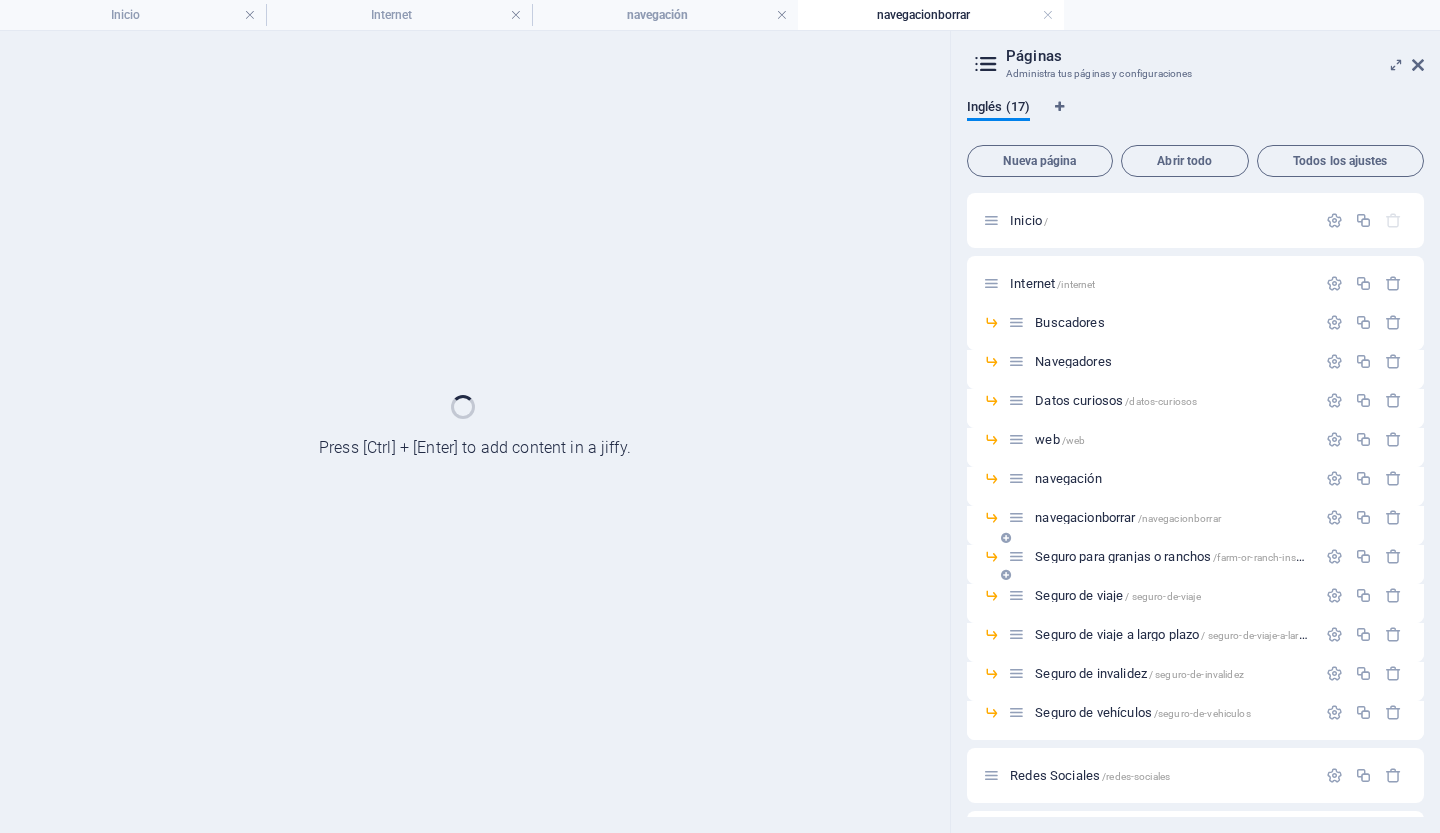 scroll, scrollTop: 0, scrollLeft: 0, axis: both 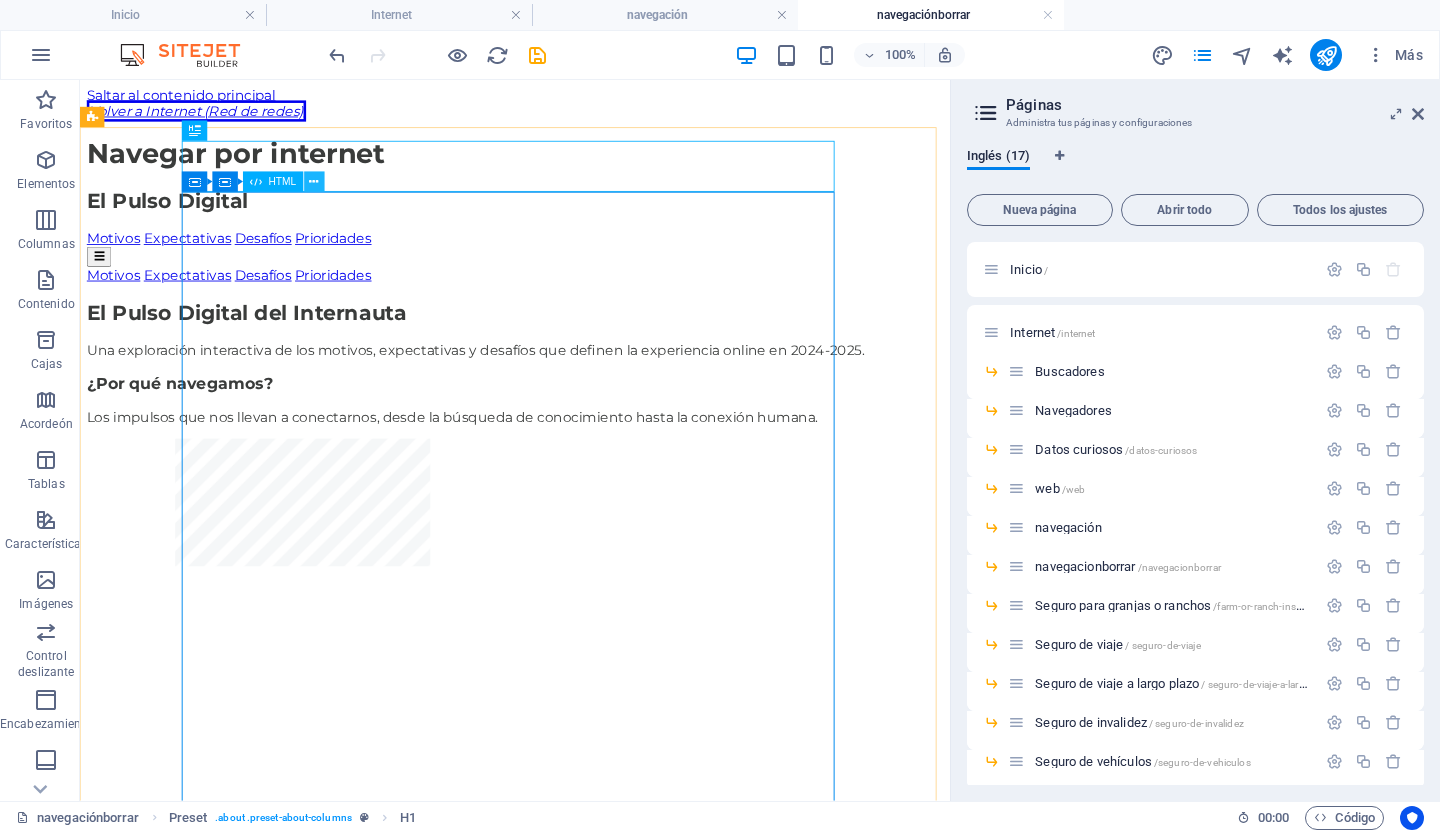 click at bounding box center (314, 182) 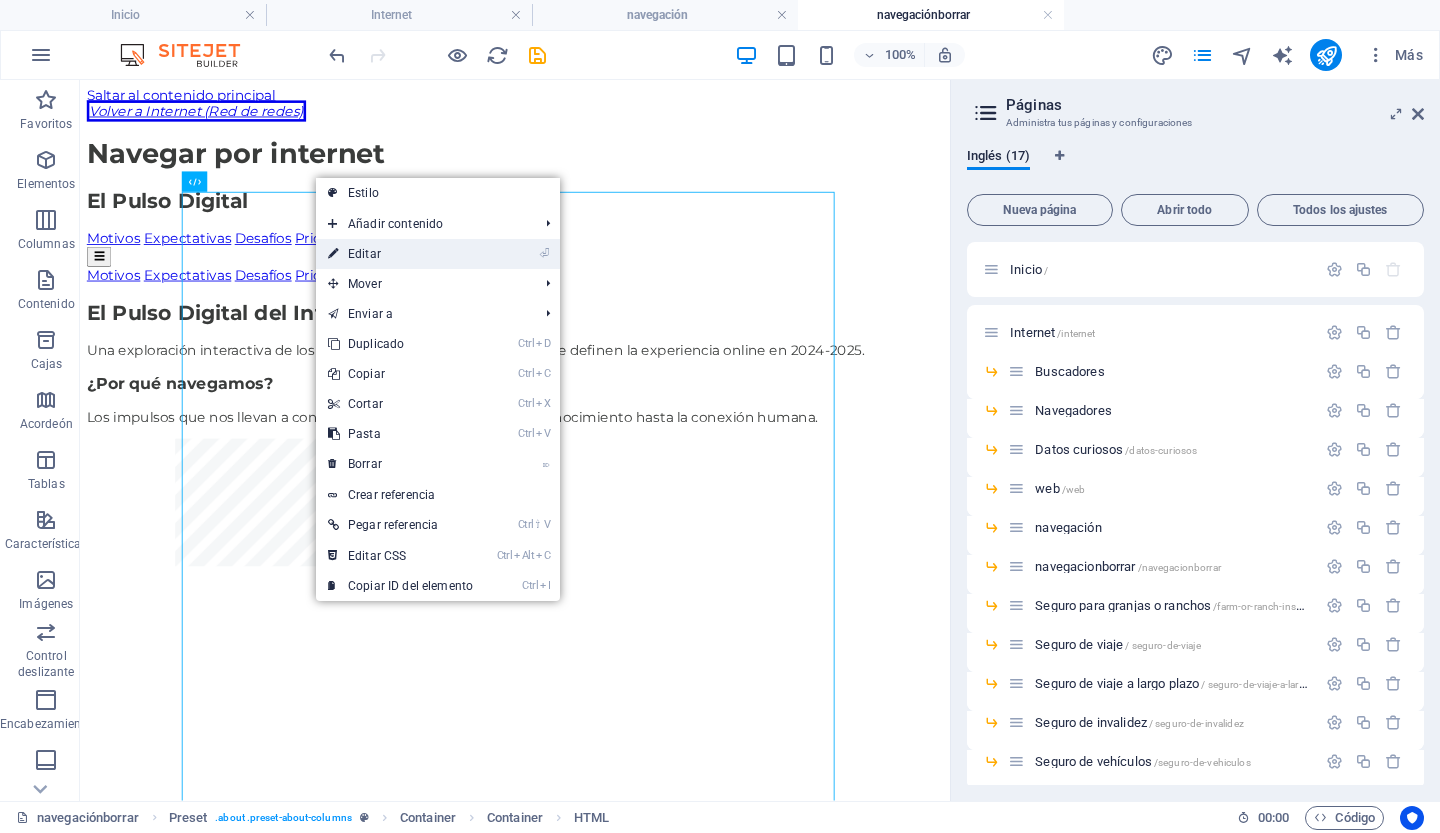 click on "Editar" at bounding box center [364, 254] 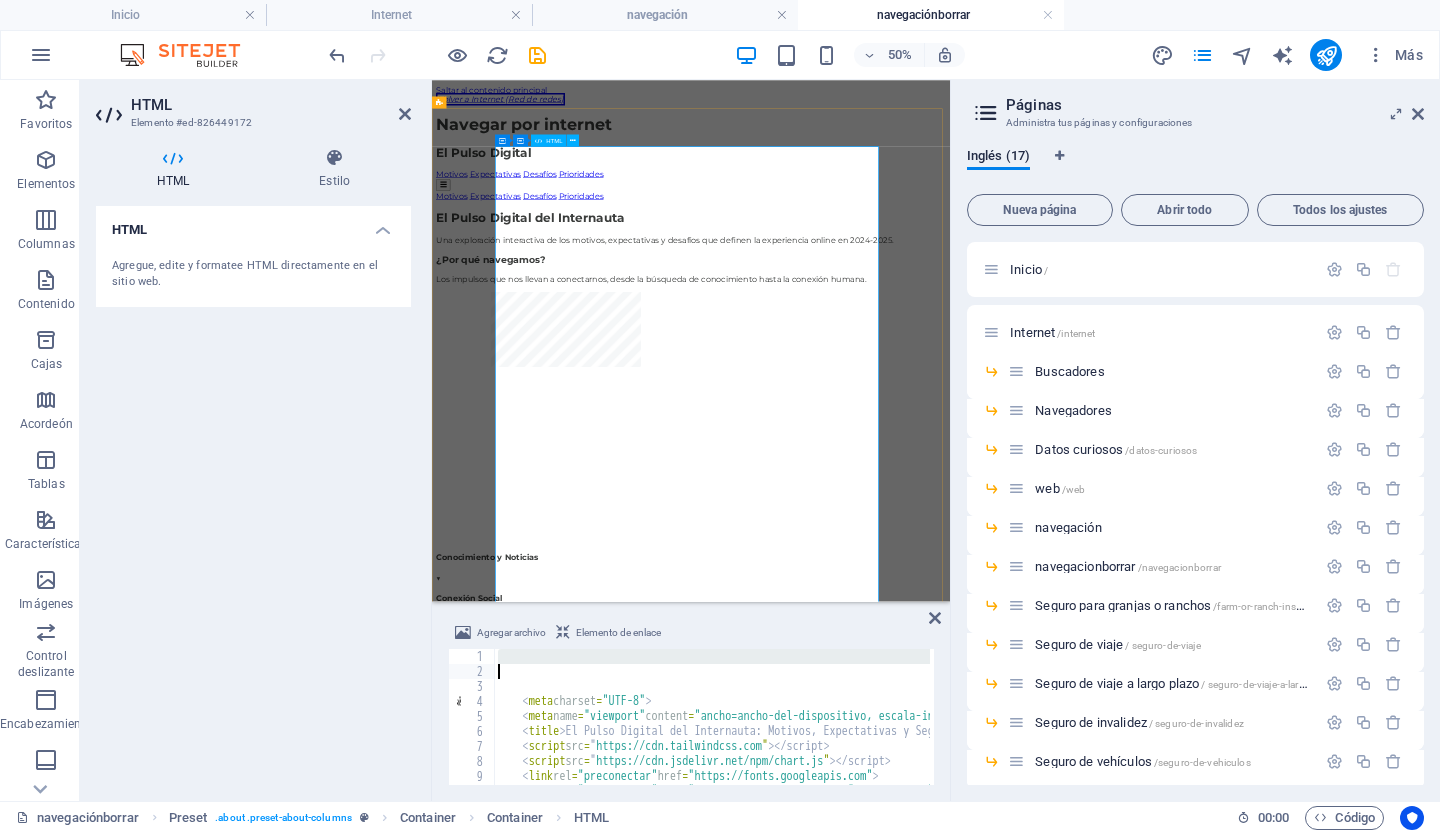 type on "<!-- Chosen Palette: Primario (#a60606), Fondo (#ffffff), Secundario (#3a3c3b) -->
<!-- Application Structure Plan: A four-section, thematic SPA guiding the user from 'Why' (Motives) to 'What' (Expectations/Fears), 'The Psyche' (Challenges), and 'How' (Priorities). This non-linear, exploratory structure is chosen over the report's linear format to enhance user engagement and understanding" 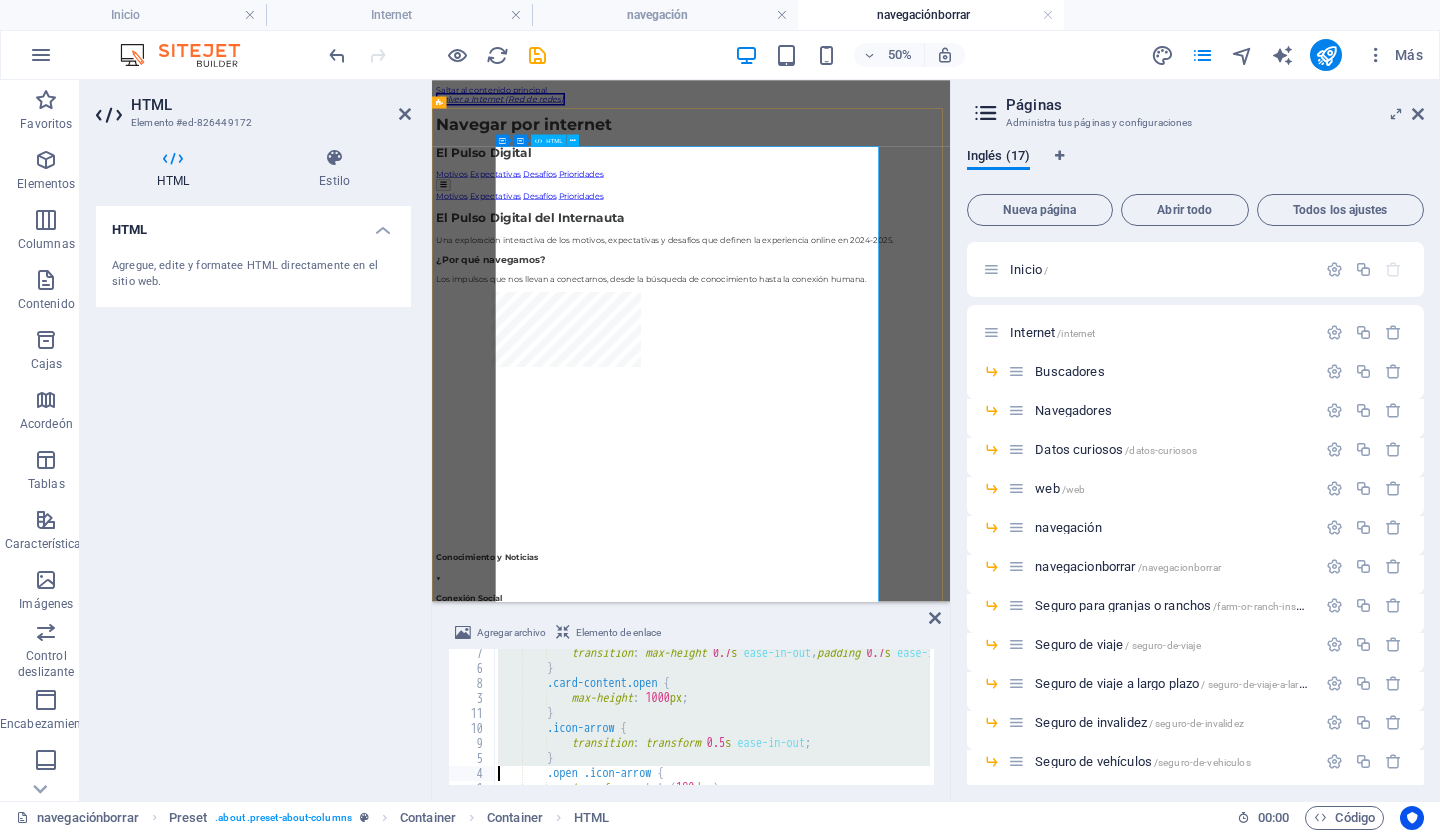 type on "</style>" 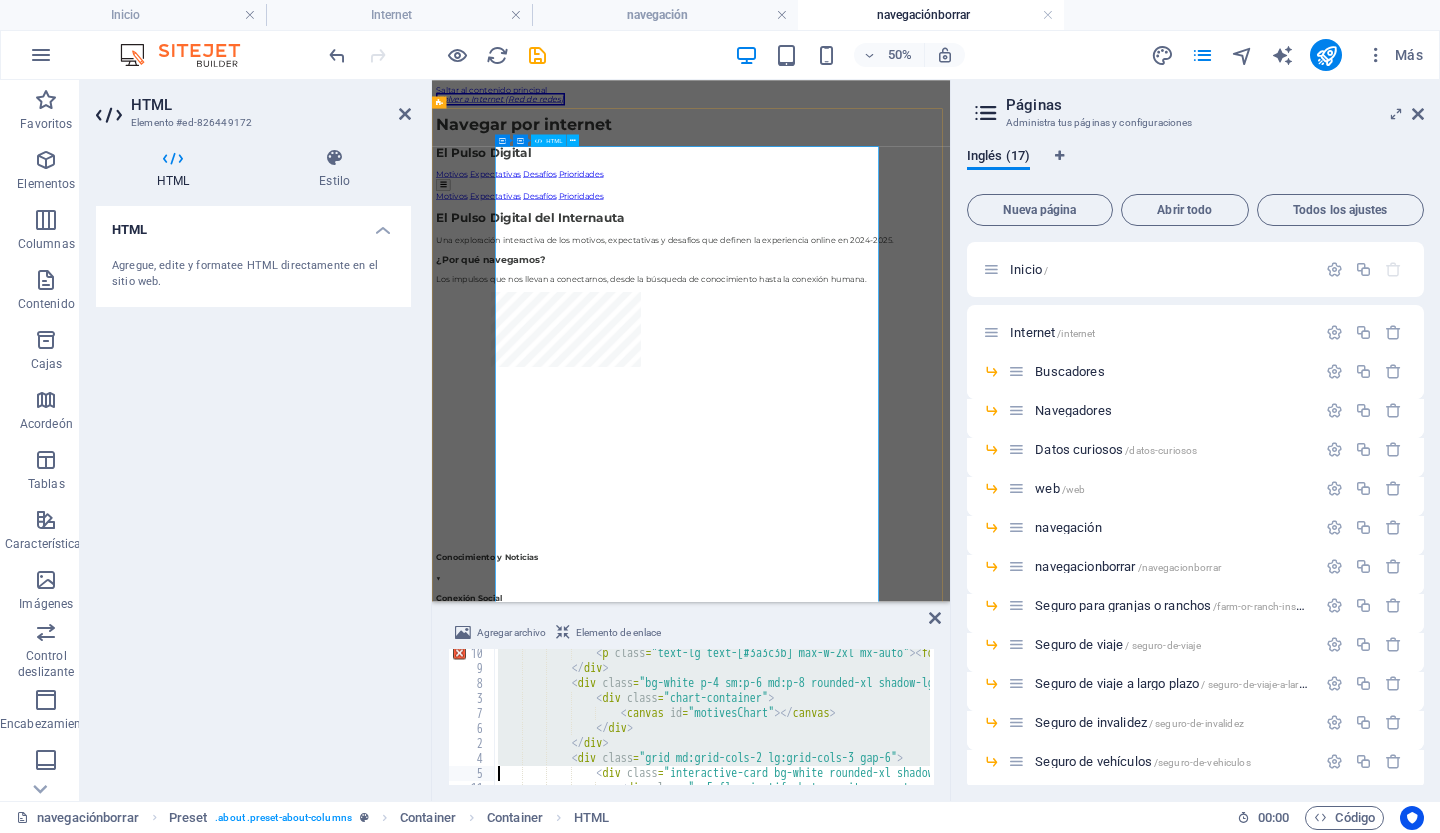 type on "<div class="card-content px-5 pb-5">
<p class="text-[#3a3c3b]"><font style="vertical-align: inherit;"><font style="vertical-align: inherit;"><font style="vertical-align: inherit;"><font style="vertical-align: inherit;">La búsqueda de información es el principal motor (62,8%), y el 90% de los usuarios valora el fácil acceso al conocimiento como el mayor b" 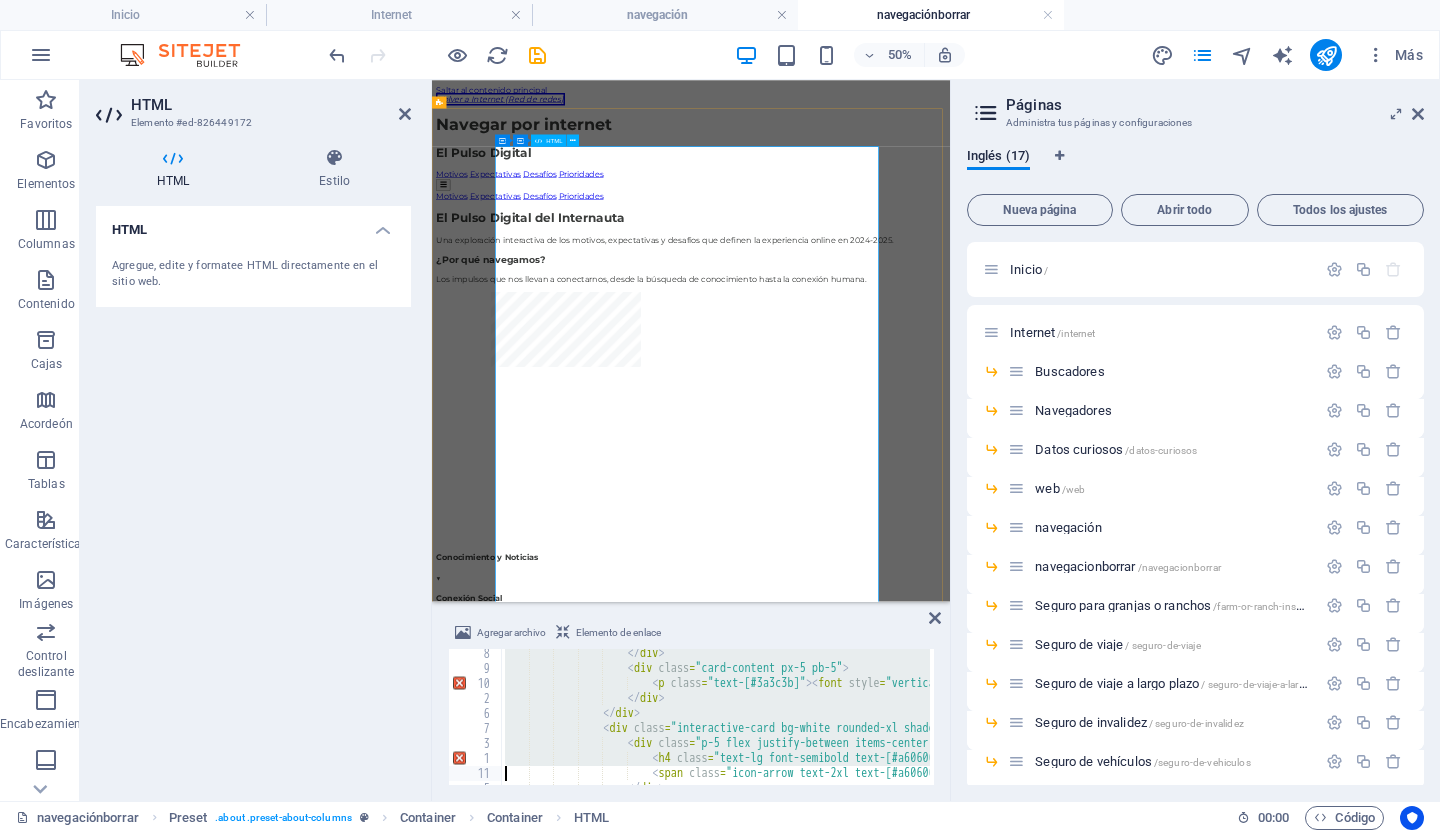 type on "<div class="card-content px-5 pb-5">
<p class="text-[#3a3c3b]"><font style="vertical-align: inherit;"><font style="vertical-align: inherit;"><font style="vertical-align: inherit;"><font style="vertical-align: inherit;">Mantener el contacto con amigos y familiares es vital para el 60,2% de los internautas. Esta necesidad fundamental de conexión introduce" 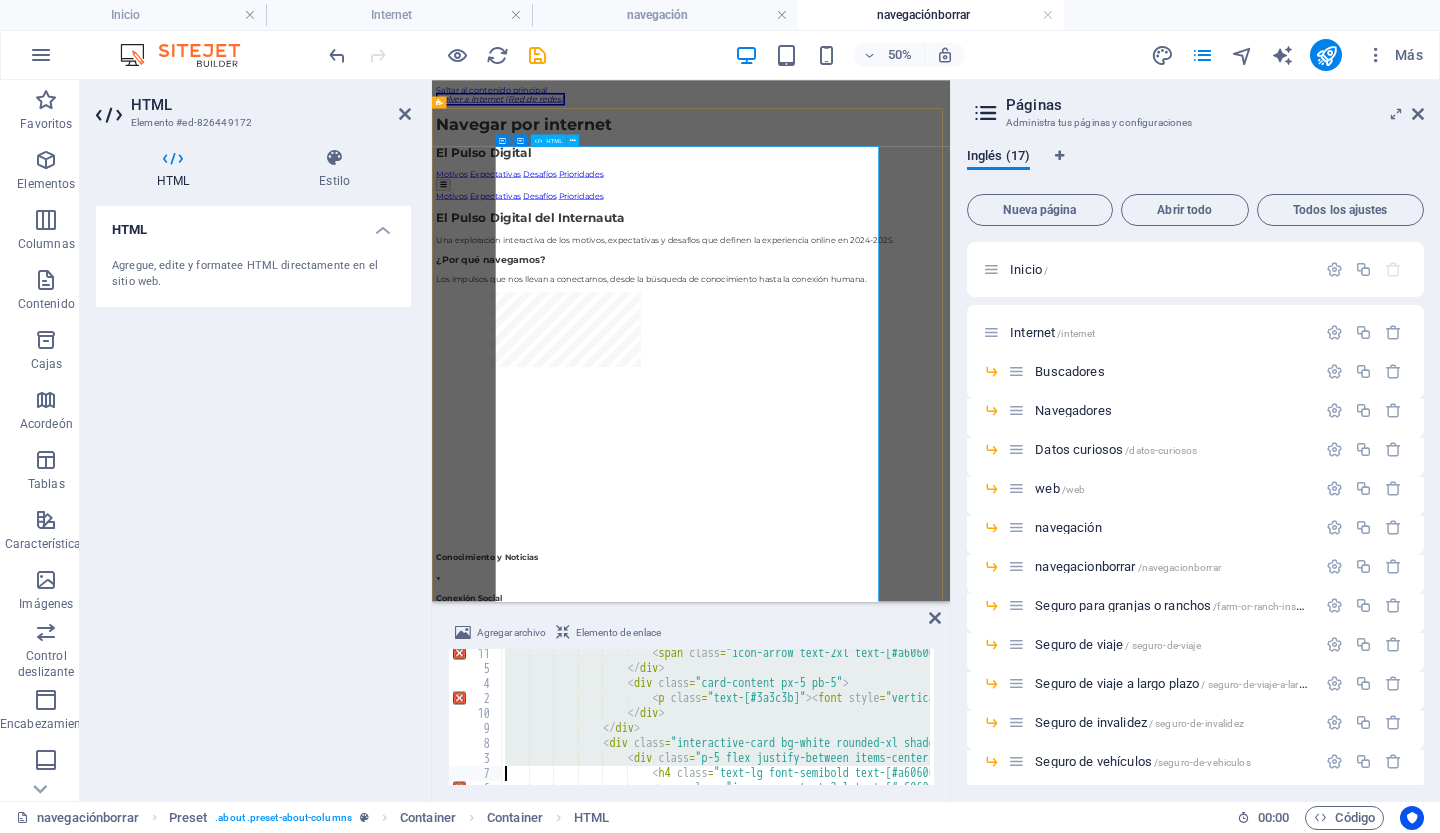 type on "<div class="card-content px-5 pb-5">
<p class="text-[#3a3c3b]"><font style="vertical-align: inherit;"><font style="vertical-align: inherit;"><font style="vertical-align: inherit;"><font style="vertical-align: inherit;">El comercio electrónico está integrado en la vida diaria. El 27,3% de los usuarios descubre productos en redes sociales y el 55% de los e" 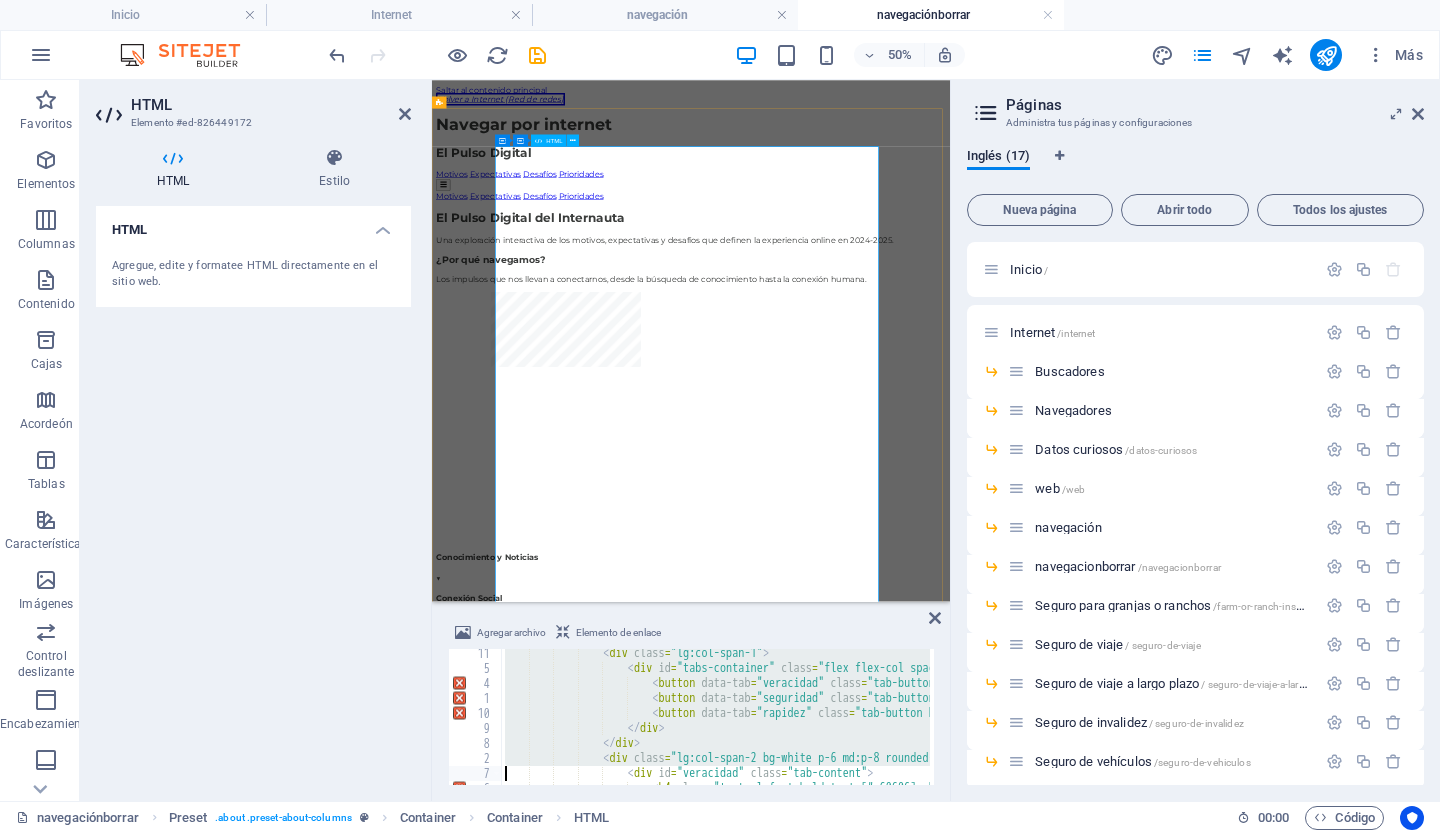 type on "<h4 class="text-xl font-bold text-[#a60606] mb-4"><font style="vertical-align: inherit;"><font style="vertical-align: inherit;"><font style="vertical-align: inherit;"><font style="vertical-align: inherit;">Veracidad y fiabilidad</font></font></font></font></h4>
<p class="text-[#3a3c3b] mb-6"><font style="vertical-align: inherit;"><font style="vertica" 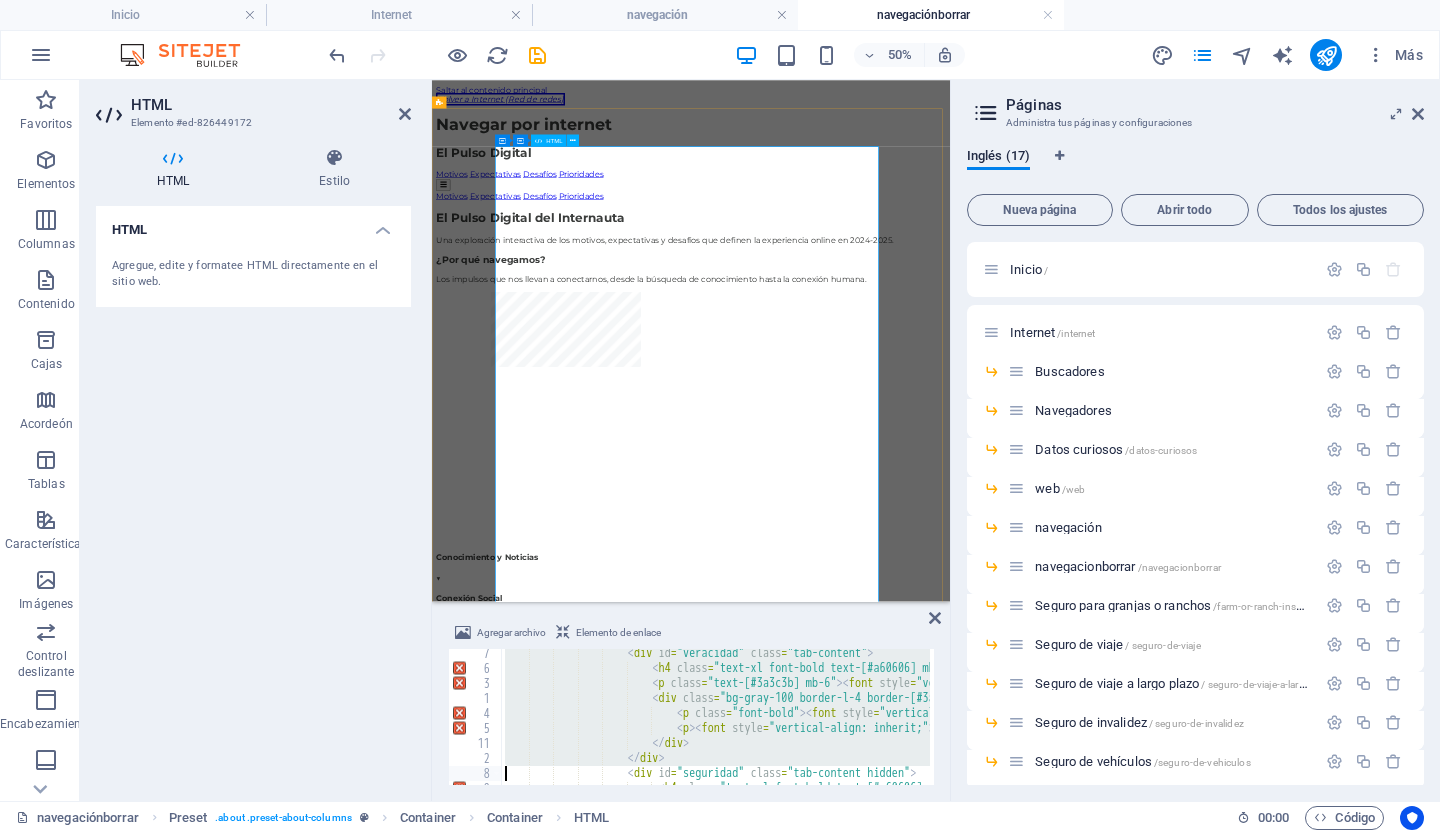 type on "<h4 class="text-xl font-bold text-[#a60606] mb-4"><font style="vertical-align: inherit;"><font style="vertical-align: inherit;"><font style="vertical-align: inherit;"><font style="vertical-align: inherit;">Seguridad y Protección de Datos</font></font></font></font></h4>
<p class="text-[#3a3c3b] mb-6"><font style="vertical-align: inherit;"><font styl" 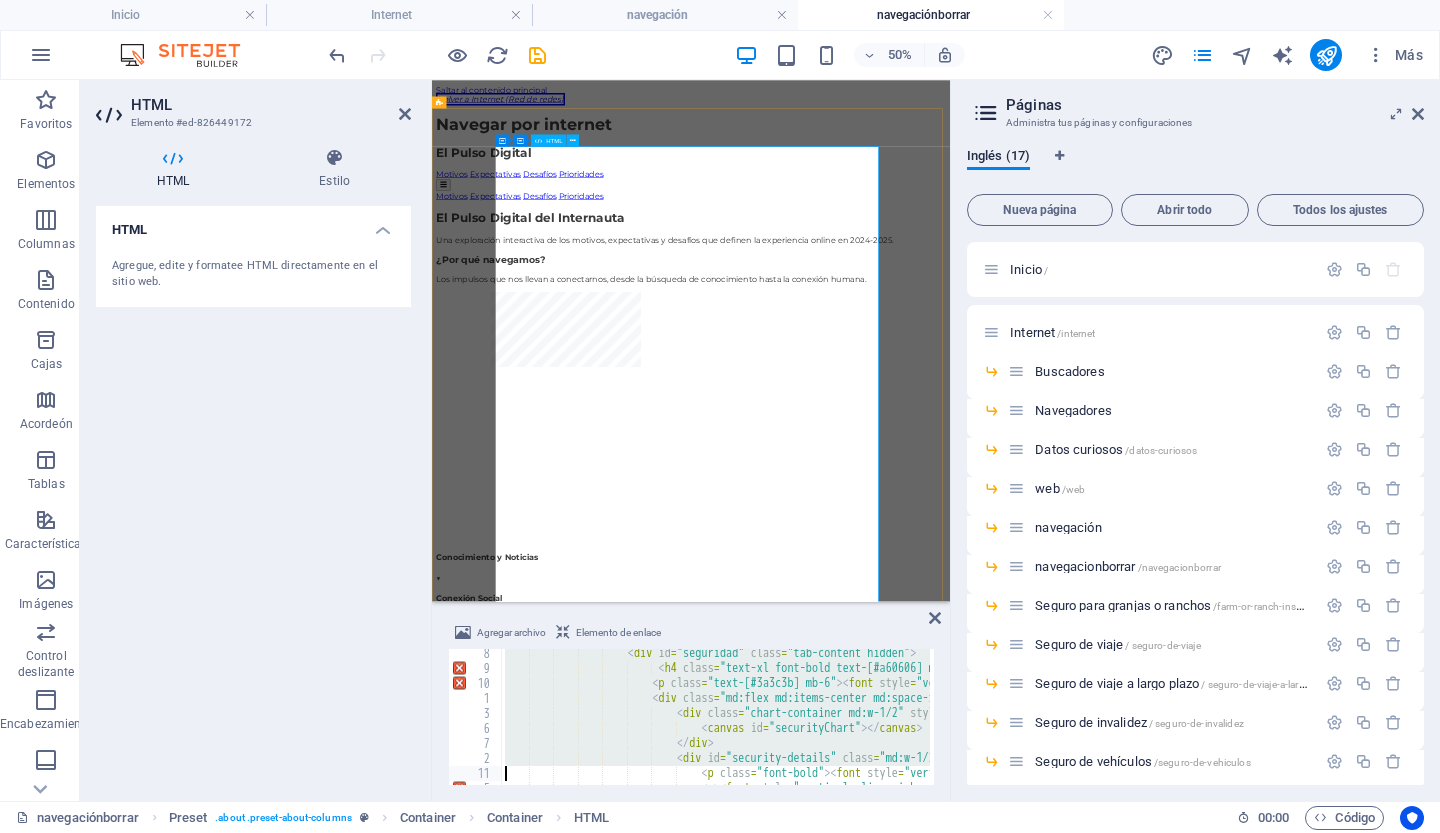 type on "<h4 class="text-xl font-bold text-[#a60606] mb-4"><font style="vertical-align: inherit;"><font style="vertical-align: inherit;"><font style="vertical-align: inherit;"><font style="vertical-align: inherit;">Rapidez y eficiencia</font></font></font></font></h4>
<p class="text-[#3a3c3b] mb-6"><font style="vertical-align: inherit;"><font style="vertical-" 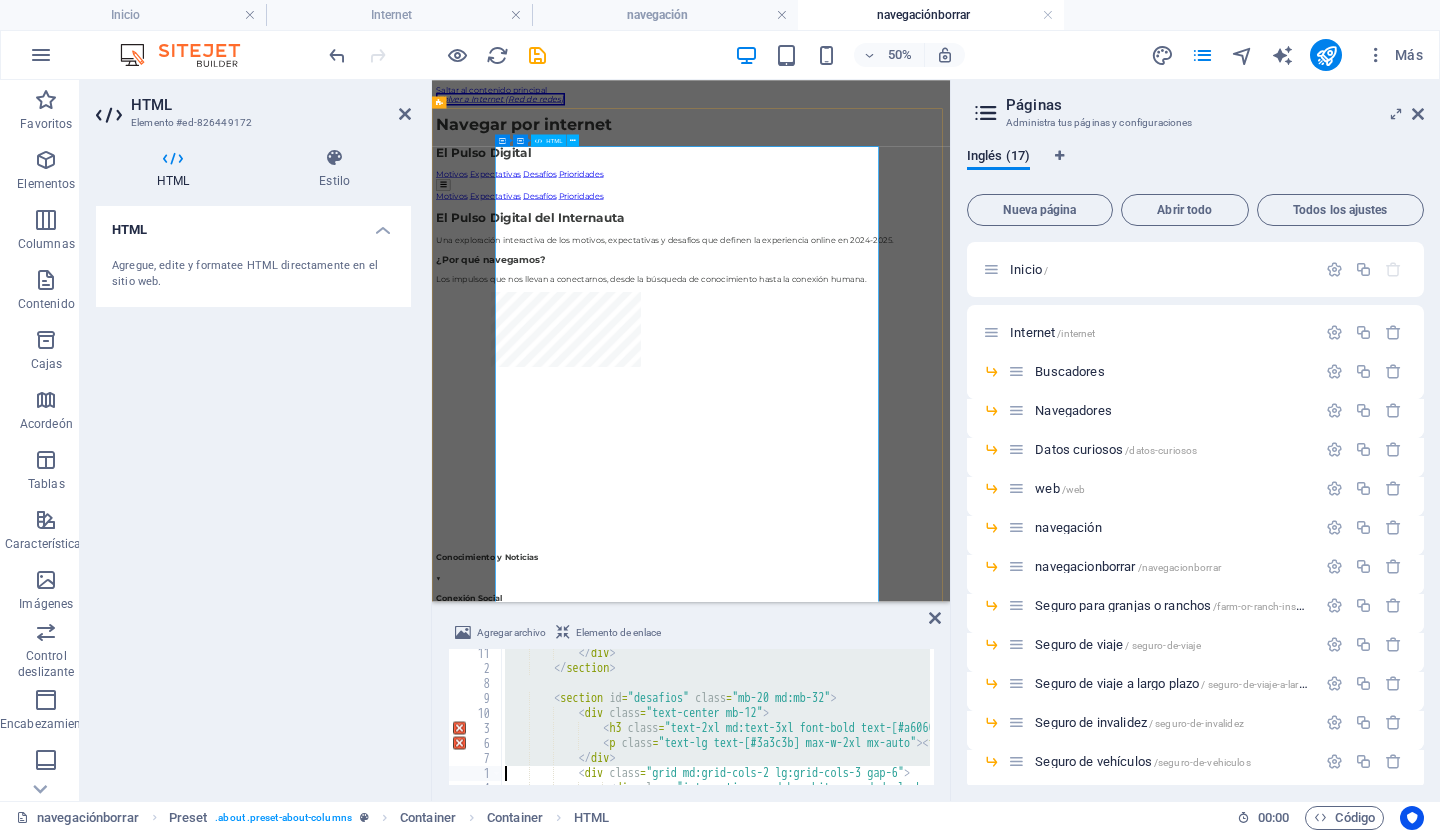 type on "<div class="card-content px-5 pb-5">
<p class="text-[#3a3c3b]"><font style="vertical-align: inherit;"><font style="vertical-align: inherit;"><font style="vertical-align: inherit;"><font style="vertical-align: inherit;">Los usuarios sienten "cansancio y frustración" con la publicidad omnipresente y los algoritmos opacos. Casi un tercio de los consumidores" 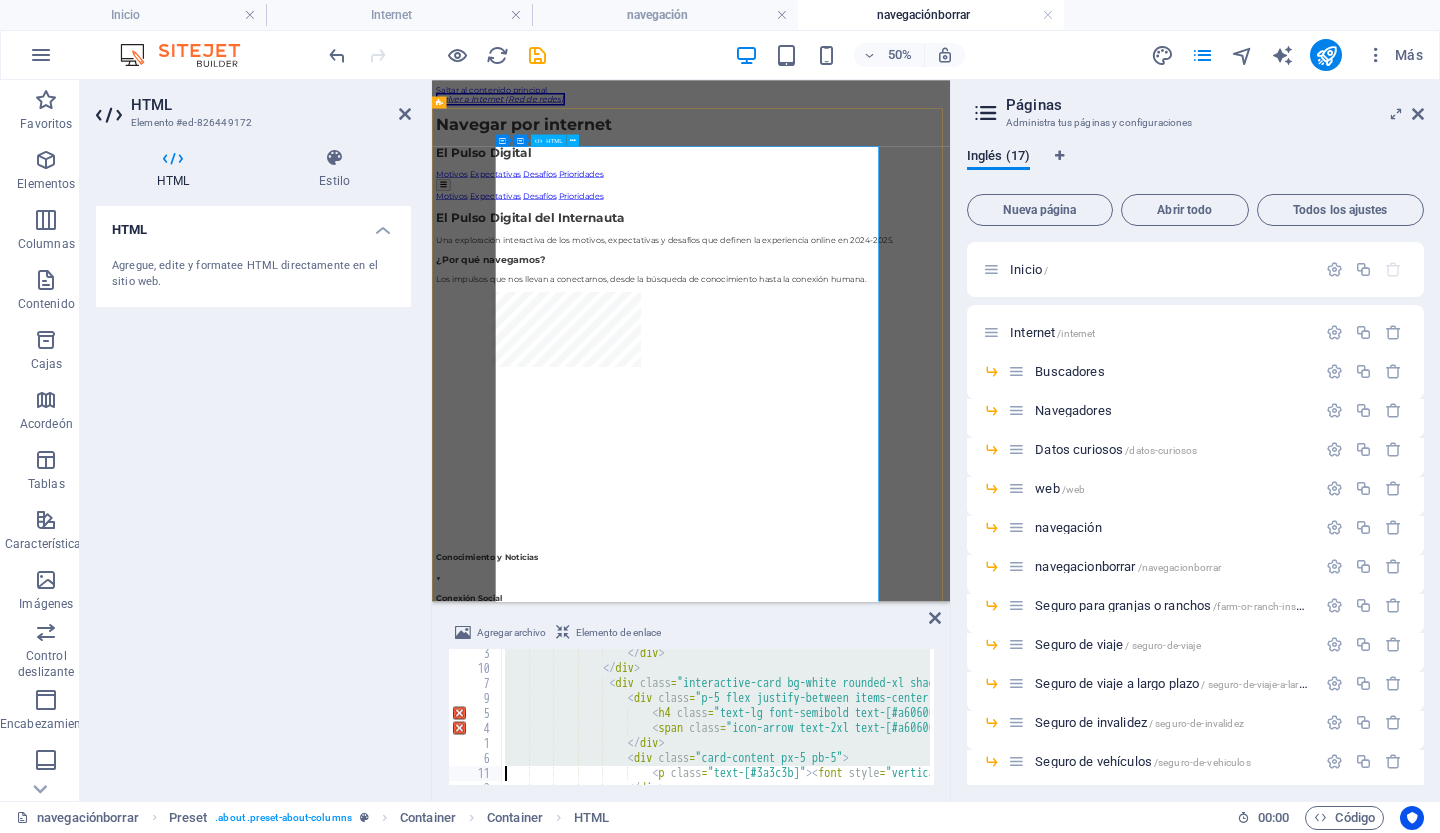 type on "<div class="card-content px-5 pb-5">
<p class="text-[#3a3c3b]"><font style="vertical-align: inherit;"><font style="vertical-align: inherit;"><font style="vertical-align: inherit;"><font style="vertical-align: inherit;">El uso excesivo tiene consecuencias: el 43% reporta peor calidad de sueño y el 40% pierde la noción del tiempo. El 88% se preocupa por la" 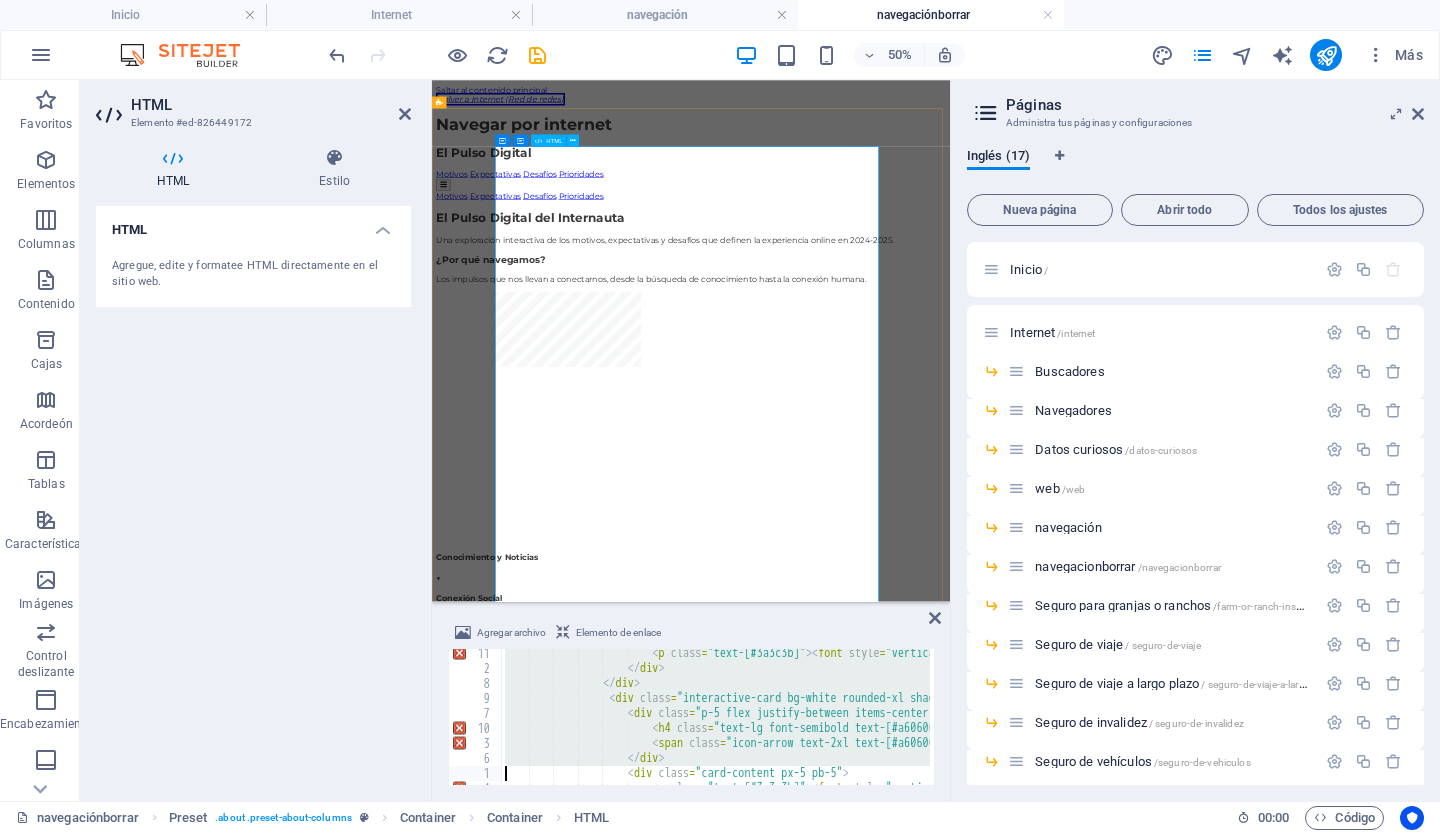 type on "<div class="card-content px-5 pb-5">
<p class="text-[#3a3c3b]"><font style="vertical-align: inherit;"><font style="vertical-align: inherit;"><font style="vertical-align: inherit;"><font style="vertical-align: inherit;">Una mayoría (62%) siente que se ha convertido en el producto. El 59% se siente incómodo con el uso de sus datos para entrenar modelos de" 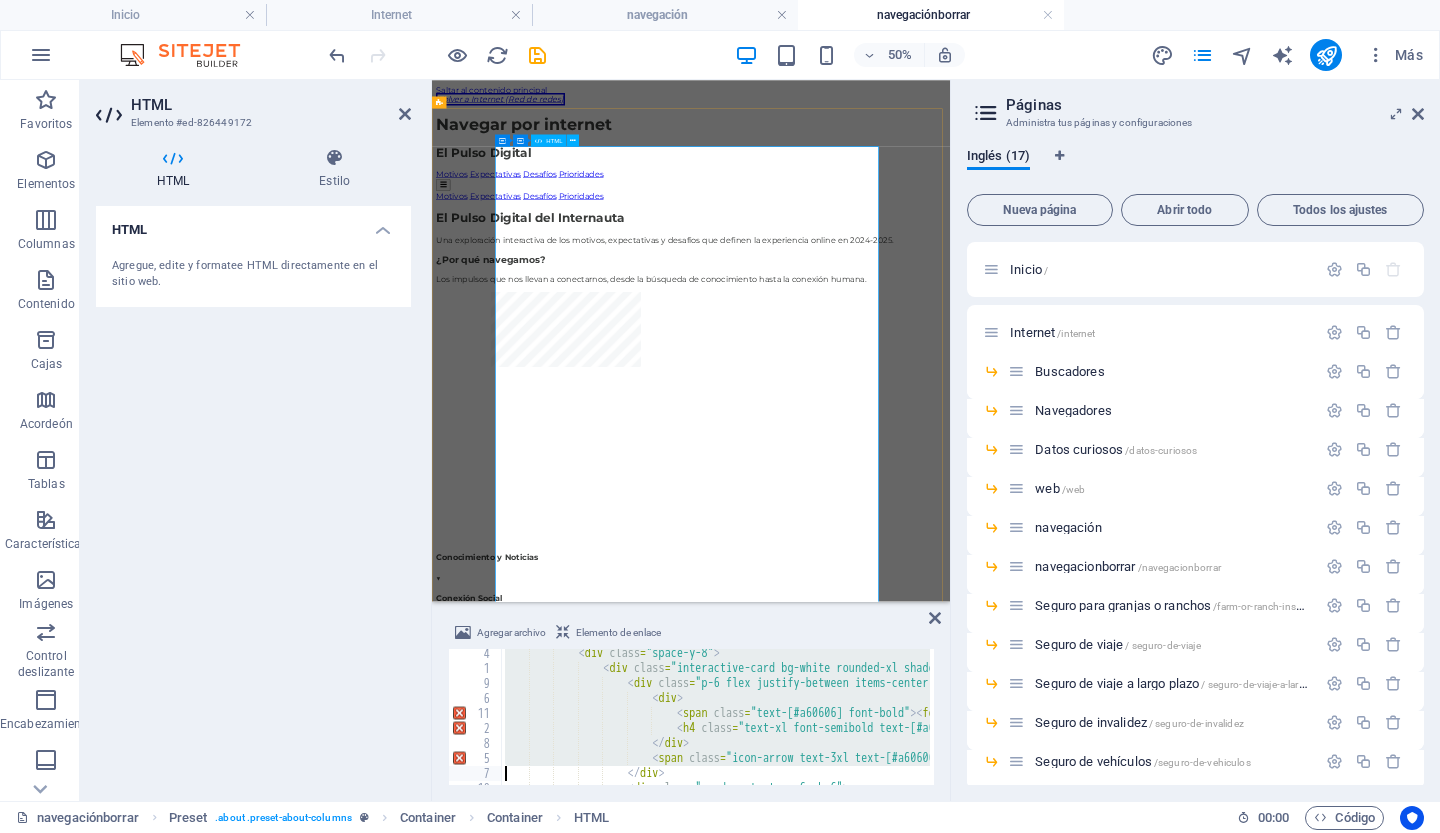 type on "<div class="card-content px-6 pb-6">
<p class="text-[#3a3c3b]"><font style="vertical-align: inherit;"><font style="vertical-align: inherit;"><font style="vertical-align: inherit;"><font style="vertical-align: inherit;">La base de todo. Implica implementar "Seguridad y Bienestar por Diseño", ser radicalmente transparente sobre el uso de datos y dar al usu" 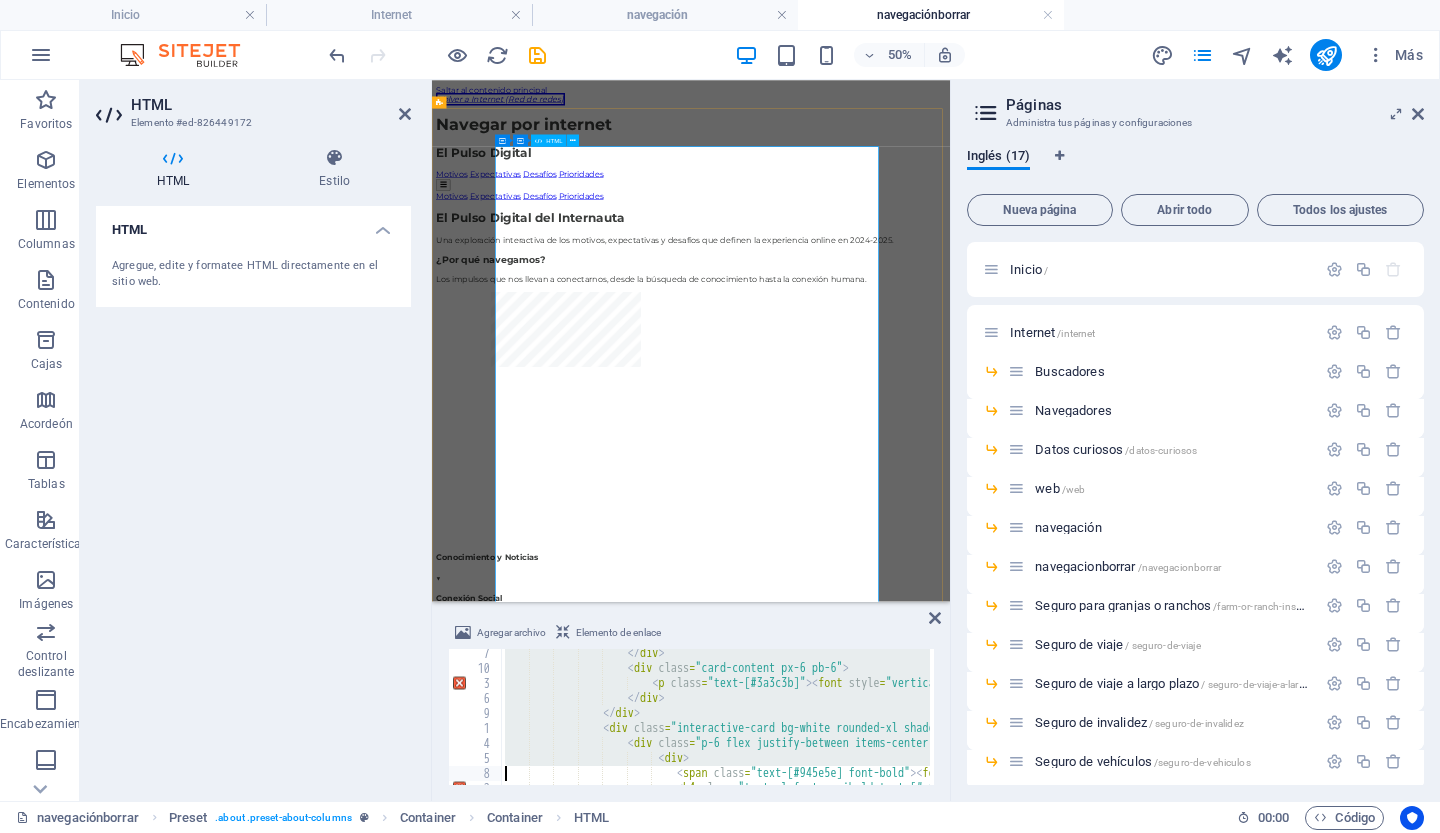 type on "<div class="card-content px-6 pb-6">
<p class="text-[#3a3c3b]"><font style="vertical-align: inherit;"><font style="vertical-align: inherit;"><font style="vertical-align: inherit;"><font style="vertical-align: inherit;">Combatir activamente la desinformación y, sobre todo, empoderar a los usuarios. Invertir en programas de alfabetización mediática y digit" 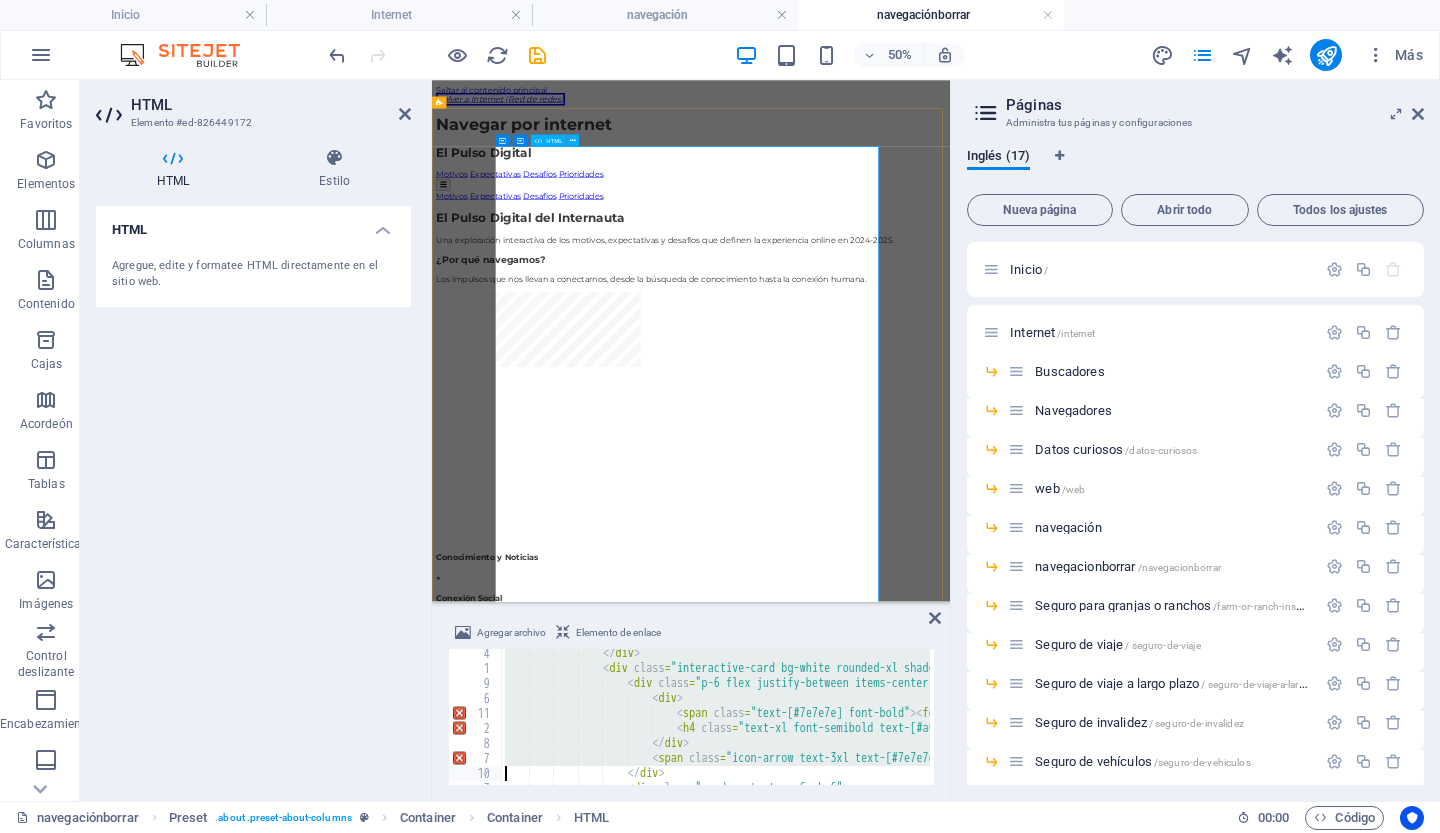 type on "<div class="card-content px-6 pb-6">
<p class="text-[#3a3c3b]"><font style="vertical-align: inherit;"><font style="vertical-align: inherit;"><font style="vertical-align: inherit;"><font style="vertical-align: inherit;">La seguridad y la veracidad necesitan una base funcional. Esto significa invertir en infraestructura para garantizar la rapidez y diseñar" 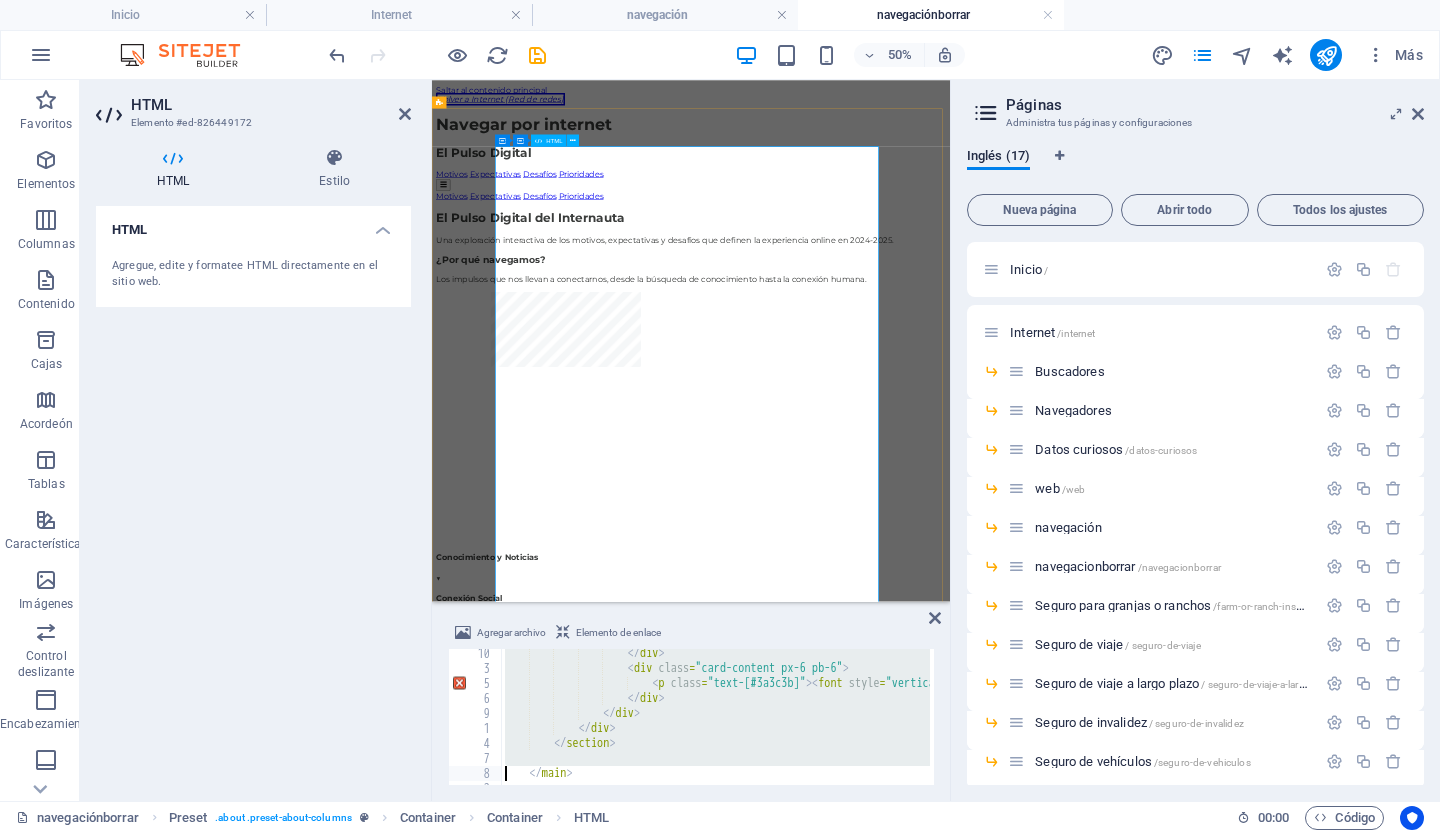 type on "<p class="text-sm mt-4">
<a href="https://cdn1.site-media.eu/images/document/18148518/InformesobrelosMotivosyExpectativasdelosInternautasalNavegar-Oeb3Z6AcSdr4wlx_XJAaAQ.pdf" class="text-white hover:underline font-bold" target="_blank"><font style="vertical-align: inherit;"><font style="vertical-align: inherit;"><font style="vertical-align: inherit;"><font style="vertic" 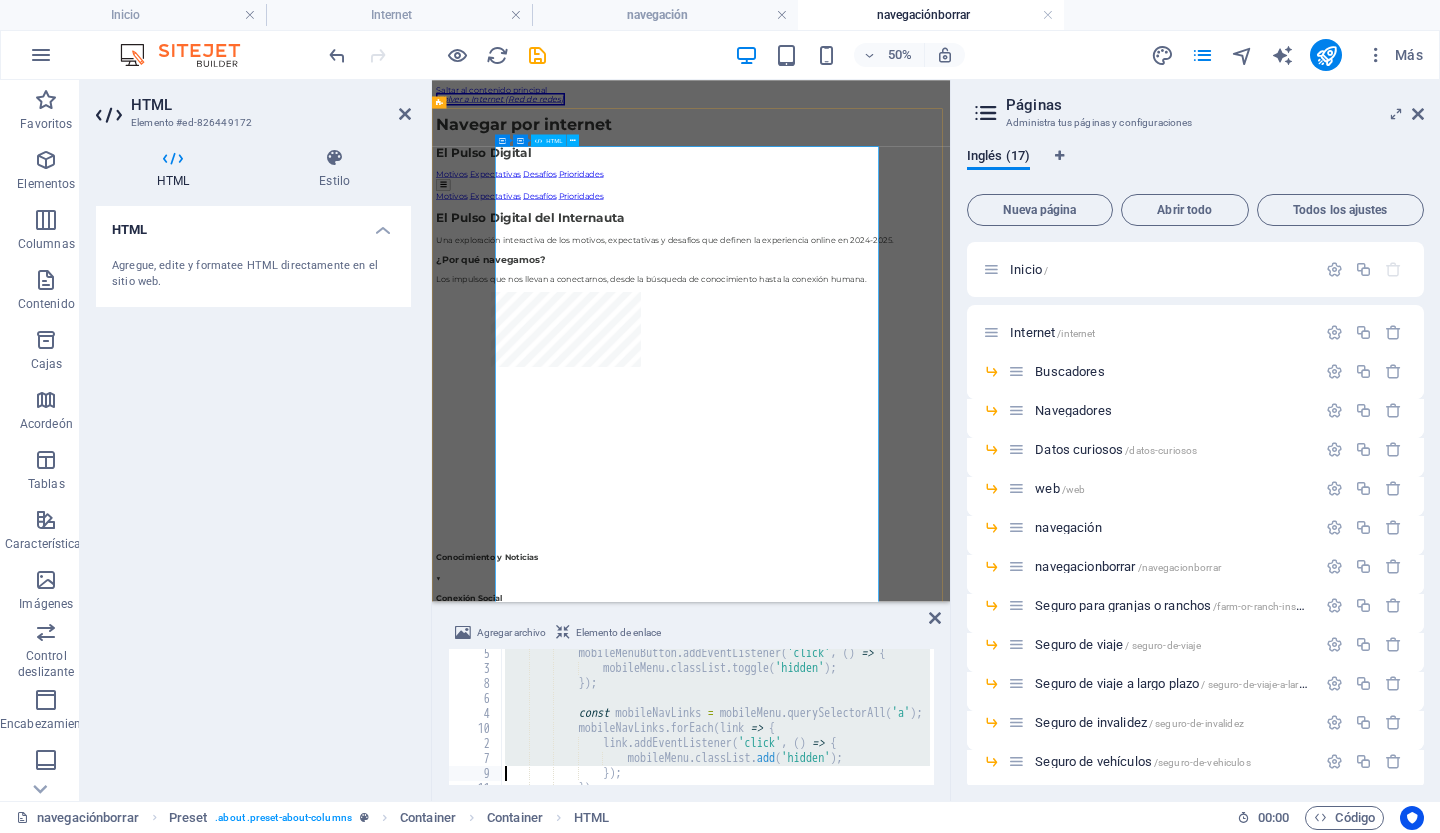 type on "</script>" 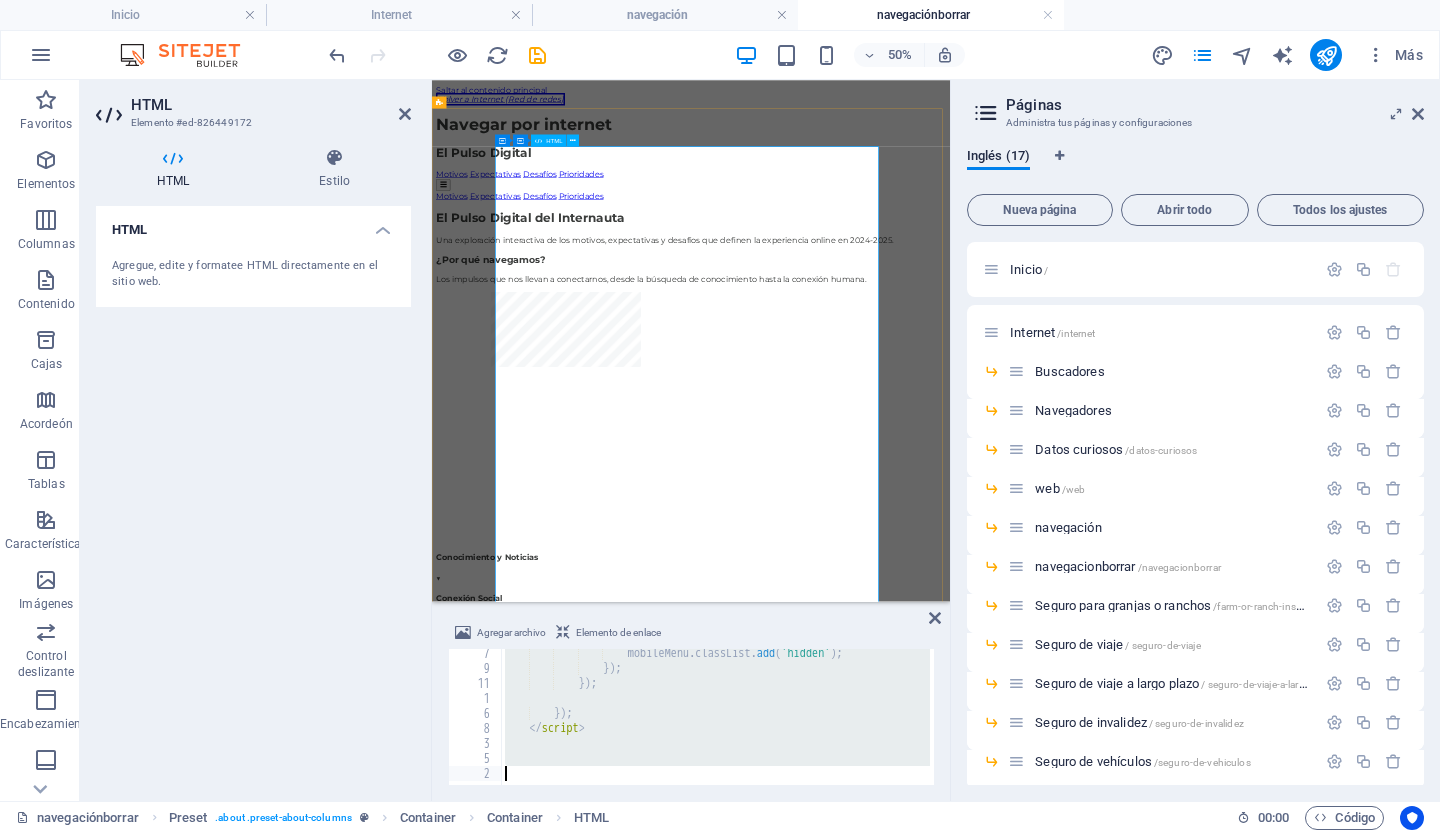 scroll, scrollTop: 6843, scrollLeft: 0, axis: vertical 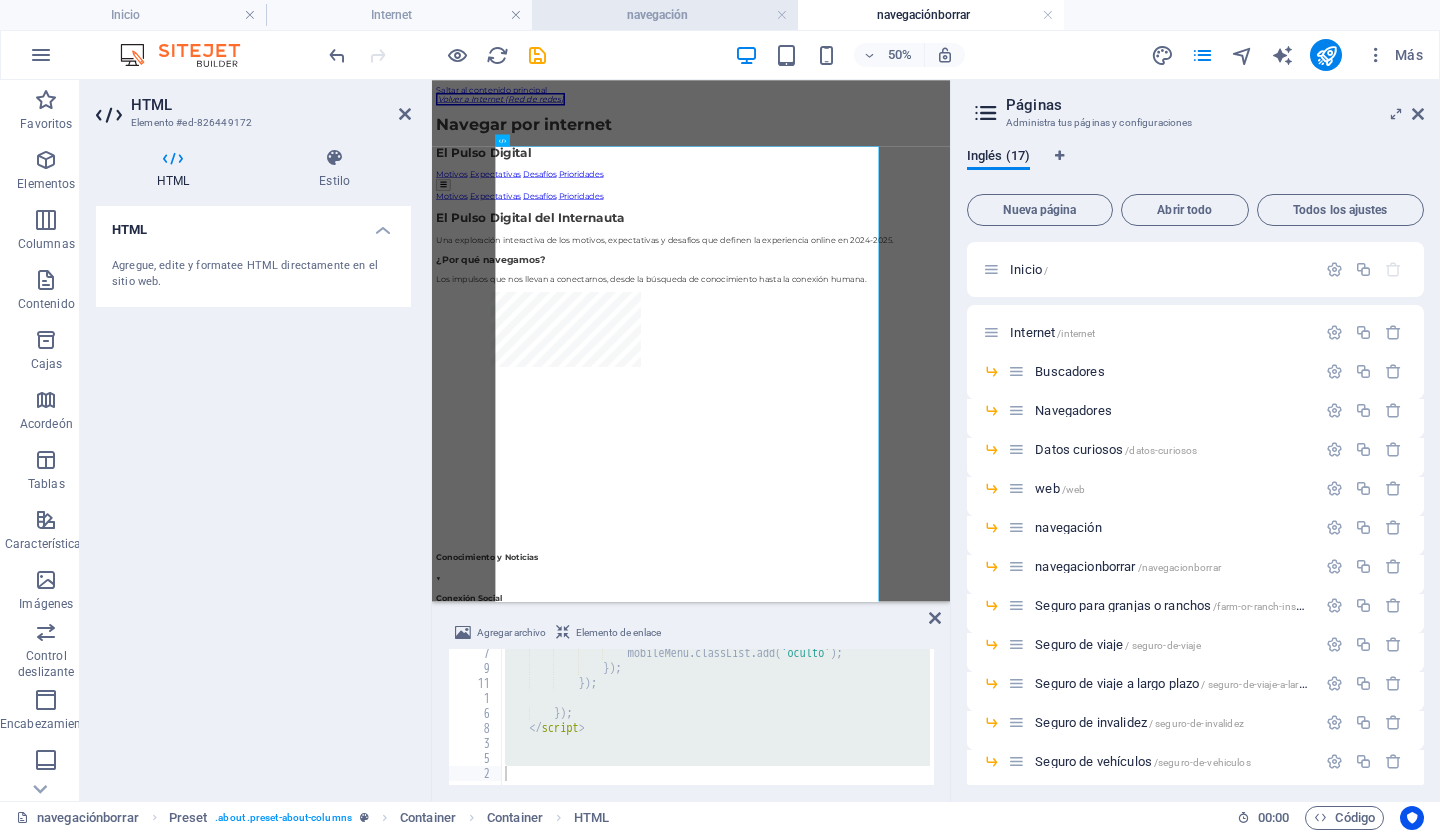 click on "navegación" at bounding box center [665, 15] 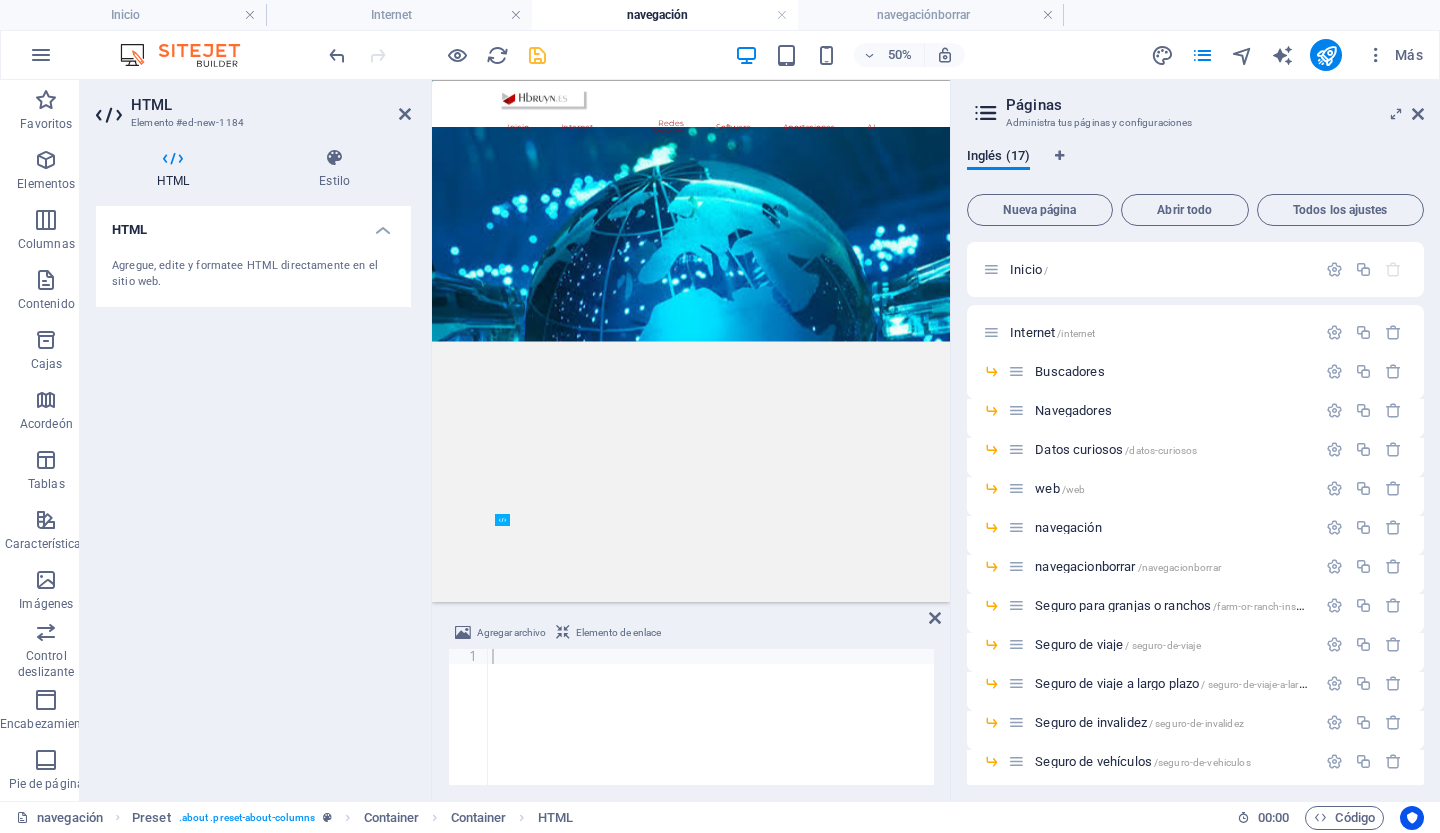 scroll, scrollTop: 25, scrollLeft: 0, axis: vertical 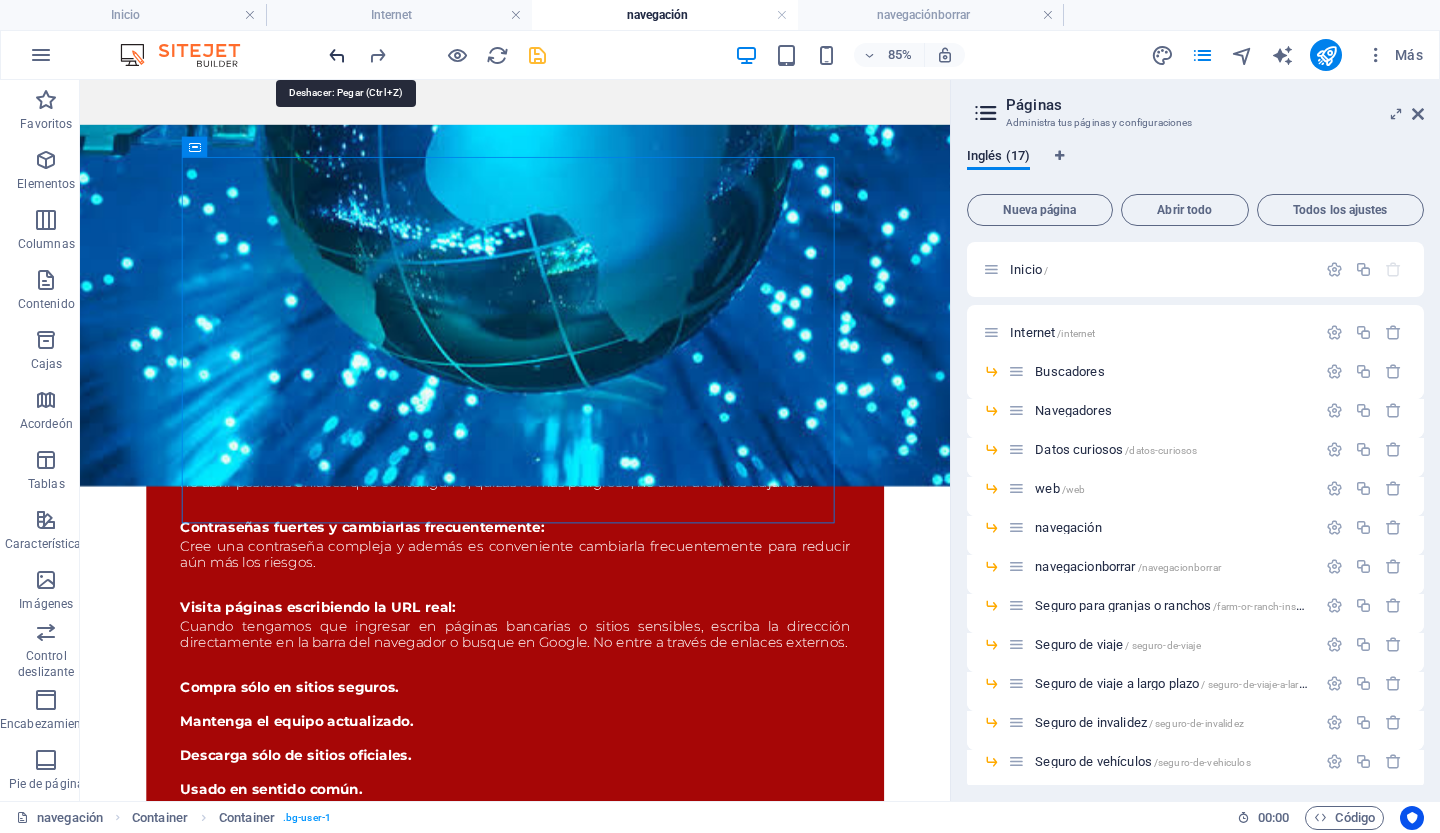 click at bounding box center [337, 55] 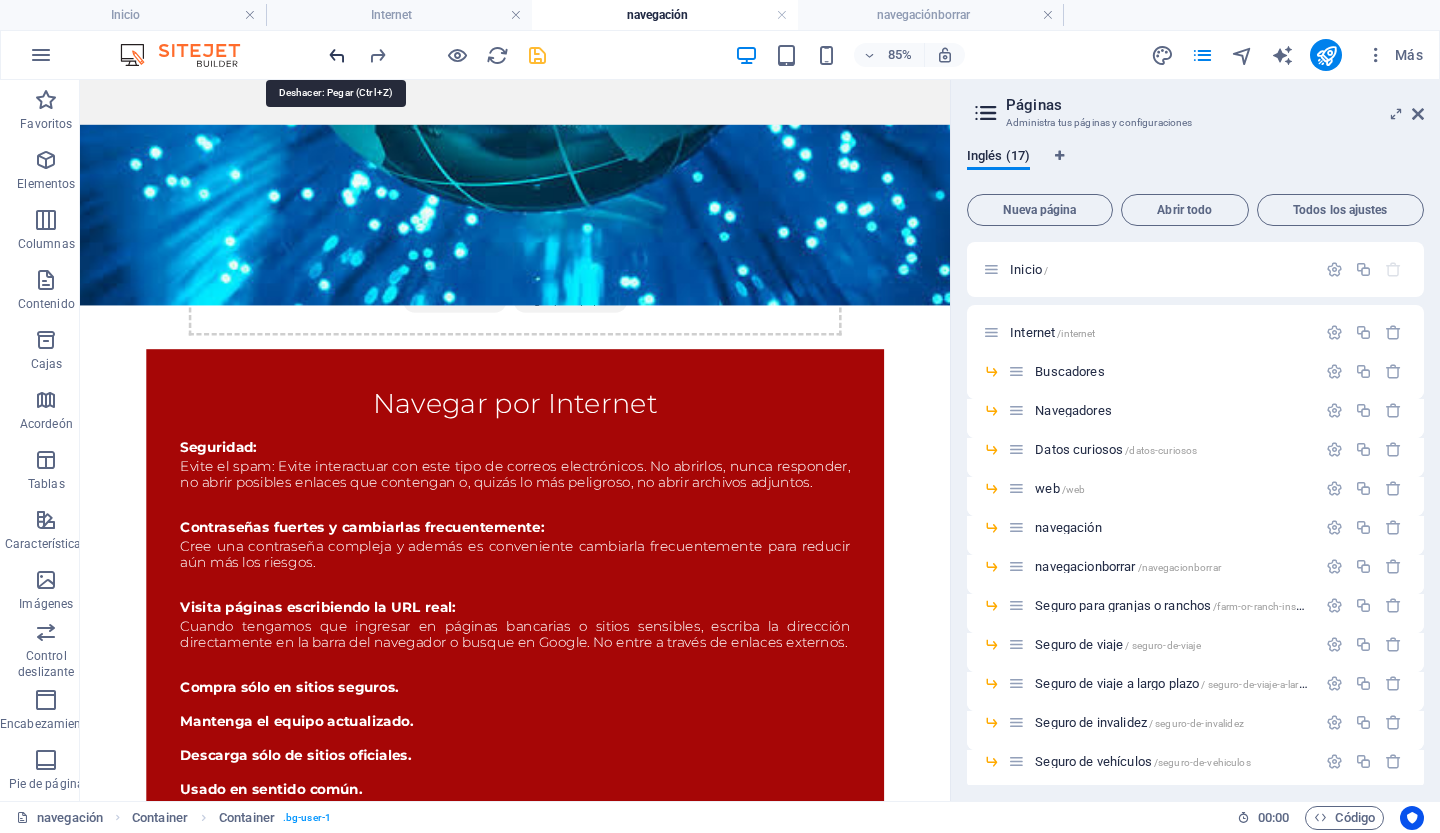 scroll, scrollTop: 370, scrollLeft: 0, axis: vertical 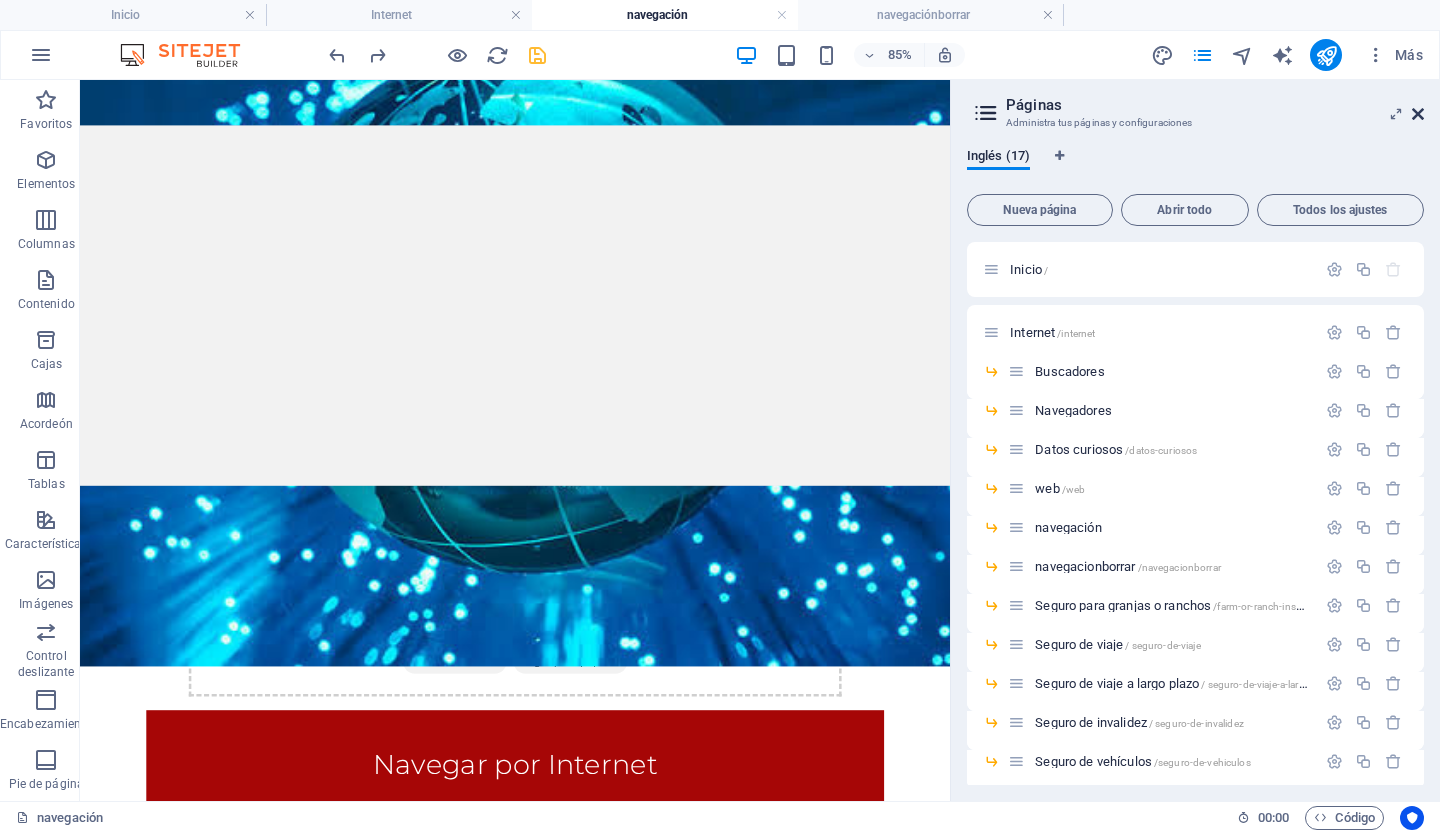 click at bounding box center [1418, 114] 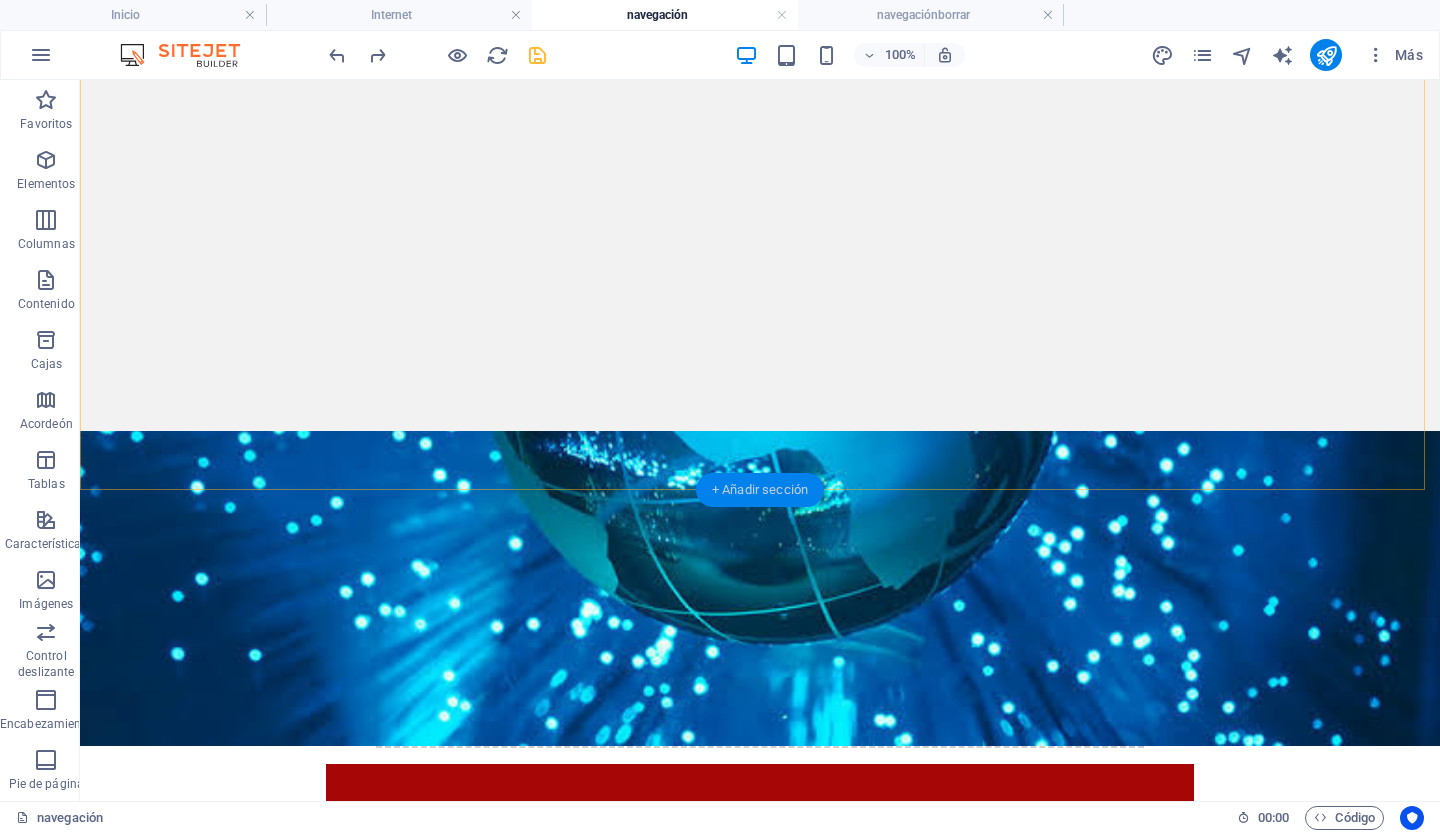 scroll, scrollTop: 472, scrollLeft: 0, axis: vertical 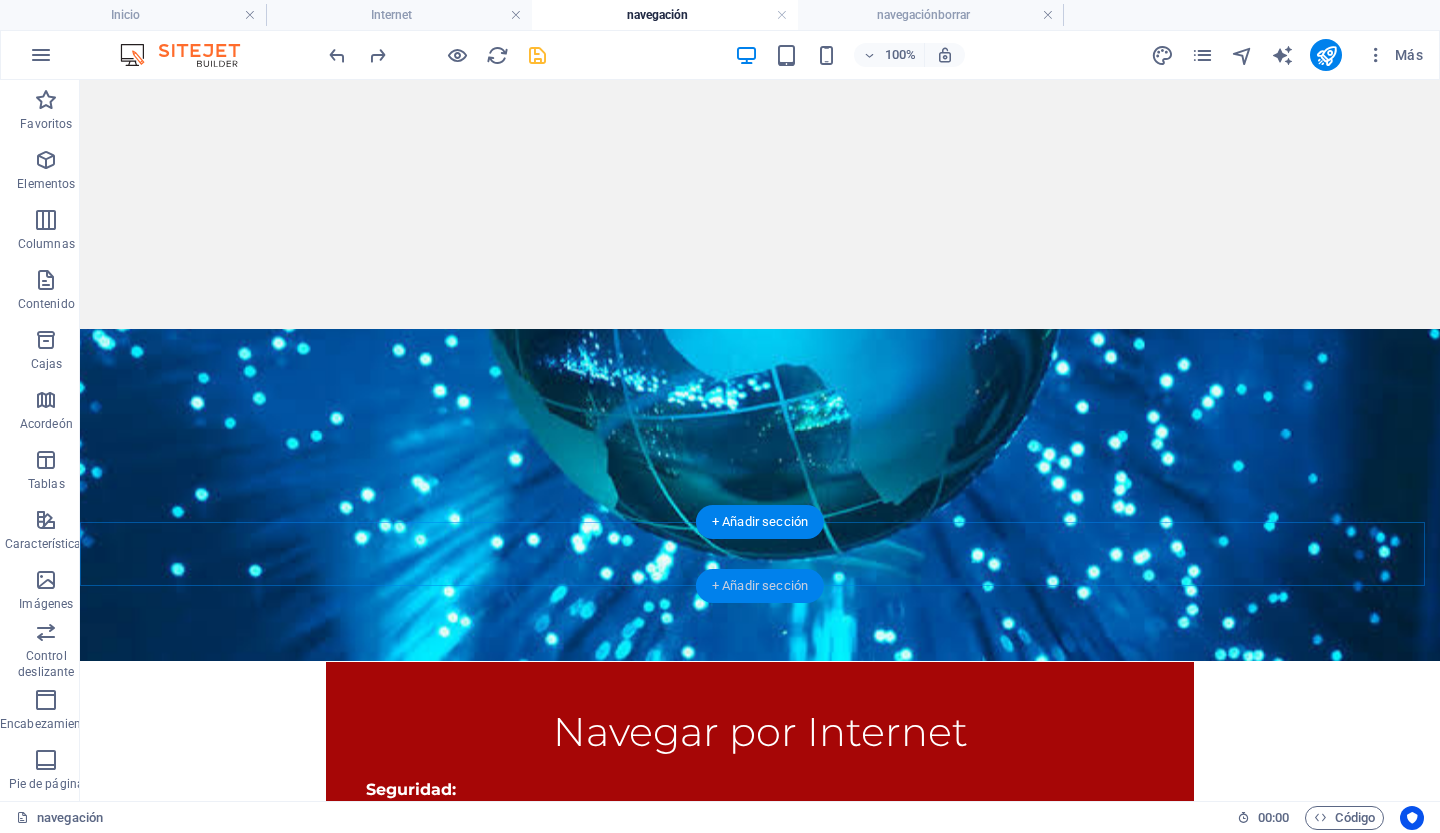 click on "+ Añadir sección" at bounding box center (760, 585) 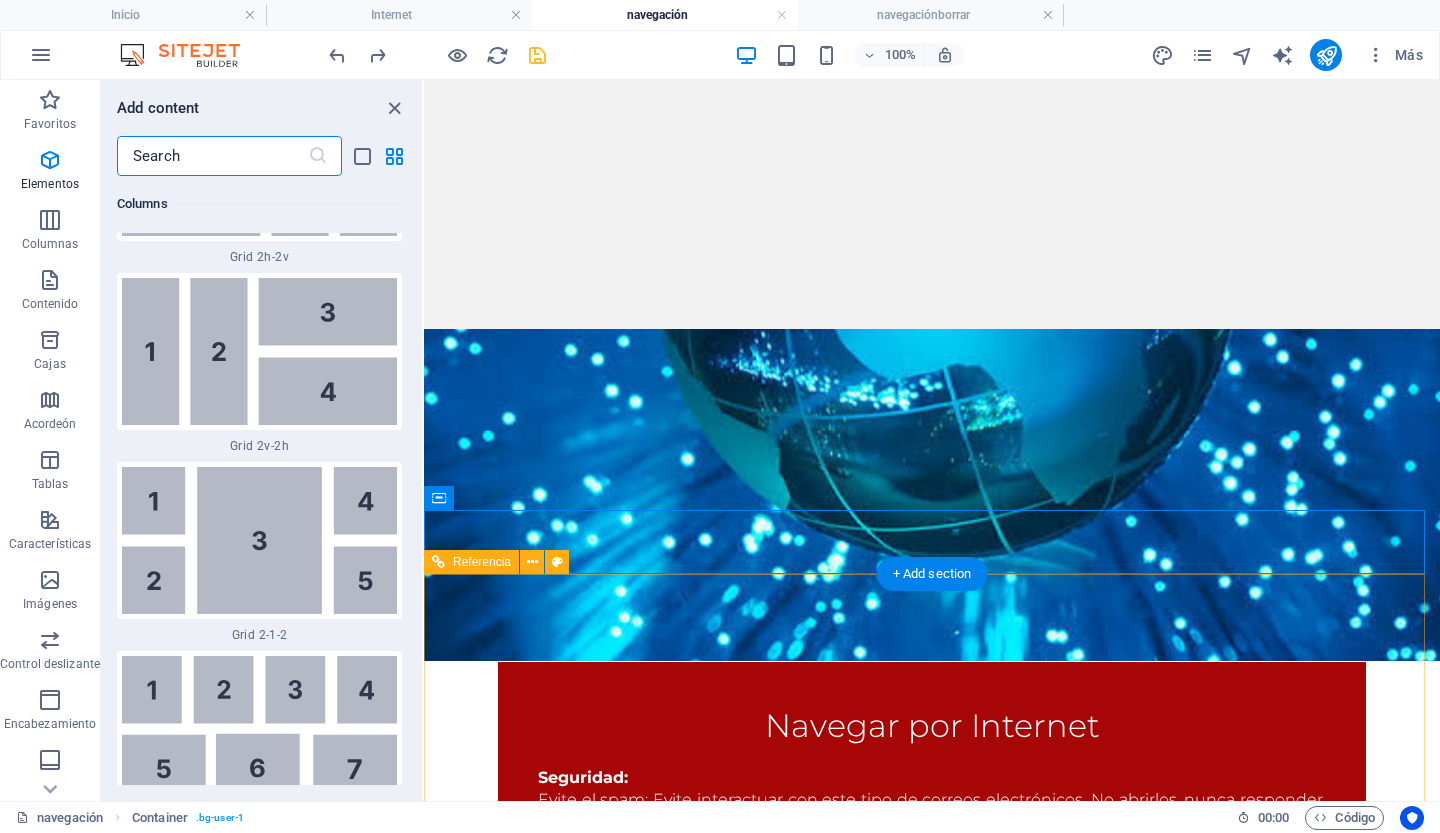 scroll, scrollTop: 6799, scrollLeft: 0, axis: vertical 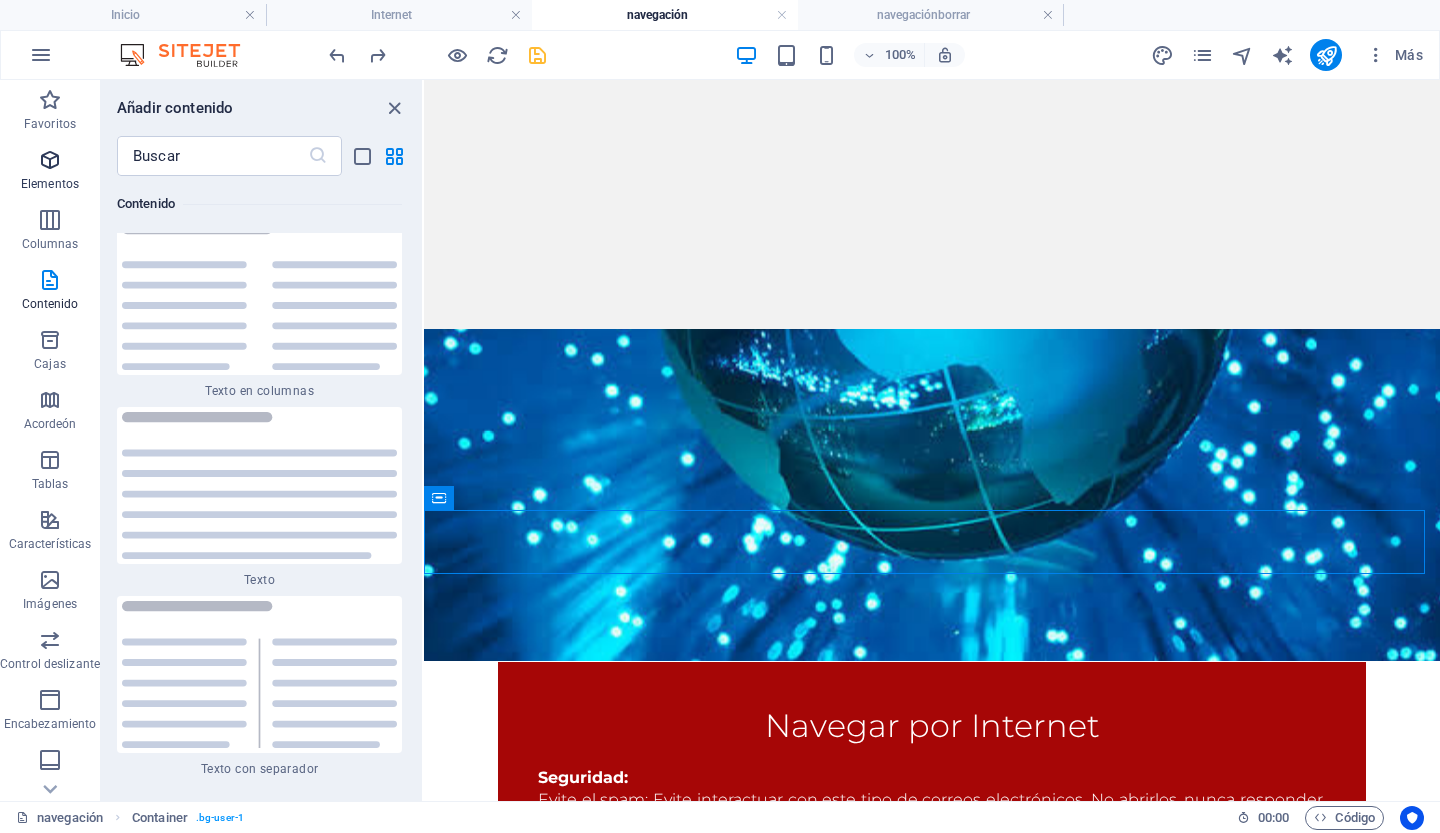 click at bounding box center (50, 160) 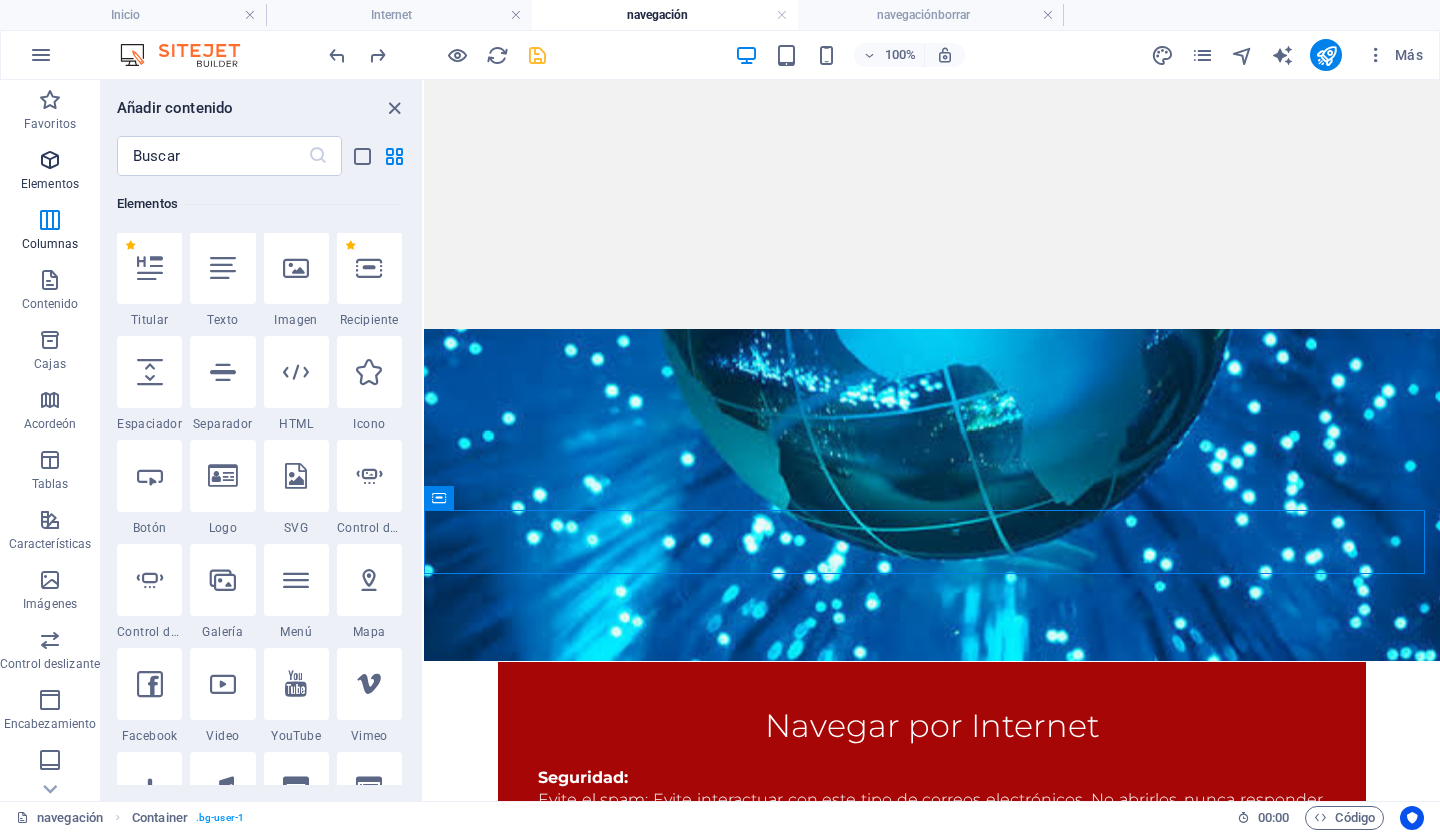 scroll, scrollTop: 377, scrollLeft: 0, axis: vertical 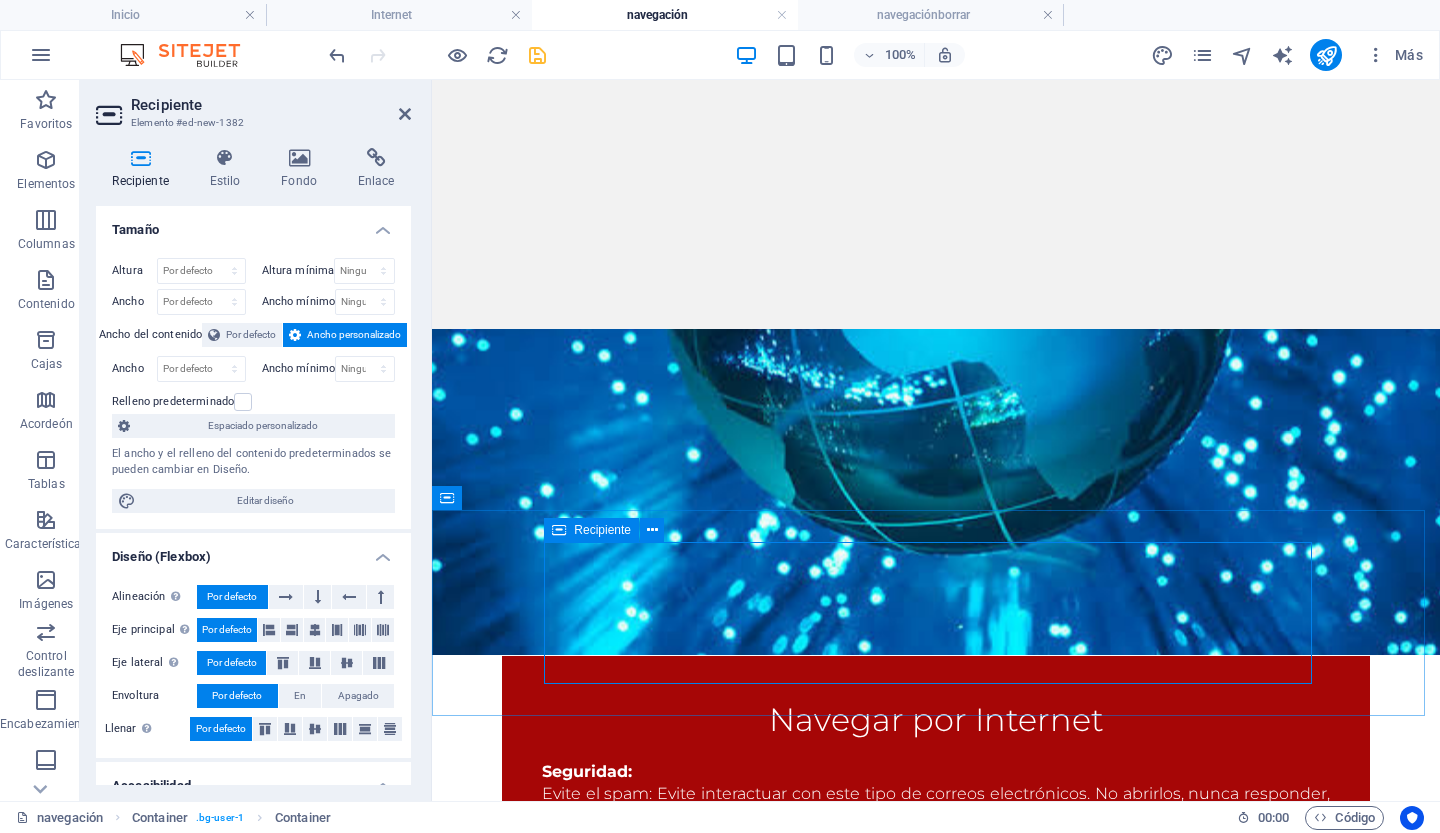 drag, startPoint x: 805, startPoint y: 355, endPoint x: 832, endPoint y: 637, distance: 283.2896 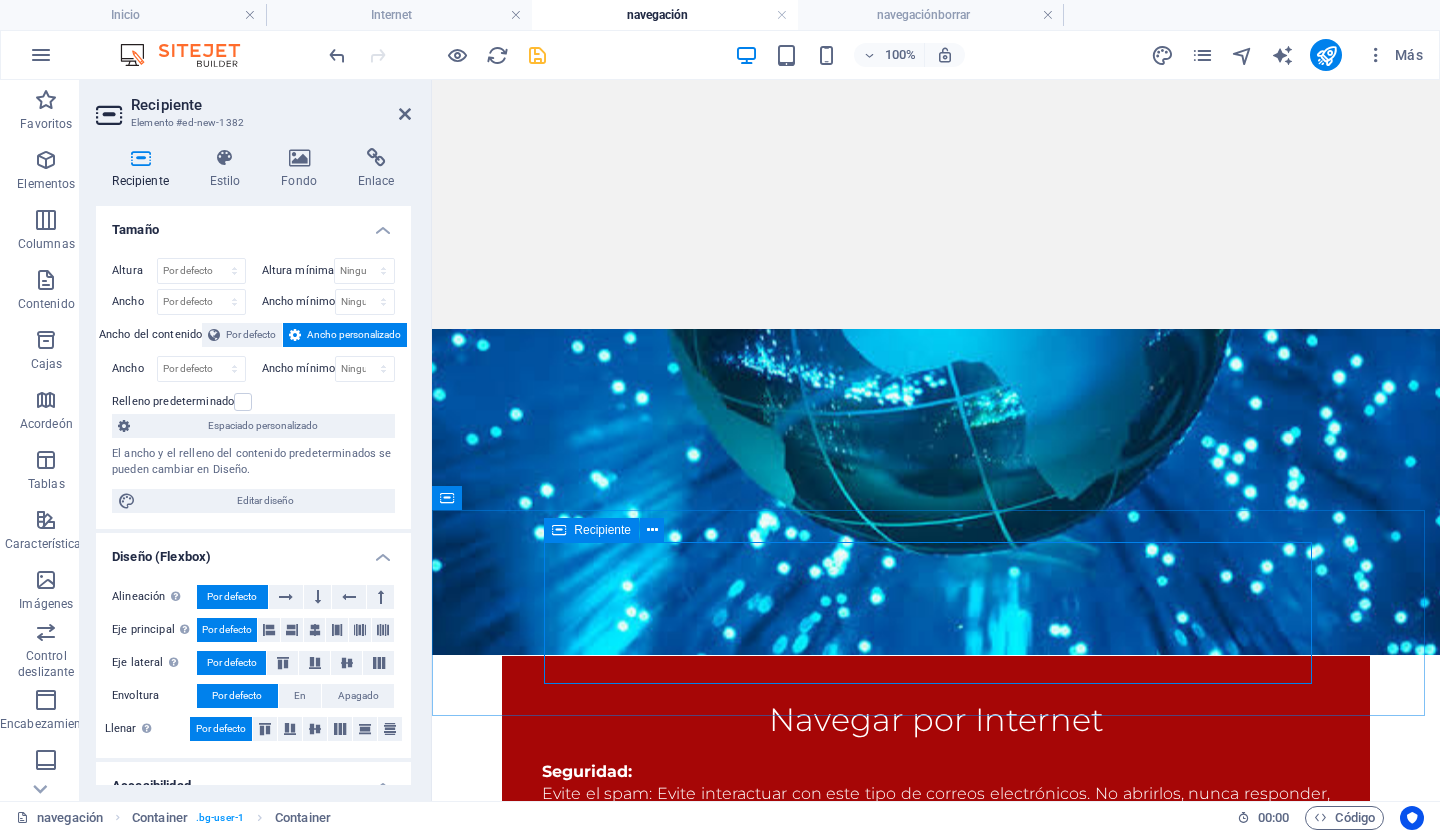 click on "Añadir elementos" at bounding box center [865, 1390] 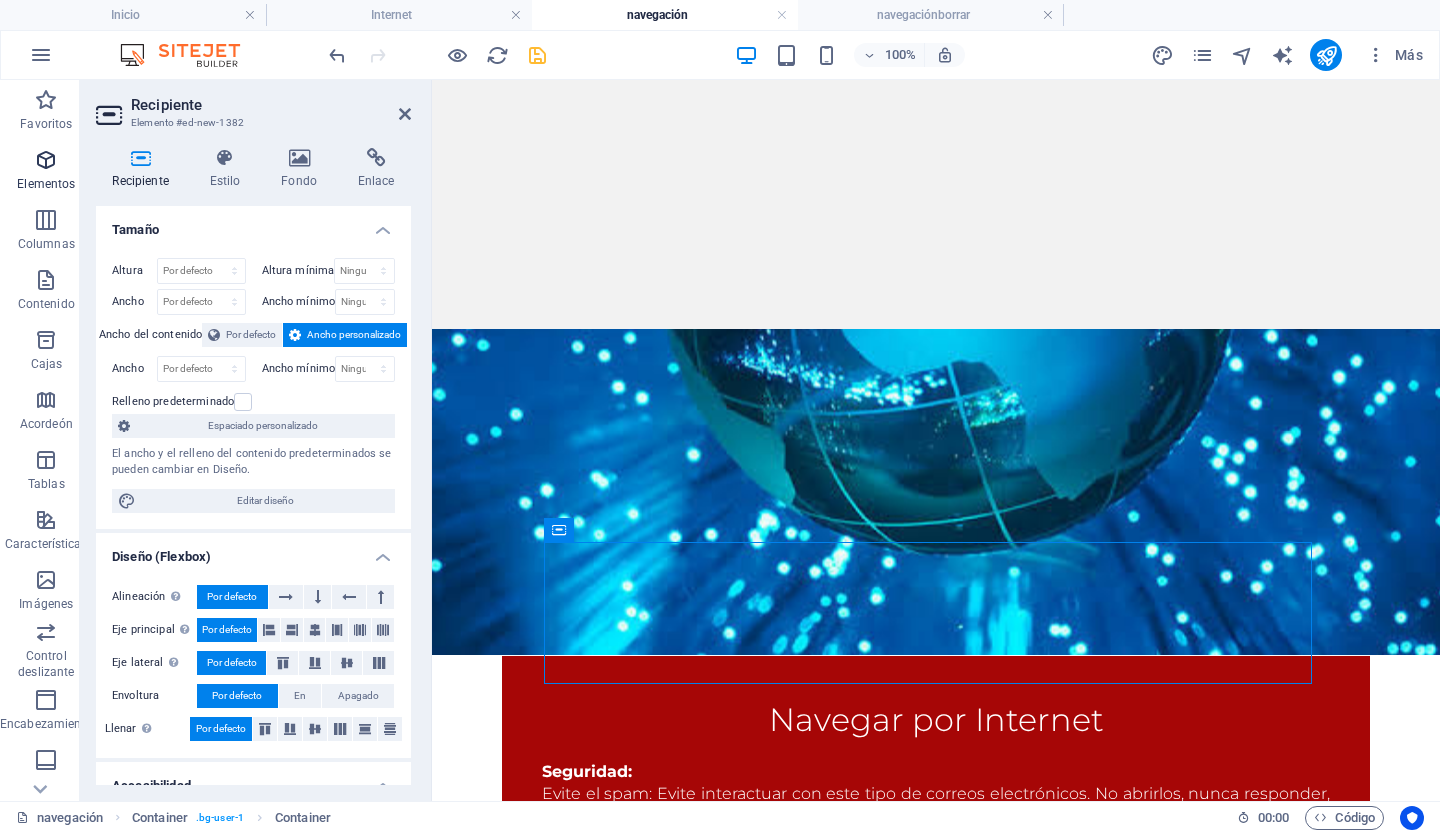 click at bounding box center [46, 160] 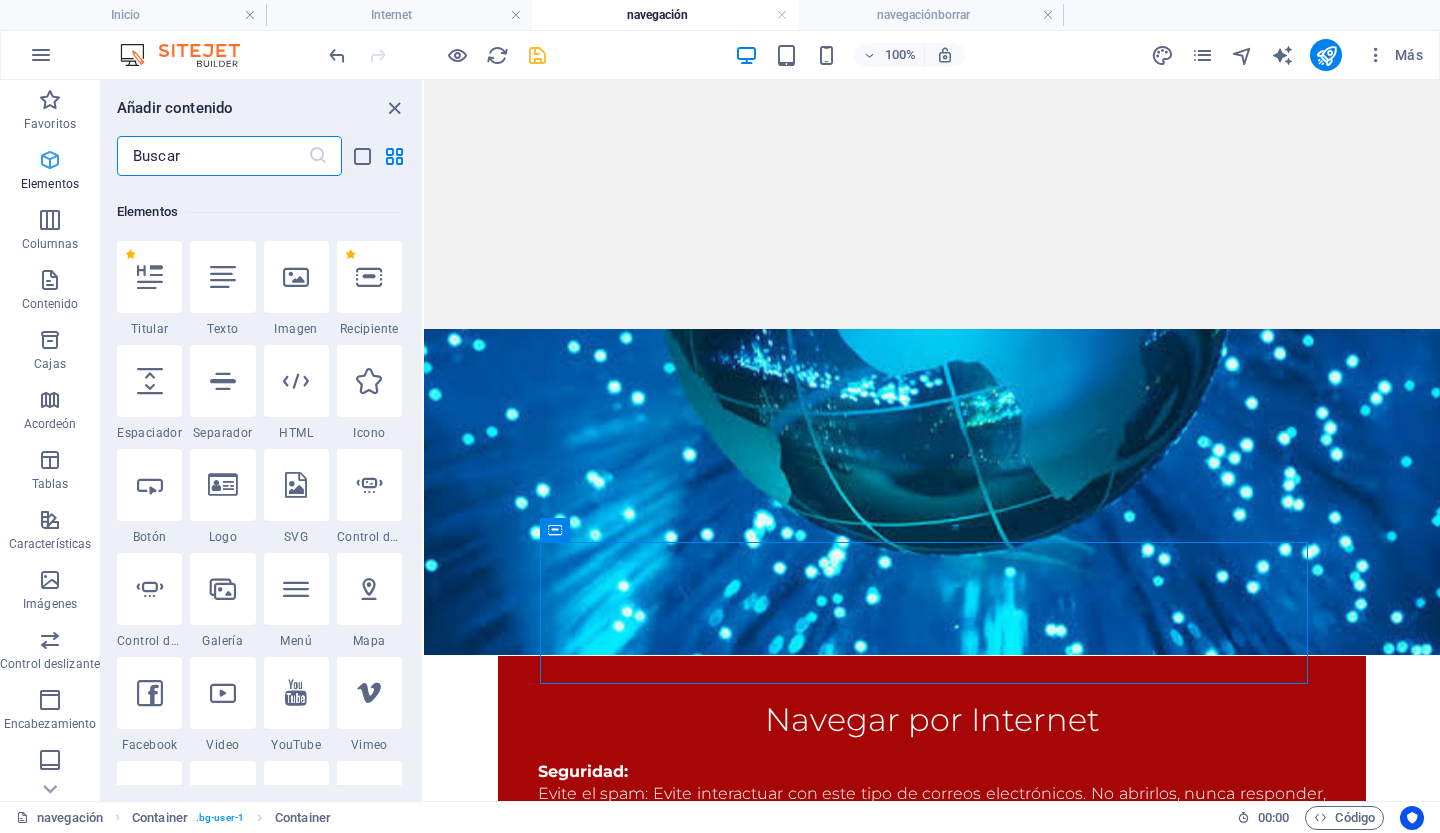 scroll, scrollTop: 377, scrollLeft: 0, axis: vertical 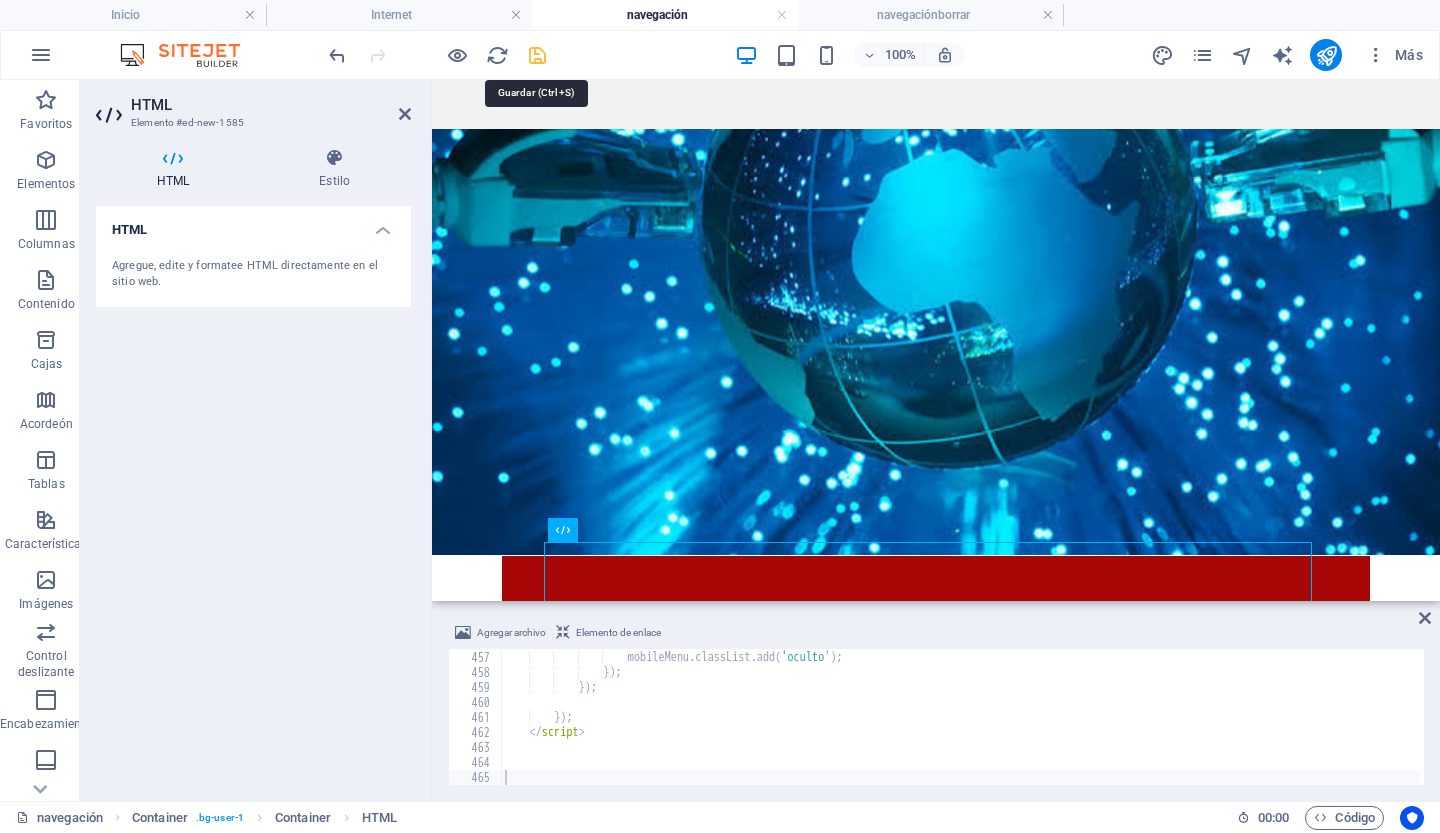 click at bounding box center (537, 55) 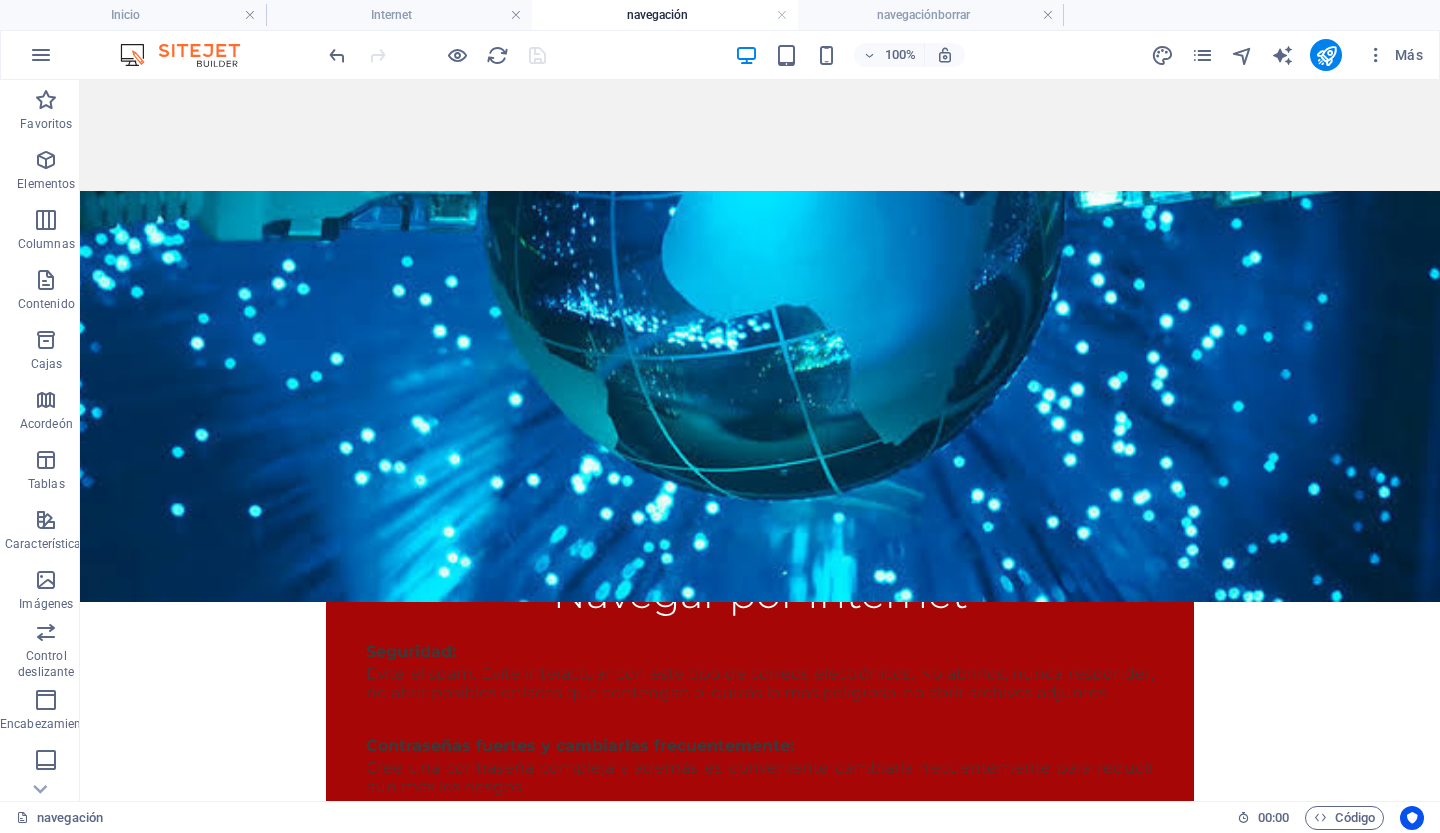 scroll, scrollTop: 628, scrollLeft: 0, axis: vertical 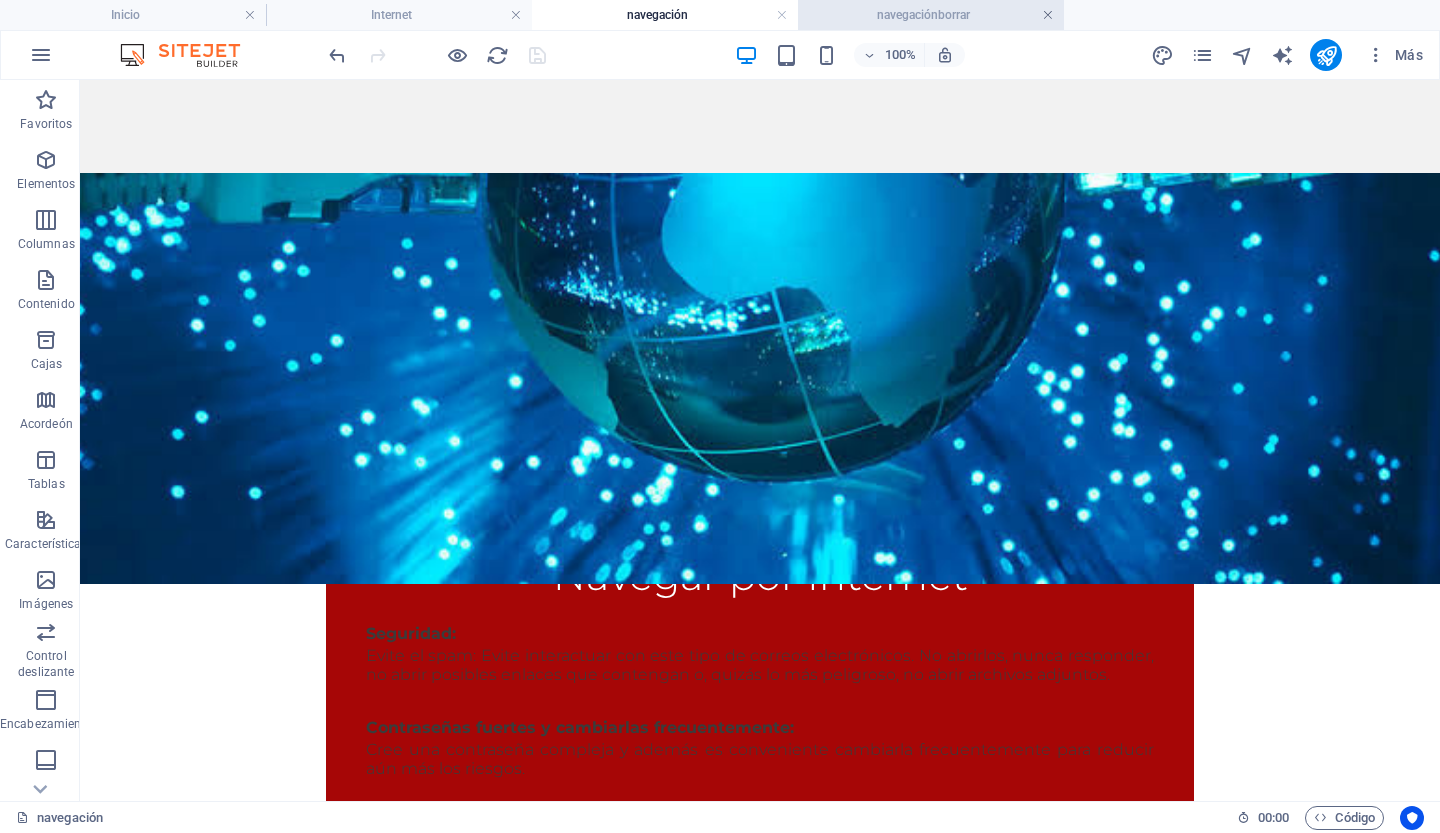click at bounding box center [1048, 15] 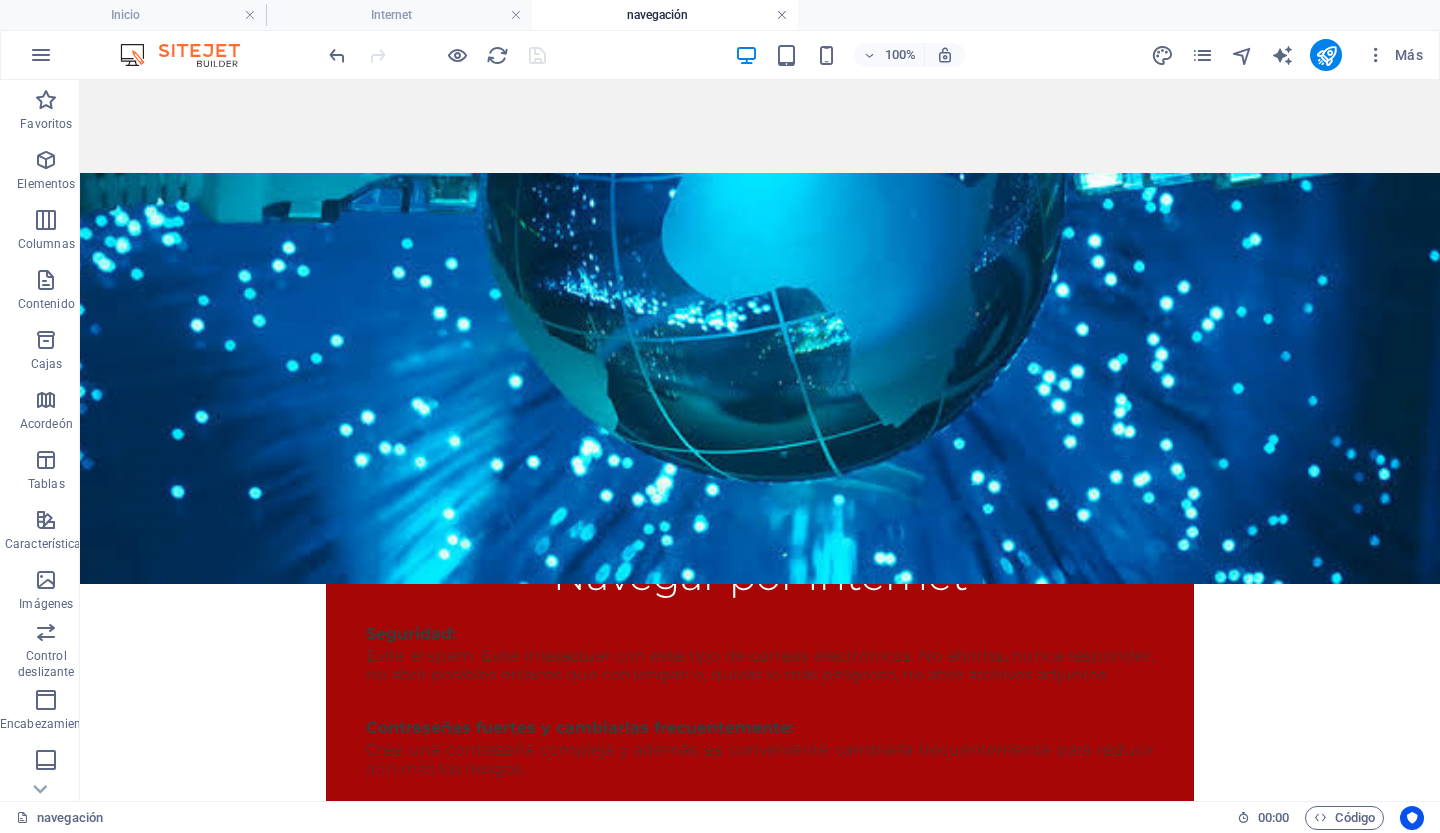 click at bounding box center (782, 15) 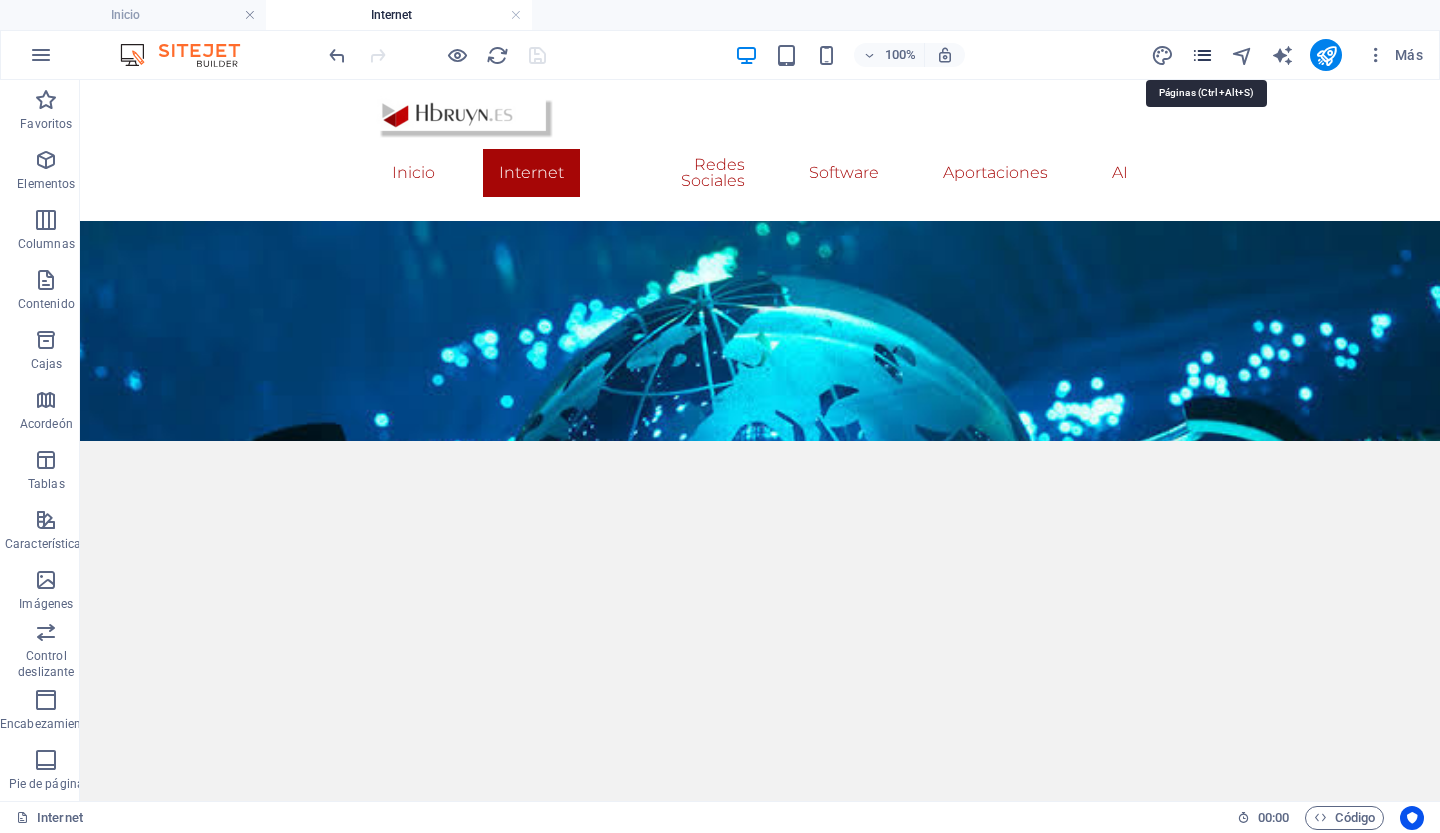 click at bounding box center (1202, 55) 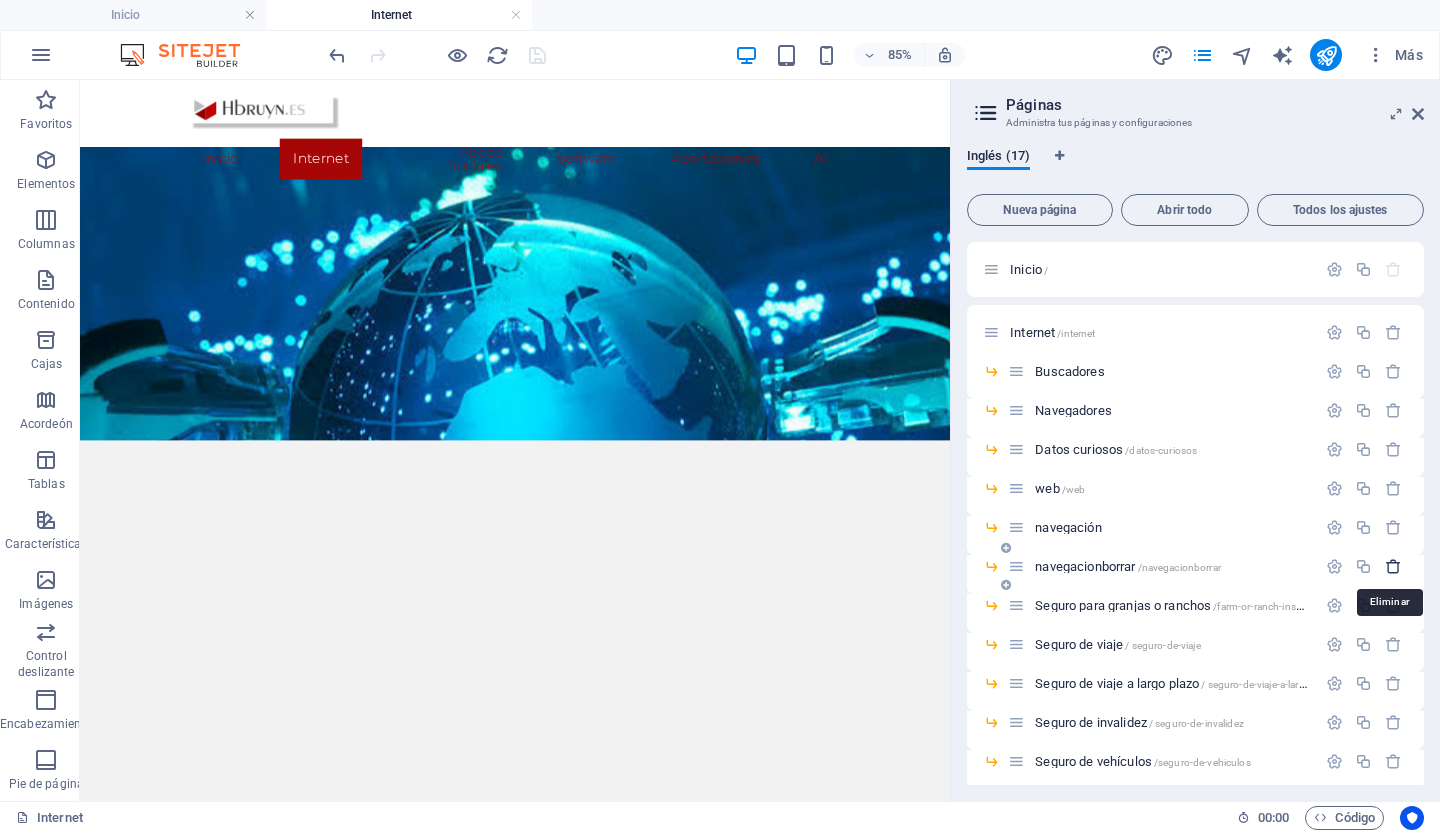 click at bounding box center (1393, 566) 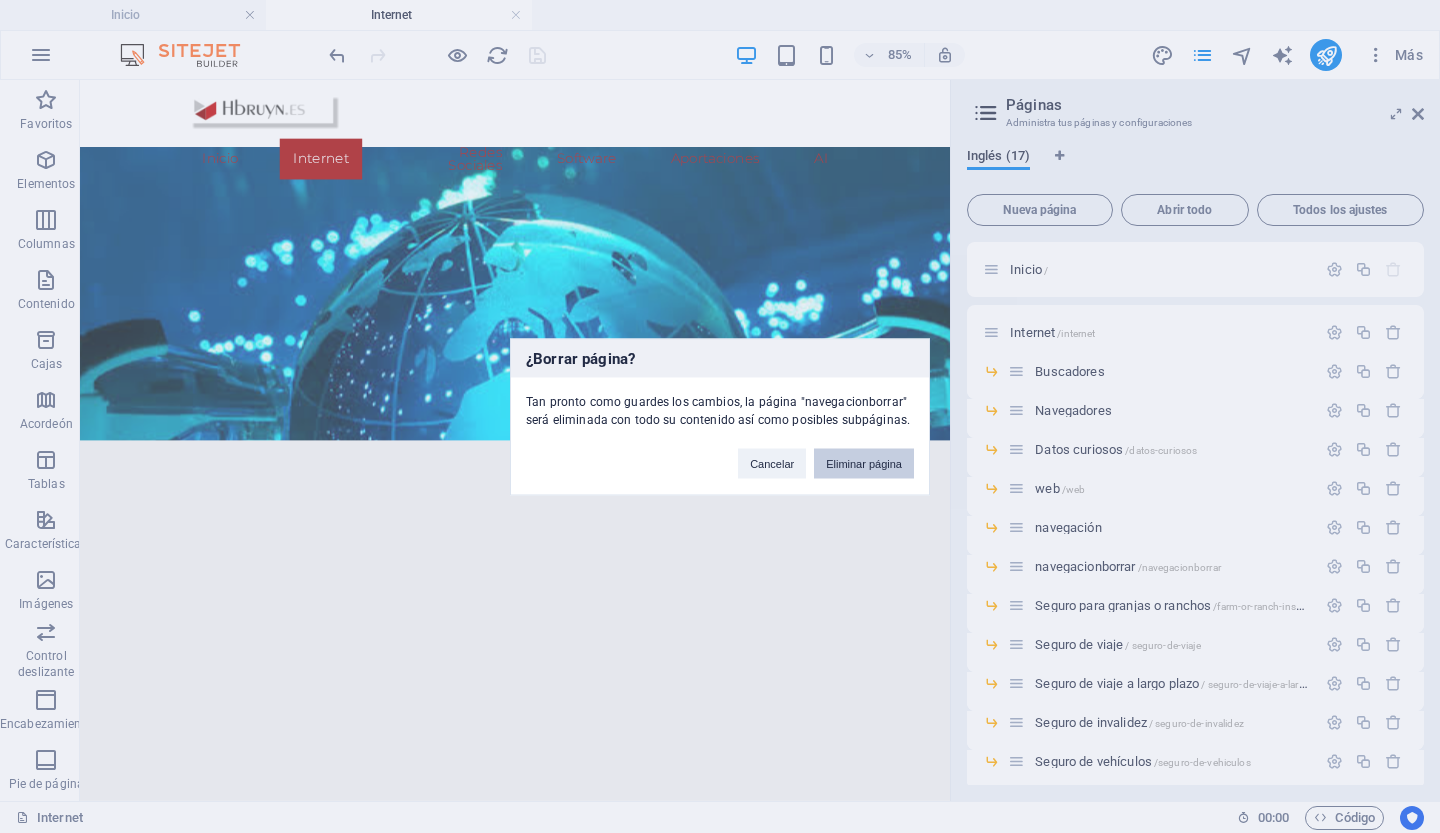 click on "Eliminar página" at bounding box center [864, 463] 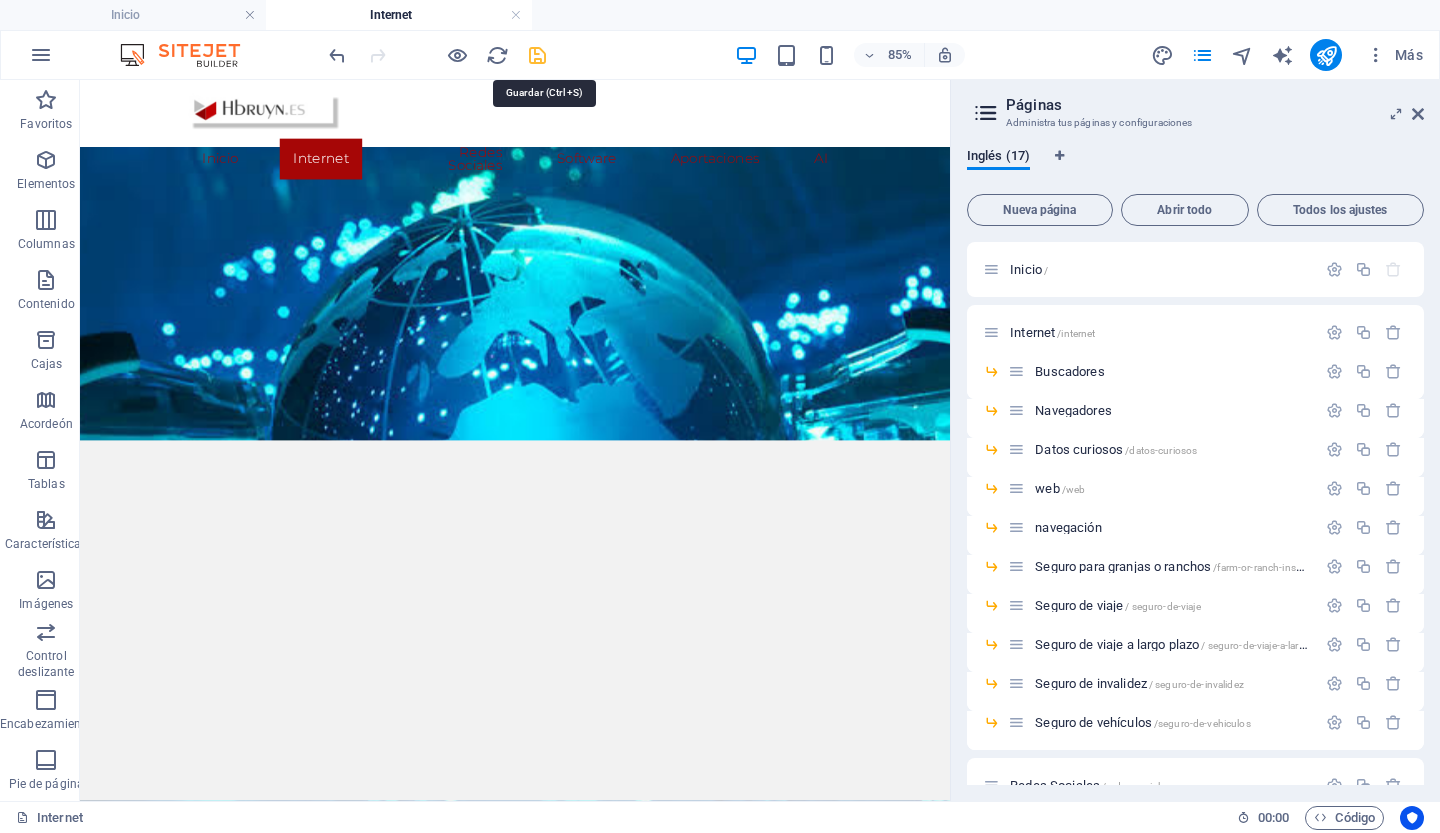 click at bounding box center (537, 55) 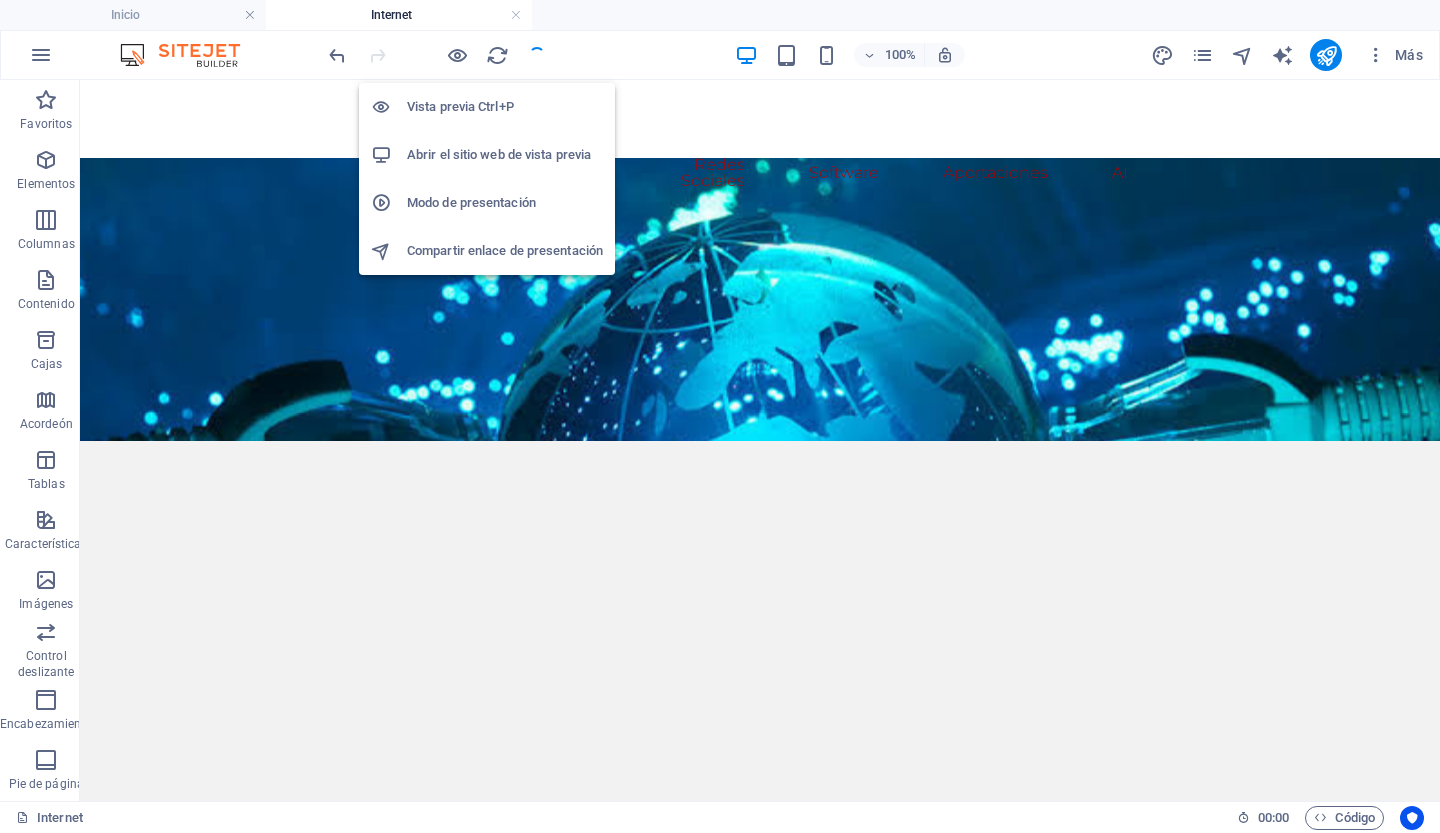 click on "Abrir el sitio web de vista previa" at bounding box center (499, 154) 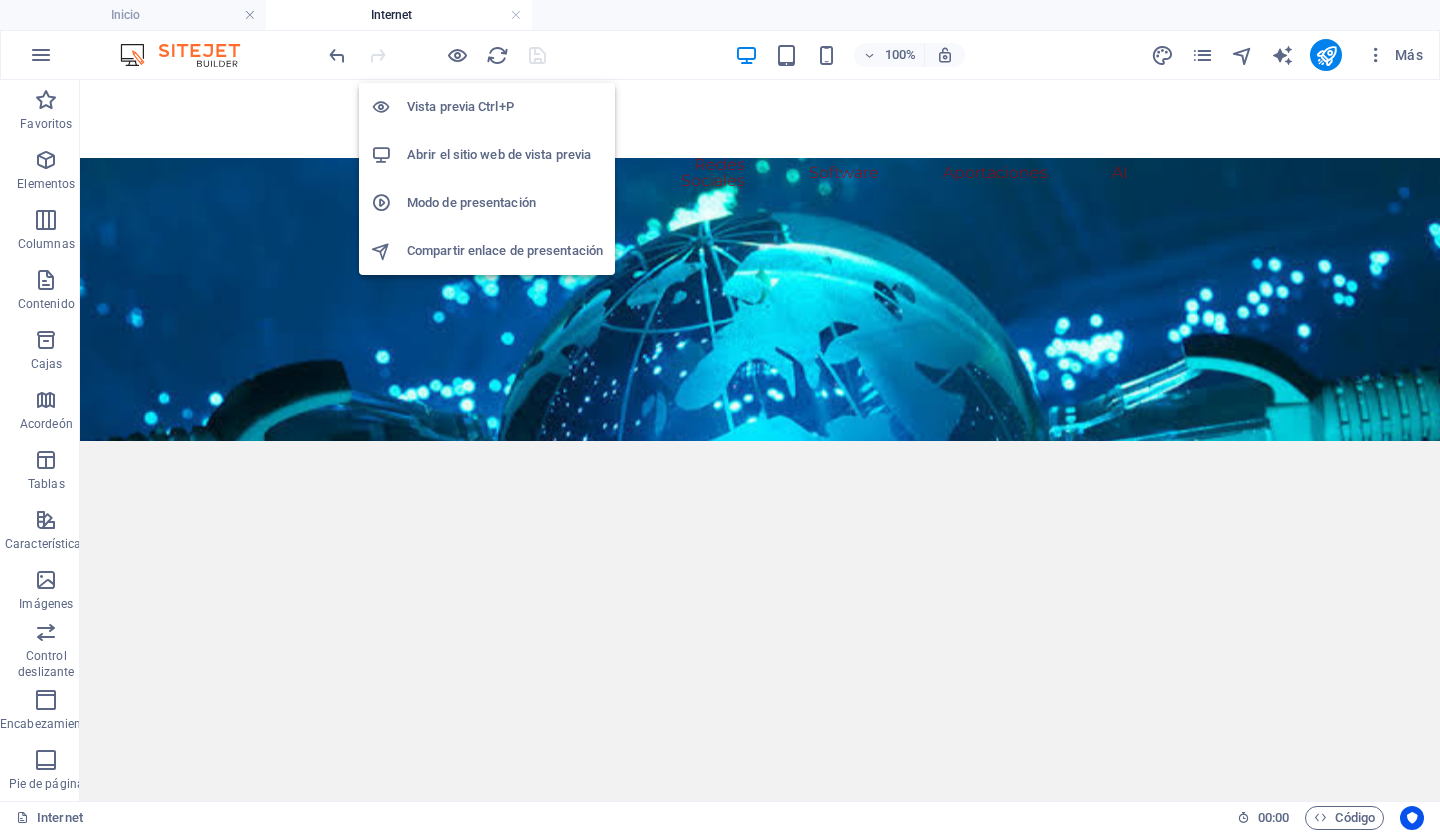 click on "Abrir el sitio web de vista previa" at bounding box center [499, 154] 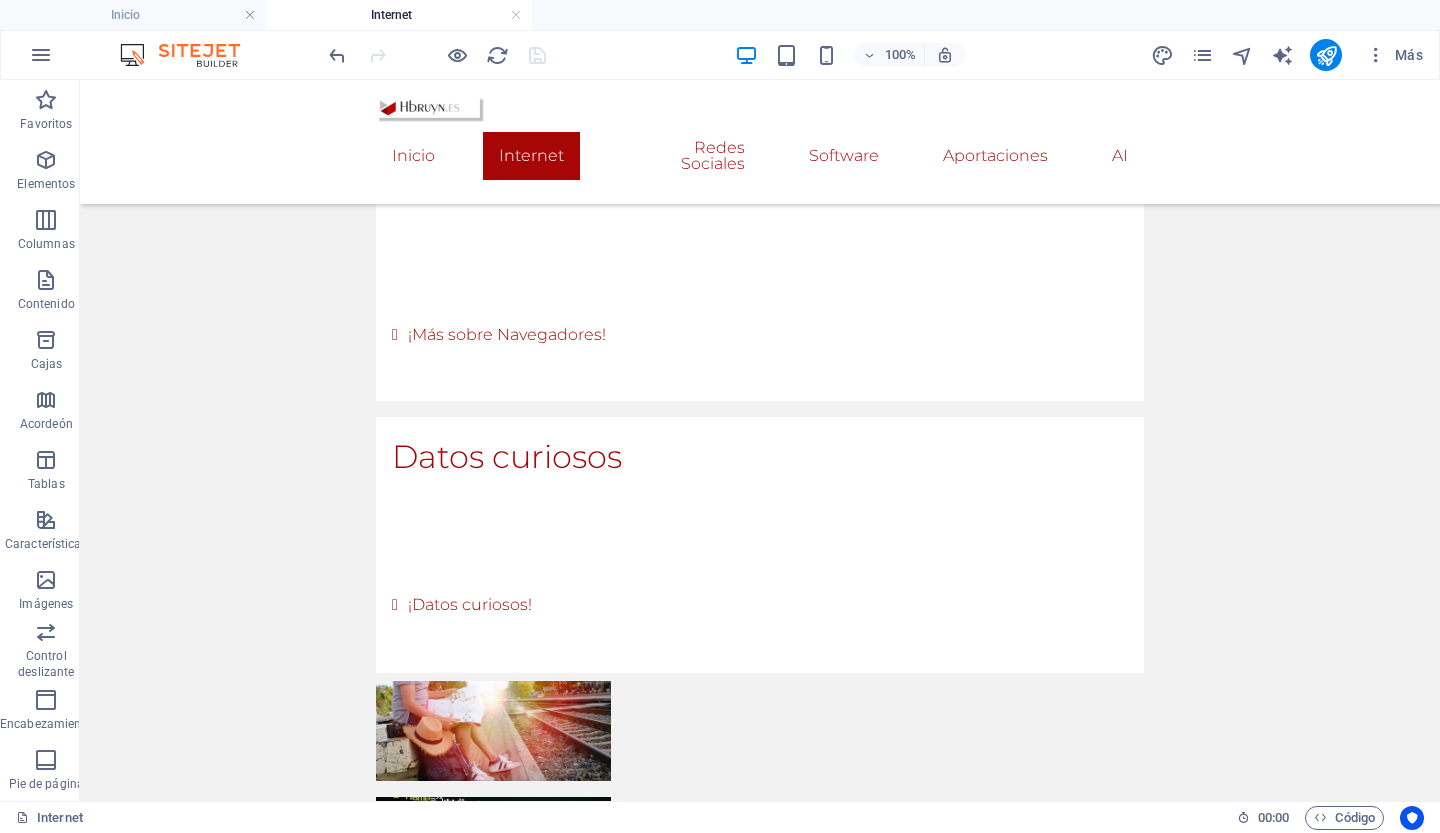 scroll, scrollTop: 2099, scrollLeft: 0, axis: vertical 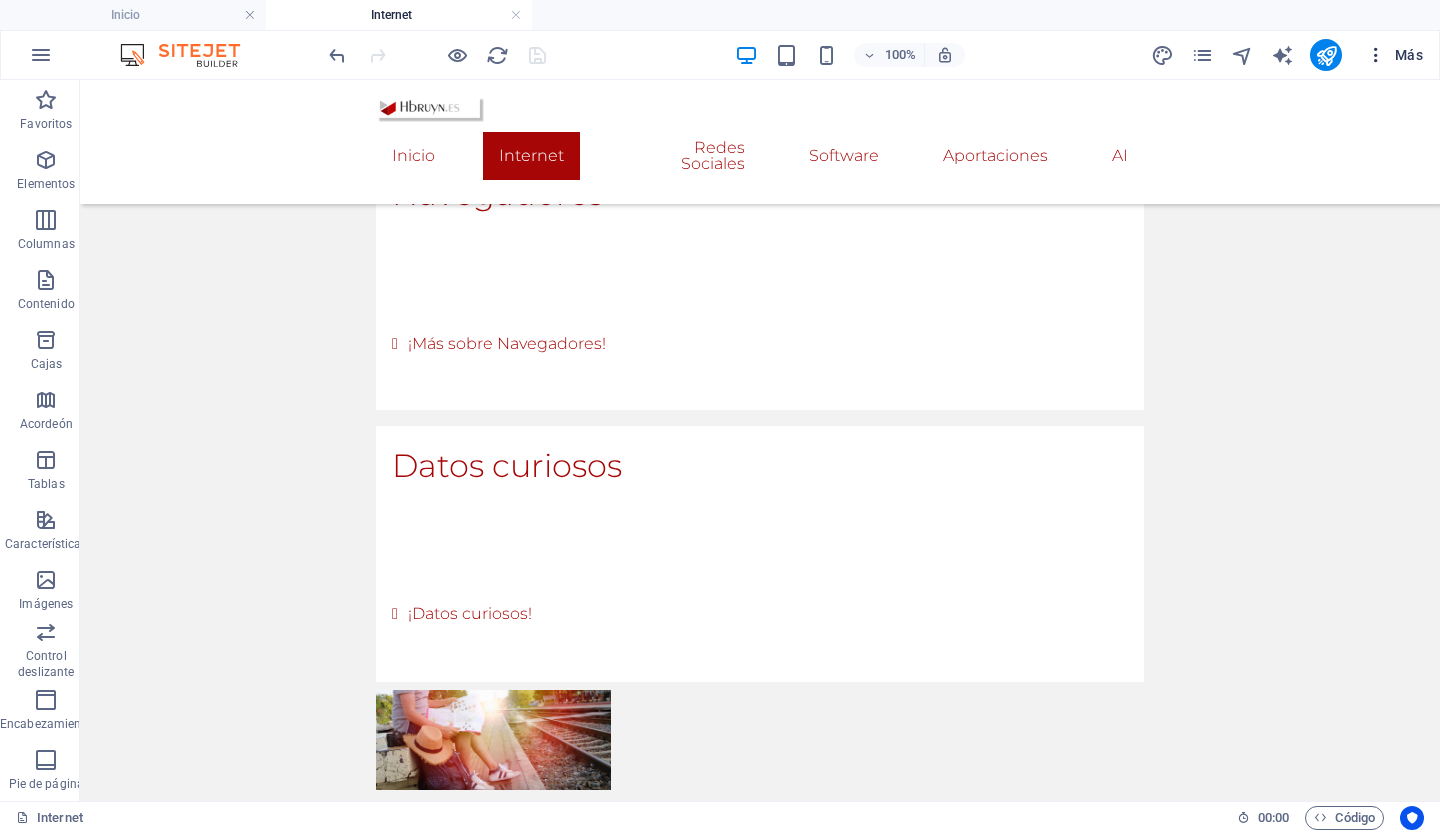 click on "Más" at bounding box center [1409, 55] 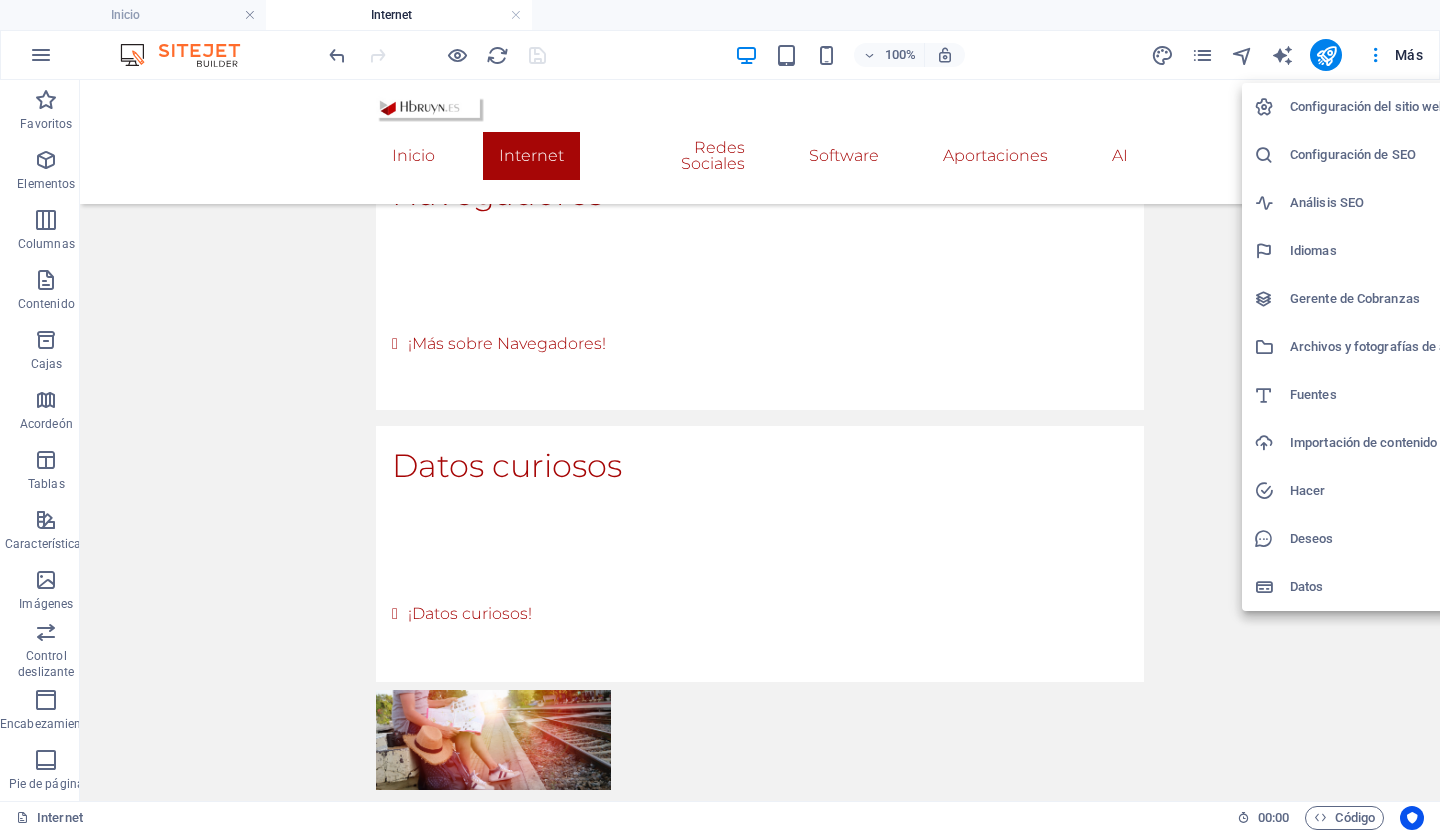 click on "Configuración del sitio web" at bounding box center [1368, 106] 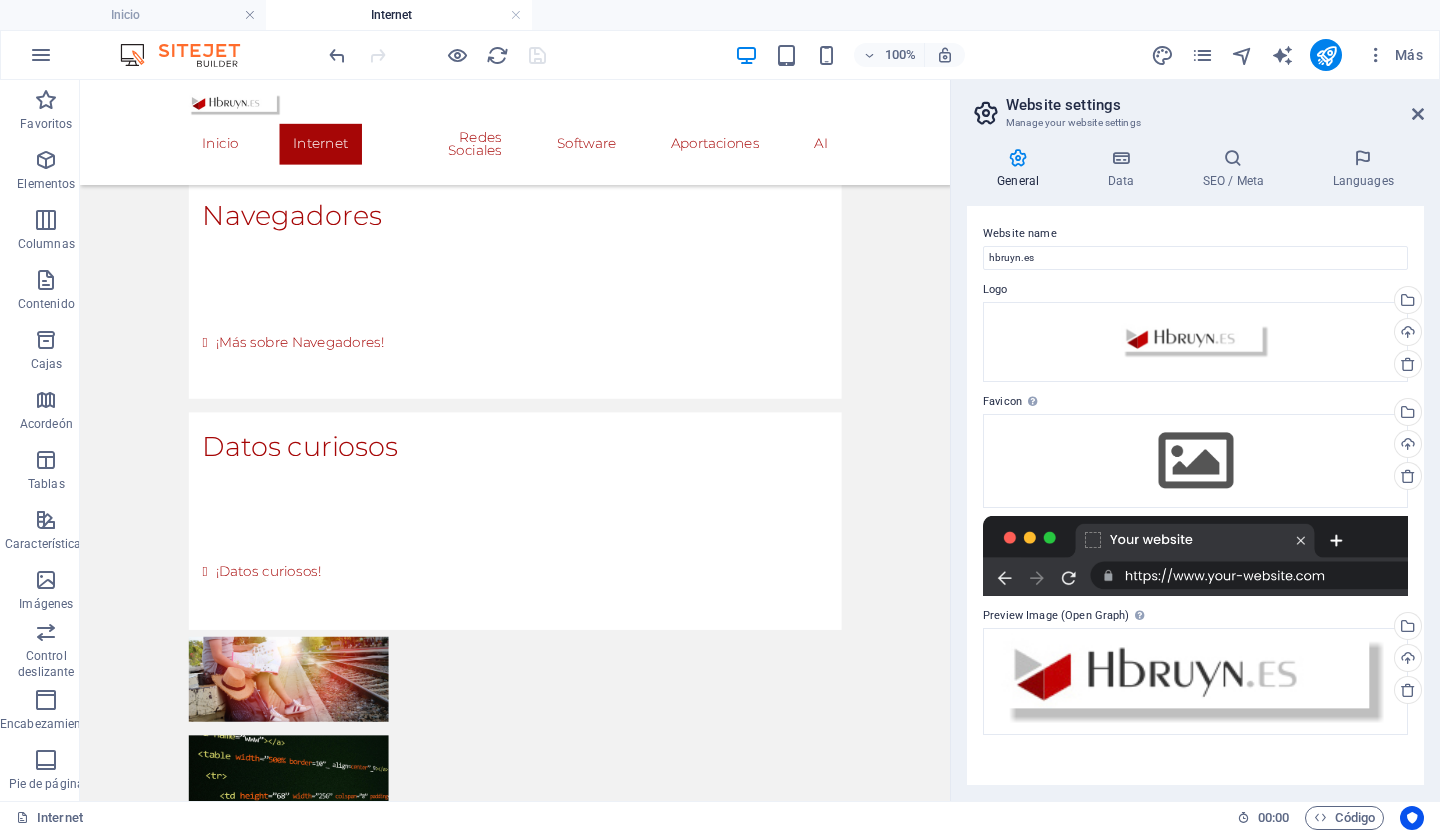 scroll, scrollTop: 2087, scrollLeft: 0, axis: vertical 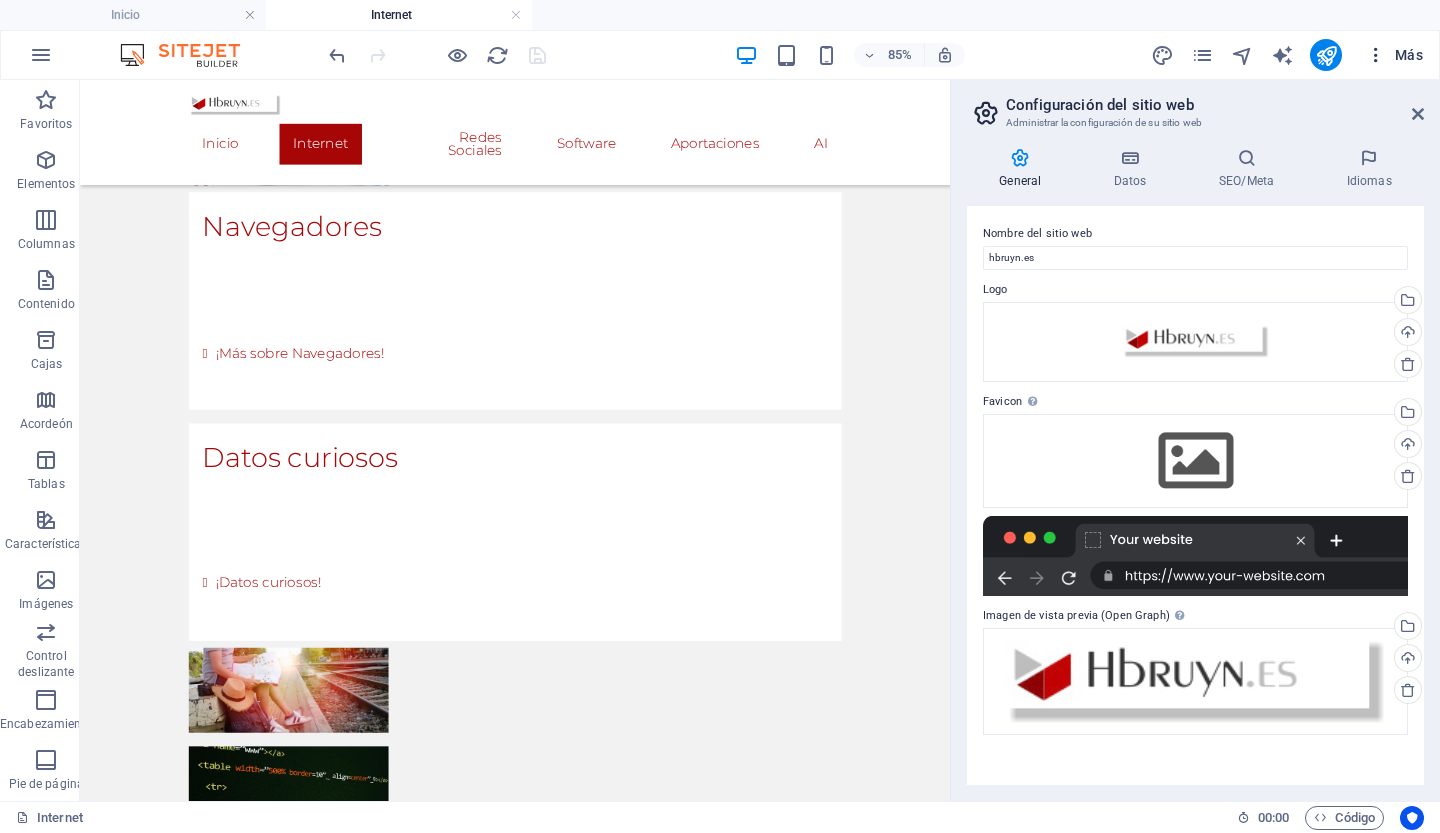 click on "Más" at bounding box center [1409, 55] 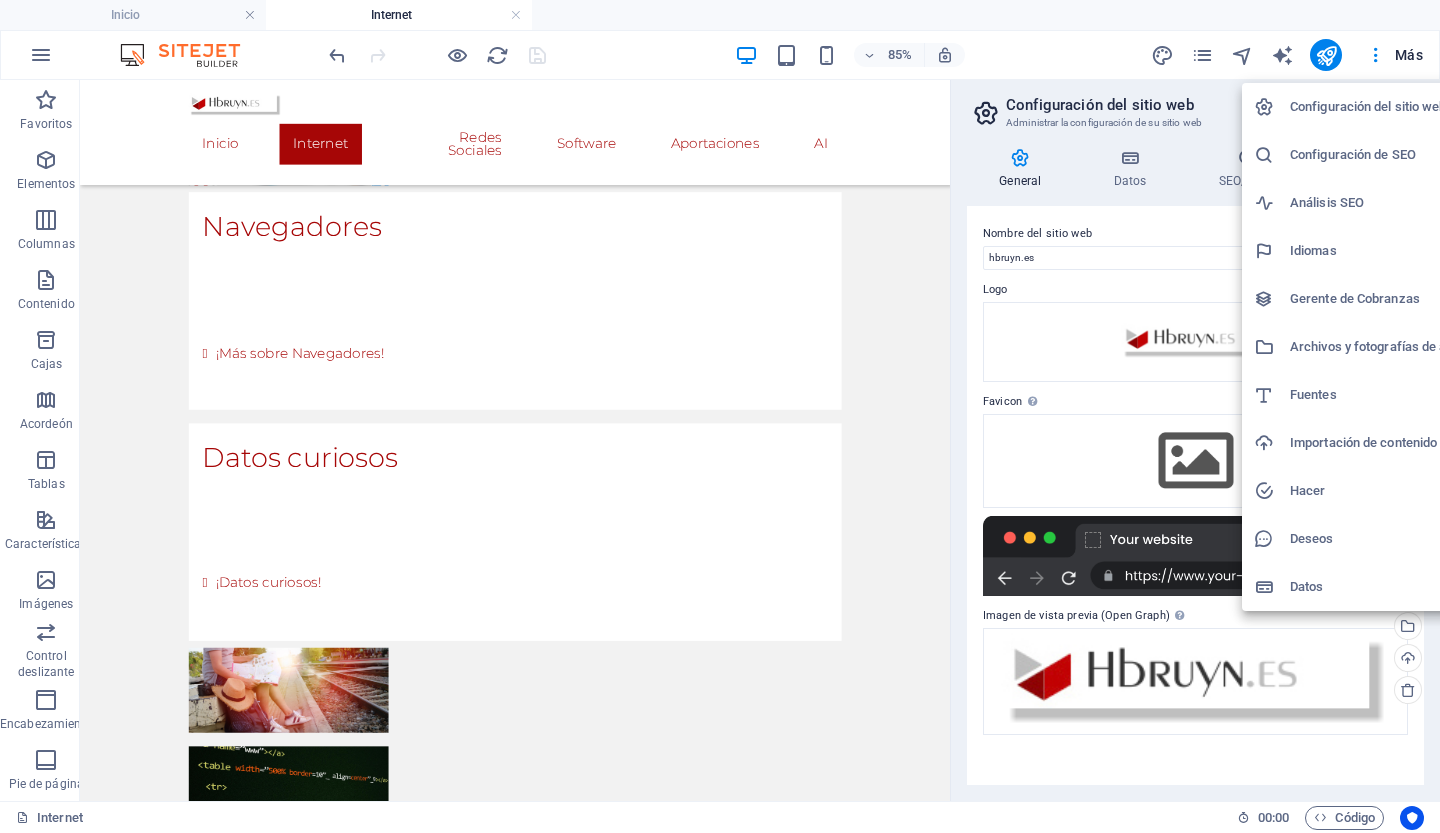click on "Fuentes" at bounding box center (1313, 394) 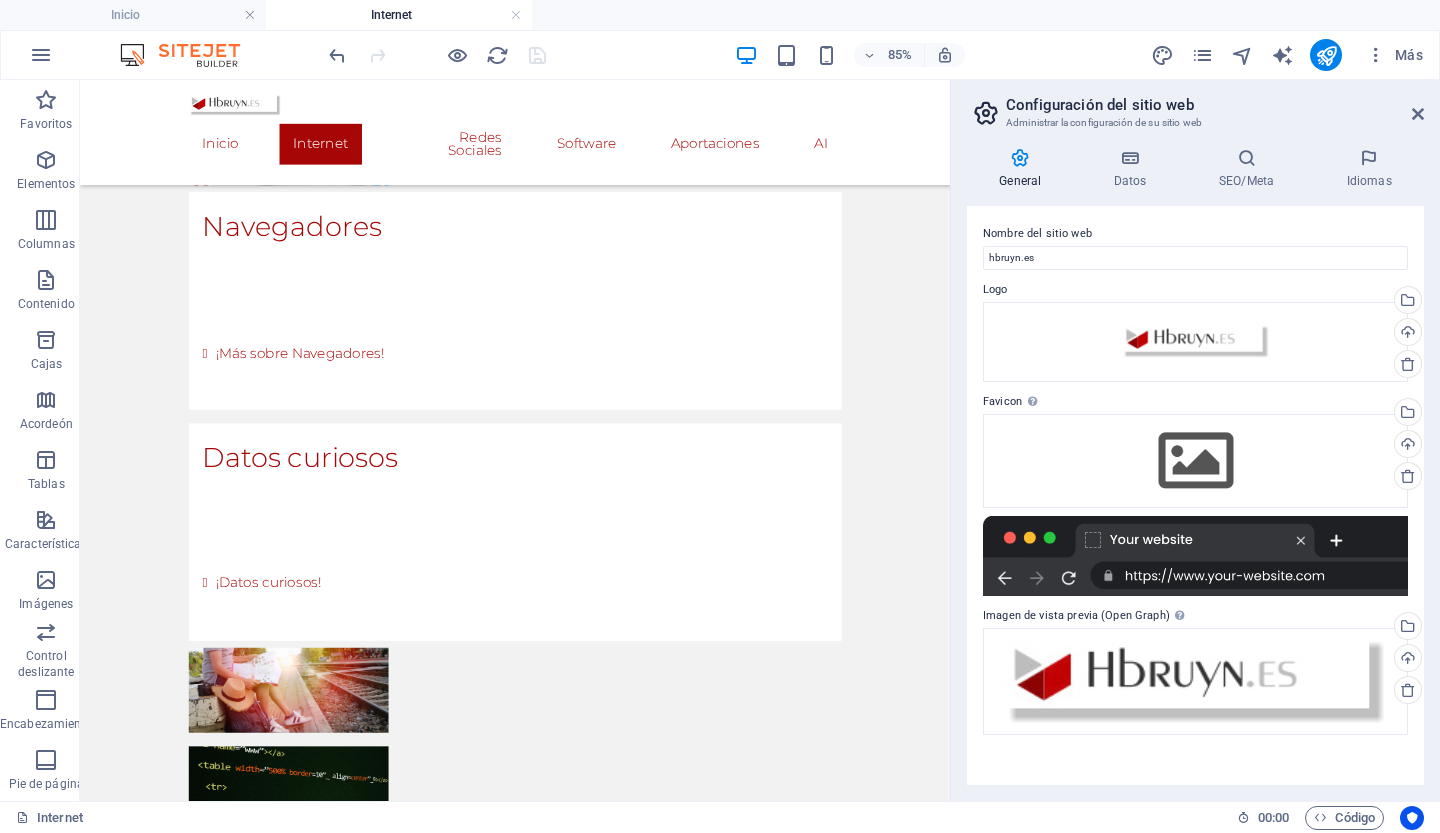 select on "popularity" 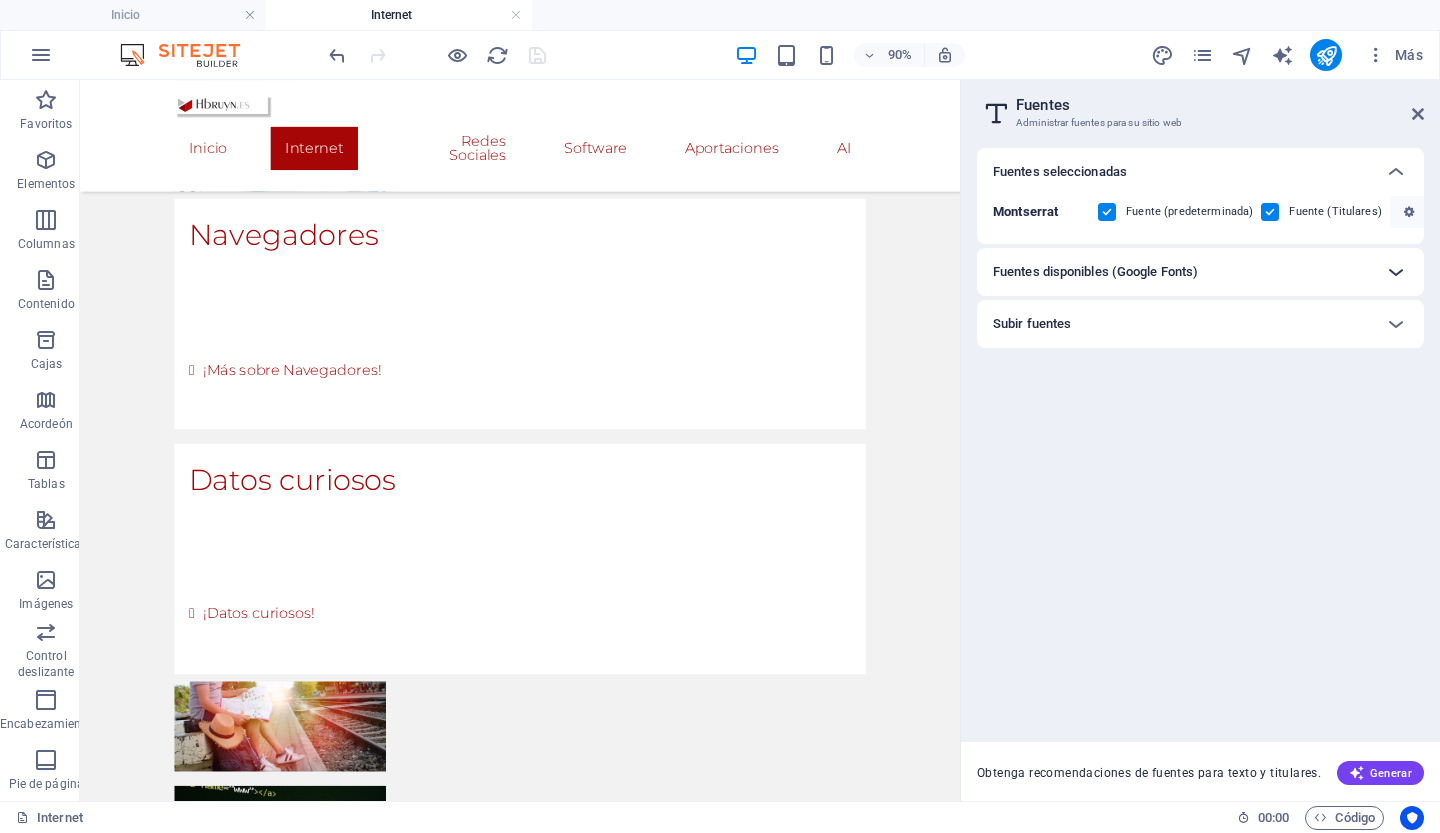 click at bounding box center (1396, 272) 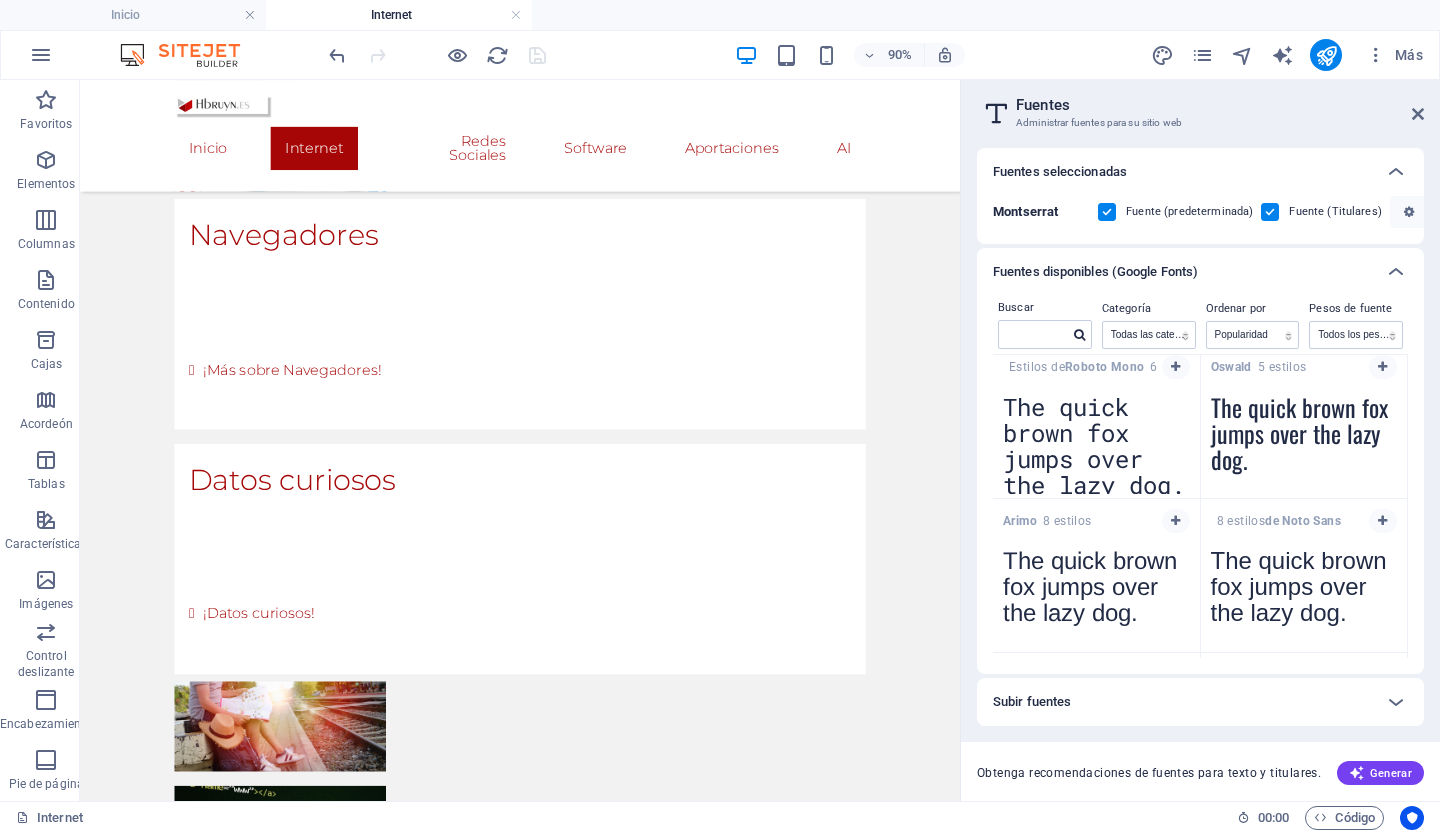 scroll, scrollTop: 627, scrollLeft: 0, axis: vertical 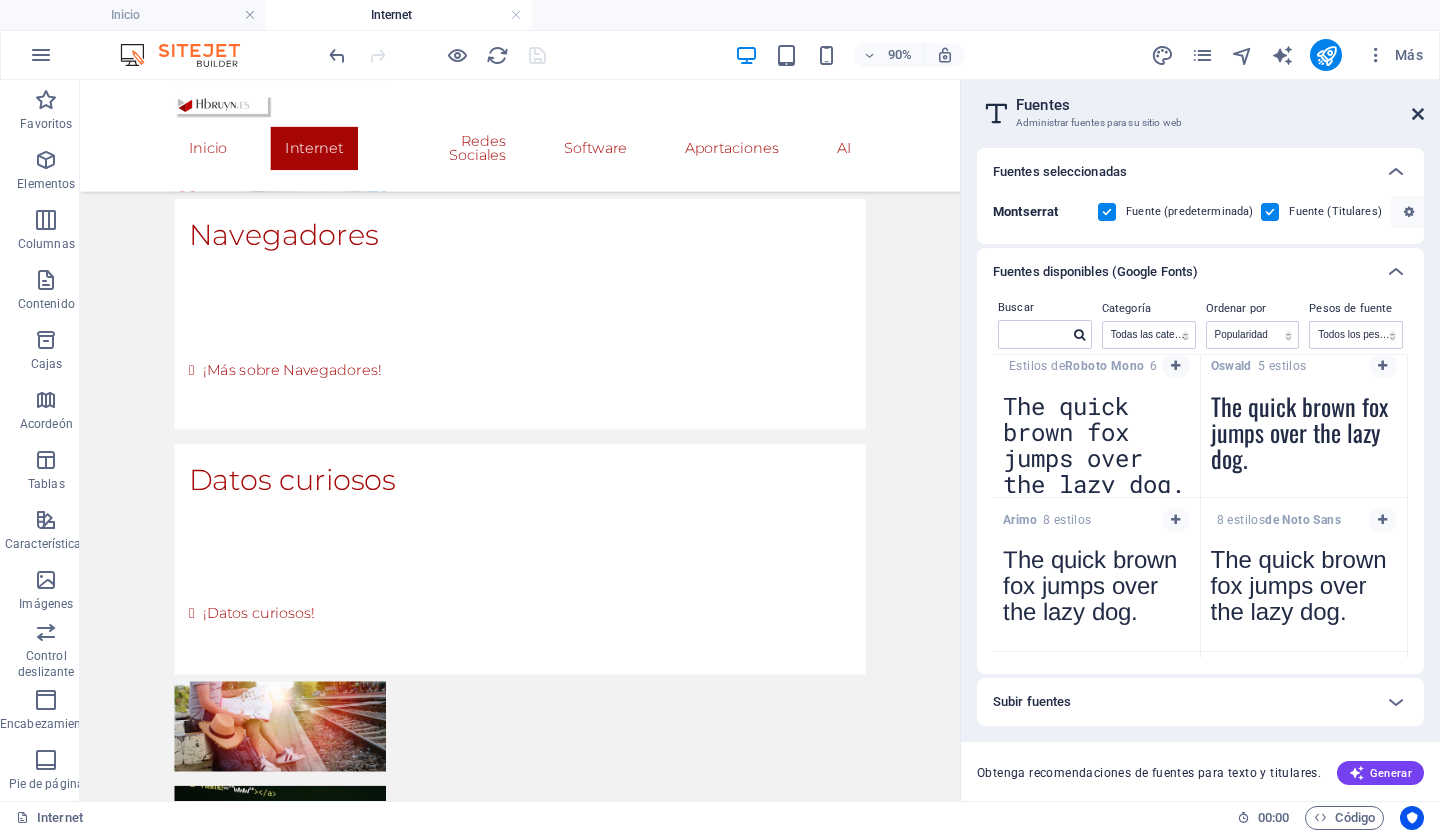 click at bounding box center [1418, 114] 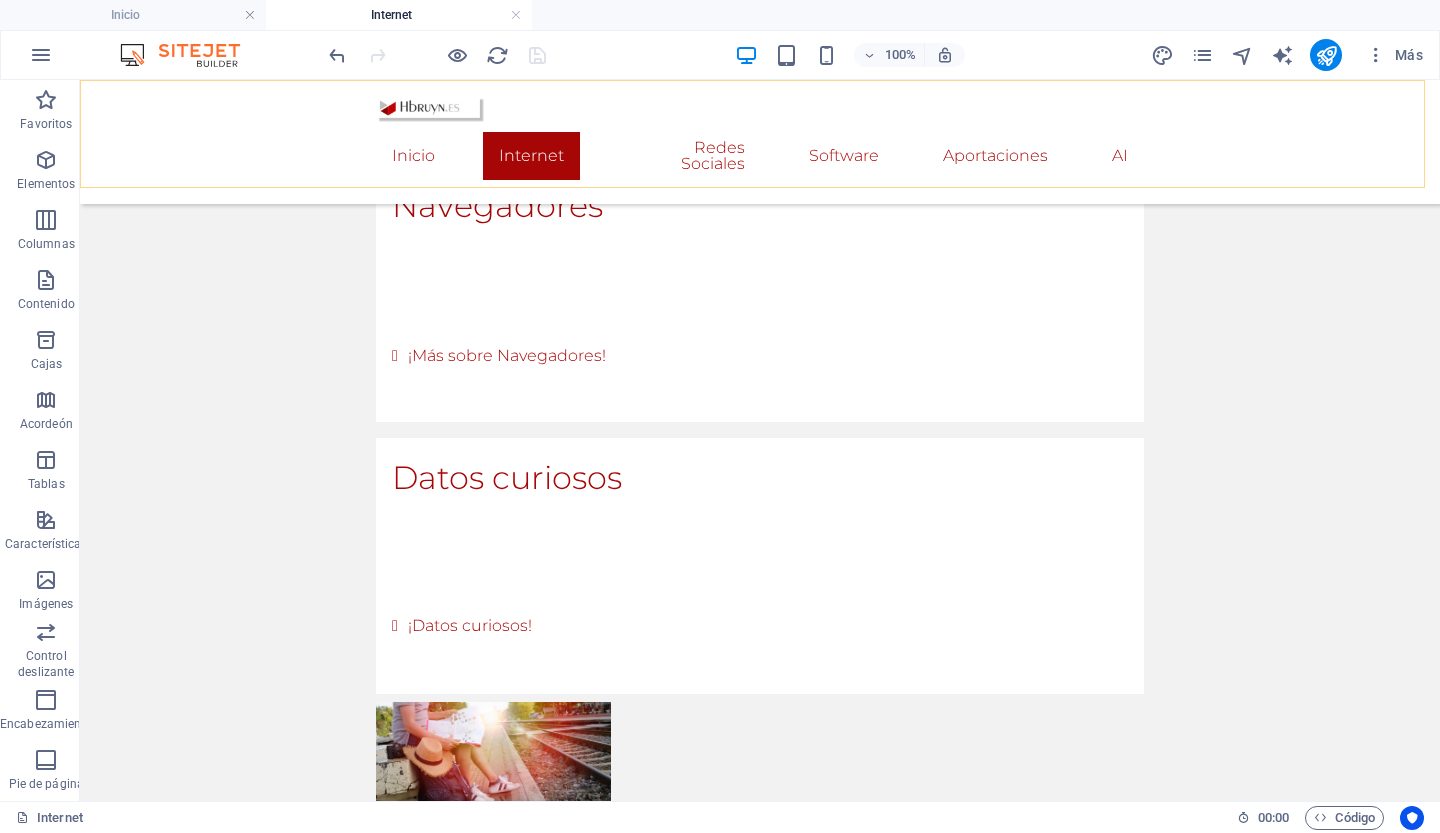 scroll, scrollTop: 2099, scrollLeft: 0, axis: vertical 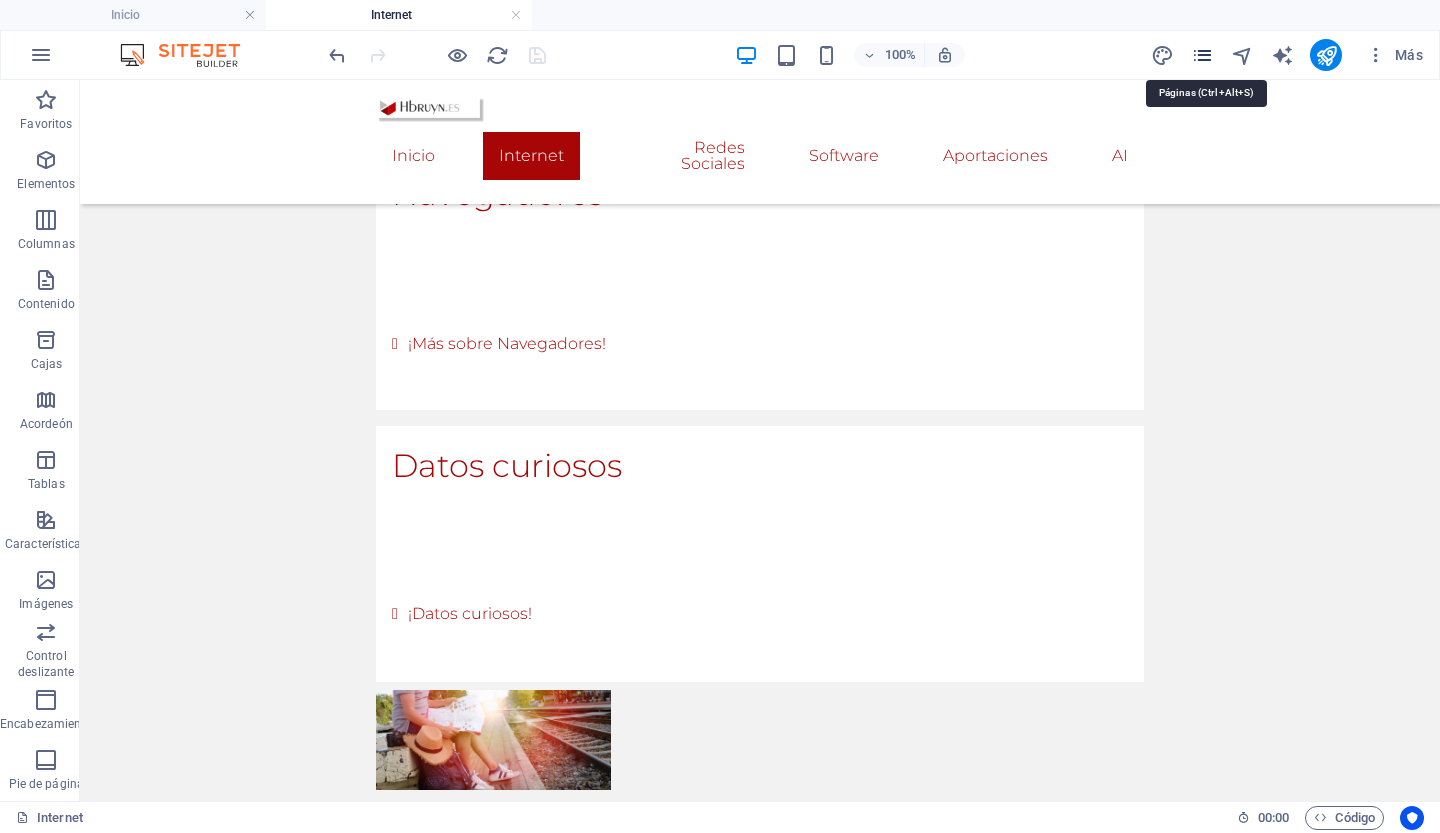 click at bounding box center [1202, 55] 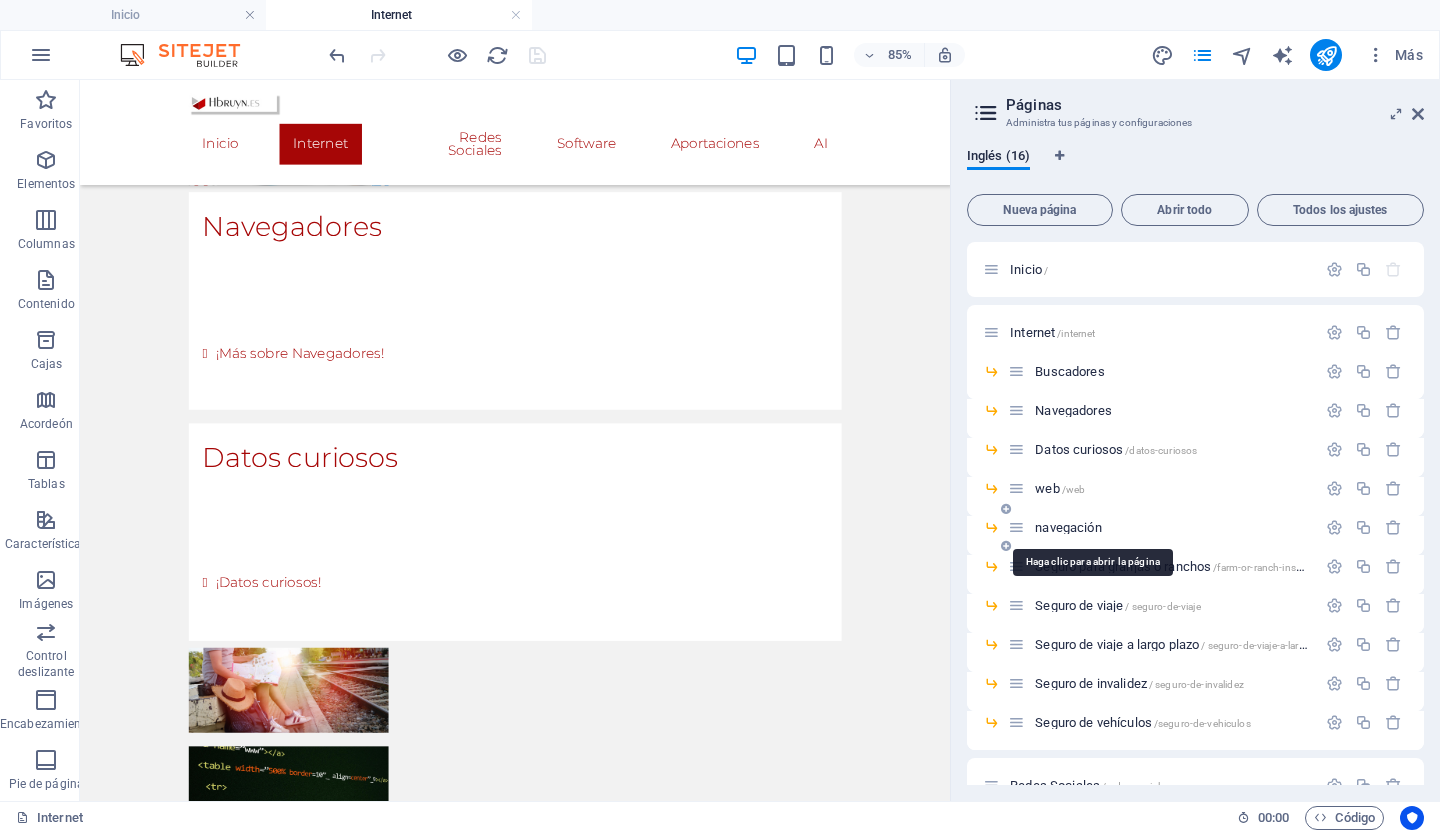 click on "navegación" at bounding box center (1068, 527) 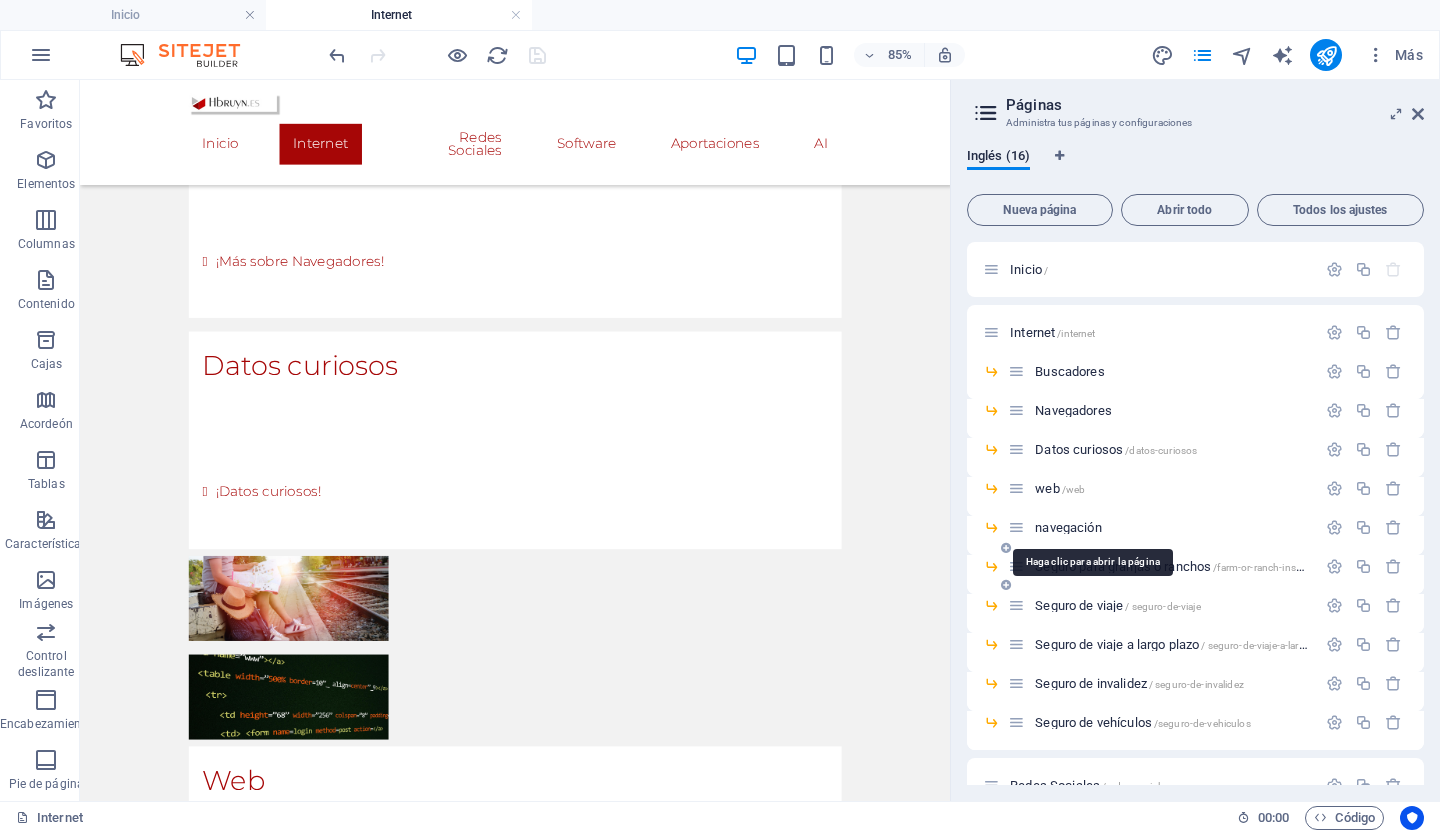 click on "Seguro para granjas o ranchos  /farm-or-ranch-insurance" at bounding box center (1162, 566) 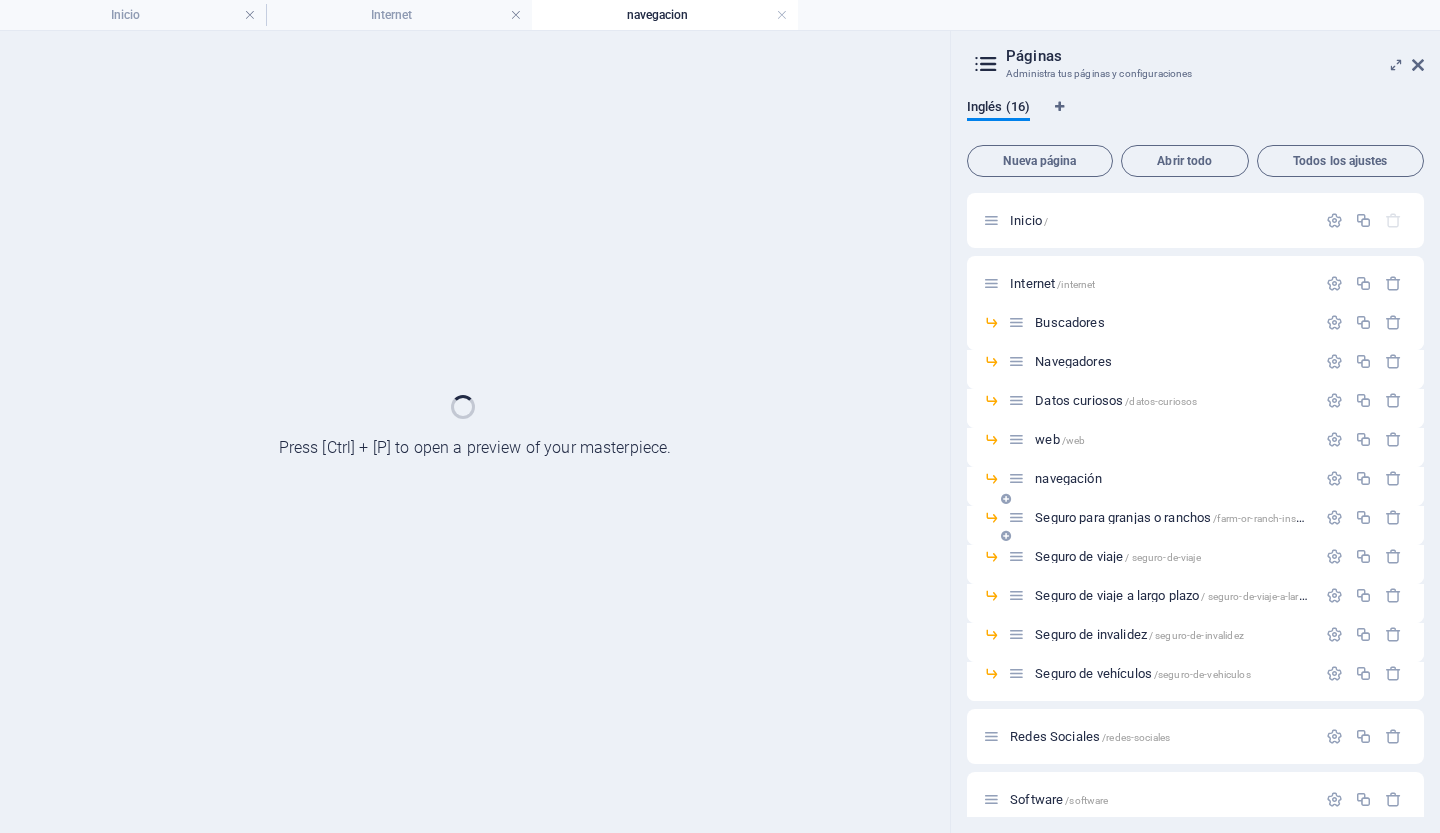 scroll, scrollTop: 0, scrollLeft: 0, axis: both 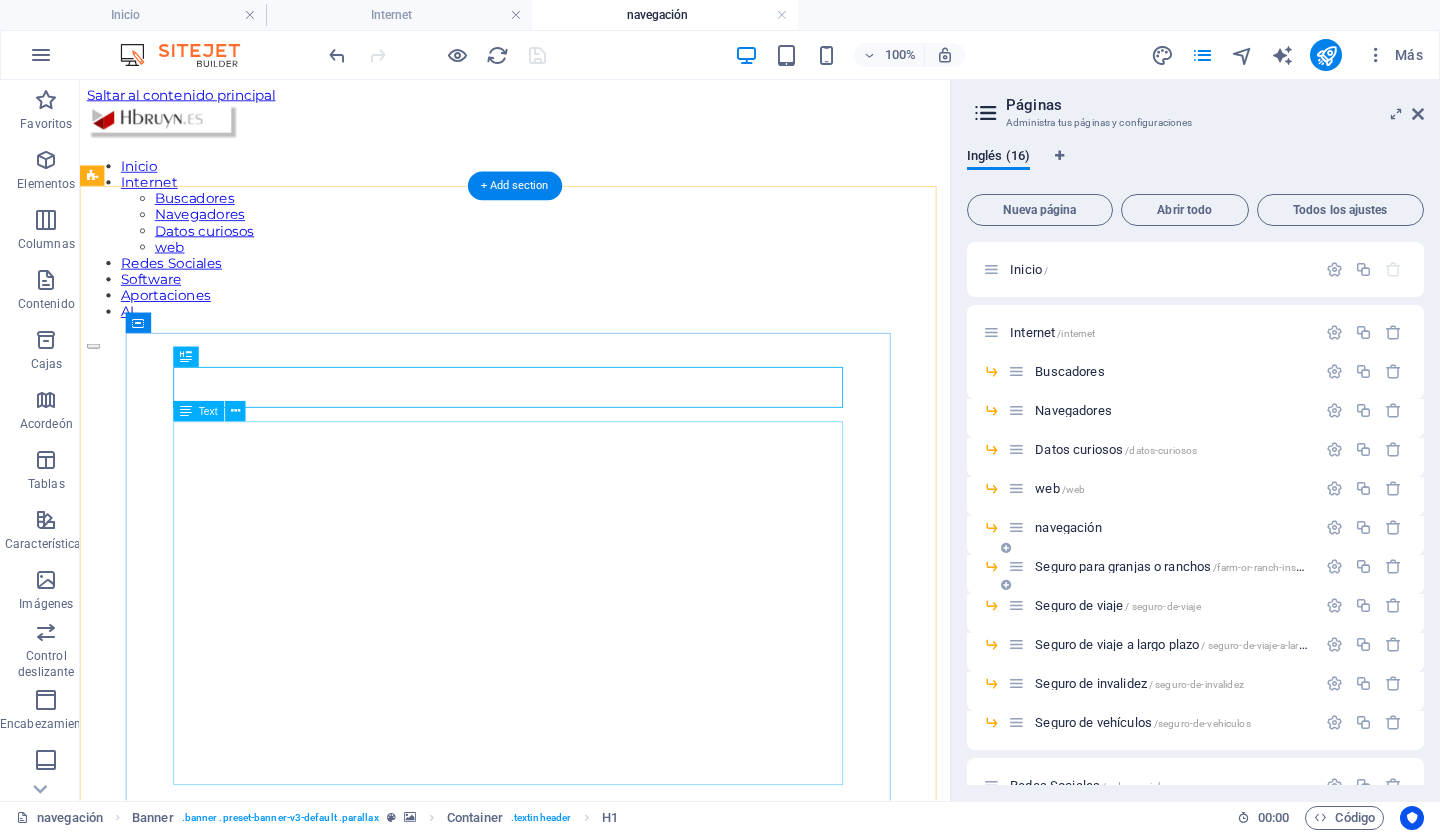 click on "Seguridad: Evite el spam: Evite interactuar con este tipo de correos electrónicos. No abrirlos, nunca responder, no abrir posibles enlaces que contengan o, quizás lo más peligroso, no abrir archivos adjuntos. Contraseñas fuertes y cambiarlas frecuentemente: Cree una contraseña compleja y además es conveniente cambiarla frecuentemente para reducir aún más los riesgos. Visita páginas escribiendo la URL real: Cuando tengamos que ingresar en páginas bancarias o sitios sensibles, escriba la dirección directamente en la barra del navegador o busque en Google. No entre a través de enlaces externos. Compra sólo en sitios seguros. Mantenga el equipo actualizado. Descarga sólo de sitios oficiales. Usado en sentido común." at bounding box center (592, 1829) 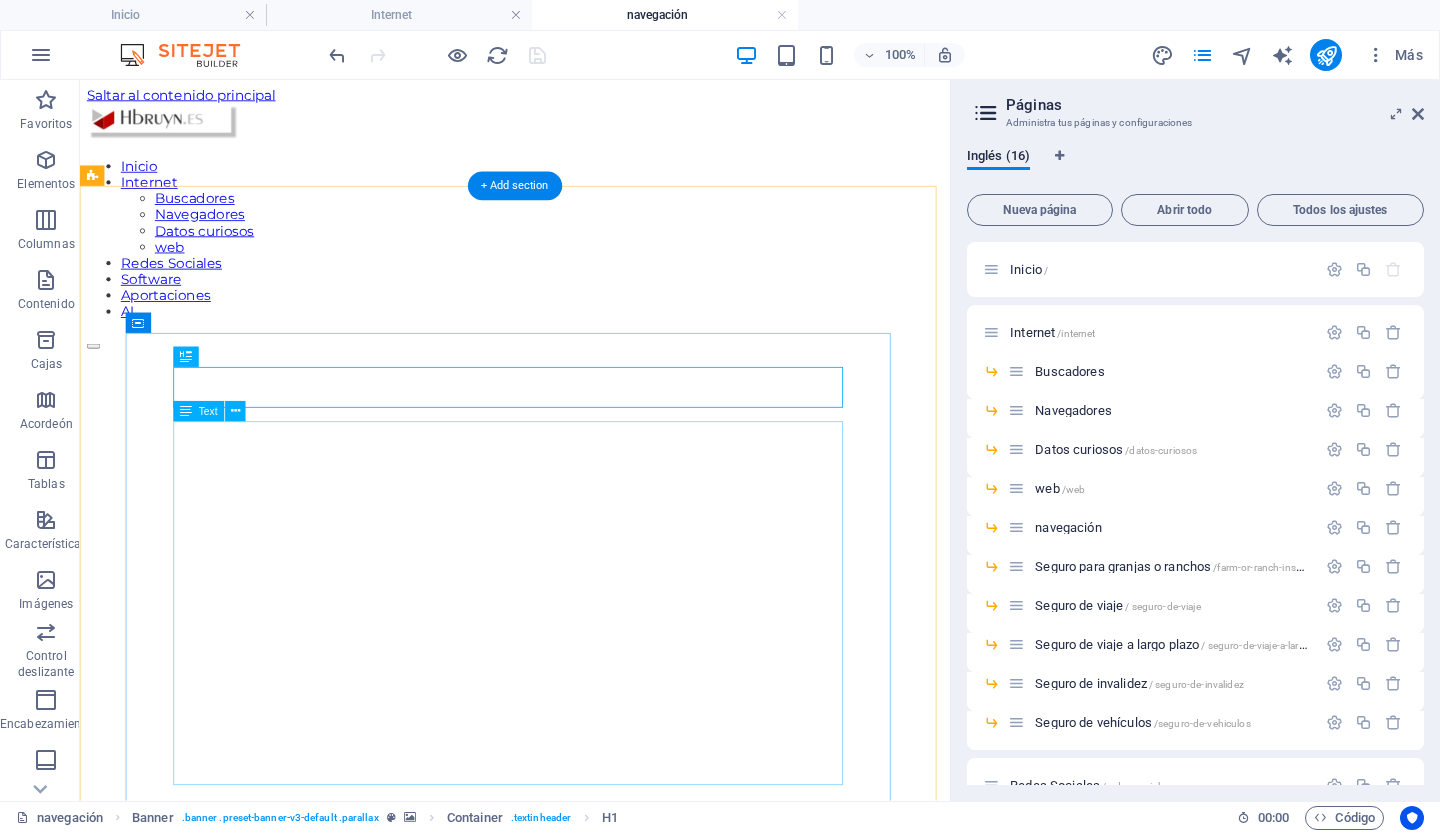 drag, startPoint x: 1145, startPoint y: 605, endPoint x: 827, endPoint y: 530, distance: 326.72464 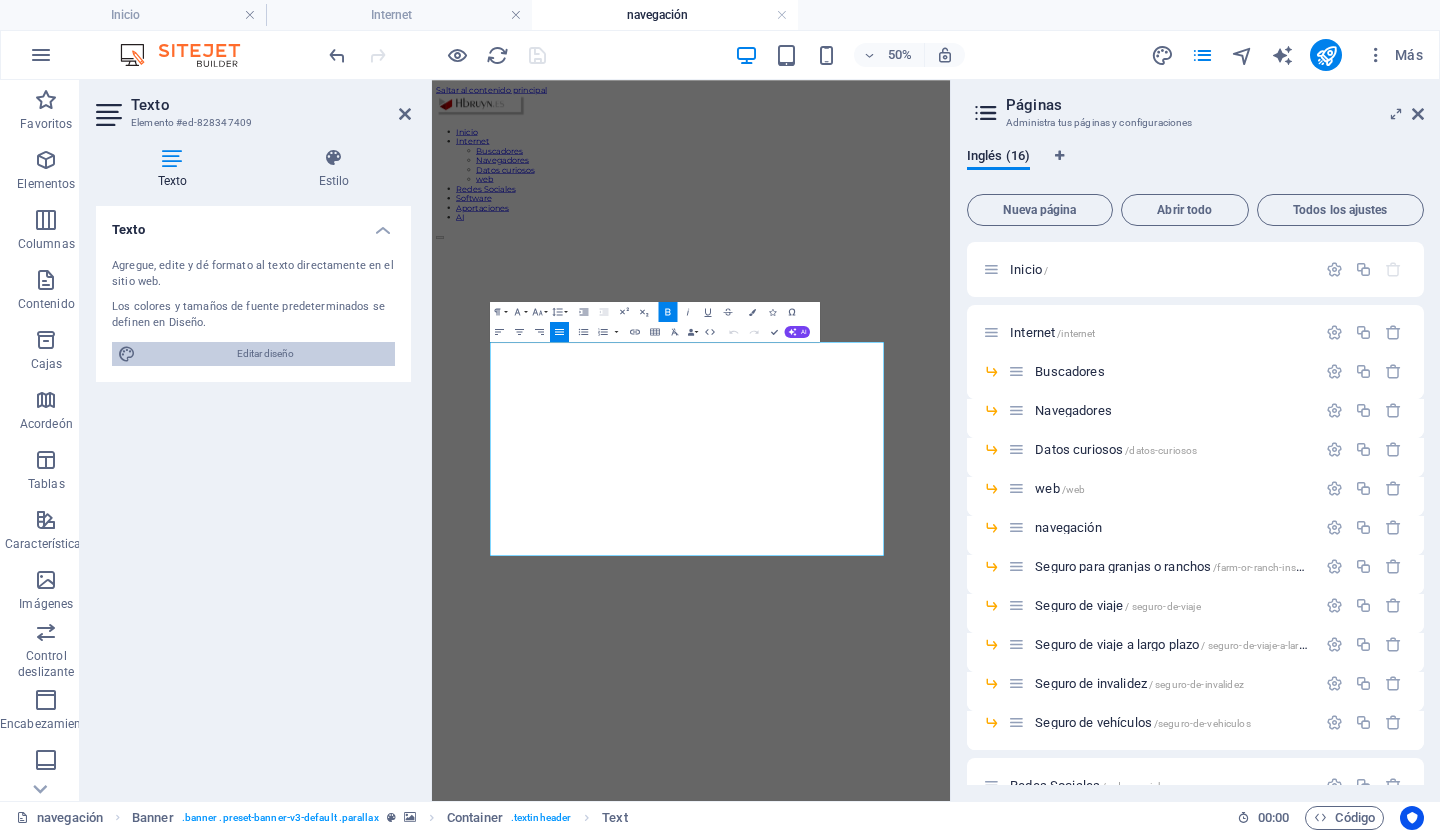 click on "Editar diseño" at bounding box center [265, 354] 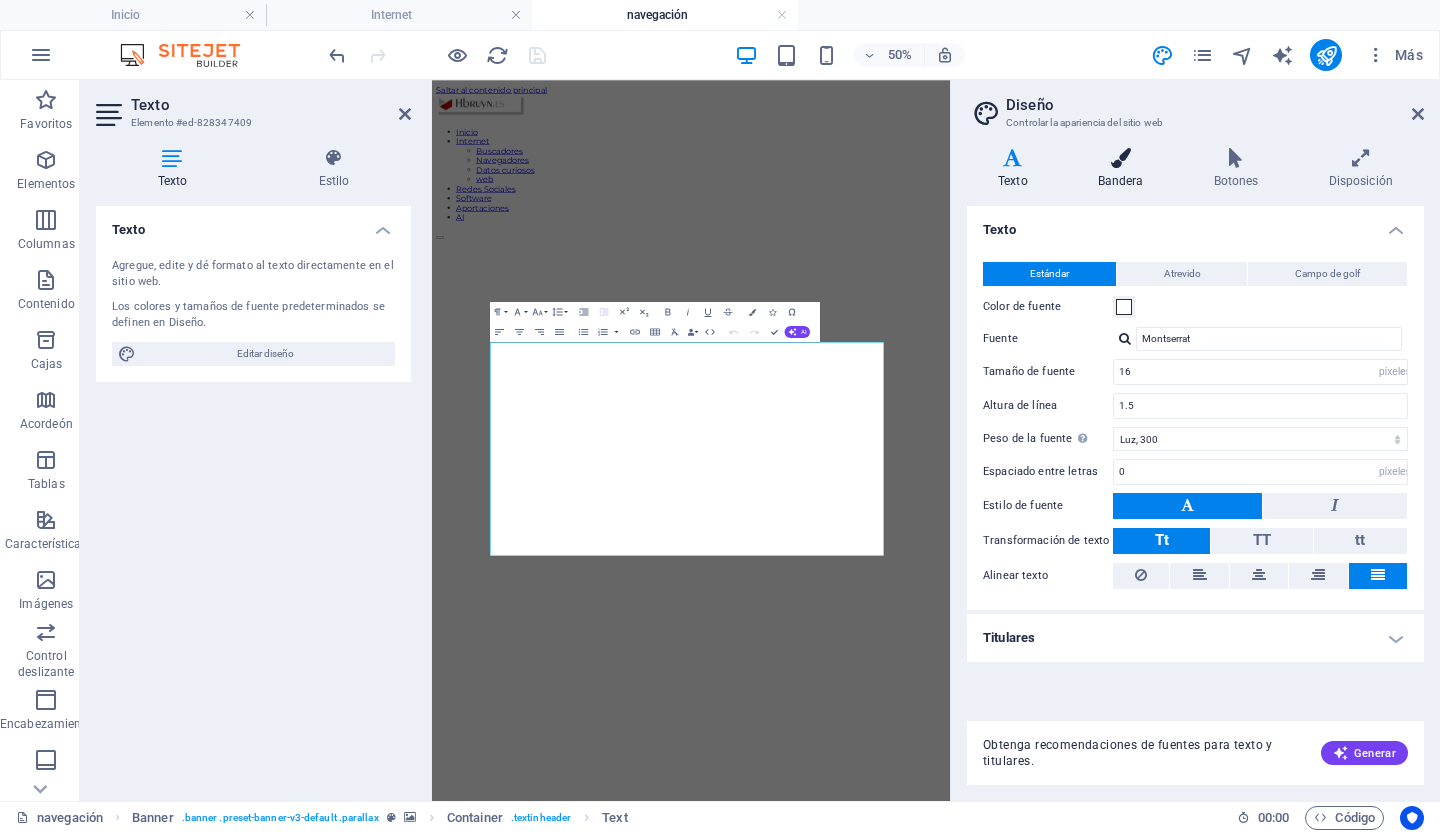 click at bounding box center [1121, 158] 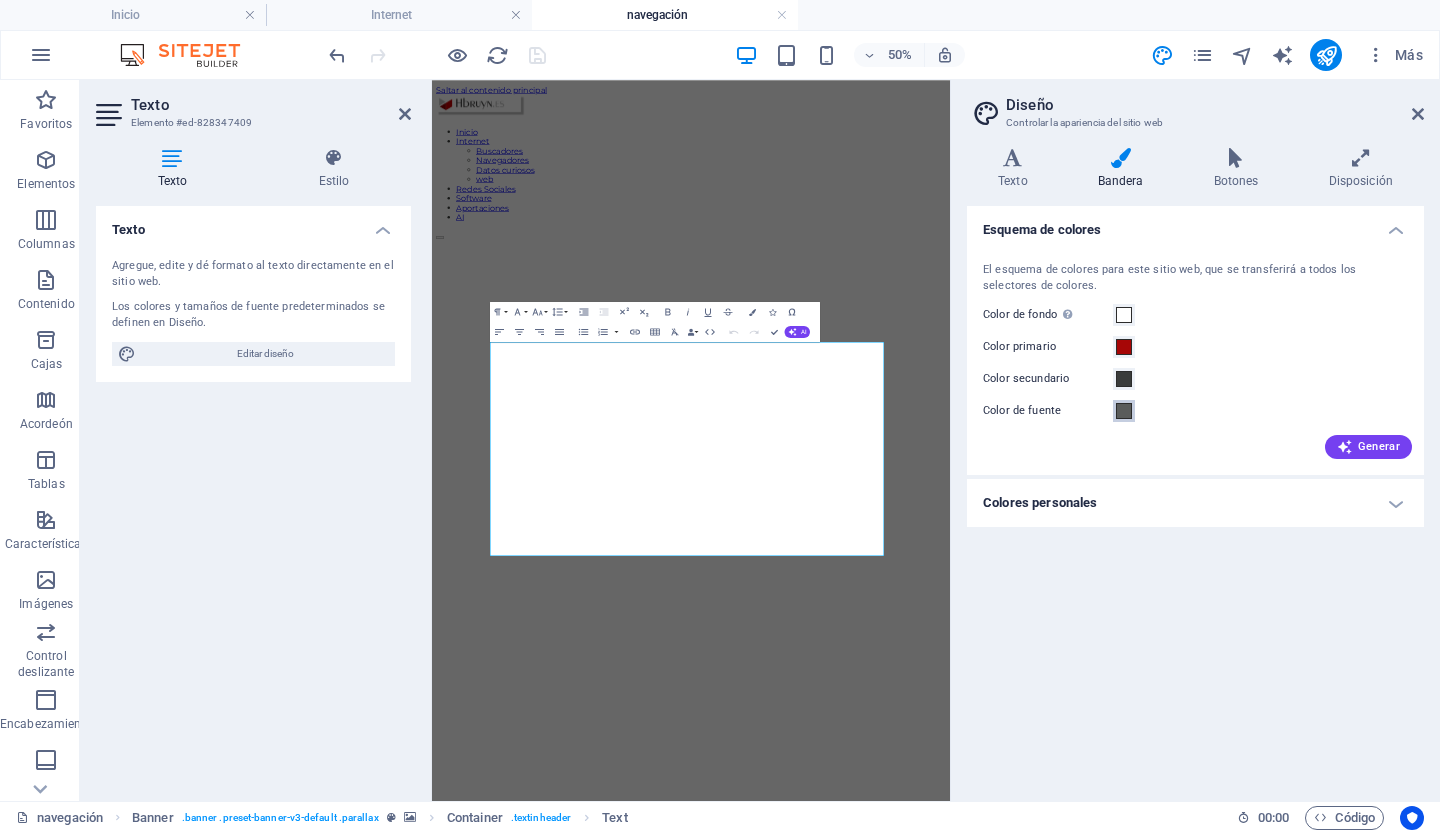 click at bounding box center [1124, 411] 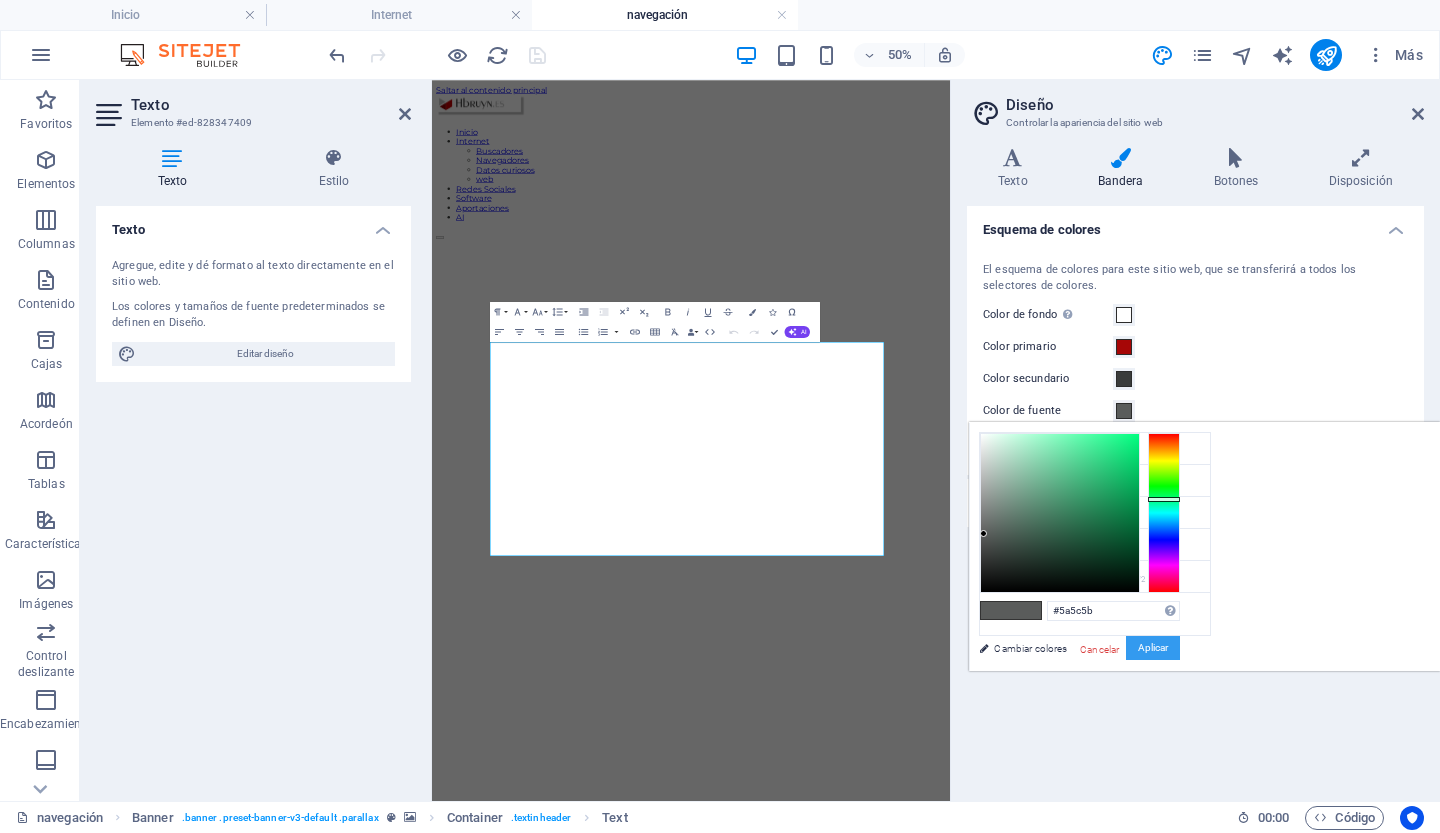 click on "Aplicar" at bounding box center (1153, 647) 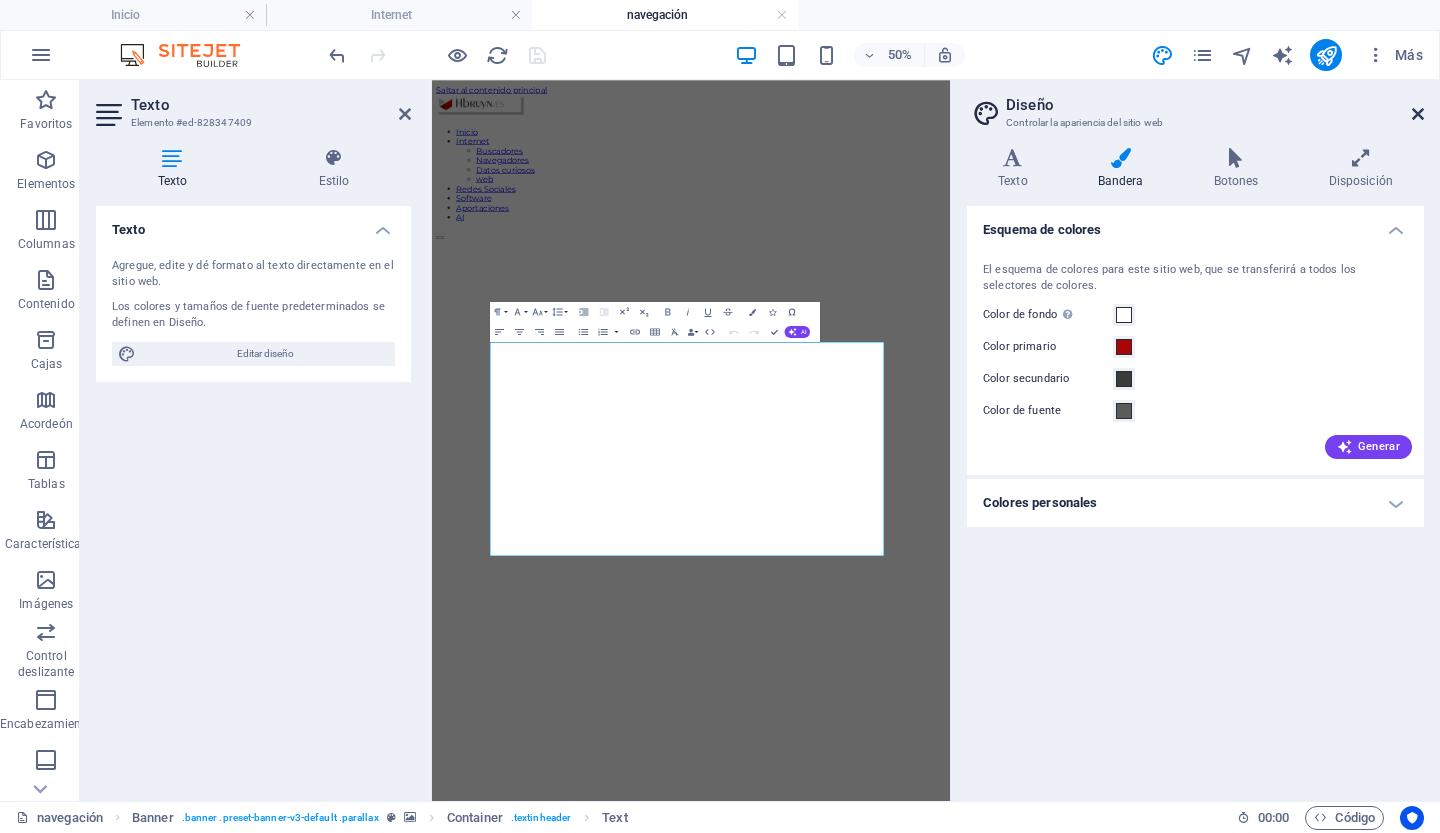 click at bounding box center (1418, 114) 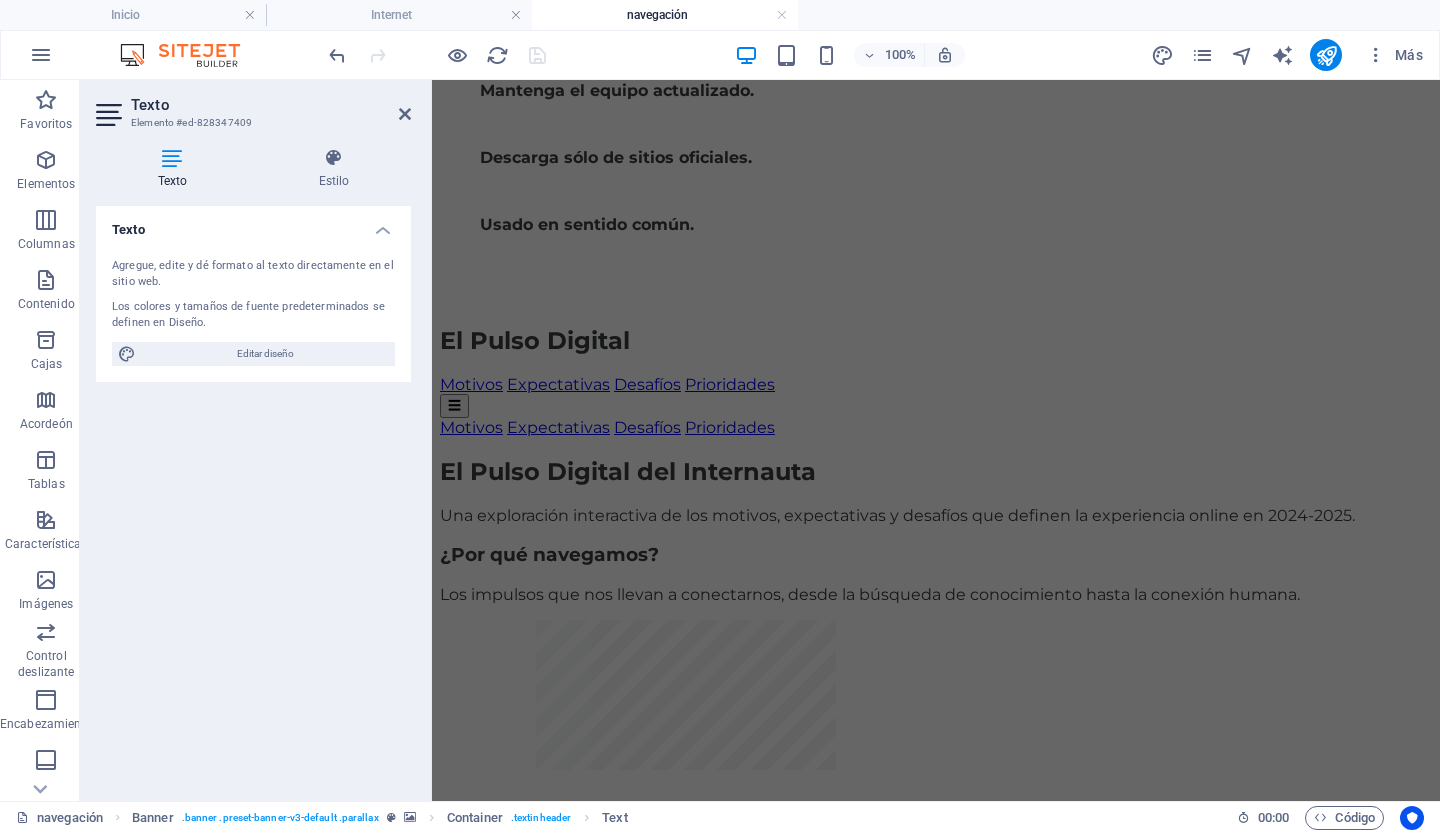 scroll, scrollTop: 2910, scrollLeft: 0, axis: vertical 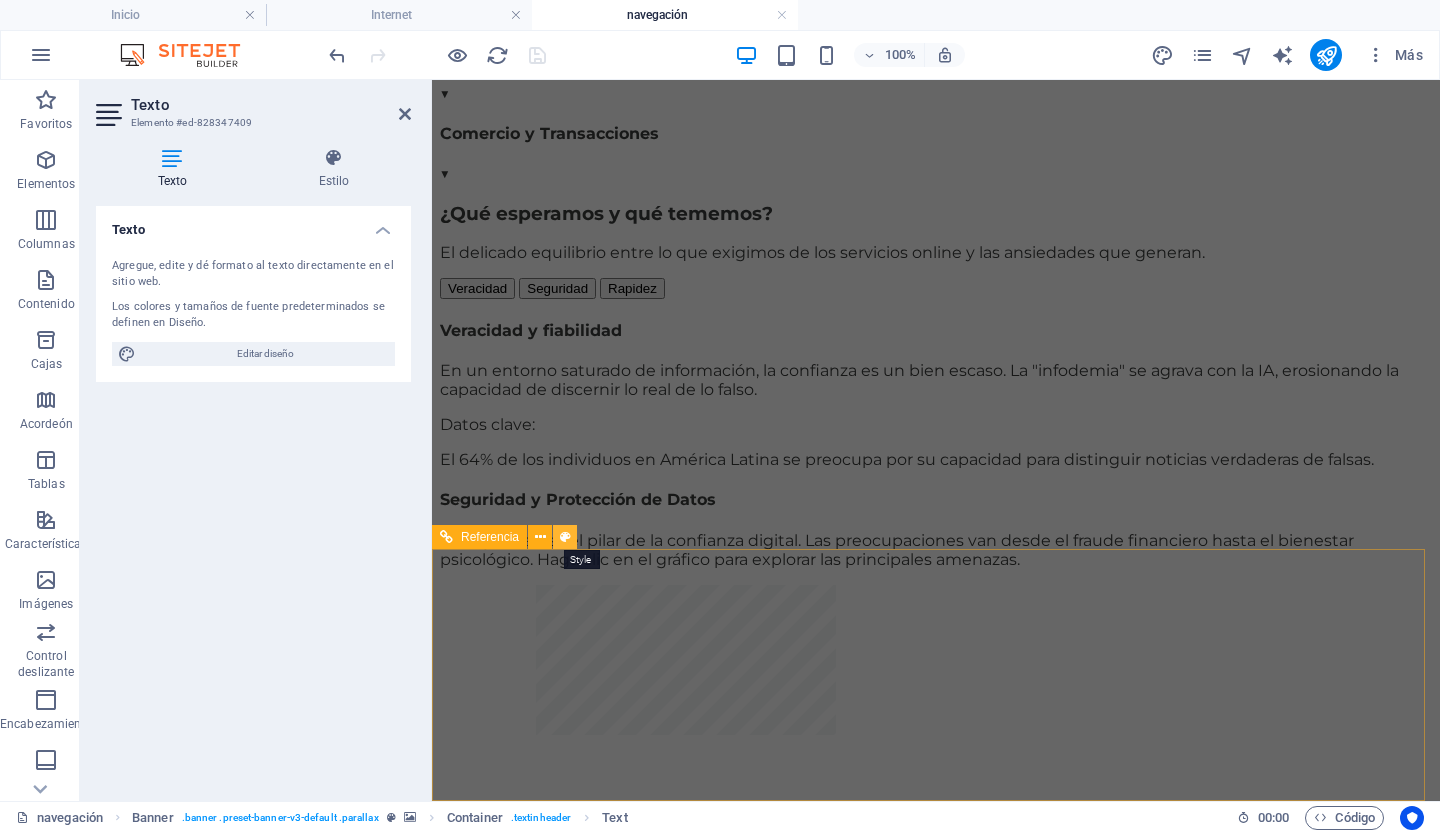 click at bounding box center [565, 537] 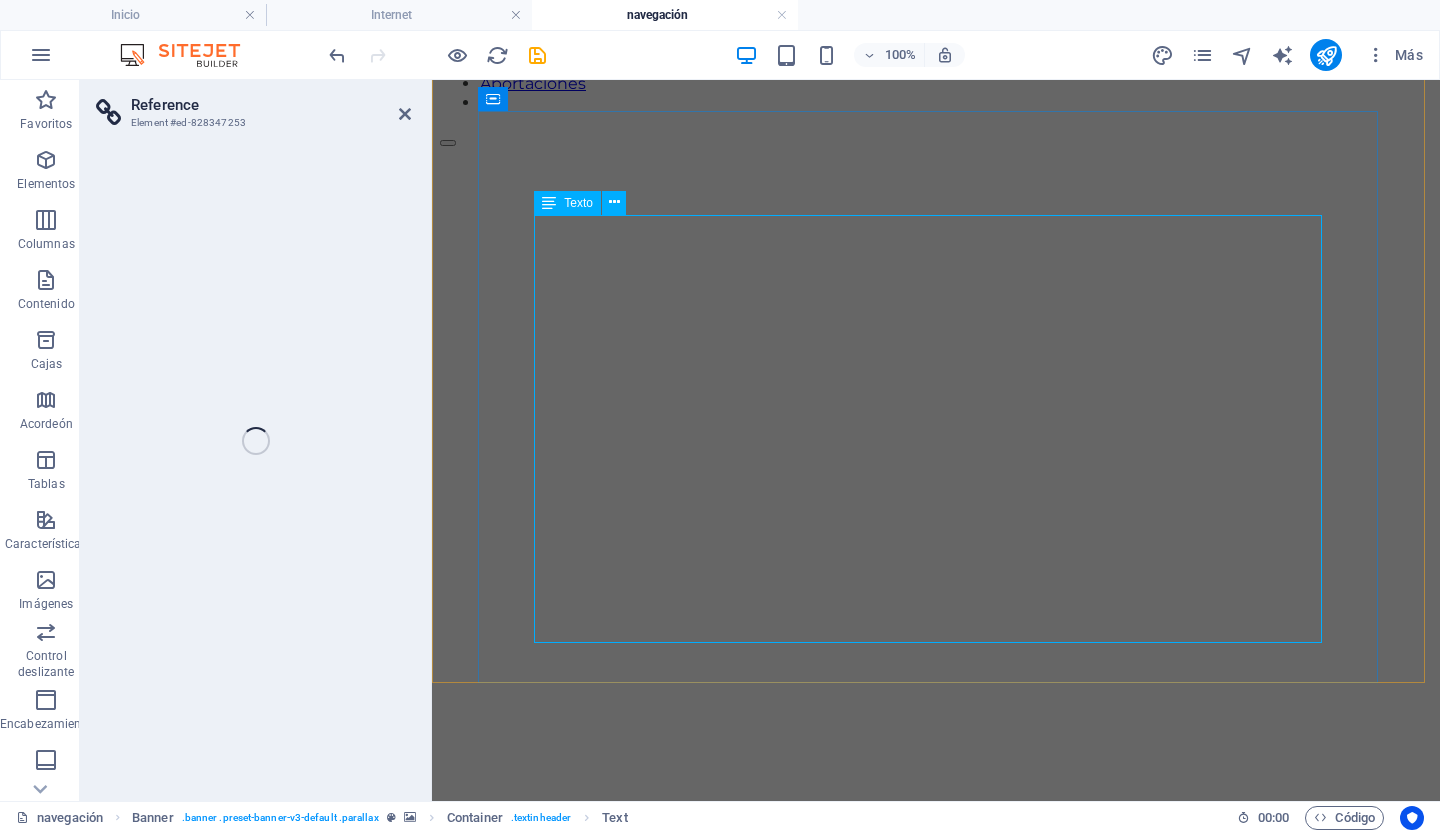 select on "rem" 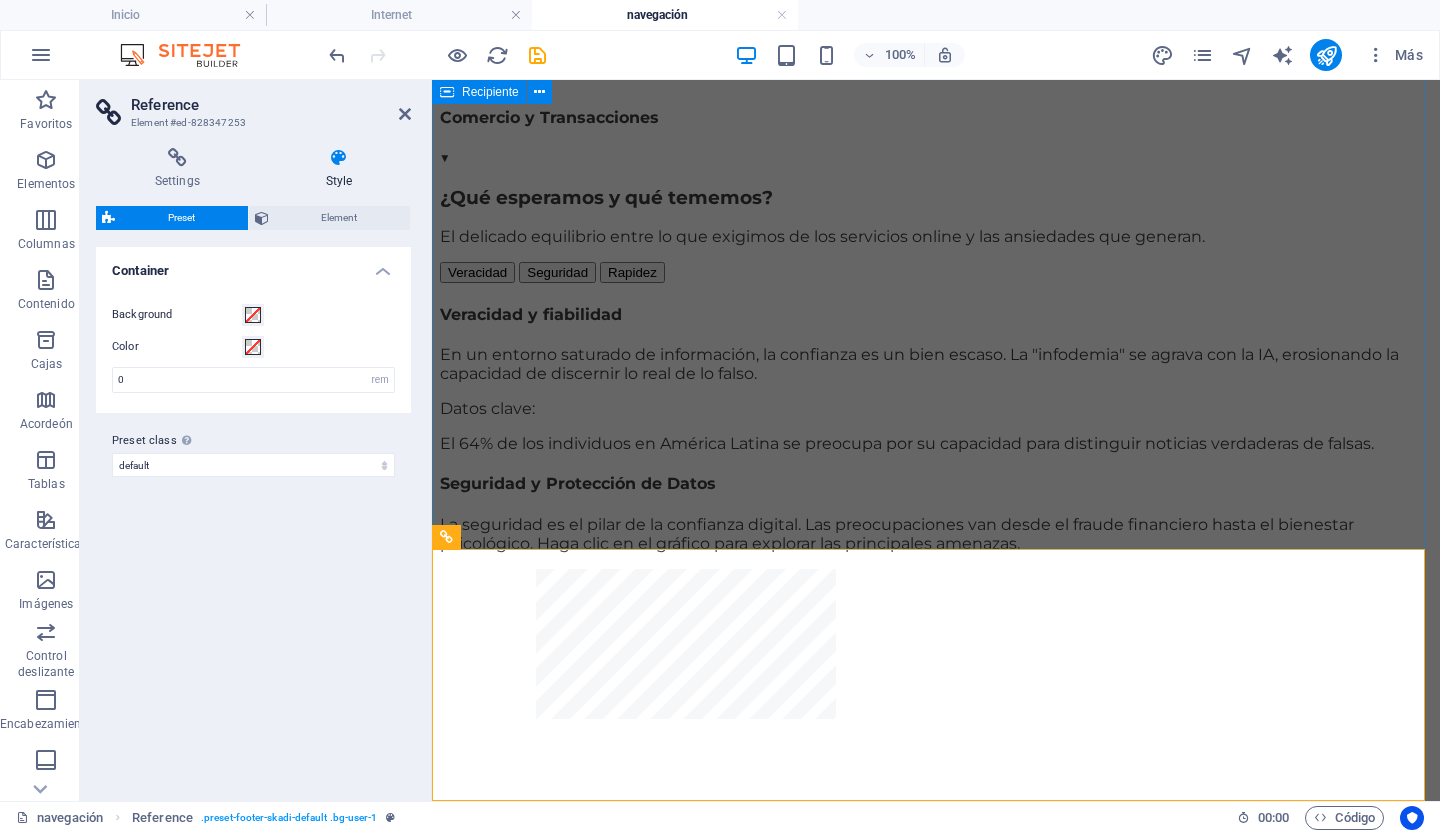 scroll, scrollTop: 2910, scrollLeft: 0, axis: vertical 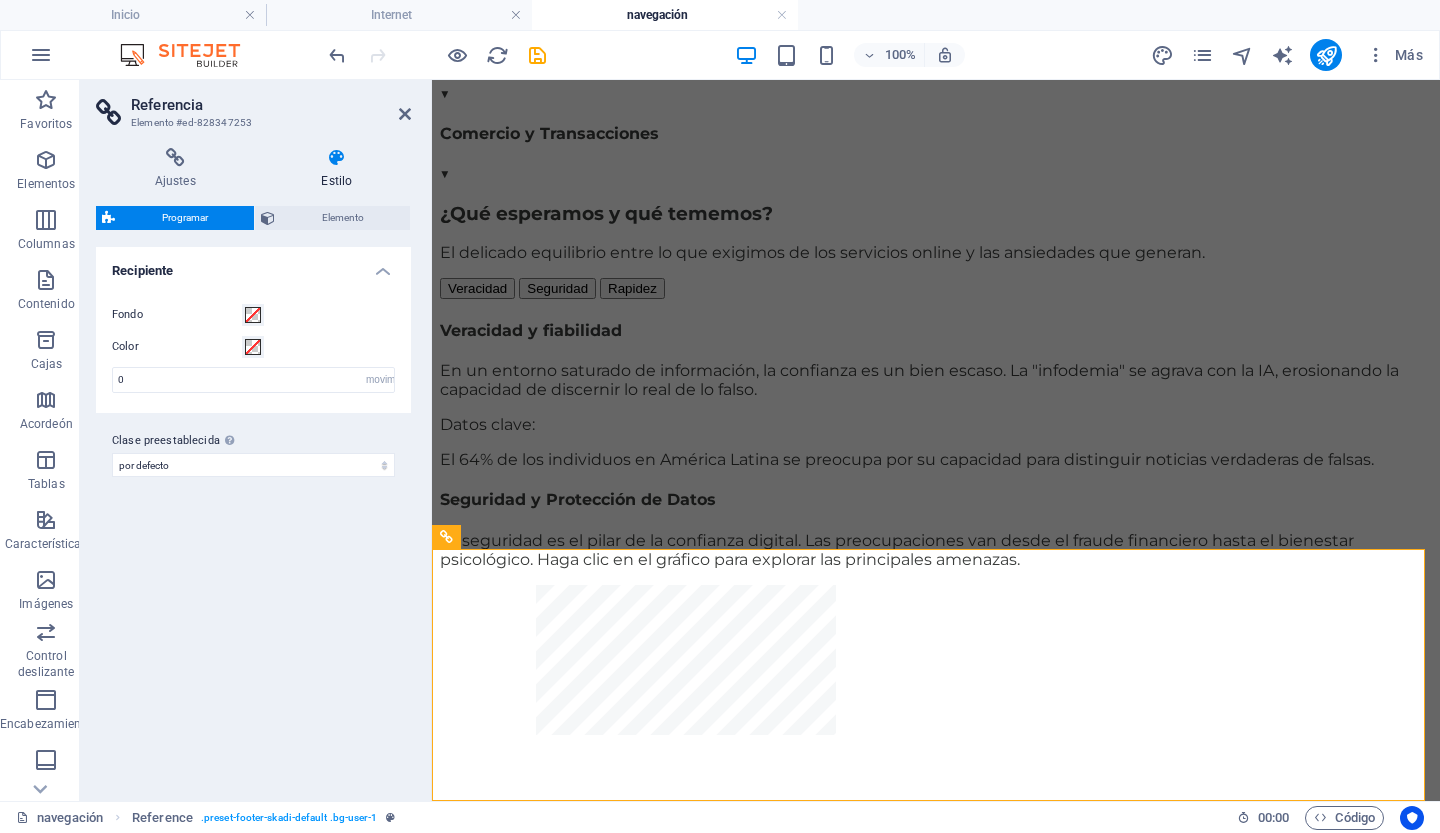 click on "Estilo" at bounding box center [337, 169] 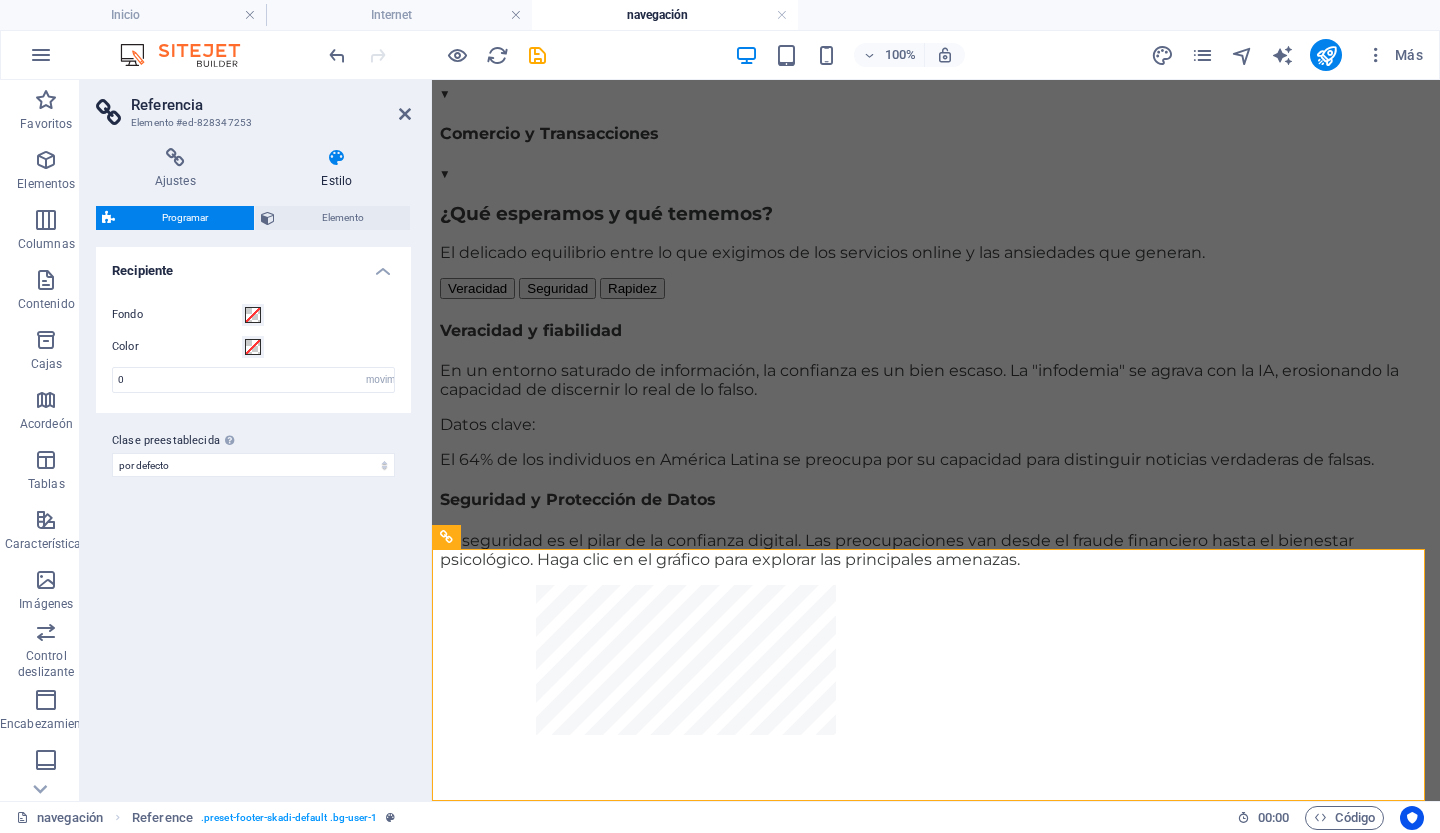 click on "Estilo" at bounding box center (337, 169) 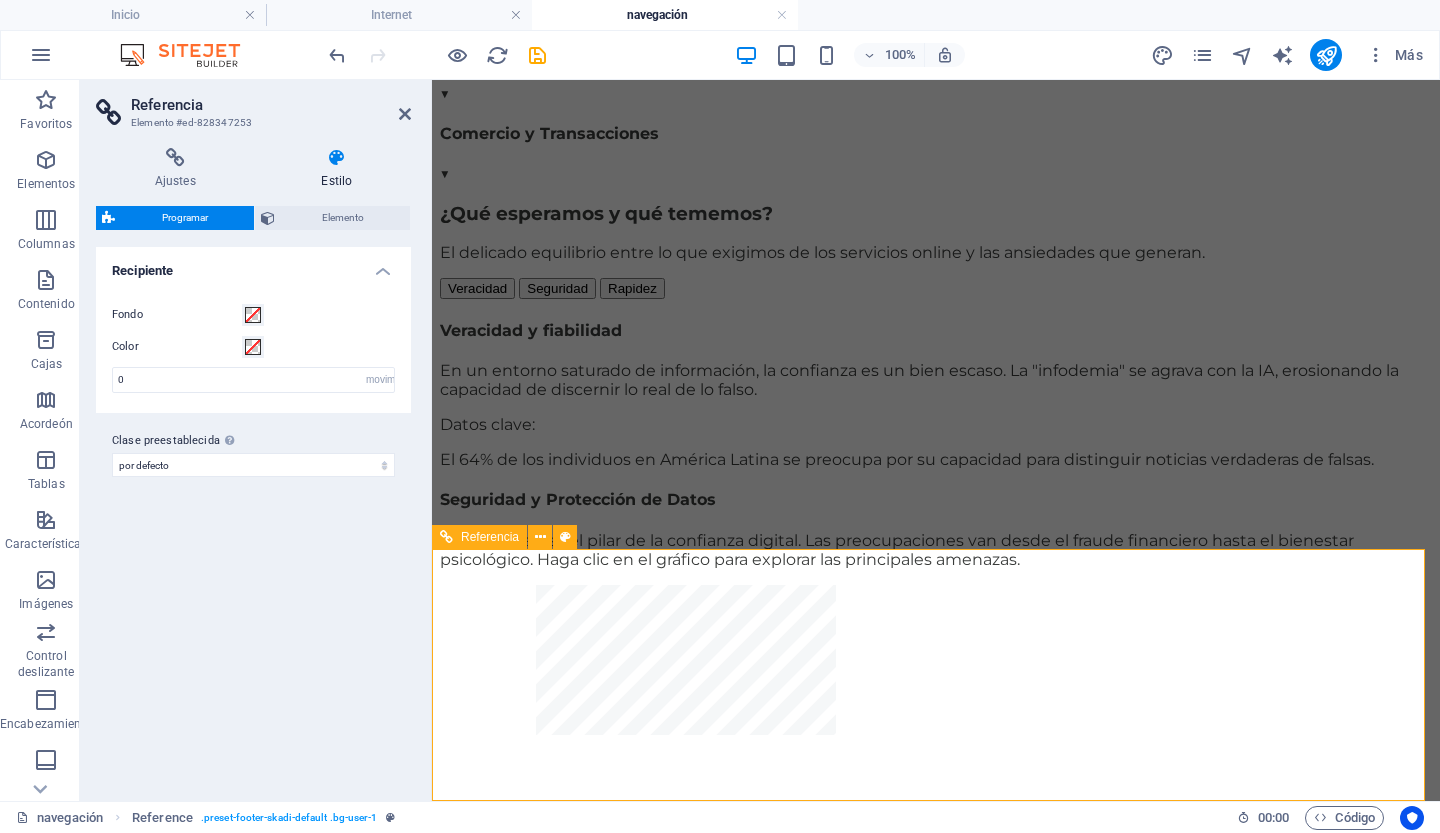 click on "Buscadores Navegadores Datos curiosos Web Navegar por Internet" at bounding box center [936, 2233] 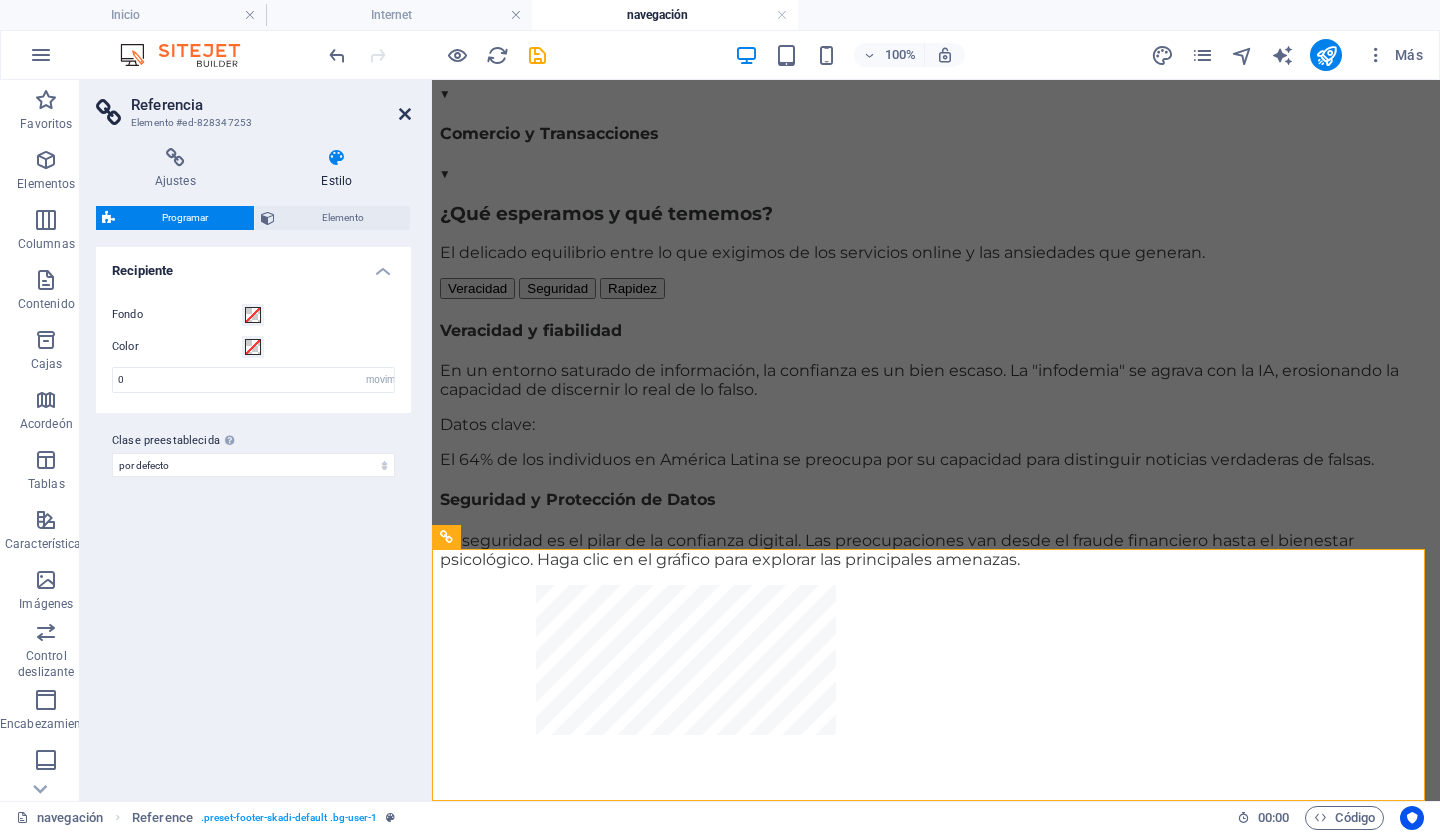 click at bounding box center [405, 114] 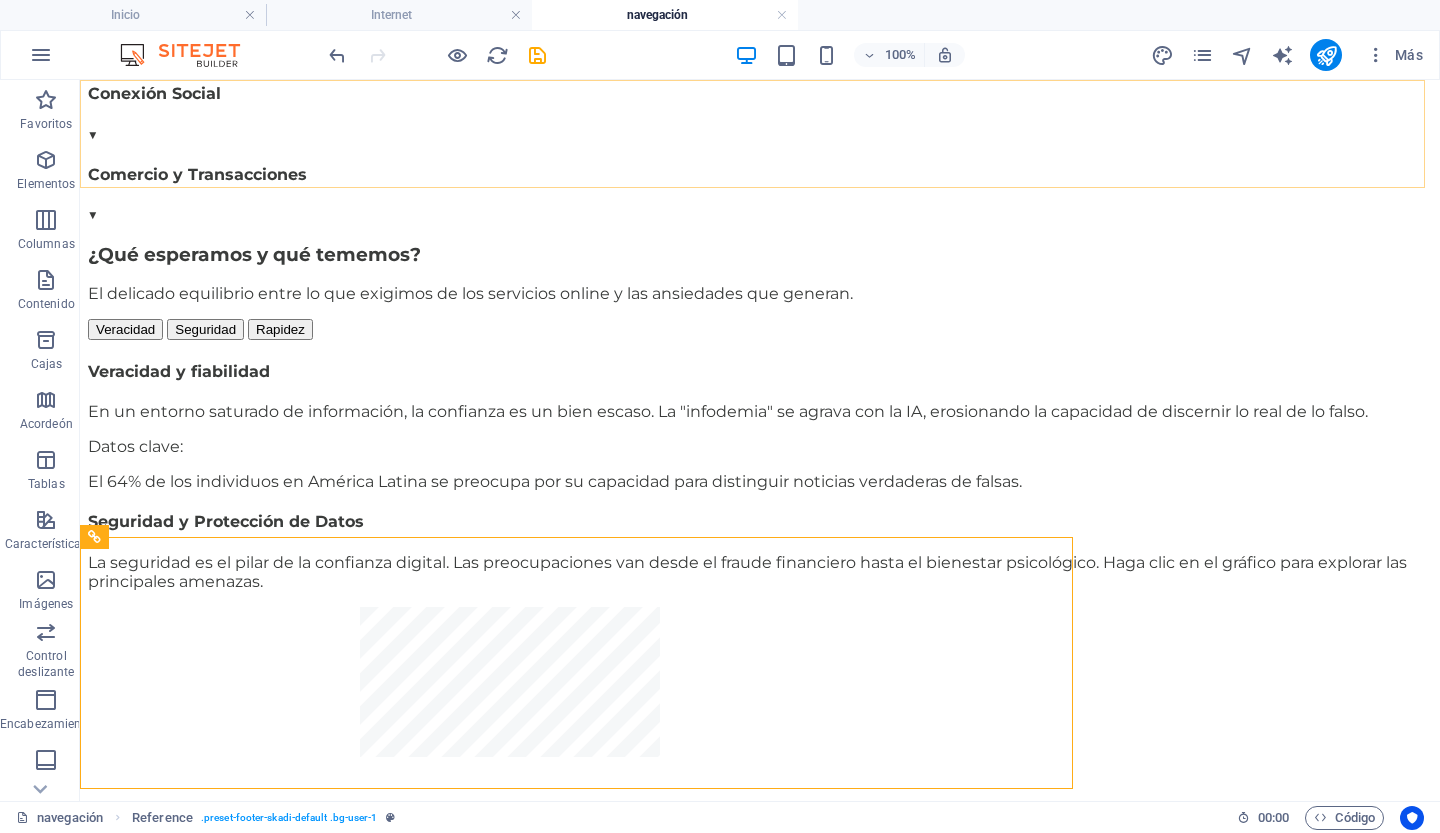scroll, scrollTop: 2922, scrollLeft: 0, axis: vertical 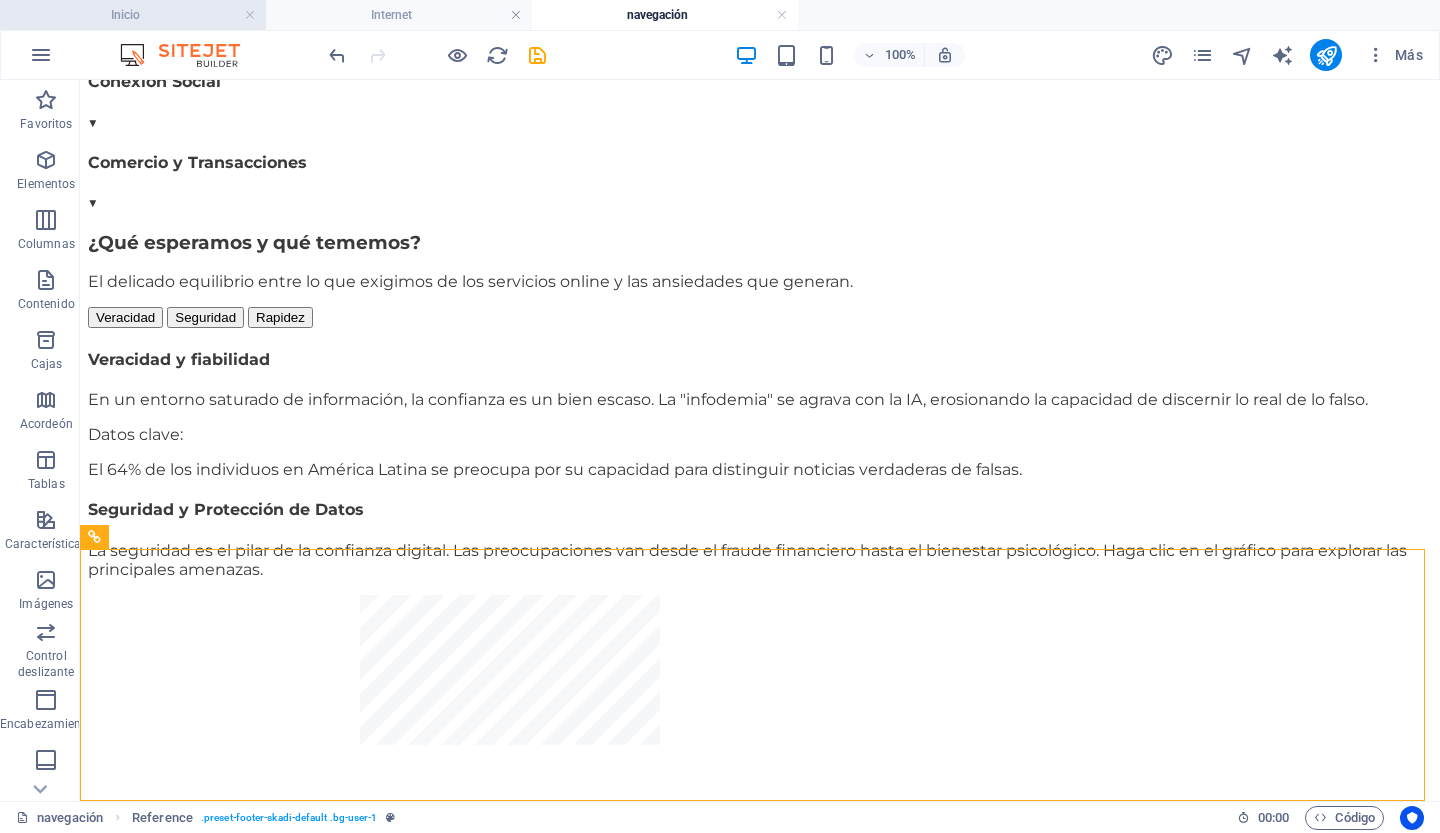 click on "Inicio" at bounding box center [133, 15] 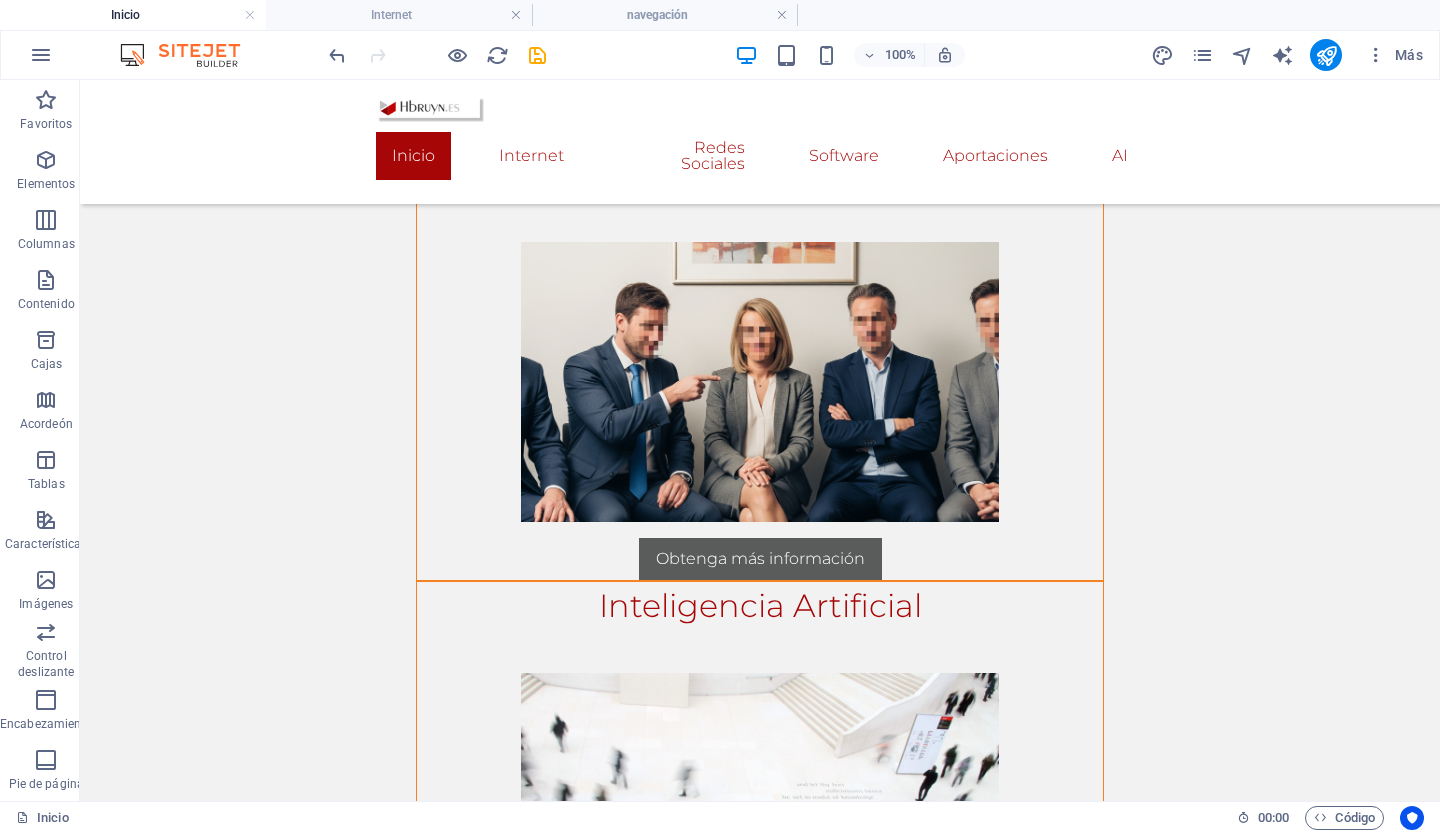 scroll, scrollTop: 2886, scrollLeft: 0, axis: vertical 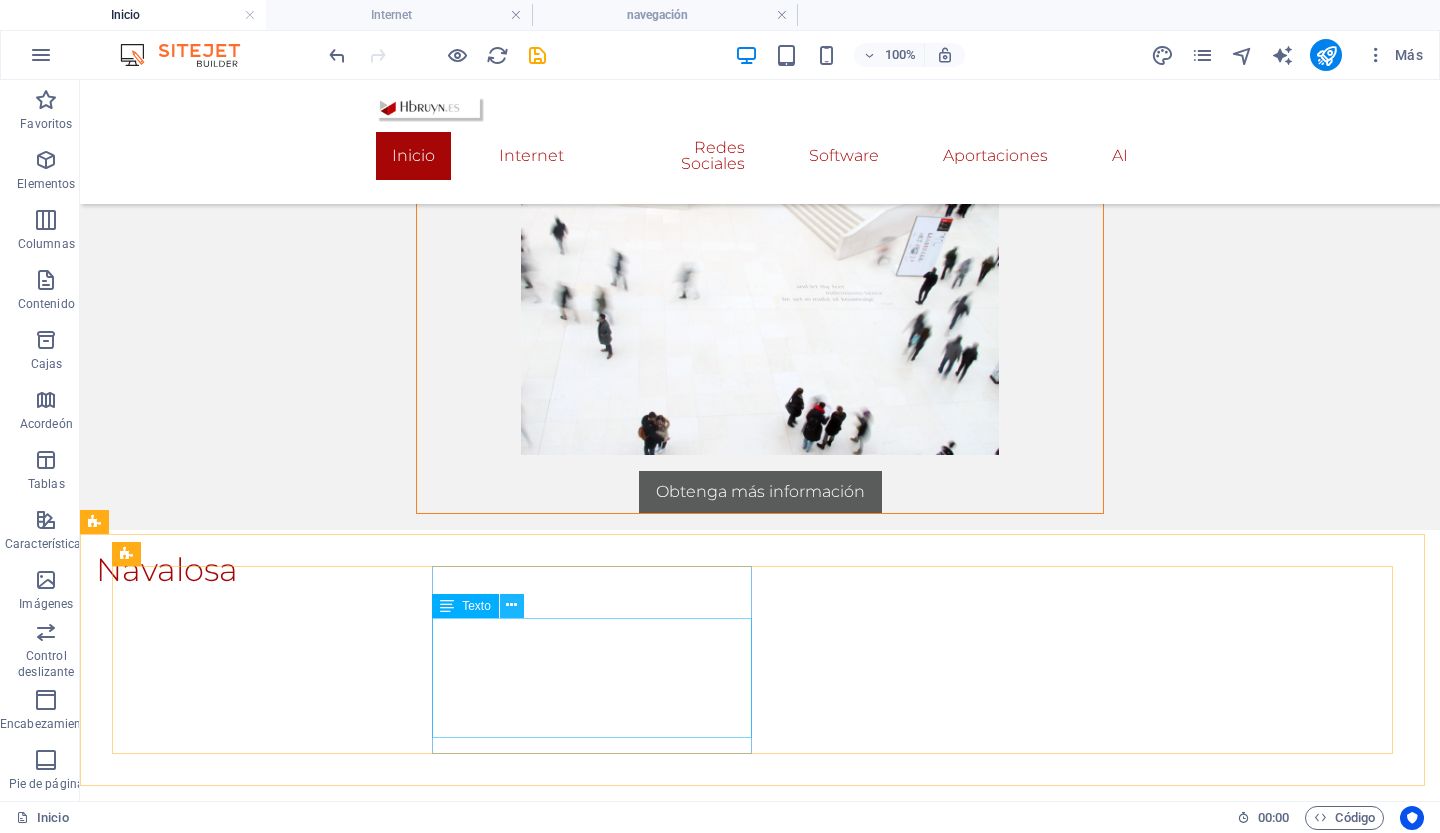 click at bounding box center [511, 605] 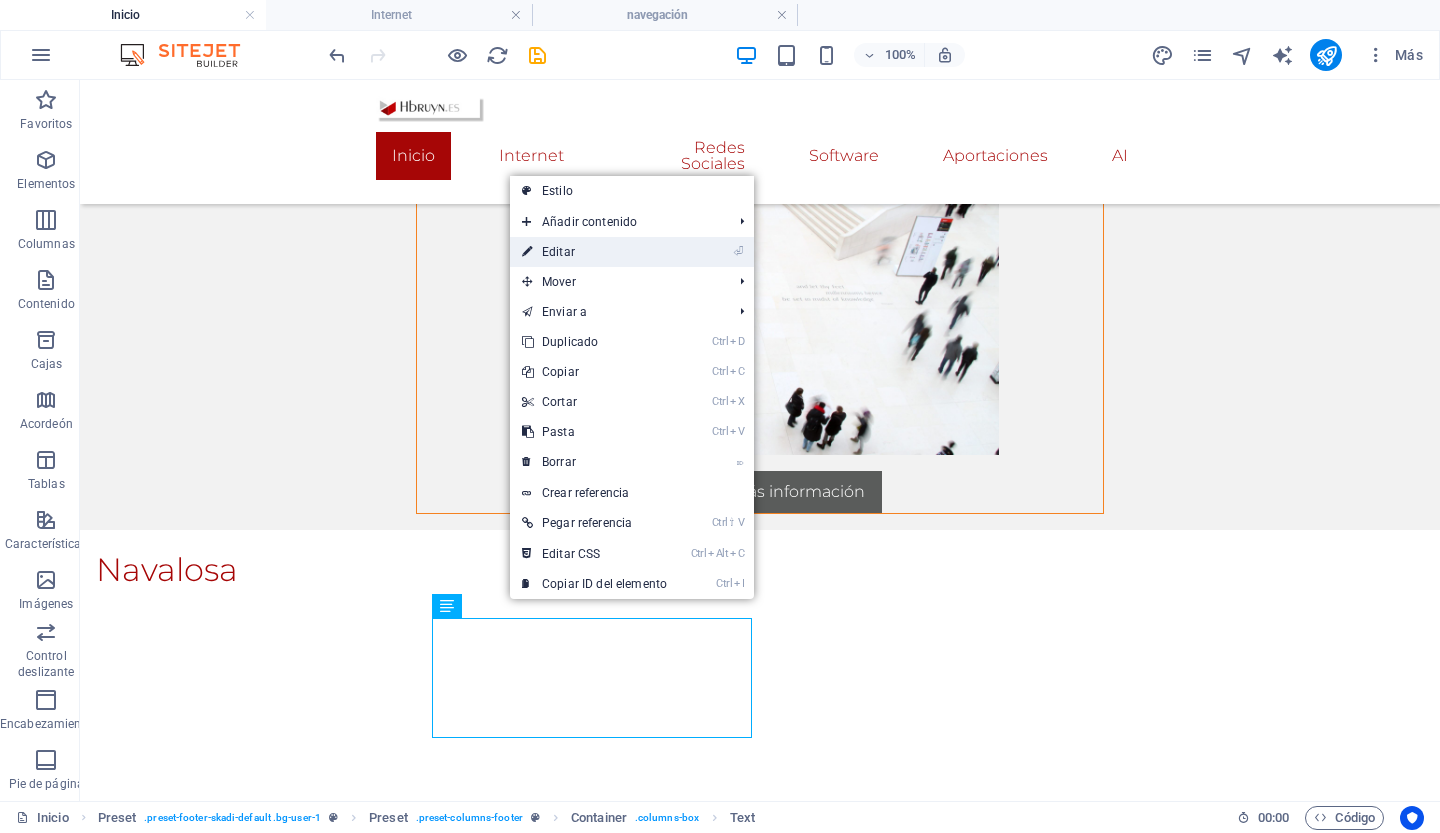 click on "Editar" at bounding box center (558, 252) 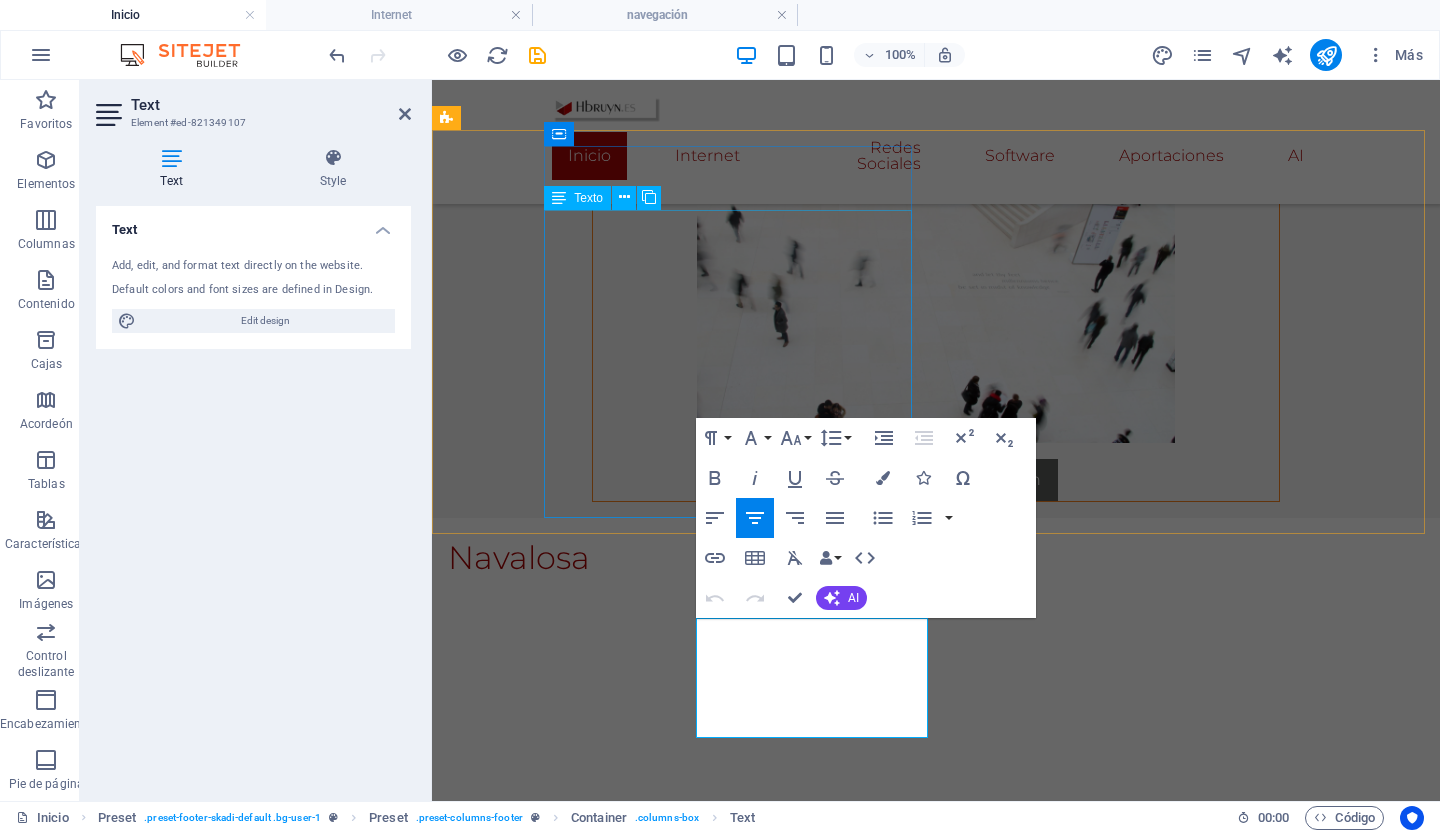 scroll, scrollTop: 2874, scrollLeft: 0, axis: vertical 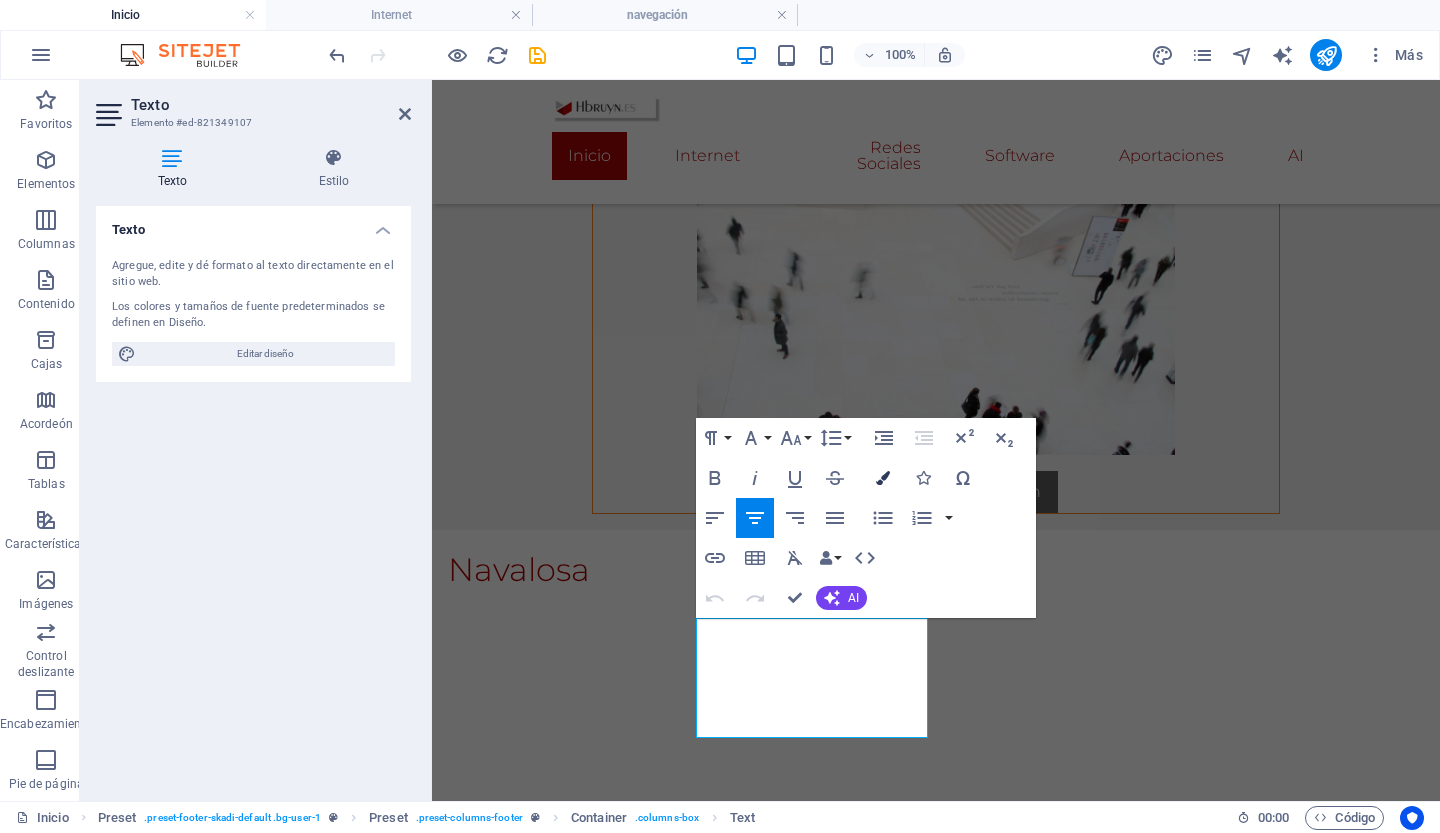click at bounding box center (883, 478) 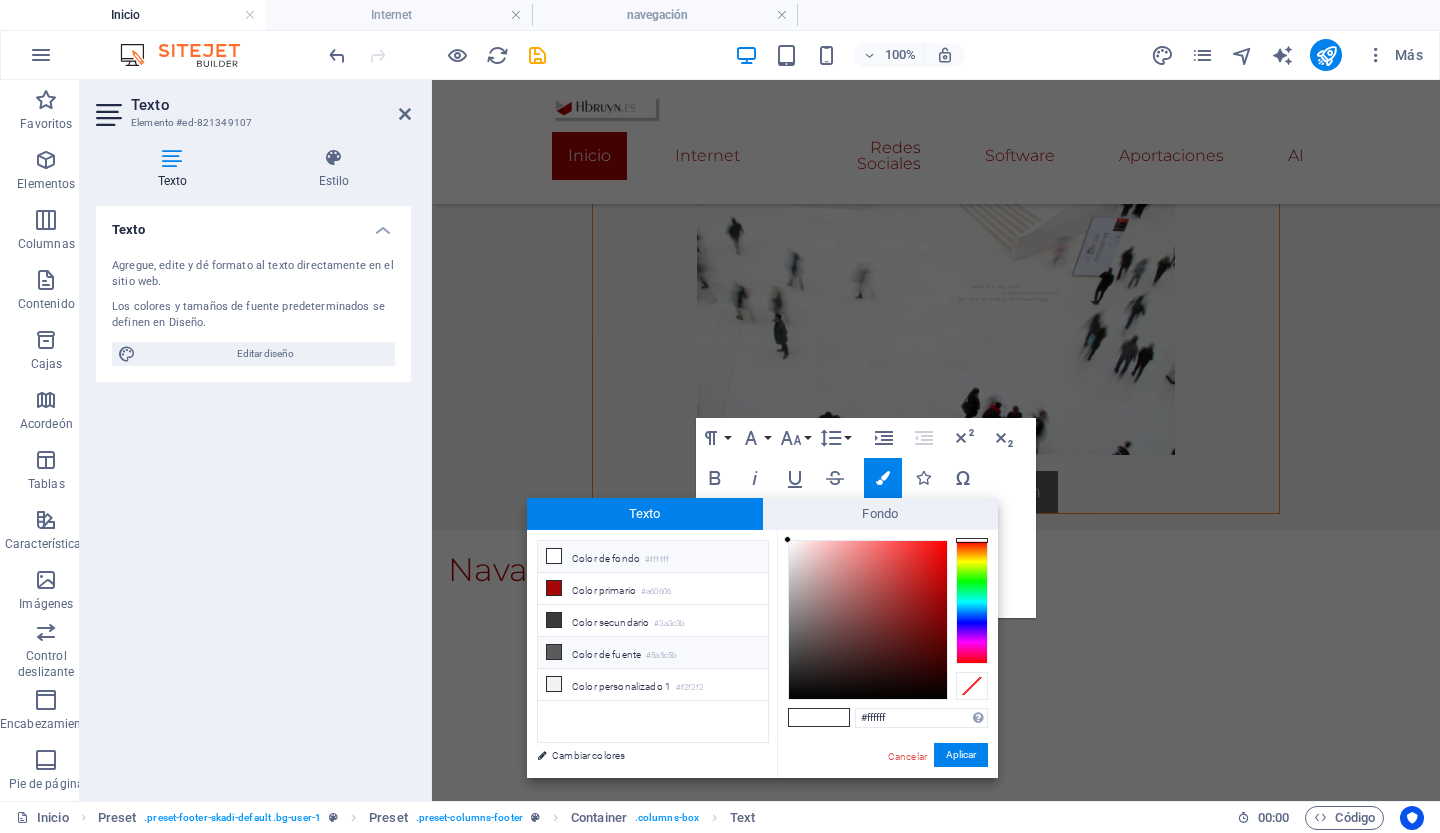 click on "Color de fuente
#5a5c5b" at bounding box center (653, 653) 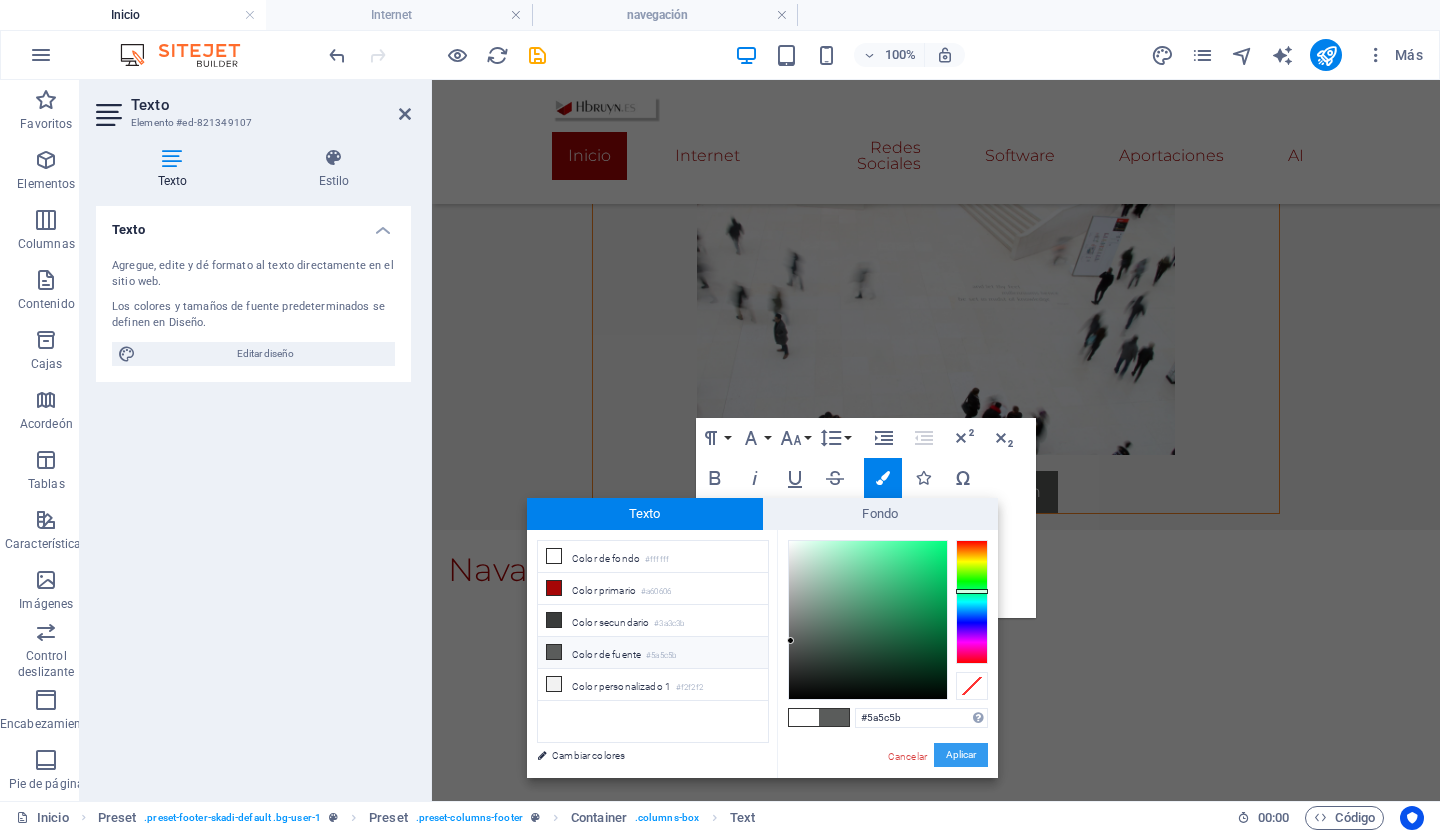 click on "Aplicar" at bounding box center [961, 755] 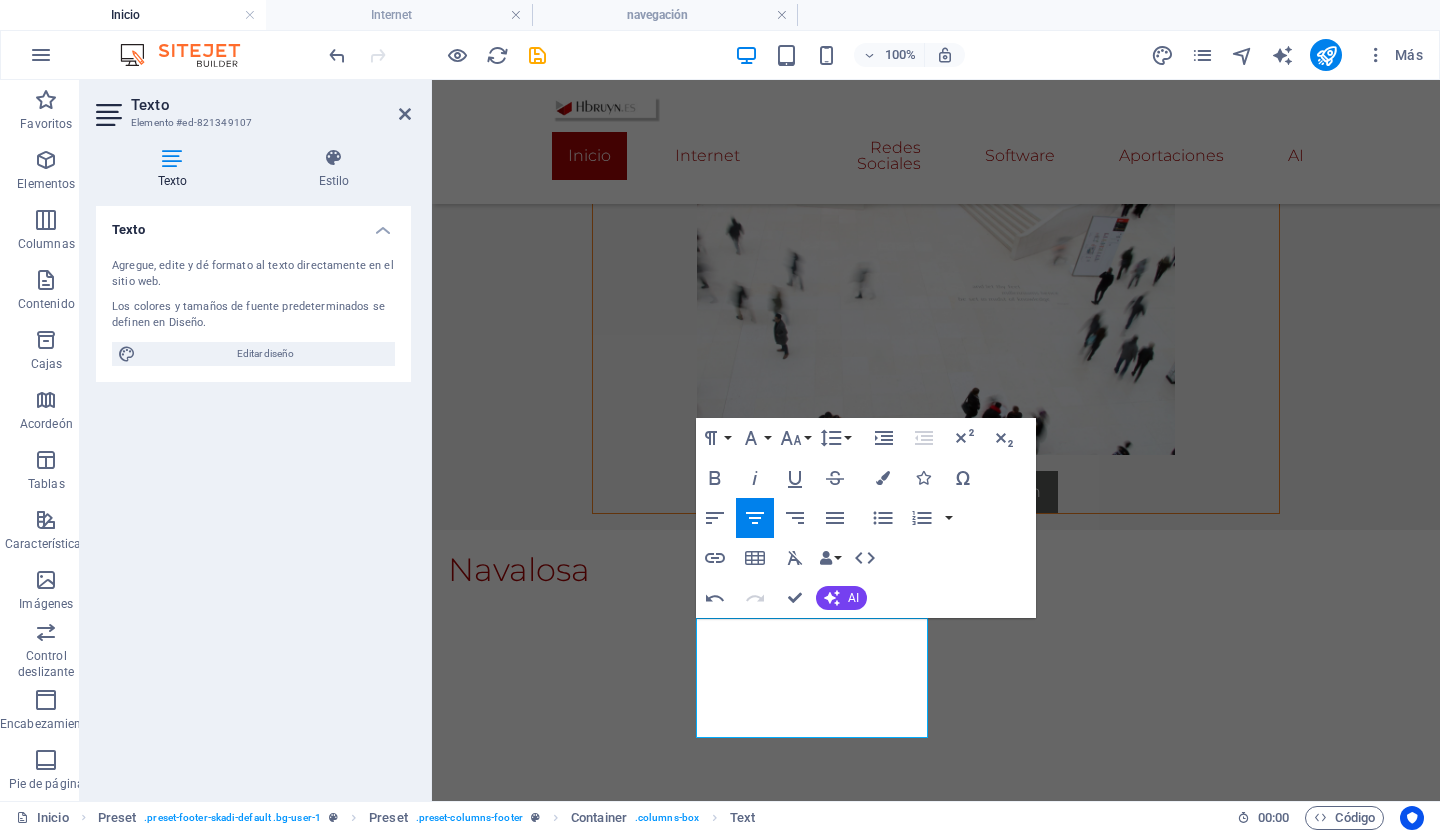 click on "Texto Estilo Texto Agregue, edite y dé formato al texto directamente en el sitio web. Los colores y tamaños de fuente predeterminados se definen en Diseño. Editar diseño Alineación Alineado a la izquierda Centrado Alineado a la derecha Programar Elemento Layout How this element expands within the layout (Flexbox). Size Default auto px % 1/1 1/2 1/3 1/4 1/5 1/6 1/7 1/8 1/9 1/10 Grow Shrink Order Container layout Visible Visible Opacity 100 % Overflow Spacing Margin Default auto px % rem vw vh Custom Custom auto px % rem vw vh auto px % rem vw vh auto px % rem vw vh auto px % rem vw vh Padding Default px rem % vh vw Custom Custom px rem % vh vw px rem % vh vw px rem % vh vw px rem % vh vw Border Style              - Width 1 auto px rem % vh vw Custom Custom 1 auto px rem % vh vw 1 auto px rem % vh vw 1 auto px rem % vh vw 1 auto px rem % vh vw  - Color Round corners Default px rem % vh vw Custom Custom px rem % vh vw px rem % vh vw px rem % vh vw px rem % vh vw Shadow Default None Outside Inside" at bounding box center [253, 466] 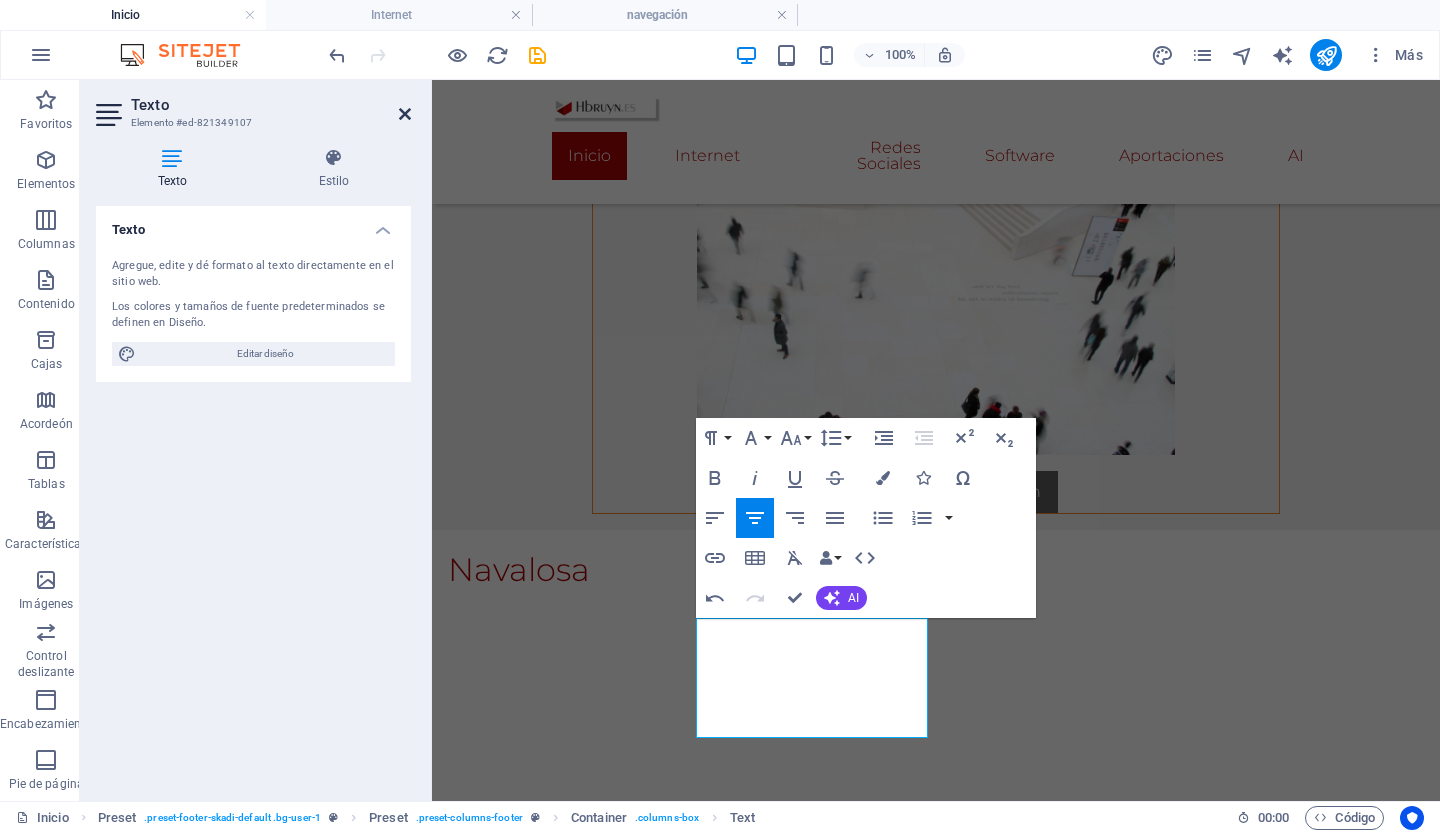 click at bounding box center [405, 114] 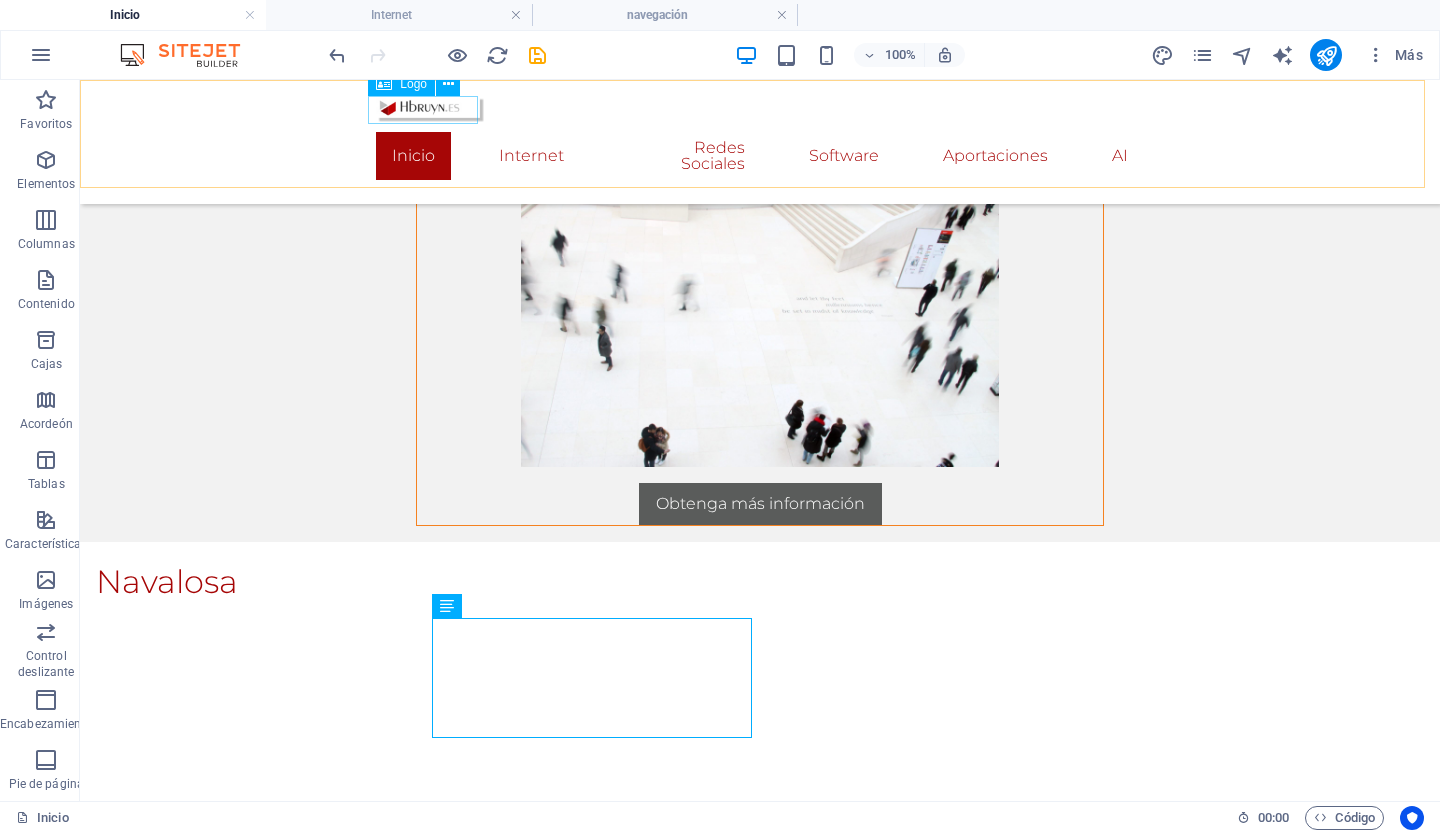scroll, scrollTop: 2886, scrollLeft: 0, axis: vertical 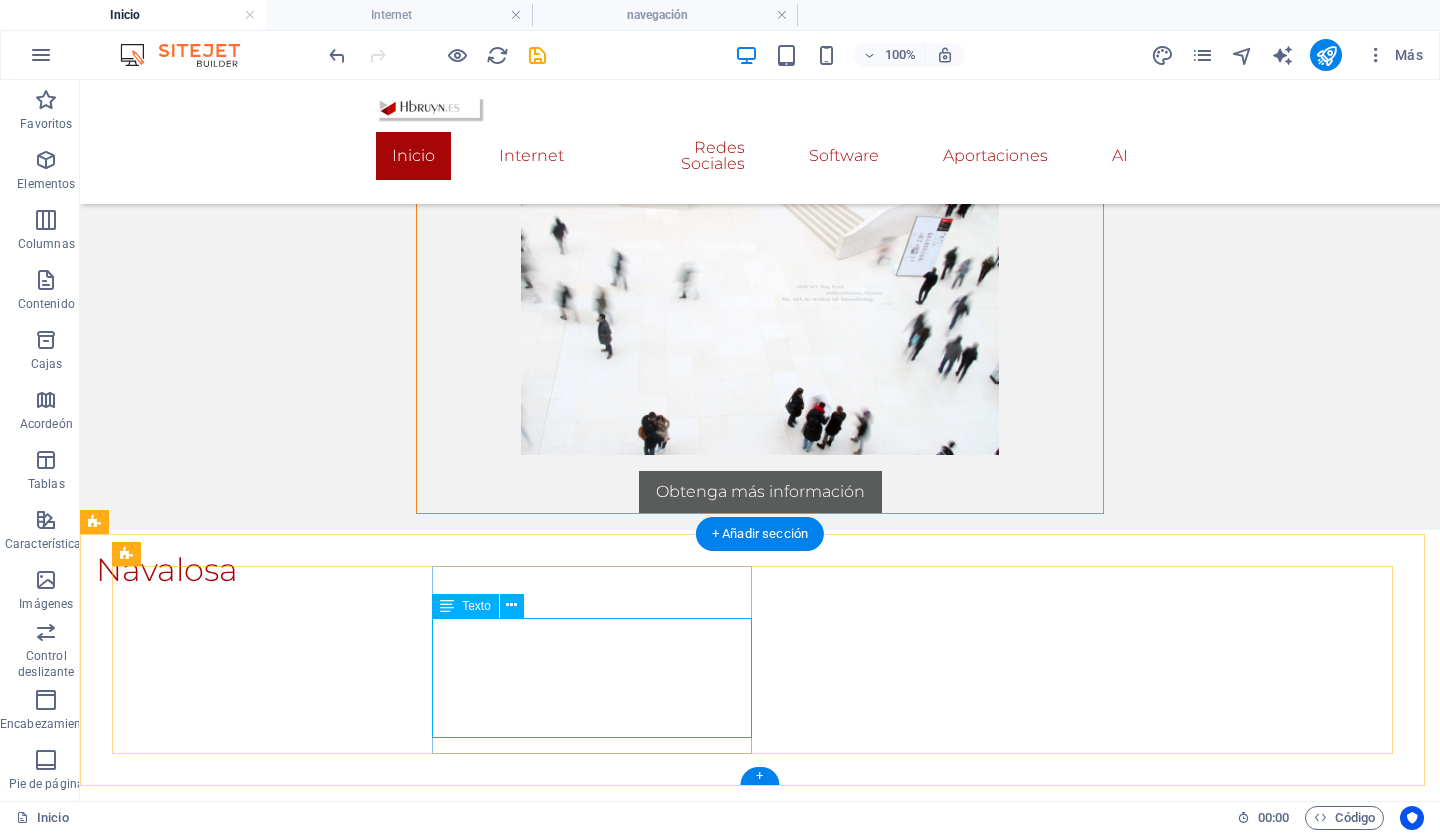 click on "Buscadores Navegadores Datos curiosos Web Navegar por Internet" at bounding box center (759, 1173) 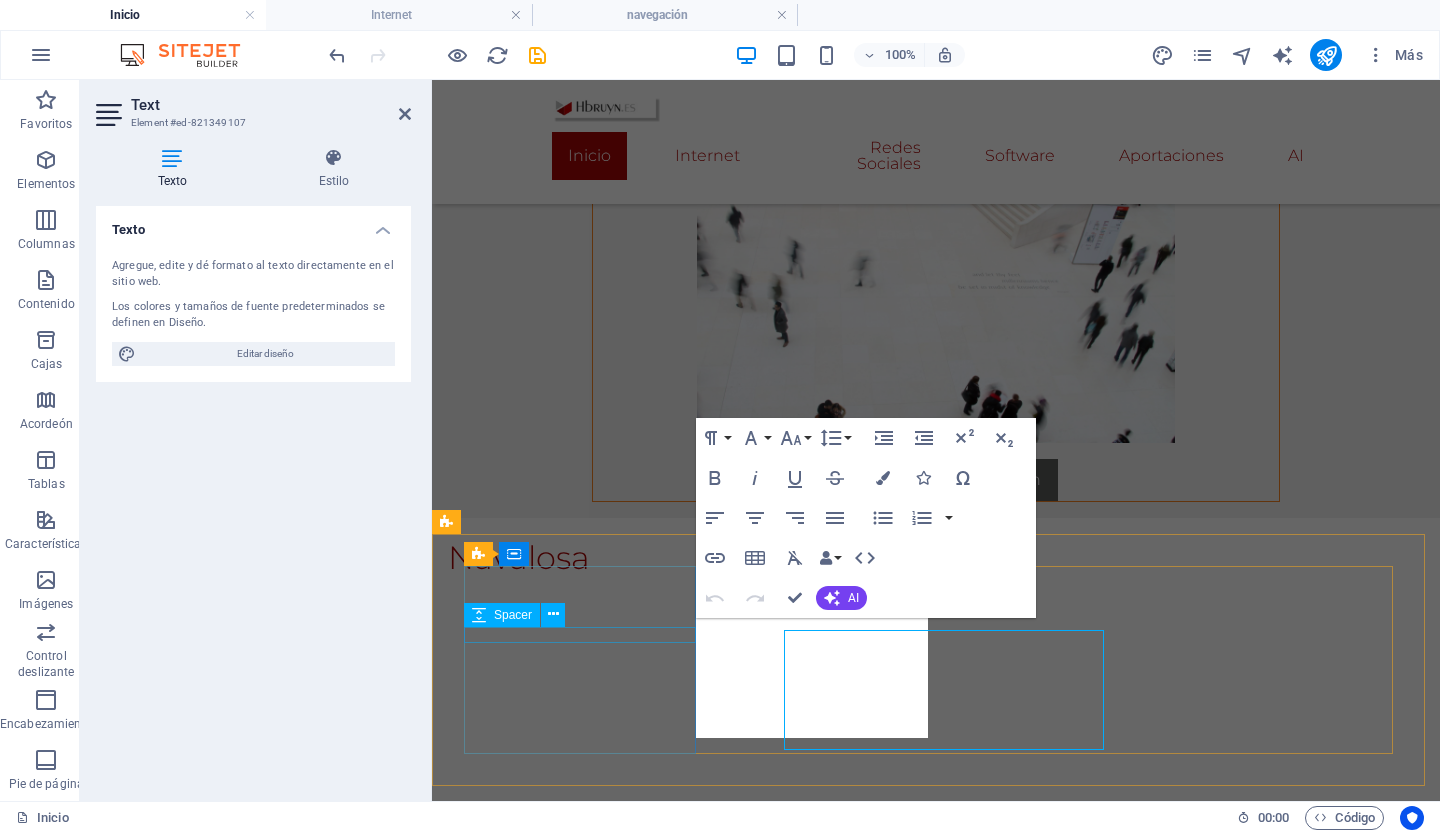 scroll, scrollTop: 2874, scrollLeft: 0, axis: vertical 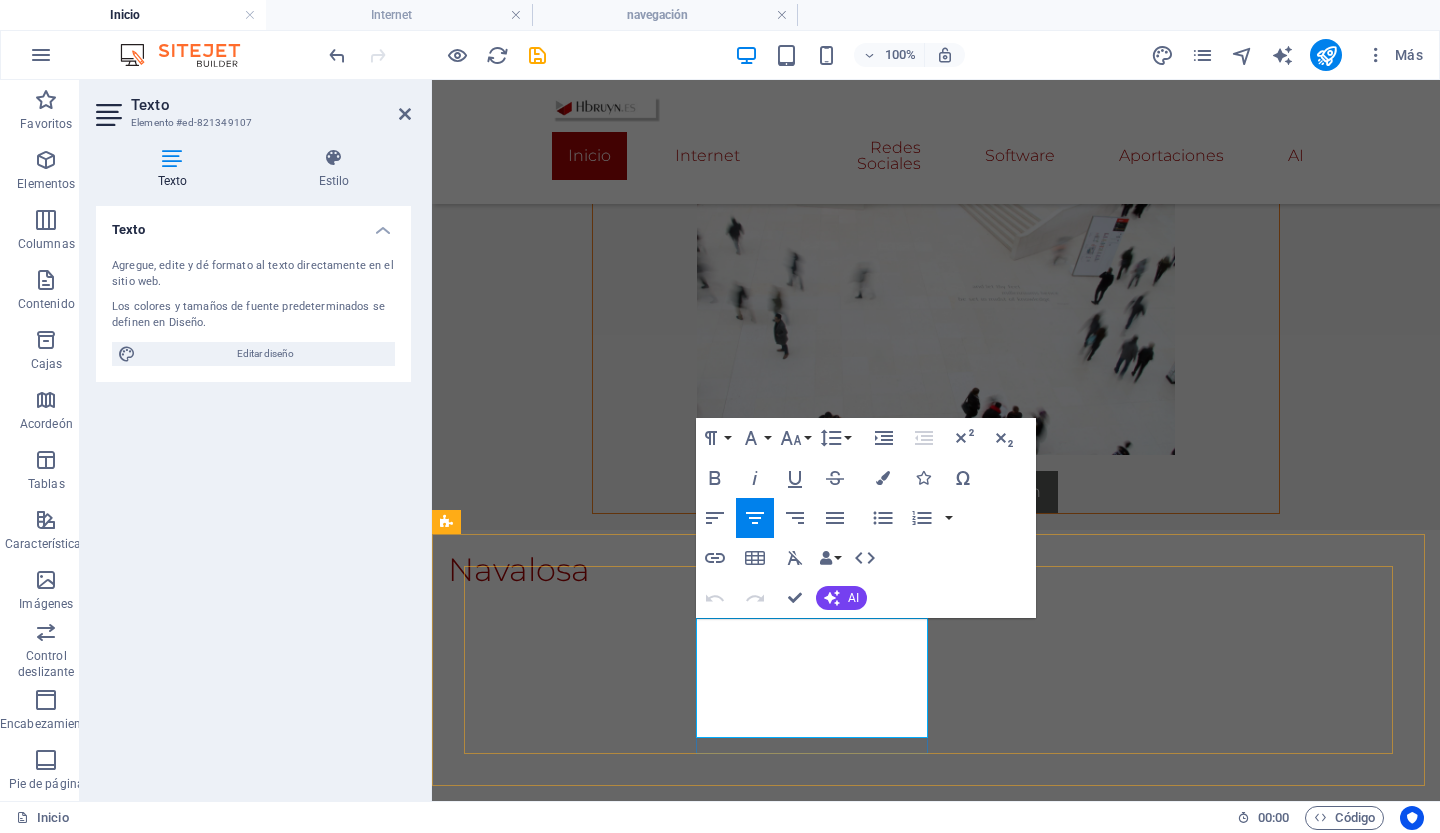 click on "Navegar por Internet" at bounding box center (935, 1221) 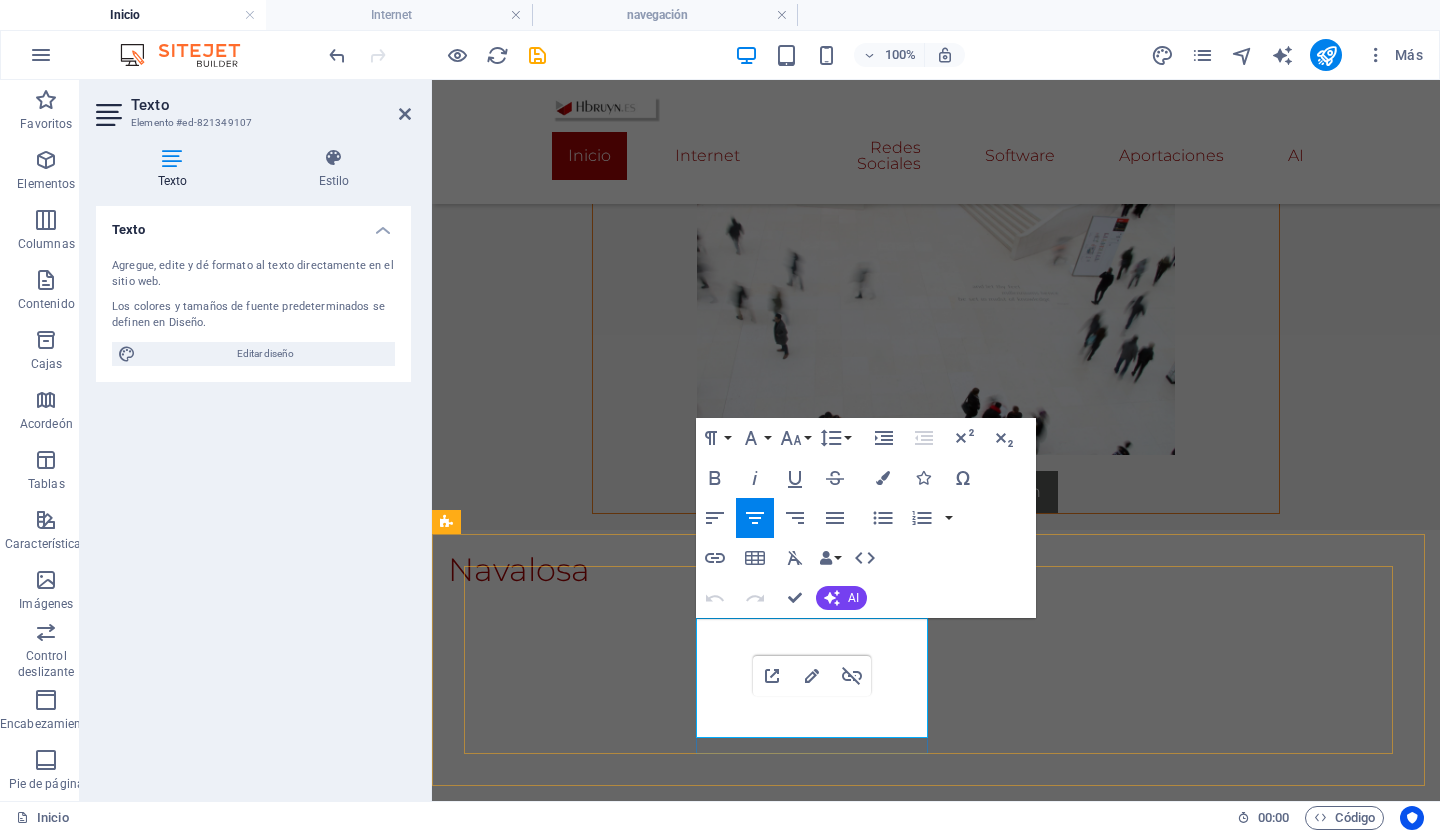 drag, startPoint x: 903, startPoint y: 725, endPoint x: 732, endPoint y: 662, distance: 182.23611 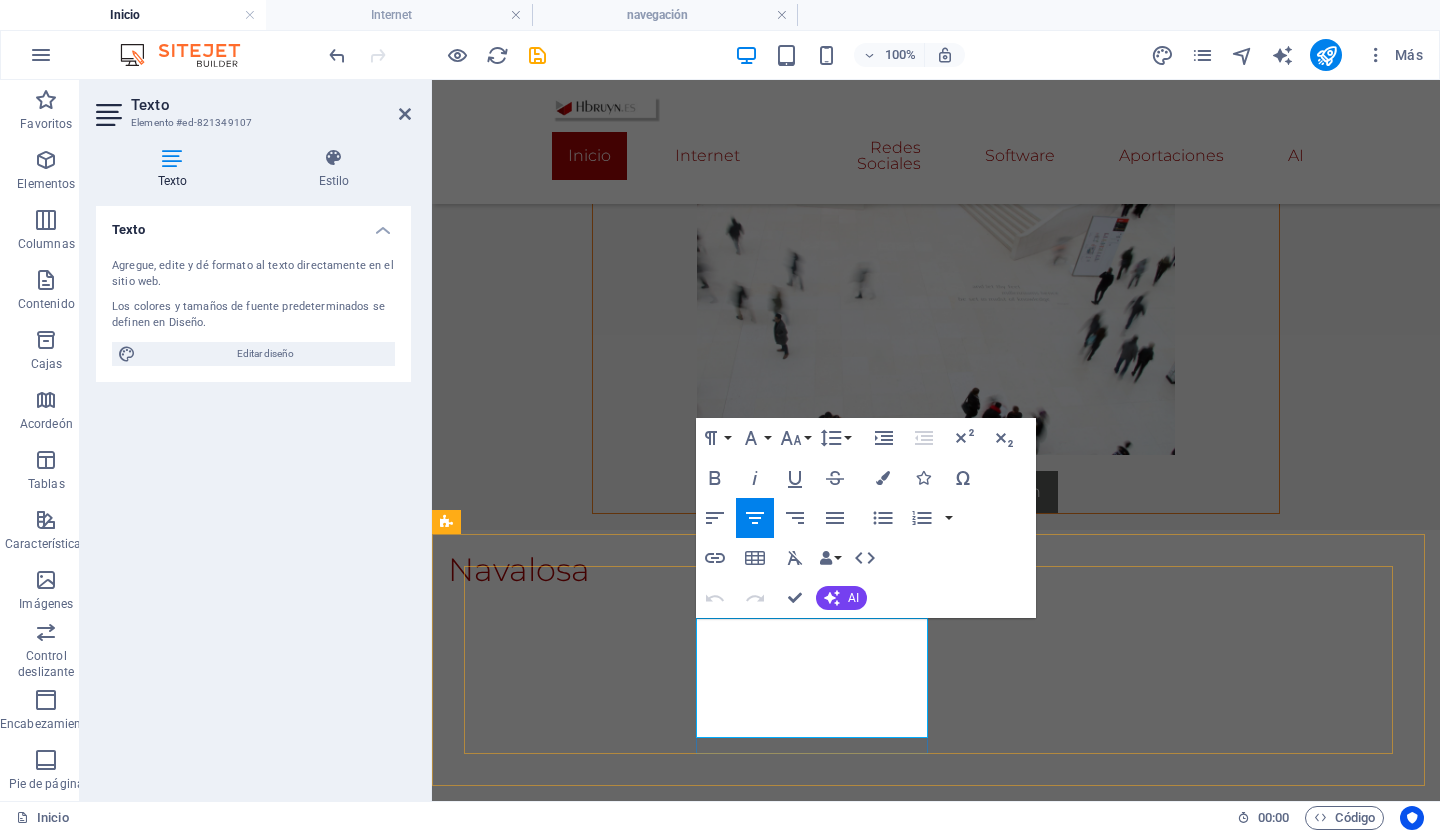 drag, startPoint x: 732, startPoint y: 662, endPoint x: 754, endPoint y: 684, distance: 31.112698 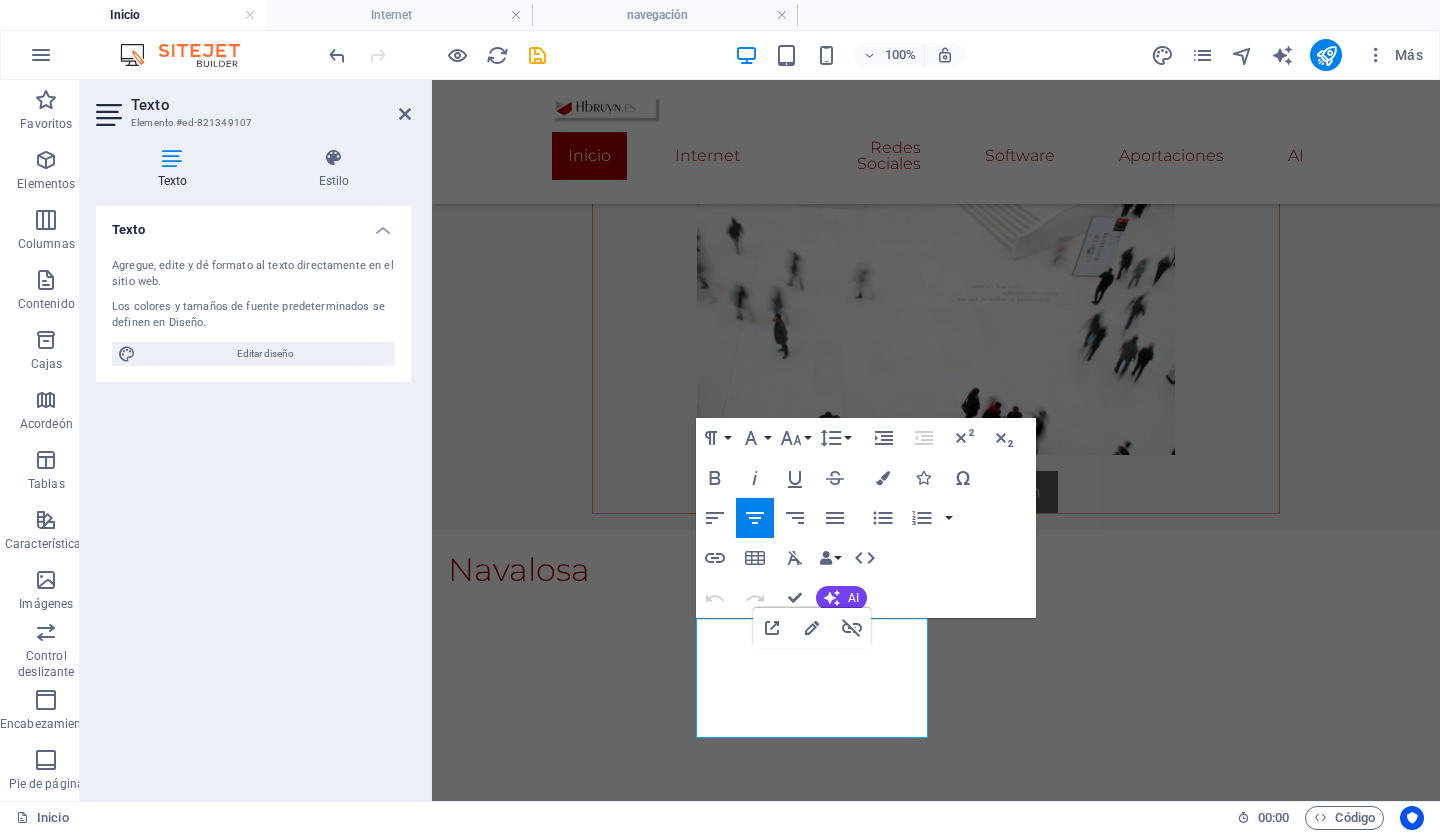 drag, startPoint x: 1174, startPoint y: 715, endPoint x: 742, endPoint y: 635, distance: 439.34497 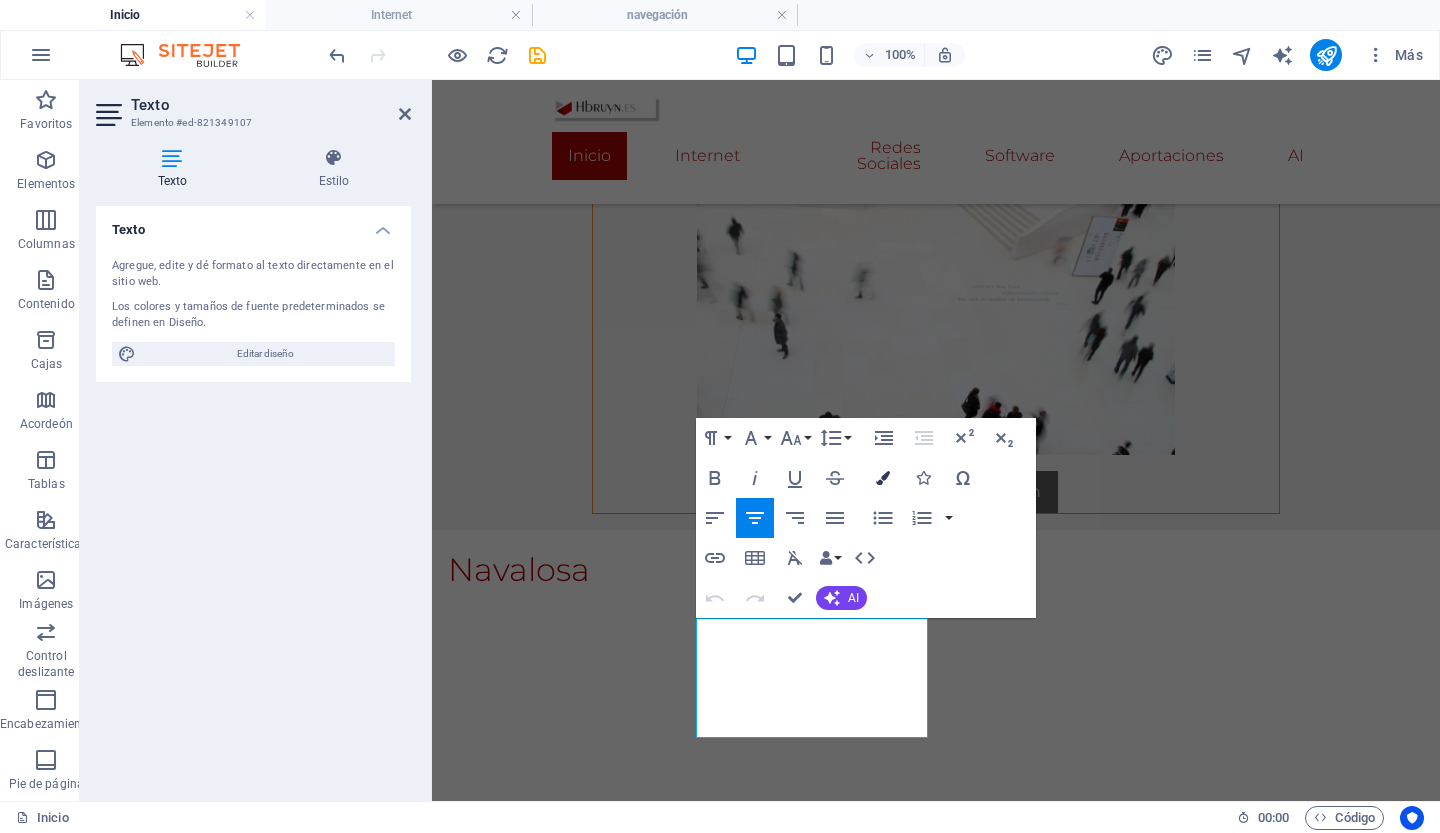 click at bounding box center [883, 478] 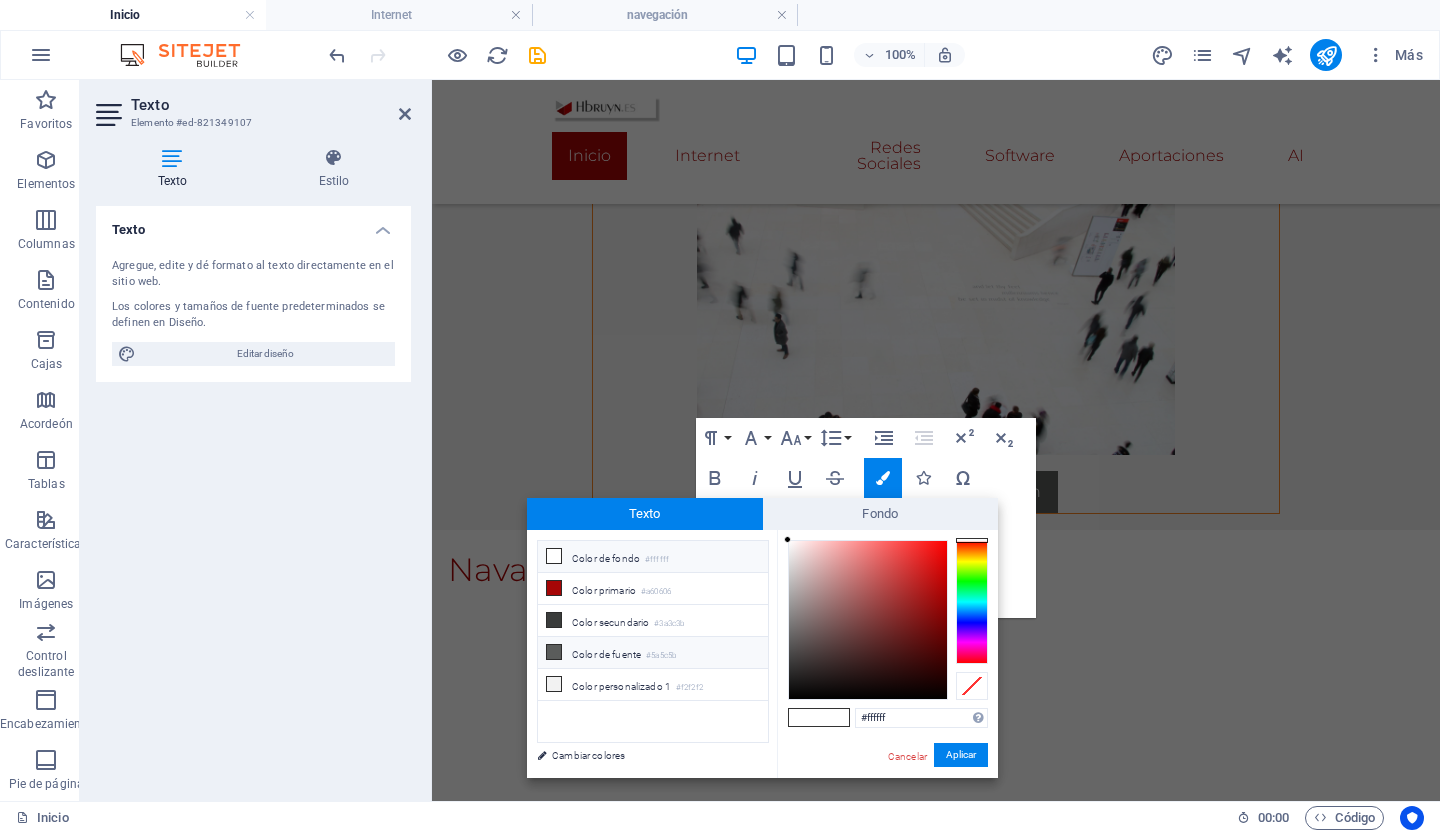 click on "Color de fuente
#5a5c5b" at bounding box center (653, 653) 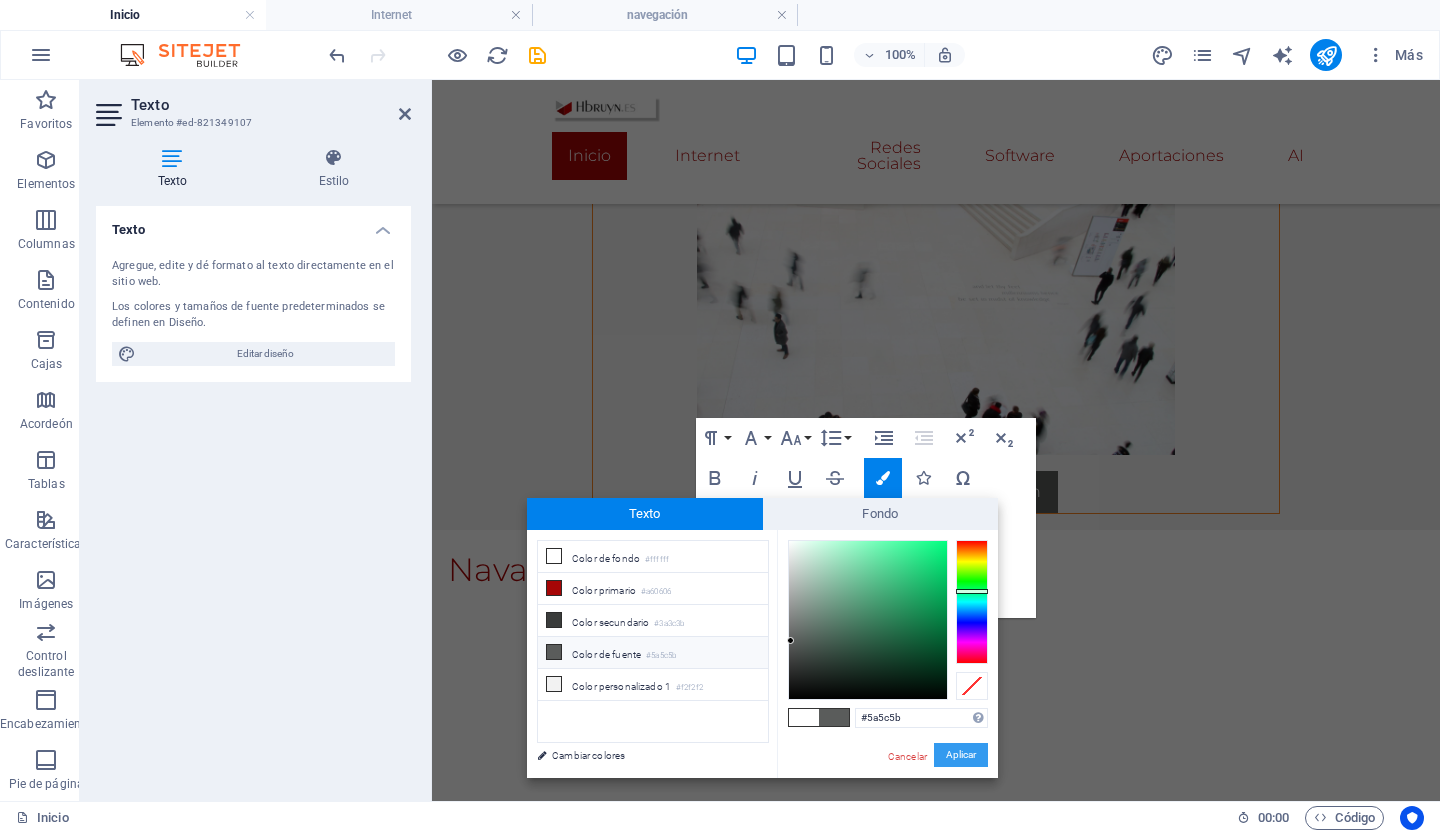 click on "Aplicar" at bounding box center [961, 755] 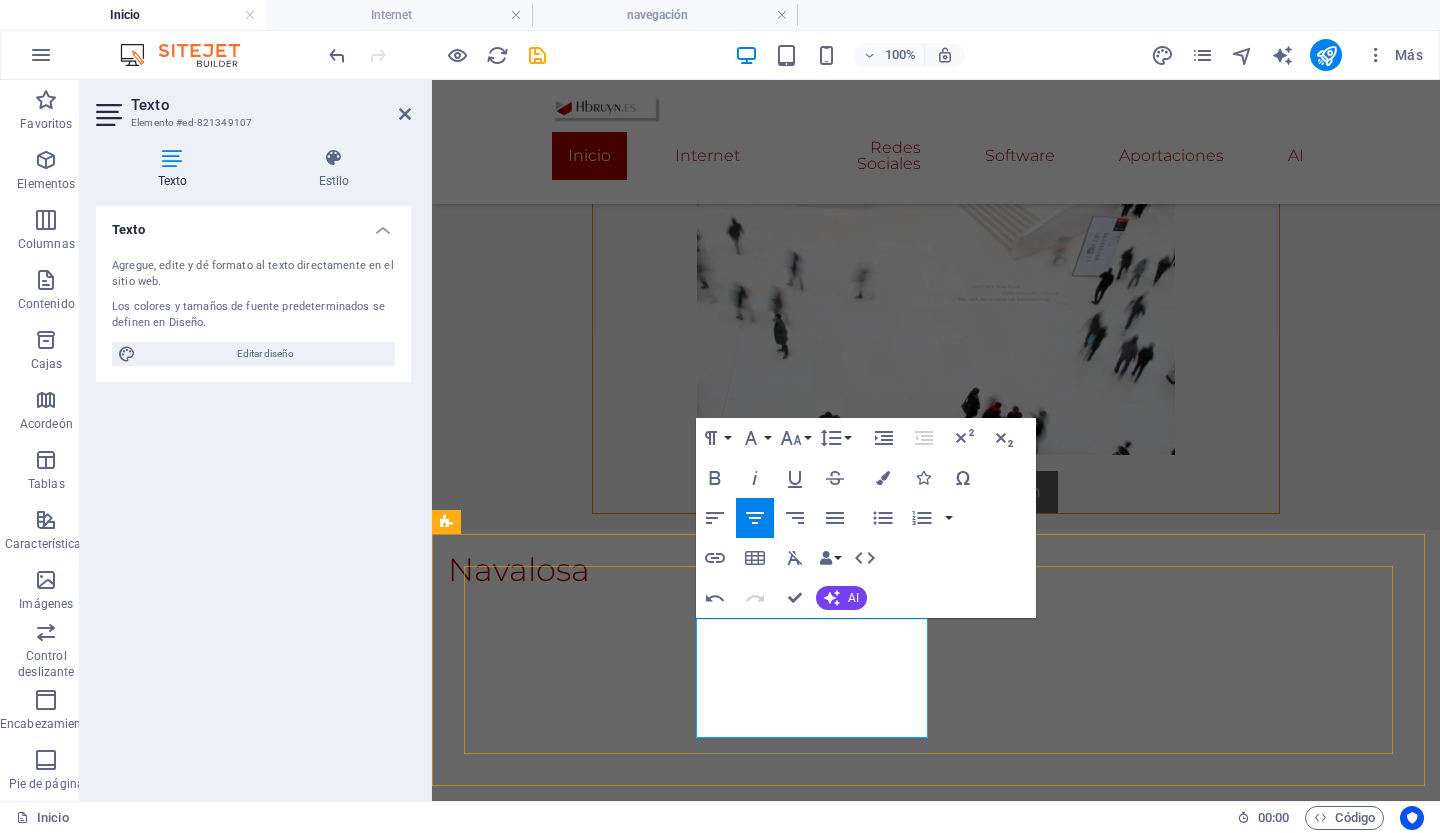 click on "Navegadores" at bounding box center (935, 1148) 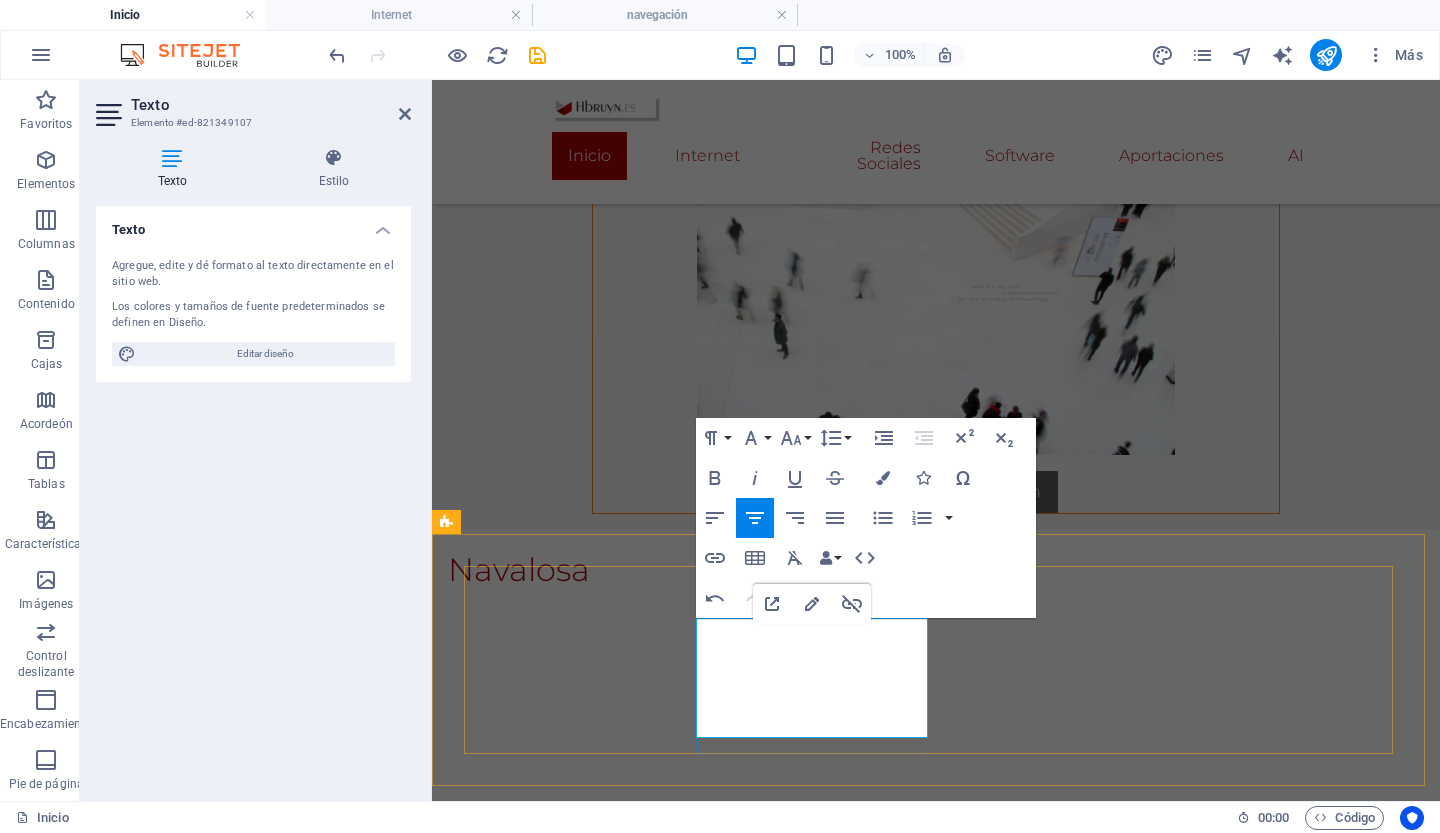 drag, startPoint x: 760, startPoint y: 655, endPoint x: 922, endPoint y: 731, distance: 178.94133 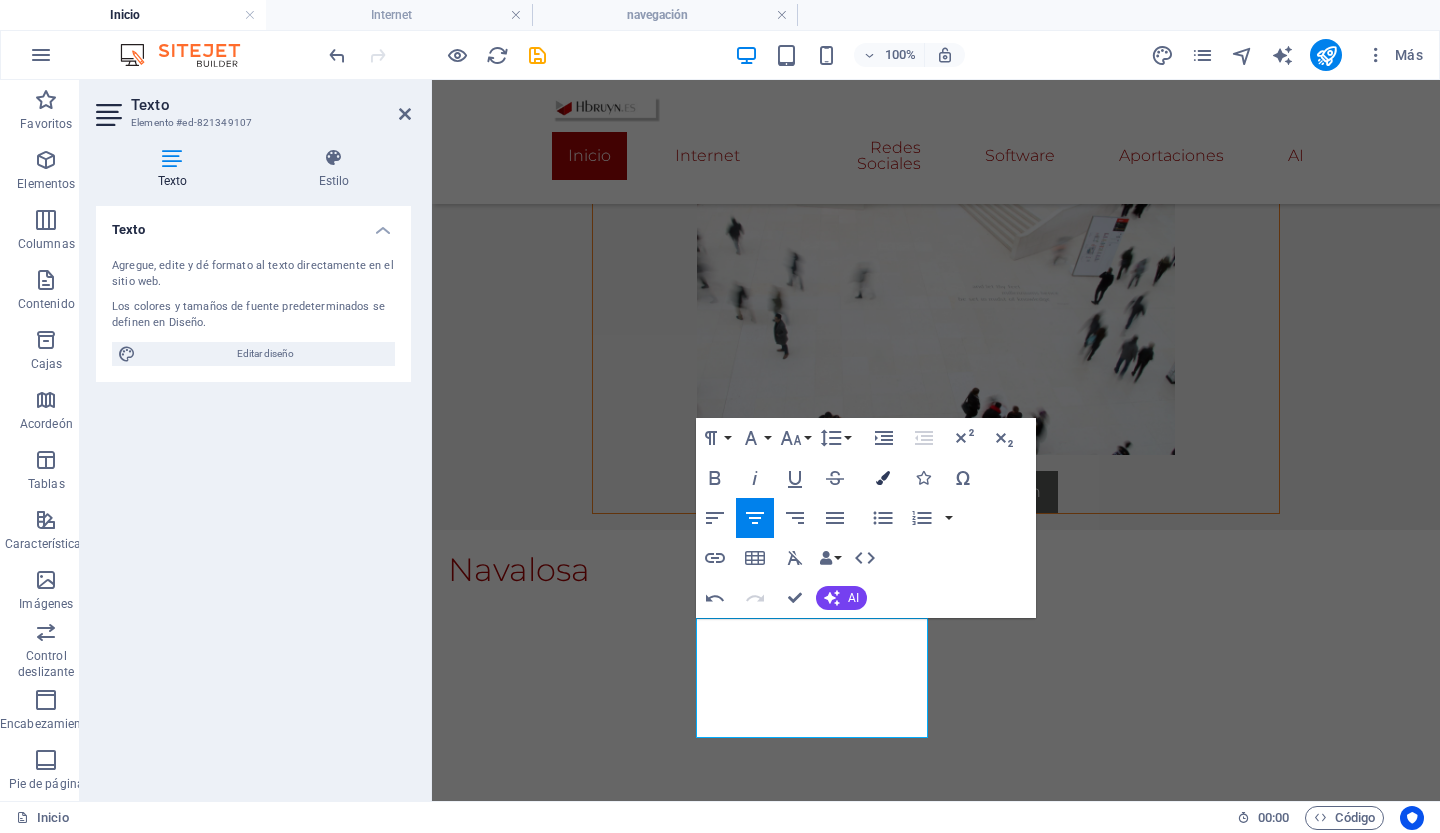 click at bounding box center [883, 478] 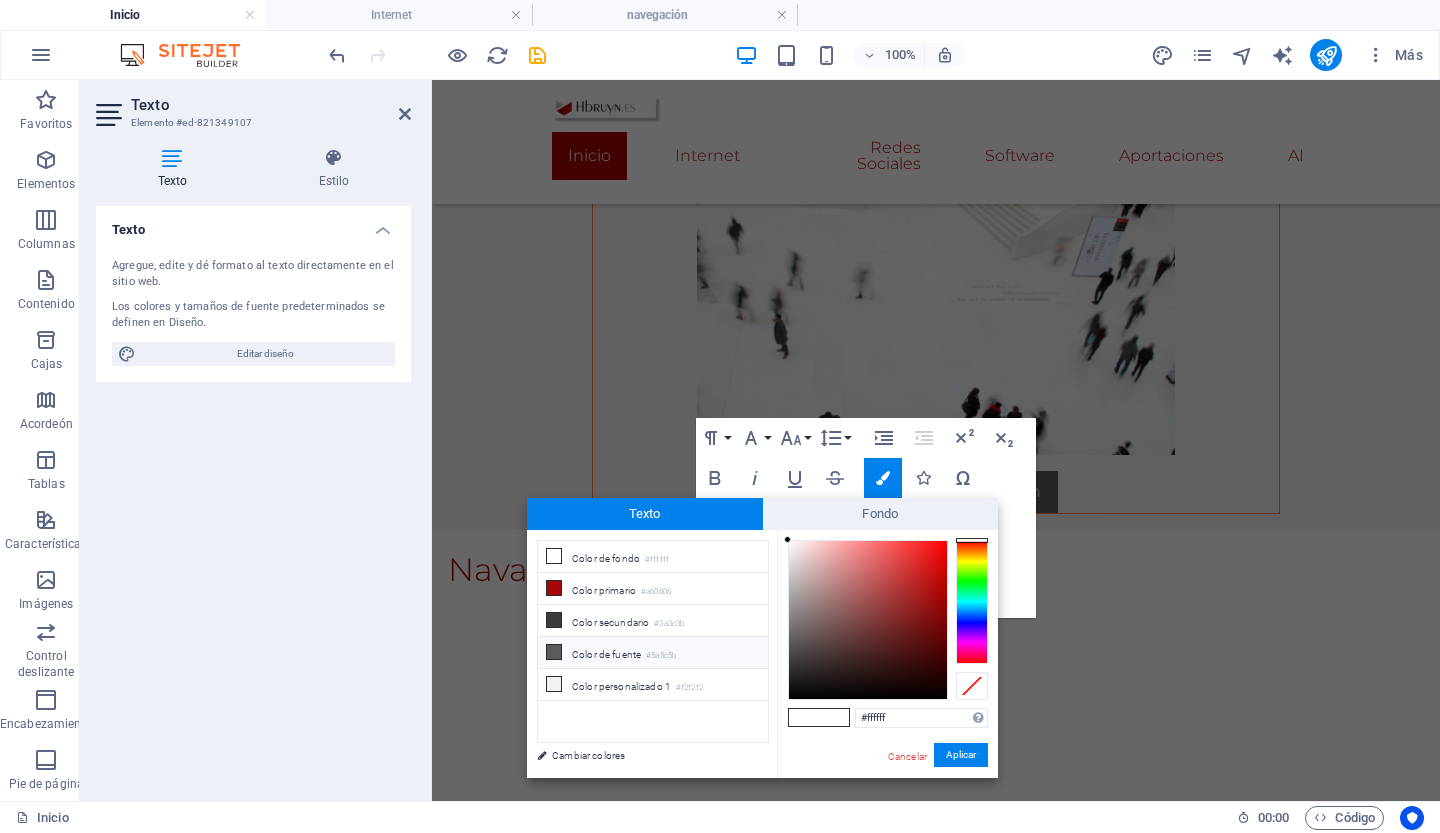click on "Color de fuente
#5a5c5b" at bounding box center (653, 653) 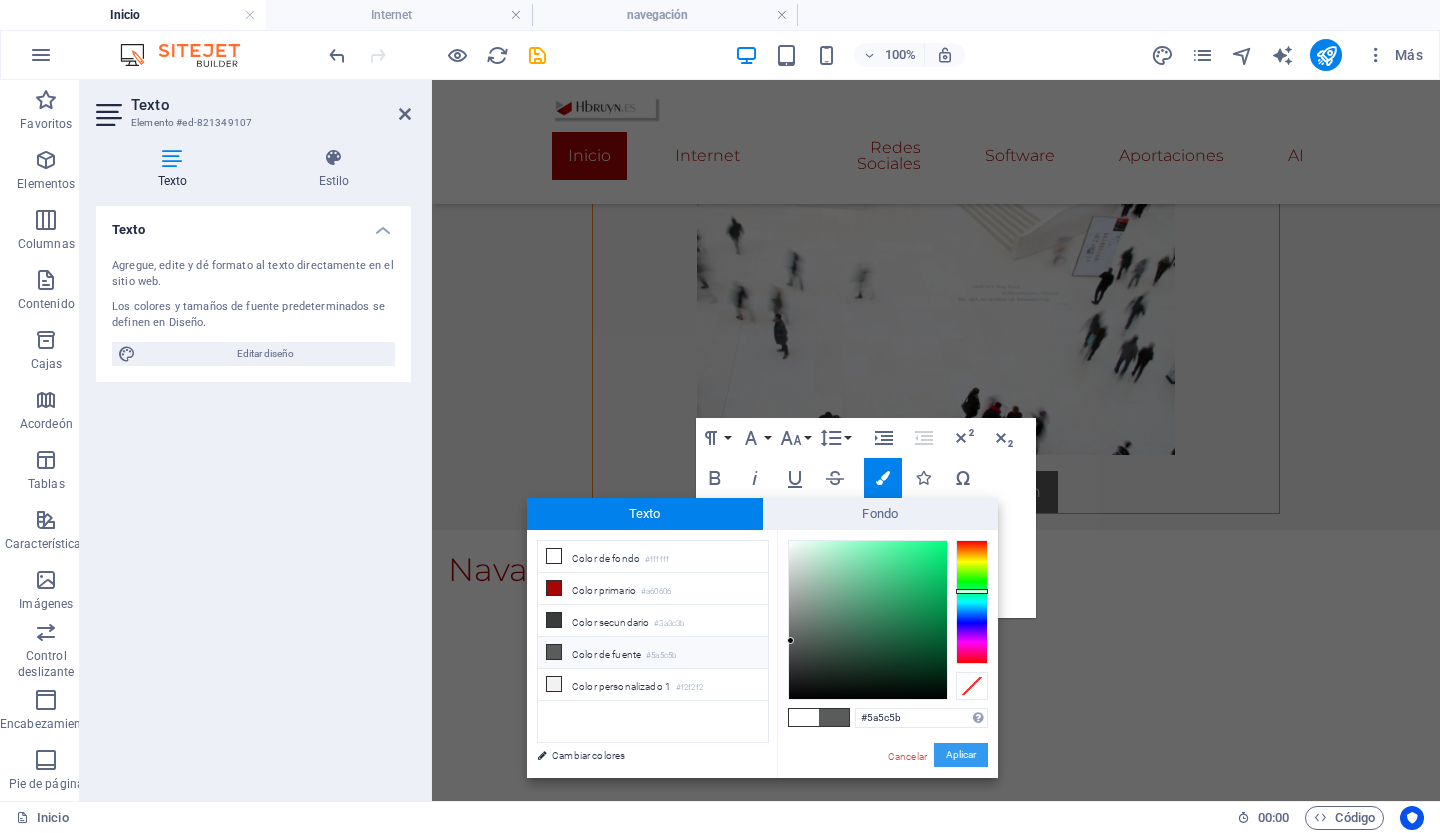 click on "Aplicar" at bounding box center [961, 754] 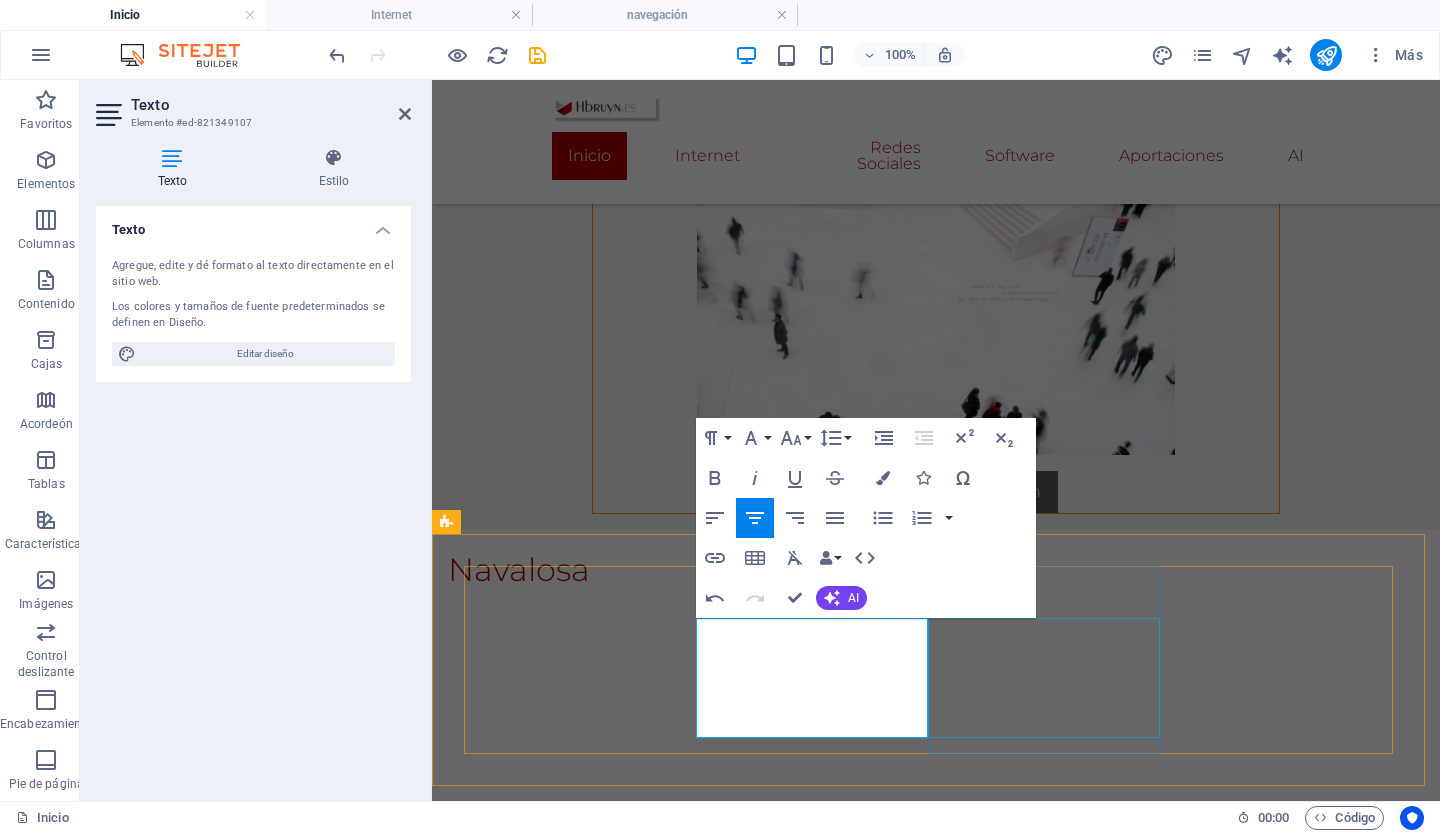 click at bounding box center (935, 1361) 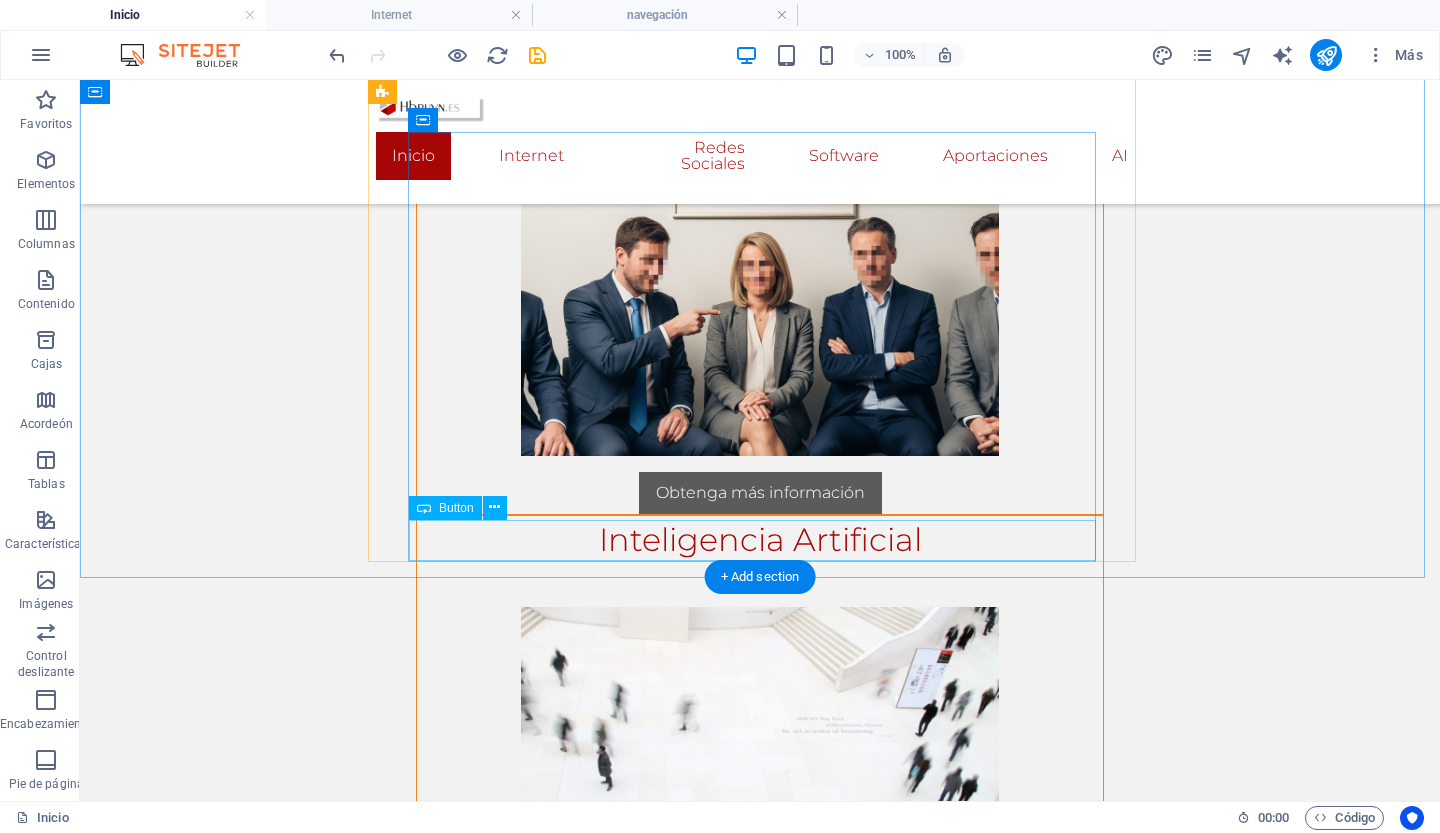 scroll, scrollTop: 2438, scrollLeft: 0, axis: vertical 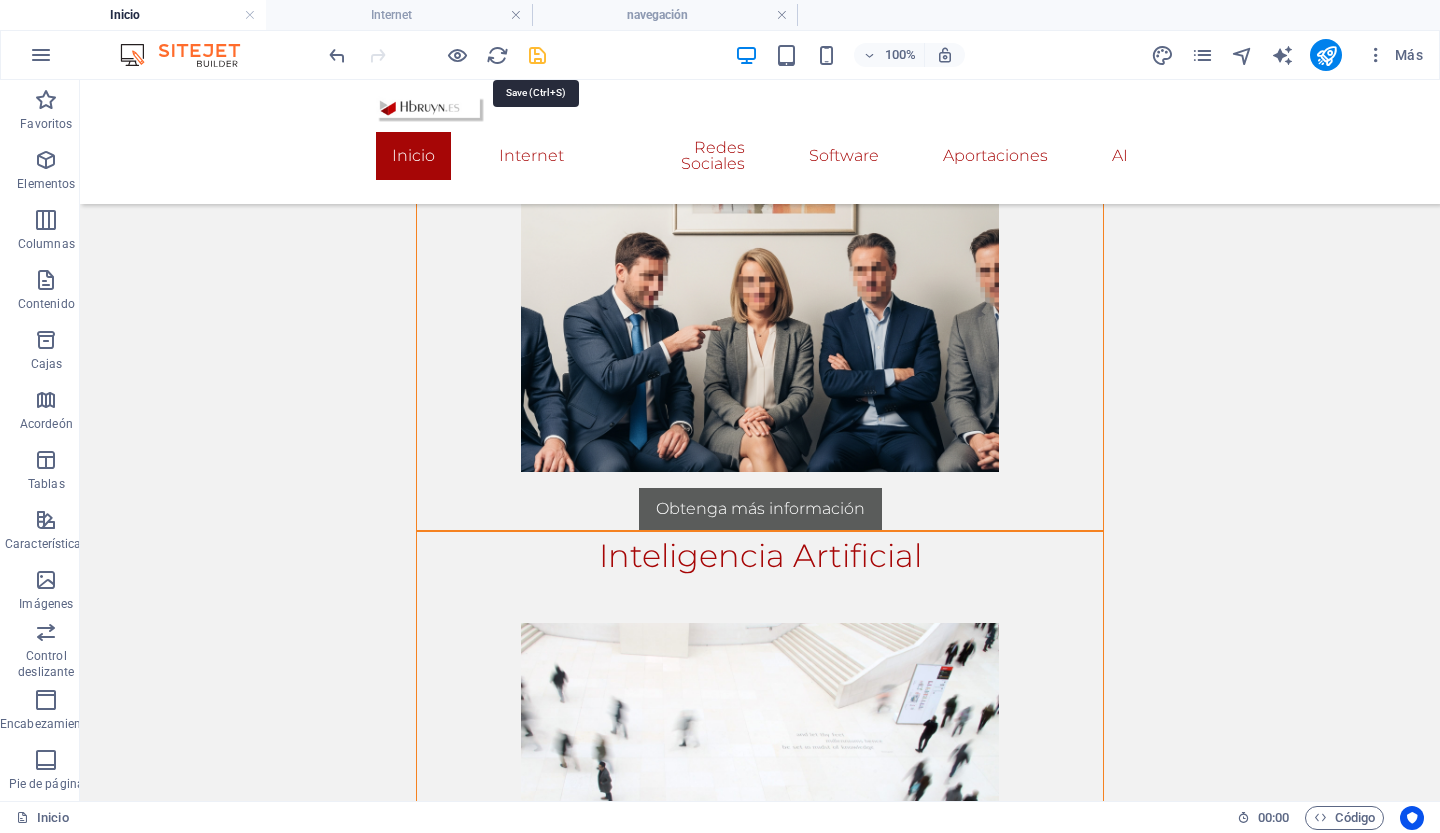 click at bounding box center (537, 55) 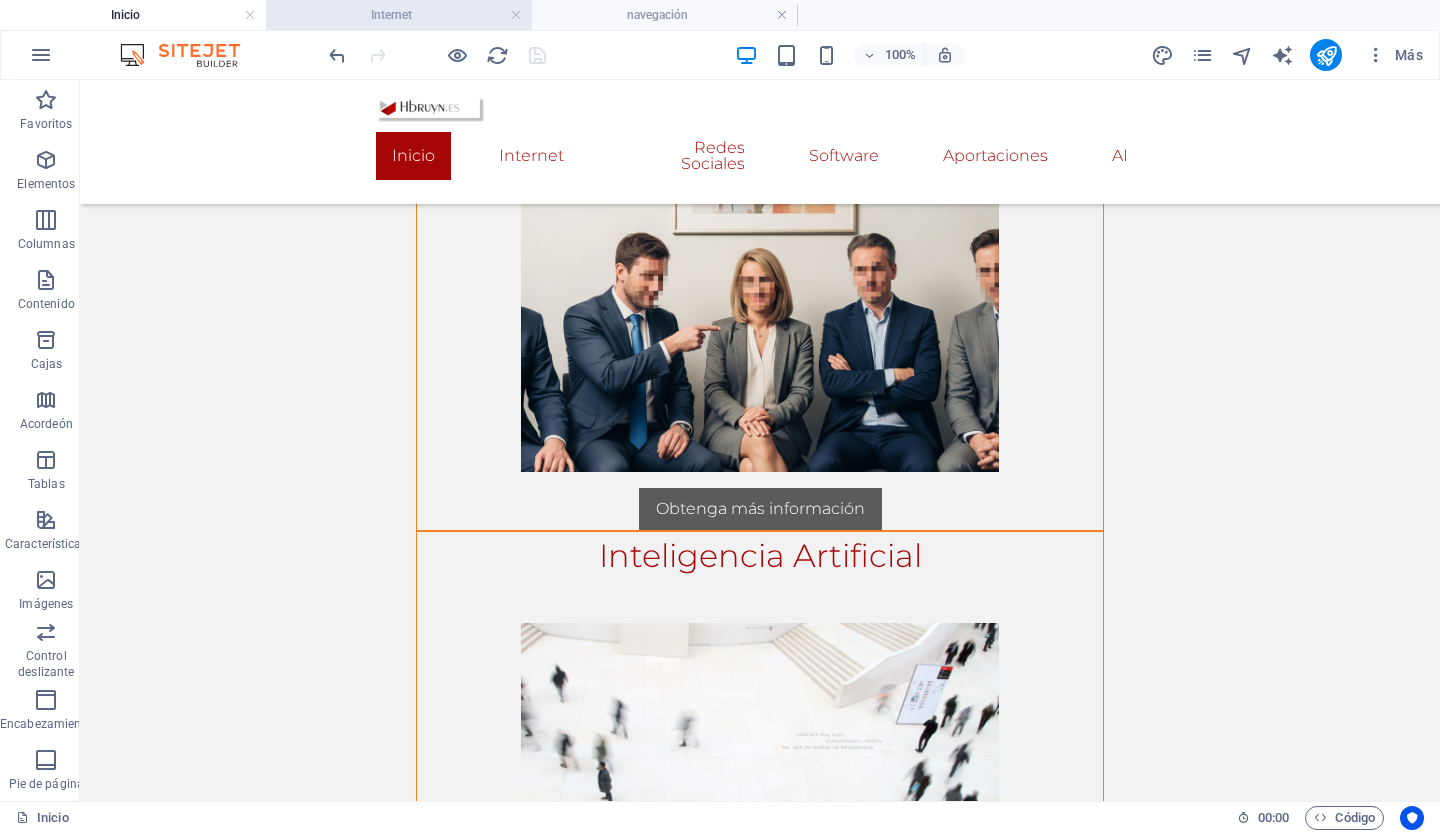 click on "Internet" at bounding box center [399, 15] 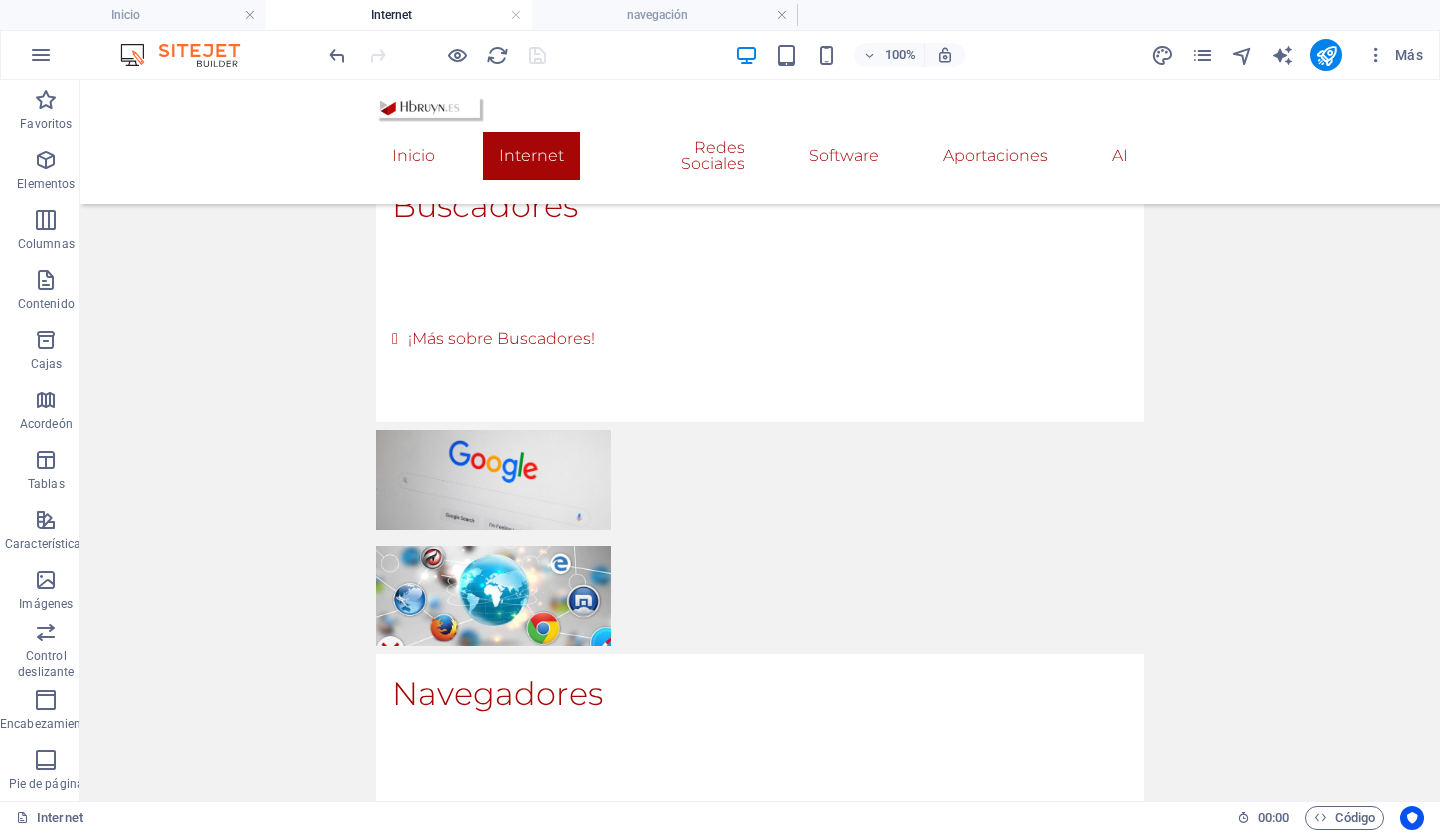 scroll, scrollTop: 1528, scrollLeft: 0, axis: vertical 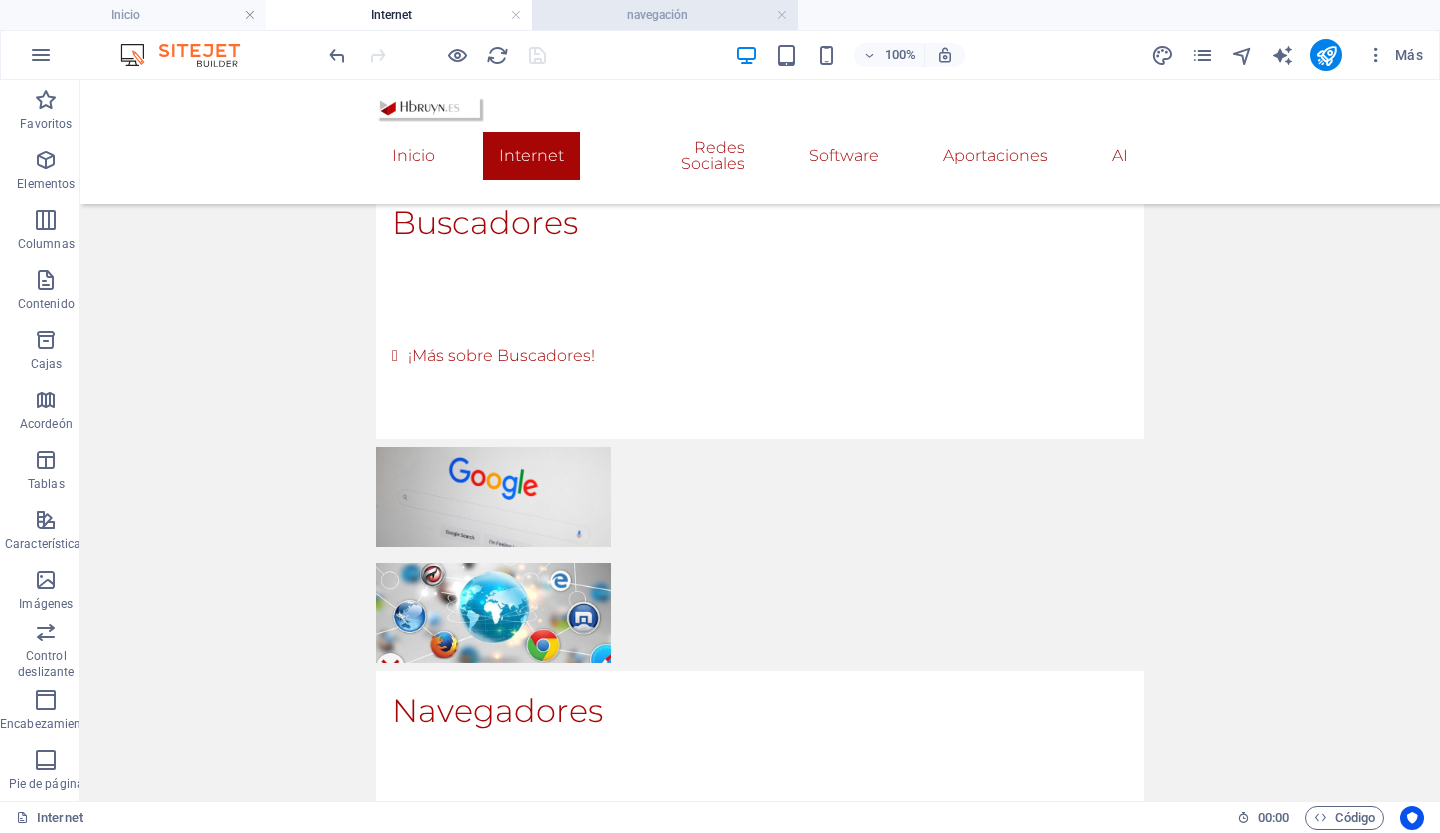 click on "navegación" at bounding box center (665, 15) 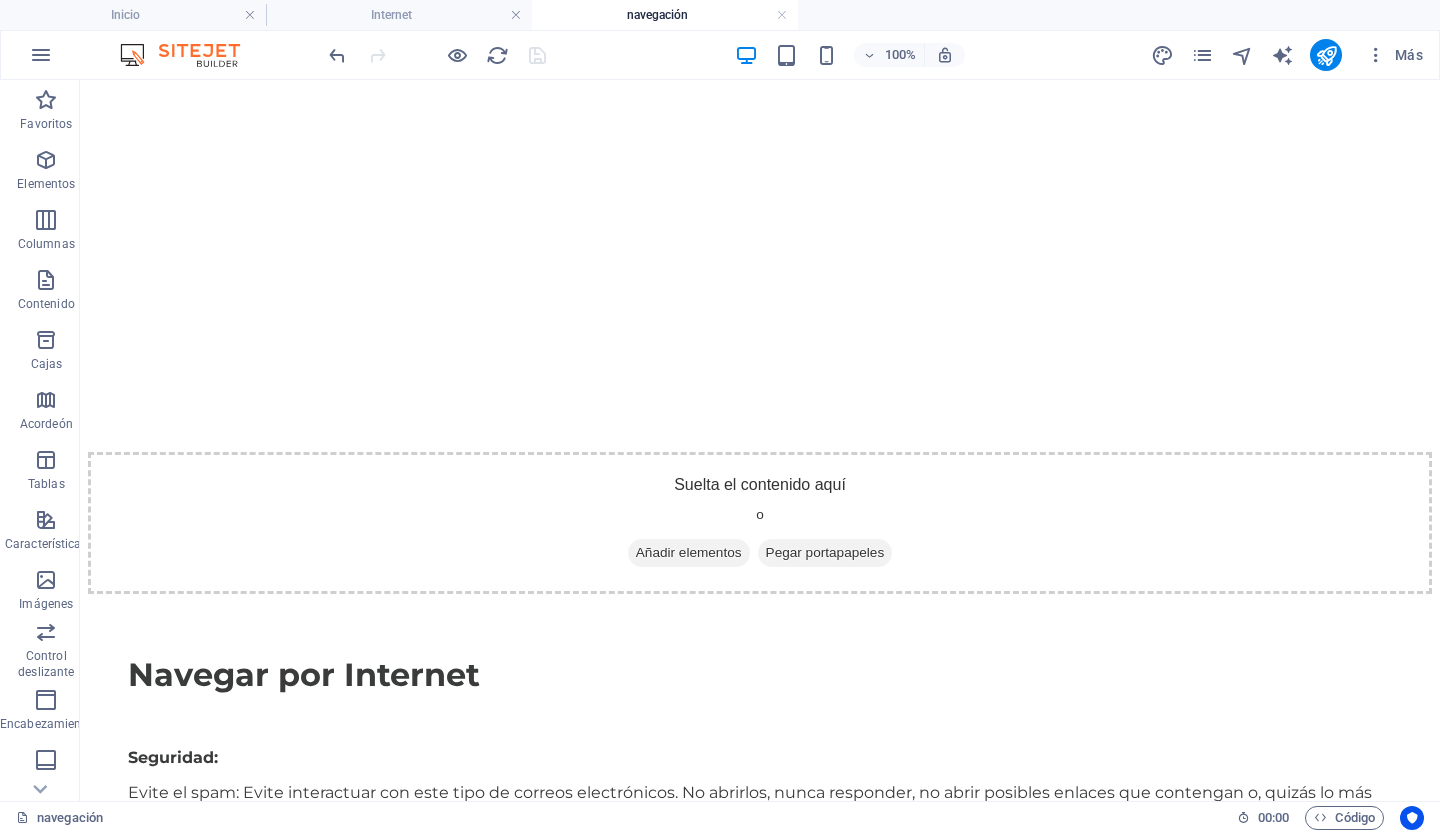 scroll, scrollTop: 0, scrollLeft: 0, axis: both 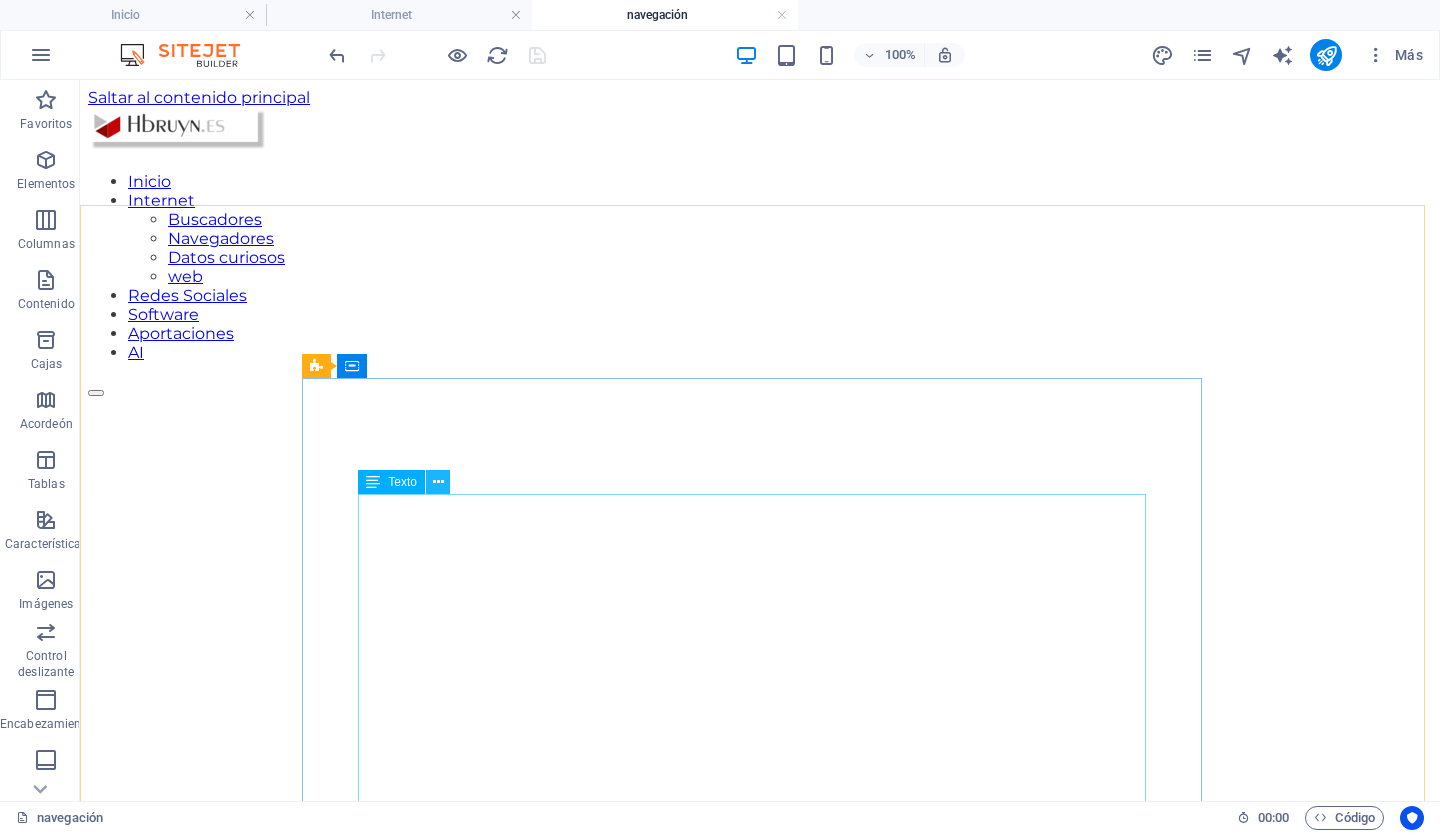 click at bounding box center [438, 482] 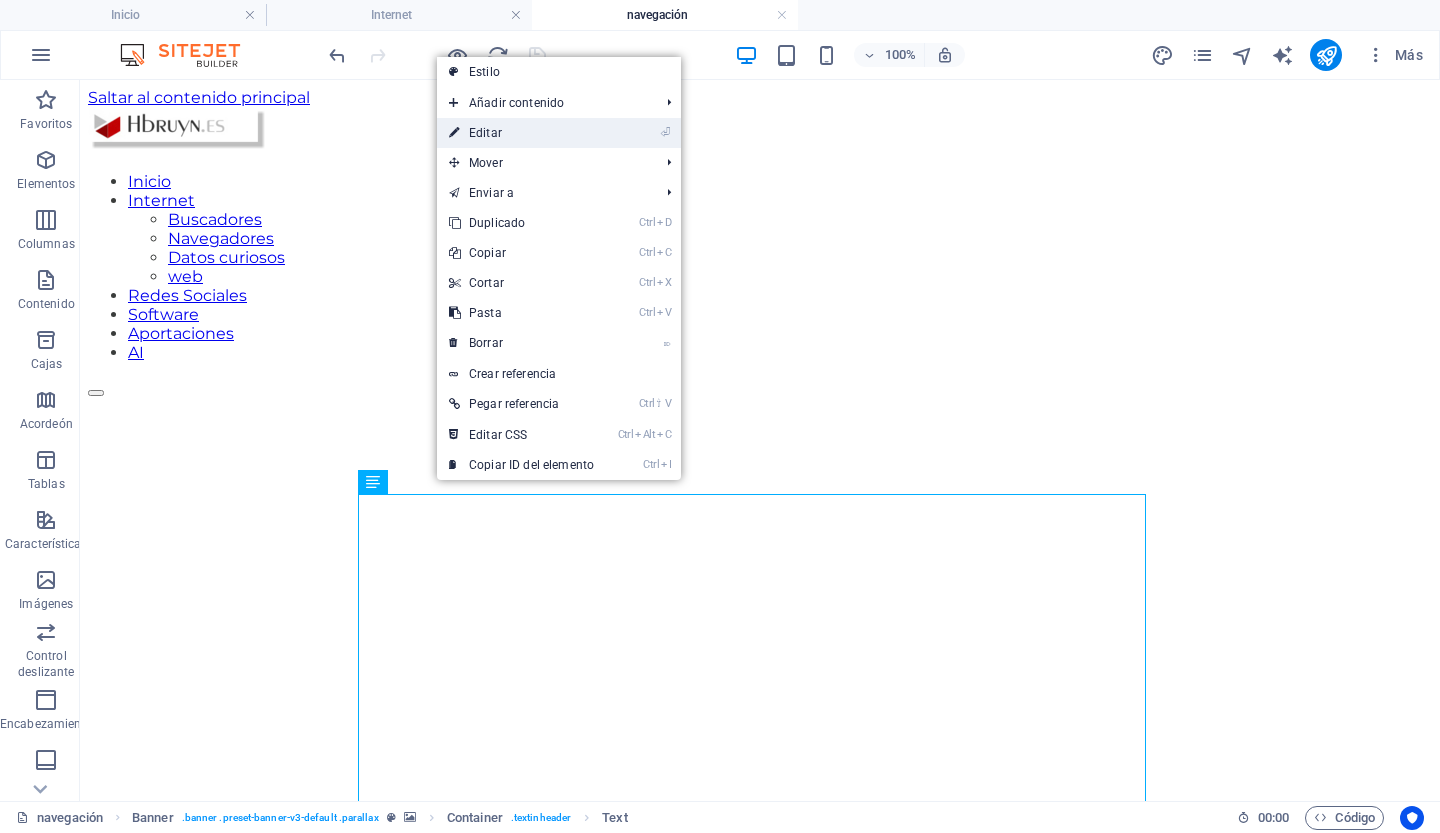 click on "Editar" at bounding box center [485, 133] 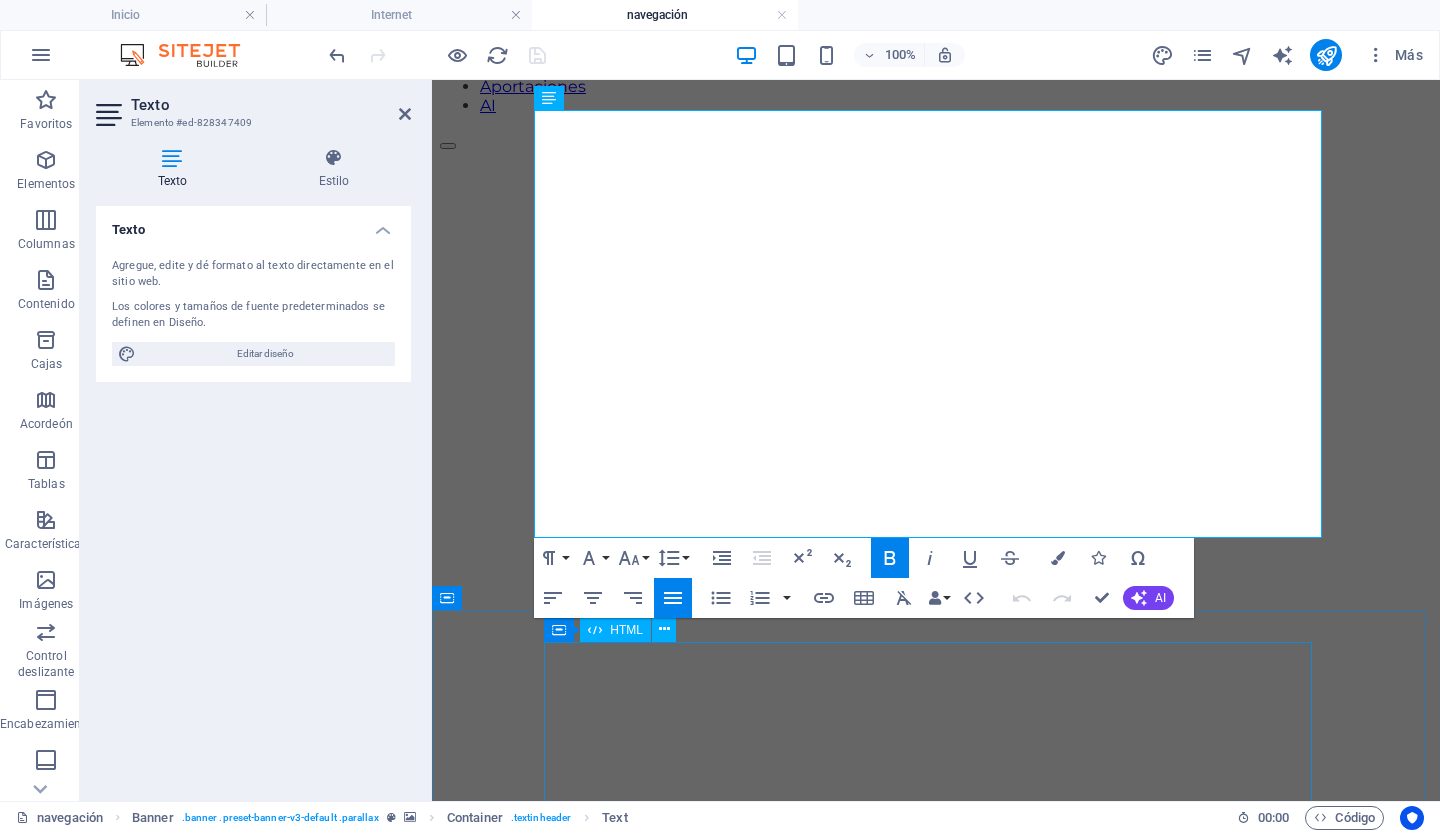 scroll, scrollTop: 372, scrollLeft: 0, axis: vertical 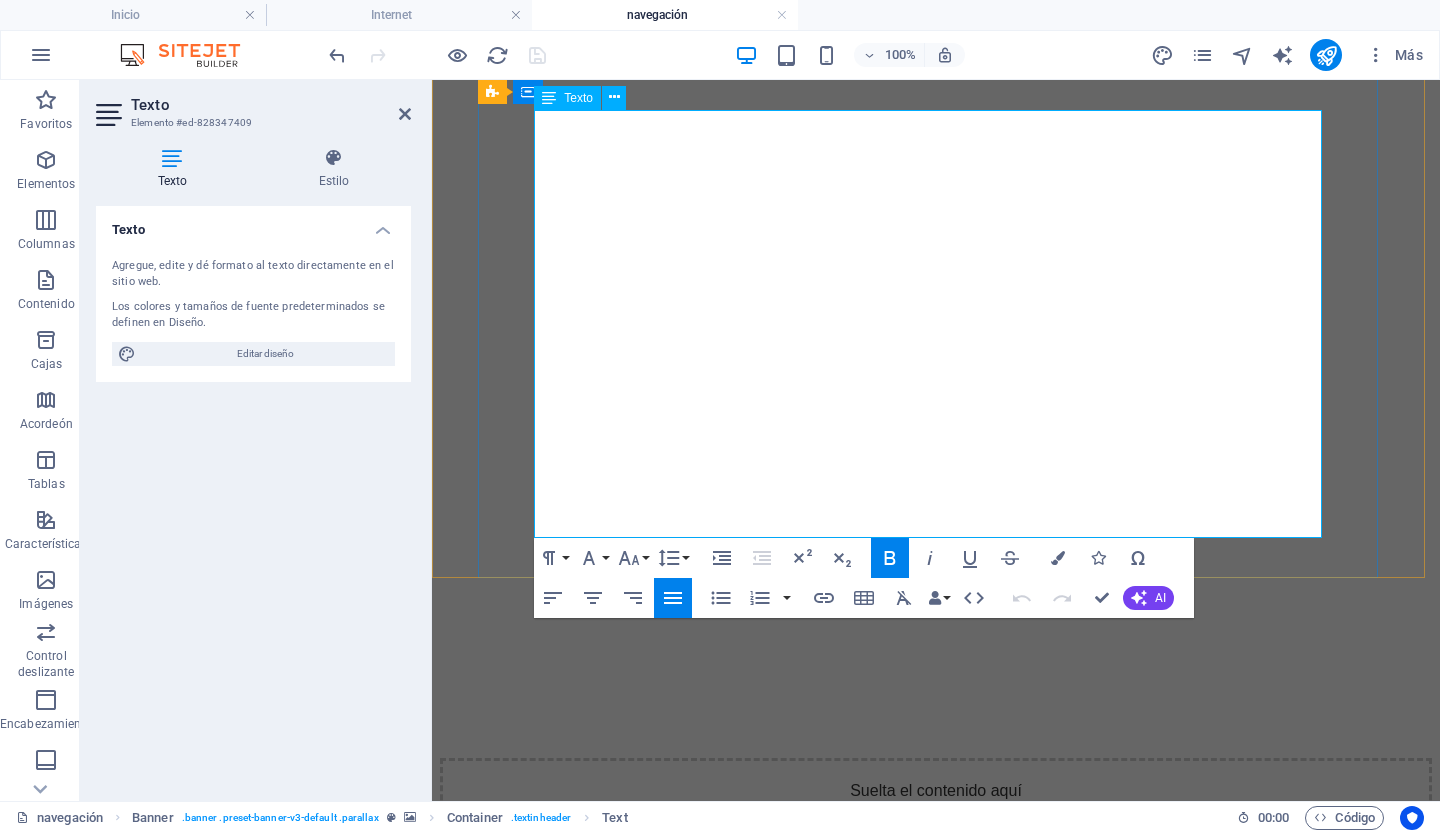 drag, startPoint x: 534, startPoint y: 494, endPoint x: 858, endPoint y: 520, distance: 325.04153 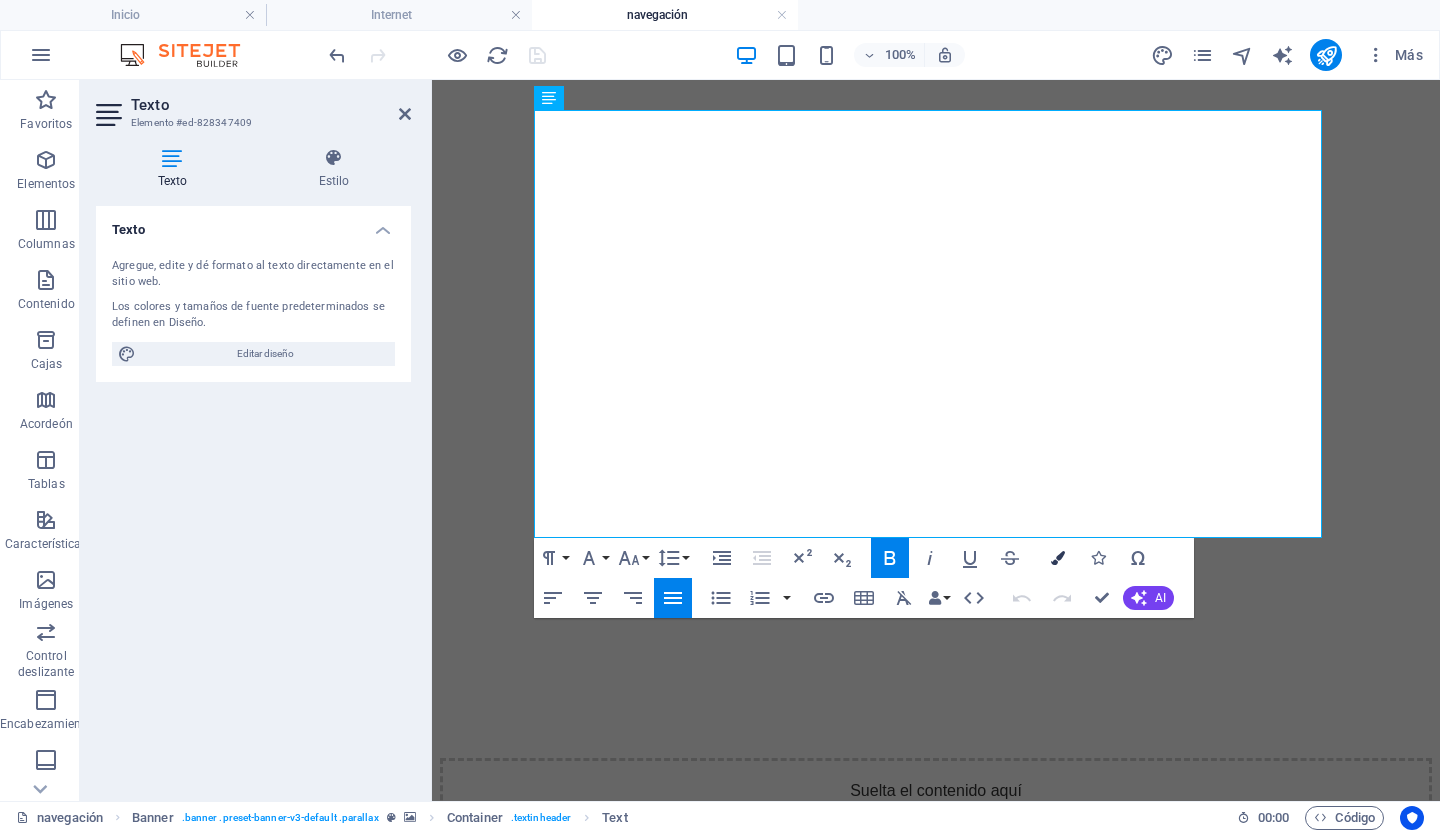 click at bounding box center (1058, 558) 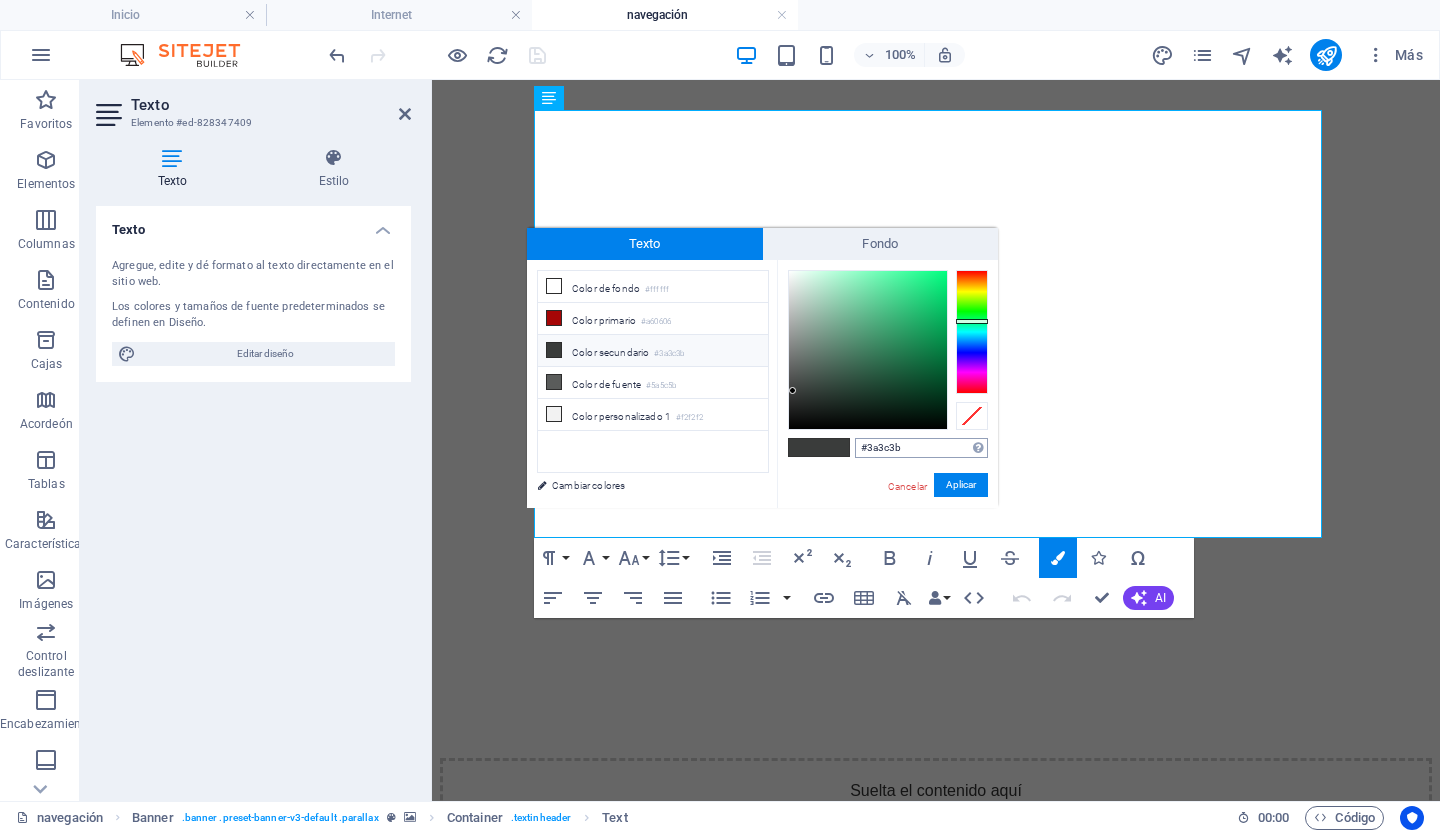 click on "#3a3c3b" at bounding box center (921, 448) 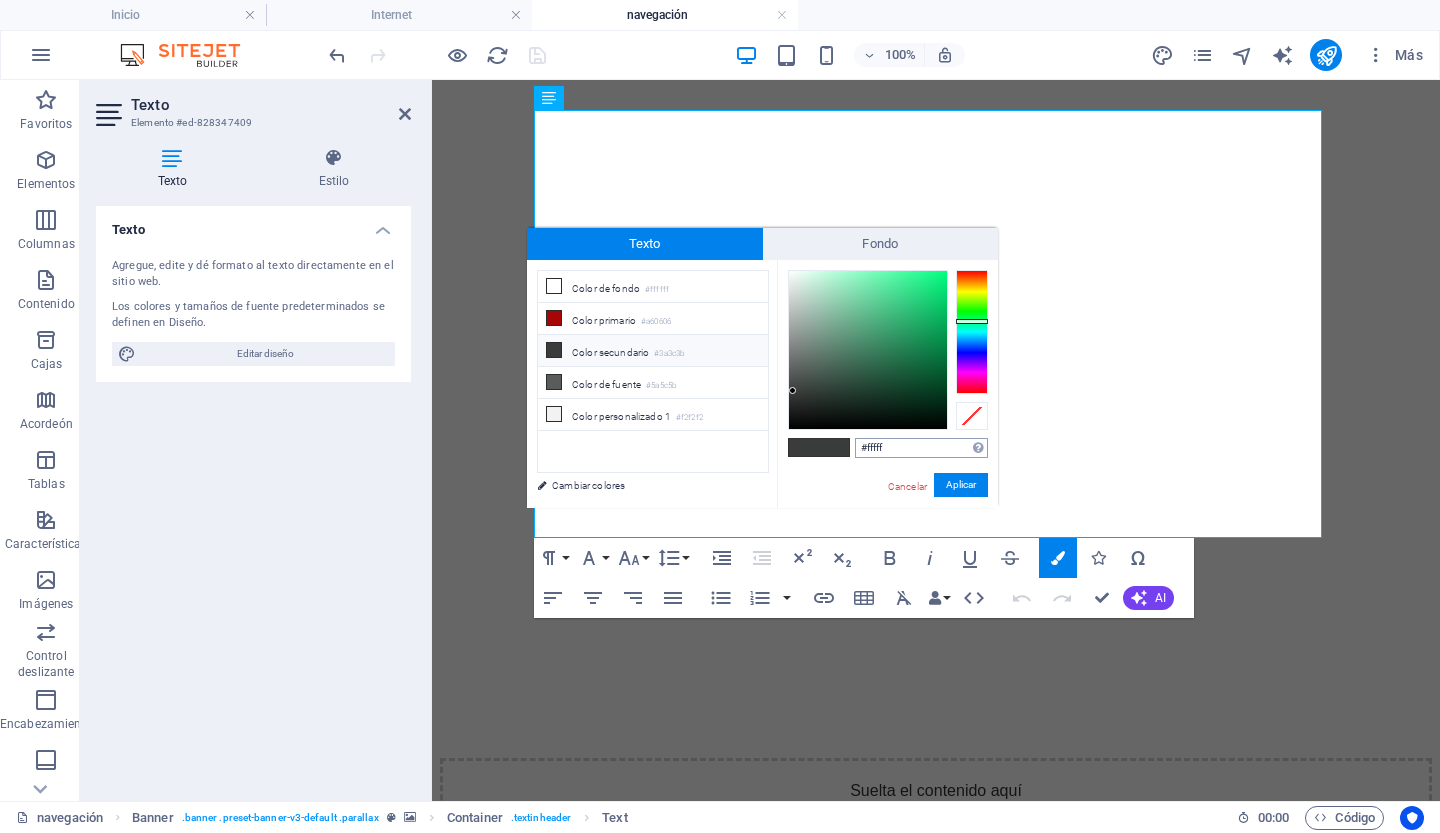 type on "#ffffff" 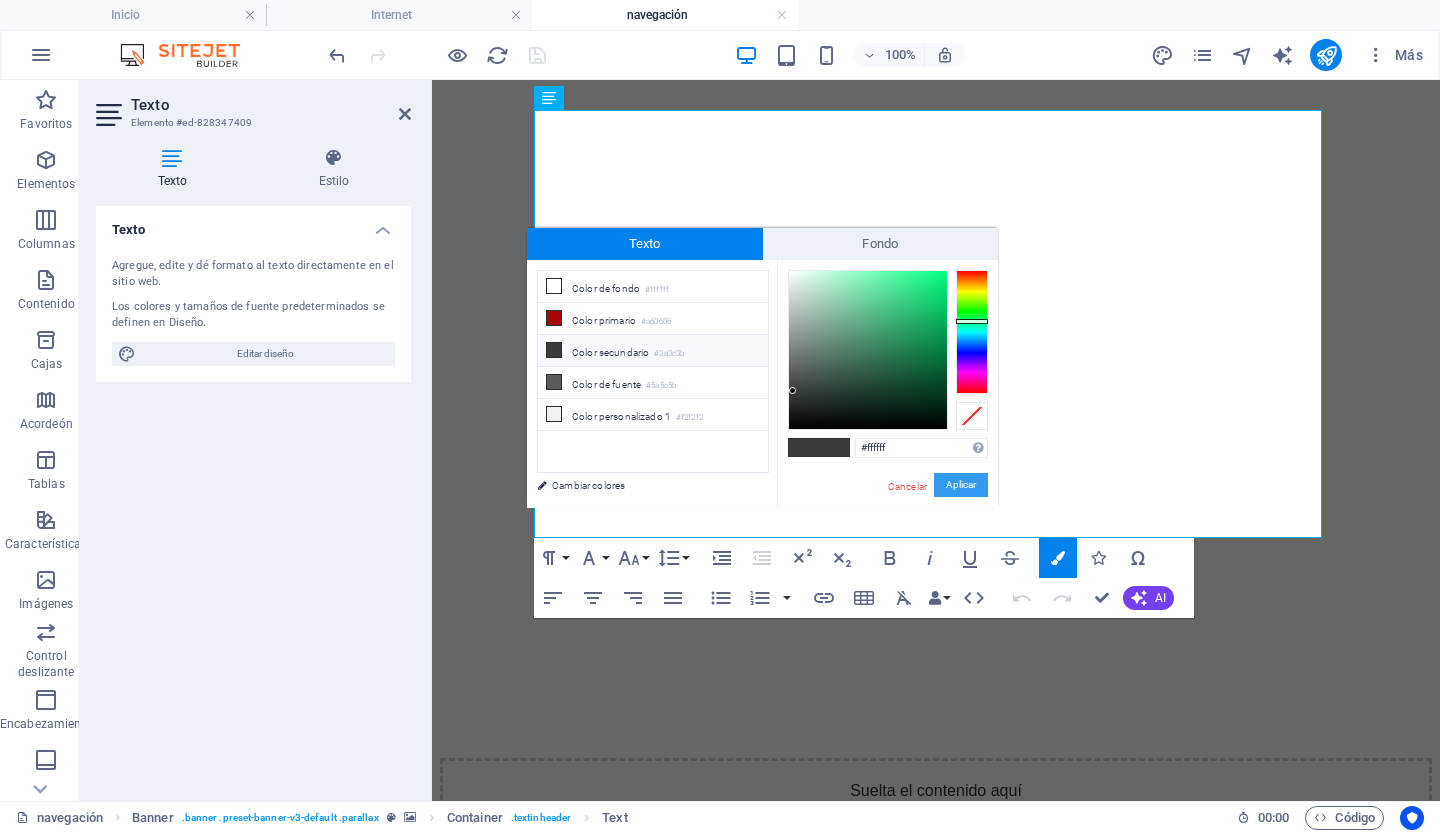 click on "Aplicar" at bounding box center [961, 484] 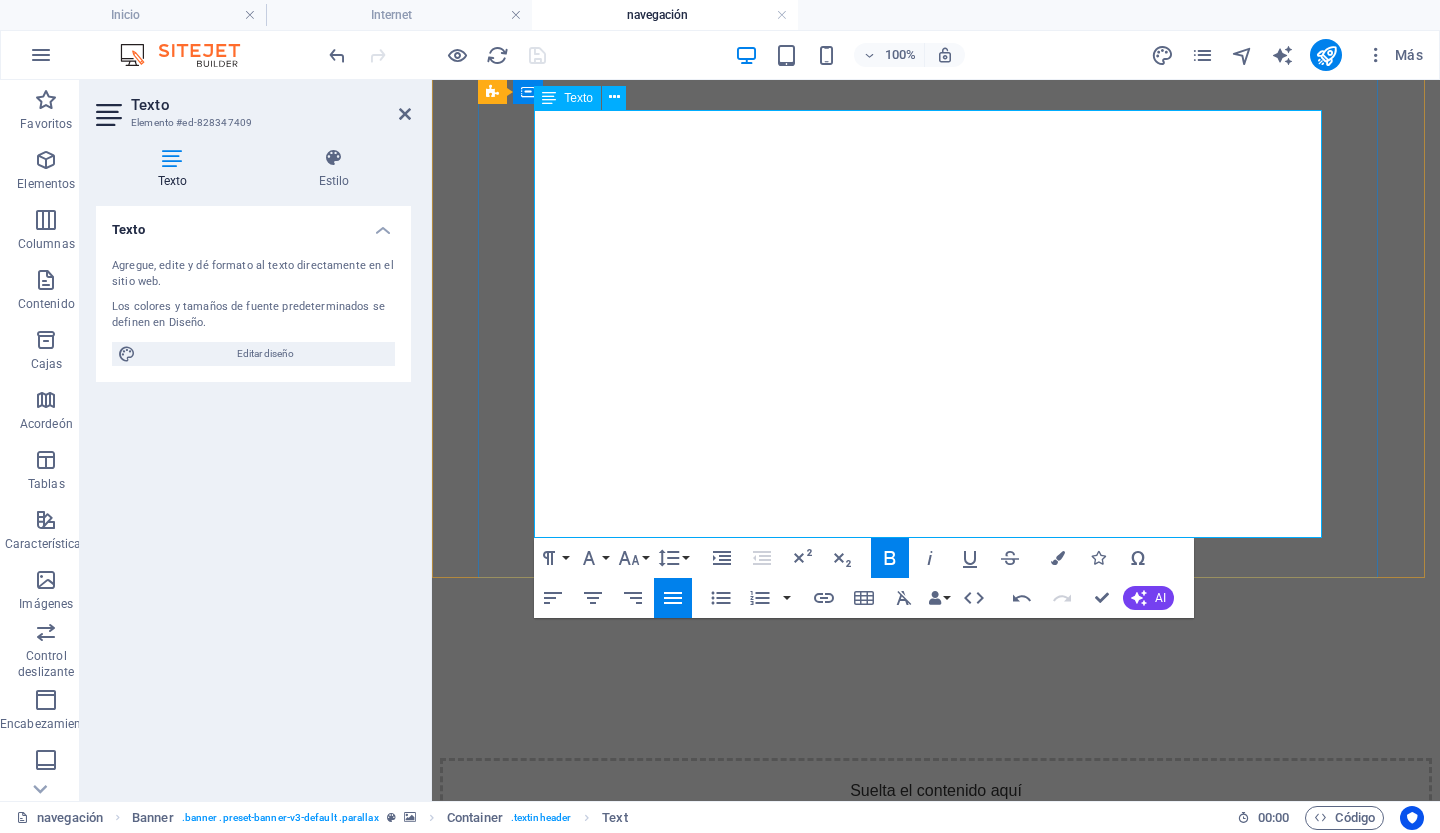 click on "Mantenga el equipo actualizado." at bounding box center [936, 1589] 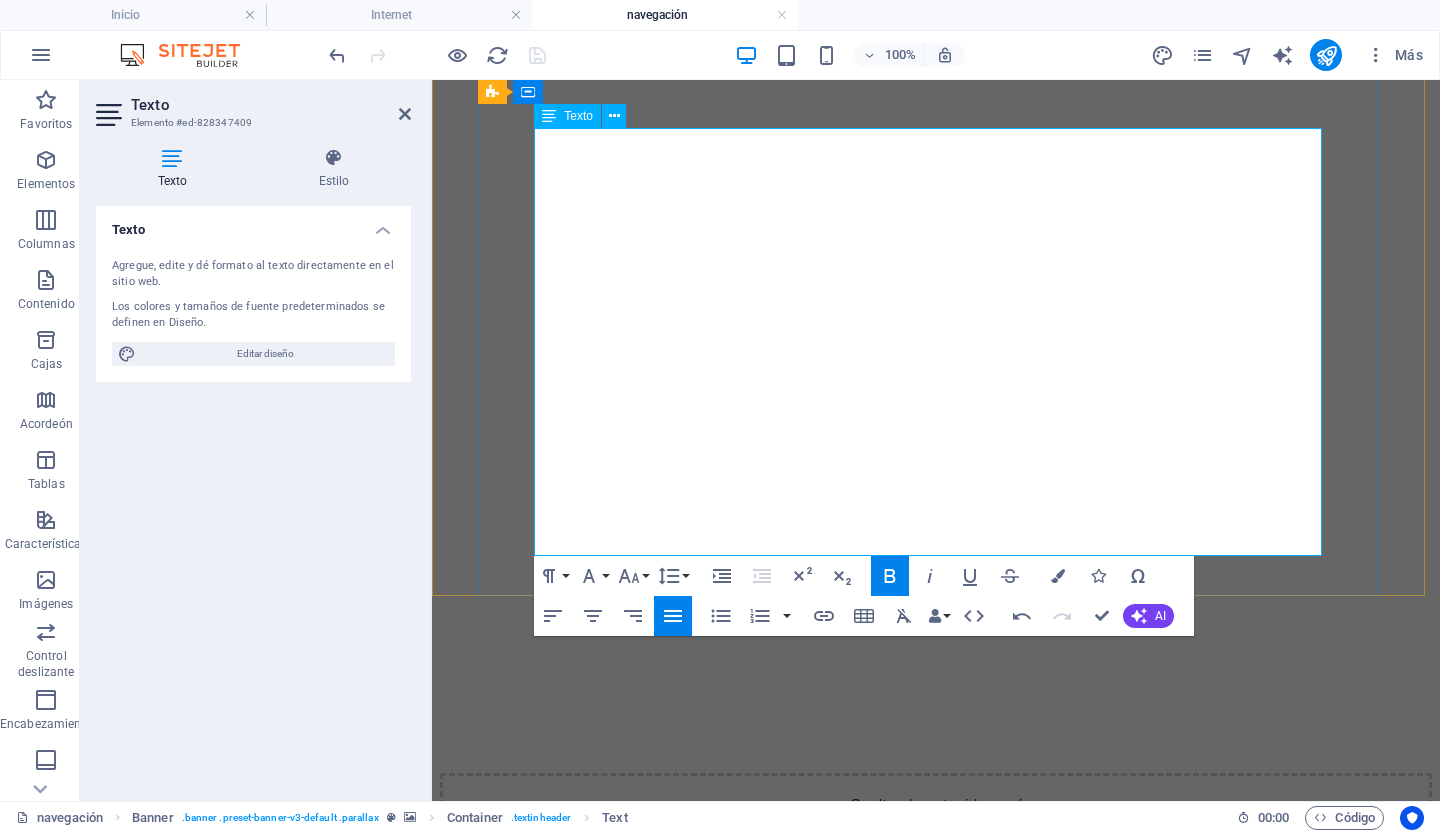 scroll, scrollTop: 354, scrollLeft: 0, axis: vertical 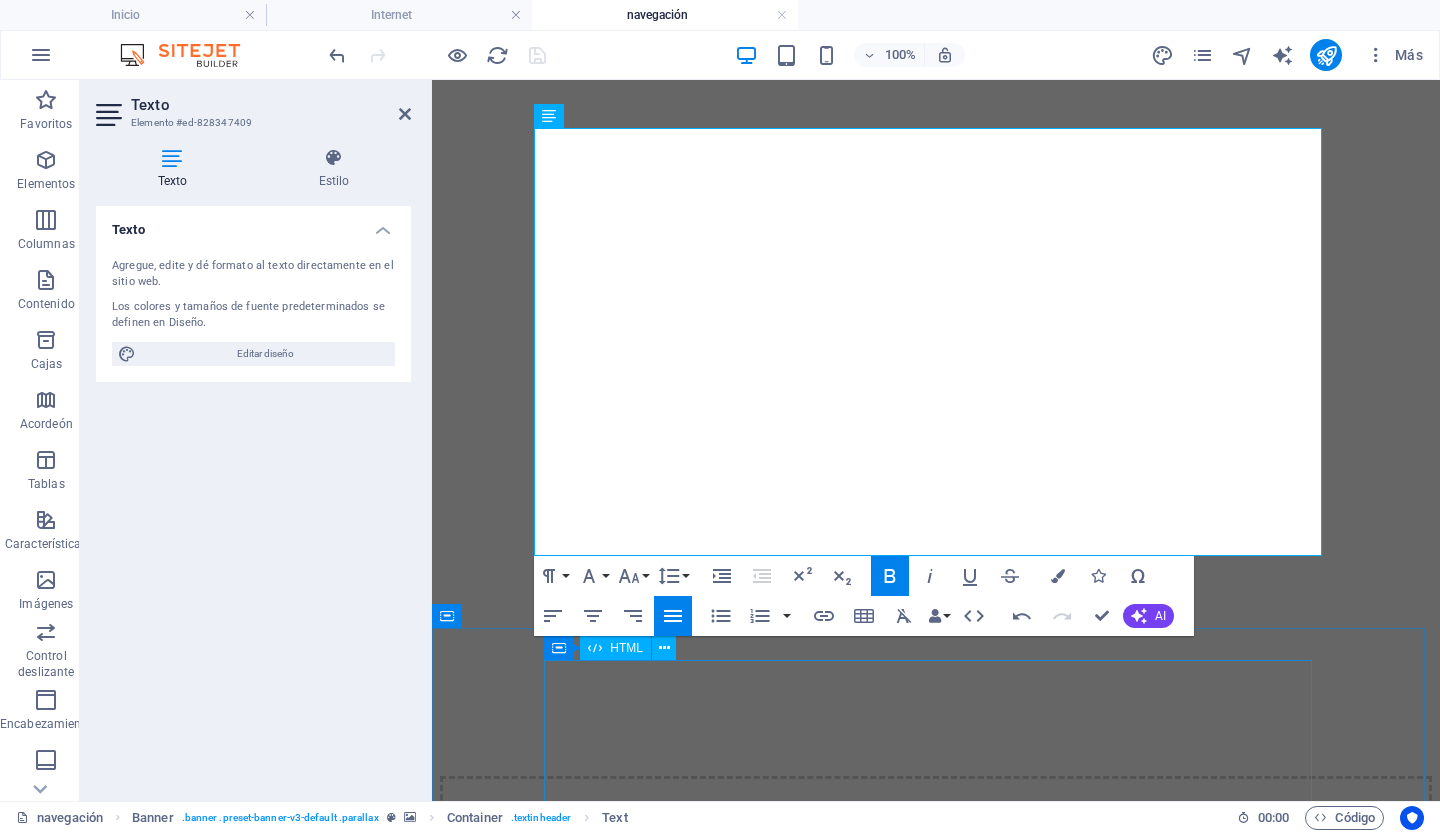 click on "El Pulso Digital del Internauta: Motivos, Expectativas y Seguridad
El Pulso Digital
Motivos
Expectativas
Desafíos
Prioridades
☰
Motivos
Expectativas
Desafíos
Prioridades
El Pulso Digital del Internauta
Una exploración interactiva de los motivos, expectativas y desafíos que definen la experiencia online en 2024-2025.
¿Por qué navegamos?
Los impulsos que nos llevan a conectarnos, desde la búsqueda de conocimiento hasta la conexión humana." at bounding box center [936, 3165] 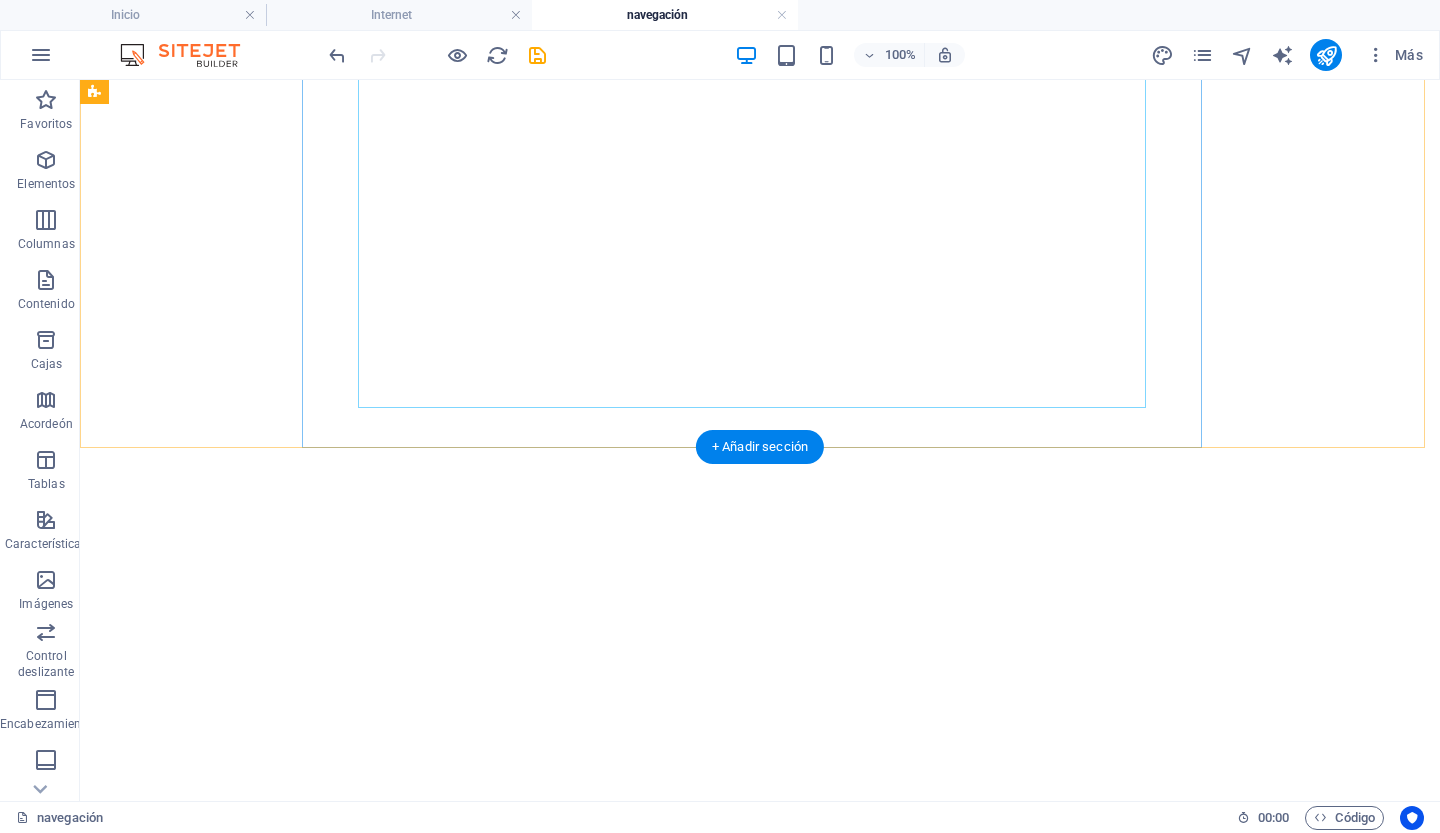 scroll, scrollTop: 515, scrollLeft: 0, axis: vertical 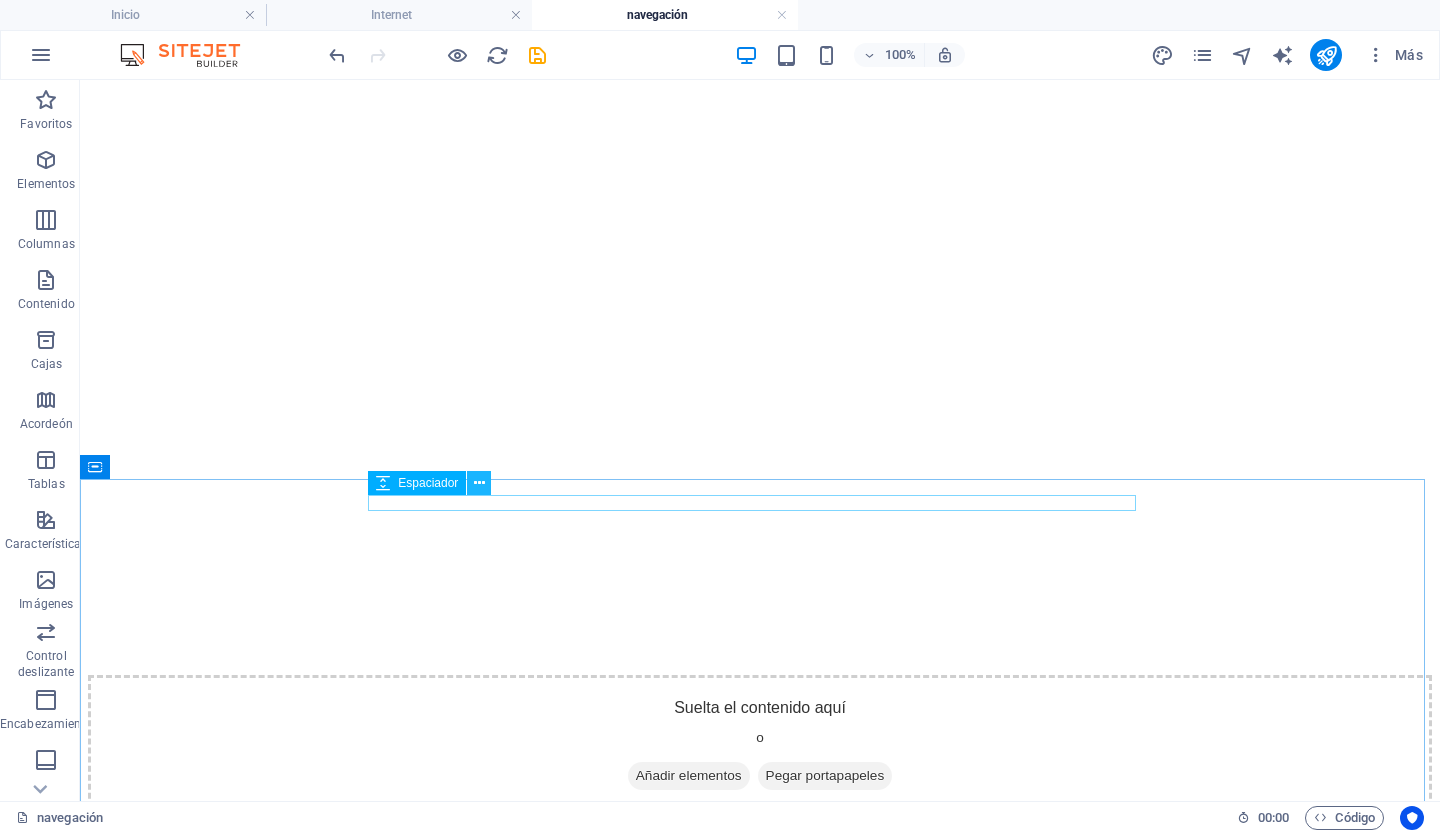click at bounding box center (479, 483) 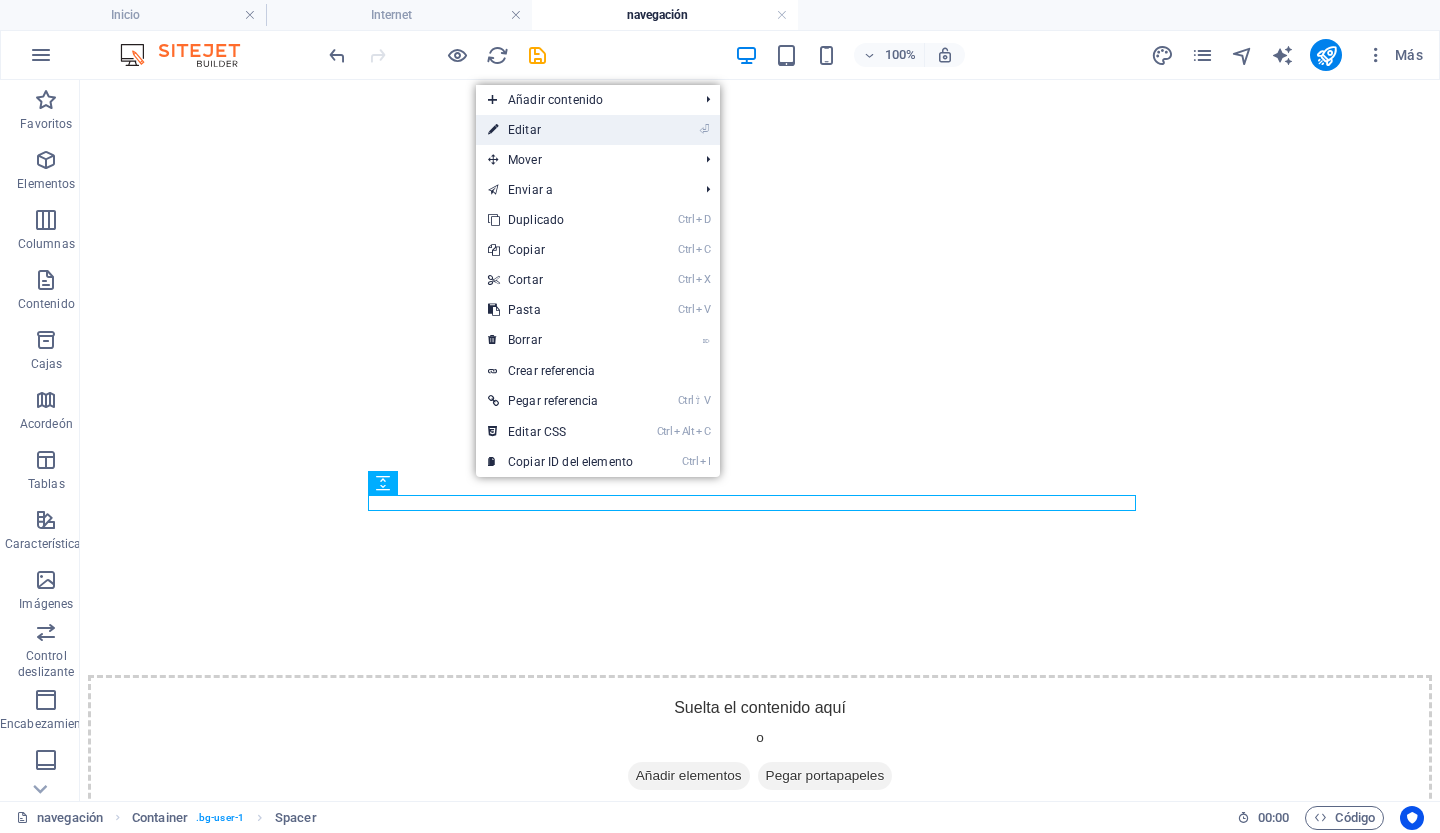 click on "Editar" at bounding box center (524, 130) 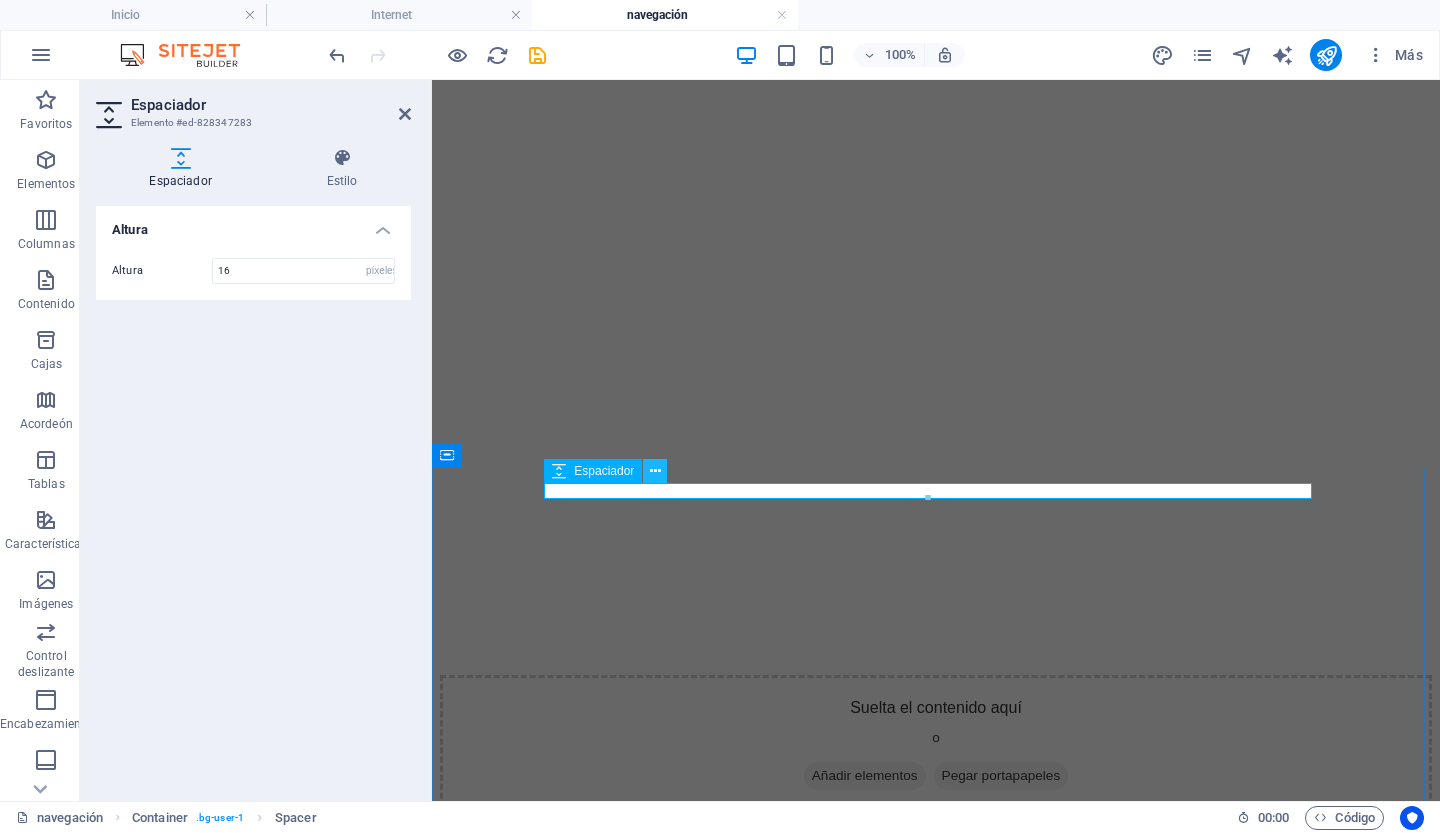 click at bounding box center [655, 471] 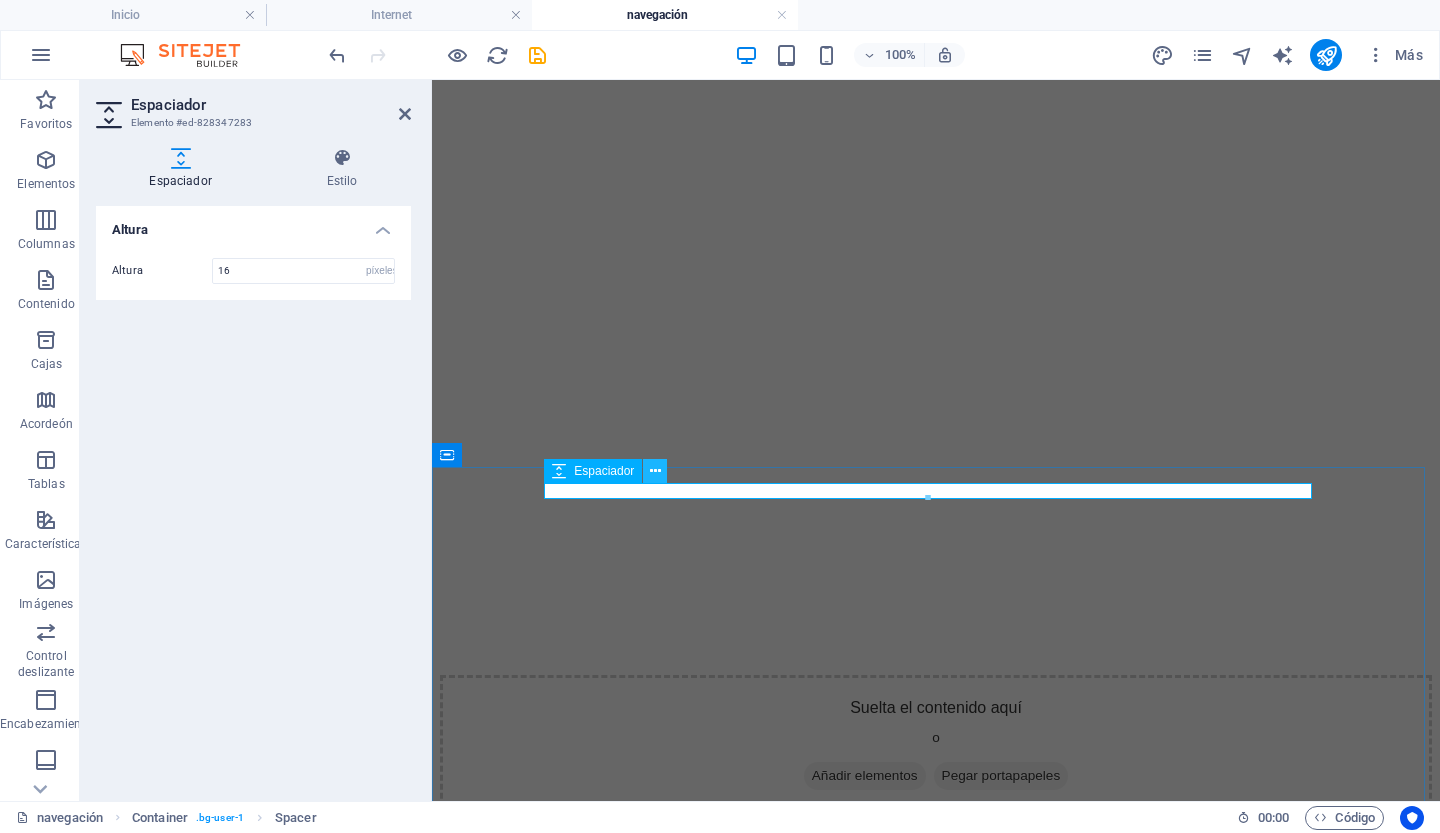 click at bounding box center [655, 471] 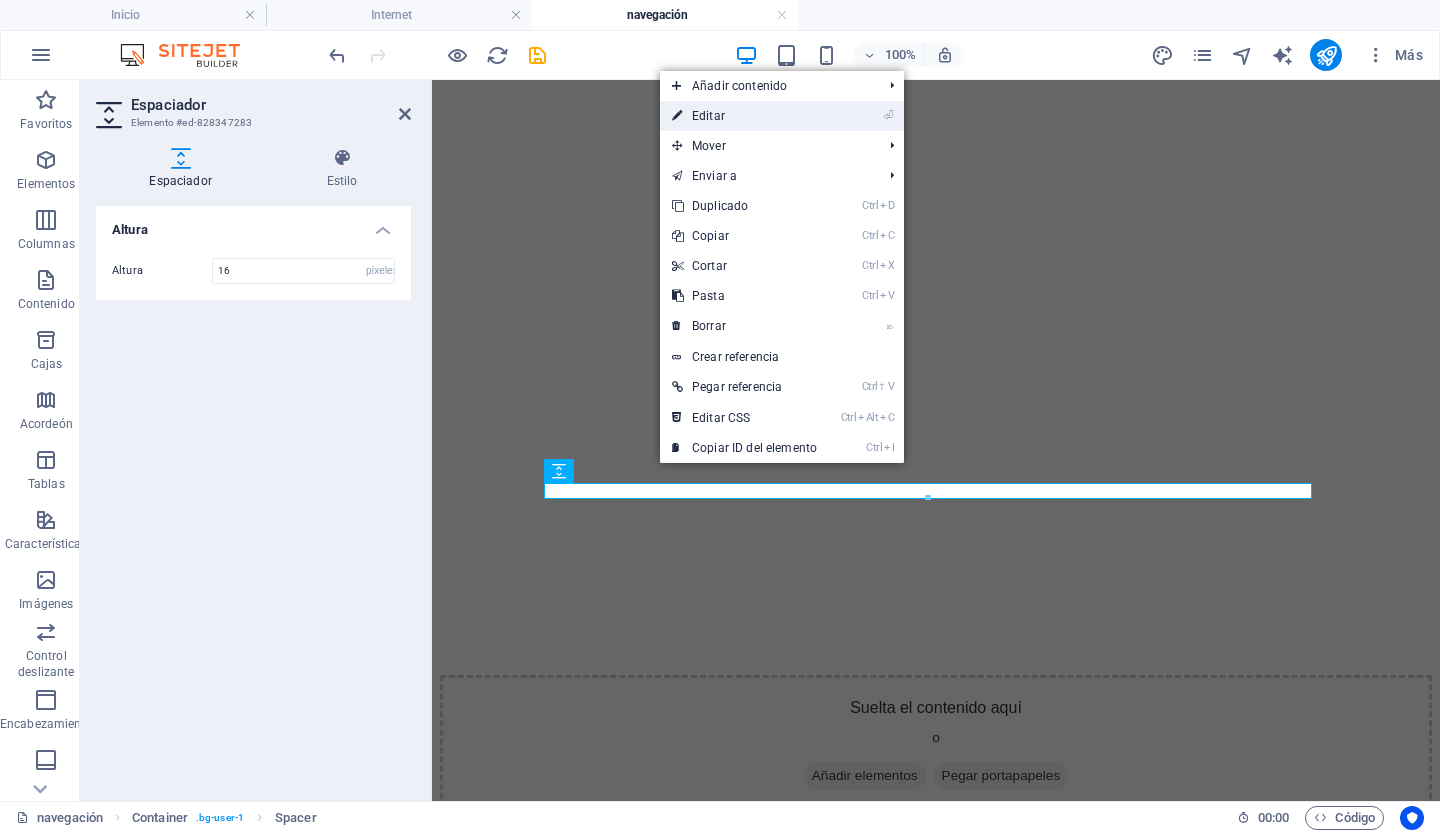 click on "Editar" at bounding box center [708, 116] 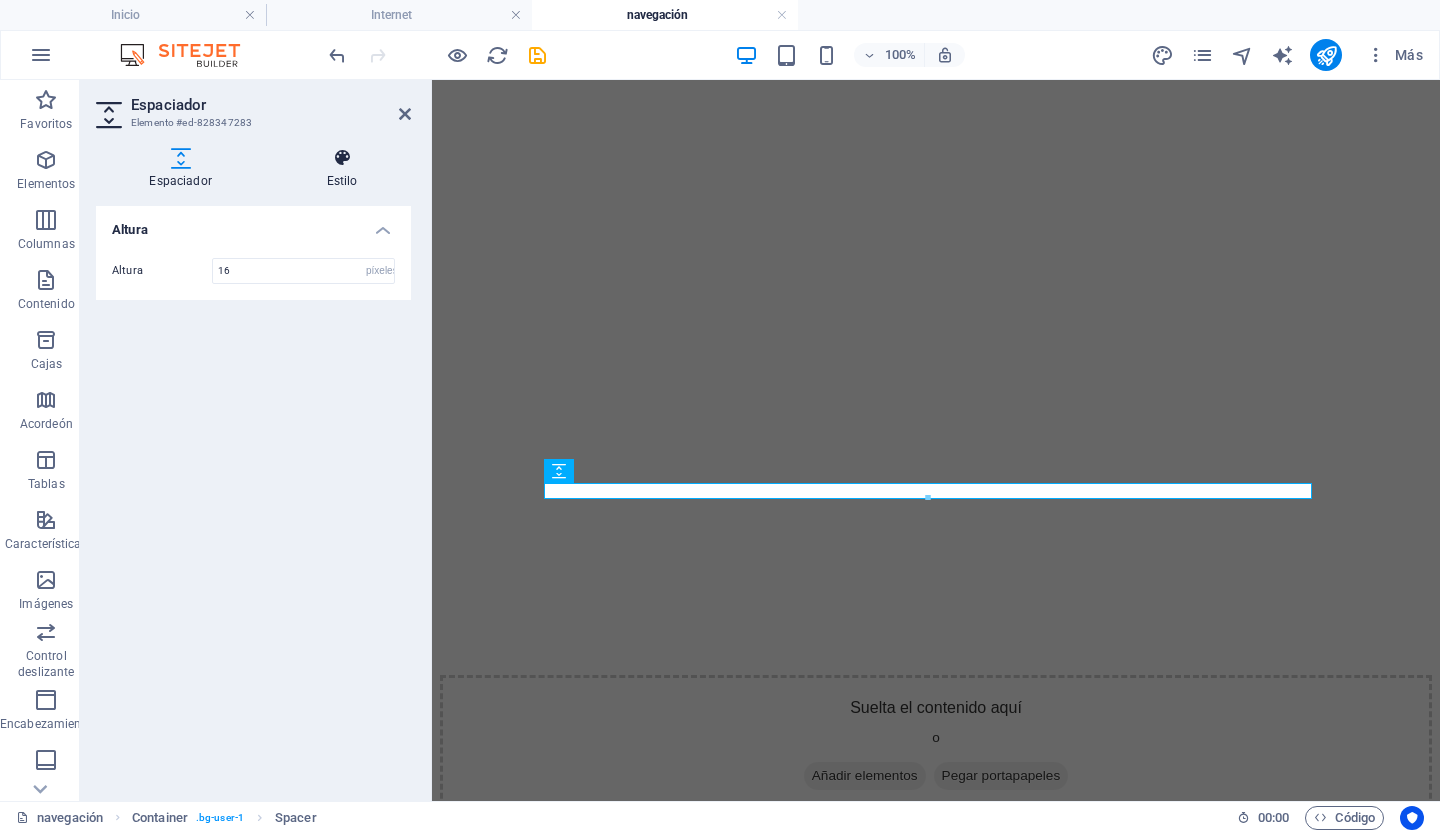 click on "Estilo" at bounding box center [342, 169] 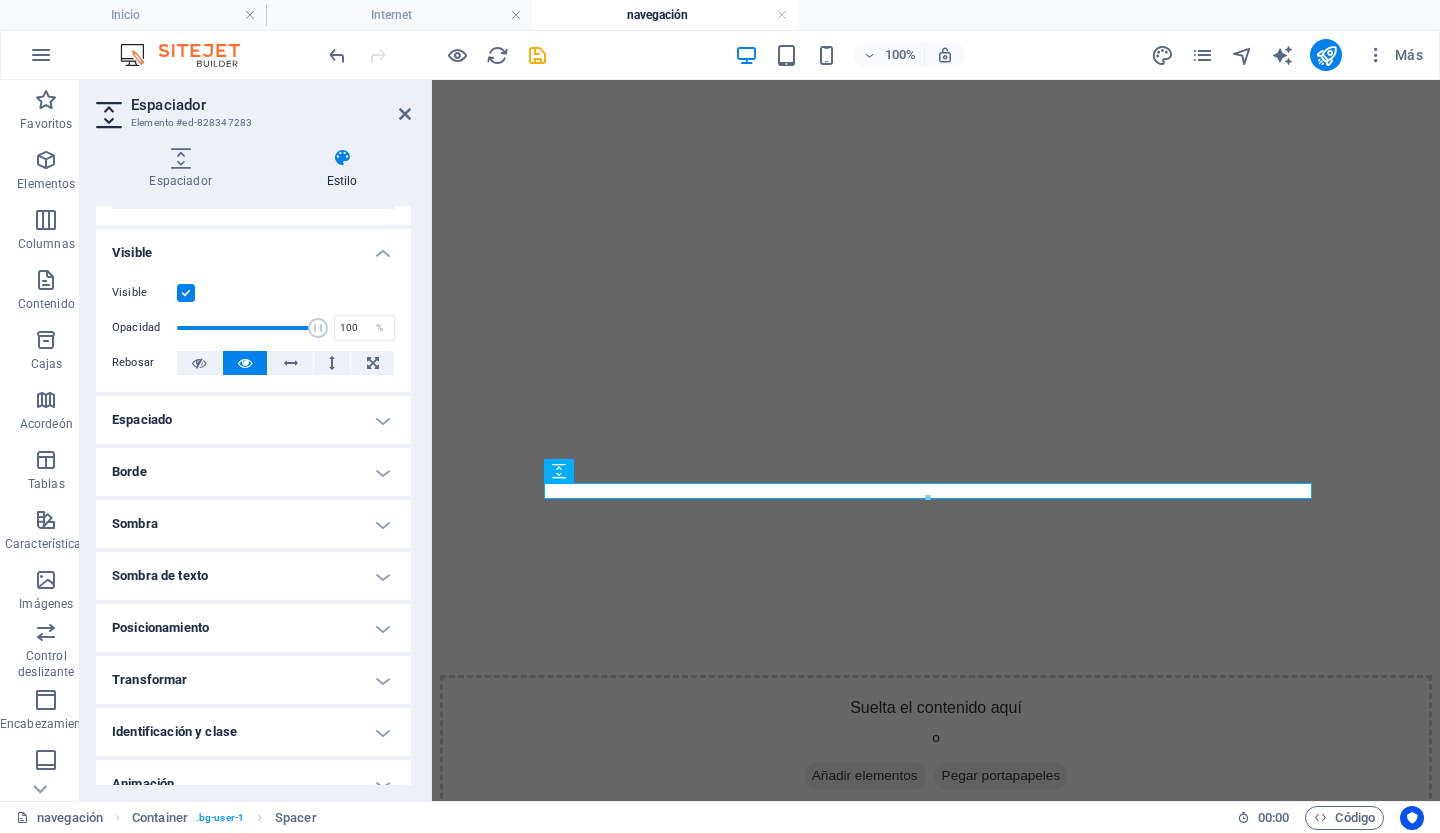 scroll, scrollTop: 208, scrollLeft: 0, axis: vertical 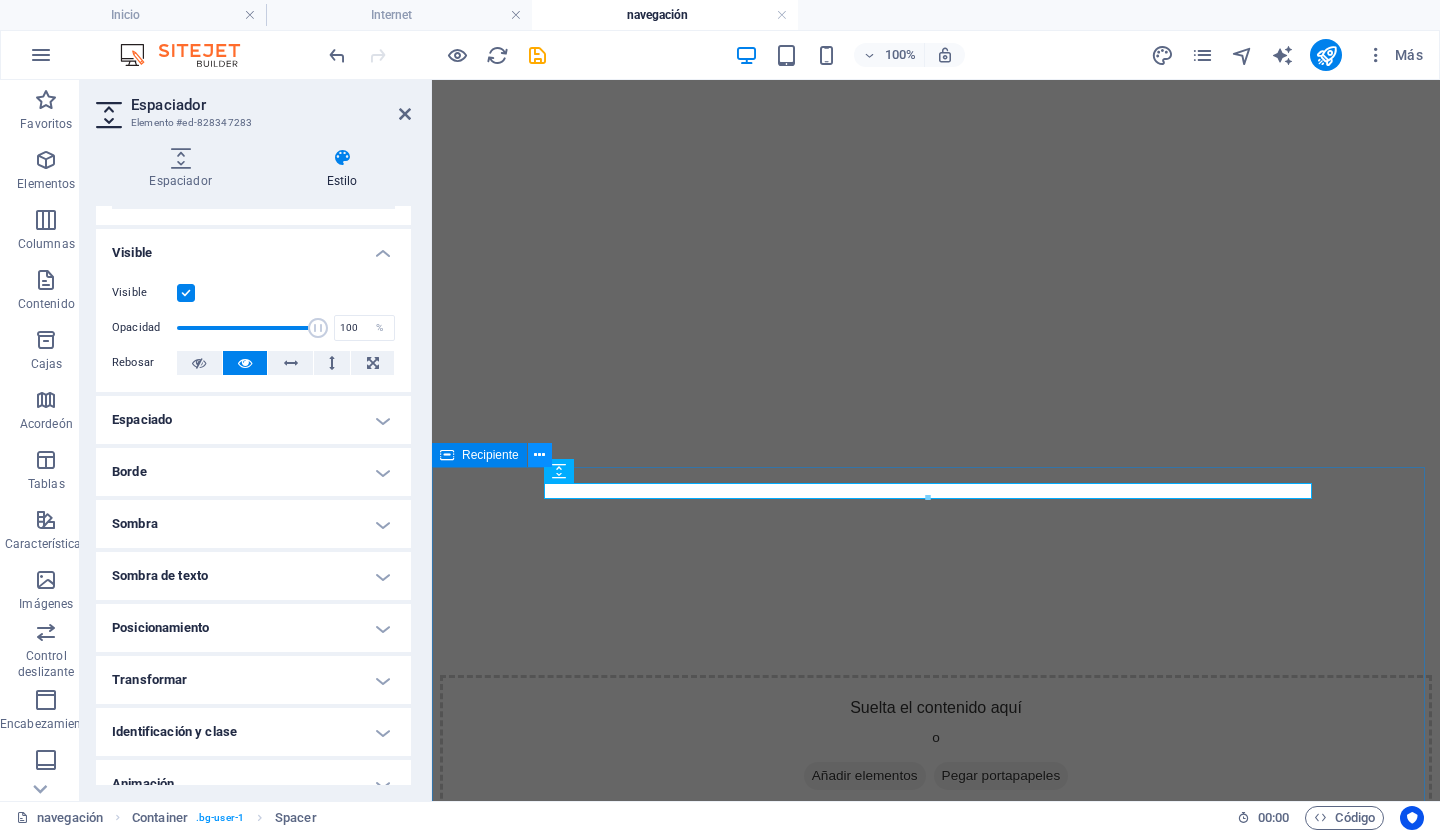 click at bounding box center [539, 455] 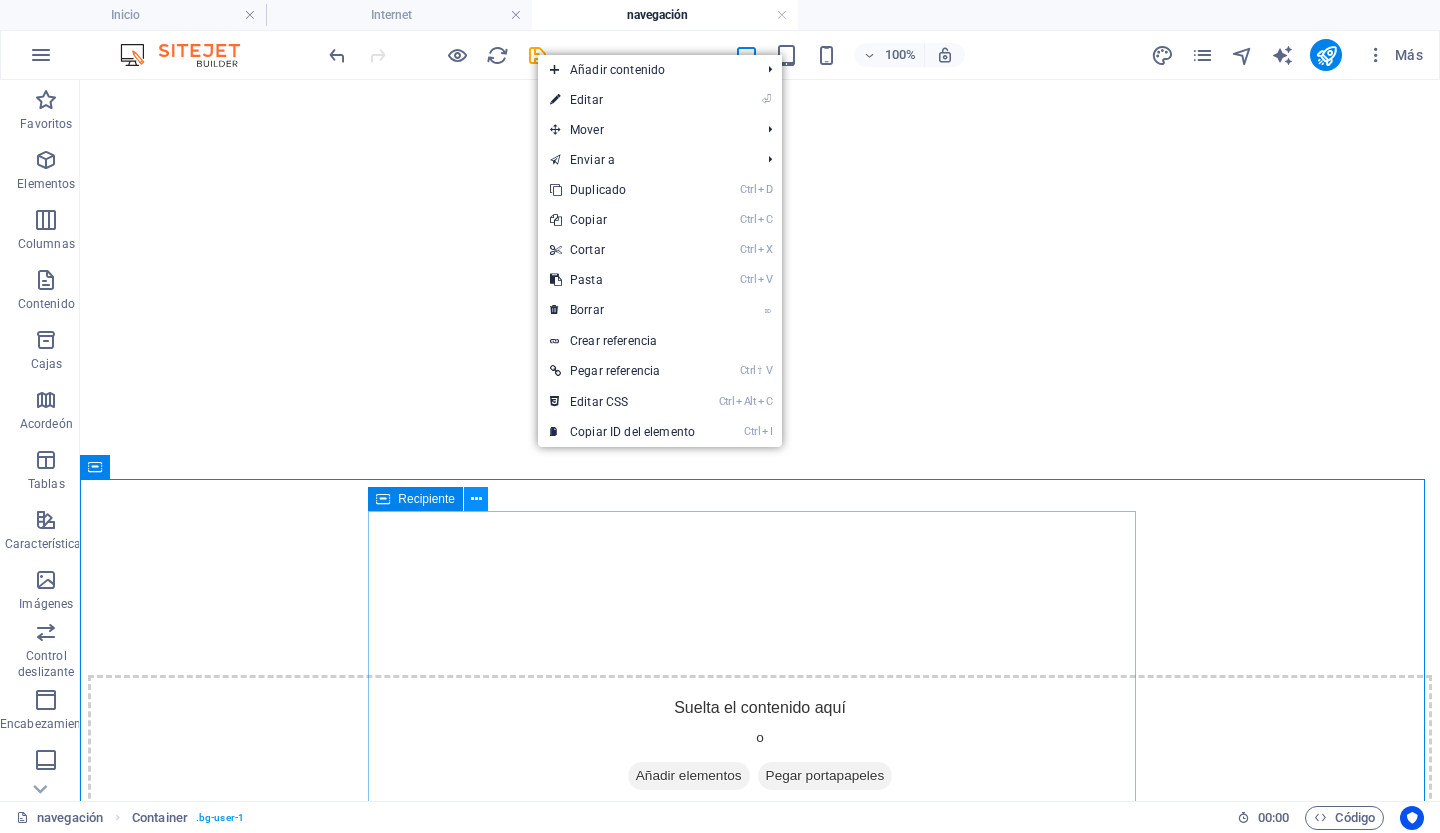 click at bounding box center (476, 499) 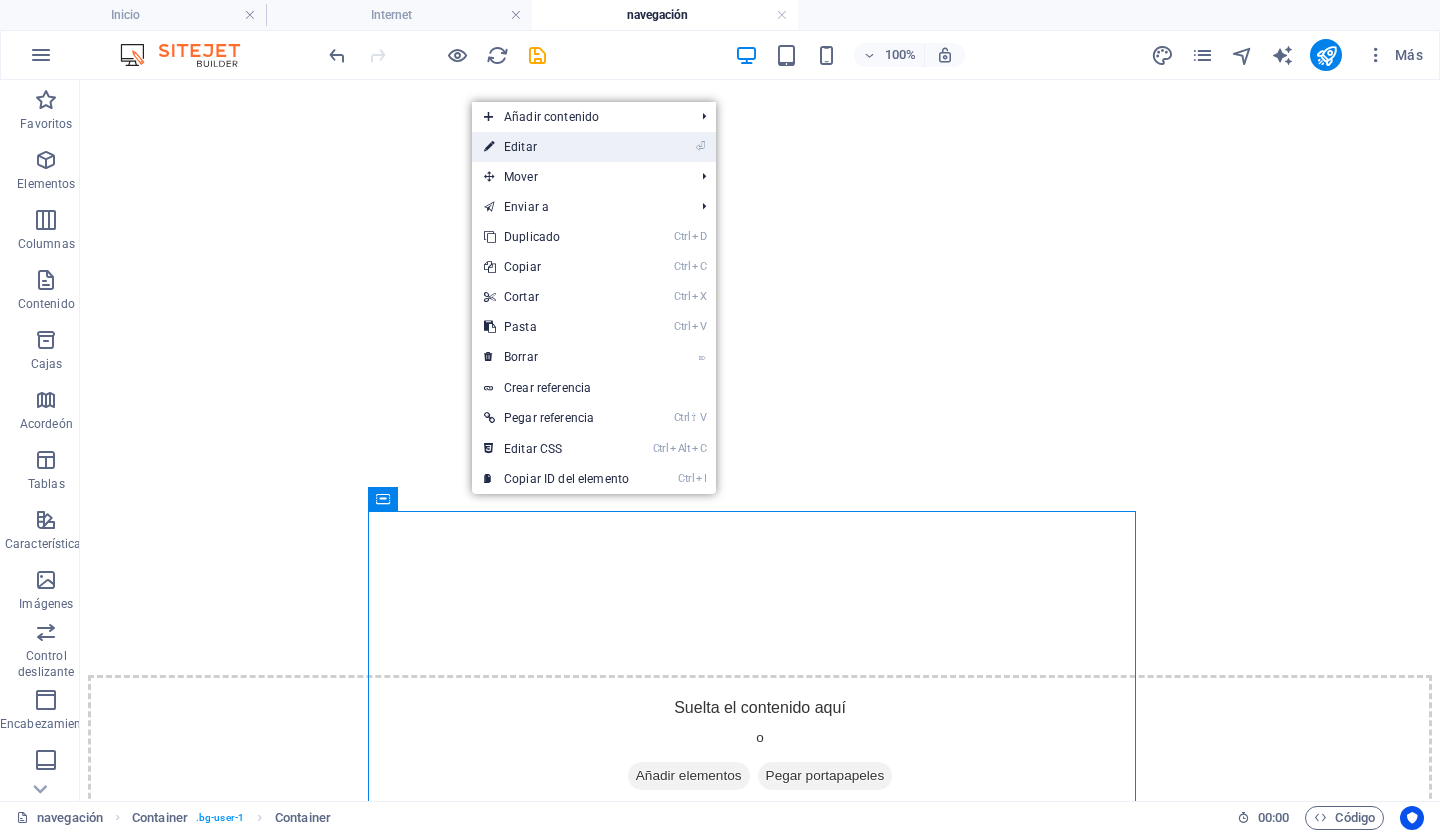 click on "Editar" at bounding box center [520, 147] 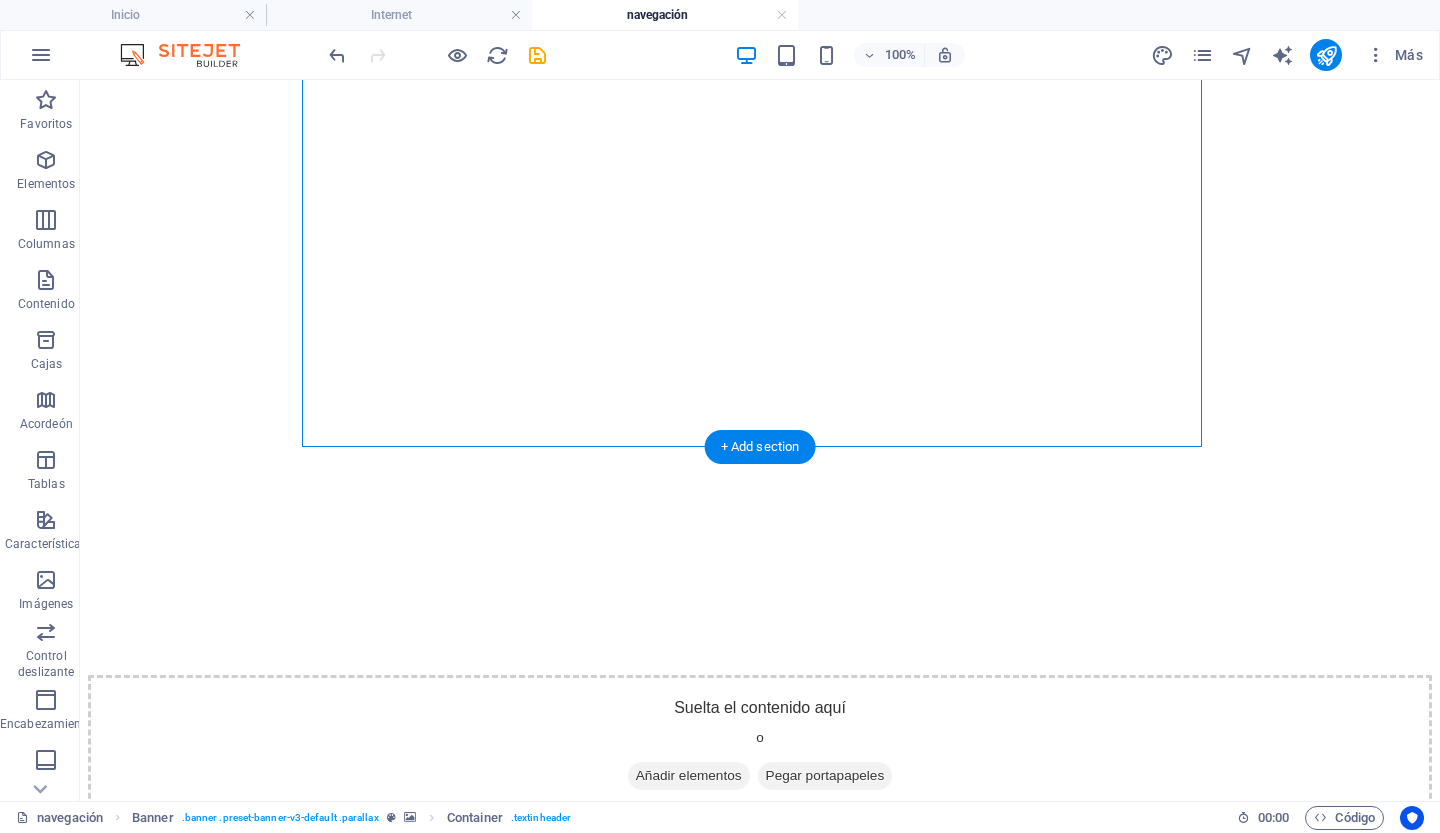 drag, startPoint x: 592, startPoint y: 228, endPoint x: 346, endPoint y: 320, distance: 262.64044 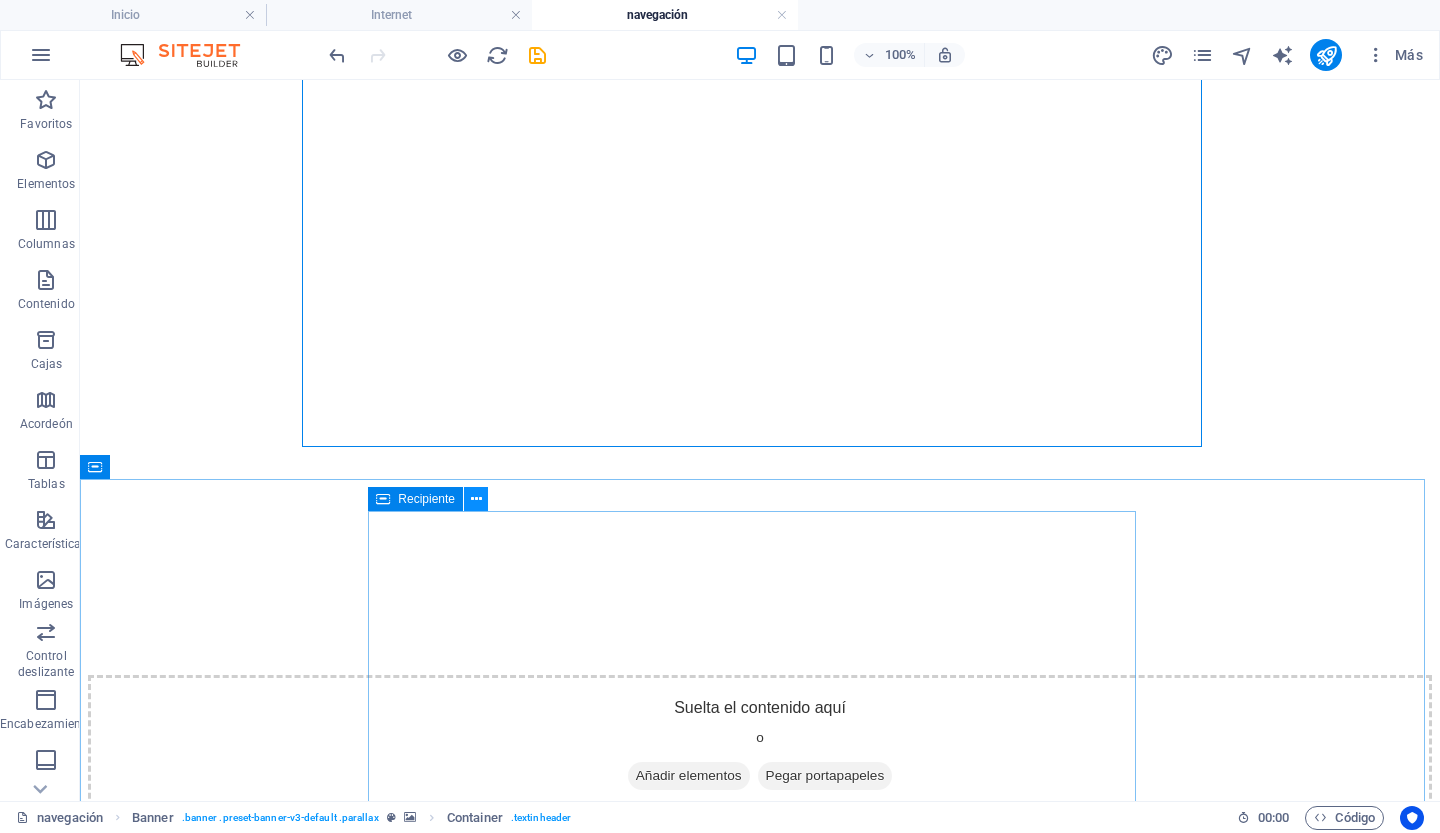 click at bounding box center (476, 499) 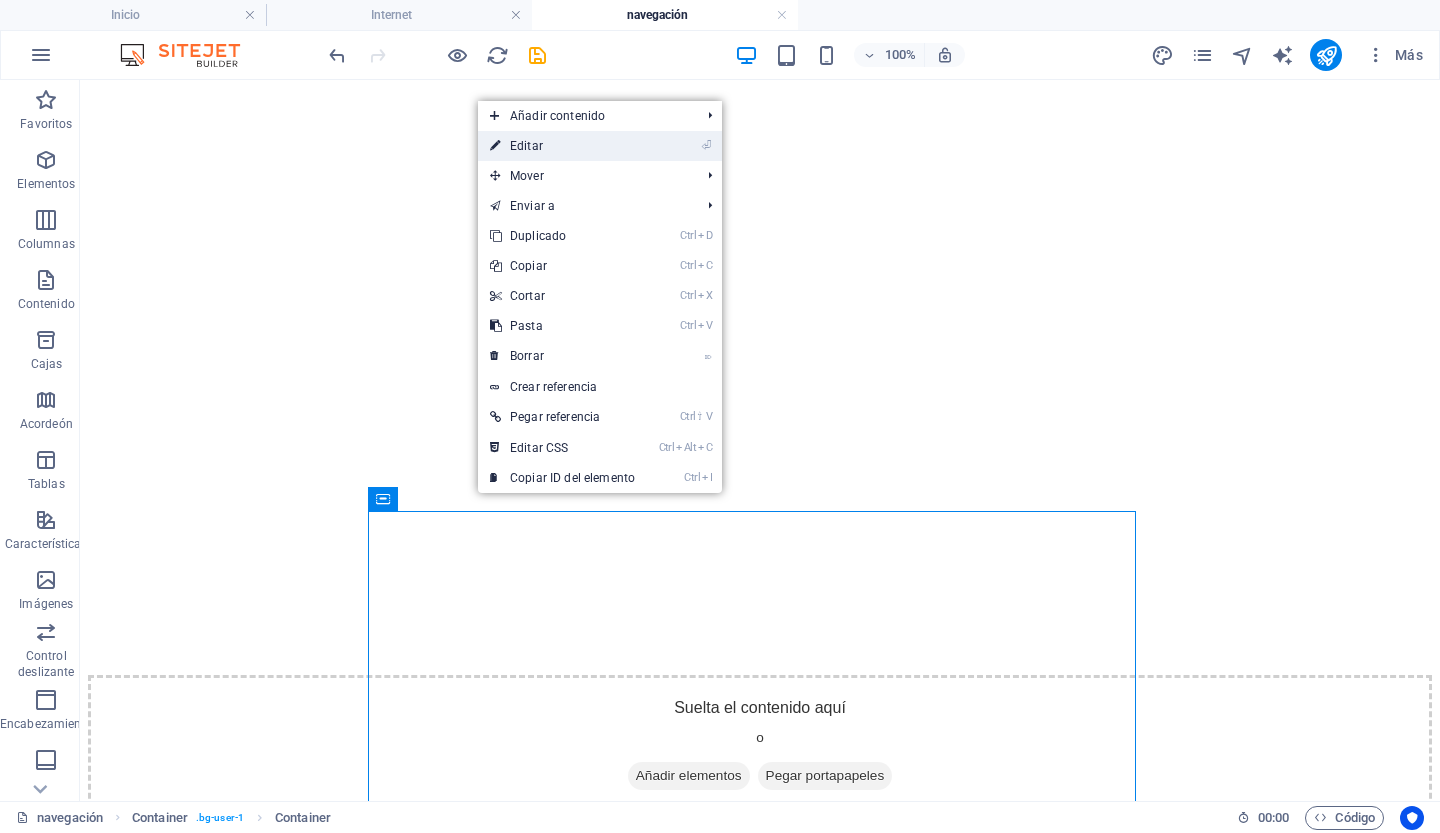 click on "Editar" at bounding box center (526, 146) 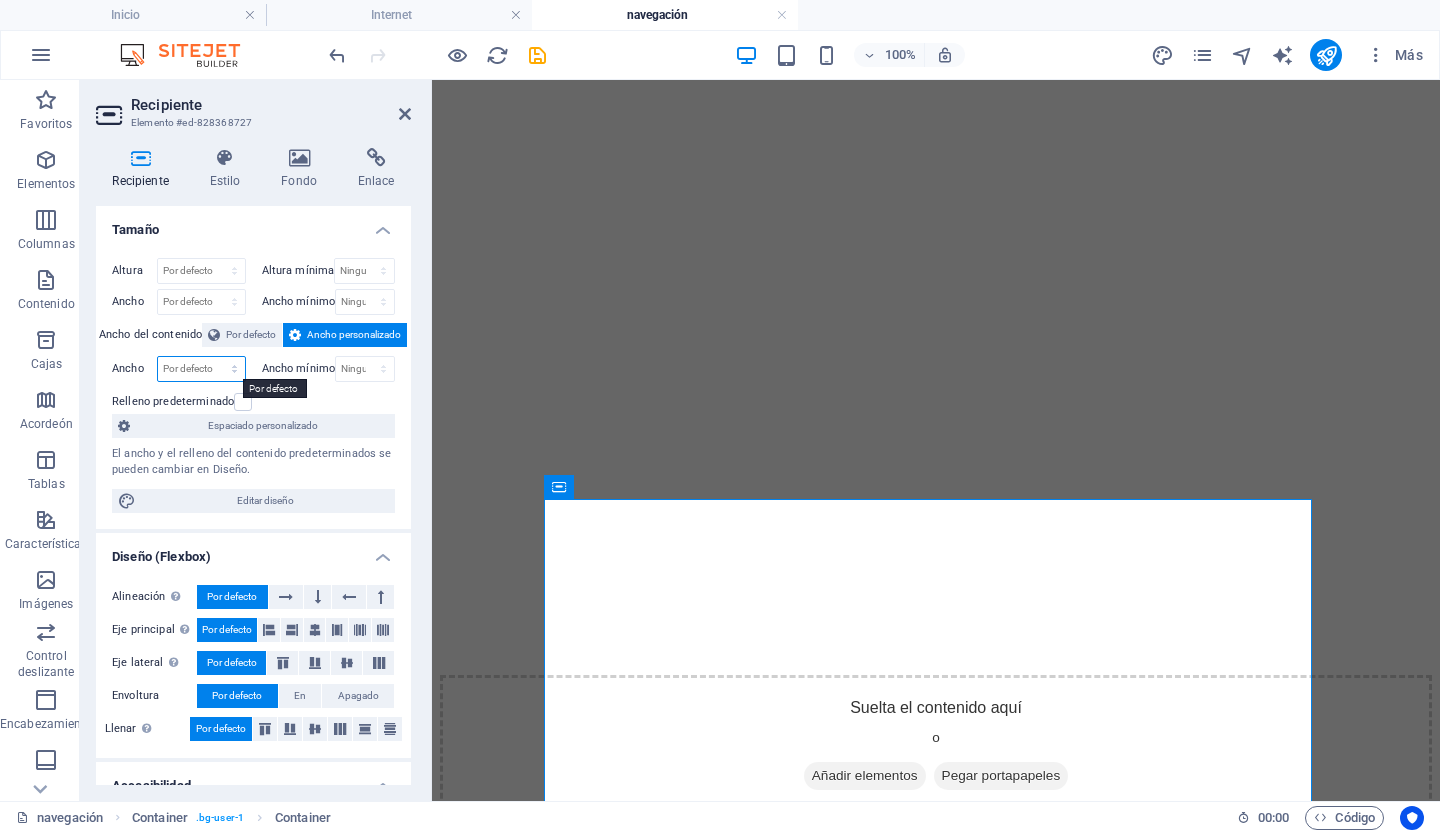 click on "Por defecto píxeles movimiento rápido del ojo % ellos vh Volkswagen" at bounding box center (201, 369) 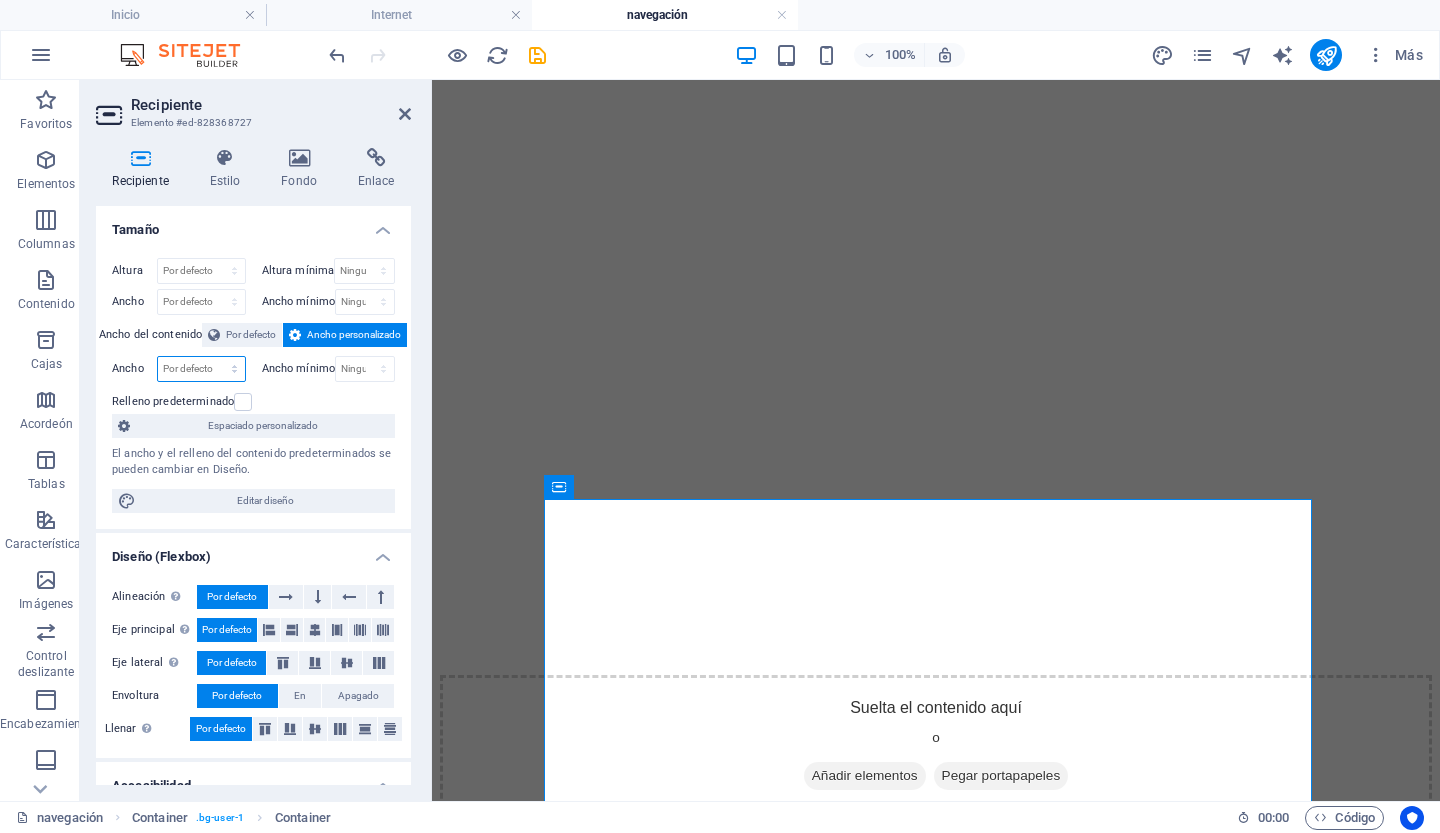select on "px" 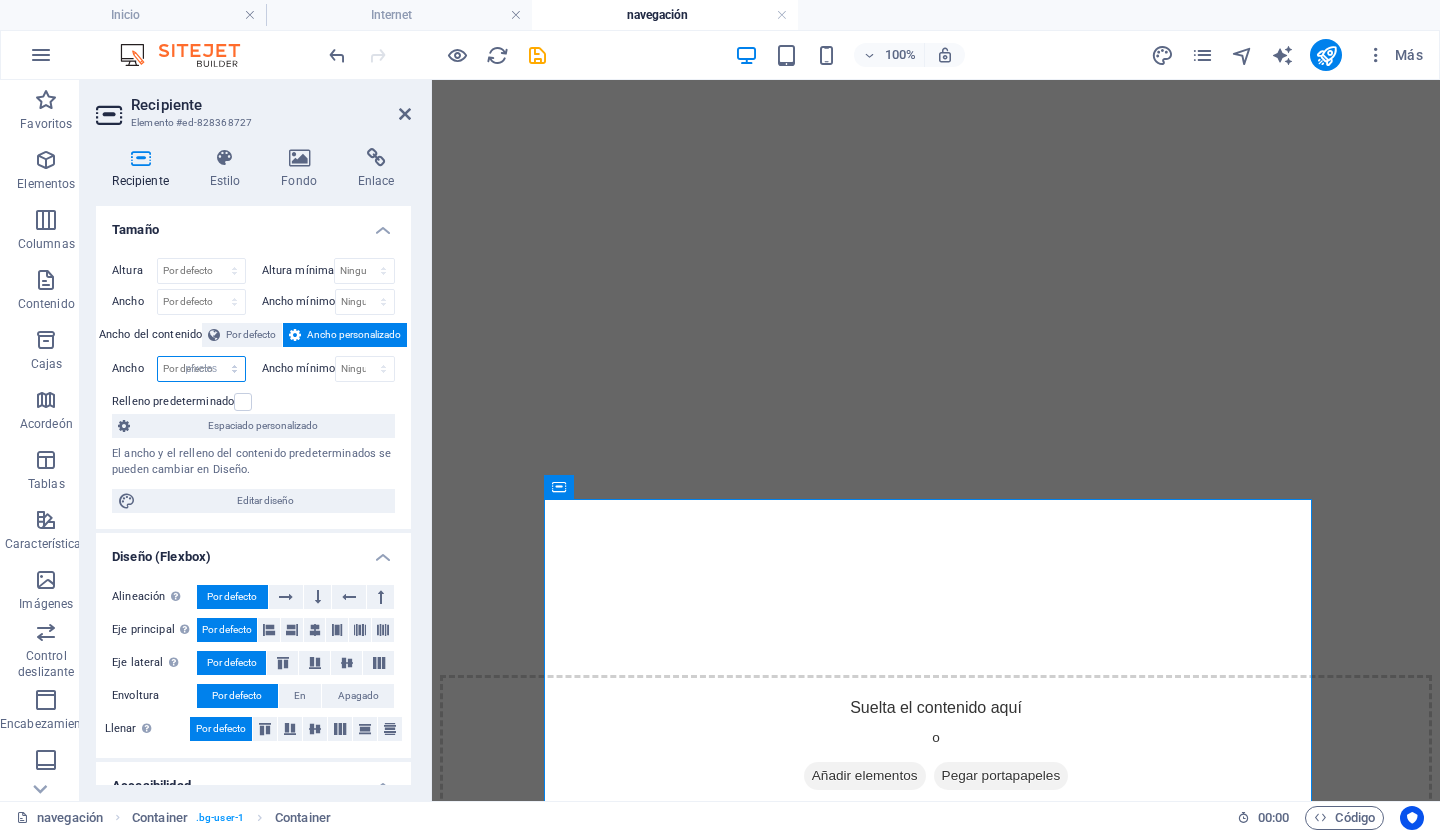 click on "Por defecto píxeles movimiento rápido del ojo % ellos vh Volkswagen" at bounding box center (201, 369) 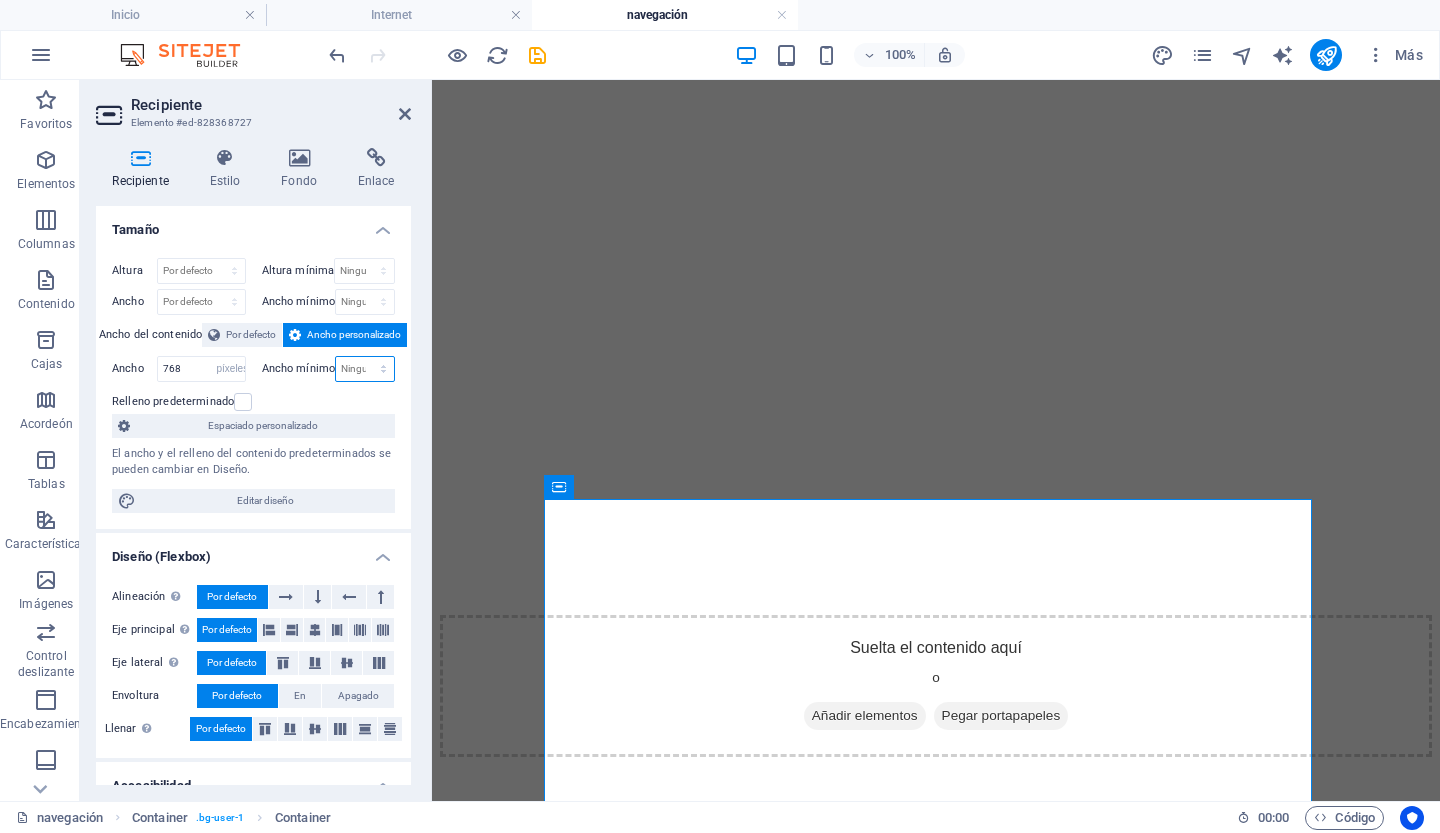 click on "Ninguno píxeles movimiento rápido del ojo % vh Volkswagen" at bounding box center [365, 369] 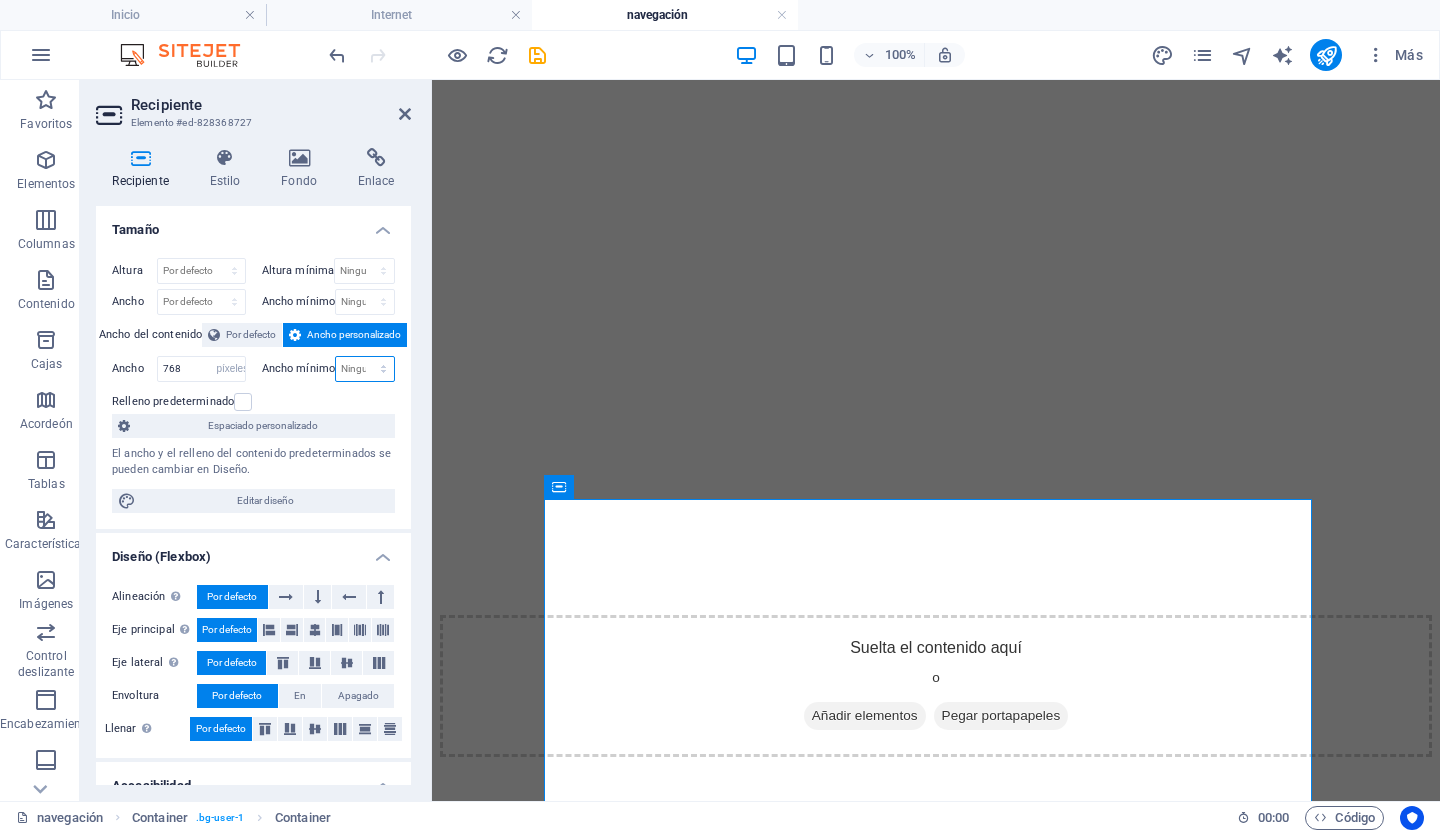 select on "px" 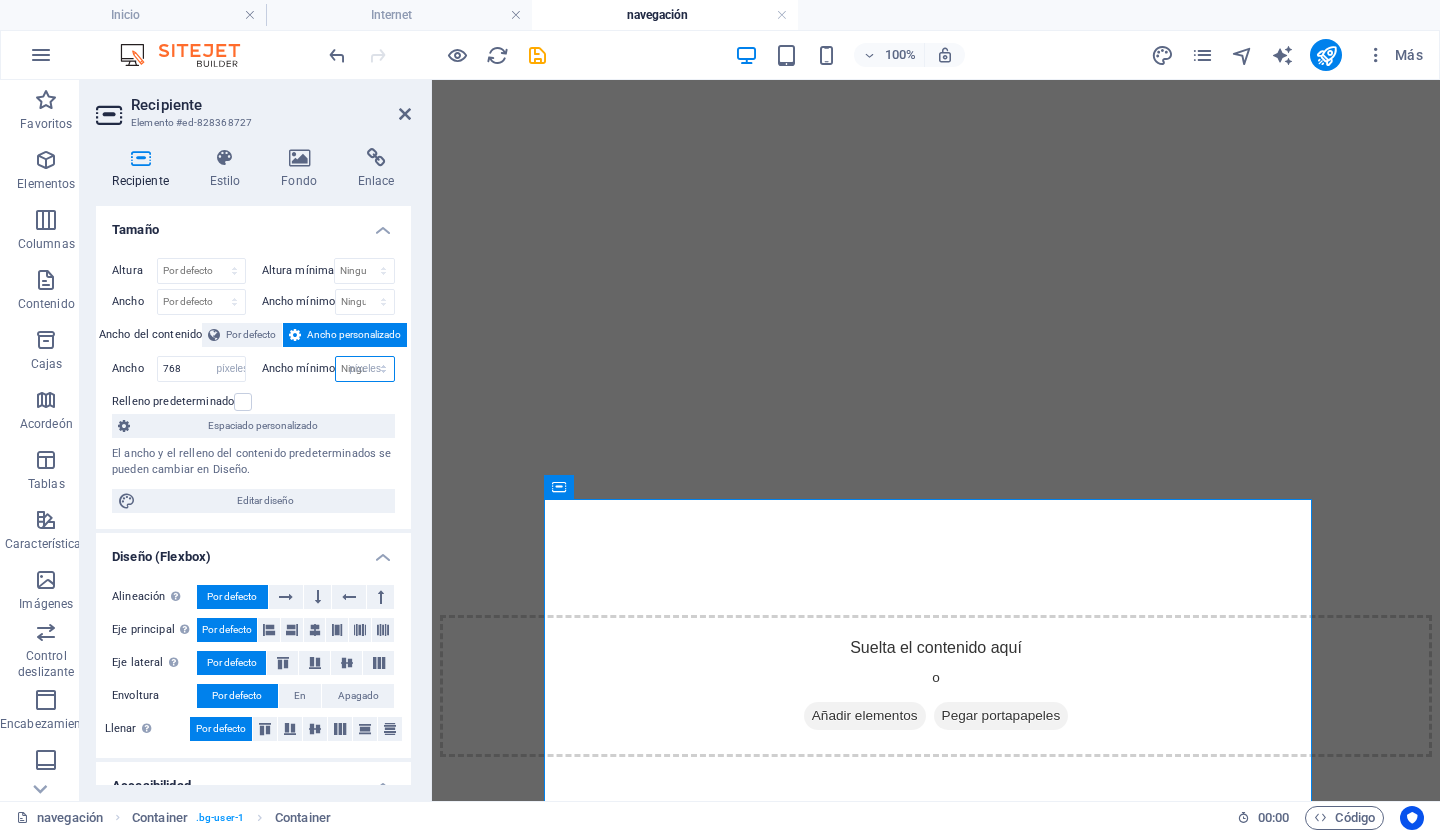 click on "Ninguno píxeles movimiento rápido del ojo % vh Volkswagen" at bounding box center [365, 369] 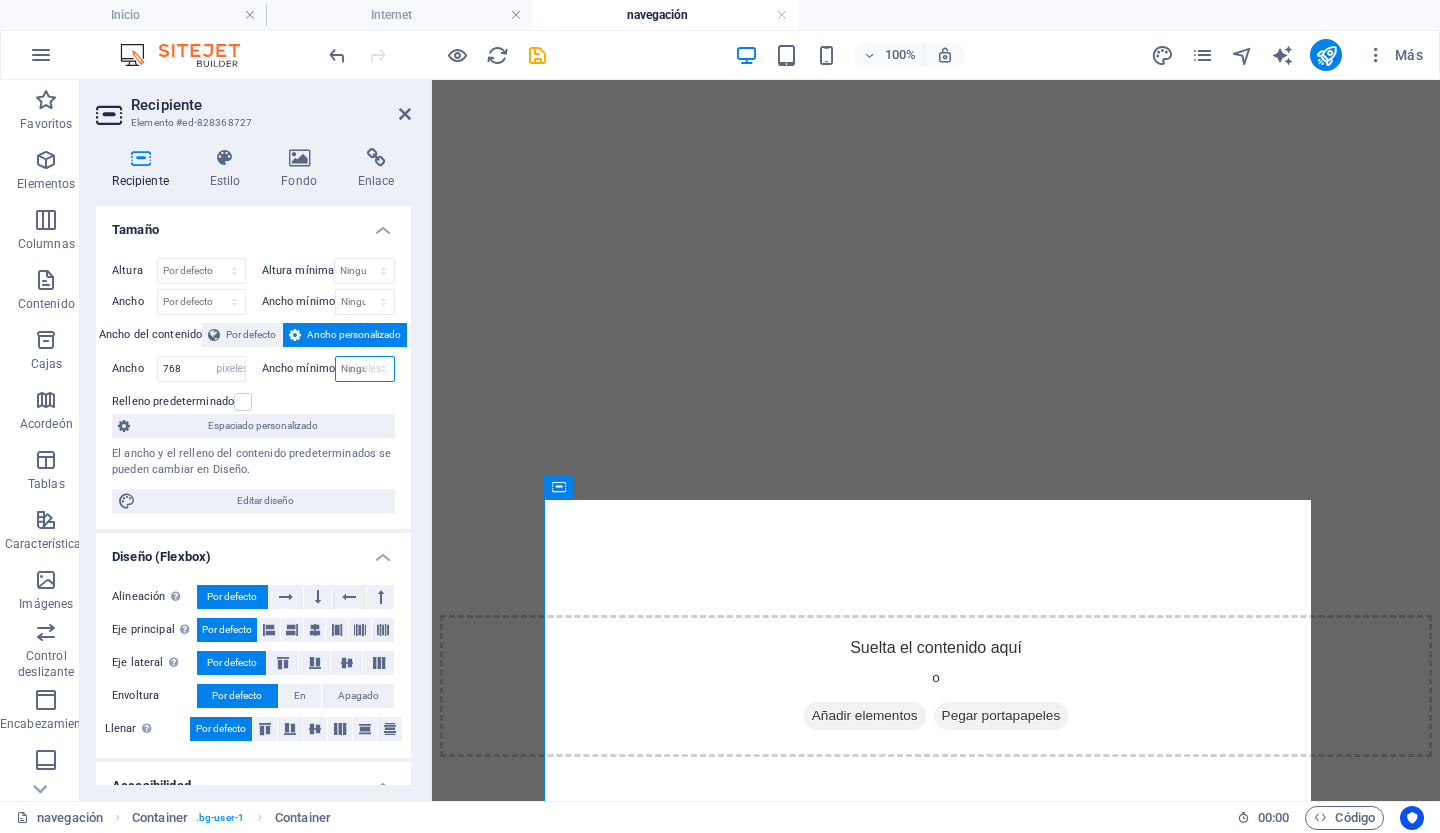 type on "0" 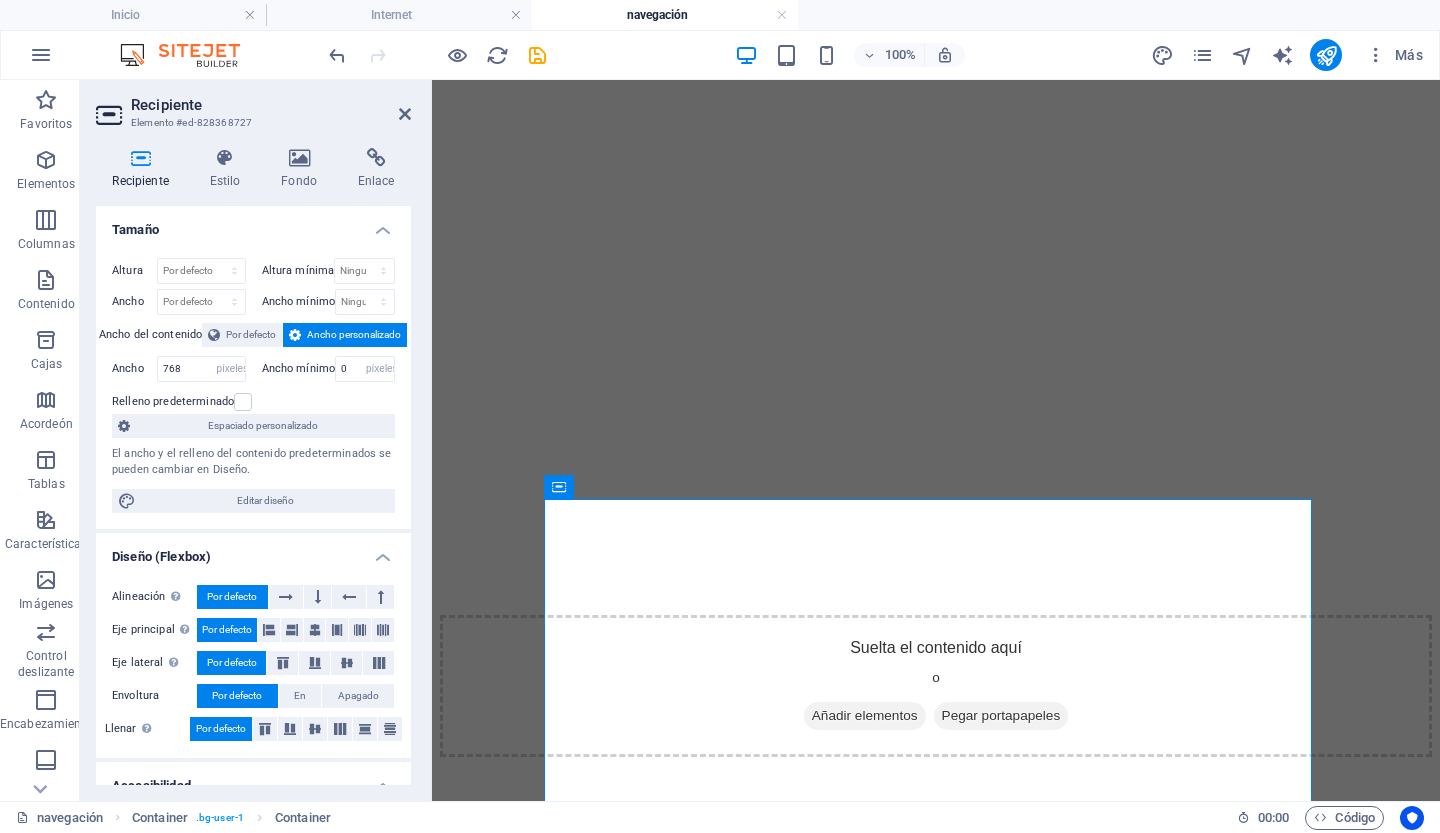 click on "Diseño (Flexbox)" at bounding box center [253, 551] 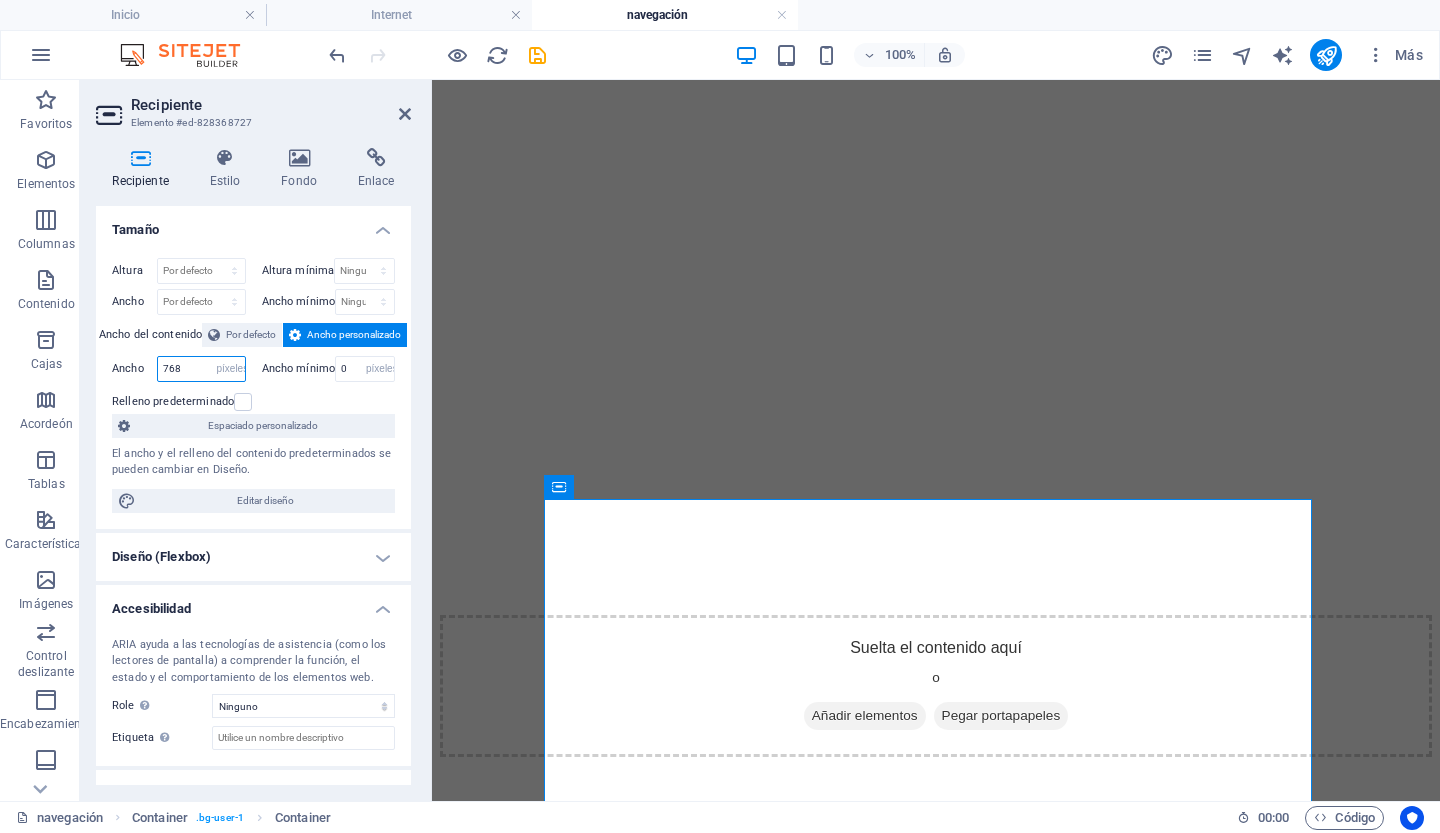 click on "768" at bounding box center [201, 369] 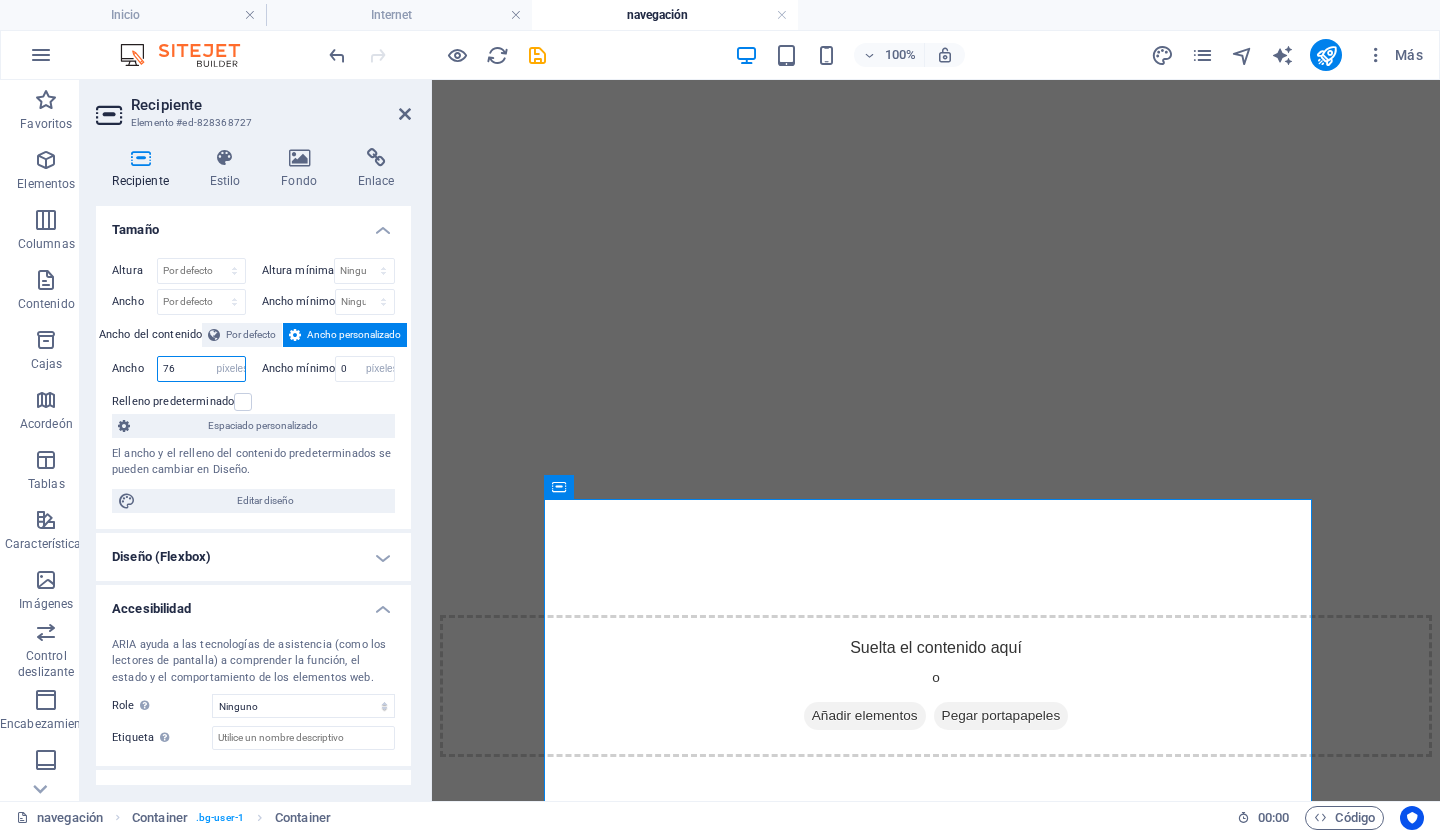 type on "7" 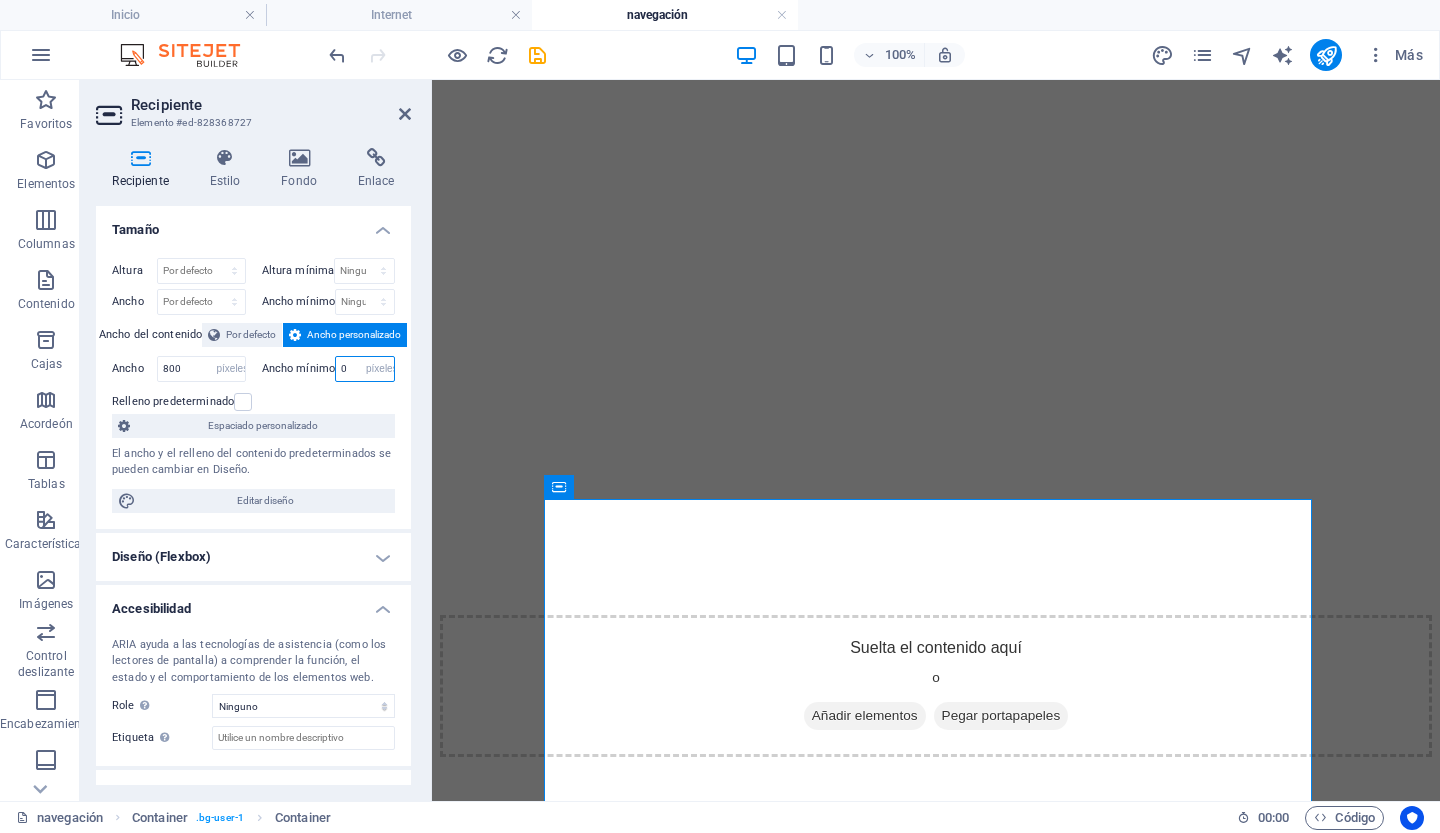 click on "0" at bounding box center (365, 369) 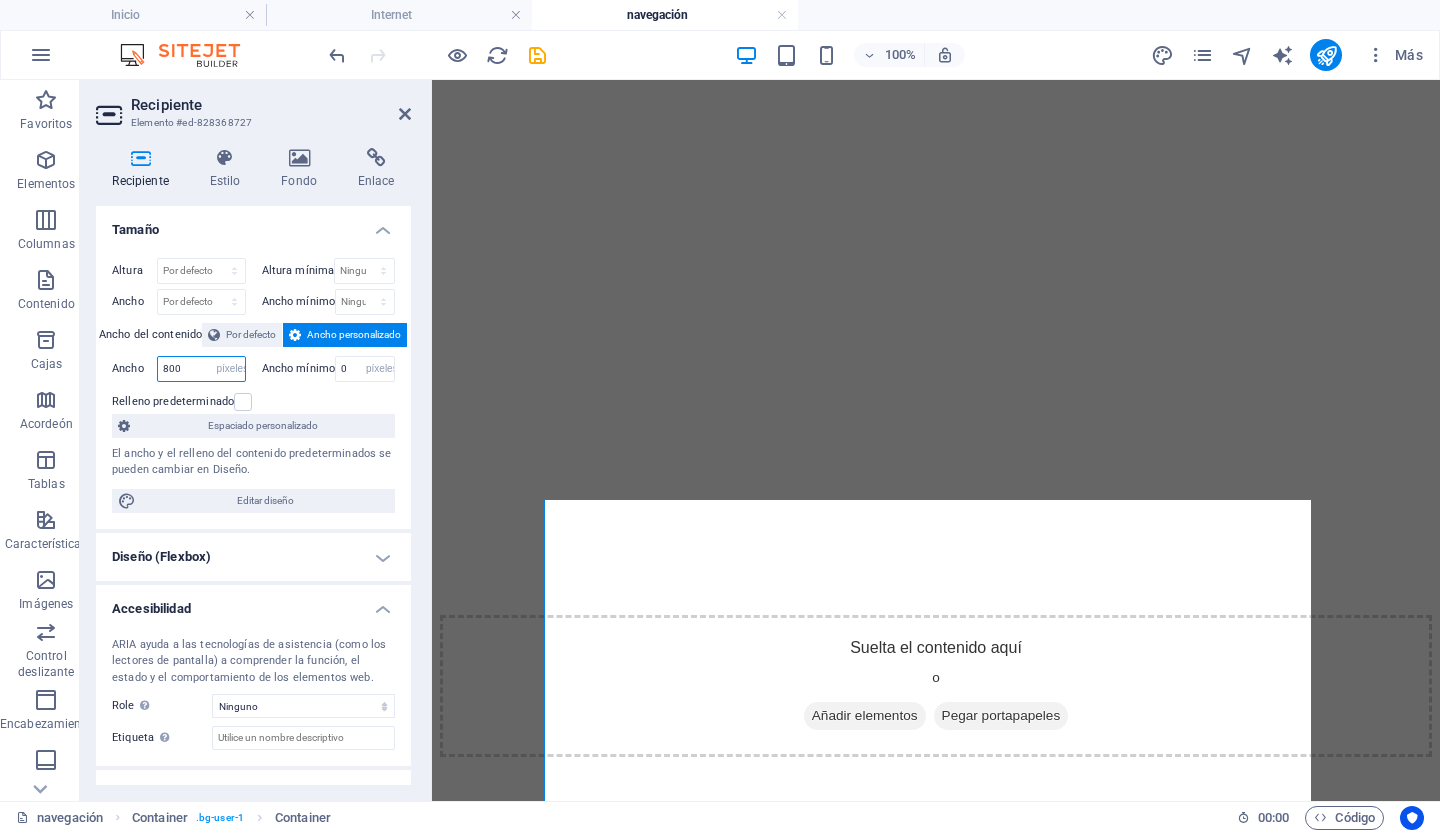 click on "800" at bounding box center (201, 369) 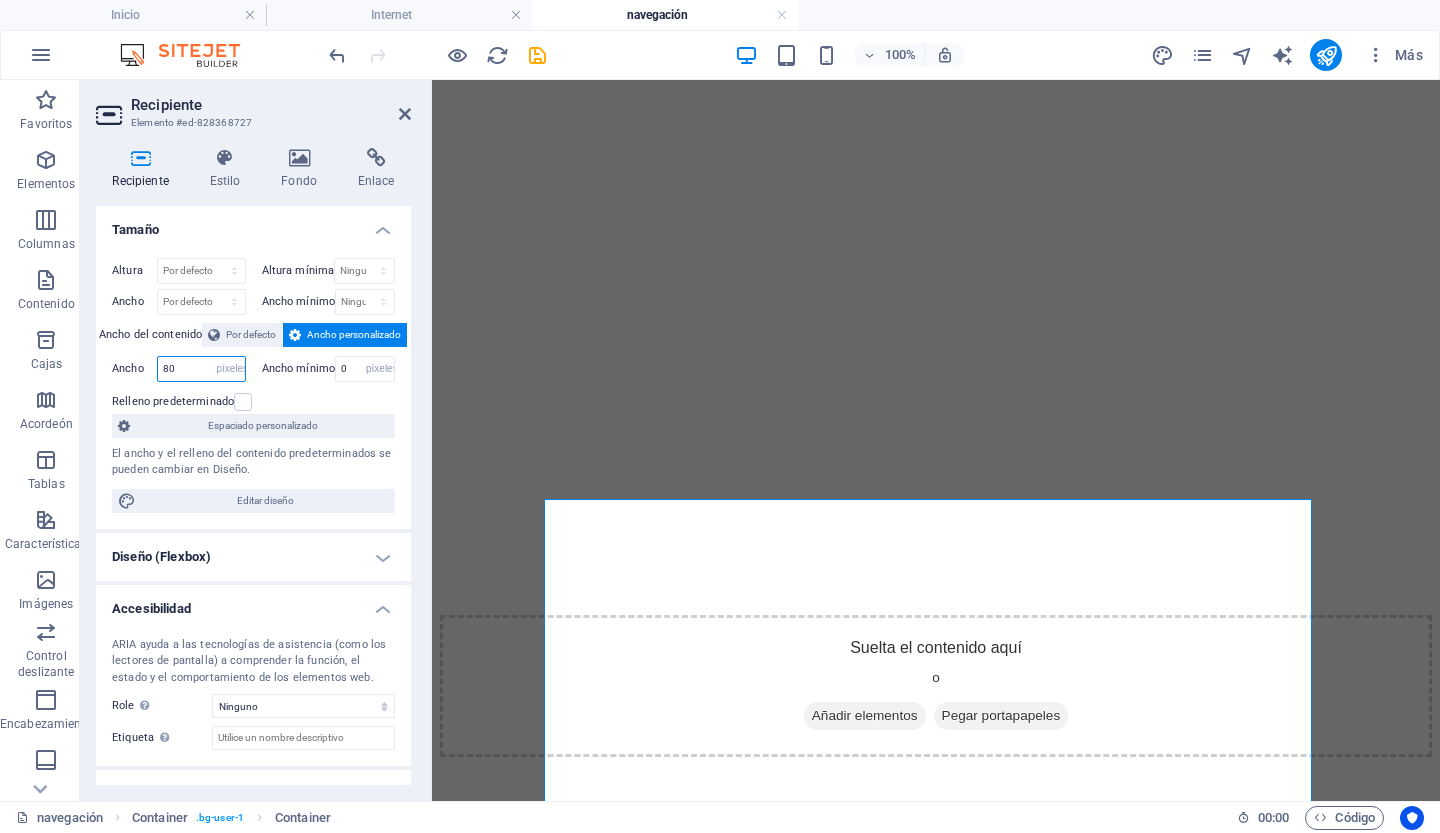 type on "8" 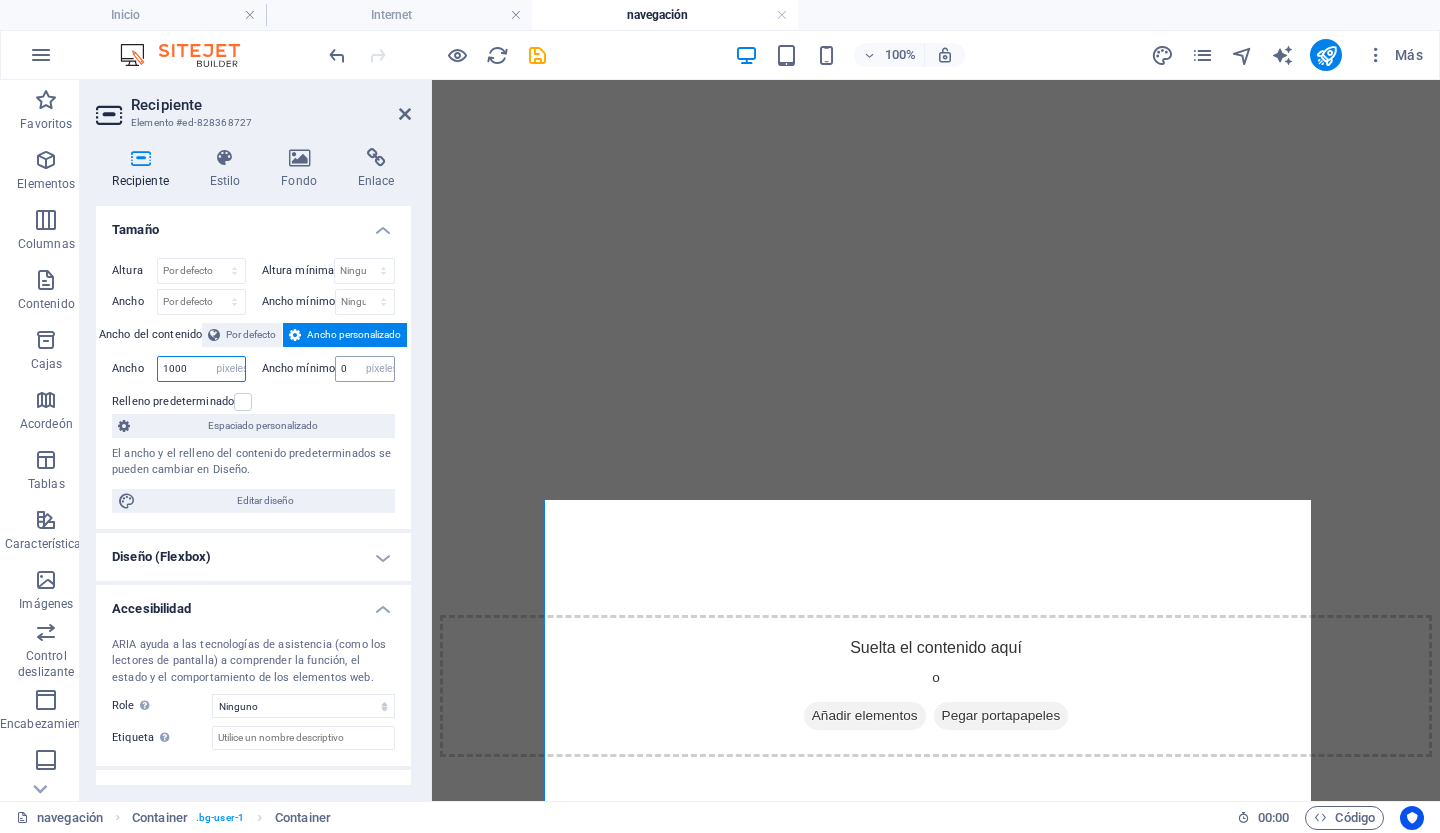 type on "1000" 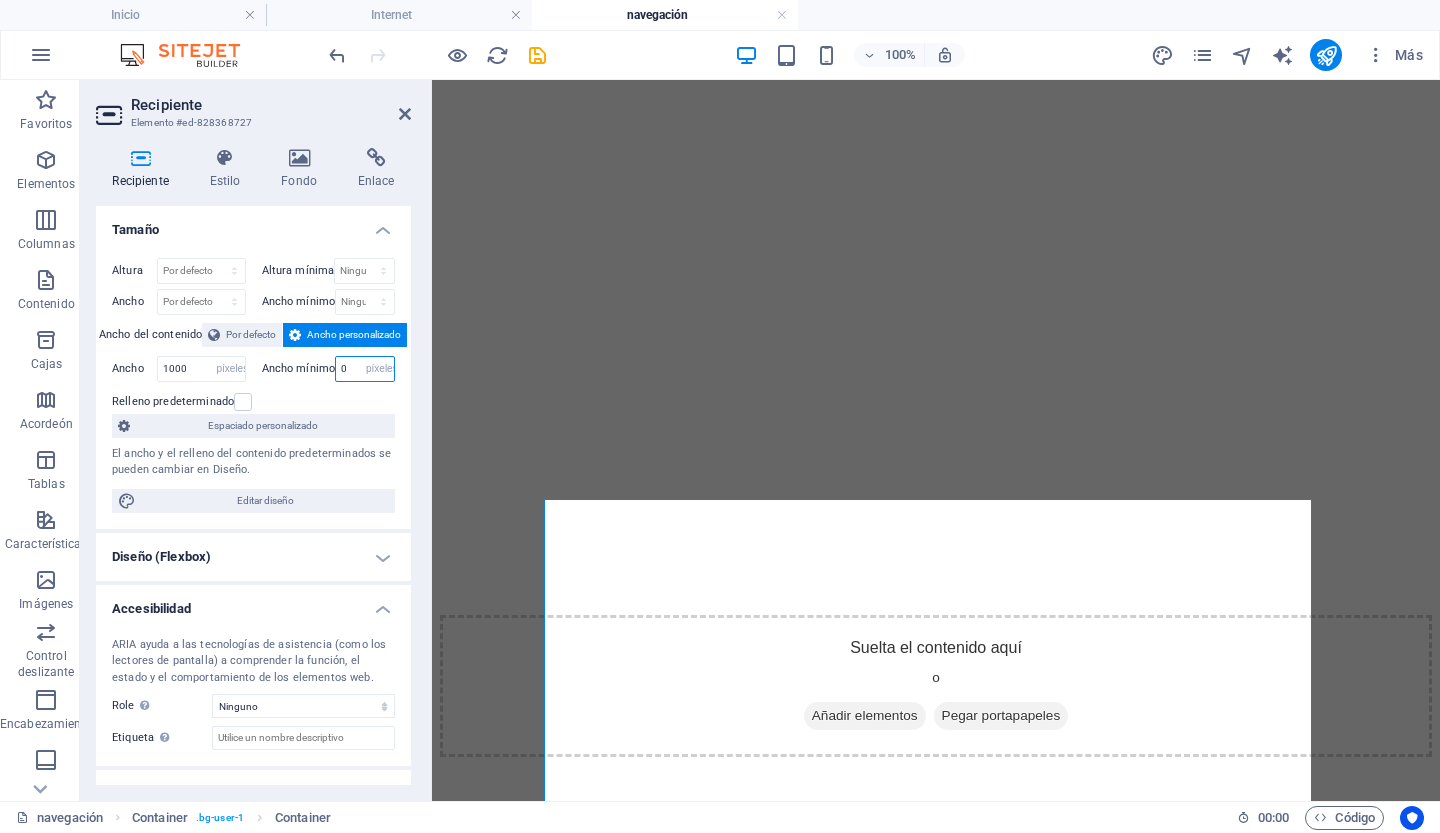 click on "0" at bounding box center [365, 369] 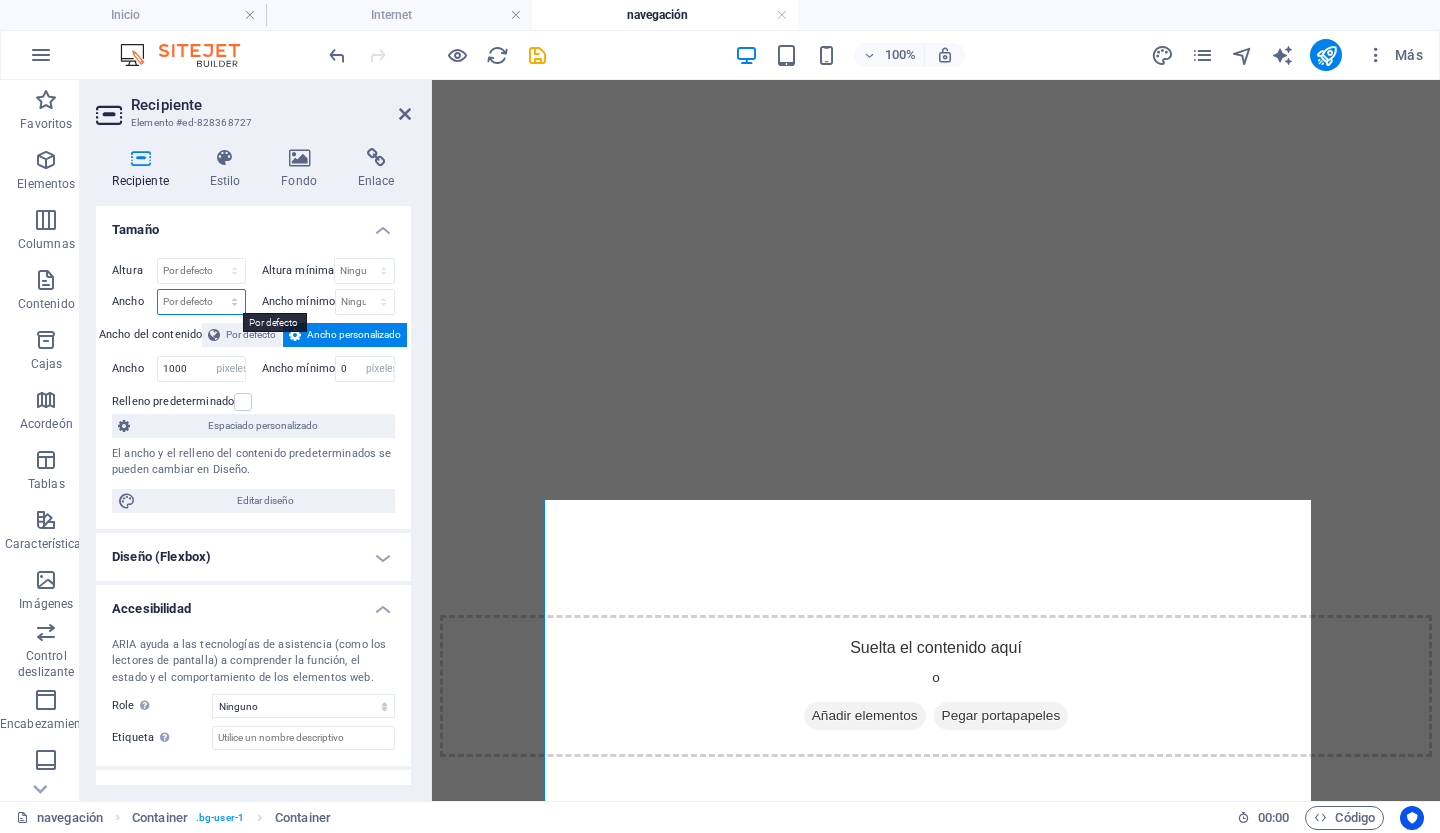 click on "Por defecto píxeles movimiento rápido del ojo % ellos vh Volkswagen" at bounding box center (201, 302) 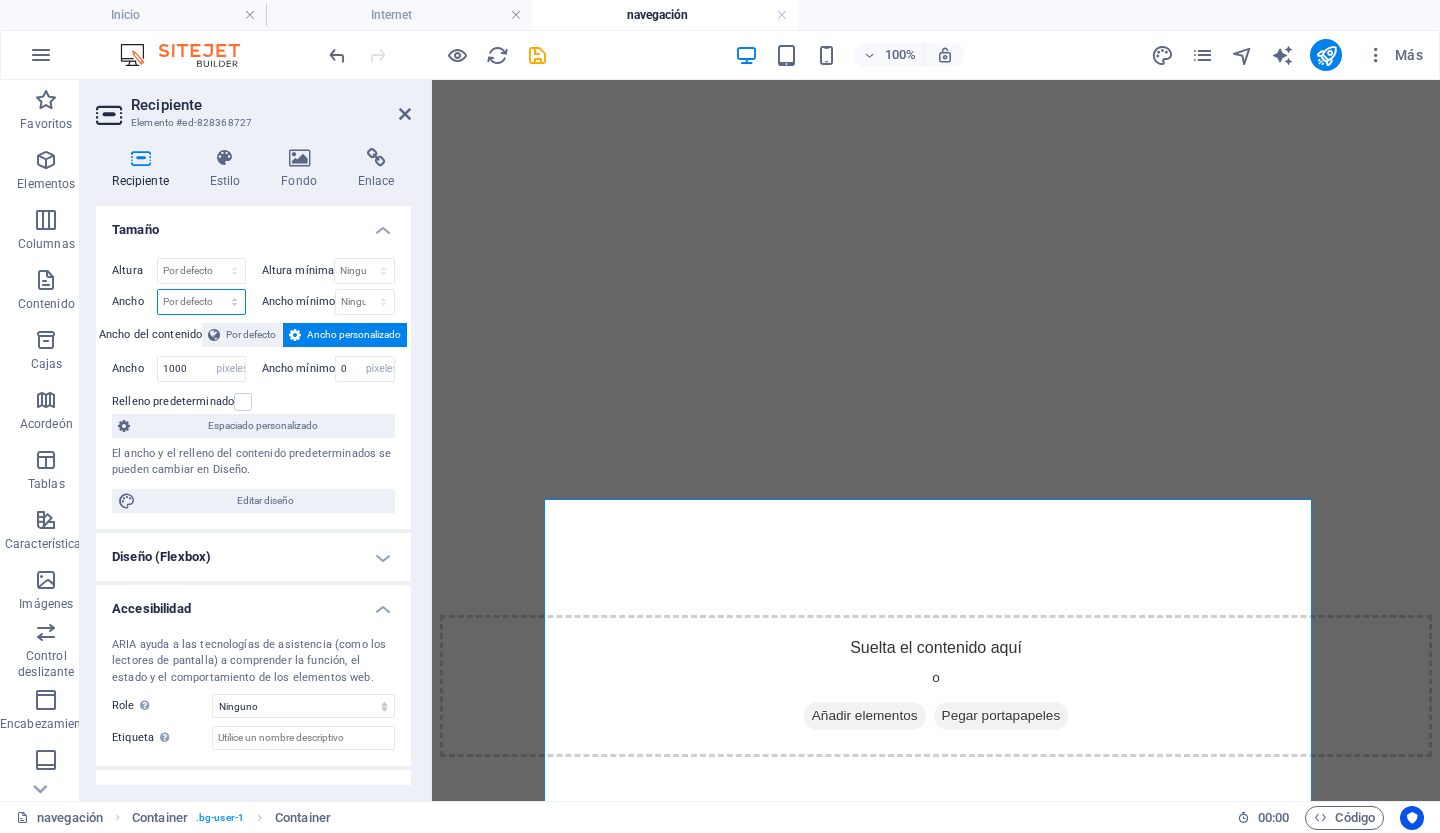 select on "px" 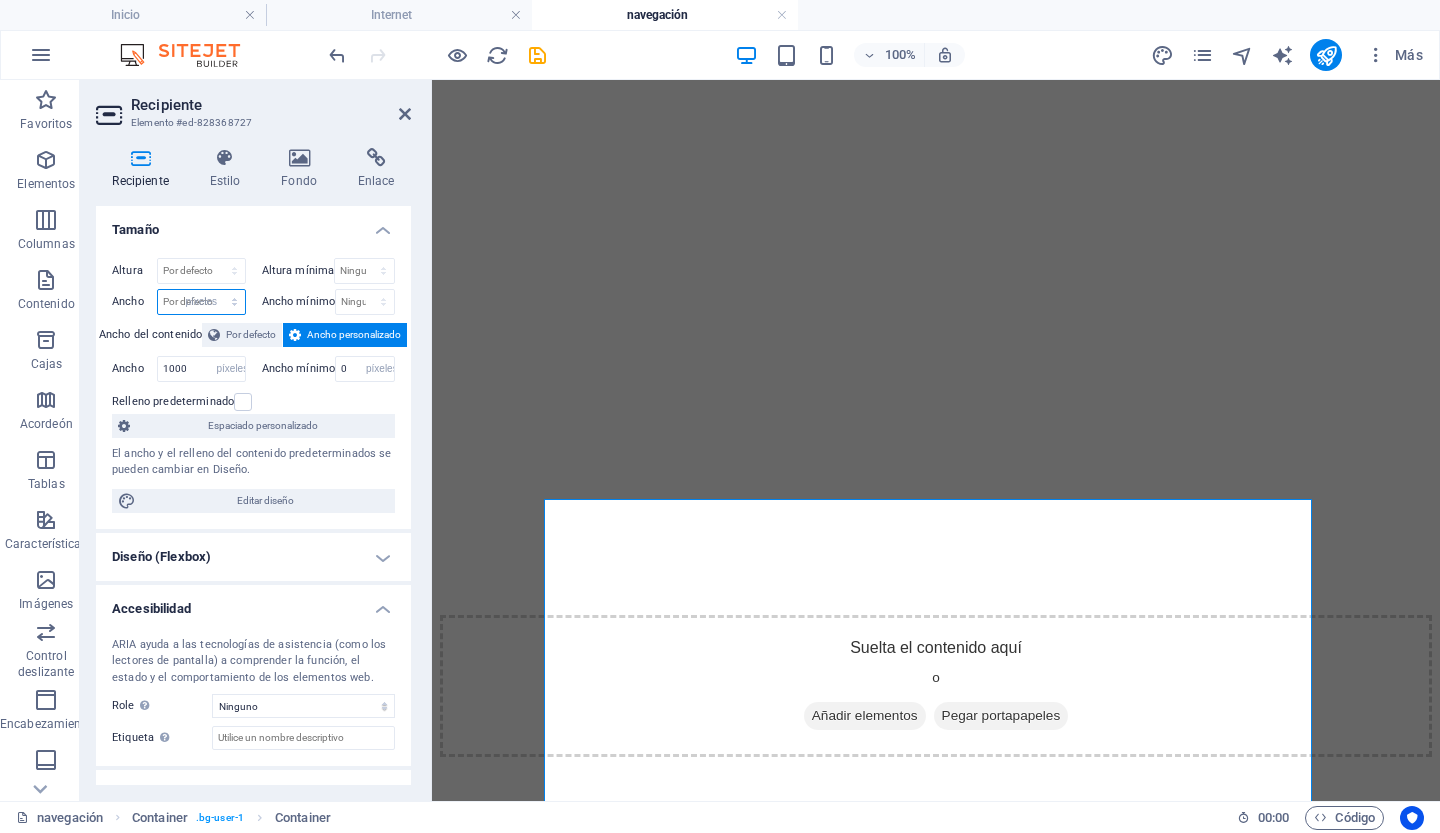 click on "Por defecto píxeles movimiento rápido del ojo % ellos vh Volkswagen" at bounding box center [201, 302] 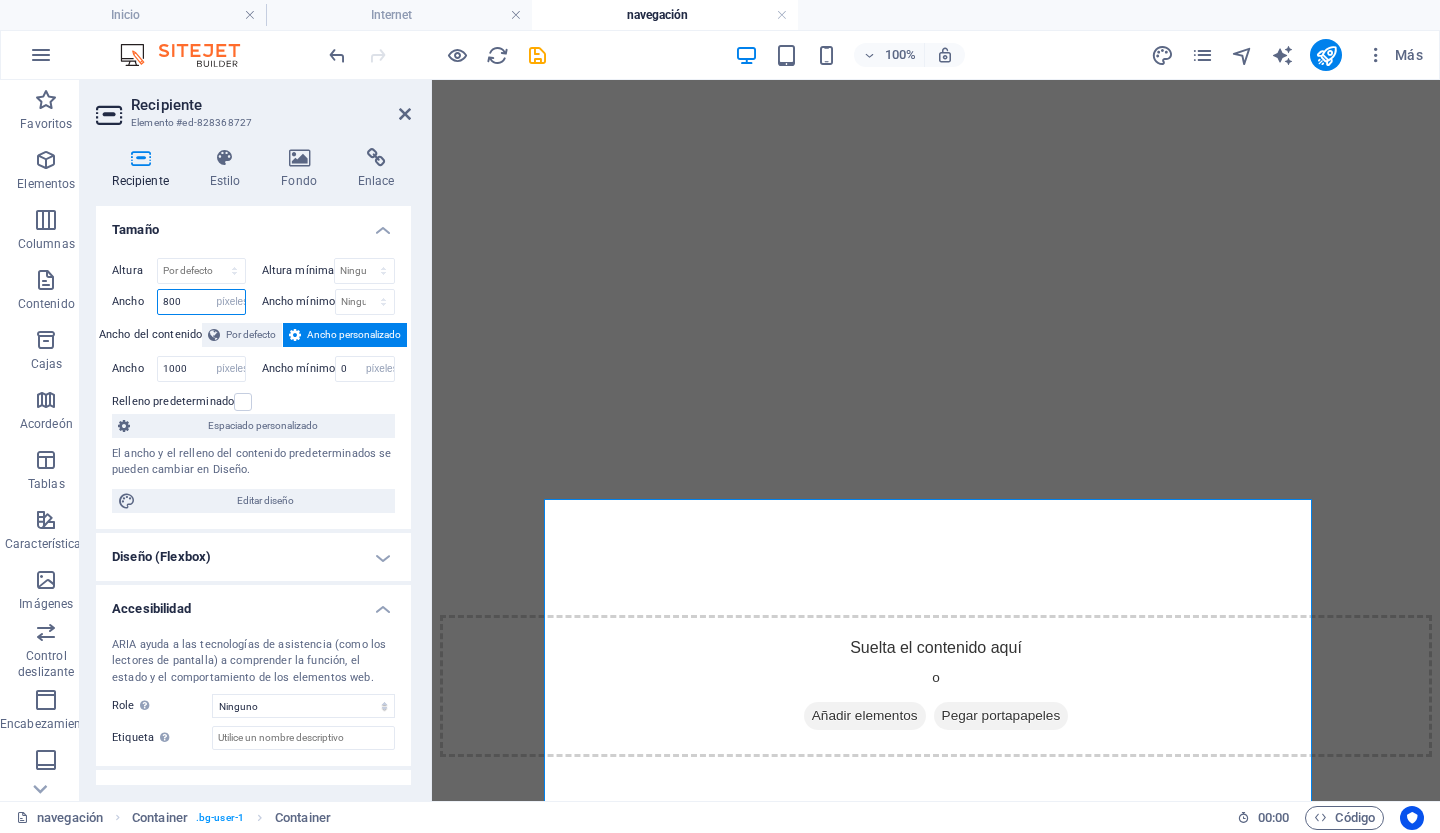 click on "800" at bounding box center (201, 302) 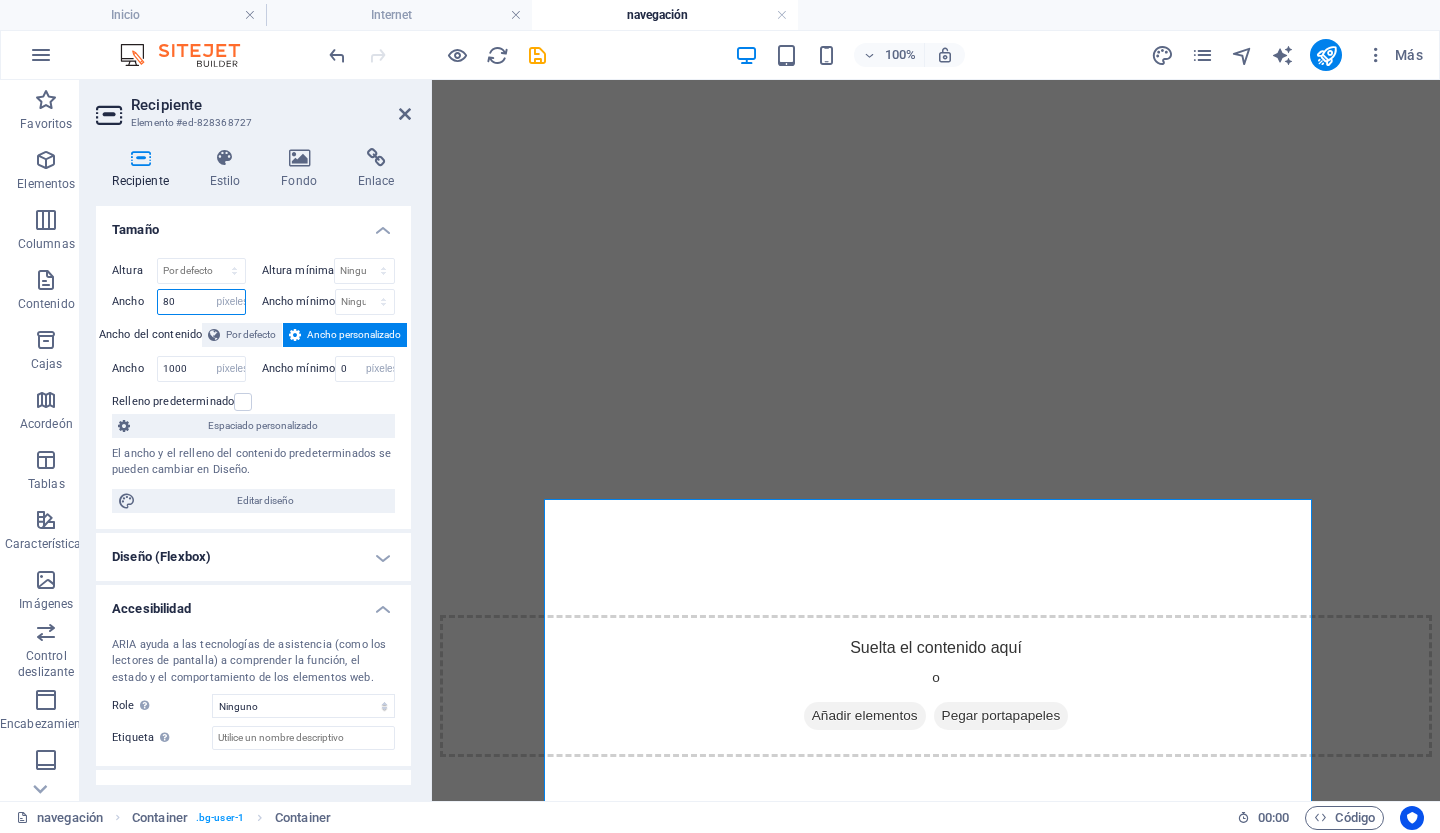 type on "8" 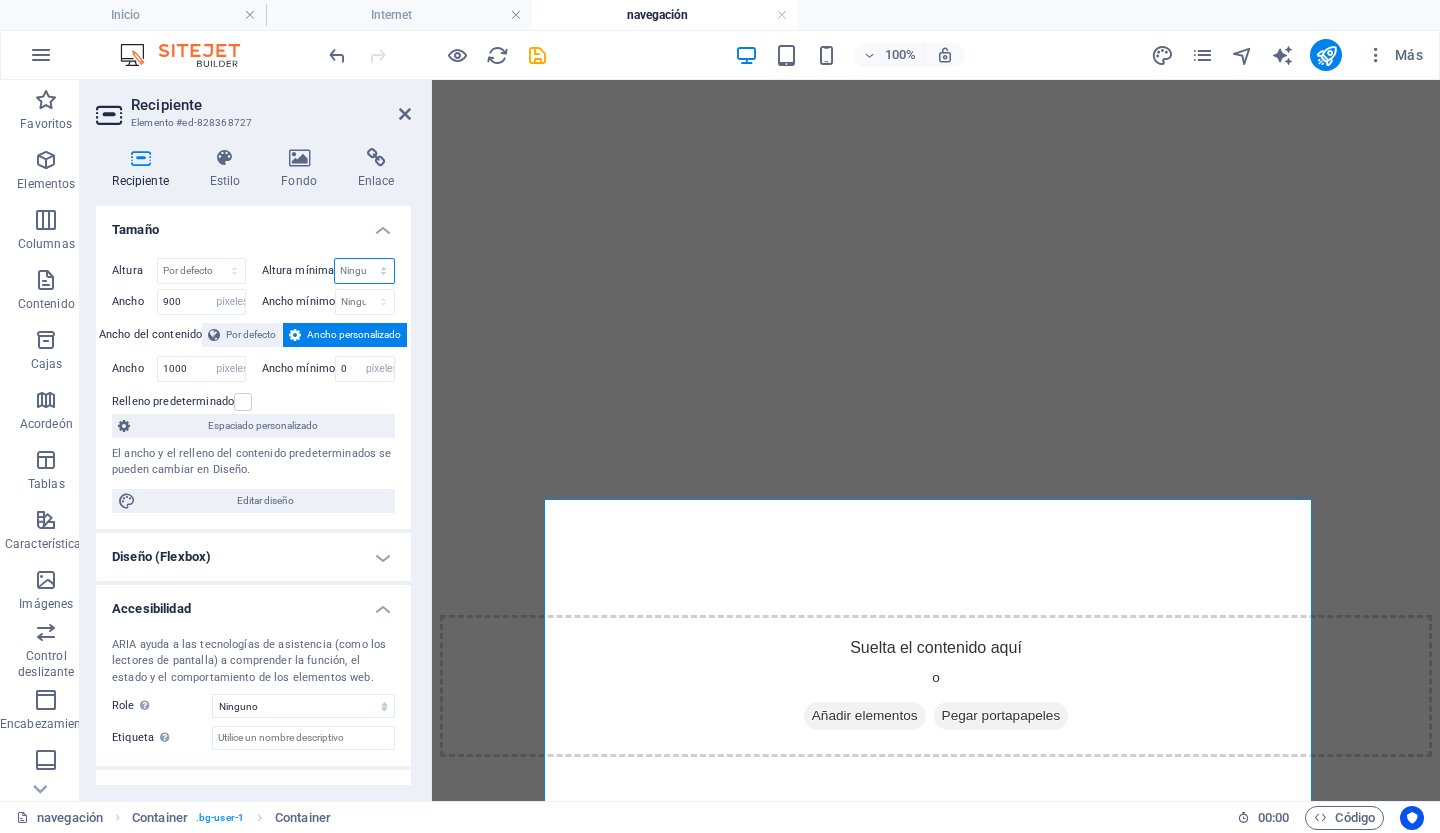 click on "Ninguno píxeles movimiento rápido del ojo % vh Volkswagen" at bounding box center [364, 271] 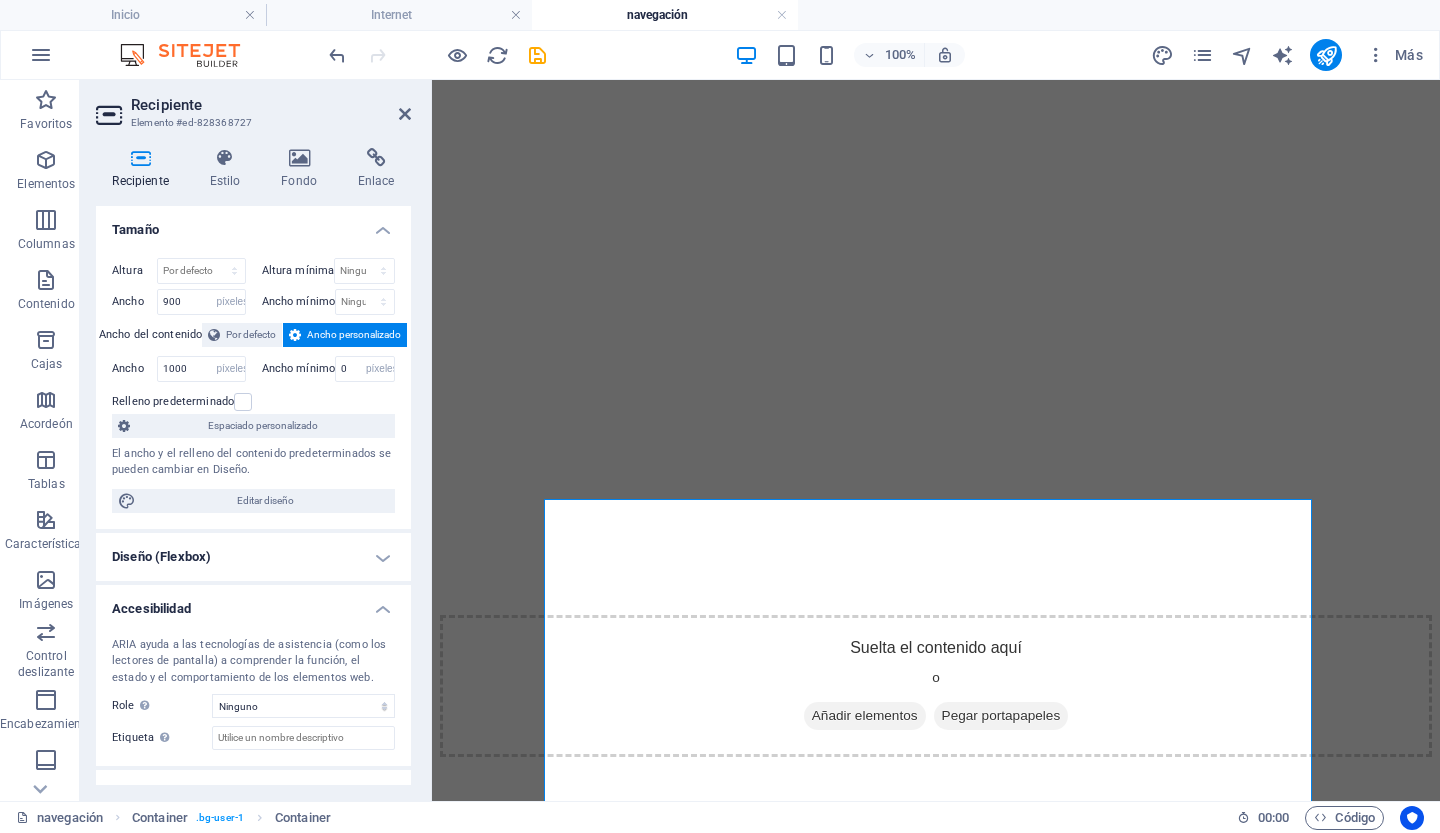 click on "Ancho mínimo Ninguno píxeles movimiento rápido del ojo % vh Volkswagen" at bounding box center [329, 302] 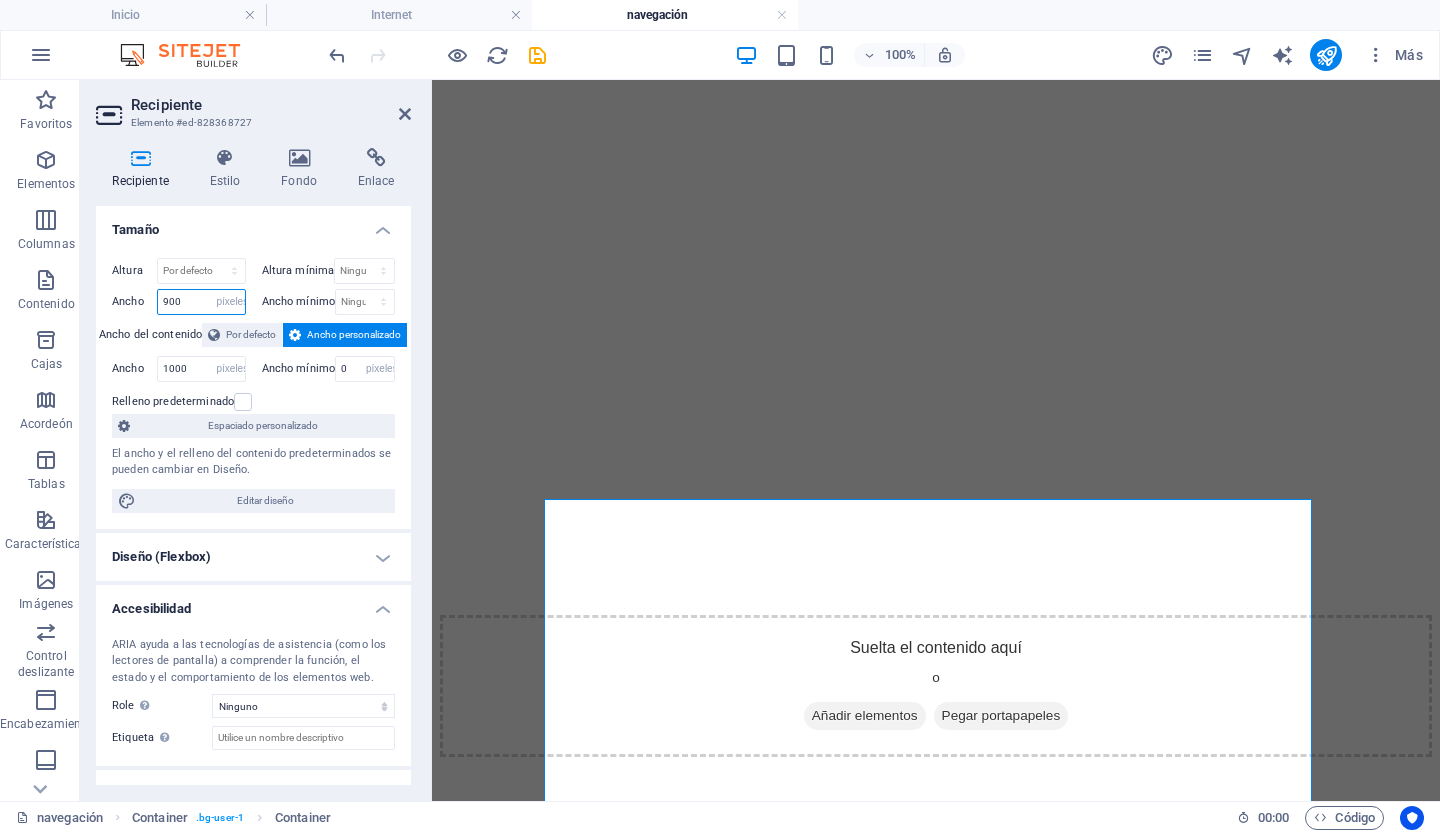 click on "900" at bounding box center [201, 302] 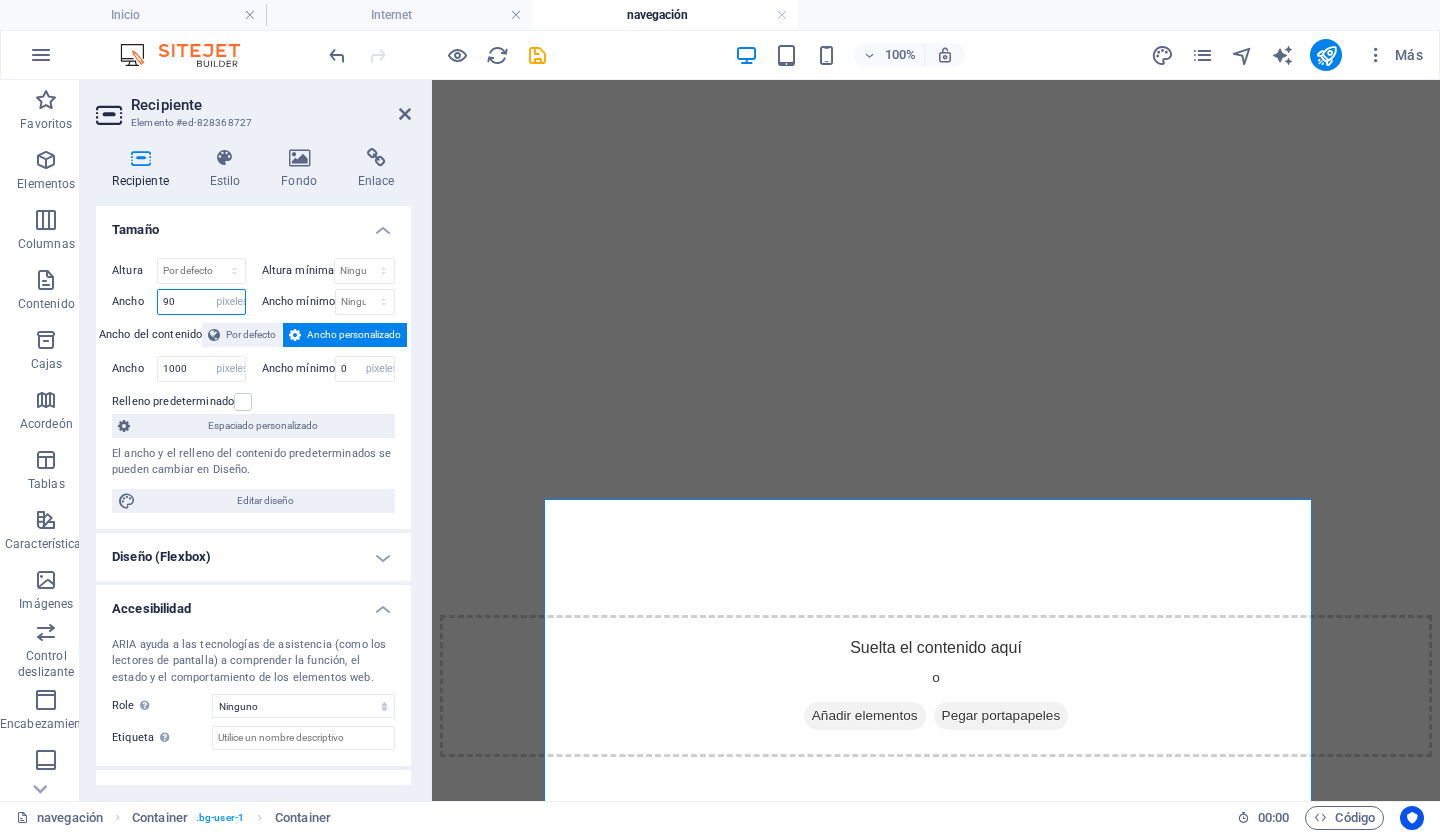 type on "9" 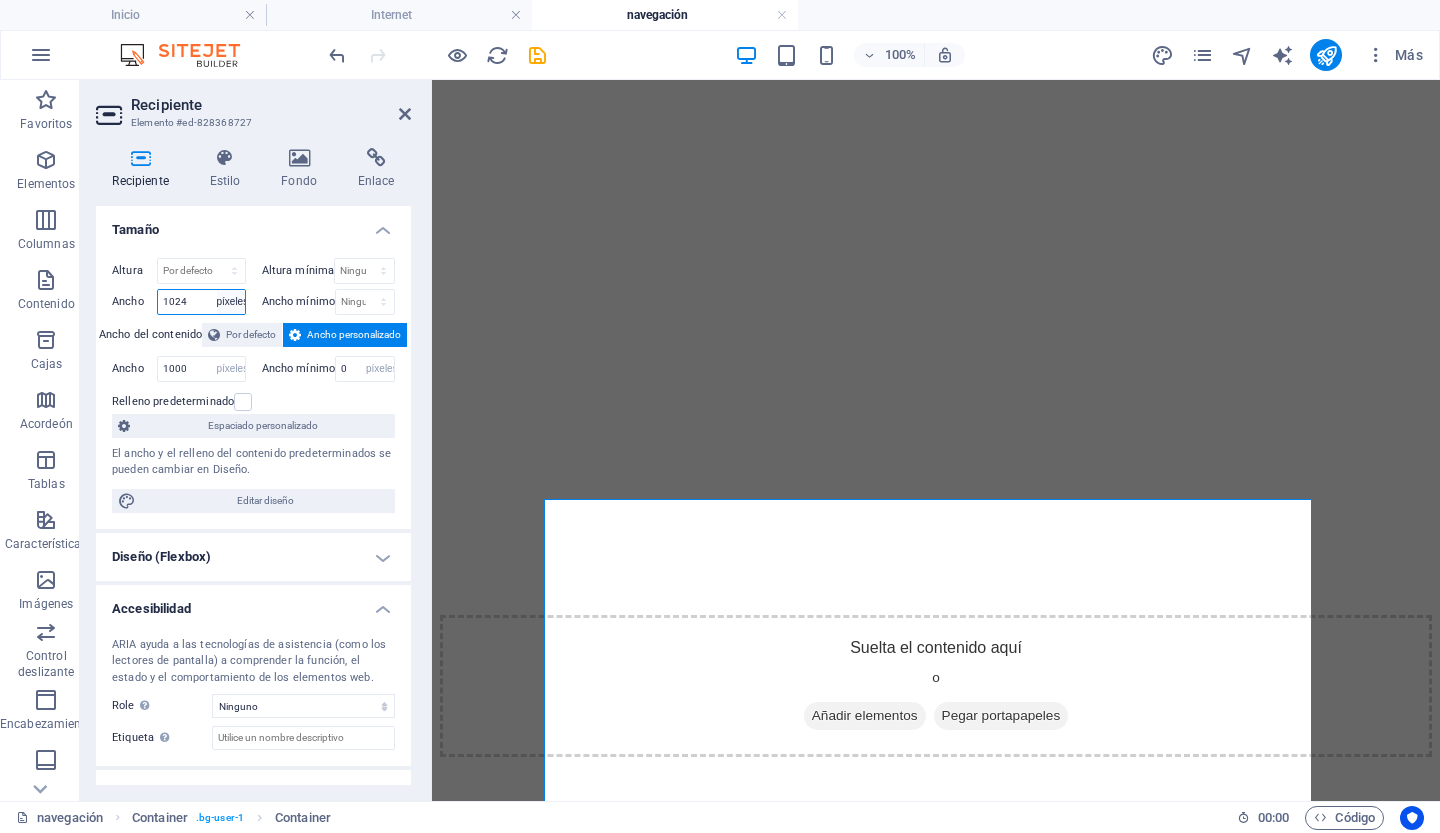 type on "1024" 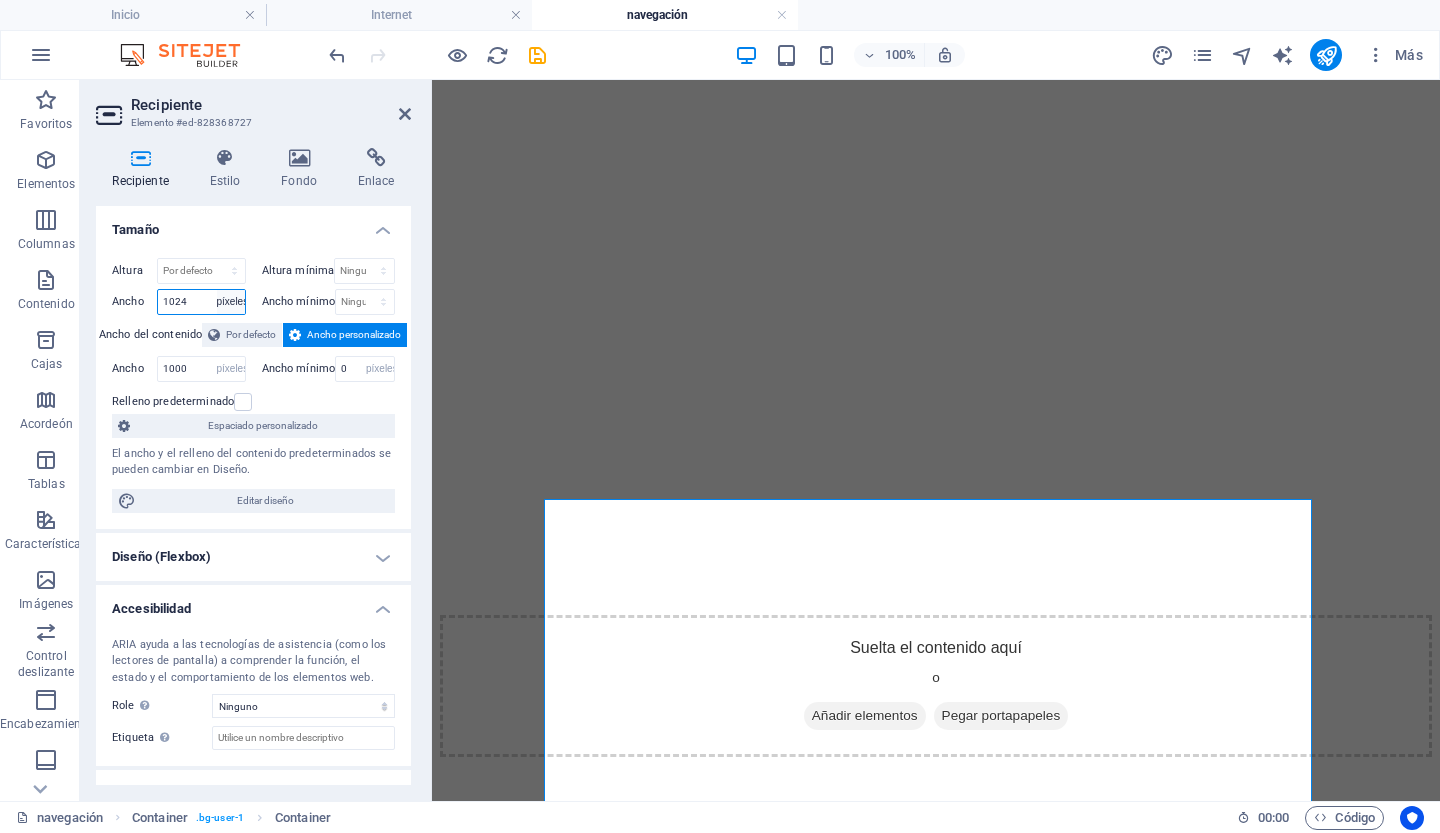 click on "Por defecto píxeles movimiento rápido del ojo % ellos vh Volkswagen" at bounding box center (231, 302) 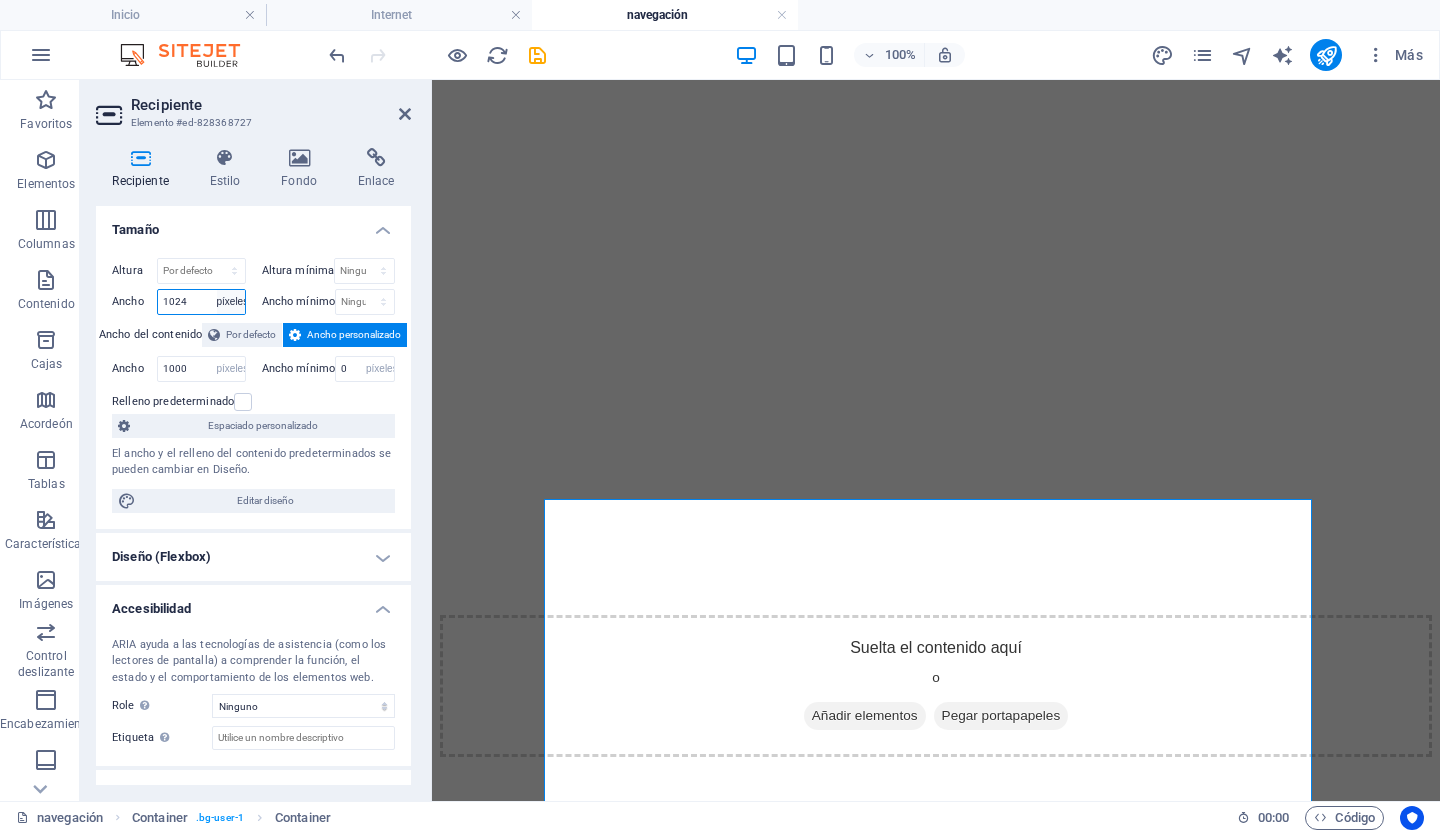 click on "Por defecto píxeles movimiento rápido del ojo % ellos vh Volkswagen" at bounding box center [231, 302] 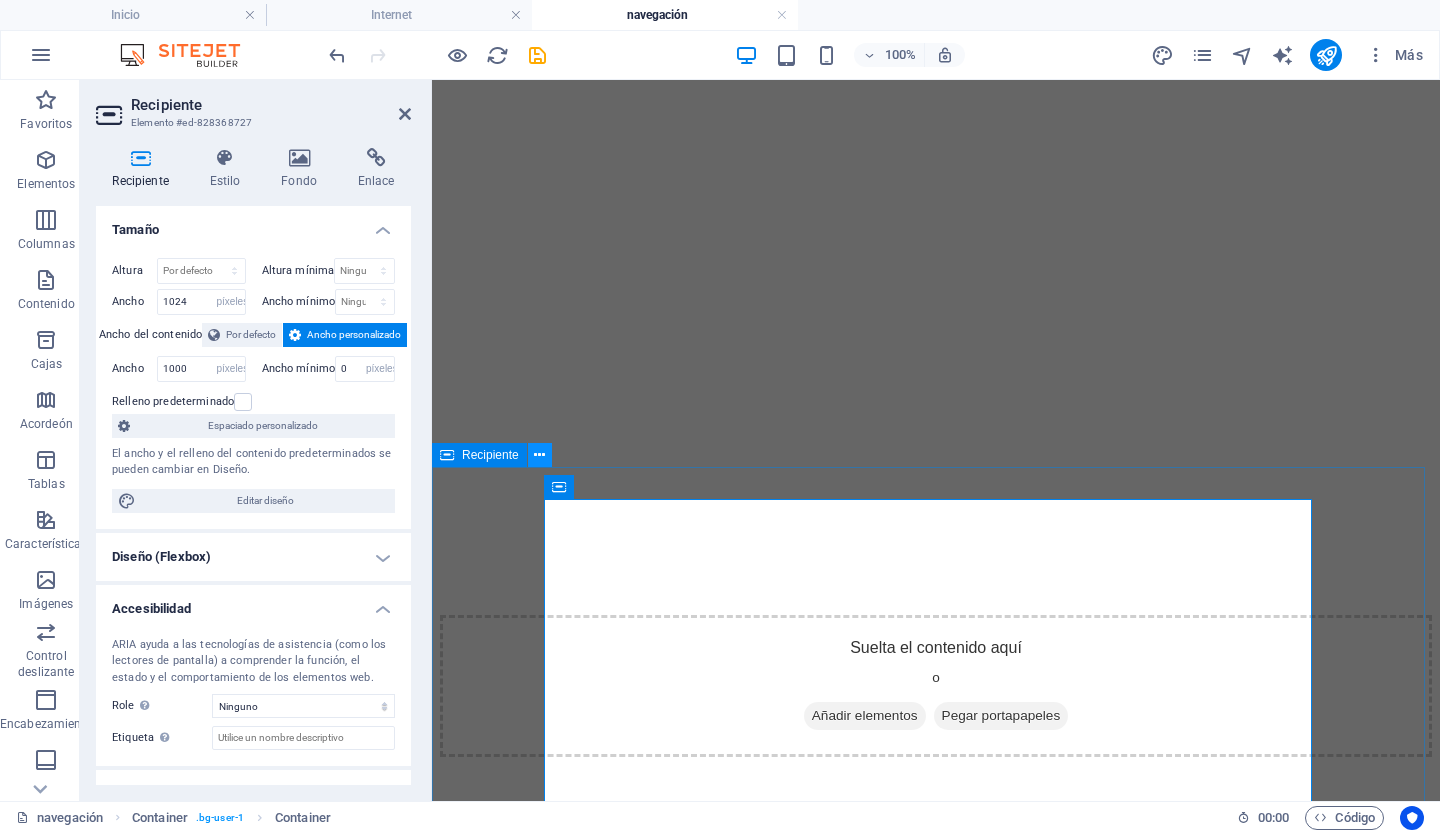 click at bounding box center [539, 455] 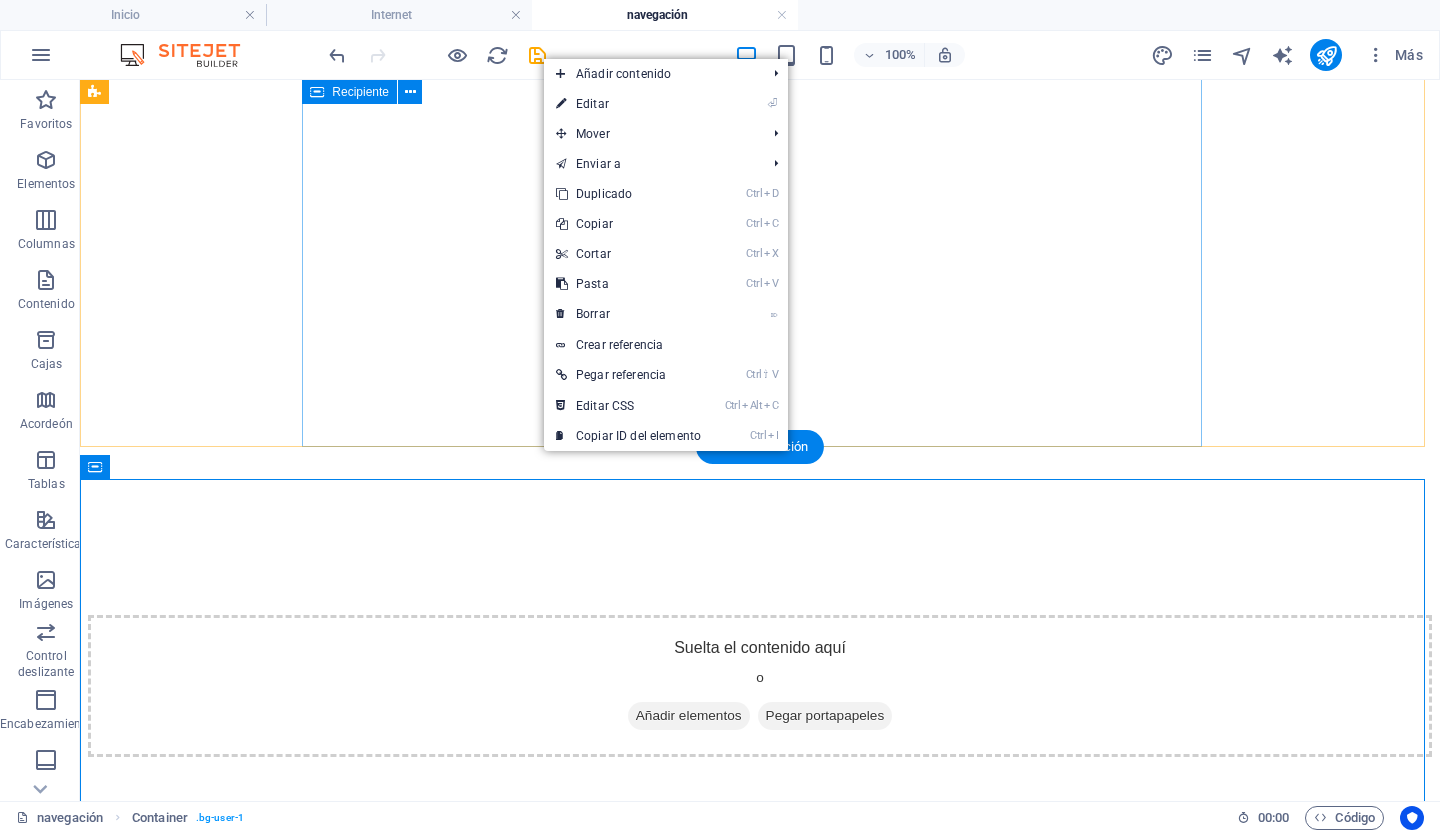 click on "Navegar por Internet Seguridad: Evite el spam: Evite interactuar con este tipo de correos electrónicos. No abrirlos, nunca responder, no abrir posibles enlaces que contengan o, quizás lo más peligroso, no abrir archivos adjuntos. Contraseñas fuertes y cambiarlas frecuentemente: Cree una contraseña compleja y además es conveniente cambiarla frecuentemente para reducir aún más los riesgos. Visita páginas escribiendo la URL real: Cuando tengamos que ingresar en páginas bancarias o sitios sensibles, escriba la dirección directamente en la barra del navegador o busque en Google. No entre a través de enlaces externos. Compra sólo en sitios seguros. Mantenga el equipo actualizado. Descarga sólo de sitios oficiales. Usado en sentido común." at bounding box center (760, 1192) 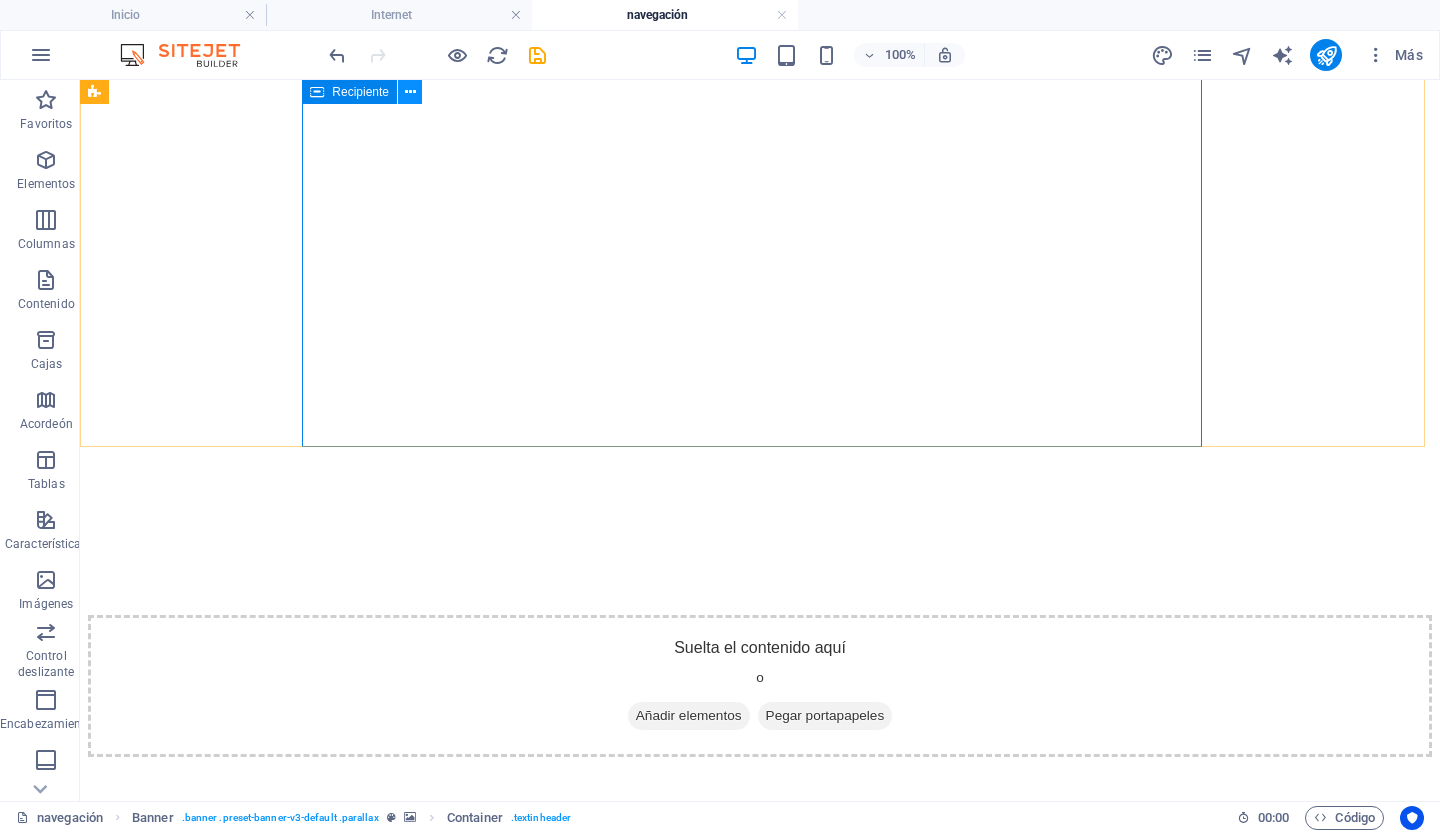click at bounding box center (410, 92) 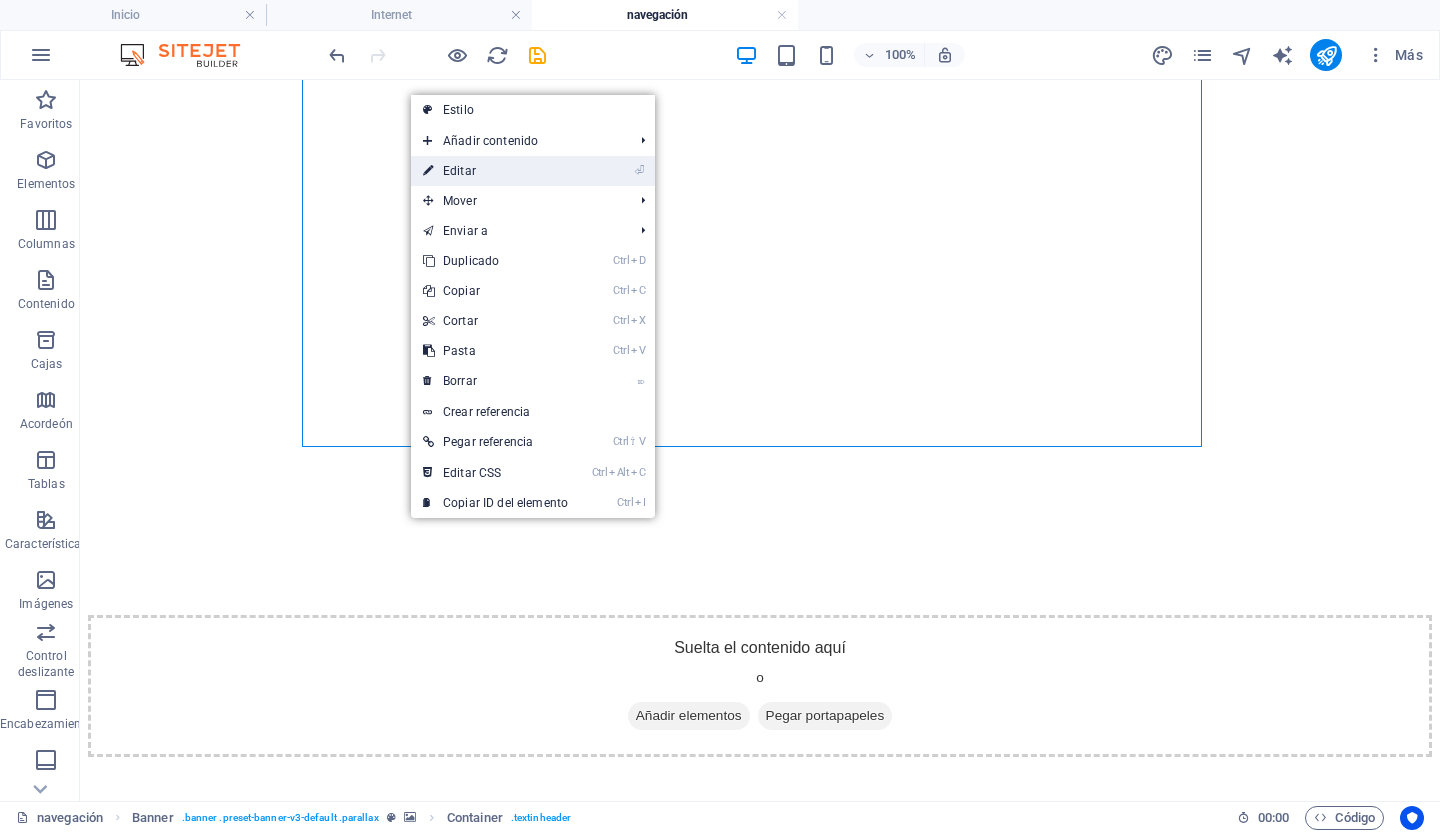 click on "Editar" at bounding box center (459, 171) 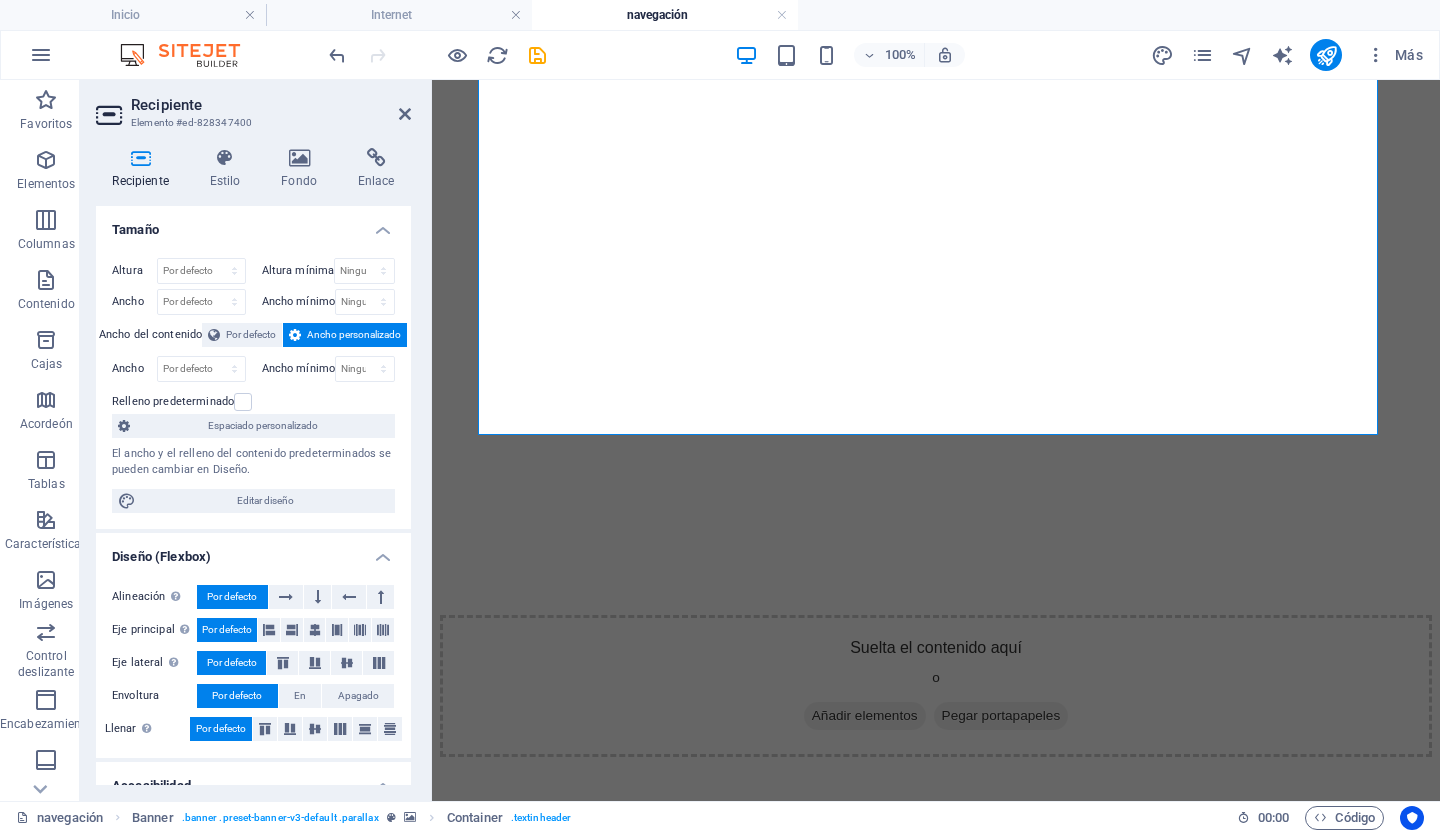 click on "Ancho personalizado" at bounding box center (354, 334) 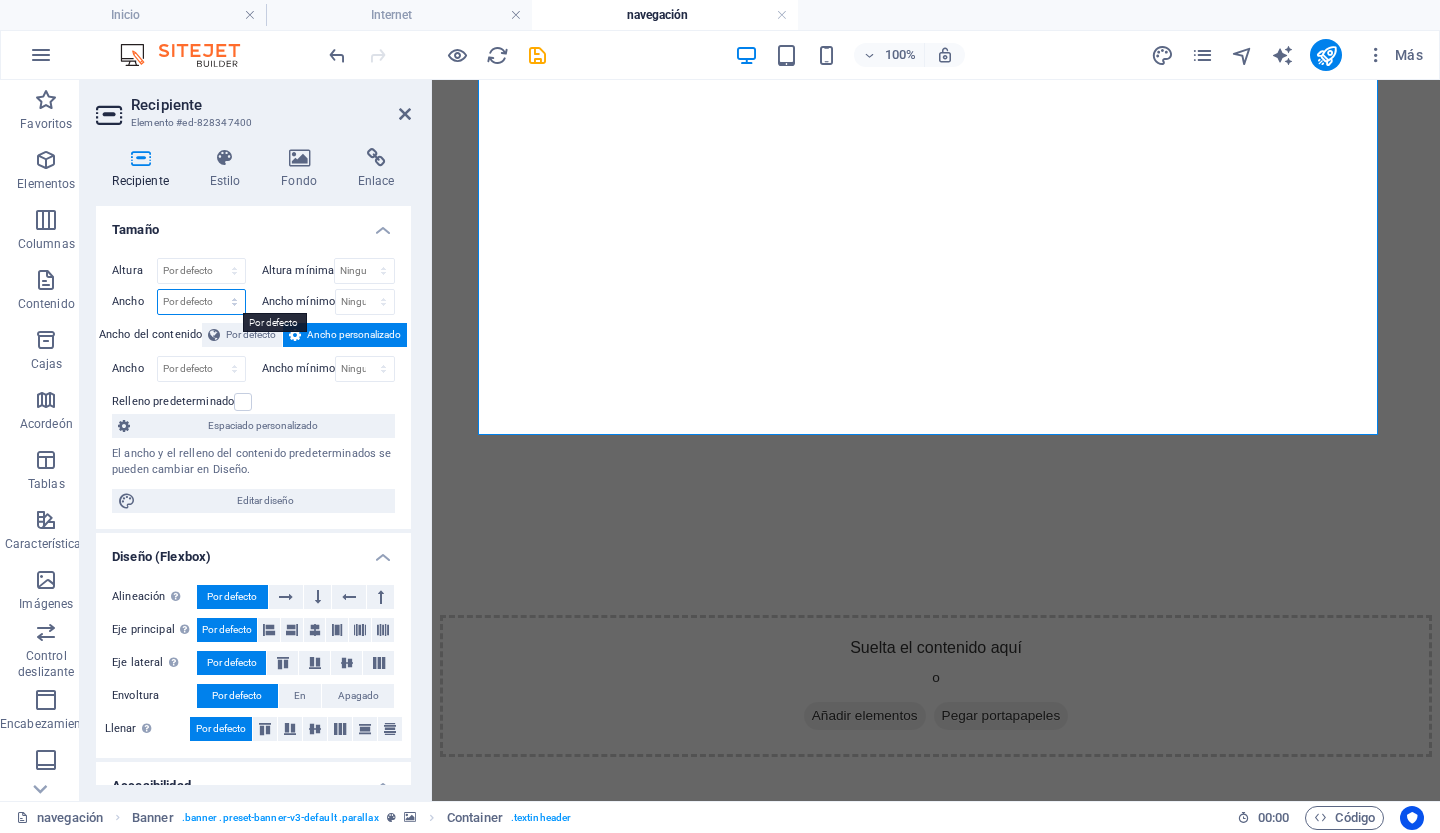 click on "Por defecto píxeles movimiento rápido del ojo % ellos vh Volkswagen" at bounding box center (201, 302) 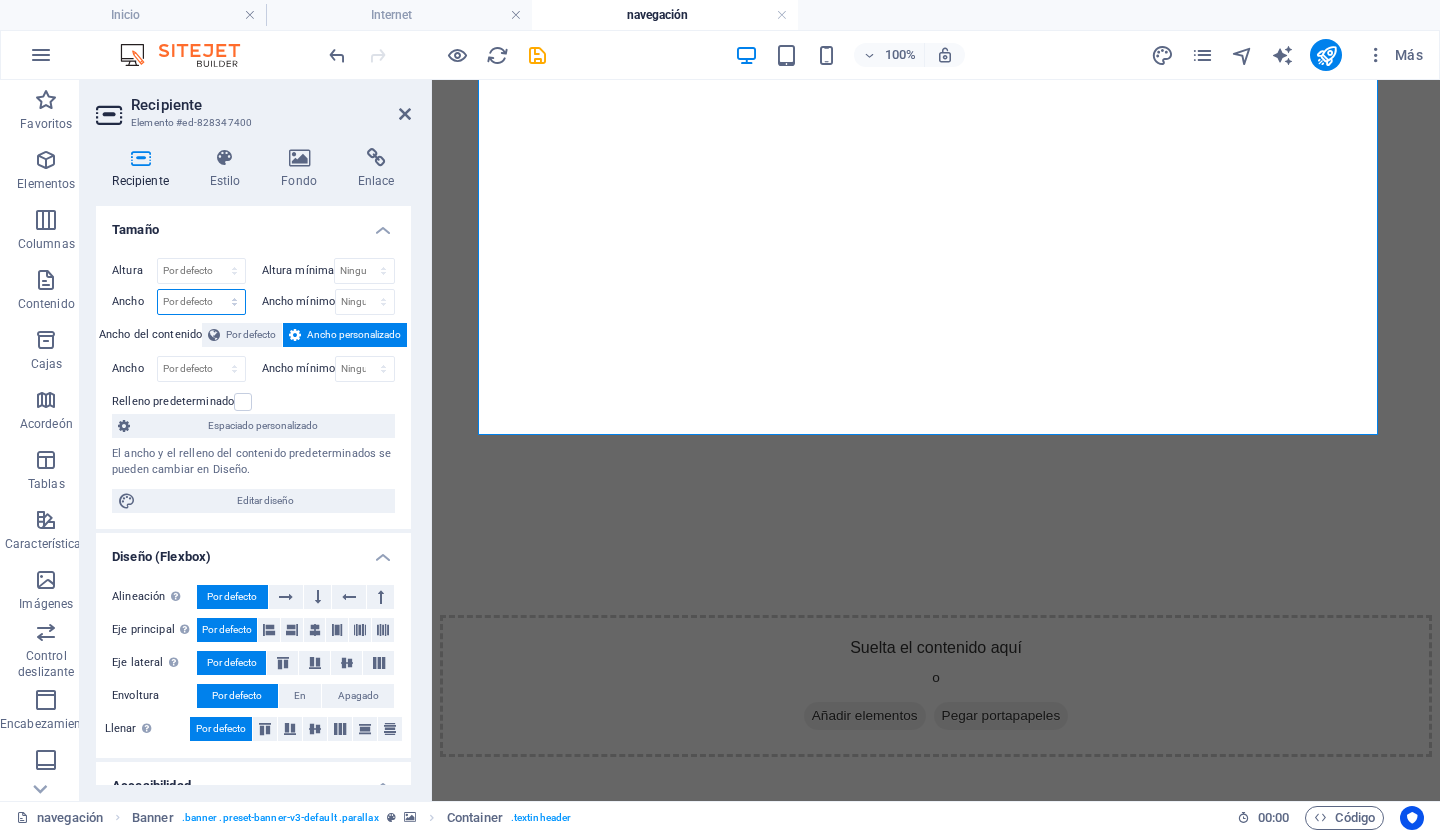 select on "px" 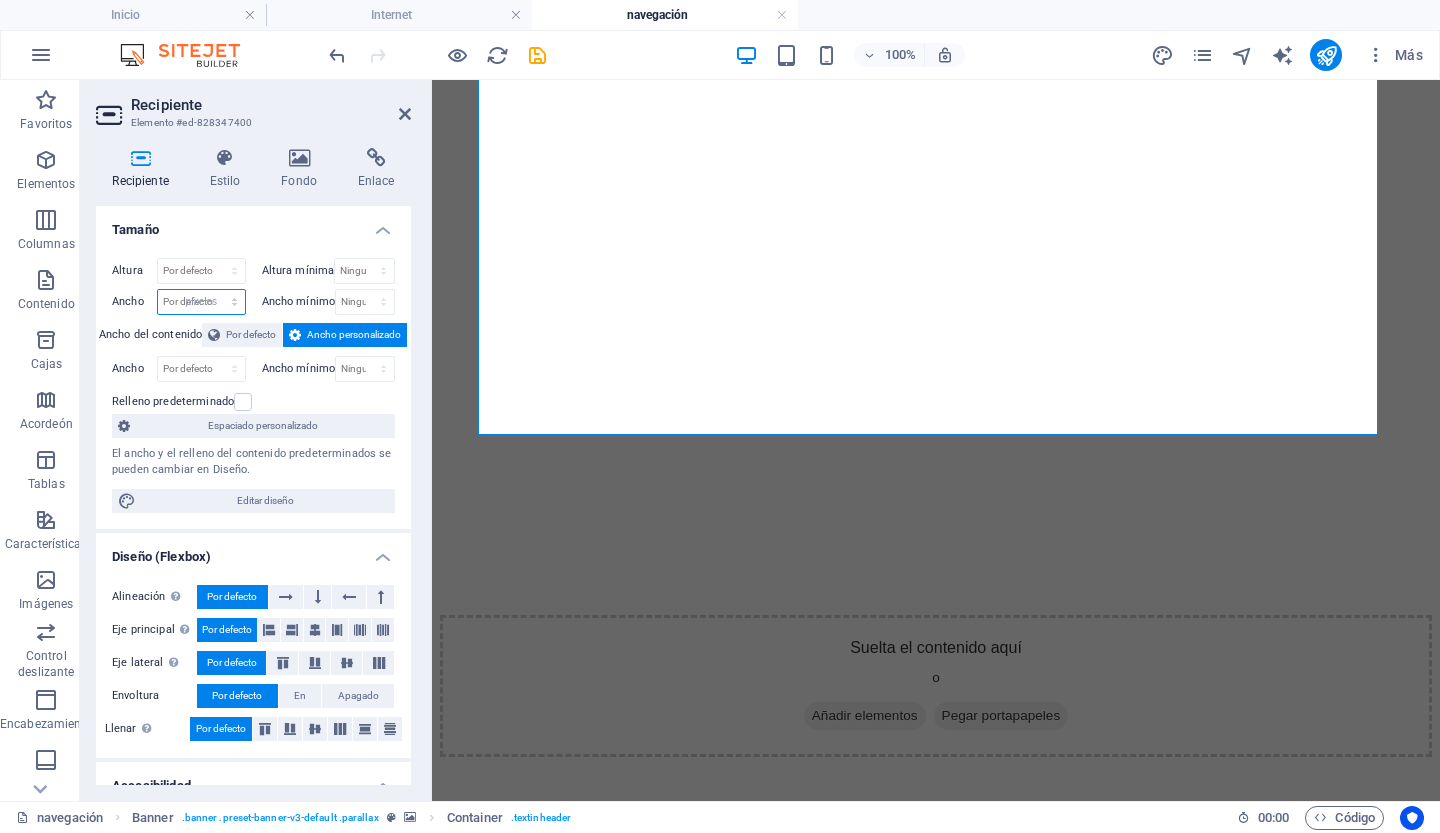 click on "Por defecto píxeles movimiento rápido del ojo % ellos vh Volkswagen" at bounding box center [201, 302] 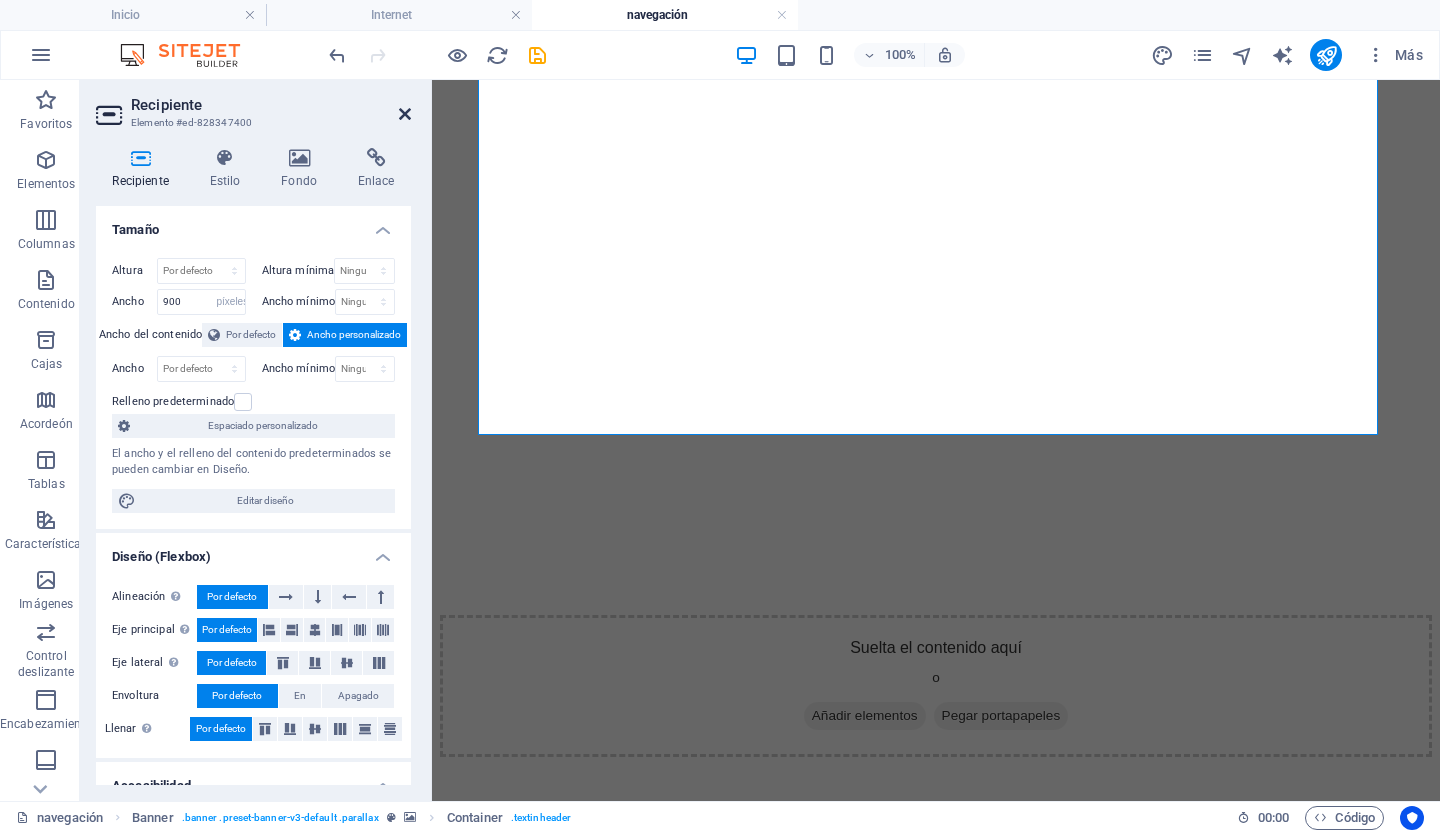 click at bounding box center (405, 114) 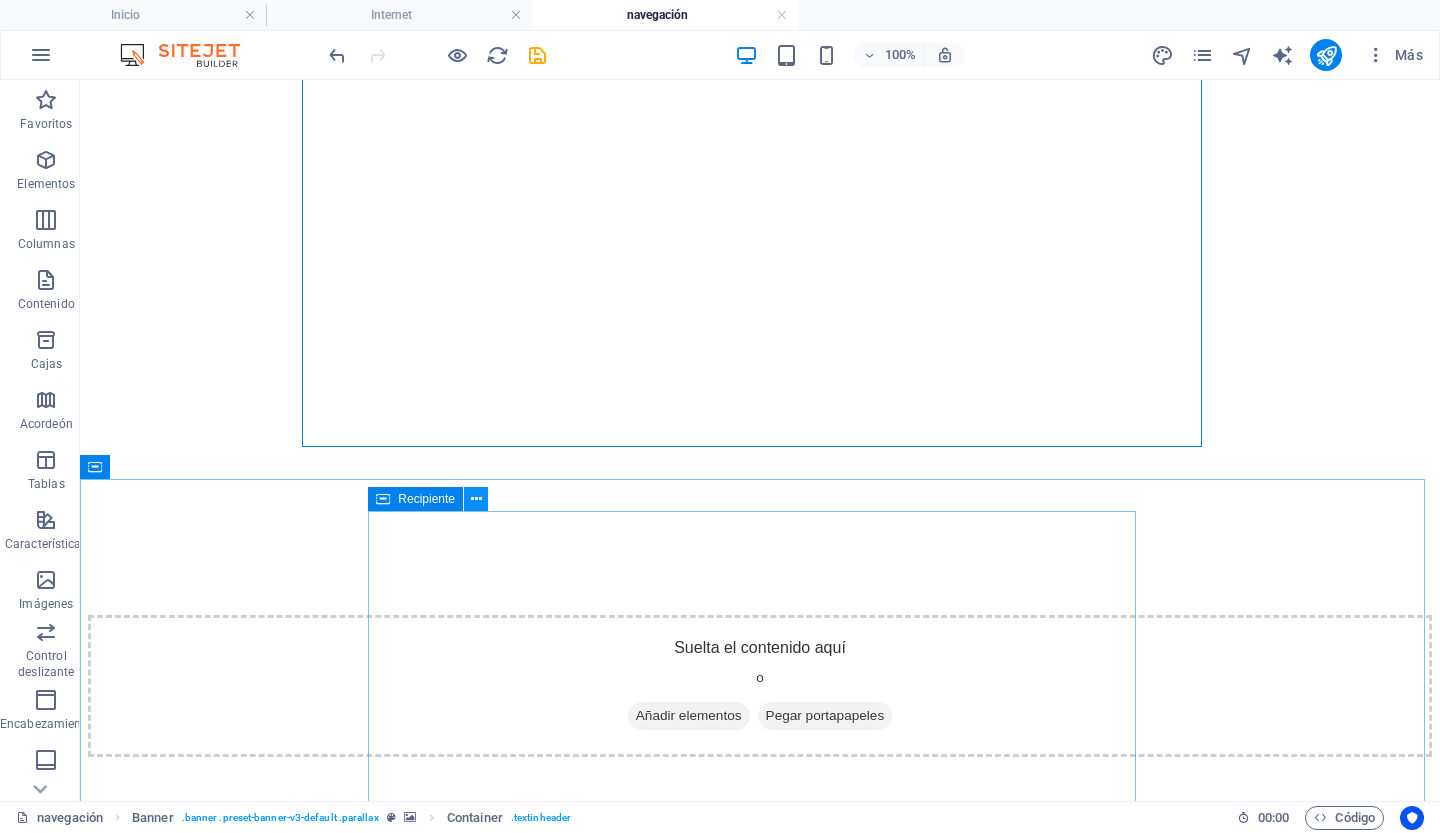 click at bounding box center (476, 499) 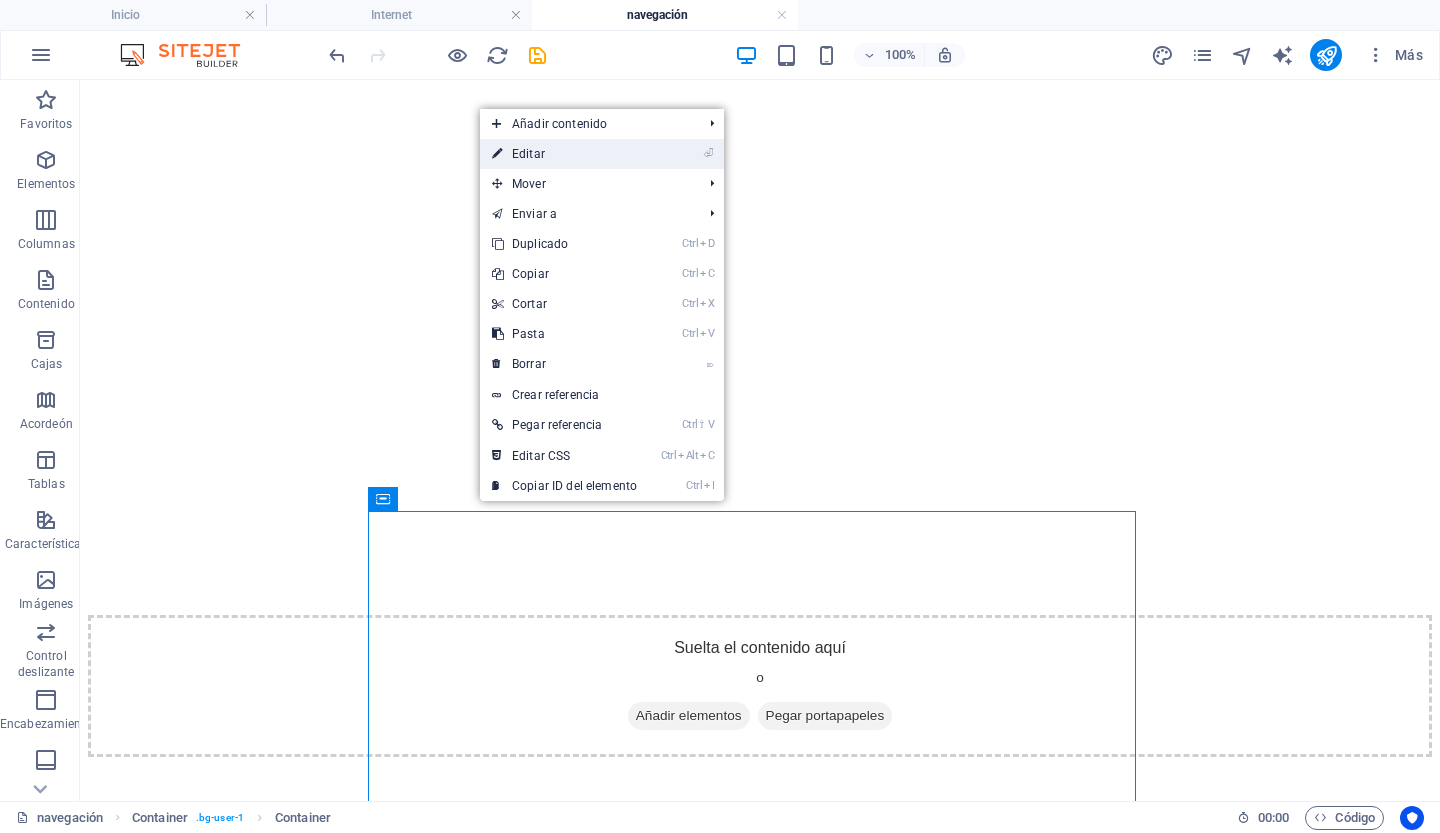 click on "Editar" at bounding box center [528, 154] 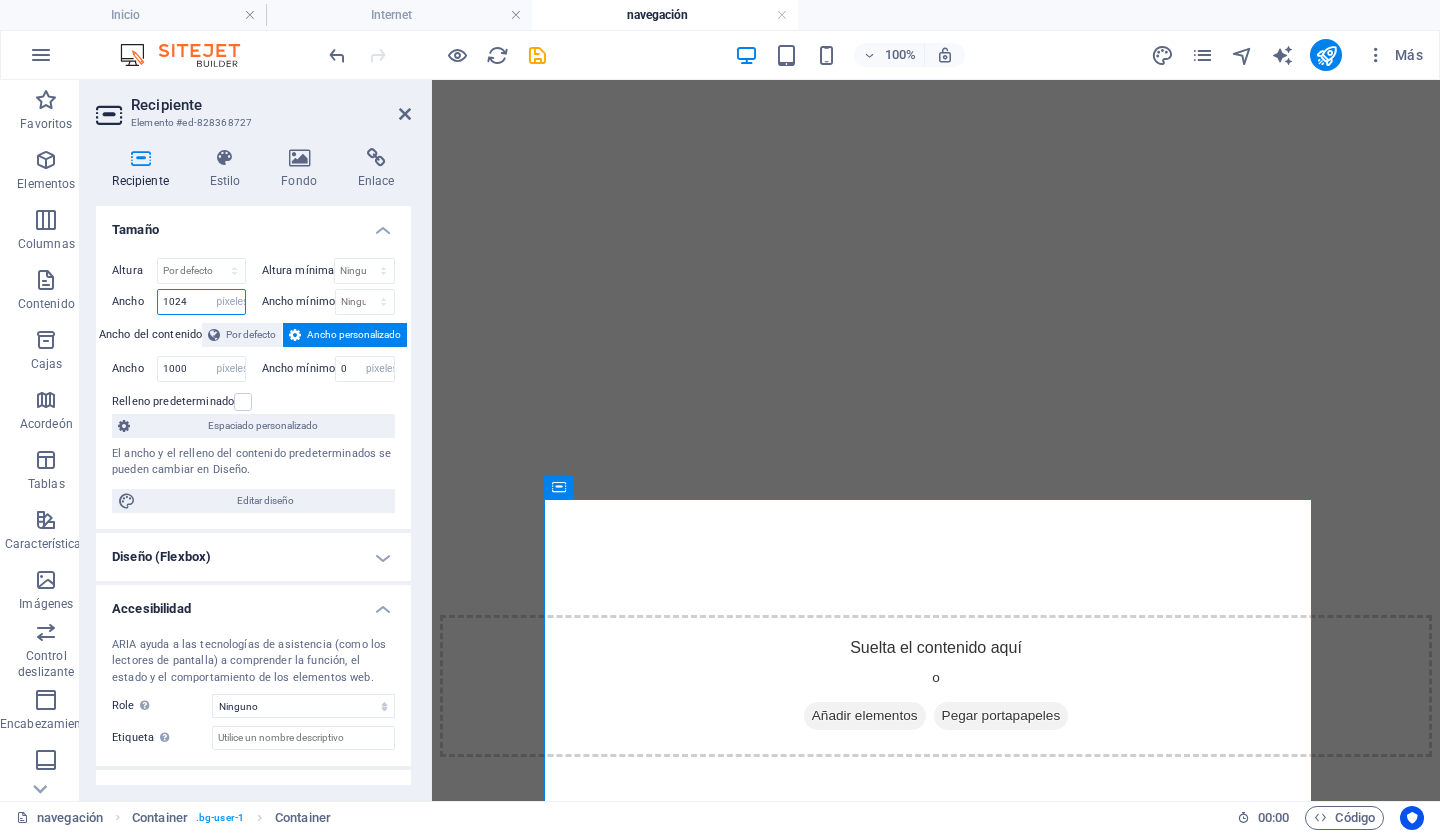 click on "1024" at bounding box center [201, 302] 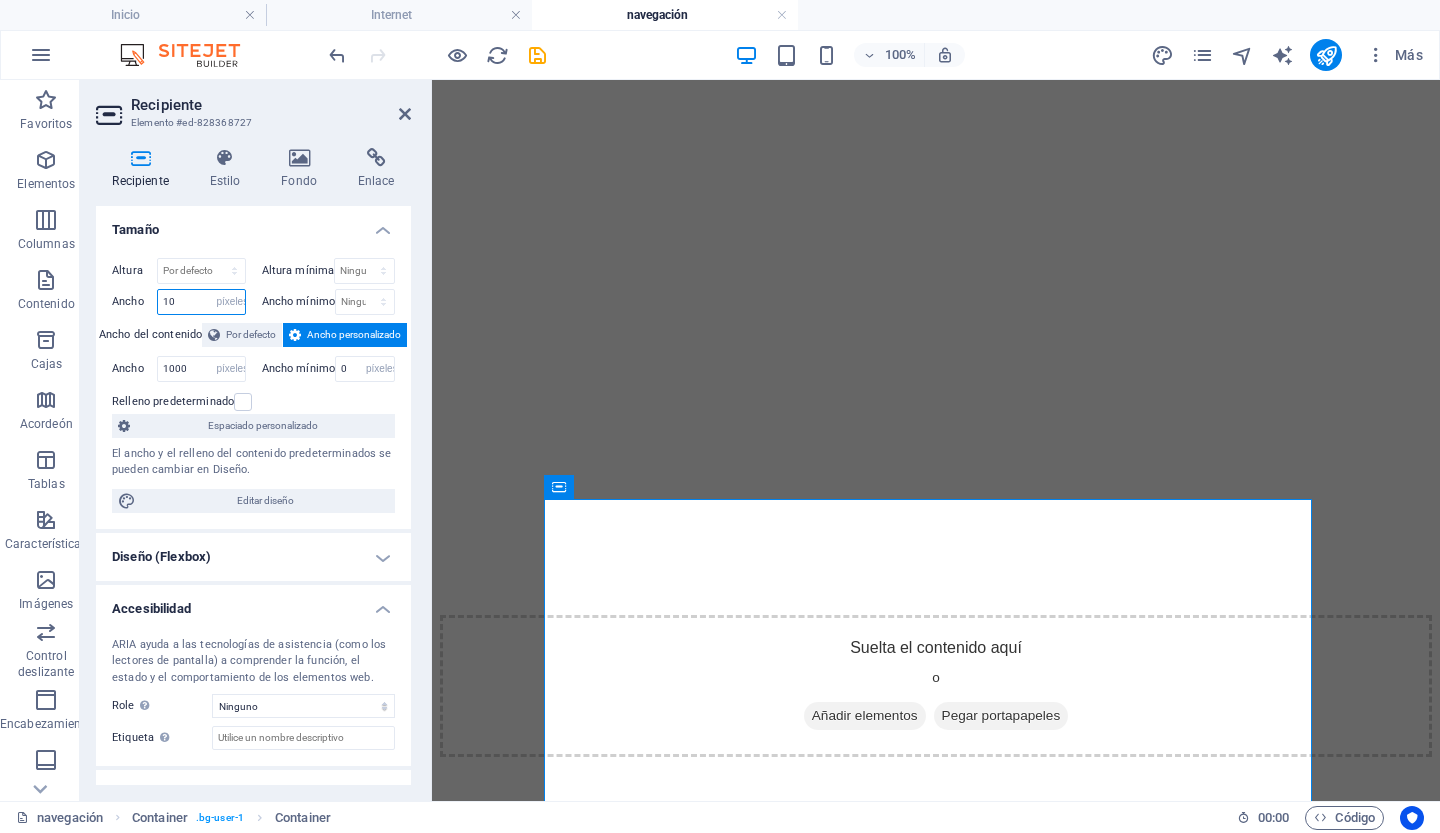 type on "1" 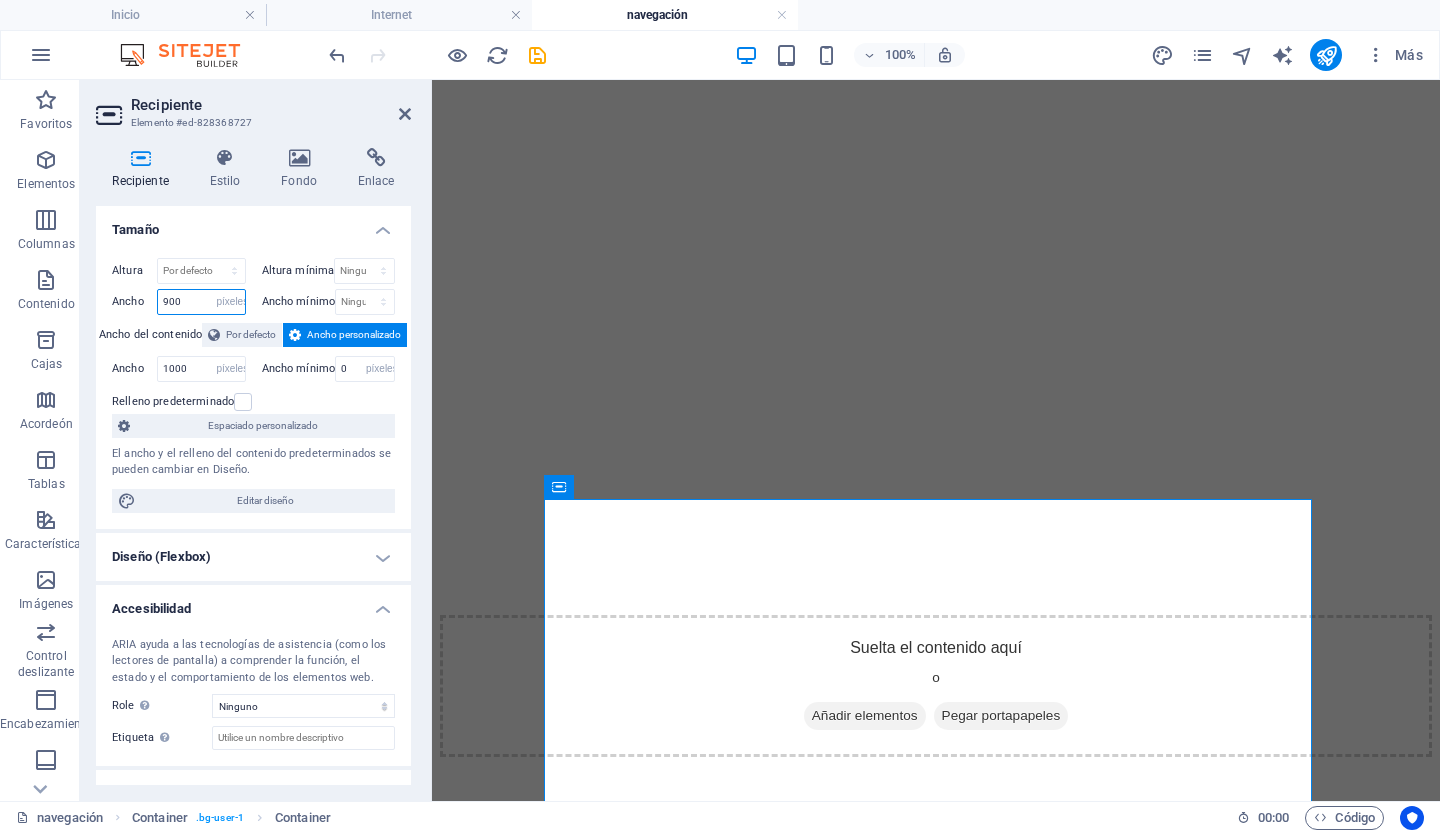 type on "900" 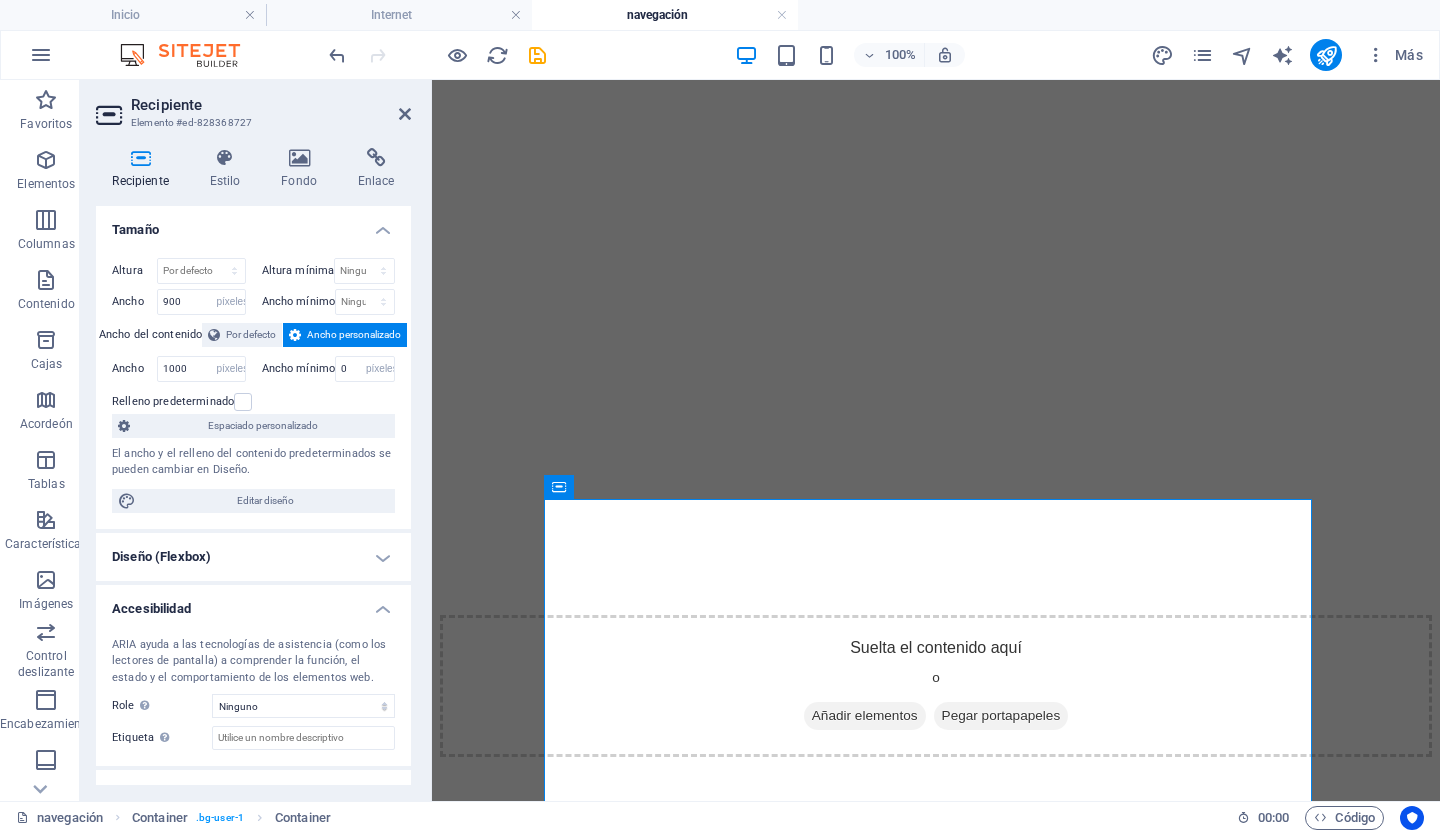 click on "Ancho mínimo" at bounding box center (299, 301) 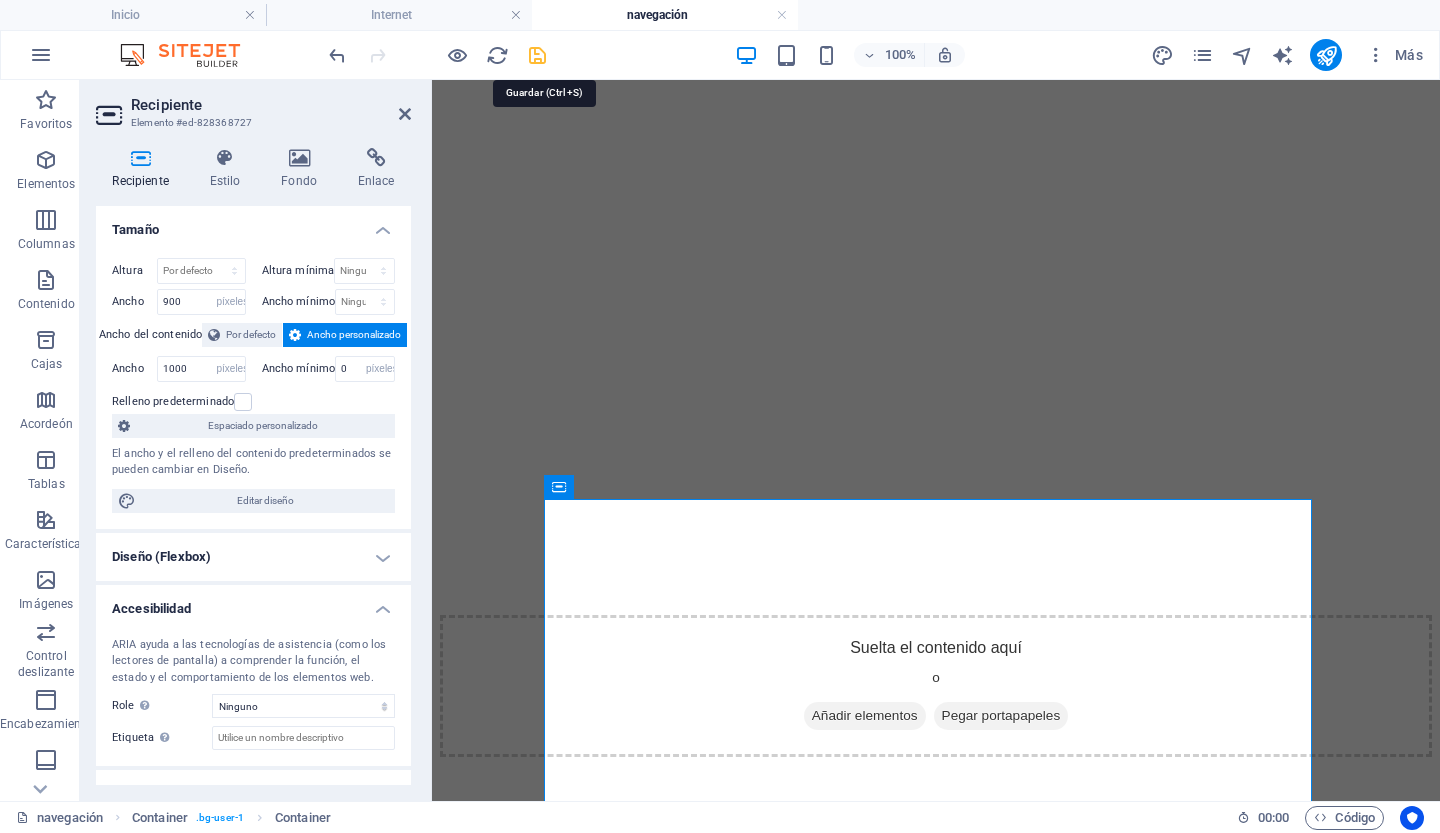 click at bounding box center [537, 55] 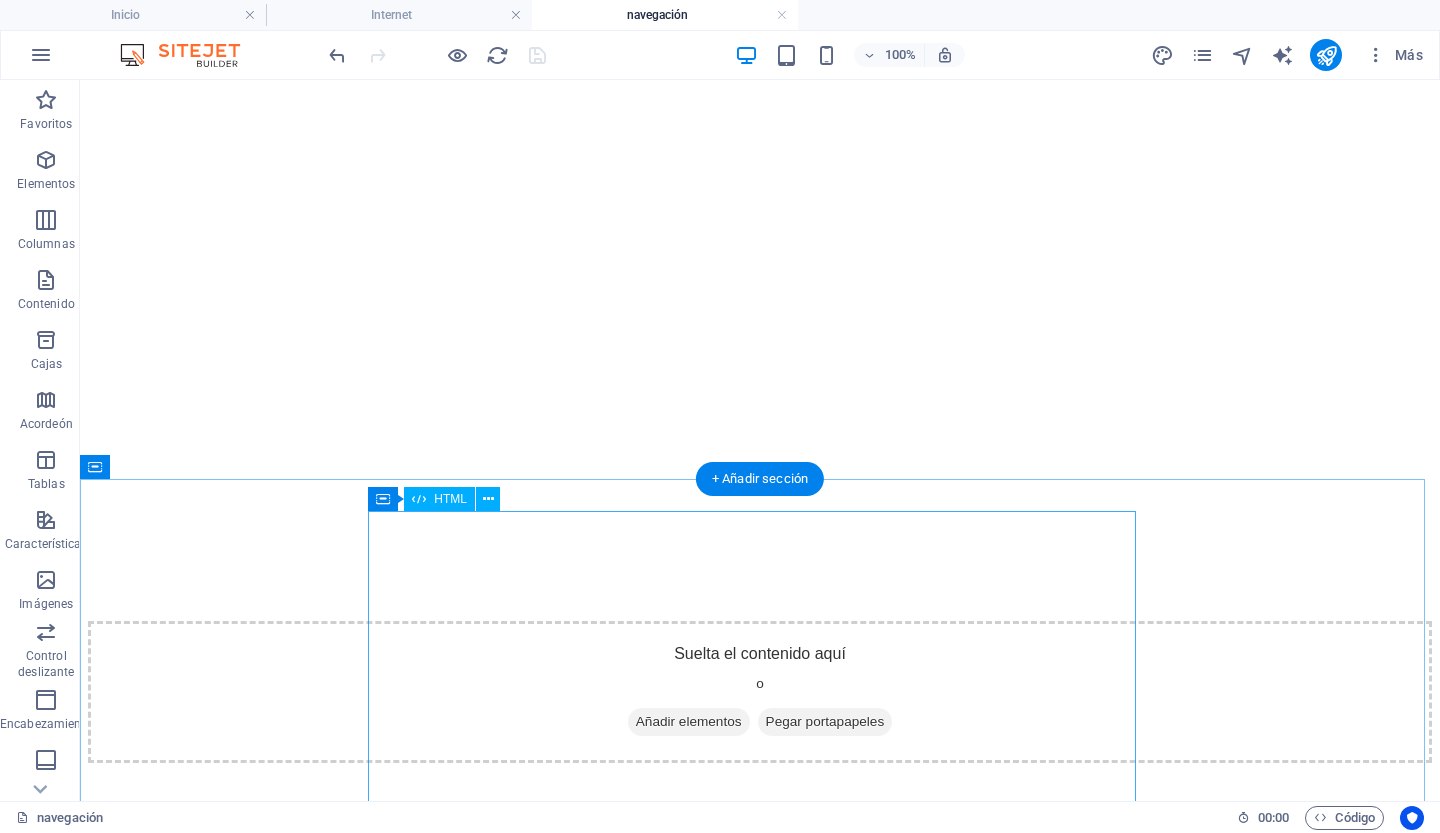 click on "El Pulso Digital del Internauta: Motivos, Expectativas y Seguridad
El Pulso Digital
Motivos
Expectativas
Desafíos
Prioridades
☰
Motivos
Expectativas
Desafíos
Prioridades
El Pulso Digital del Internauta
Una exploración interactiva de los motivos, expectativas y desafíos que definen la experiencia online en 2024-2025.
¿Por qué navegamos?
Los impulsos que nos llevan a conectarnos, desde la búsqueda de conocimiento hasta la conexión humana." at bounding box center (538, 3029) 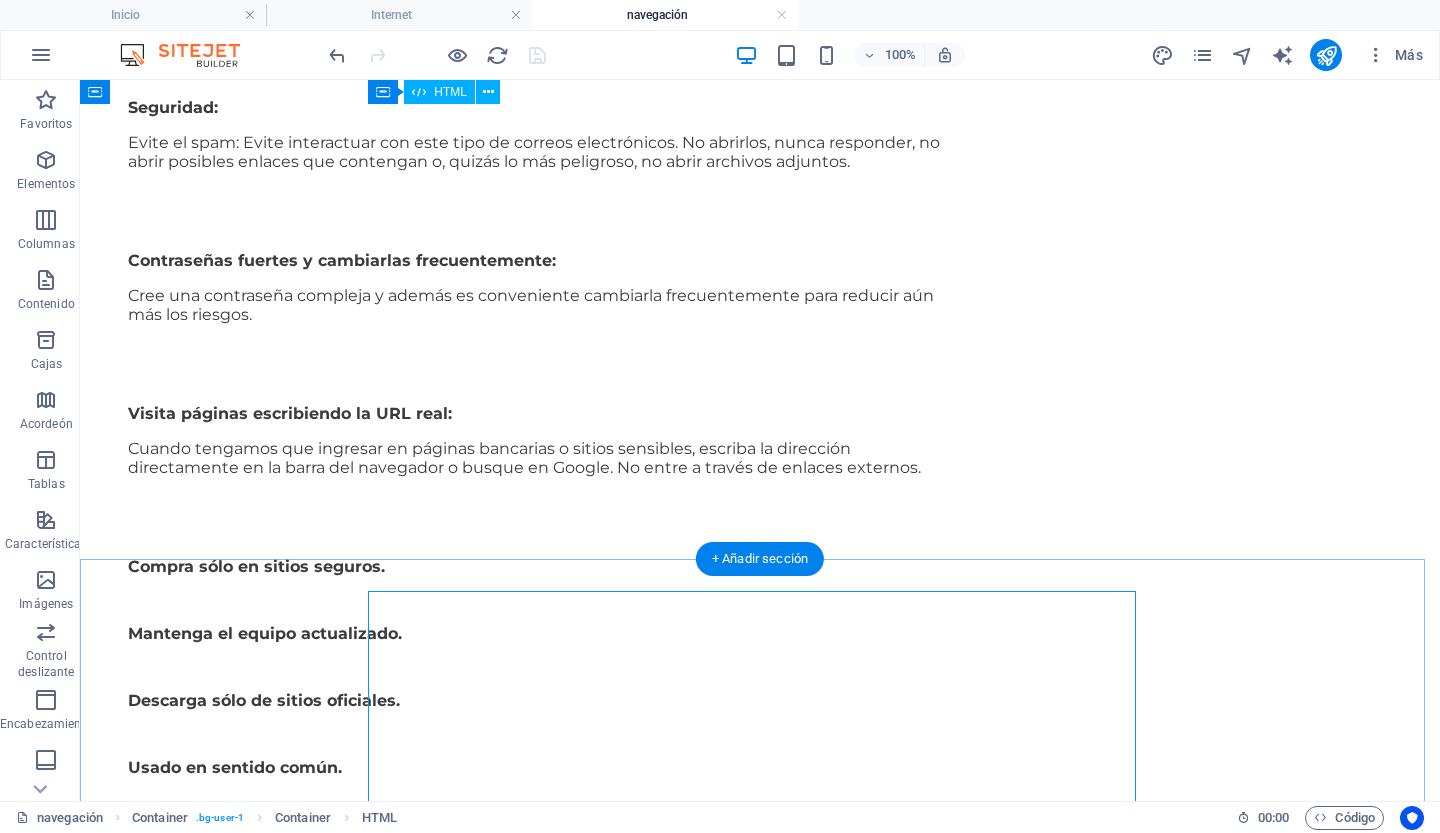 scroll, scrollTop: 2, scrollLeft: 0, axis: vertical 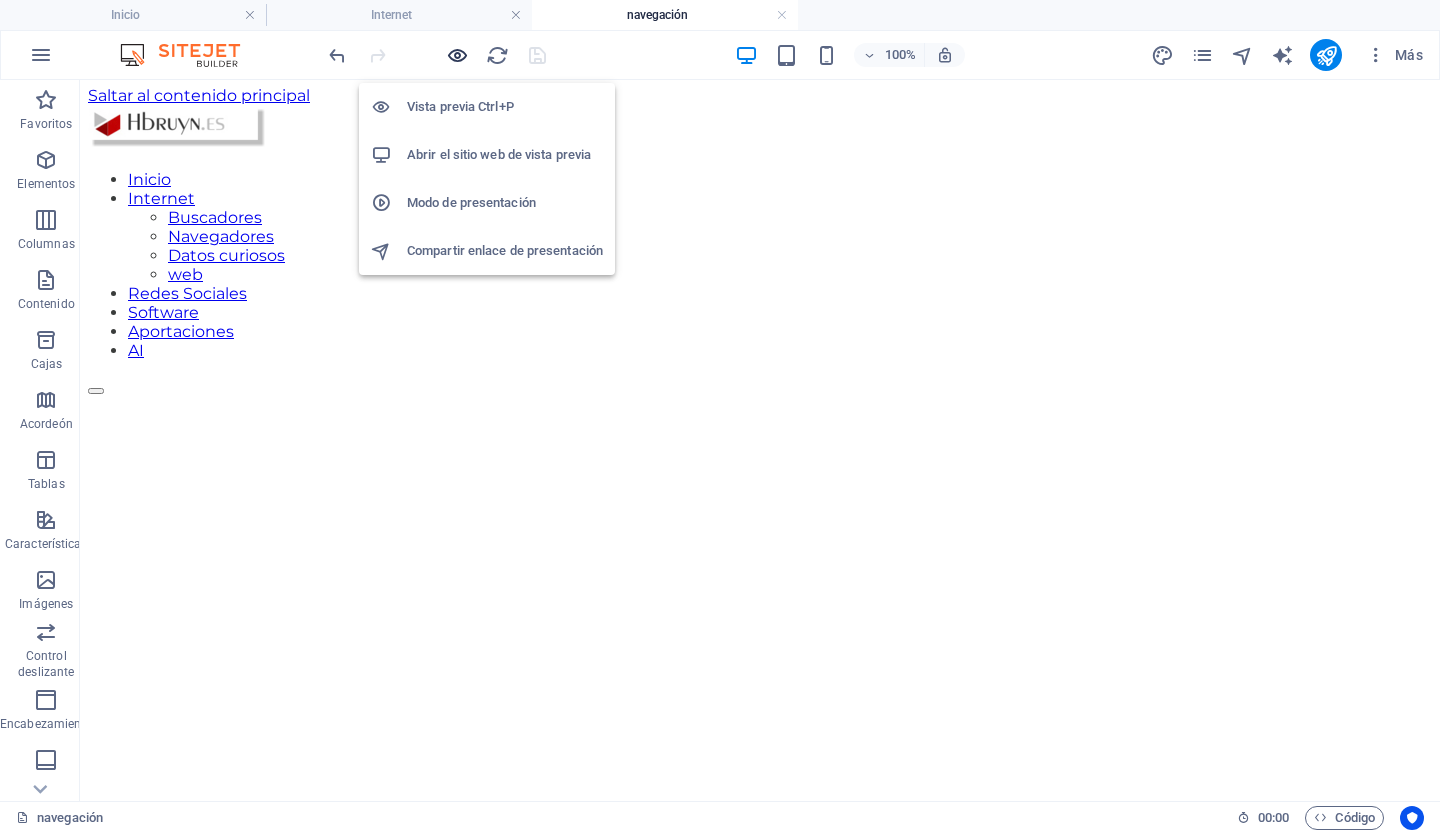 click at bounding box center (457, 55) 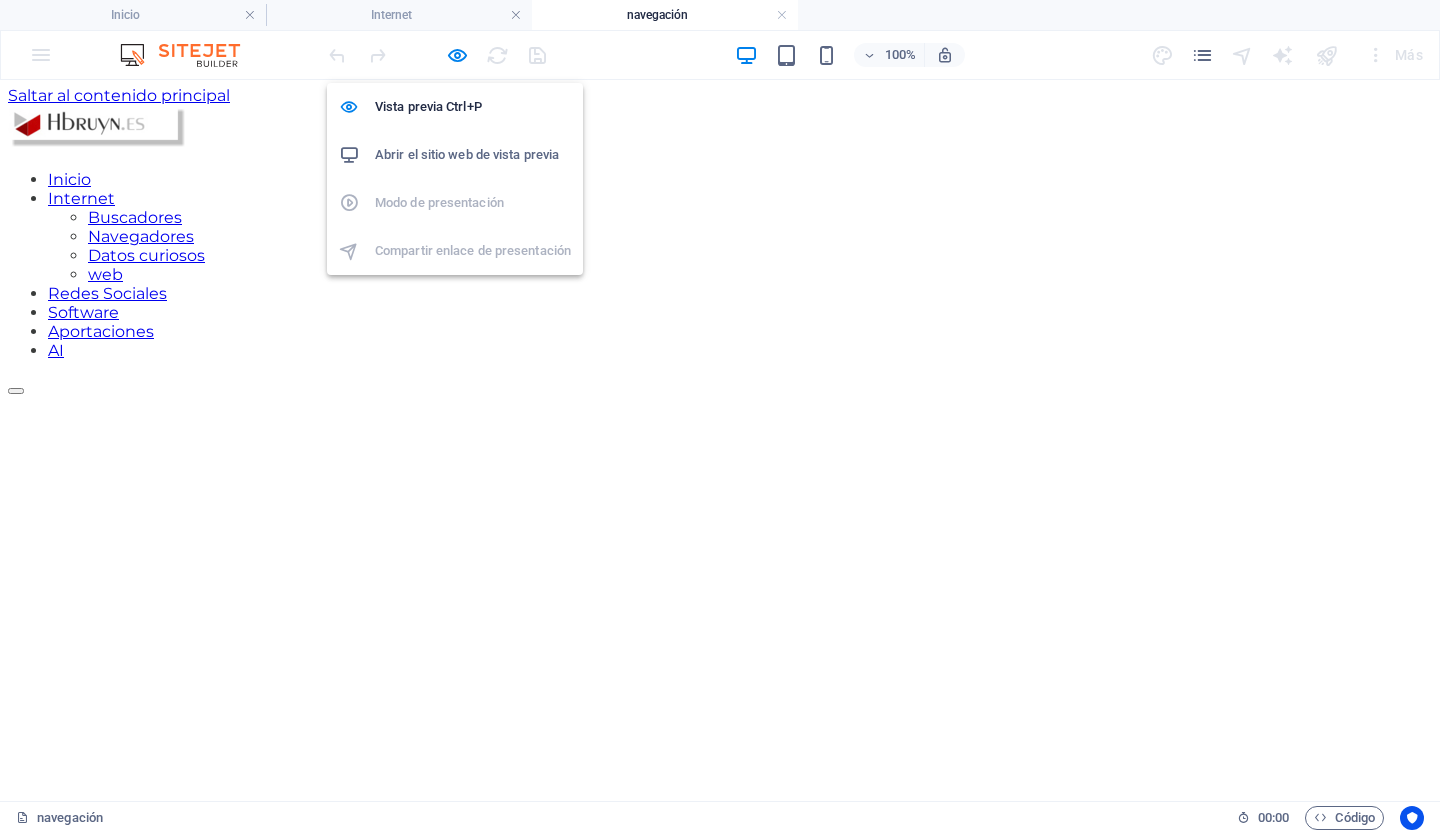 click on "Abrir el sitio web de vista previa" at bounding box center (467, 154) 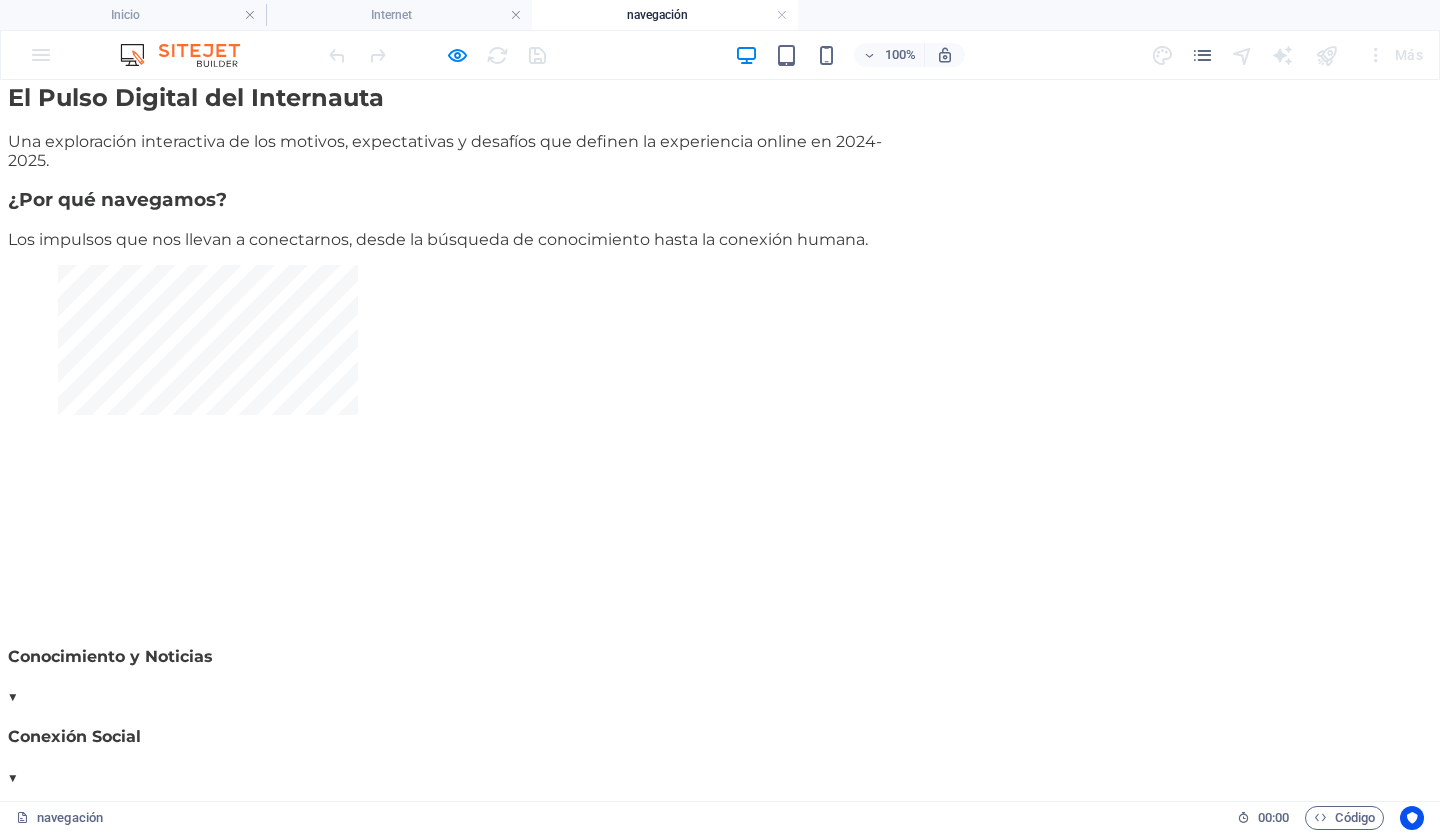 scroll, scrollTop: 2685, scrollLeft: 0, axis: vertical 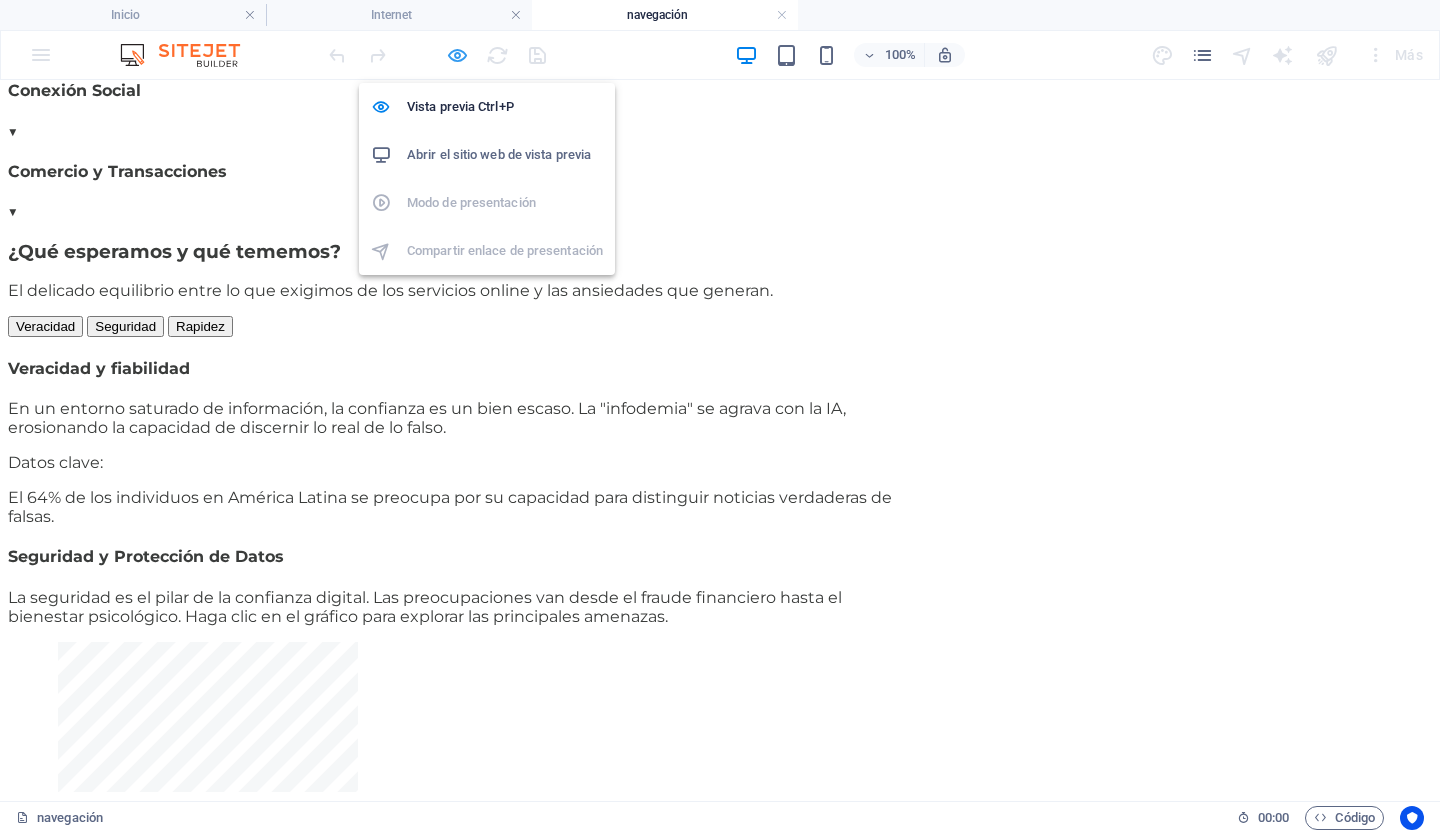 click at bounding box center [457, 55] 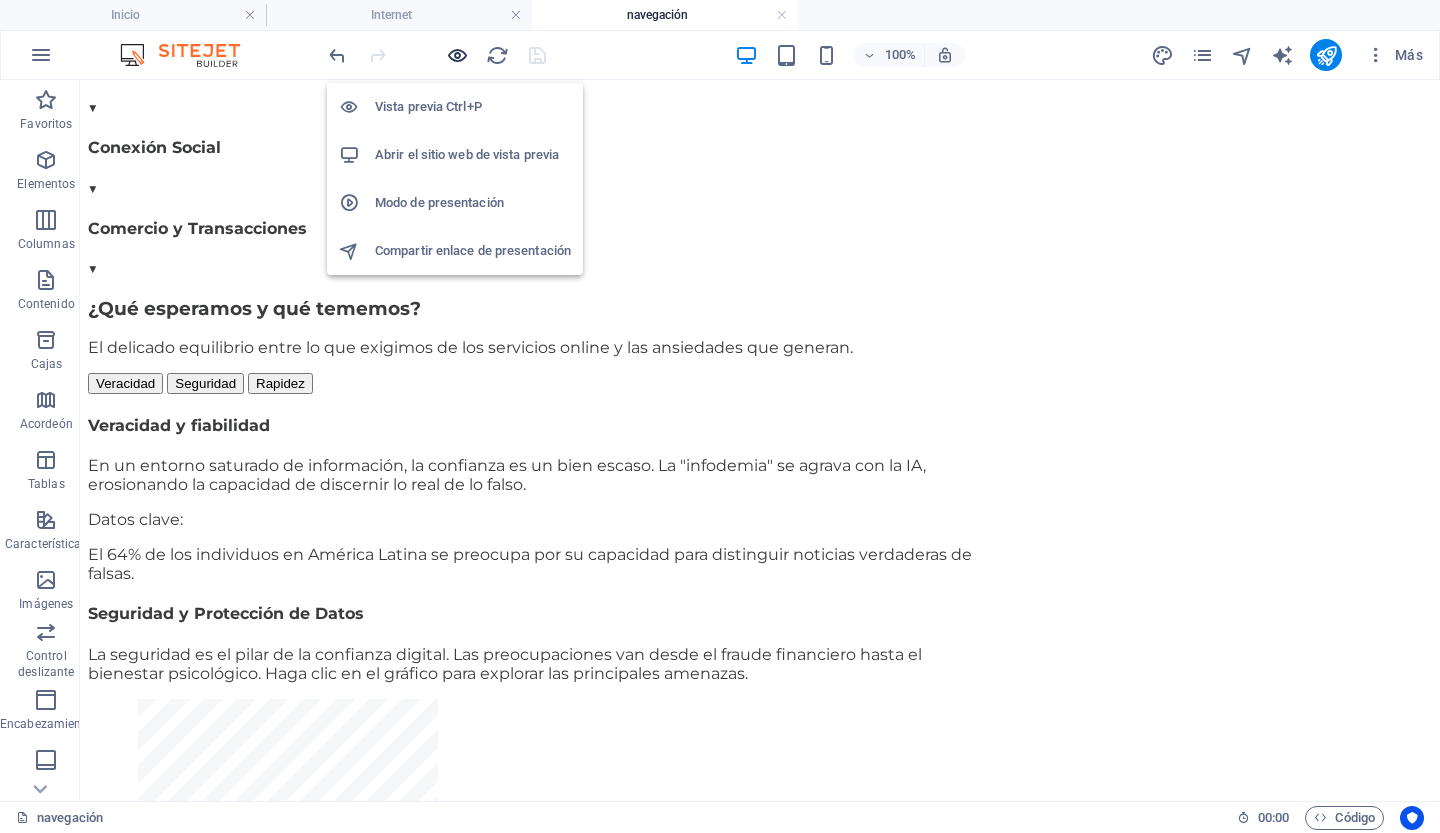 scroll, scrollTop: 2922, scrollLeft: 0, axis: vertical 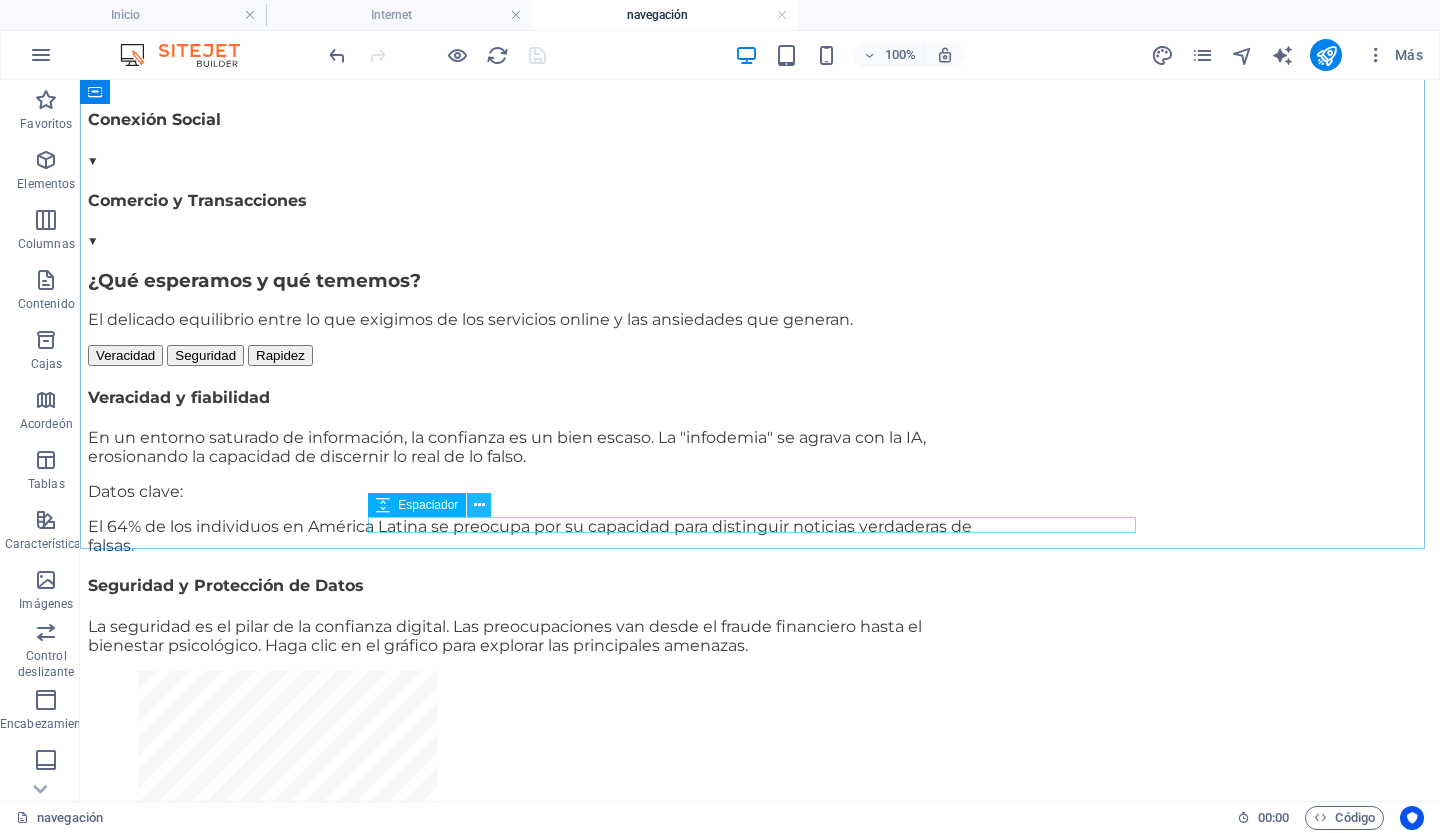click at bounding box center (479, 505) 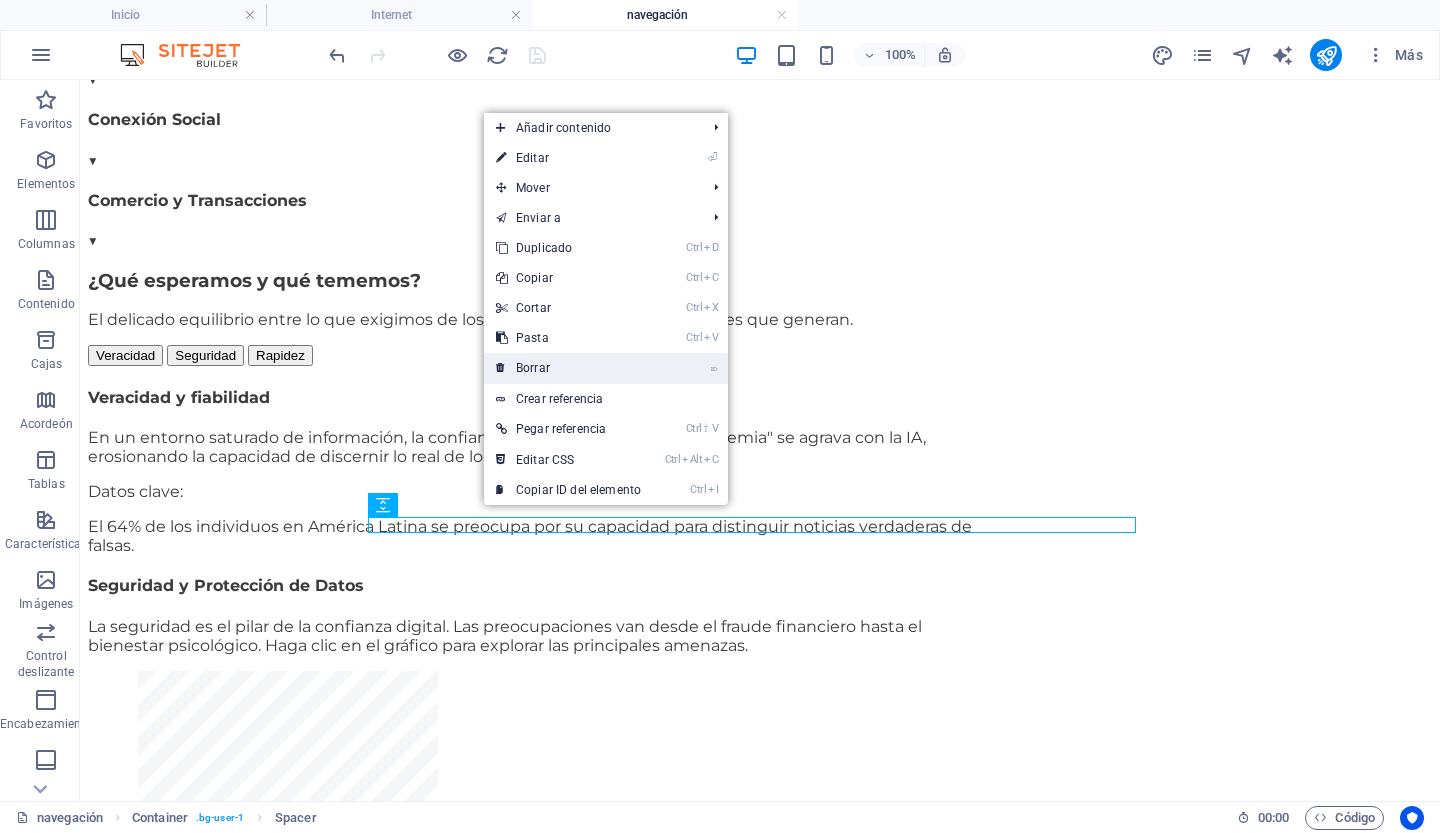 click on "Borrar" at bounding box center [533, 368] 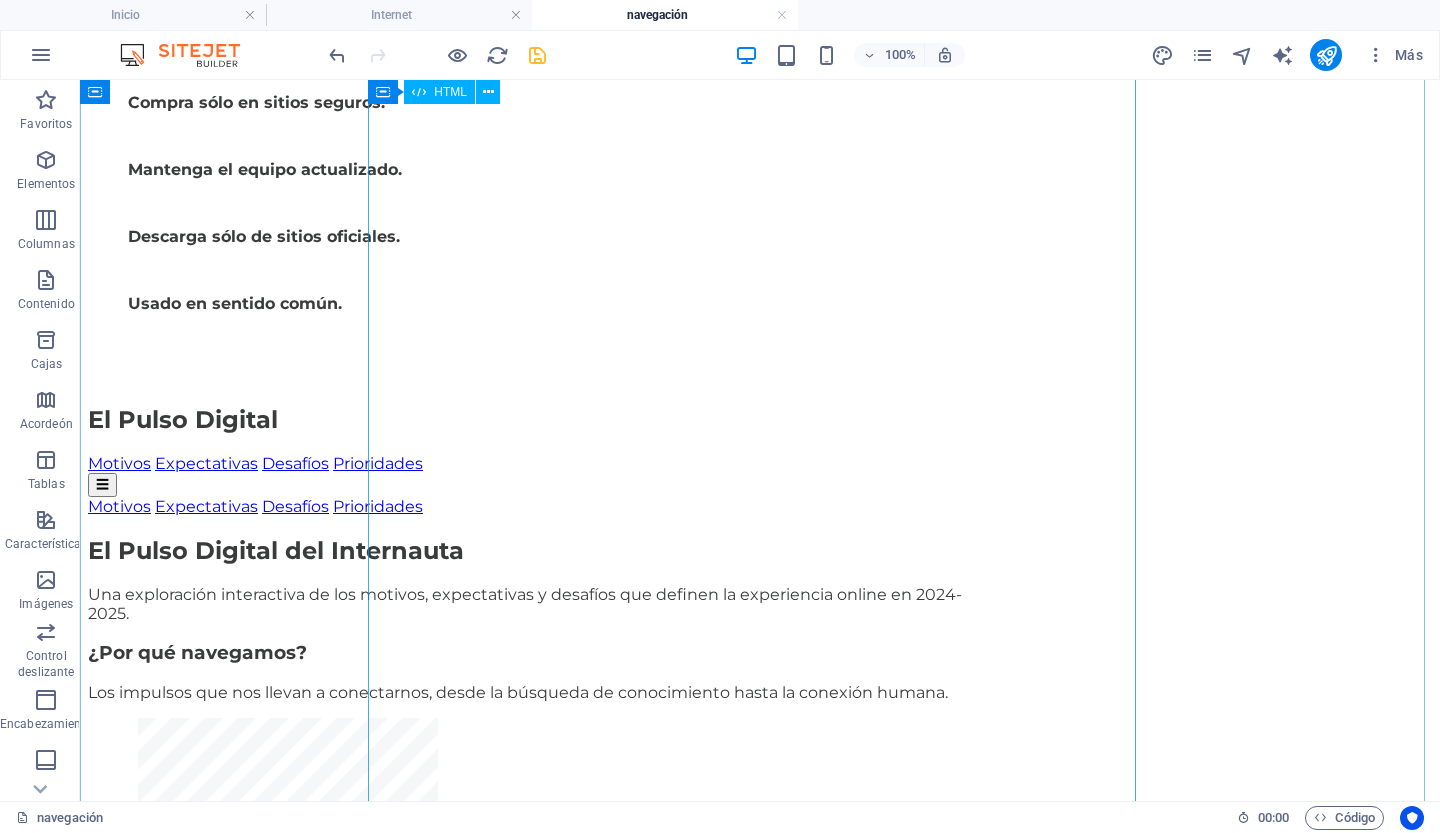 scroll, scrollTop: 1838, scrollLeft: 0, axis: vertical 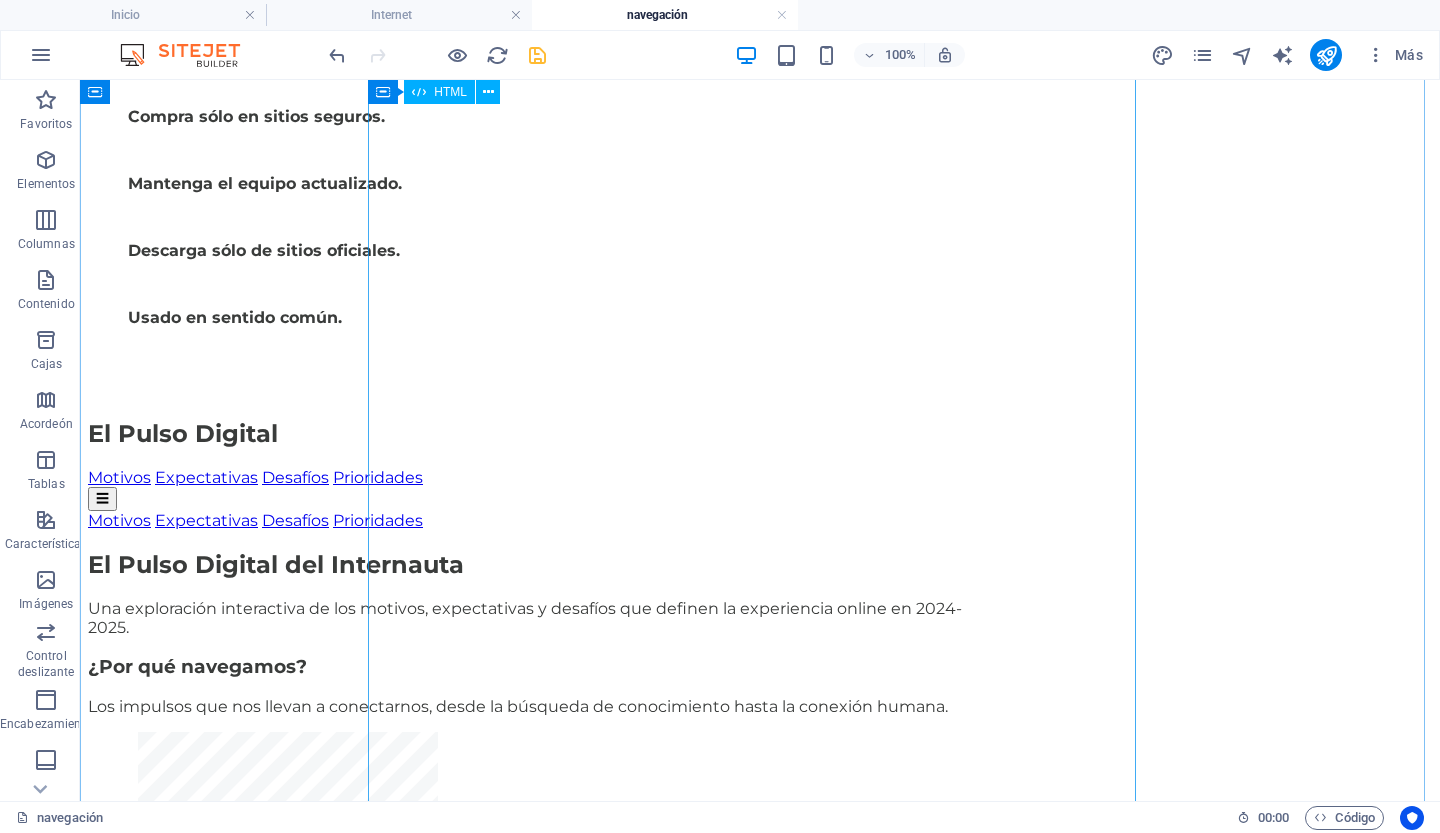 click on "El Pulso Digital del Internauta: Motivos, Expectativas y Seguridad
El Pulso Digital
Motivos
Expectativas
Desafíos
Prioridades
☰
Motivos
Expectativas
Desafíos
Prioridades
El Pulso Digital del Internauta
Una exploración interactiva de los motivos, expectativas y desafíos que definen la experiencia online en 2024-2025.
¿Por qué navegamos?
Los impulsos que nos llevan a conectarnos, desde la búsqueda de conocimiento hasta la conexión humana." at bounding box center [538, 1760] 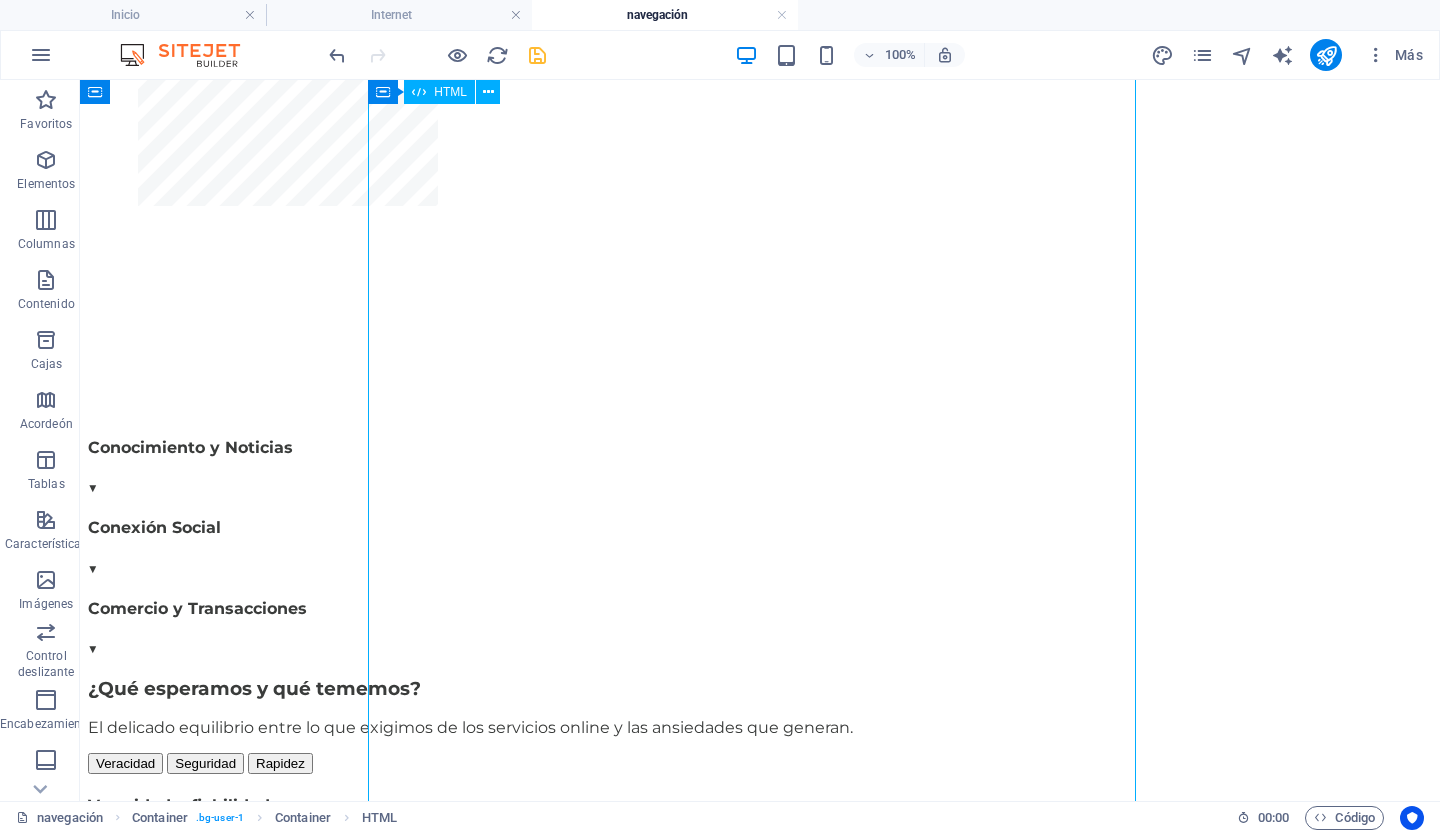 scroll, scrollTop: 2429, scrollLeft: 0, axis: vertical 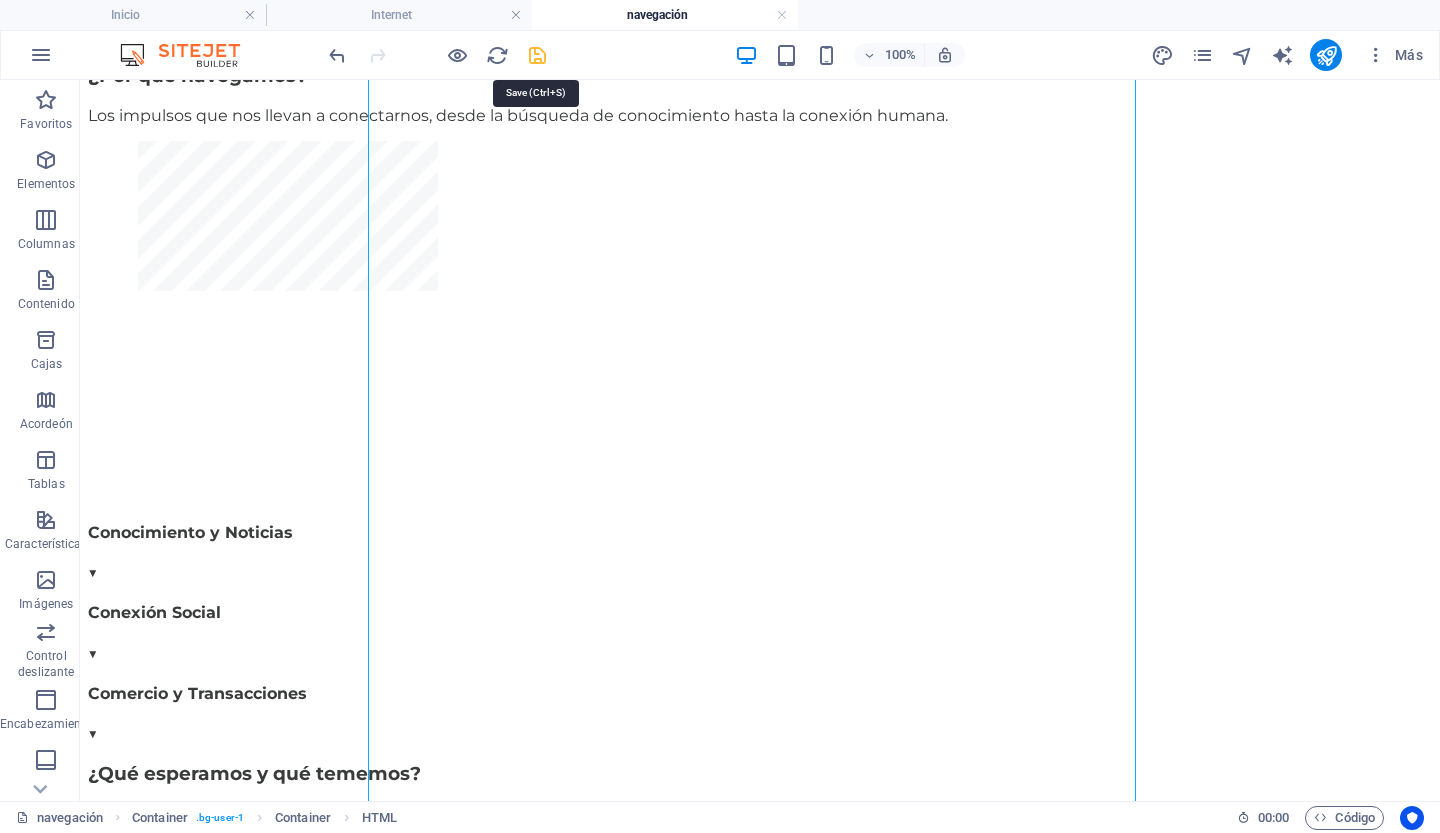 click at bounding box center [537, 55] 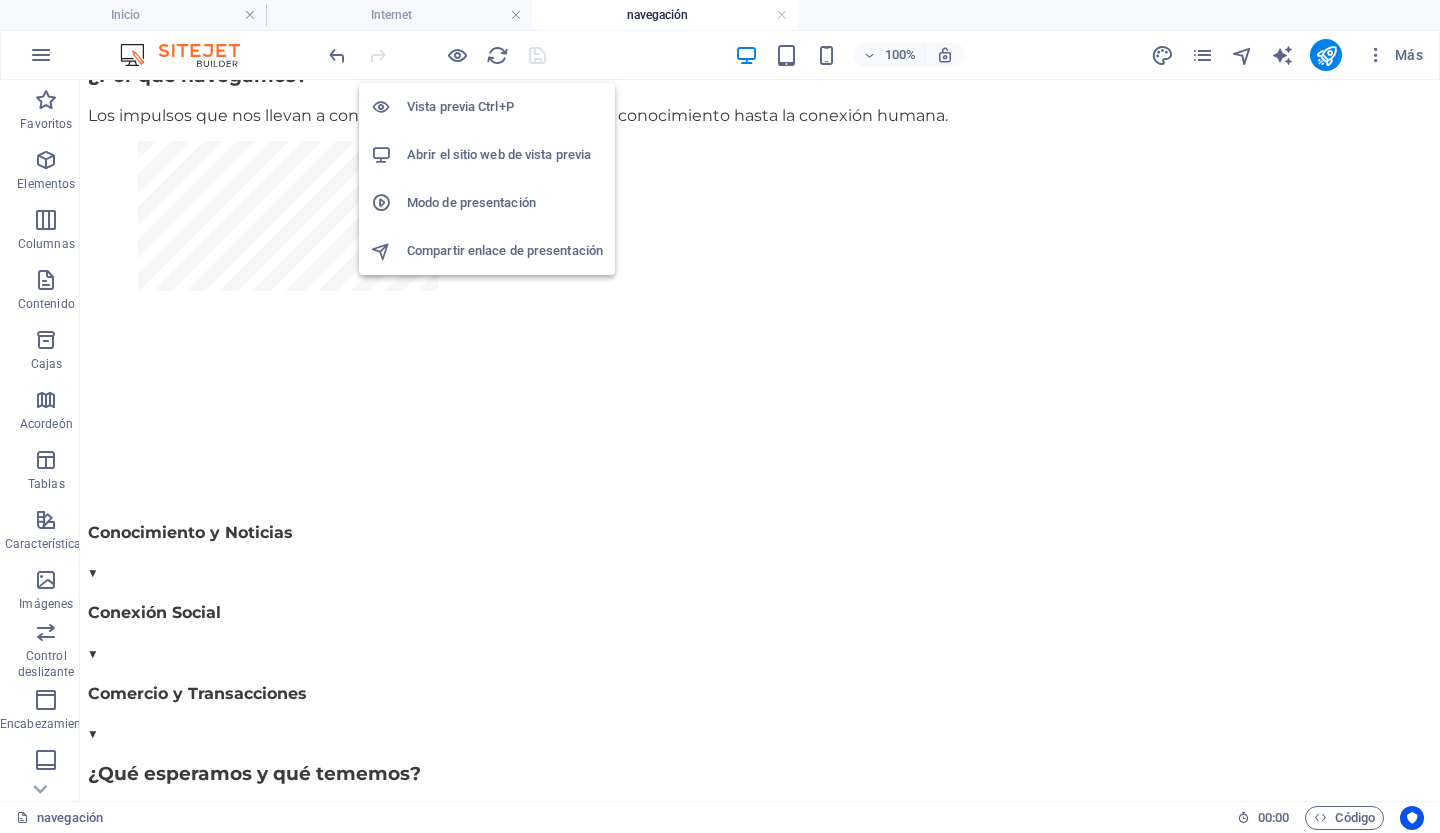 click on "Abrir el sitio web de vista previa" at bounding box center [499, 154] 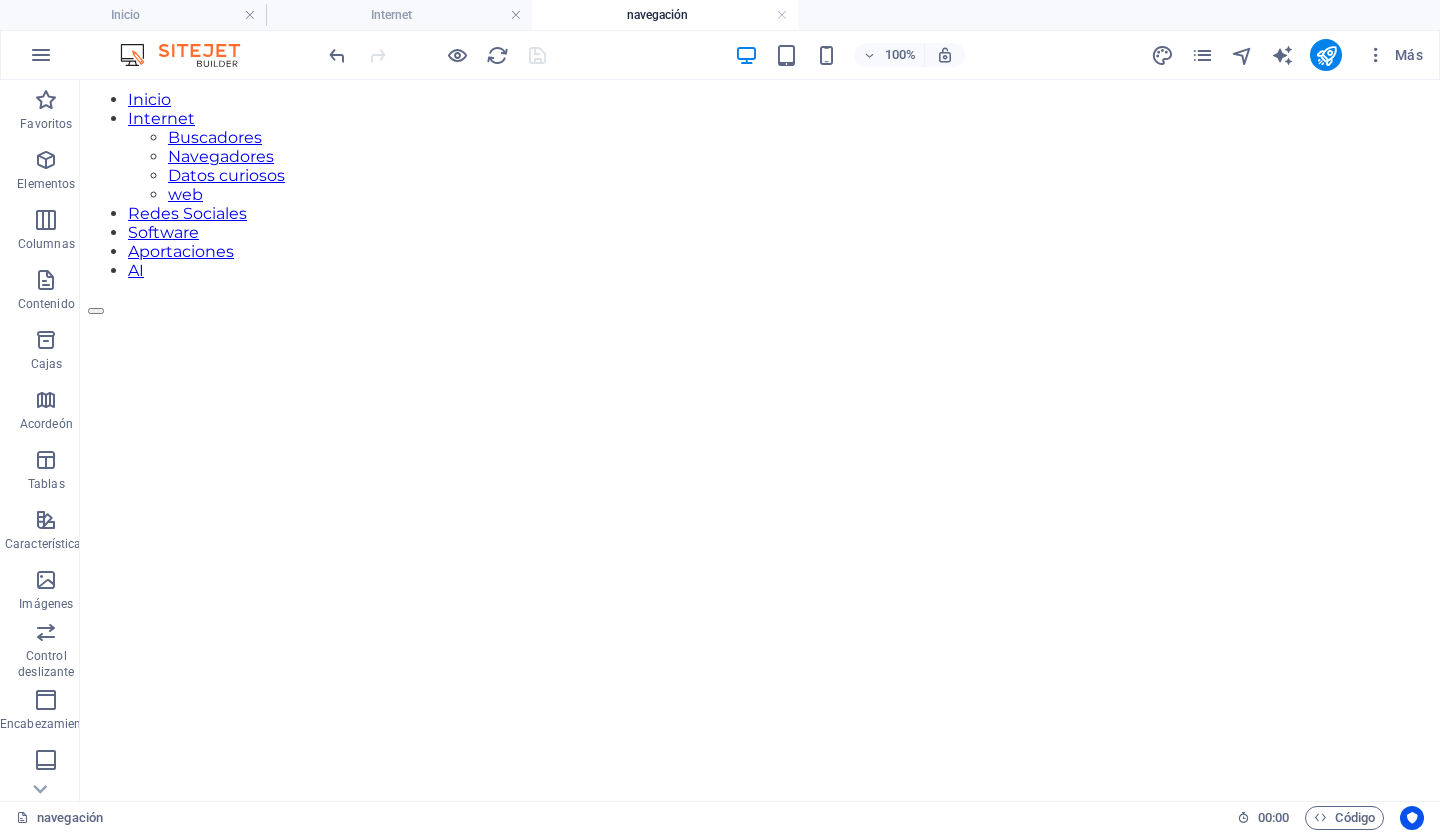 scroll, scrollTop: 80, scrollLeft: 0, axis: vertical 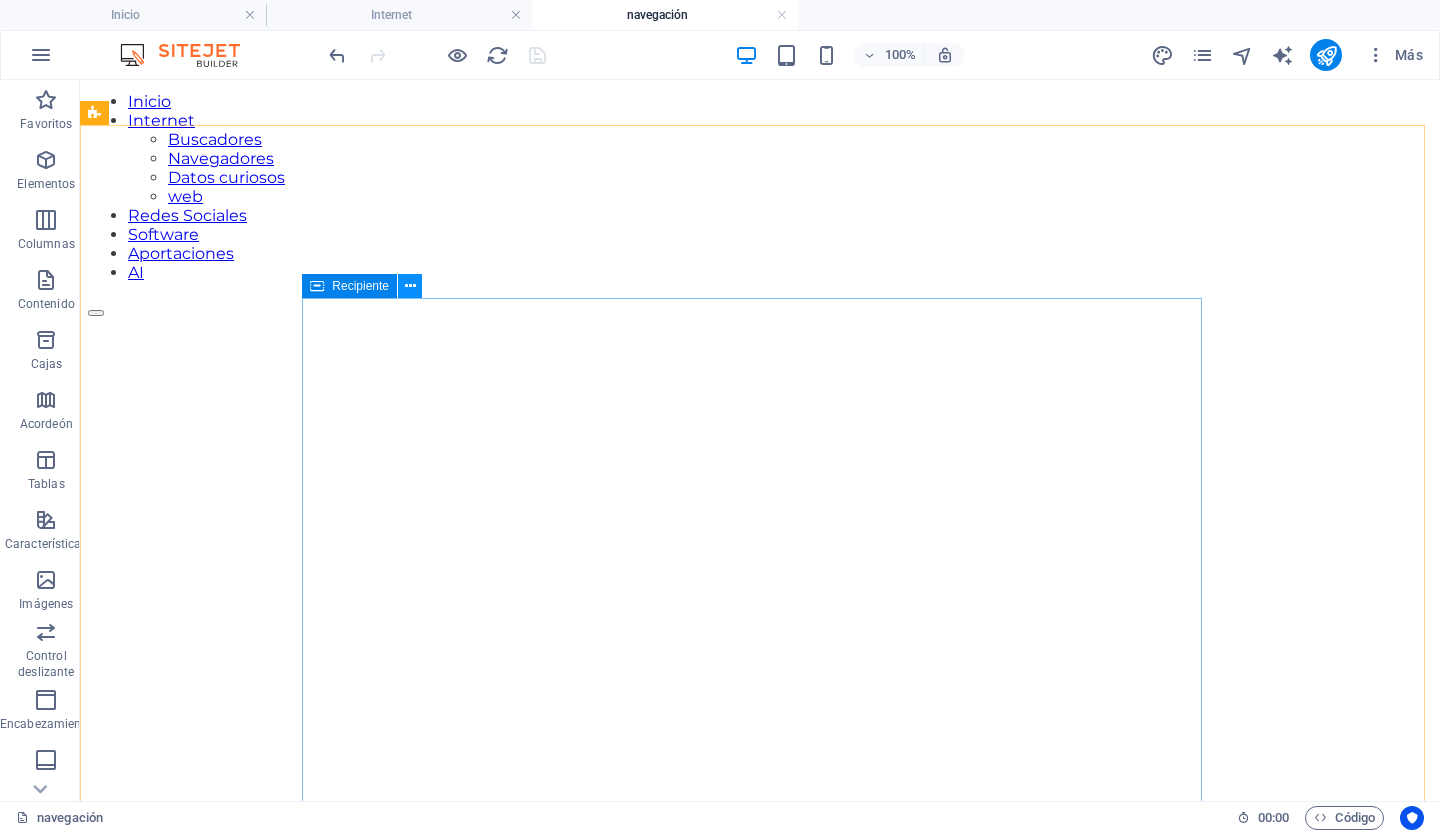click at bounding box center [410, 286] 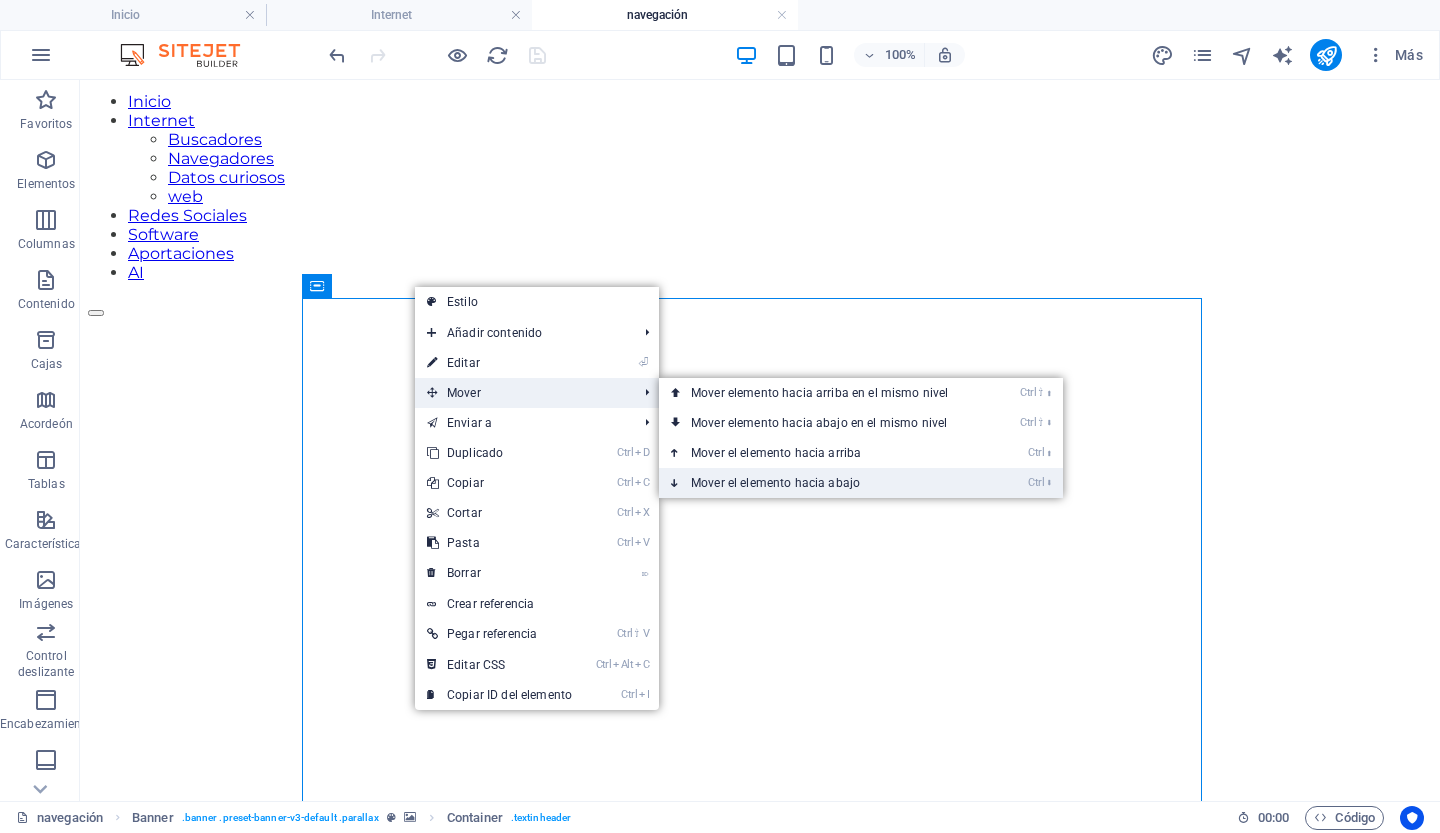 click on "Mover el elemento hacia abajo" at bounding box center [775, 483] 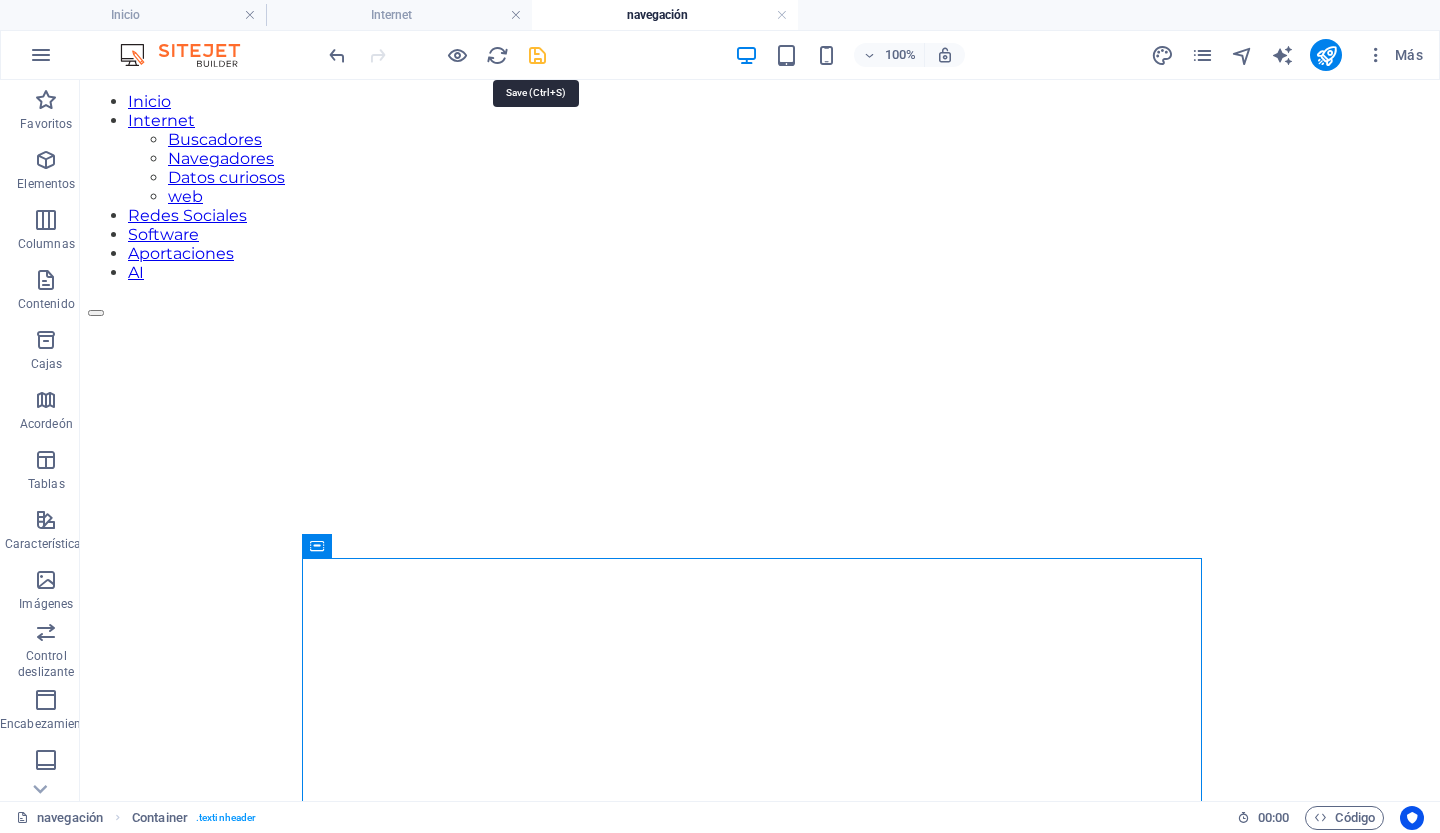 click at bounding box center (537, 55) 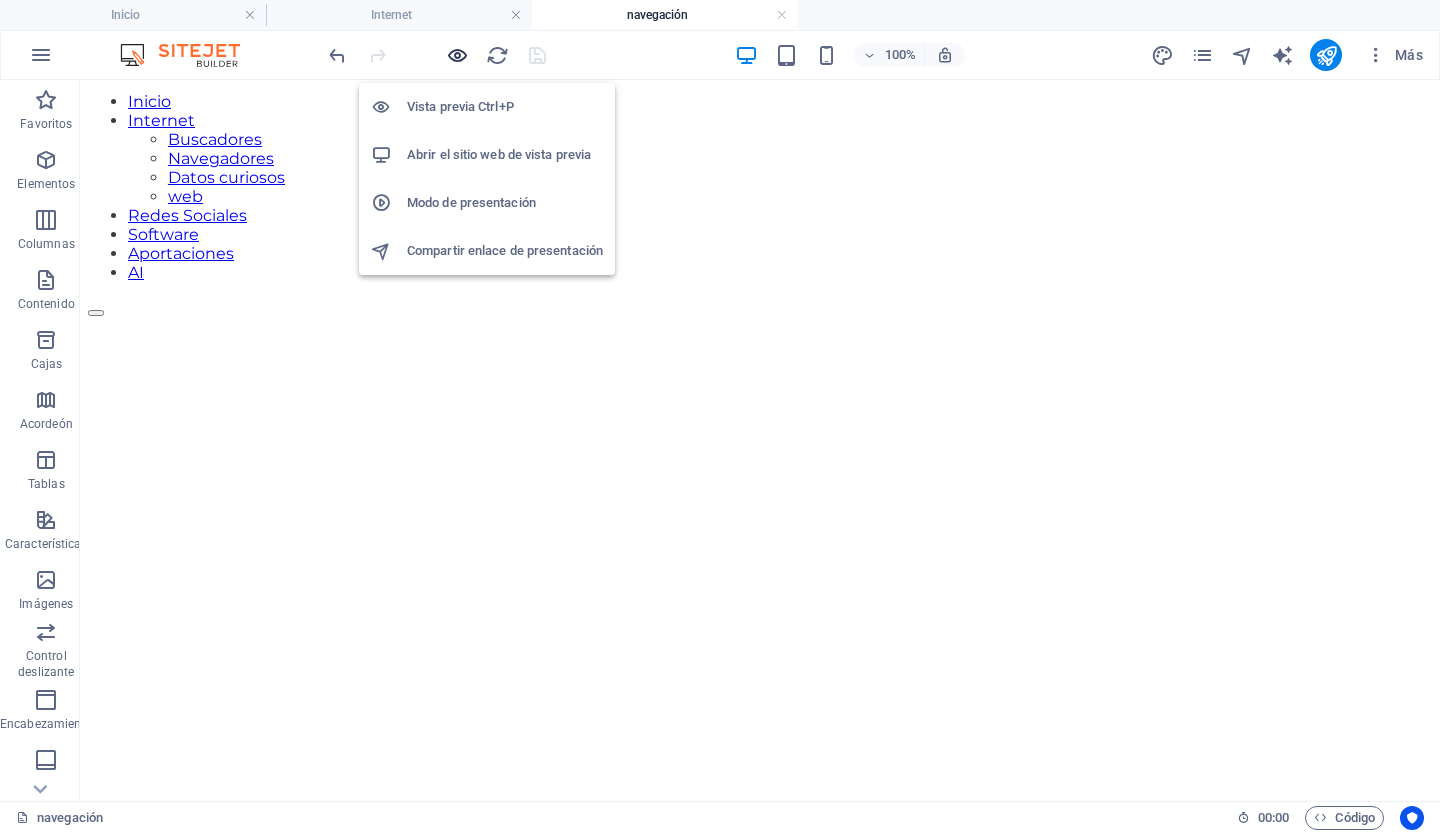 click at bounding box center (457, 55) 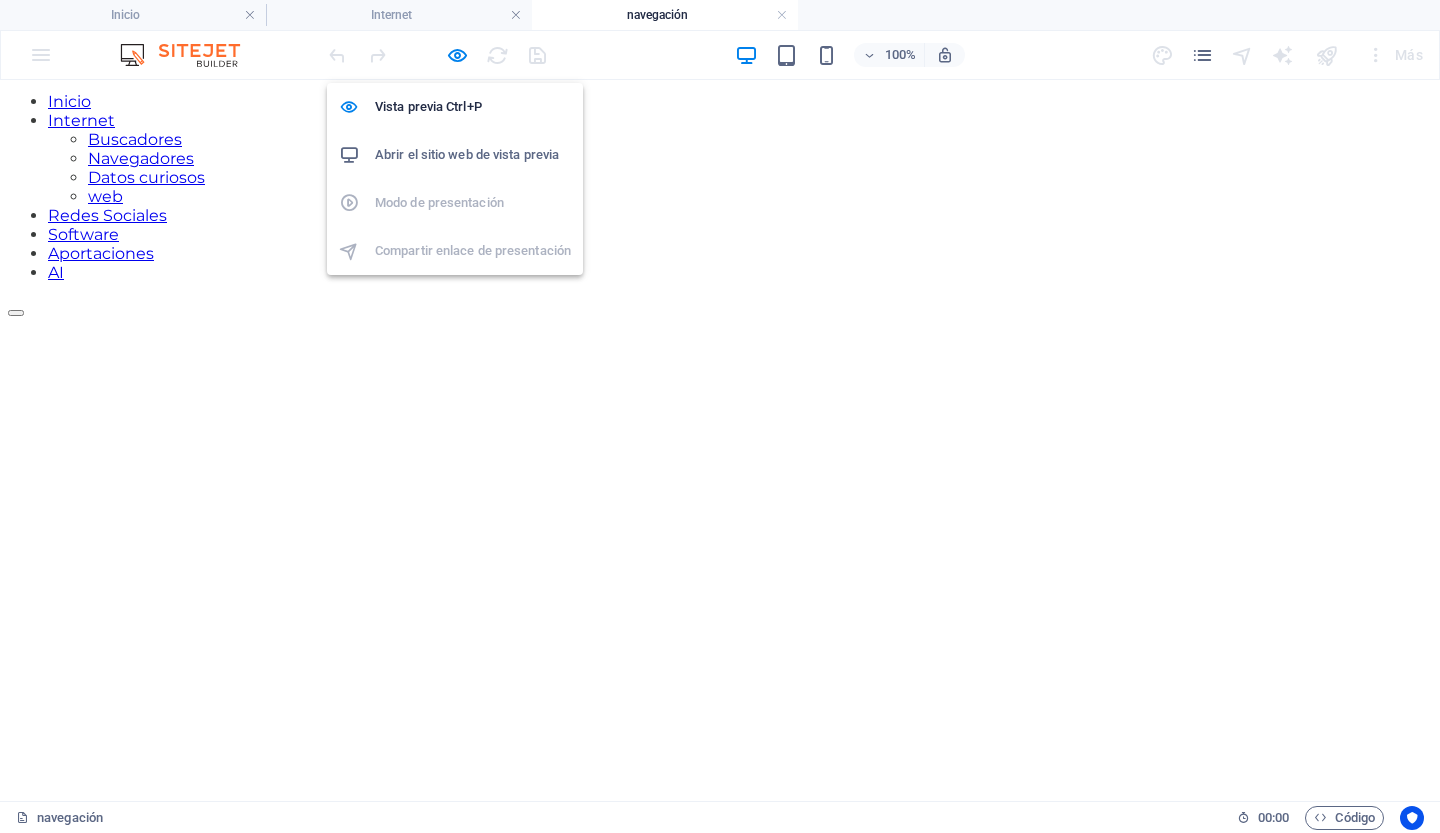 click on "Abrir el sitio web de vista previa" at bounding box center [467, 154] 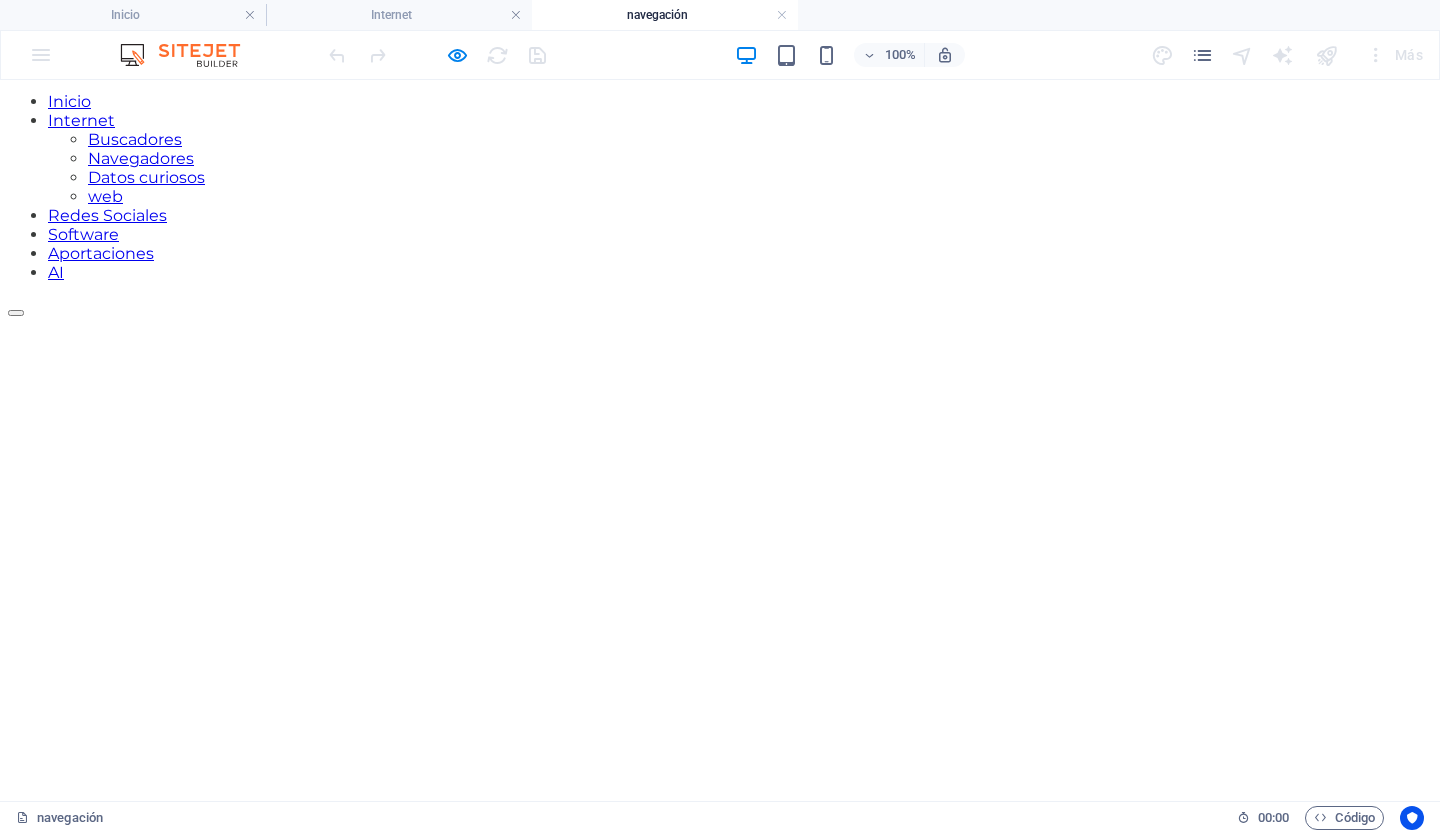 scroll, scrollTop: 0, scrollLeft: 0, axis: both 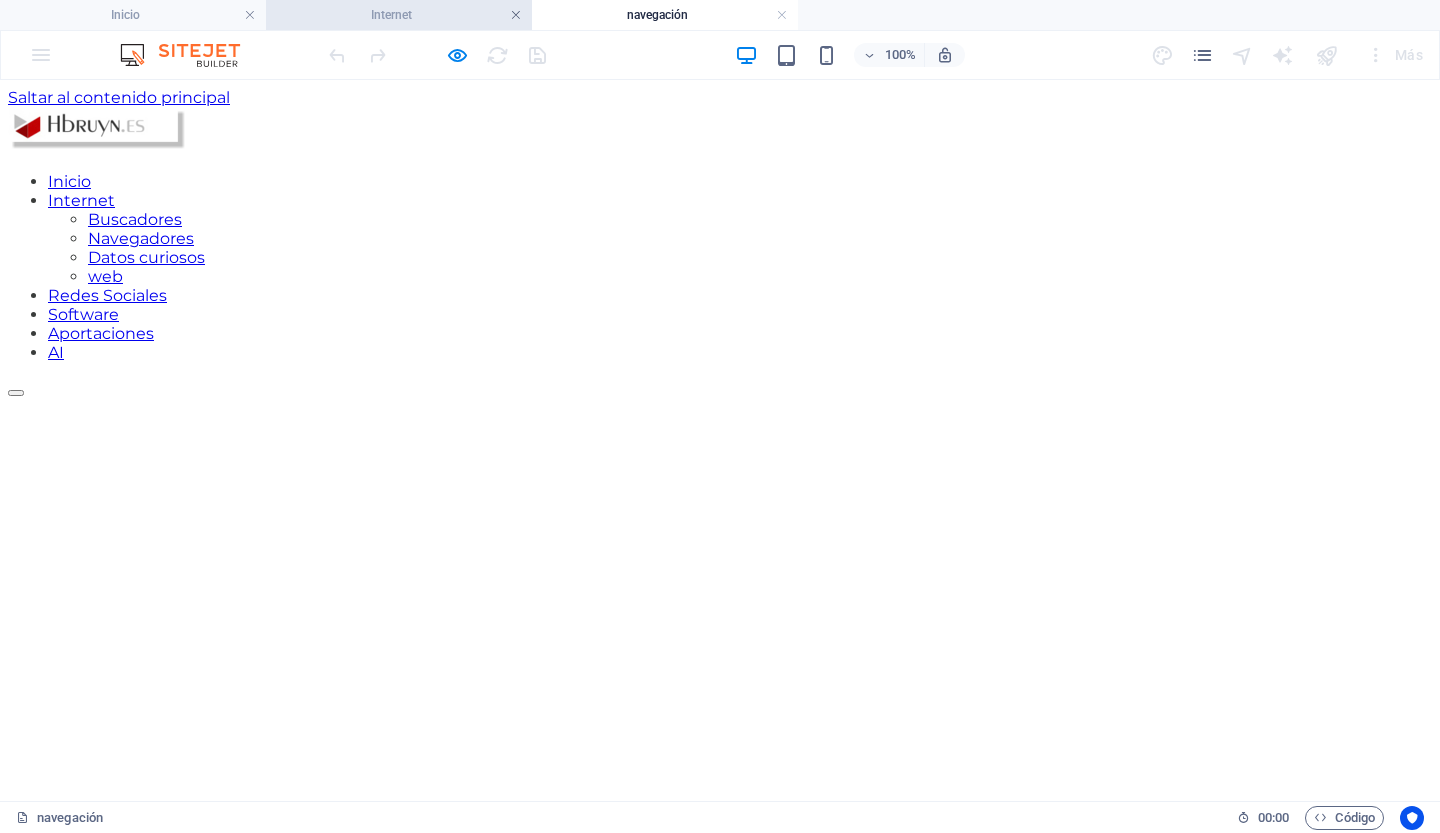 click at bounding box center (516, 15) 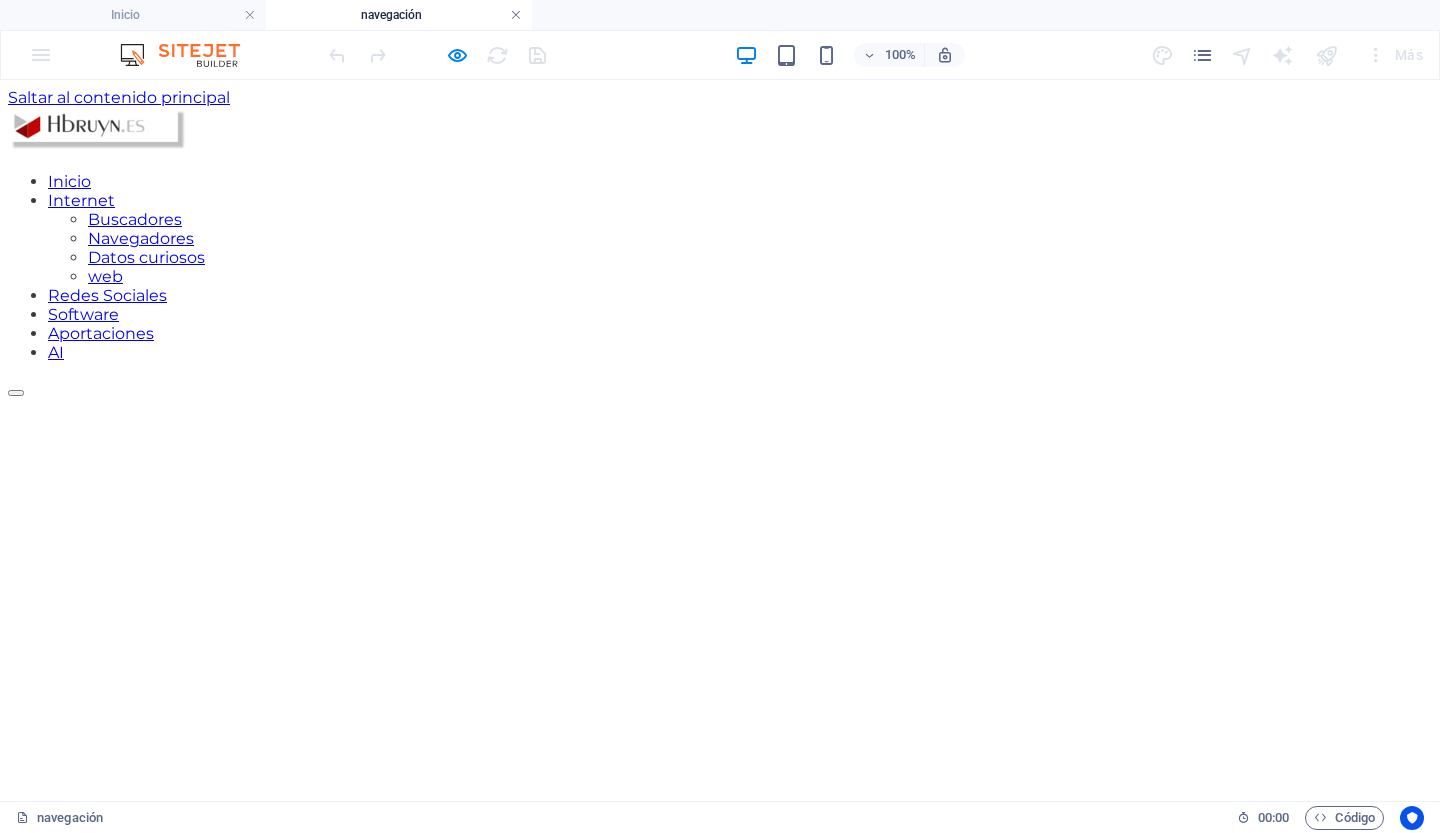 click at bounding box center (516, 15) 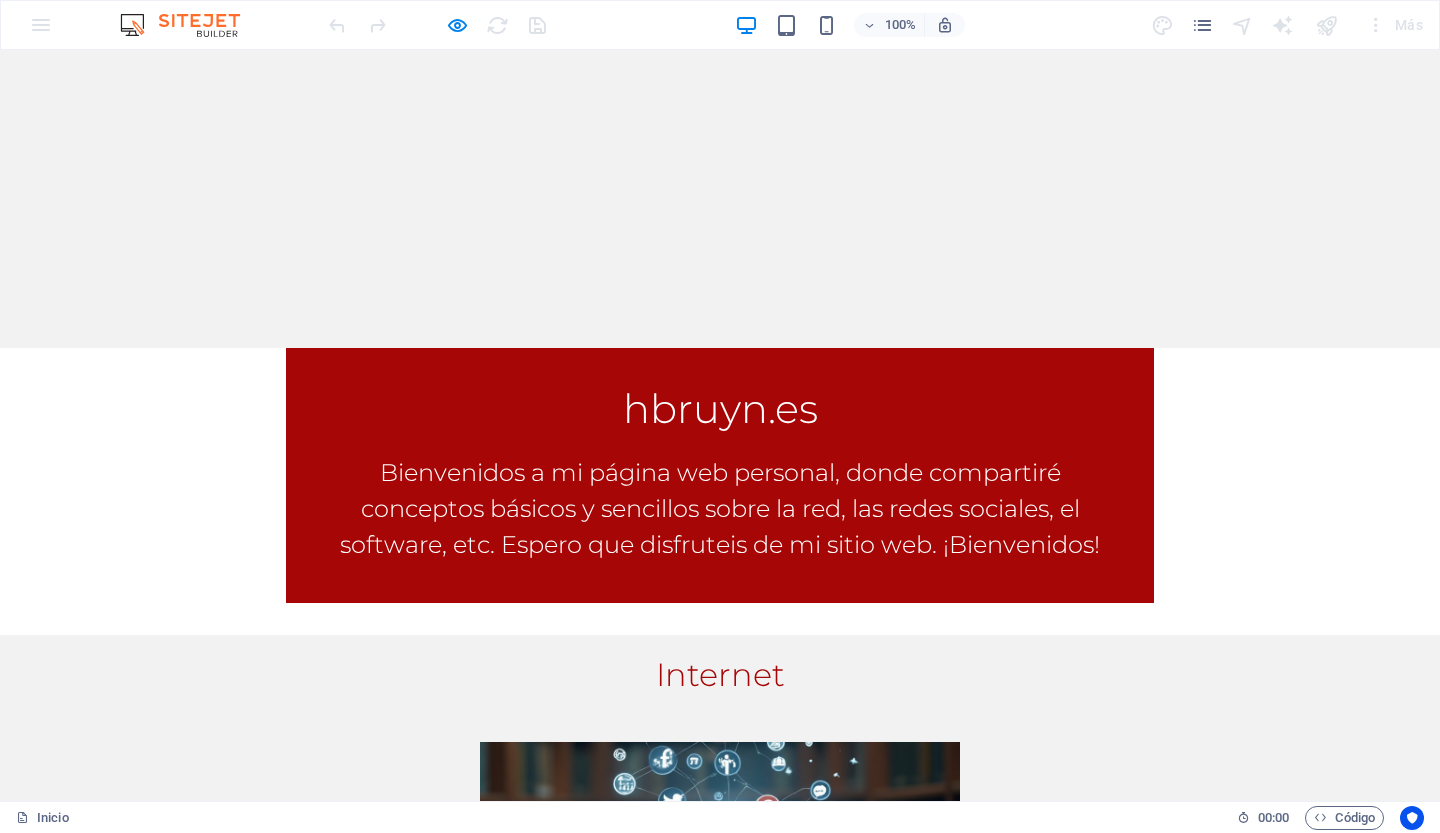 scroll, scrollTop: 511, scrollLeft: 0, axis: vertical 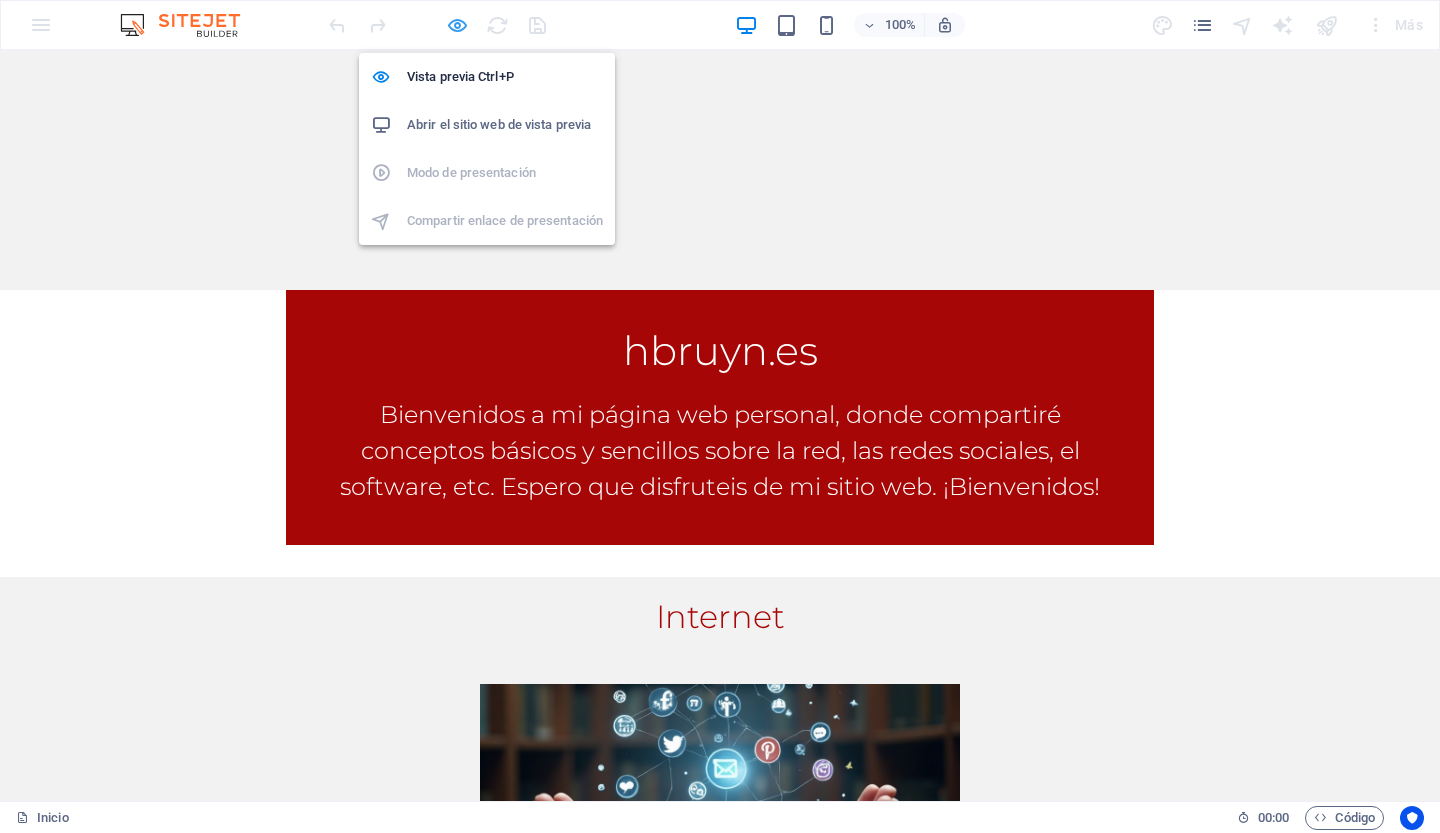 click at bounding box center [457, 25] 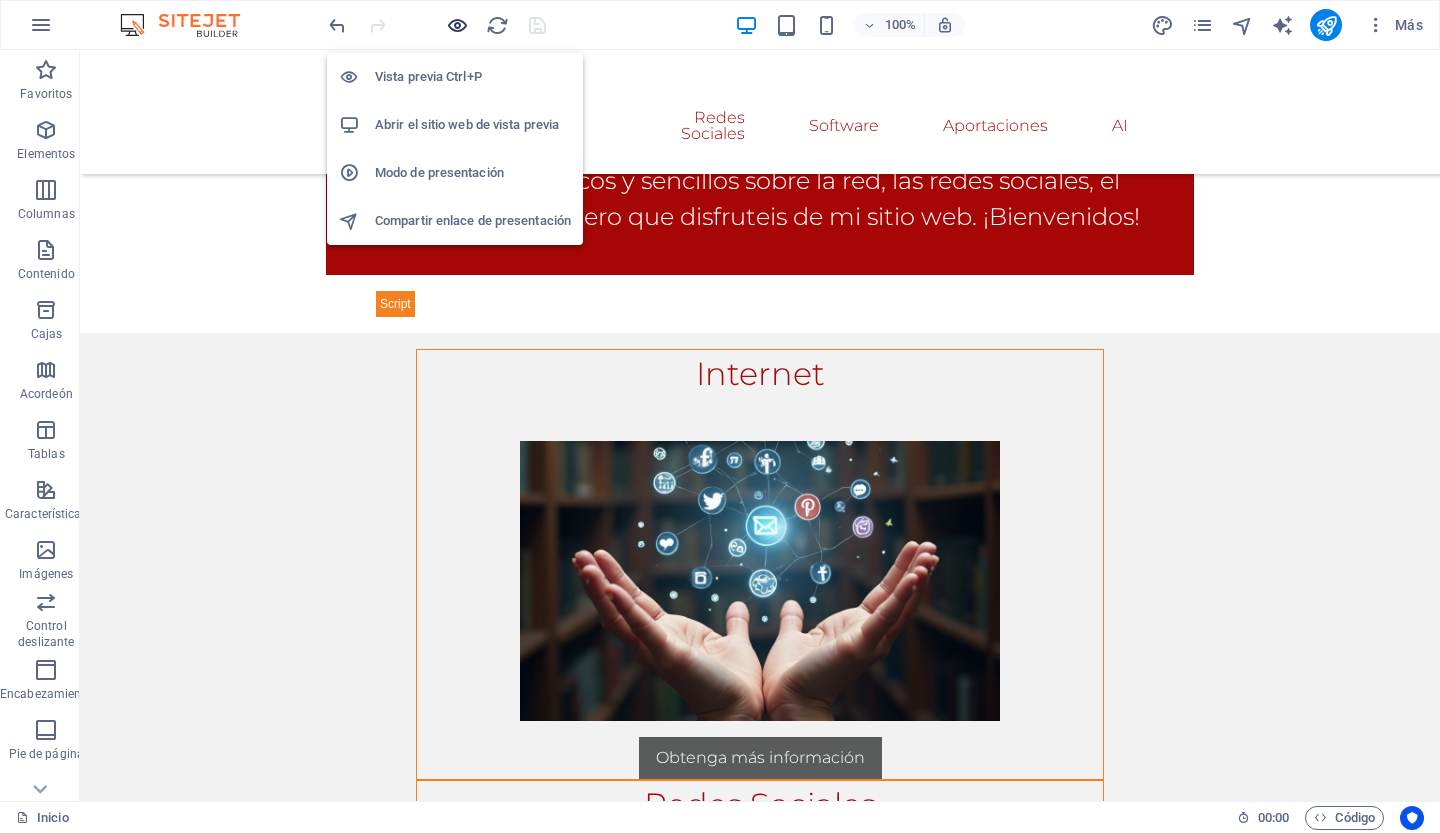 scroll, scrollTop: 693, scrollLeft: 0, axis: vertical 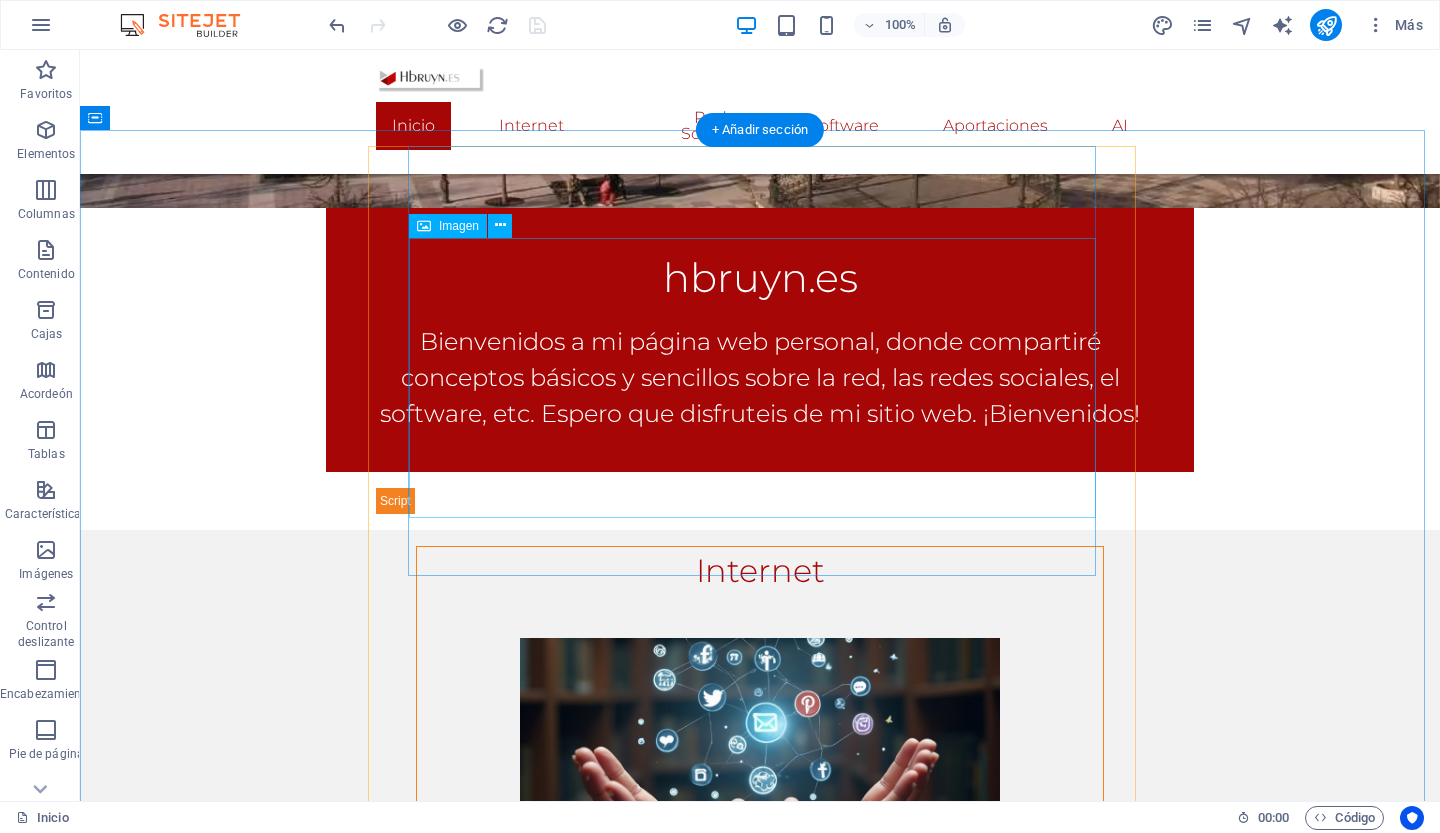 click at bounding box center (760, 778) 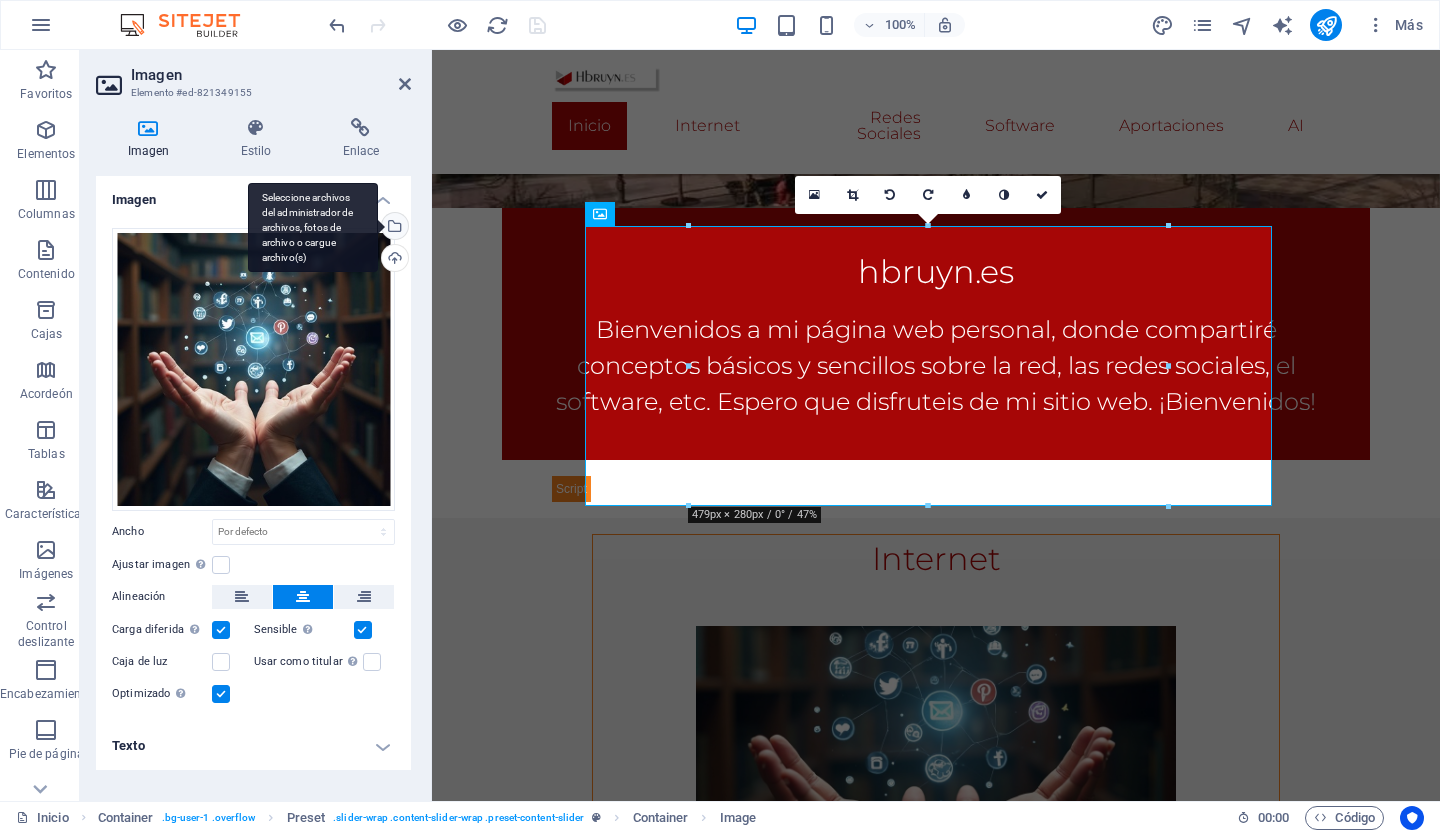 click on "Seleccione archivos del administrador de archivos, fotos de archivo o cargue archivo(s)" at bounding box center (393, 228) 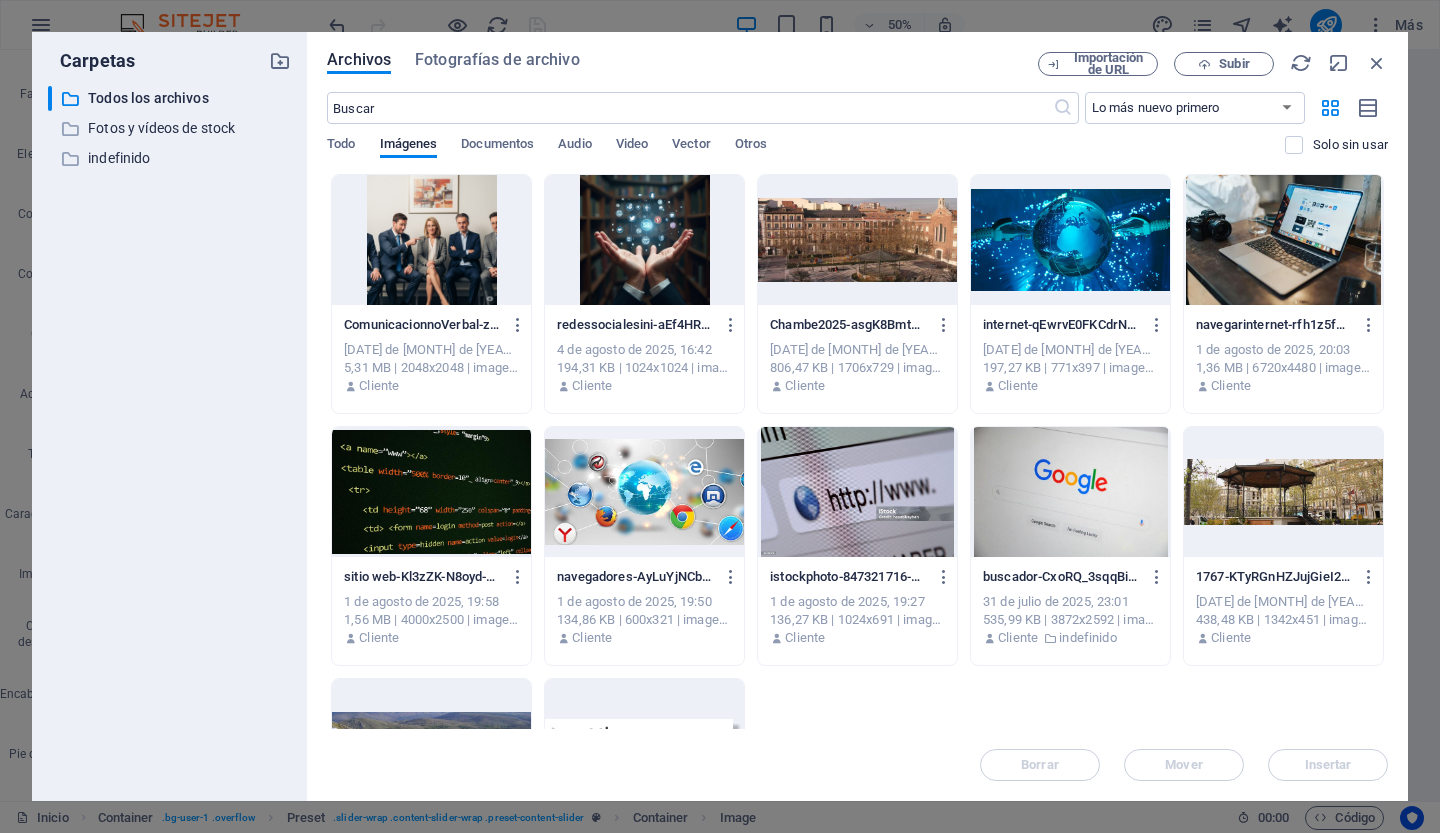 click at bounding box center (1070, 240) 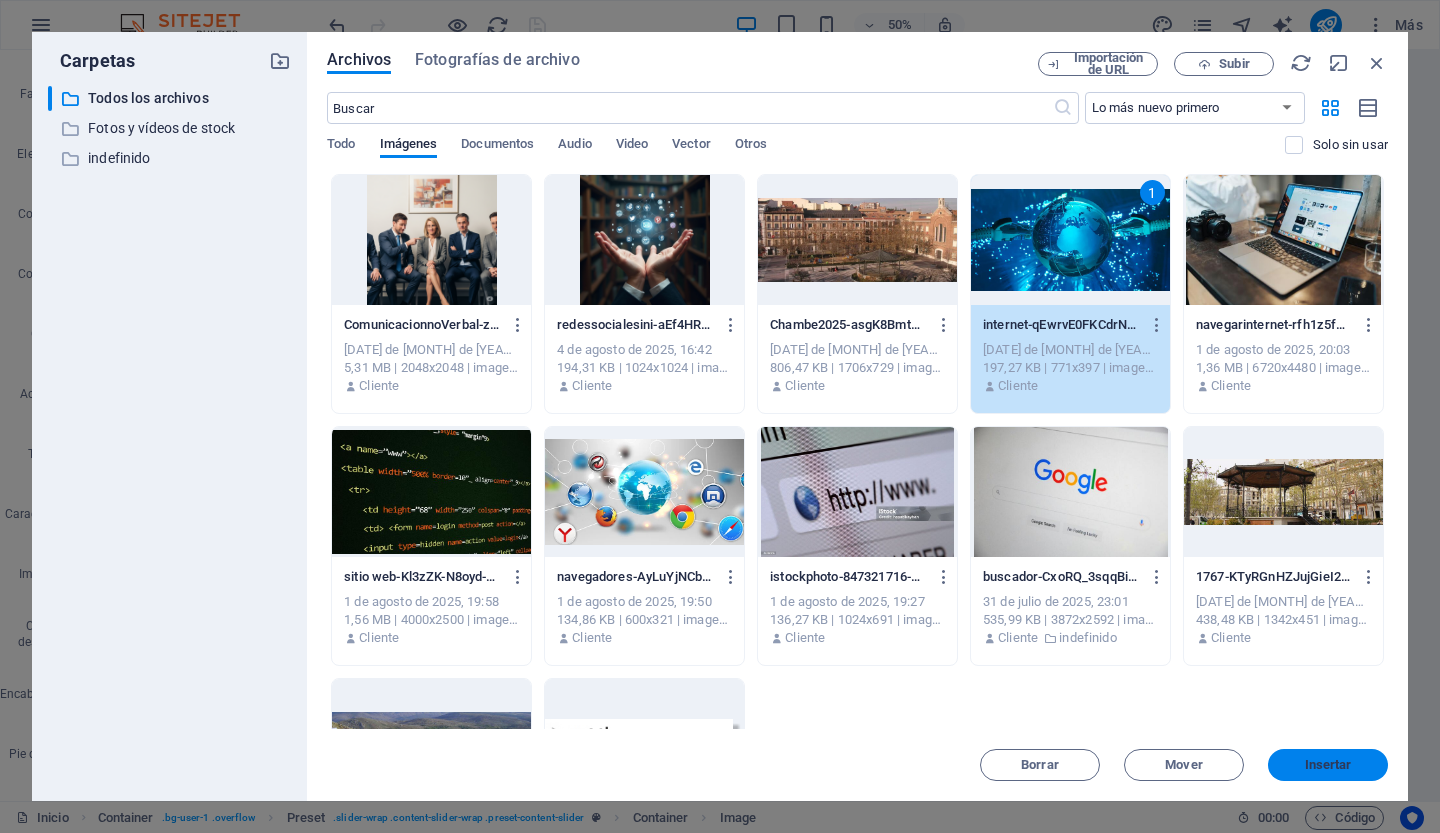 click on "Insertar" at bounding box center [1328, 764] 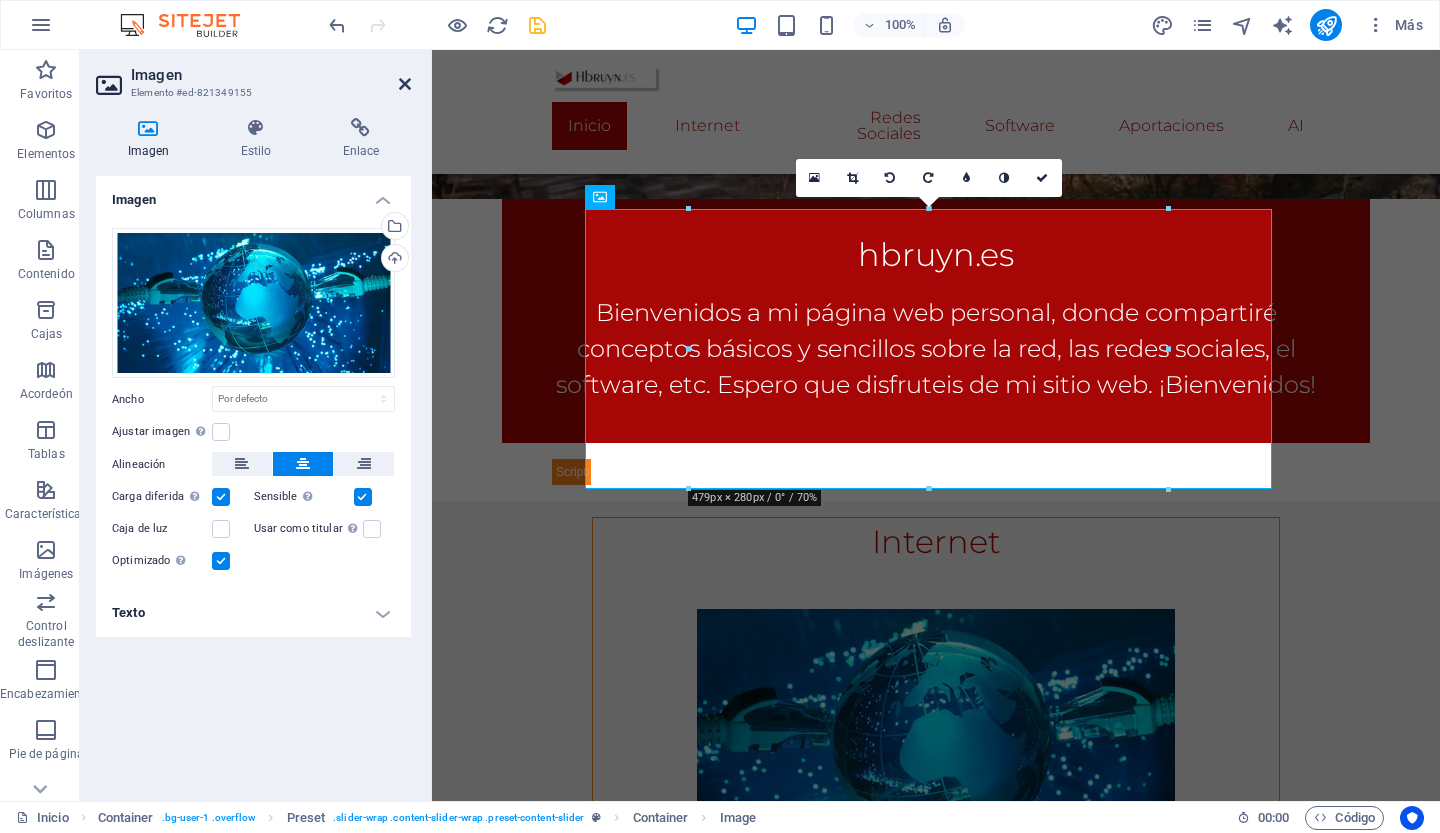 click at bounding box center (405, 84) 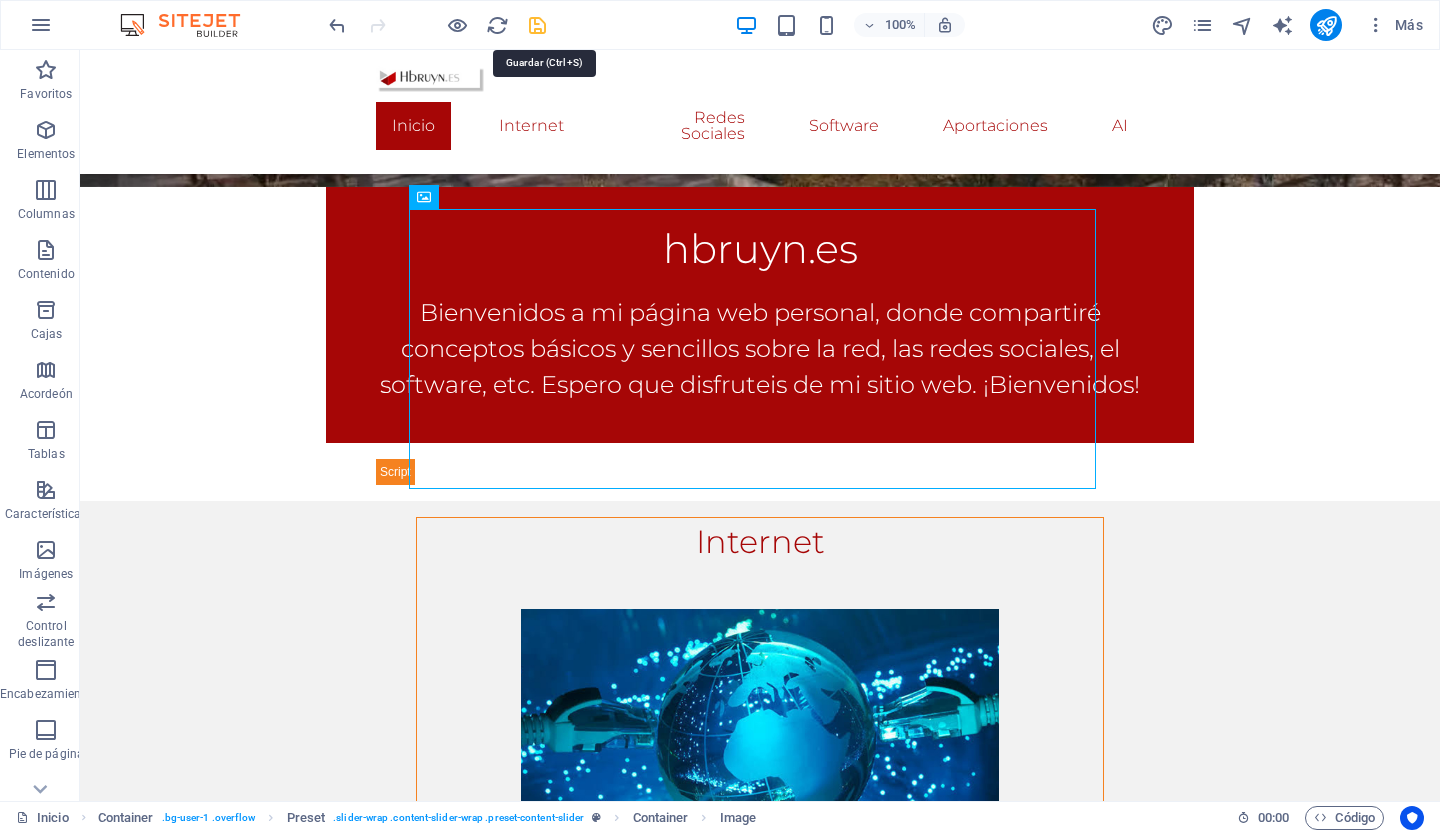 click at bounding box center [537, 25] 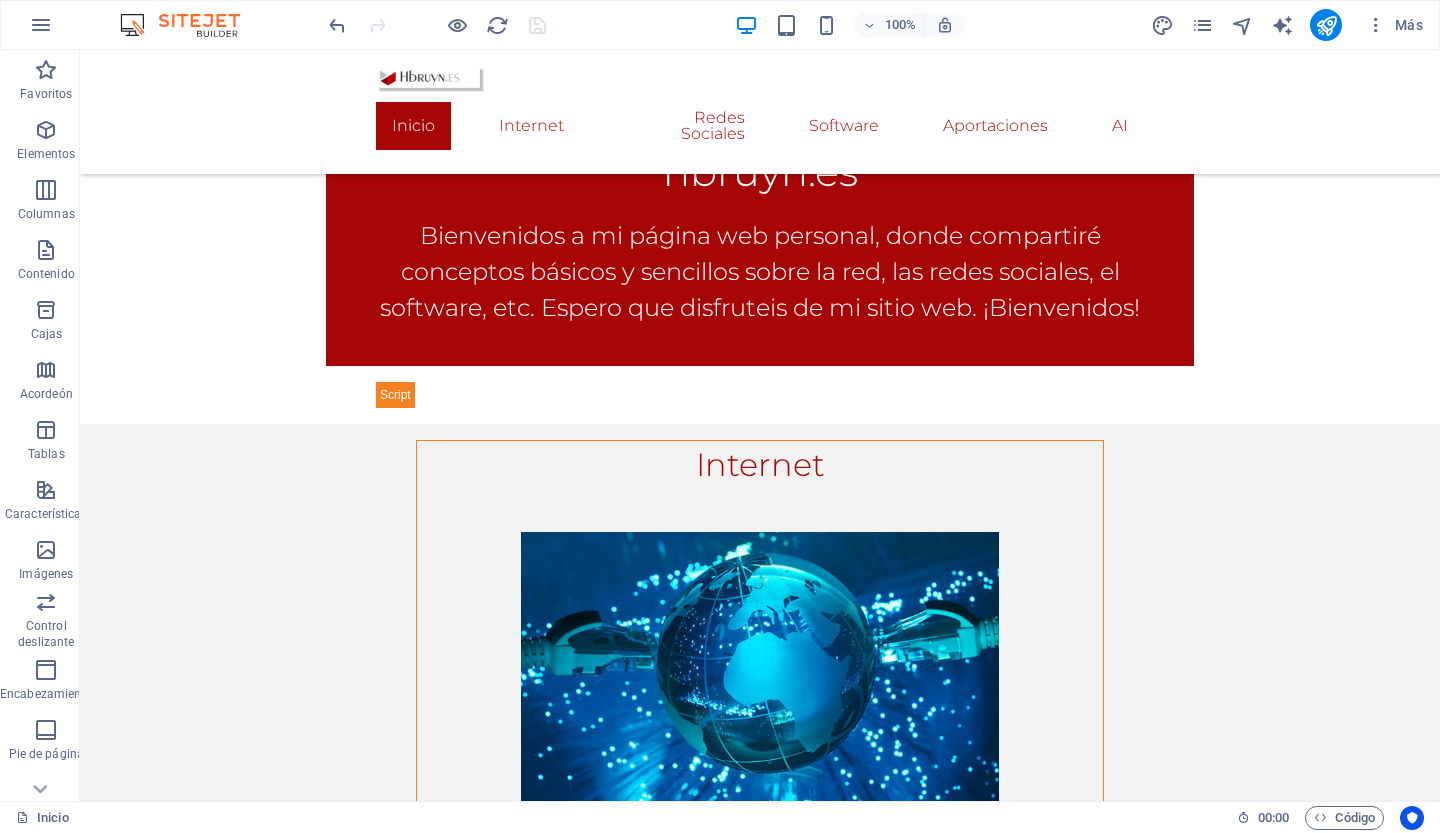 scroll, scrollTop: 598, scrollLeft: 0, axis: vertical 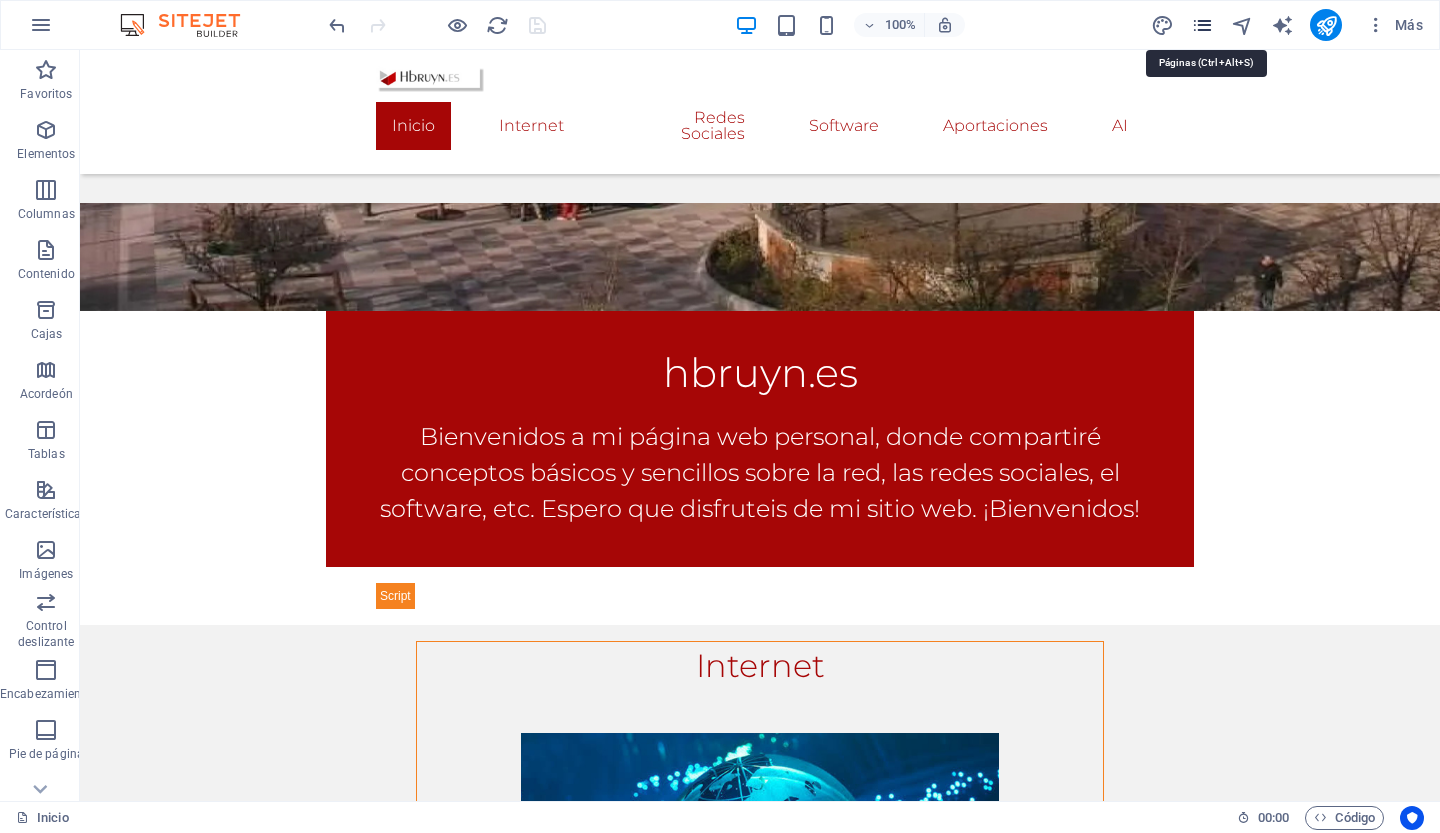 click at bounding box center (1202, 25) 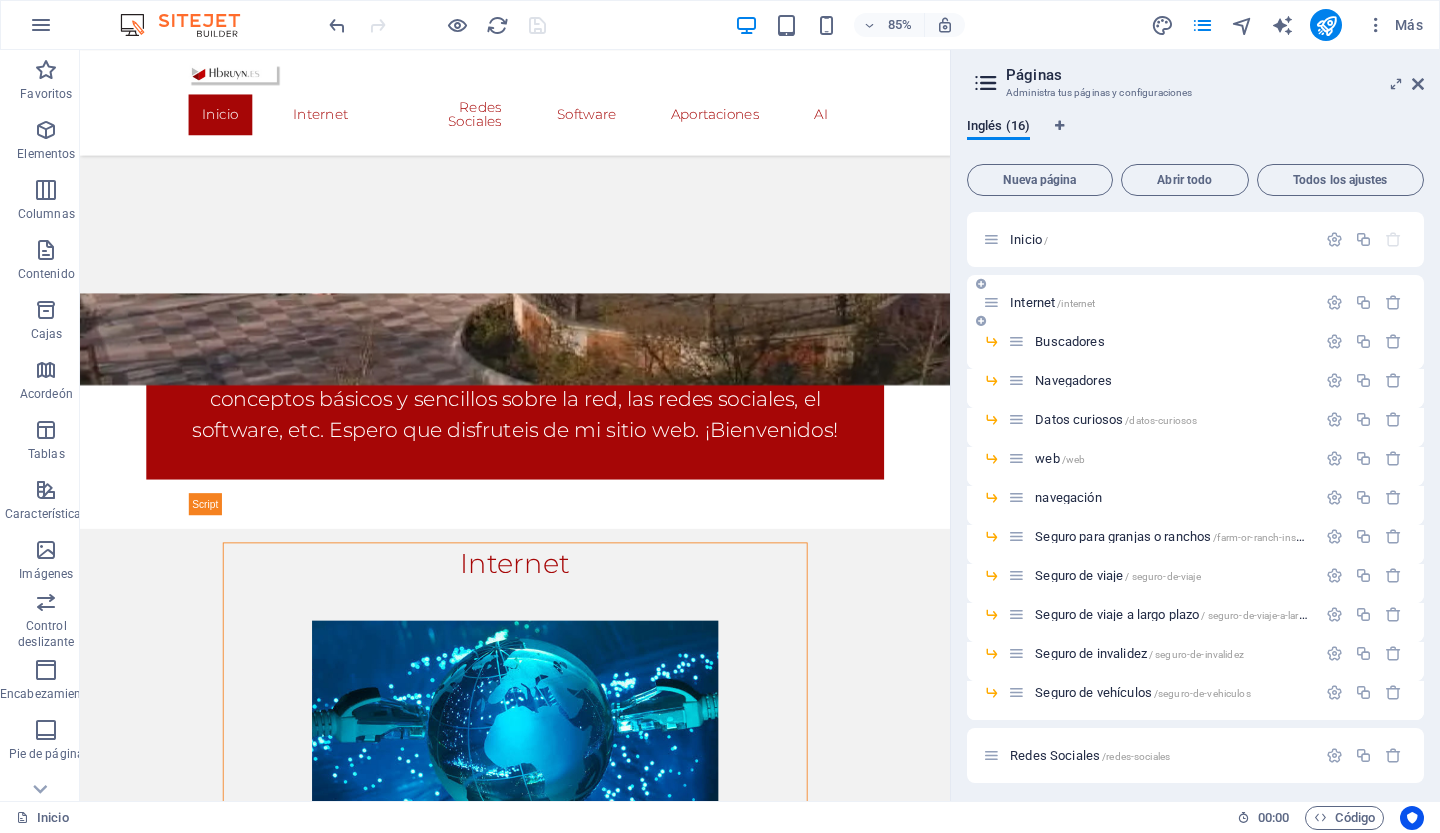 click on "Internet" at bounding box center [1032, 302] 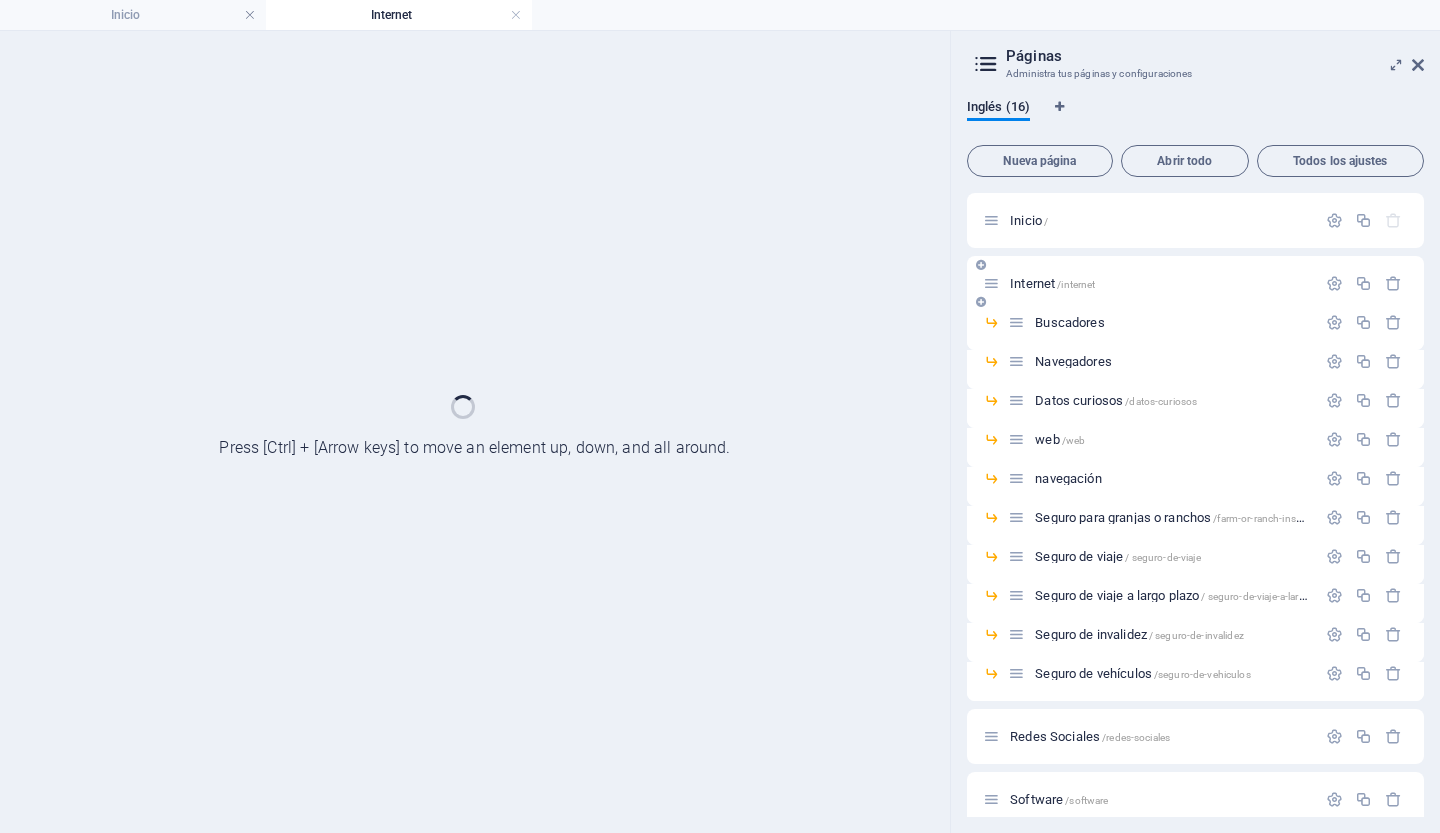 click on "Internet  /internet" at bounding box center (1195, 283) 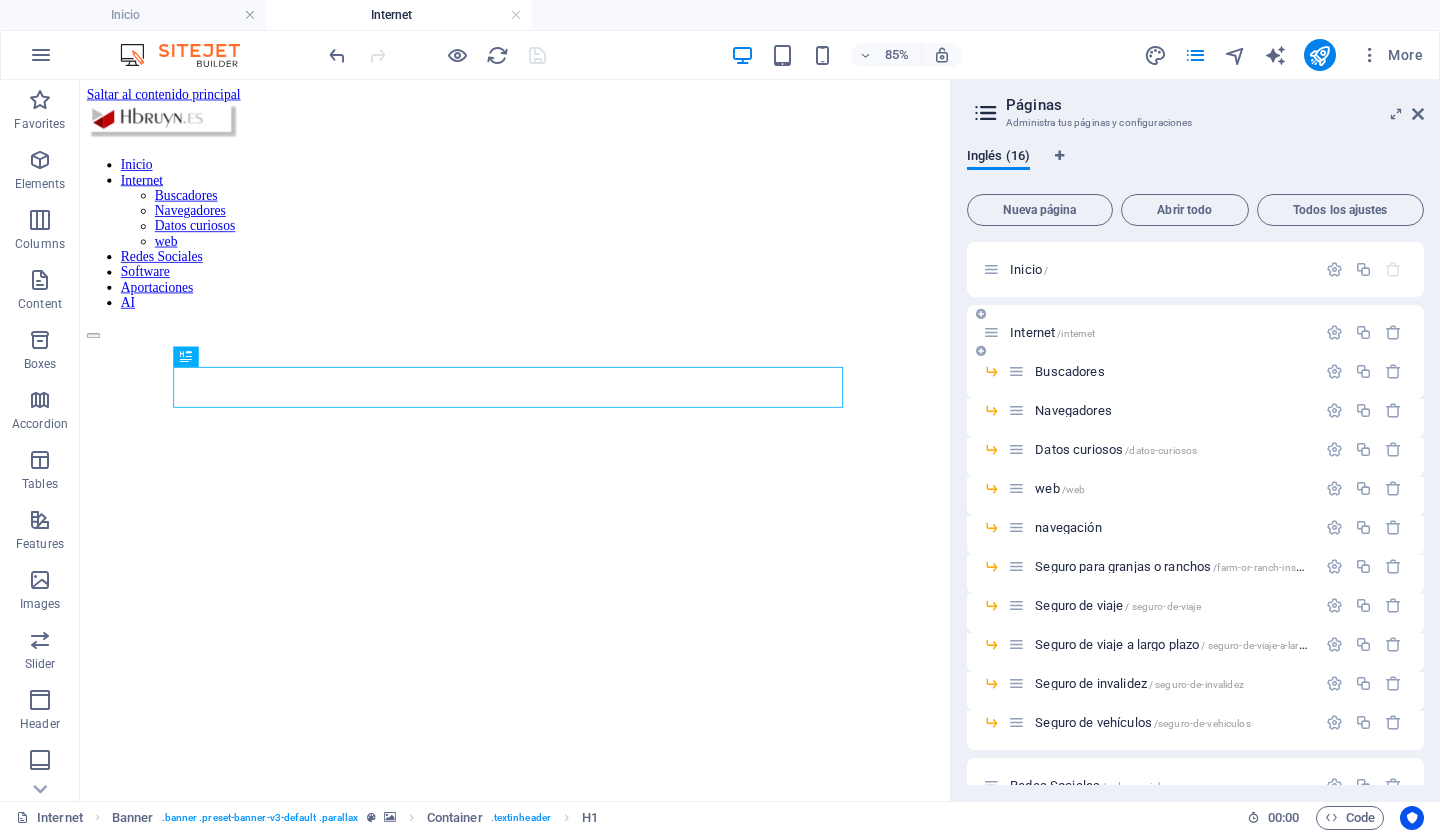 scroll, scrollTop: 0, scrollLeft: 0, axis: both 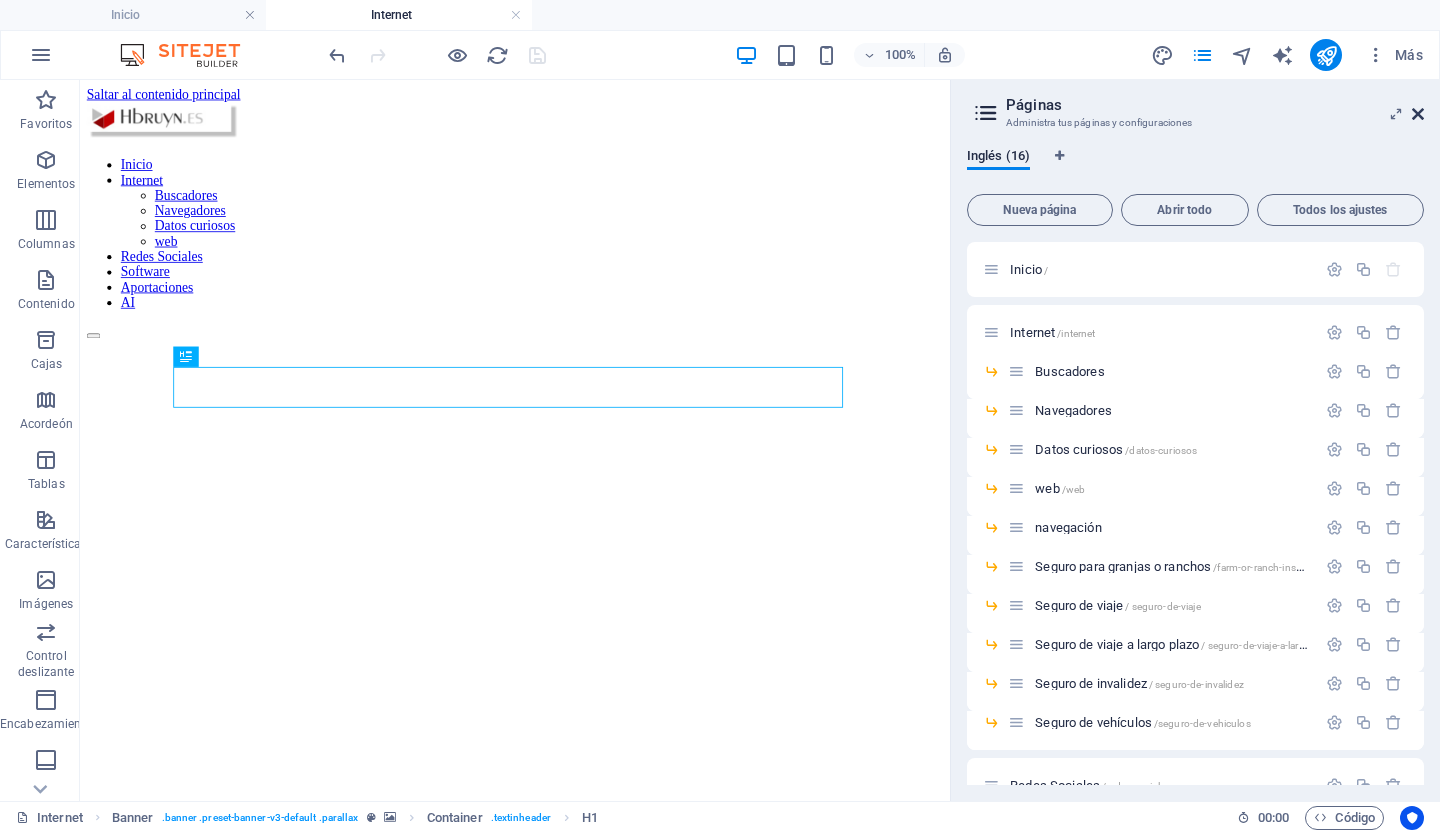 click at bounding box center [1418, 114] 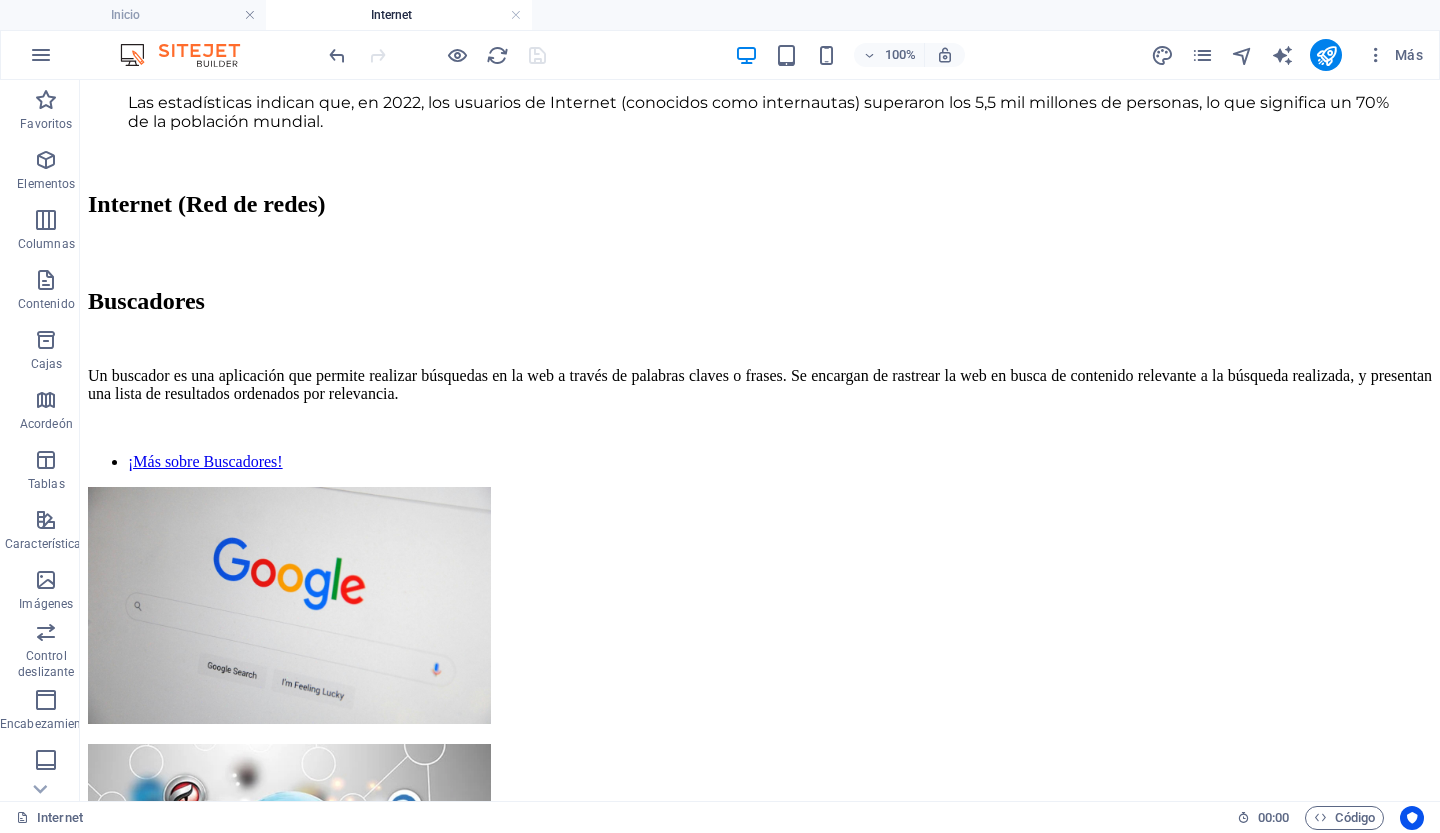 scroll, scrollTop: 1684, scrollLeft: 0, axis: vertical 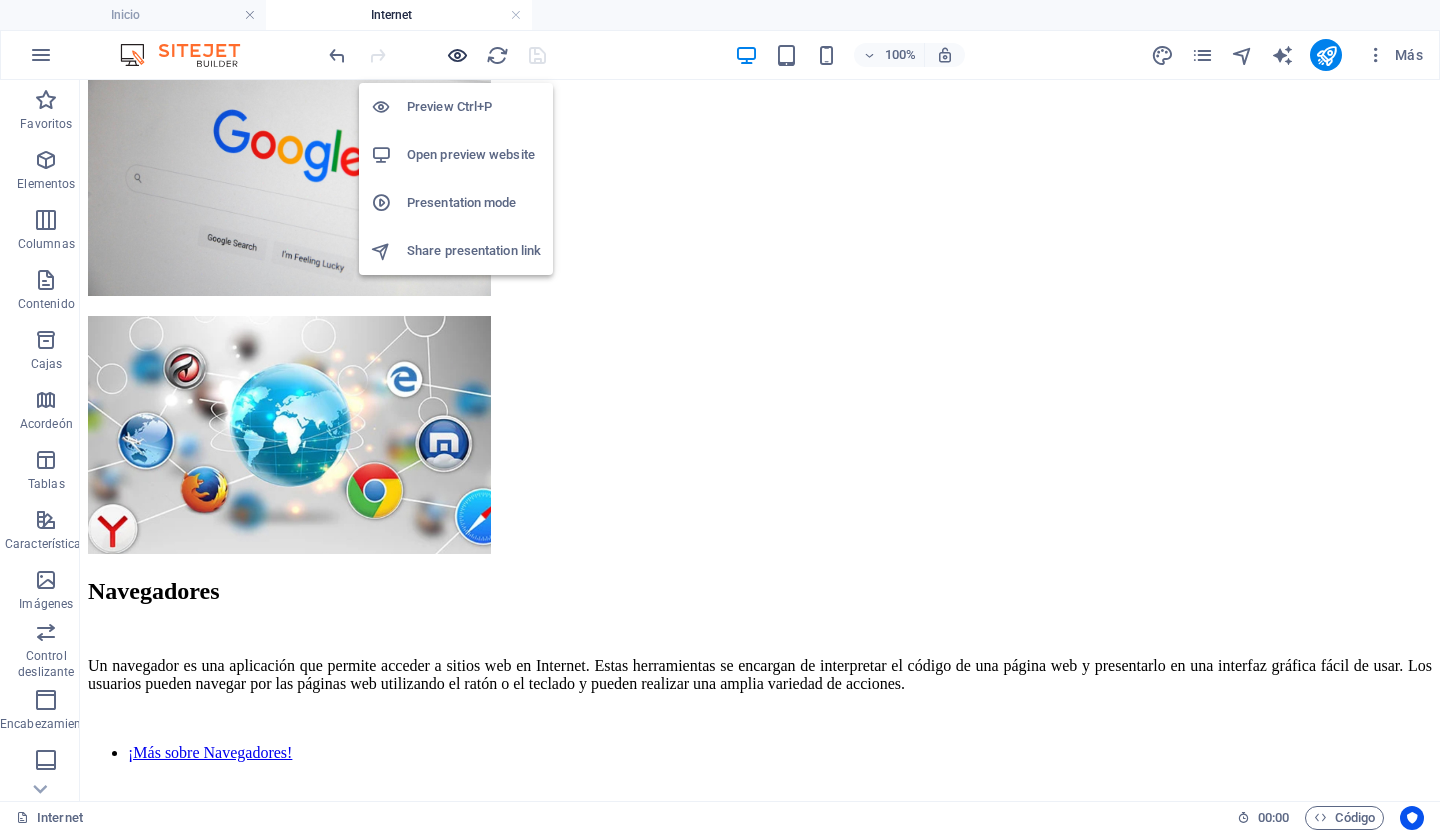 click at bounding box center [457, 55] 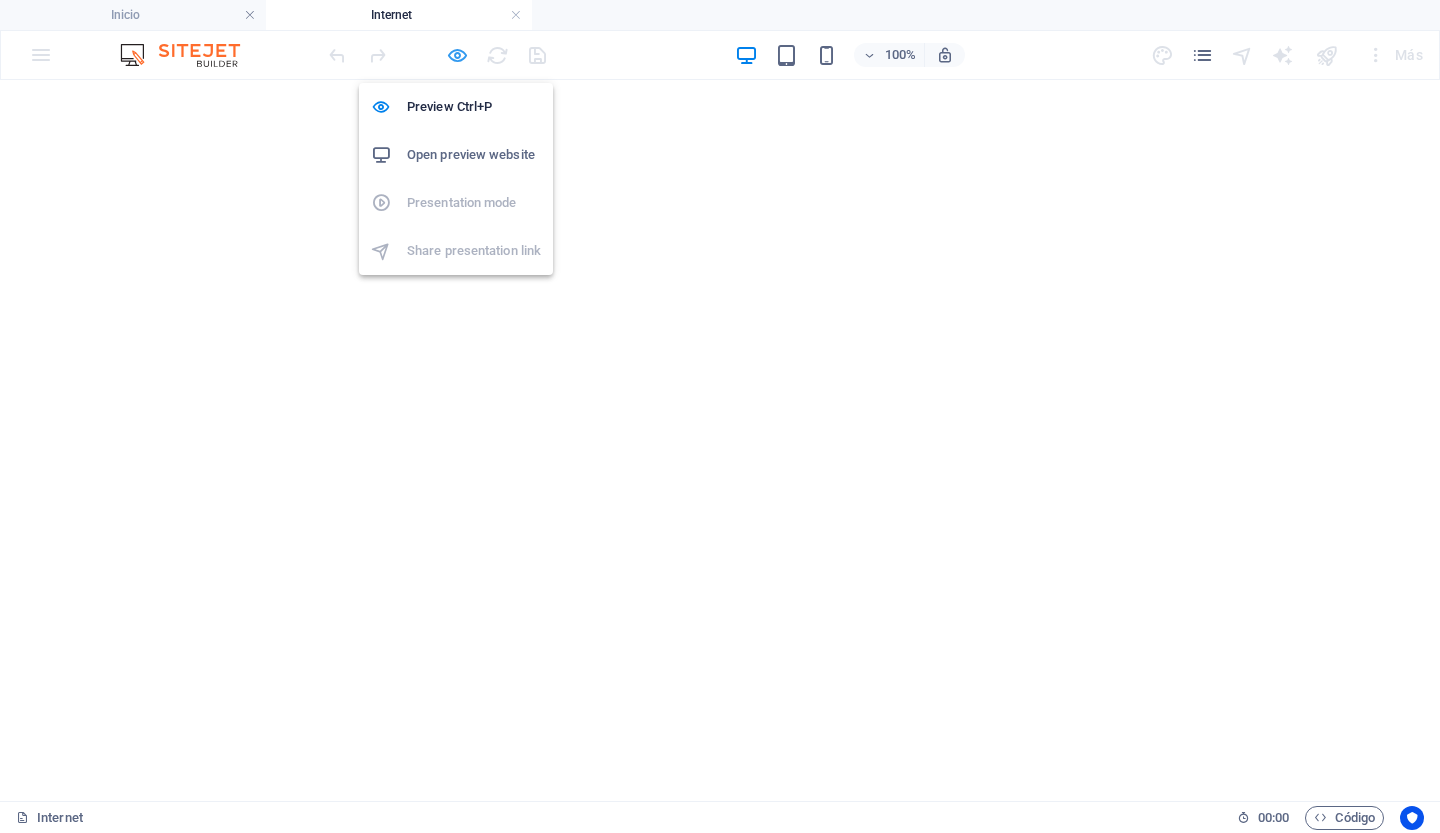 scroll, scrollTop: 1948, scrollLeft: 0, axis: vertical 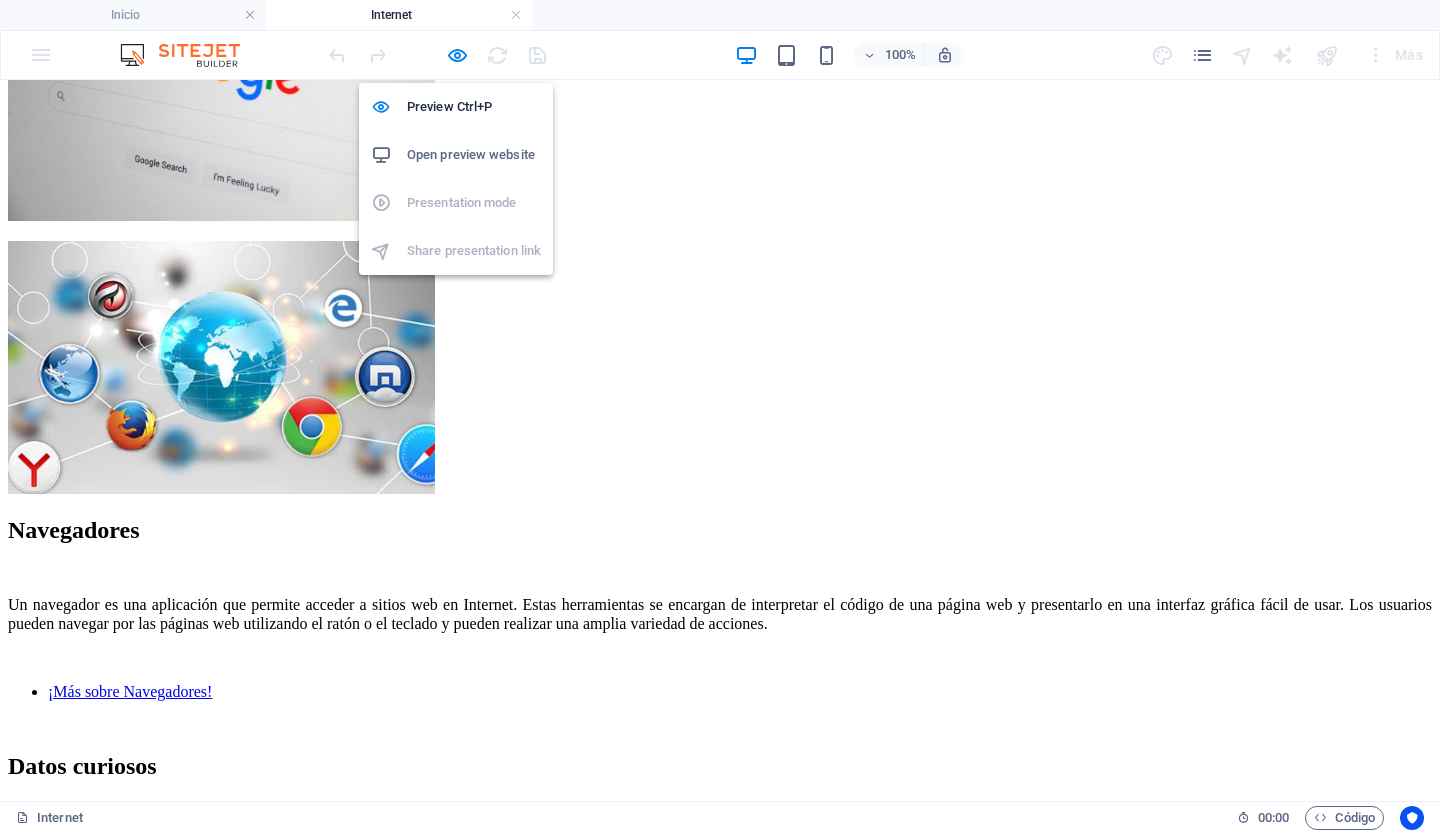 click on "Open preview website" at bounding box center [474, 155] 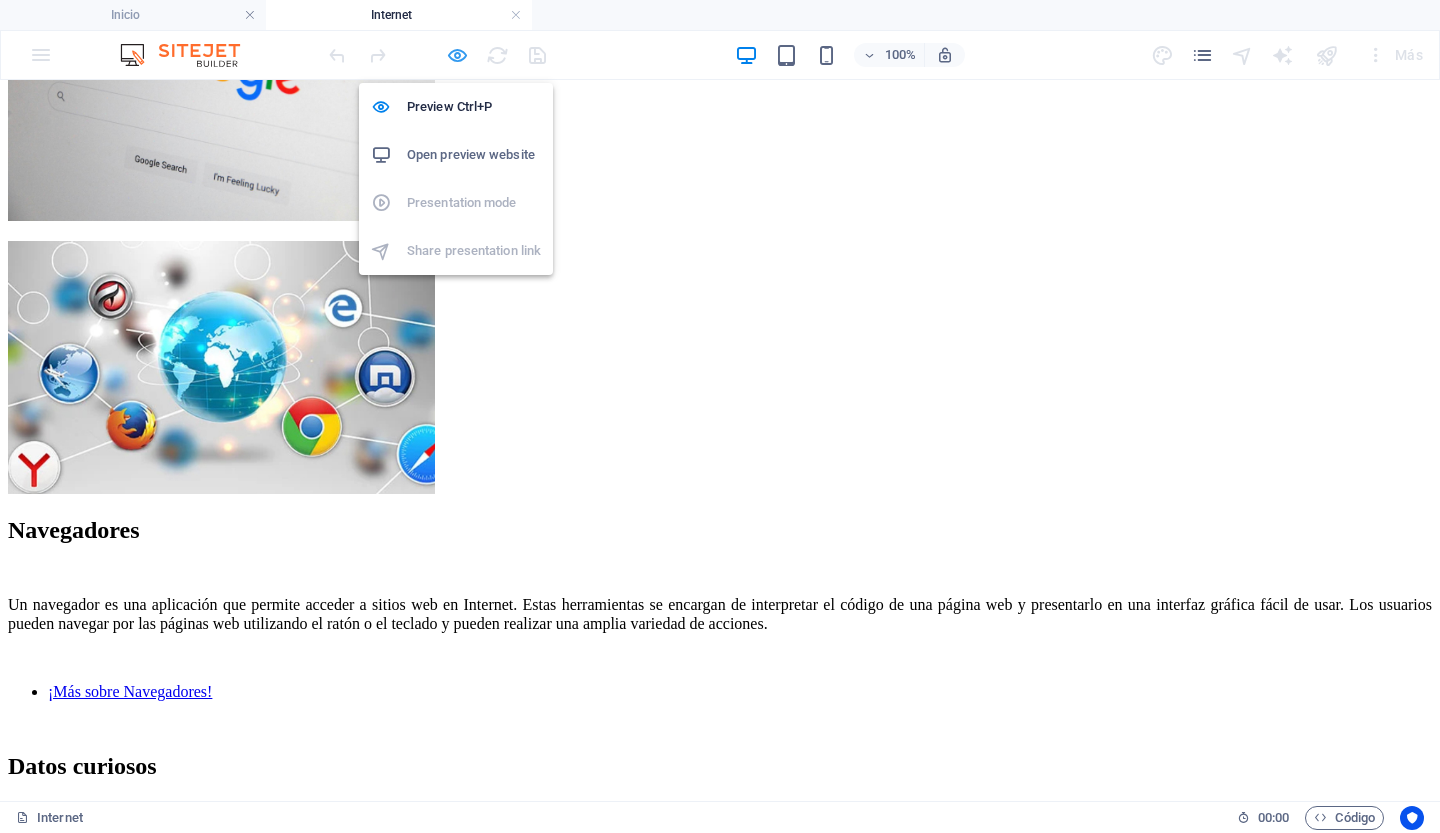 click at bounding box center [457, 55] 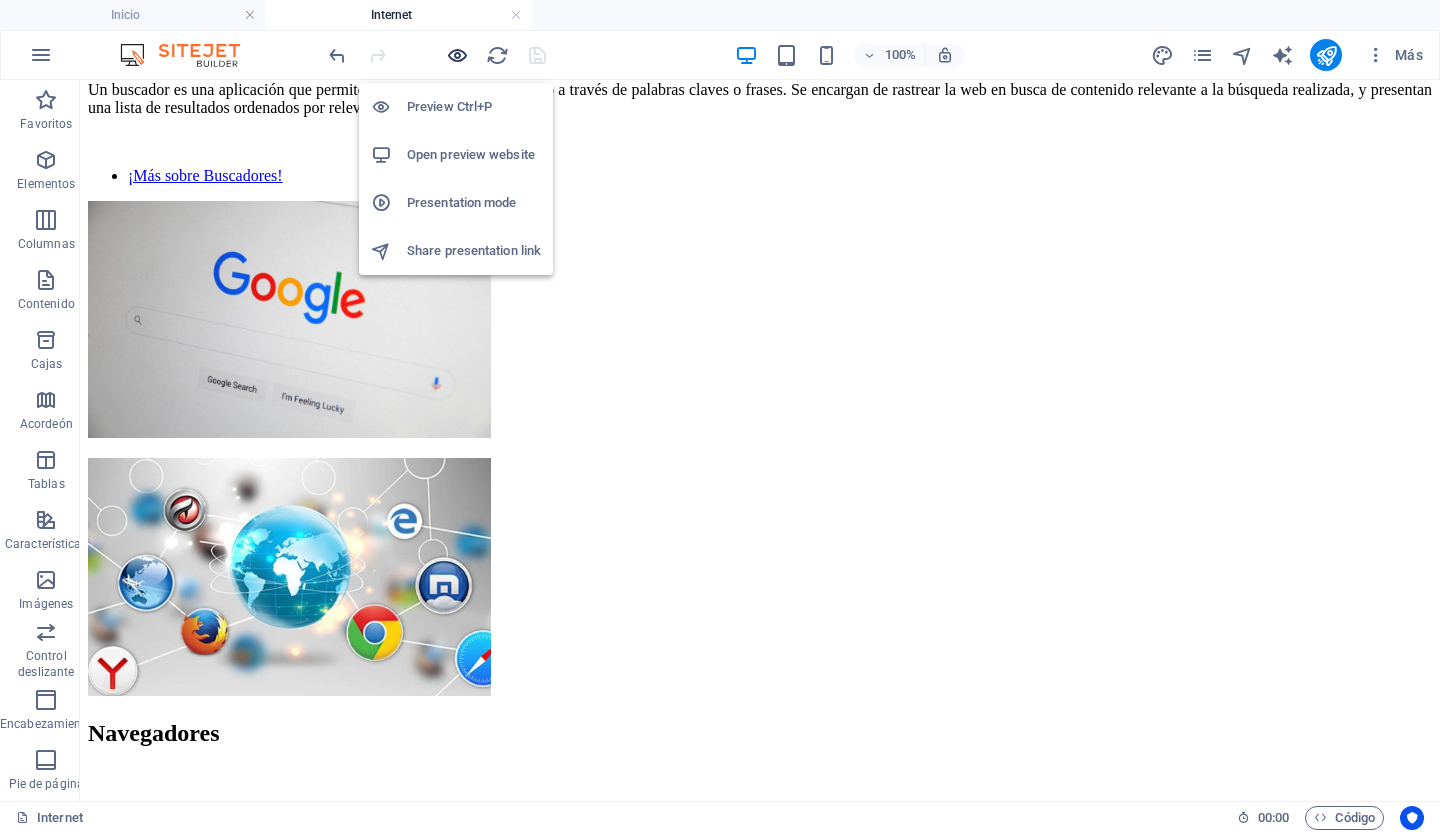 scroll, scrollTop: 2090, scrollLeft: 0, axis: vertical 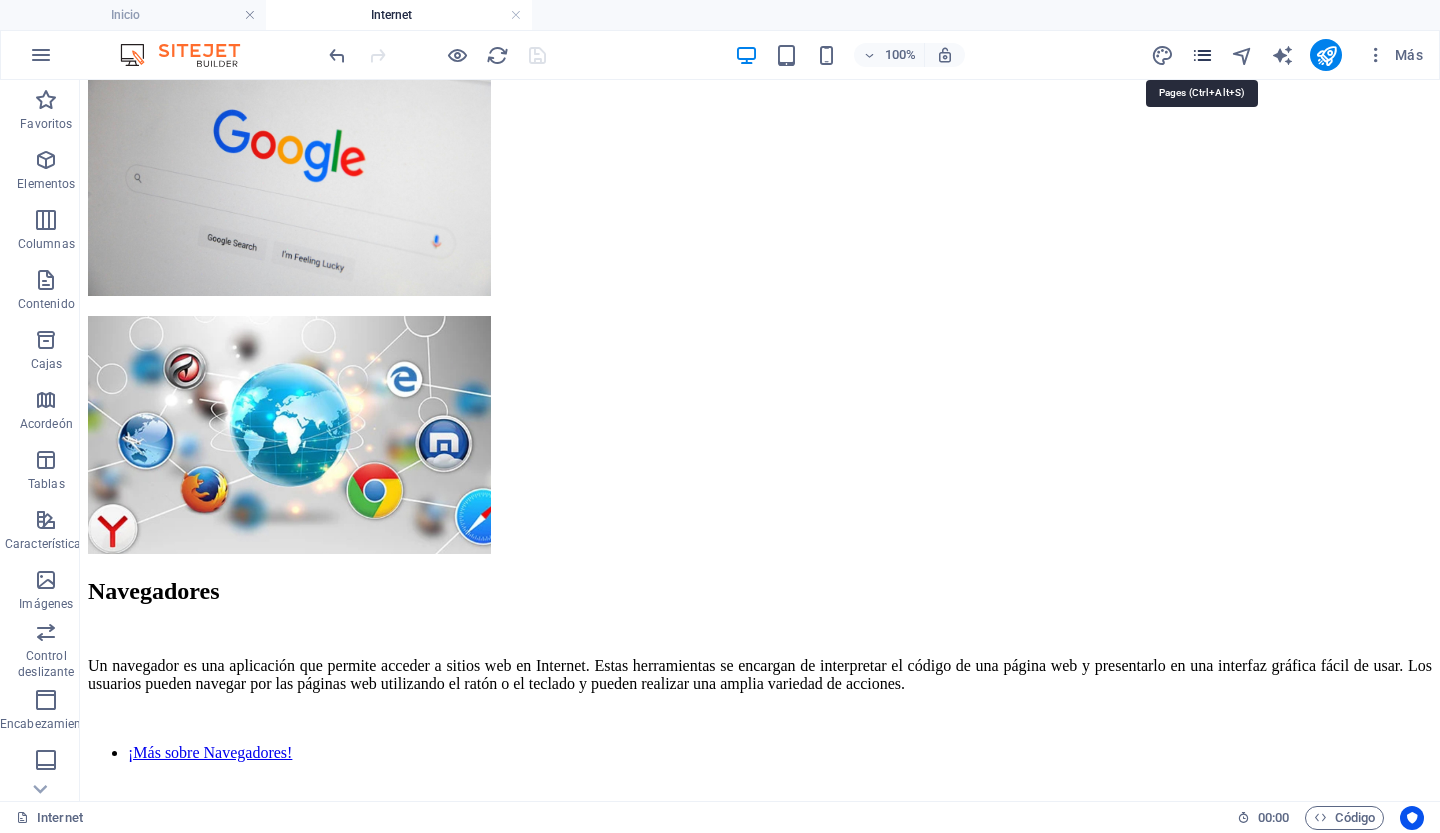 click at bounding box center [1202, 55] 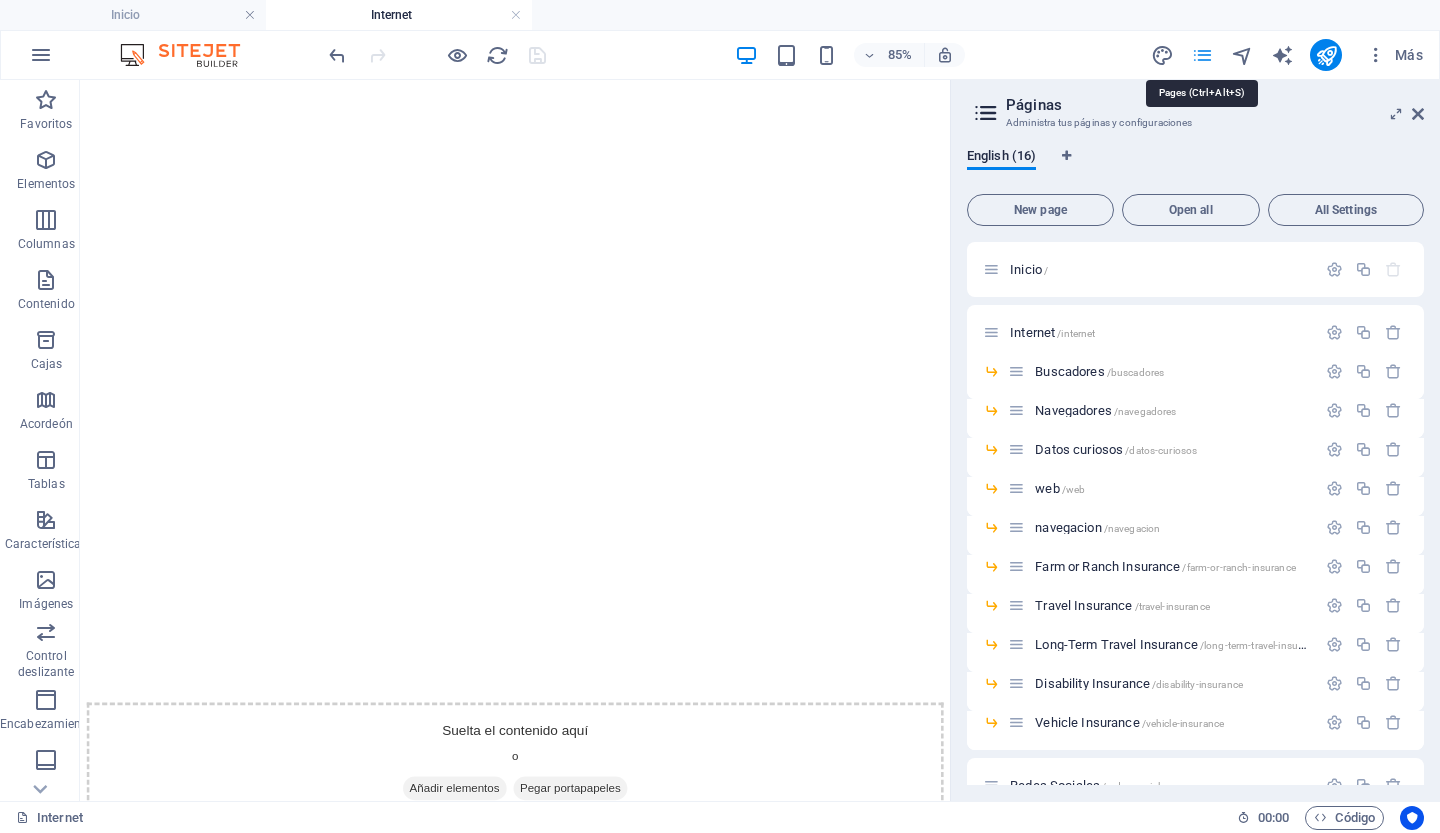 scroll, scrollTop: 0, scrollLeft: 0, axis: both 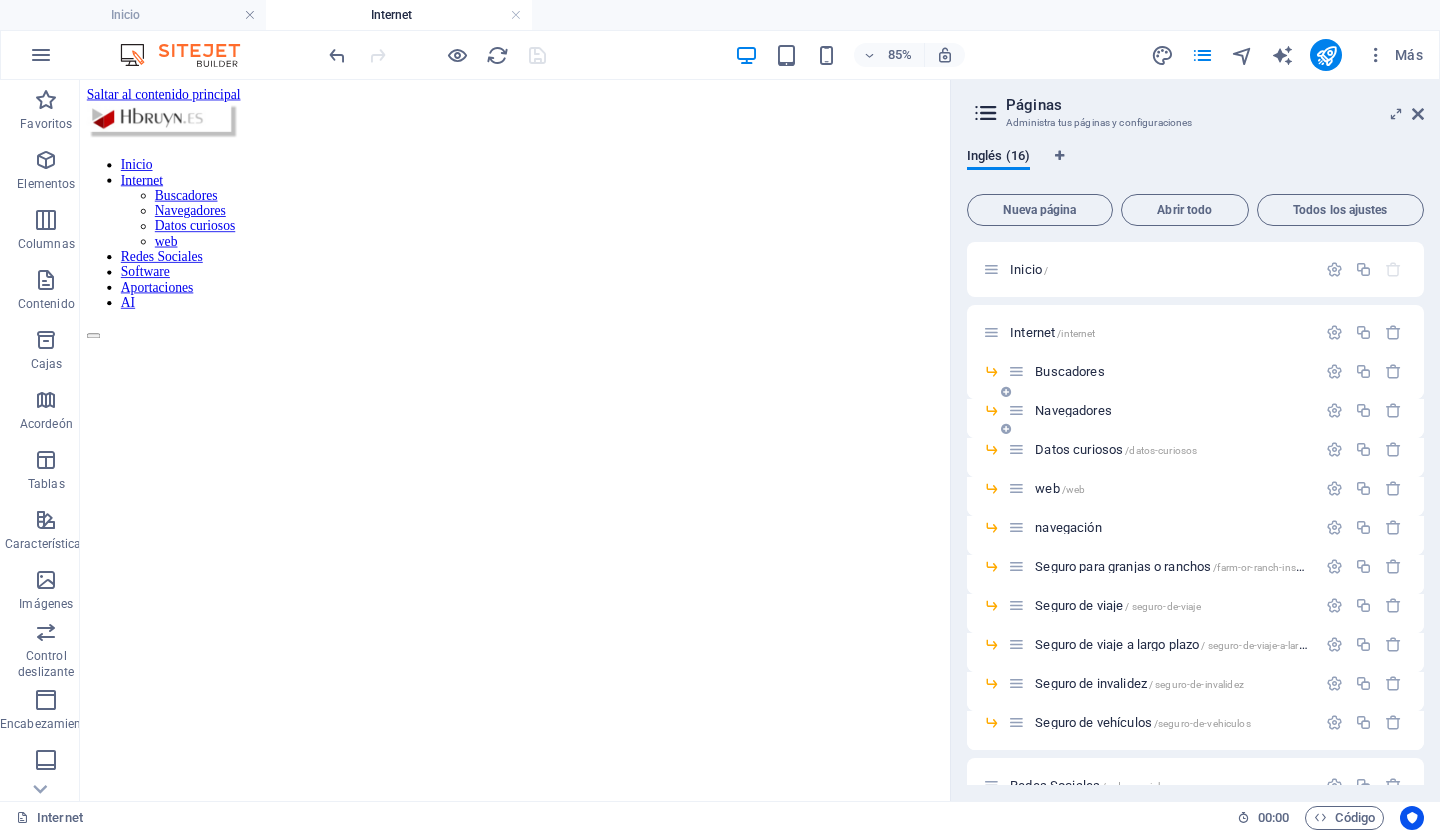 click on "Navegadores" at bounding box center (1073, 410) 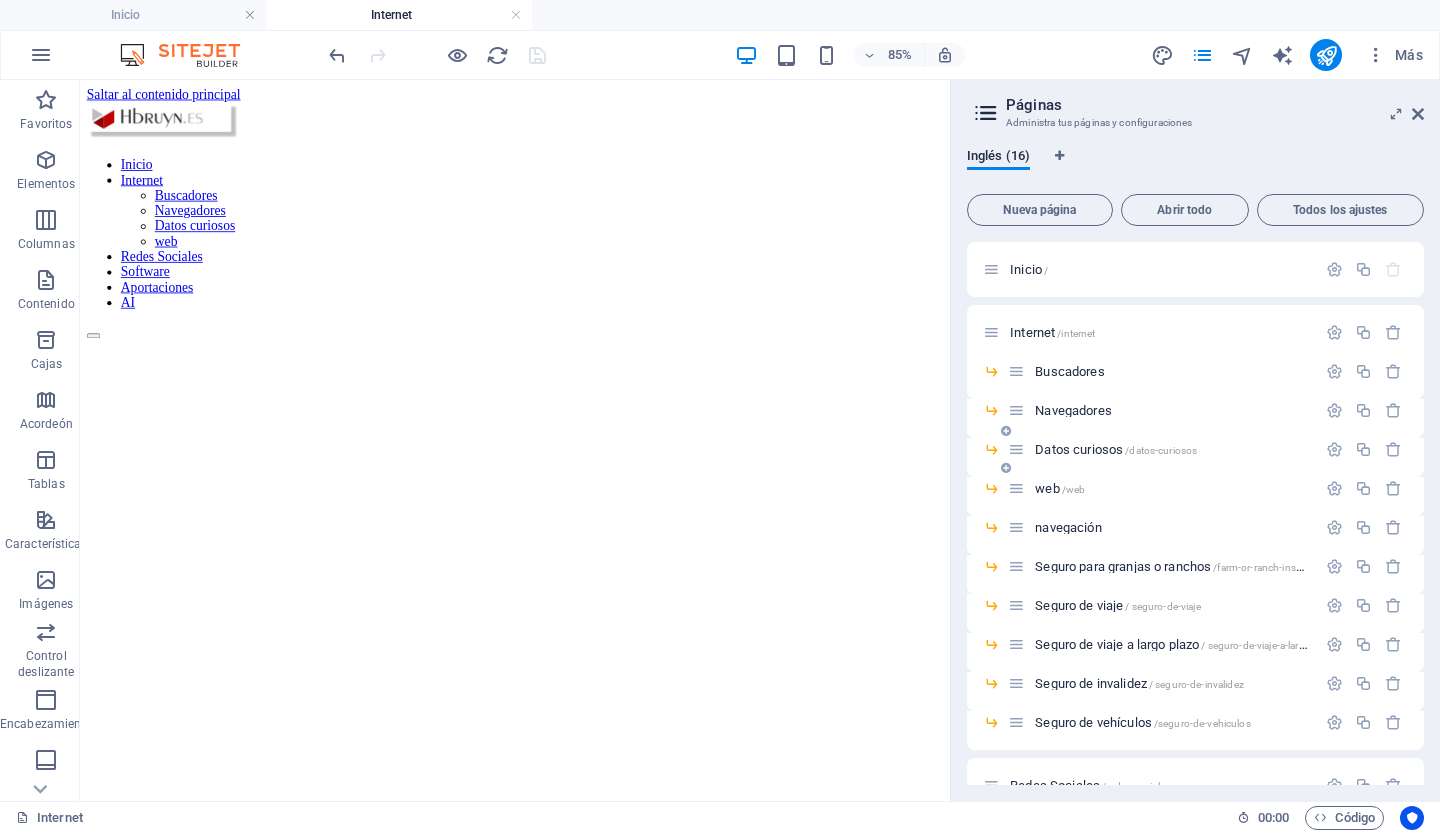 click on "Datos curiosos  /datos-curiosos" at bounding box center (1162, 449) 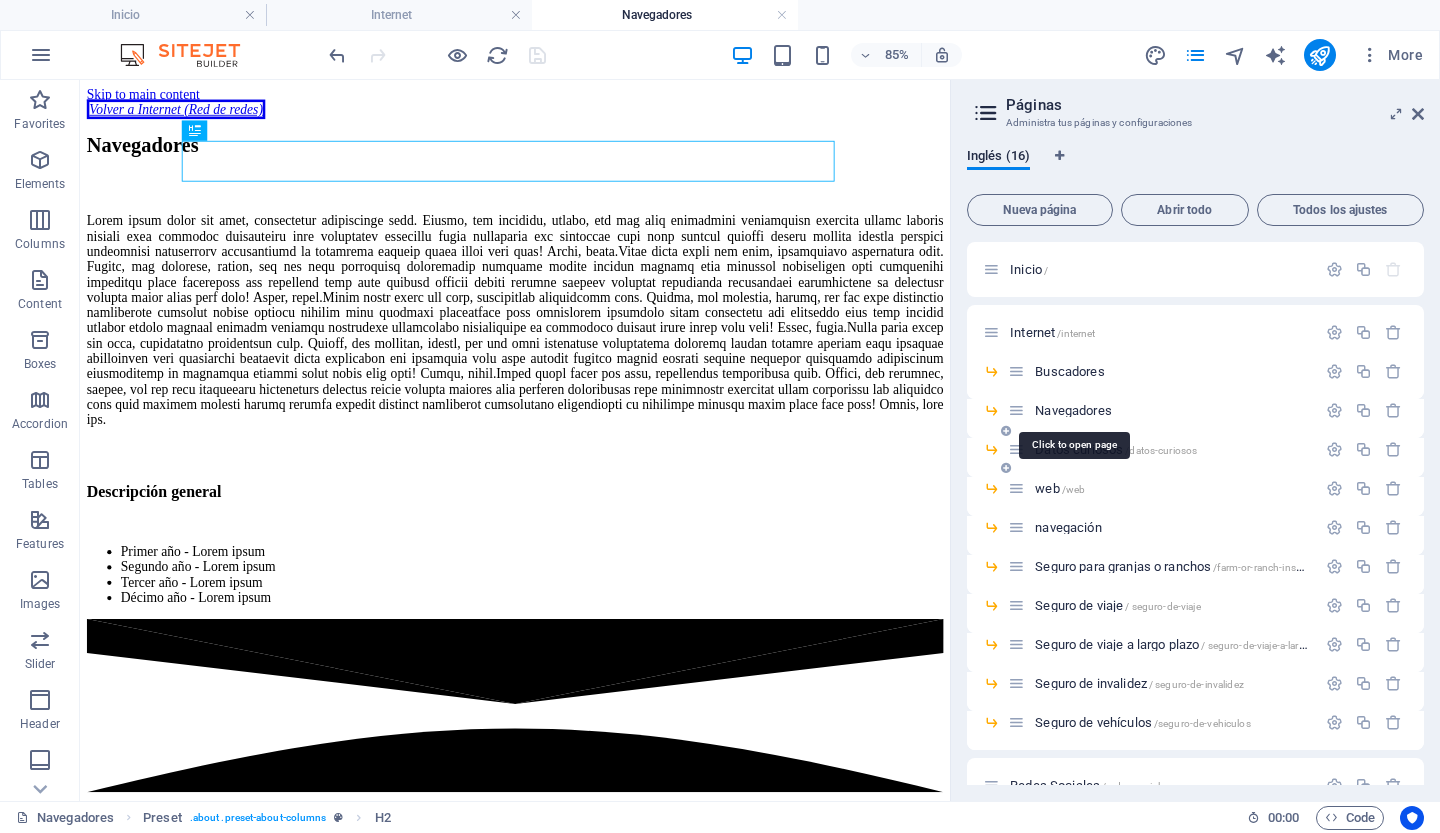 scroll, scrollTop: 0, scrollLeft: 0, axis: both 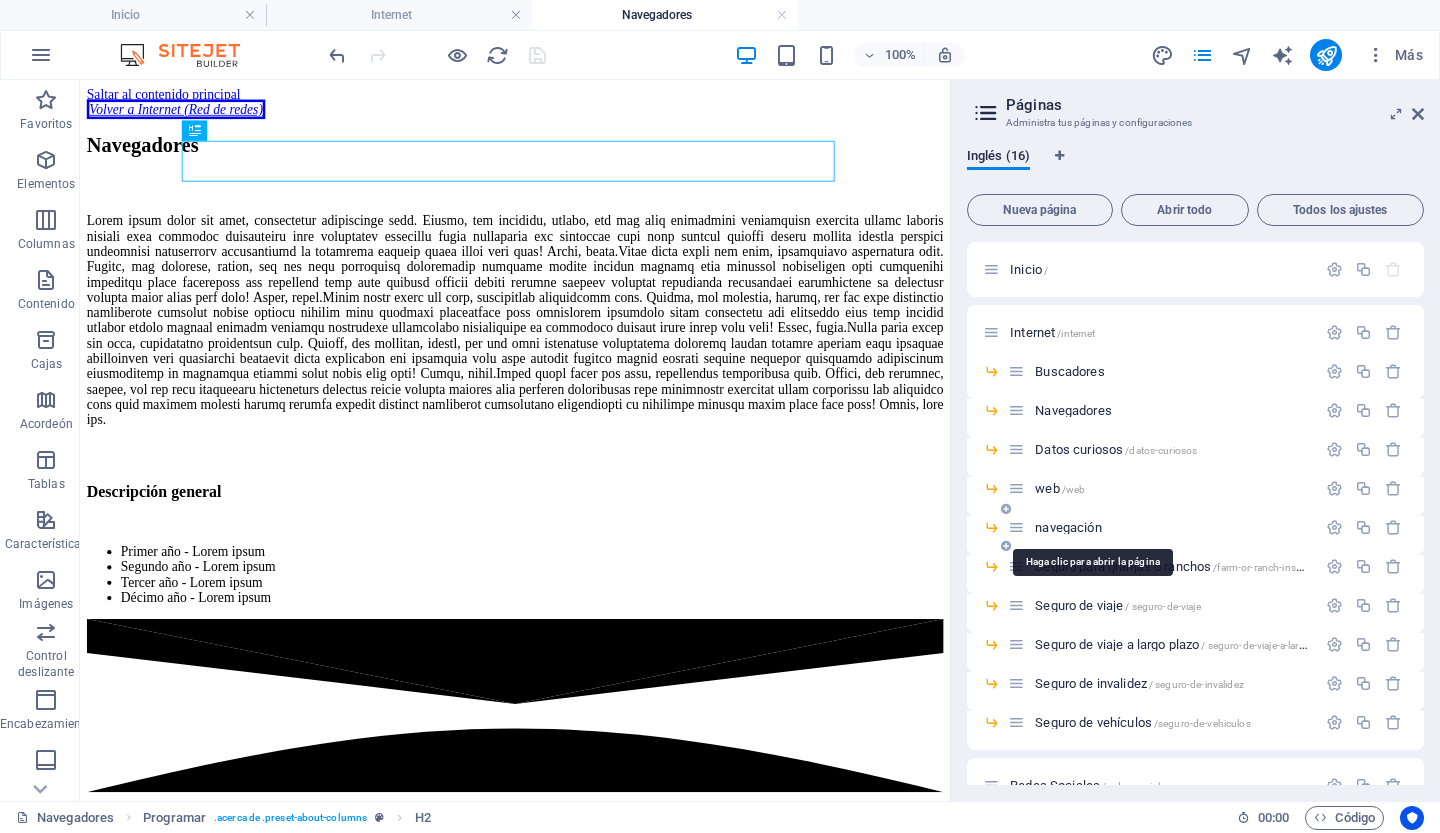 click on "navegación" at bounding box center (1068, 527) 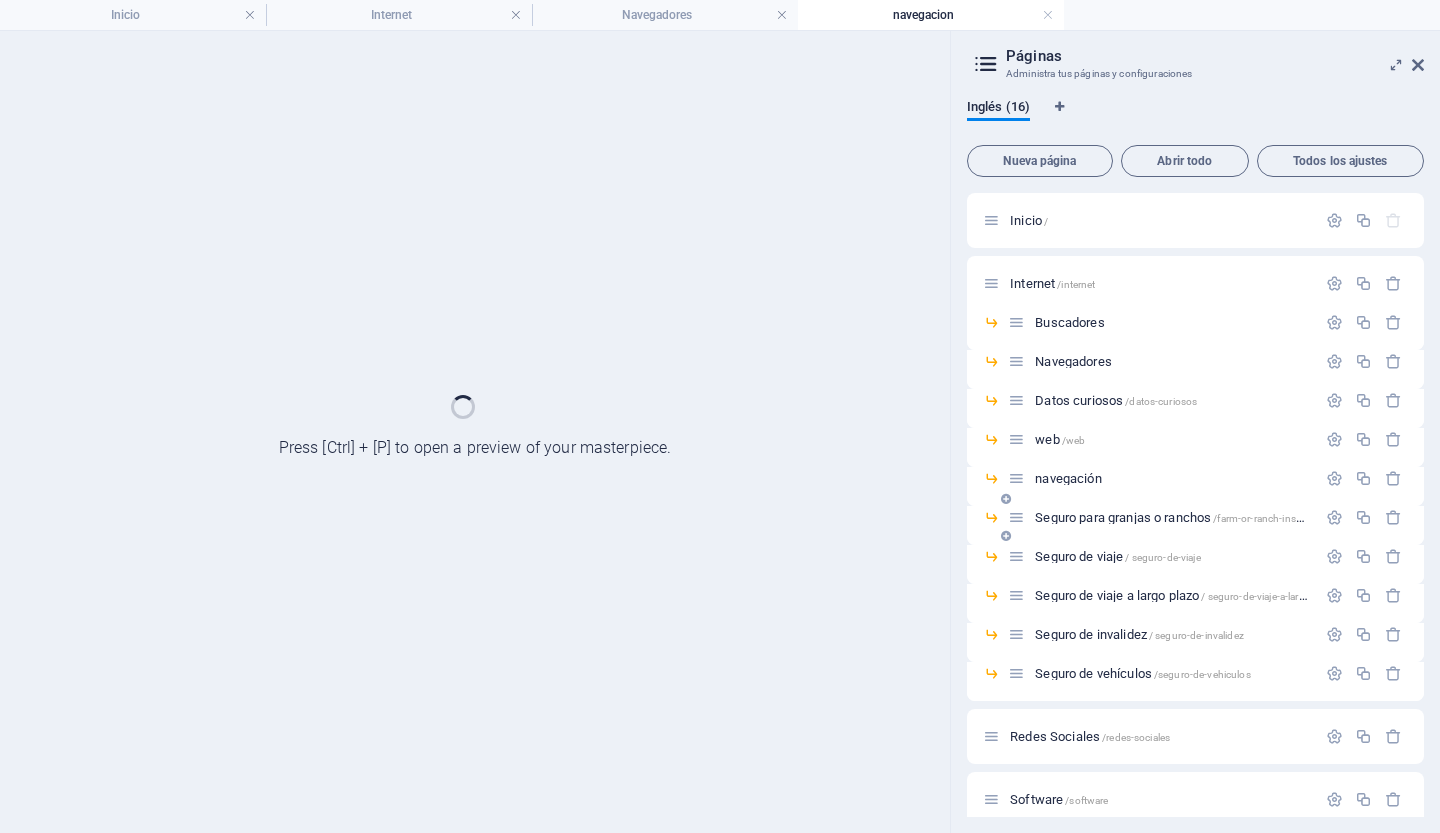 click on "Seguro para granjas o ranchos  /farm-or-ranch-insurance" at bounding box center (1162, 517) 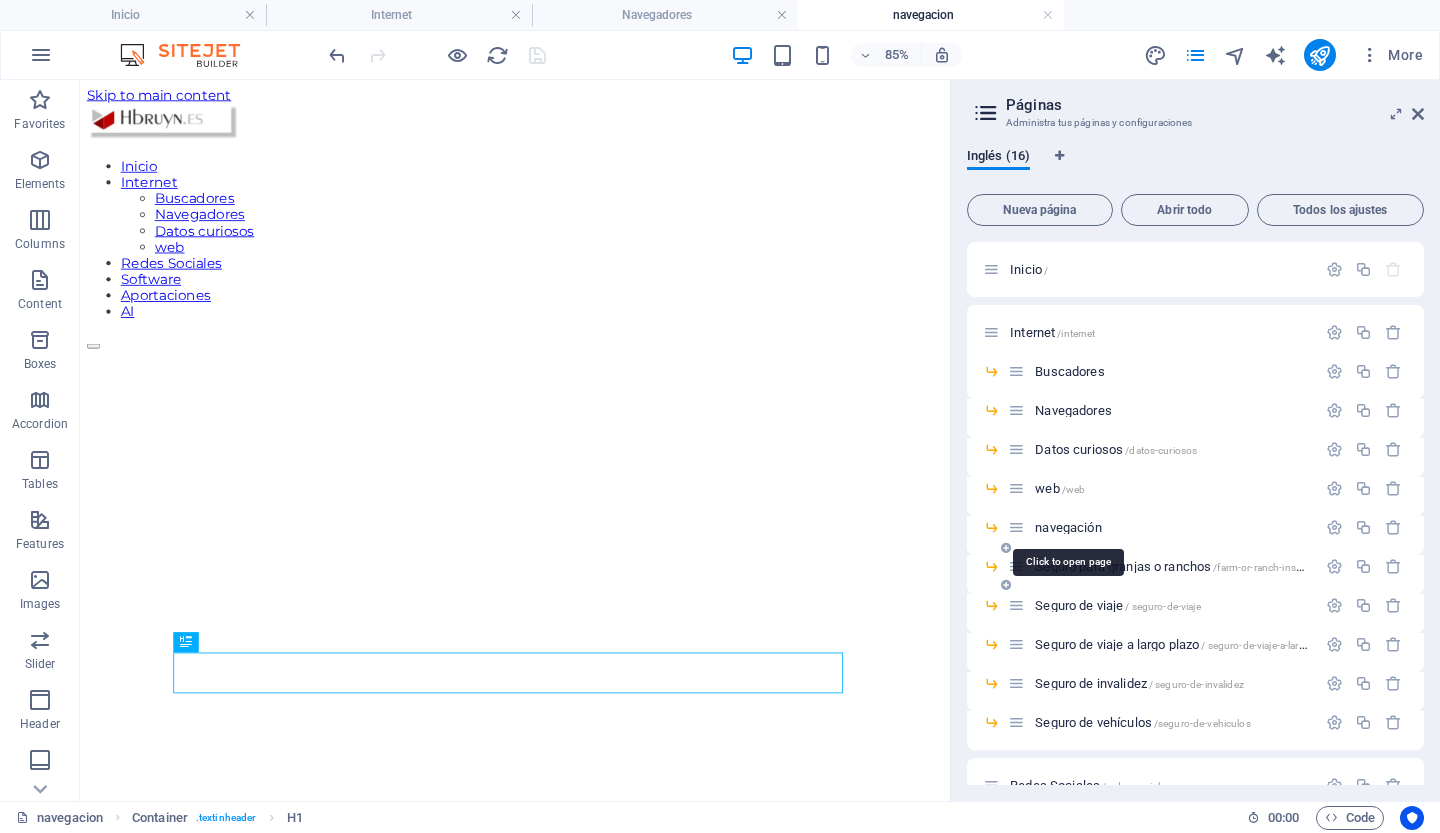 scroll, scrollTop: 0, scrollLeft: 0, axis: both 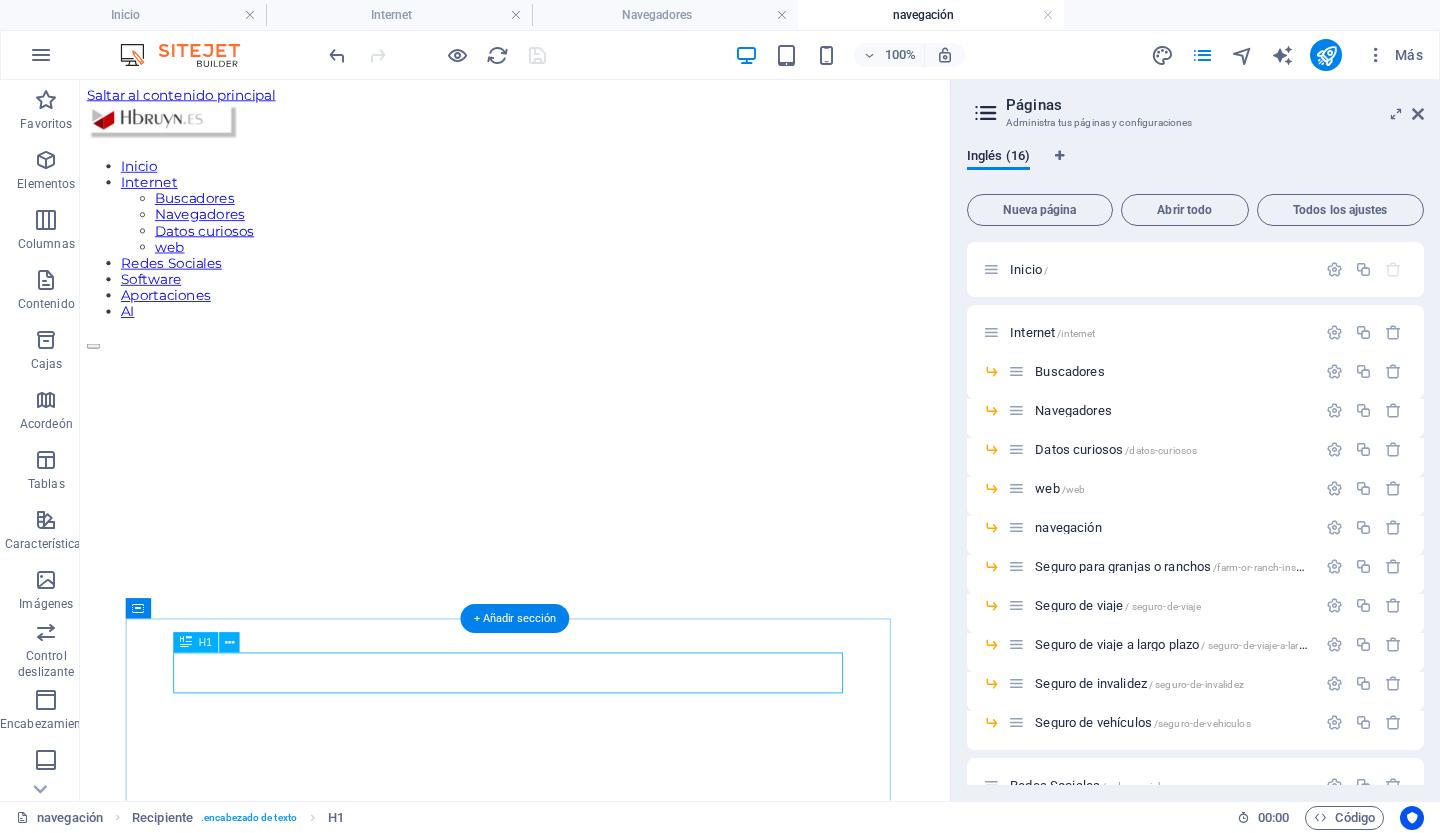 click on "Navegar por Internet" at bounding box center [538, 1298] 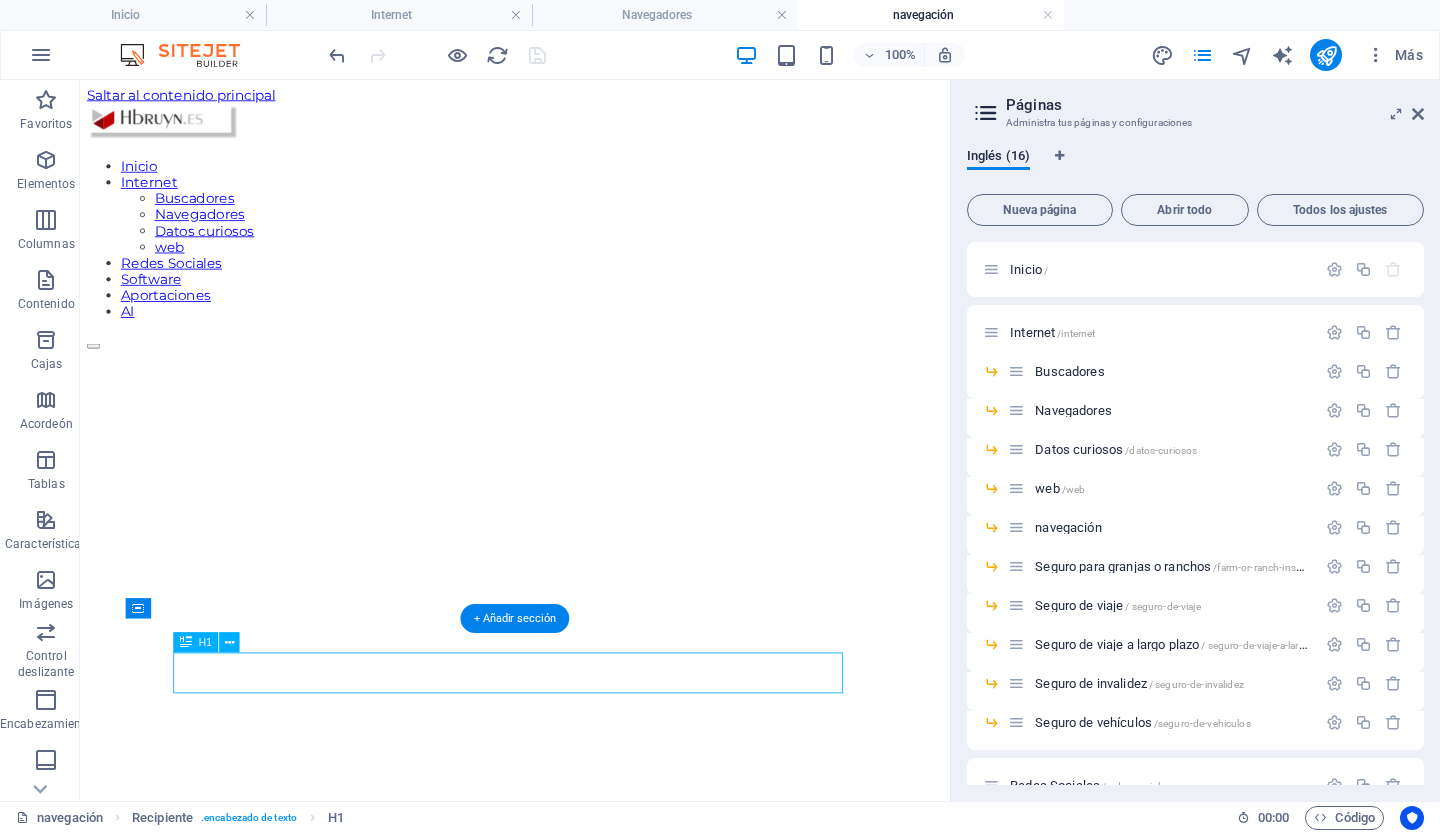 drag, startPoint x: 749, startPoint y: 776, endPoint x: 658, endPoint y: 776, distance: 91 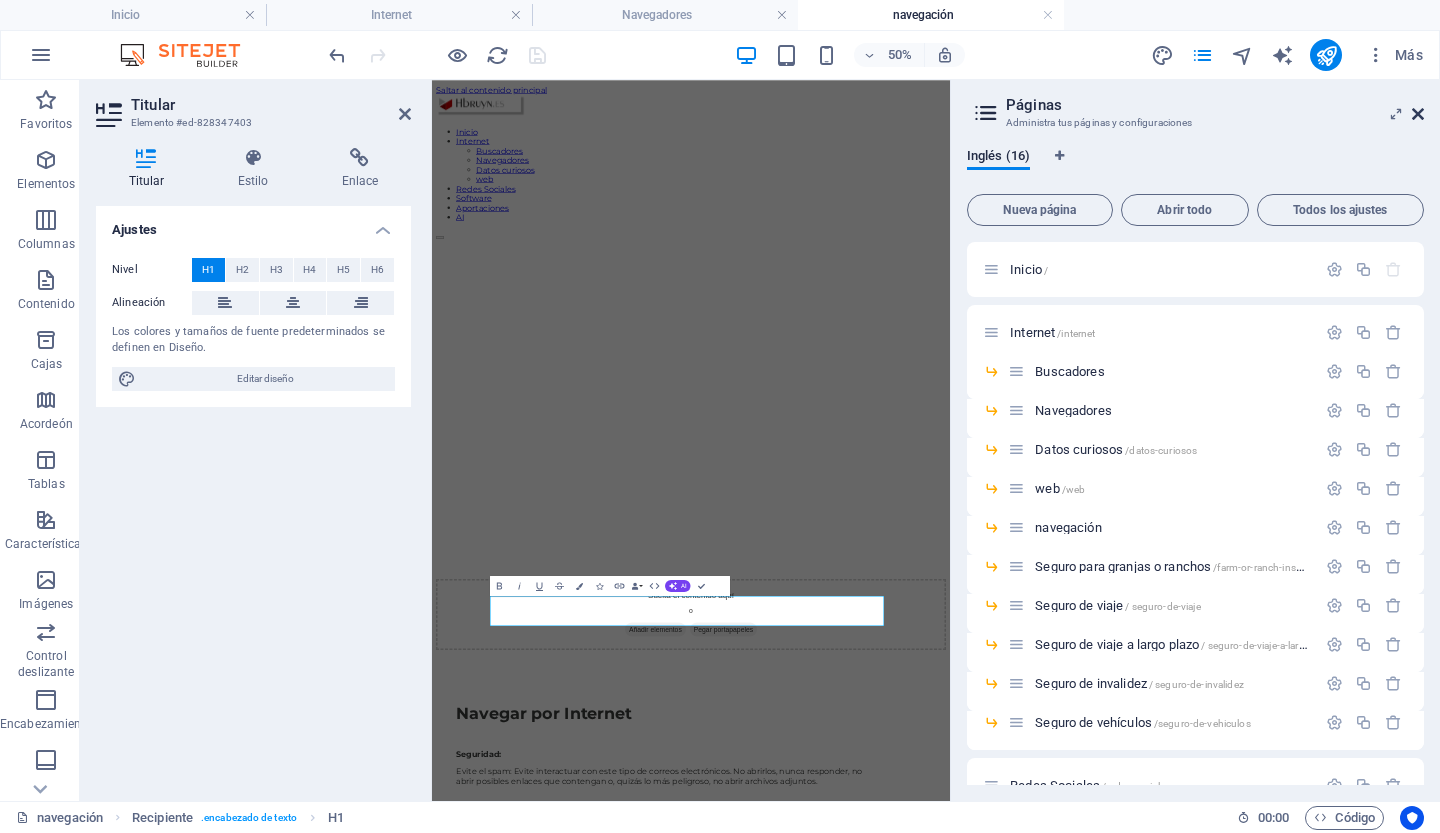 click at bounding box center [1418, 114] 